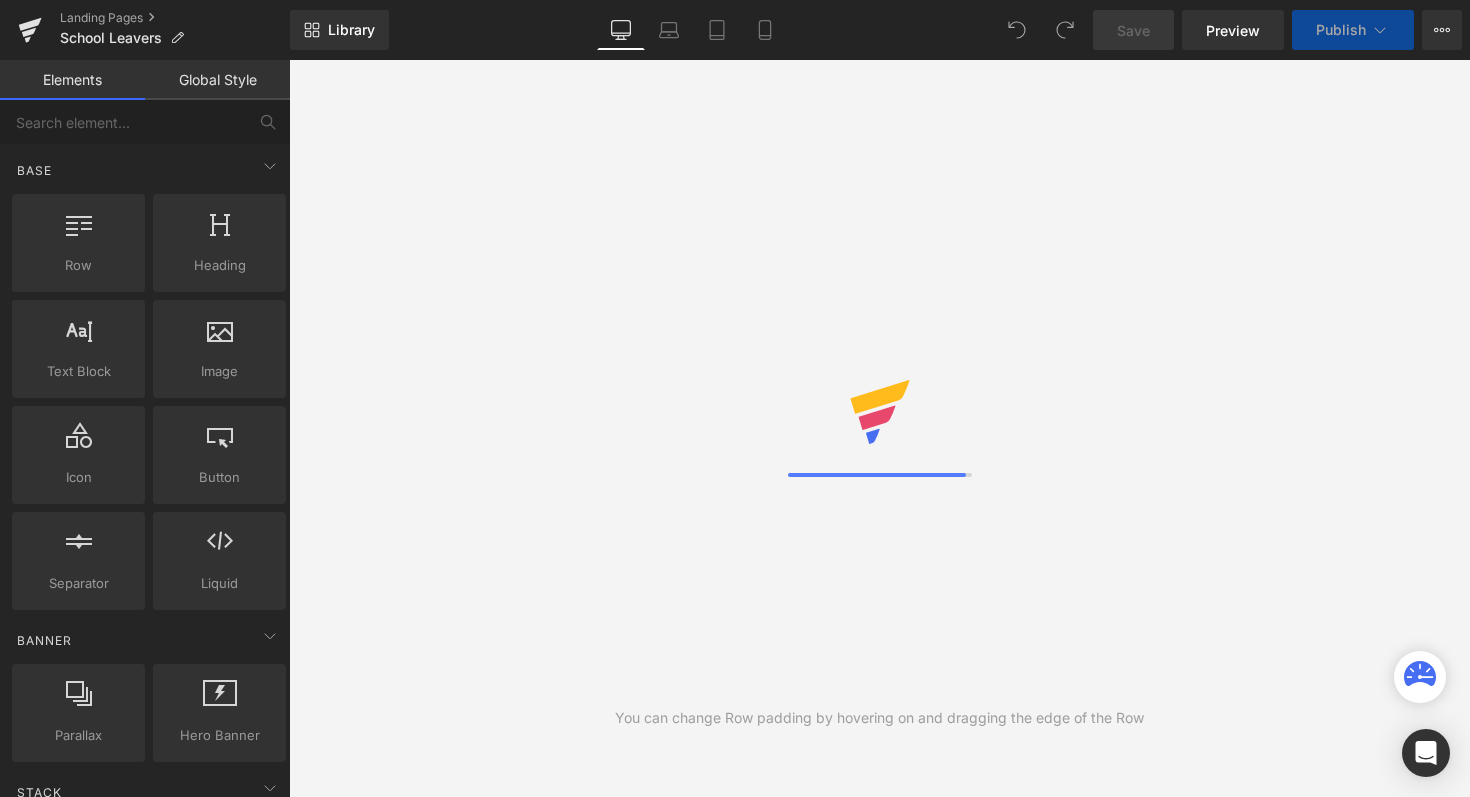 scroll, scrollTop: 0, scrollLeft: 0, axis: both 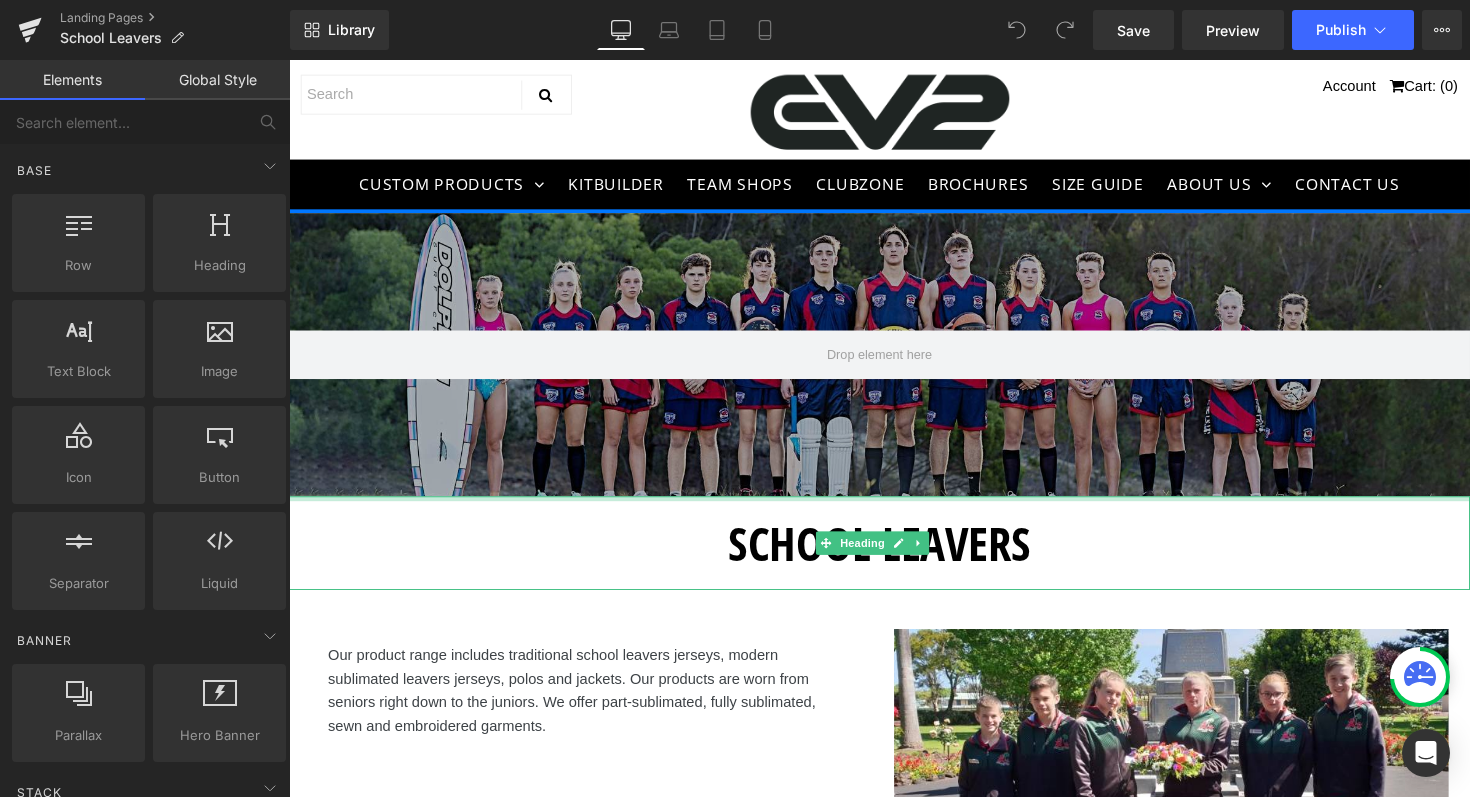 click at bounding box center [894, 362] 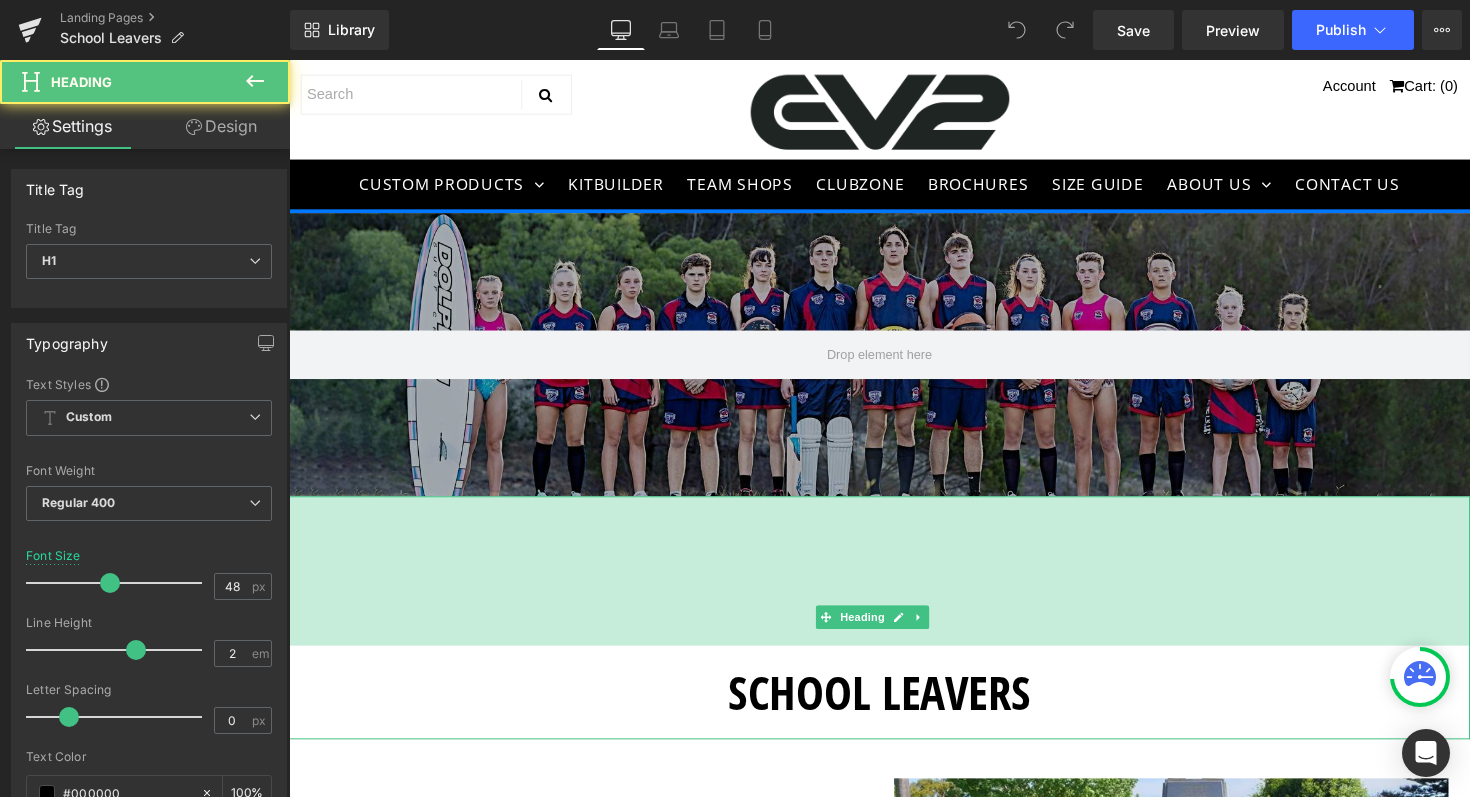 drag, startPoint x: 591, startPoint y: 508, endPoint x: 584, endPoint y: 661, distance: 153.16005 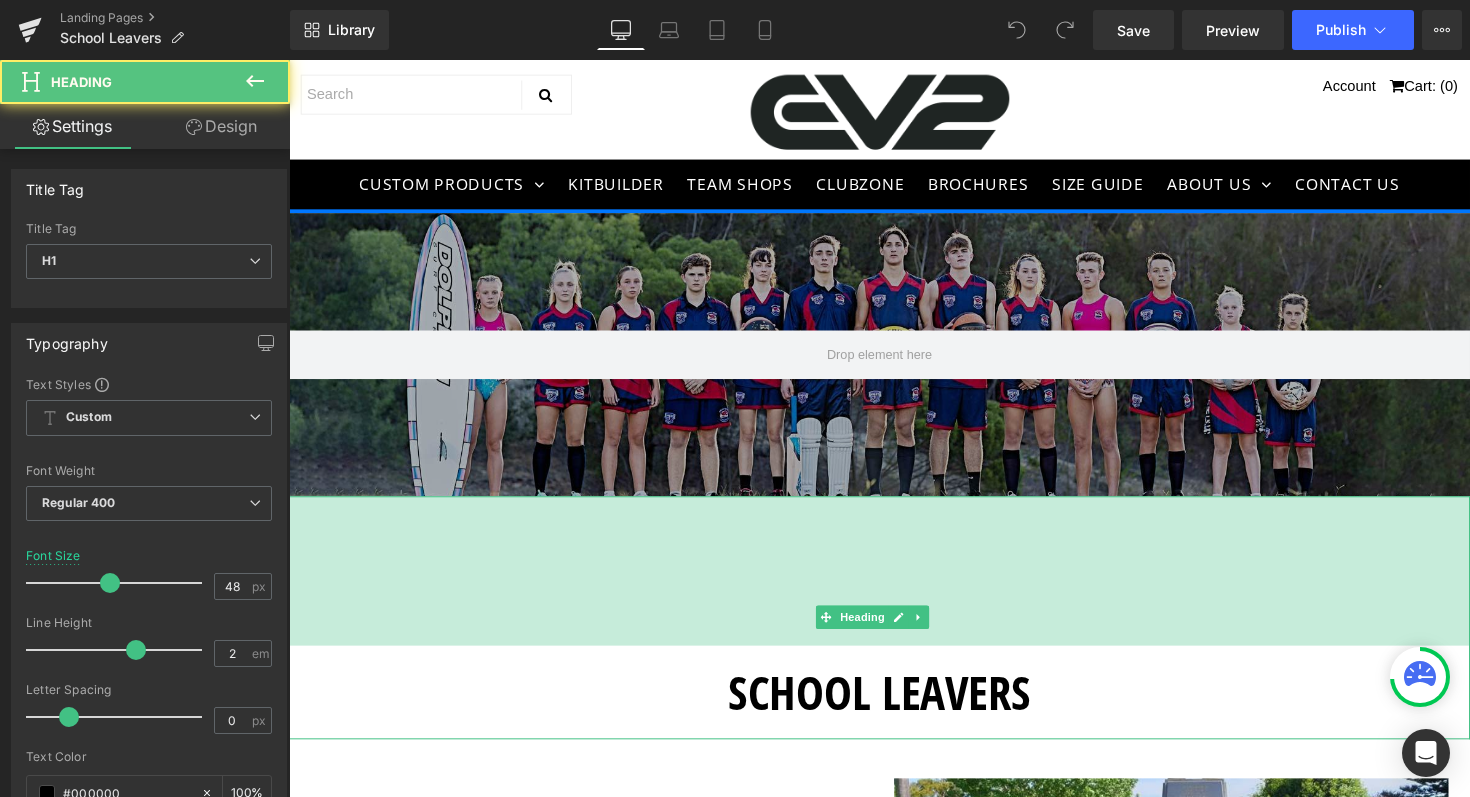 click on "SCHOOL LEAVERS Heading   153px" at bounding box center [894, 631] 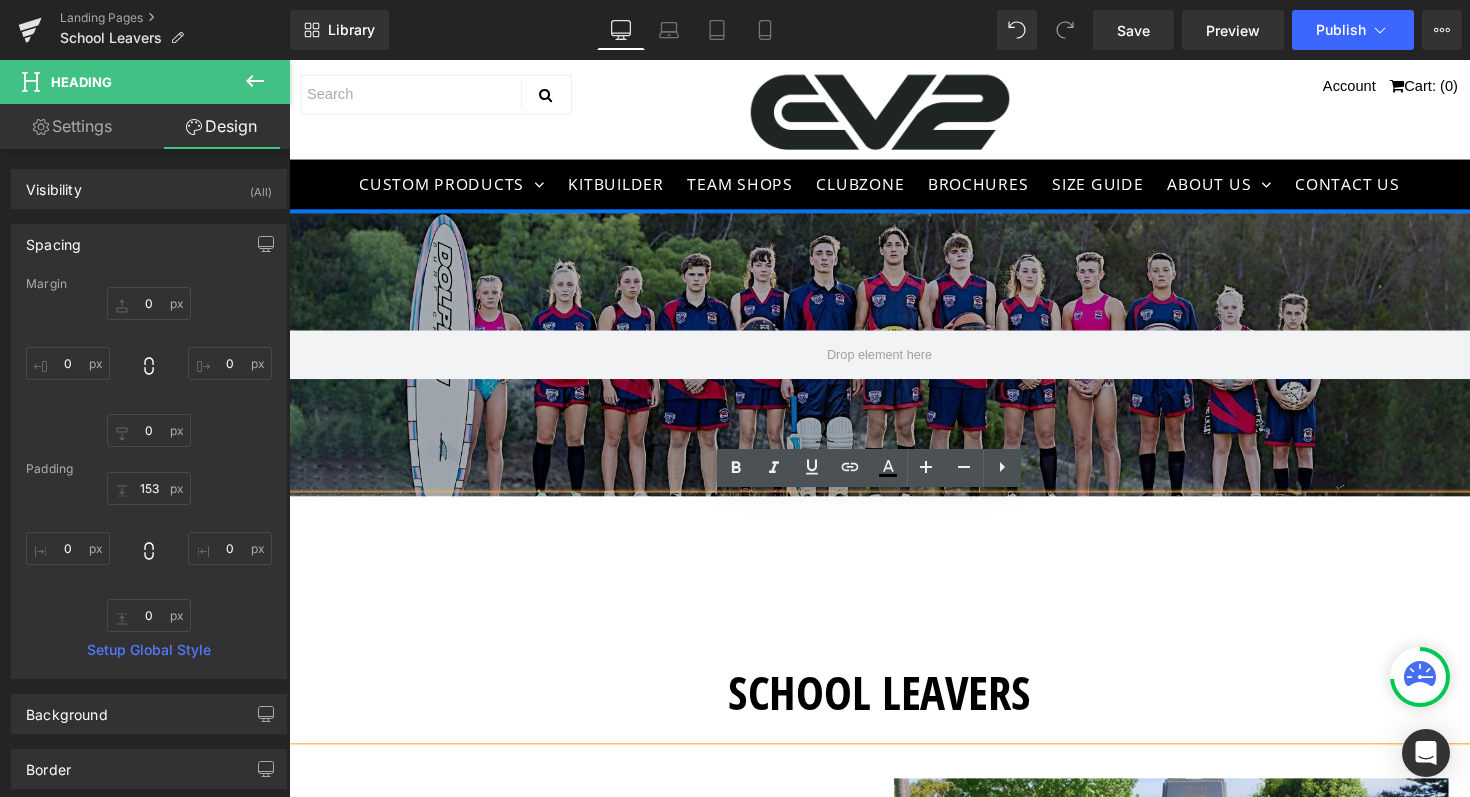 click at bounding box center [894, 362] 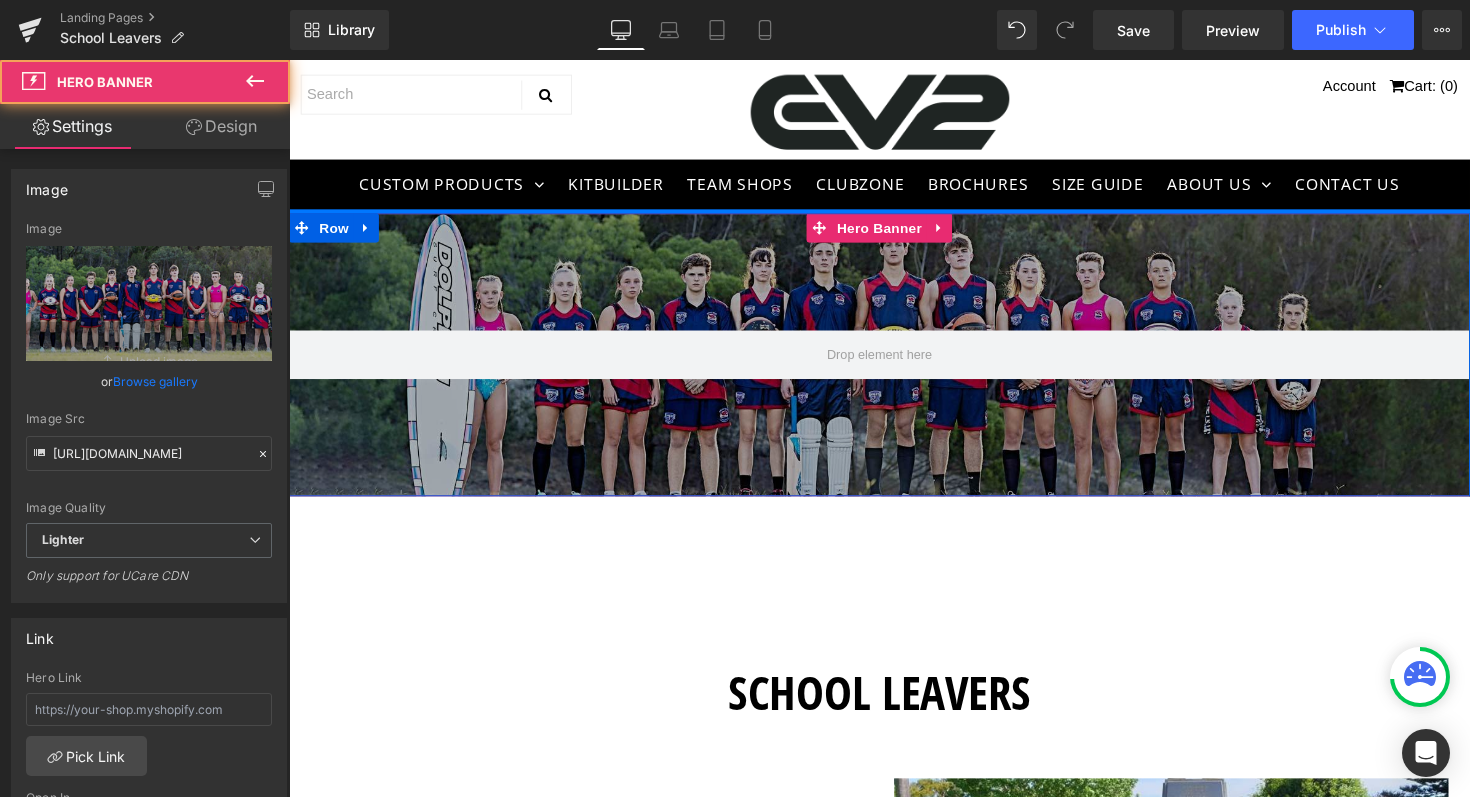 click at bounding box center [894, 362] 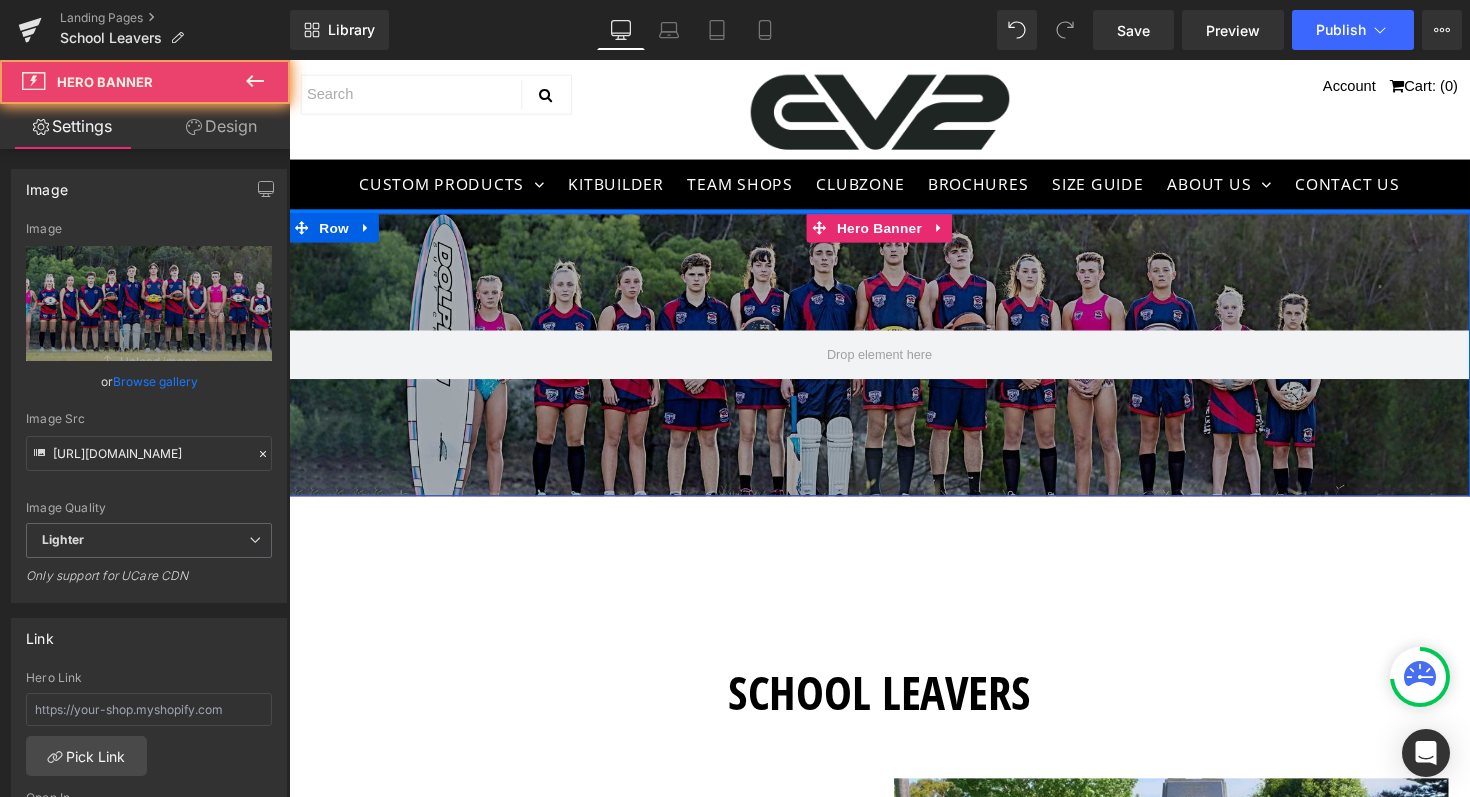 click at bounding box center (894, 362) 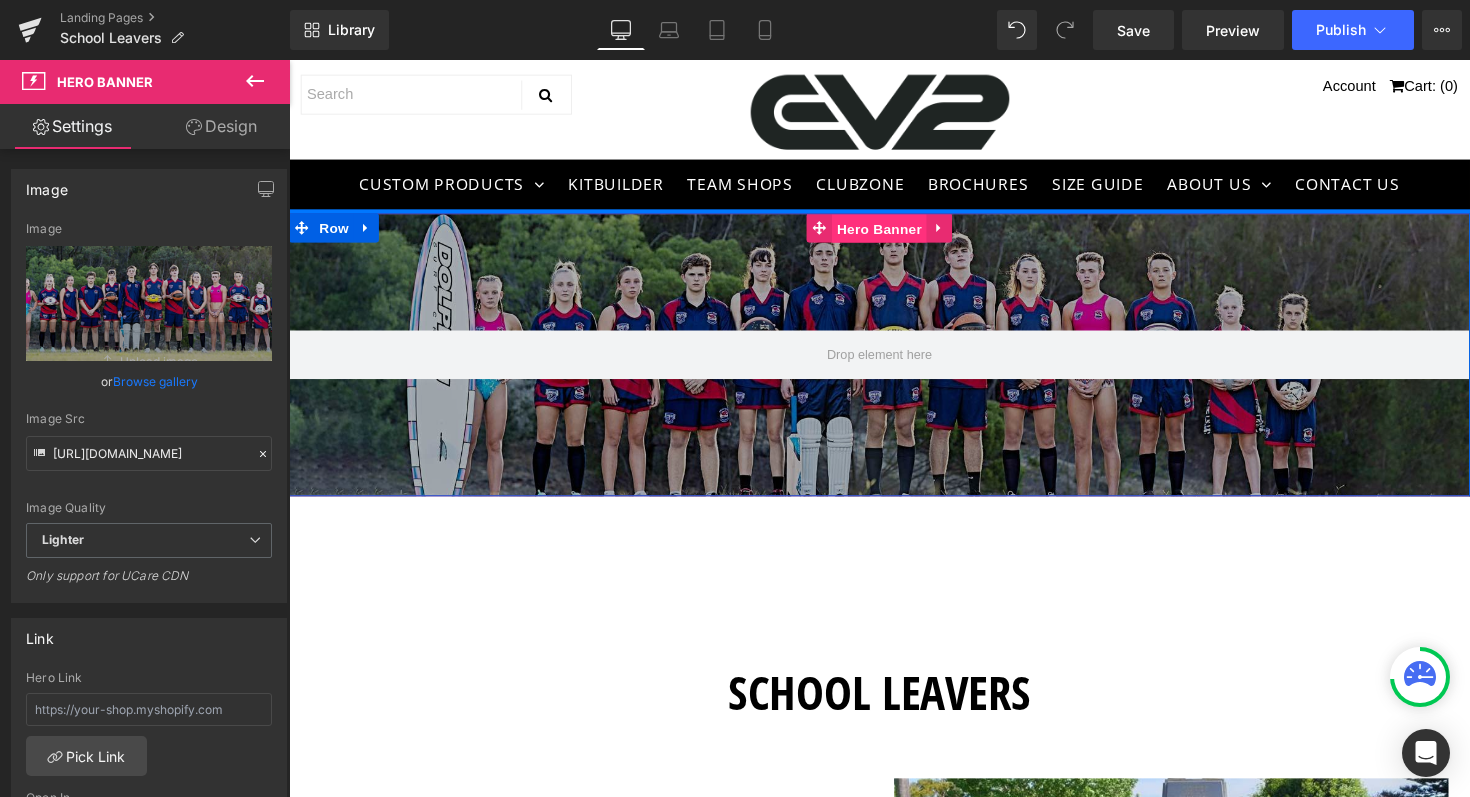 click on "Hero Banner" at bounding box center (893, 233) 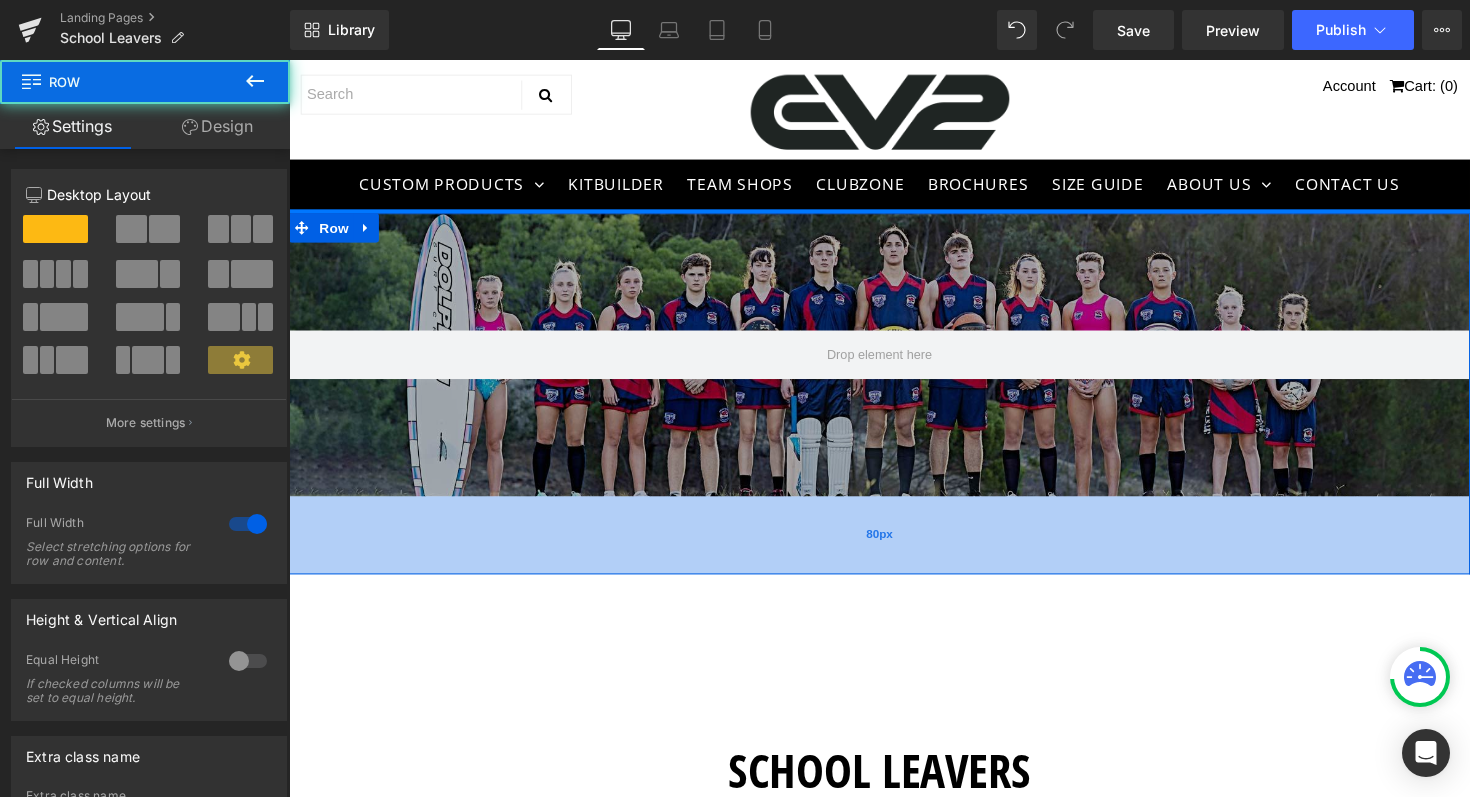 drag, startPoint x: 629, startPoint y: 504, endPoint x: 608, endPoint y: 594, distance: 92.417534 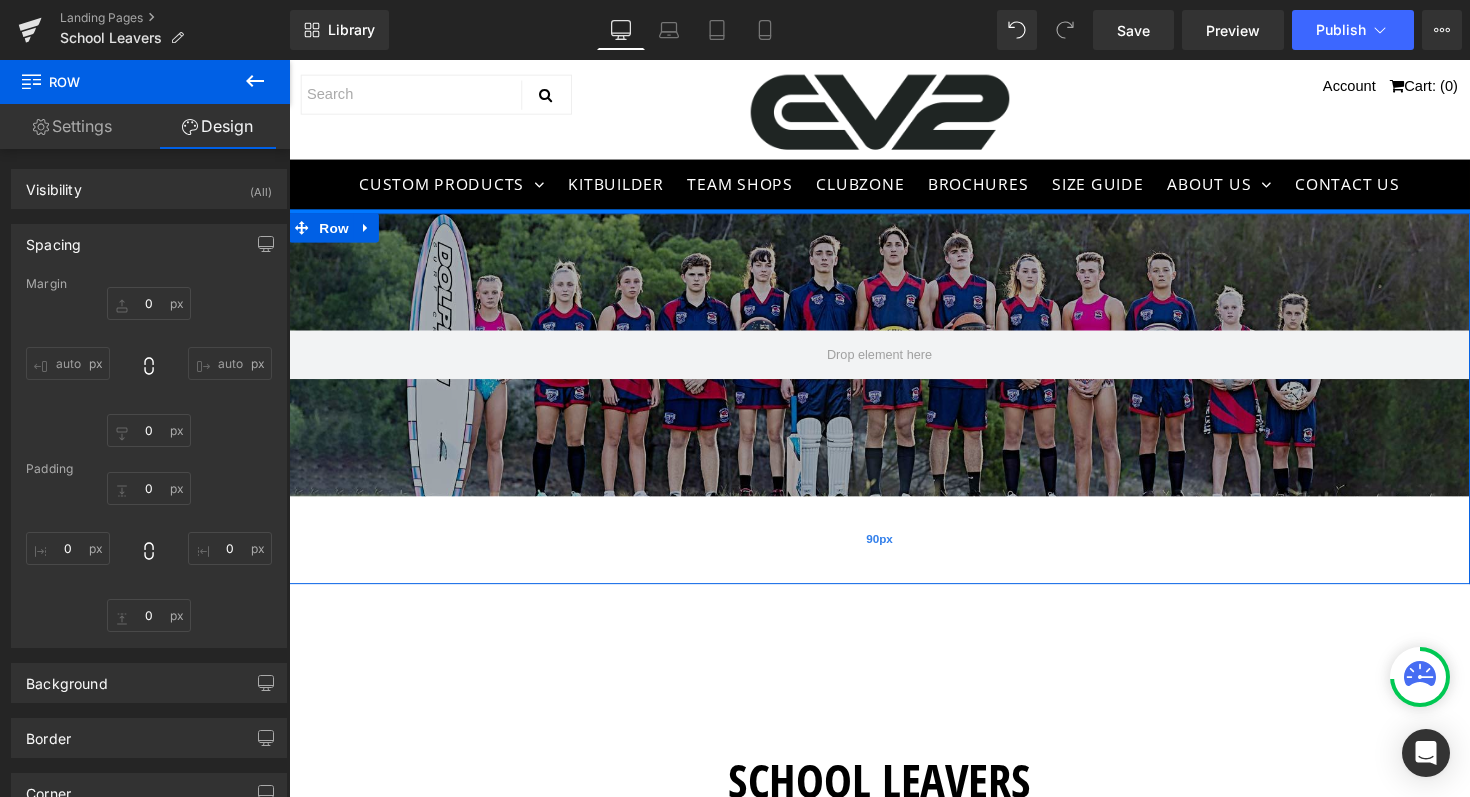 type on "0" 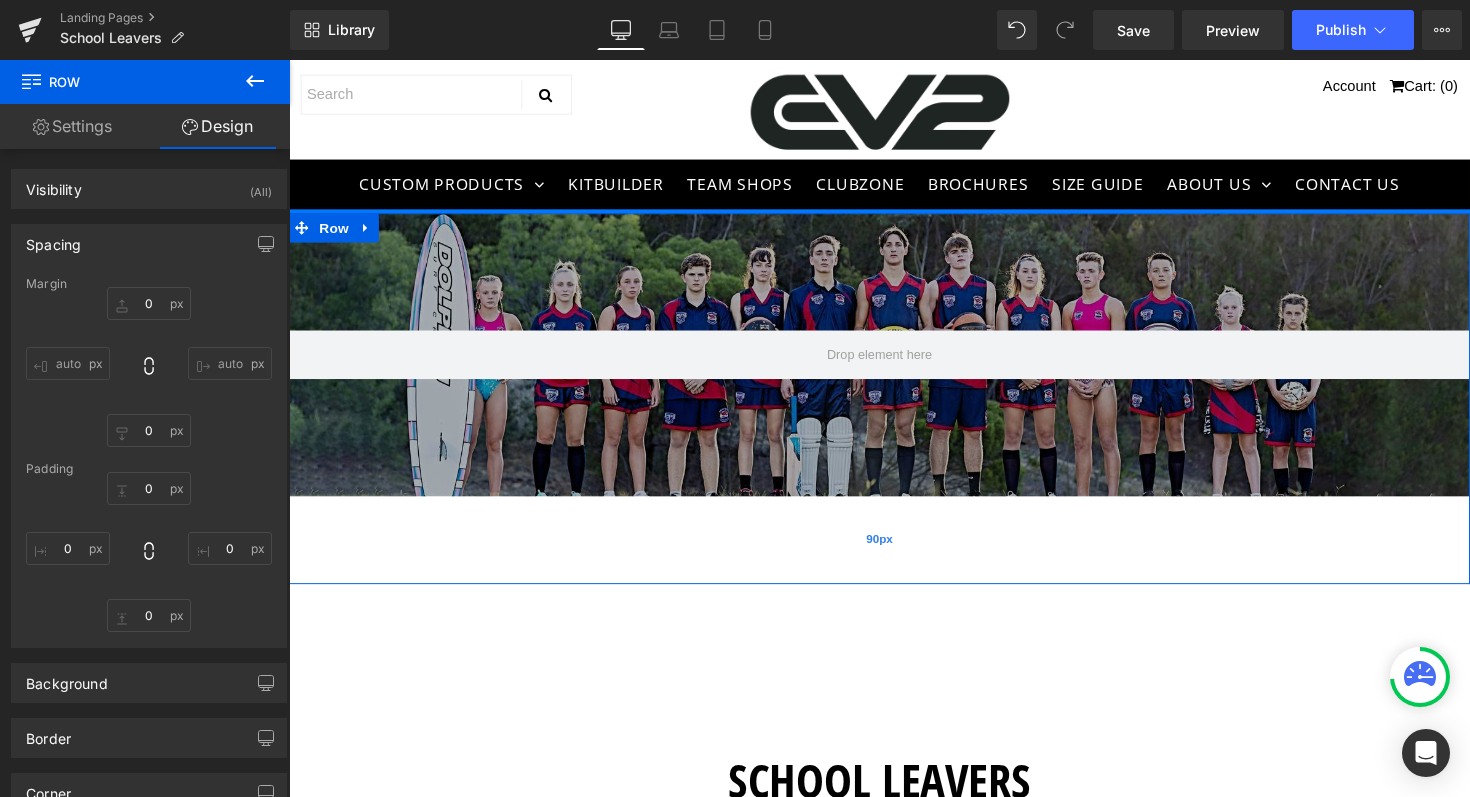 type on "0" 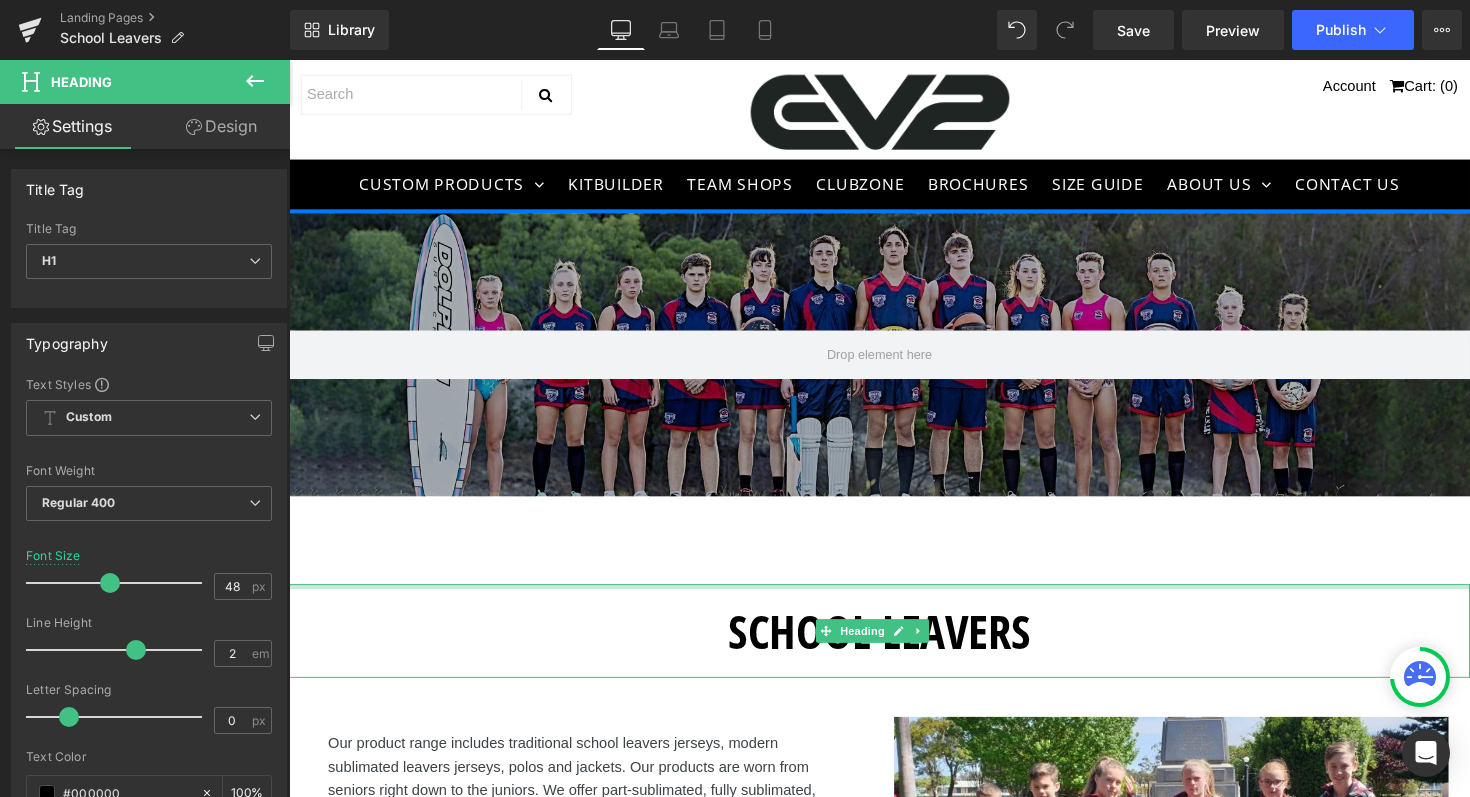 drag, startPoint x: 662, startPoint y: 597, endPoint x: 718, endPoint y: 429, distance: 177.08755 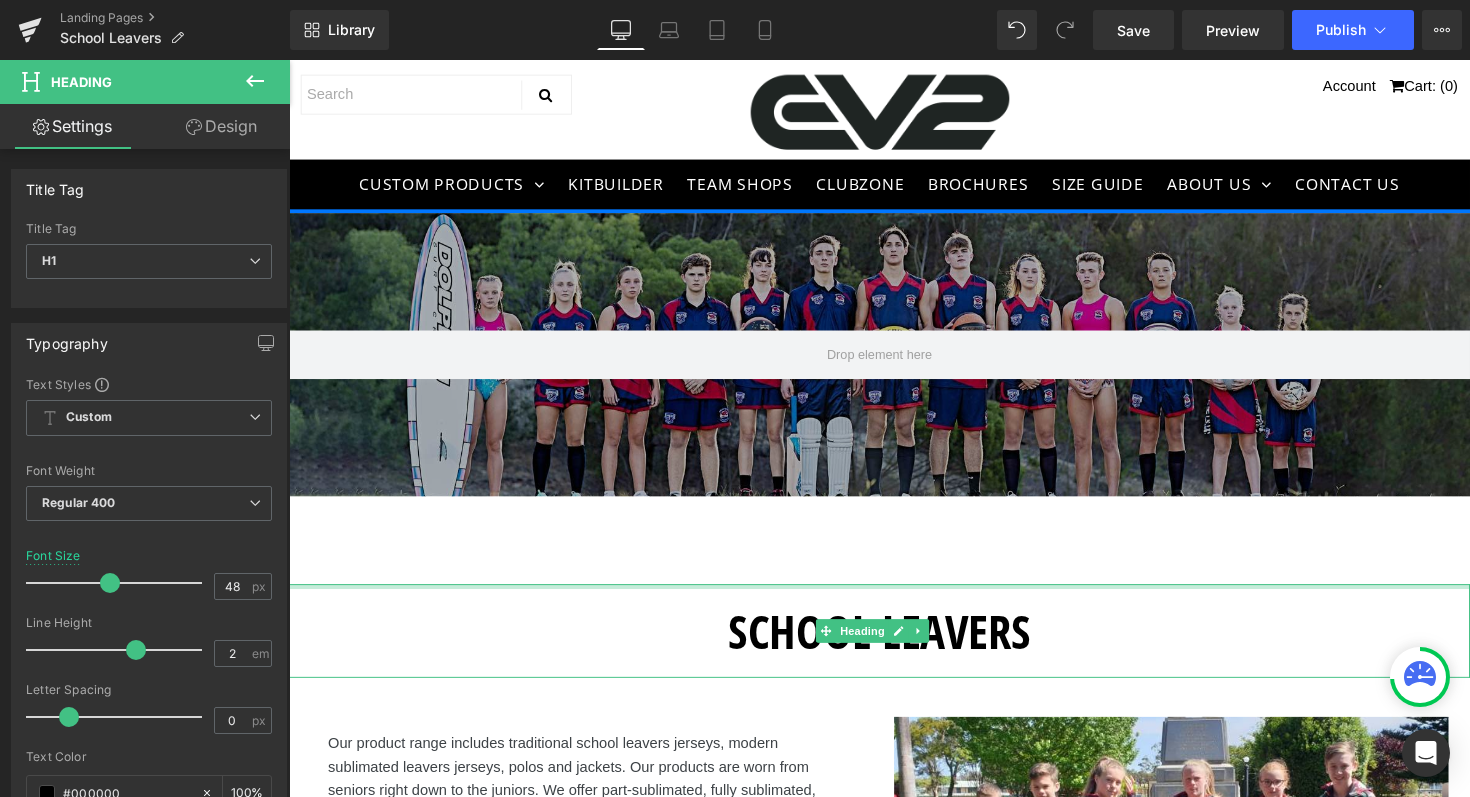 click on "Hero Banner         Row     90px     SCHOOL LEAVERS Heading         Our product range includes traditional school leavers jerseys, modern sublimated leavers jerseys, polos and jackets. Our products are  worn from seniors right down to the juniors. We offer part-sublimated, fully sublimated, sewn and embroidered garments. Text Block         Row
SCHOOL JACKETS
Heading" at bounding box center [894, 1385] 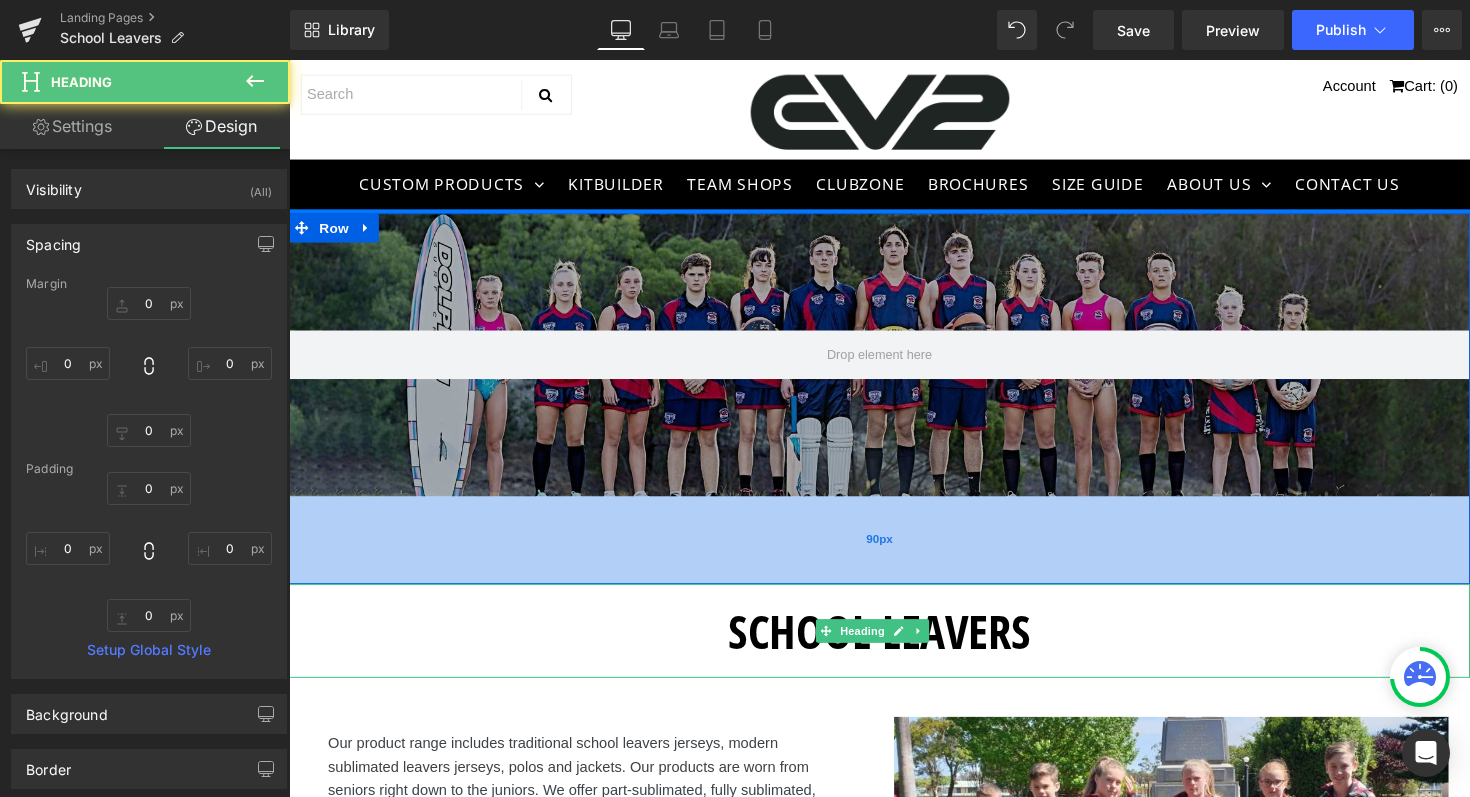 click on "90px" at bounding box center (894, 552) 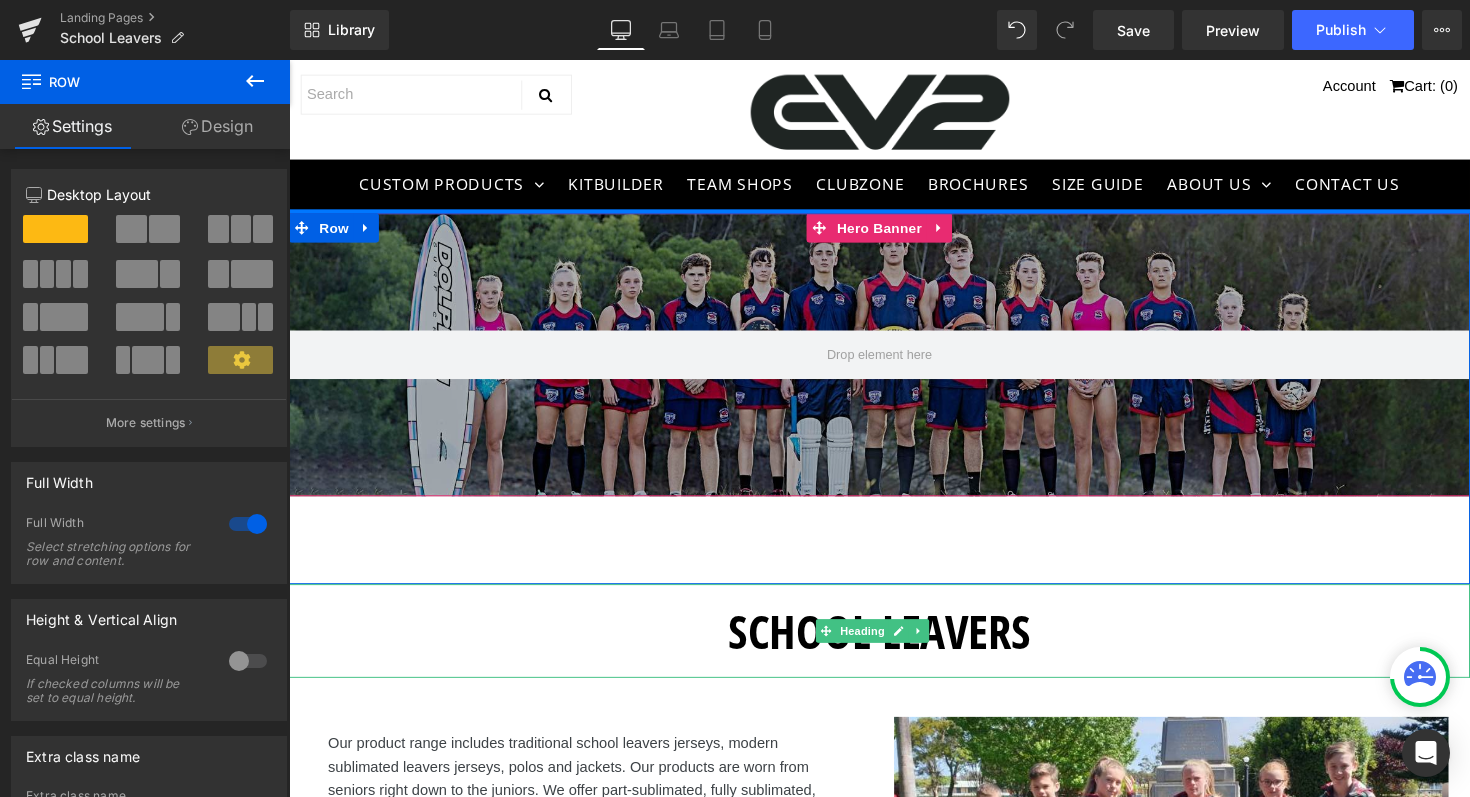 click at bounding box center (894, 362) 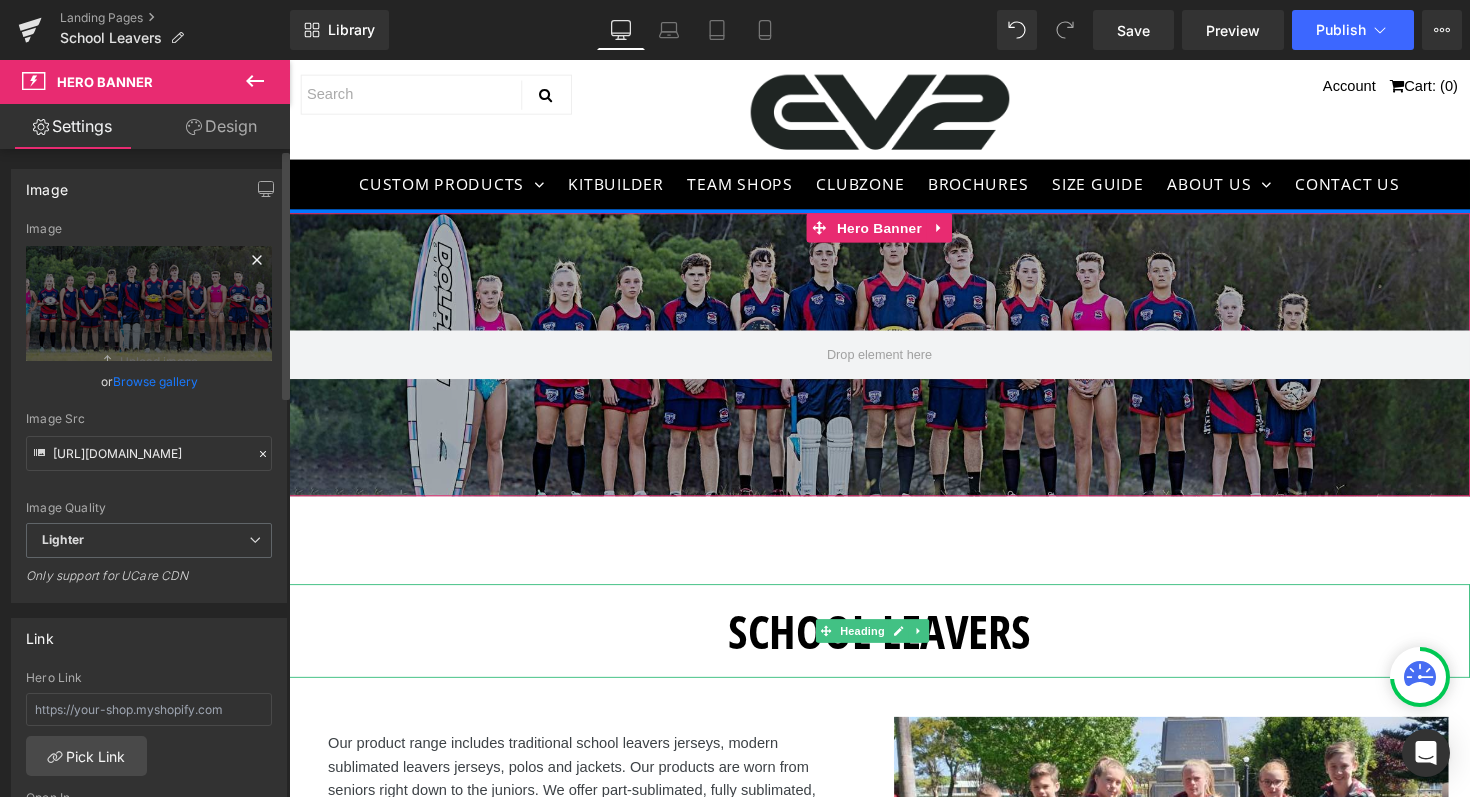 click 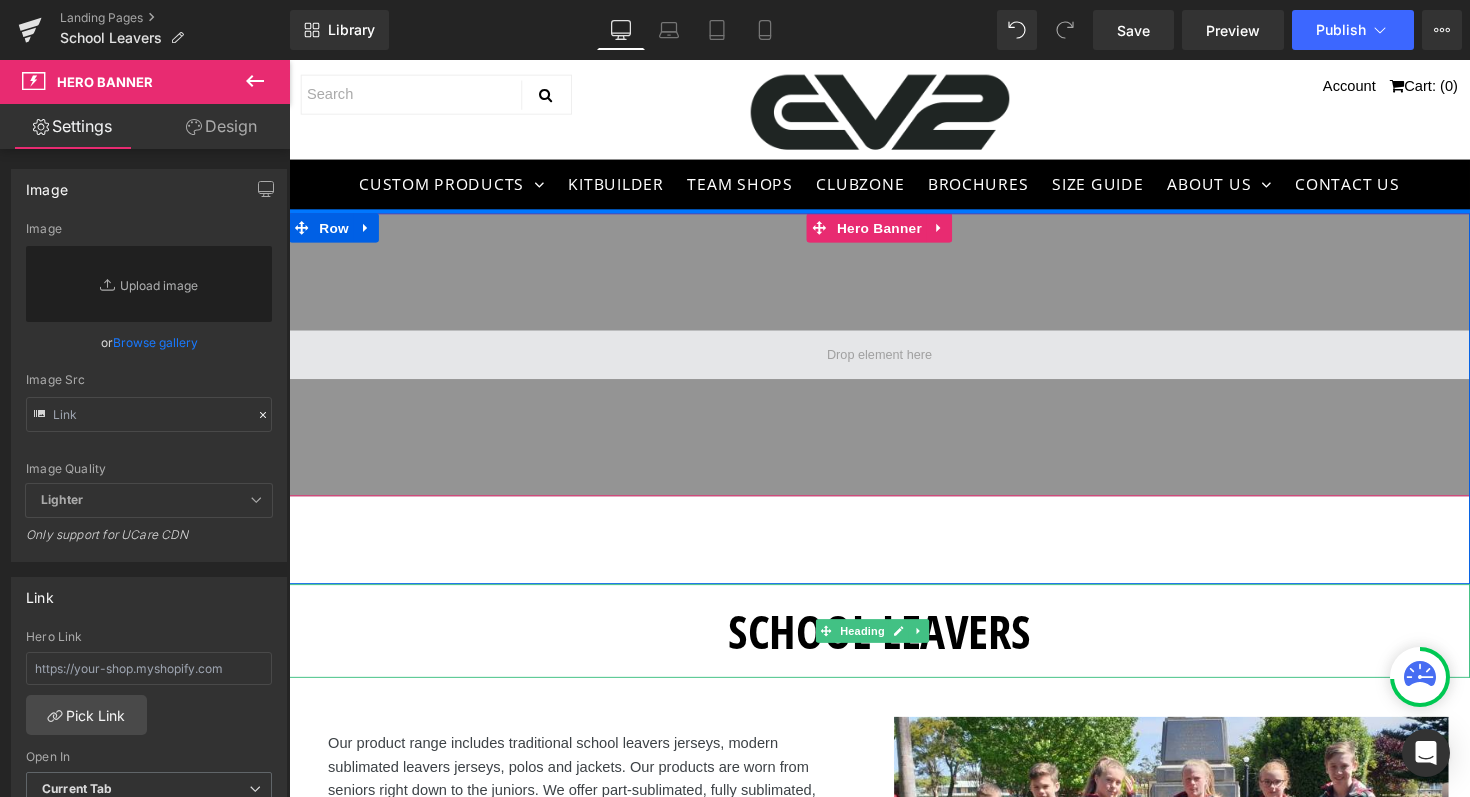 click at bounding box center [894, 362] 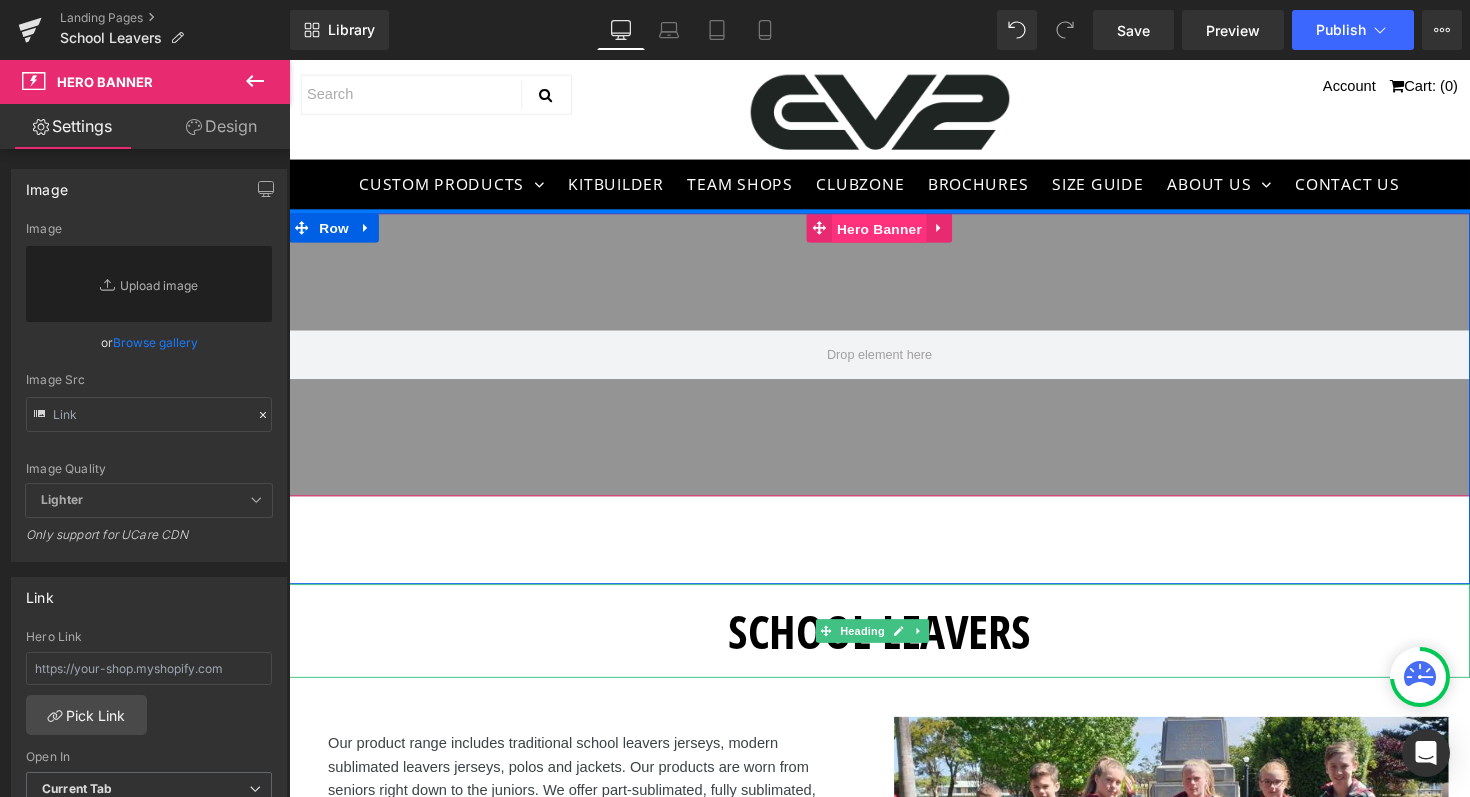 click on "Hero Banner" at bounding box center [893, 233] 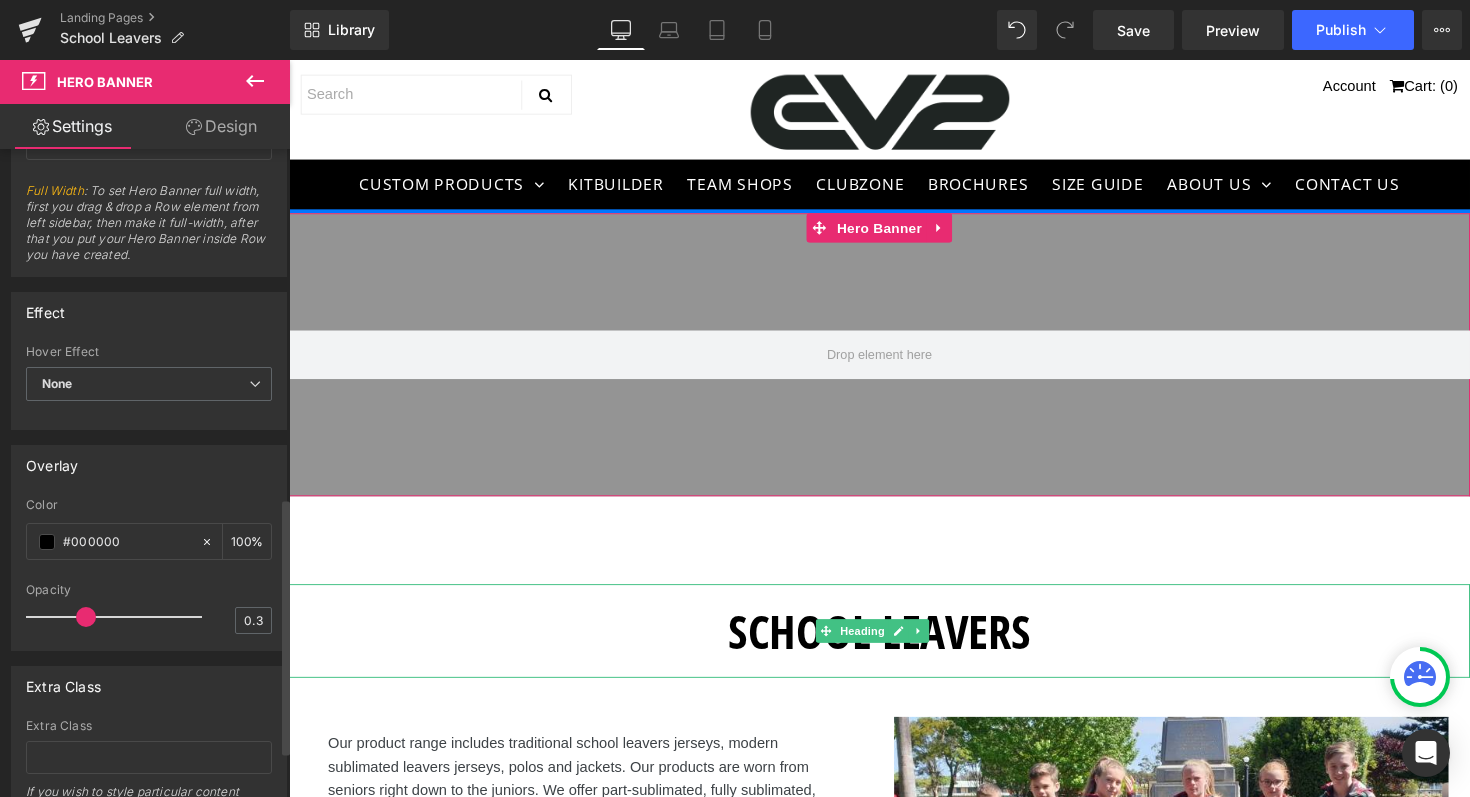 scroll, scrollTop: 1001, scrollLeft: 0, axis: vertical 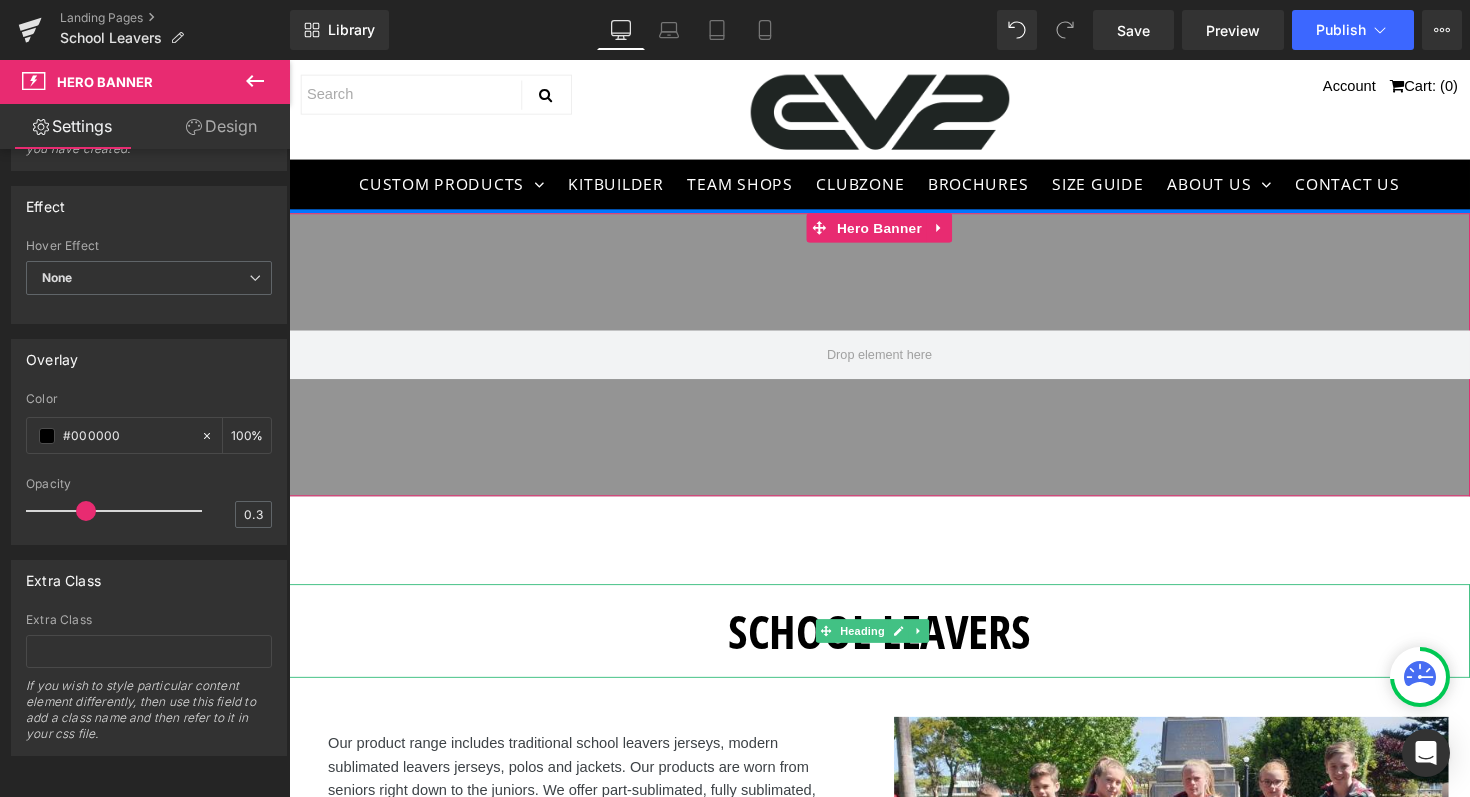 click on "Design" at bounding box center [221, 126] 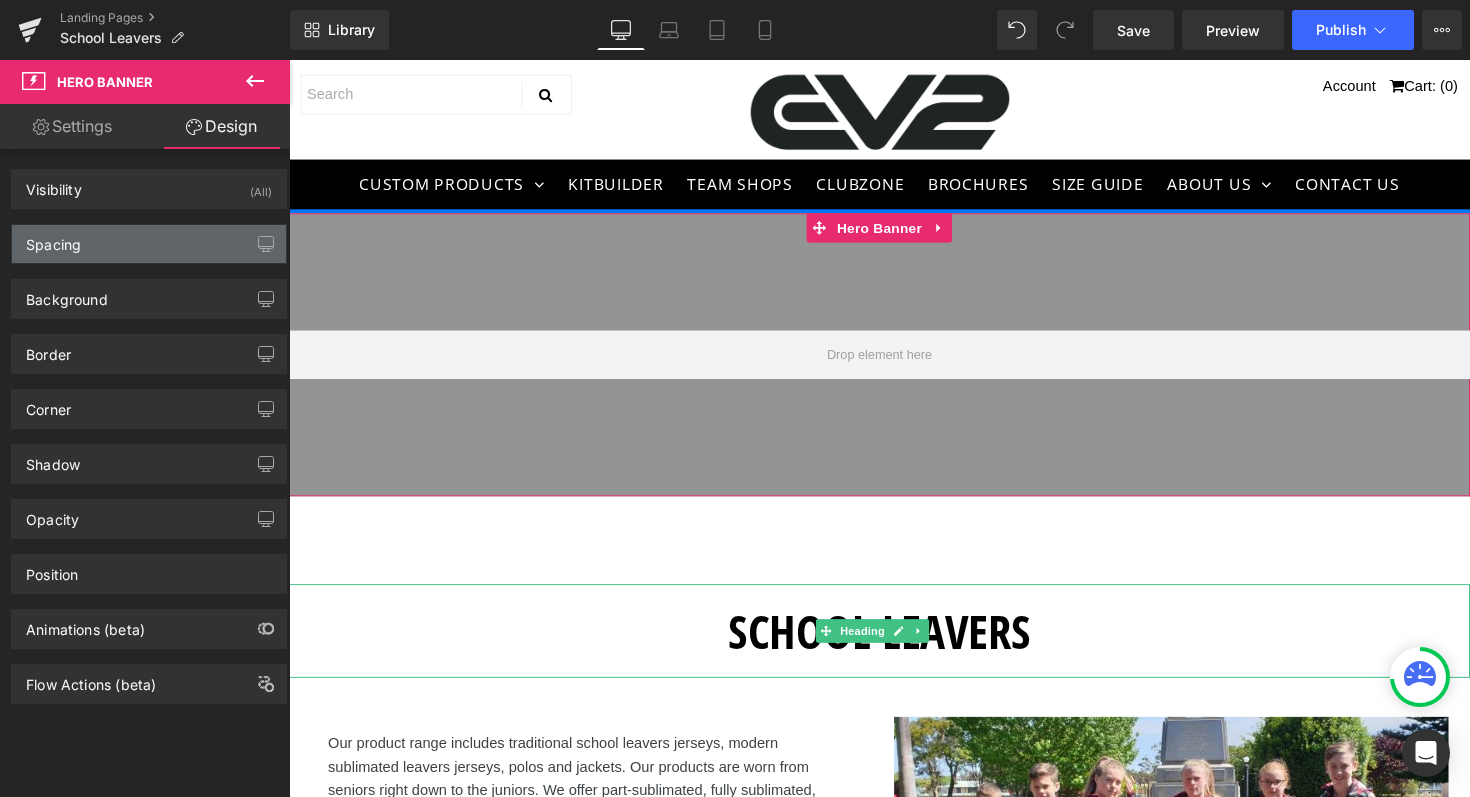 click on "Spacing" at bounding box center (149, 244) 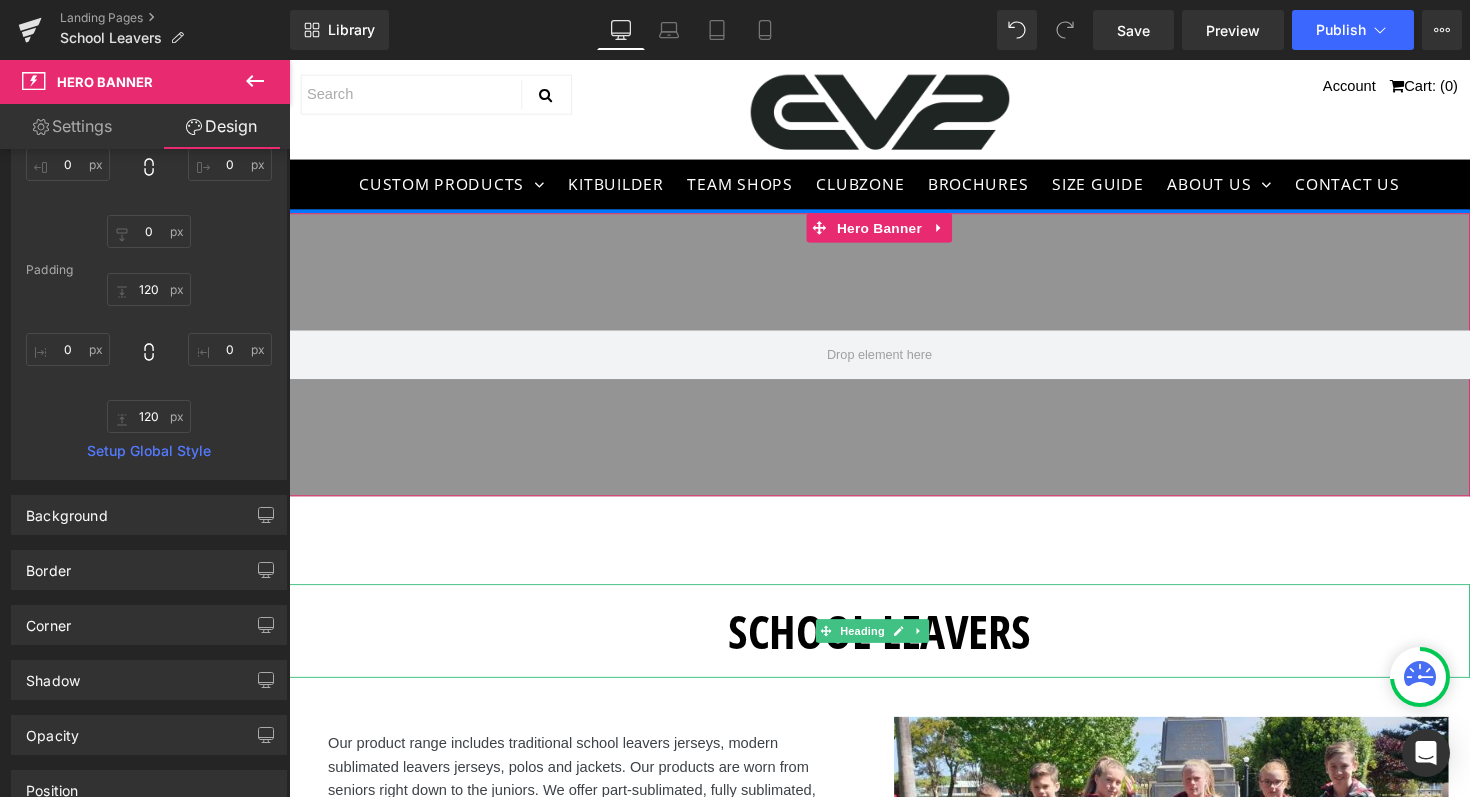 scroll, scrollTop: 378, scrollLeft: 0, axis: vertical 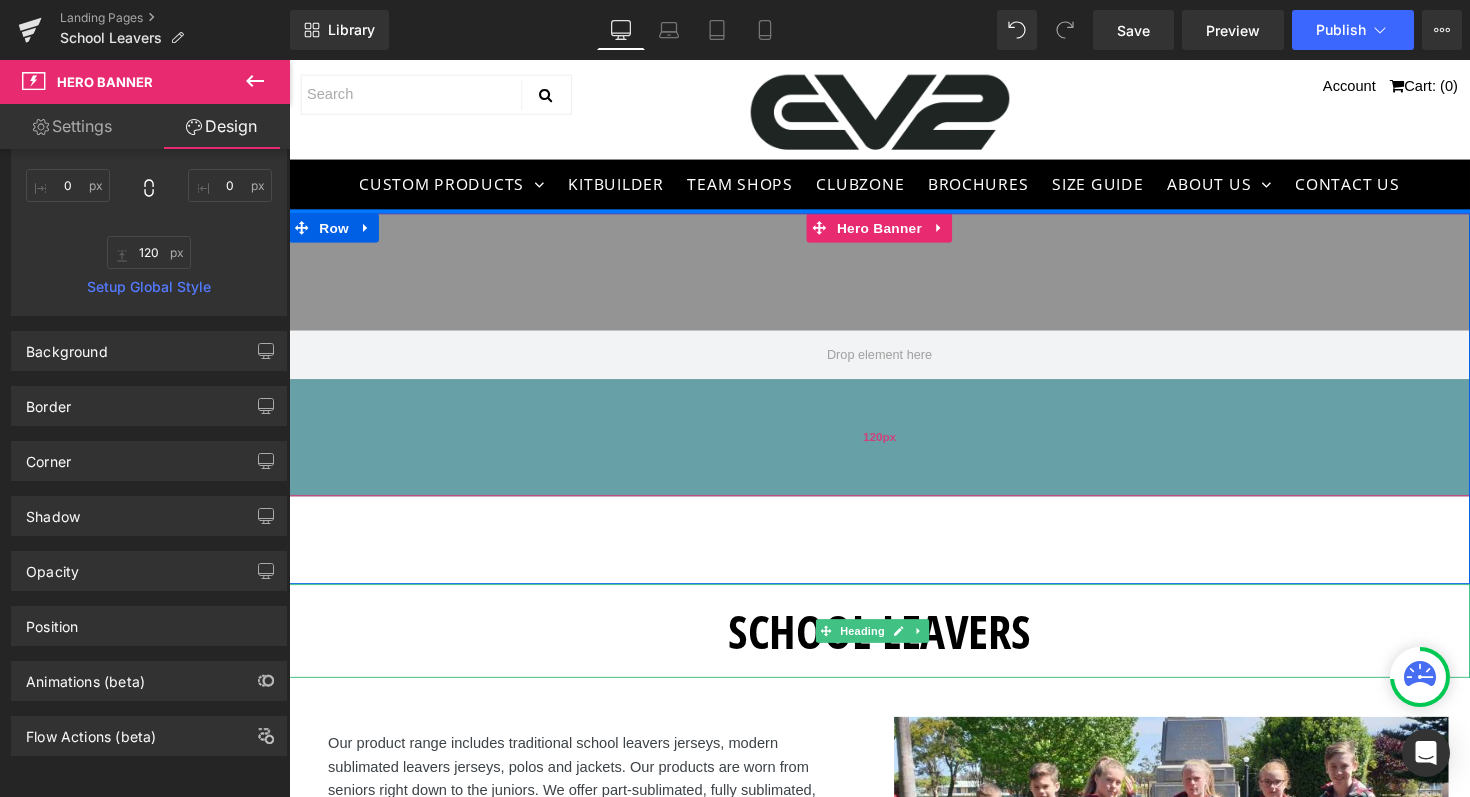 click on "120px" at bounding box center (894, 447) 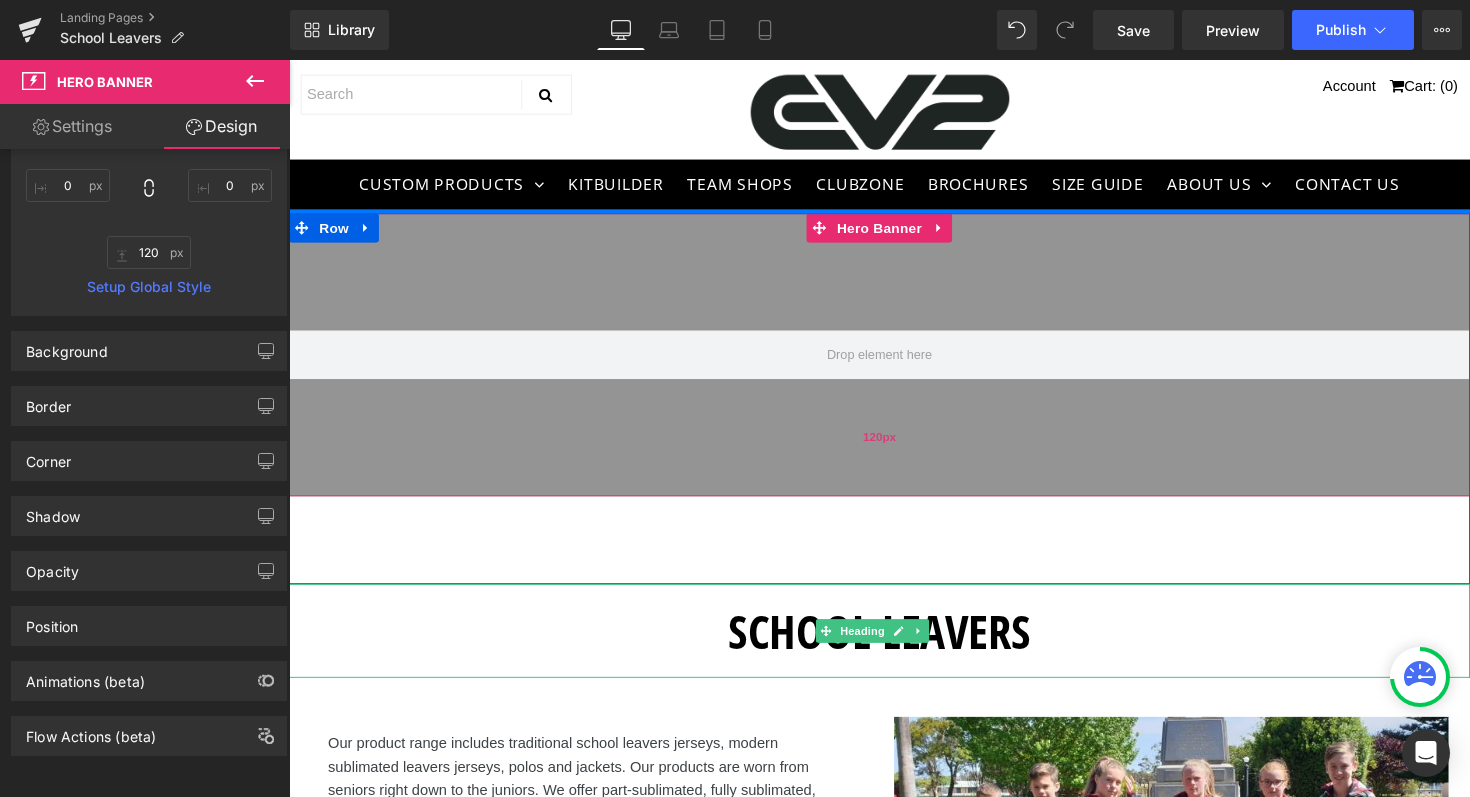click on "120px" at bounding box center [894, 447] 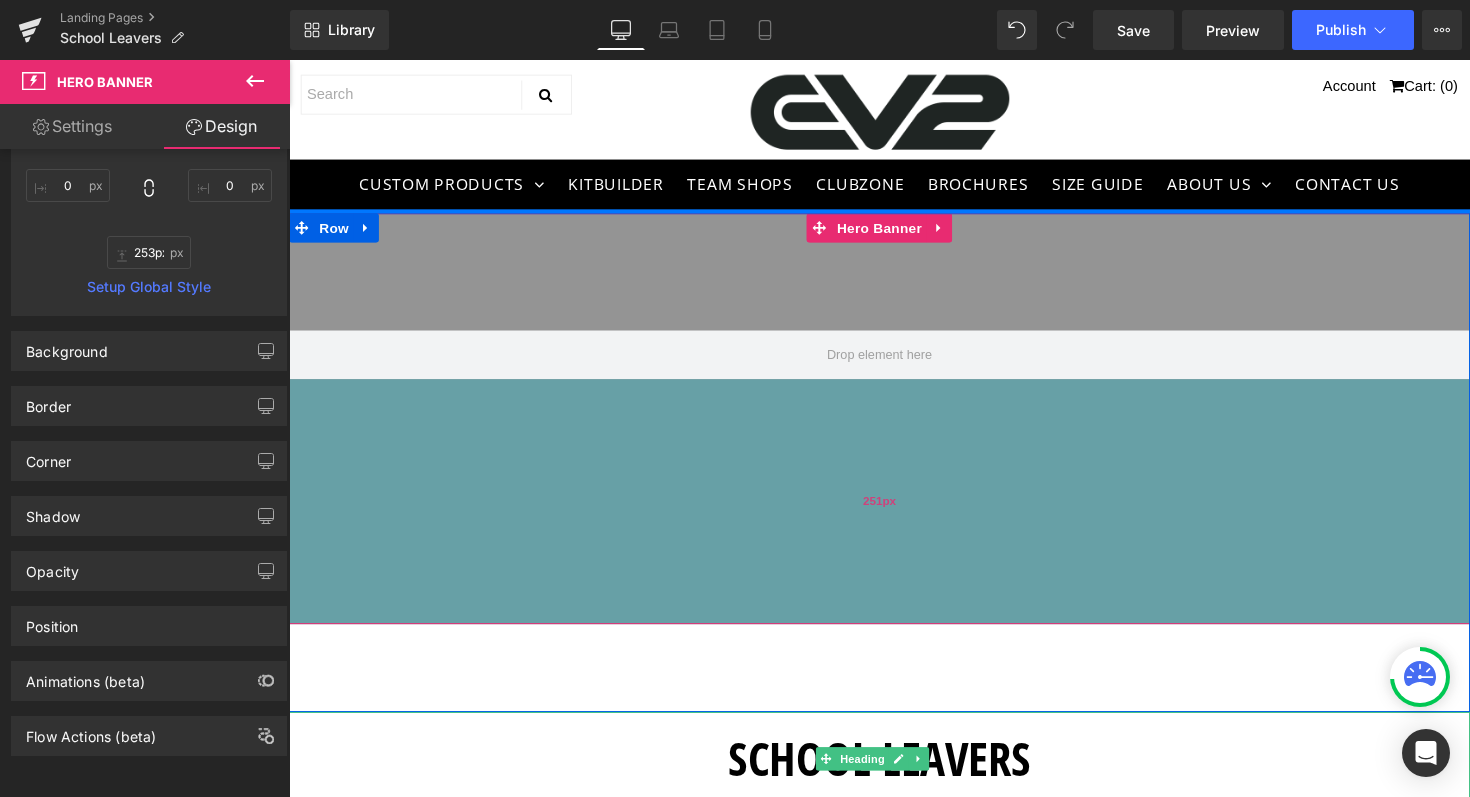 type on "254px" 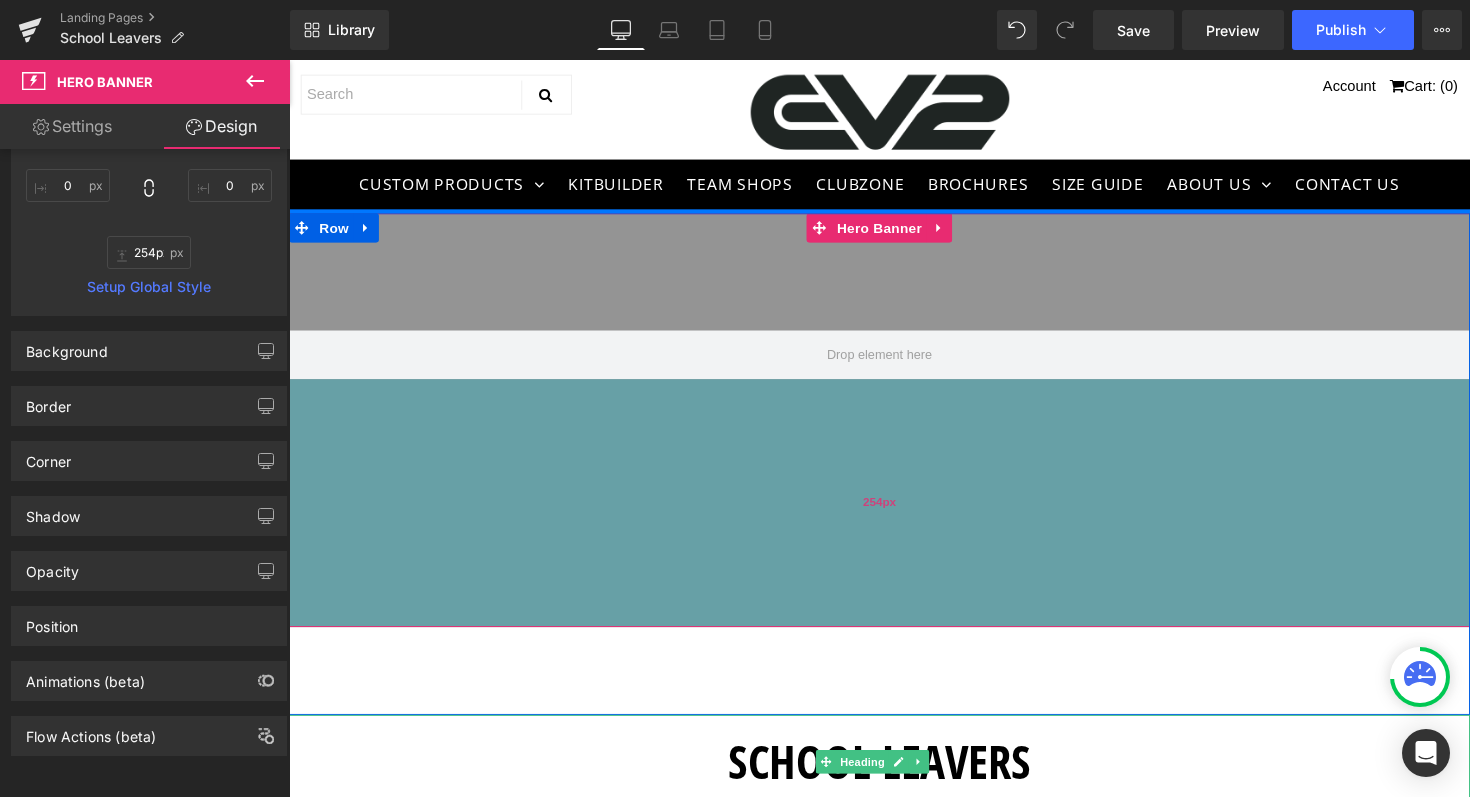 drag, startPoint x: 610, startPoint y: 502, endPoint x: 593, endPoint y: 636, distance: 135.07405 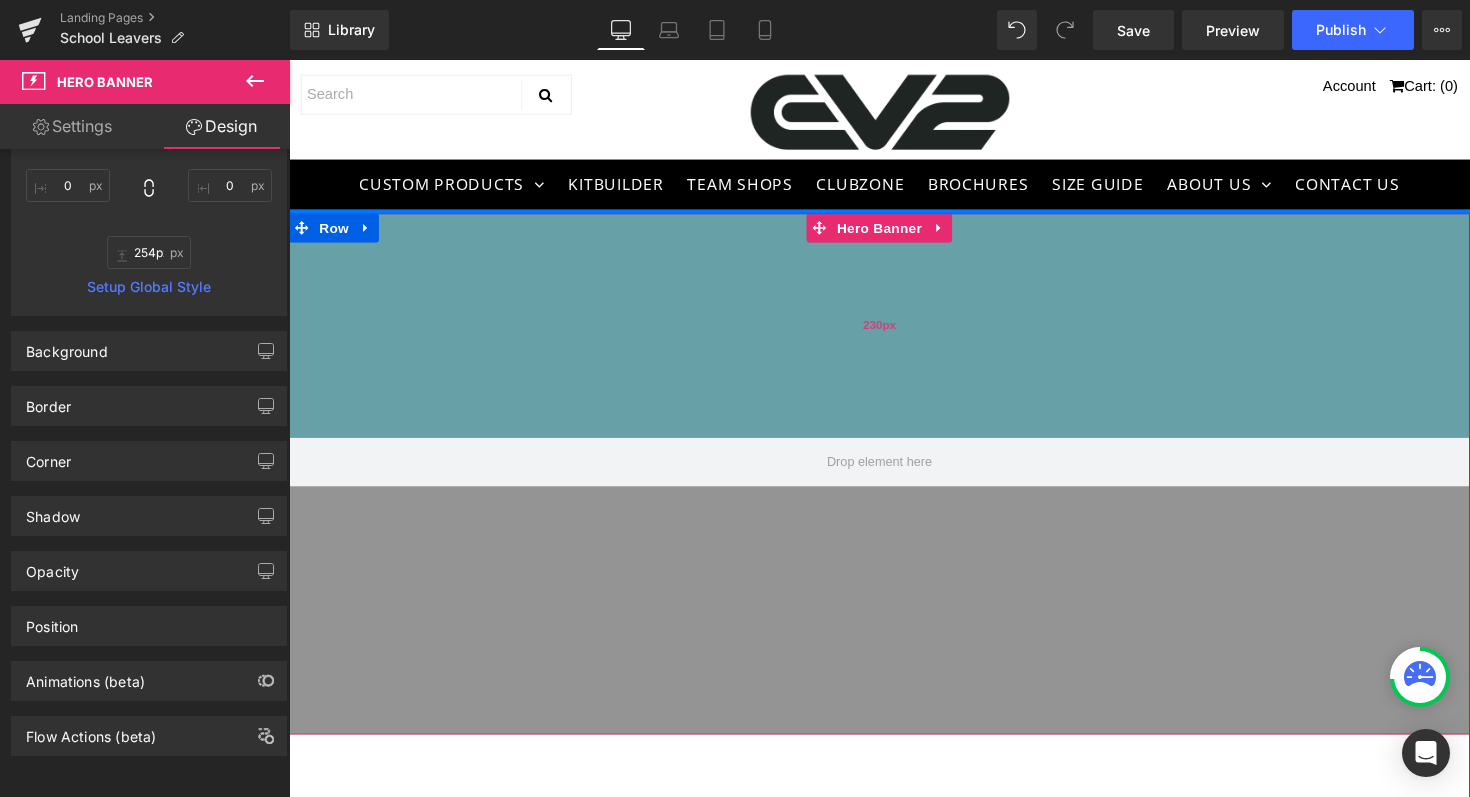 drag, startPoint x: 693, startPoint y: 331, endPoint x: 676, endPoint y: 441, distance: 111.305885 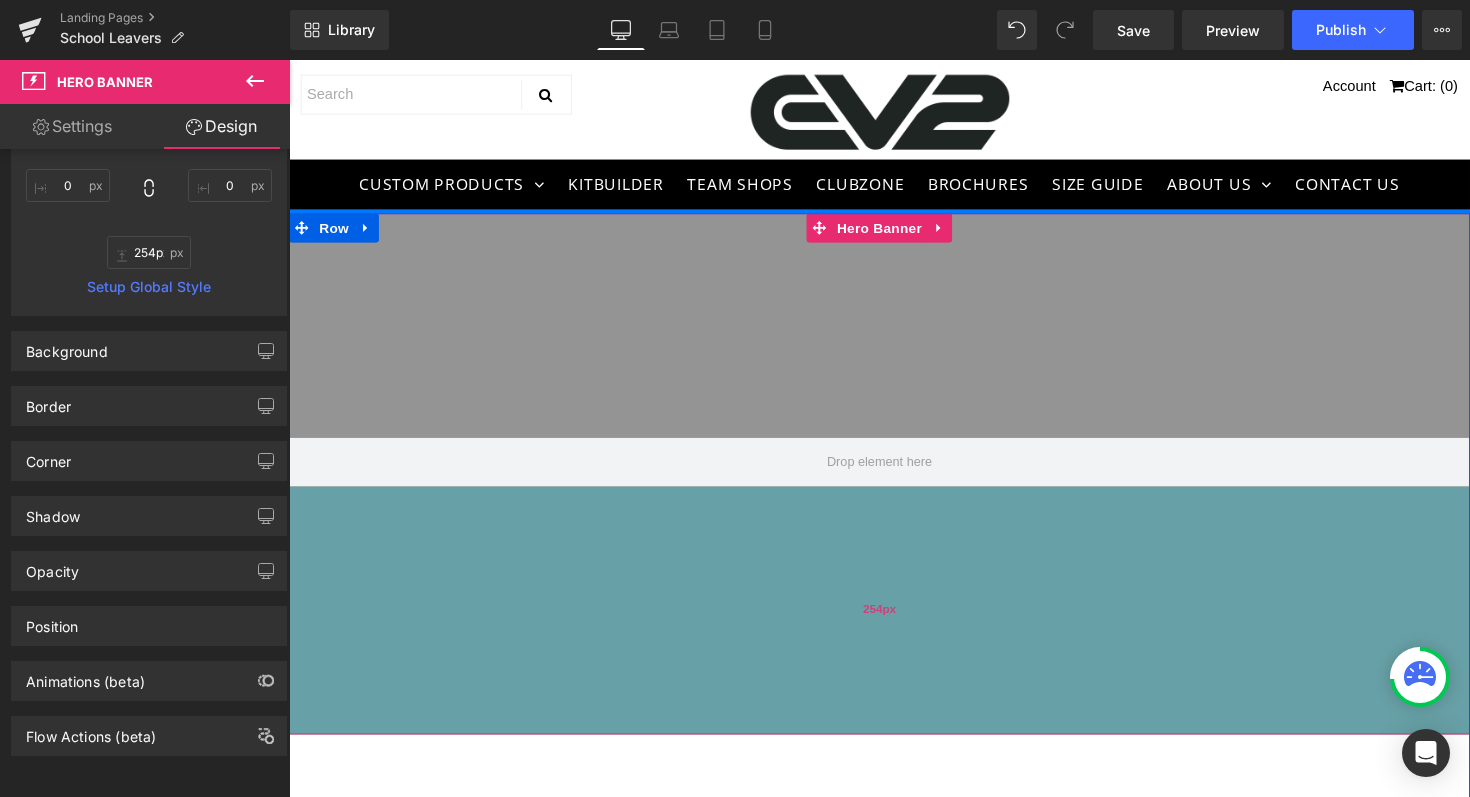 click on "254px" at bounding box center (894, 624) 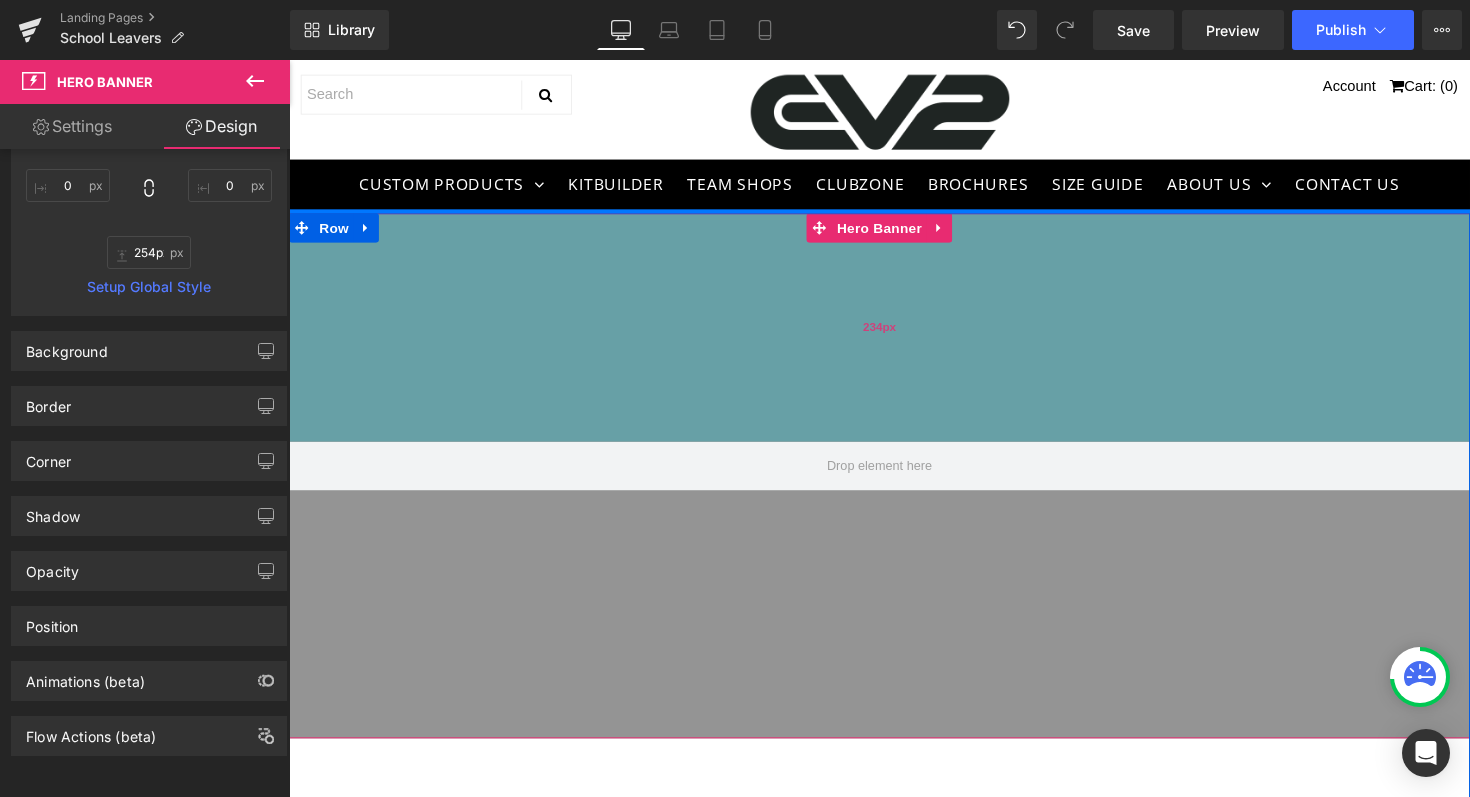 type on "245px" 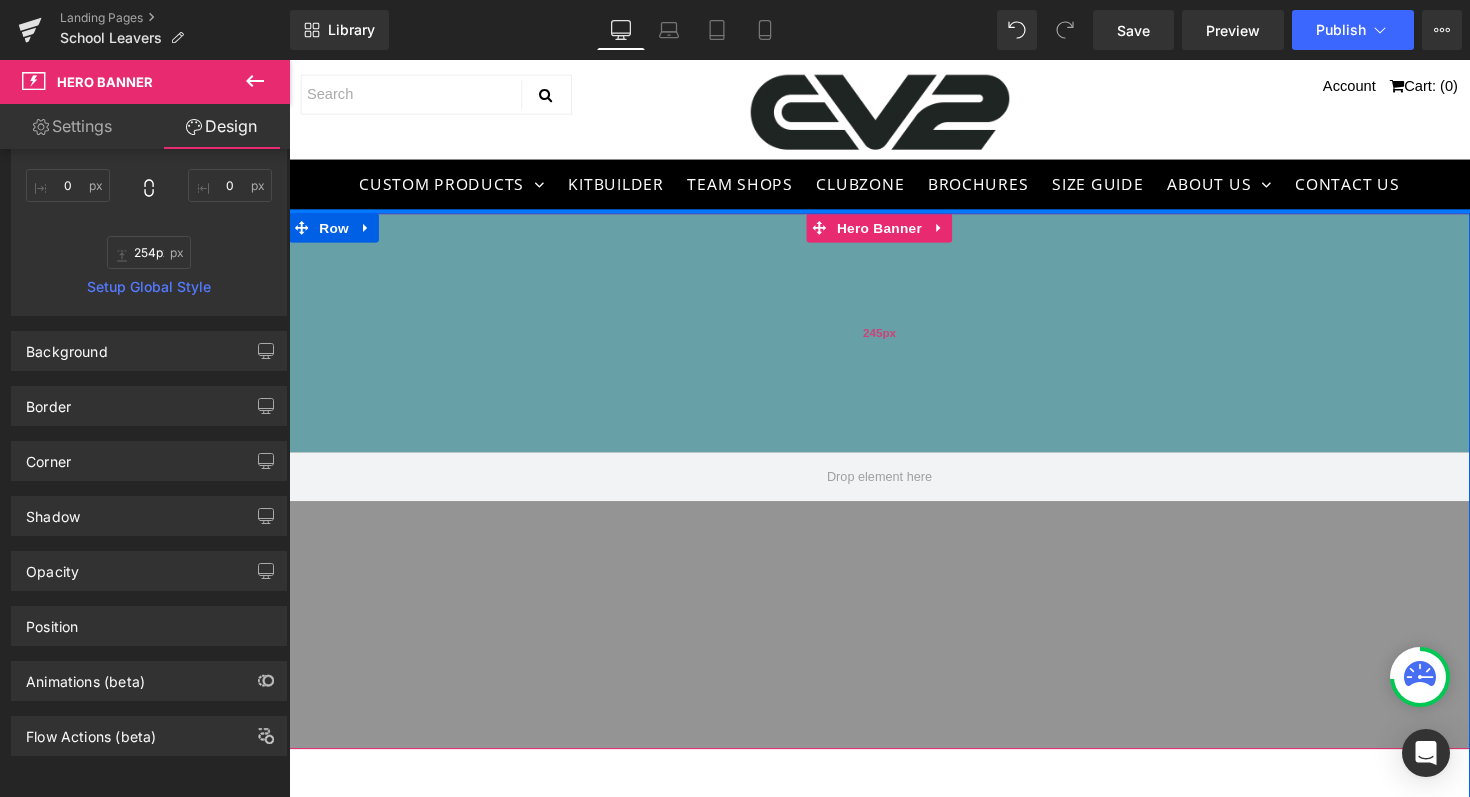 drag, startPoint x: 872, startPoint y: 442, endPoint x: 872, endPoint y: 457, distance: 15 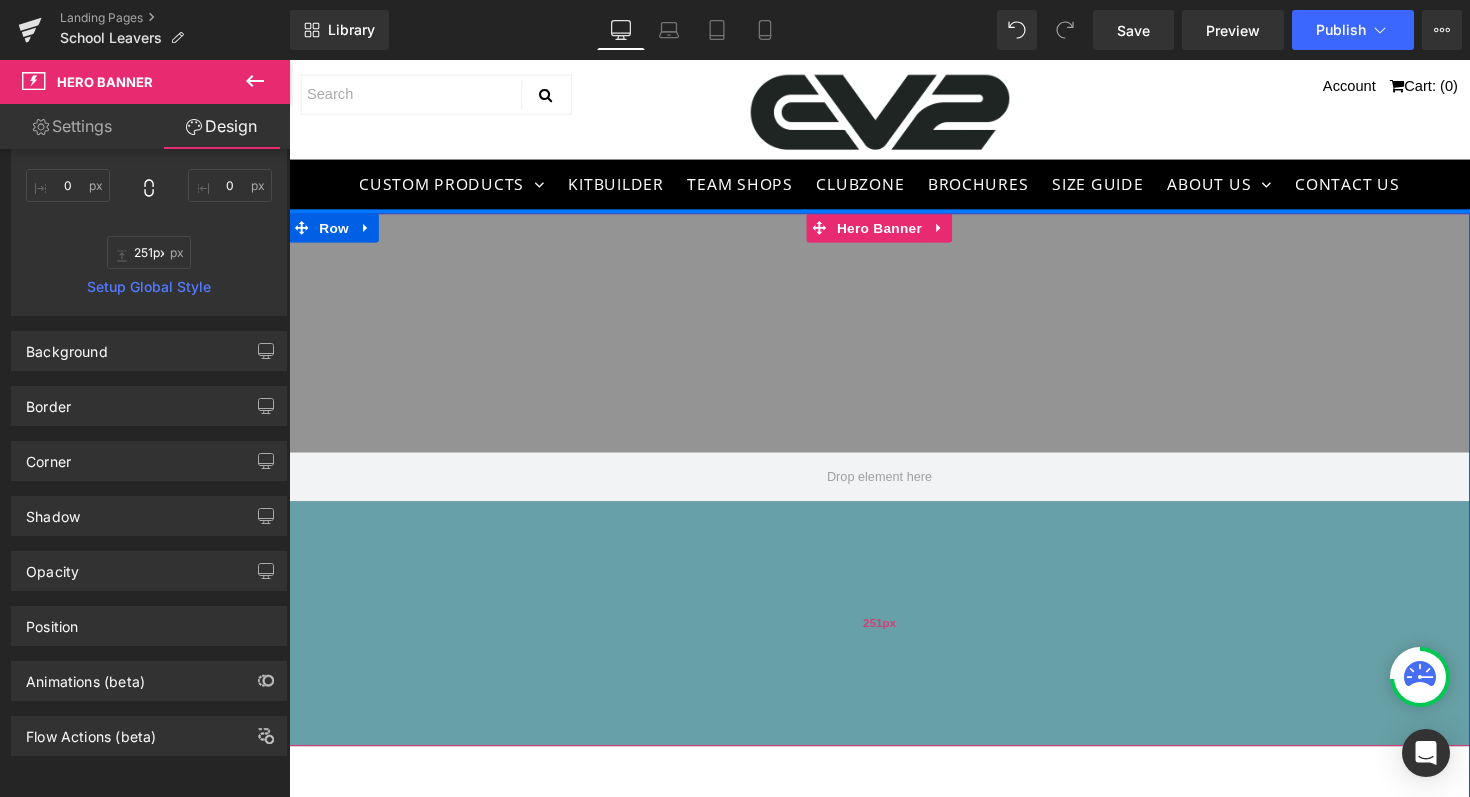 type on "250px" 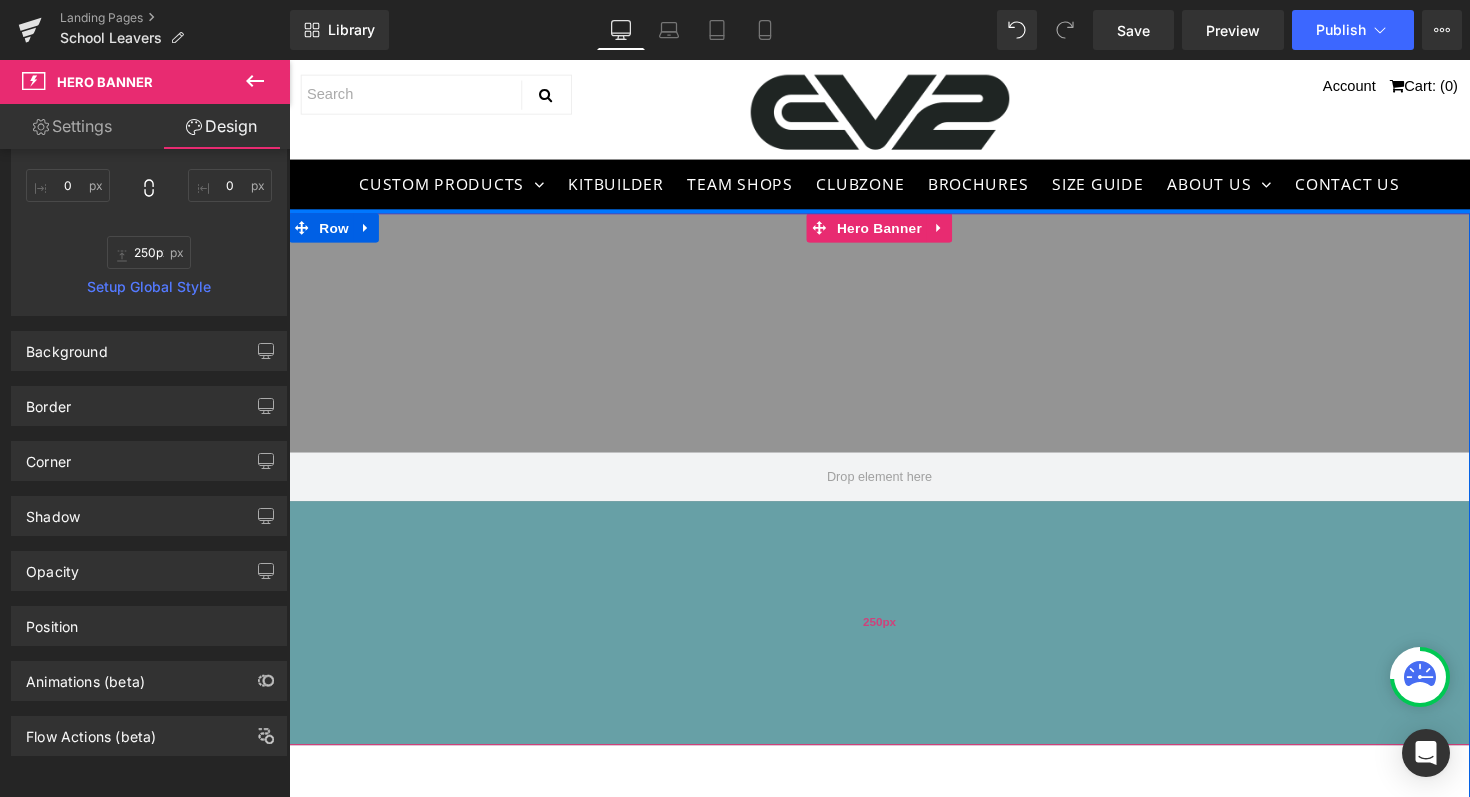 click on "250px" at bounding box center [894, 637] 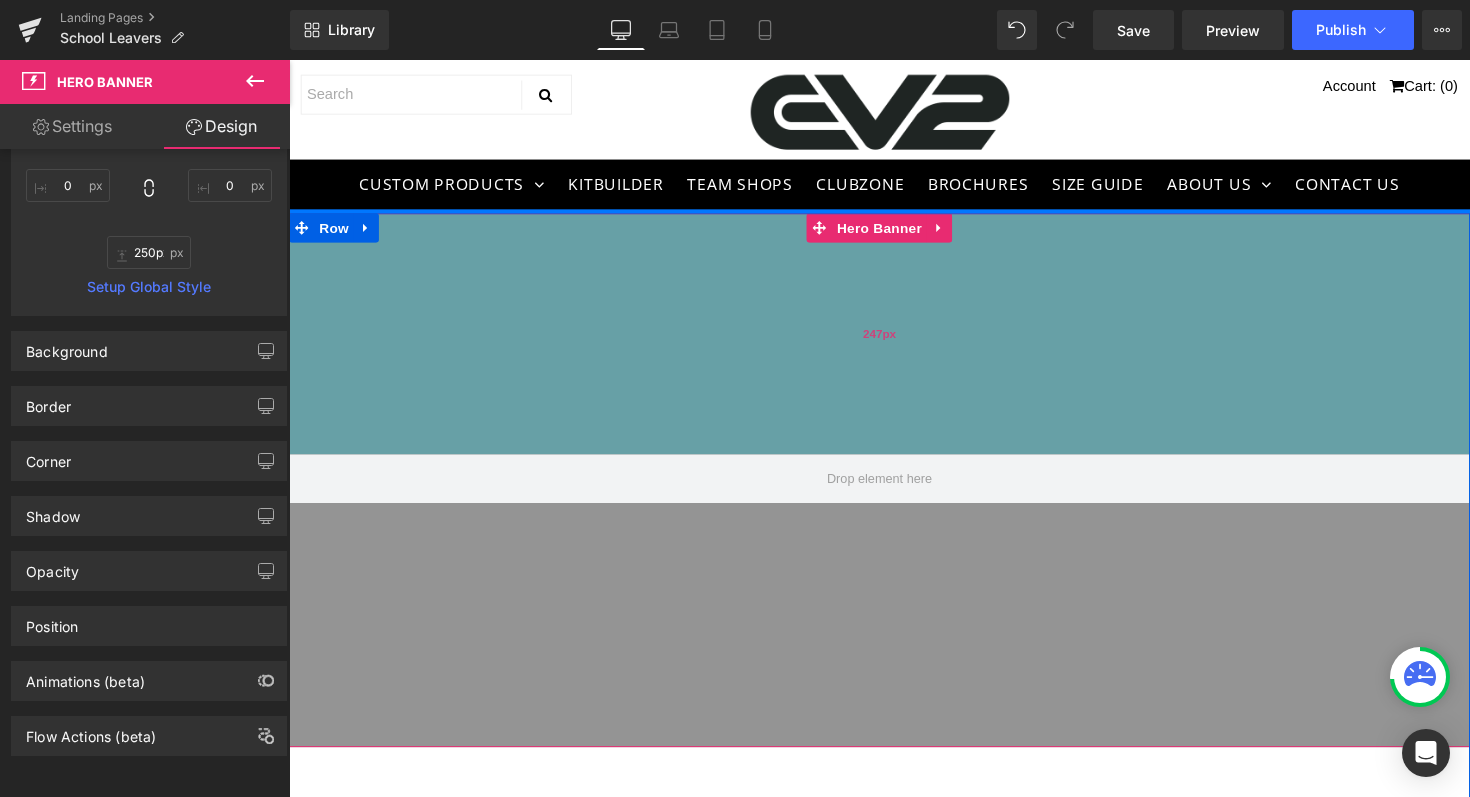 type on "250px" 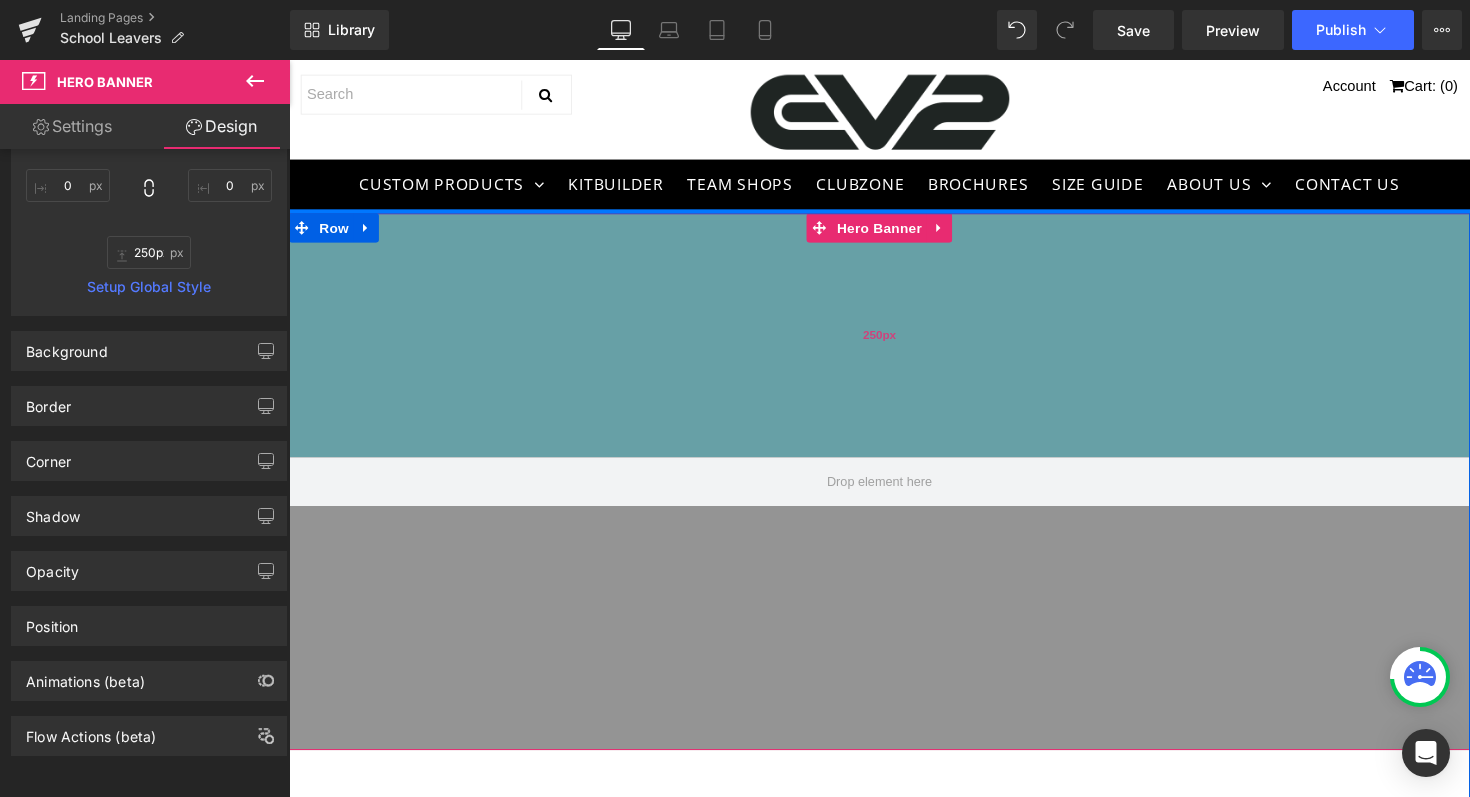 click on "250px" at bounding box center [894, 342] 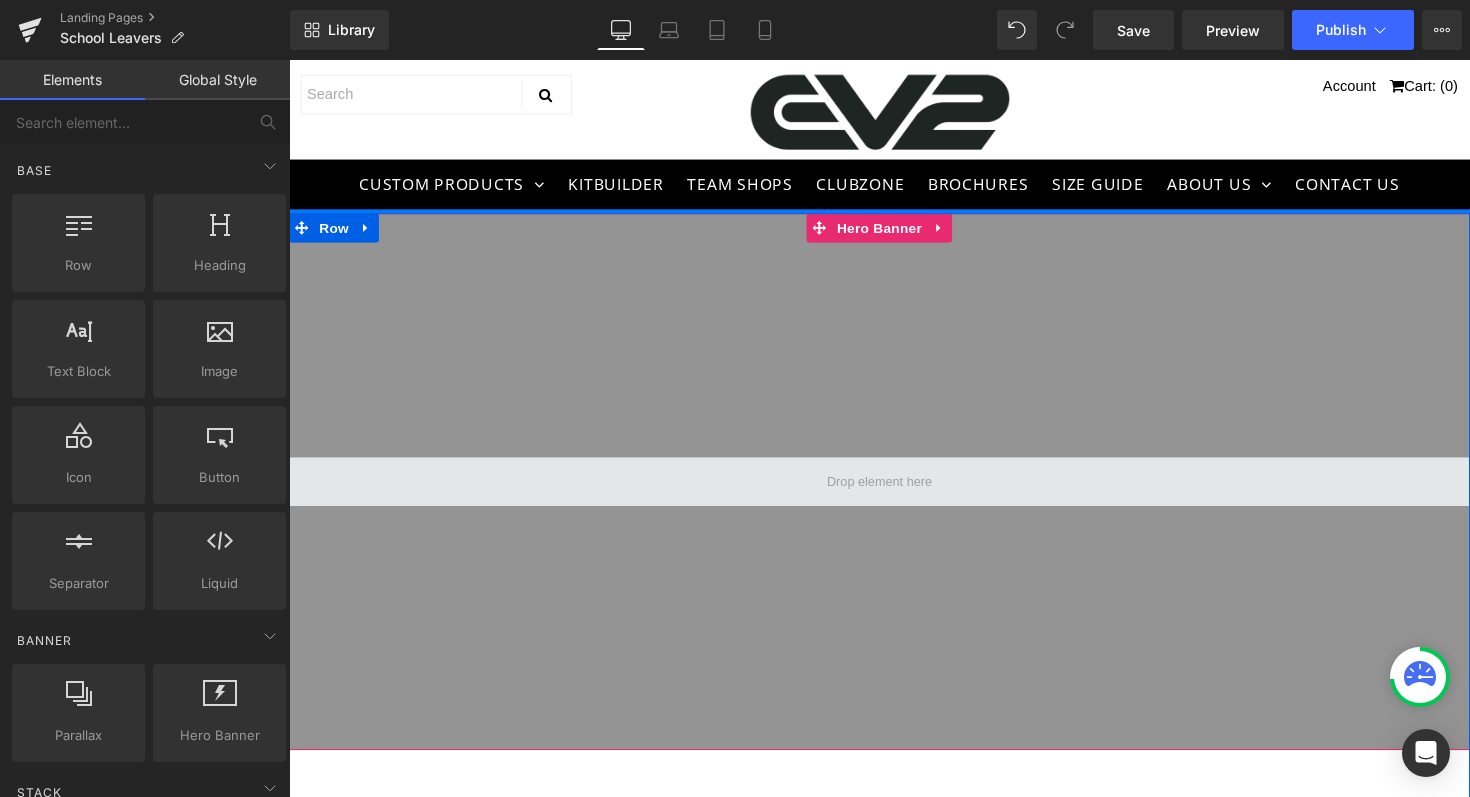 click at bounding box center (894, 492) 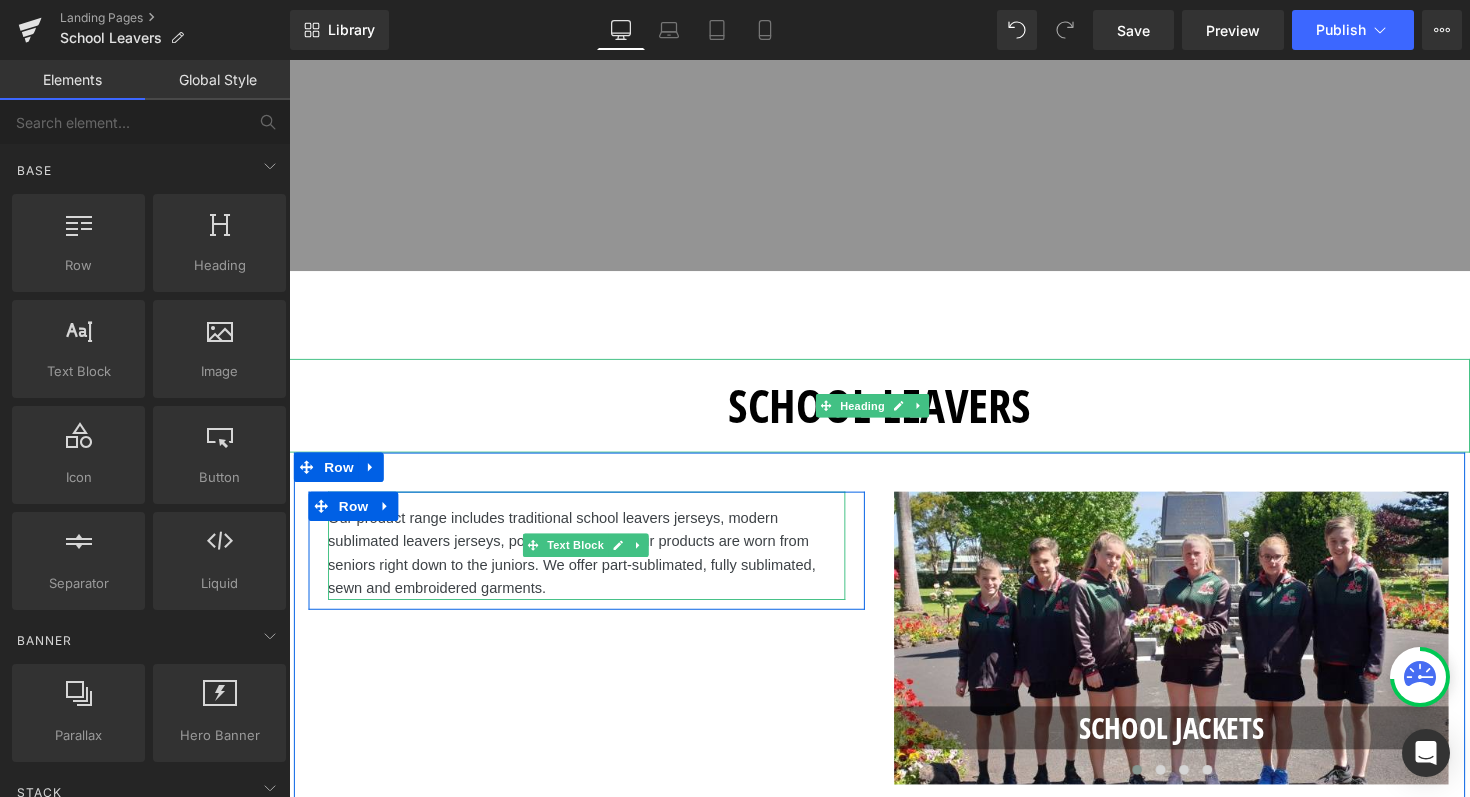 scroll, scrollTop: 491, scrollLeft: 0, axis: vertical 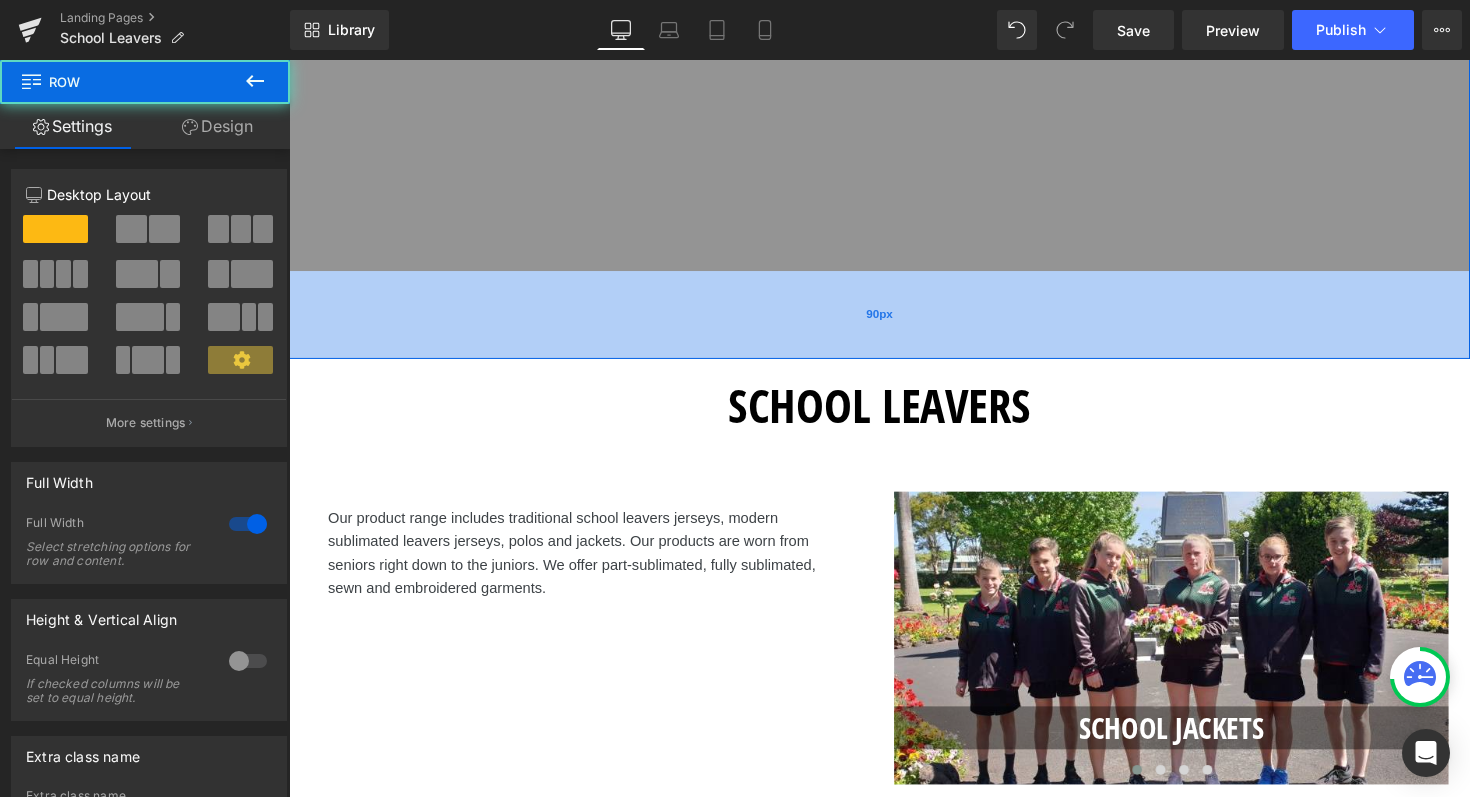 click on "90px" at bounding box center (894, 321) 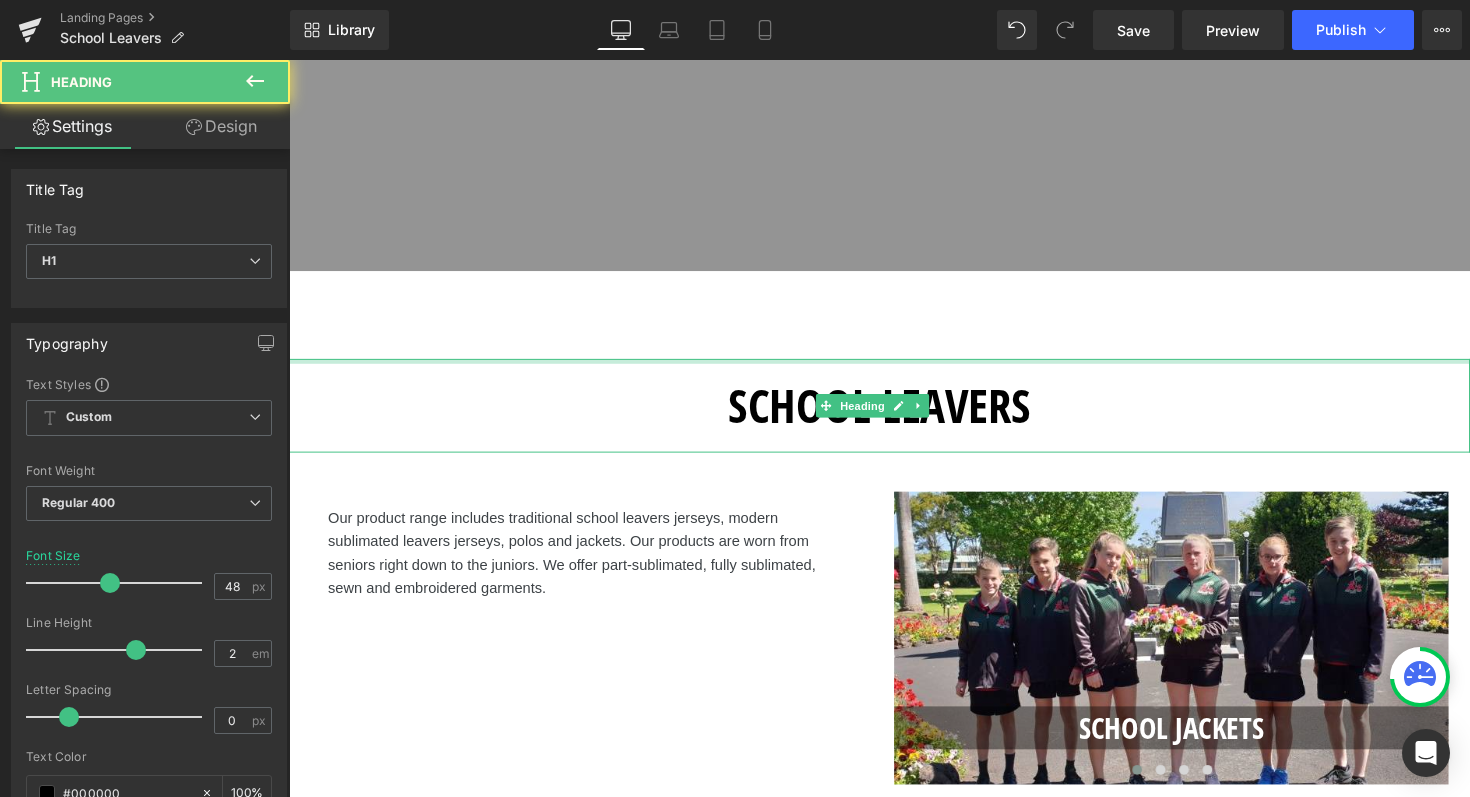 drag, startPoint x: 743, startPoint y: 366, endPoint x: 751, endPoint y: 285, distance: 81.394104 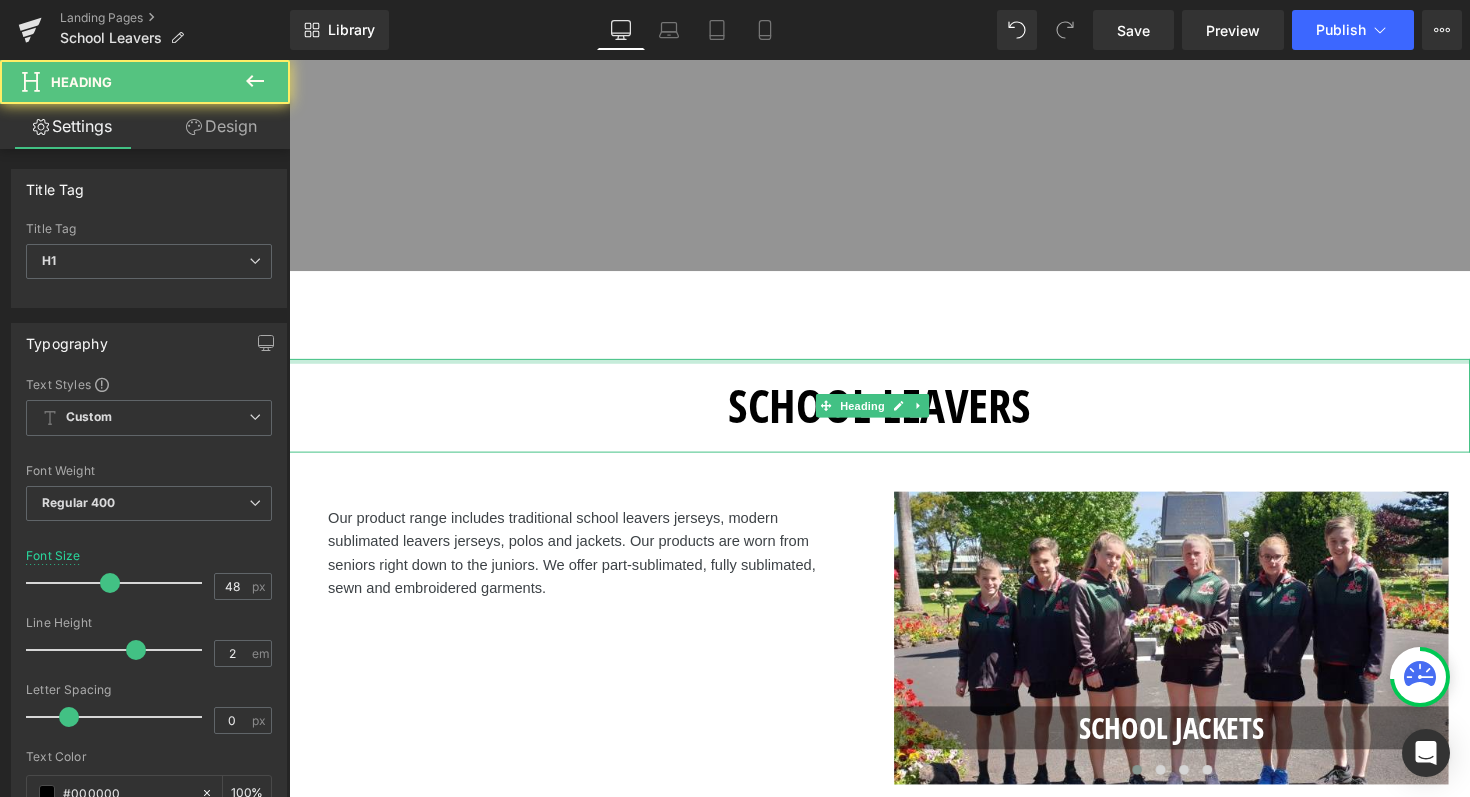 click on "Hero Banner   250px   250px     Row     90px     SCHOOL LEAVERS Heading         Our product range includes traditional school leavers jerseys, modern sublimated leavers jerseys, polos and jackets. Our products are  worn from seniors right down to the juniors. We offer part-sublimated, fully sublimated, sewn and embroidered garments. Text Block         Row
SCHOOL JACKETS
Heading
Hero Banner" at bounding box center [894, 1024] 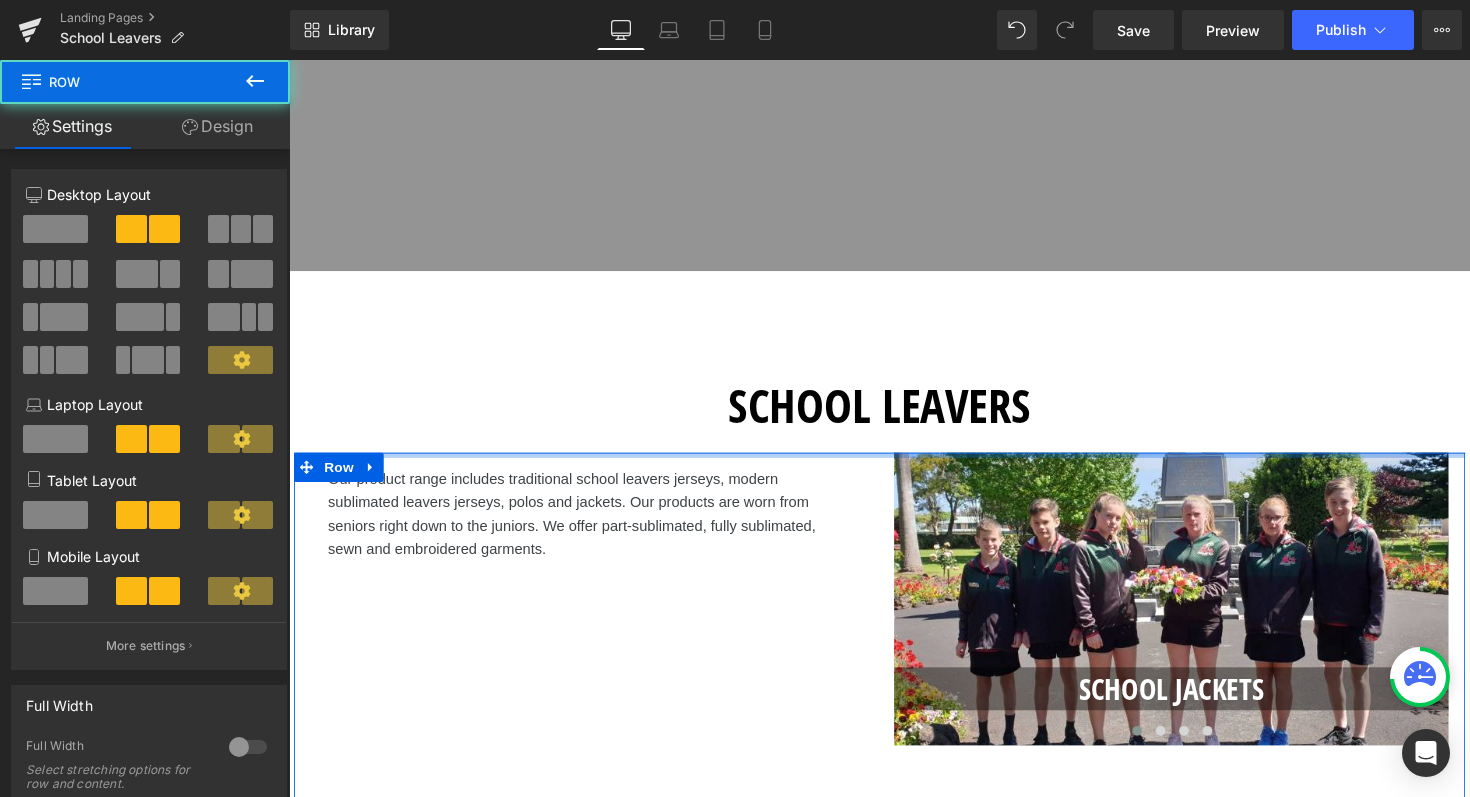 drag, startPoint x: 733, startPoint y: 461, endPoint x: 746, endPoint y: 396, distance: 66.287254 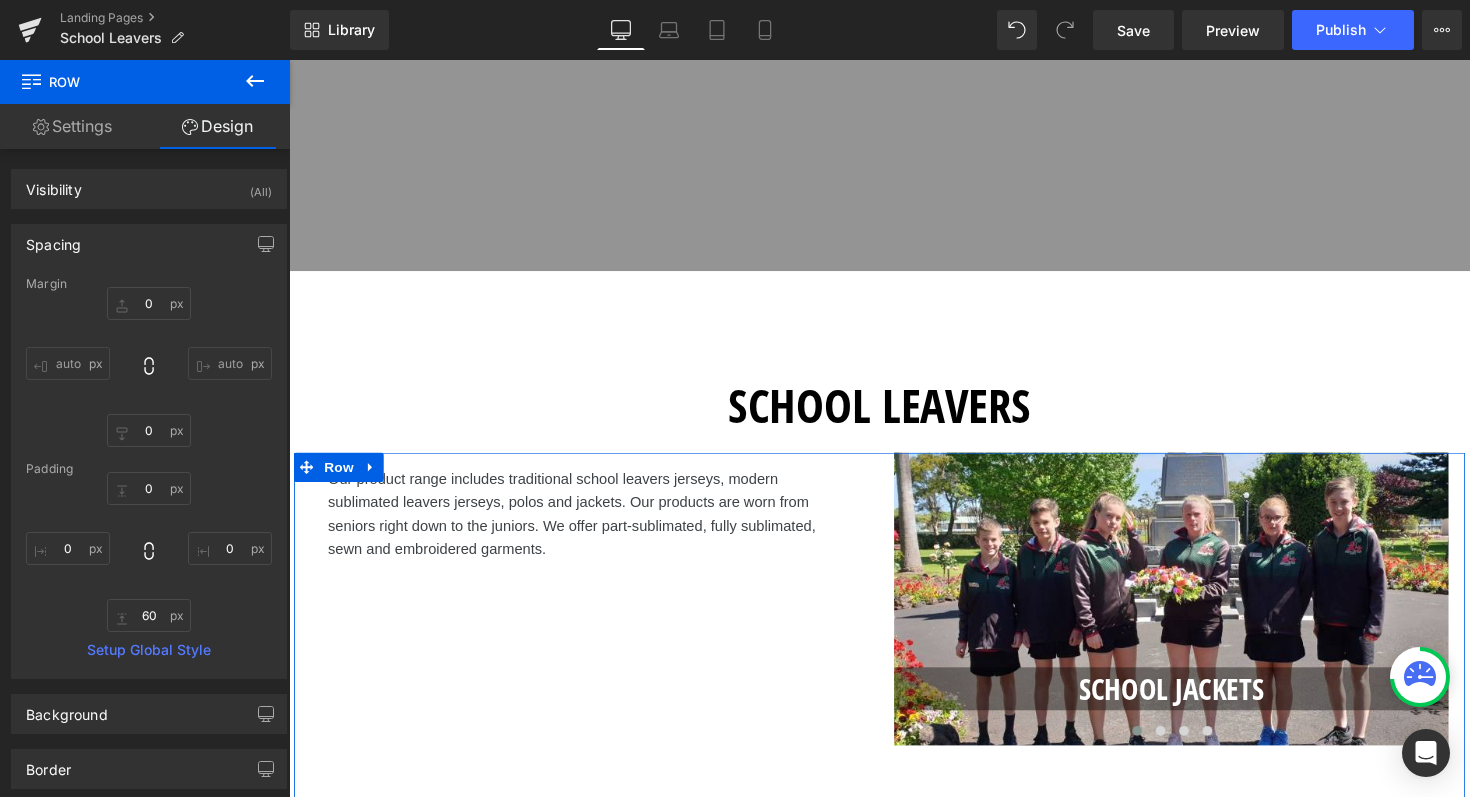 click on "SCHOOL LEAVERS" at bounding box center [894, 414] 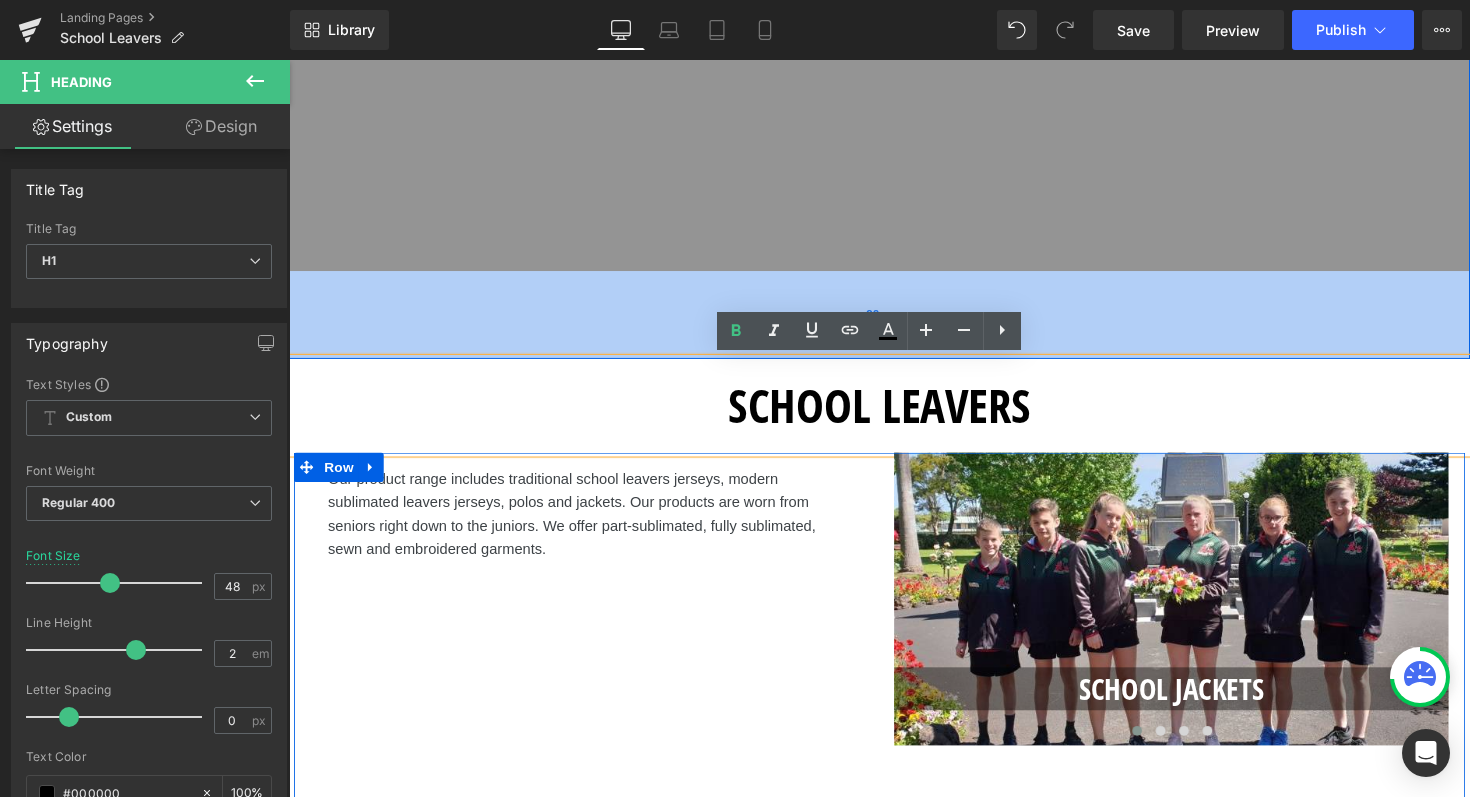 click on "90px" at bounding box center [894, 321] 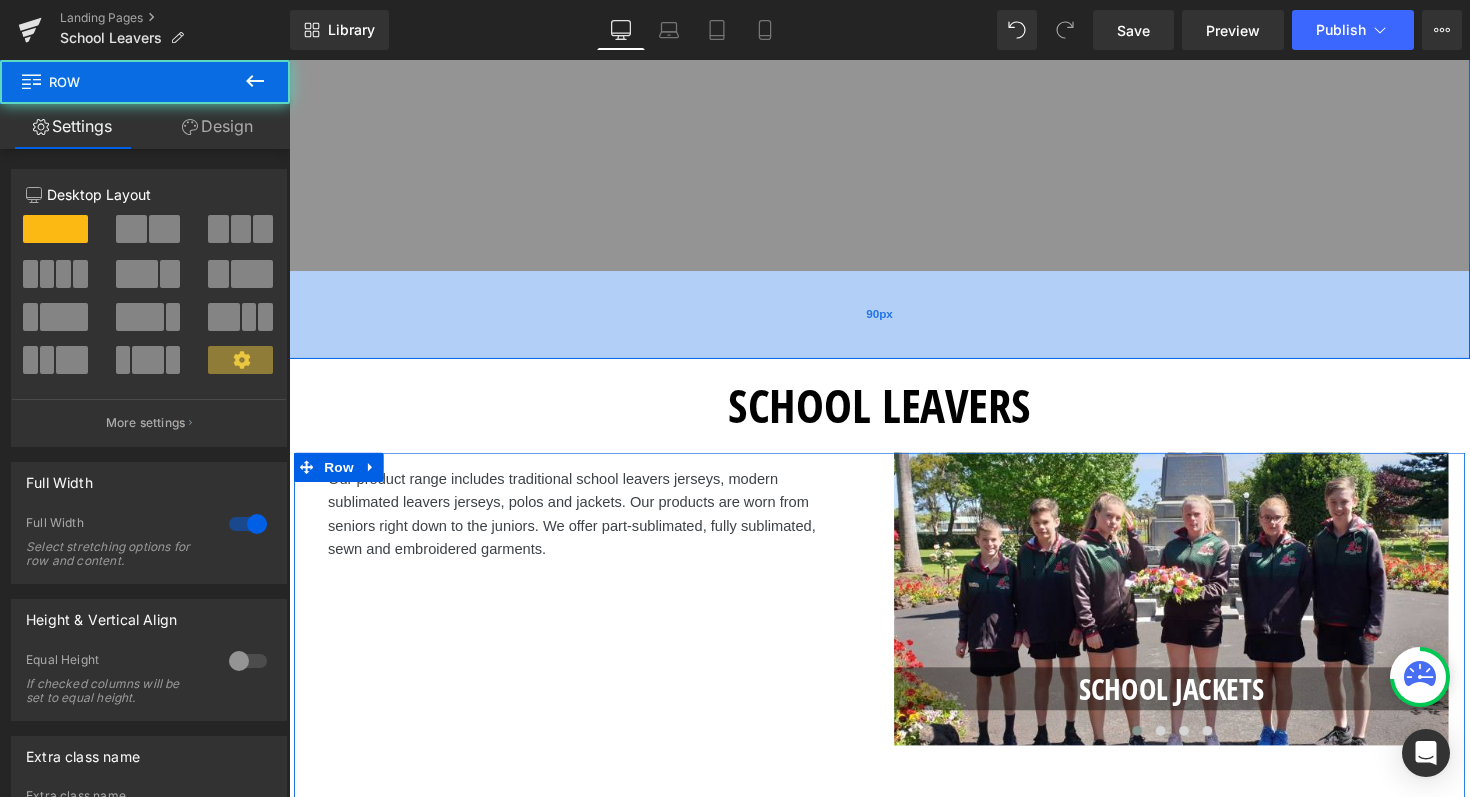 click on "90px" at bounding box center (894, 321) 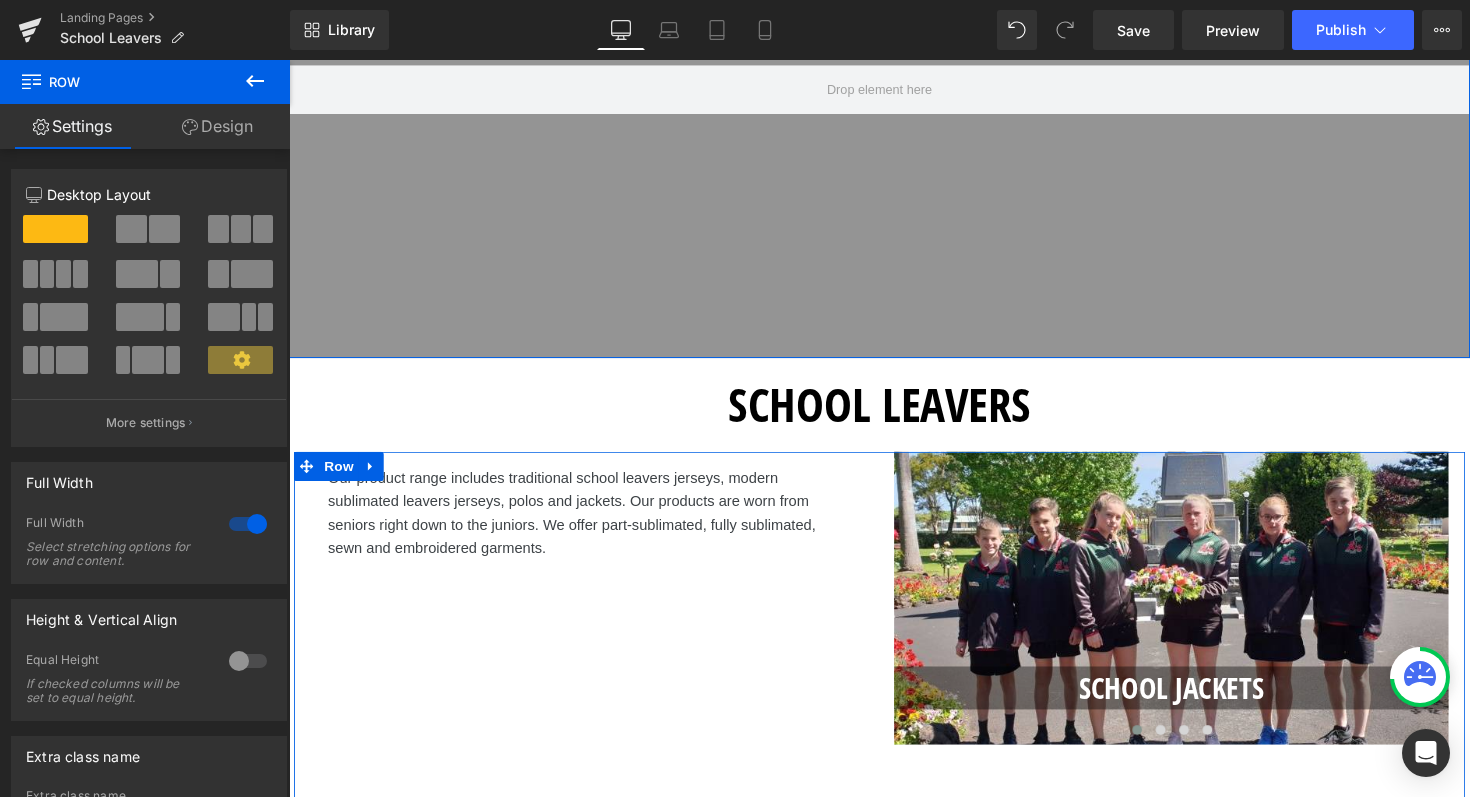 scroll, scrollTop: 401, scrollLeft: 0, axis: vertical 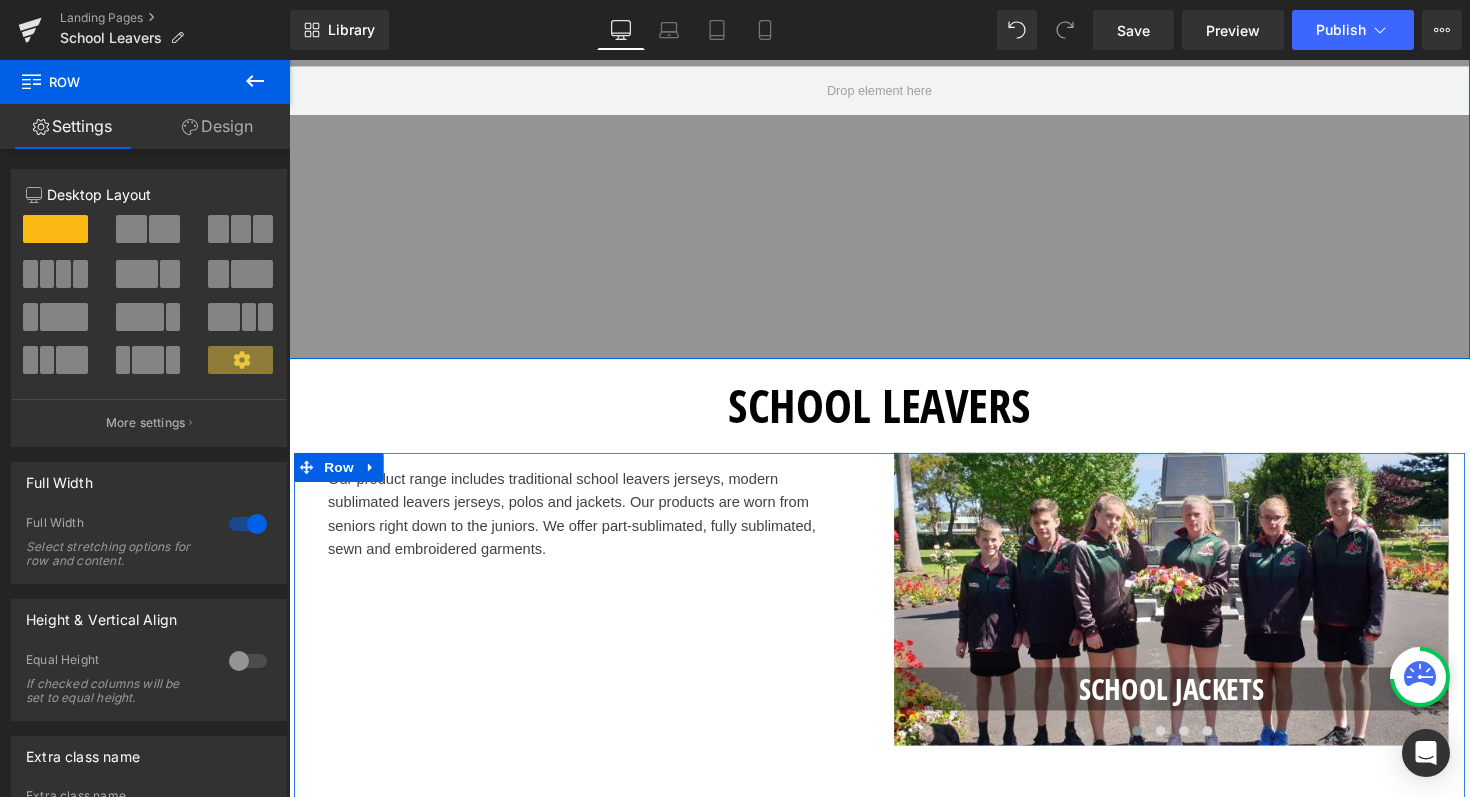 drag, startPoint x: 694, startPoint y: 362, endPoint x: 701, endPoint y: 272, distance: 90.27181 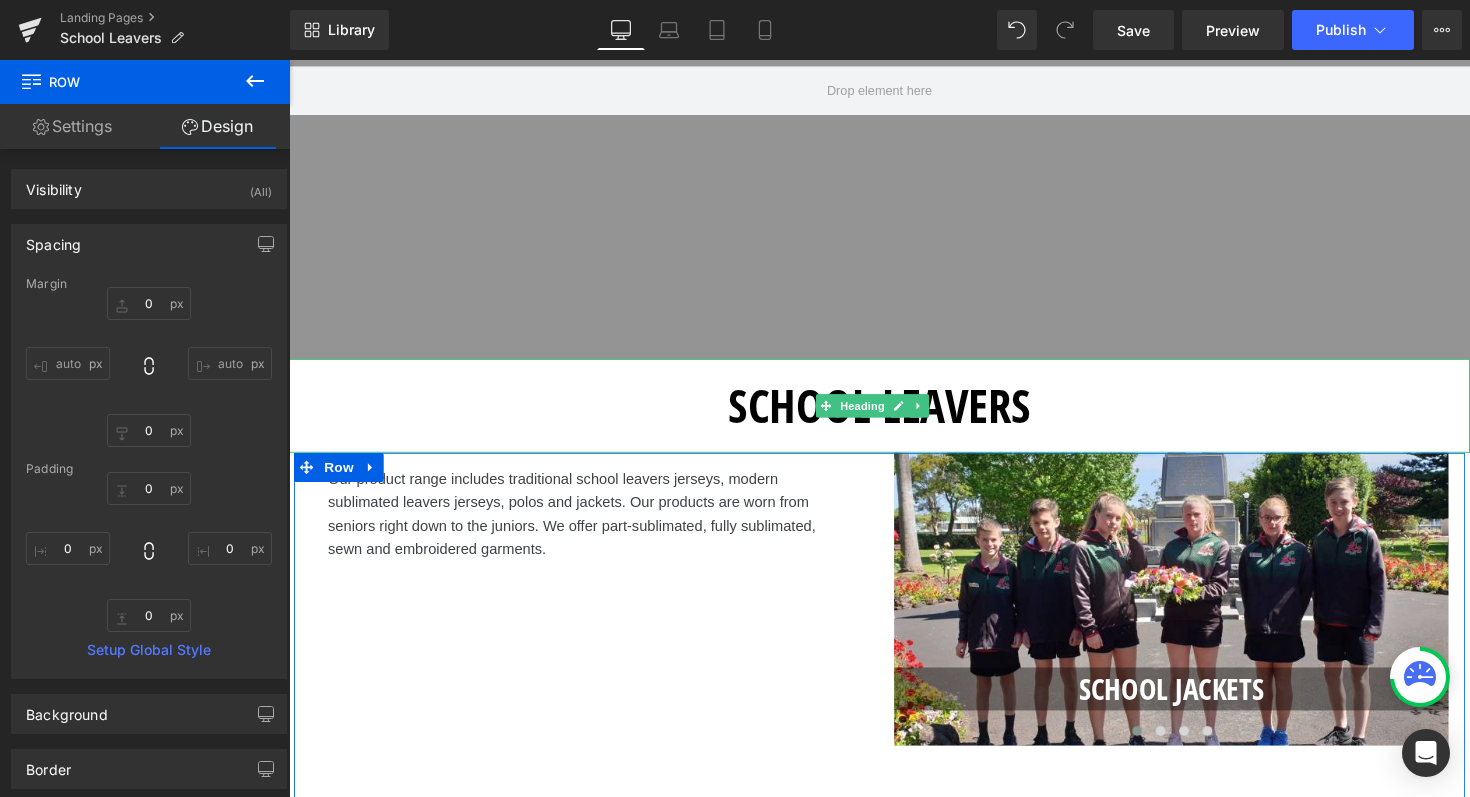 click on "SCHOOL LEAVERS" at bounding box center (894, 414) 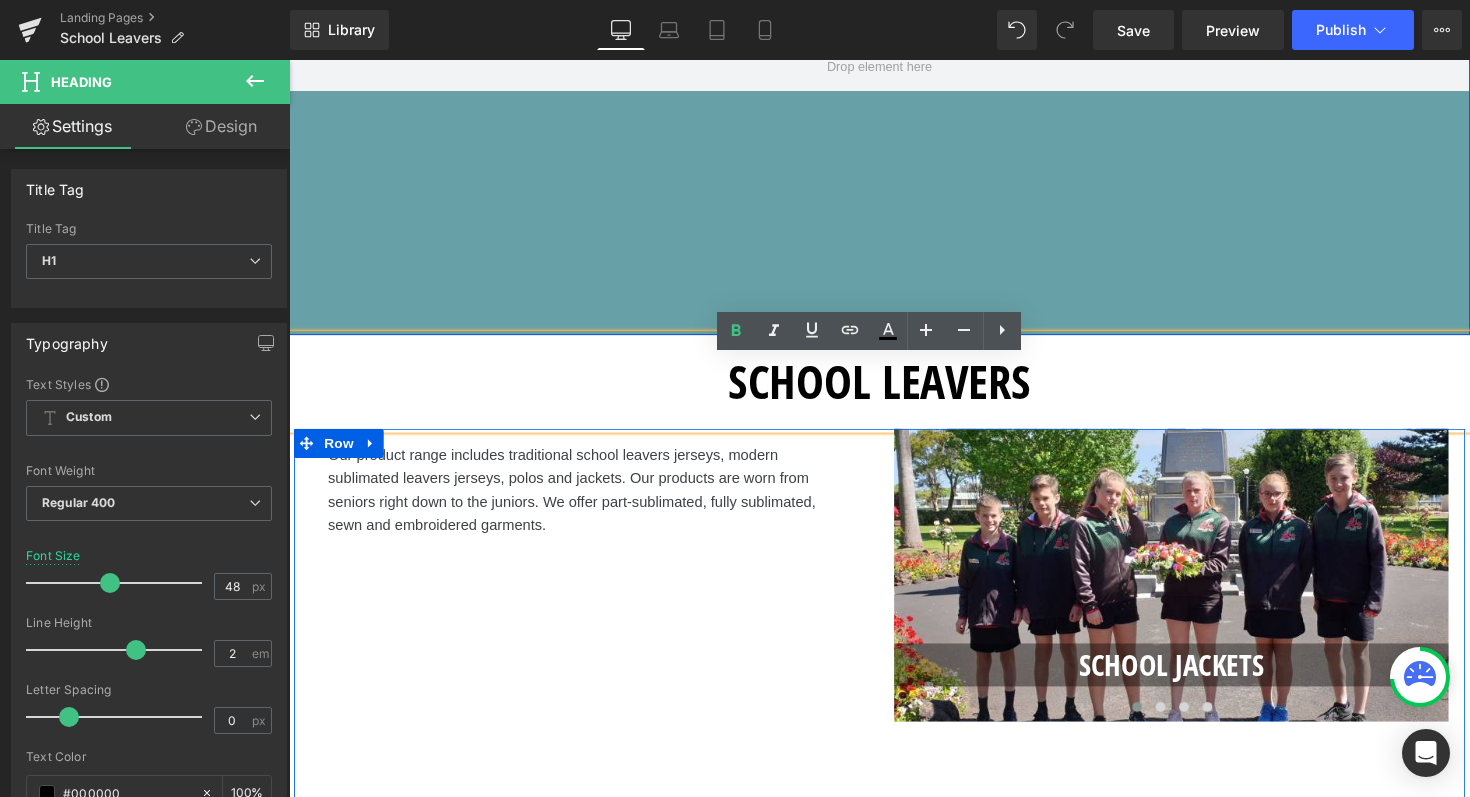 scroll, scrollTop: 392, scrollLeft: 0, axis: vertical 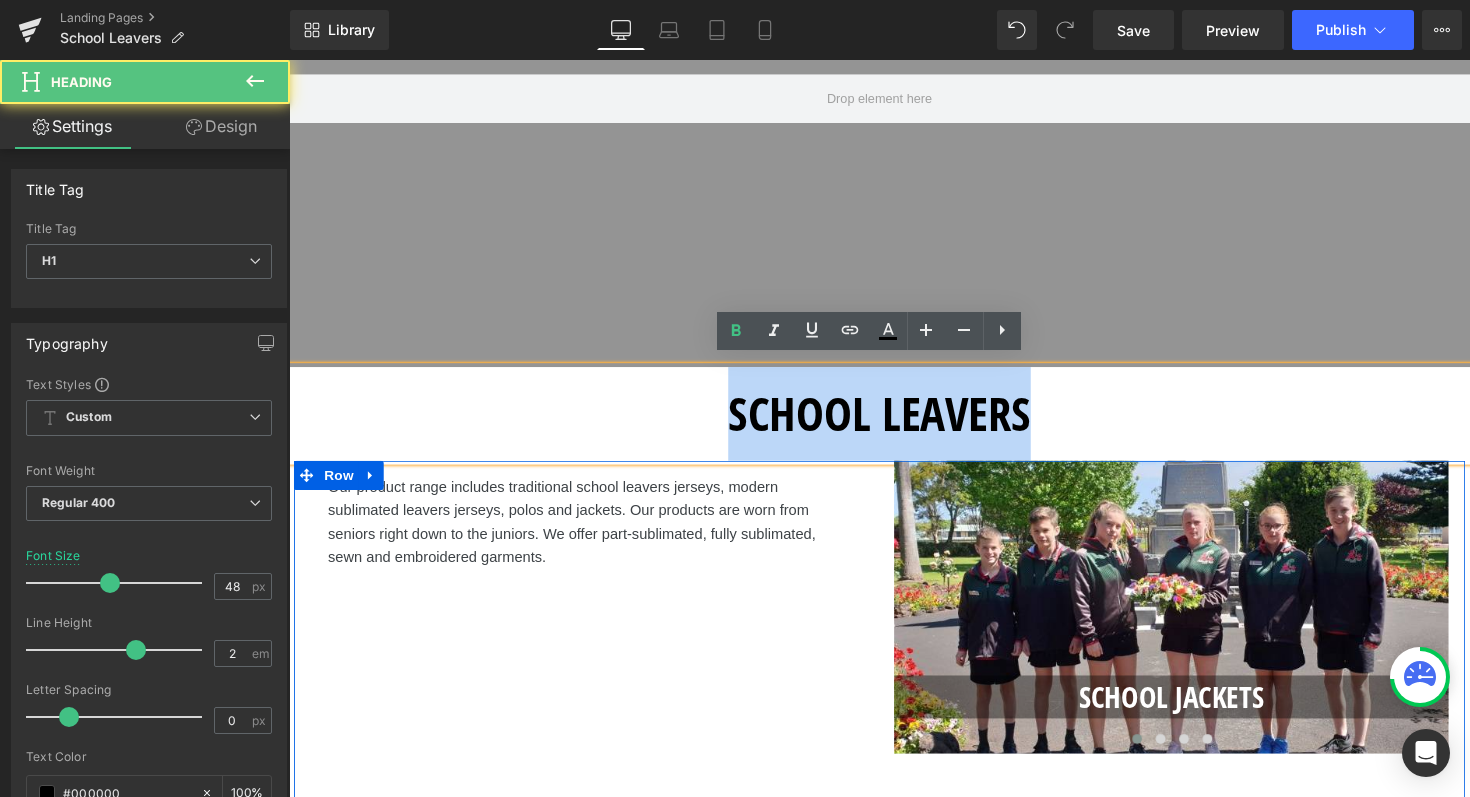 drag, startPoint x: 1045, startPoint y: 426, endPoint x: 720, endPoint y: 392, distance: 326.77362 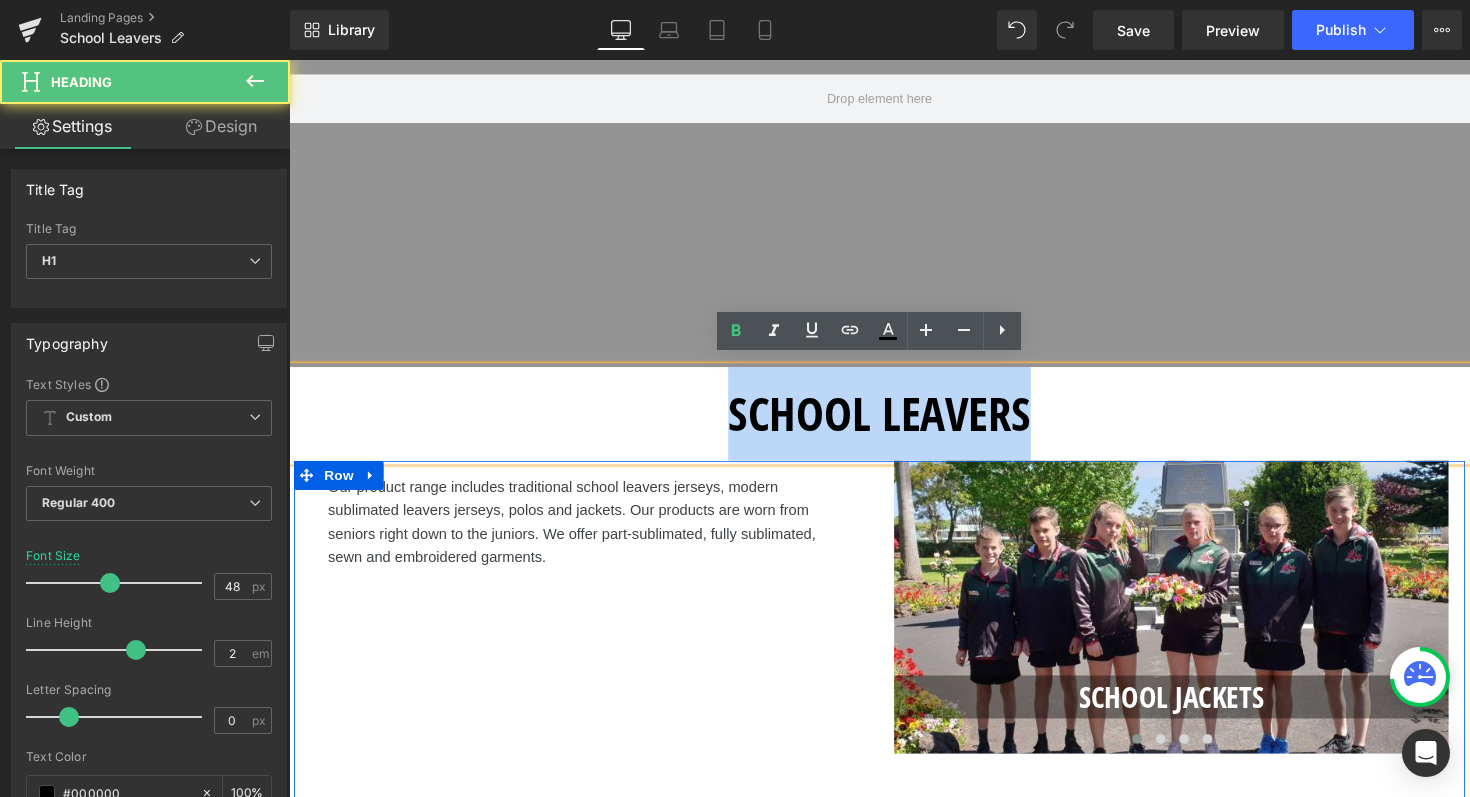 click on "SCHOOL LEAVERS" at bounding box center (894, 423) 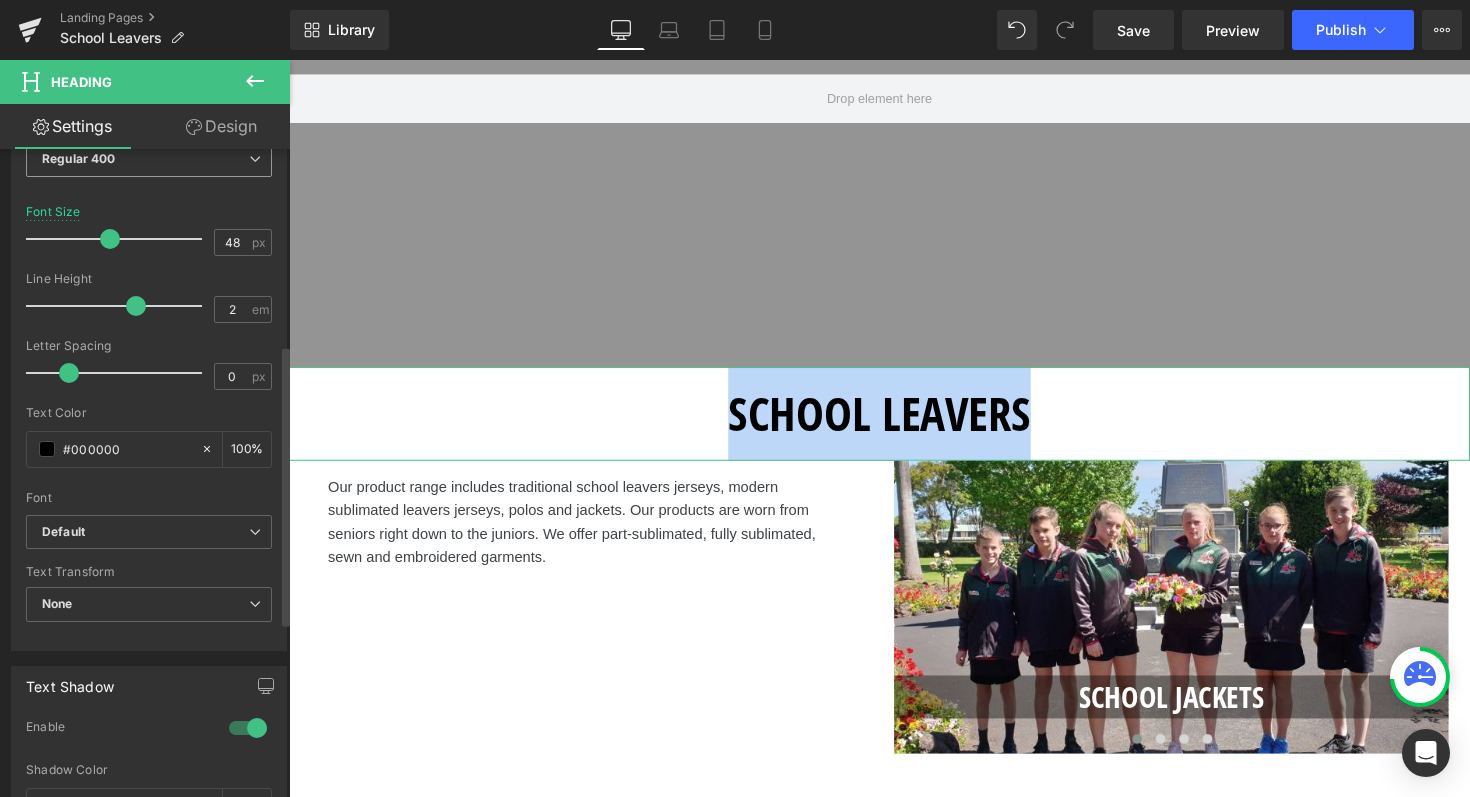 scroll, scrollTop: 0, scrollLeft: 0, axis: both 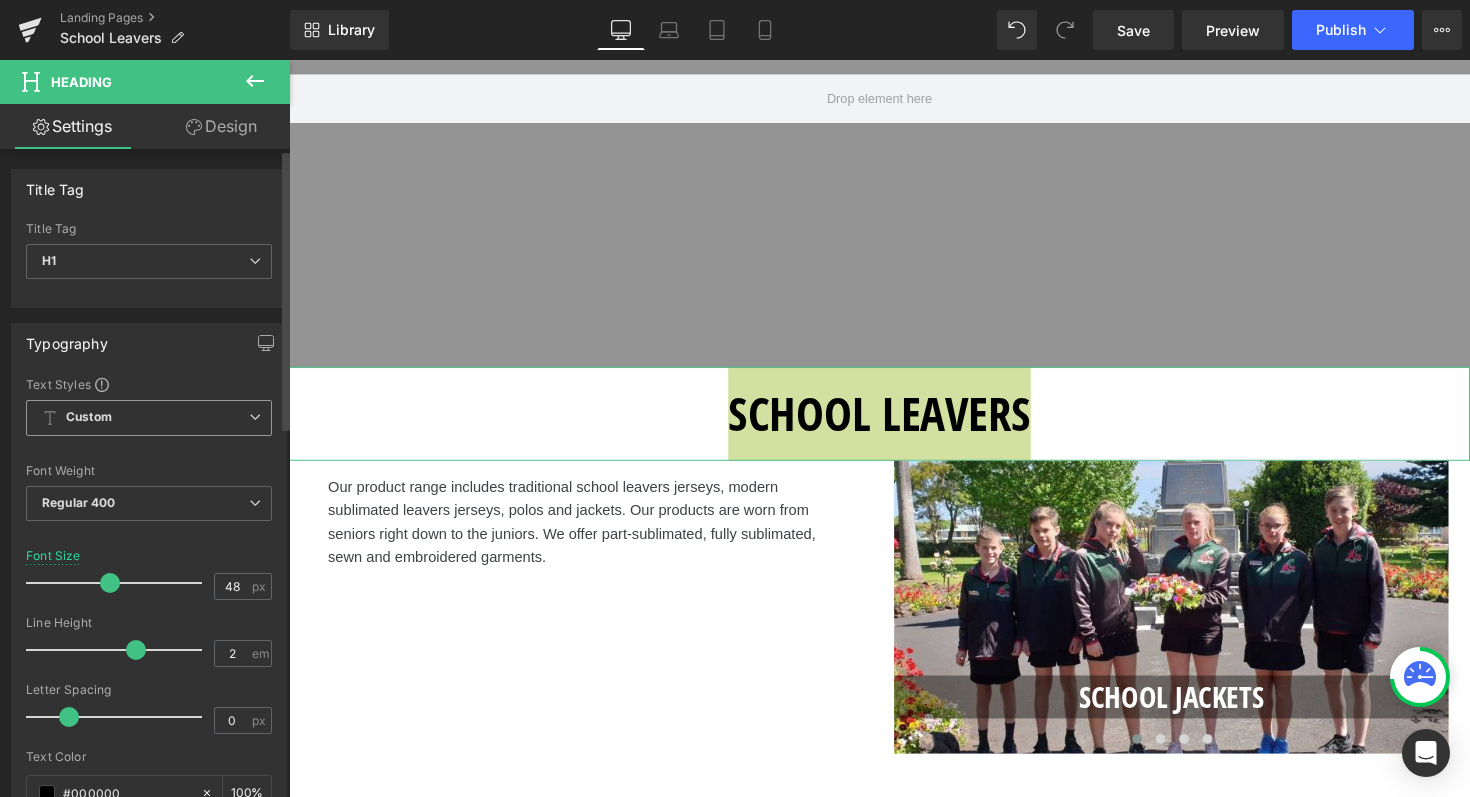 click on "Custom
Setup Global Style" at bounding box center (149, 418) 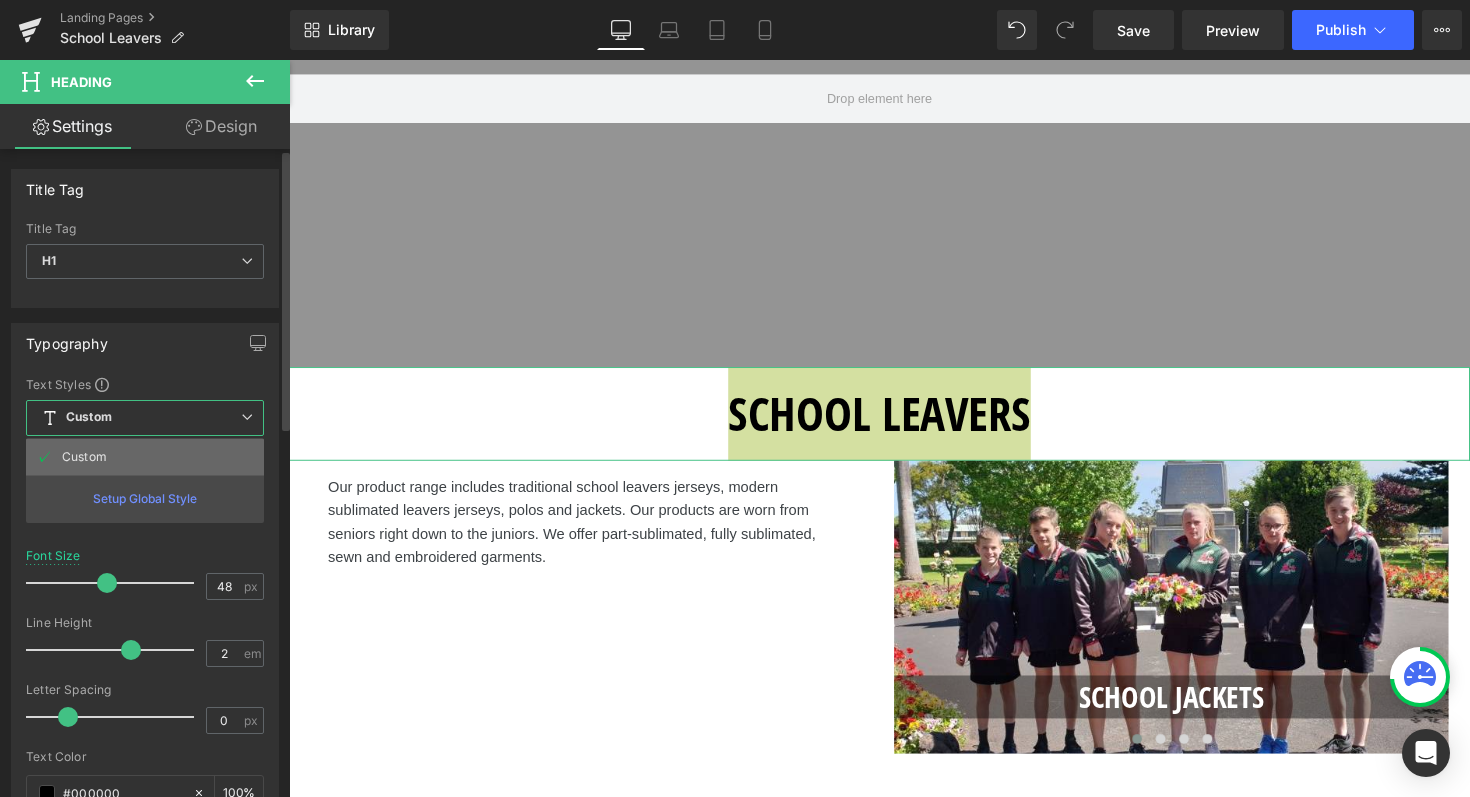 click on "Custom" at bounding box center (145, 457) 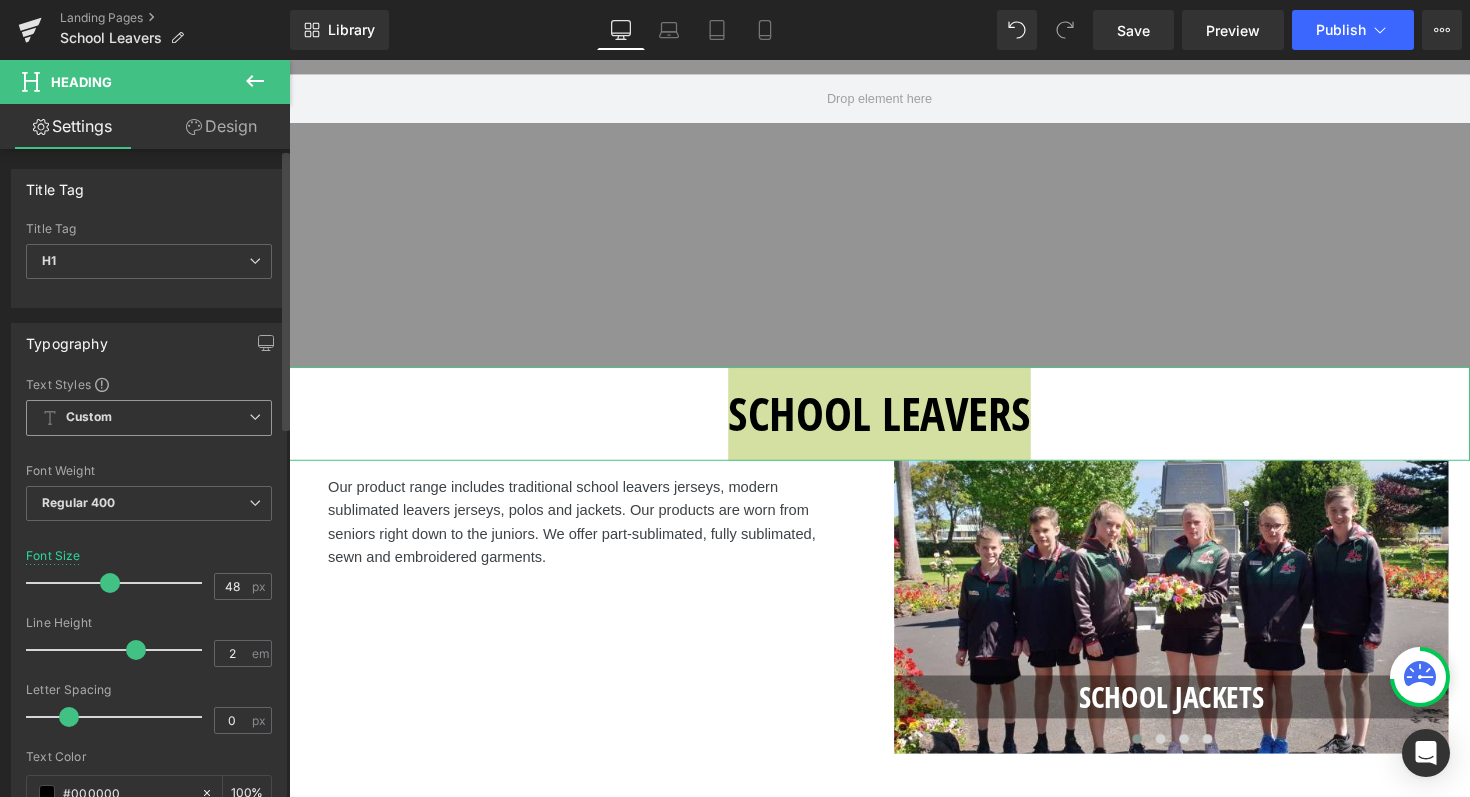 click on "Custom
Setup Global Style" at bounding box center [149, 418] 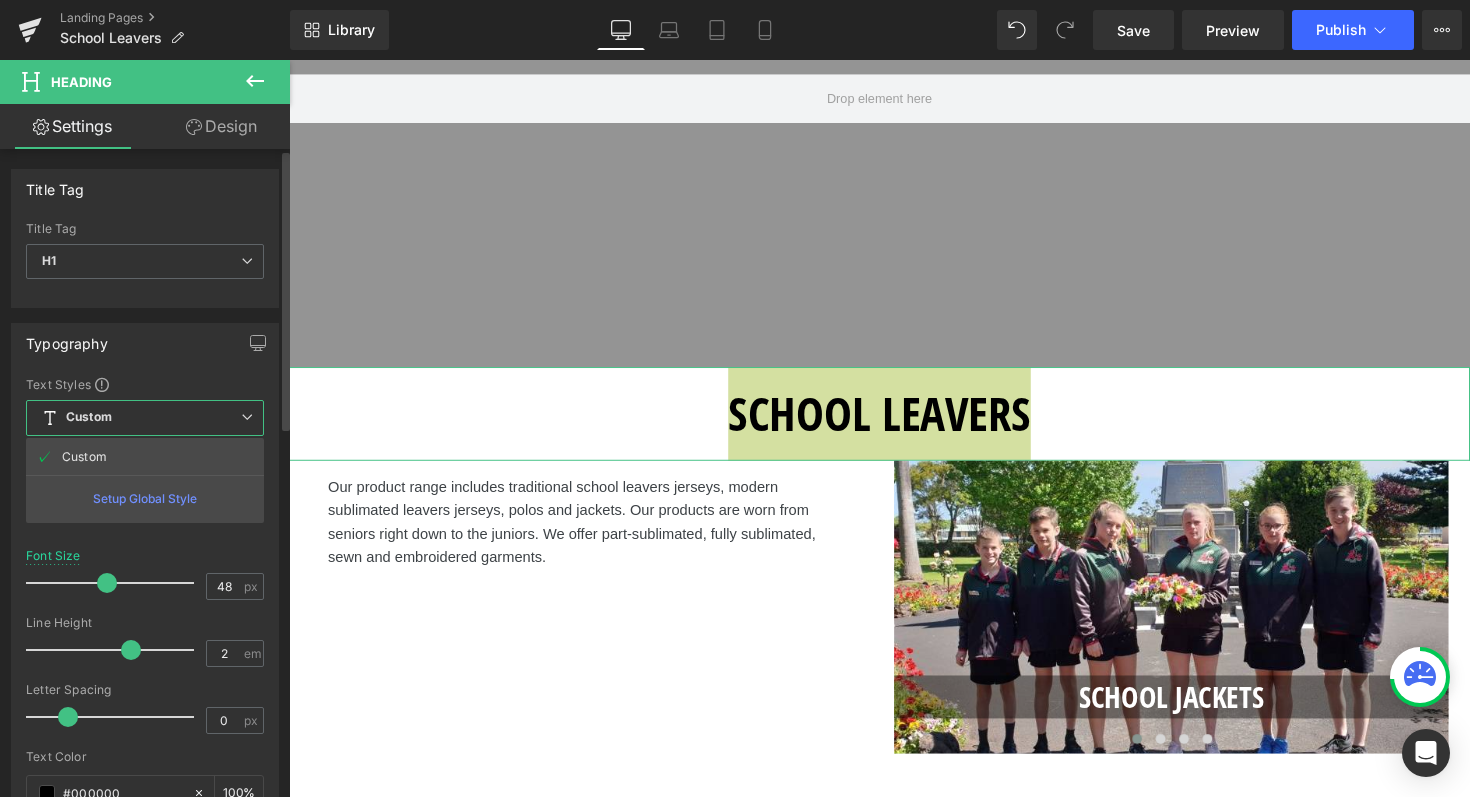 click on "Setup Global Style" at bounding box center (145, 498) 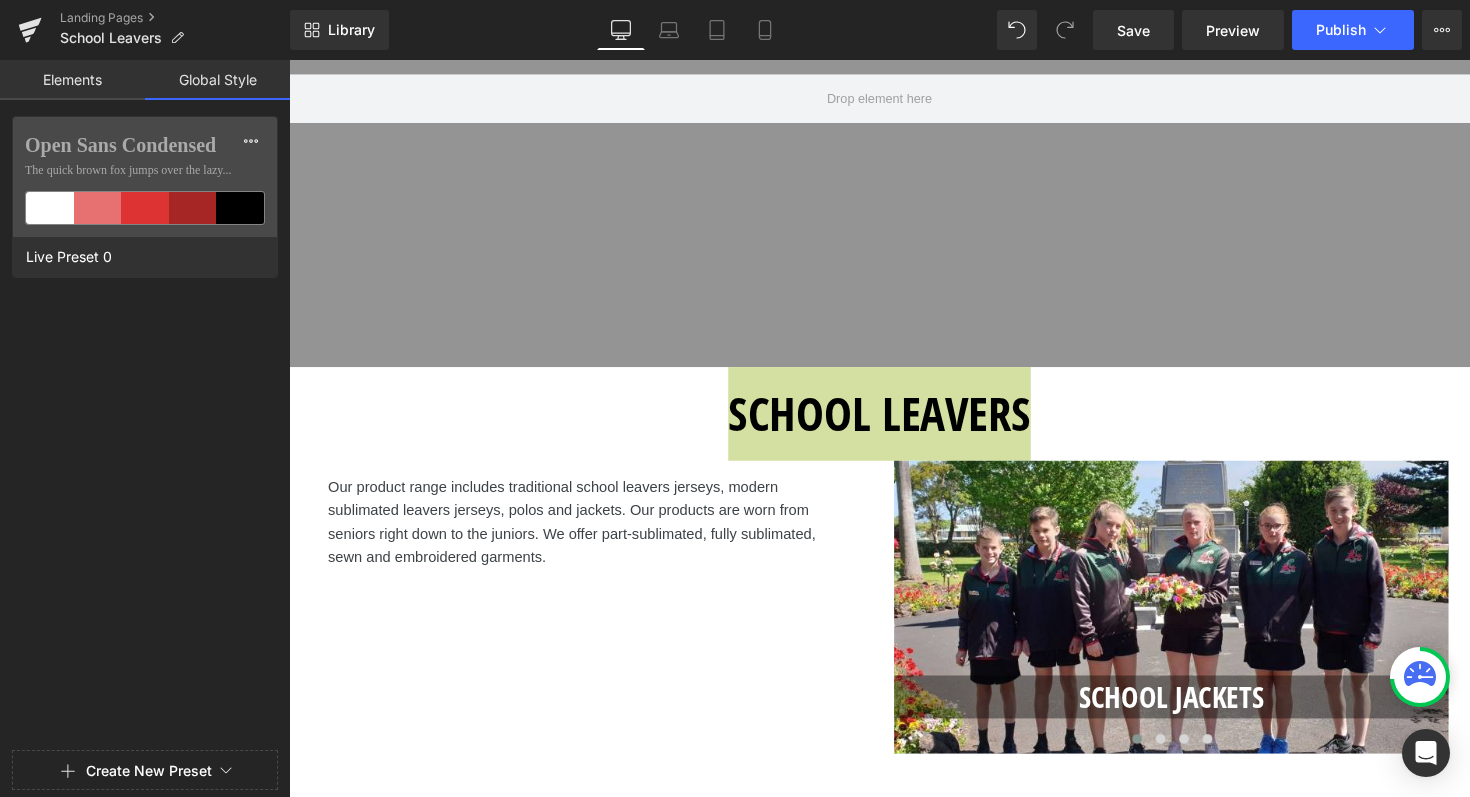 click on "Elements" at bounding box center (72, 80) 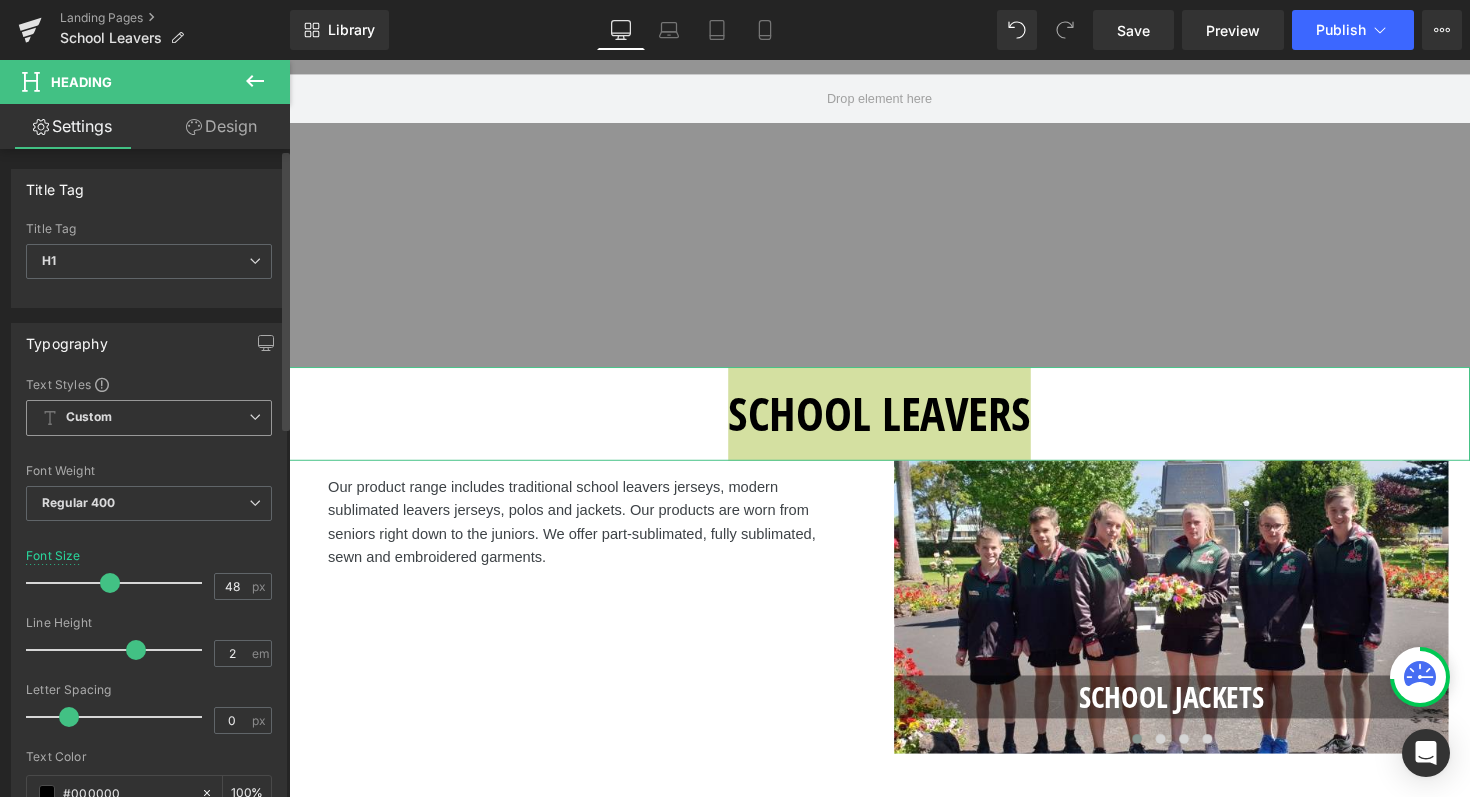 click on "Custom
Setup Global Style" at bounding box center (149, 418) 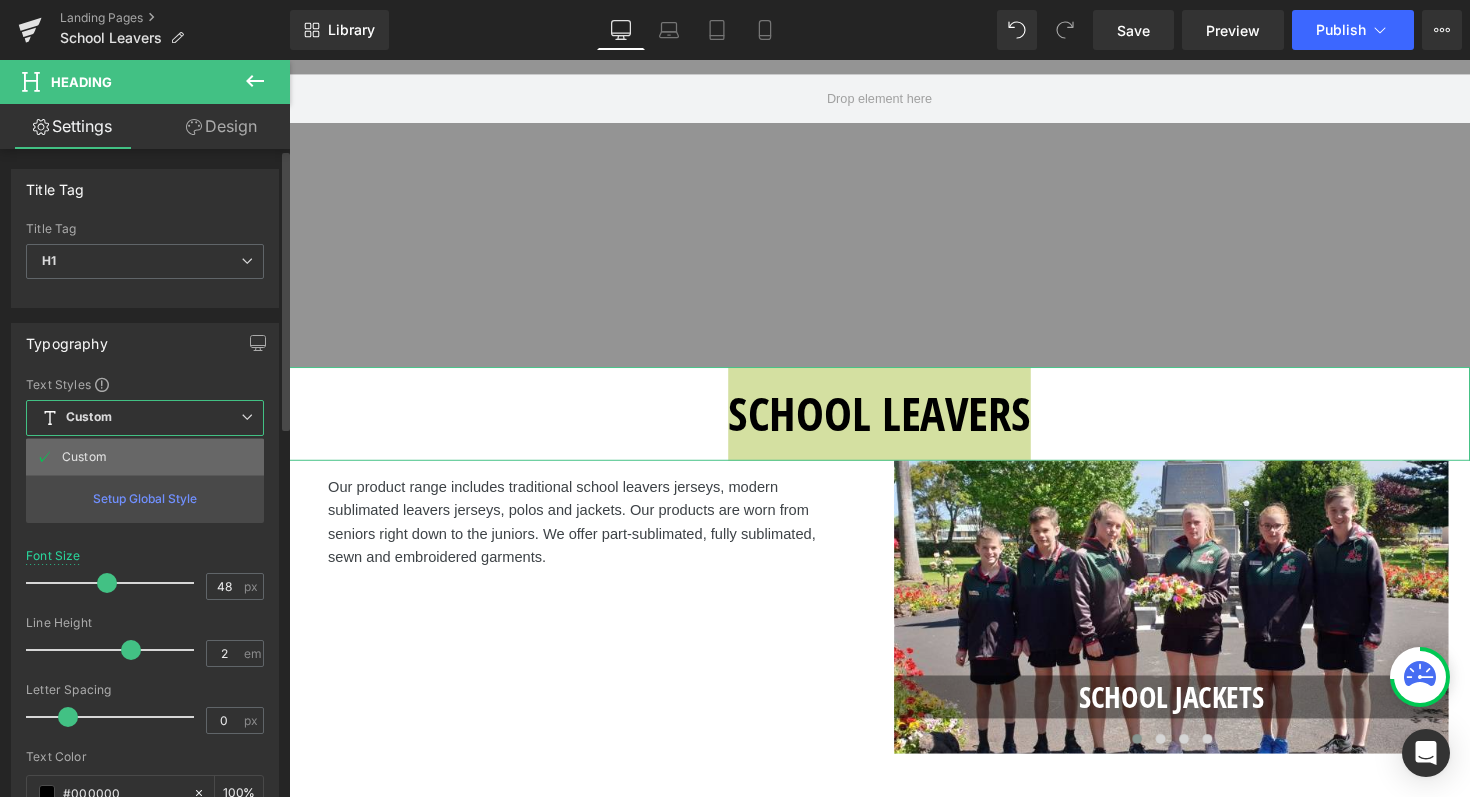 click on "Custom" at bounding box center (145, 457) 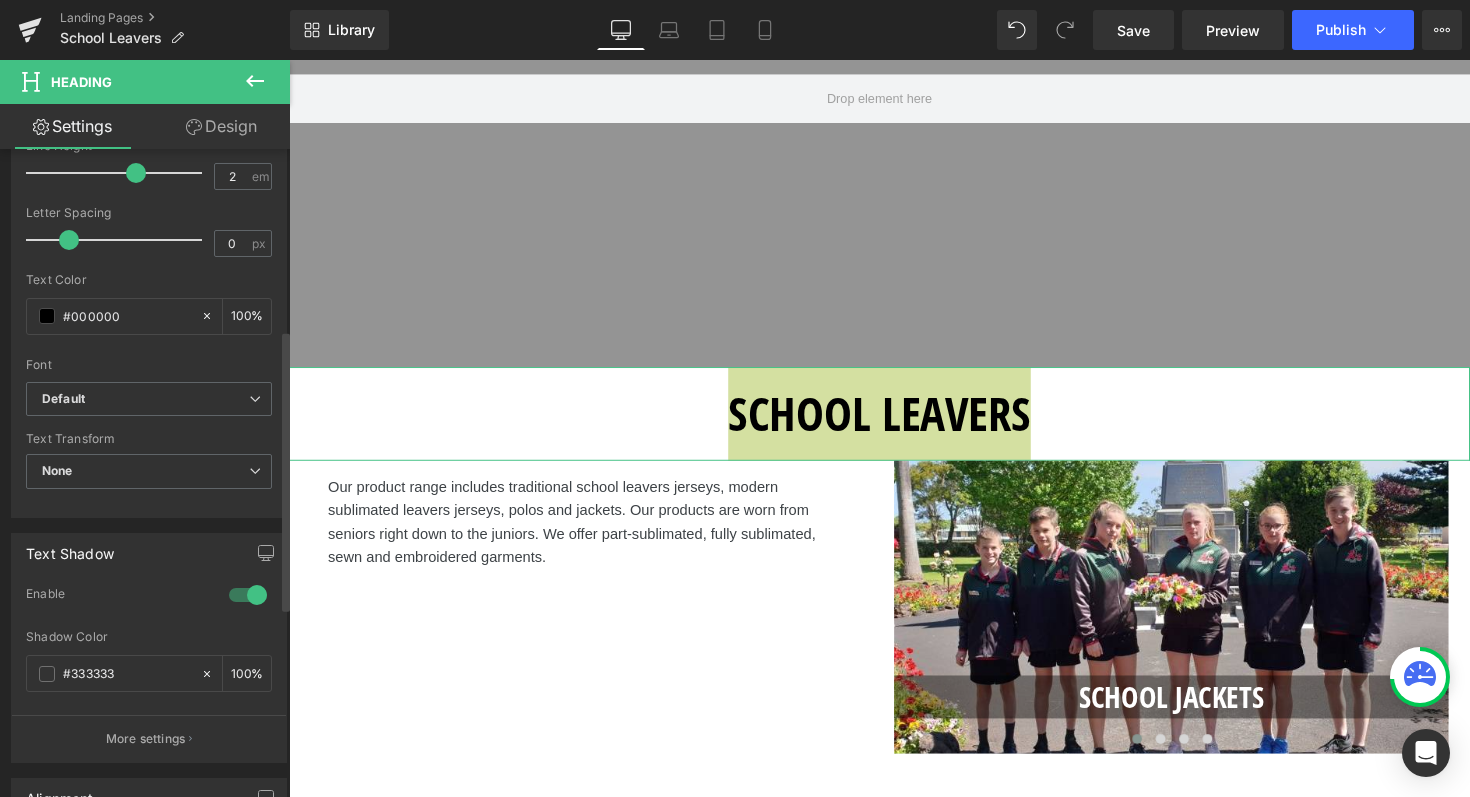 scroll, scrollTop: 478, scrollLeft: 0, axis: vertical 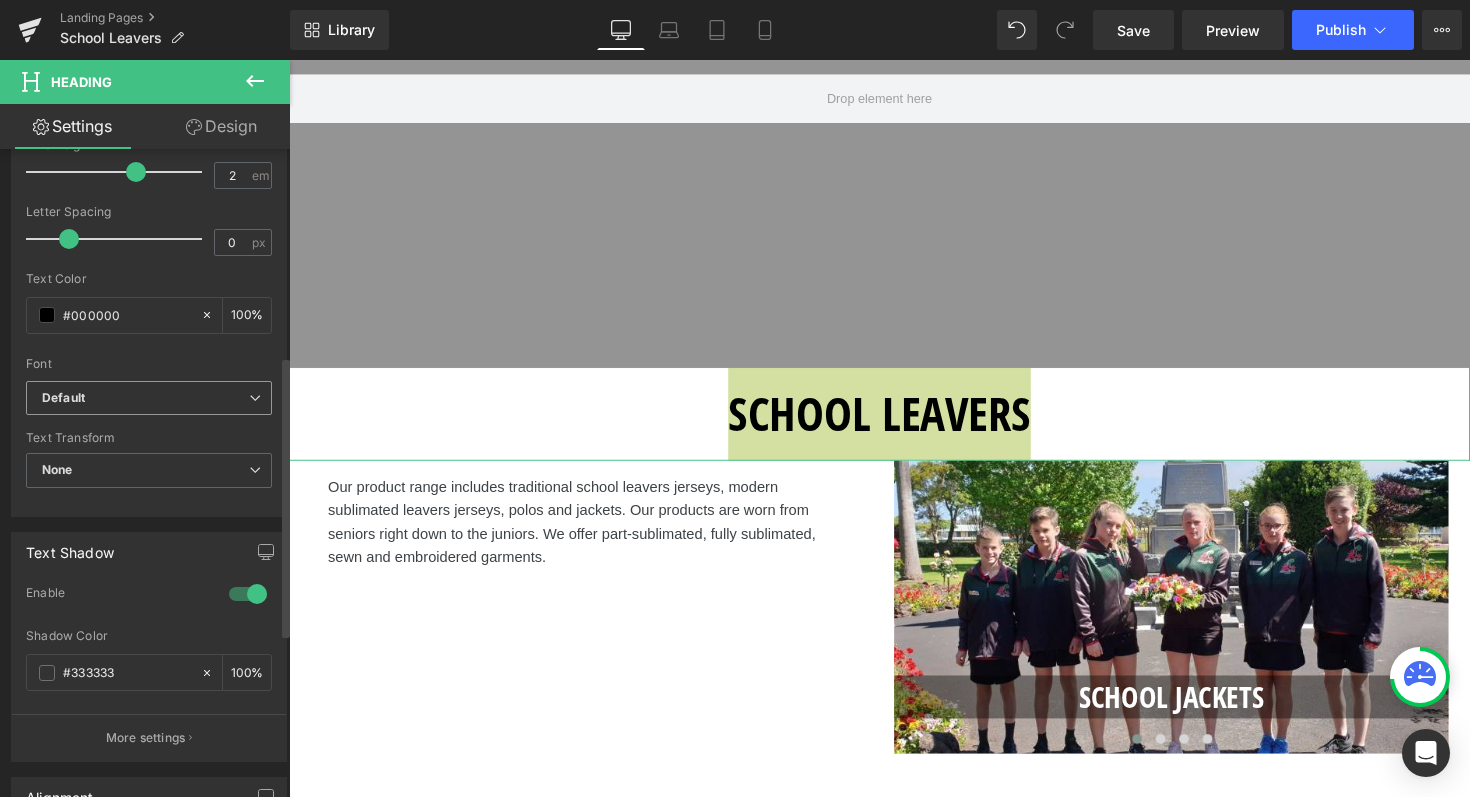 click on "Default" at bounding box center (145, 398) 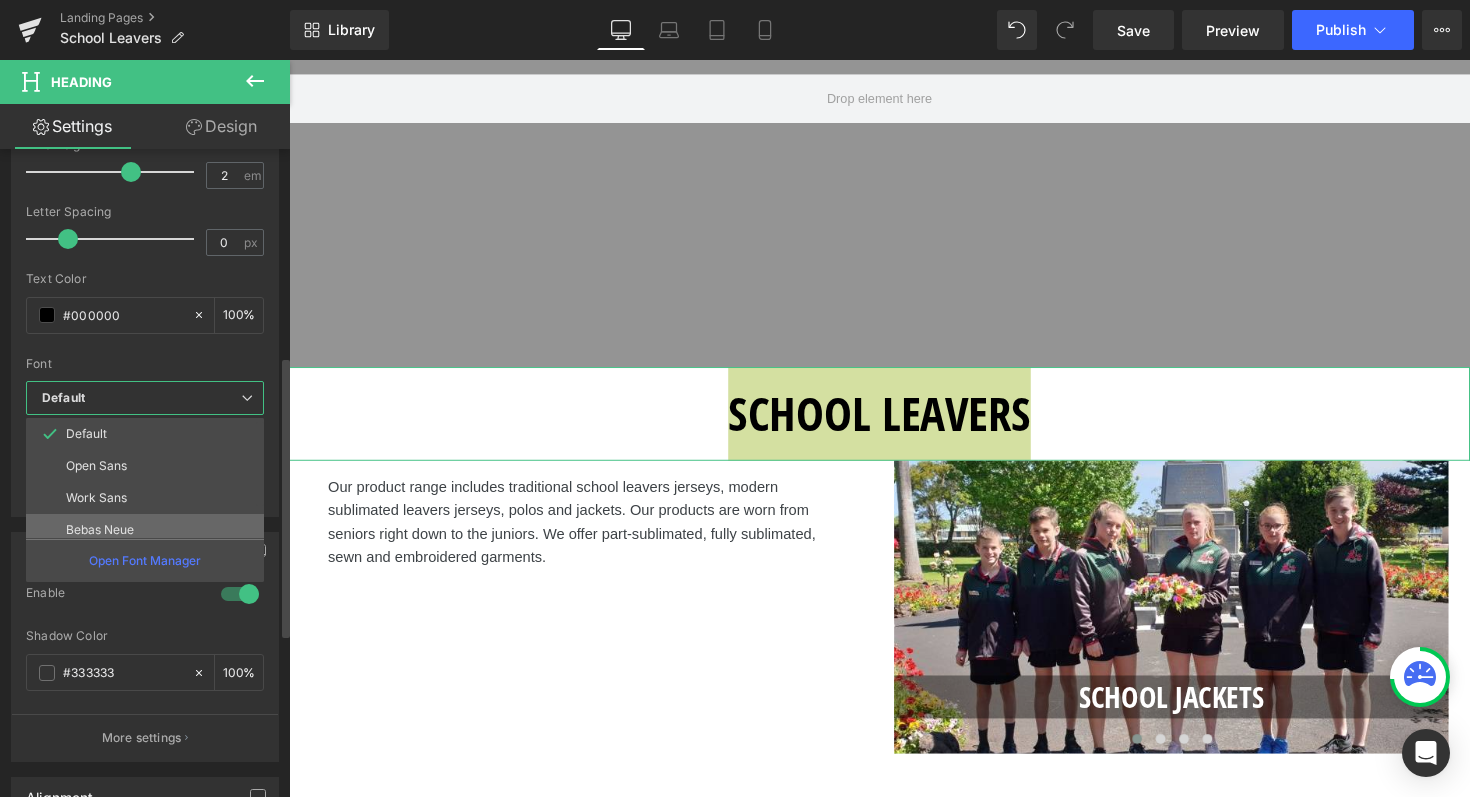 click on "Bebas Neue" at bounding box center (100, 530) 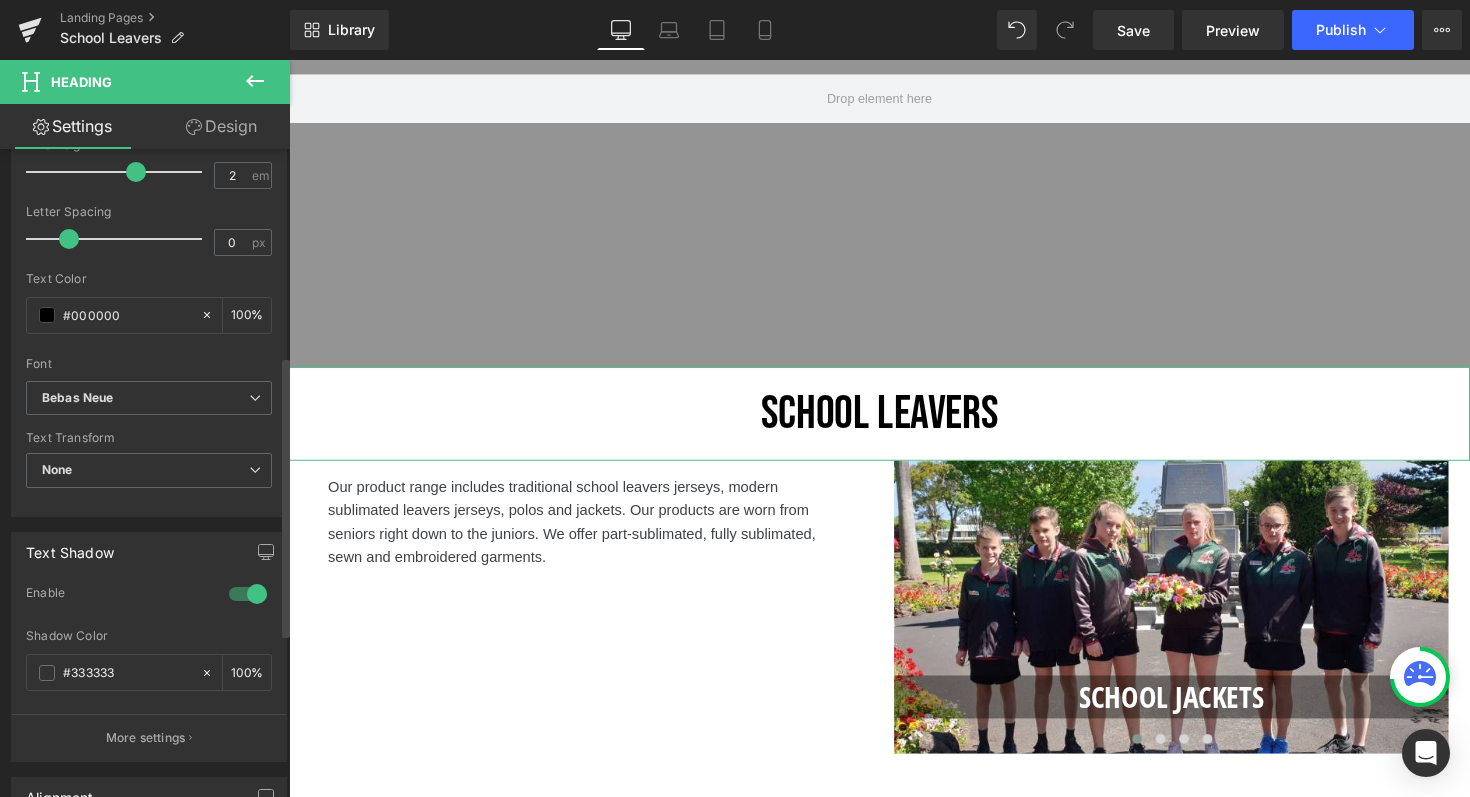 click at bounding box center (149, 504) 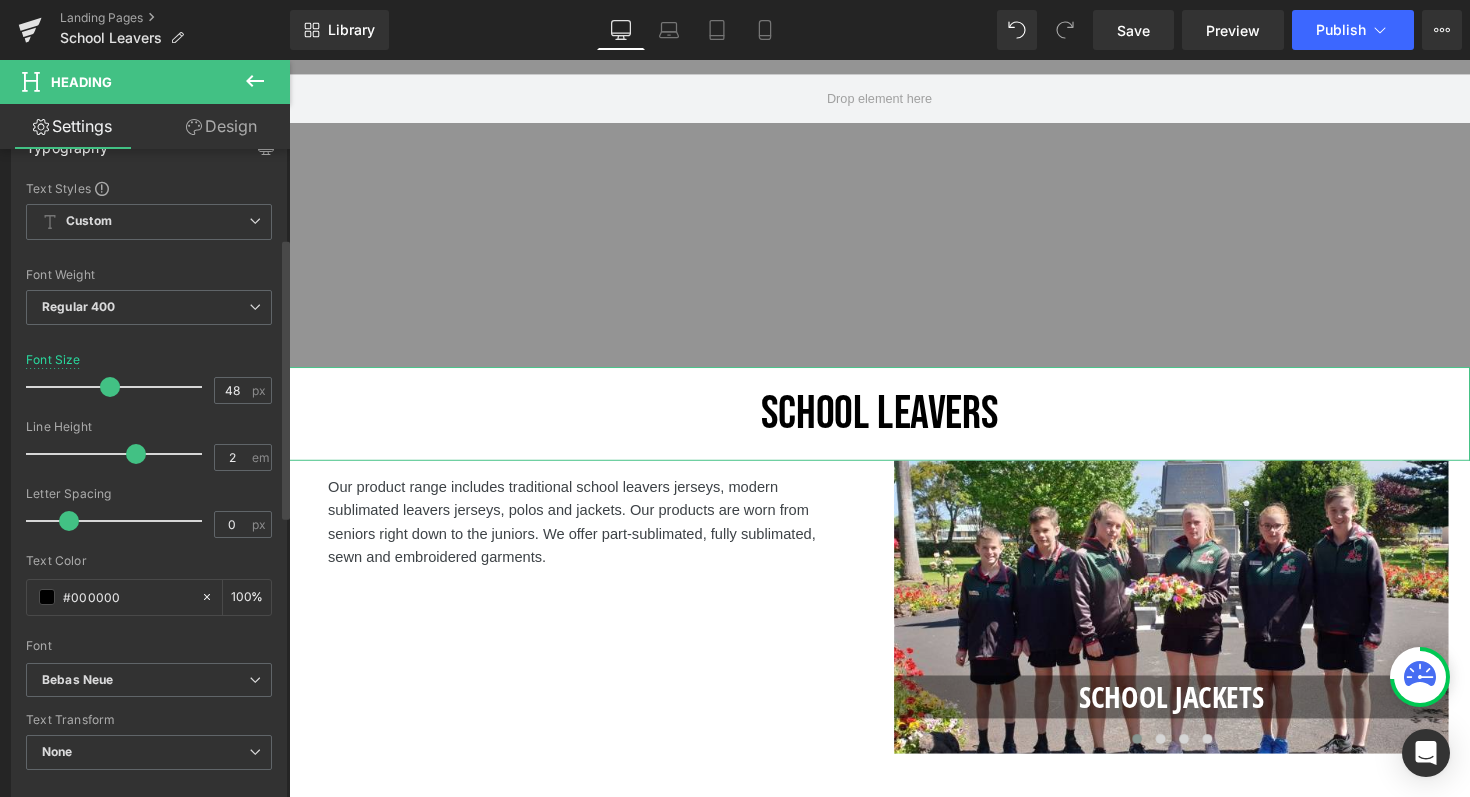 scroll, scrollTop: 190, scrollLeft: 0, axis: vertical 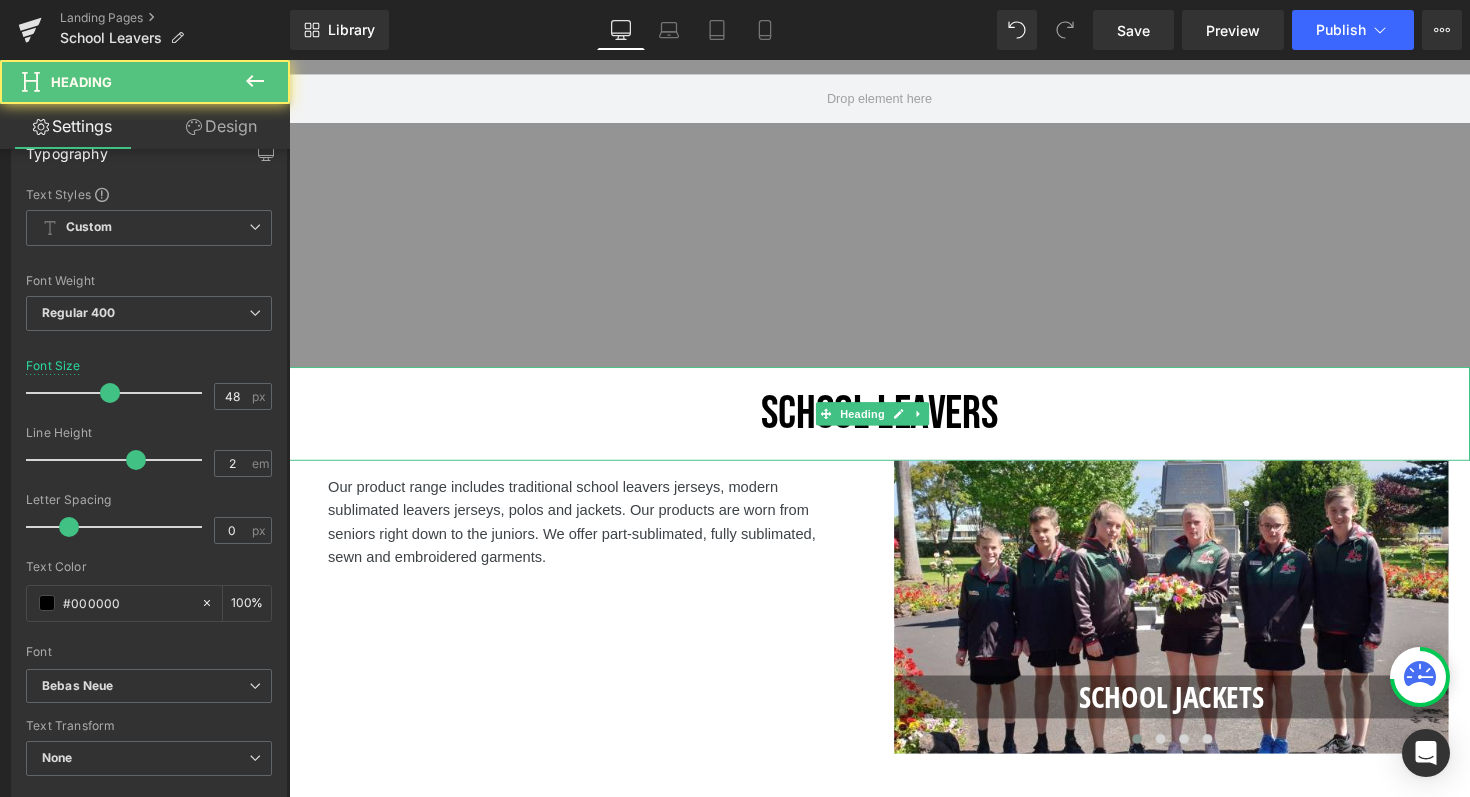 click on "SCHOOL LEAVERS" at bounding box center (894, 423) 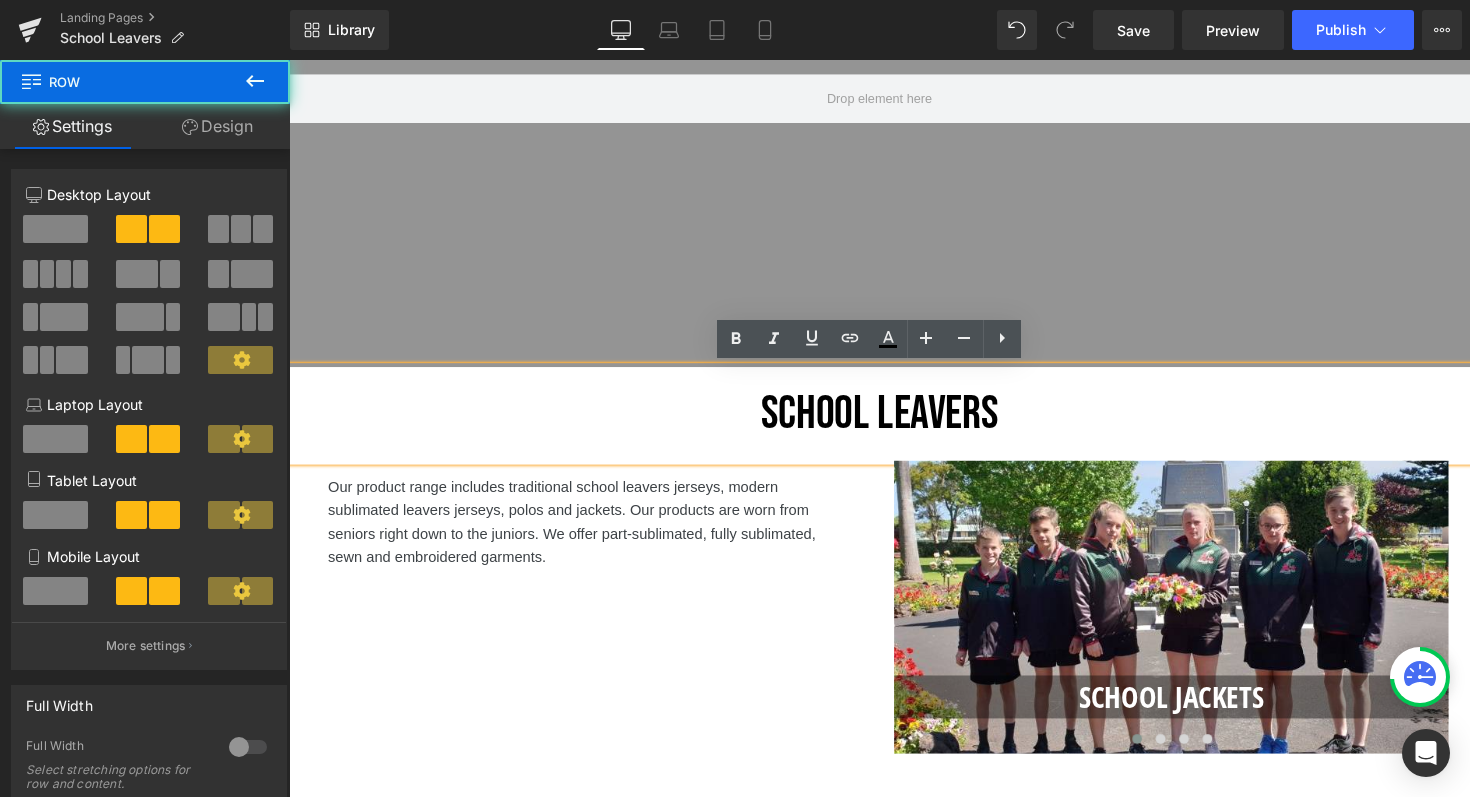drag, startPoint x: 546, startPoint y: 472, endPoint x: 546, endPoint y: 452, distance: 20 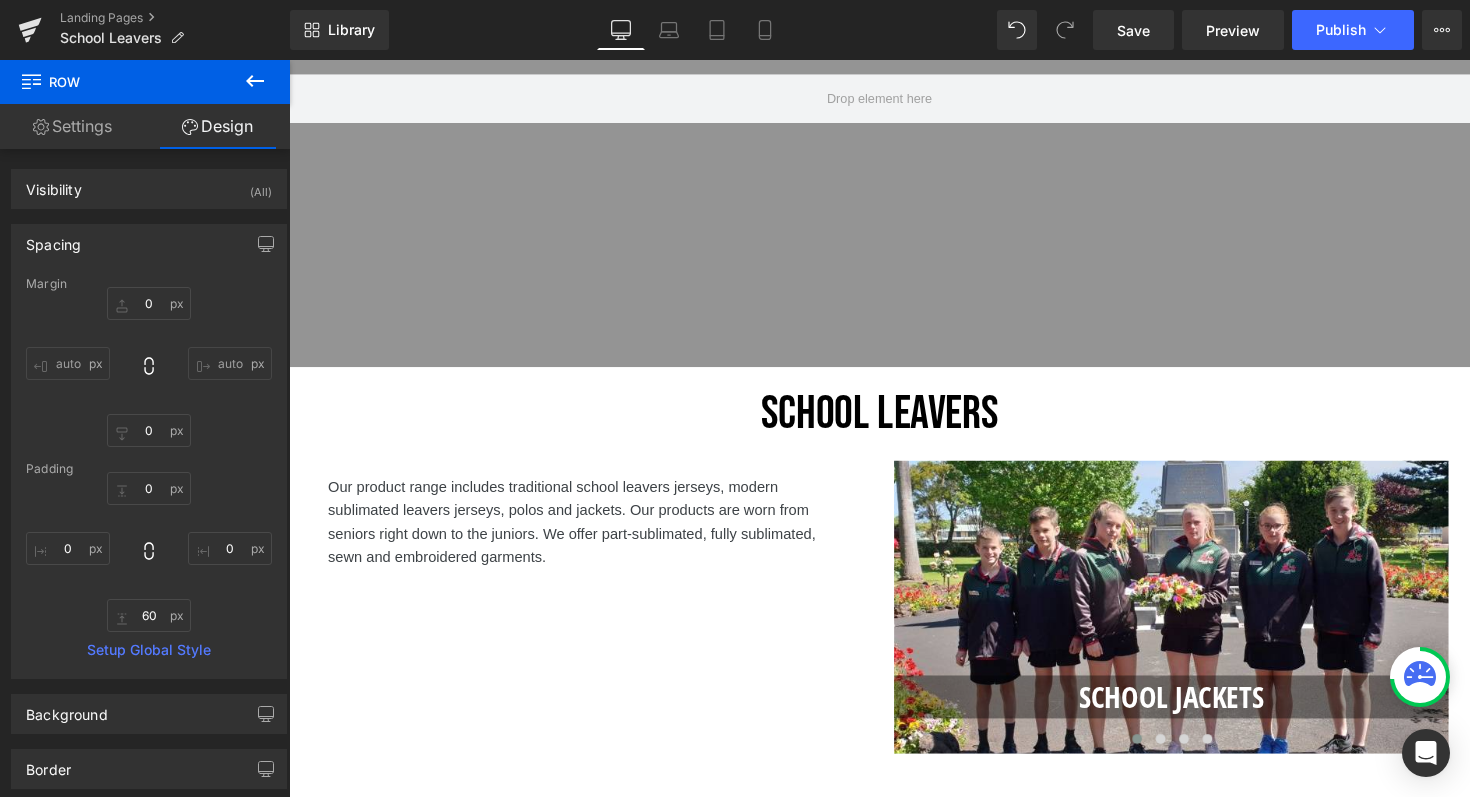click on "SCHOOL LEAVERS" at bounding box center [894, 423] 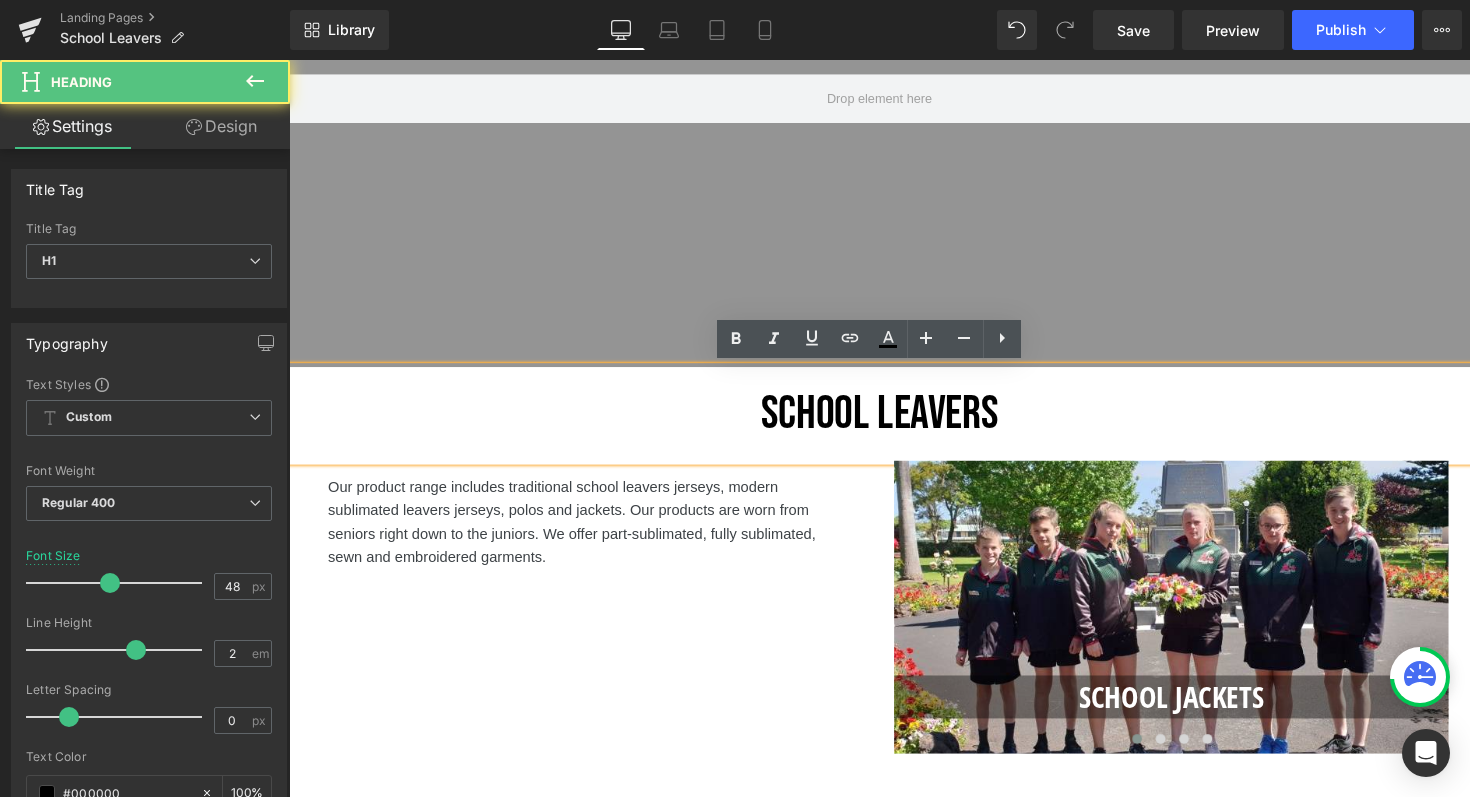 click on "SCHOOL LEAVERS" at bounding box center (894, 423) 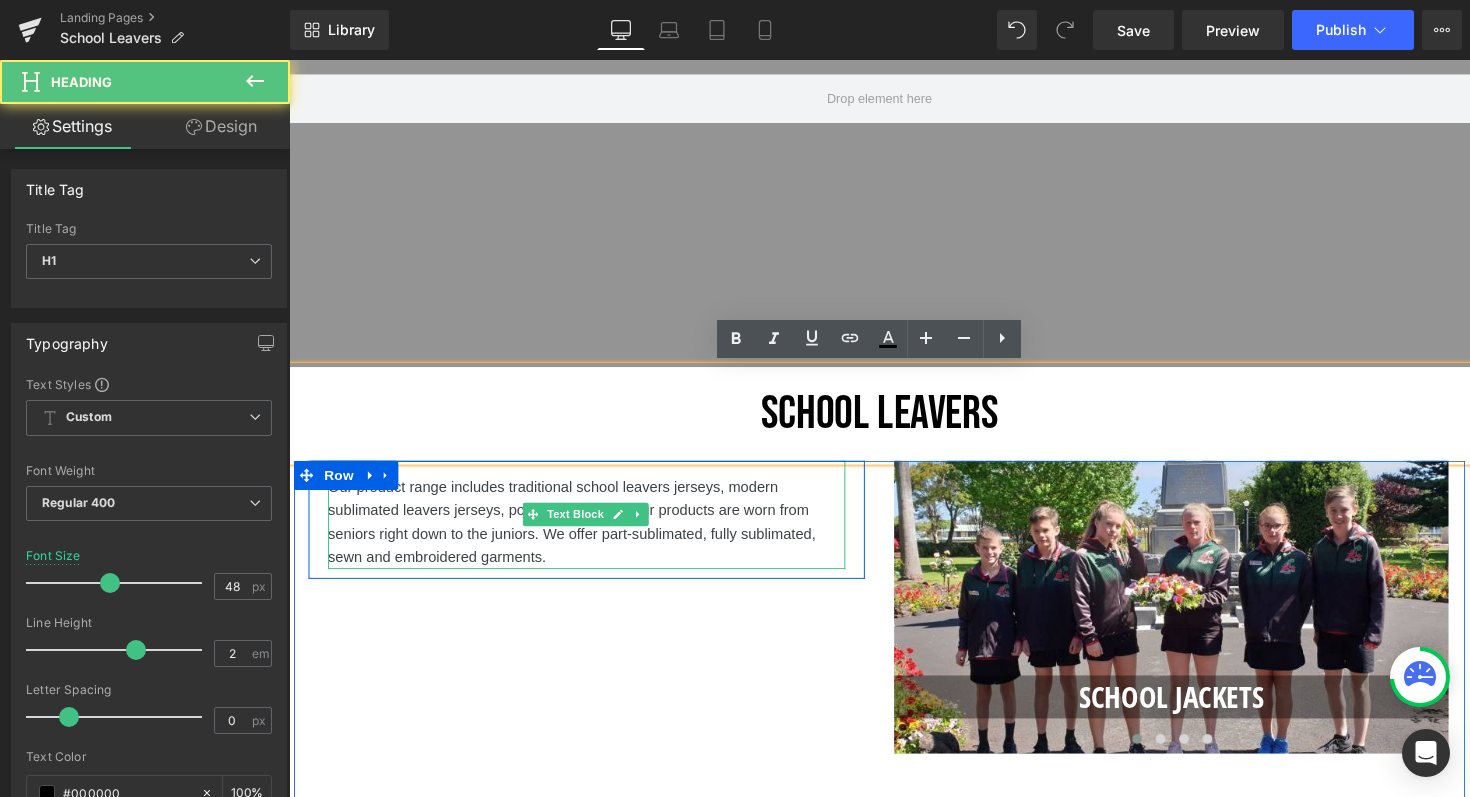 click on "Our product range includes traditional school leavers jerseys, modern sublimated leavers jerseys, polos and jackets. Our products are  worn from seniors right down to the juniors. We offer part-sublimated, fully sublimated, sewn and embroidered garments." at bounding box center [579, 533] 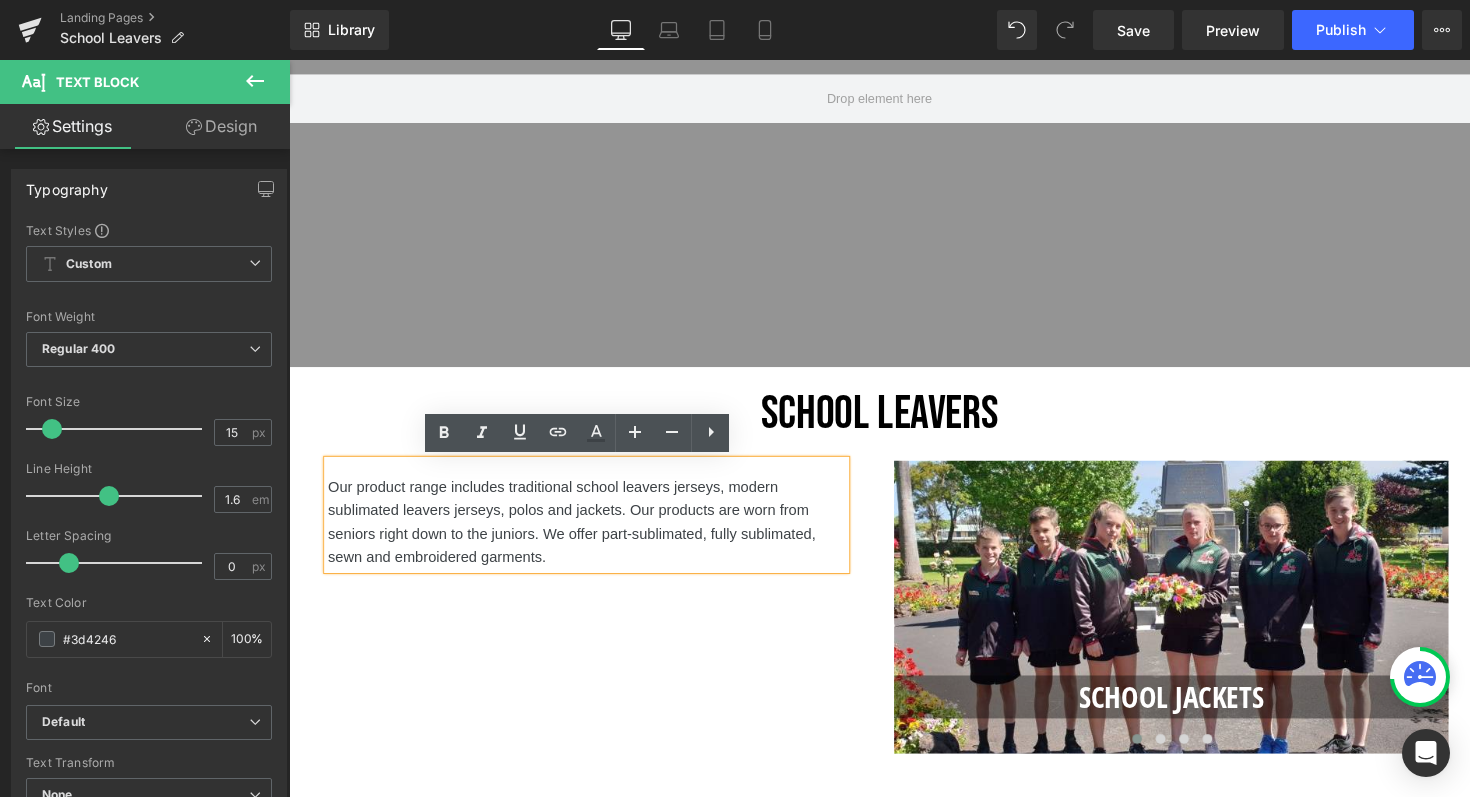 click on "Our product range includes traditional school leavers jerseys, modern sublimated leavers jerseys, polos and jackets. Our products are  worn from seniors right down to the juniors. We offer part-sublimated, fully sublimated, sewn and embroidered garments." at bounding box center (594, 534) 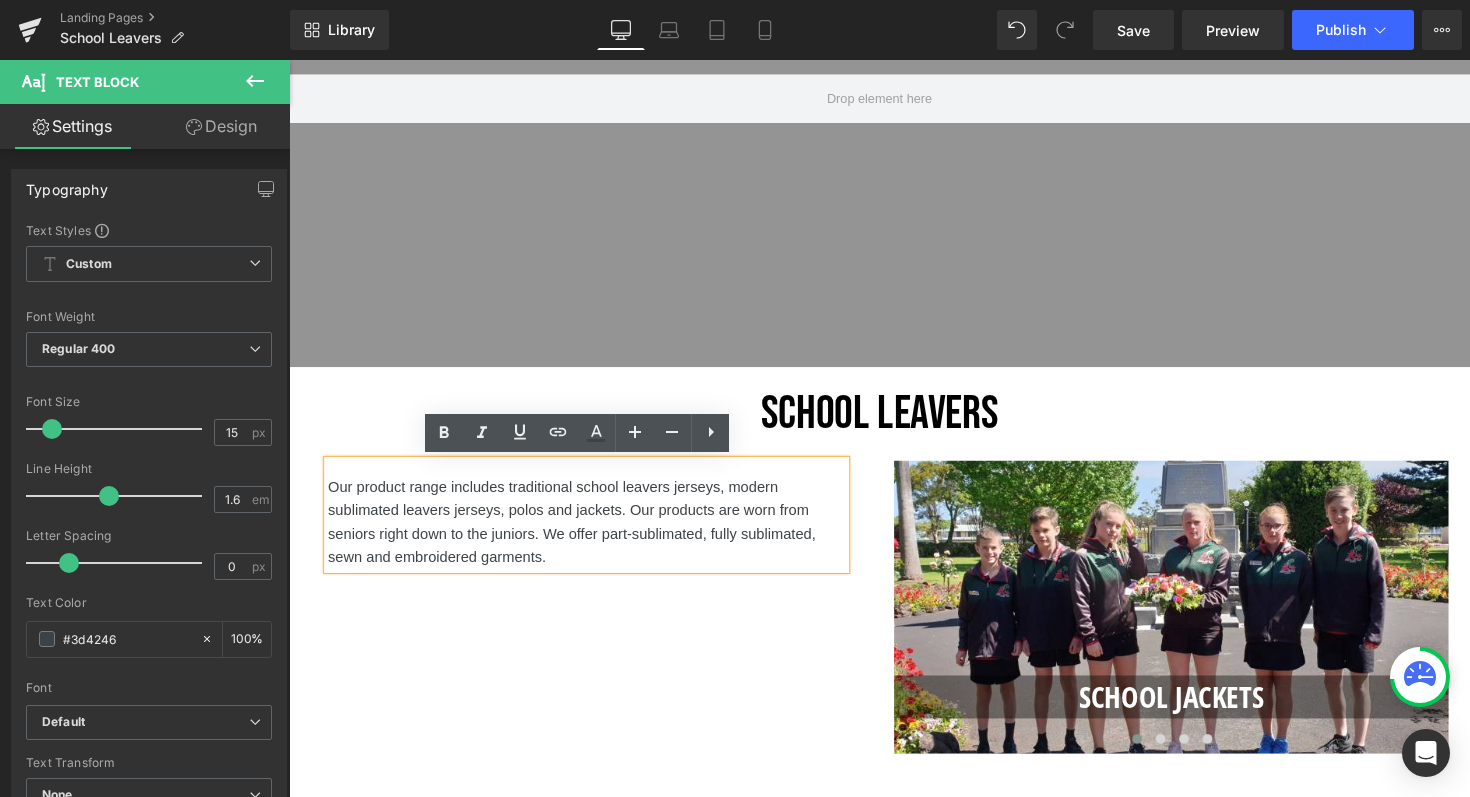 click on "Our product range includes traditional school leavers jerseys, modern sublimated leavers jerseys, polos and jackets. Our products are  worn from seniors right down to the juniors. We offer part-sublimated, fully sublimated, sewn and embroidered garments. Text Block" at bounding box center [594, 526] 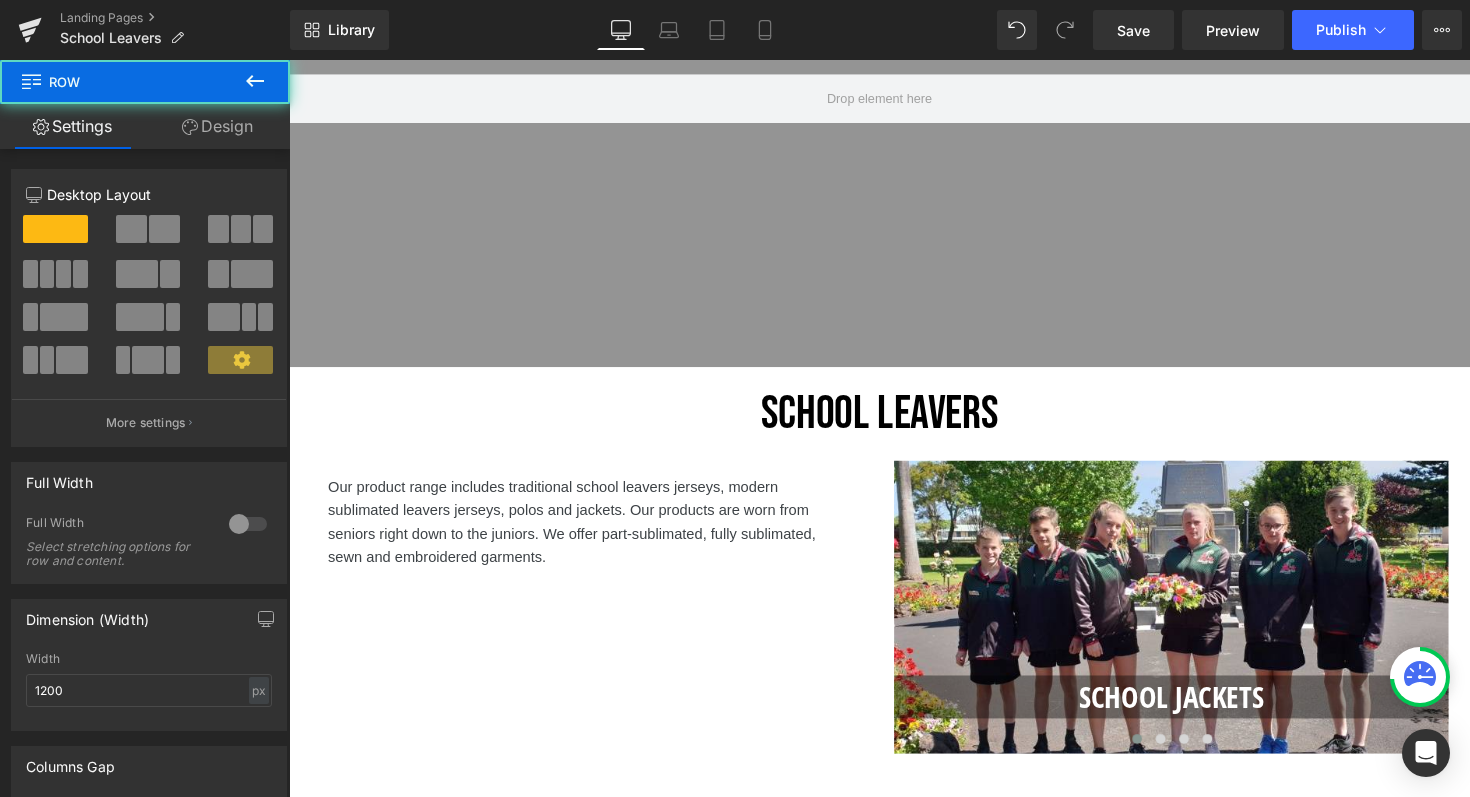 click on "Our product range includes traditional school leavers jerseys, modern sublimated leavers jerseys, polos and jackets. Our products are  worn from seniors right down to the juniors. We offer part-sublimated, fully sublimated, sewn and embroidered garments." at bounding box center [594, 534] 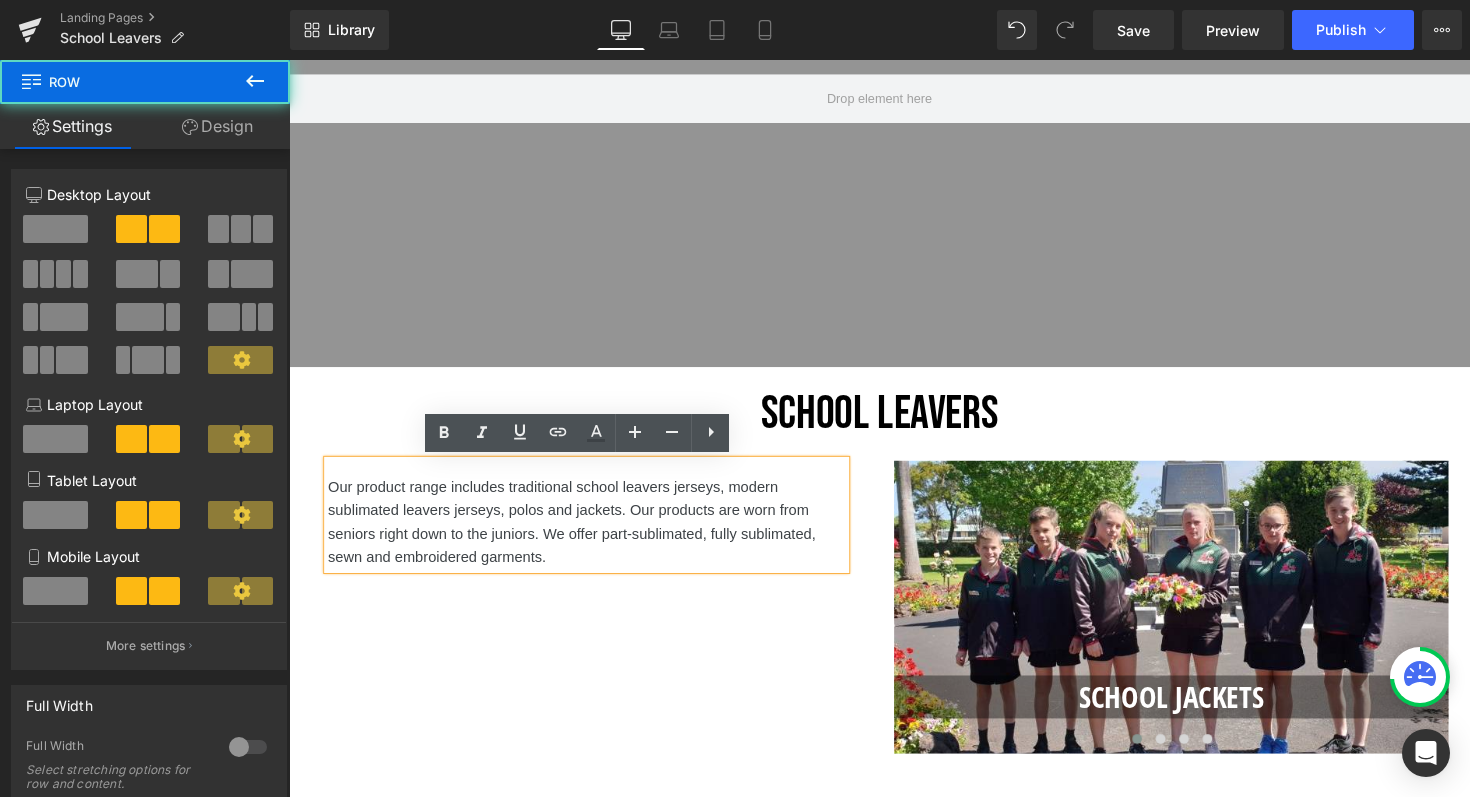 click on "Our product range includes traditional school leavers jerseys, modern sublimated leavers jerseys, polos and jackets. Our products are  worn from seniors right down to the juniors. We offer part-sublimated, fully sublimated, sewn and embroidered garments. Text Block         Row" at bounding box center (594, 531) 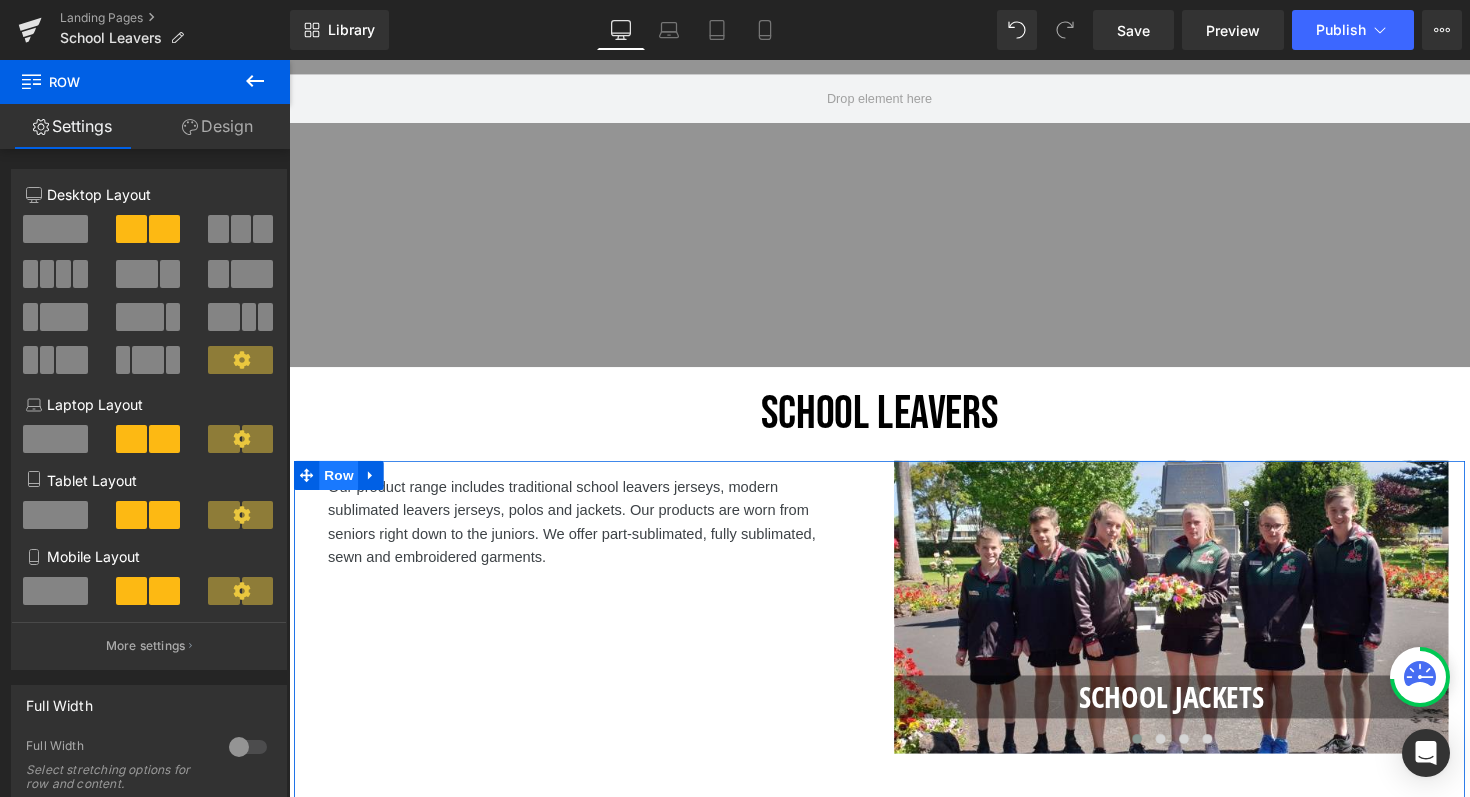 click on "Row" at bounding box center (340, 486) 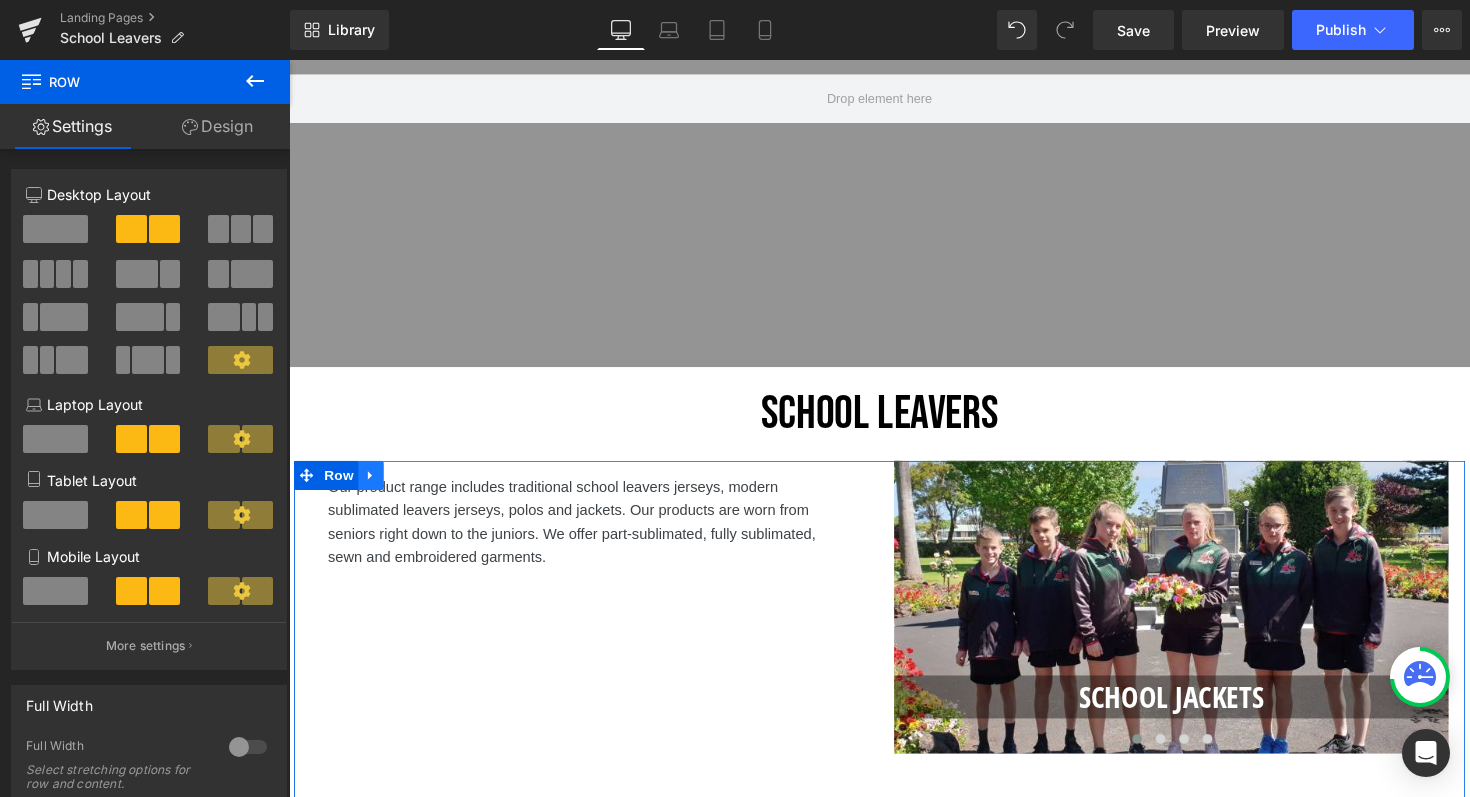 click 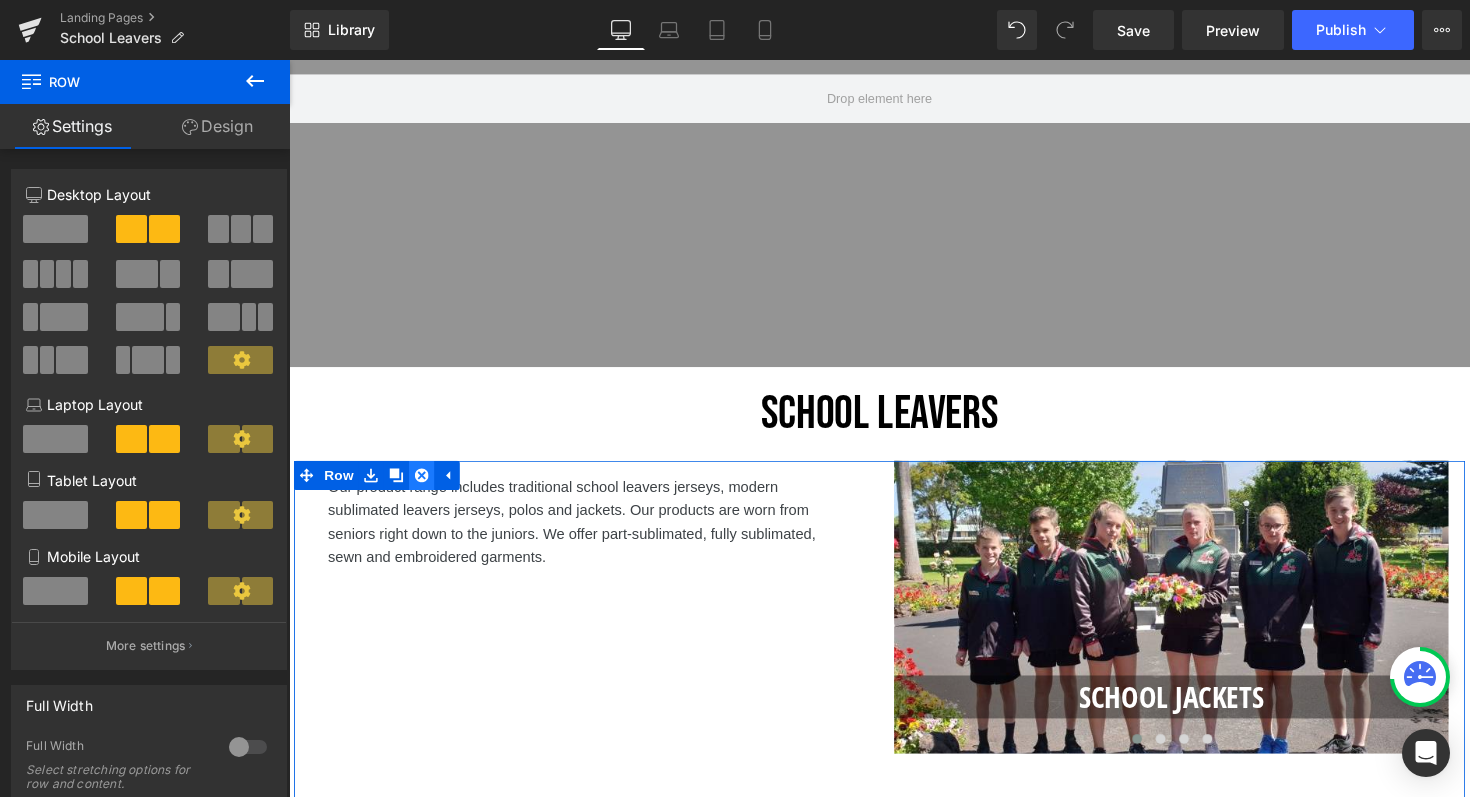 click 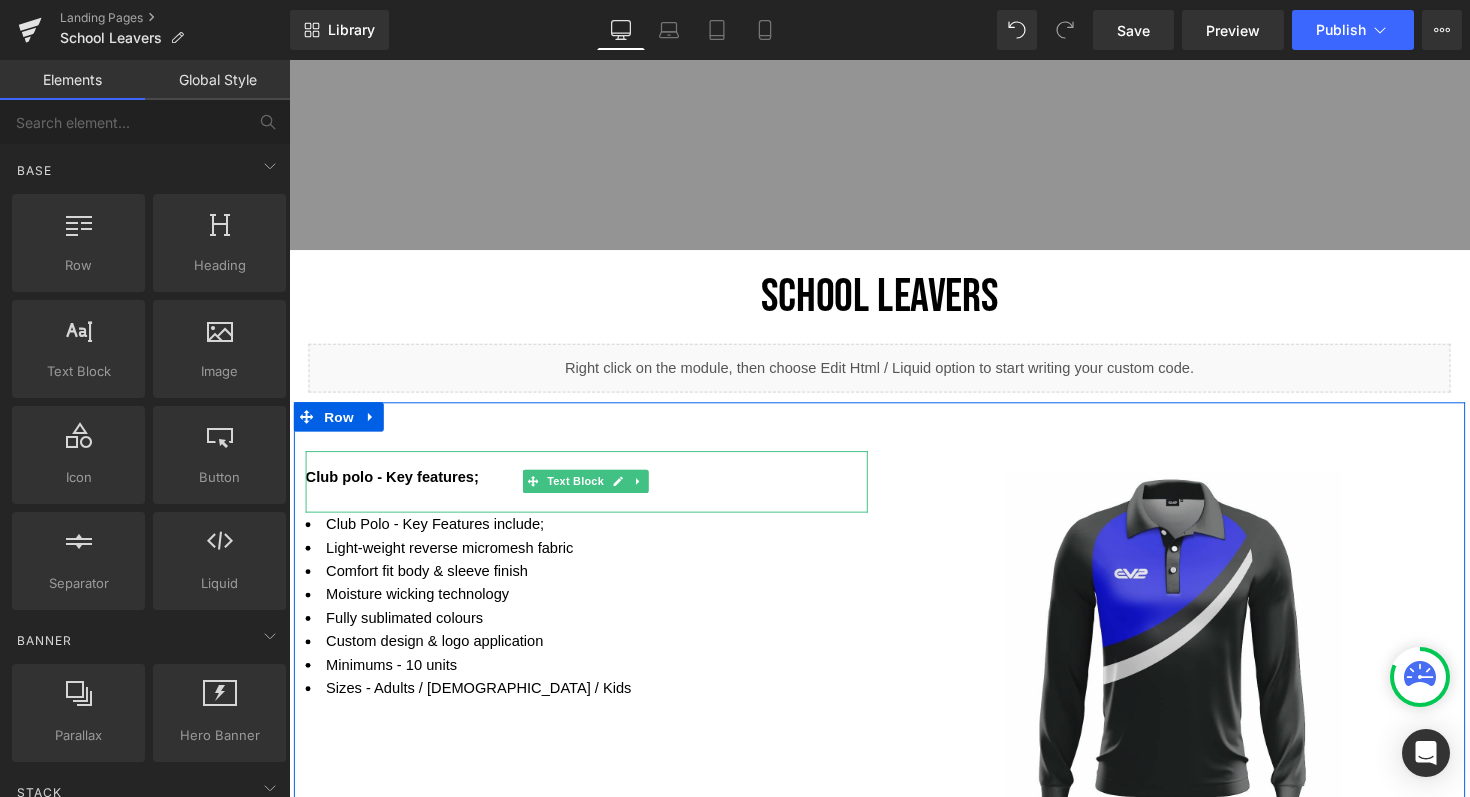 scroll, scrollTop: 527, scrollLeft: 0, axis: vertical 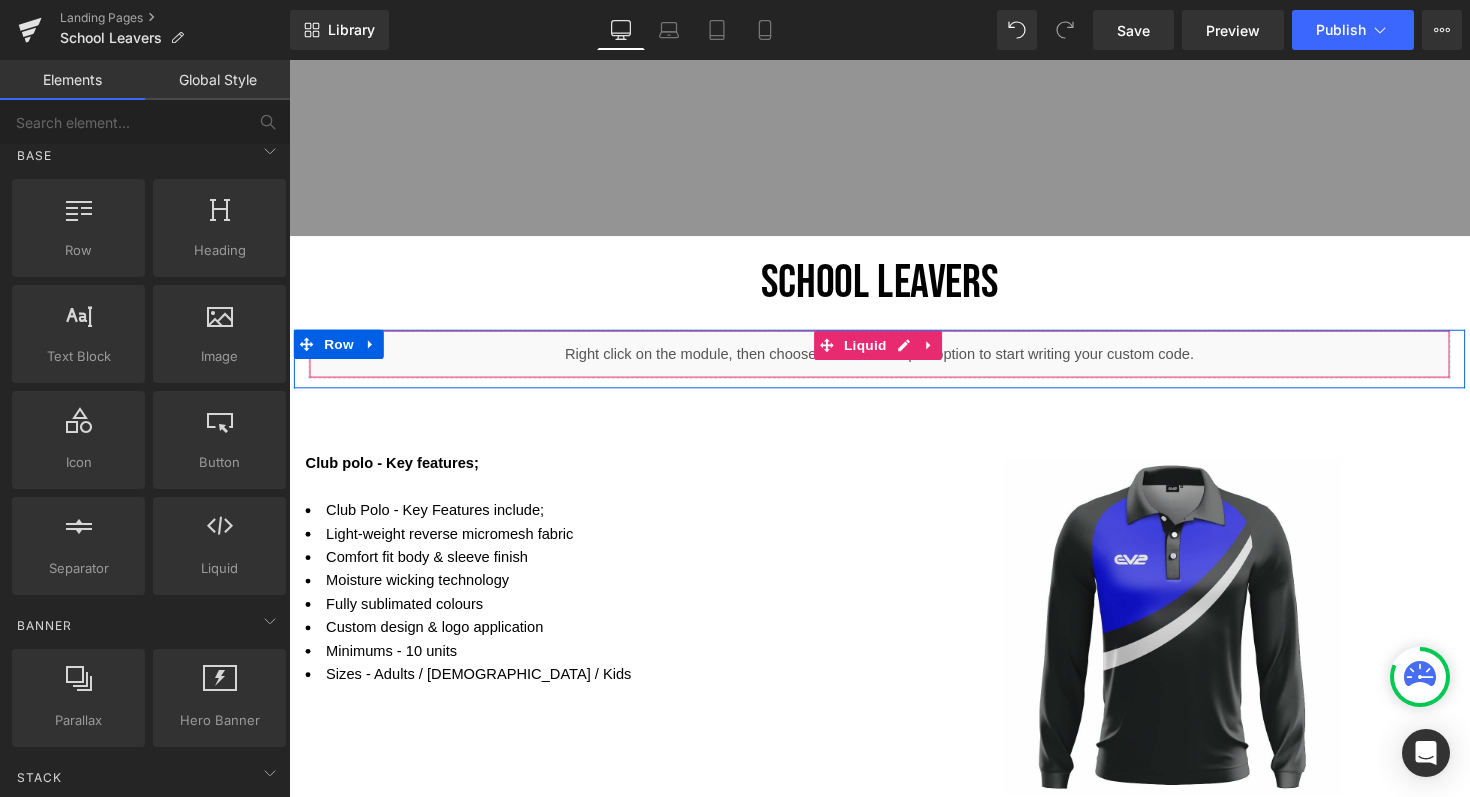 click on "Liquid" at bounding box center (894, 361) 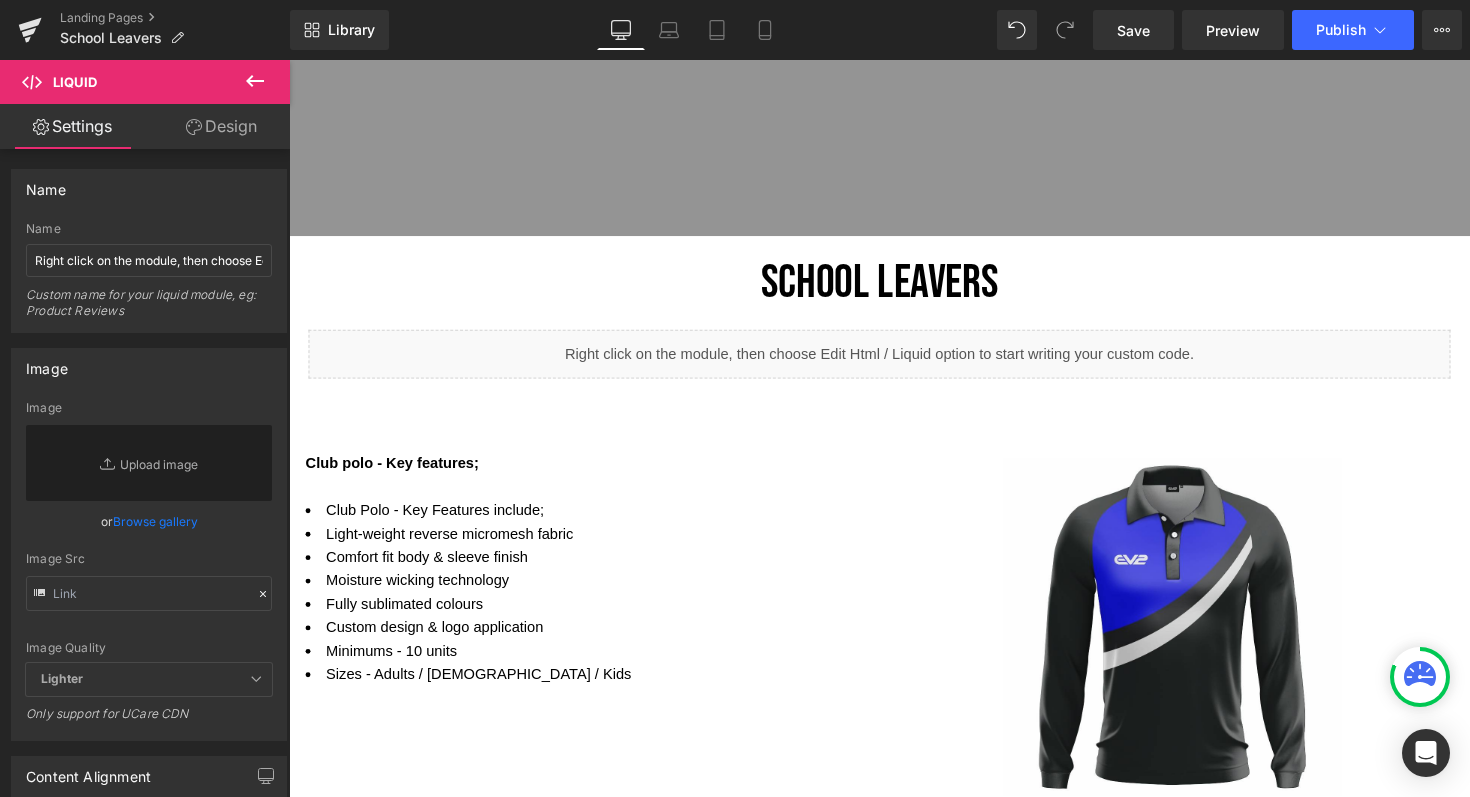 click 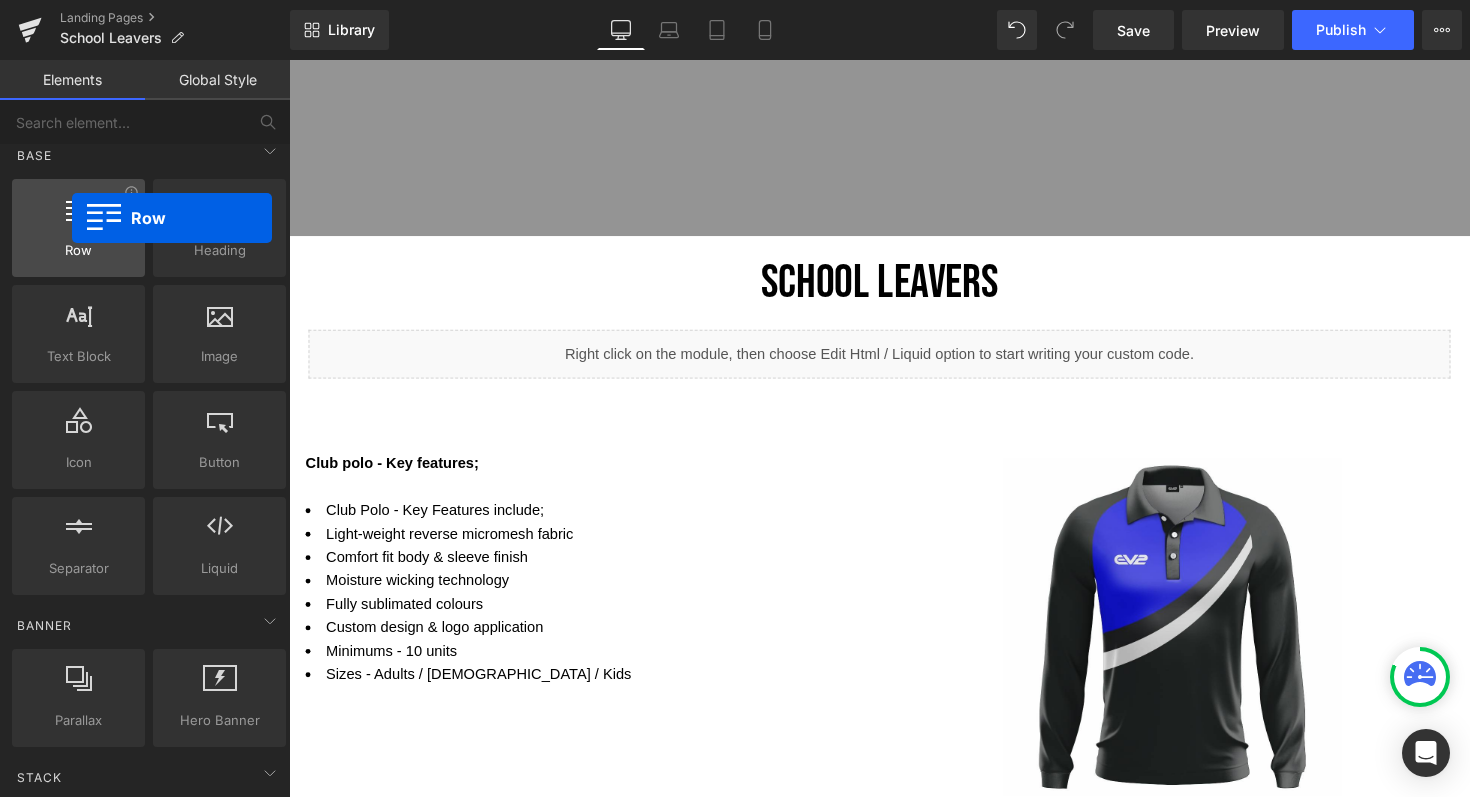 click at bounding box center (79, 208) 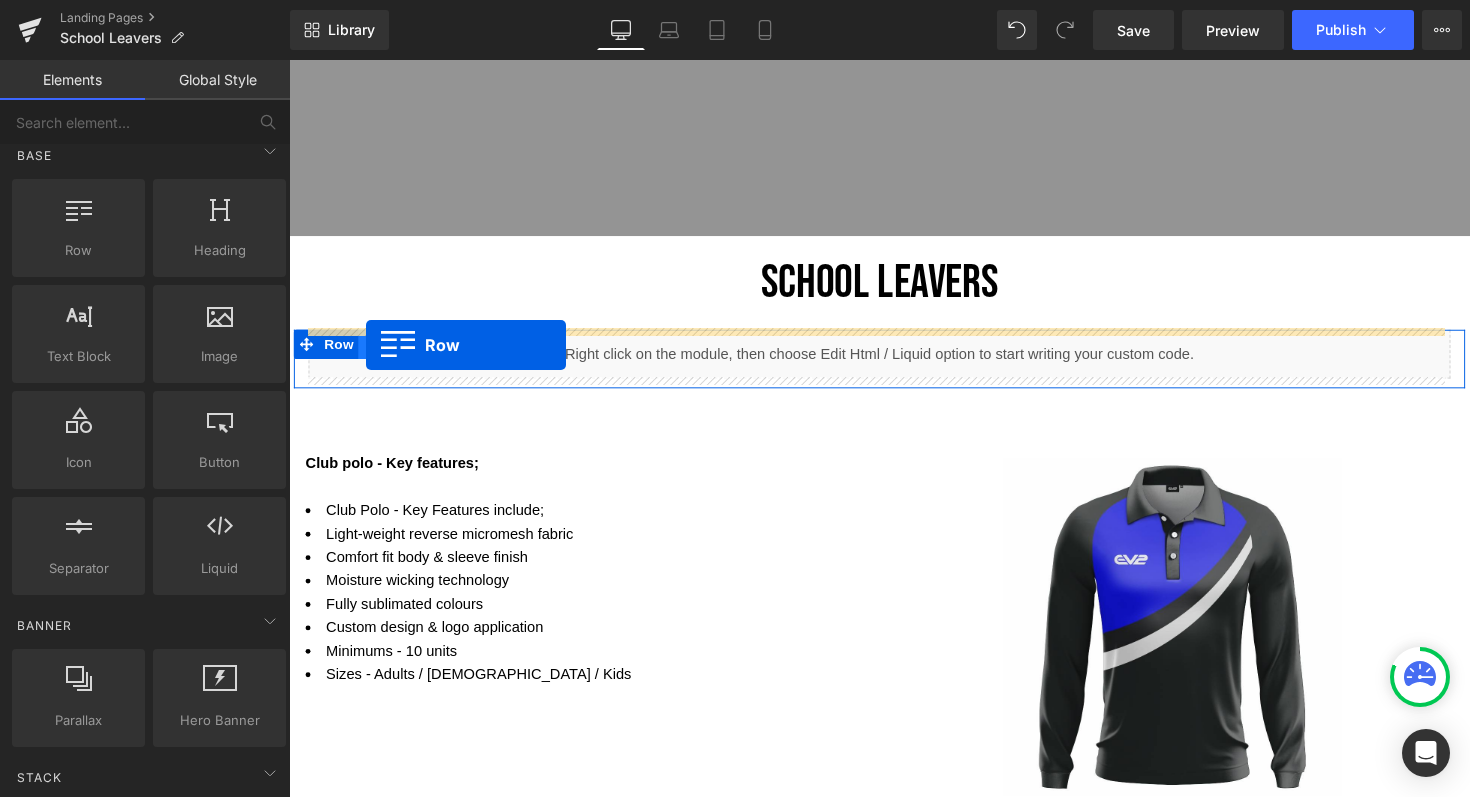 drag, startPoint x: 361, startPoint y: 278, endPoint x: 368, endPoint y: 352, distance: 74.330345 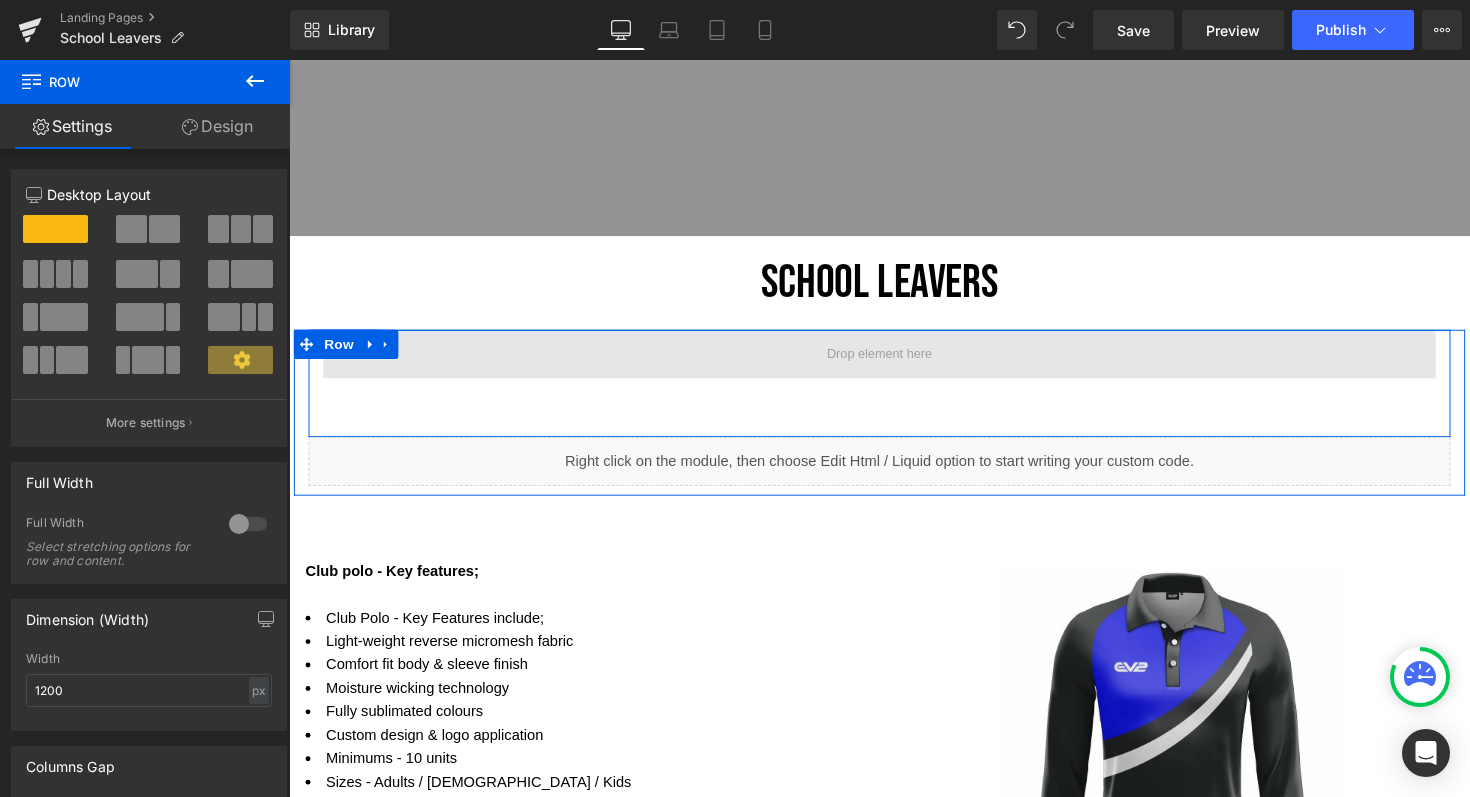 click at bounding box center (894, 361) 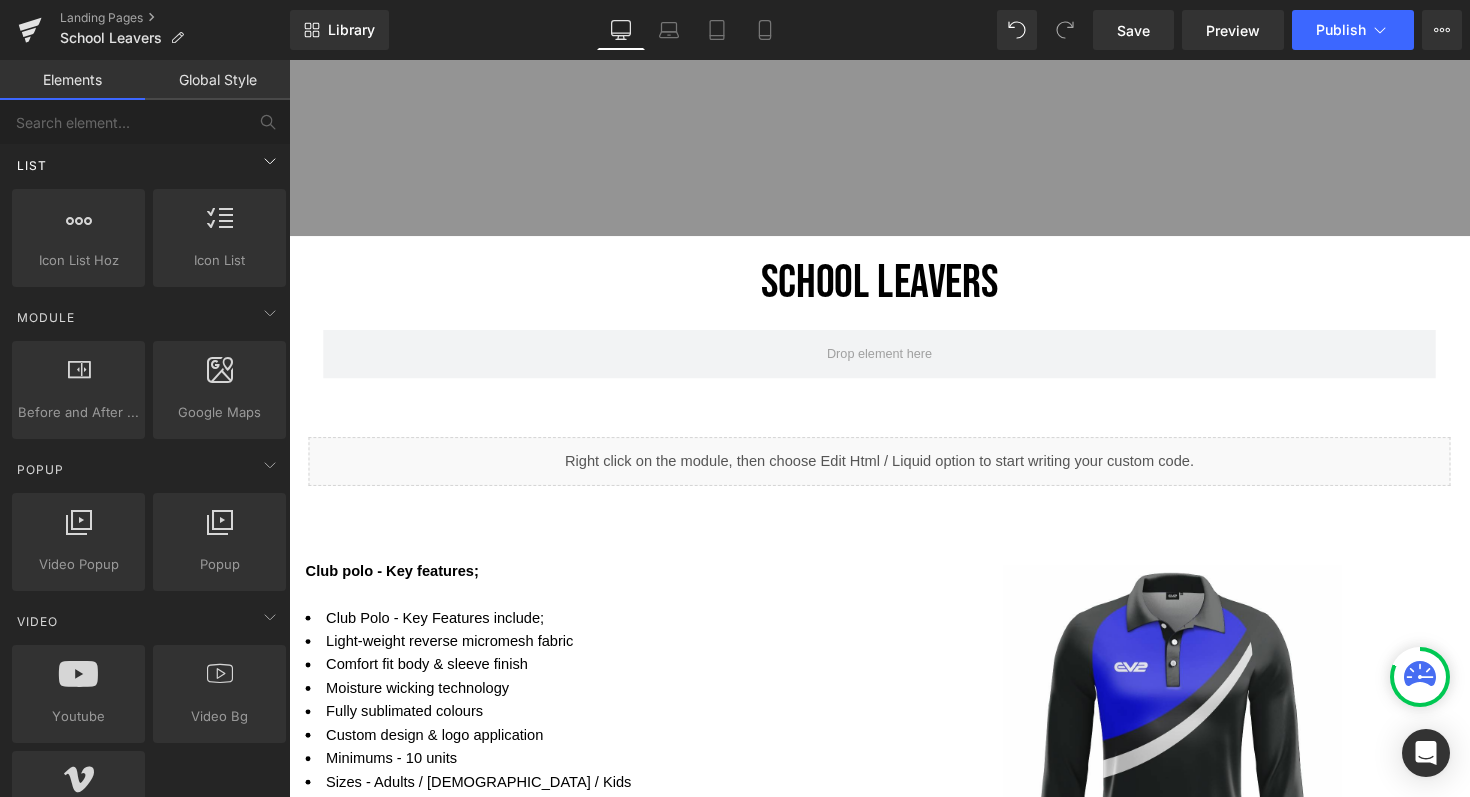scroll, scrollTop: 892, scrollLeft: 0, axis: vertical 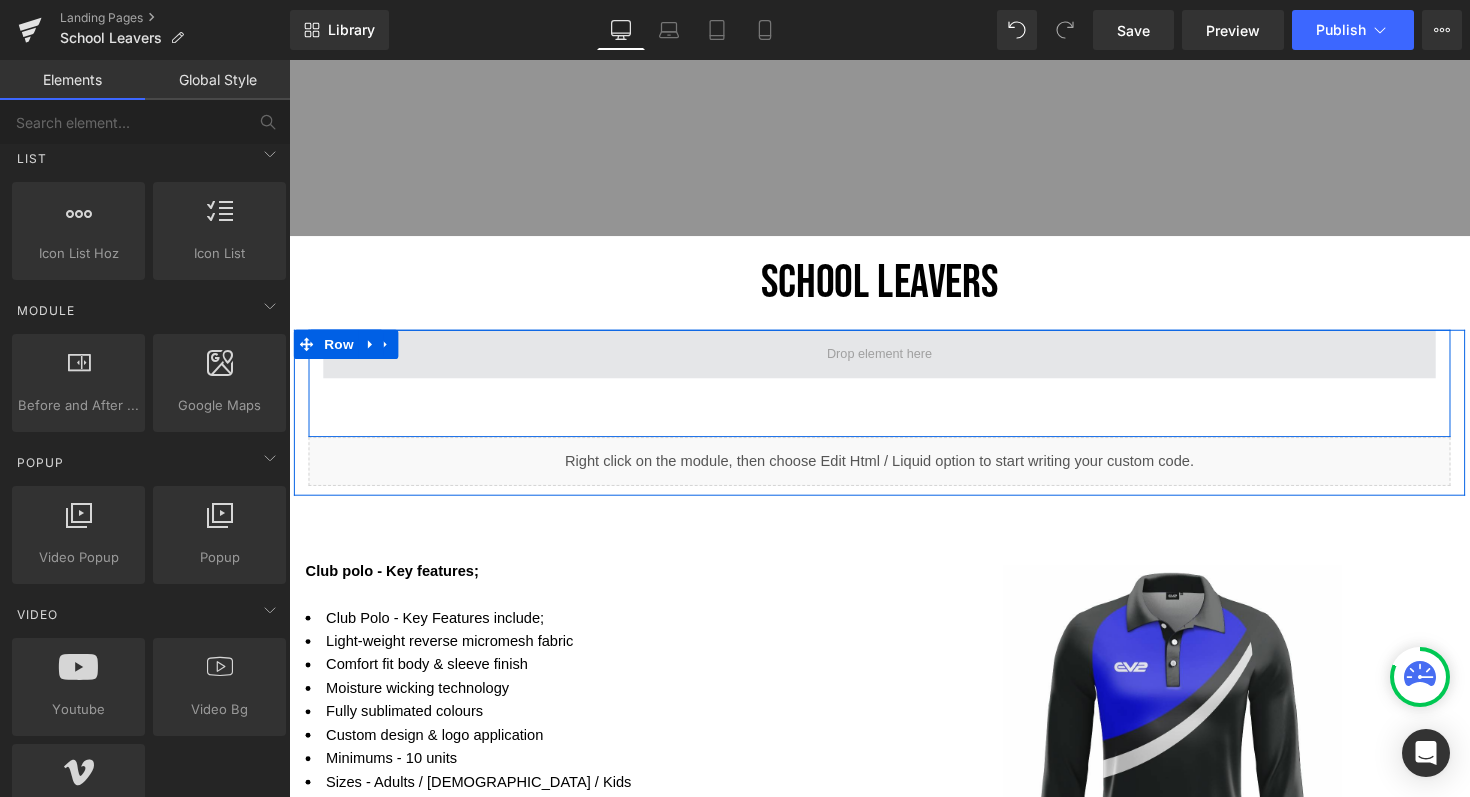 click at bounding box center [894, 361] 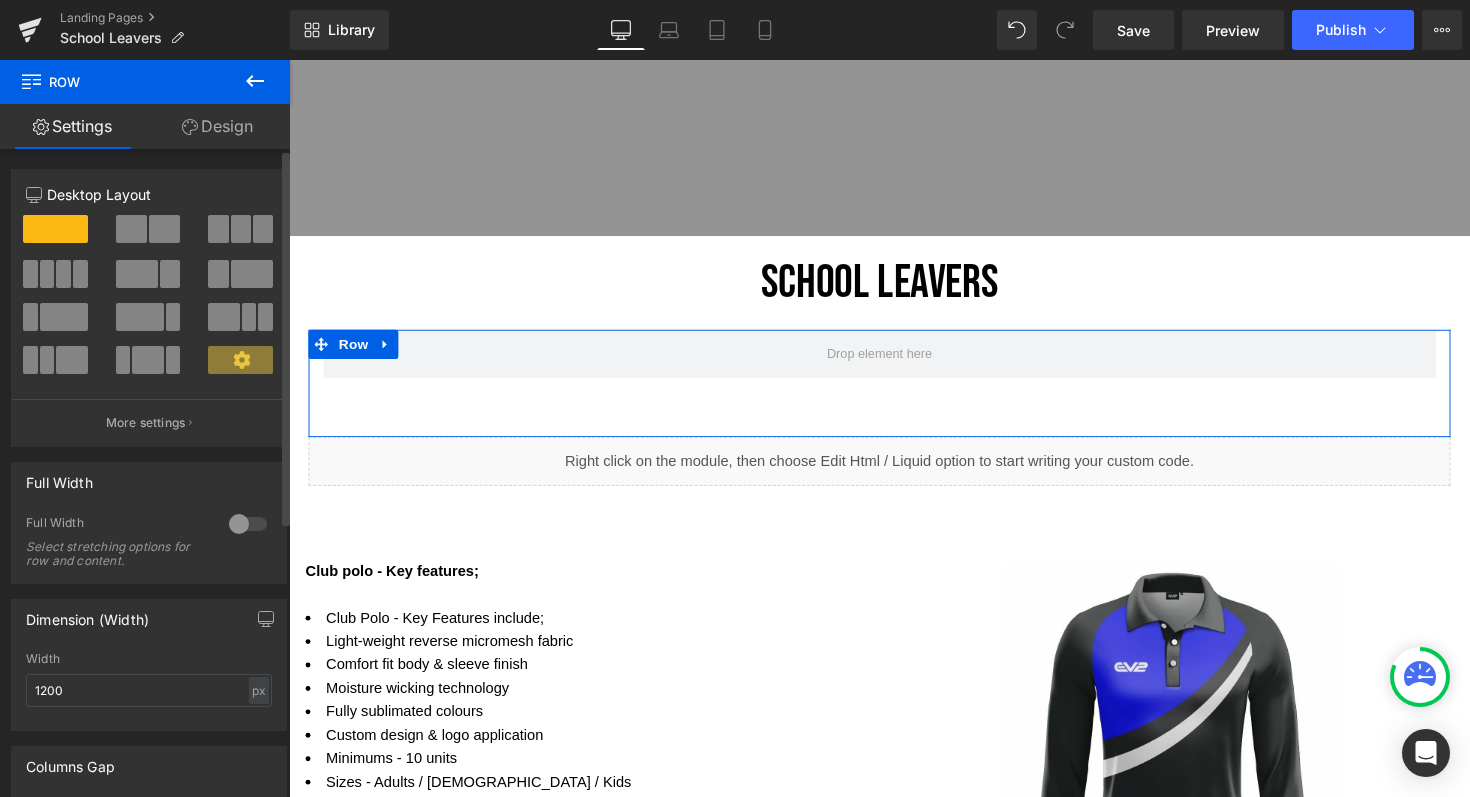 click at bounding box center [263, 229] 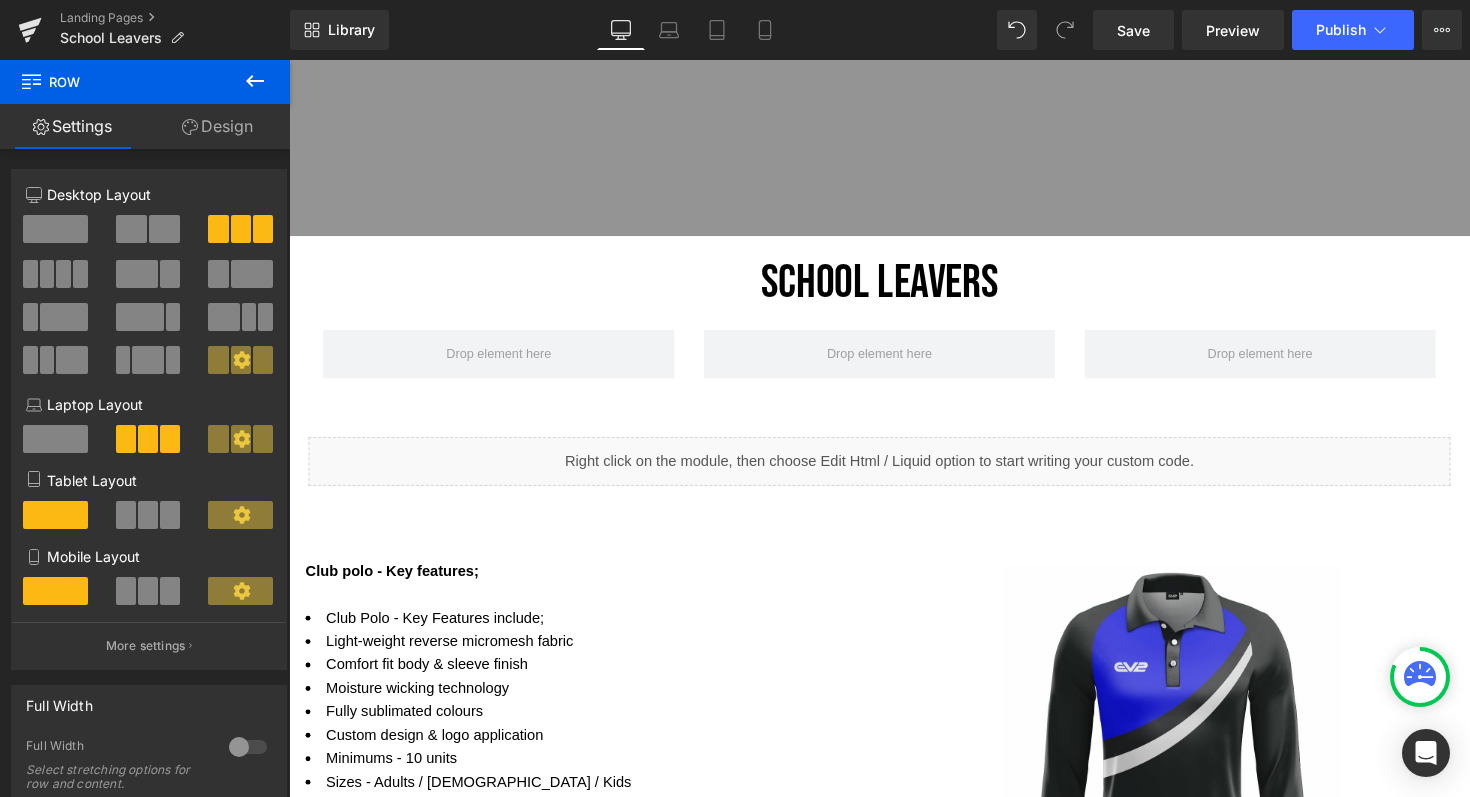 click 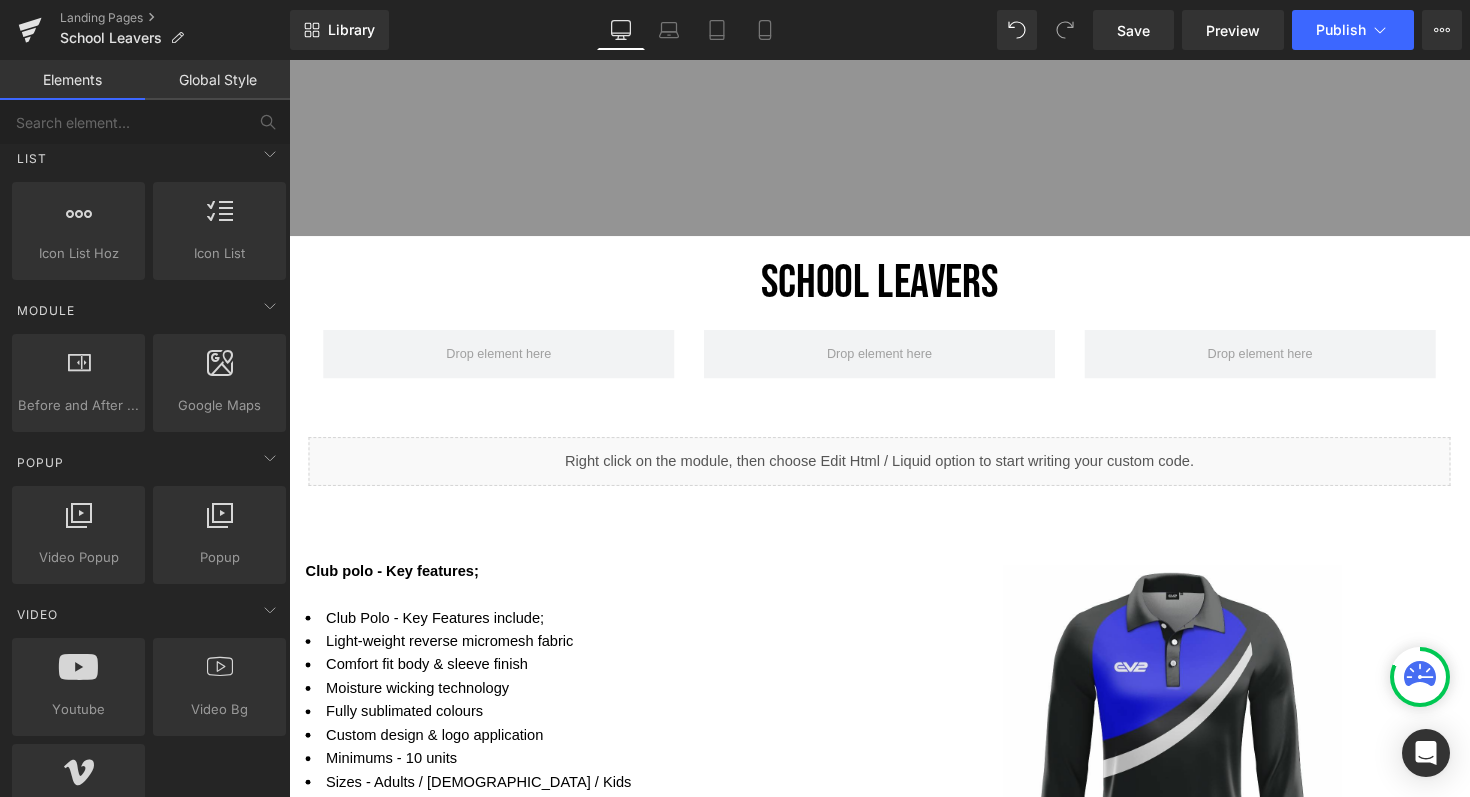 click on "SCHOOL LEAVERS Heading" at bounding box center (894, 288) 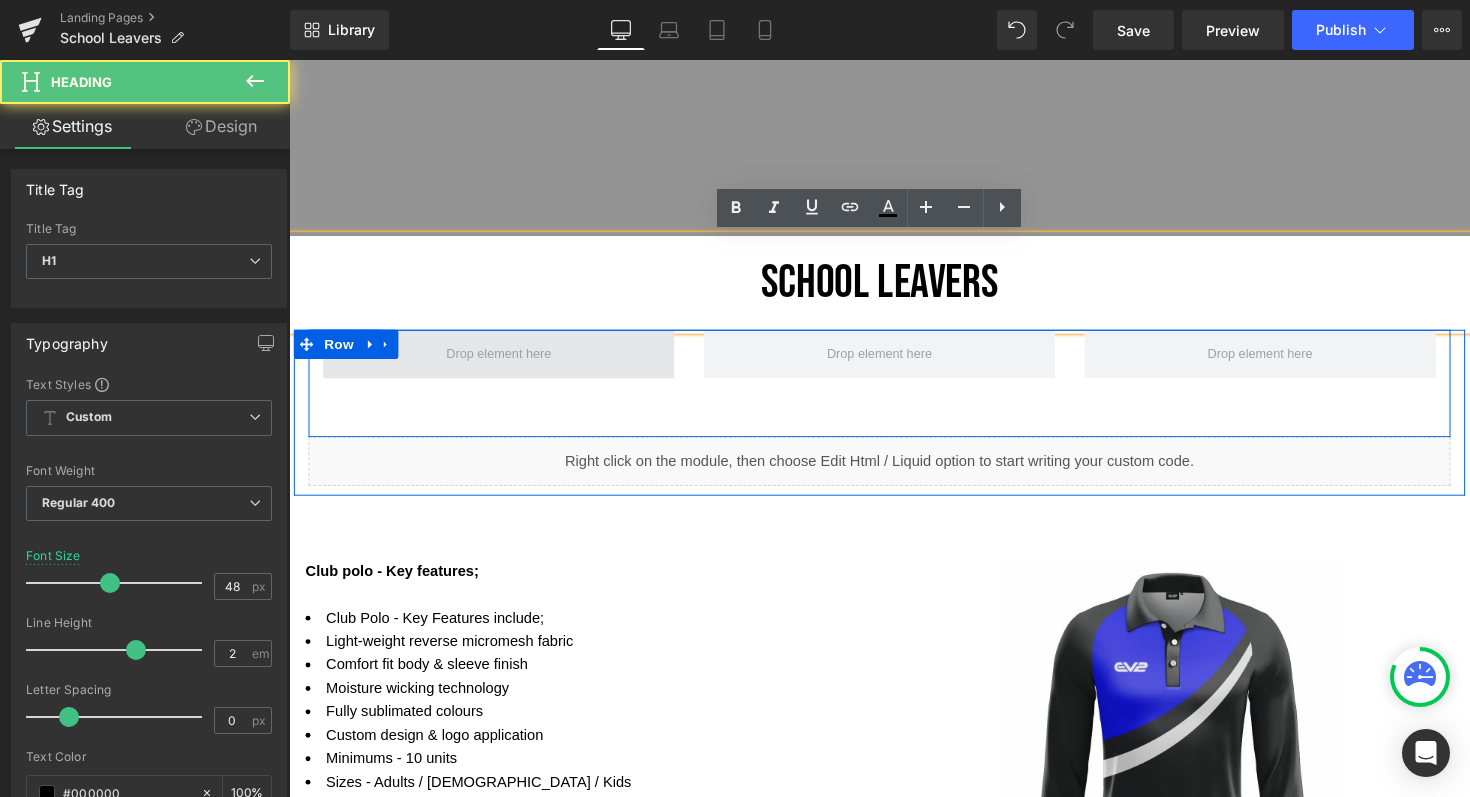 click at bounding box center [504, 361] 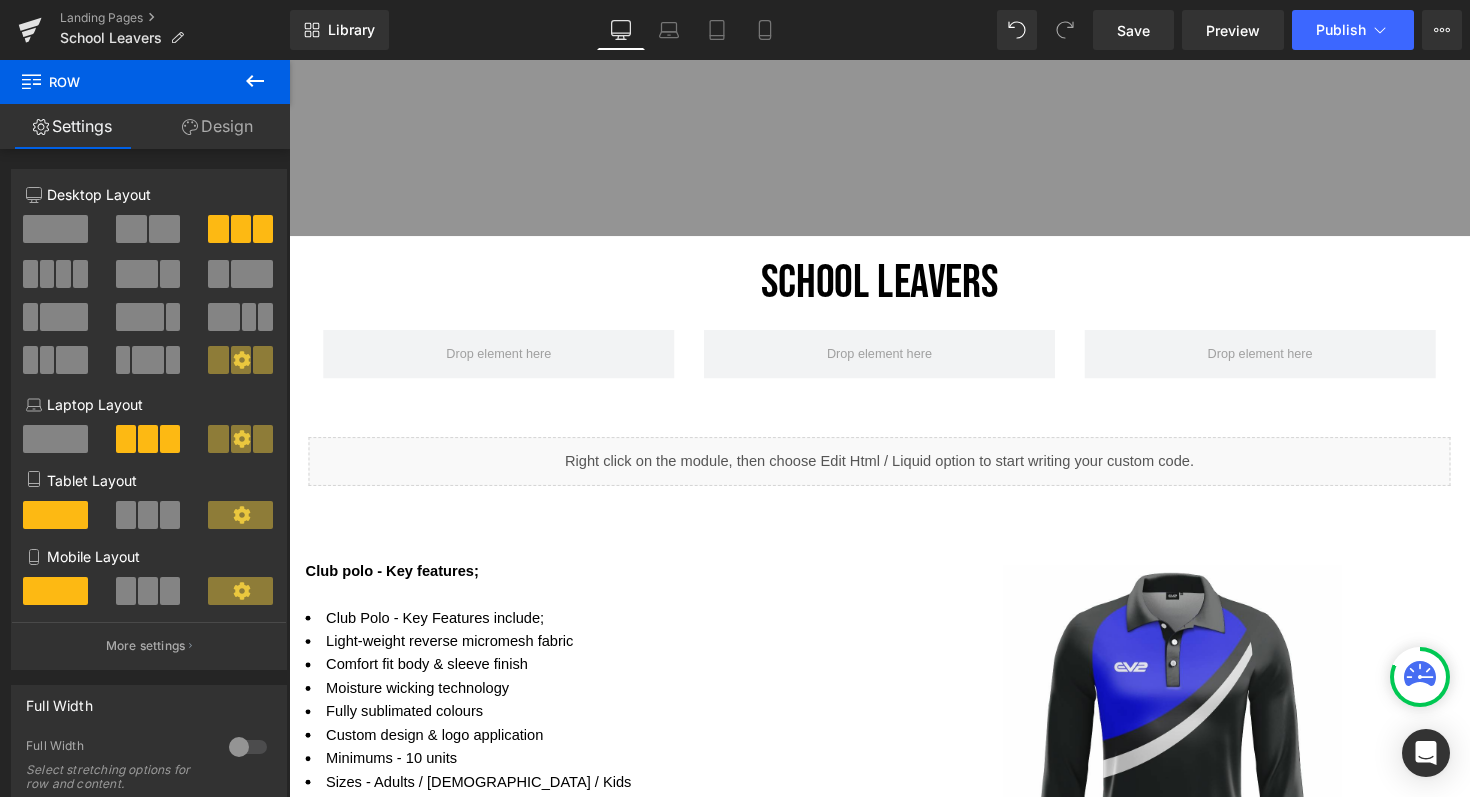 click 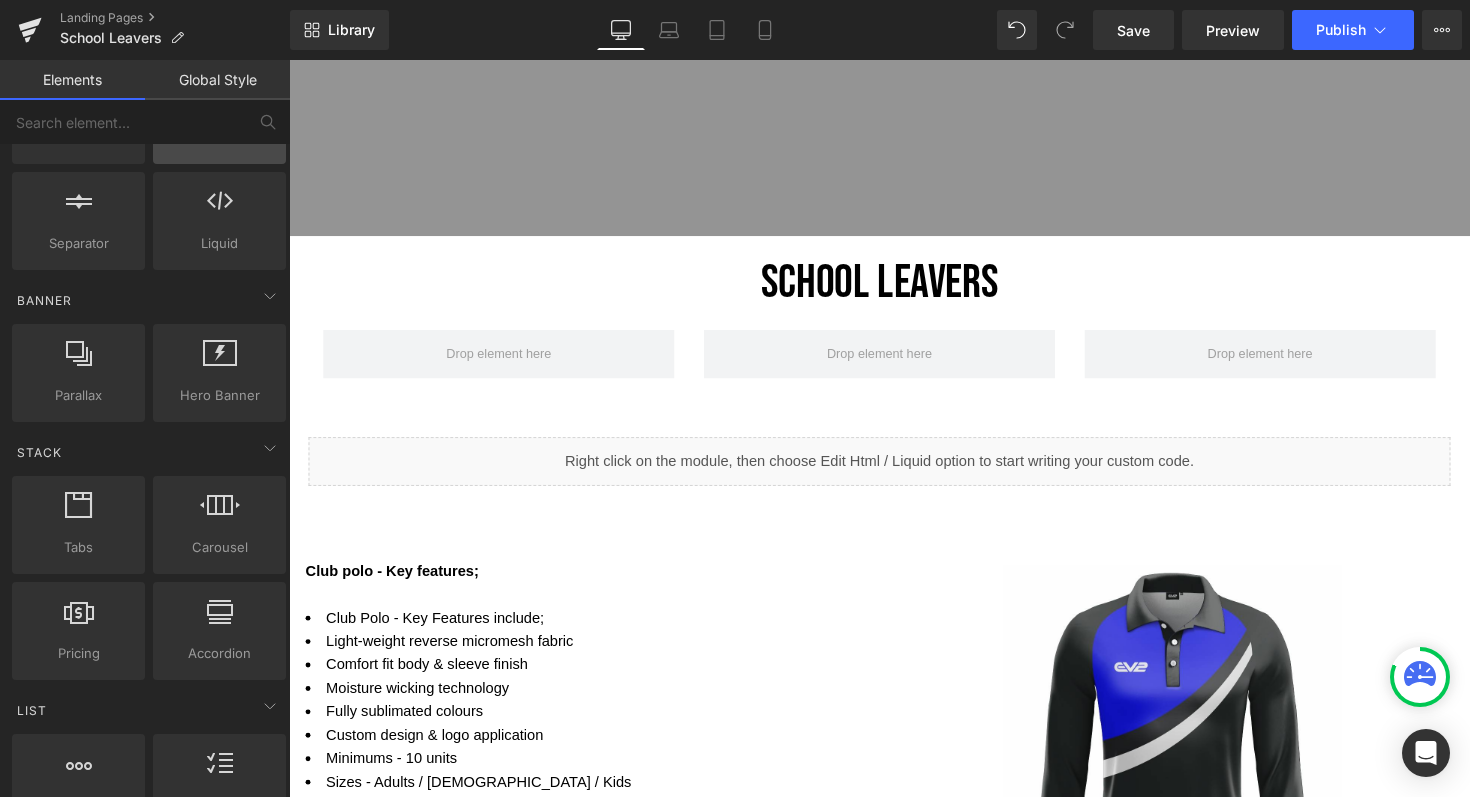 scroll, scrollTop: 446, scrollLeft: 0, axis: vertical 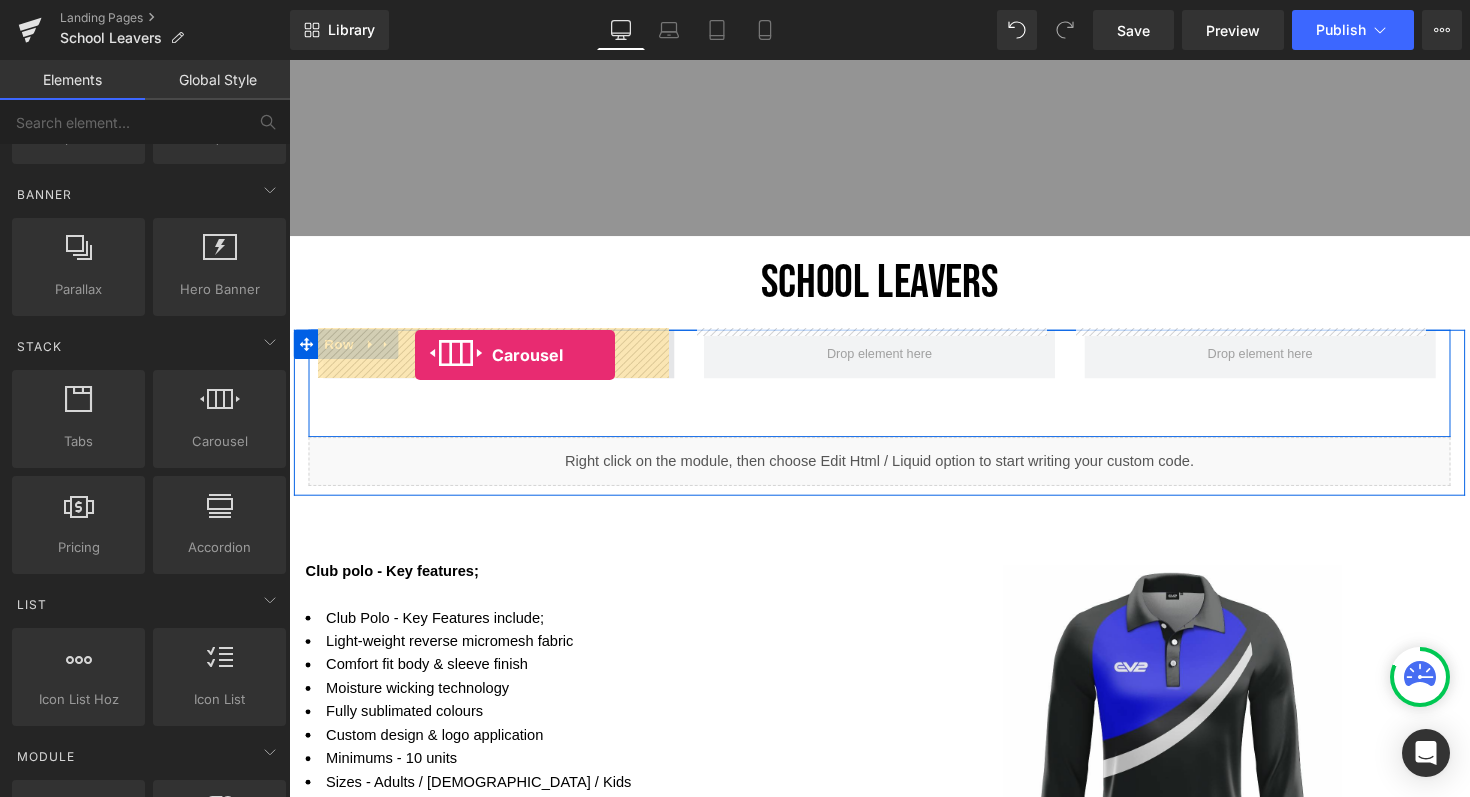 drag, startPoint x: 493, startPoint y: 467, endPoint x: 418, endPoint y: 363, distance: 128.22246 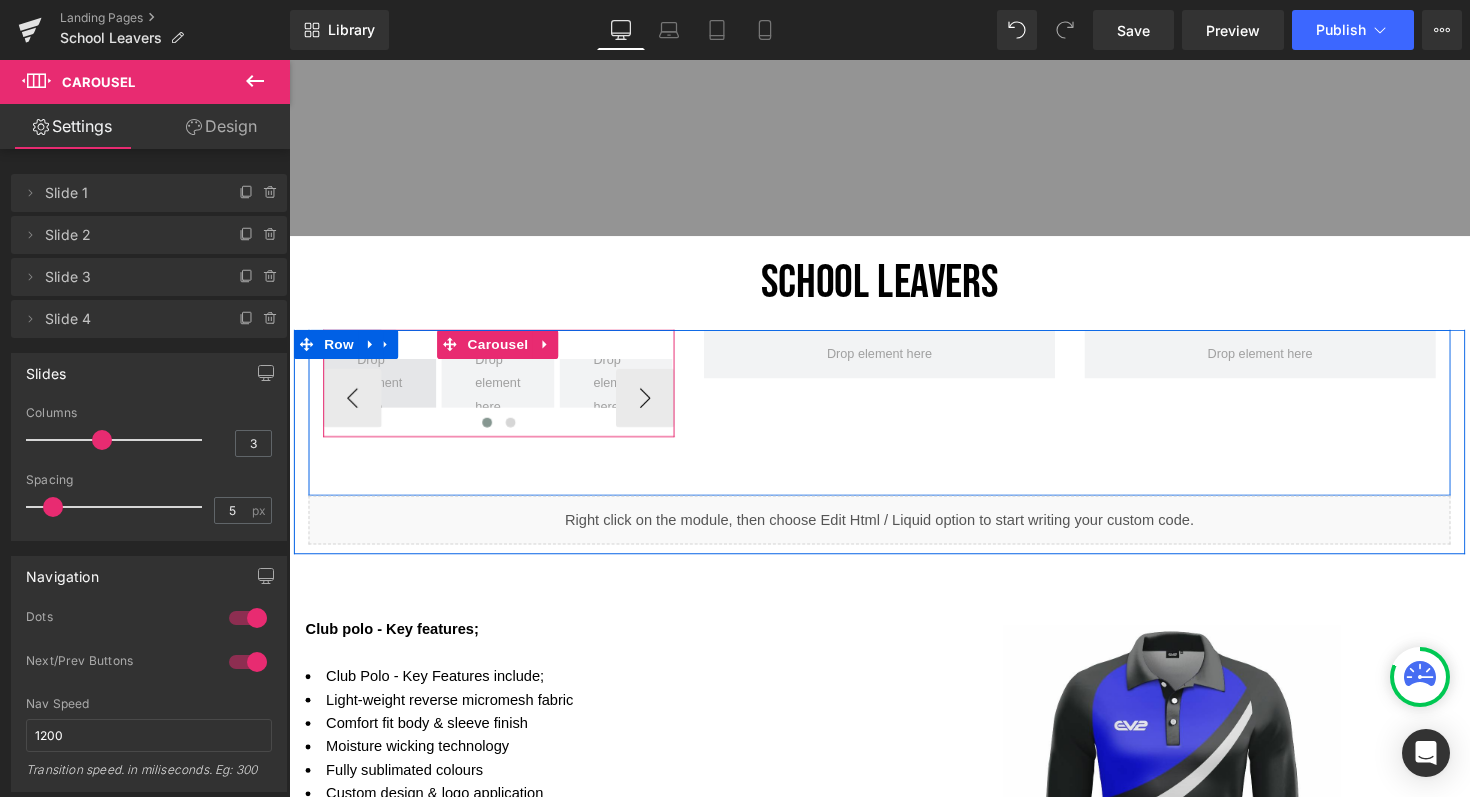 click at bounding box center [382, 391] 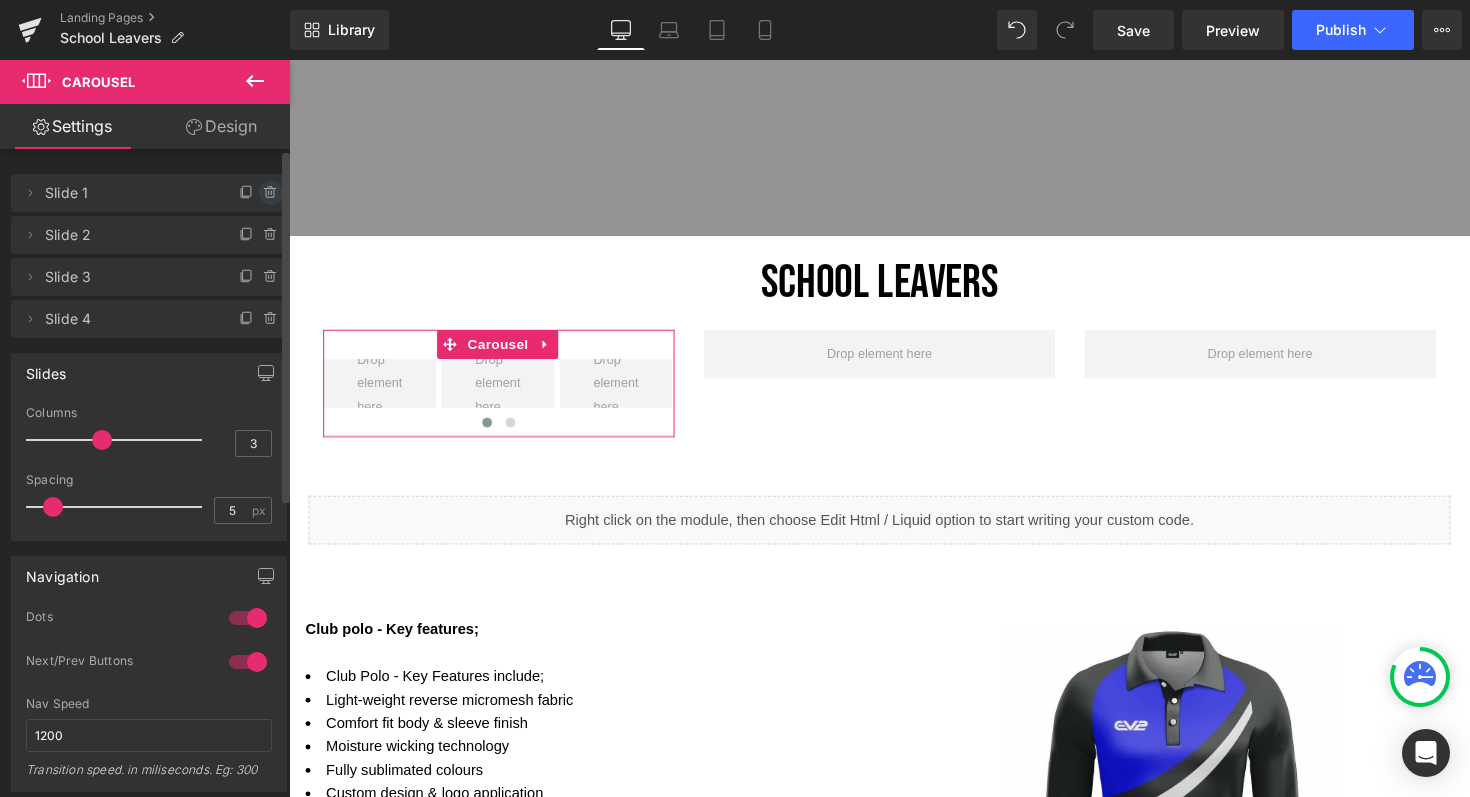 click 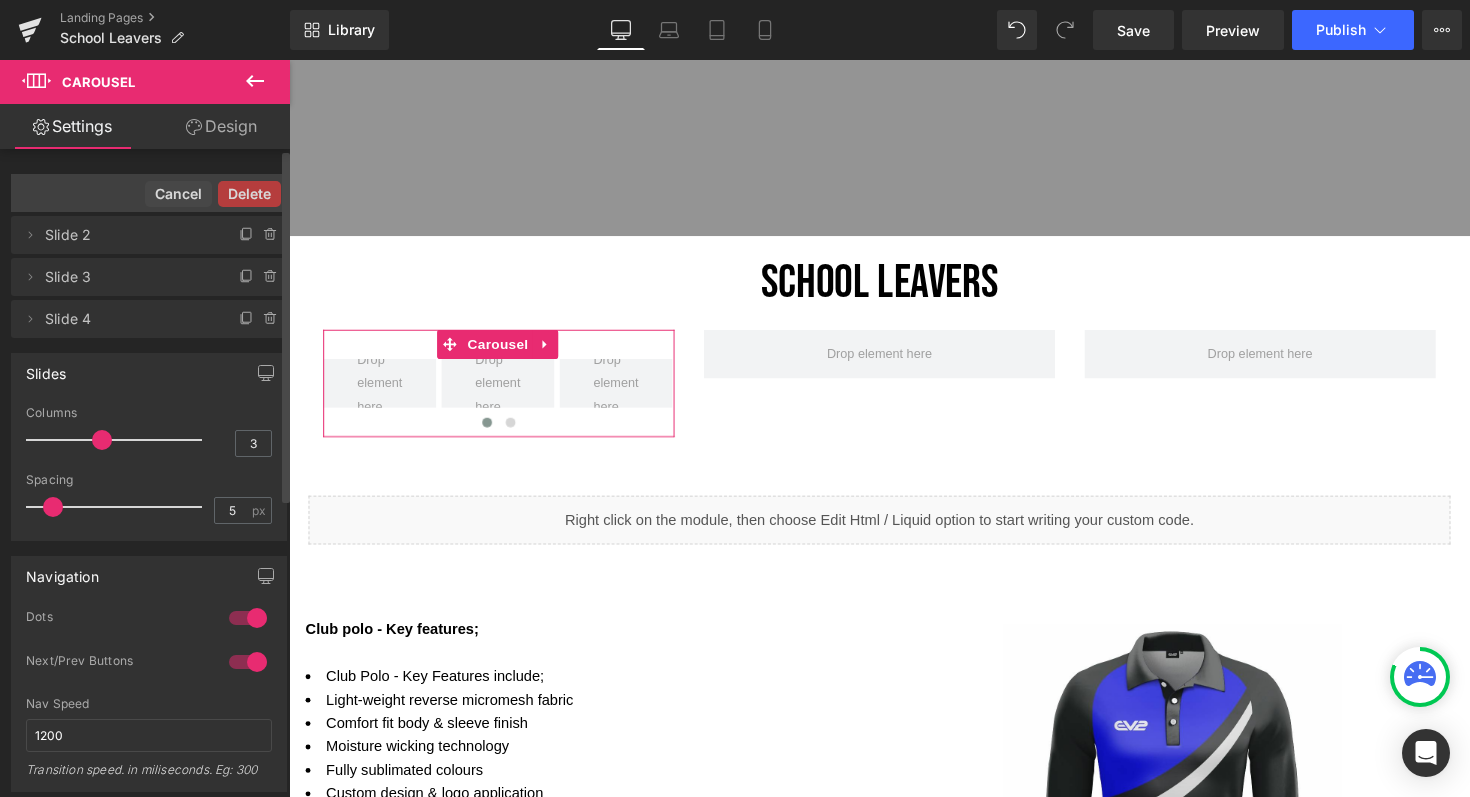 click on "Delete" at bounding box center [249, 194] 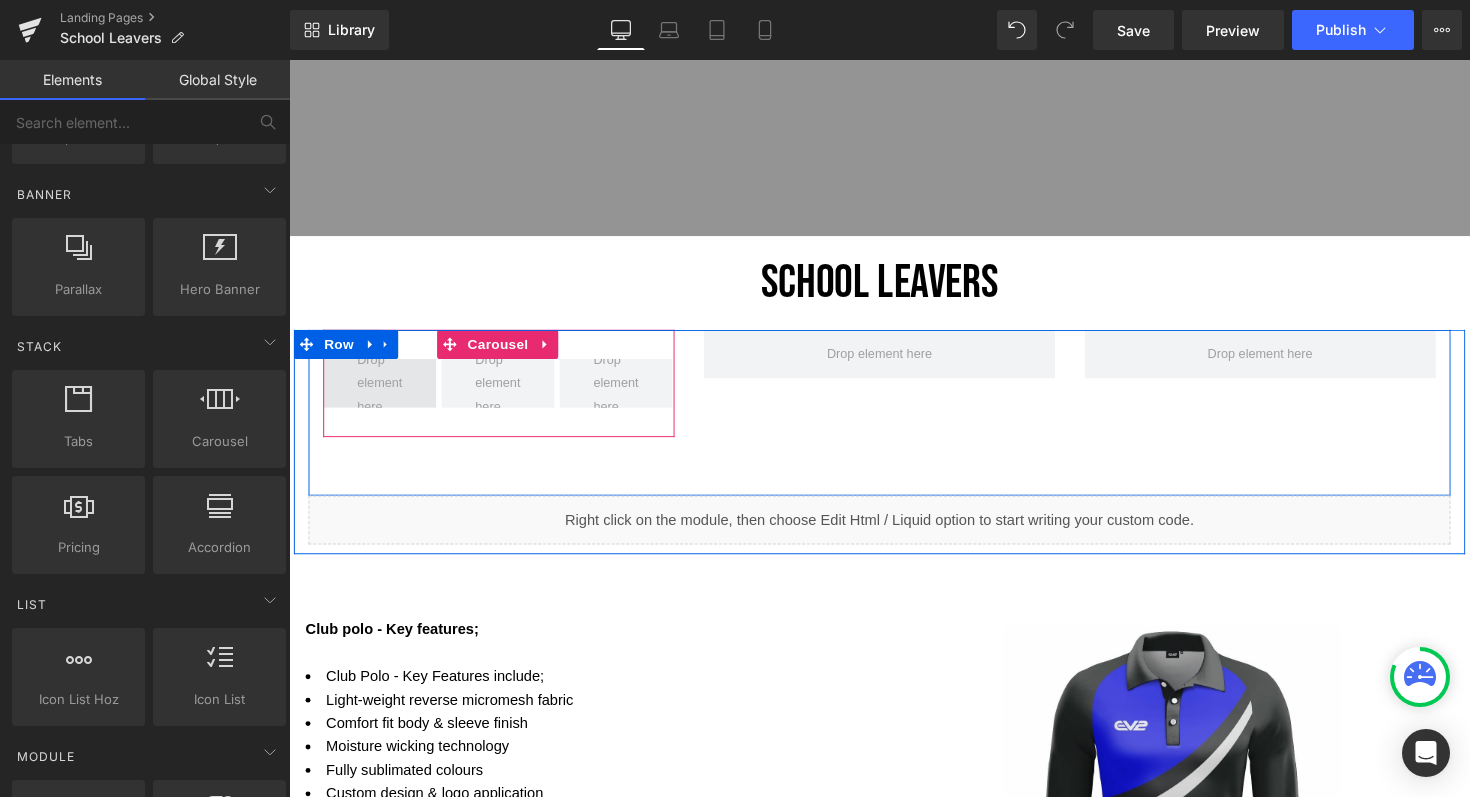 click at bounding box center (382, 391) 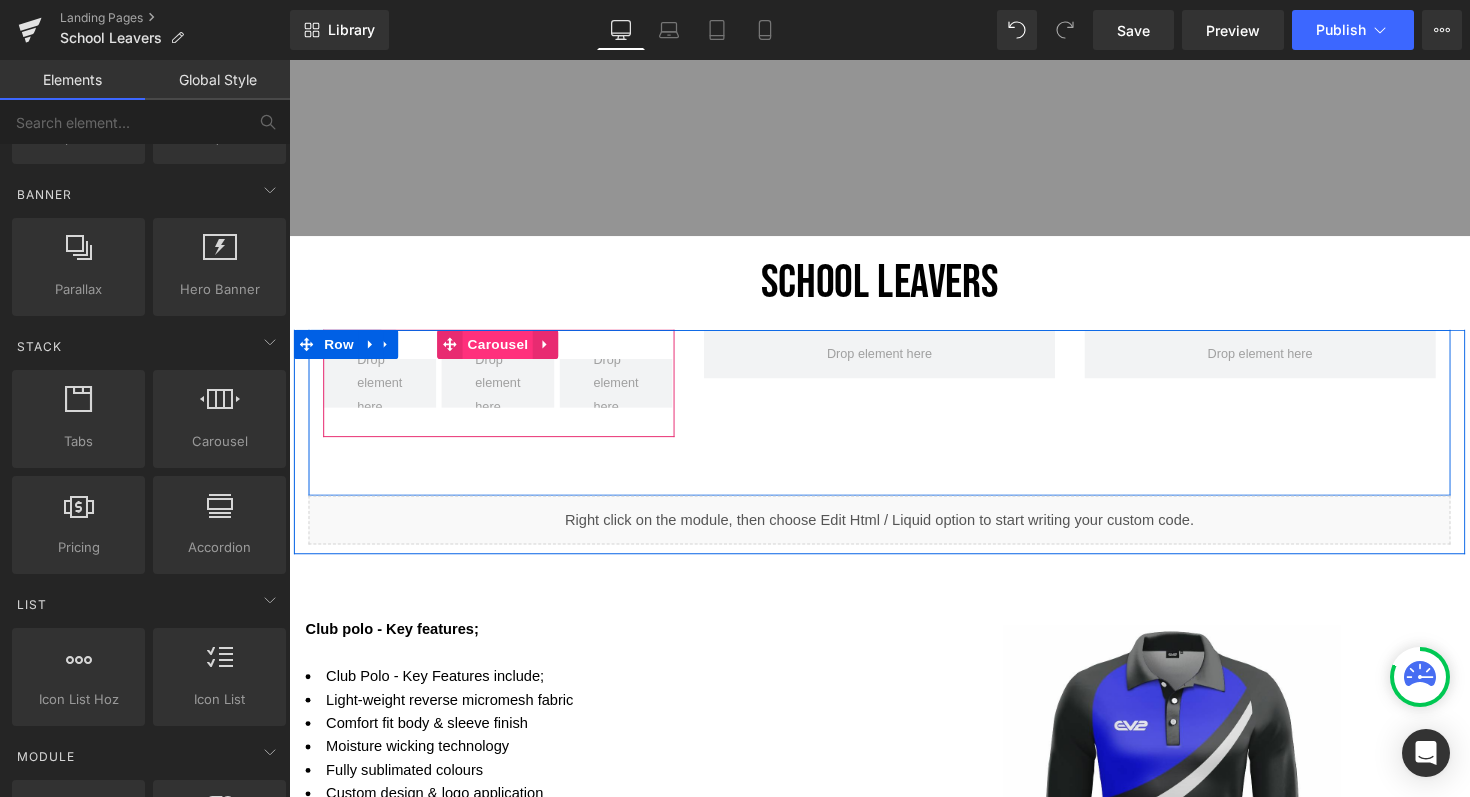 click on "Carousel" at bounding box center (503, 351) 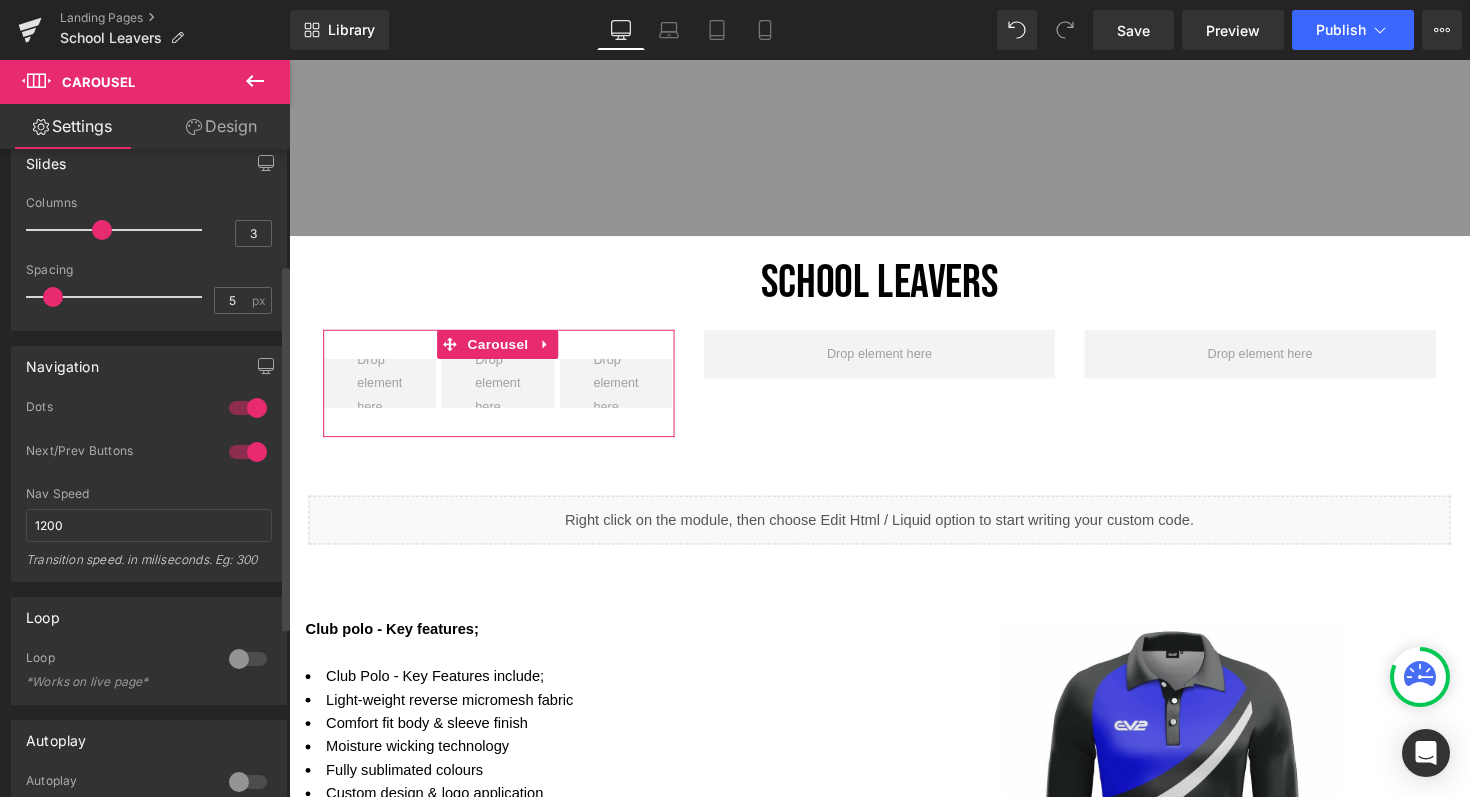 scroll, scrollTop: 0, scrollLeft: 0, axis: both 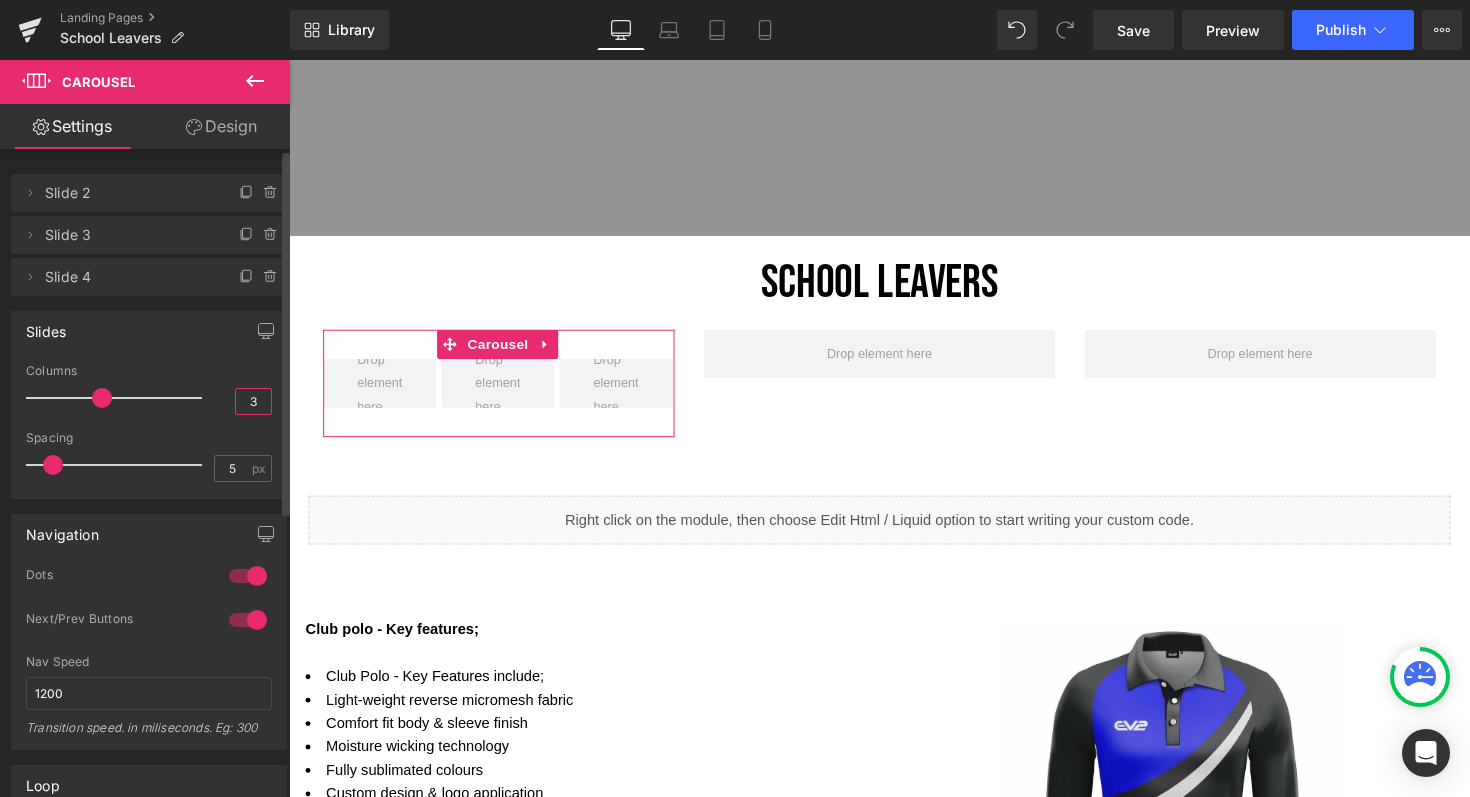 click on "3" at bounding box center [253, 401] 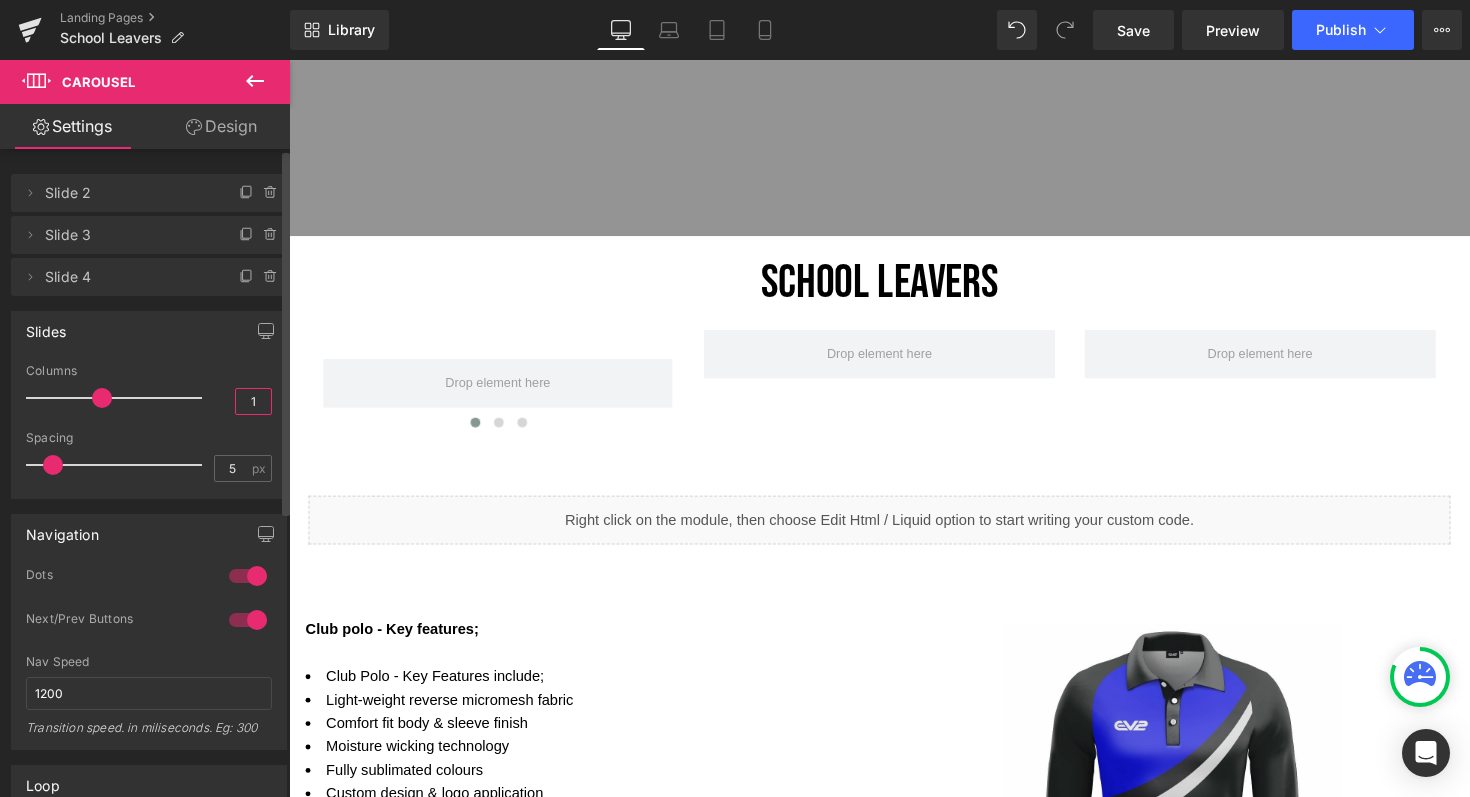 type on "1" 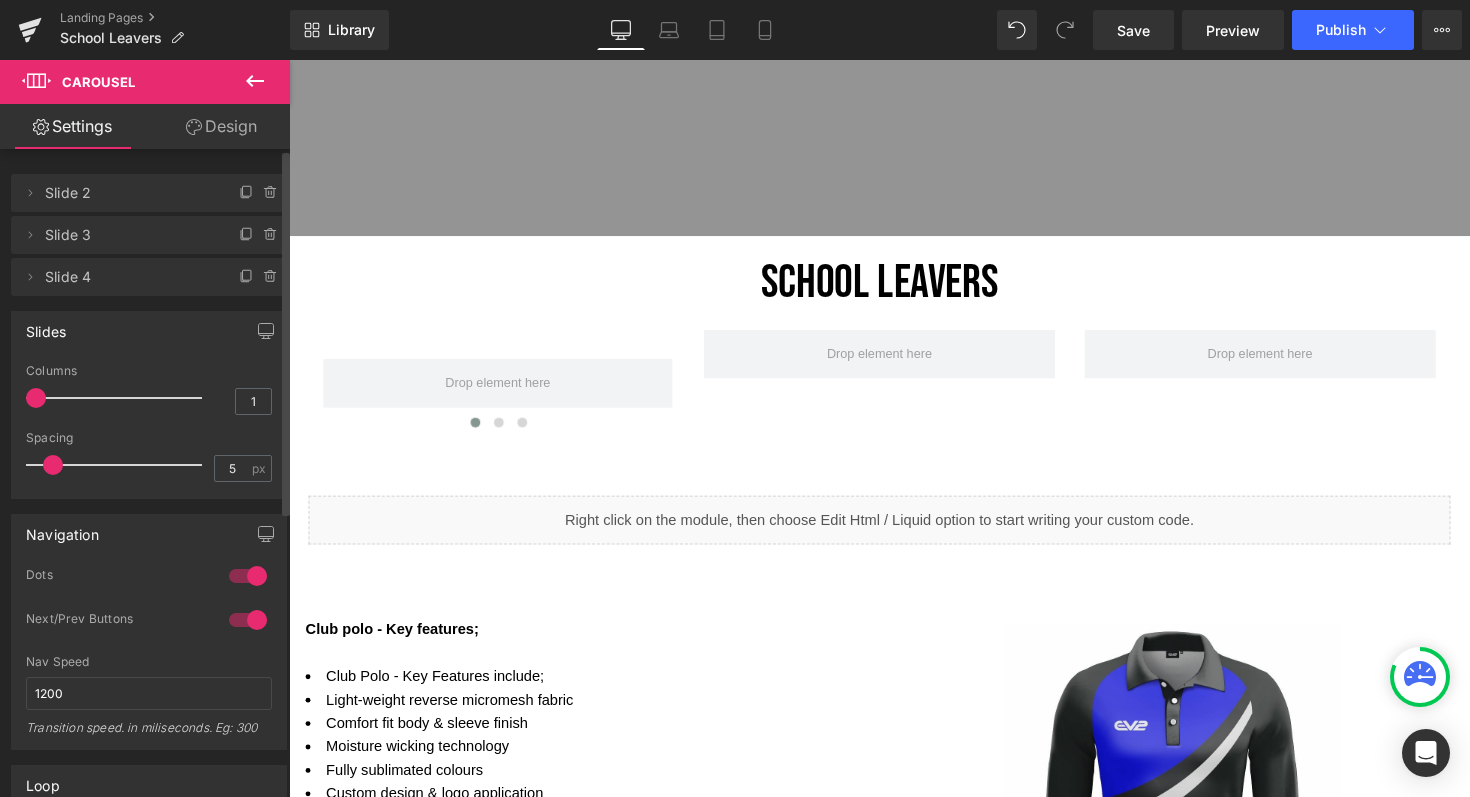 click on "Slides" at bounding box center [149, 331] 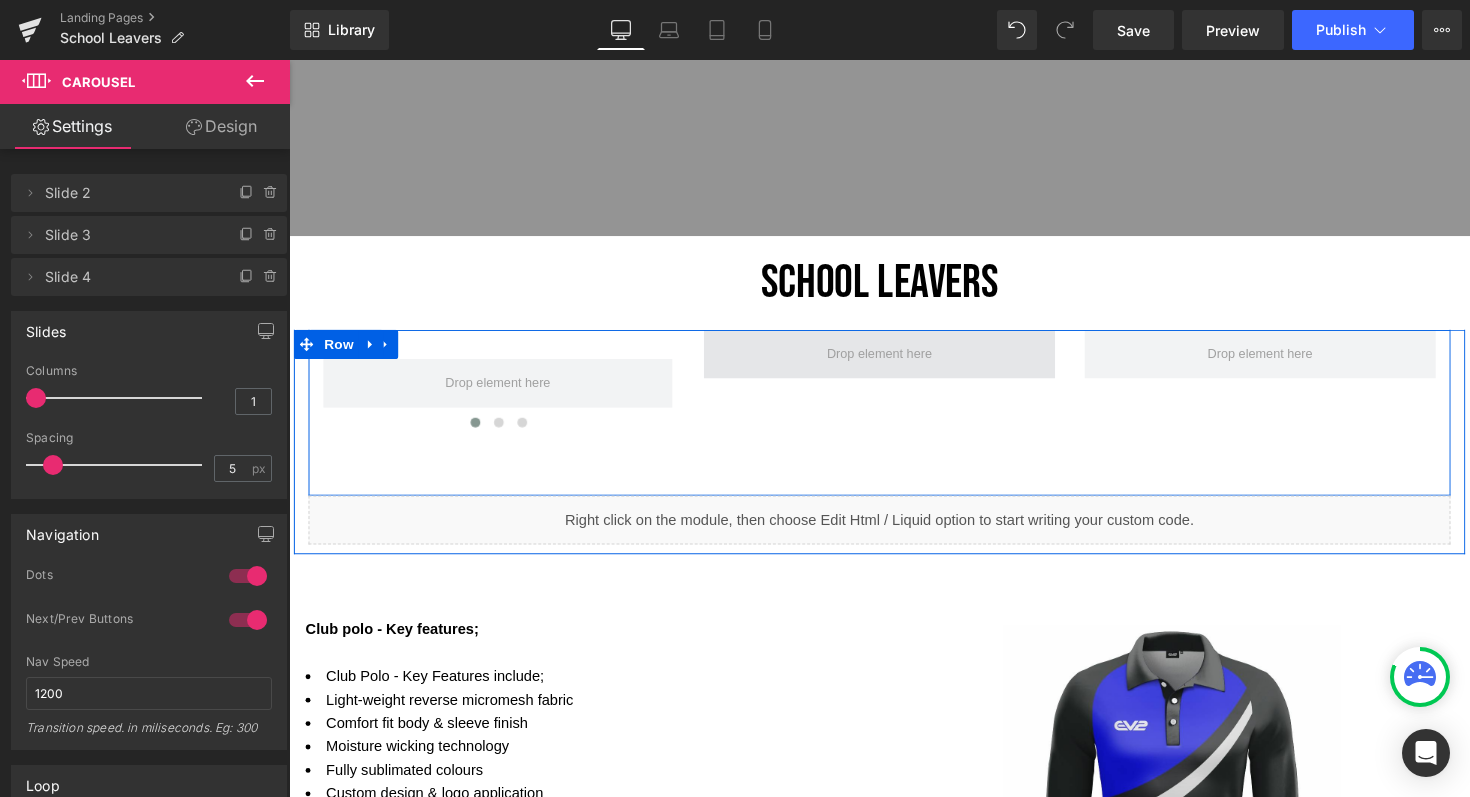 click at bounding box center (894, 361) 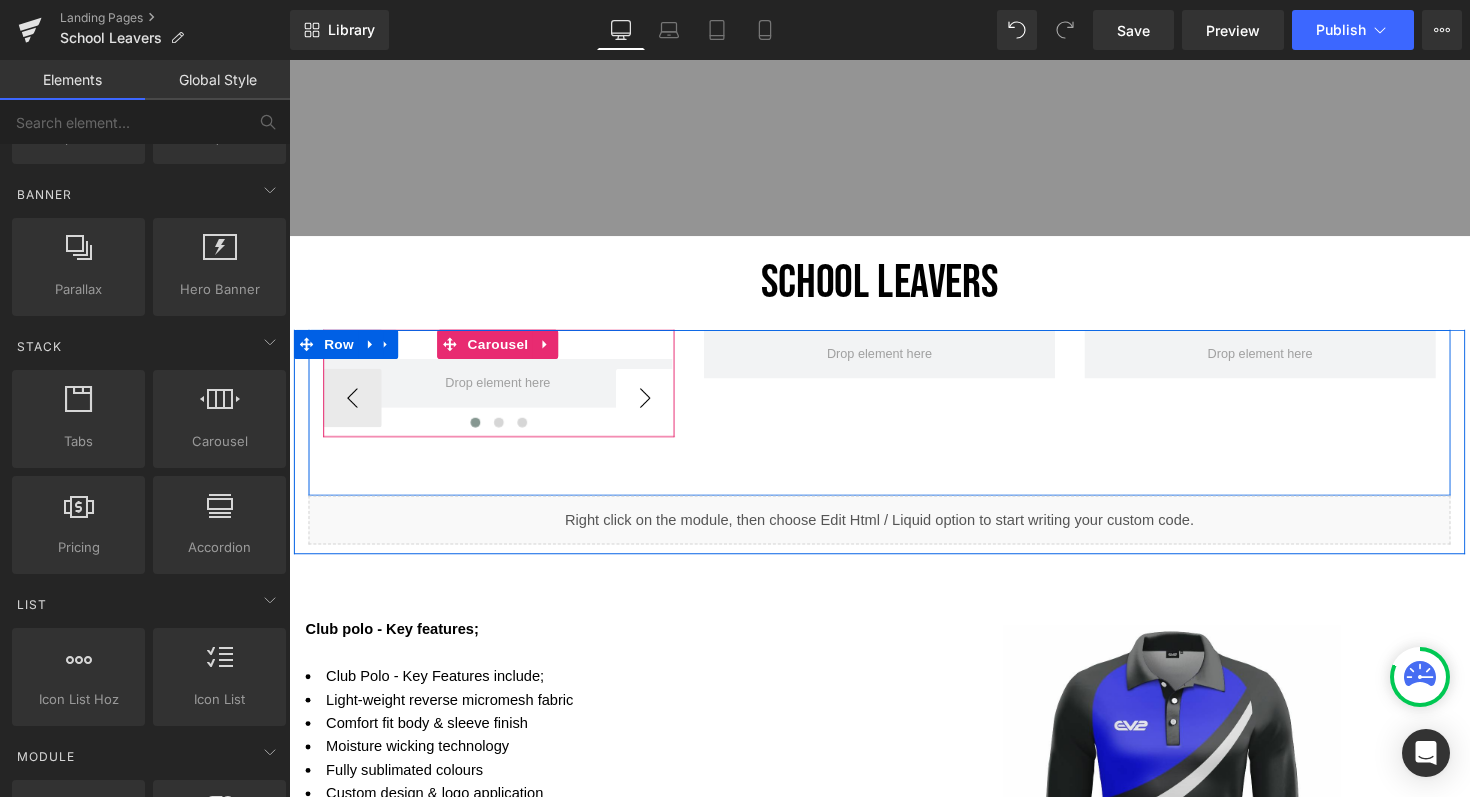 click on "›" at bounding box center [654, 406] 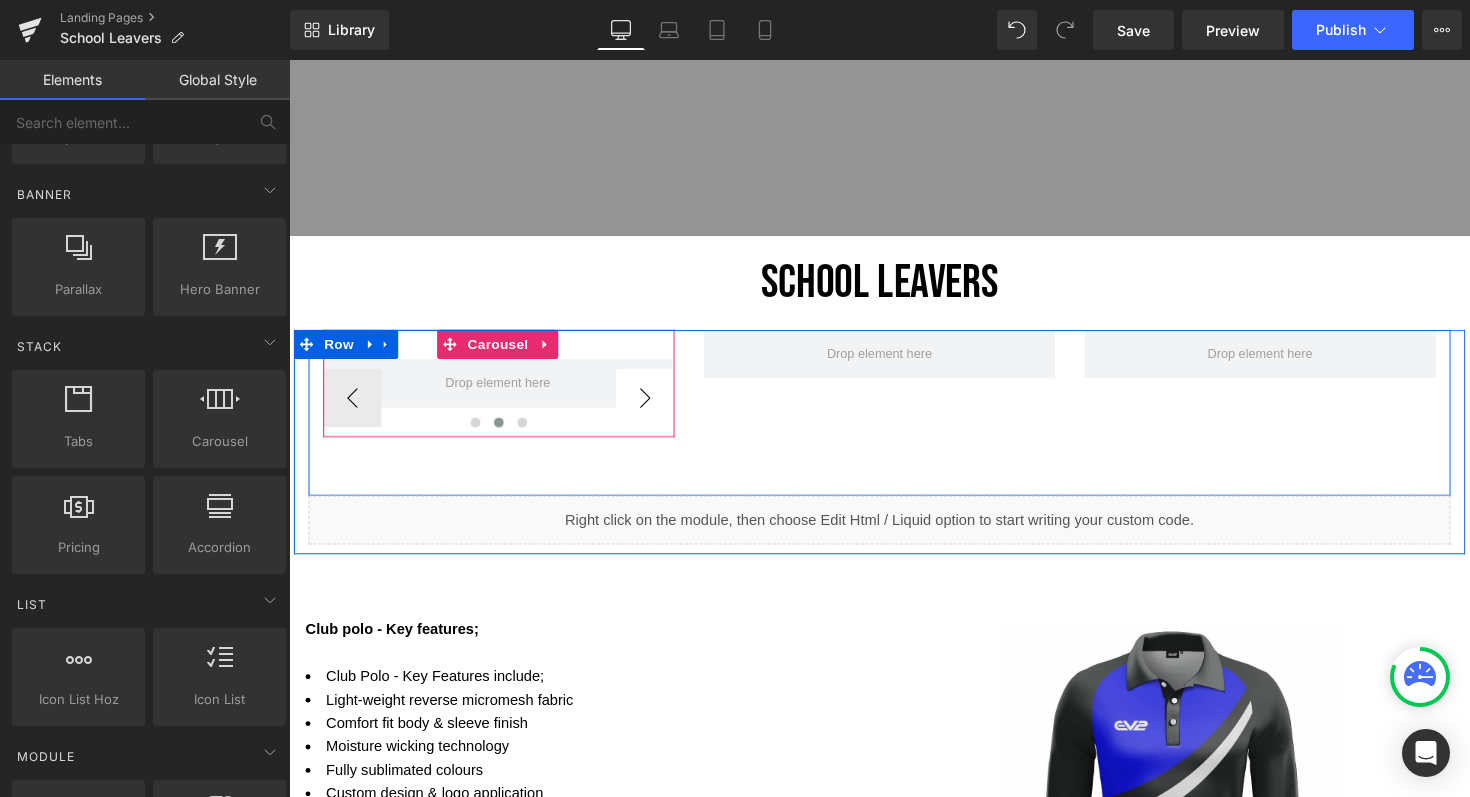 click on "›" at bounding box center [654, 406] 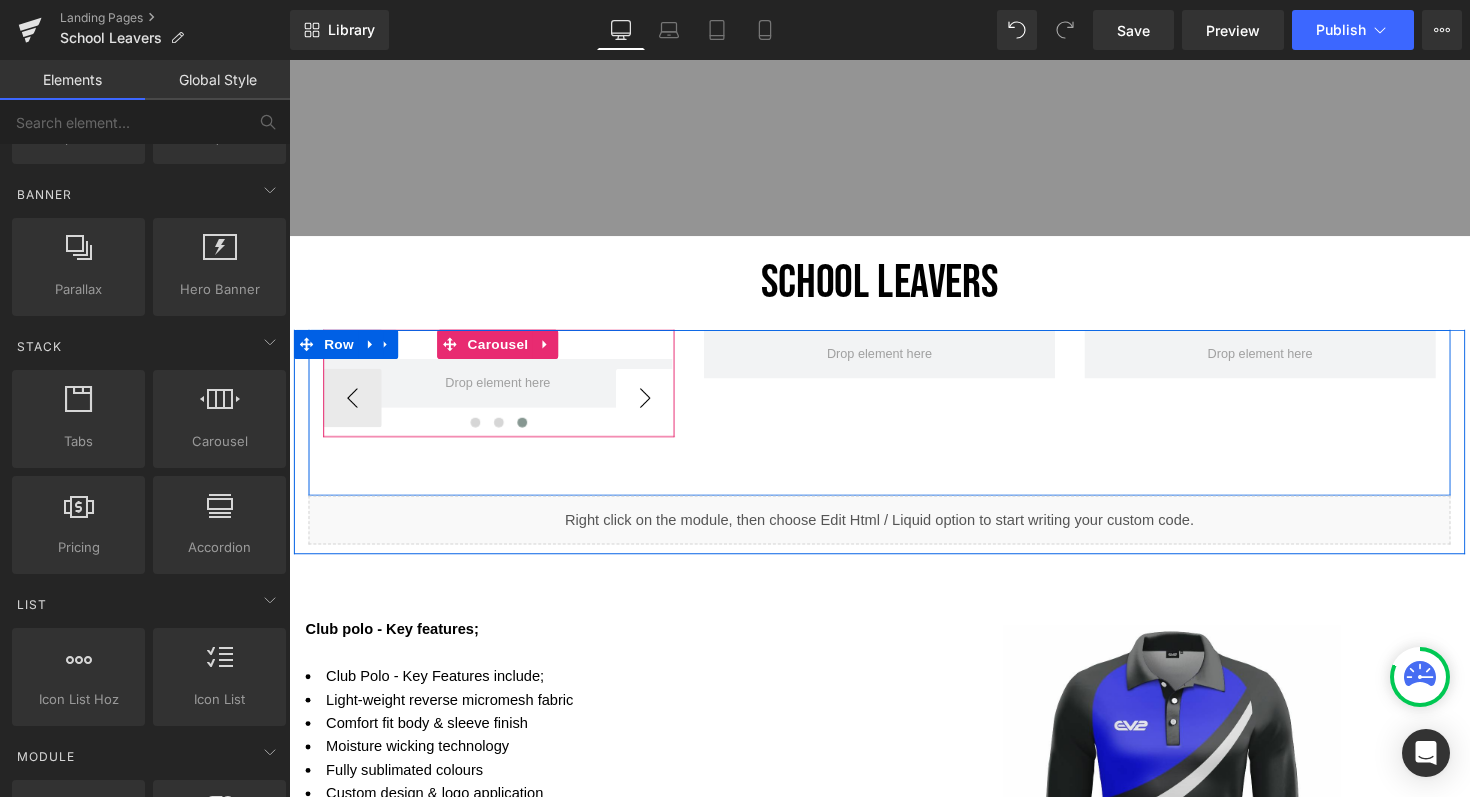click on "›" at bounding box center [654, 406] 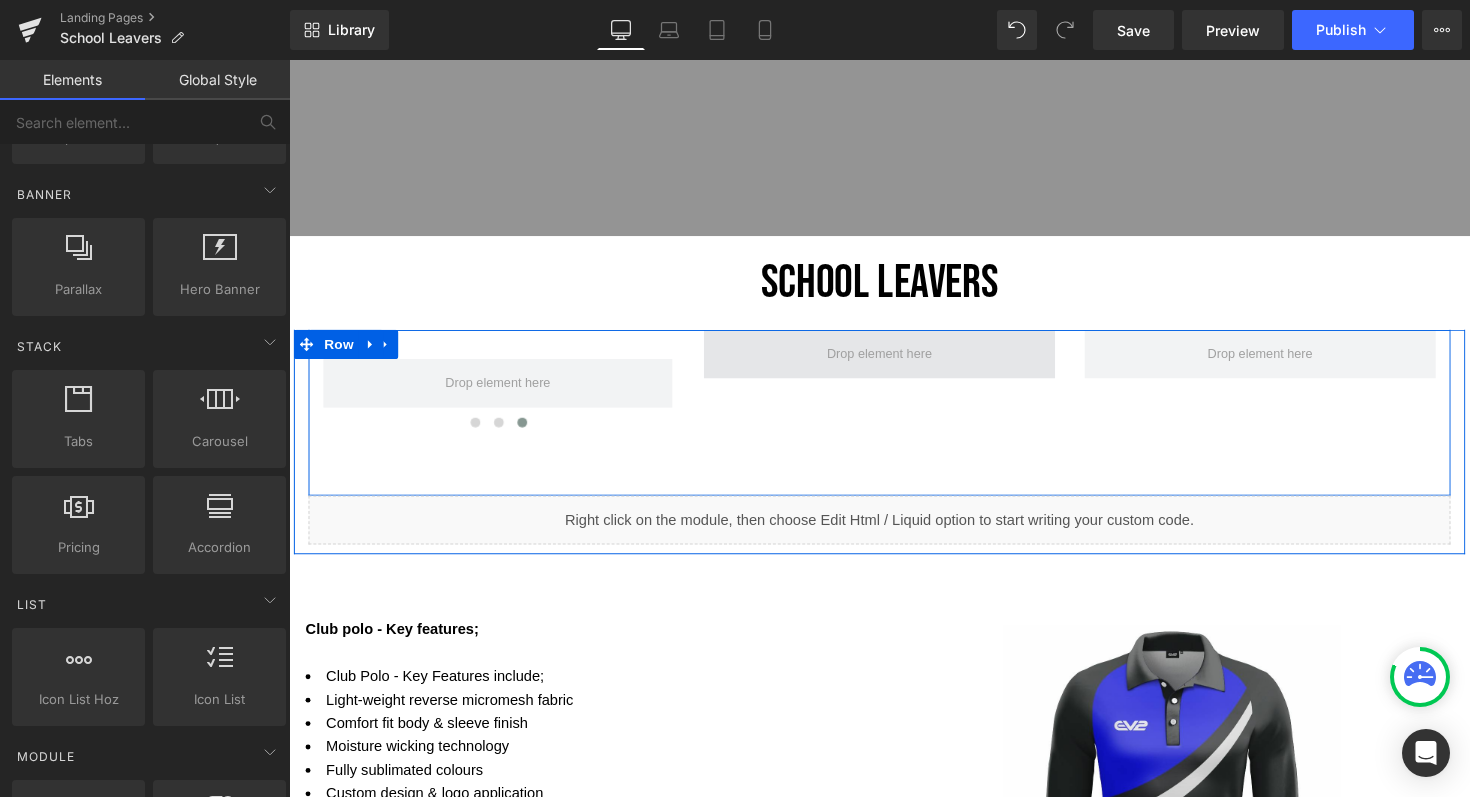 click at bounding box center [894, 361] 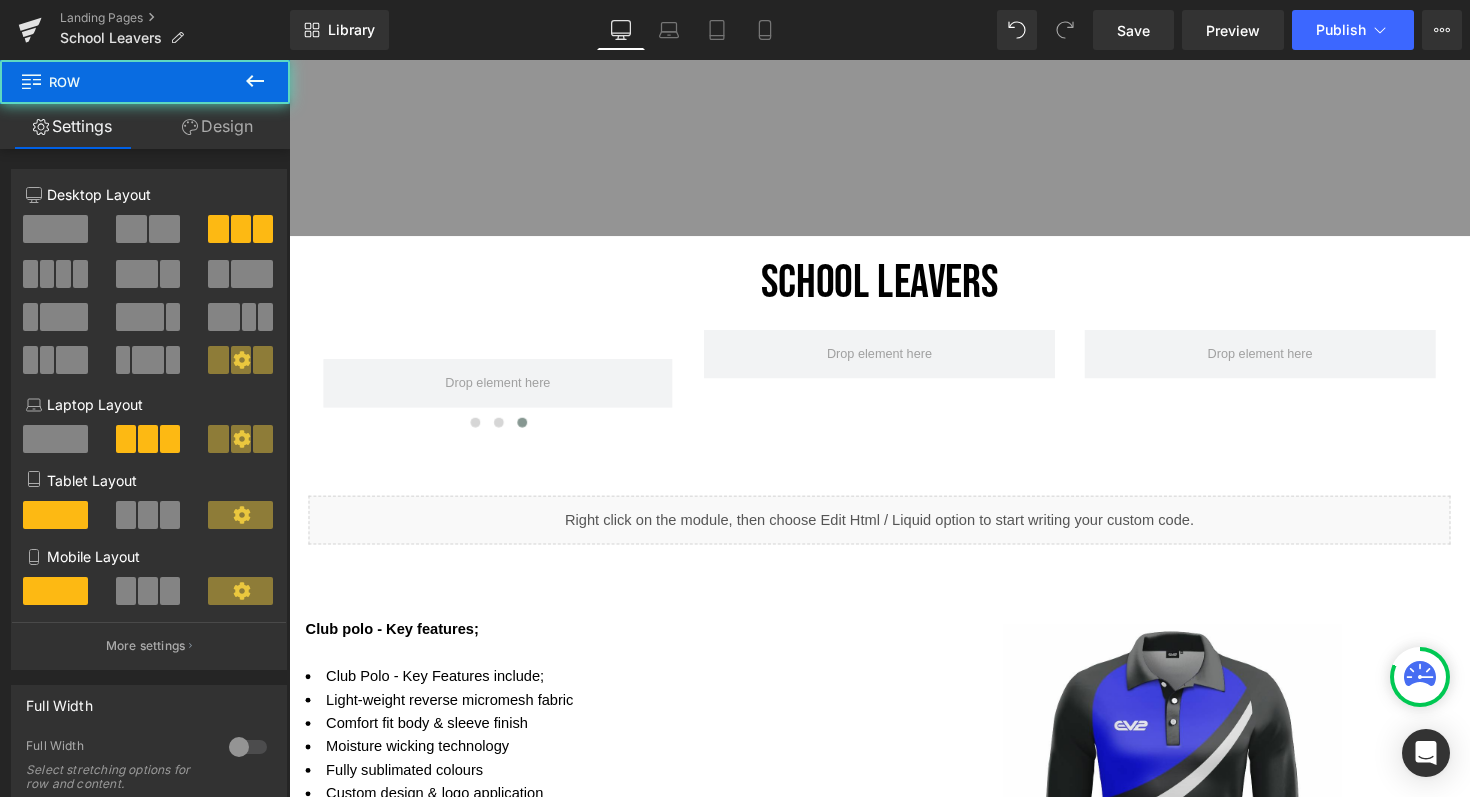 click on "Club polo - Key features;   Text Block         Club Polo - Key Features include; Light-weight reverse micromesh fabric Comfort fit body & sleeve finish Moisture wicking technology Fully sublimated colours Custom design & logo application Minimums - 10 units Sizes - Adults / Ladies / Kids Text Block         Separator         Image         Row" at bounding box center [894, 775] 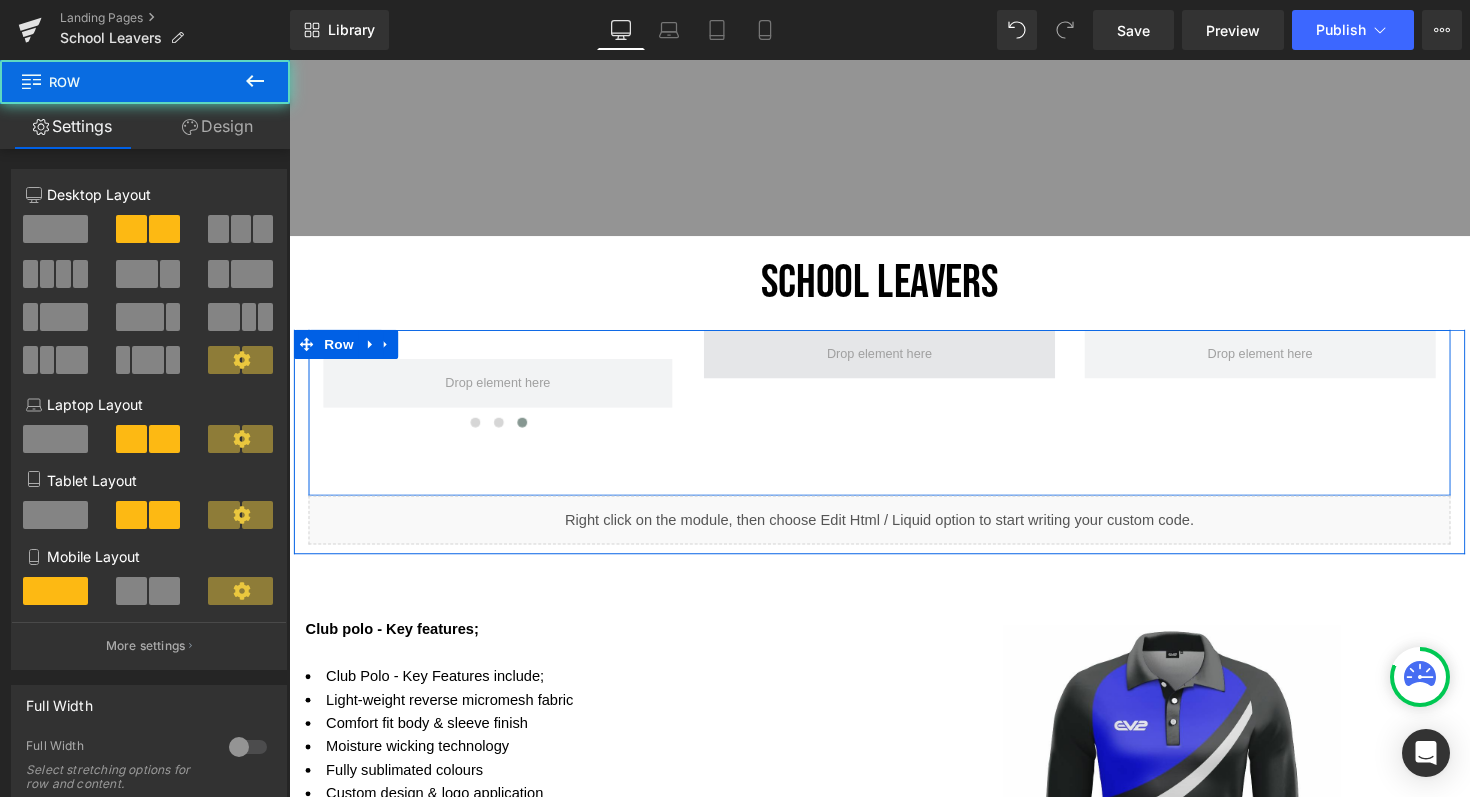 click at bounding box center [894, 361] 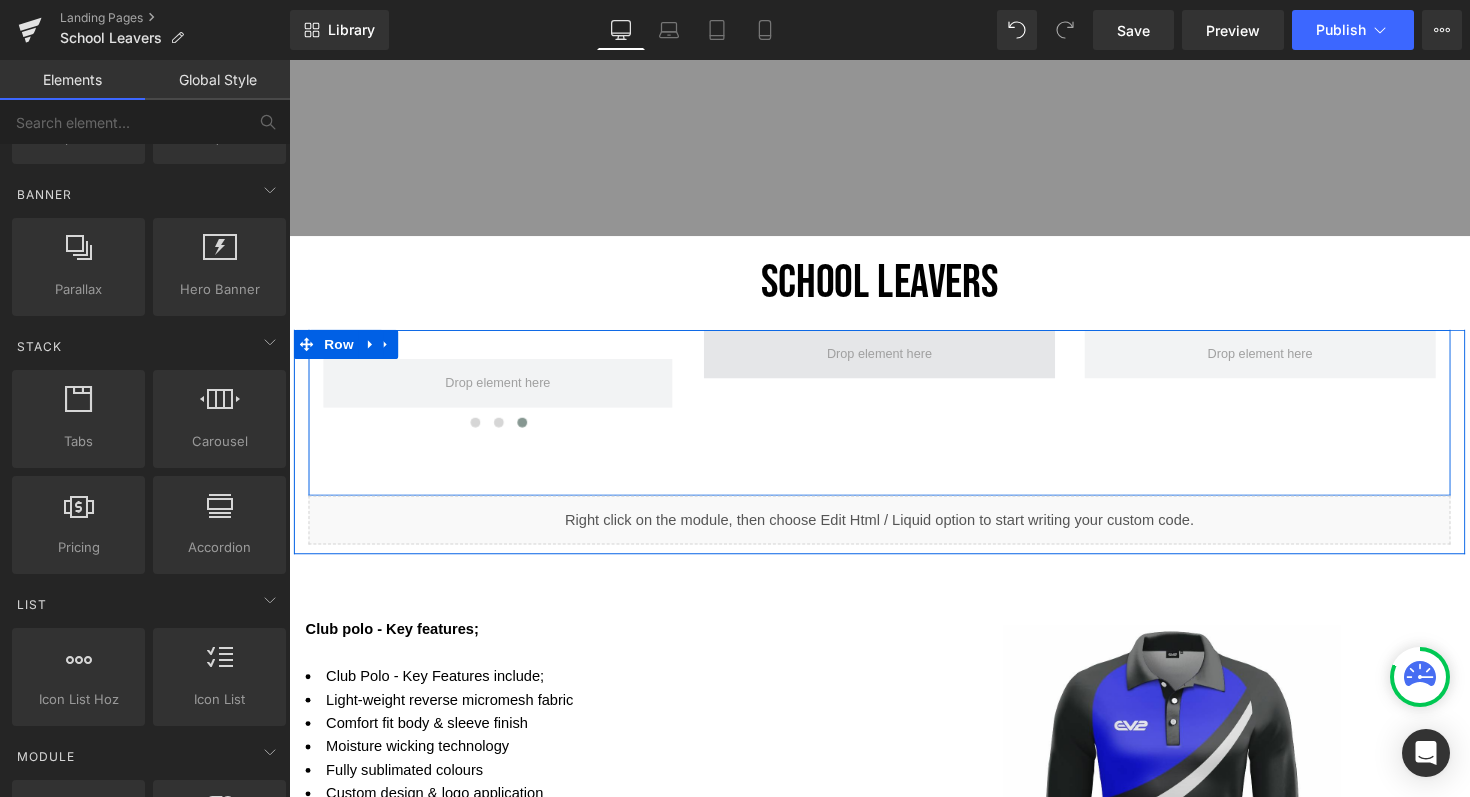 click at bounding box center (894, 361) 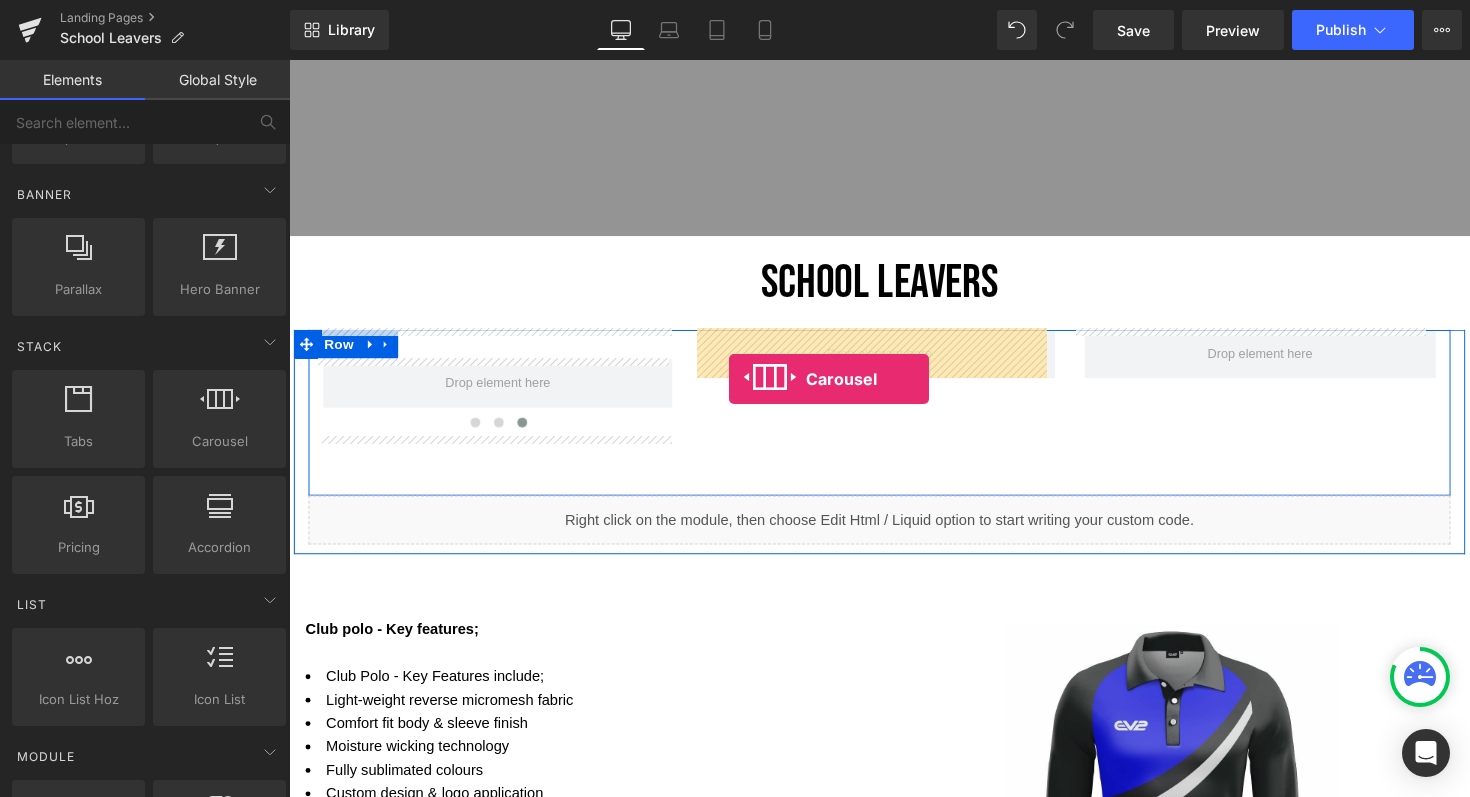 drag, startPoint x: 503, startPoint y: 472, endPoint x: 741, endPoint y: 387, distance: 252.72318 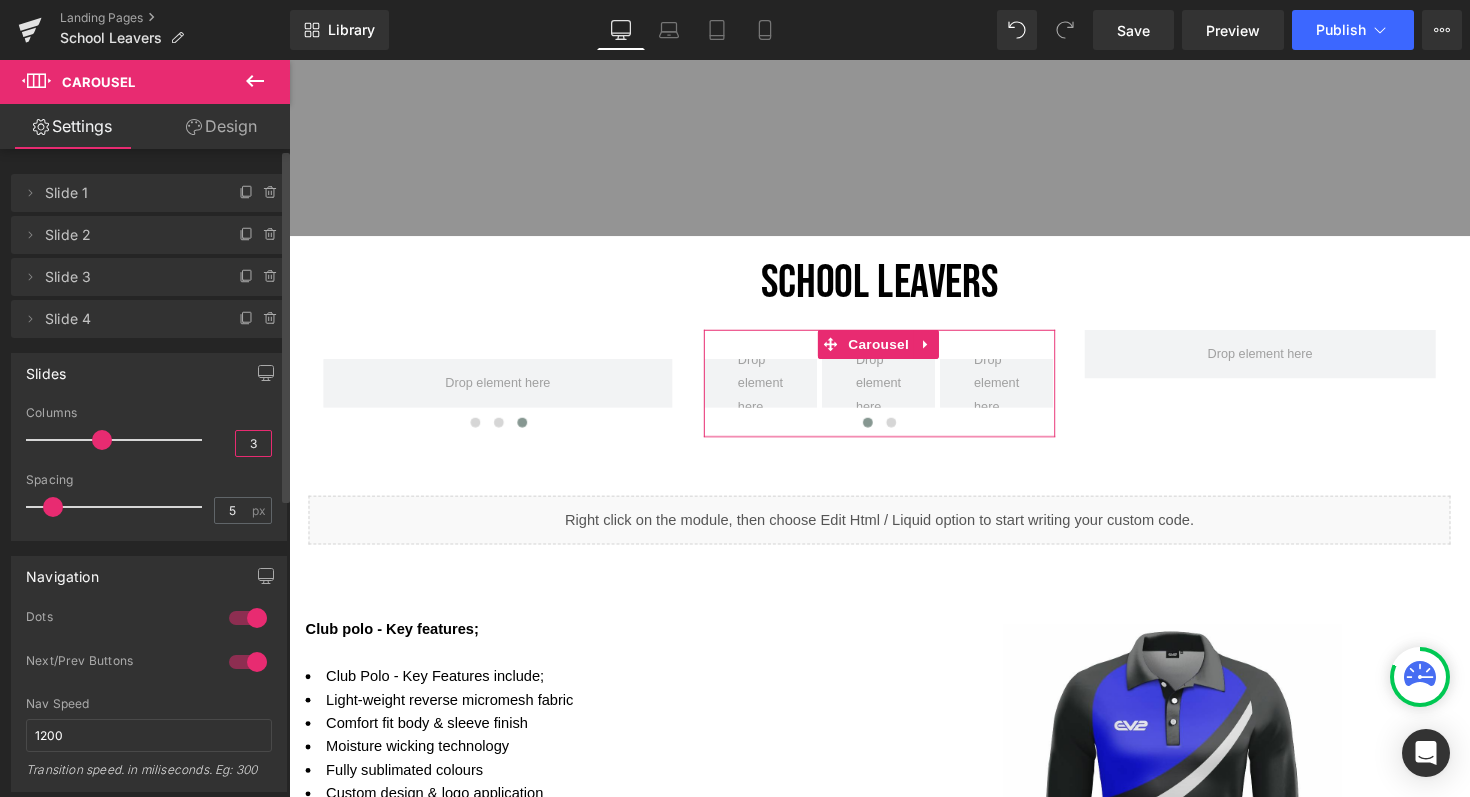 click on "3" at bounding box center (253, 443) 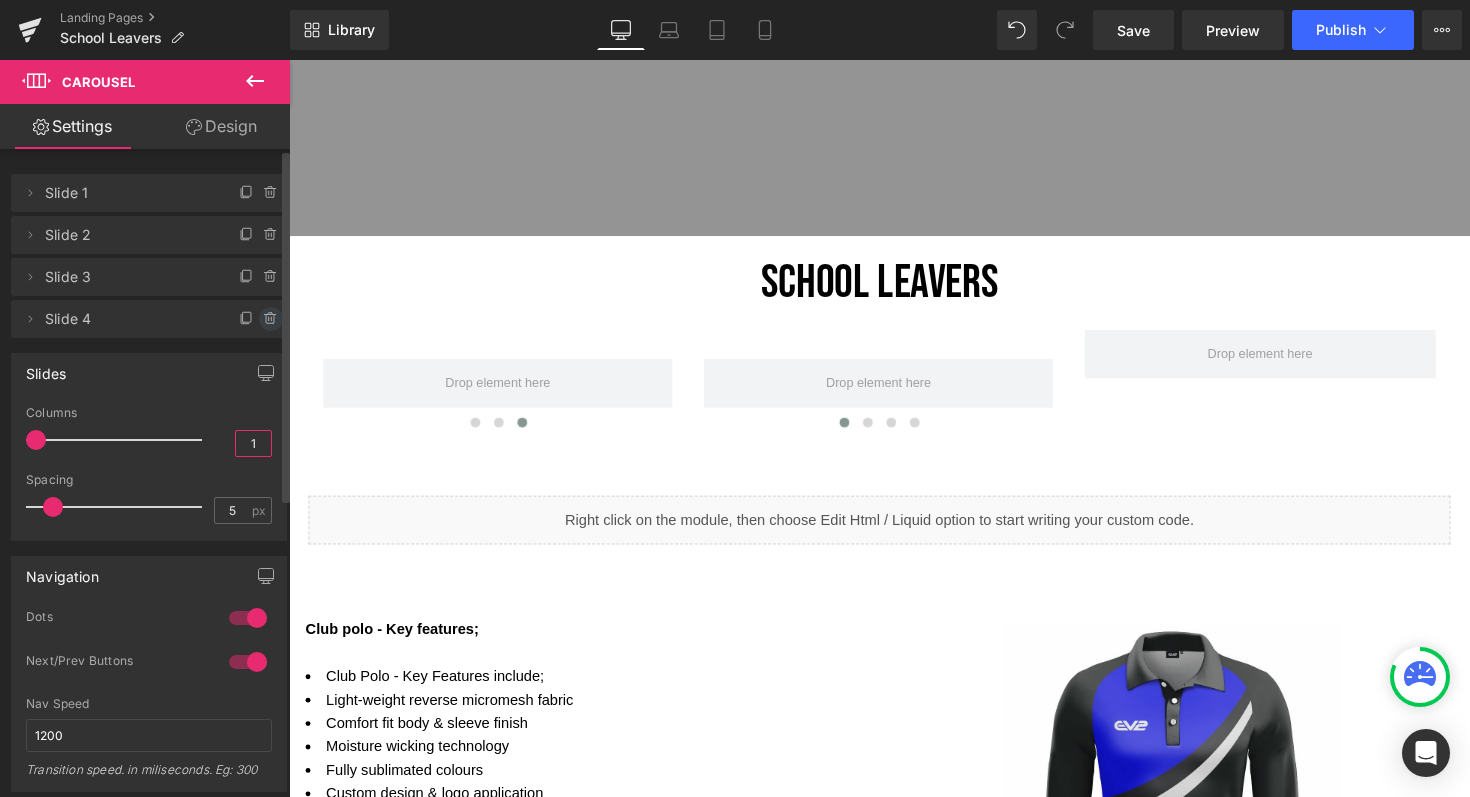 type on "1" 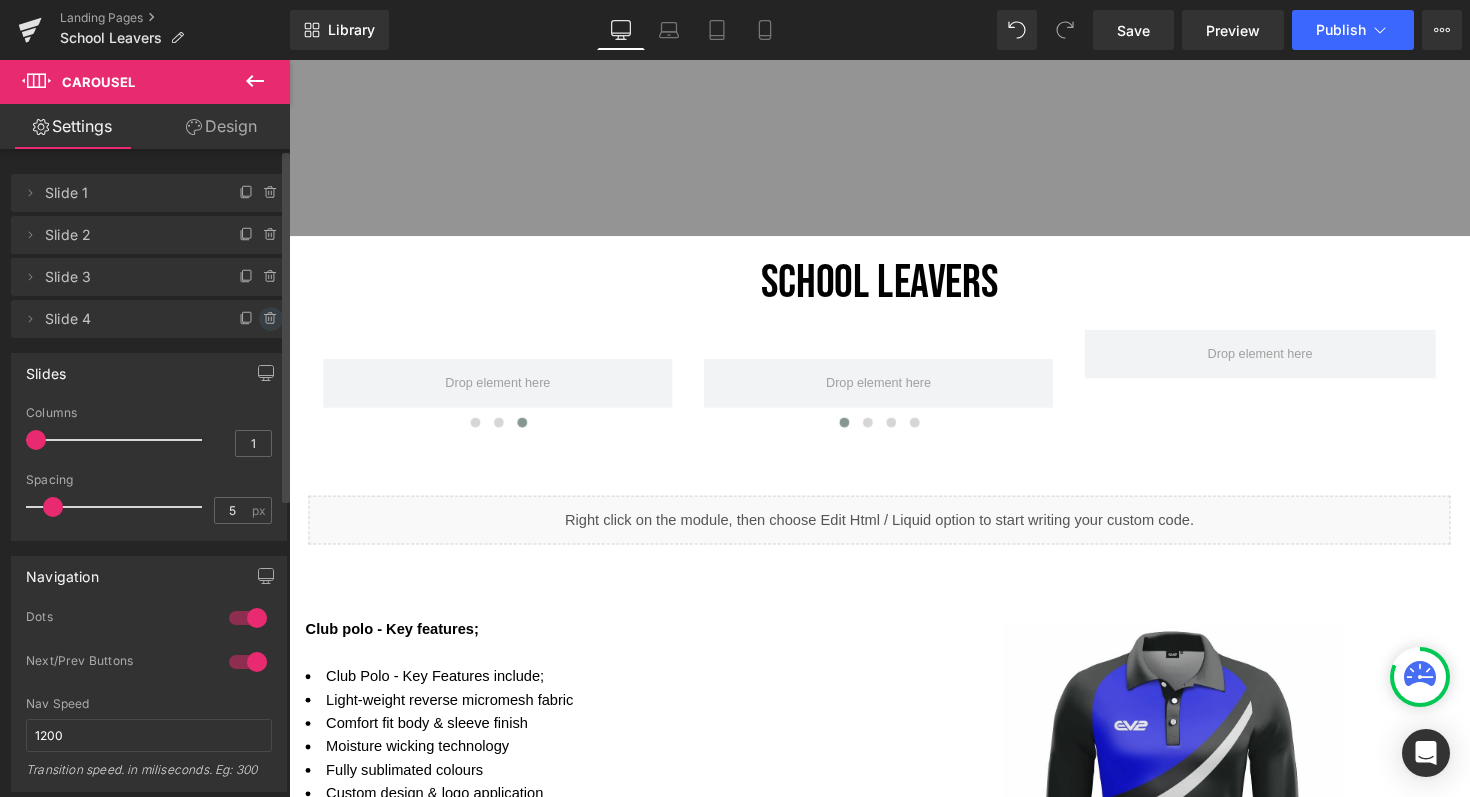 click 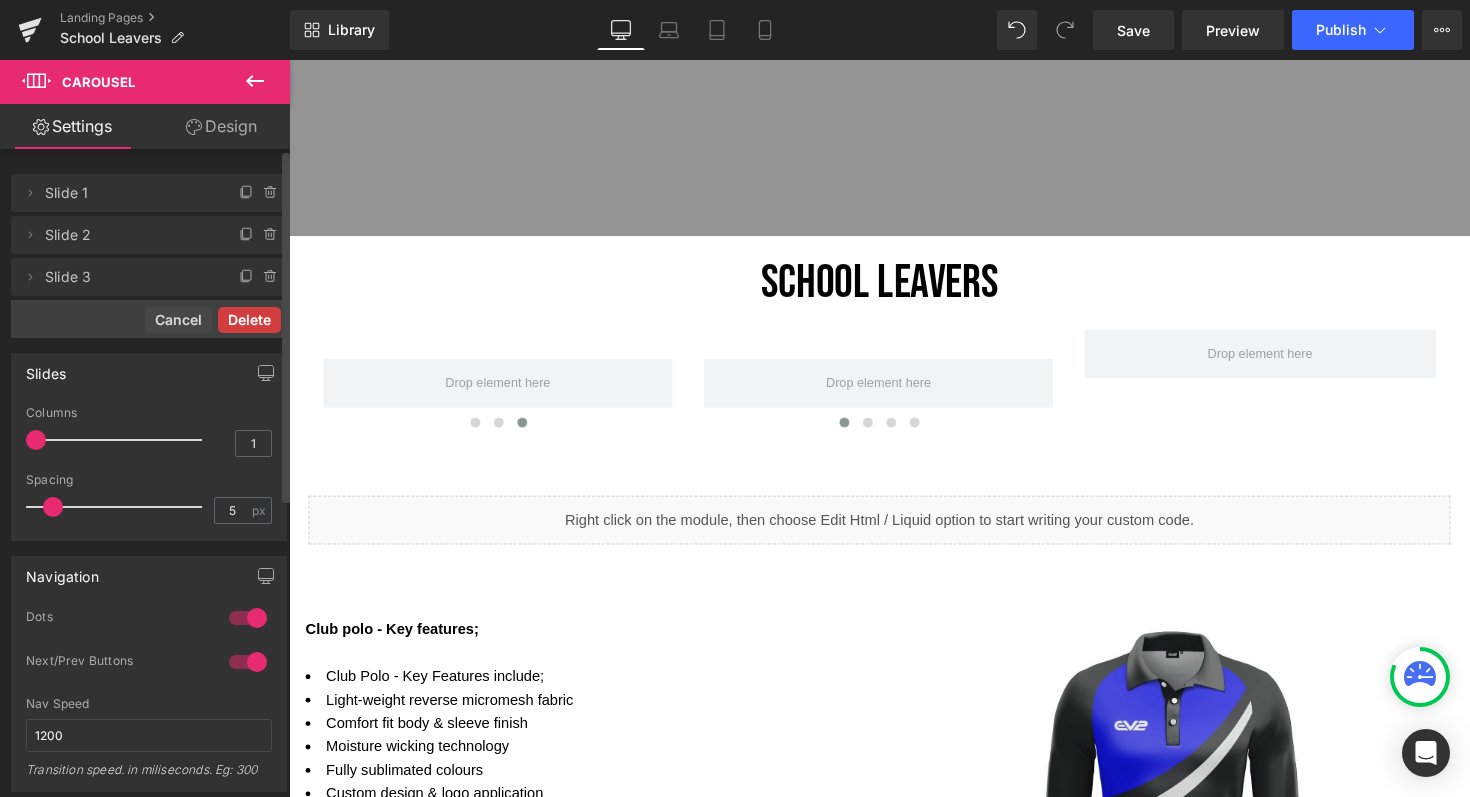 click on "Delete" at bounding box center (249, 320) 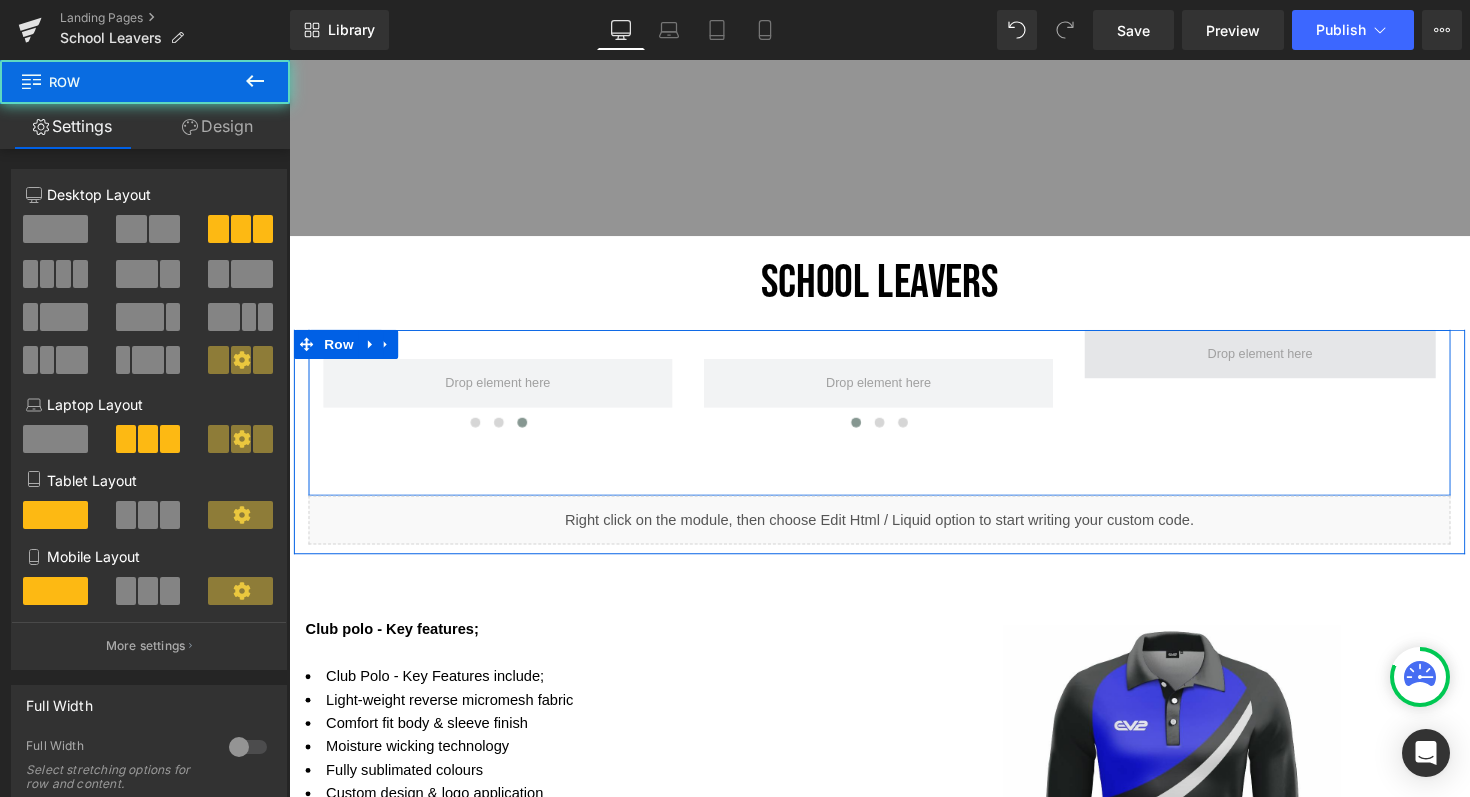 click at bounding box center (1284, 361) 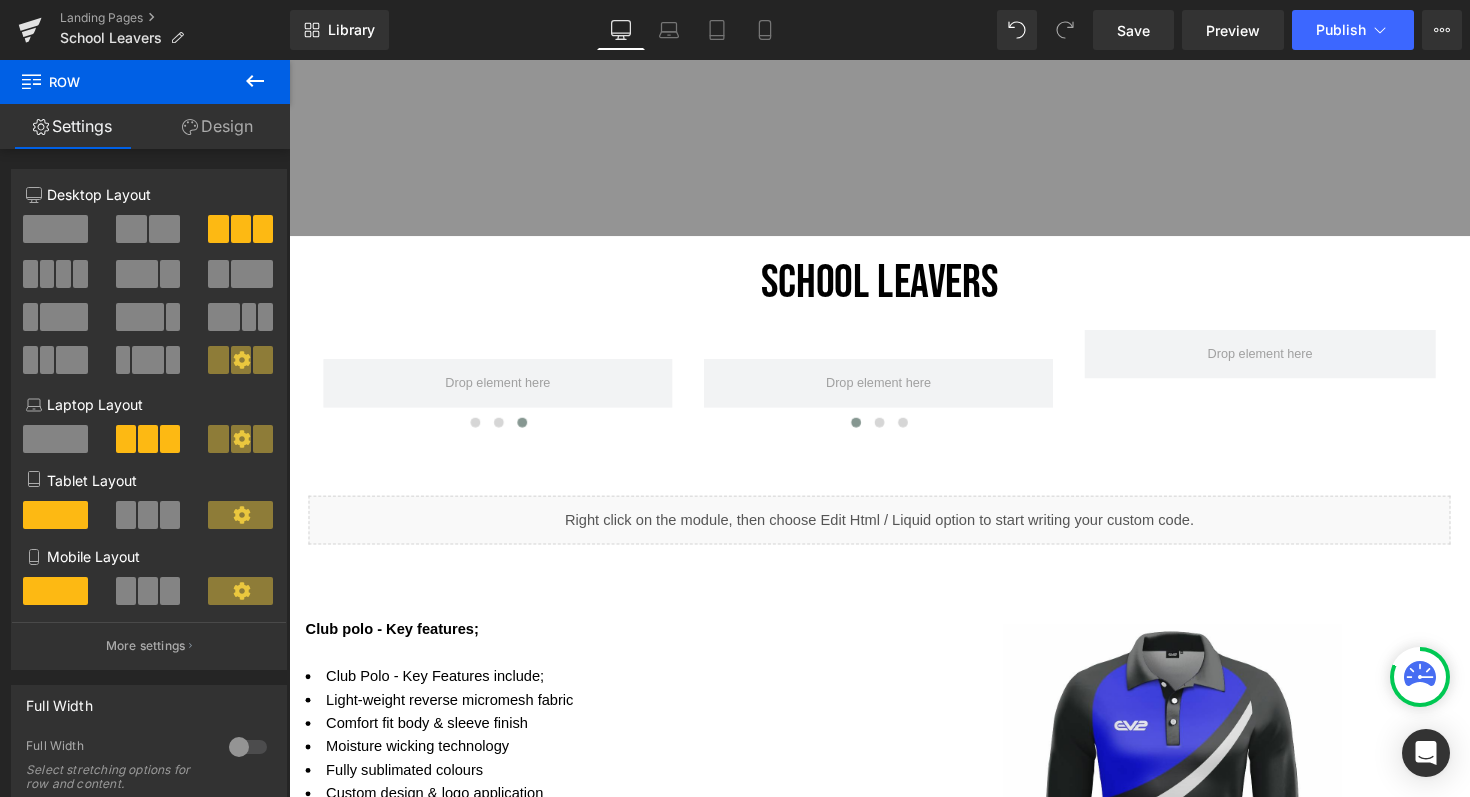 click 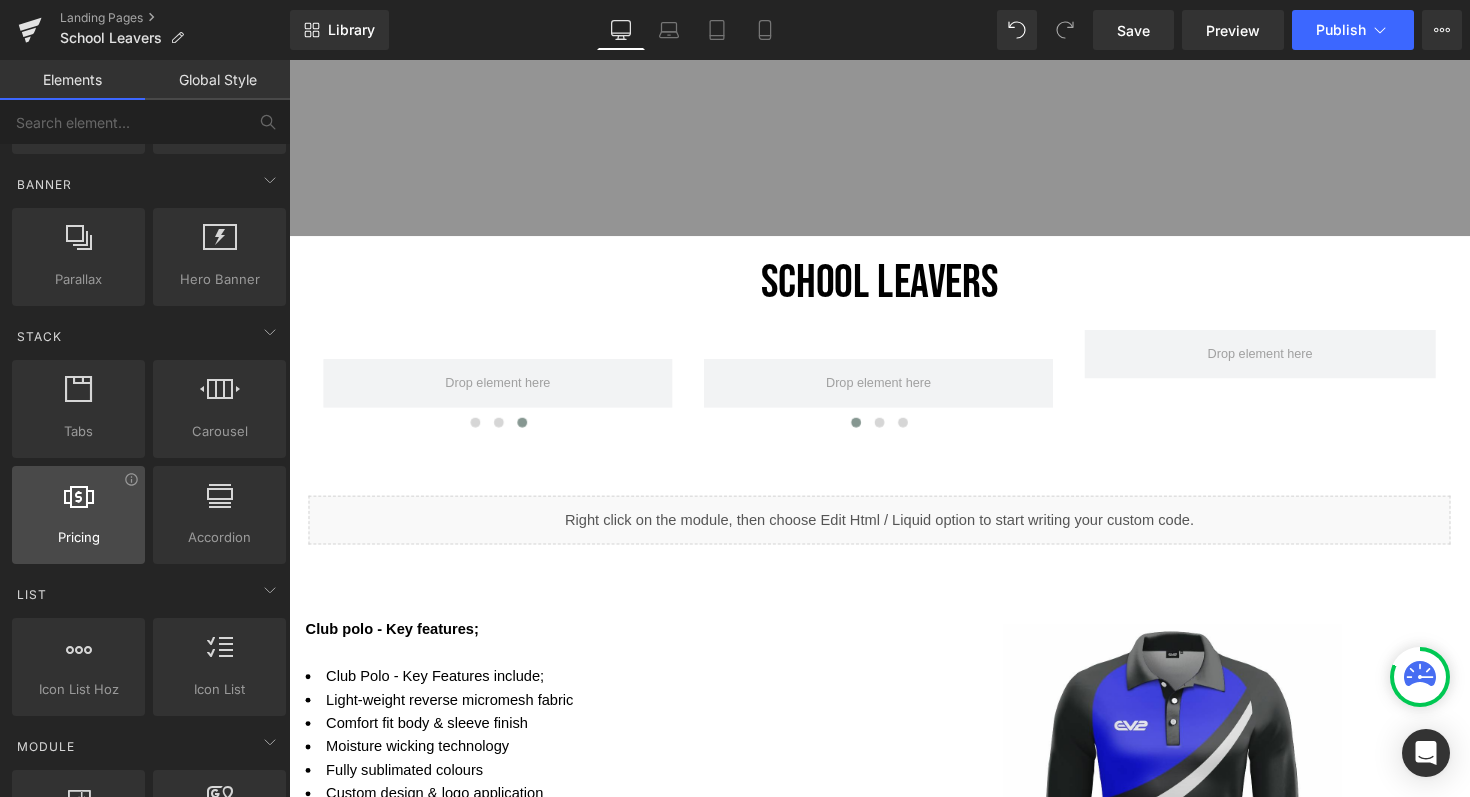 scroll, scrollTop: 418, scrollLeft: 0, axis: vertical 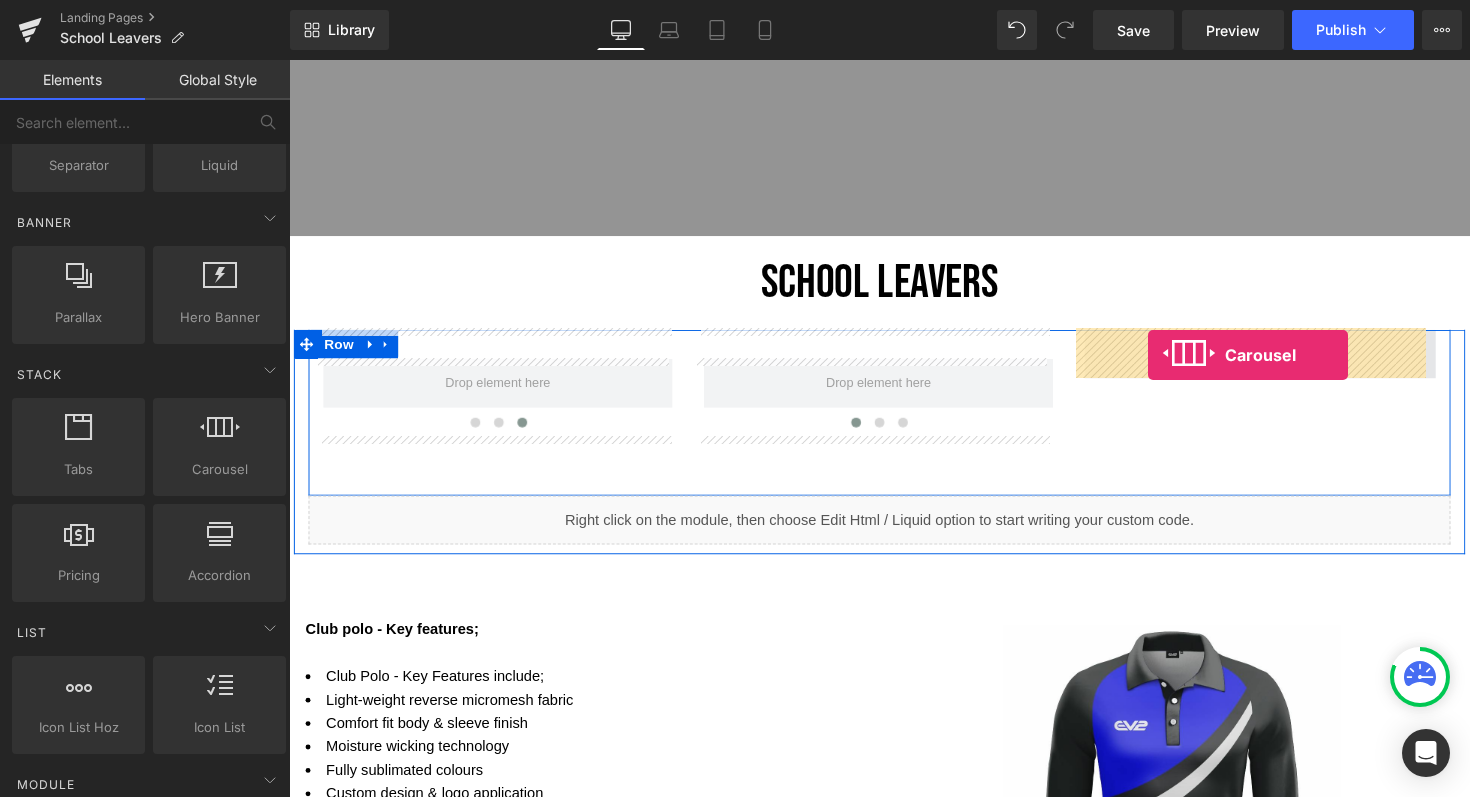 drag, startPoint x: 502, startPoint y: 516, endPoint x: 1170, endPoint y: 361, distance: 685.747 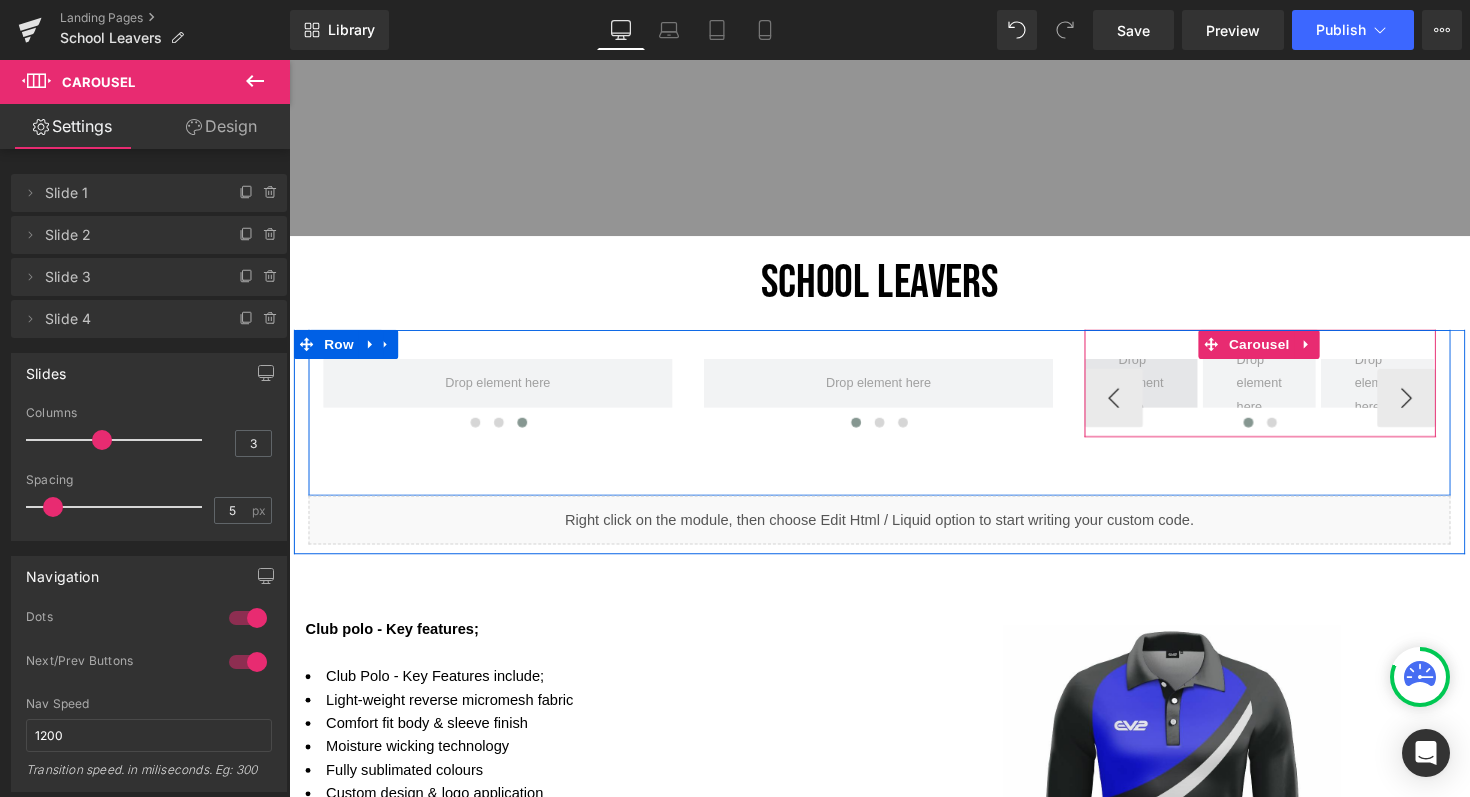 click at bounding box center [1162, 391] 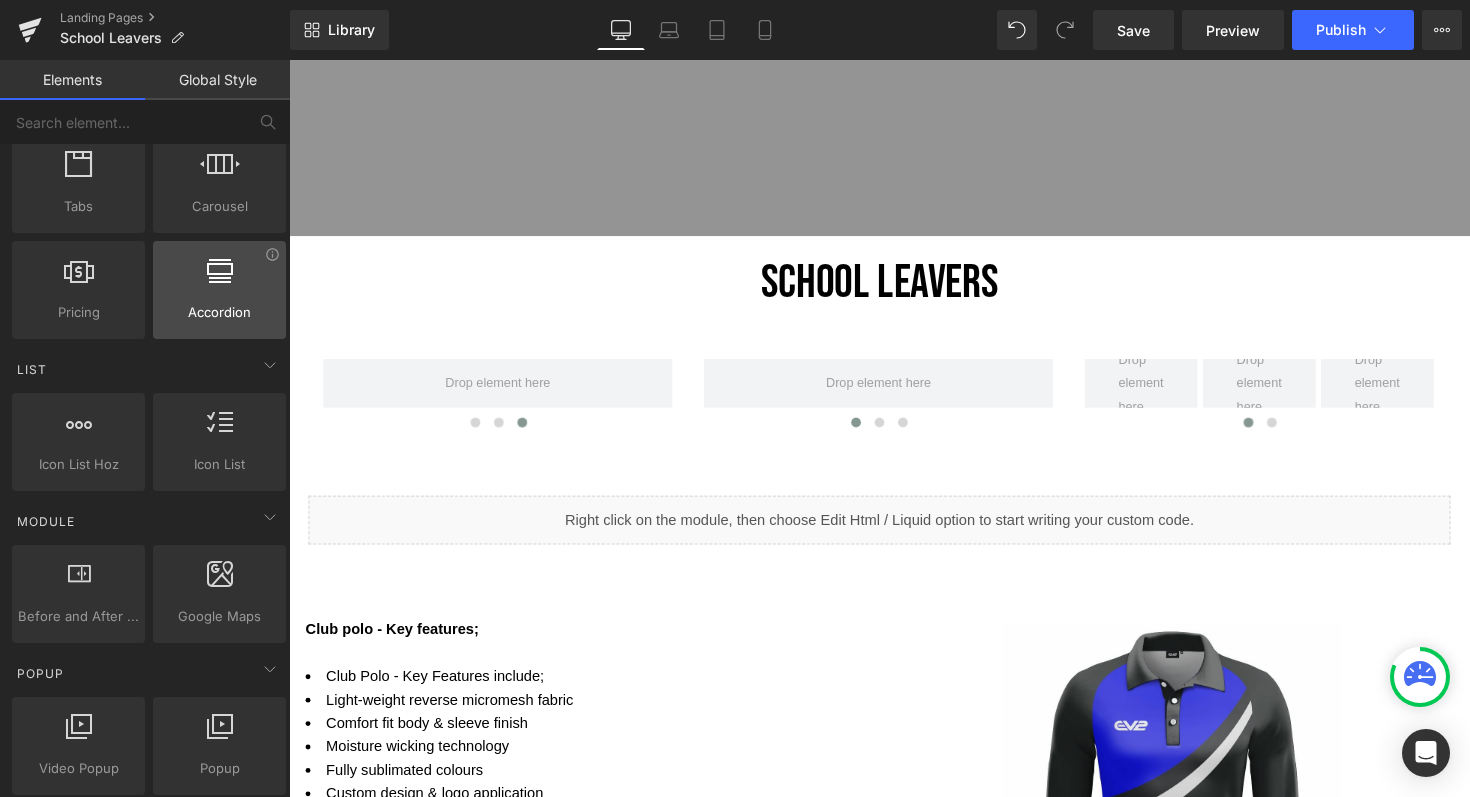 scroll, scrollTop: 0, scrollLeft: 0, axis: both 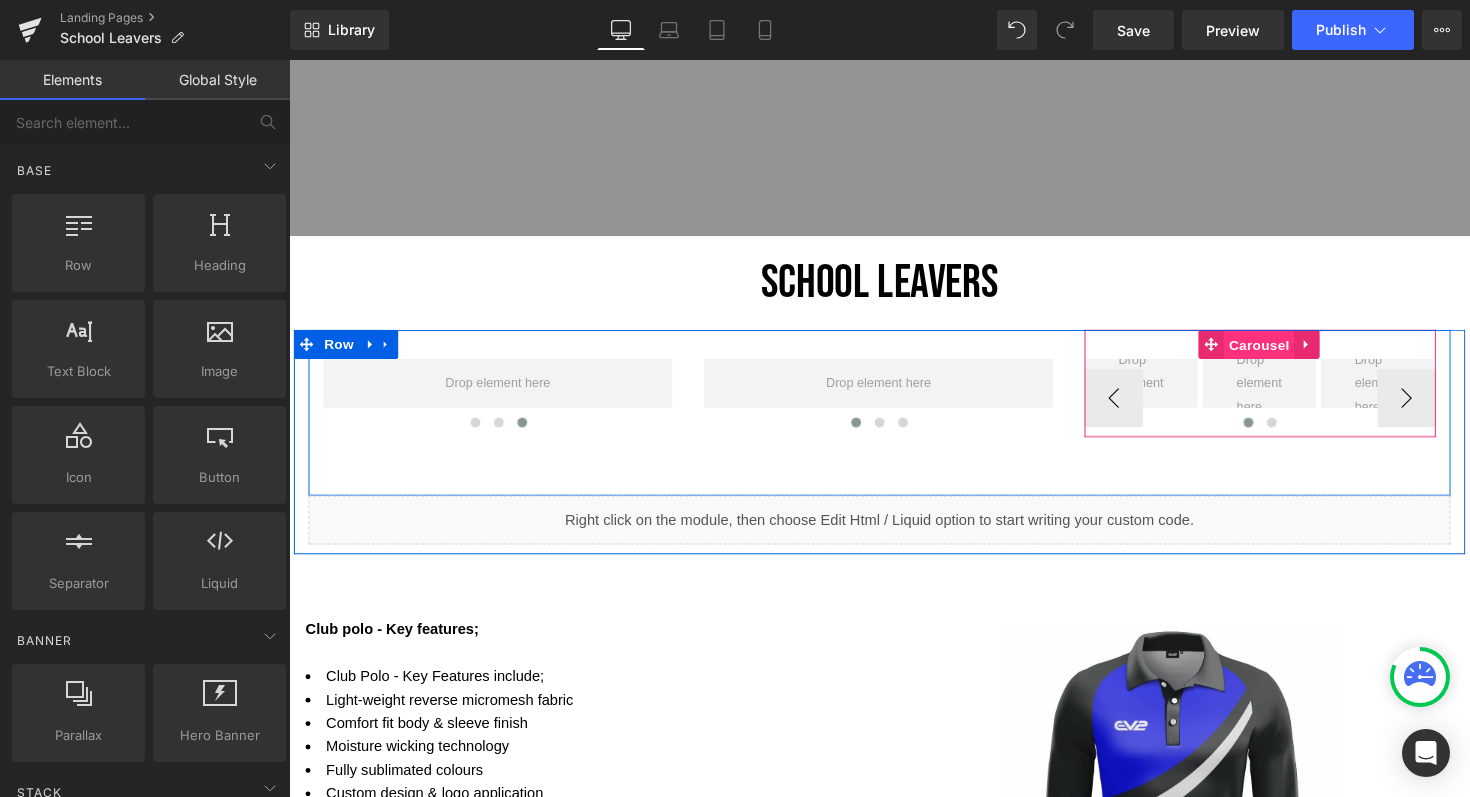 click on "Carousel" at bounding box center [1283, 352] 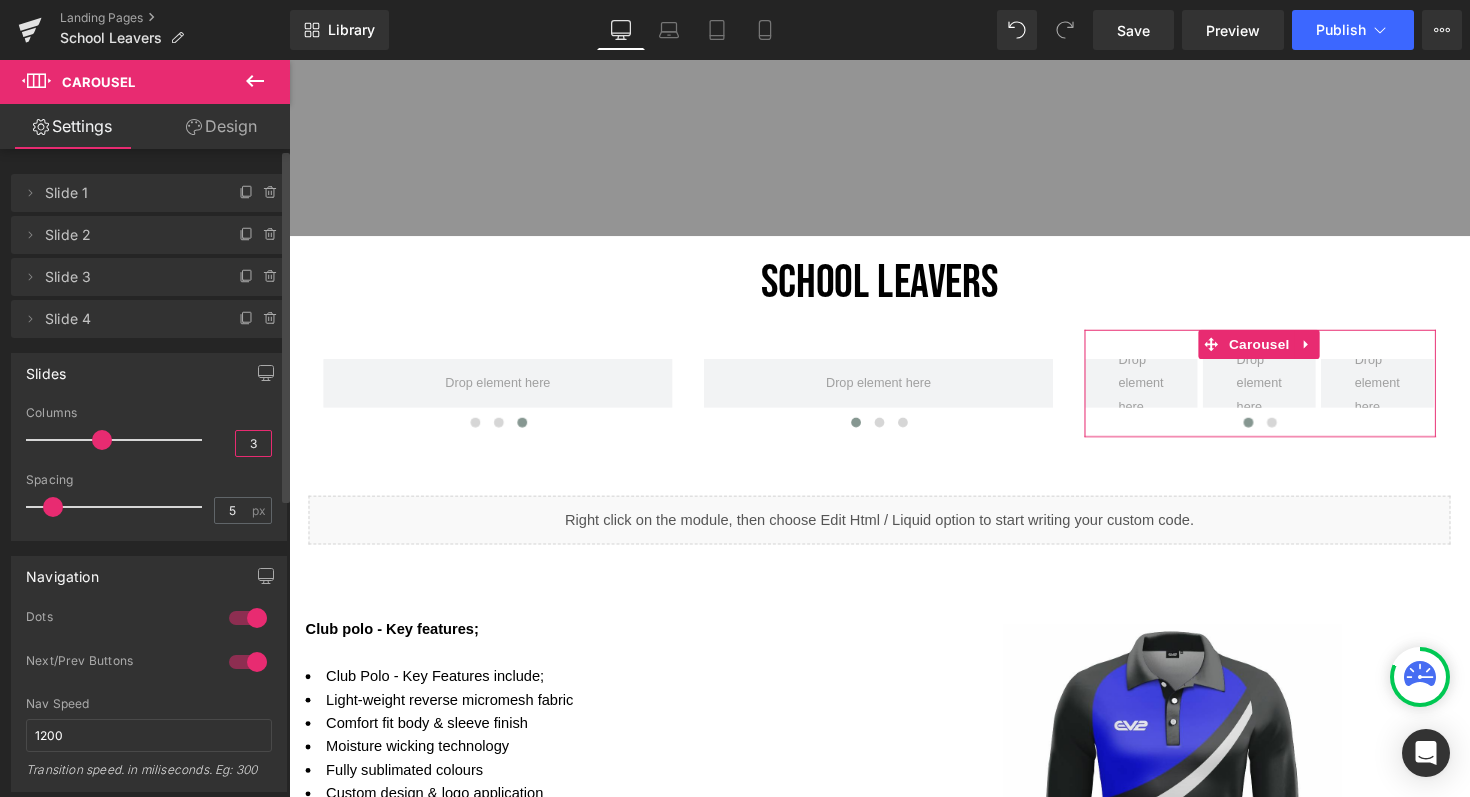 click on "3" at bounding box center (253, 443) 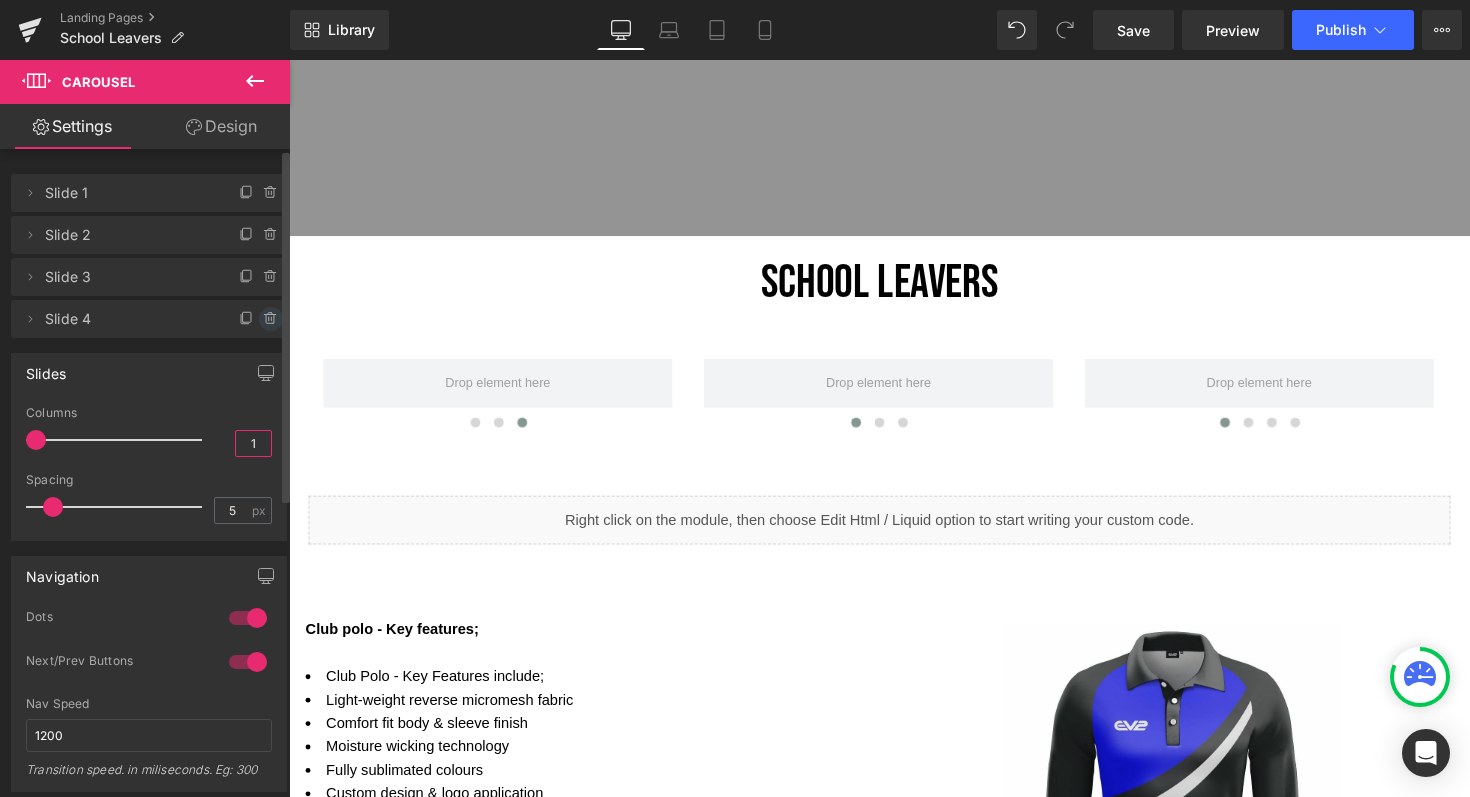 type on "1" 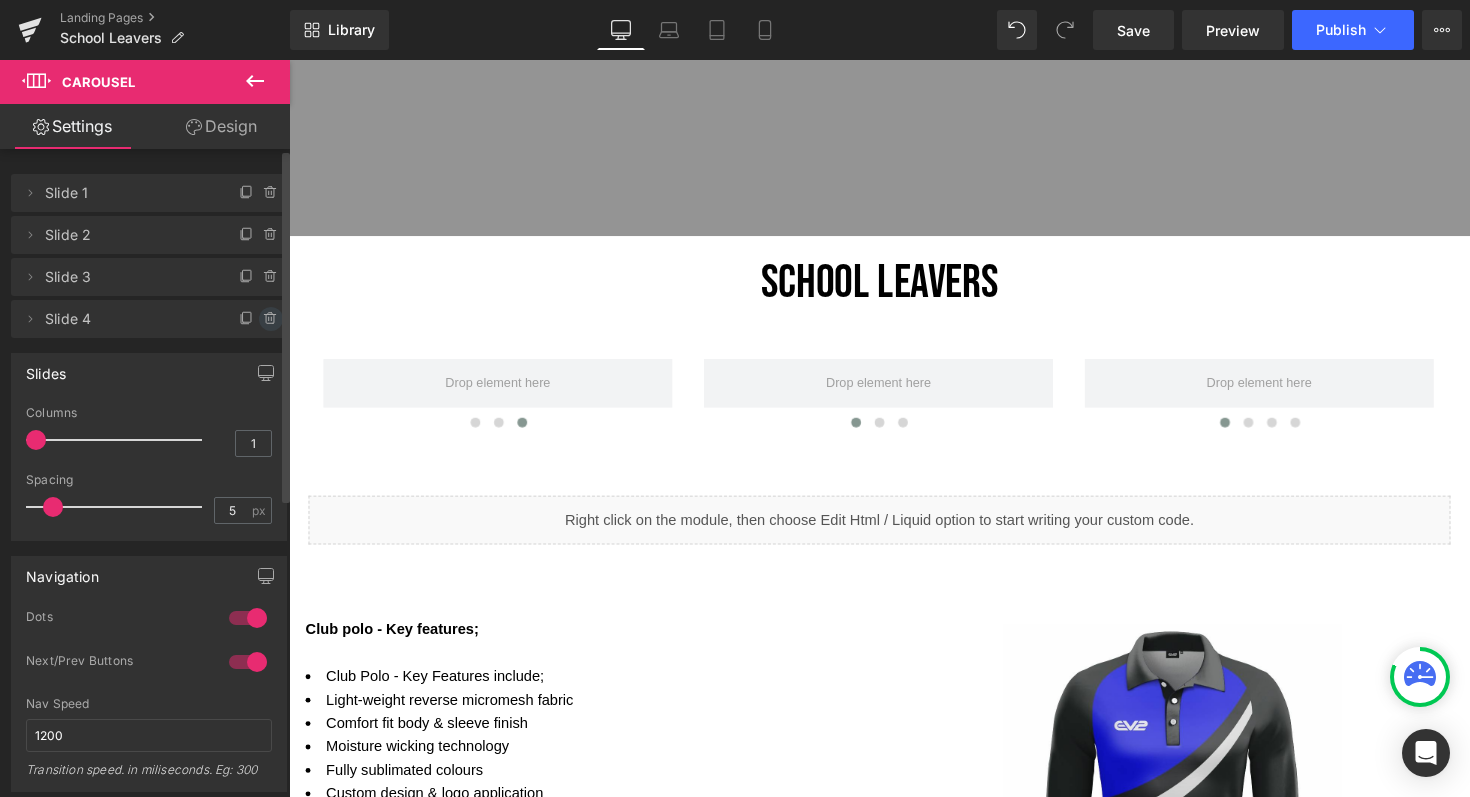 click 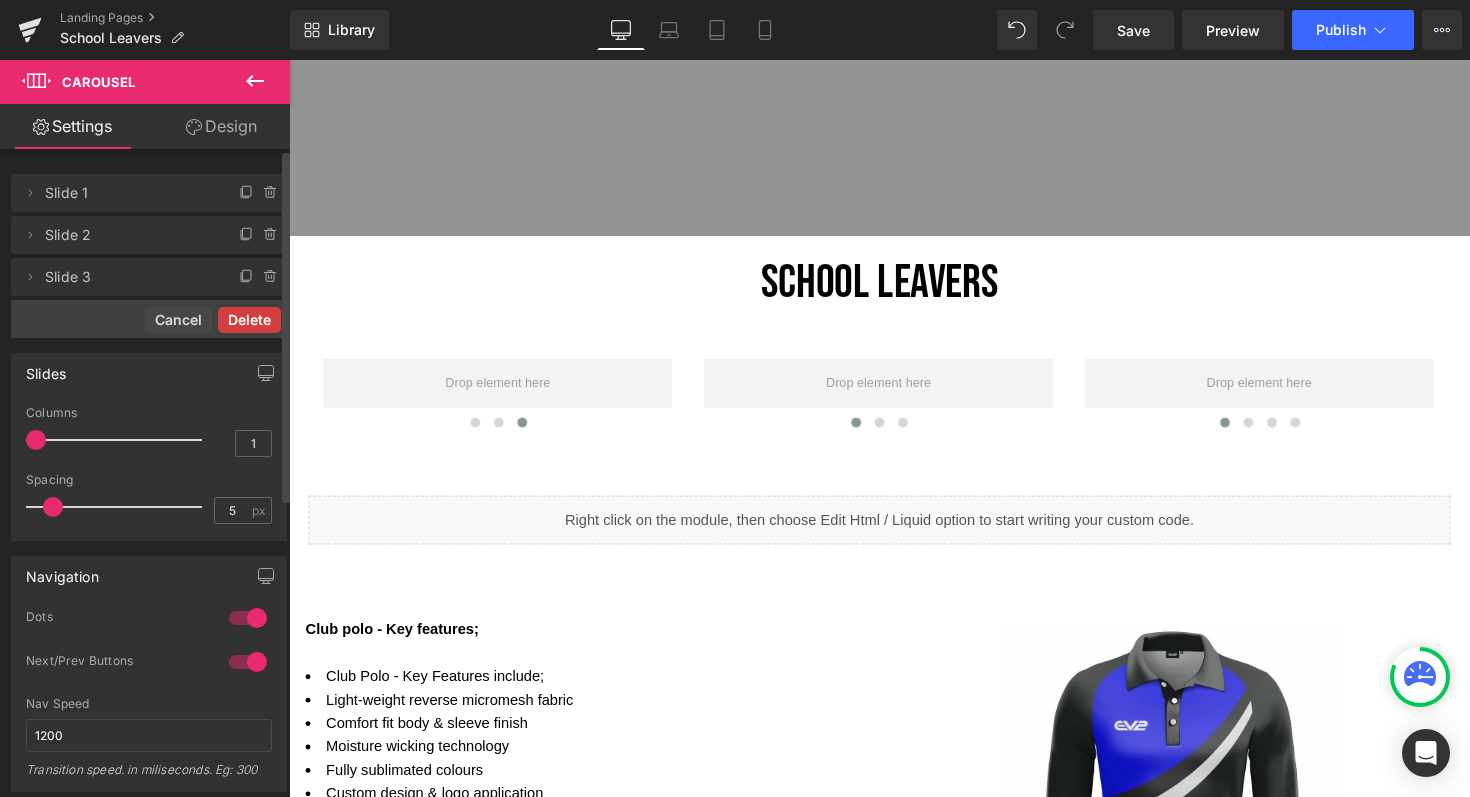 click on "Delete" at bounding box center [249, 320] 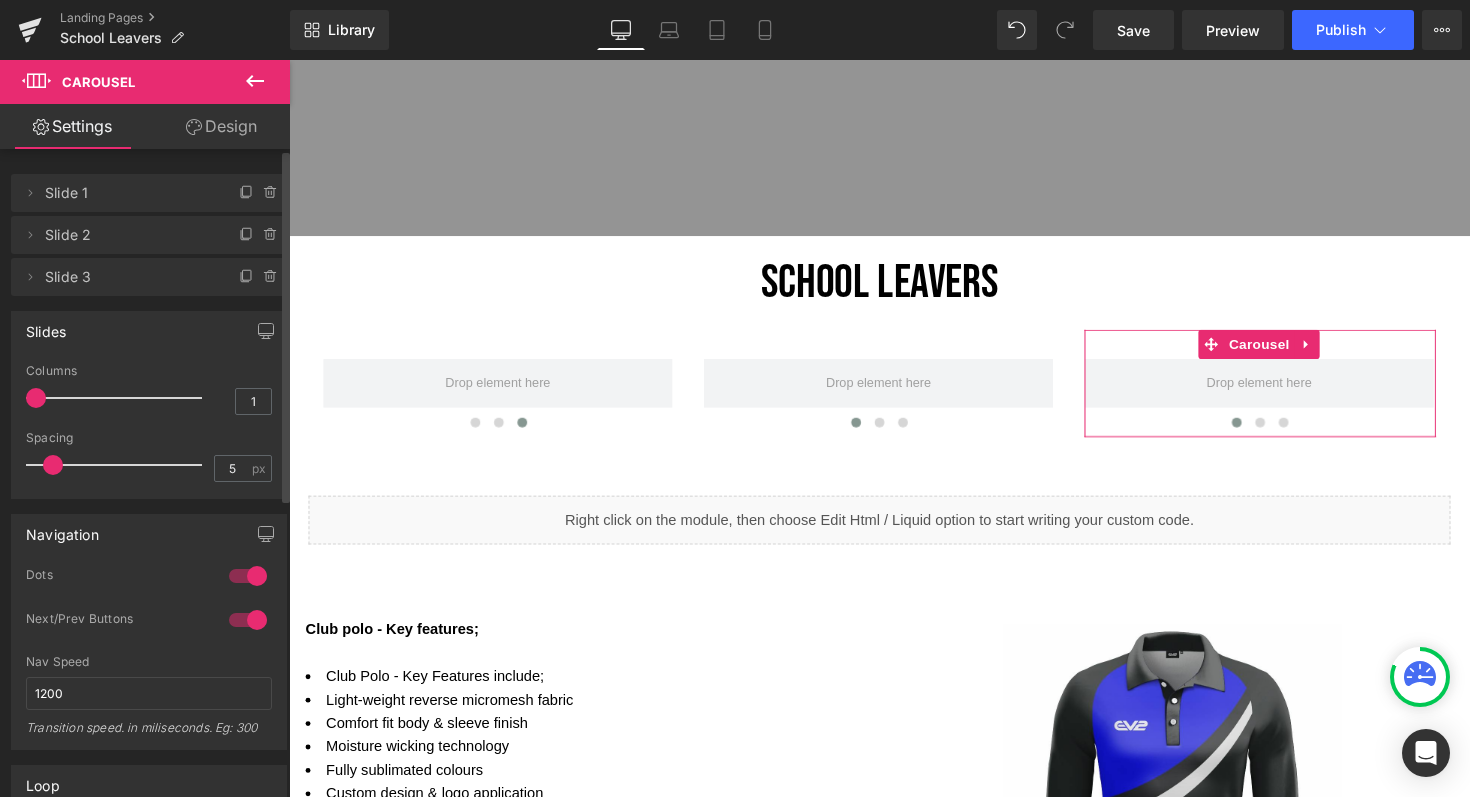 click on "Slides" at bounding box center (149, 331) 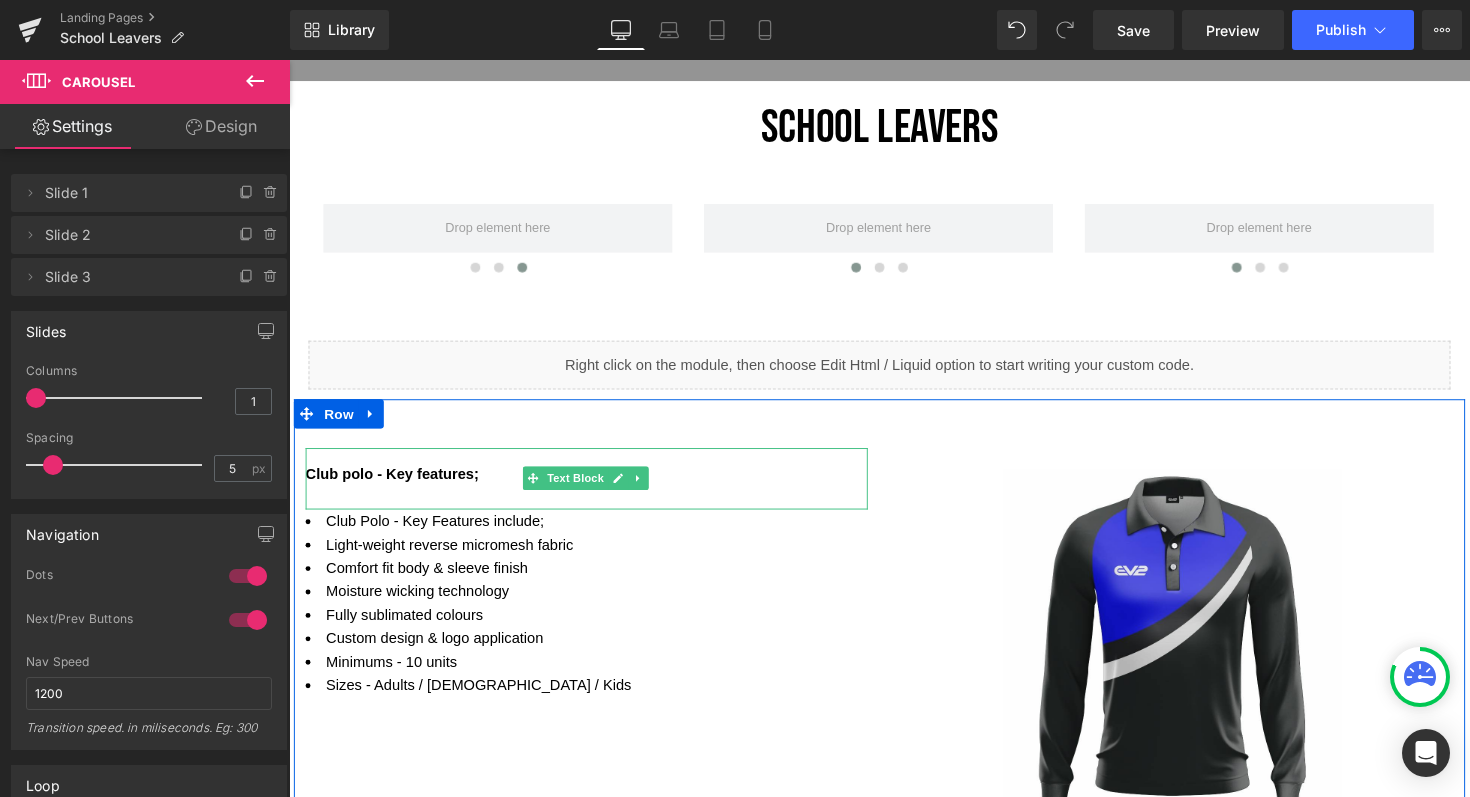scroll, scrollTop: 696, scrollLeft: 0, axis: vertical 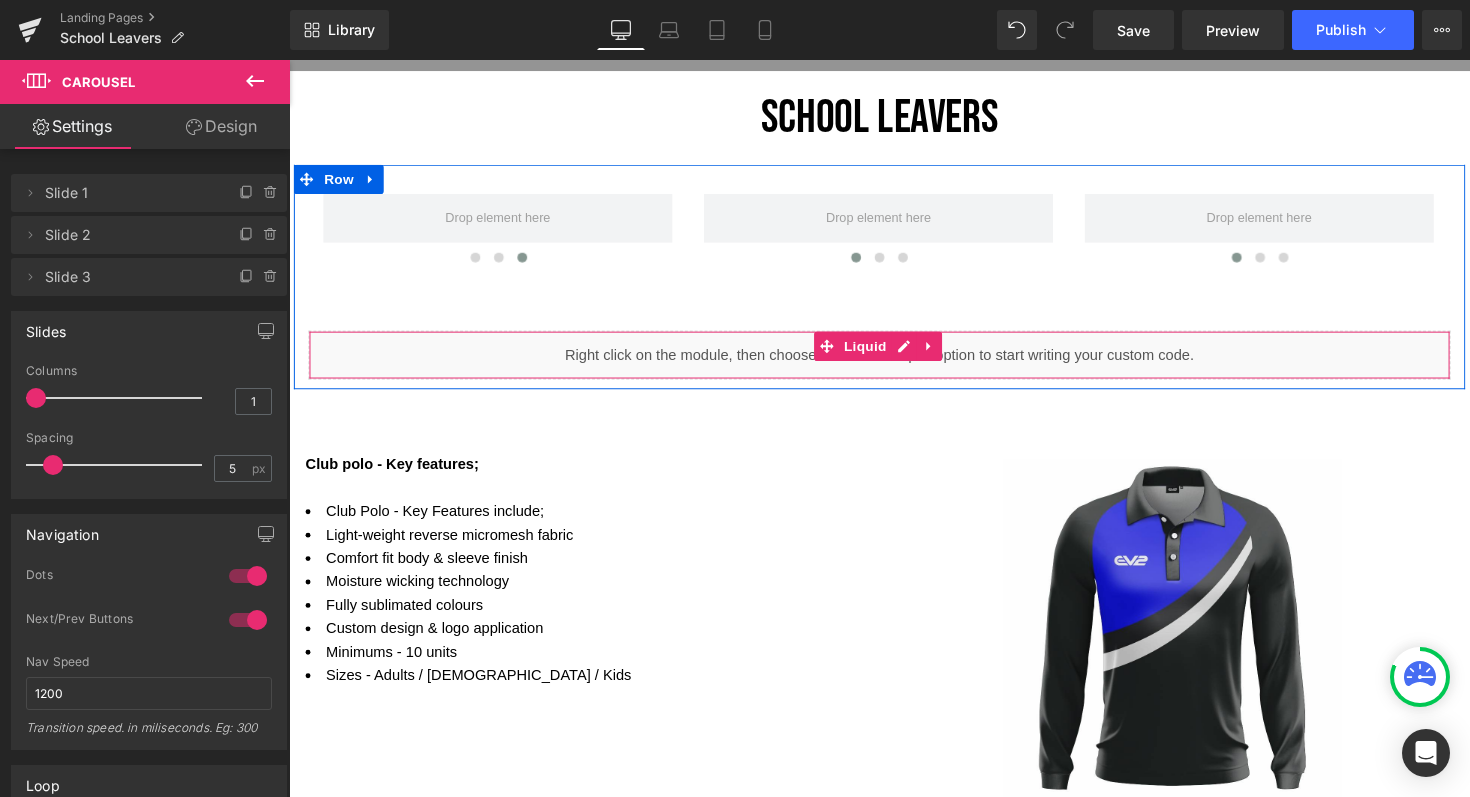 click on "Liquid" at bounding box center (894, 362) 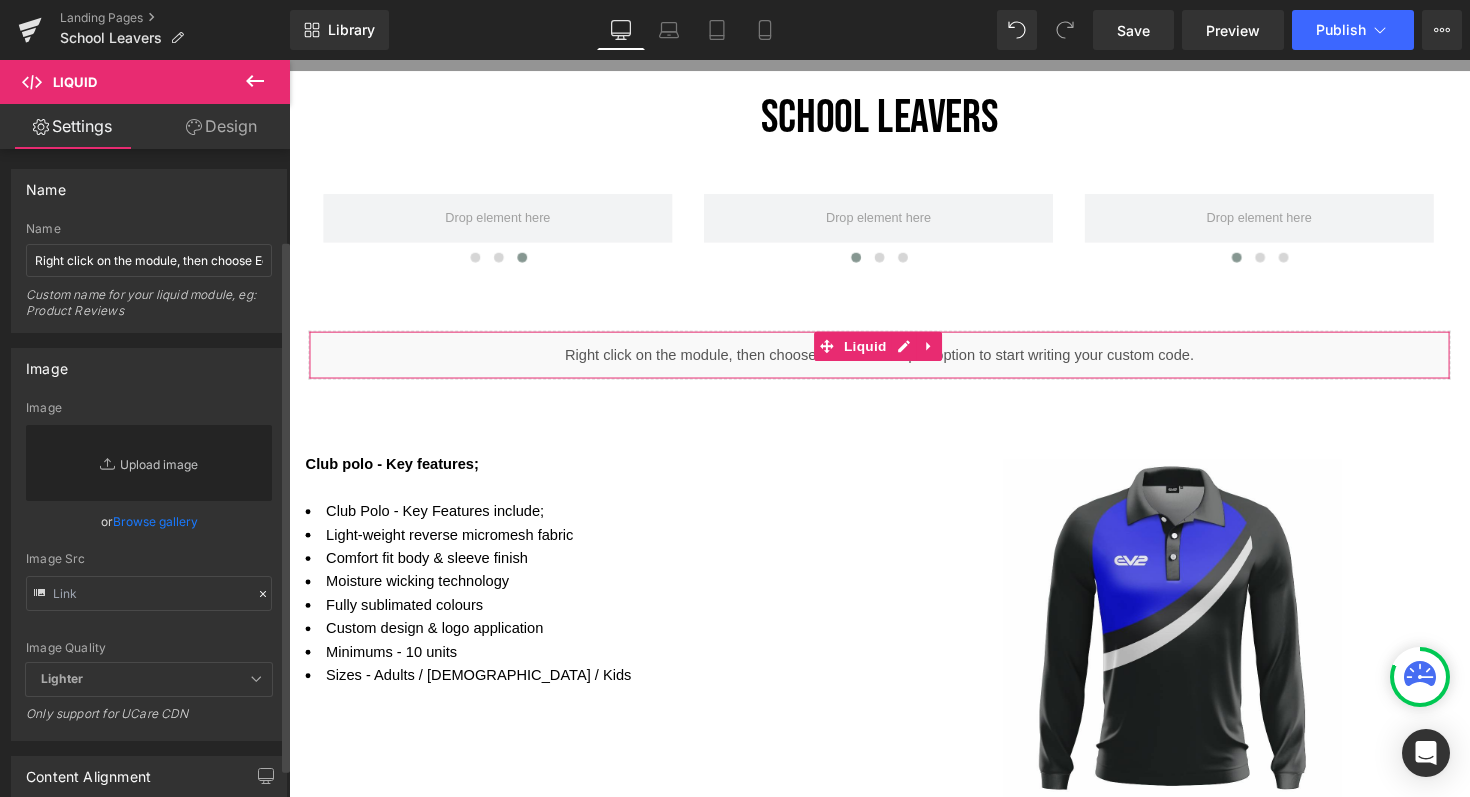 scroll, scrollTop: 145, scrollLeft: 0, axis: vertical 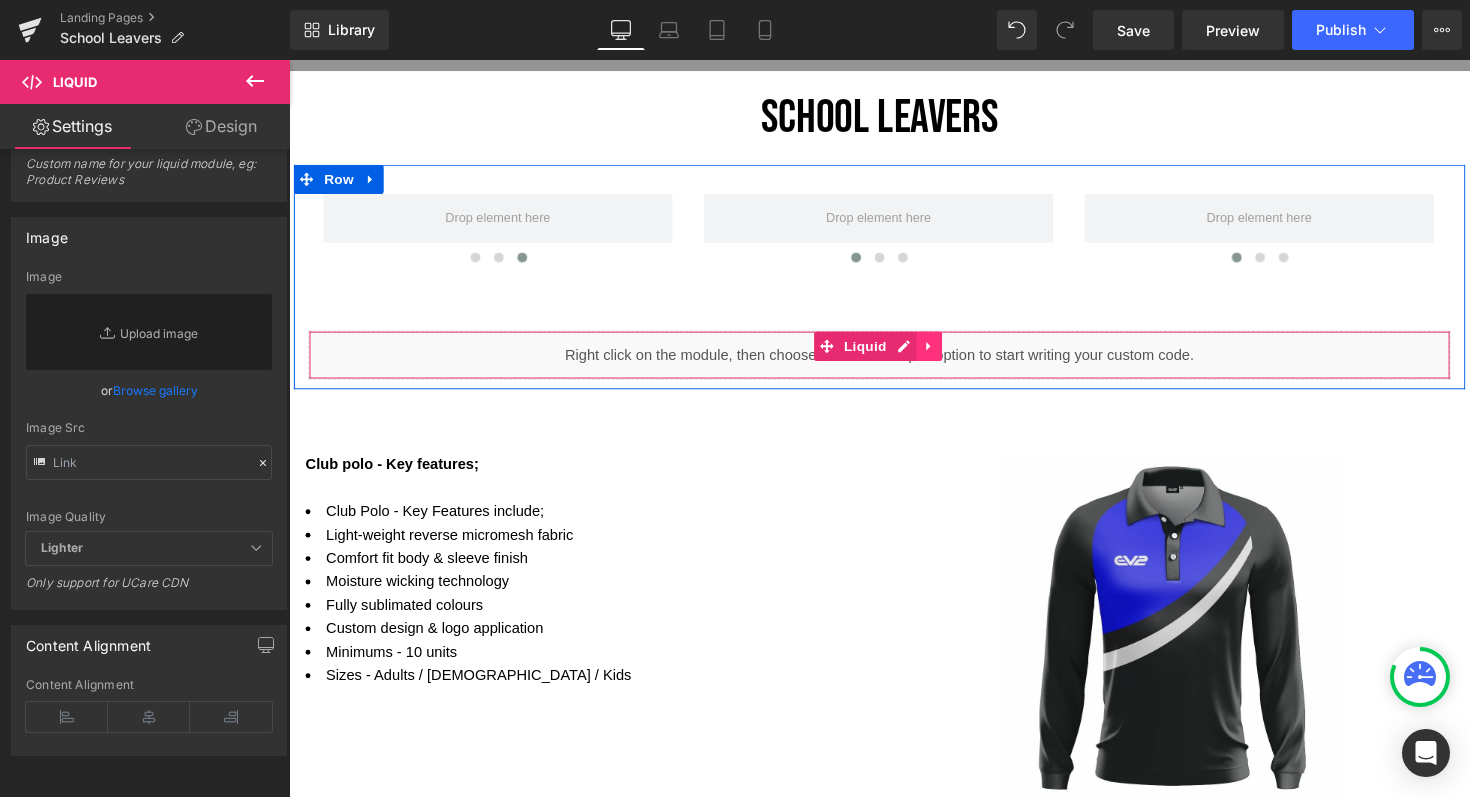 click 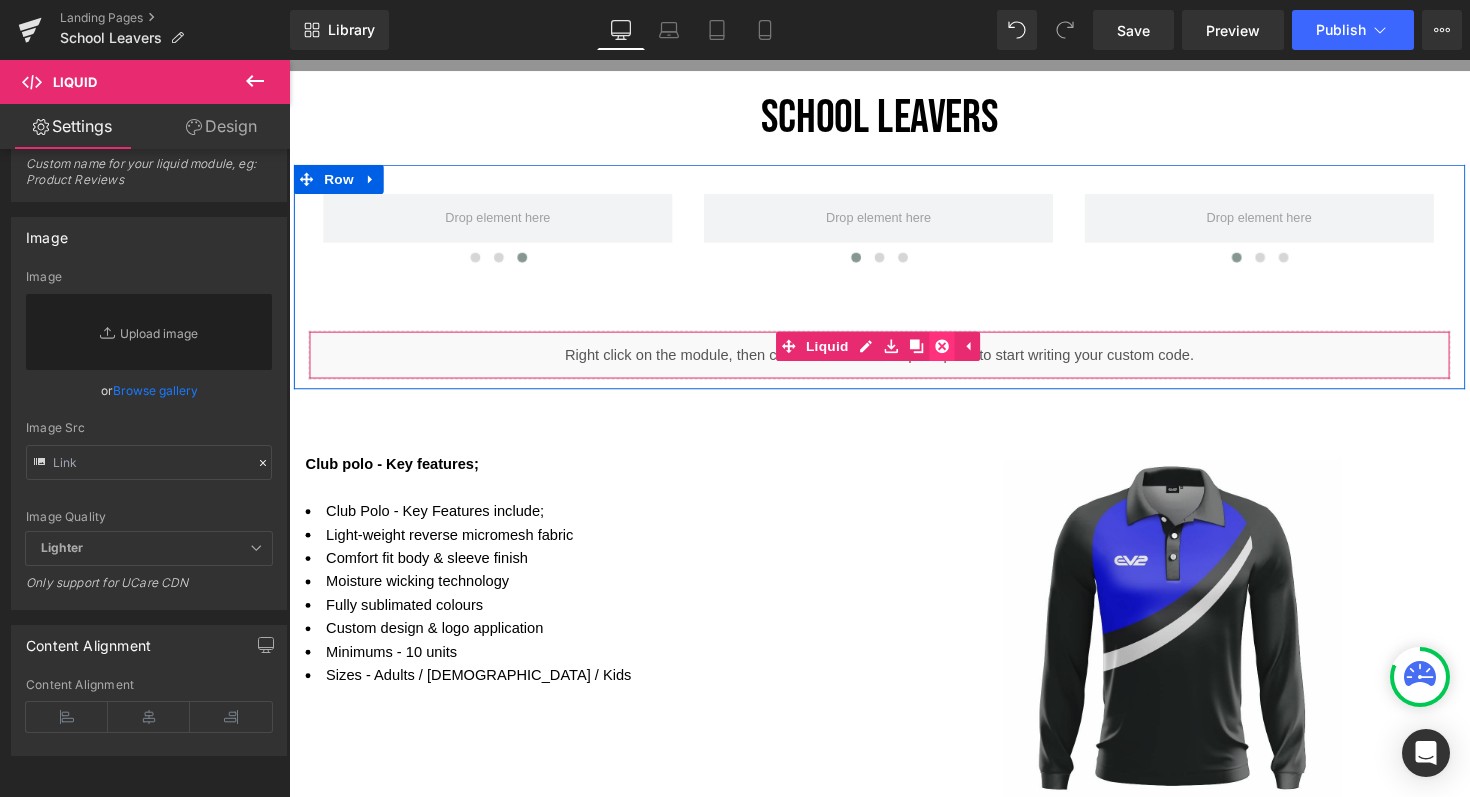 click 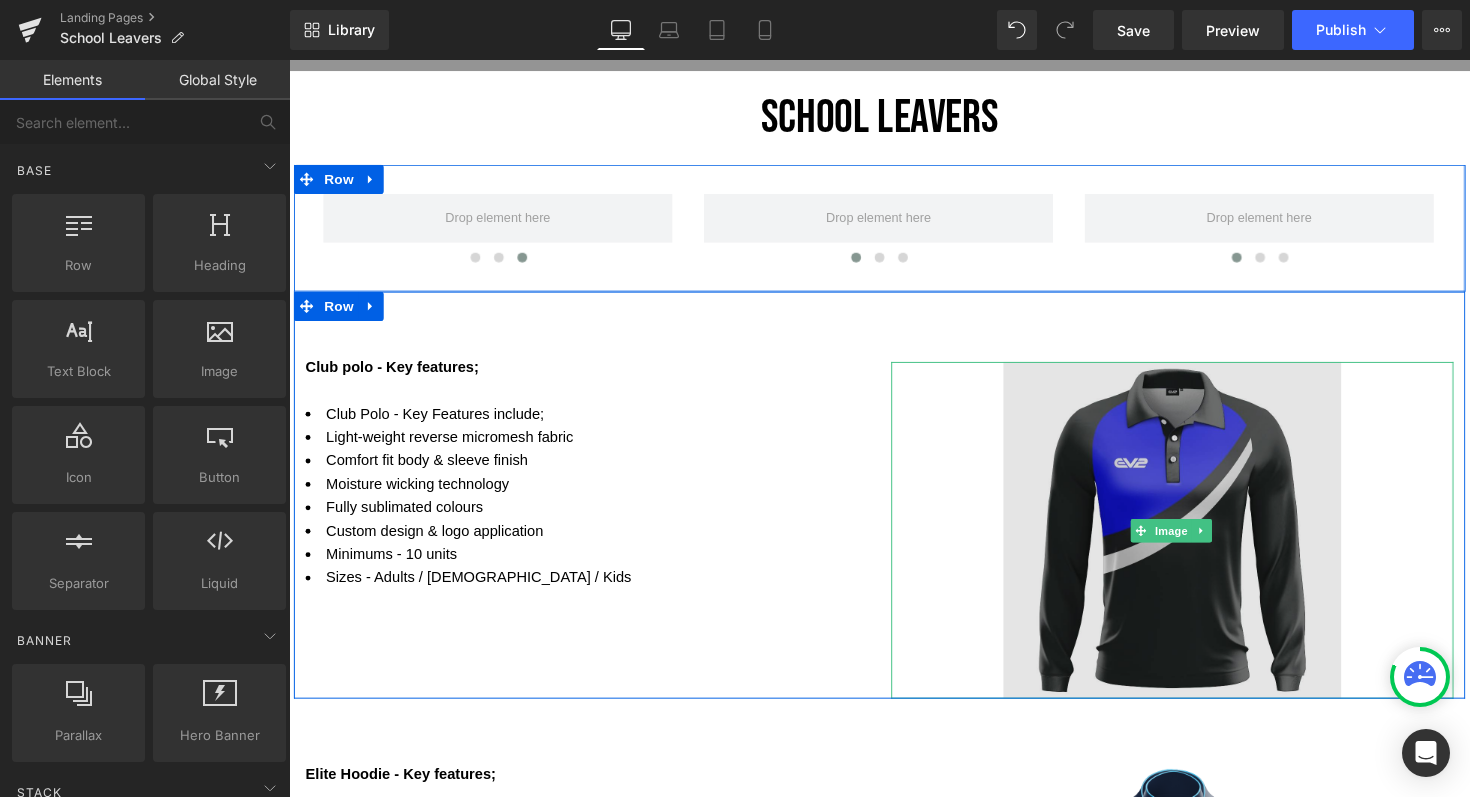 click at bounding box center [1194, 542] 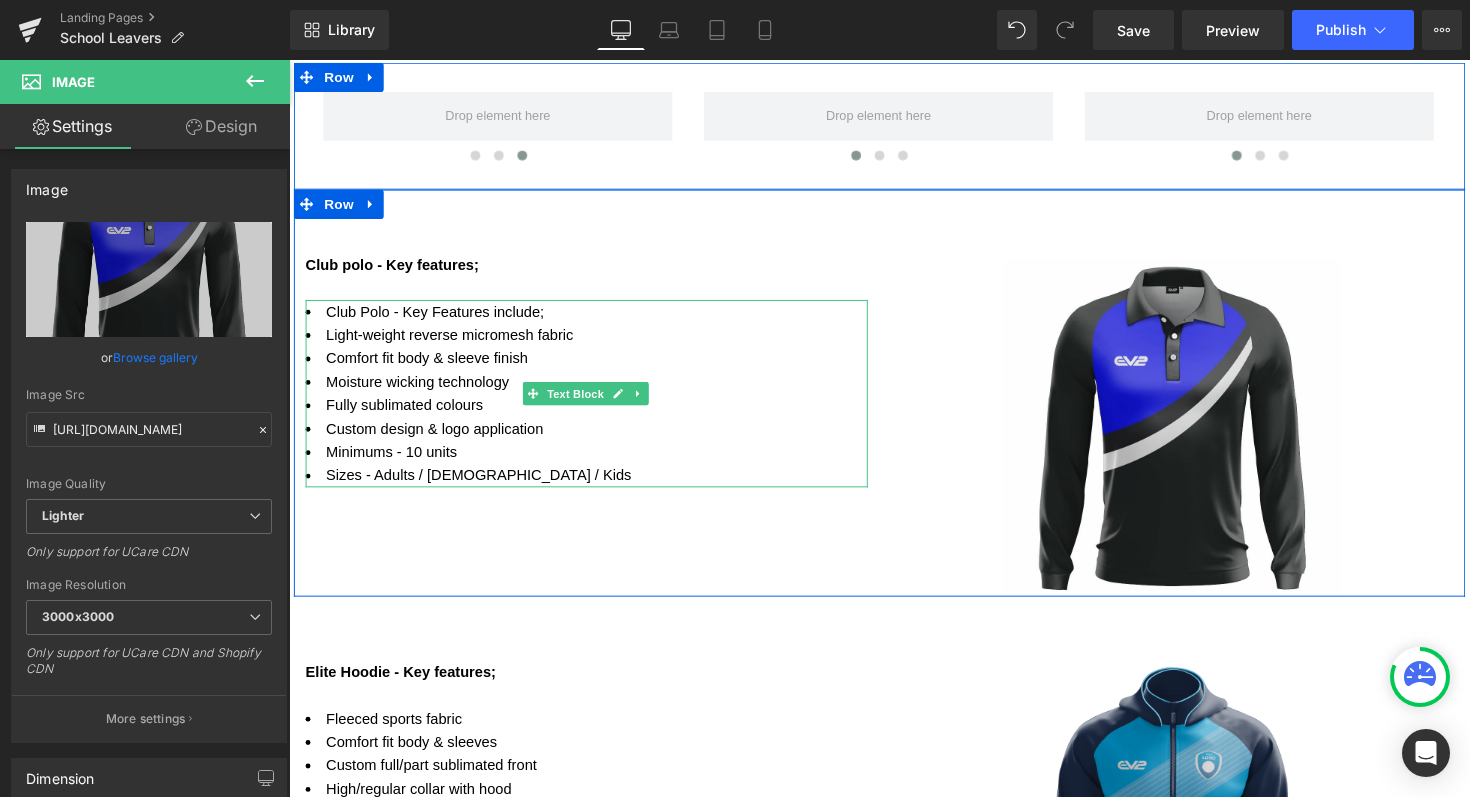 scroll, scrollTop: 780, scrollLeft: 0, axis: vertical 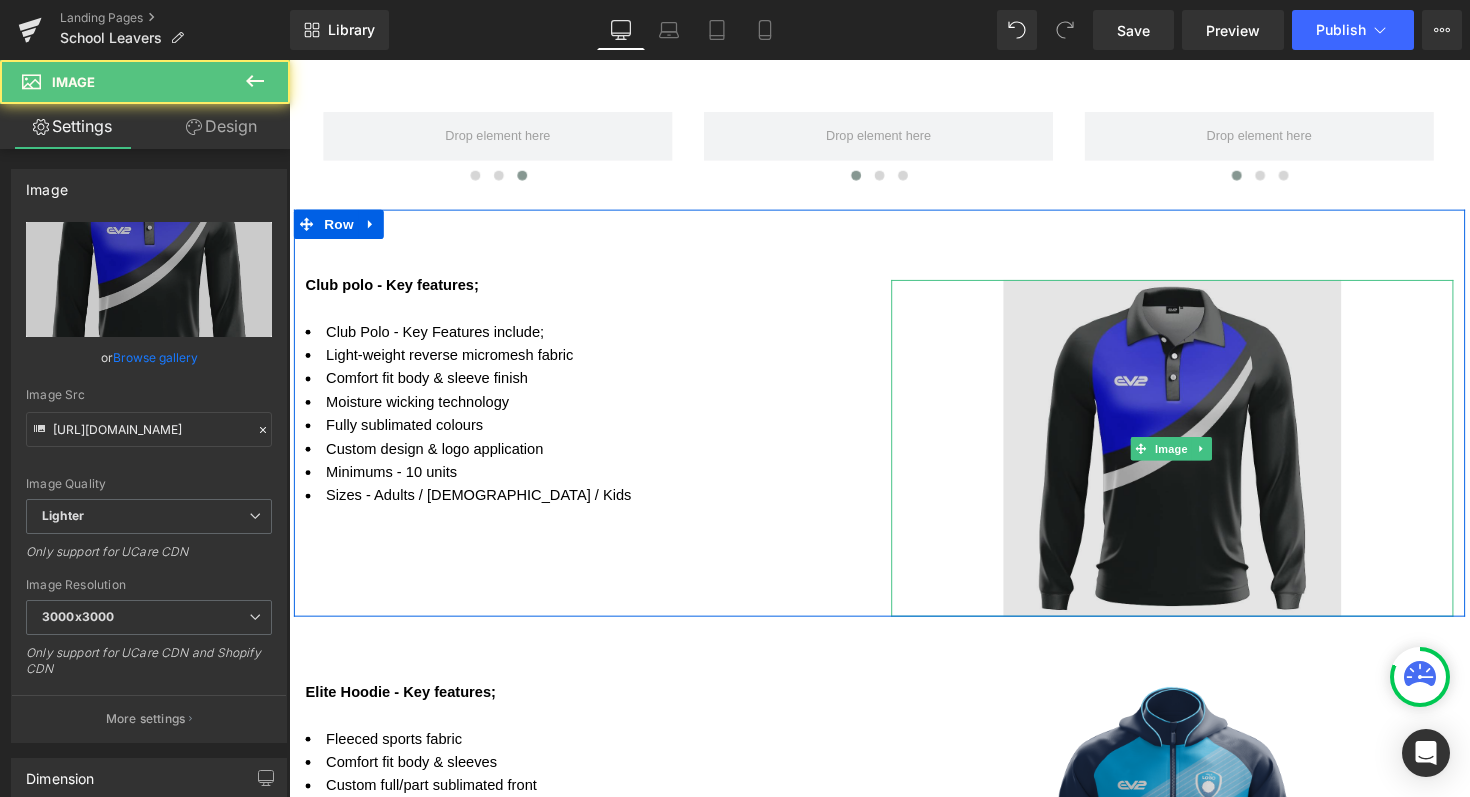 click at bounding box center [1194, 458] 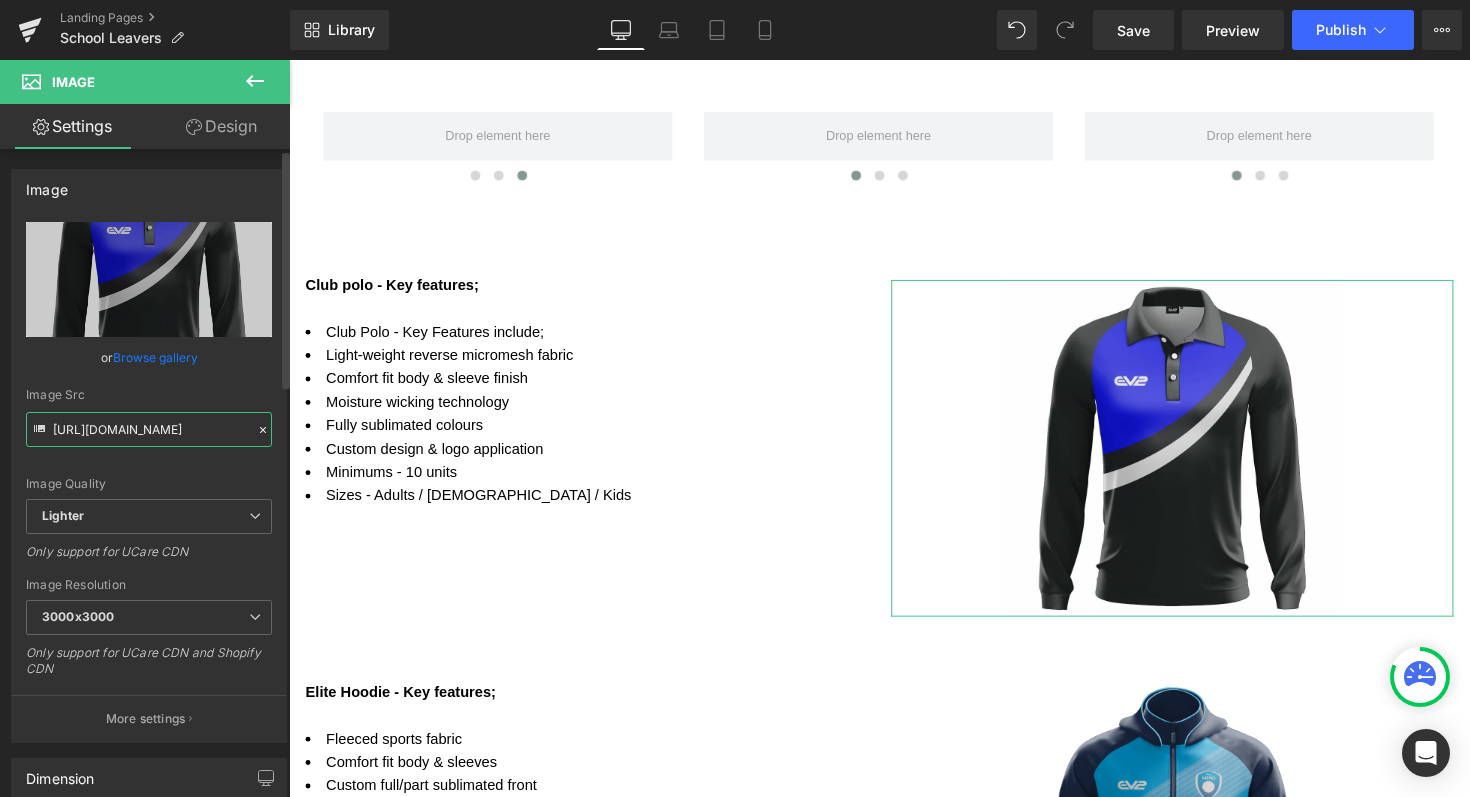 click on "https://ucarecdn.com/ad07d1fb-674c-4bb6-9847-50ca5822d620/-/format/auto/-/preview/3000x3000/-/quality/lighter/Club%20Polo%20LS%20-%20Jpeg%20images%202019.jpg" at bounding box center (149, 429) 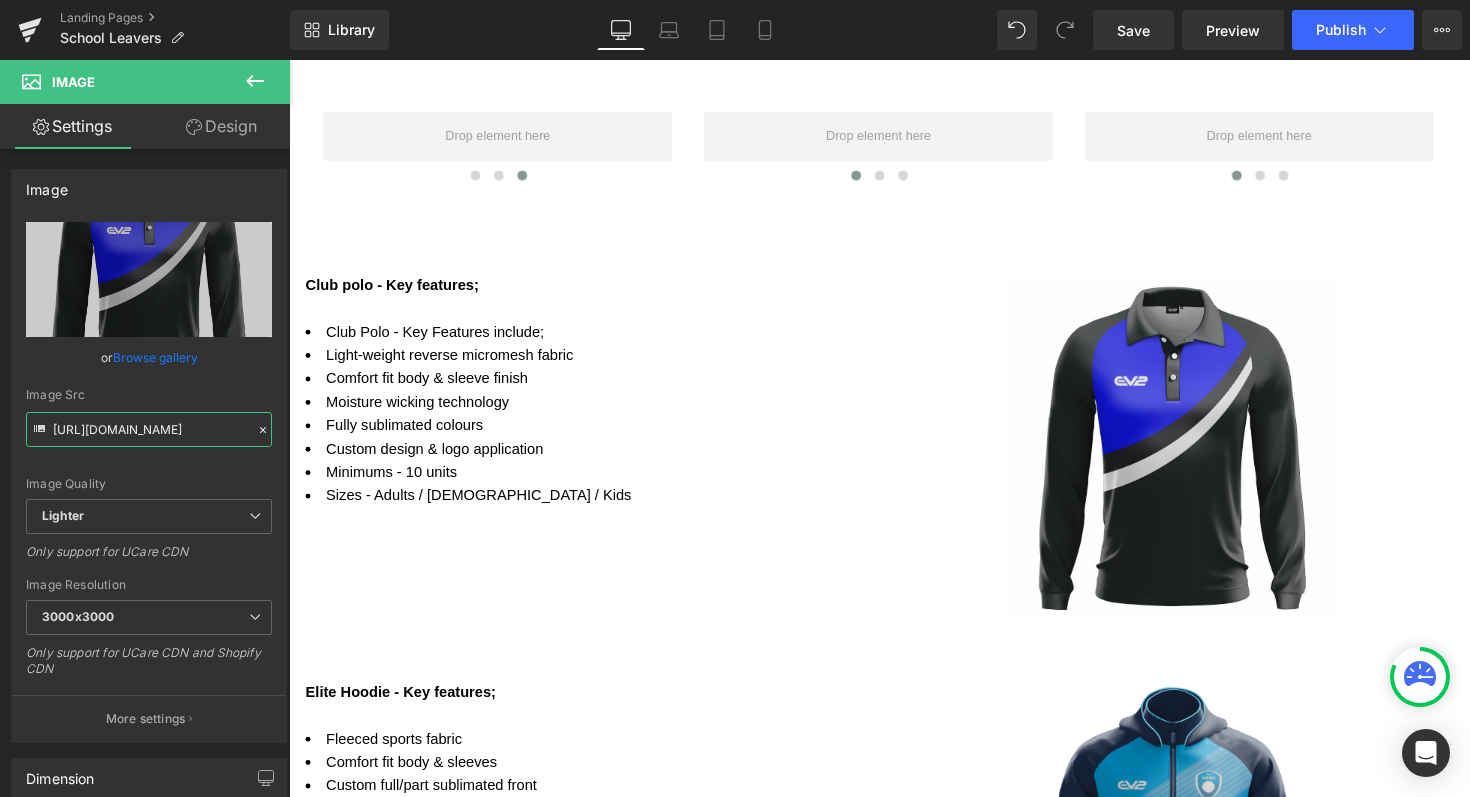 scroll, scrollTop: 0, scrollLeft: 848, axis: horizontal 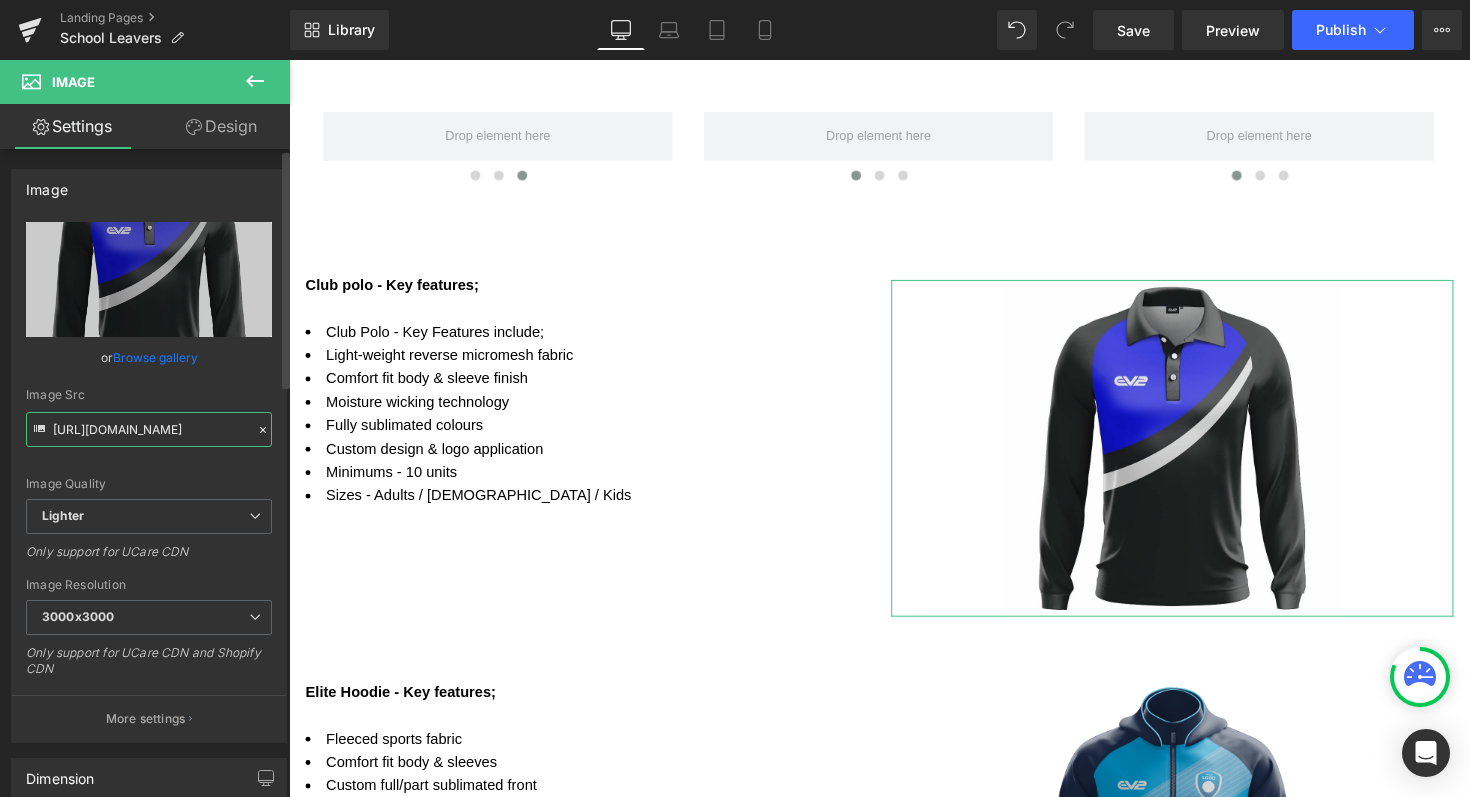 drag, startPoint x: 53, startPoint y: 429, endPoint x: 239, endPoint y: 434, distance: 186.0672 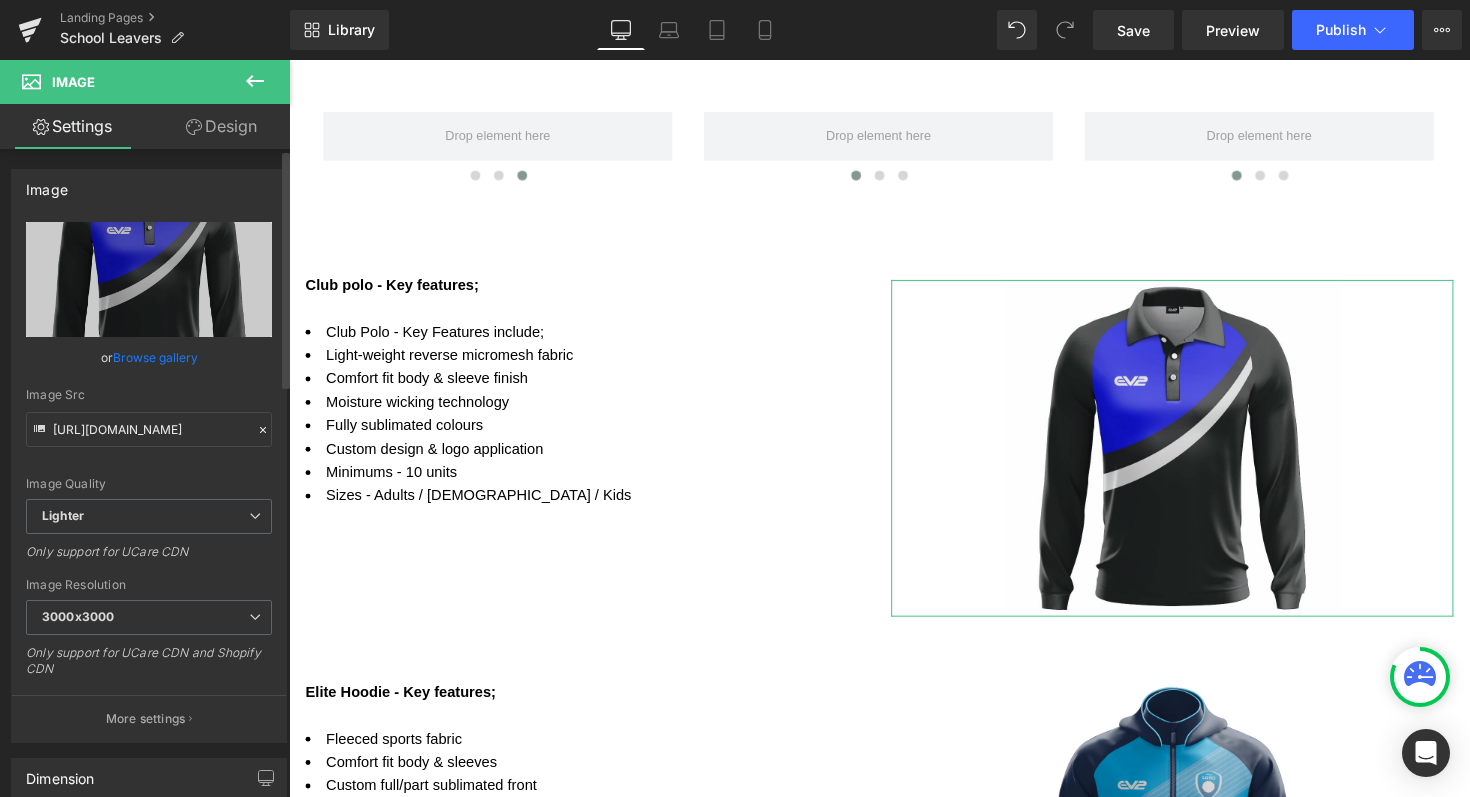 click on "Image Quality Lighter Lightest
Lighter
Lighter Lightest Only support for UCare CDN" at bounding box center (149, 360) 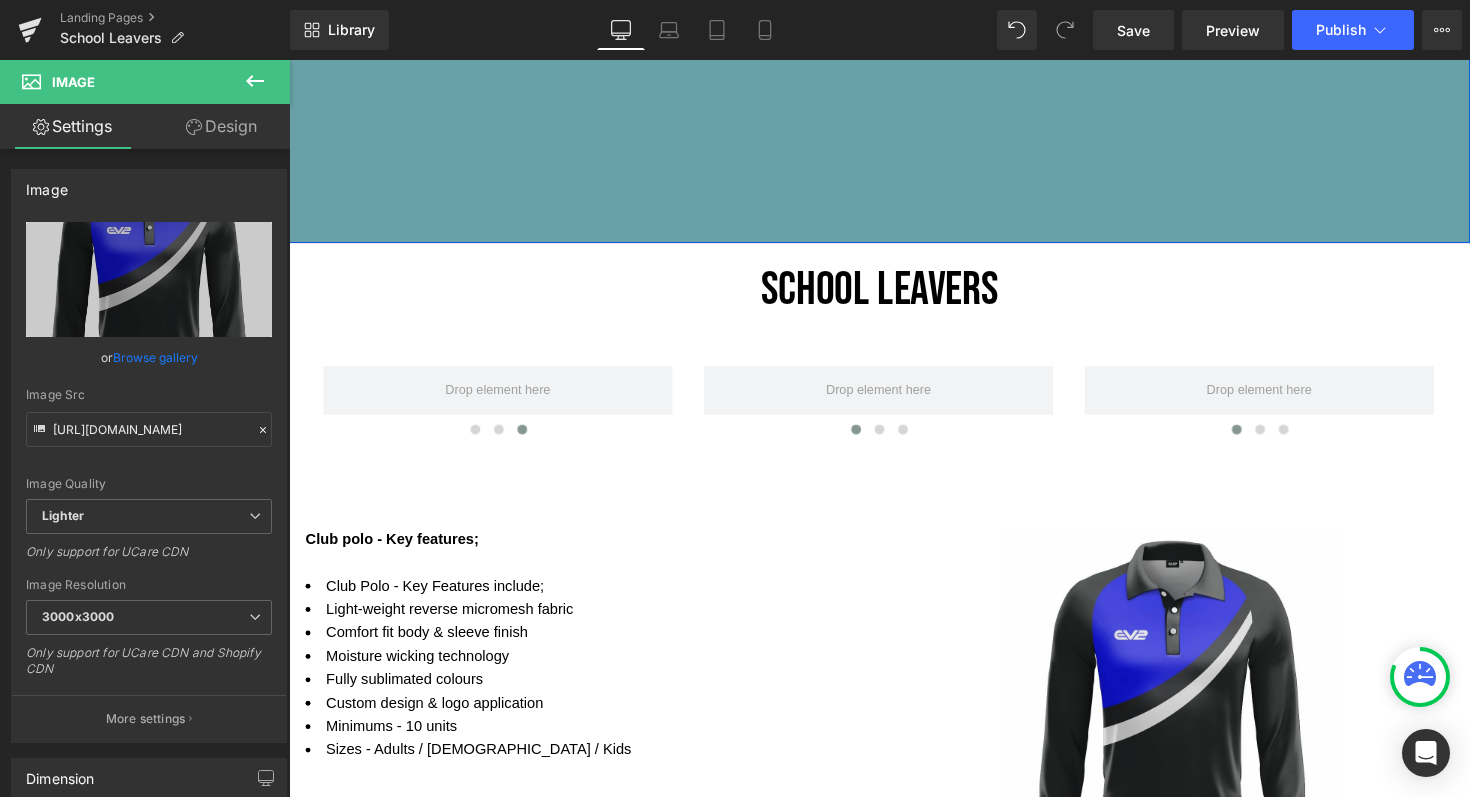 scroll, scrollTop: 583, scrollLeft: 0, axis: vertical 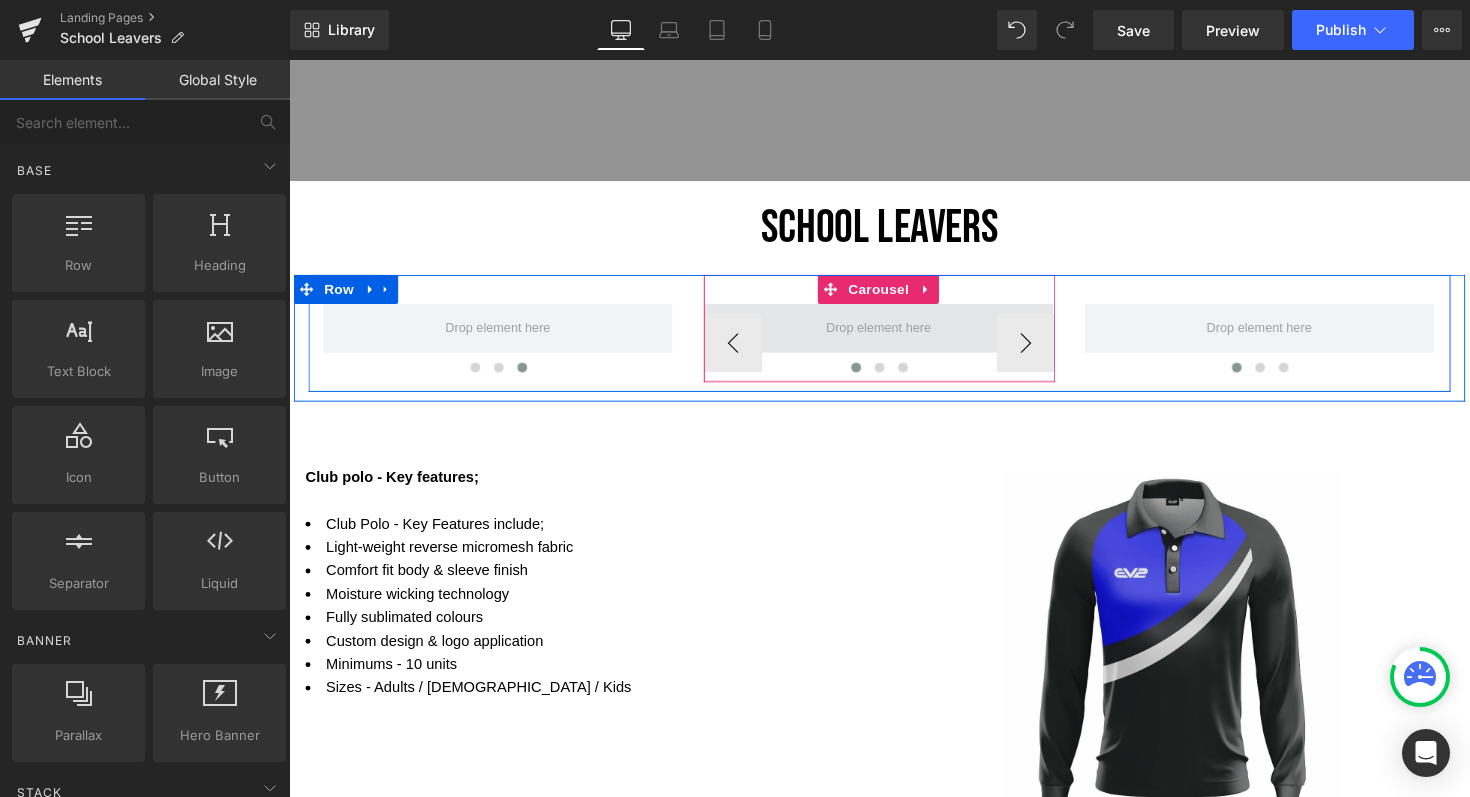 click at bounding box center (893, 335) 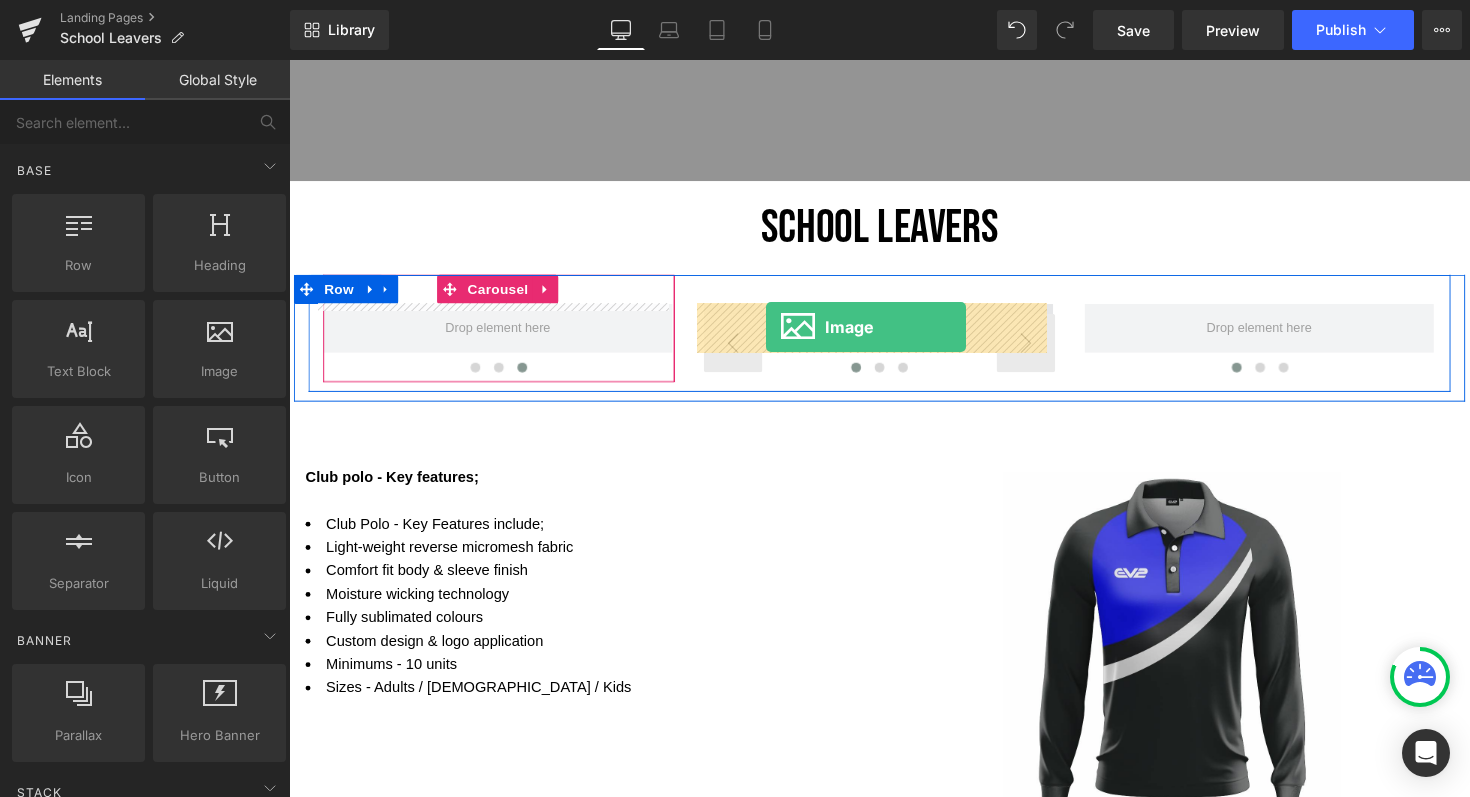 drag, startPoint x: 501, startPoint y: 412, endPoint x: 778, endPoint y: 334, distance: 287.7725 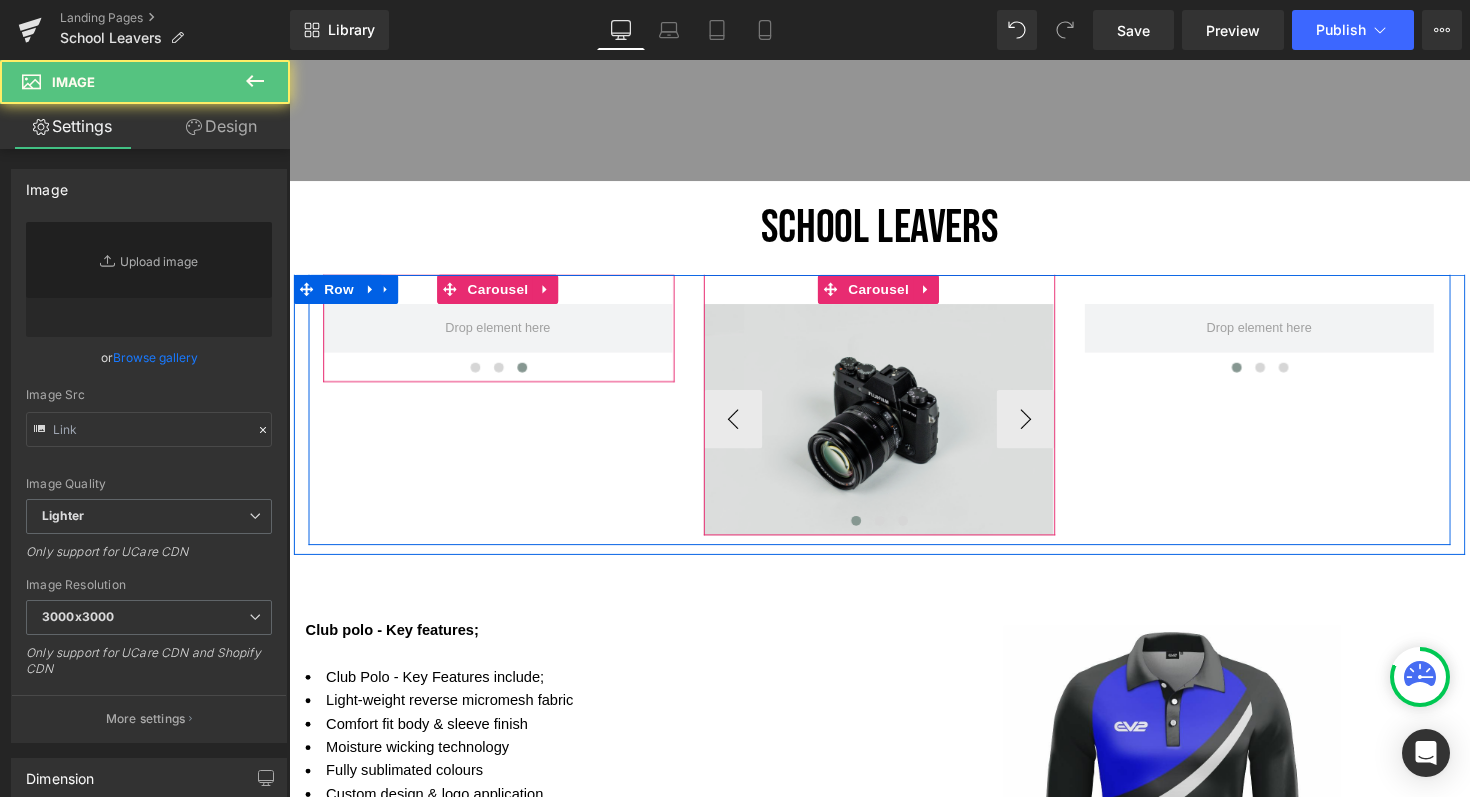 type on "//[DOMAIN_NAME][URL]" 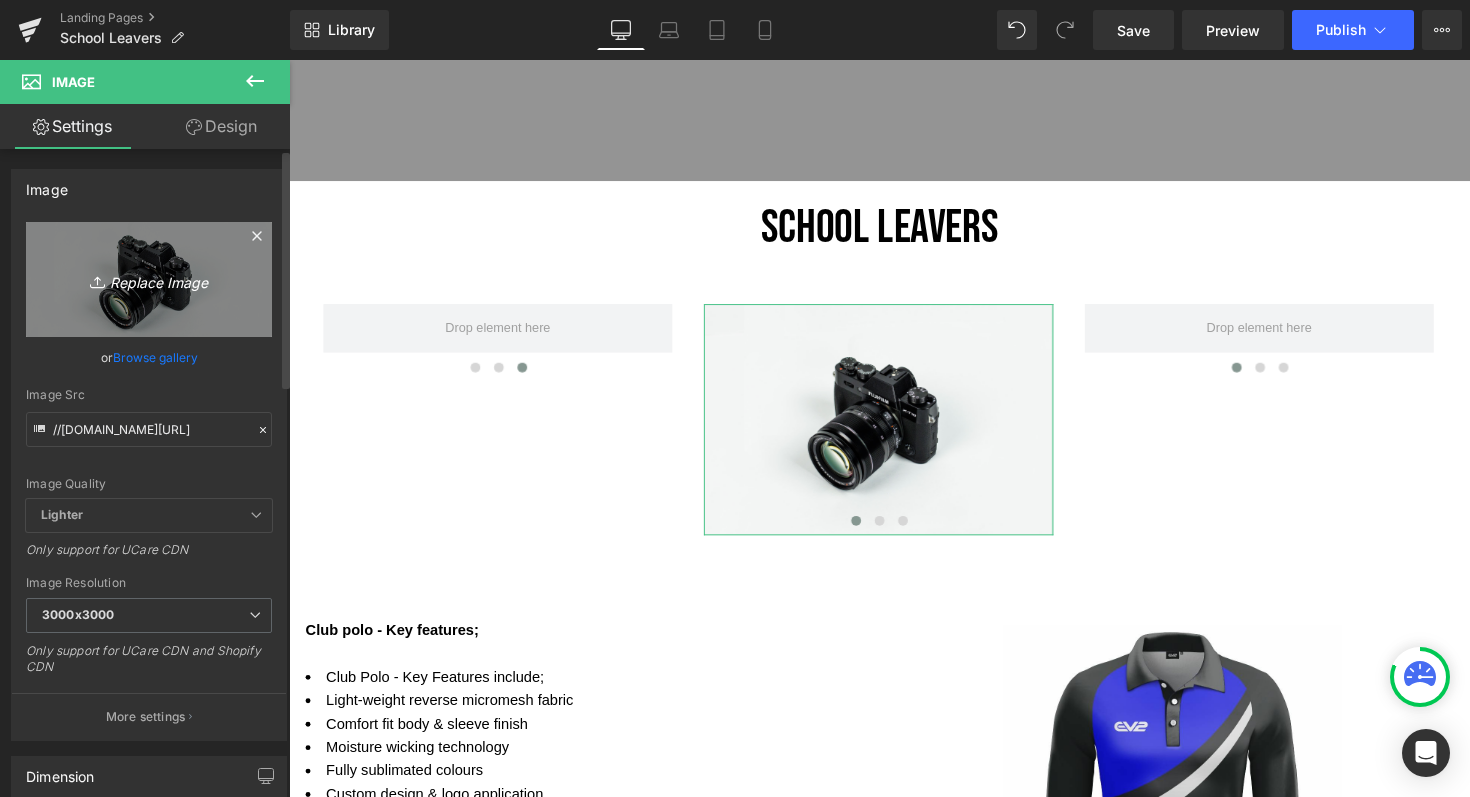 click on "Replace Image" at bounding box center [149, 279] 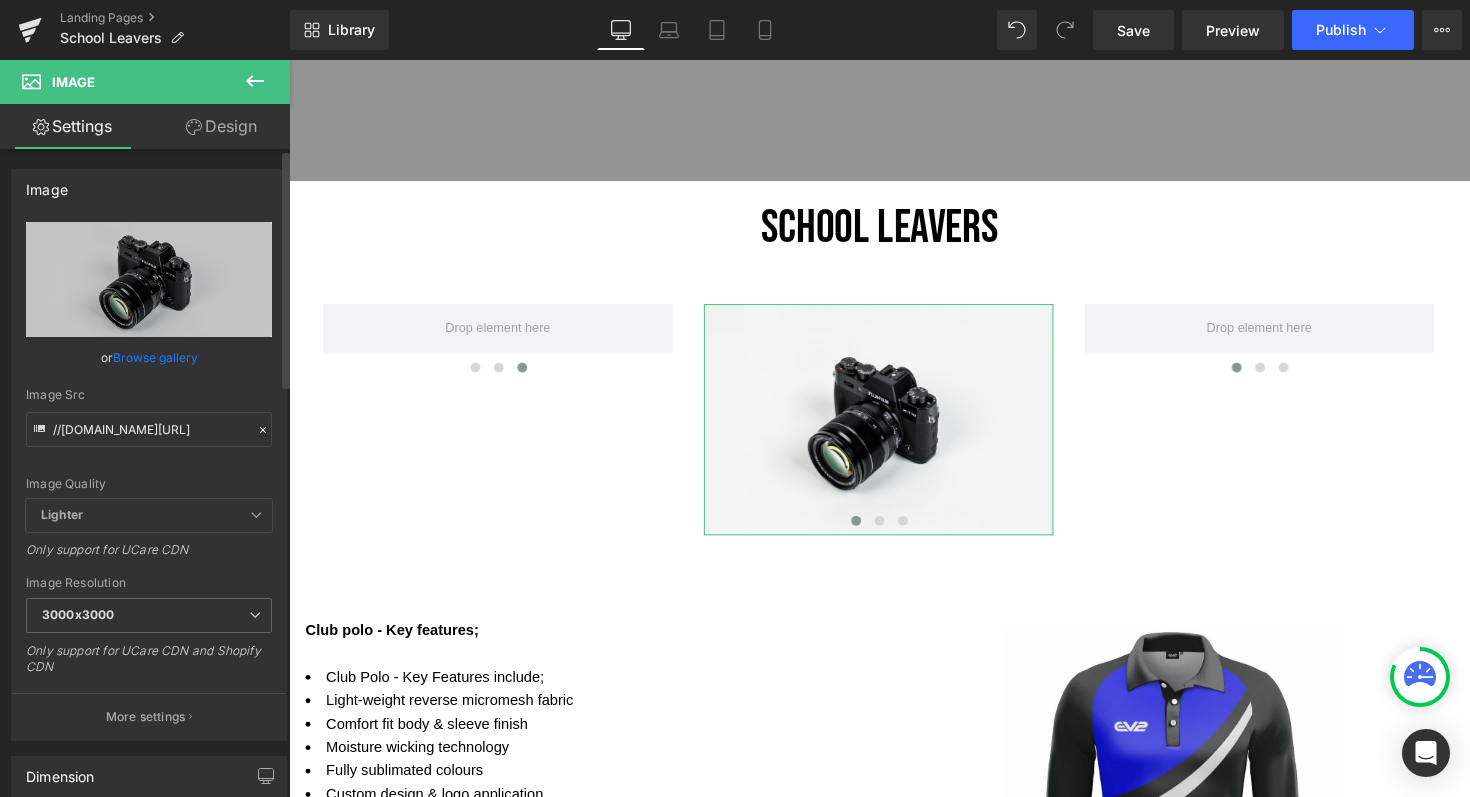 click 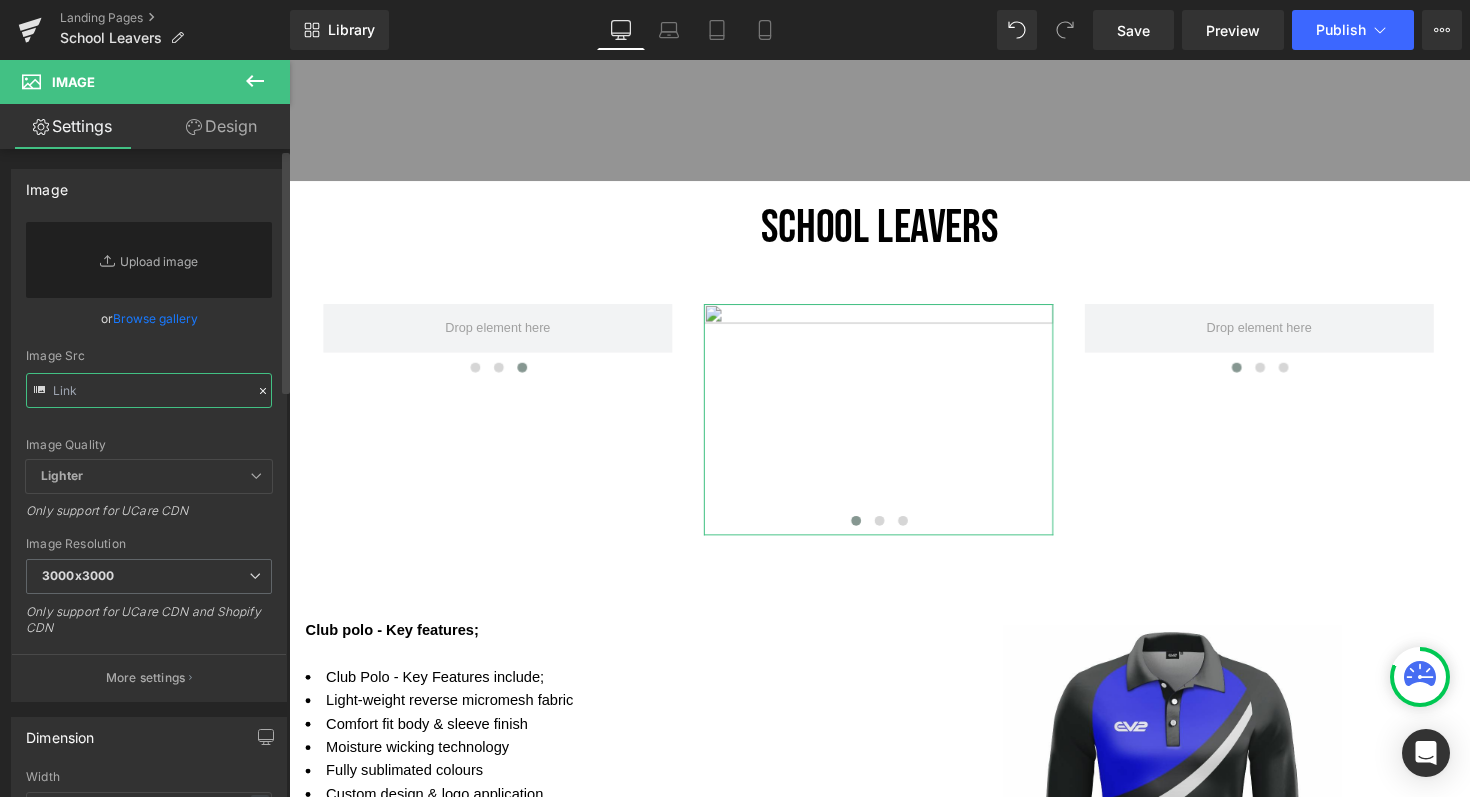click at bounding box center (149, 390) 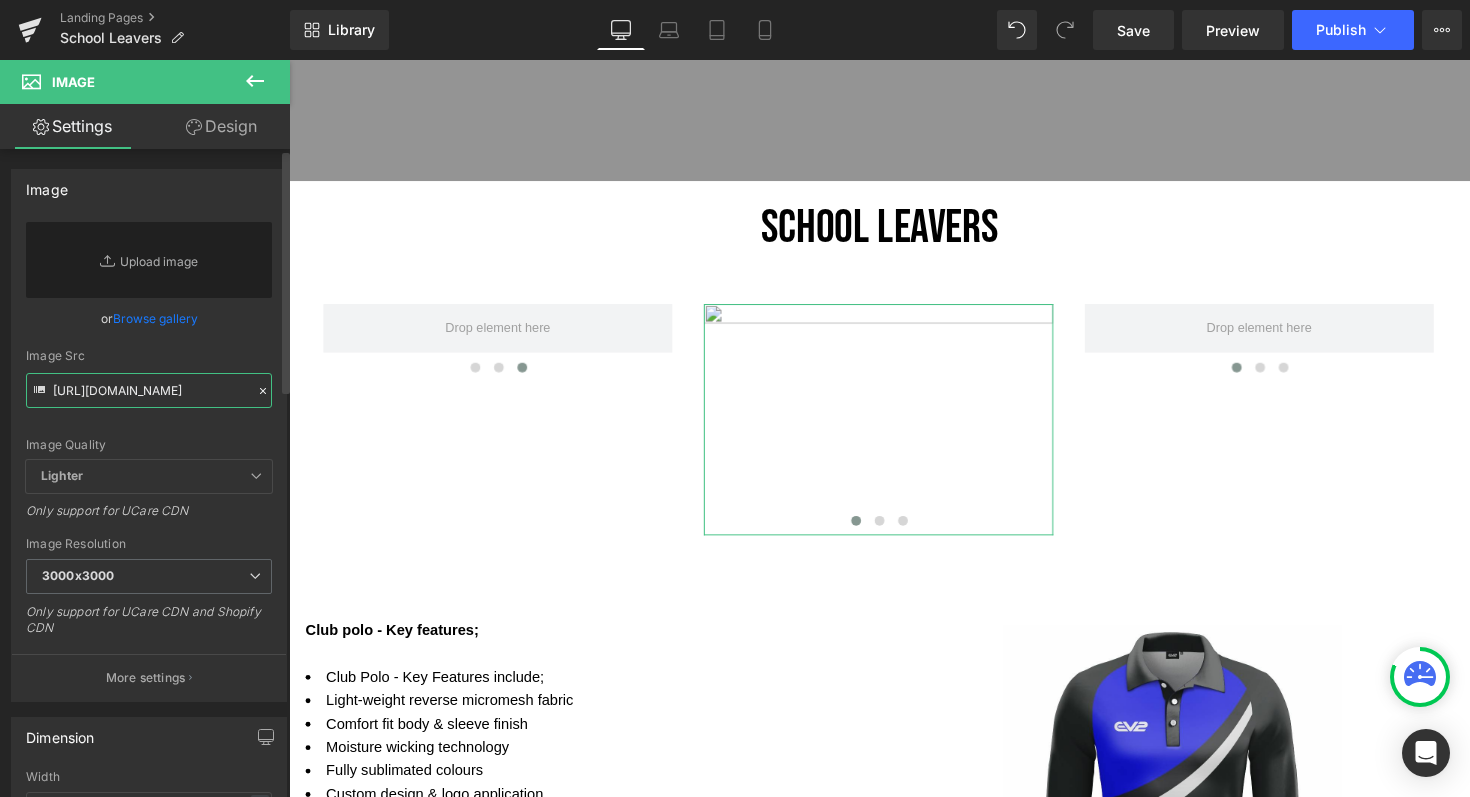 scroll, scrollTop: 0, scrollLeft: 847, axis: horizontal 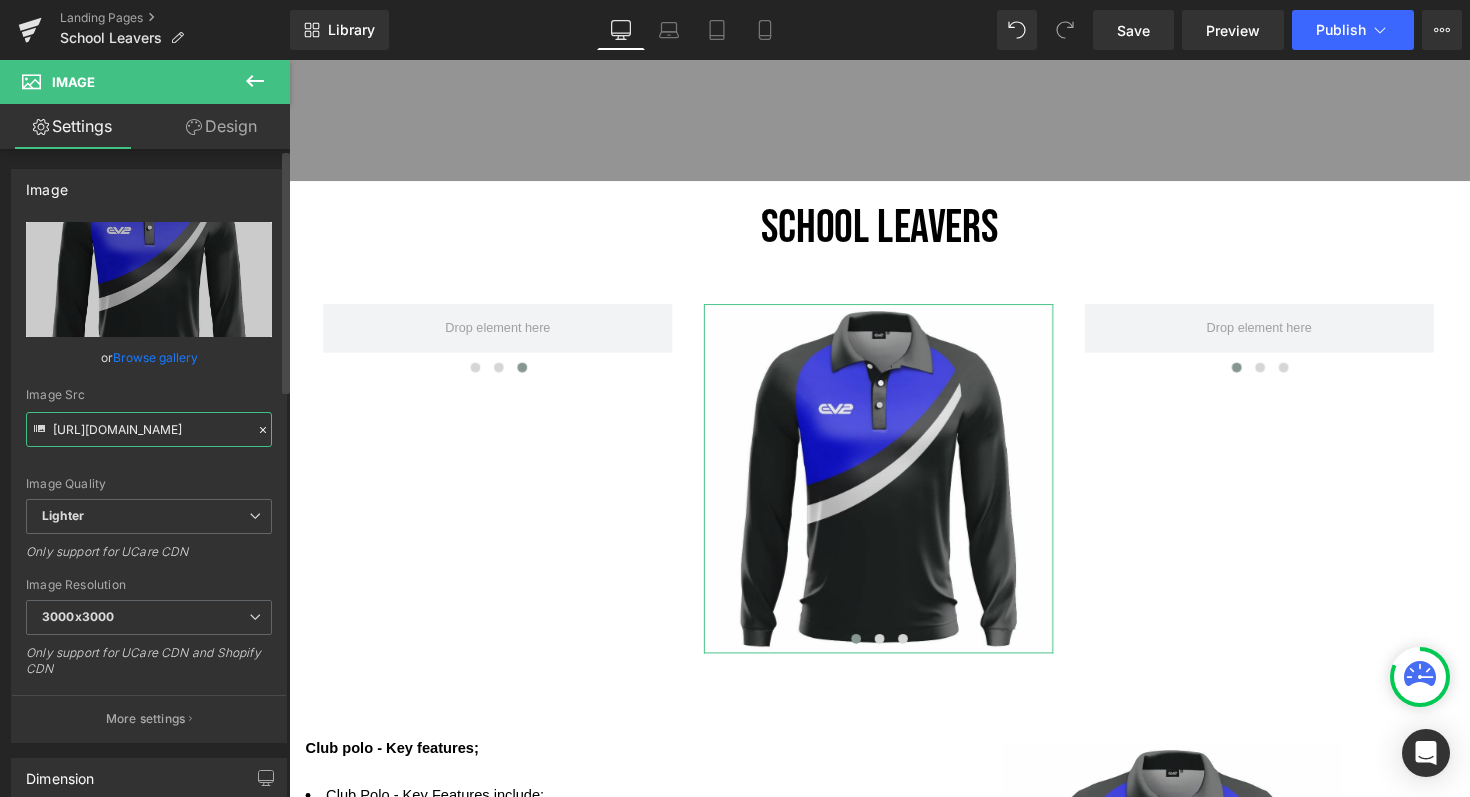 type on "https://ucarecdn.com/ad07d1fb-674c-4bb6-9847-50ca5822d620/-/format/auto/-/preview/3000x3000/-/quality/lighter/Club%20Polo%20LS%20-%20Jpeg%20images%202019.jpg" 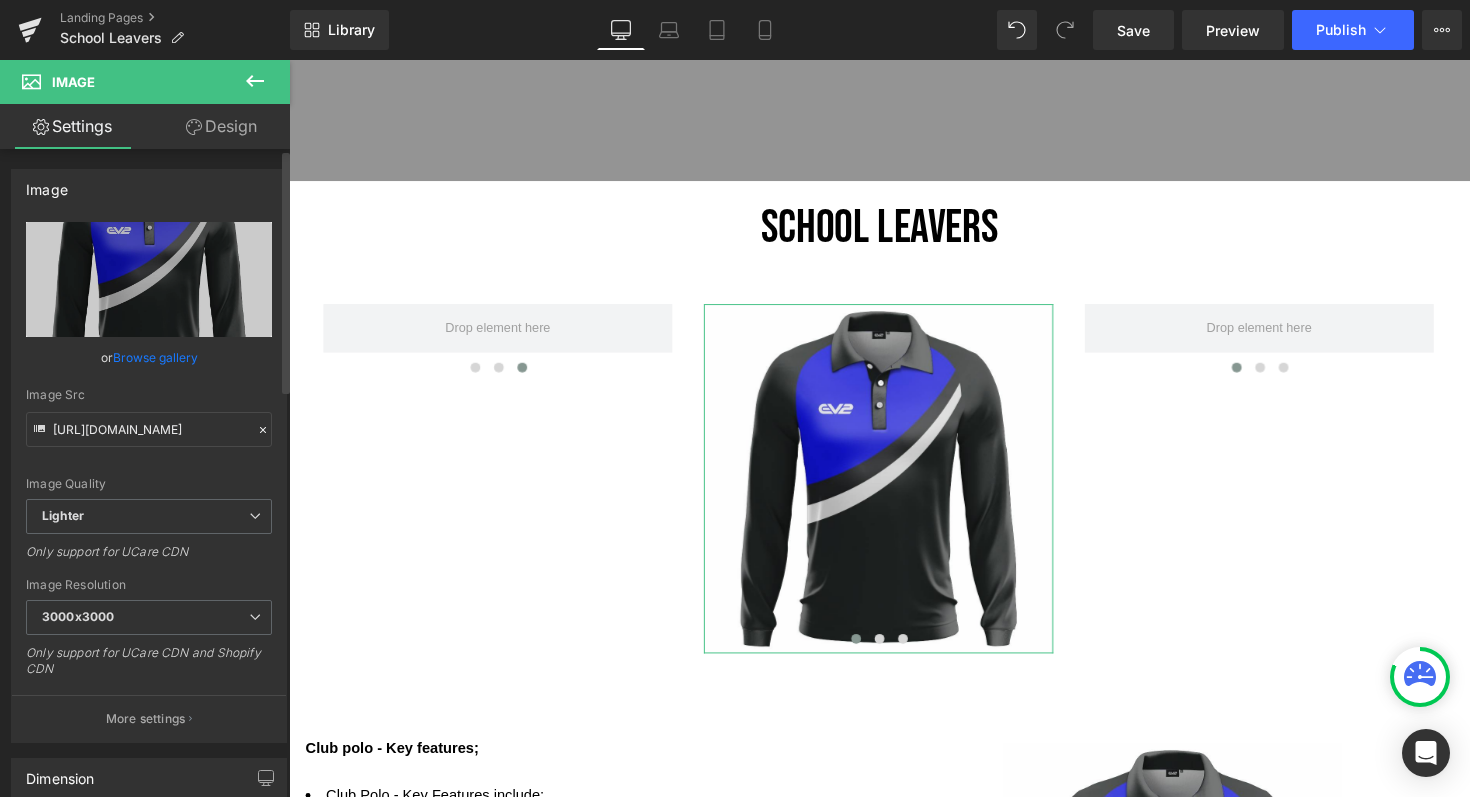 click on "Image Quality Lighter Lightest
Lighter
Lighter Lightest Only support for UCare CDN" at bounding box center (149, 360) 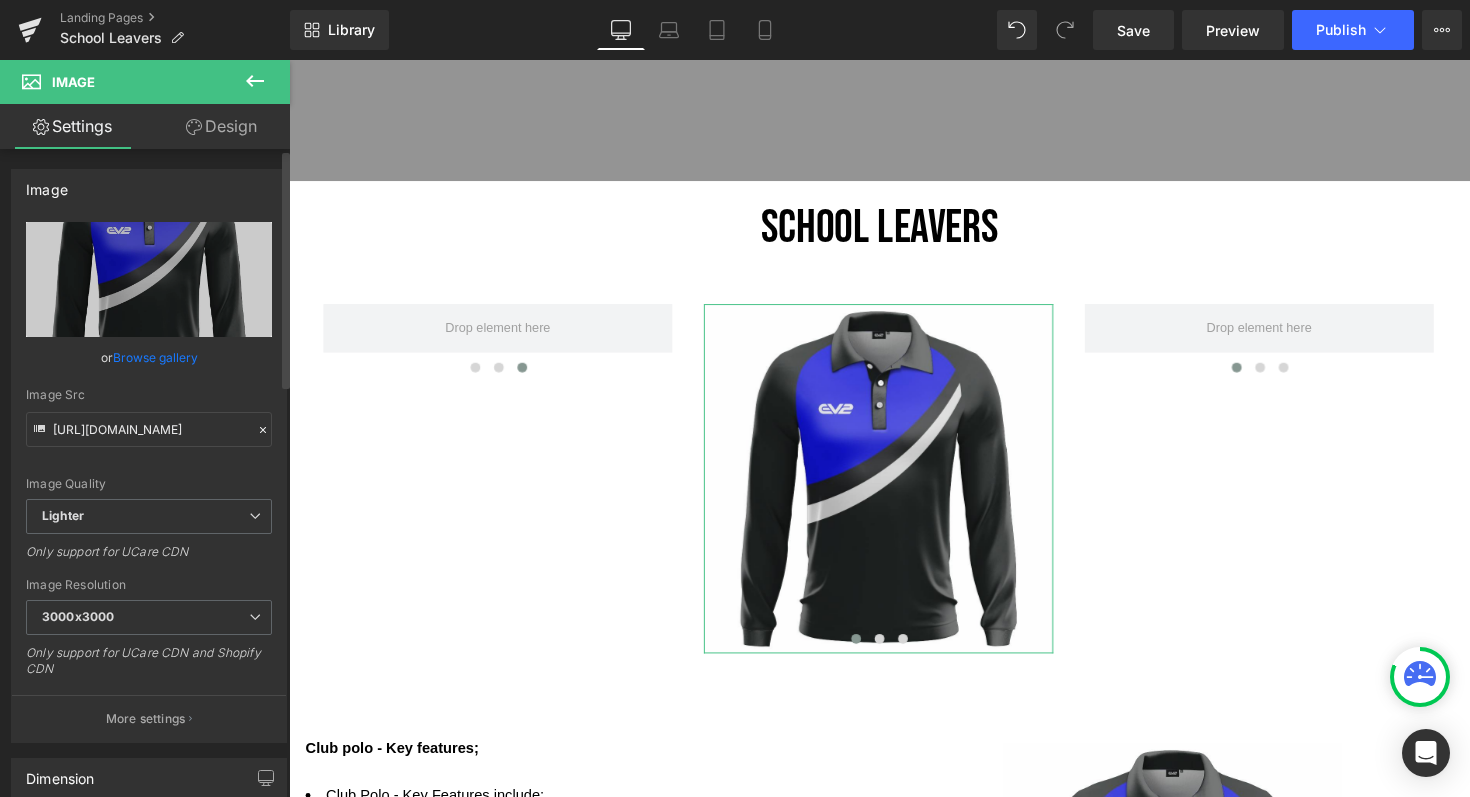 click on "Image Quality Lighter Lightest
Lighter
Lighter Lightest Only support for UCare CDN" at bounding box center [149, 360] 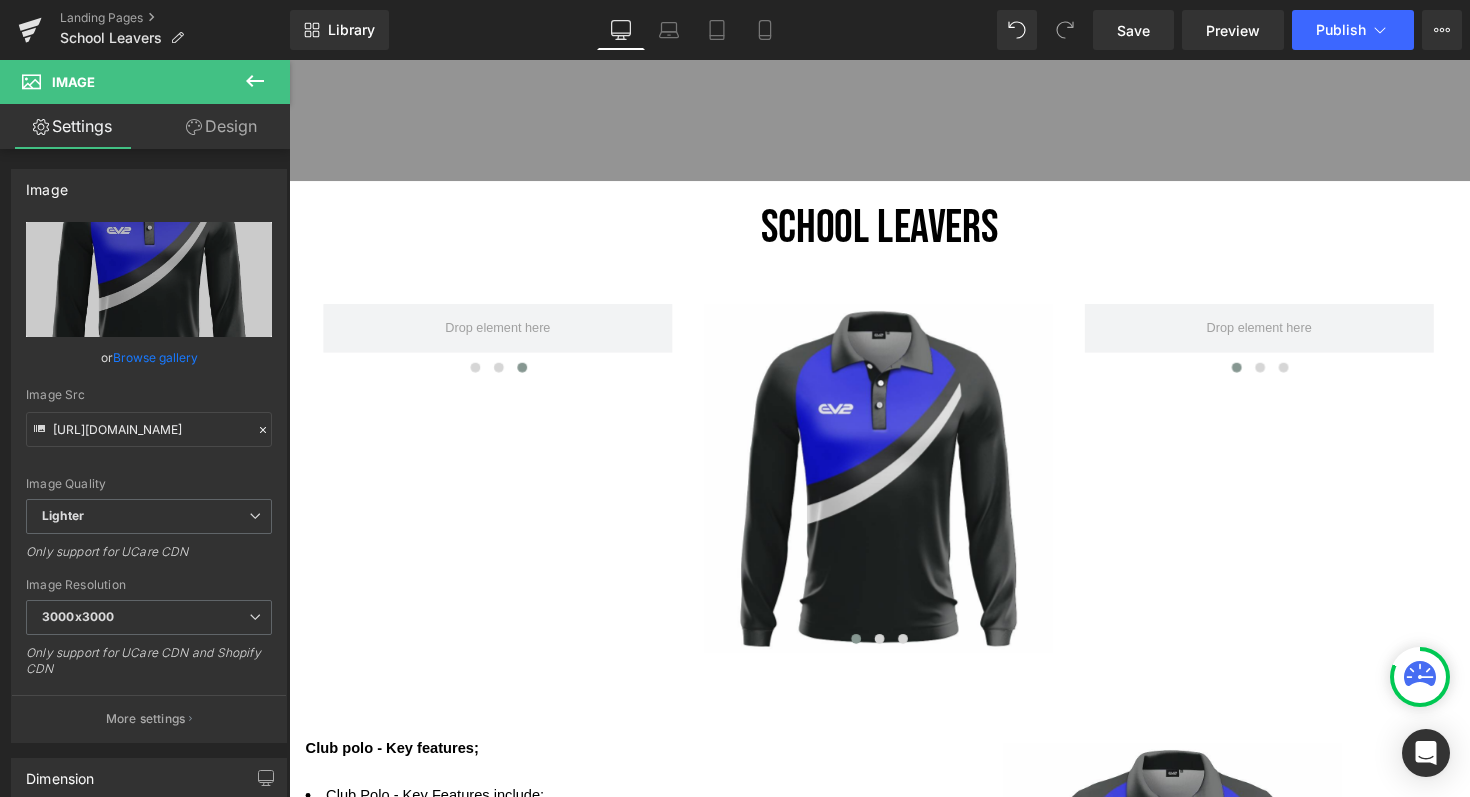 click on "SCHOOL LEAVERS" at bounding box center (894, 232) 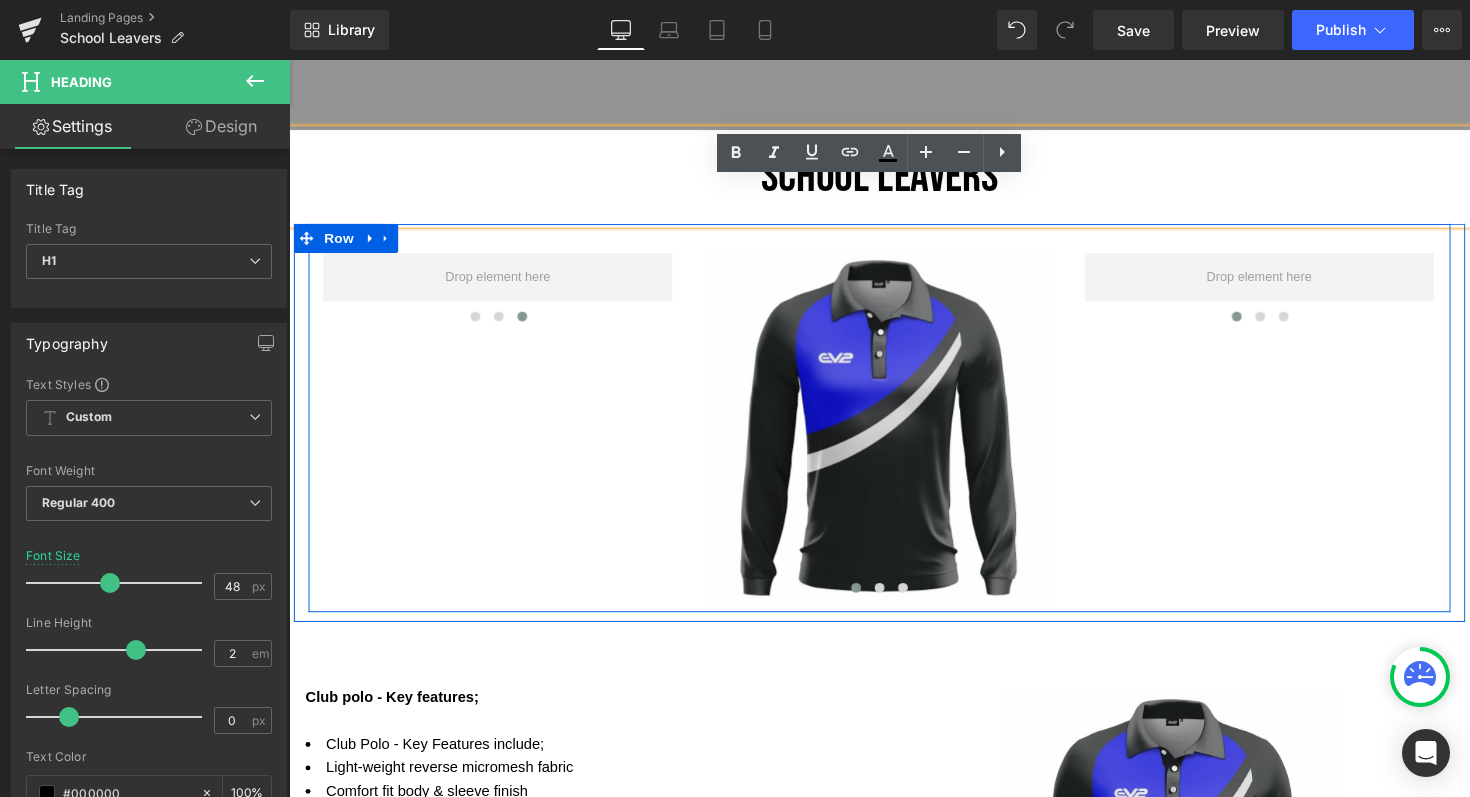 scroll, scrollTop: 632, scrollLeft: 0, axis: vertical 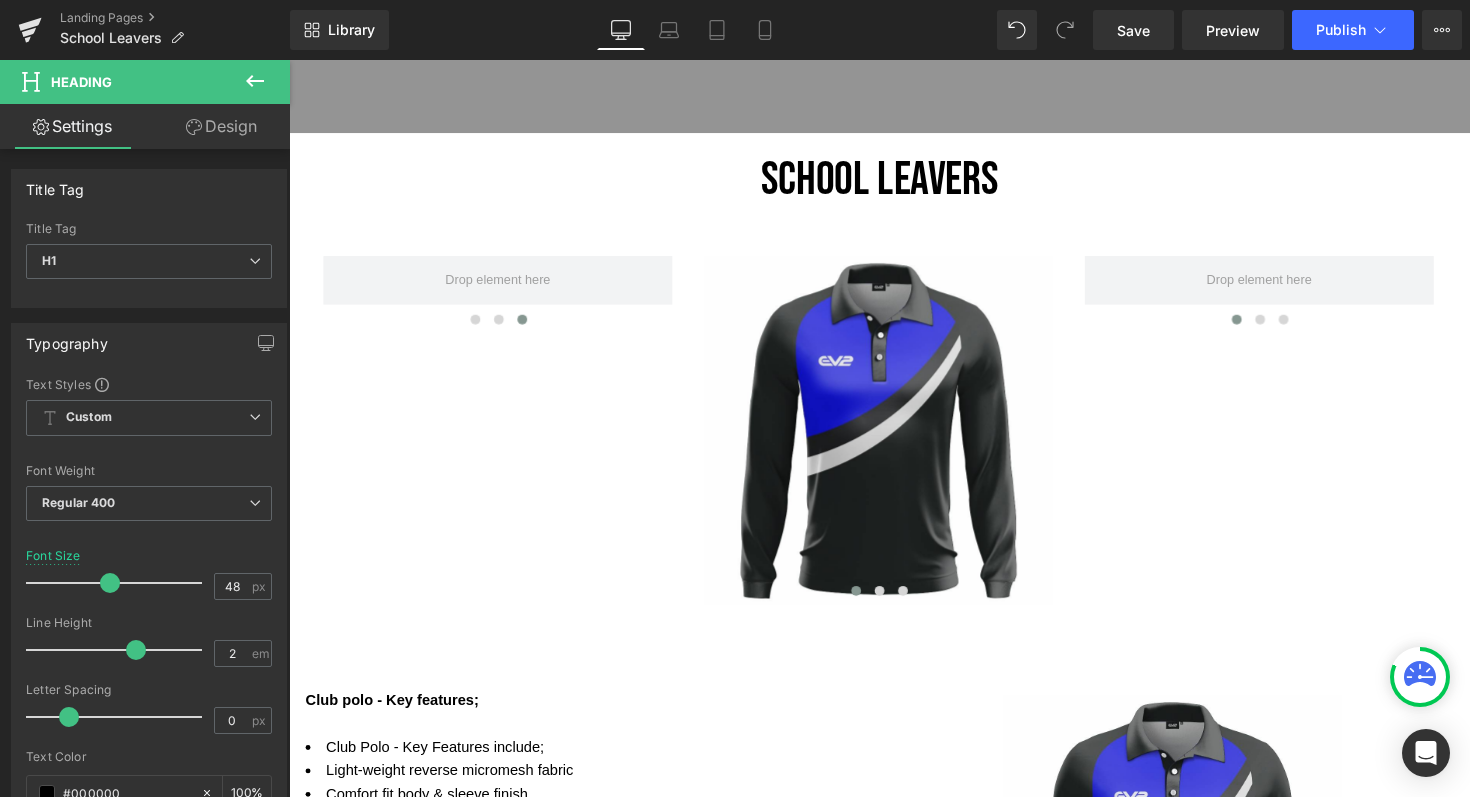 click 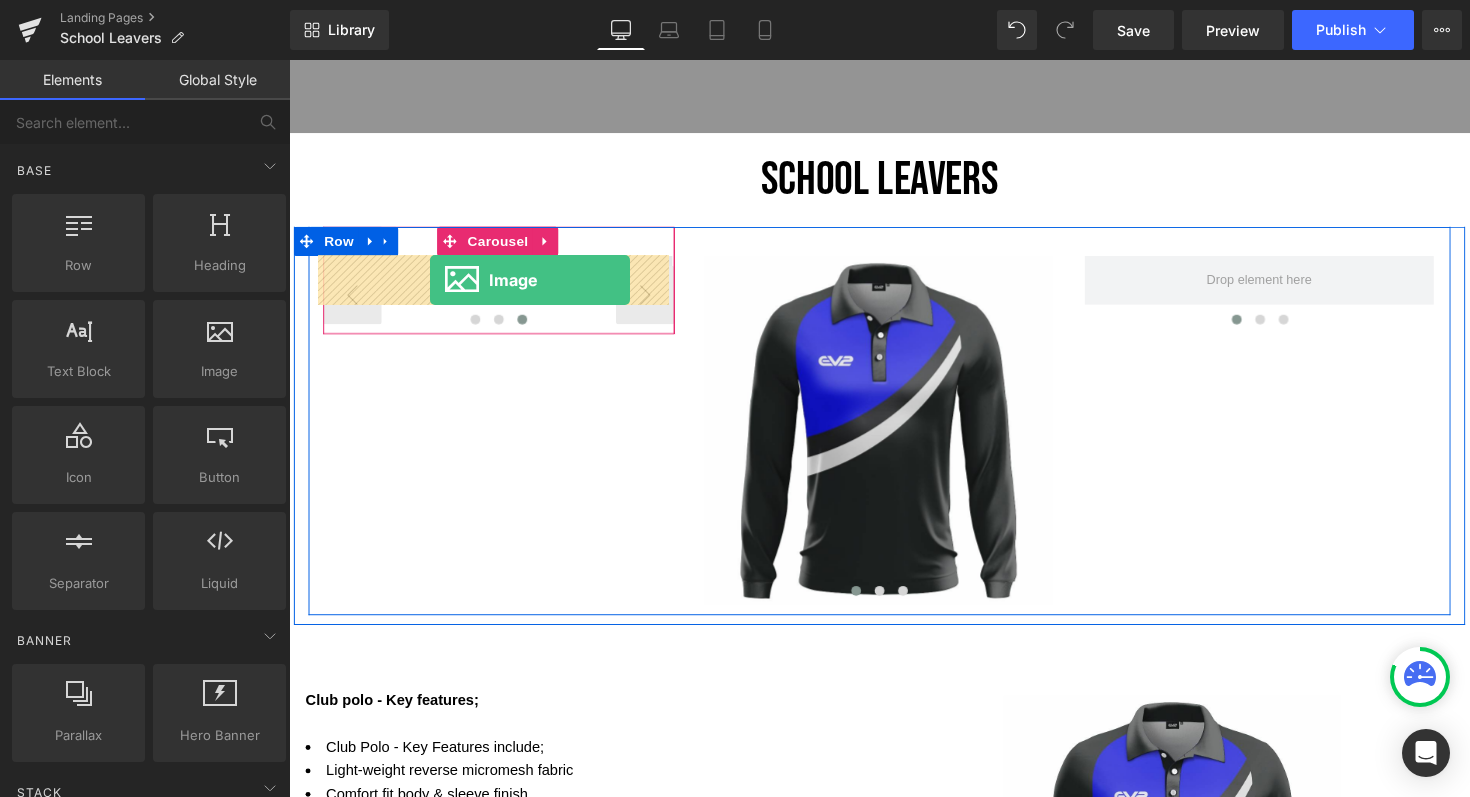 drag, startPoint x: 481, startPoint y: 412, endPoint x: 433, endPoint y: 285, distance: 135.76819 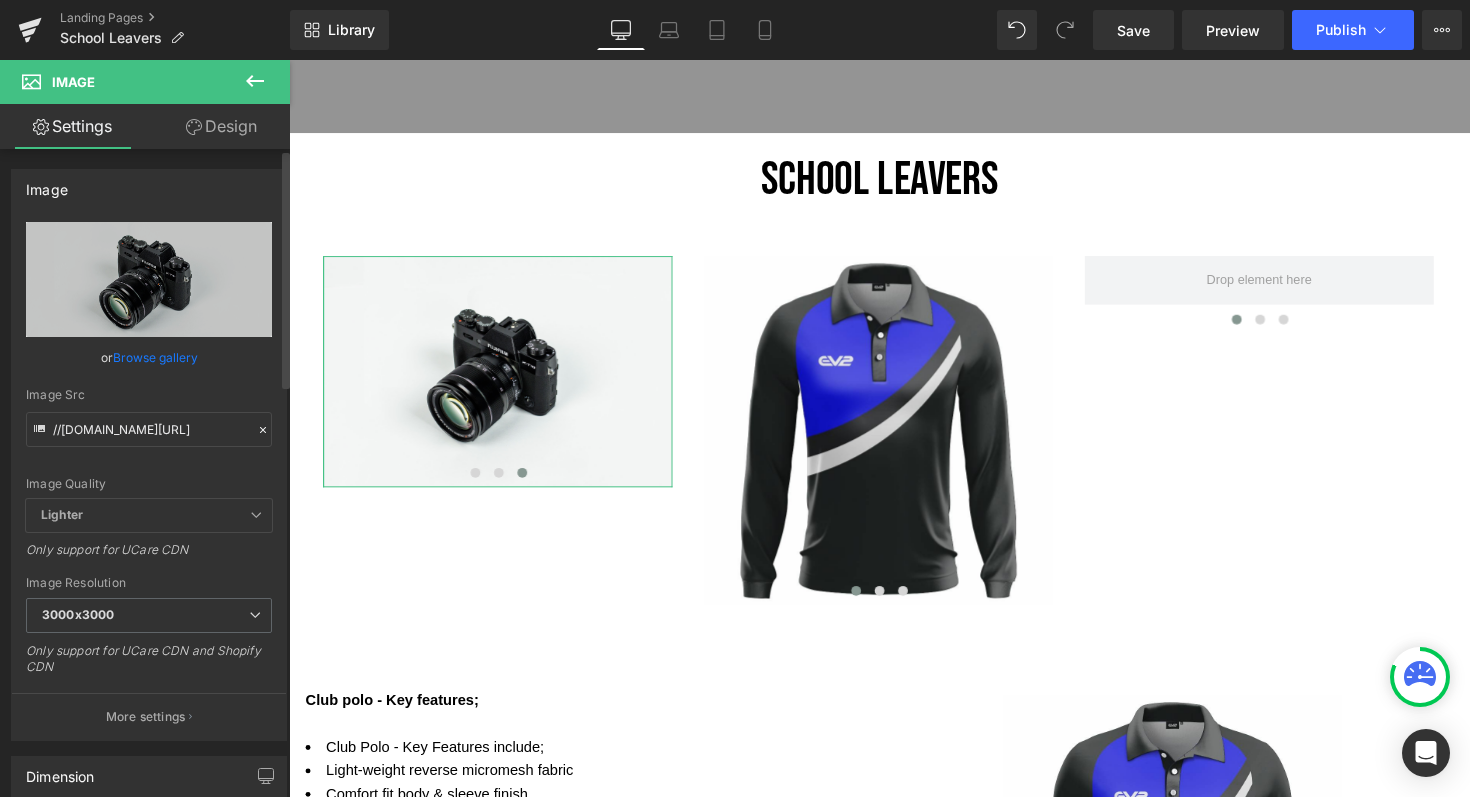 click 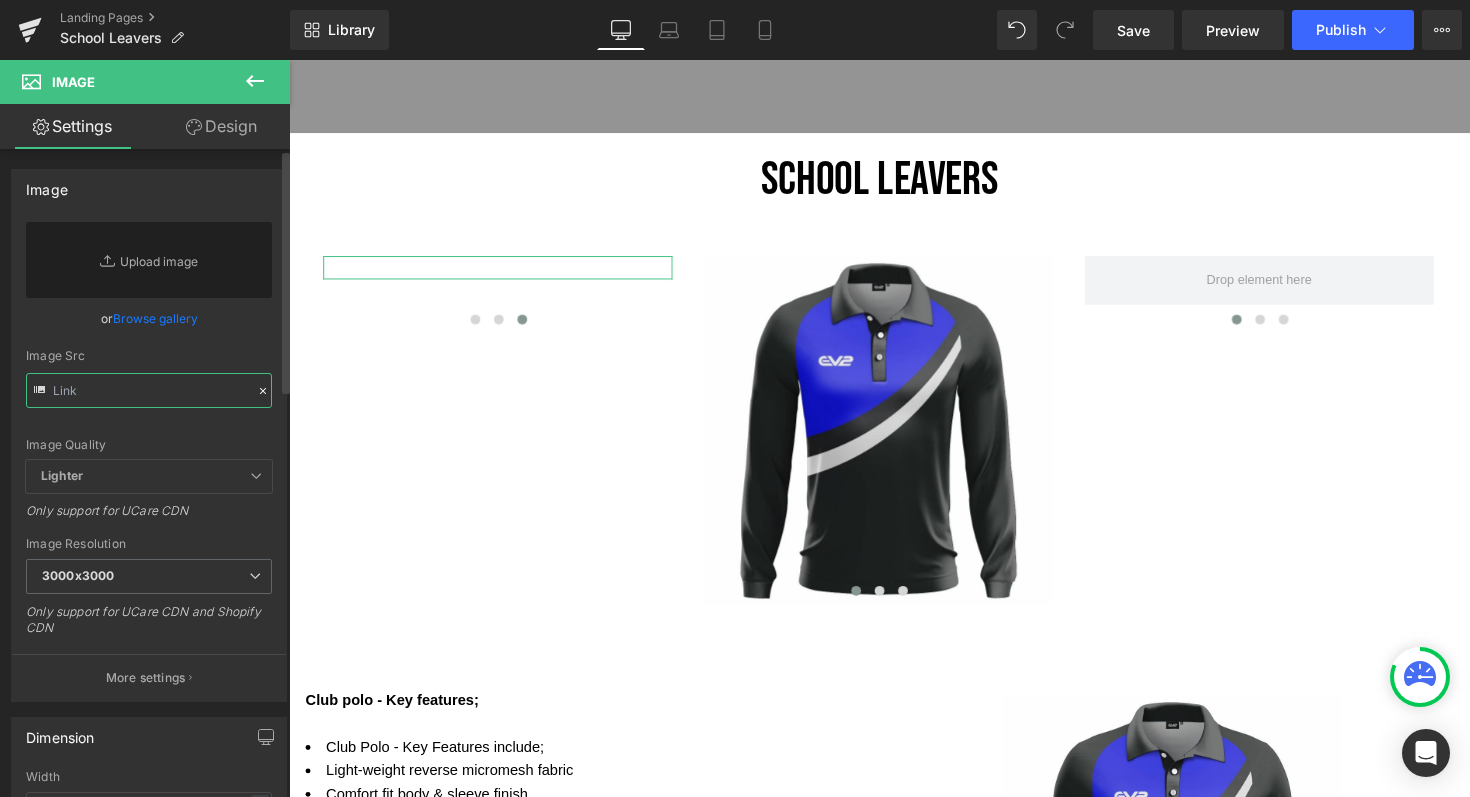 click at bounding box center [149, 390] 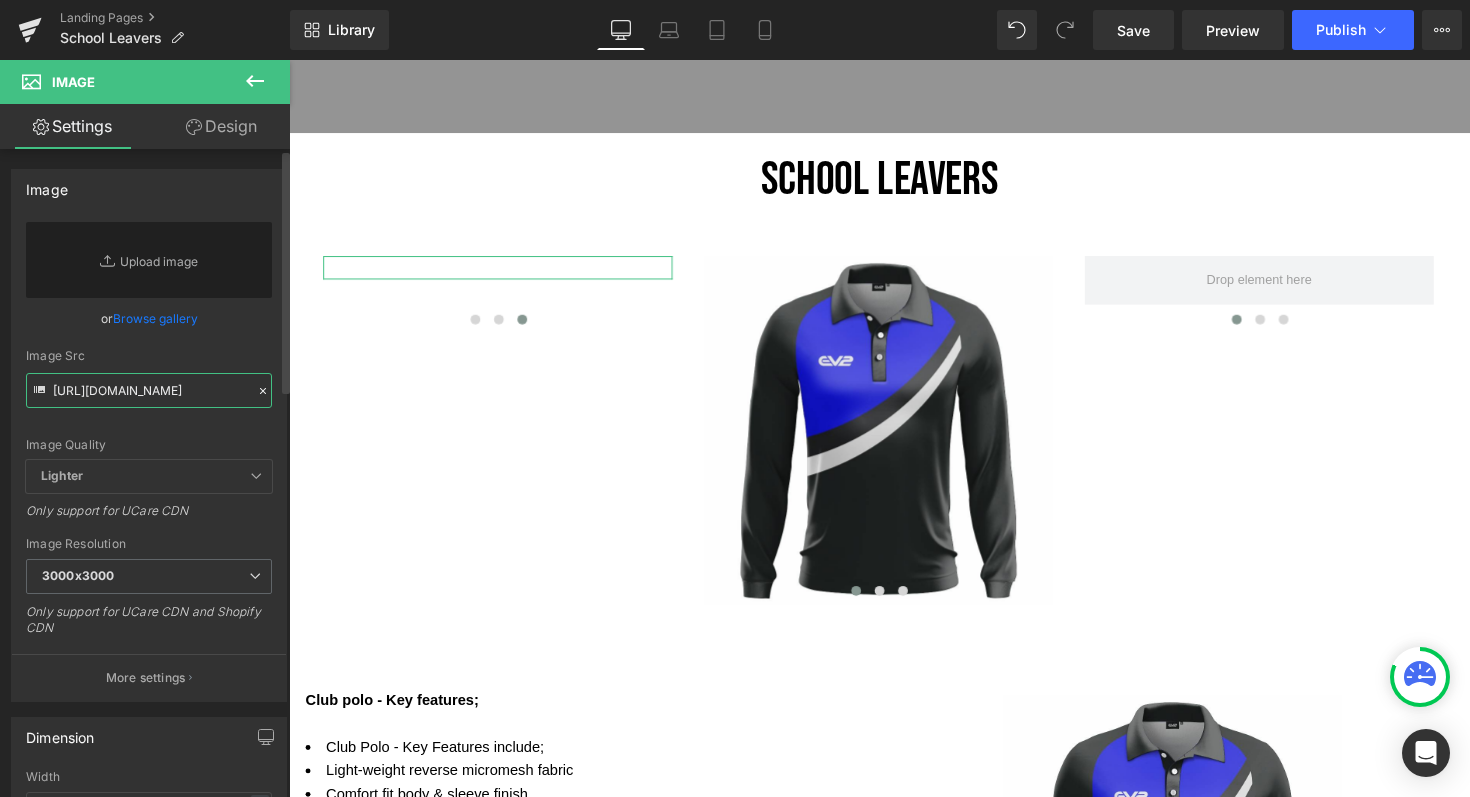 scroll, scrollTop: 0, scrollLeft: 847, axis: horizontal 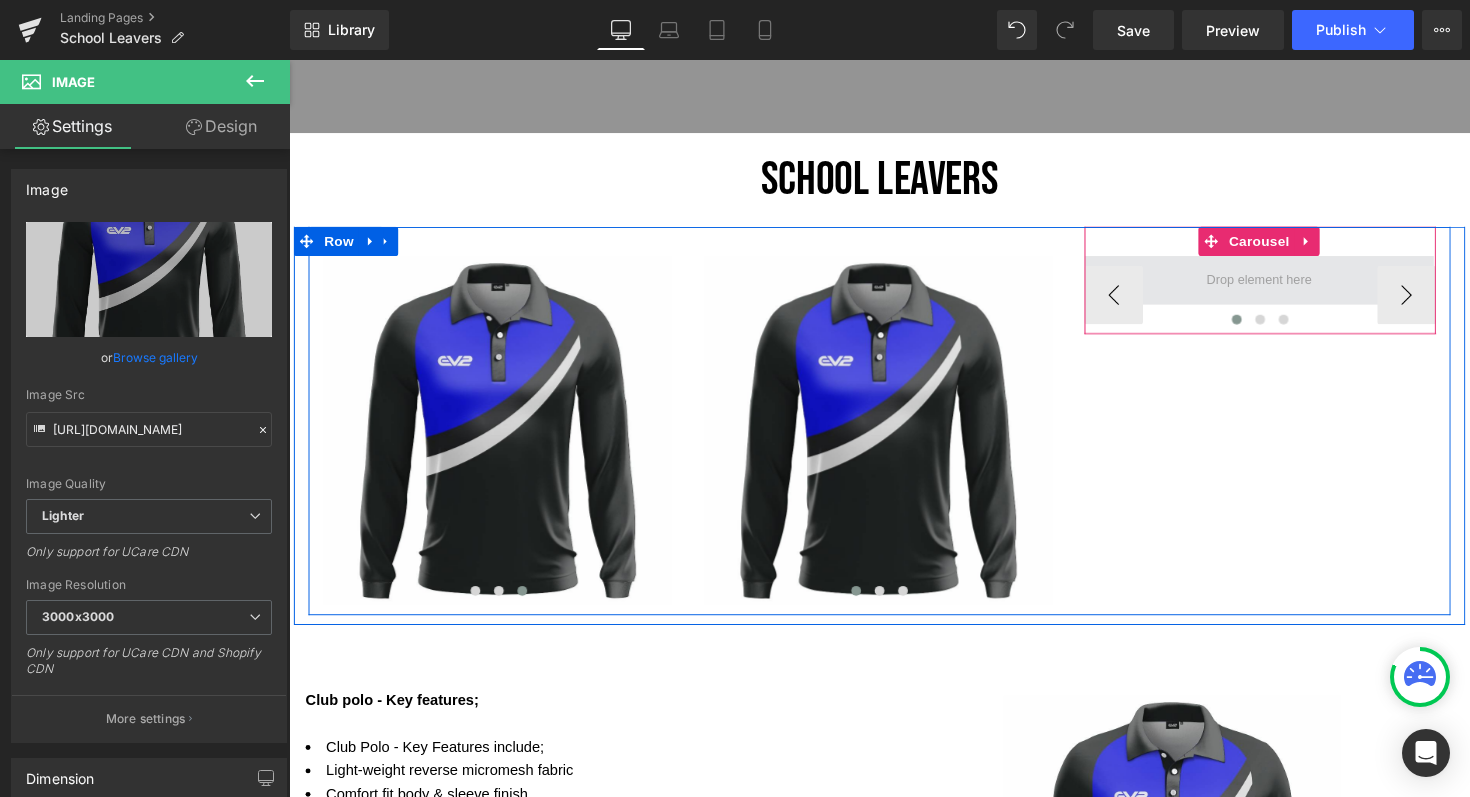 click at bounding box center (1283, 286) 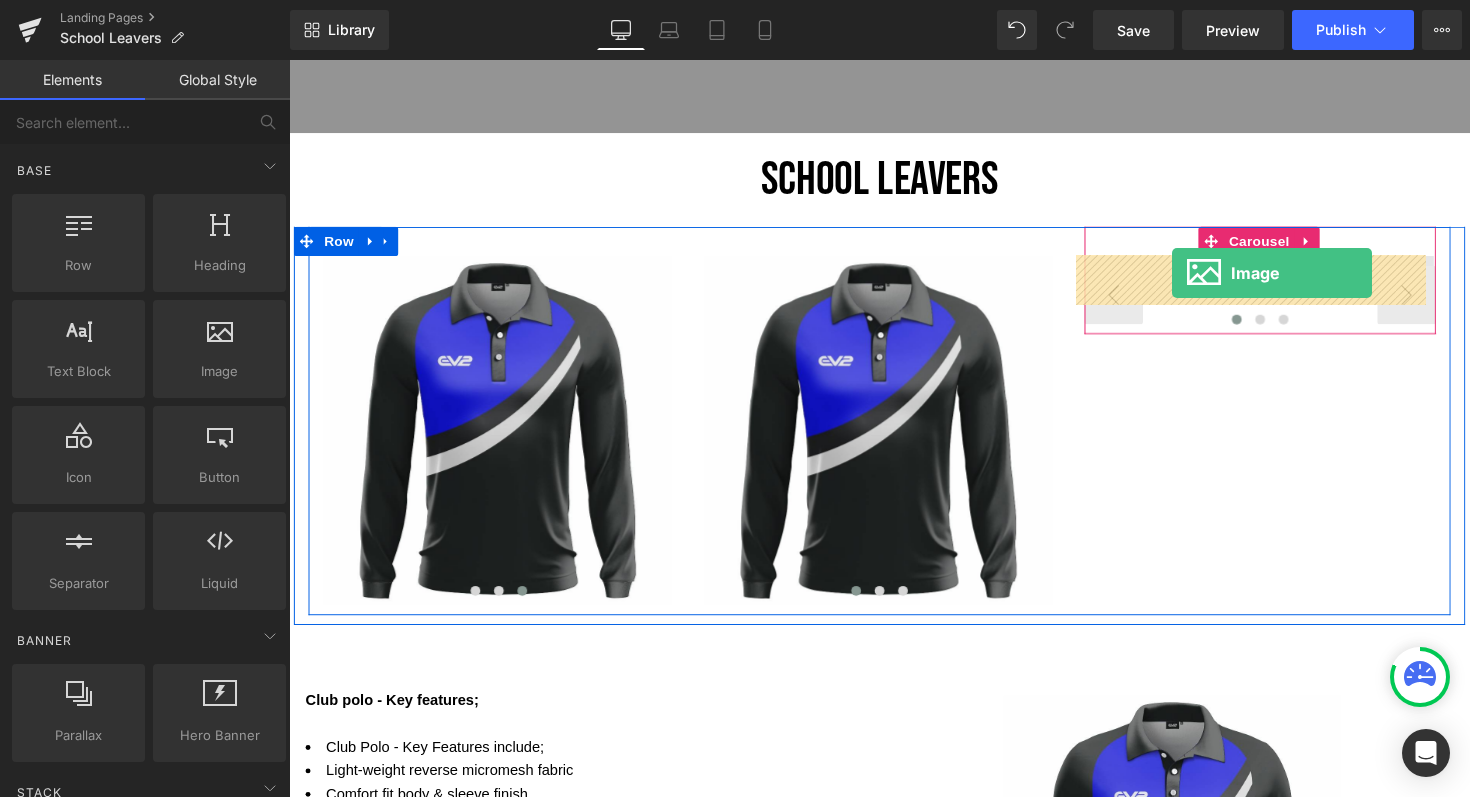 drag, startPoint x: 497, startPoint y: 412, endPoint x: 1194, endPoint y: 278, distance: 709.76404 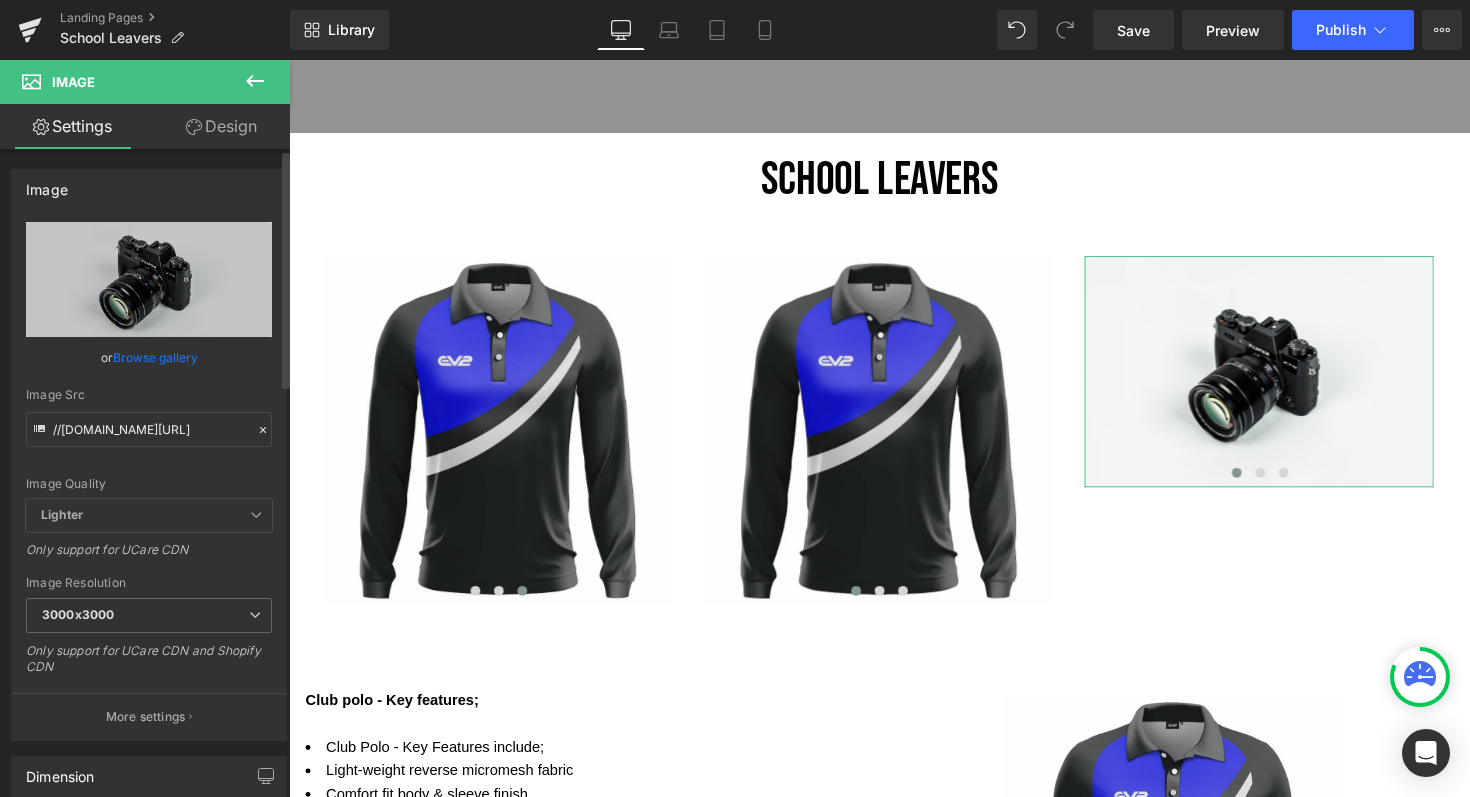 click 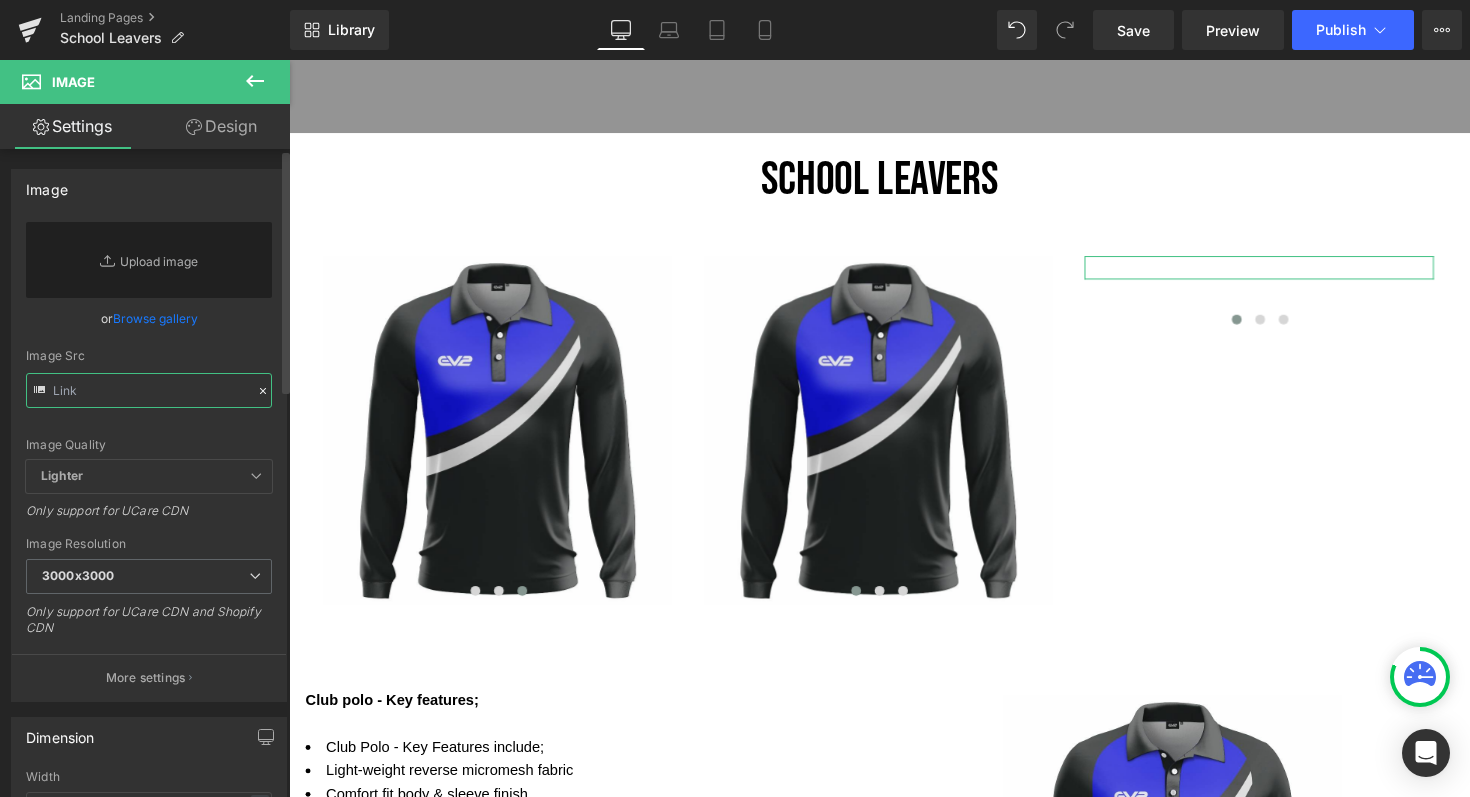 click at bounding box center (149, 390) 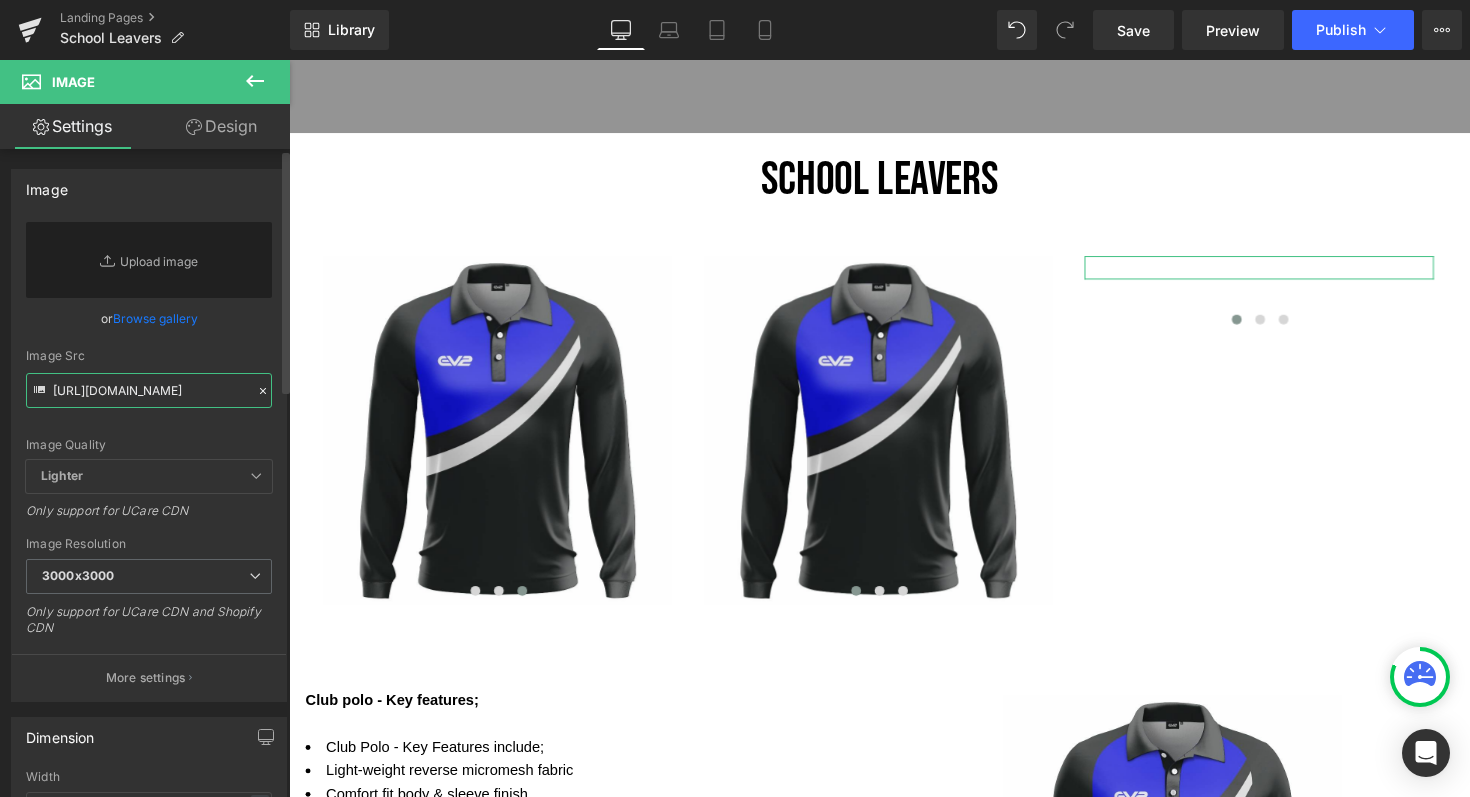 scroll, scrollTop: 0, scrollLeft: 847, axis: horizontal 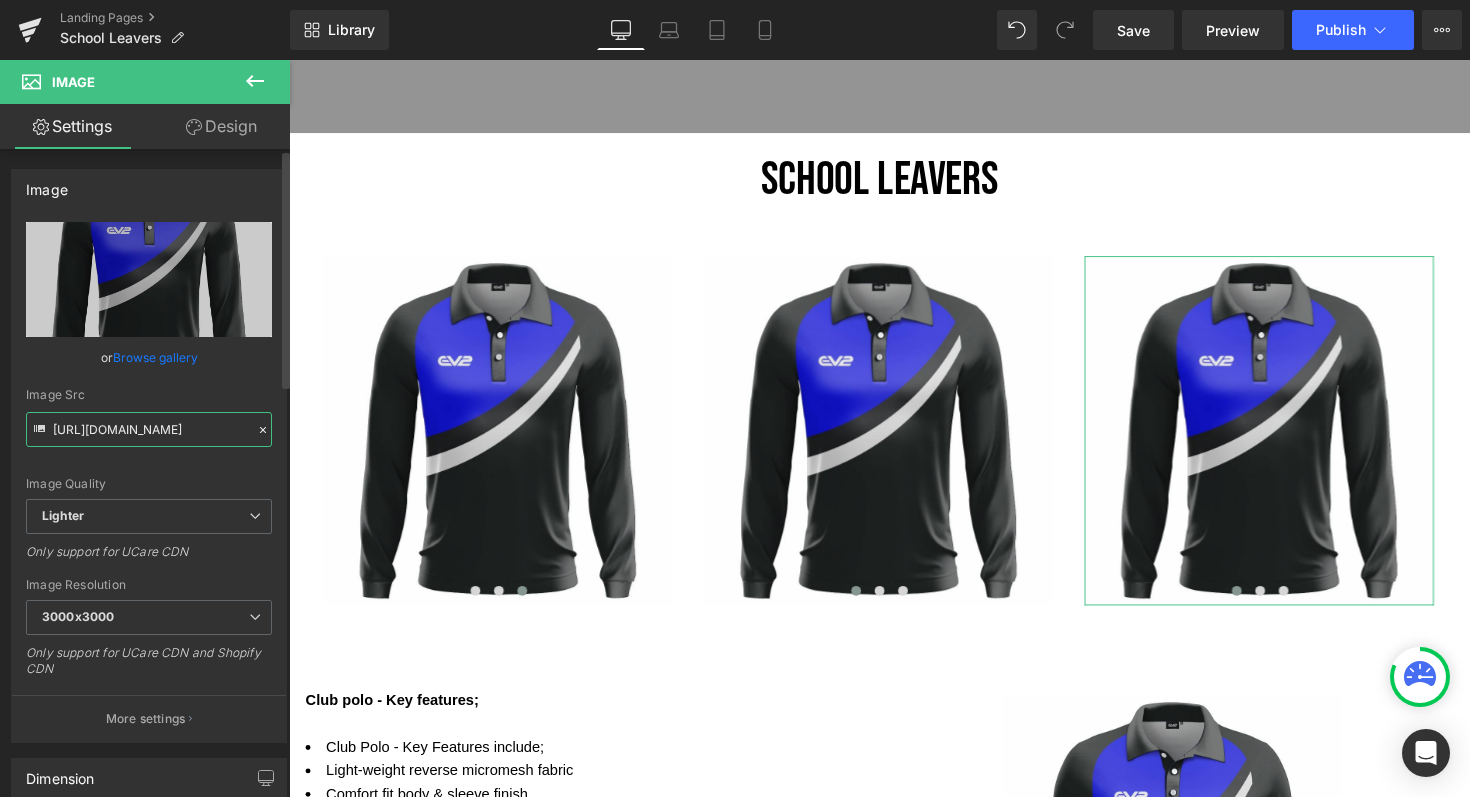 type on "https://ucarecdn.com/ad07d1fb-674c-4bb6-9847-50ca5822d620/-/format/auto/-/preview/3000x3000/-/quality/lighter/Club%20Polo%20LS%20-%20Jpeg%20images%202019.jpg" 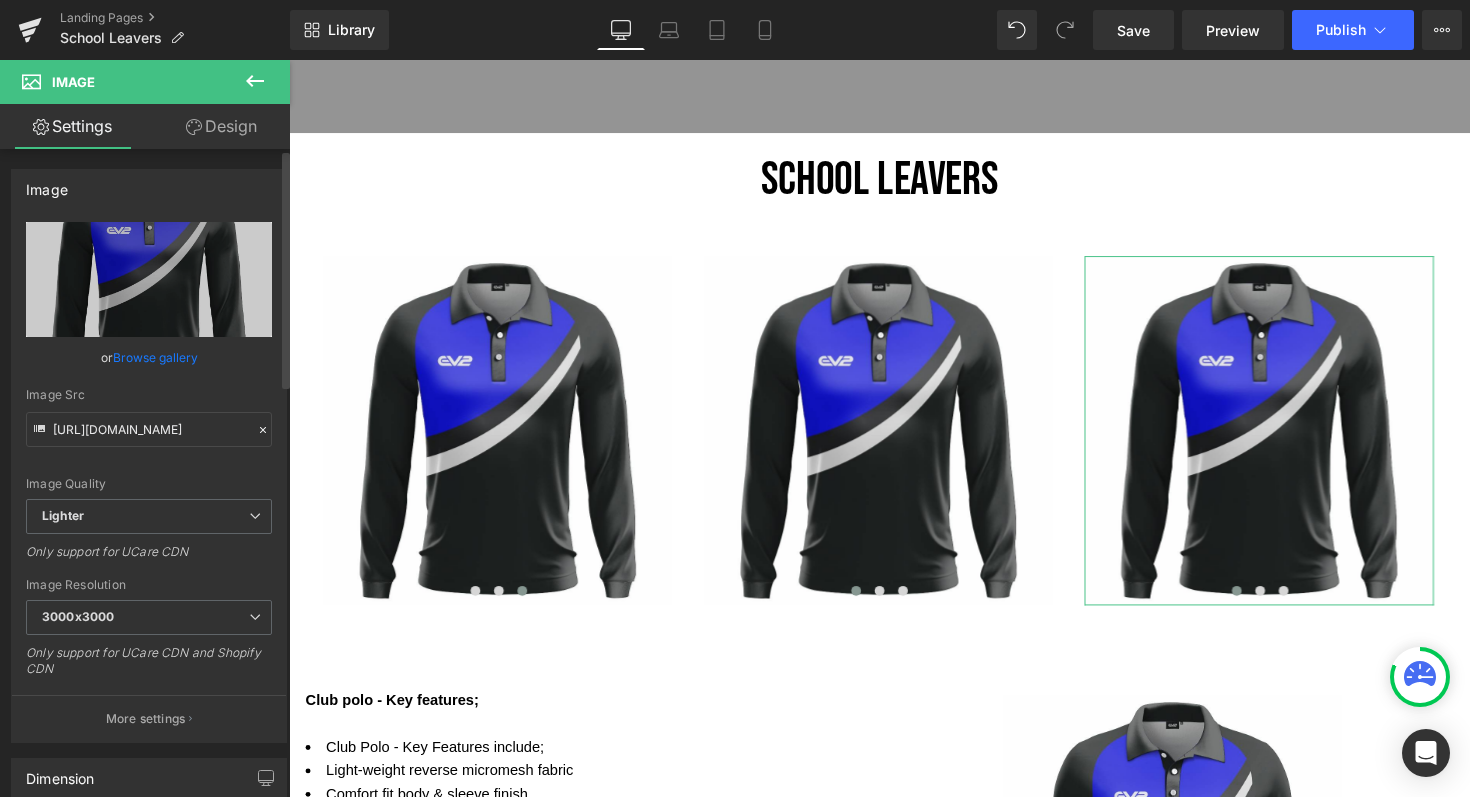 click on "Image Quality Lighter Lightest
Lighter
Lighter Lightest Only support for UCare CDN" at bounding box center [149, 360] 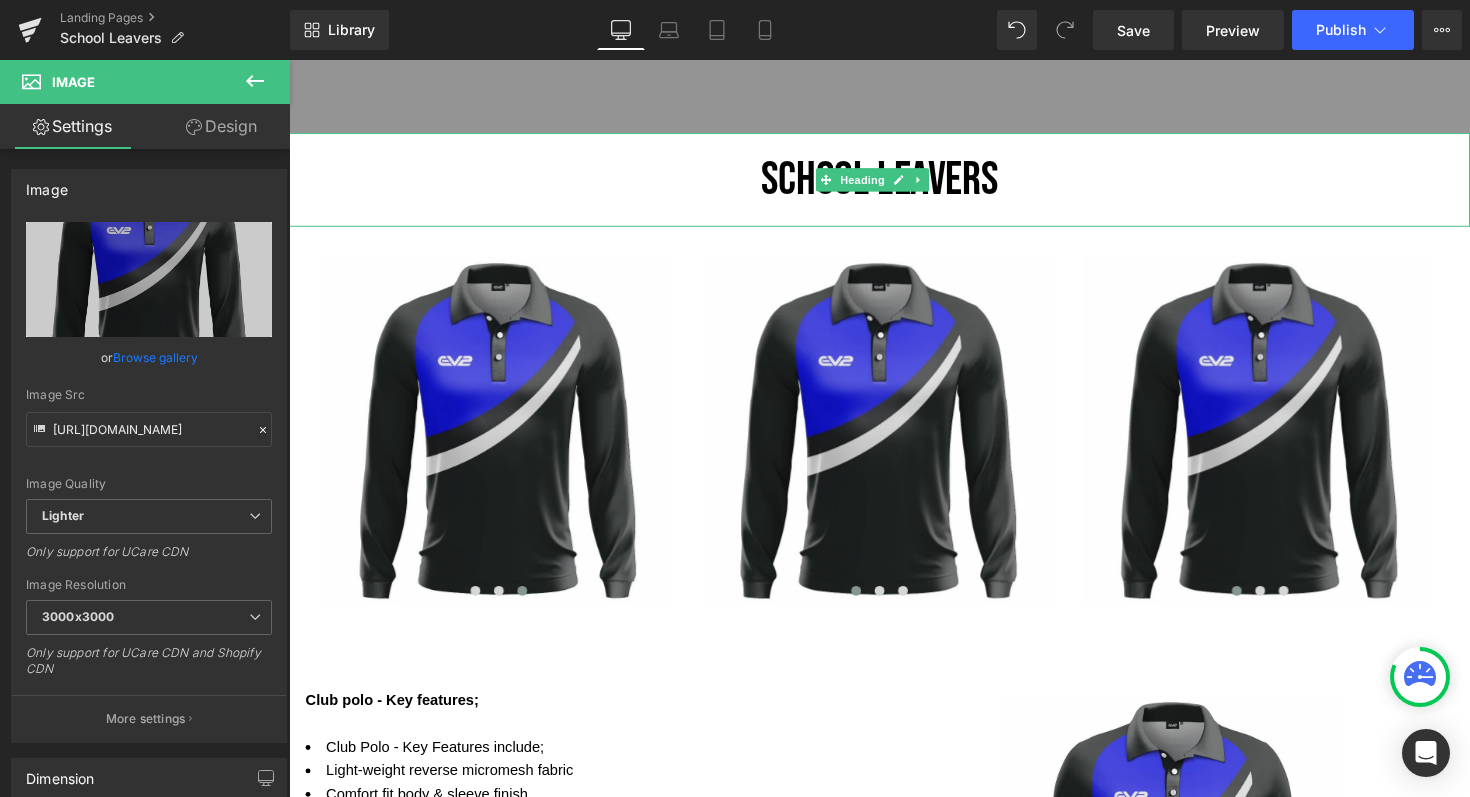 click on "SCHOOL LEAVERS" at bounding box center [894, 183] 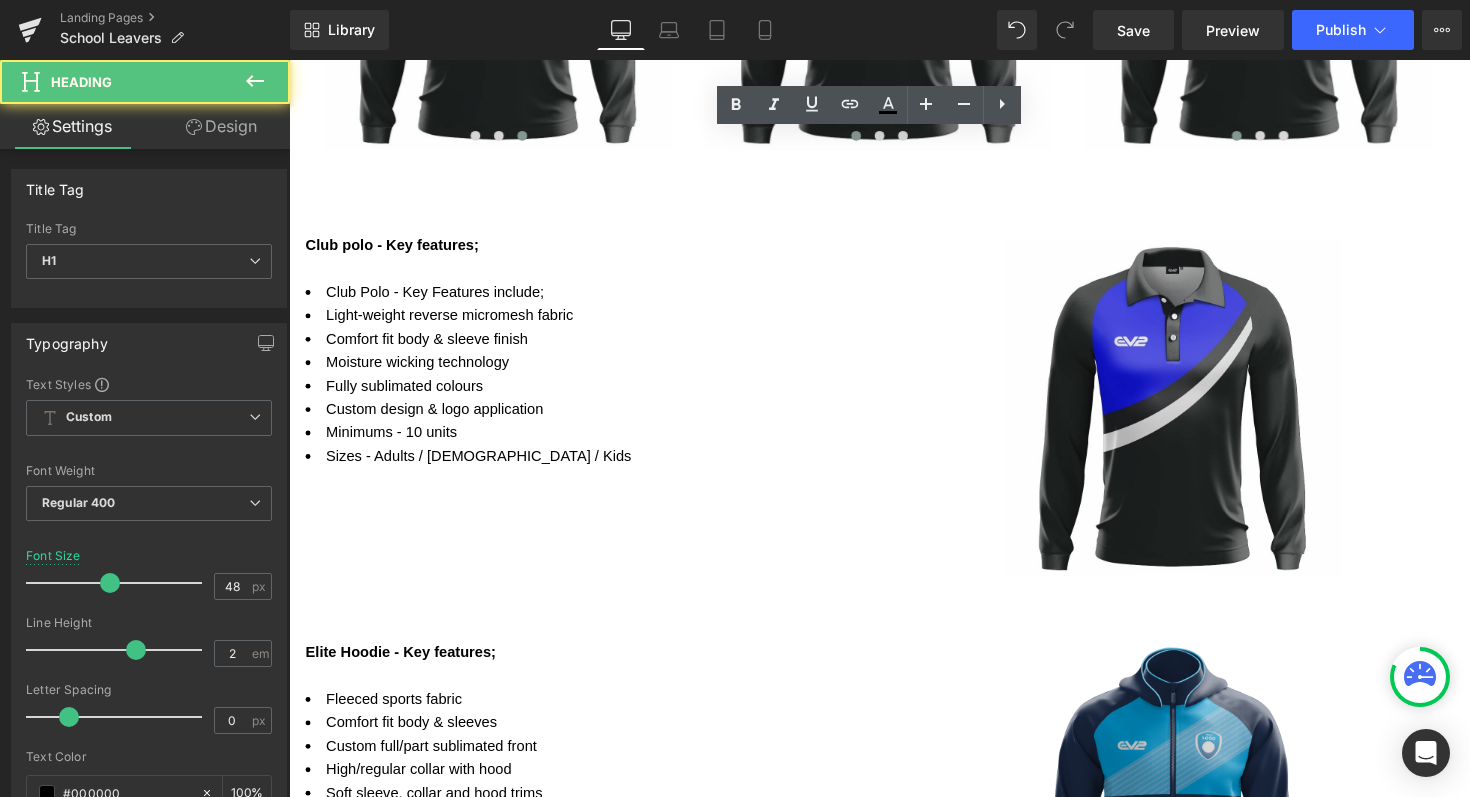 scroll, scrollTop: 1101, scrollLeft: 0, axis: vertical 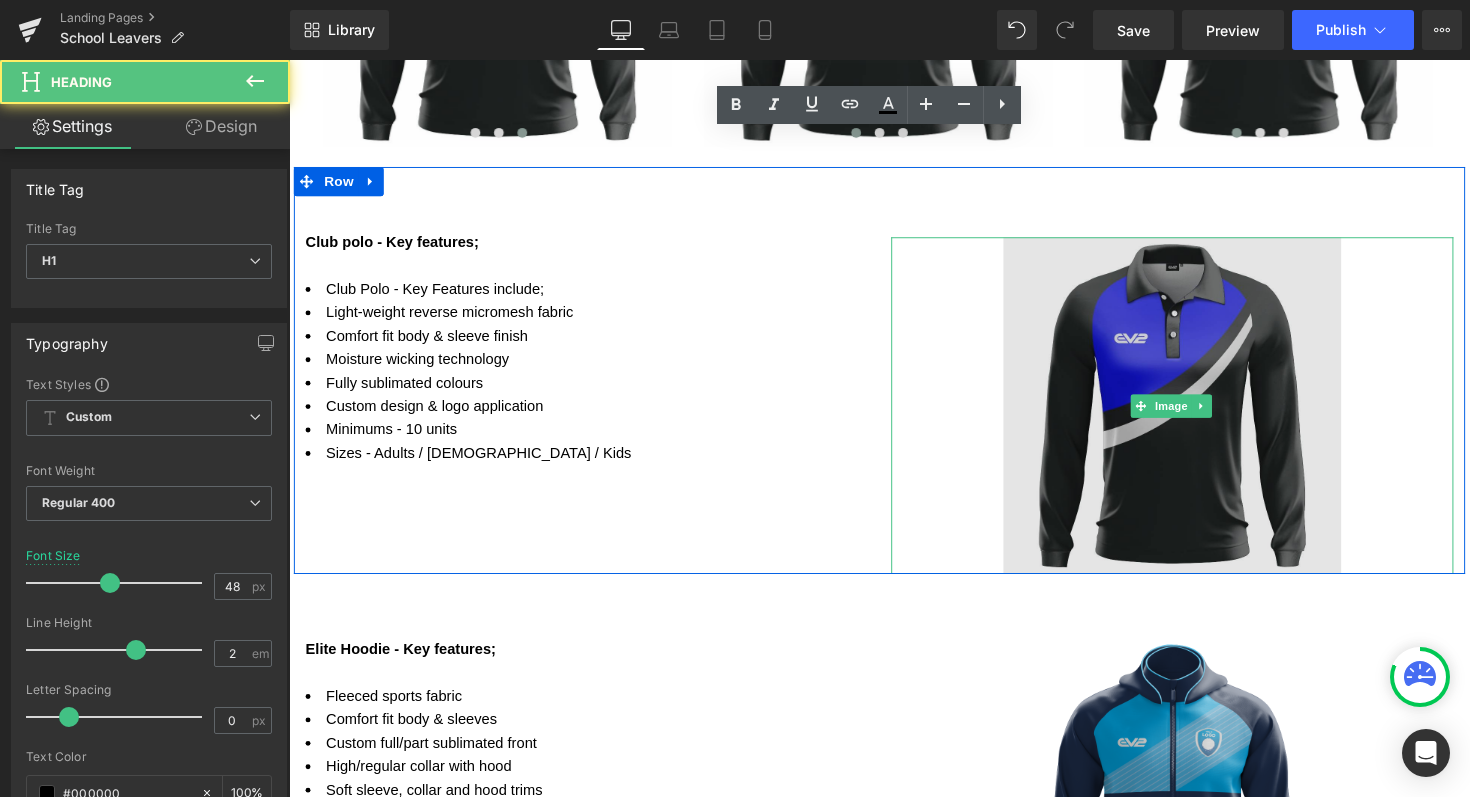 click at bounding box center [1194, 415] 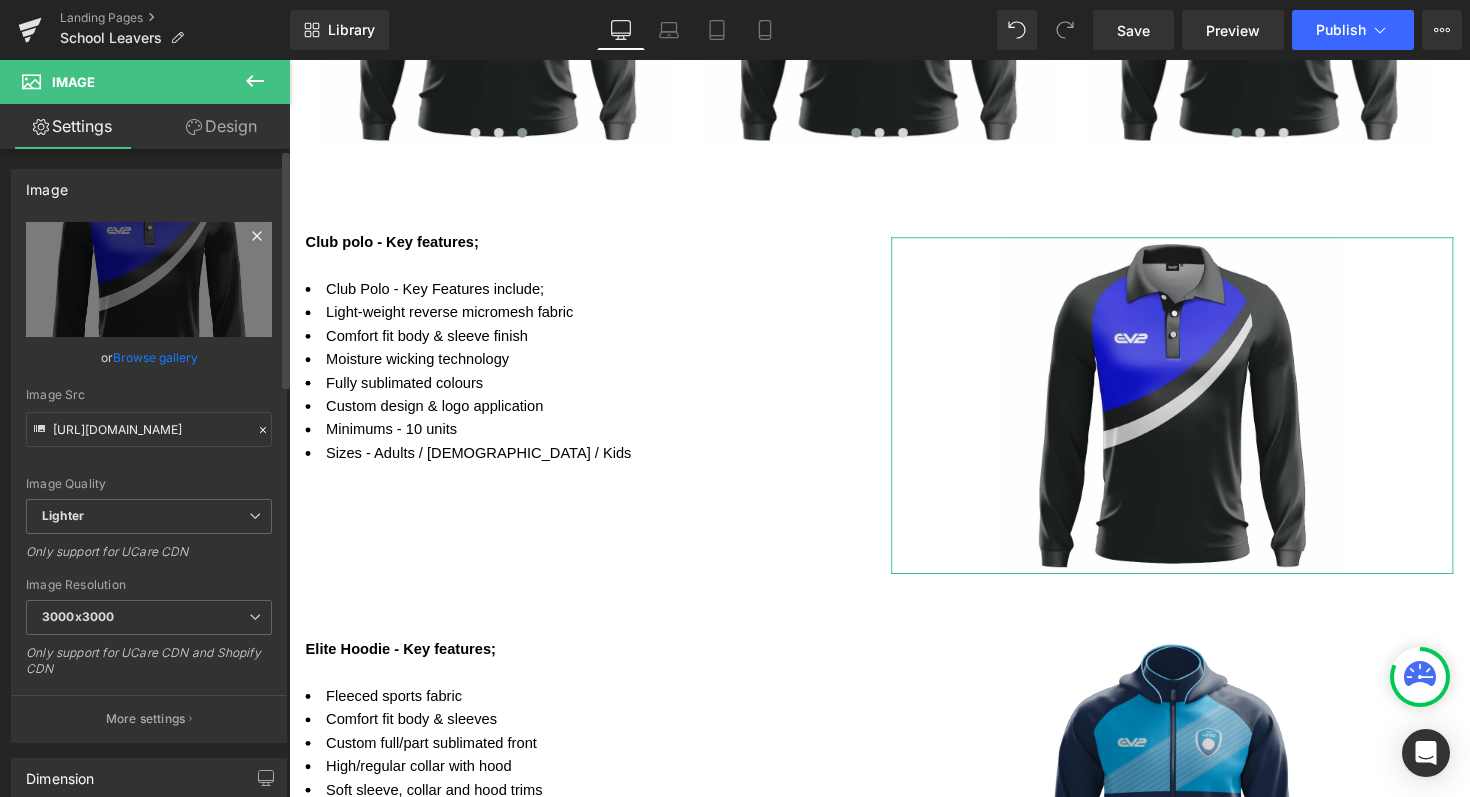 click 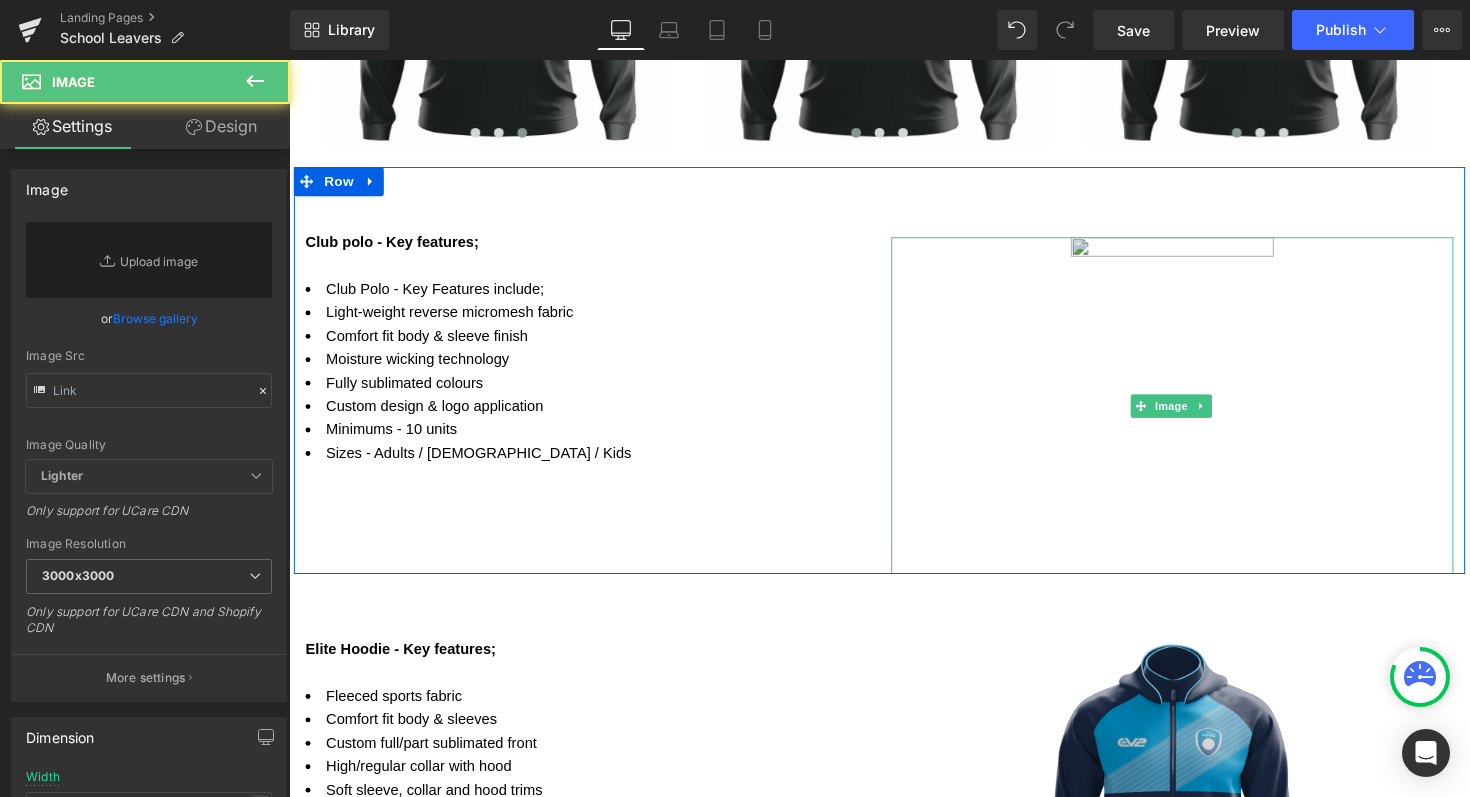 click at bounding box center (1194, 415) 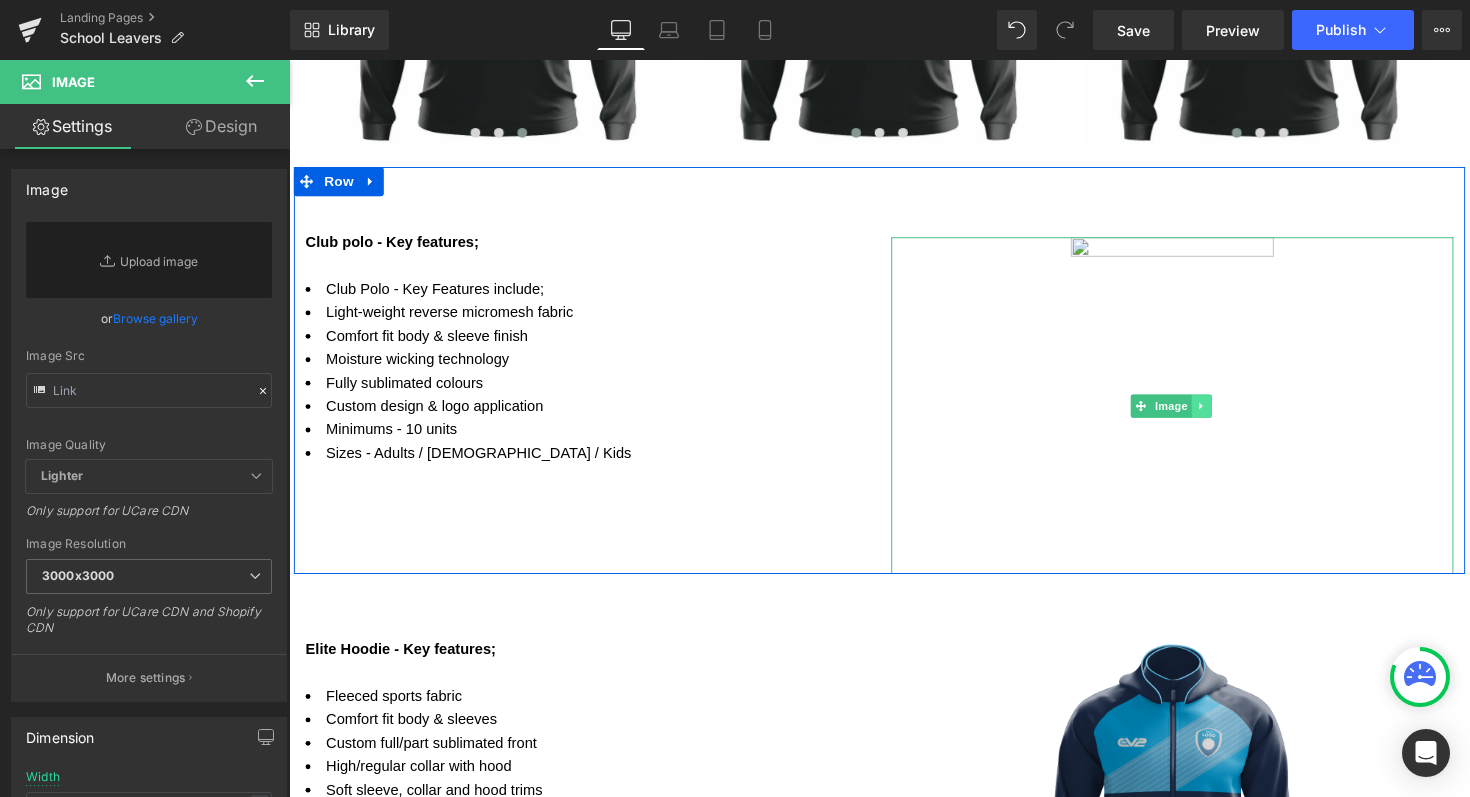 click 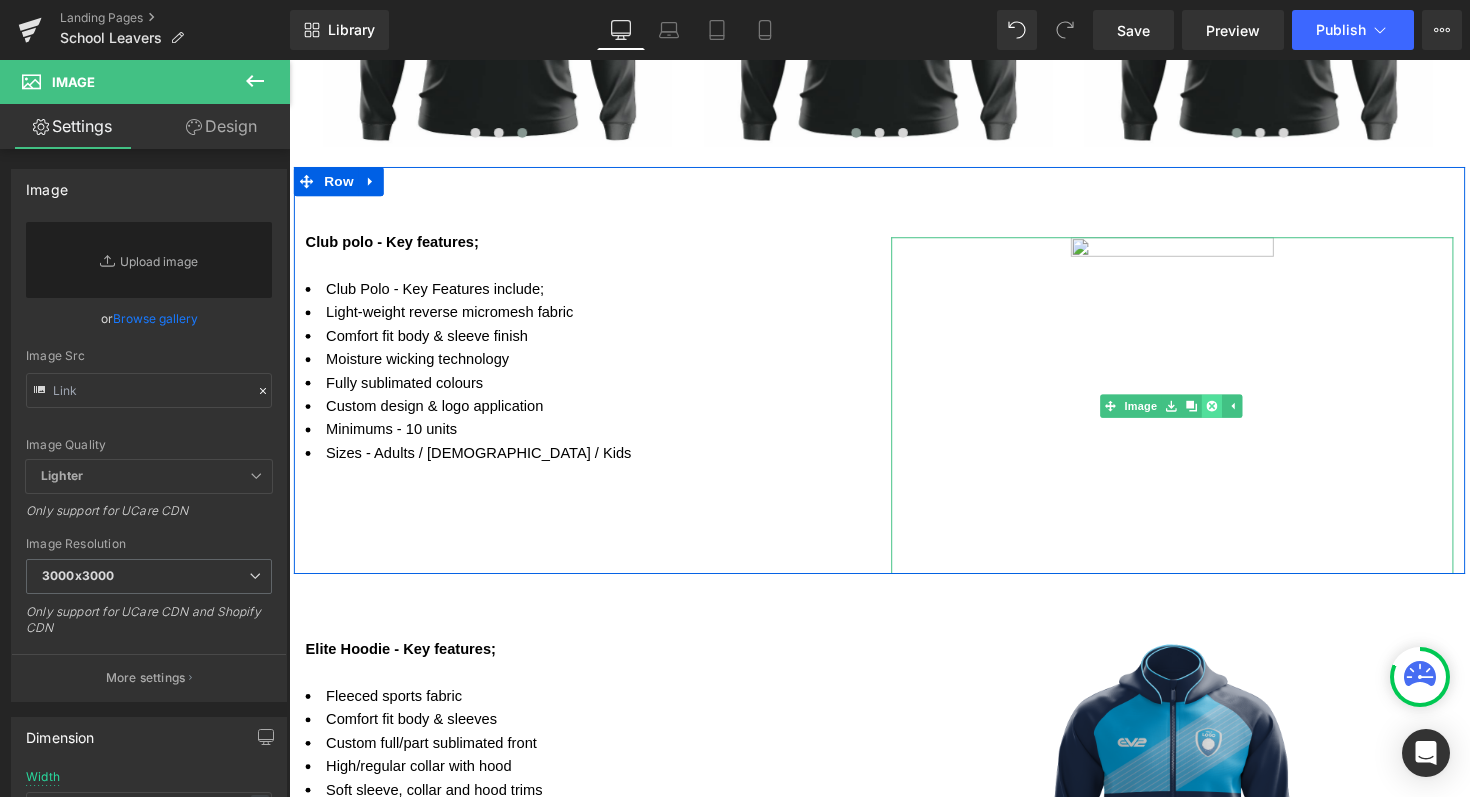 click 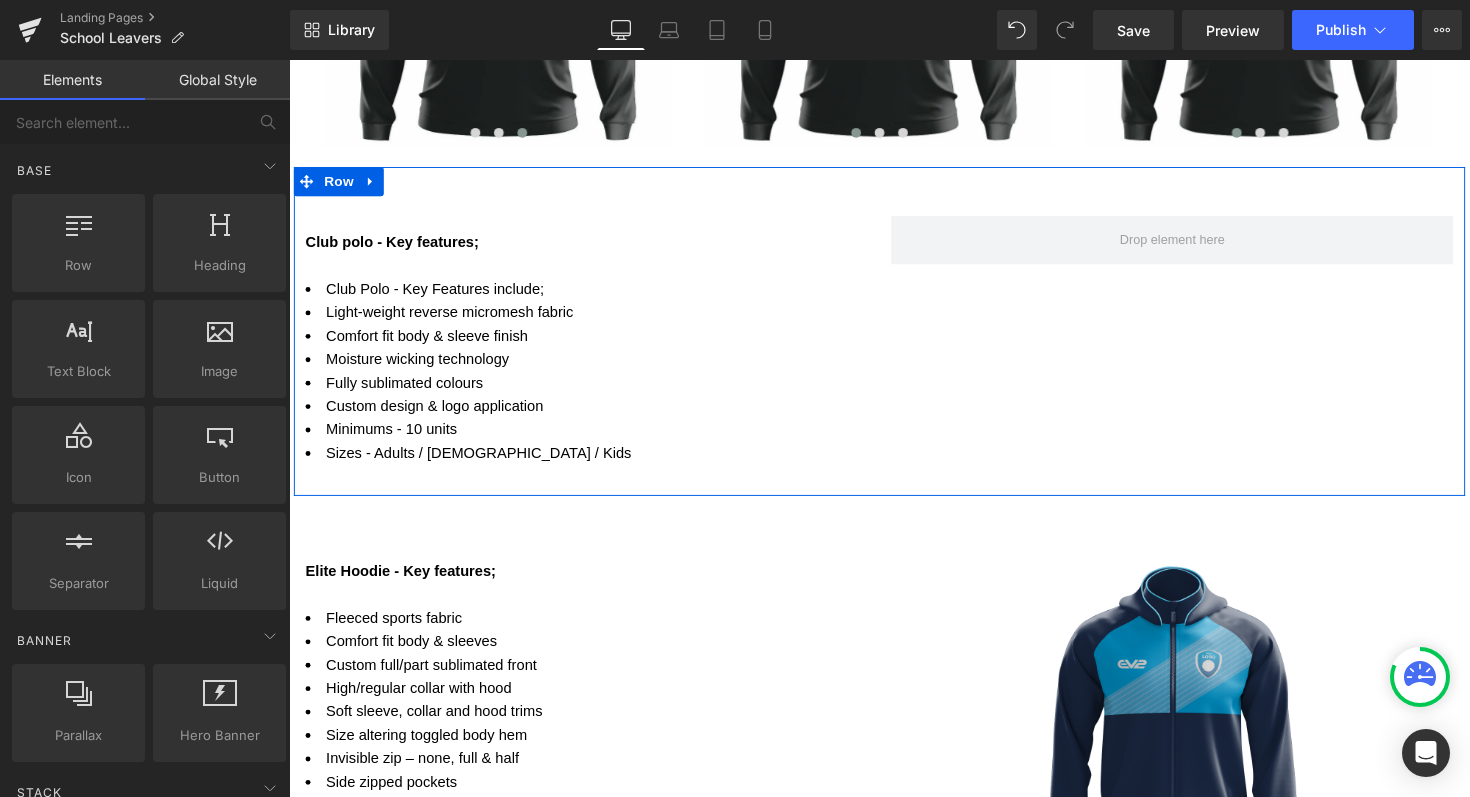 click at bounding box center (289, 60) 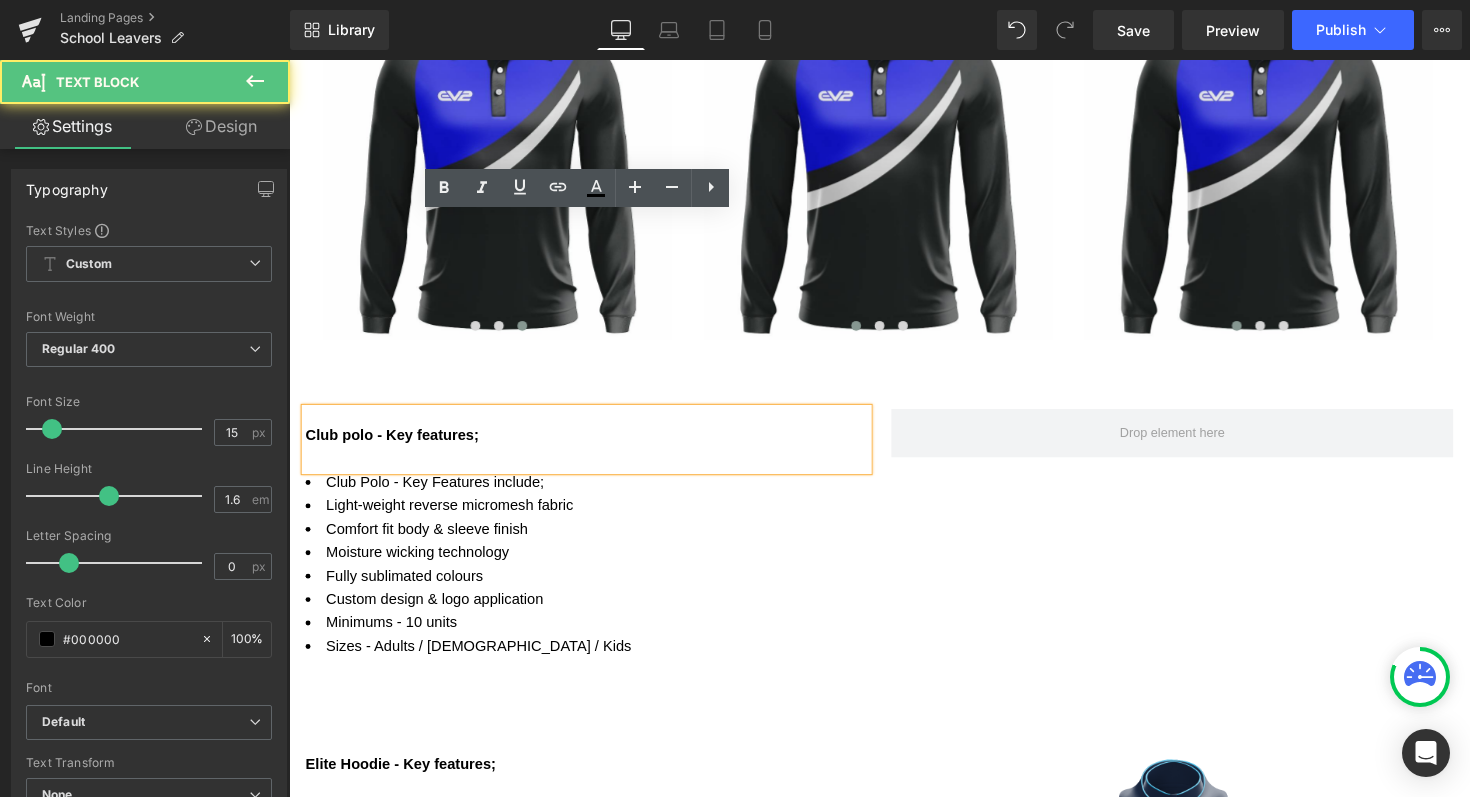 scroll, scrollTop: 881, scrollLeft: 0, axis: vertical 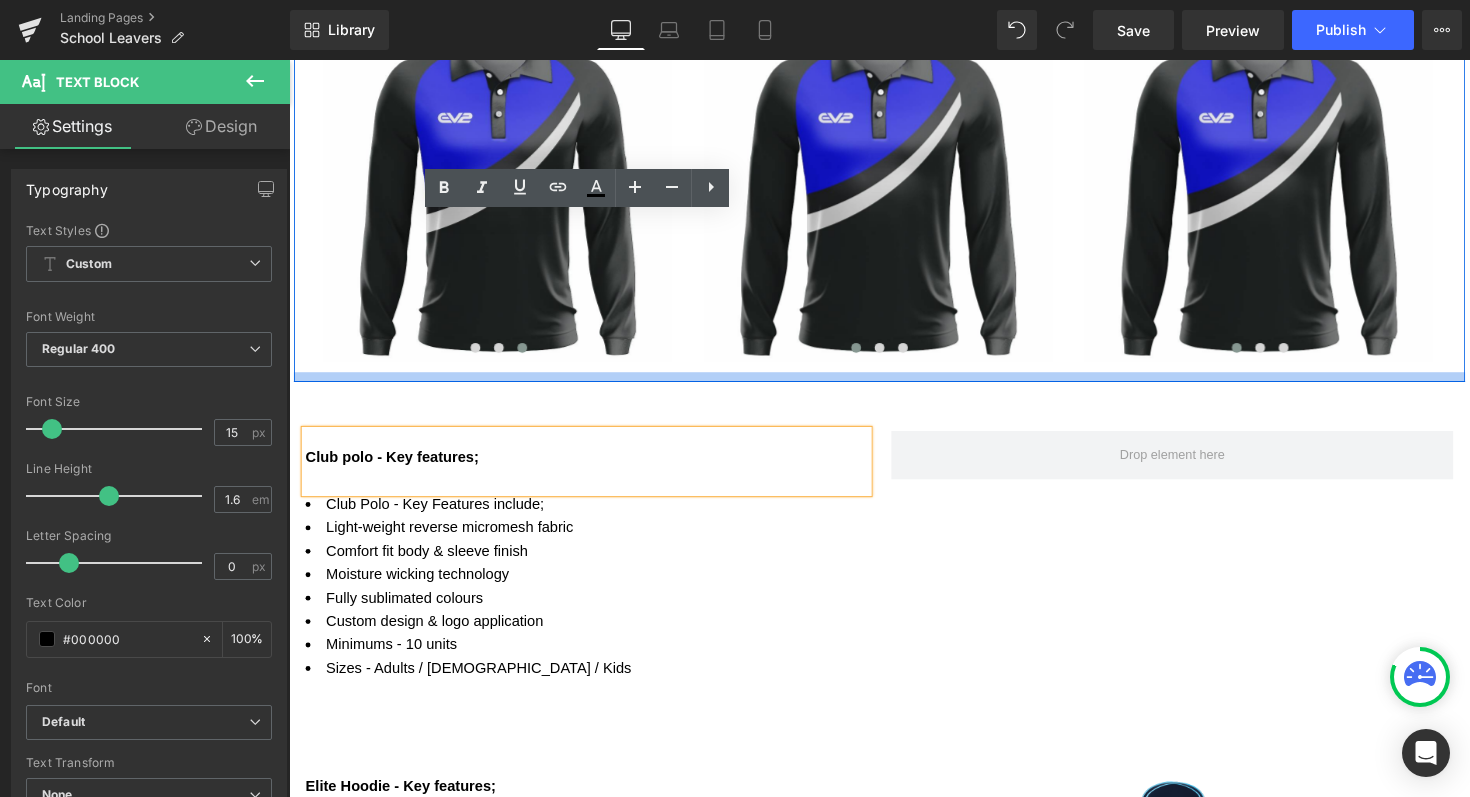 click at bounding box center (894, 385) 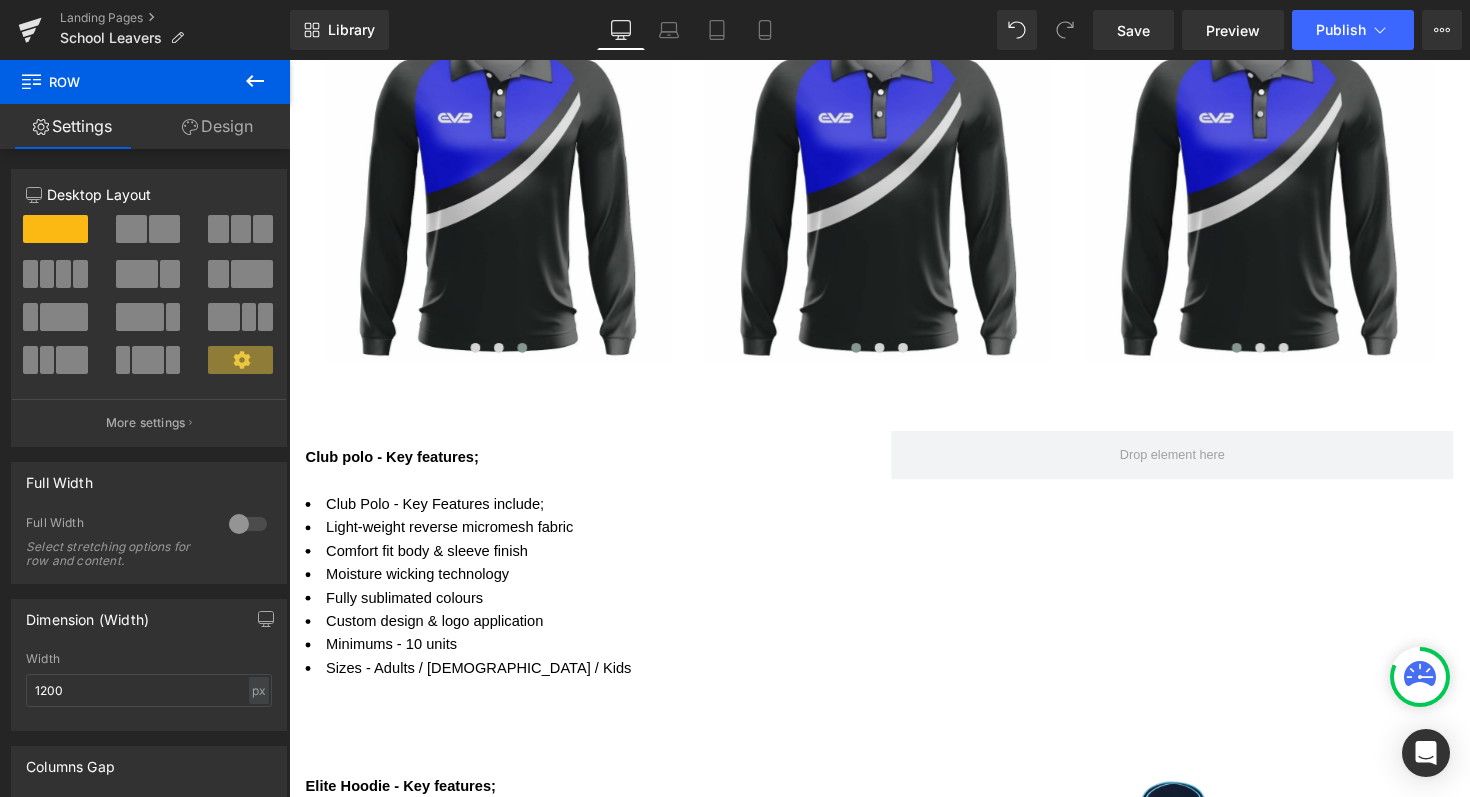 click 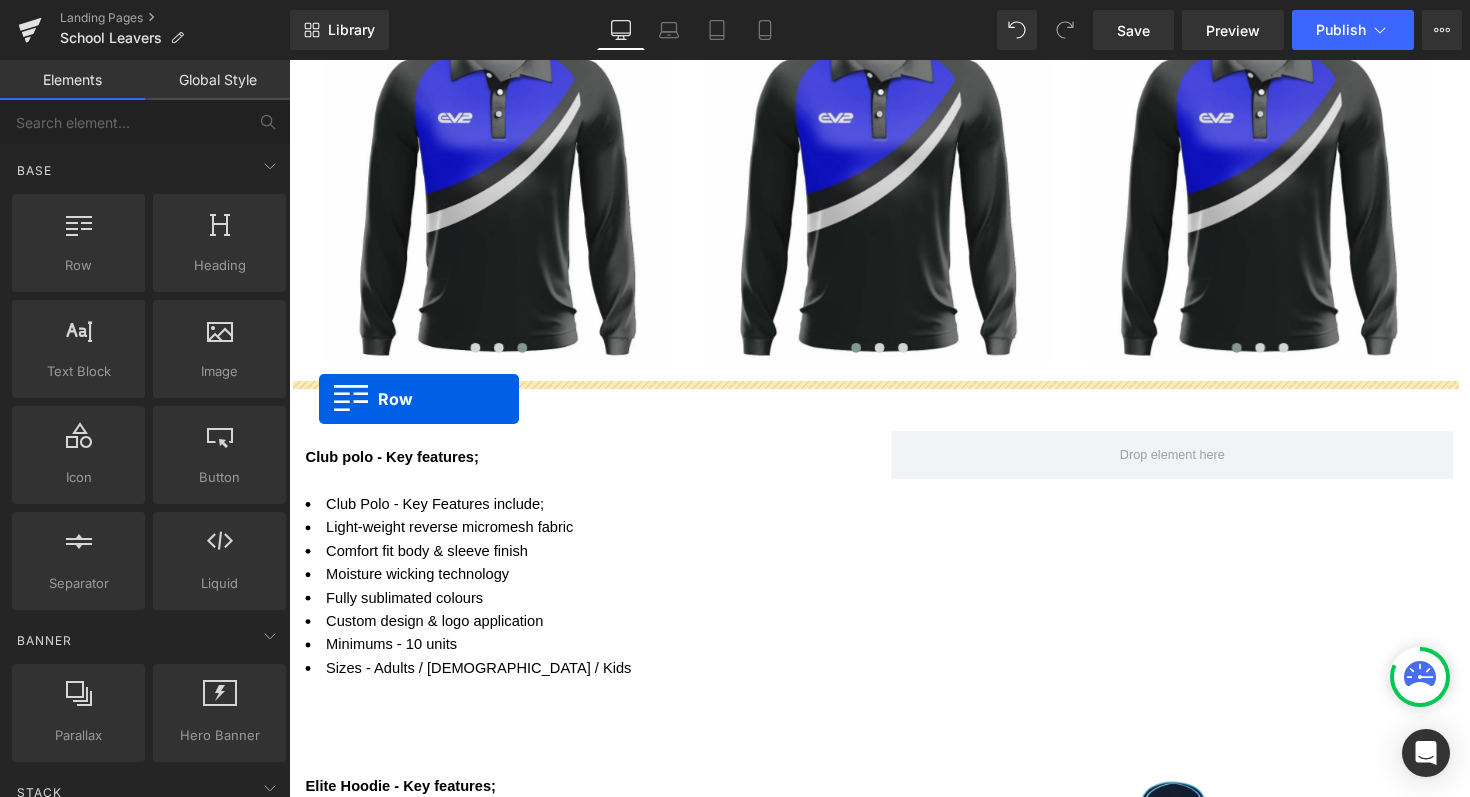 drag, startPoint x: 372, startPoint y: 324, endPoint x: 320, endPoint y: 407, distance: 97.94386 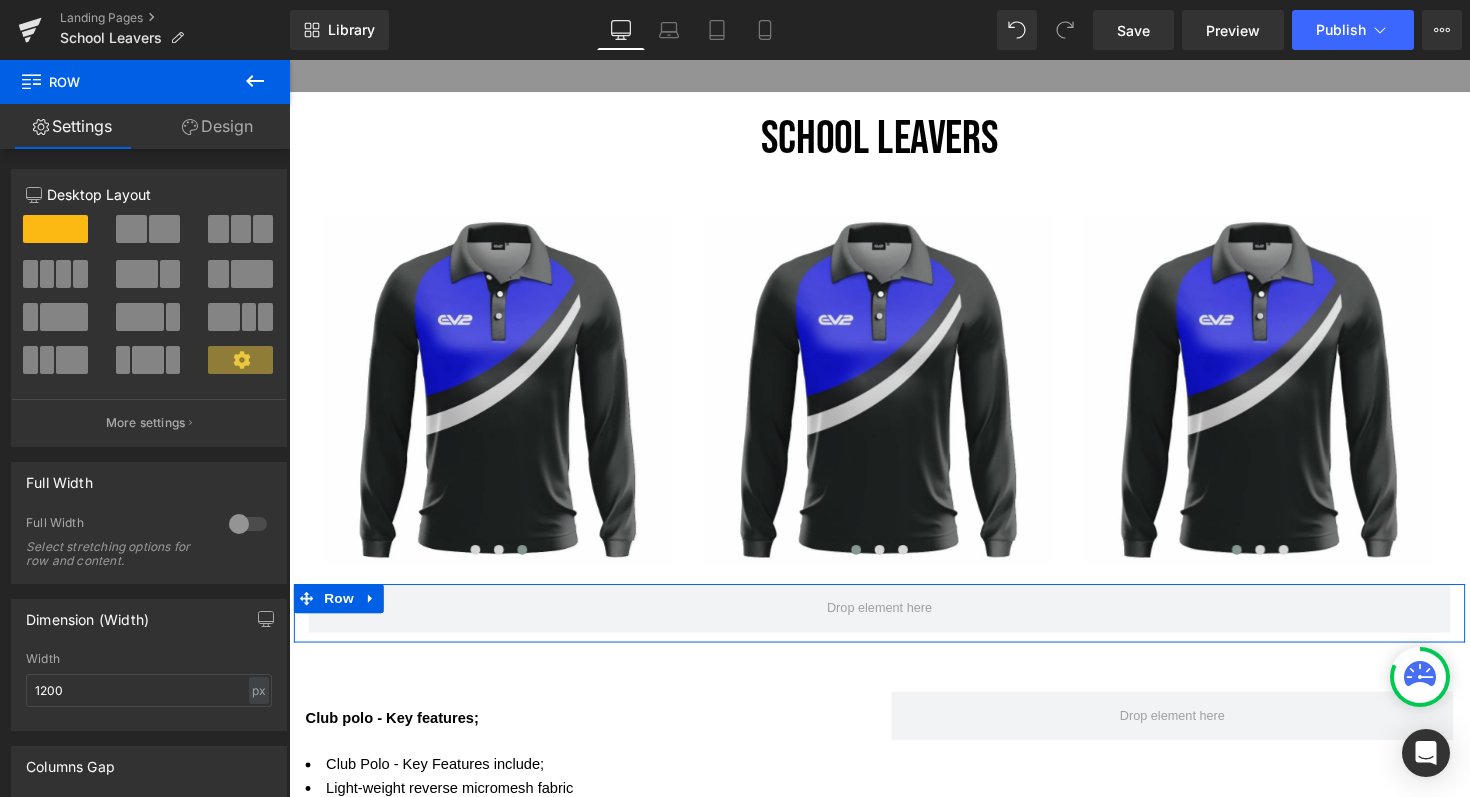 scroll, scrollTop: 663, scrollLeft: 0, axis: vertical 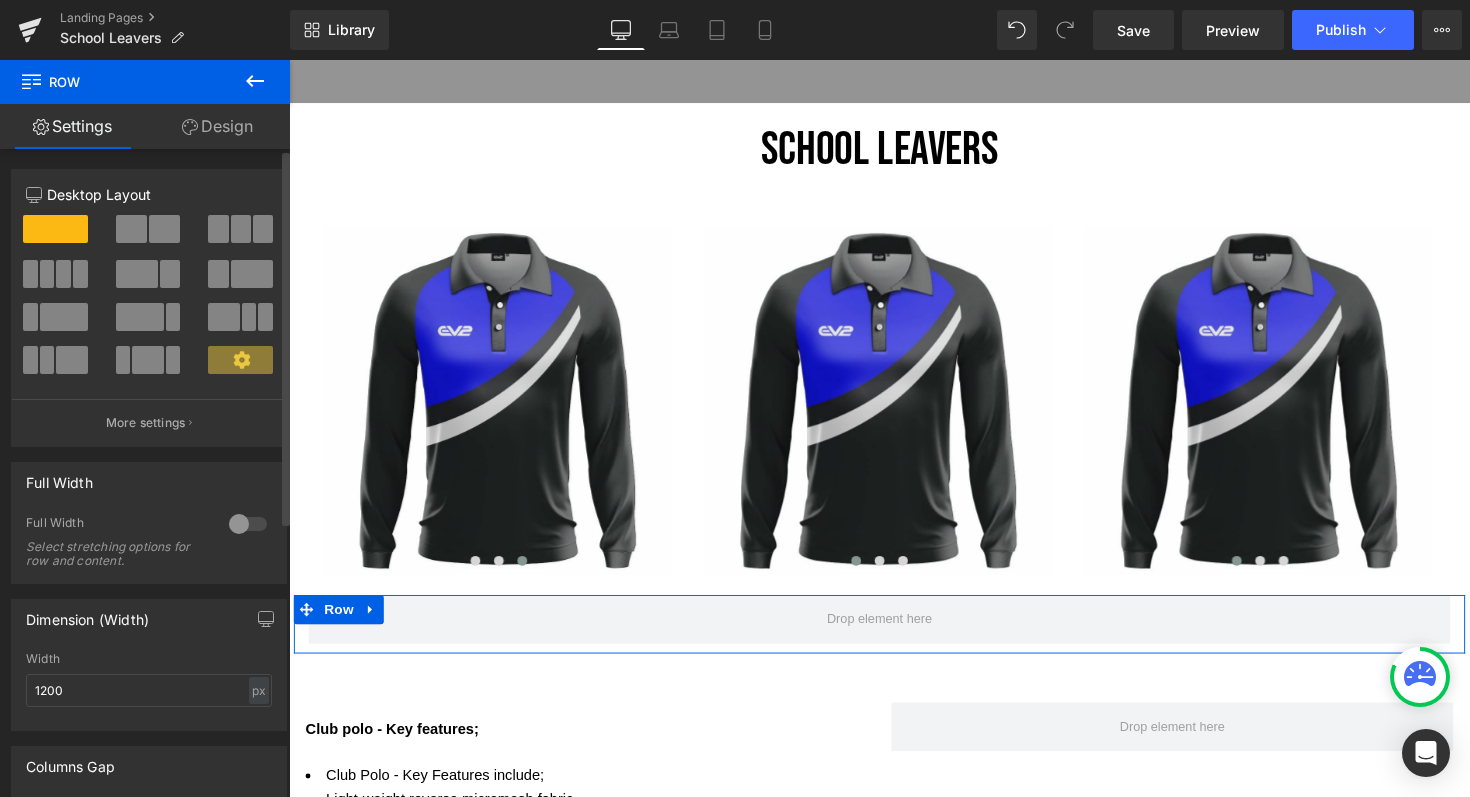 click at bounding box center [149, 302] 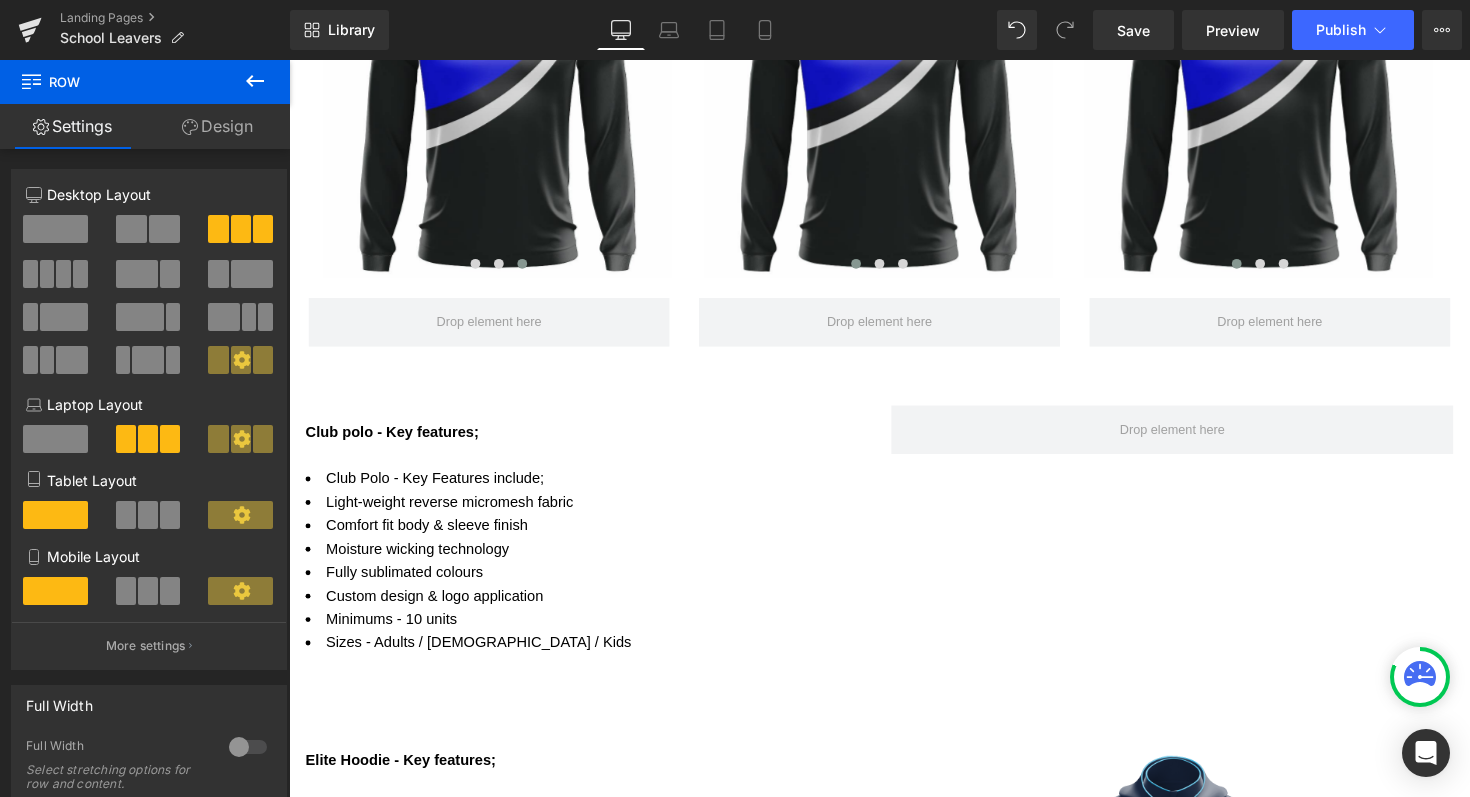 scroll, scrollTop: 965, scrollLeft: 0, axis: vertical 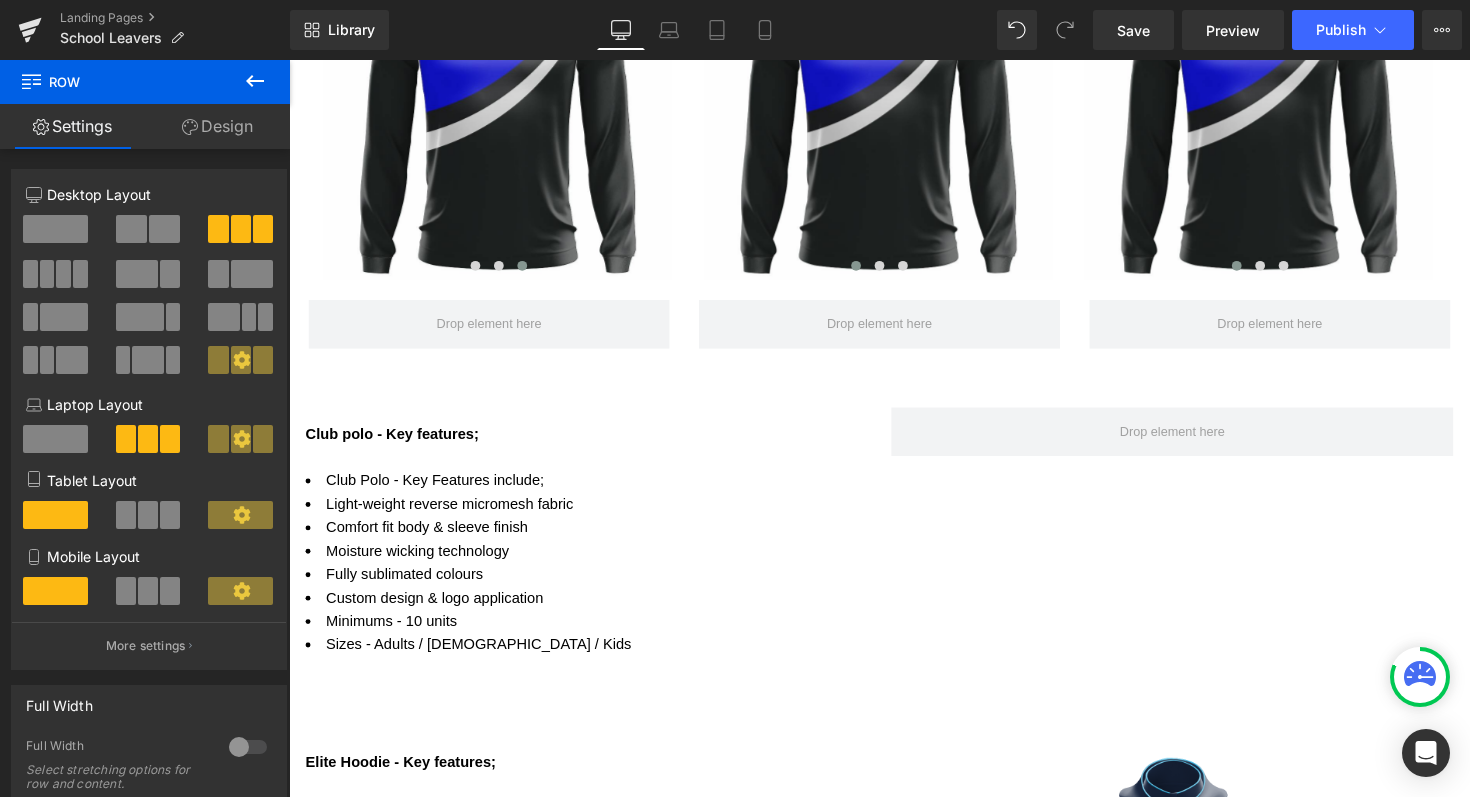 click 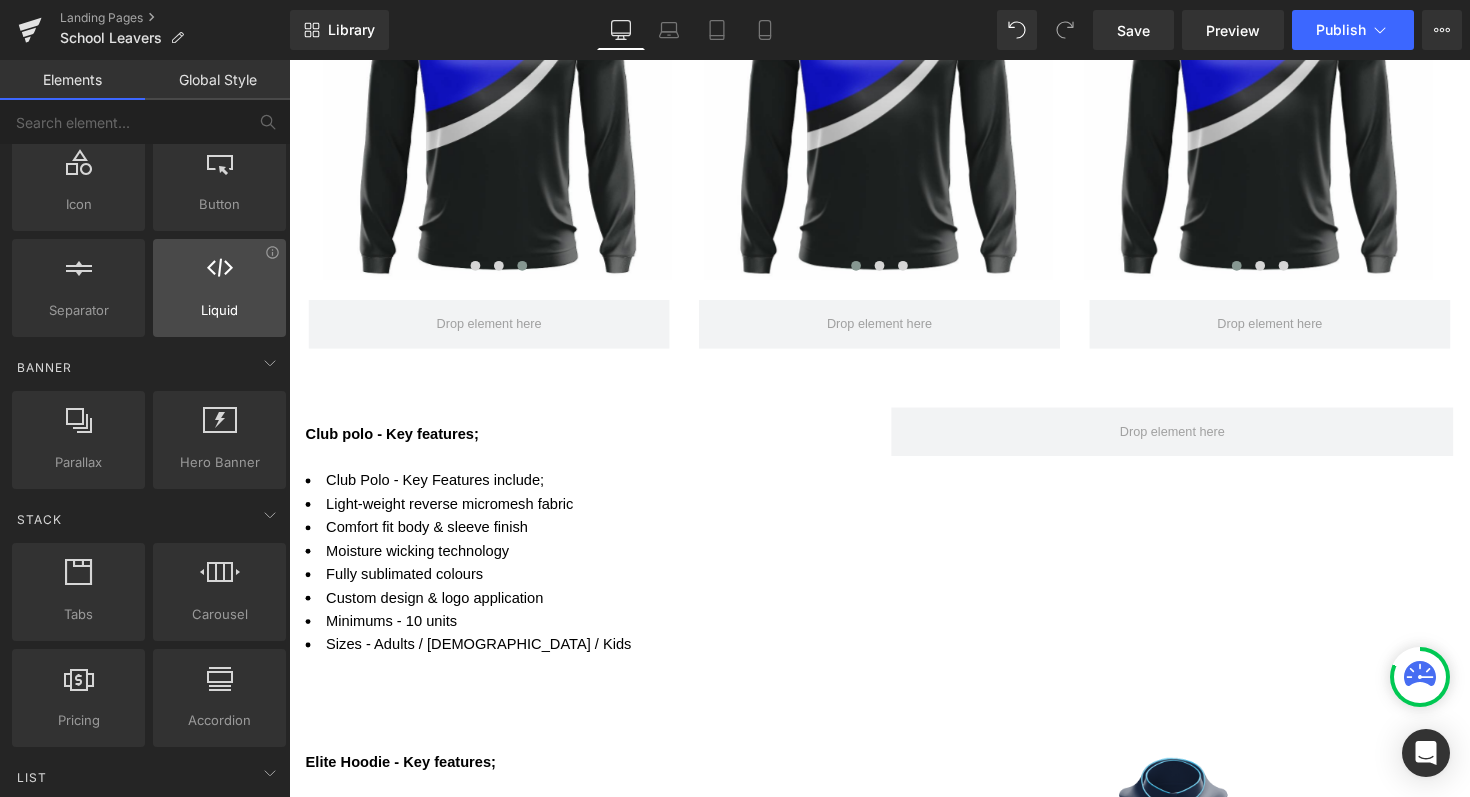 scroll, scrollTop: 0, scrollLeft: 0, axis: both 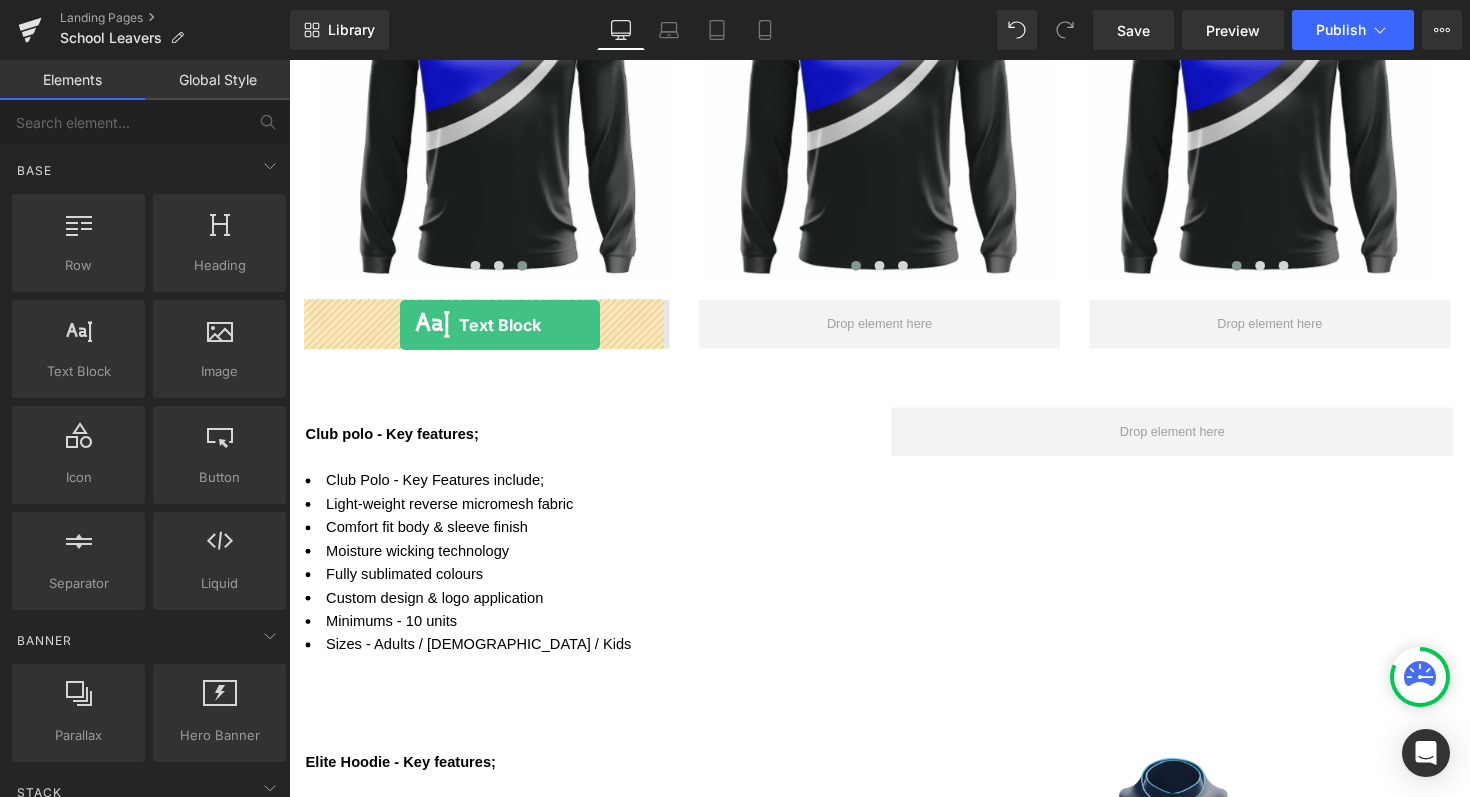 drag, startPoint x: 367, startPoint y: 424, endPoint x: 403, endPoint y: 332, distance: 98.79271 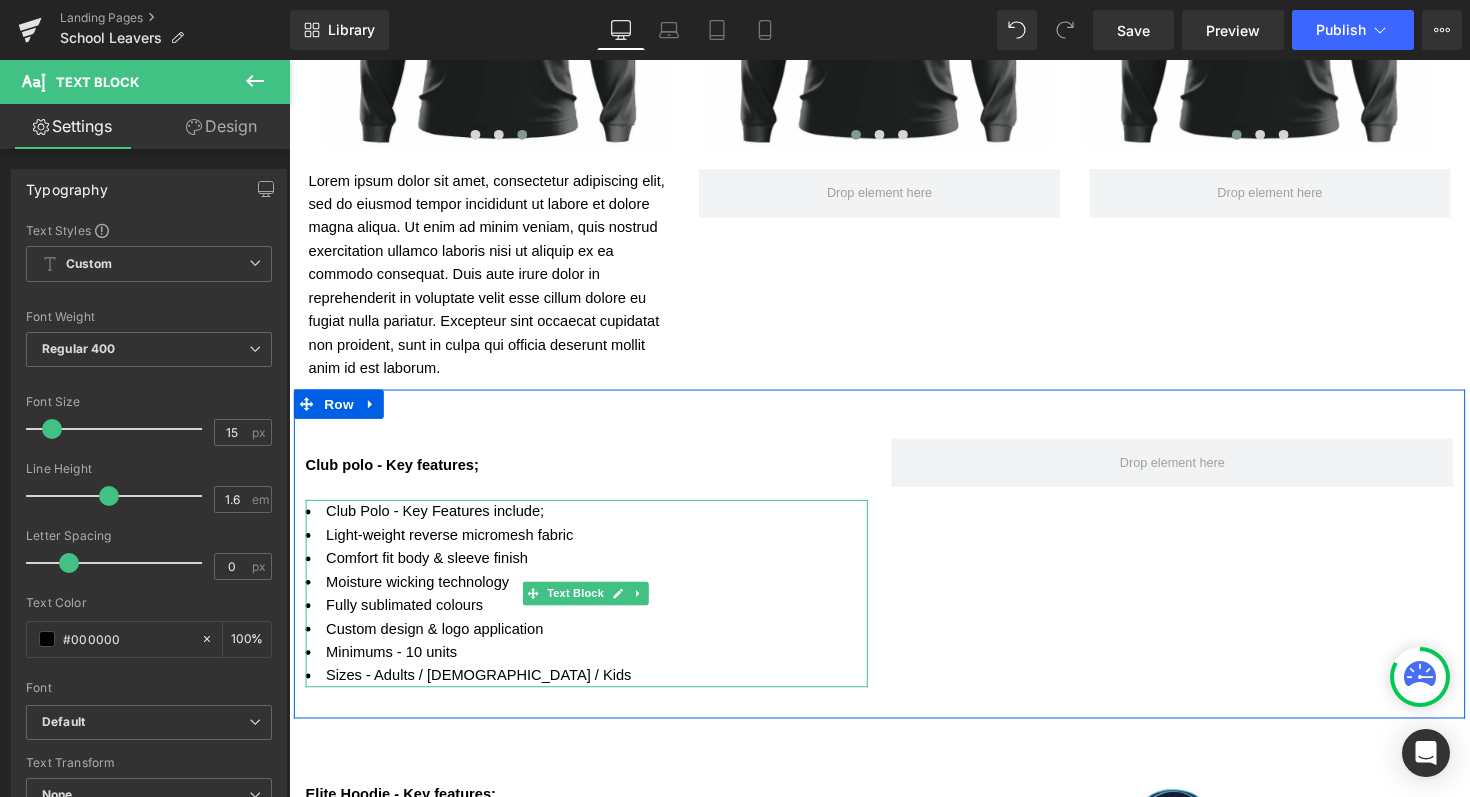 scroll, scrollTop: 1152, scrollLeft: 0, axis: vertical 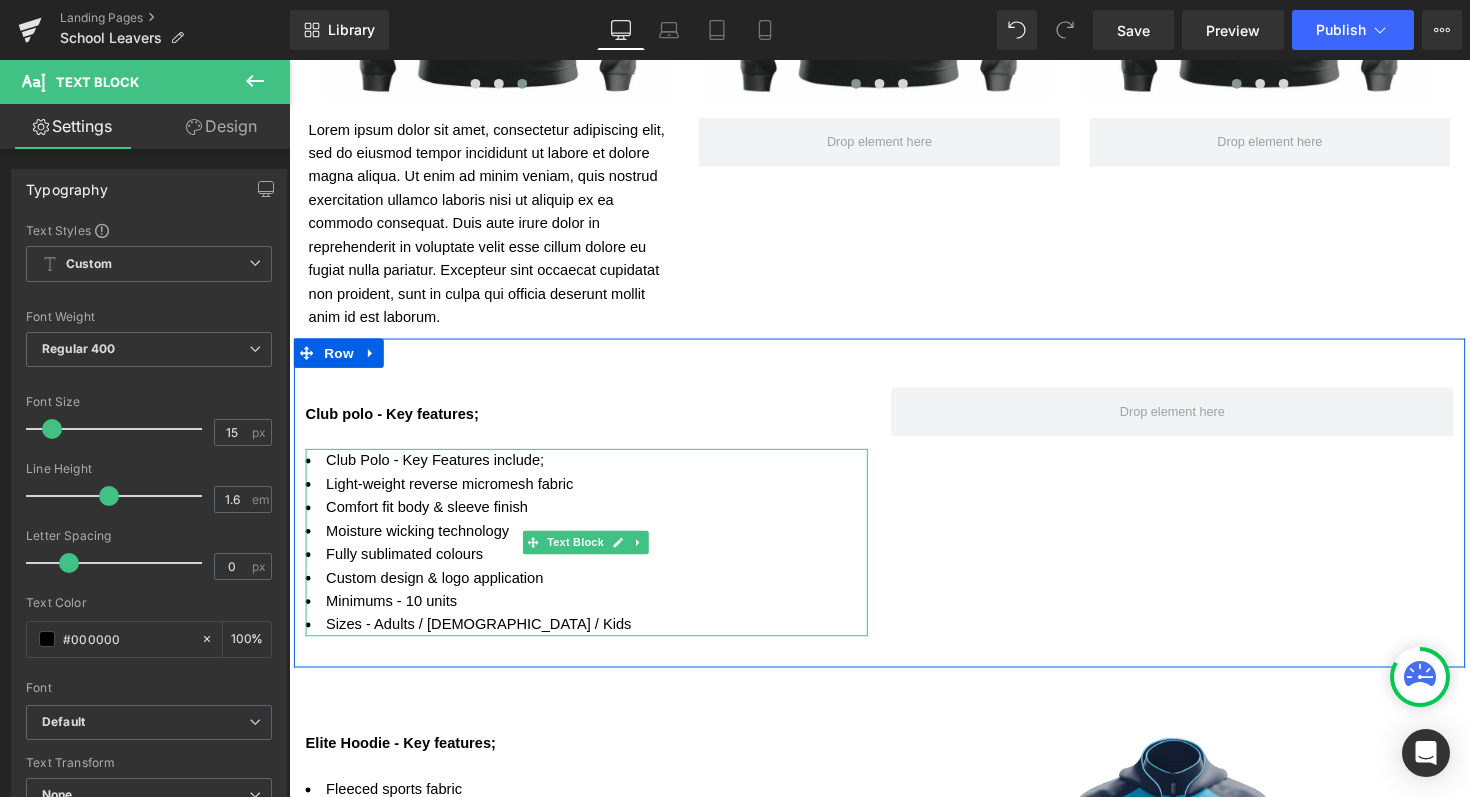 click on "Sizes - Adults / [DEMOGRAPHIC_DATA] / Kids" at bounding box center (594, 638) 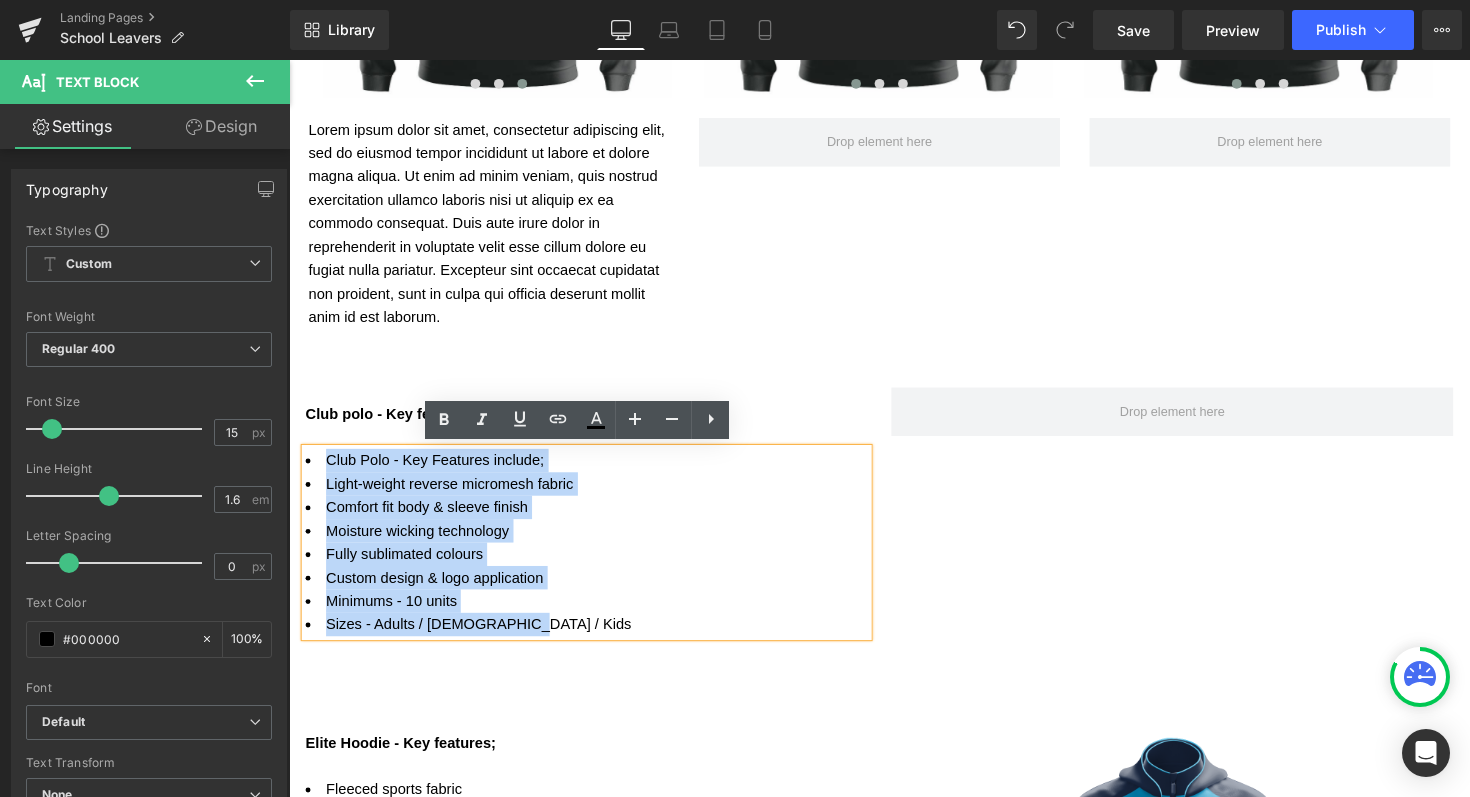 drag, startPoint x: 518, startPoint y: 641, endPoint x: 315, endPoint y: 470, distance: 265.4242 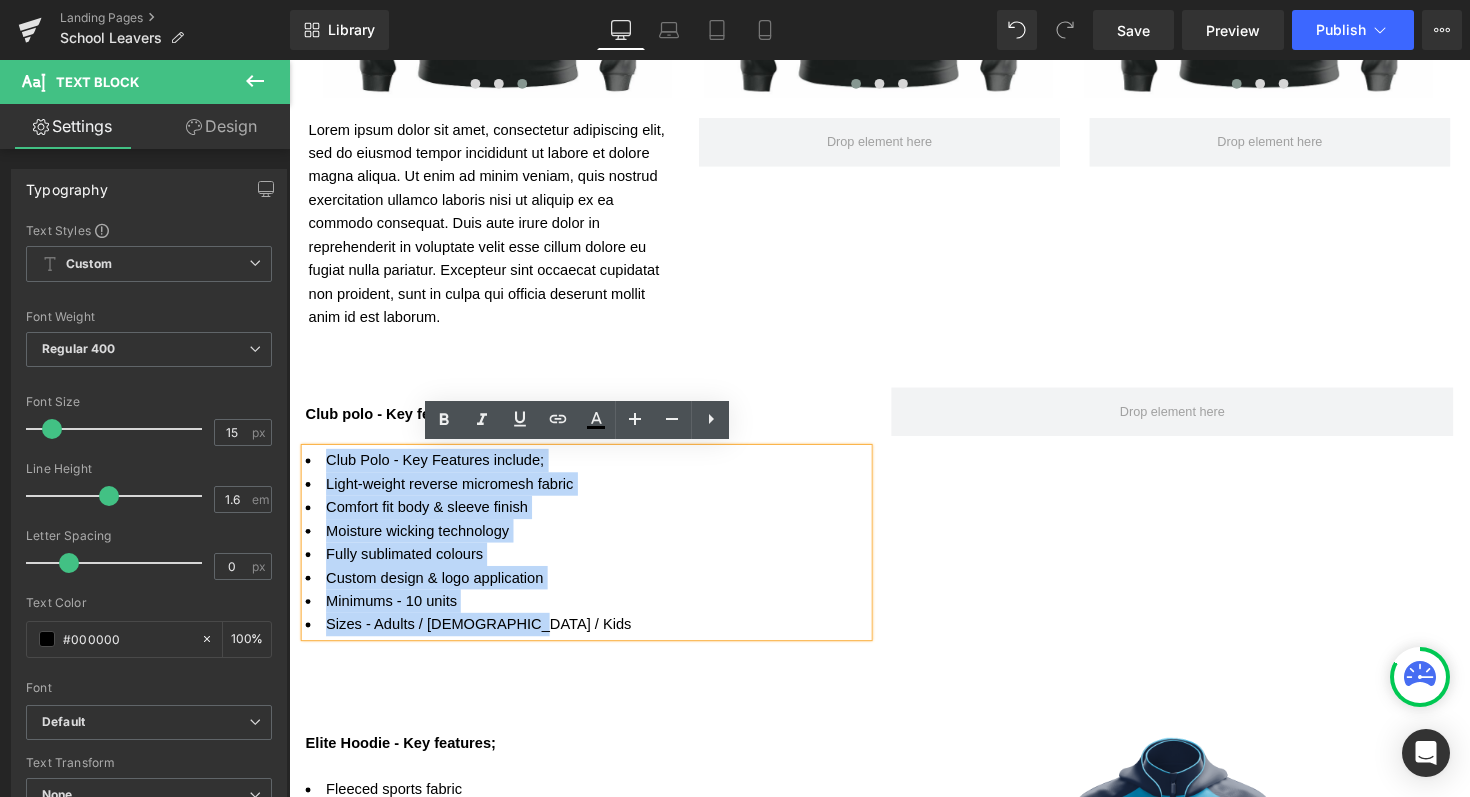 click on "Club Polo - Key Features include; Light-weight reverse micromesh fabric Comfort fit body & sleeve finish Moisture wicking technology Fully sublimated colours Custom design & logo application Minimums - 10 units Sizes - Adults / Ladies / Kids" at bounding box center [594, 554] 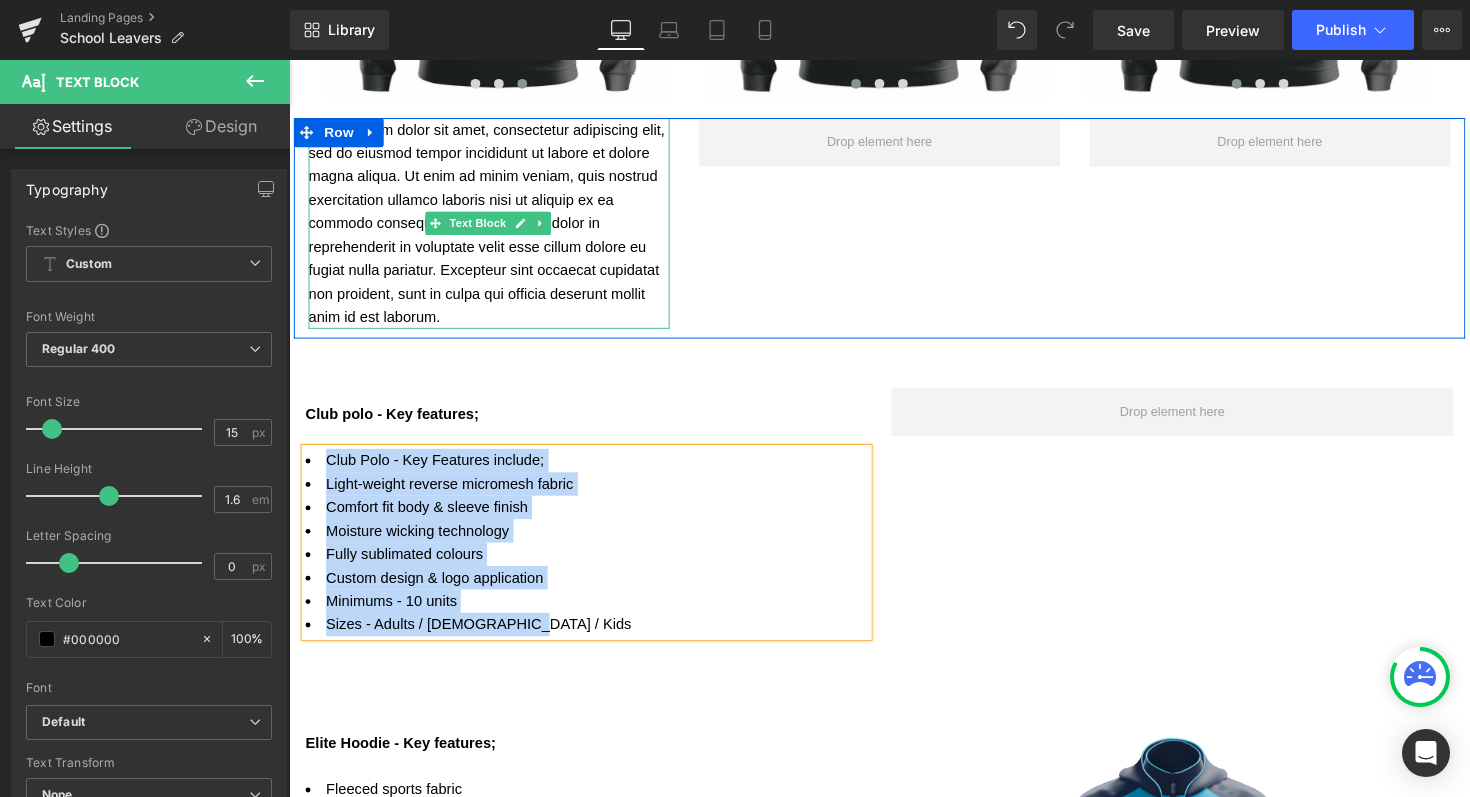 click on "Lorem ipsum dolor sit amet, consectetur adipiscing elit, sed do eiusmod tempor incididunt ut labore et dolore magna aliqua. Ut enim ad minim veniam, quis nostrud exercitation ullamco laboris nisi ut aliquip ex ea commodo consequat. Duis aute irure dolor in reprehenderit in voluptate velit esse cillum dolore eu fugiat nulla pariatur. Excepteur sint occaecat cupidatat non proident, sunt in culpa qui officia deserunt mollit anim id est laborum." at bounding box center [494, 227] 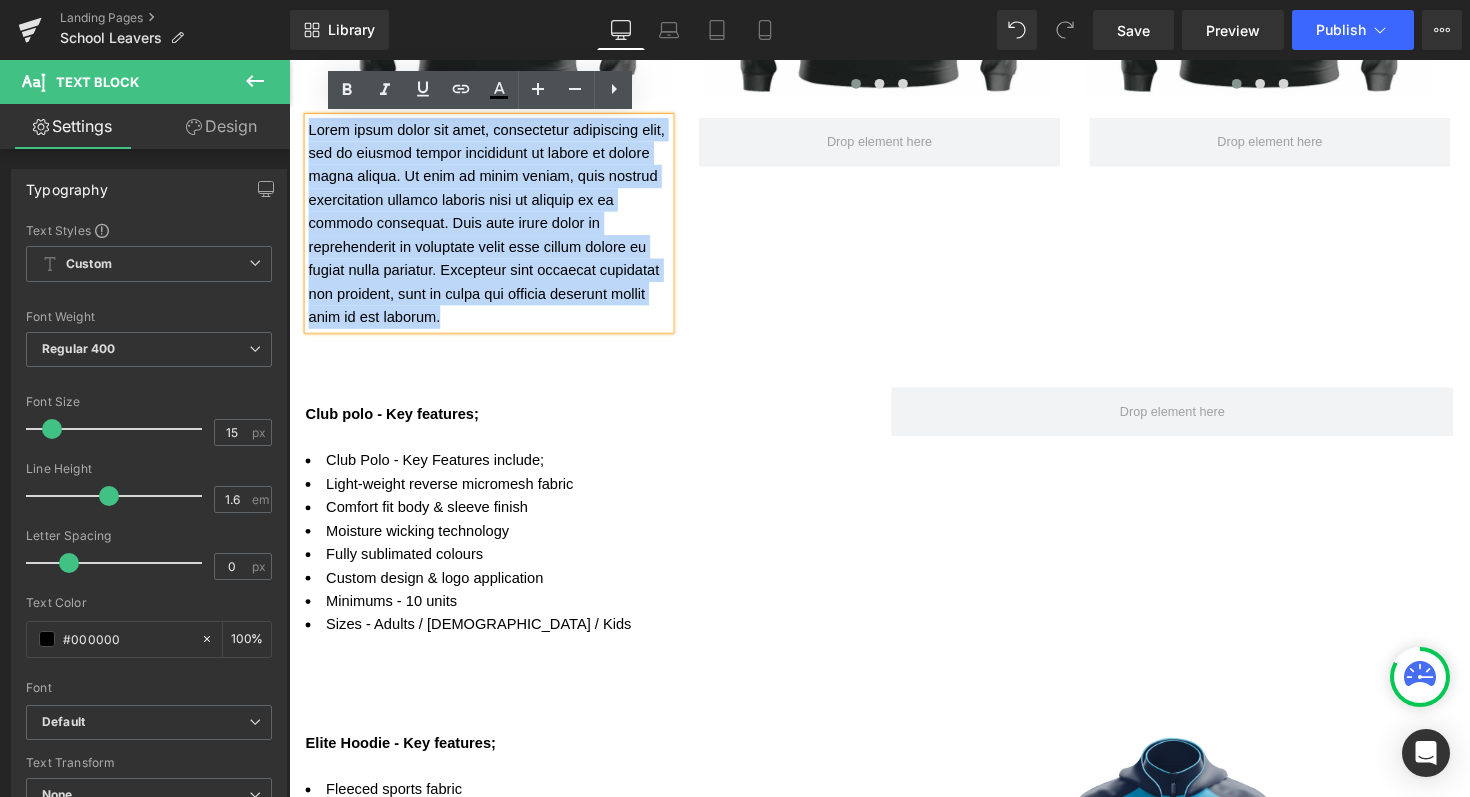 drag, startPoint x: 445, startPoint y: 329, endPoint x: 305, endPoint y: 128, distance: 244.95102 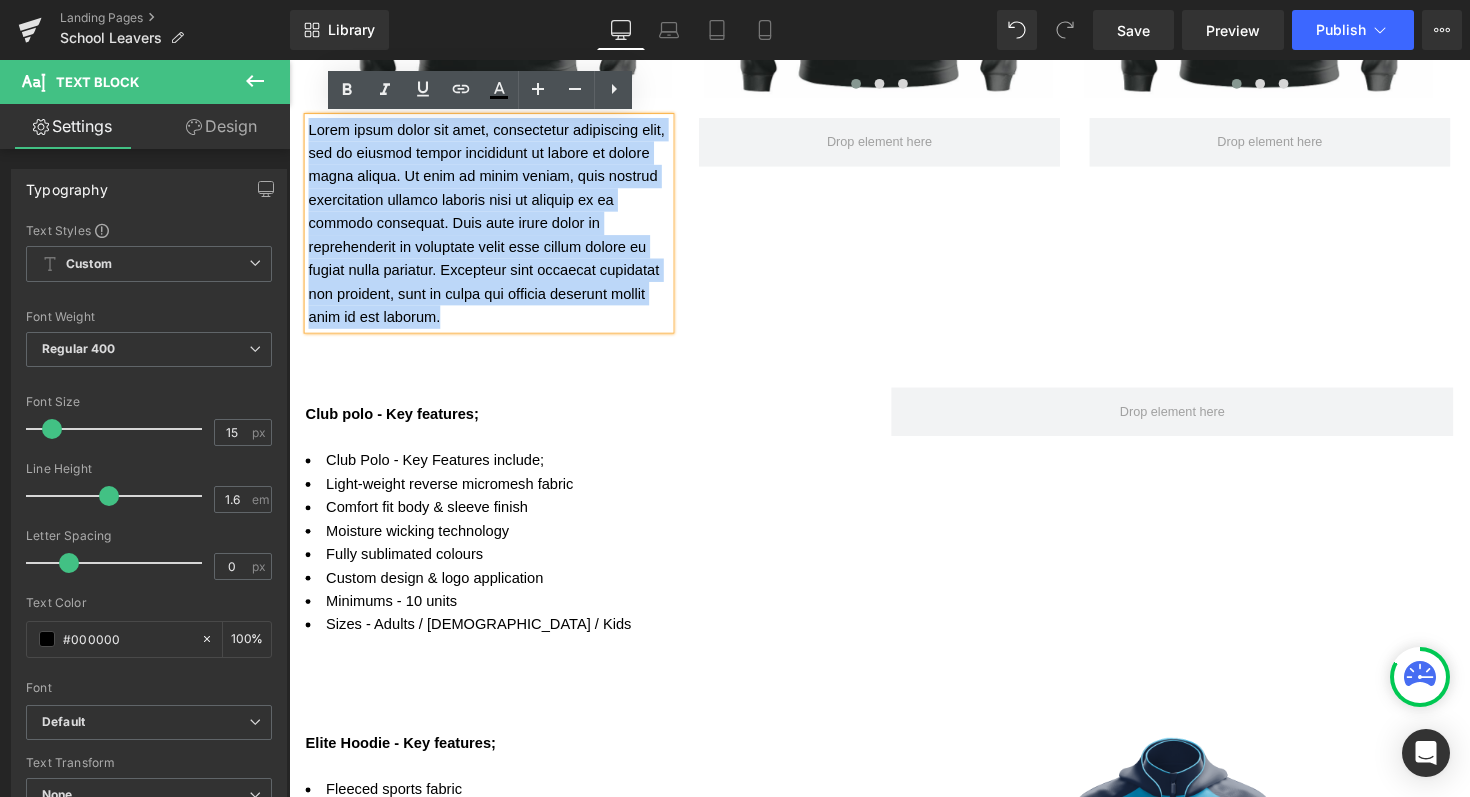 click on "Lorem ipsum dolor sit amet, consectetur adipiscing elit, sed do eiusmod tempor incididunt ut labore et dolore magna aliqua. Ut enim ad minim veniam, quis nostrud exercitation ullamco laboris nisi ut aliquip ex ea commodo consequat. Duis aute irure dolor in reprehenderit in voluptate velit esse cillum dolore eu fugiat nulla pariatur. Excepteur sint occaecat cupidatat non proident, sunt in culpa qui officia deserunt mollit anim id est laborum." at bounding box center [494, 227] 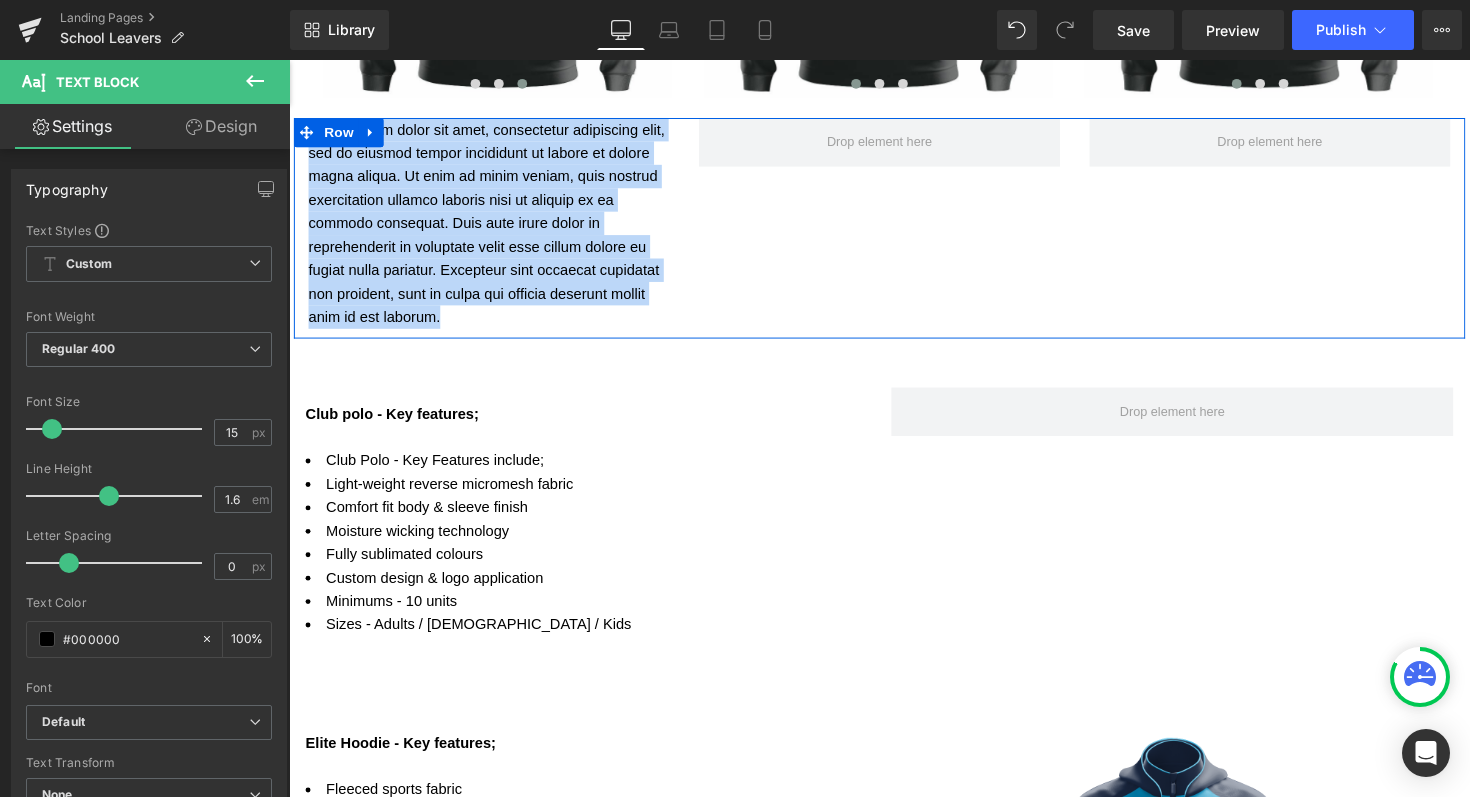 click on "Lorem ipsum dolor sit amet, consectetur adipiscing elit, sed do eiusmod tempor incididunt ut labore et dolore magna aliqua. Ut enim ad minim veniam, quis nostrud exercitation ullamco laboris nisi ut aliquip ex ea commodo consequat. Duis aute irure dolor in reprehenderit in voluptate velit esse cillum dolore eu fugiat nulla pariatur. Excepteur sint occaecat cupidatat non proident, sunt in culpa qui officia deserunt mollit anim id est laborum.
Text Block" at bounding box center (494, 227) 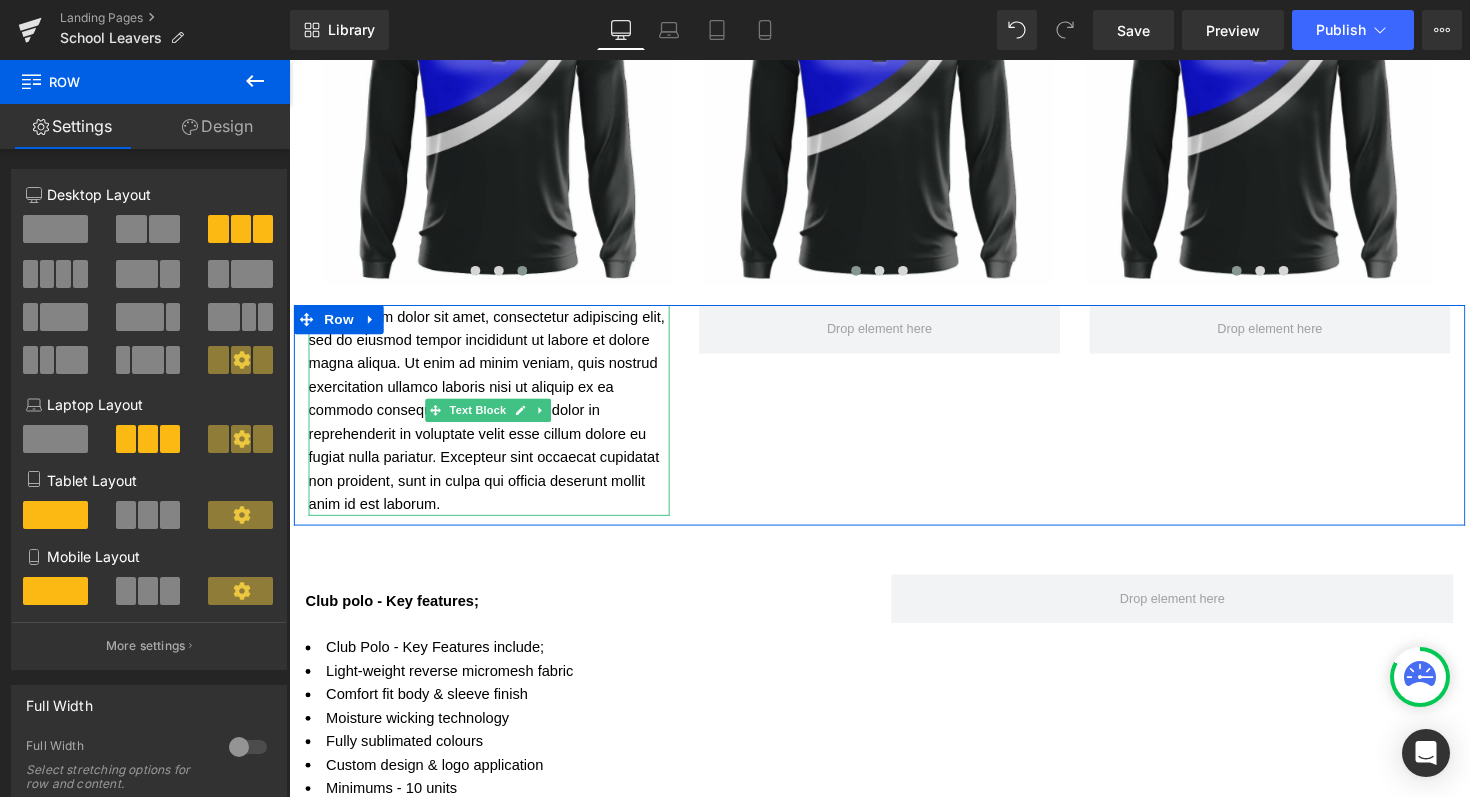 scroll, scrollTop: 957, scrollLeft: 0, axis: vertical 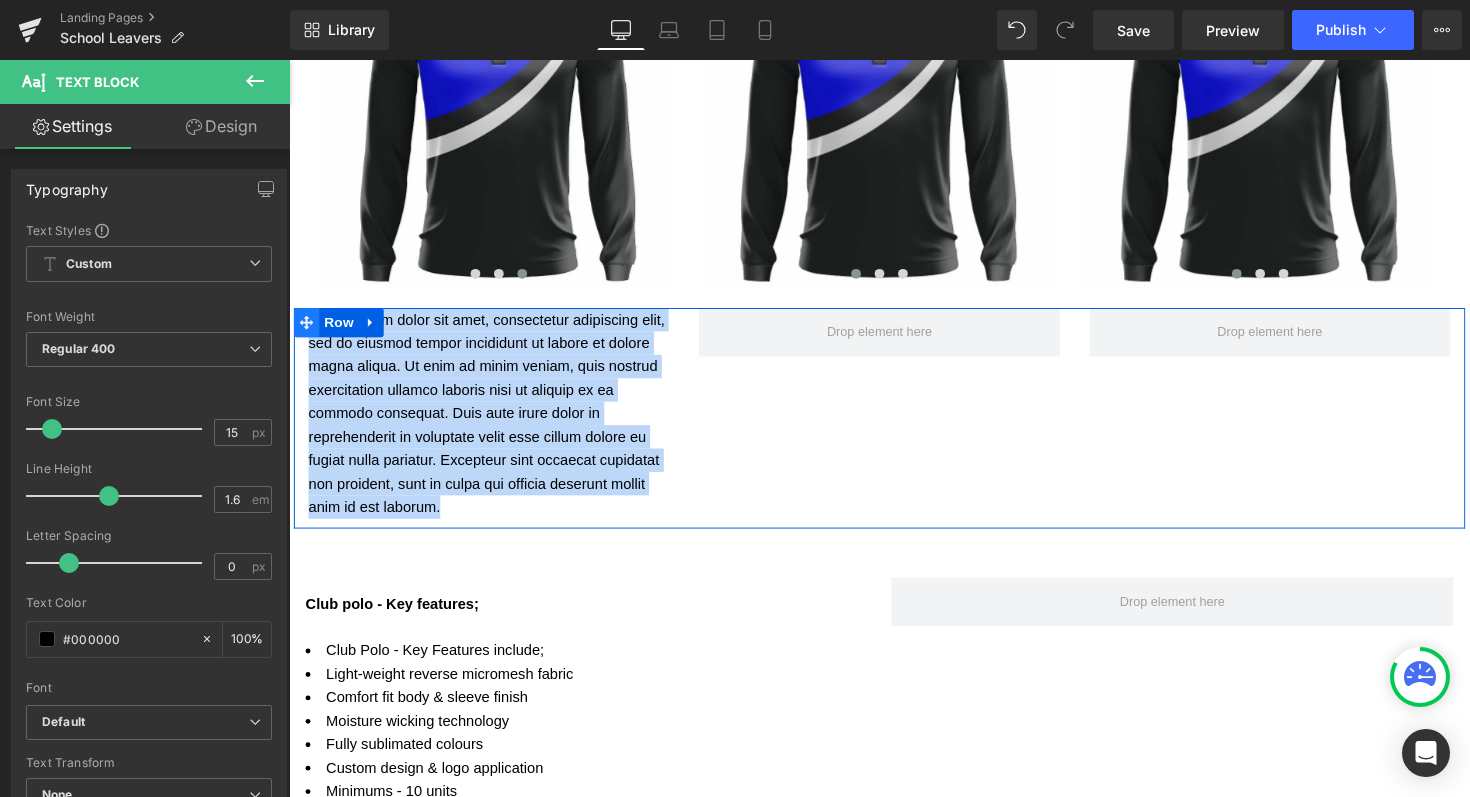 drag, startPoint x: 447, startPoint y: 518, endPoint x: 306, endPoint y: 329, distance: 235.80077 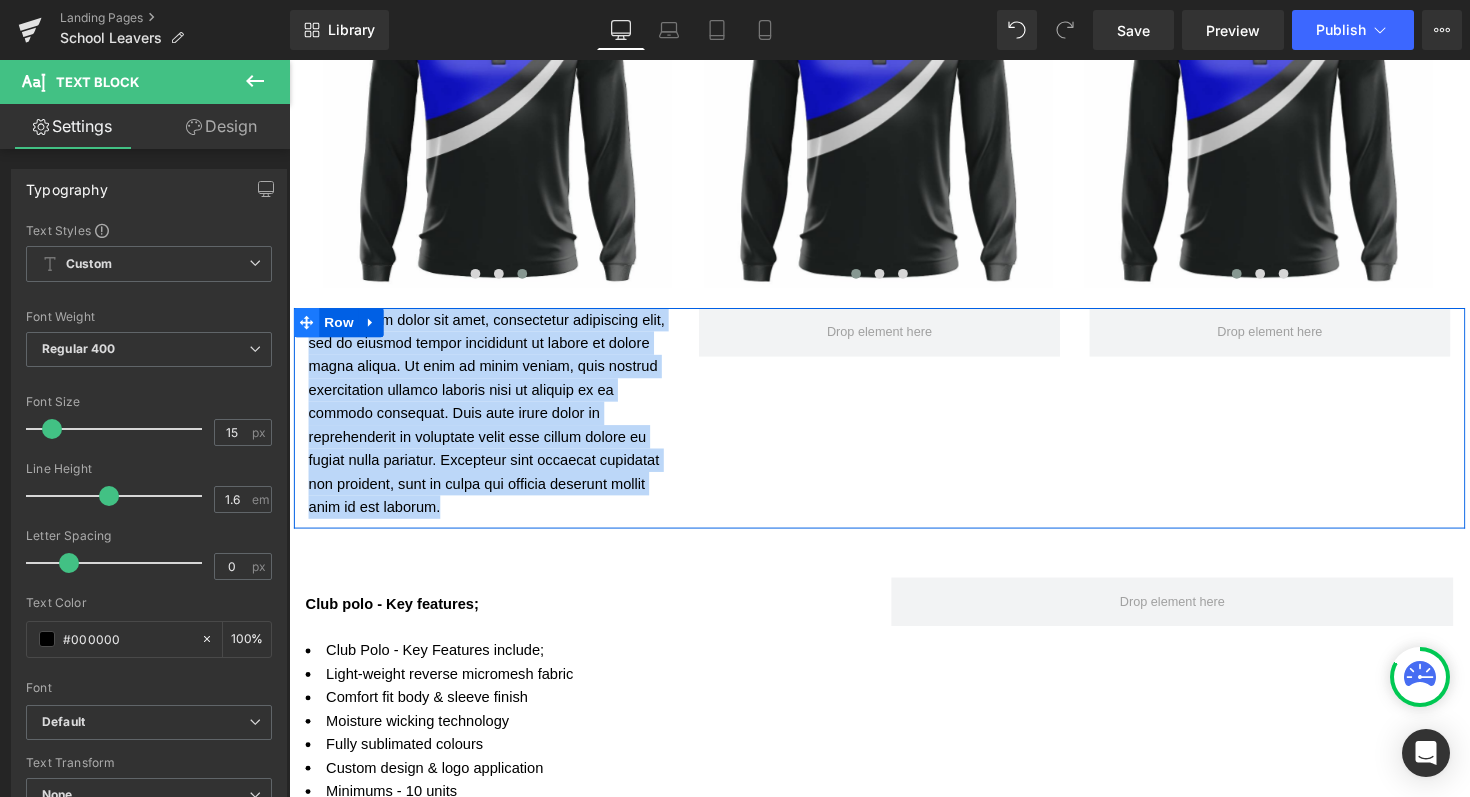 click on "Lorem ipsum dolor sit amet, consectetur adipiscing elit, sed do eiusmod tempor incididunt ut labore et dolore magna aliqua. Ut enim ad minim veniam, quis nostrud exercitation ullamco laboris nisi ut aliquip ex ea commodo consequat. Duis aute irure dolor in reprehenderit in voluptate velit esse cillum dolore eu fugiat nulla pariatur. Excepteur sint occaecat cupidatat non proident, sunt in culpa qui officia deserunt mollit anim id est laborum.
Text Block
Row" at bounding box center [894, 427] 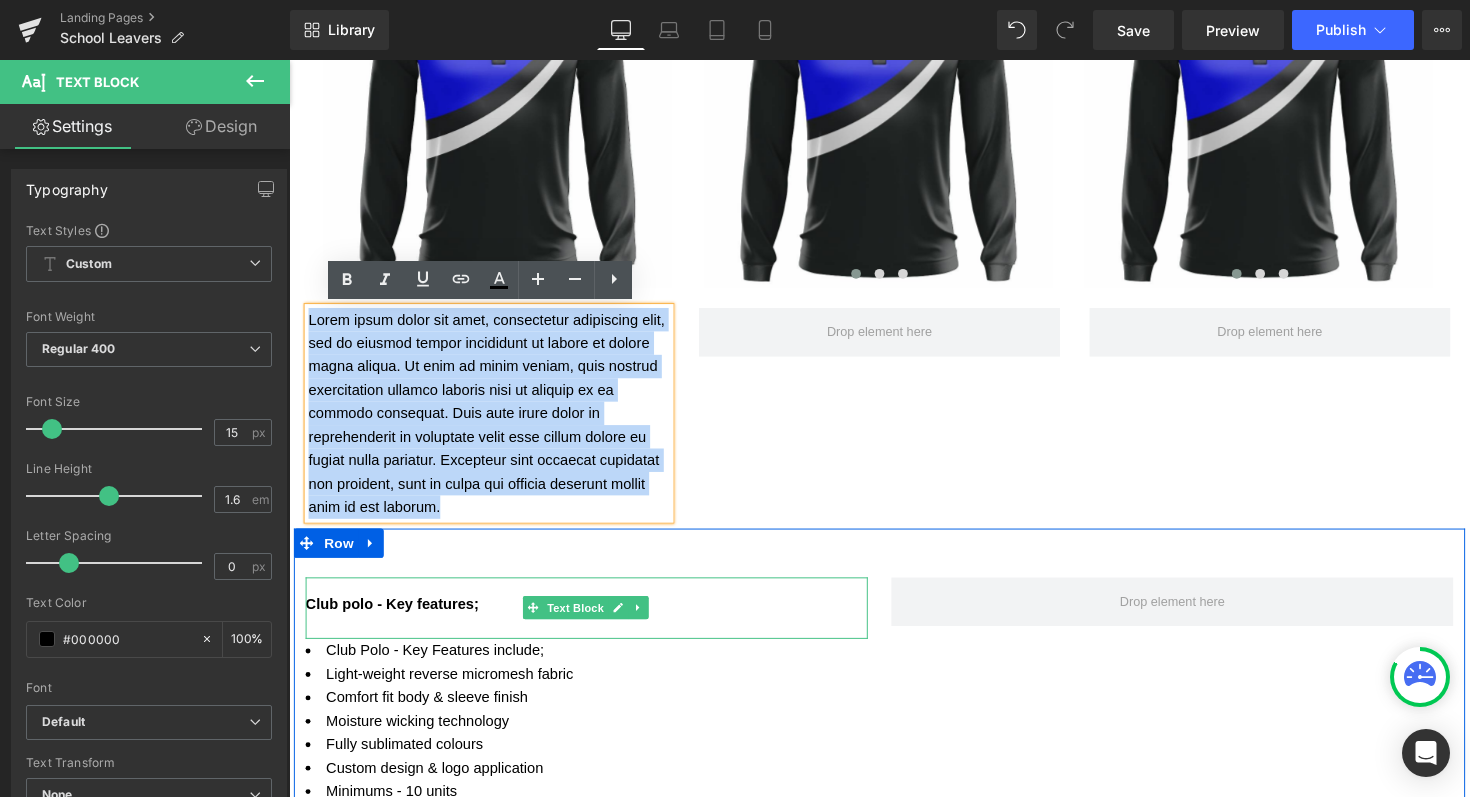 click at bounding box center (594, 641) 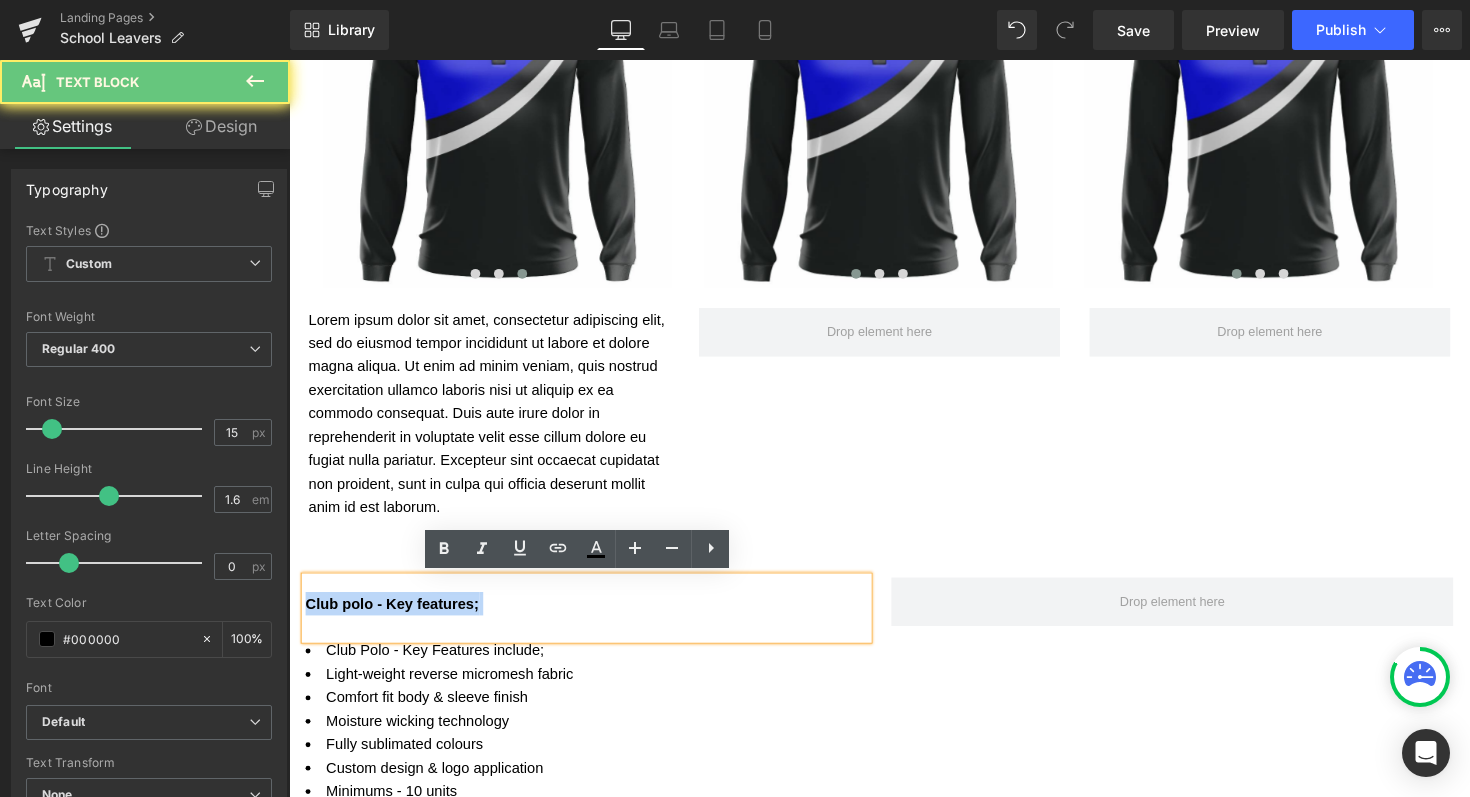 drag, startPoint x: 481, startPoint y: 618, endPoint x: 293, endPoint y: 616, distance: 188.01064 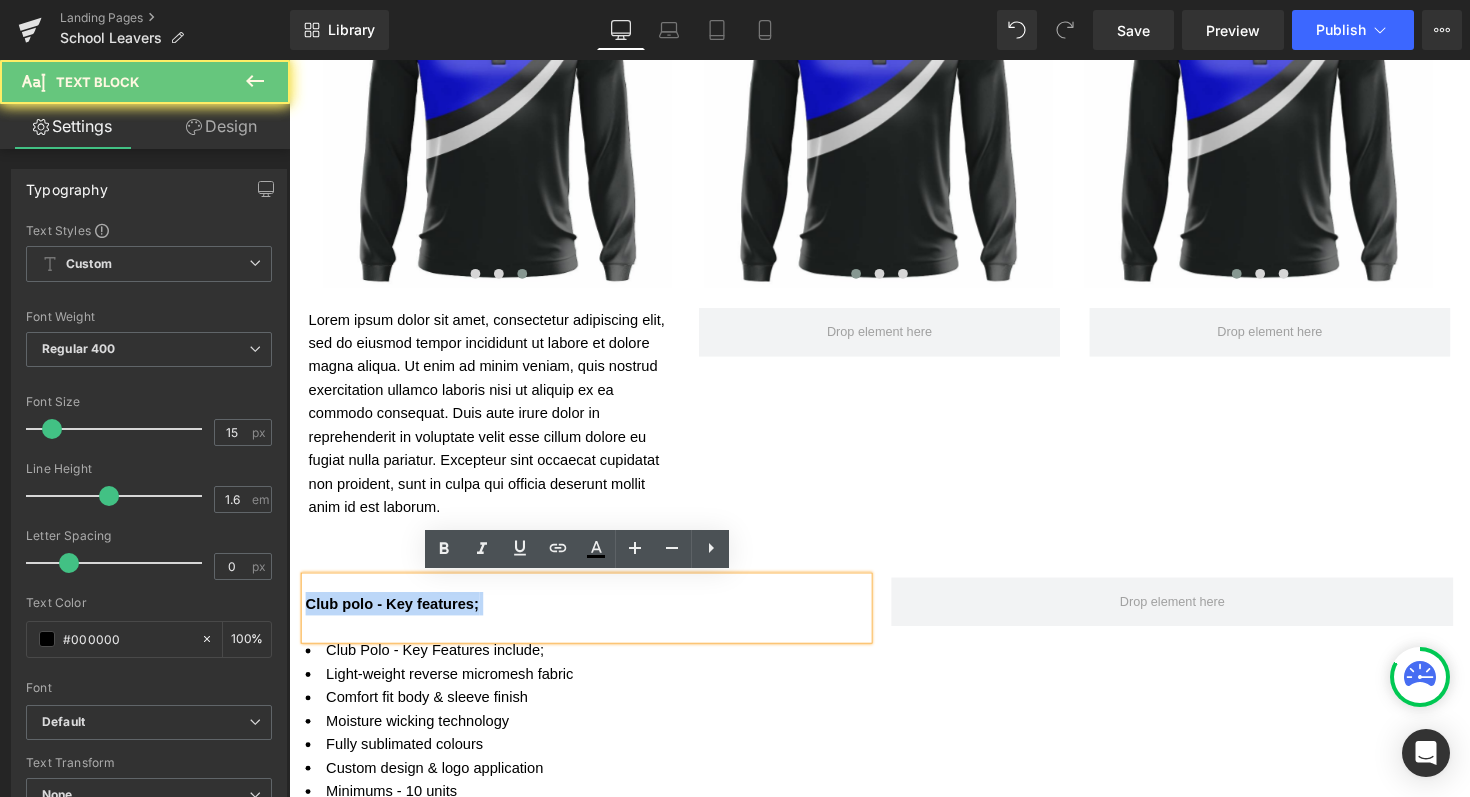 click on "Club polo - Key features;   Text Block         Club Polo - Key Features include; Light-weight reverse micromesh fabric Comfort fit body & sleeve finish Moisture wicking technology Fully sublimated colours Custom design & logo application Minimums - 10 units Sizes - Adults / Ladies / Kids Text Block         Separator" at bounding box center (594, 733) 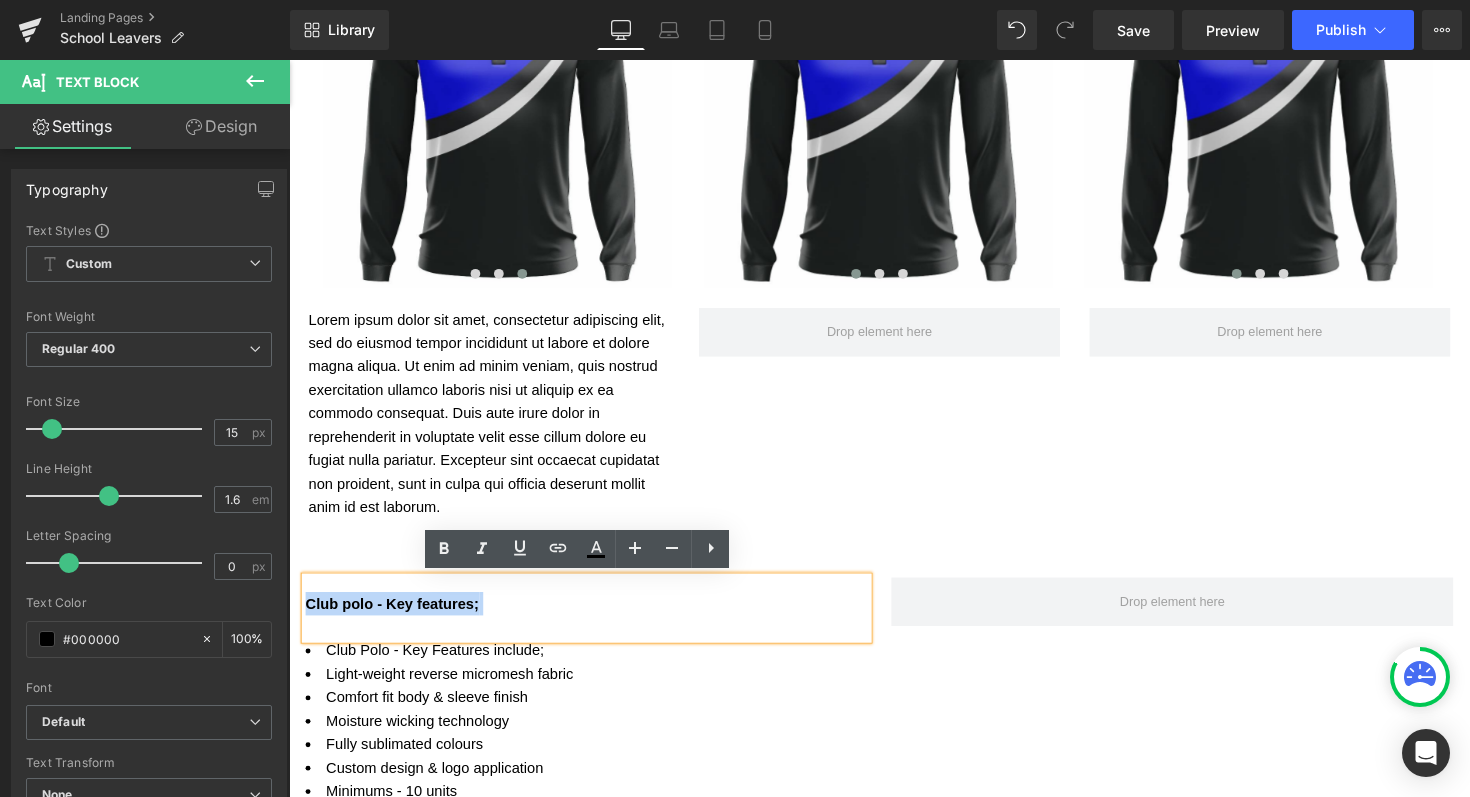 copy on "Club polo - Key features;" 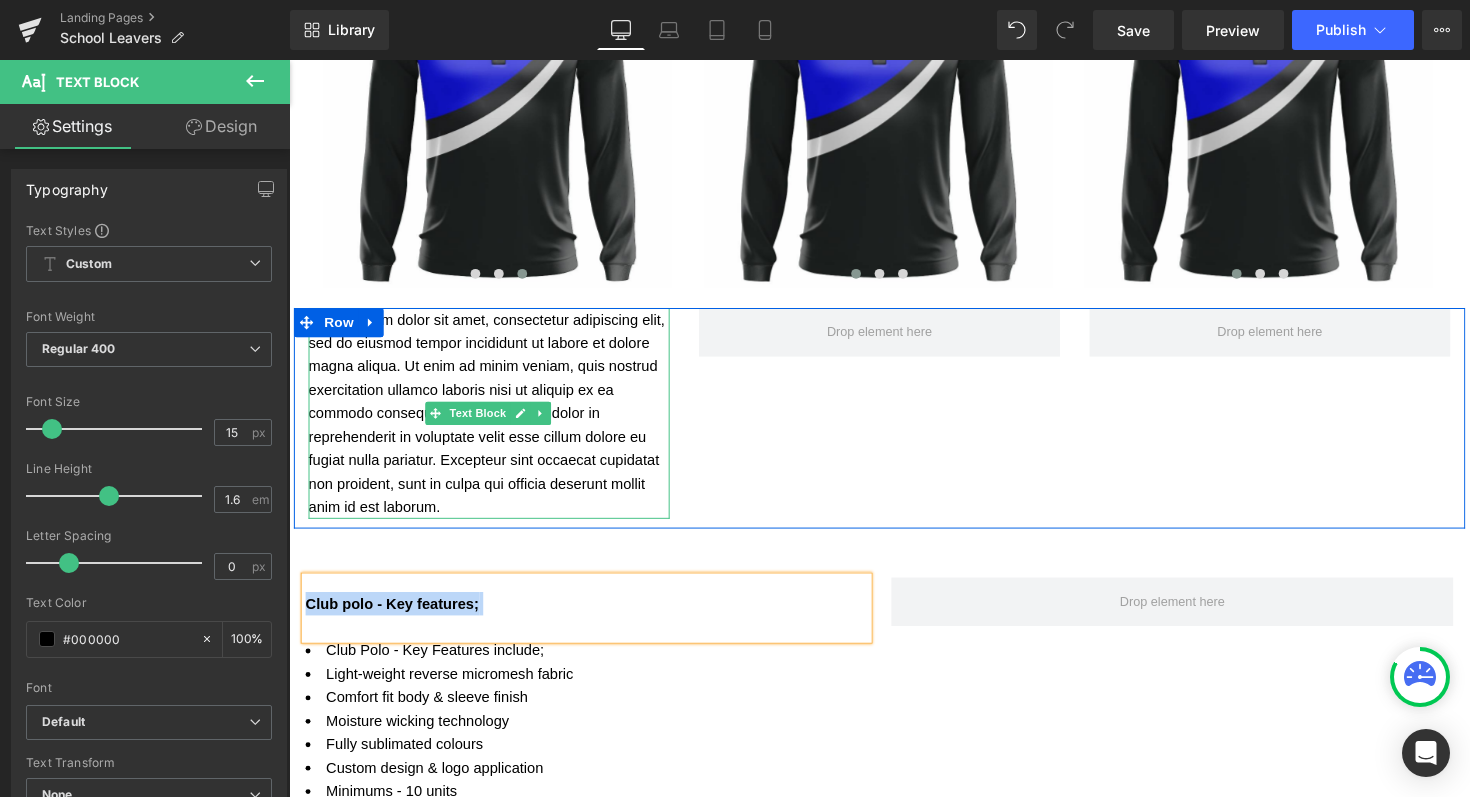 click on "Lorem ipsum dolor sit amet, consectetur adipiscing elit, sed do eiusmod tempor incididunt ut labore et dolore magna aliqua. Ut enim ad minim veniam, quis nostrud exercitation ullamco laboris nisi ut aliquip ex ea commodo consequat. Duis aute irure dolor in reprehenderit in voluptate velit esse cillum dolore eu fugiat nulla pariatur. Excepteur sint occaecat cupidatat non proident, sunt in culpa qui officia deserunt mollit anim id est laborum." at bounding box center (494, 422) 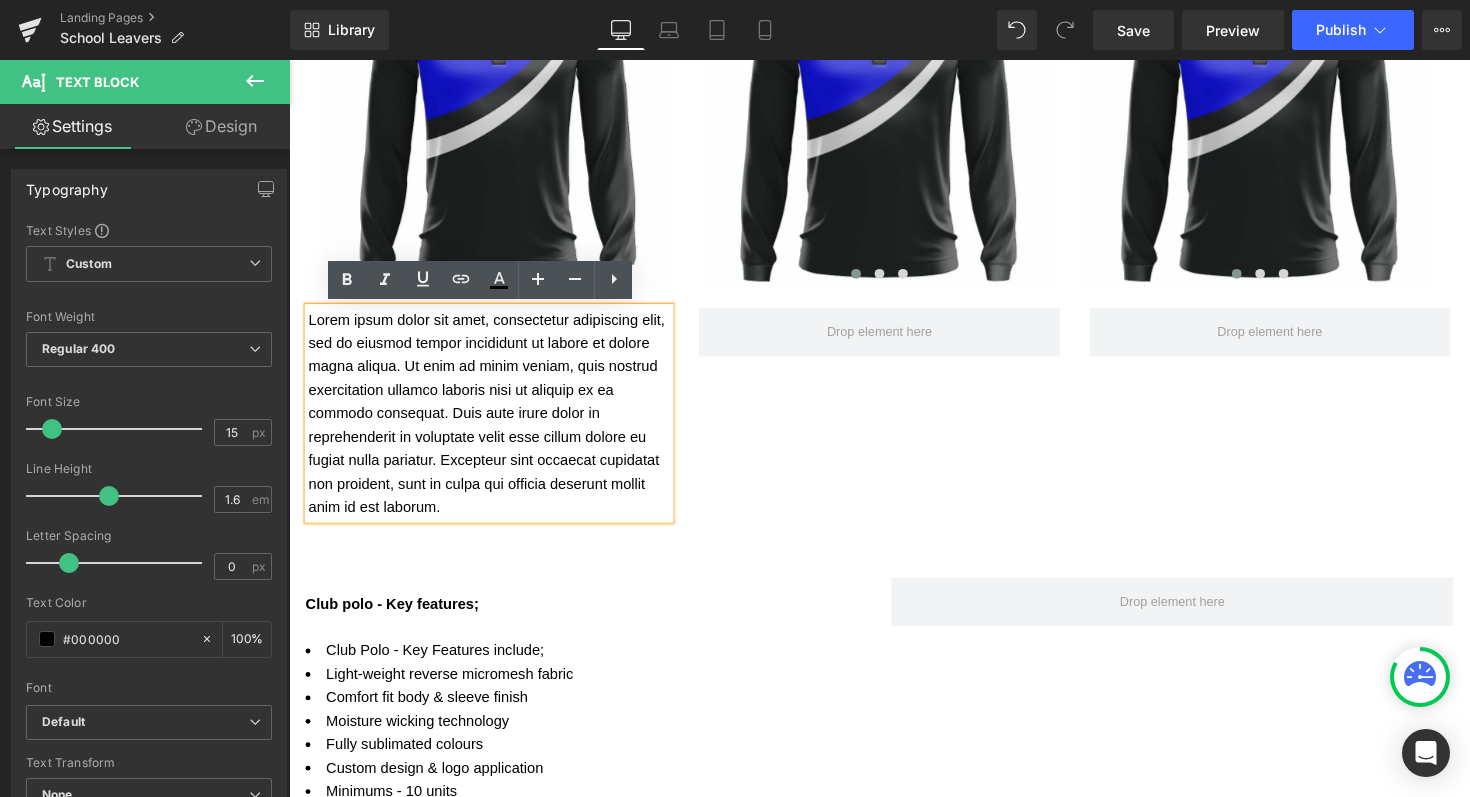 drag, startPoint x: 446, startPoint y: 522, endPoint x: 303, endPoint y: 319, distance: 248.31029 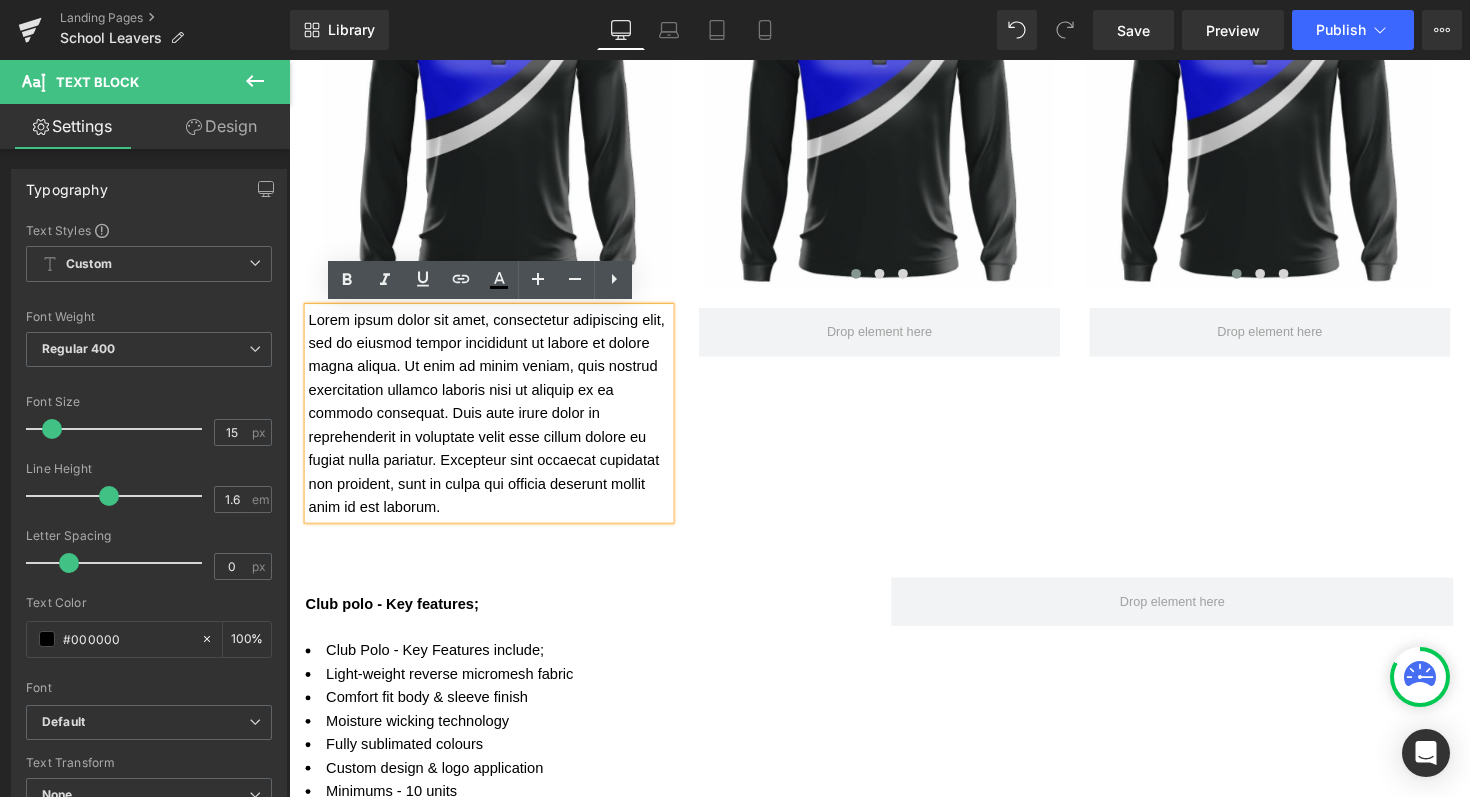 click on "Lorem ipsum dolor sit amet, consectetur adipiscing elit, sed do eiusmod tempor incididunt ut labore et dolore magna aliqua. Ut enim ad minim veniam, quis nostrud exercitation ullamco laboris nisi ut aliquip ex ea commodo consequat. Duis aute irure dolor in reprehenderit in voluptate velit esse cillum dolore eu fugiat nulla pariatur. Excepteur sint occaecat cupidatat non proident, sunt in culpa qui officia deserunt mollit anim id est laborum." at bounding box center (494, 422) 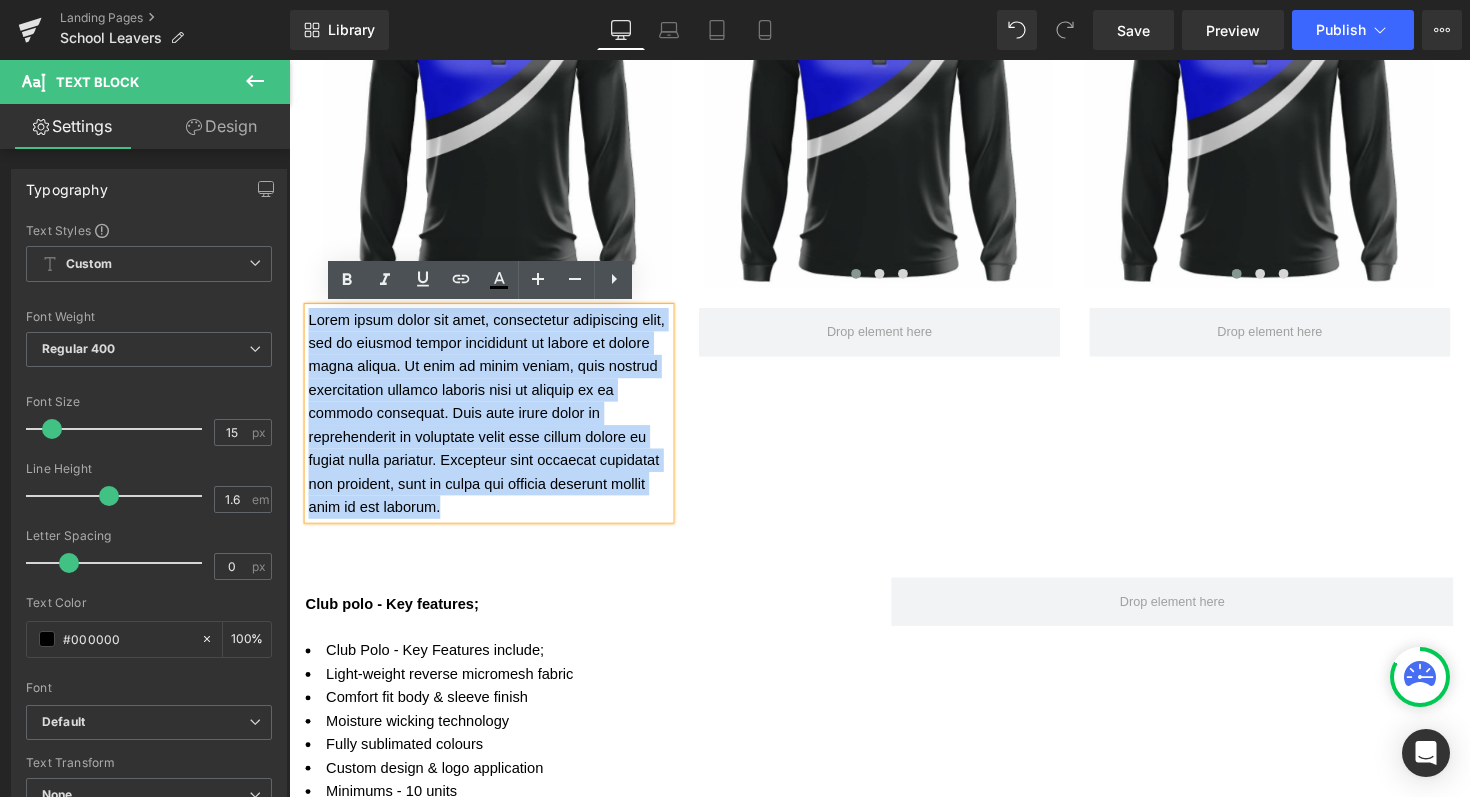 drag, startPoint x: 450, startPoint y: 517, endPoint x: 304, endPoint y: 327, distance: 239.61636 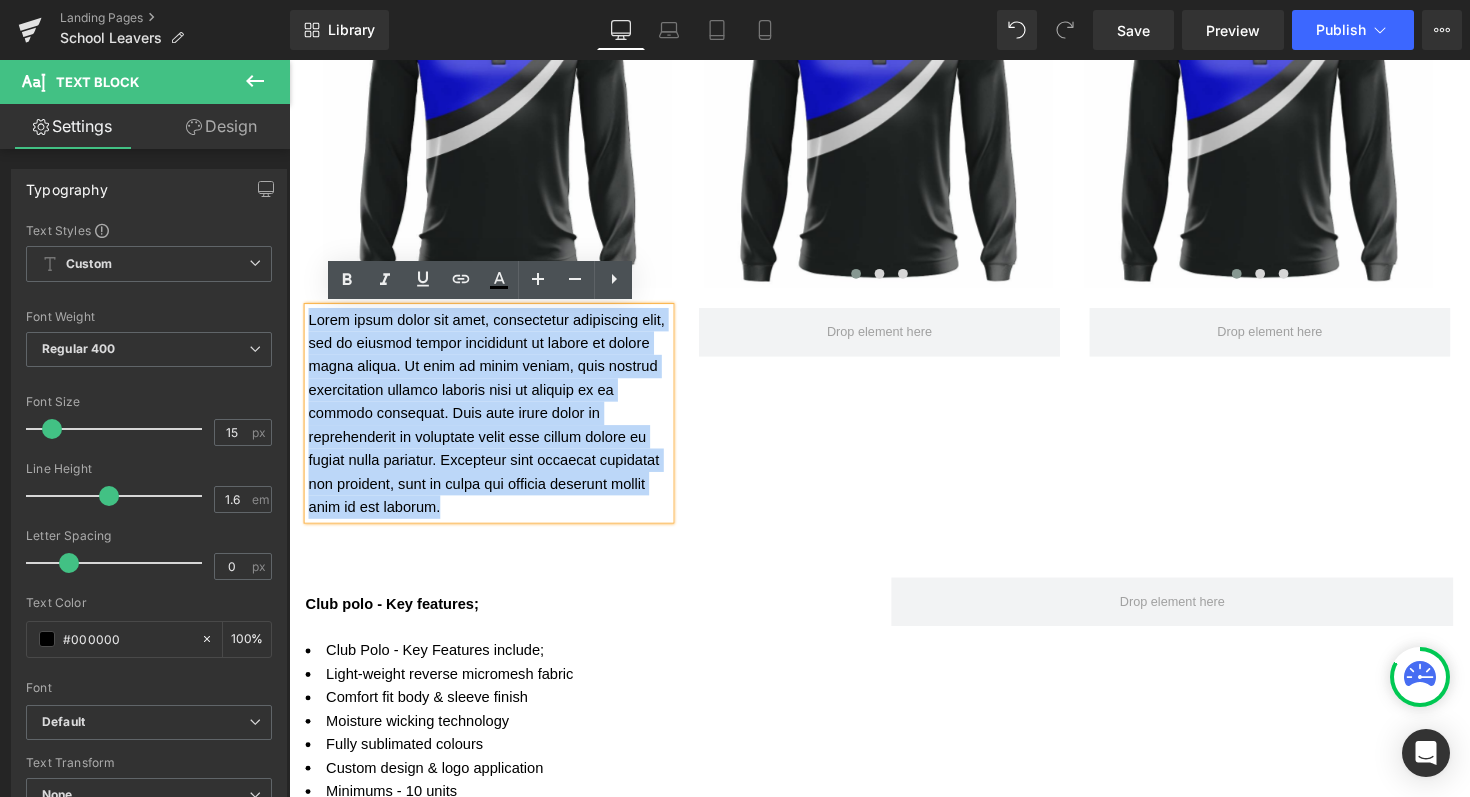 click on "Lorem ipsum dolor sit amet, consectetur adipiscing elit, sed do eiusmod tempor incididunt ut labore et dolore magna aliqua. Ut enim ad minim veniam, quis nostrud exercitation ullamco laboris nisi ut aliquip ex ea commodo consequat. Duis aute irure dolor in reprehenderit in voluptate velit esse cillum dolore eu fugiat nulla pariatur. Excepteur sint occaecat cupidatat non proident, sunt in culpa qui officia deserunt mollit anim id est laborum." at bounding box center [494, 422] 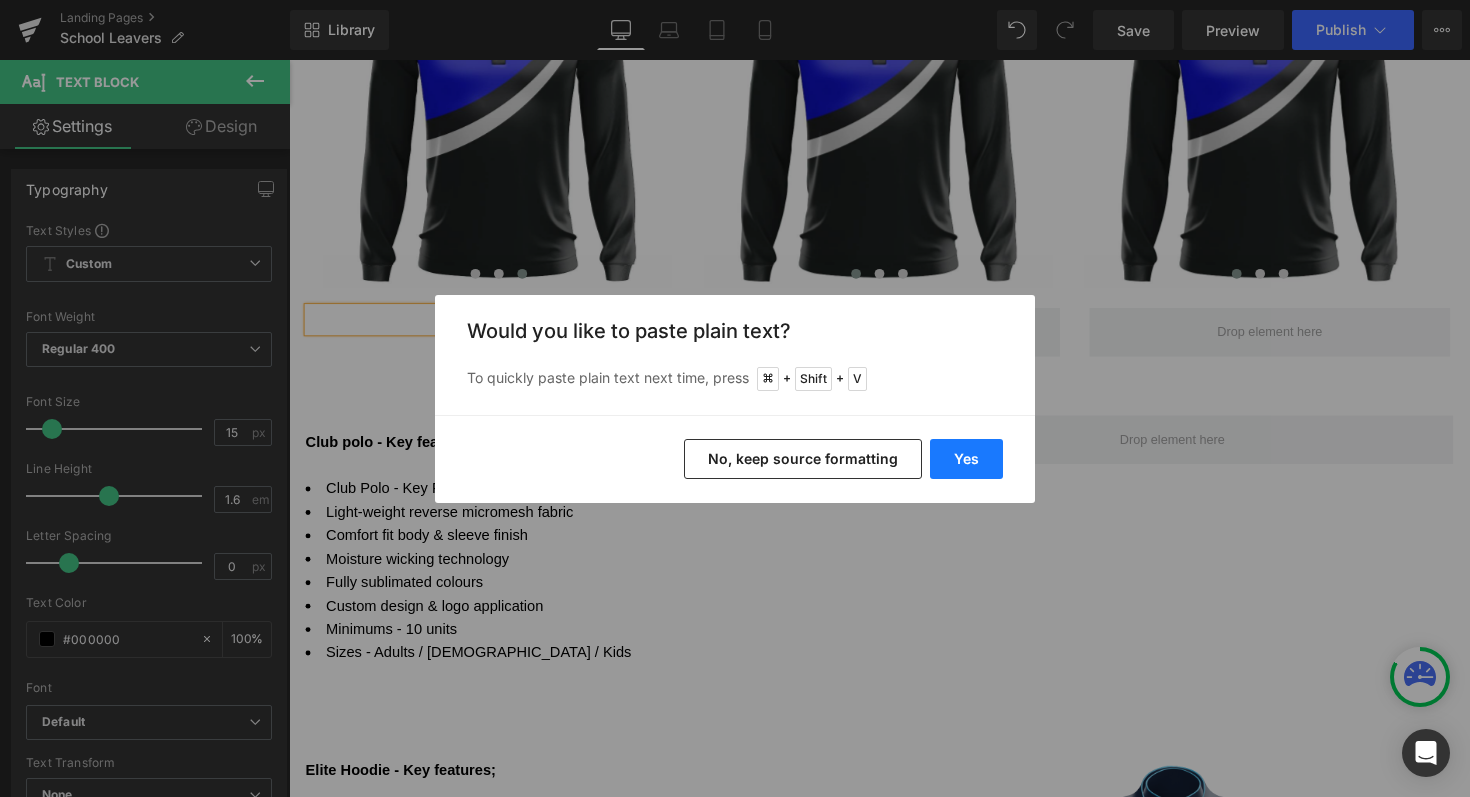 click on "Yes" at bounding box center (966, 459) 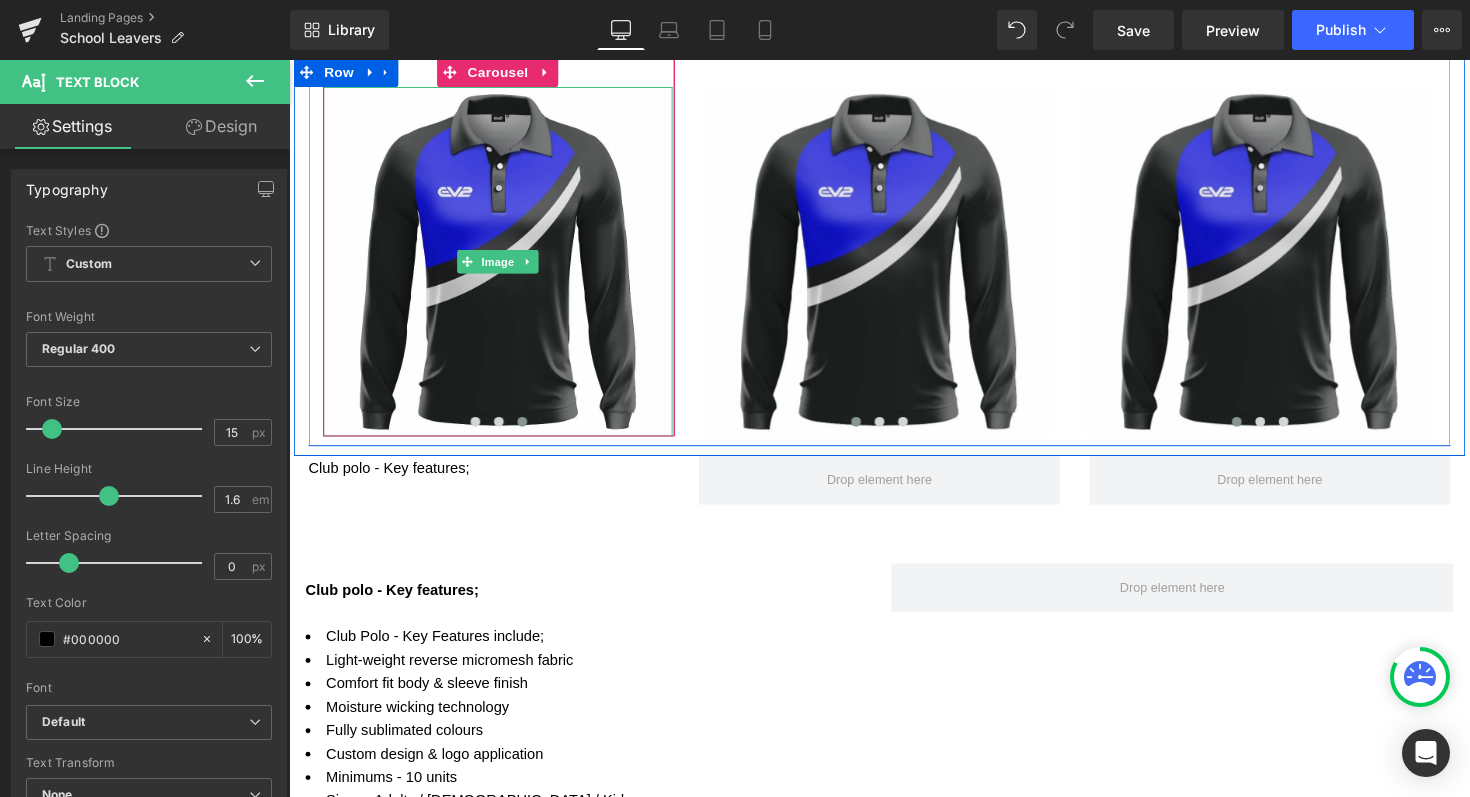 scroll, scrollTop: 808, scrollLeft: 0, axis: vertical 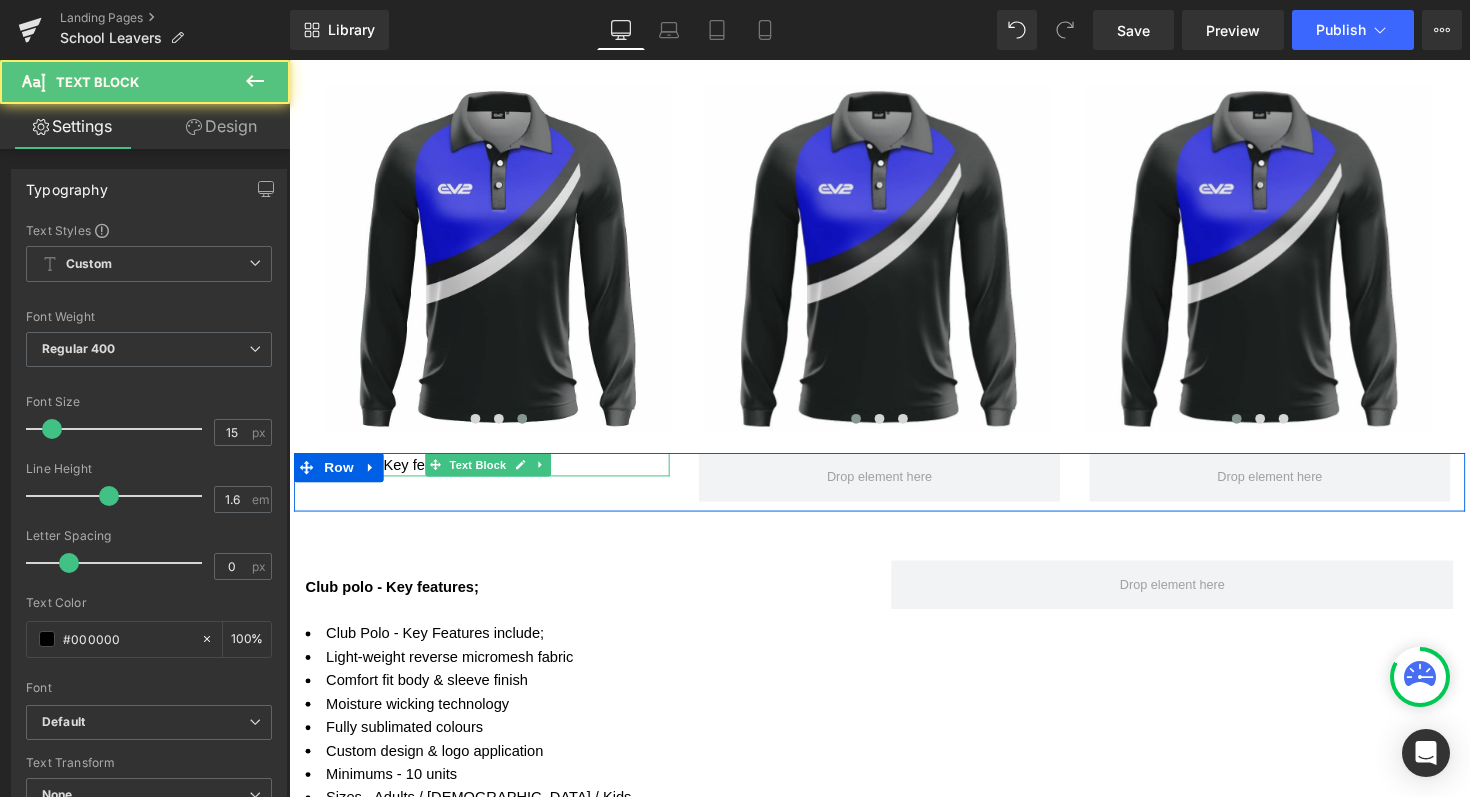 click on "Club polo - Key features;" at bounding box center (494, 475) 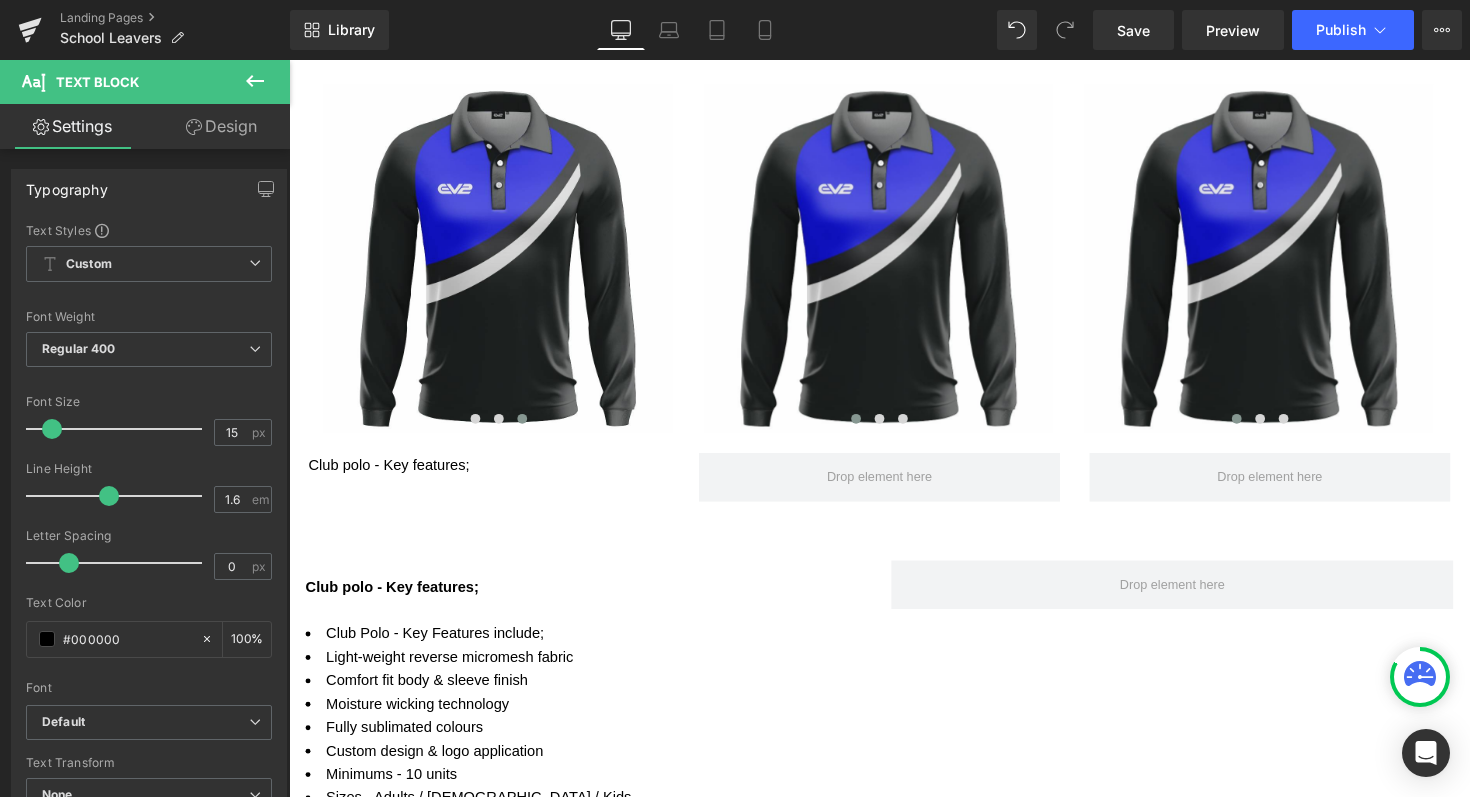 click 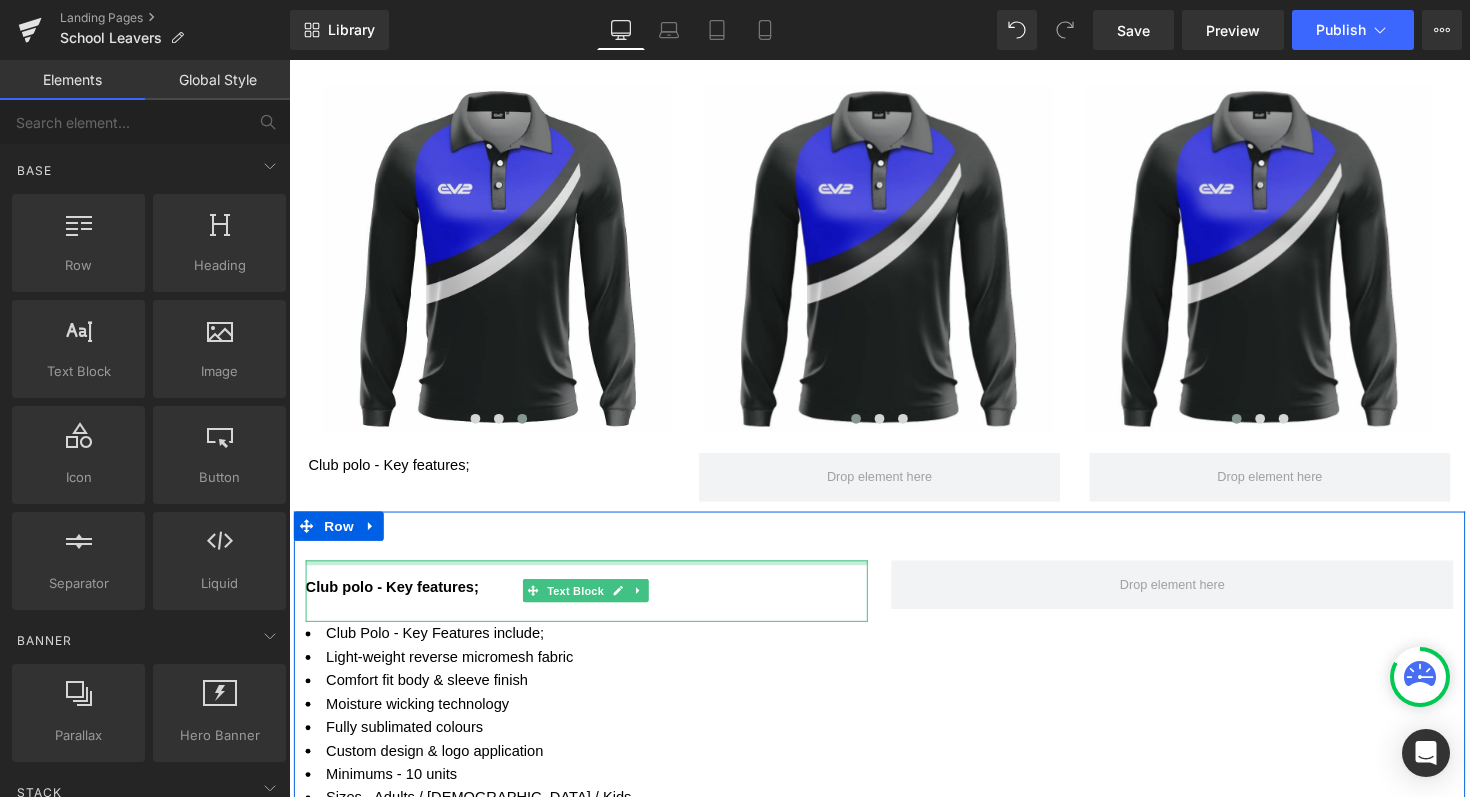 click at bounding box center [289, 60] 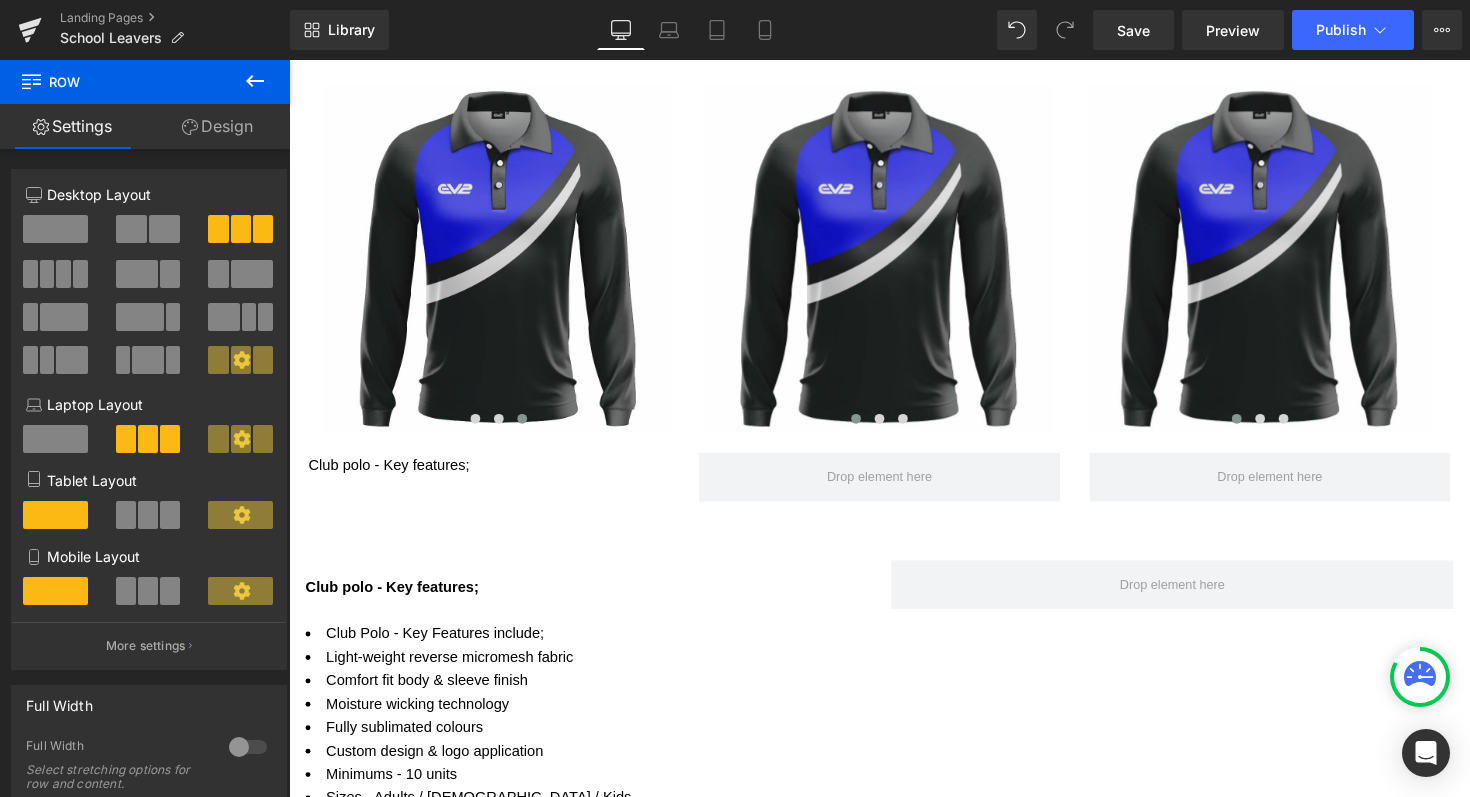 click 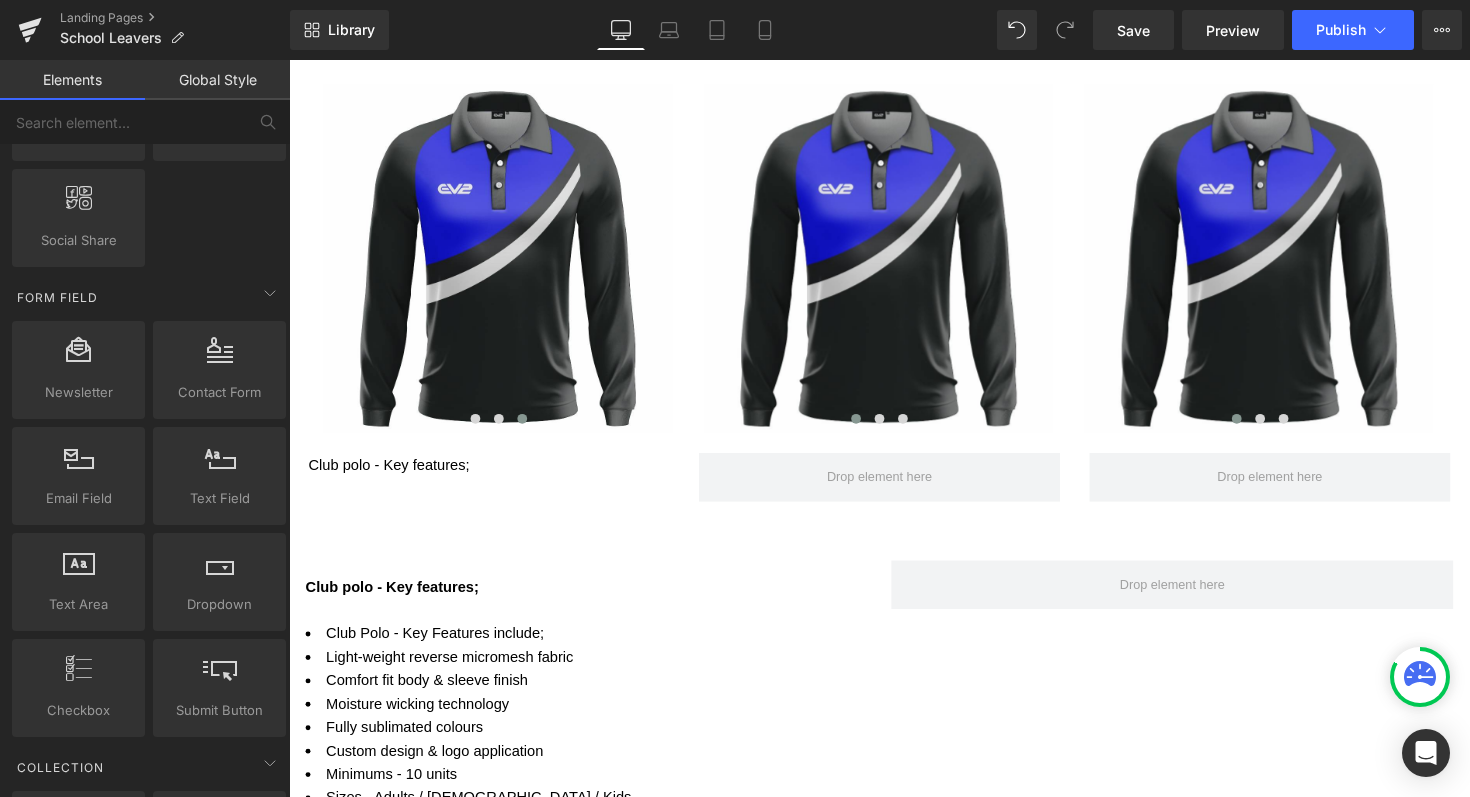 scroll, scrollTop: 2726, scrollLeft: 0, axis: vertical 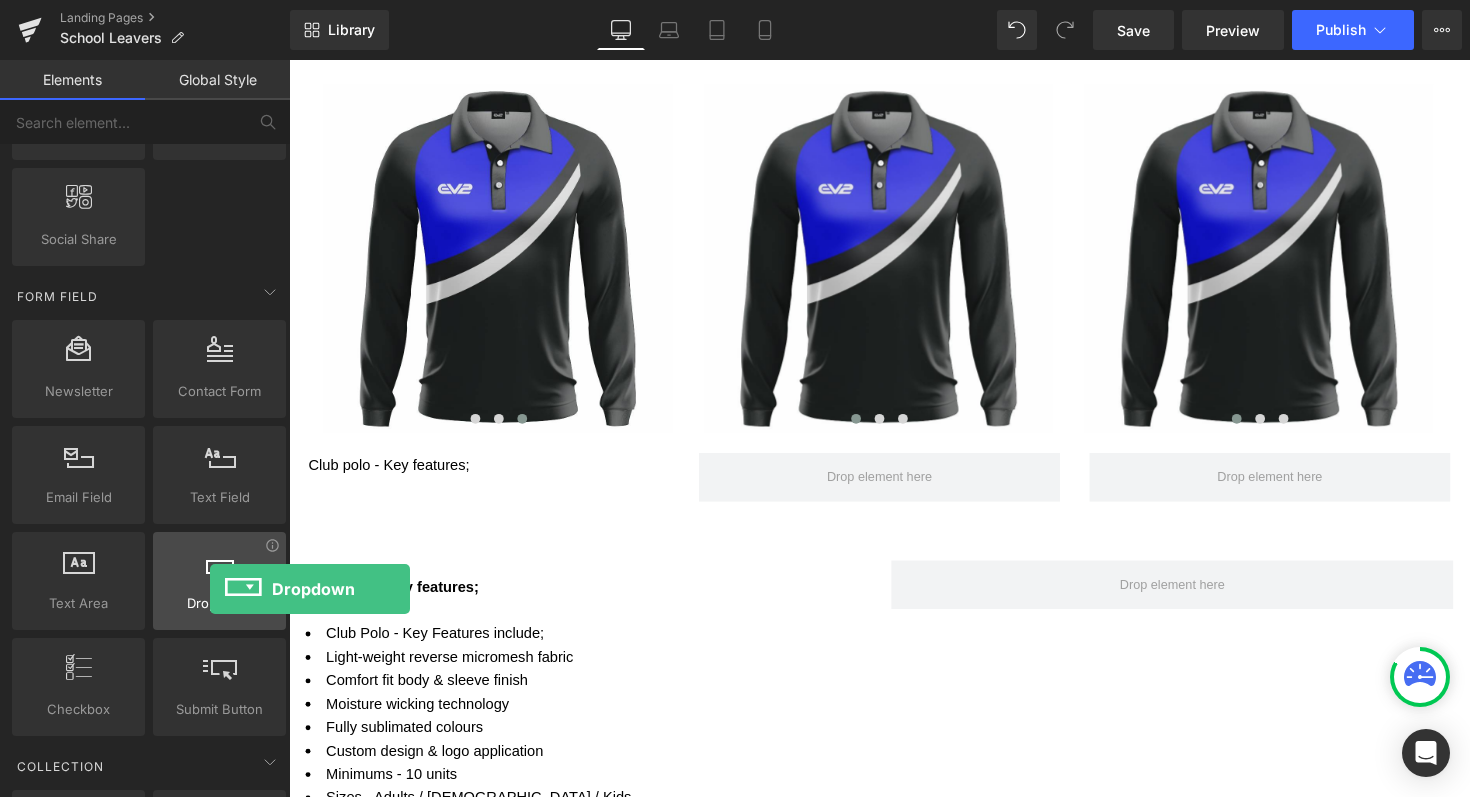 click at bounding box center [219, 570] 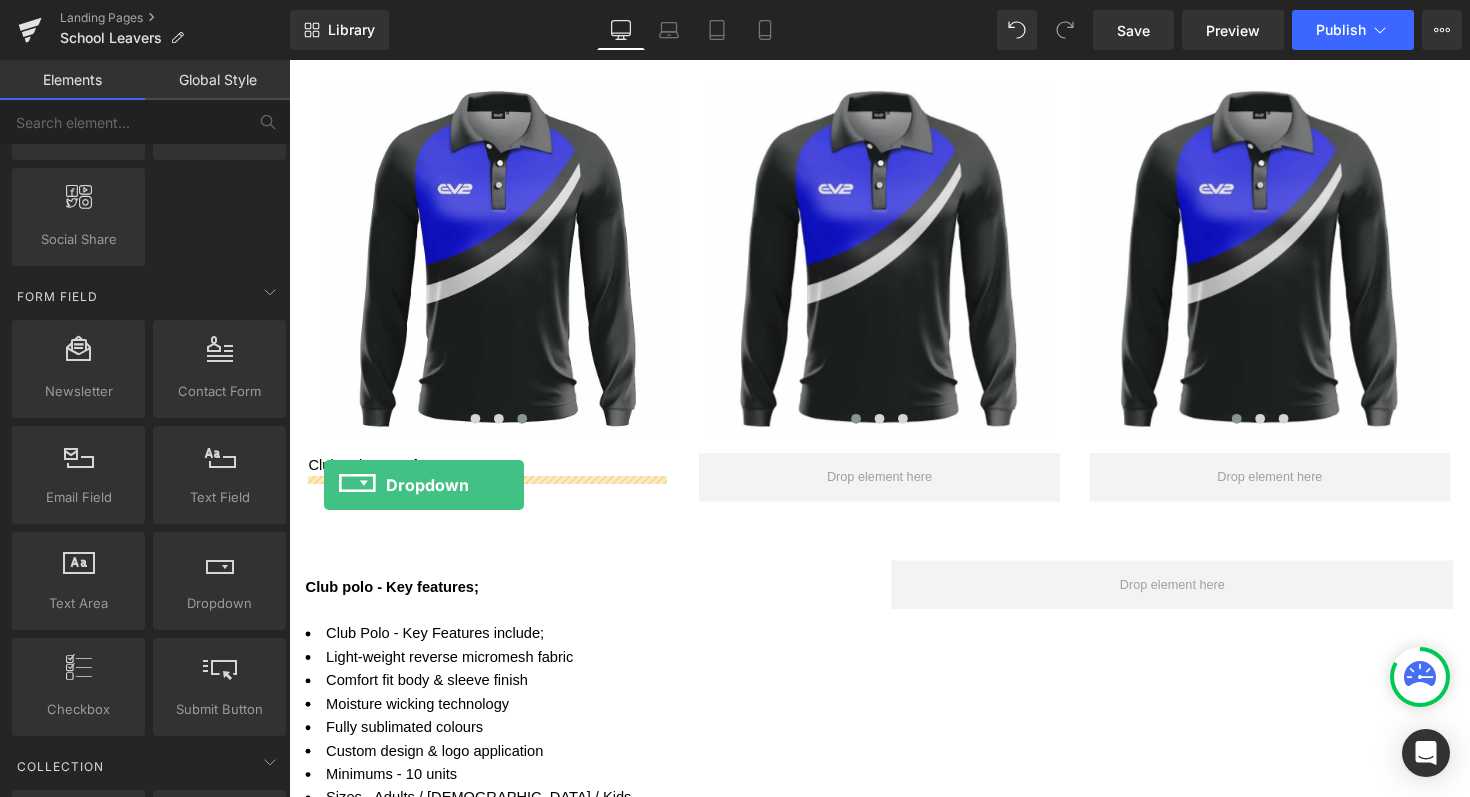 drag, startPoint x: 499, startPoint y: 649, endPoint x: 325, endPoint y: 495, distance: 232.36179 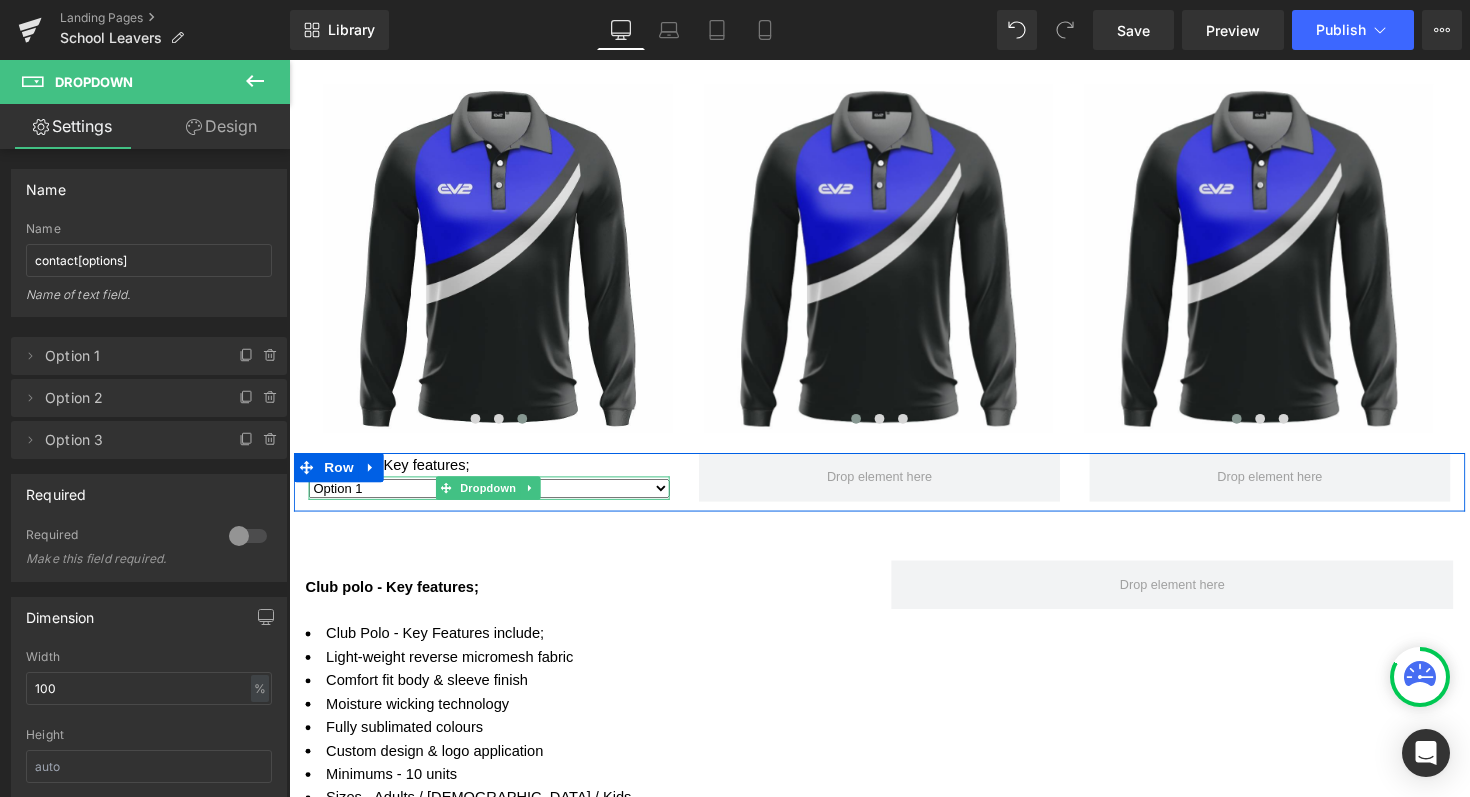 click on "Option 1
Option 2
Option 3" at bounding box center (494, 499) 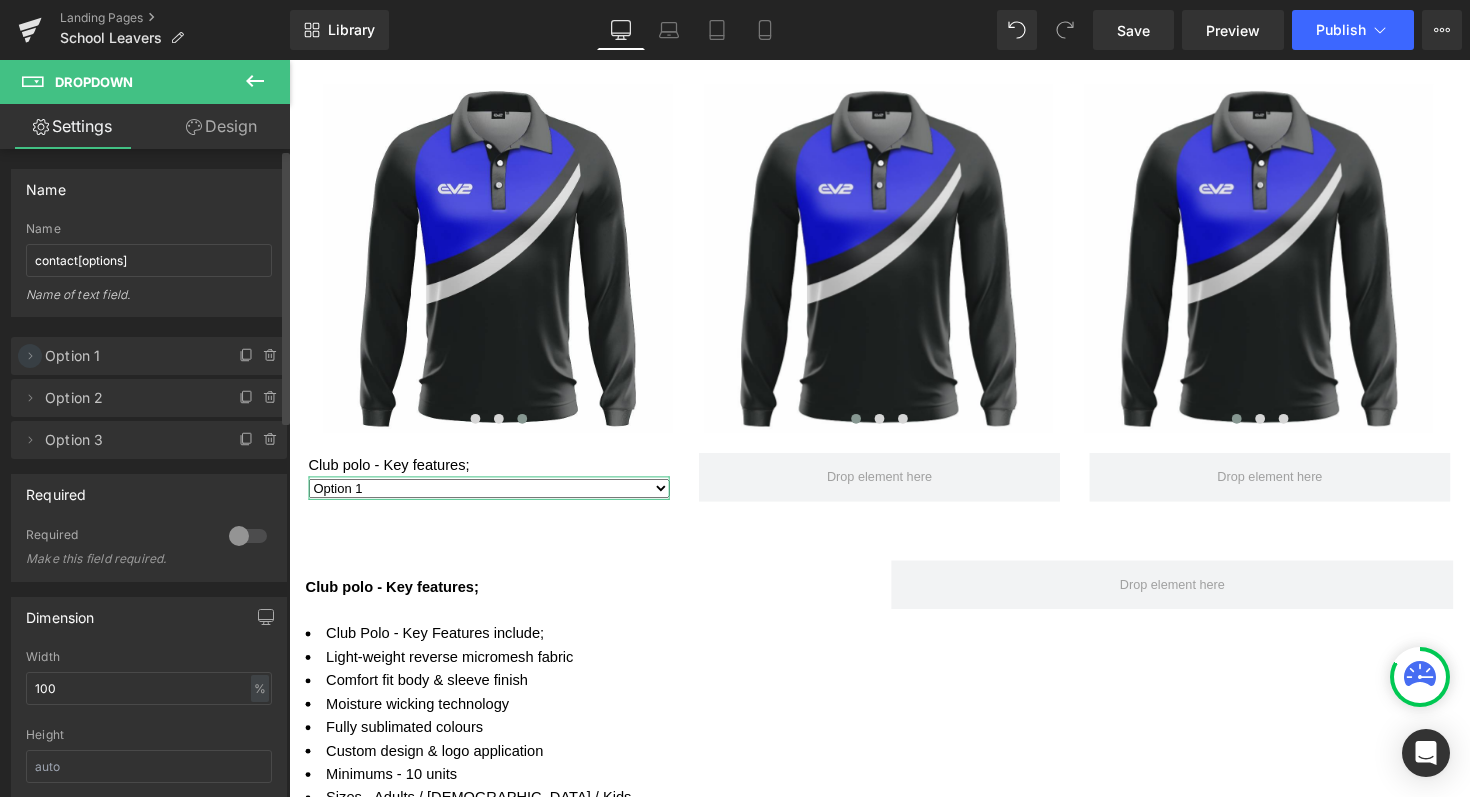 click 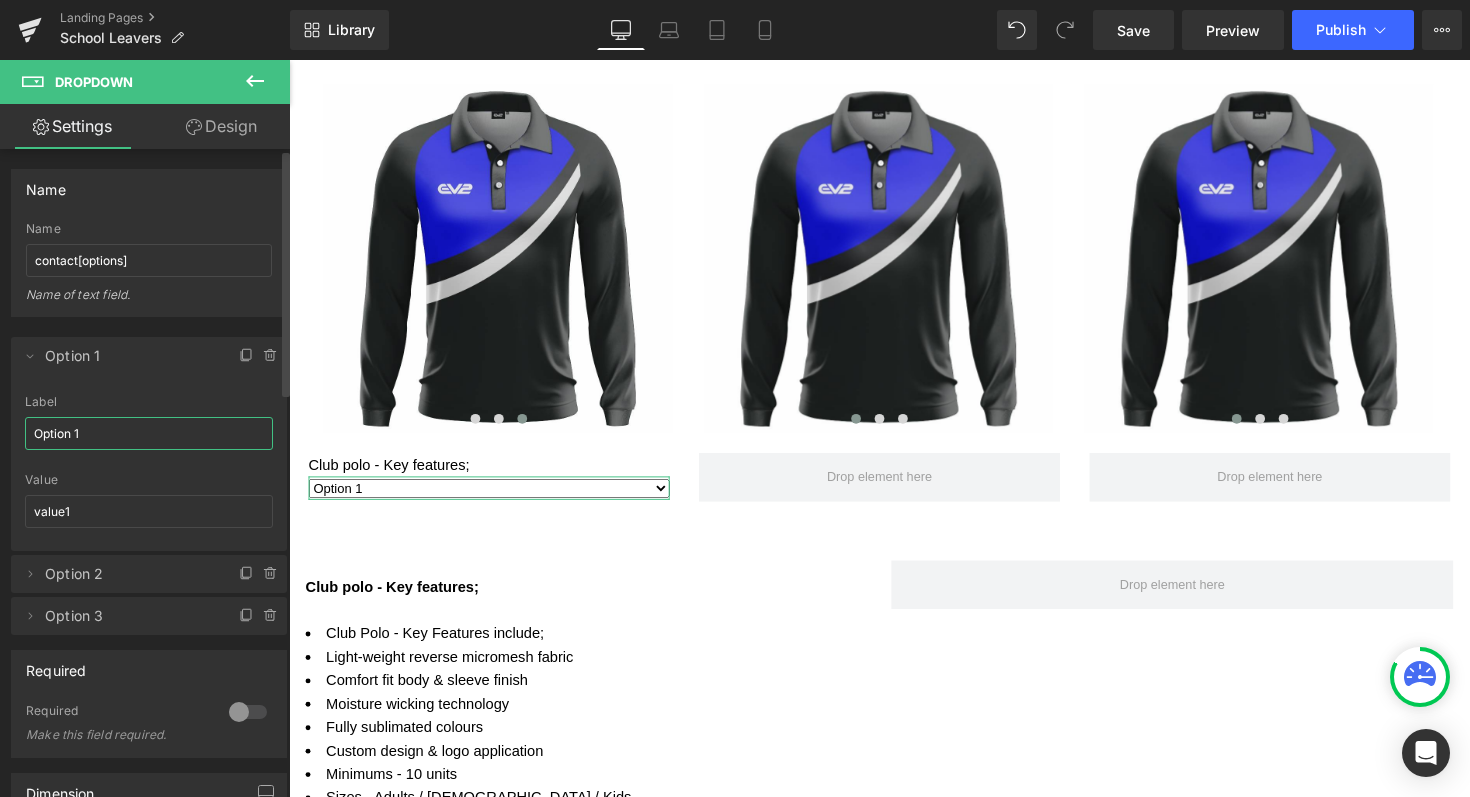 drag, startPoint x: 106, startPoint y: 432, endPoint x: 12, endPoint y: 435, distance: 94.04786 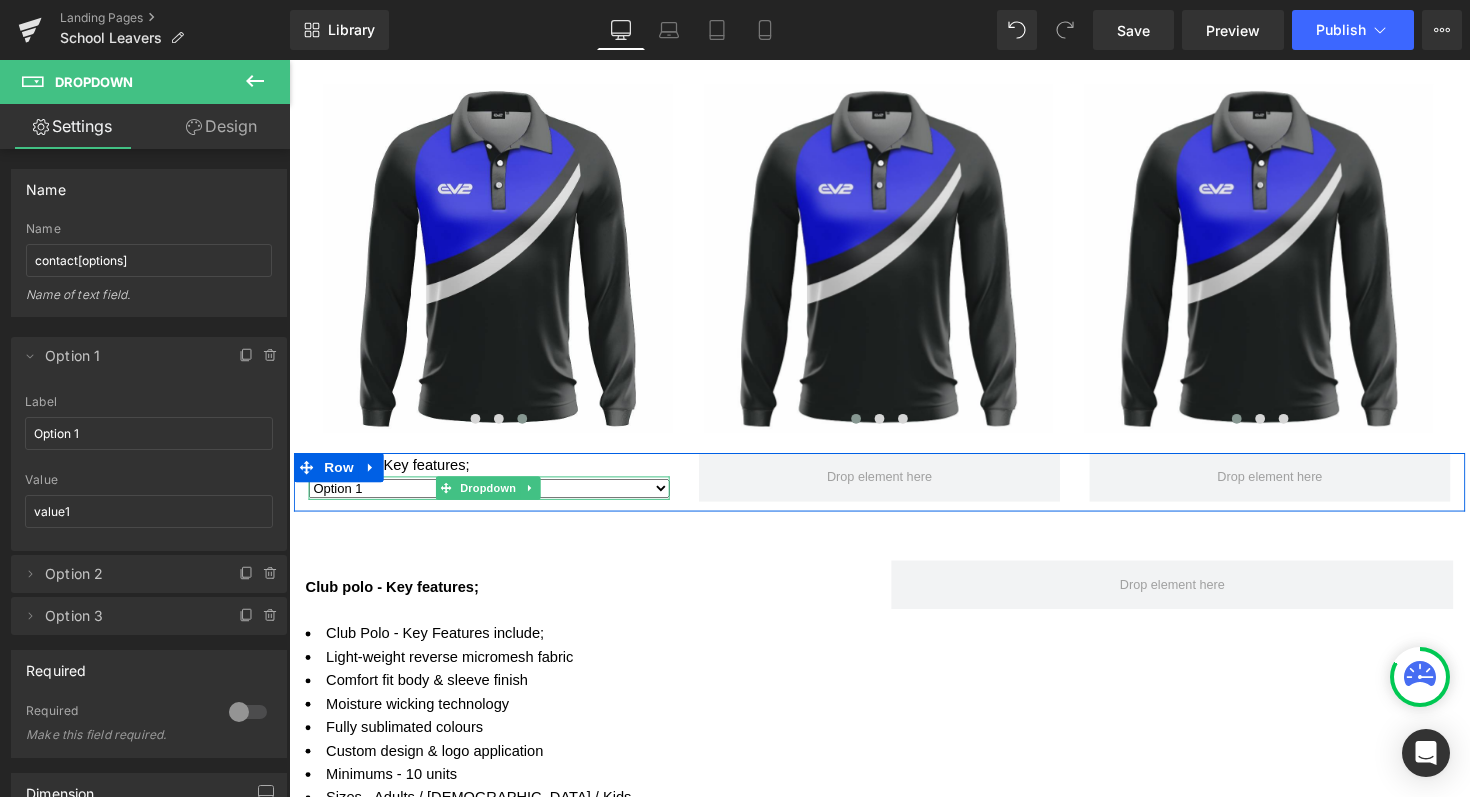 click on "Option 1
Option 2
Option 3" at bounding box center [494, 499] 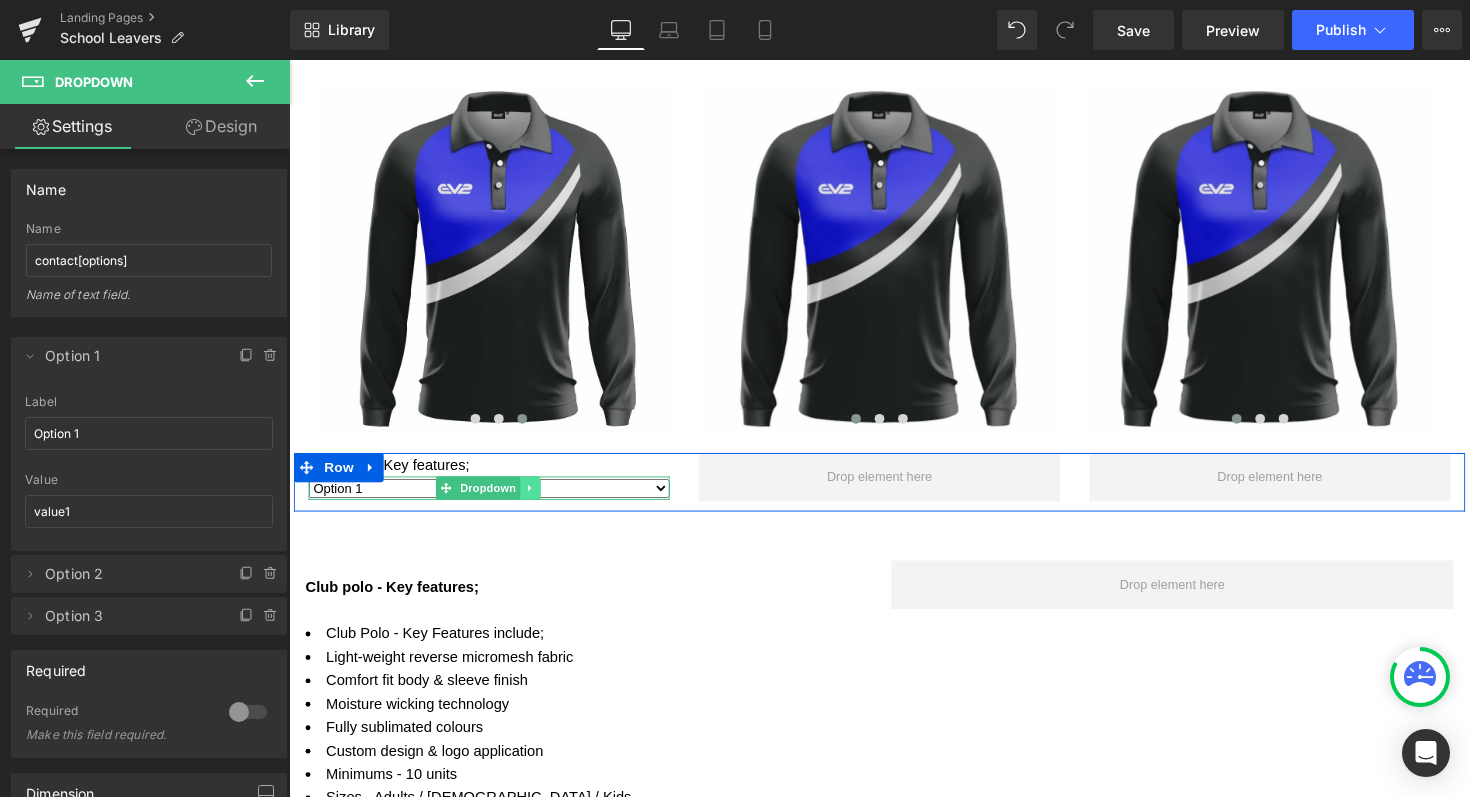 click 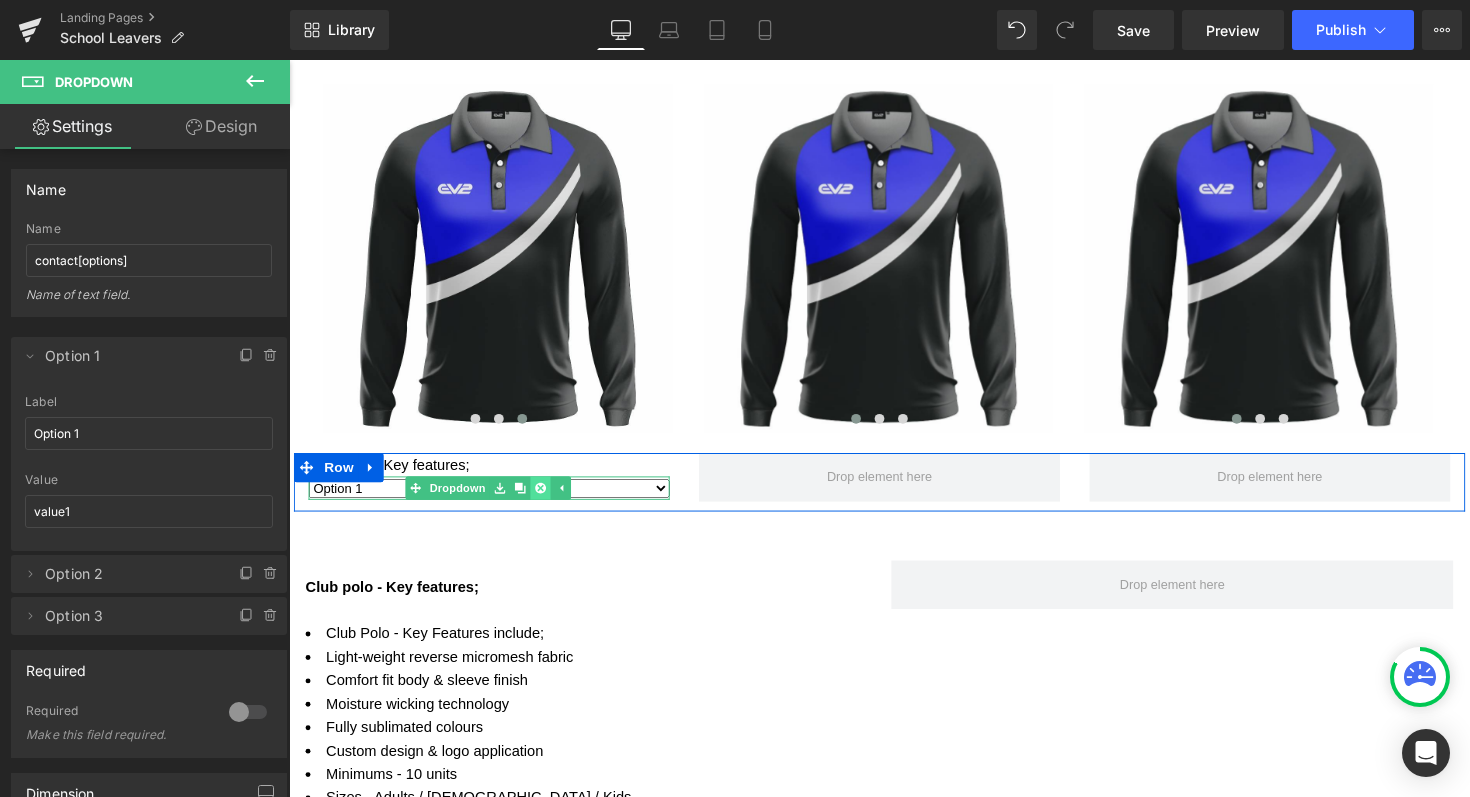 click at bounding box center (546, 499) 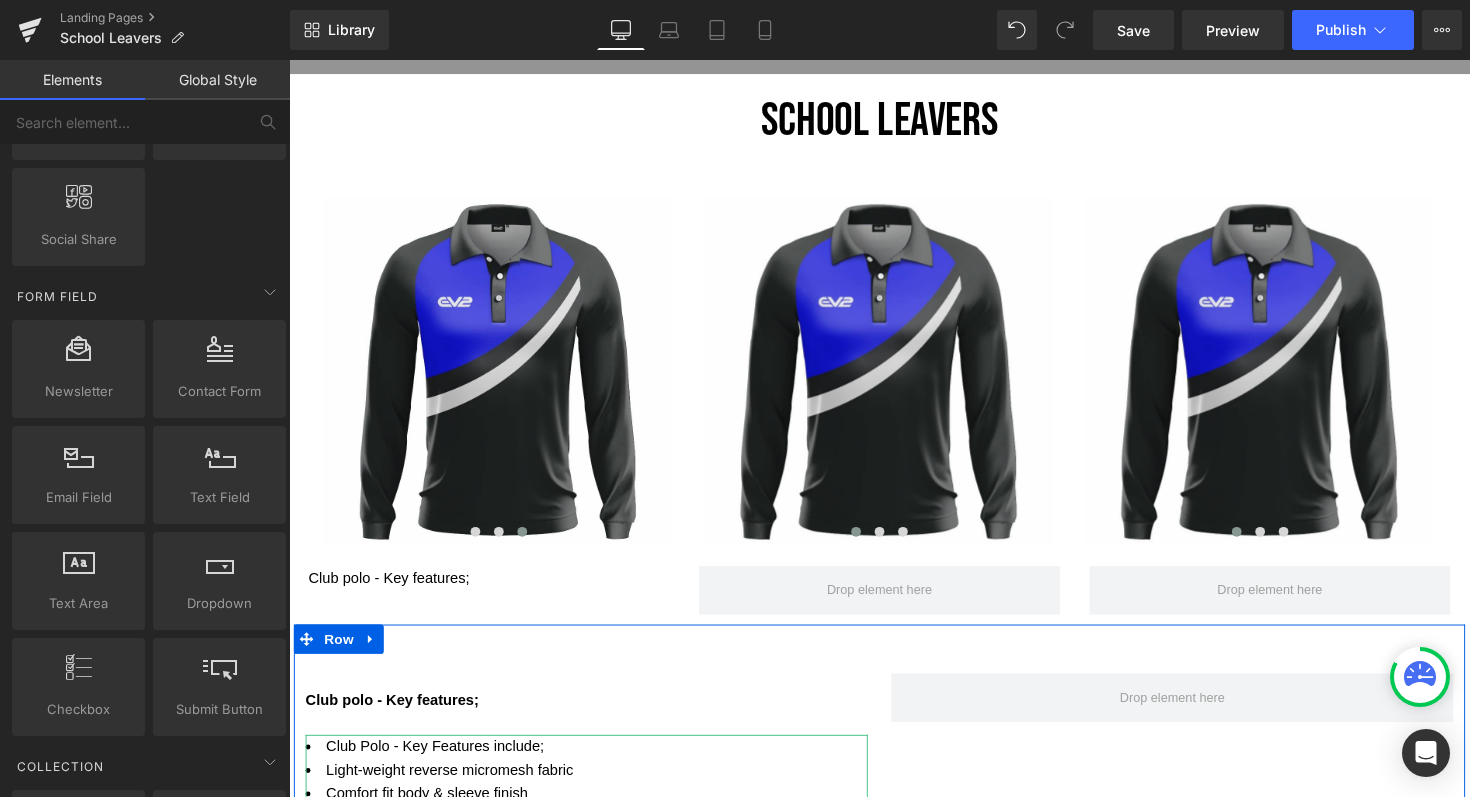 scroll, scrollTop: 695, scrollLeft: 0, axis: vertical 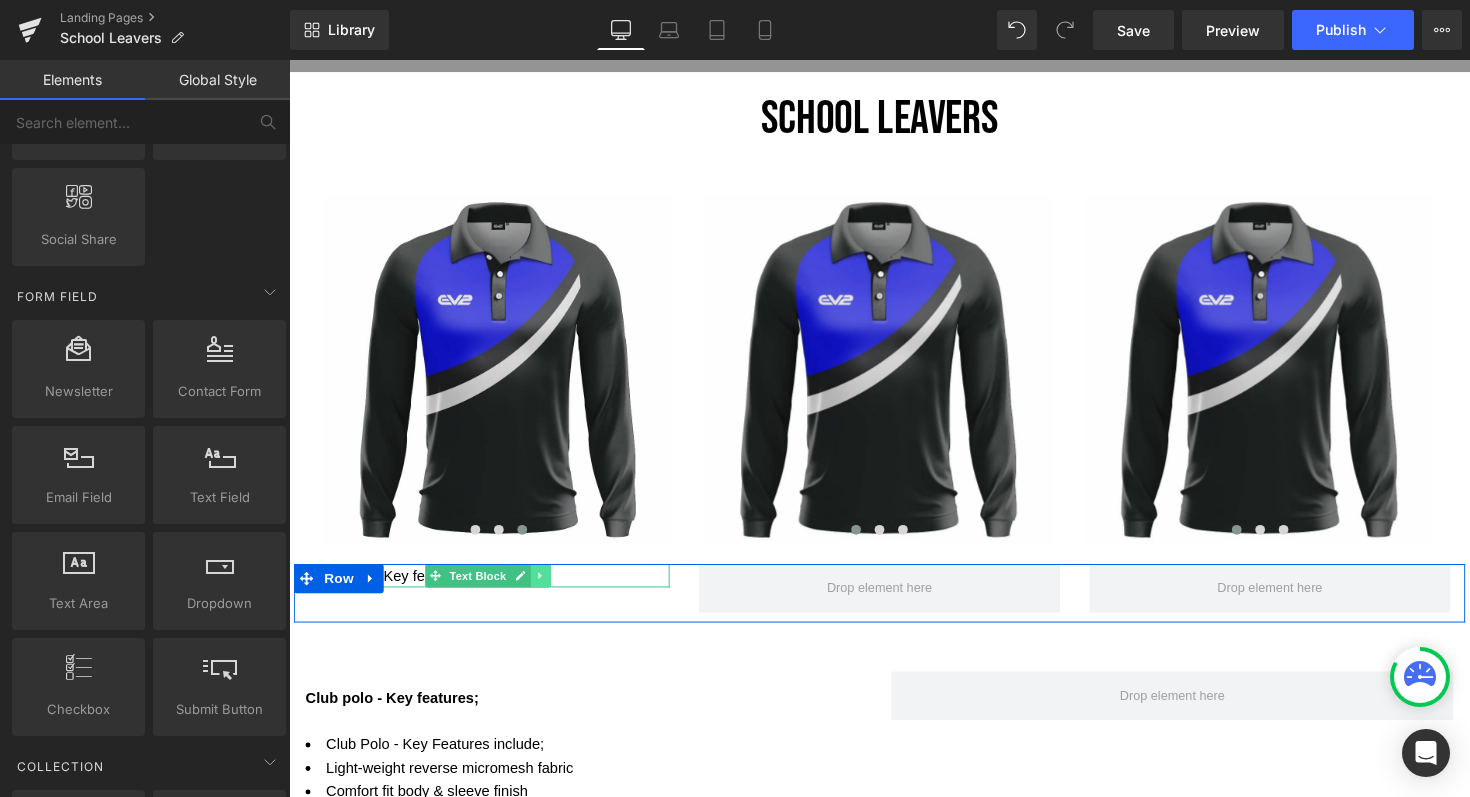 click at bounding box center (547, 588) 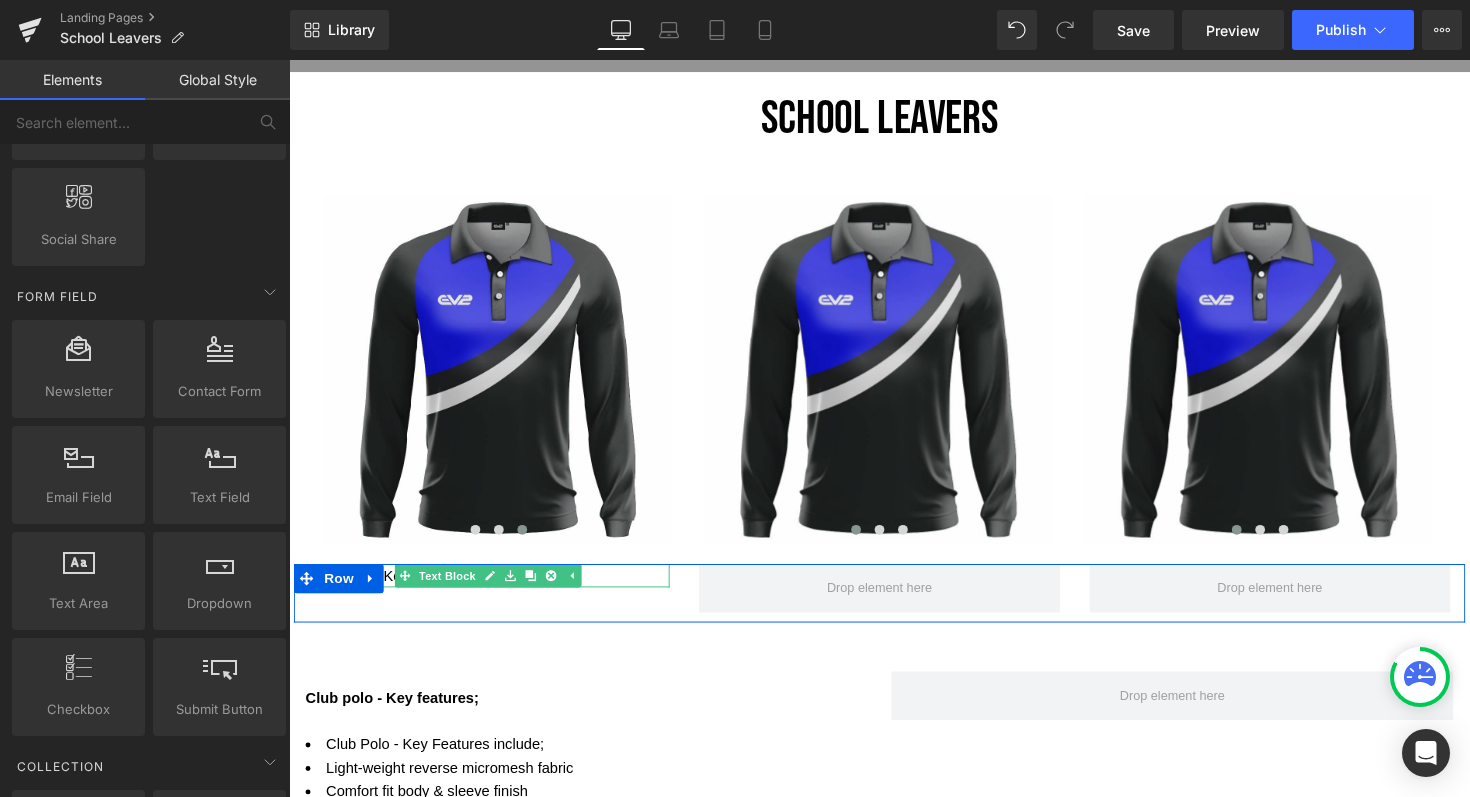 click on "Club polo - Key features;" at bounding box center [494, 588] 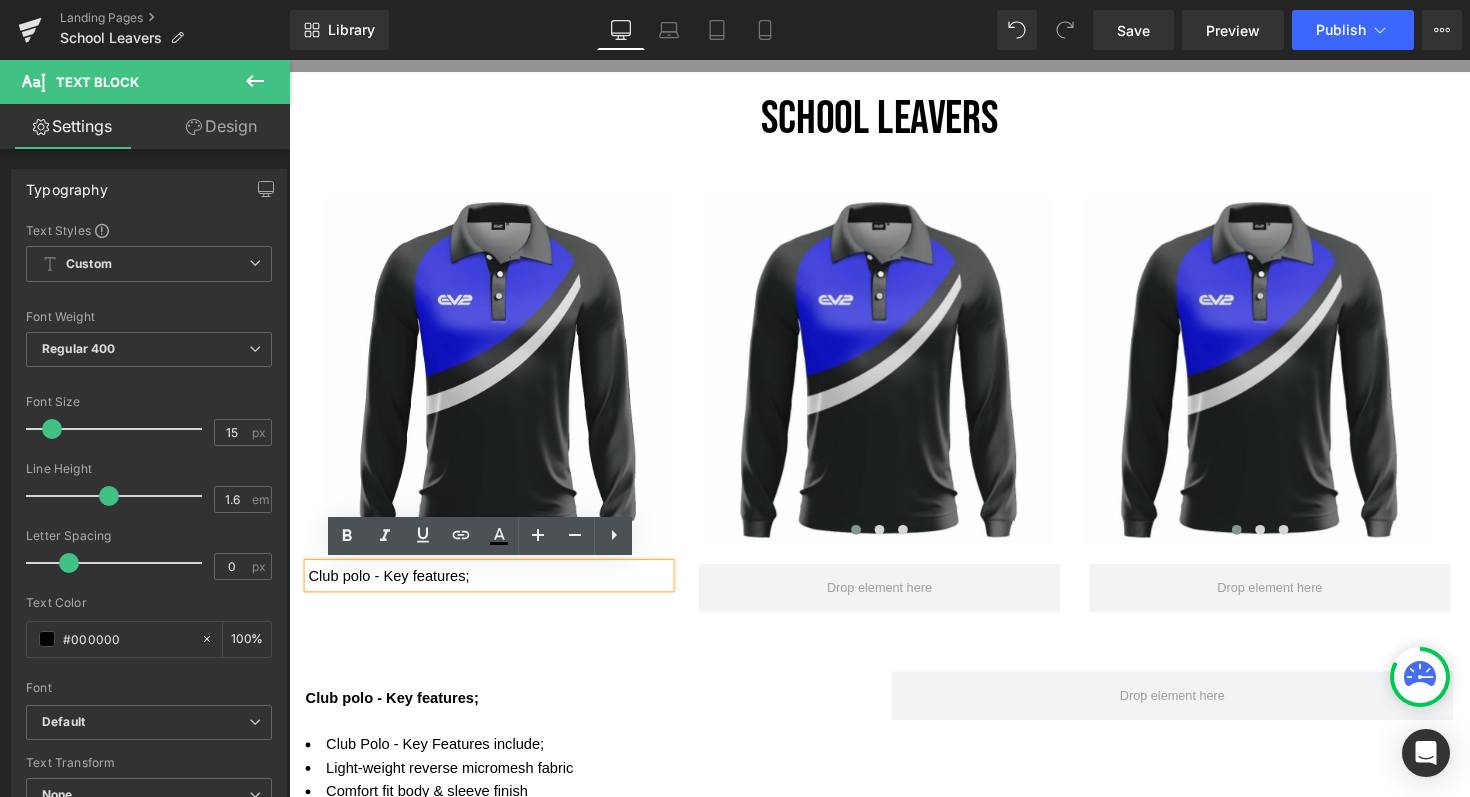 drag, startPoint x: 590, startPoint y: 589, endPoint x: 302, endPoint y: 574, distance: 288.39035 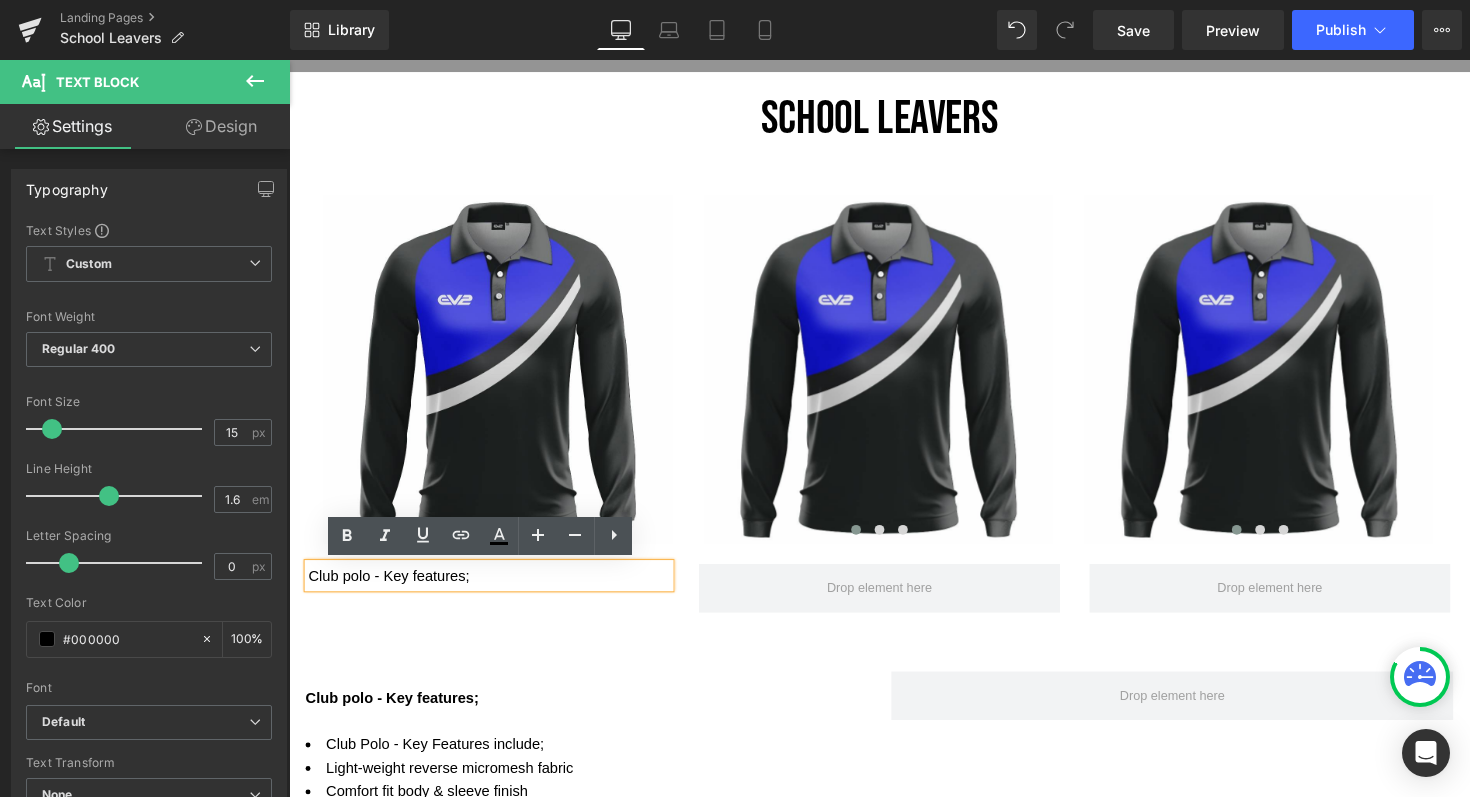 click on "Club polo - Key features;" at bounding box center (494, 588) 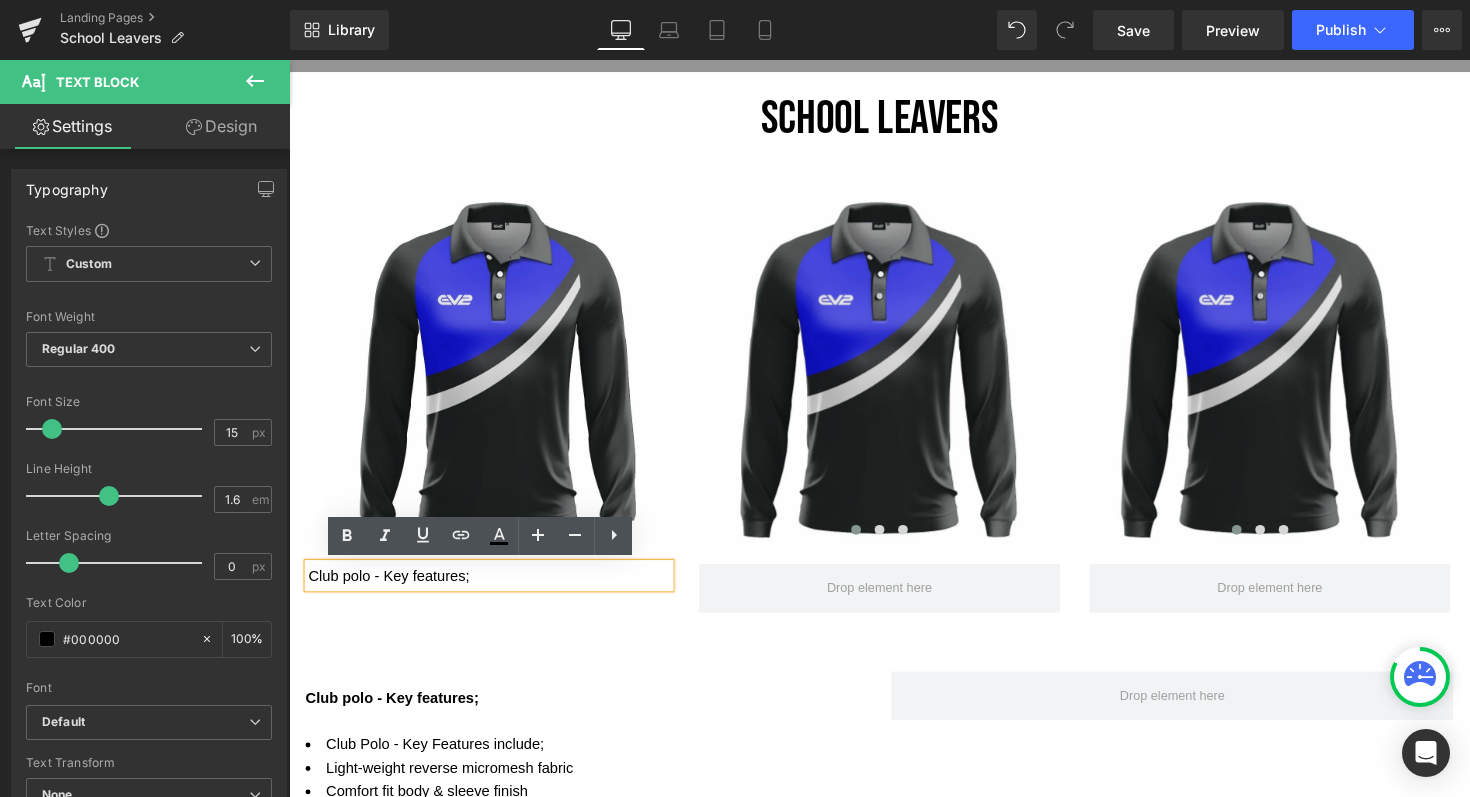 drag, startPoint x: 479, startPoint y: 592, endPoint x: 305, endPoint y: 594, distance: 174.01149 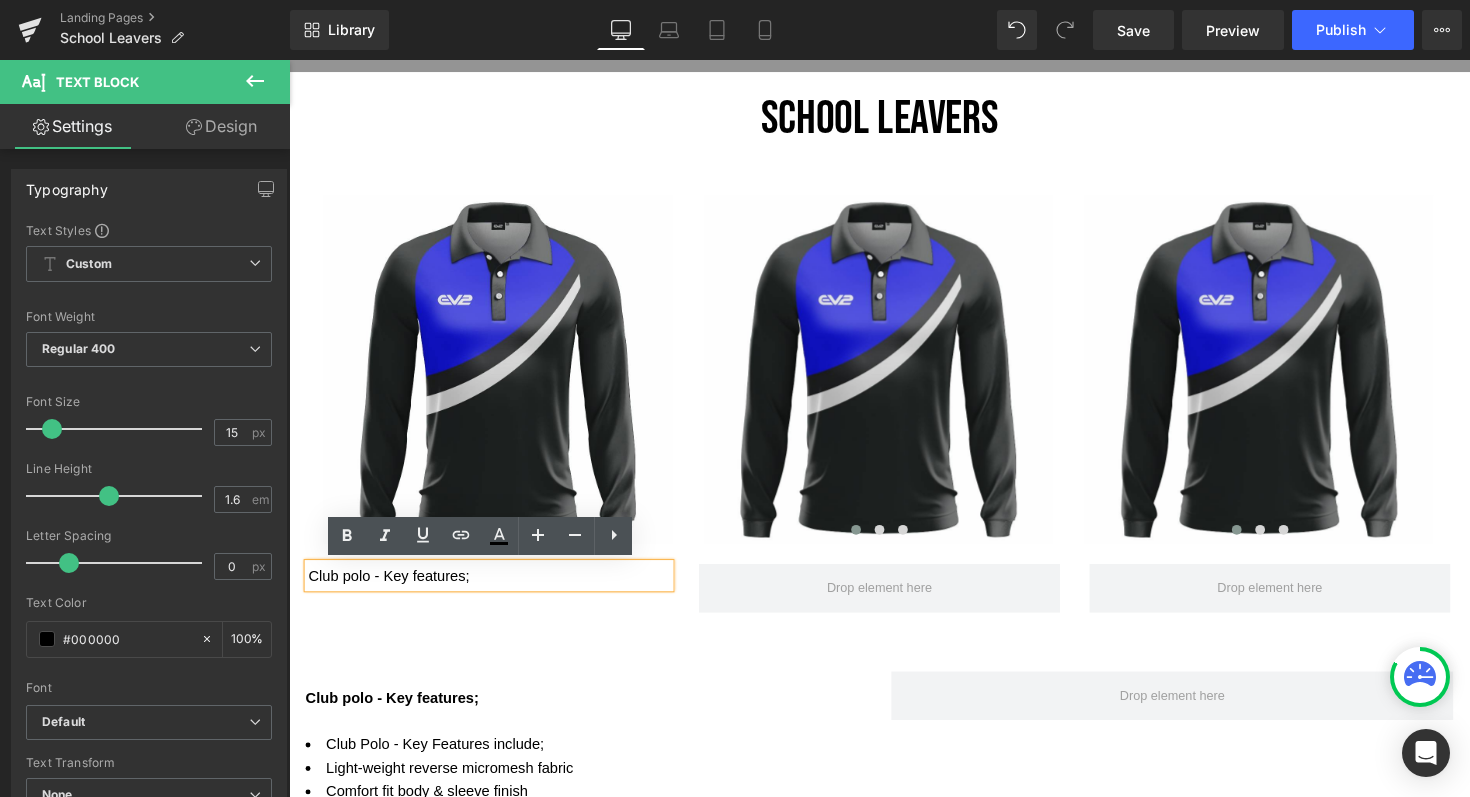 click on "Club polo - Key features;" at bounding box center [494, 588] 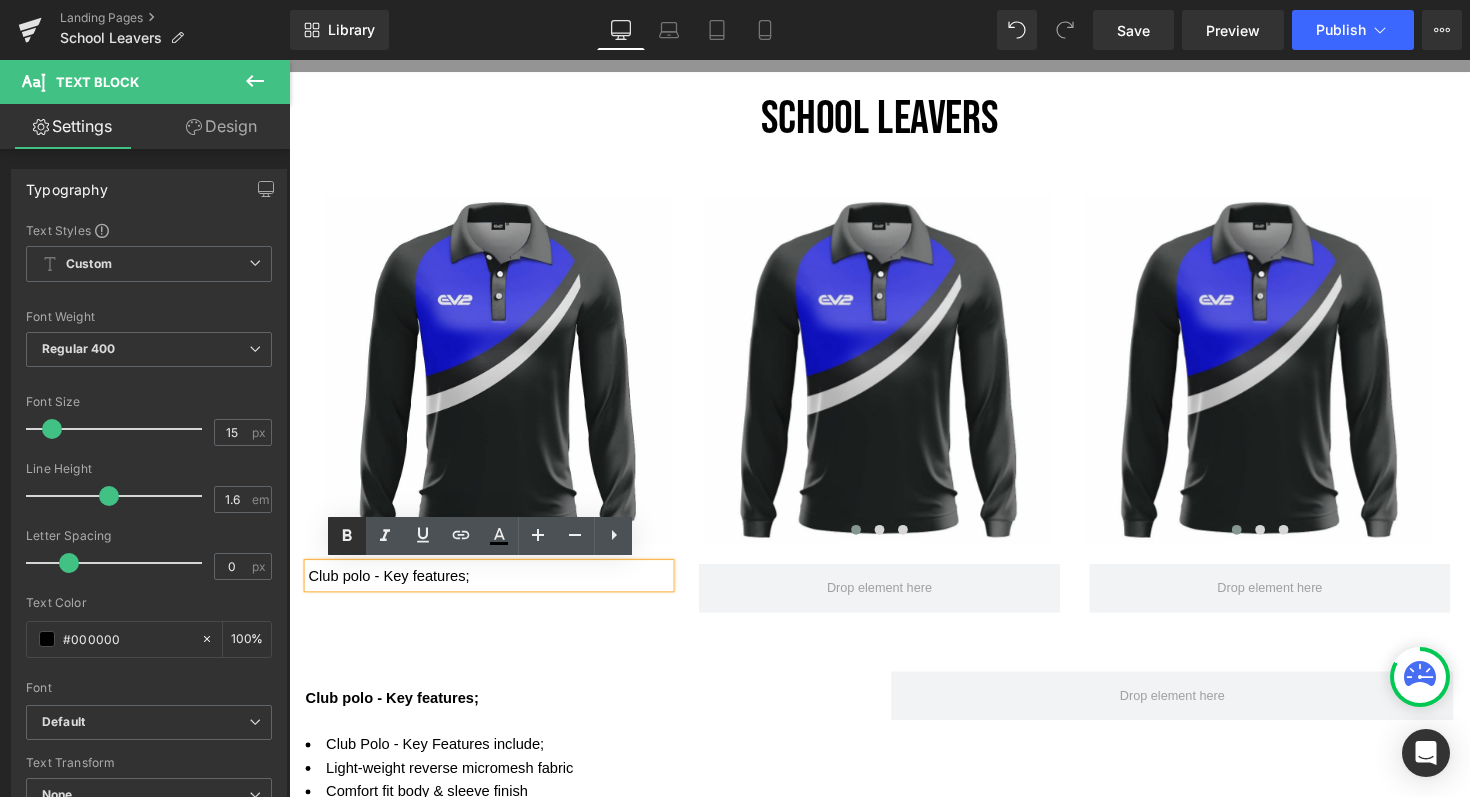 click 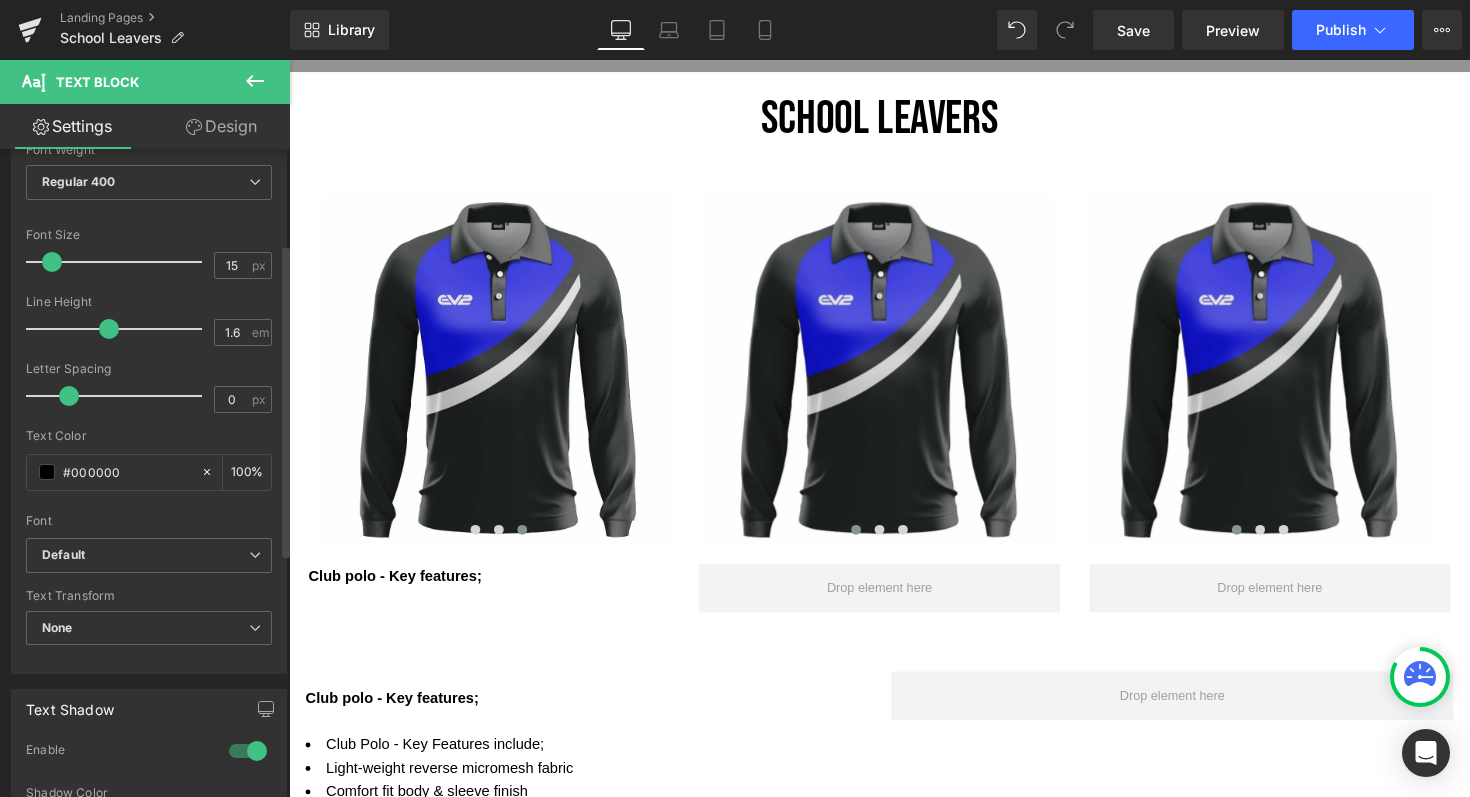 scroll, scrollTop: 200, scrollLeft: 0, axis: vertical 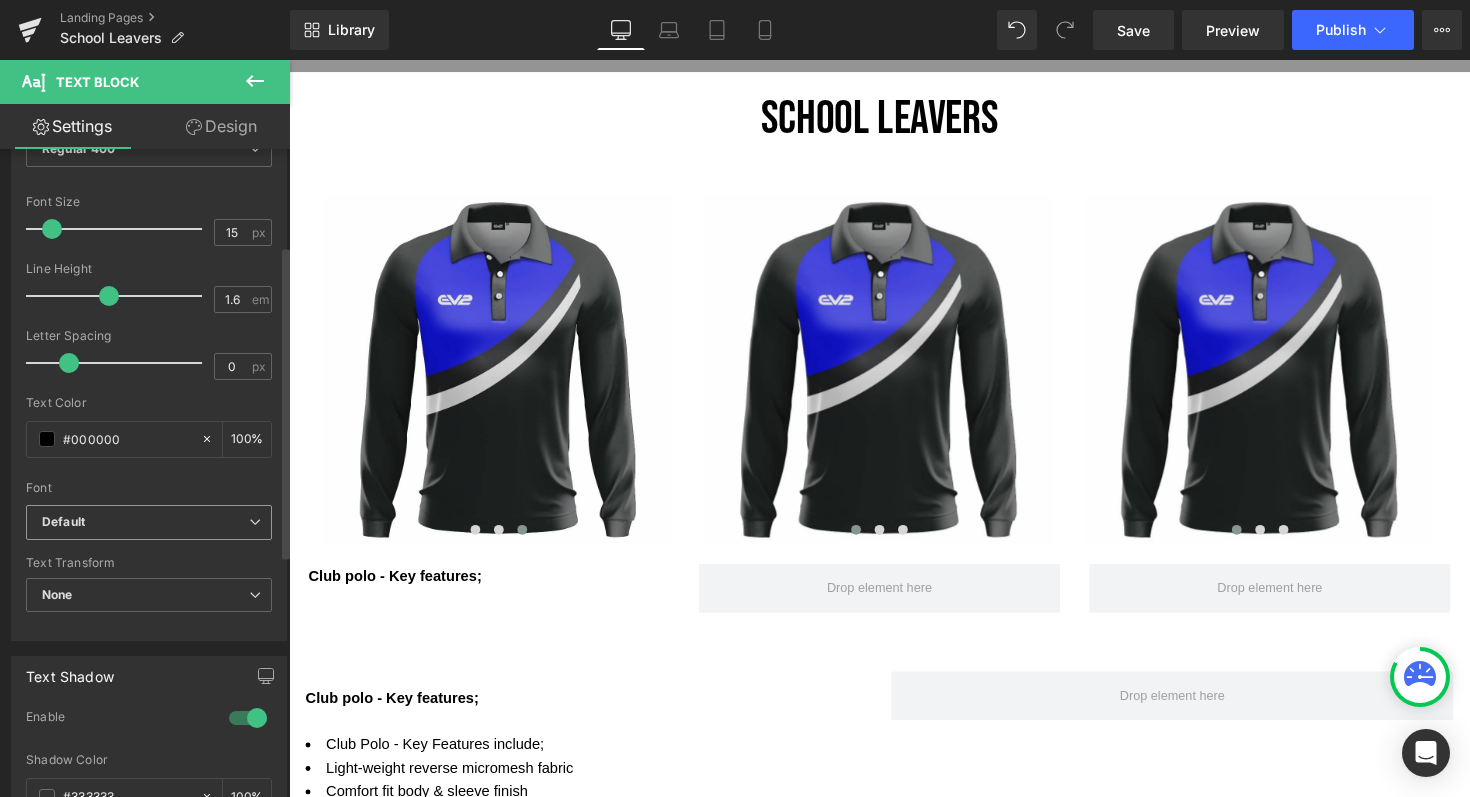 click at bounding box center (255, 522) 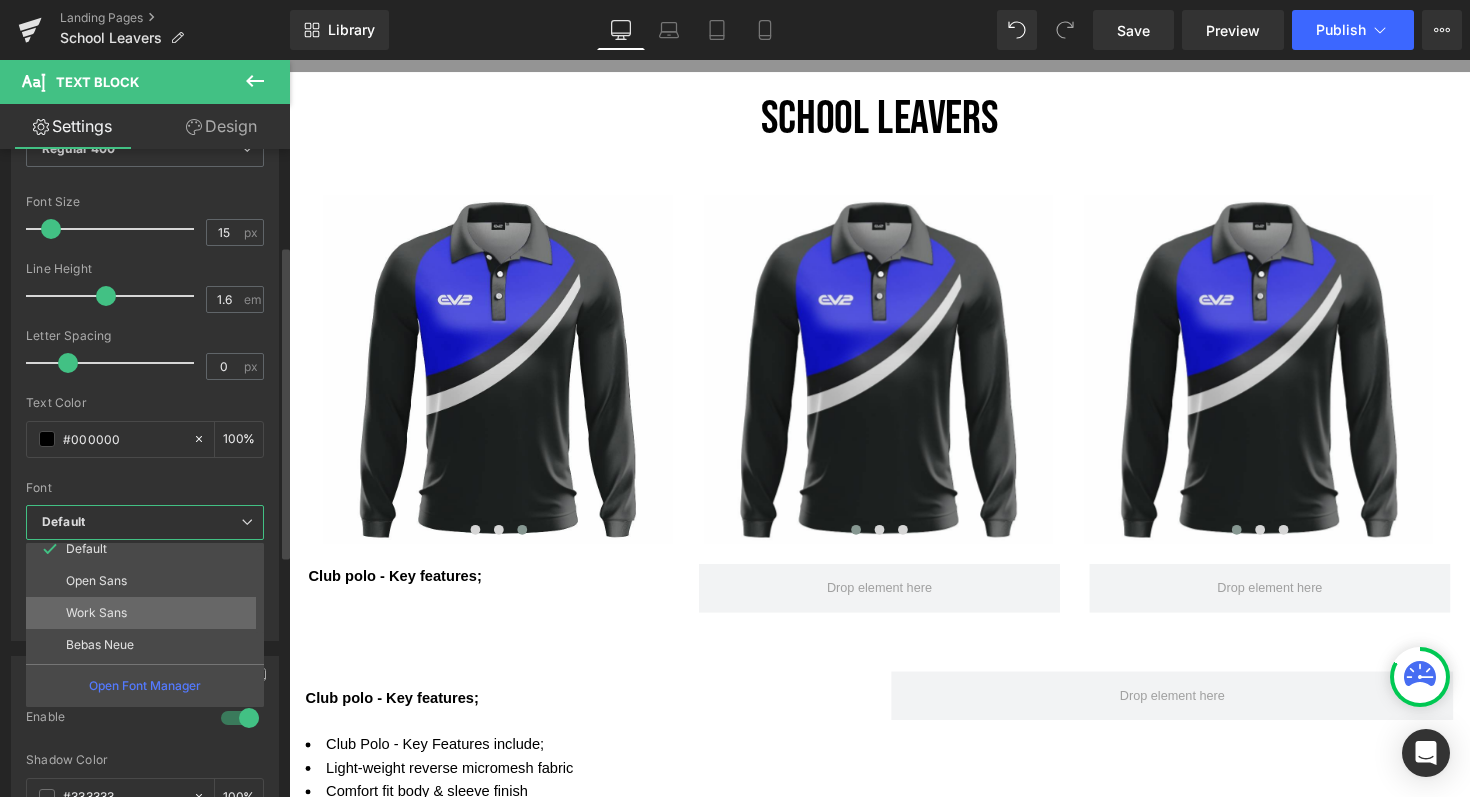 scroll, scrollTop: 0, scrollLeft: 0, axis: both 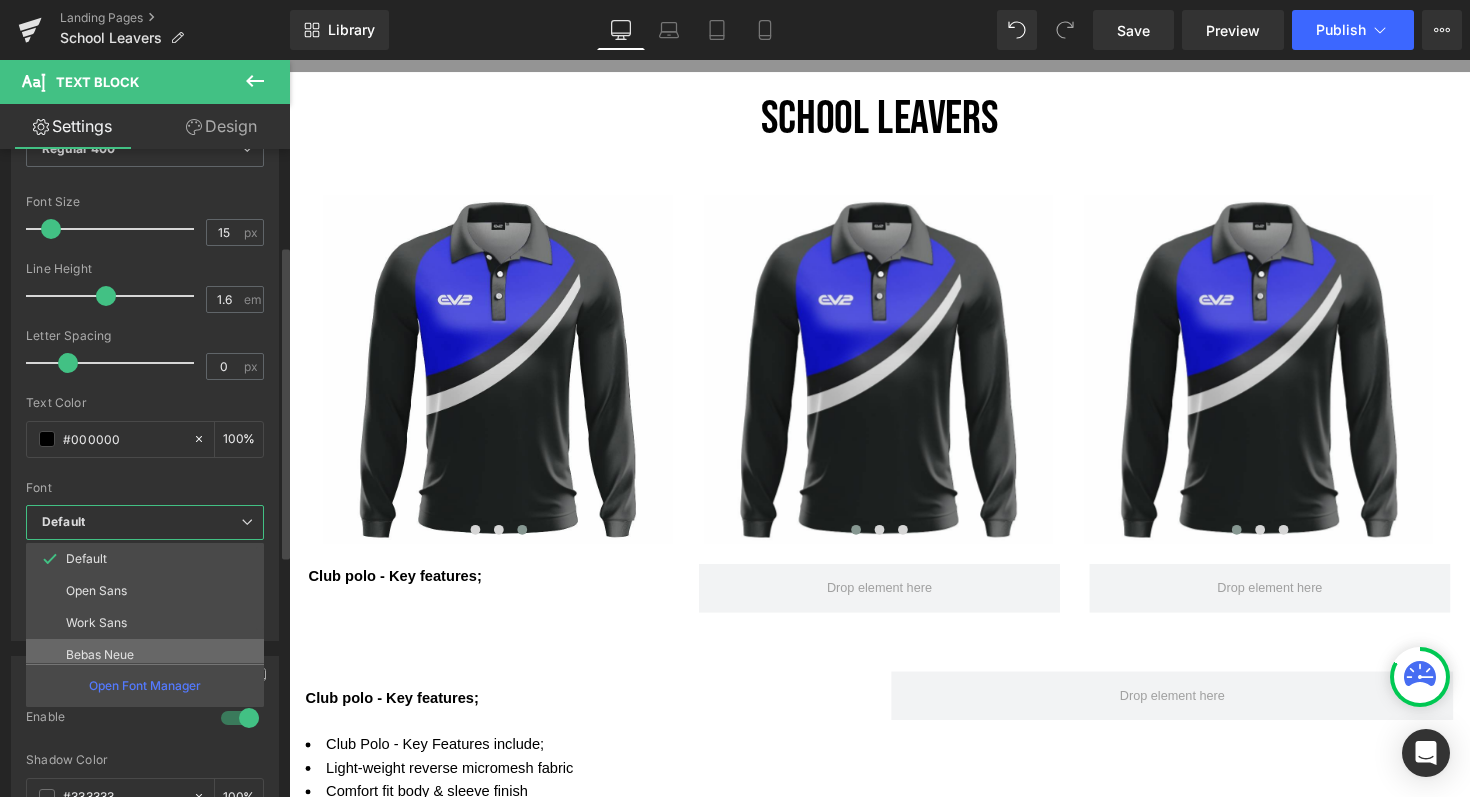 click on "Bebas Neue" at bounding box center (100, 655) 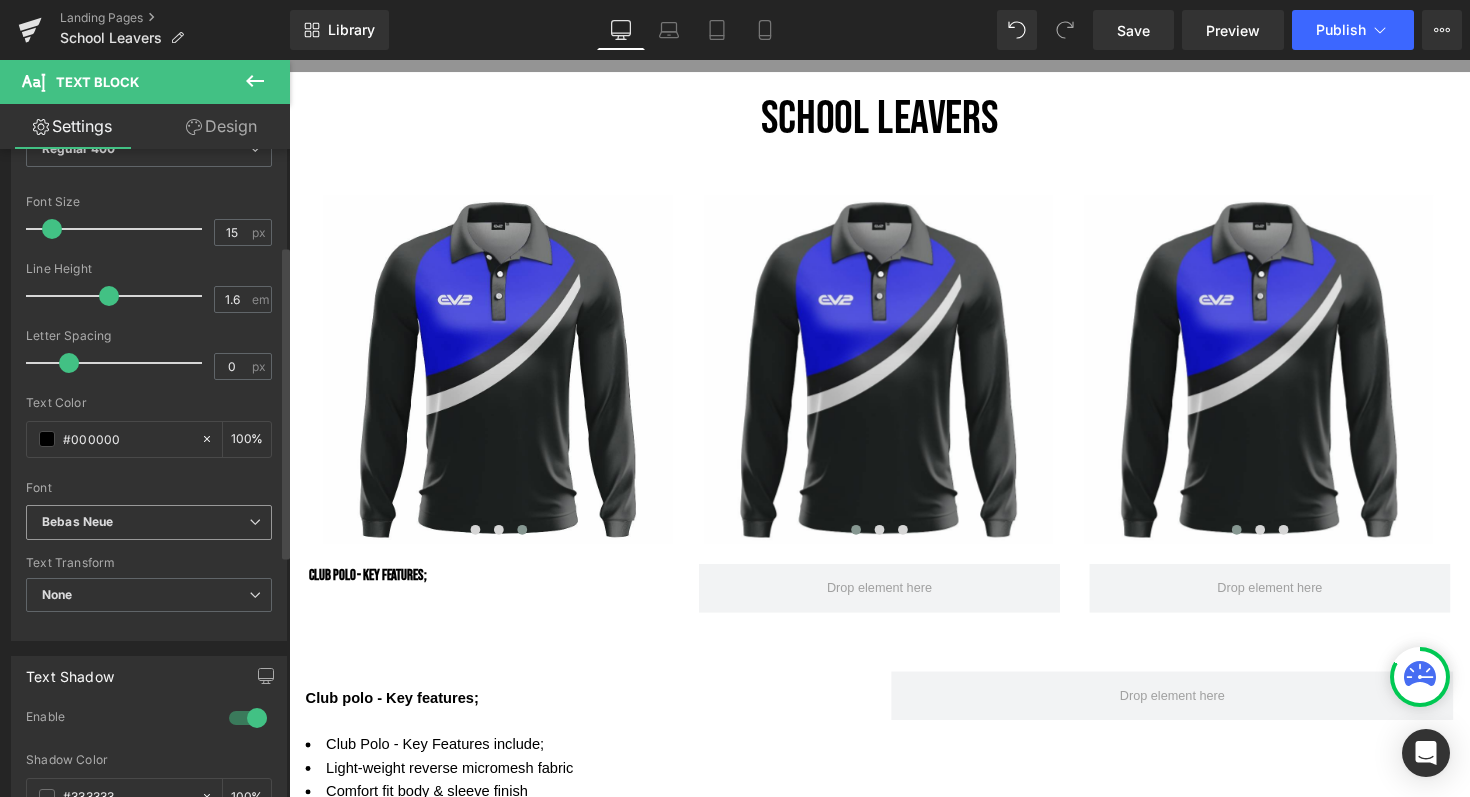 click on "Bebas Neue" at bounding box center (149, 522) 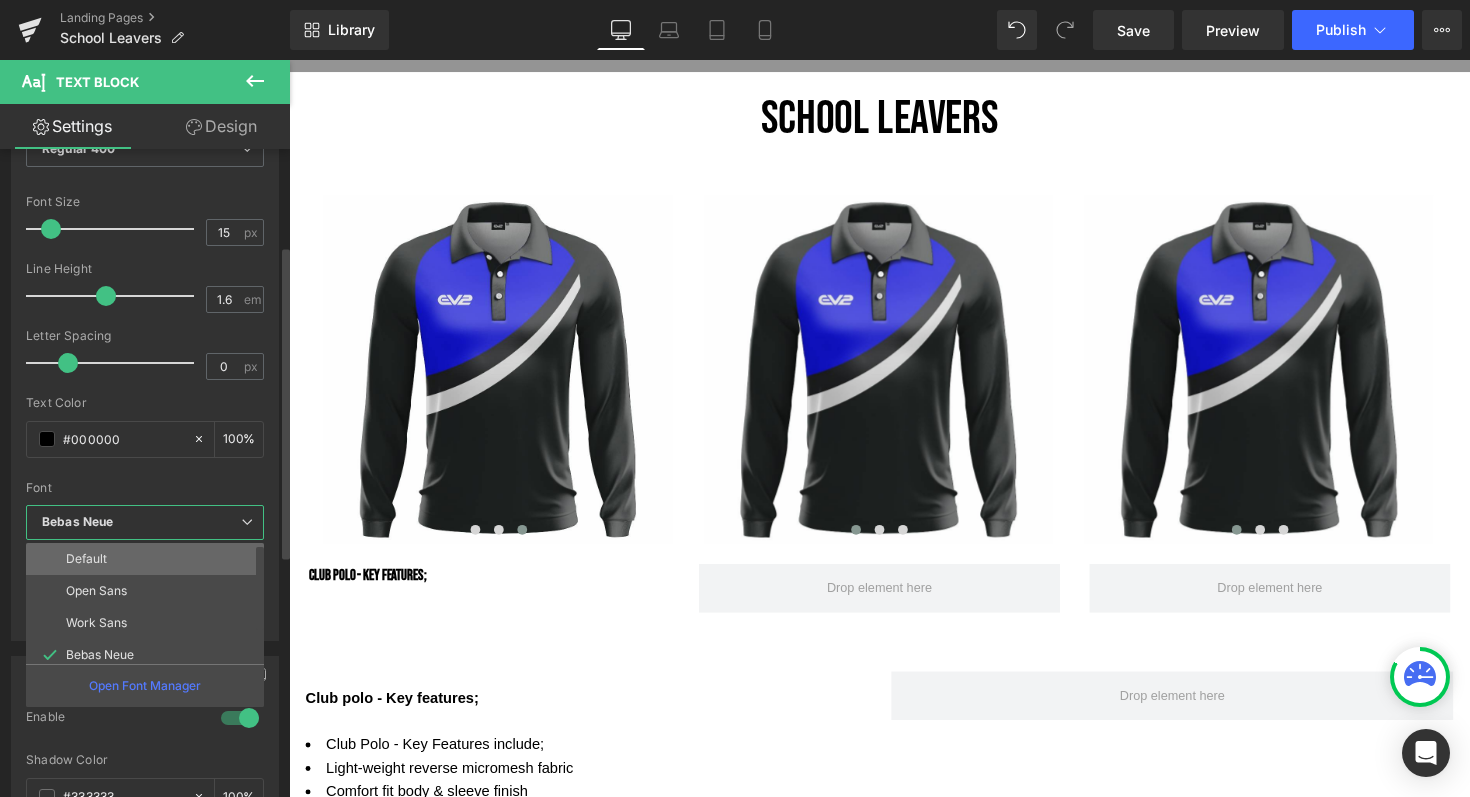 click on "Default" at bounding box center (149, 559) 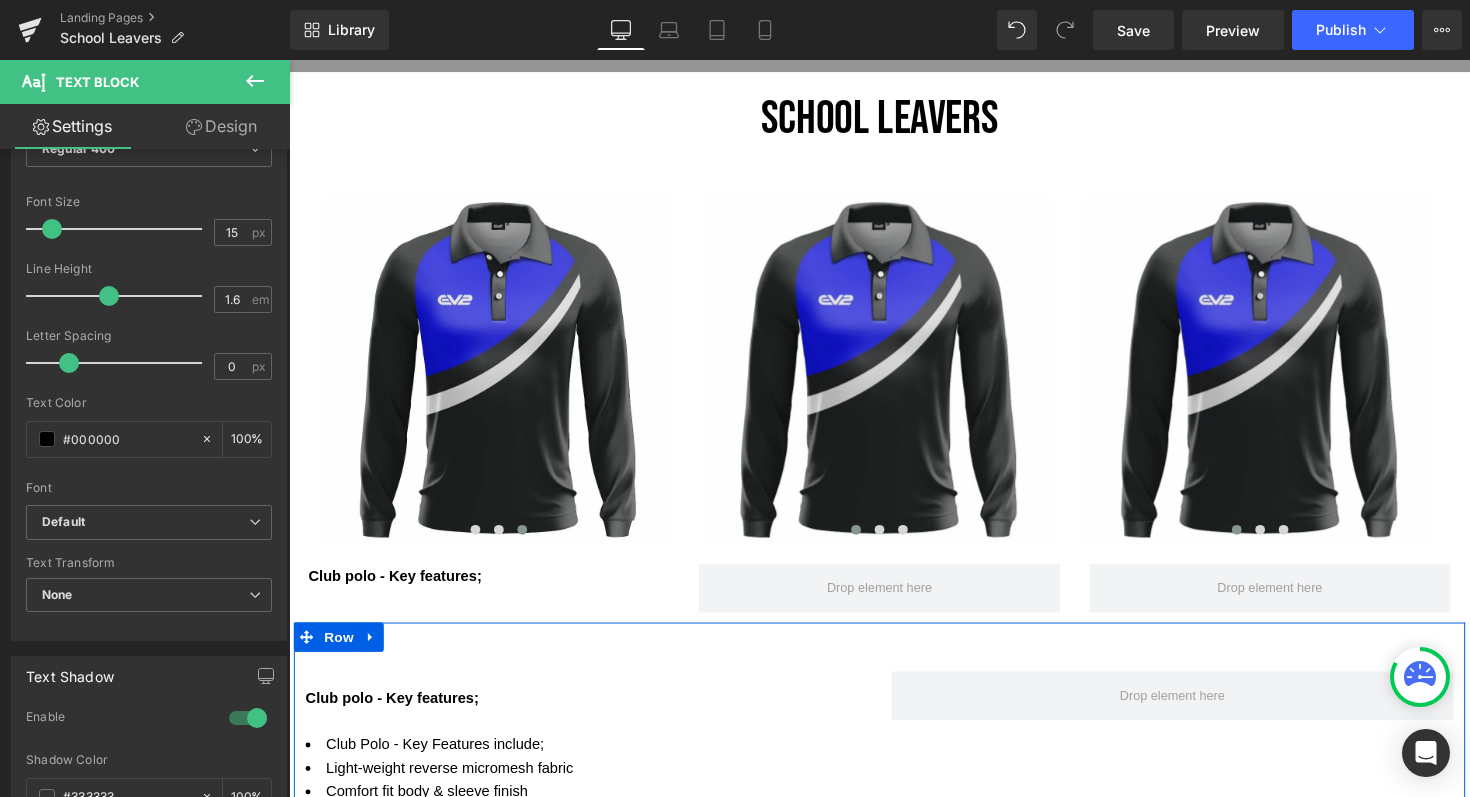 click on "Club polo - Key features;
Text Block
Row" at bounding box center [894, 606] 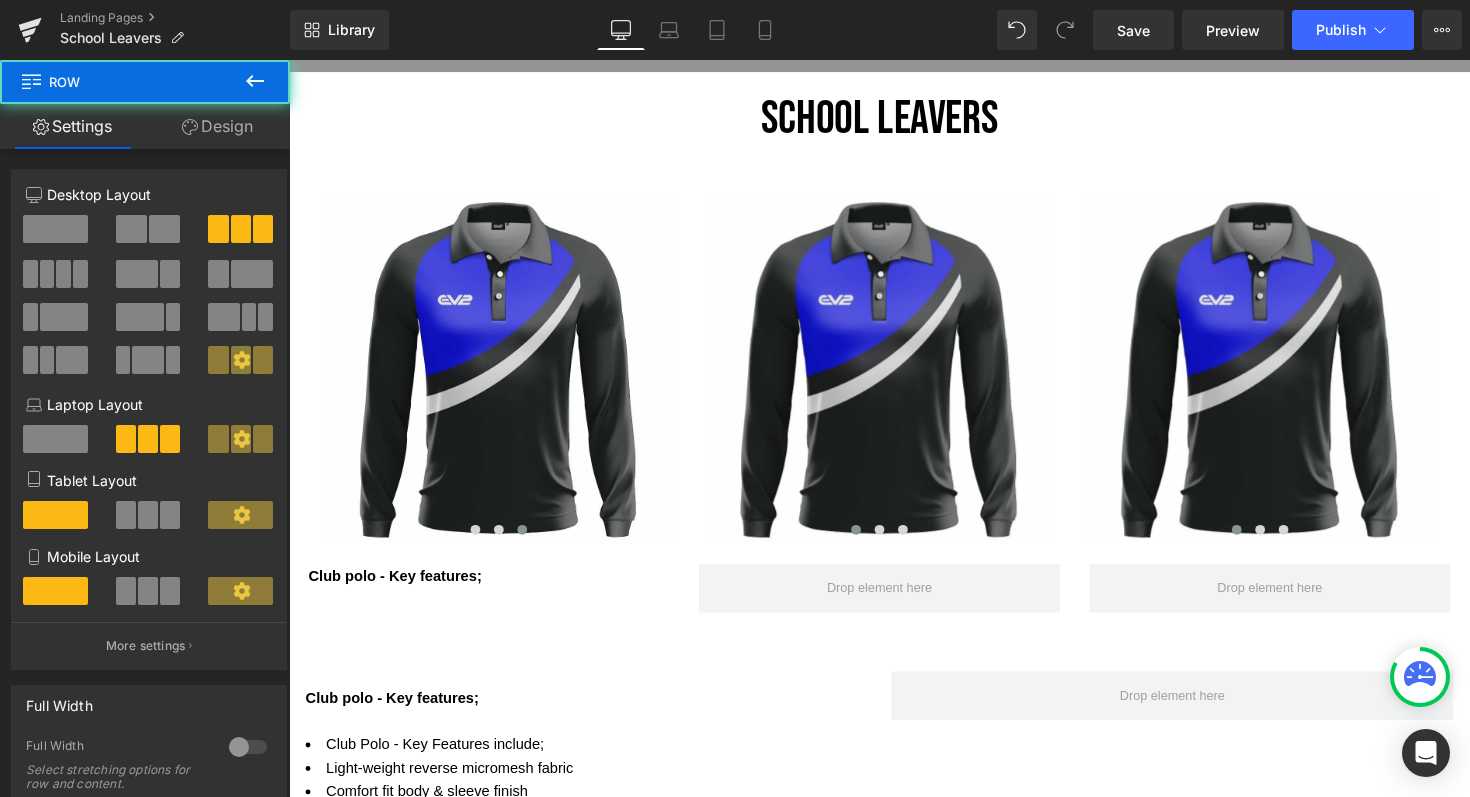 click on "50px" at bounding box center [289, 60] 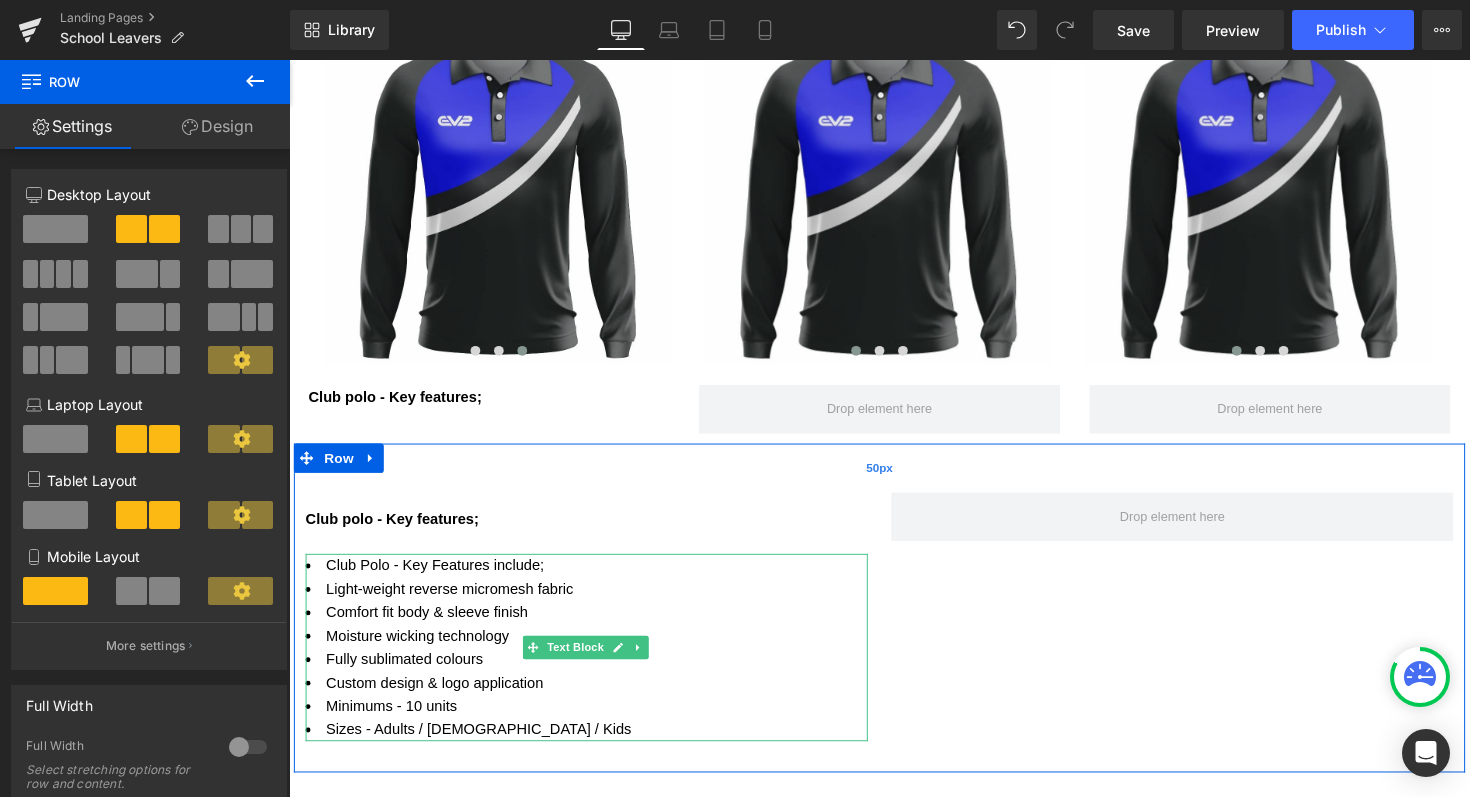 scroll, scrollTop: 941, scrollLeft: 0, axis: vertical 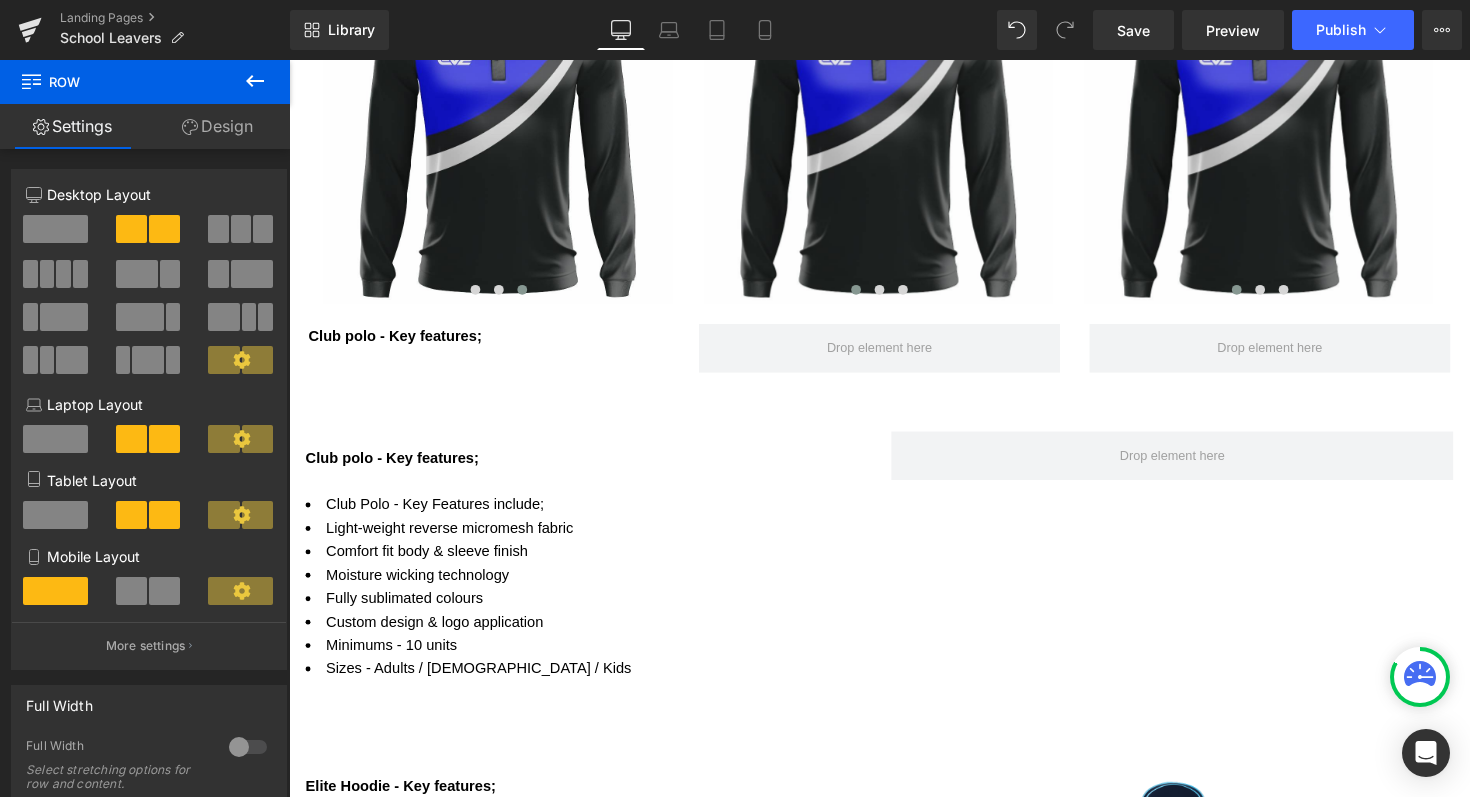 click 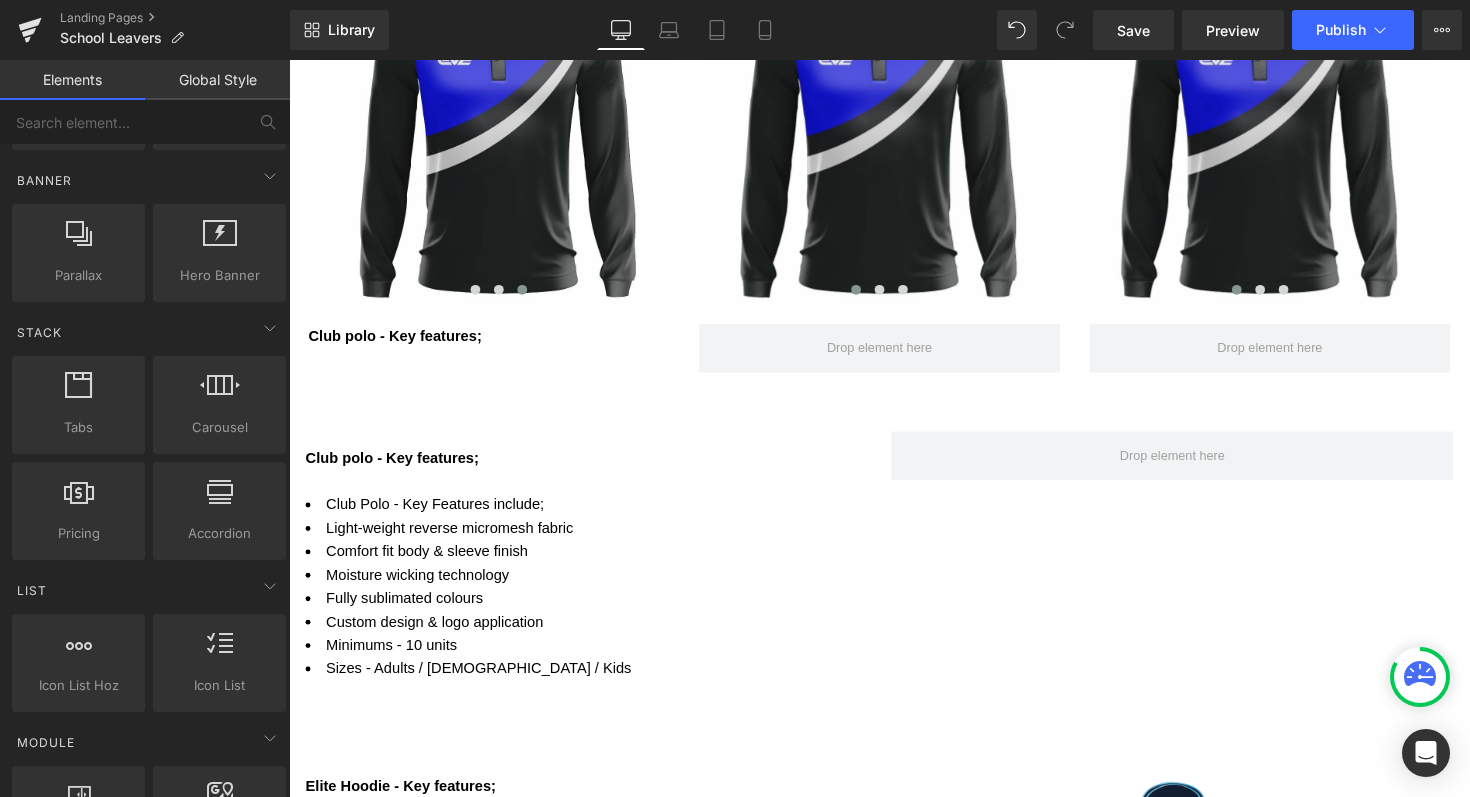 scroll, scrollTop: 456, scrollLeft: 0, axis: vertical 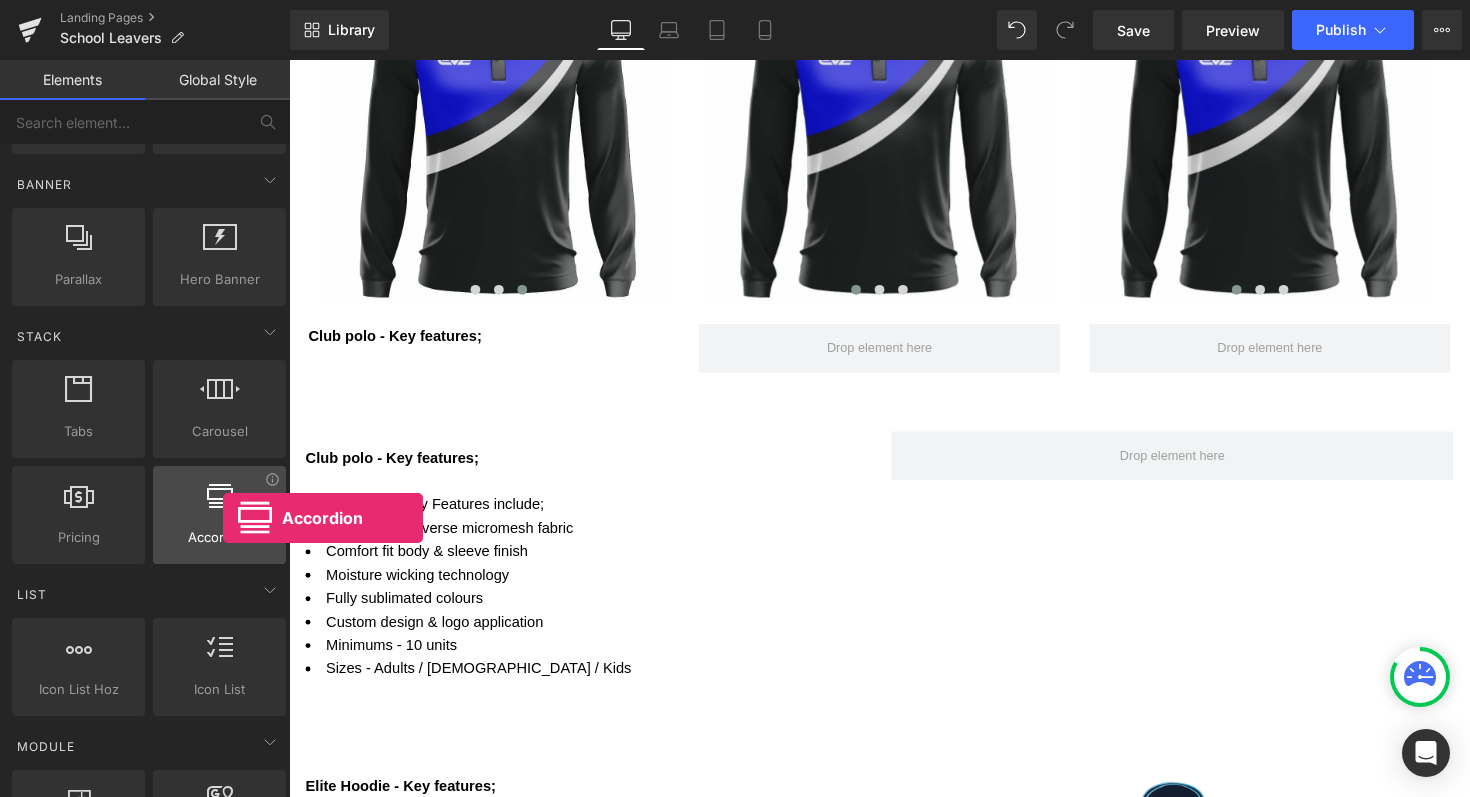 click at bounding box center (219, 504) 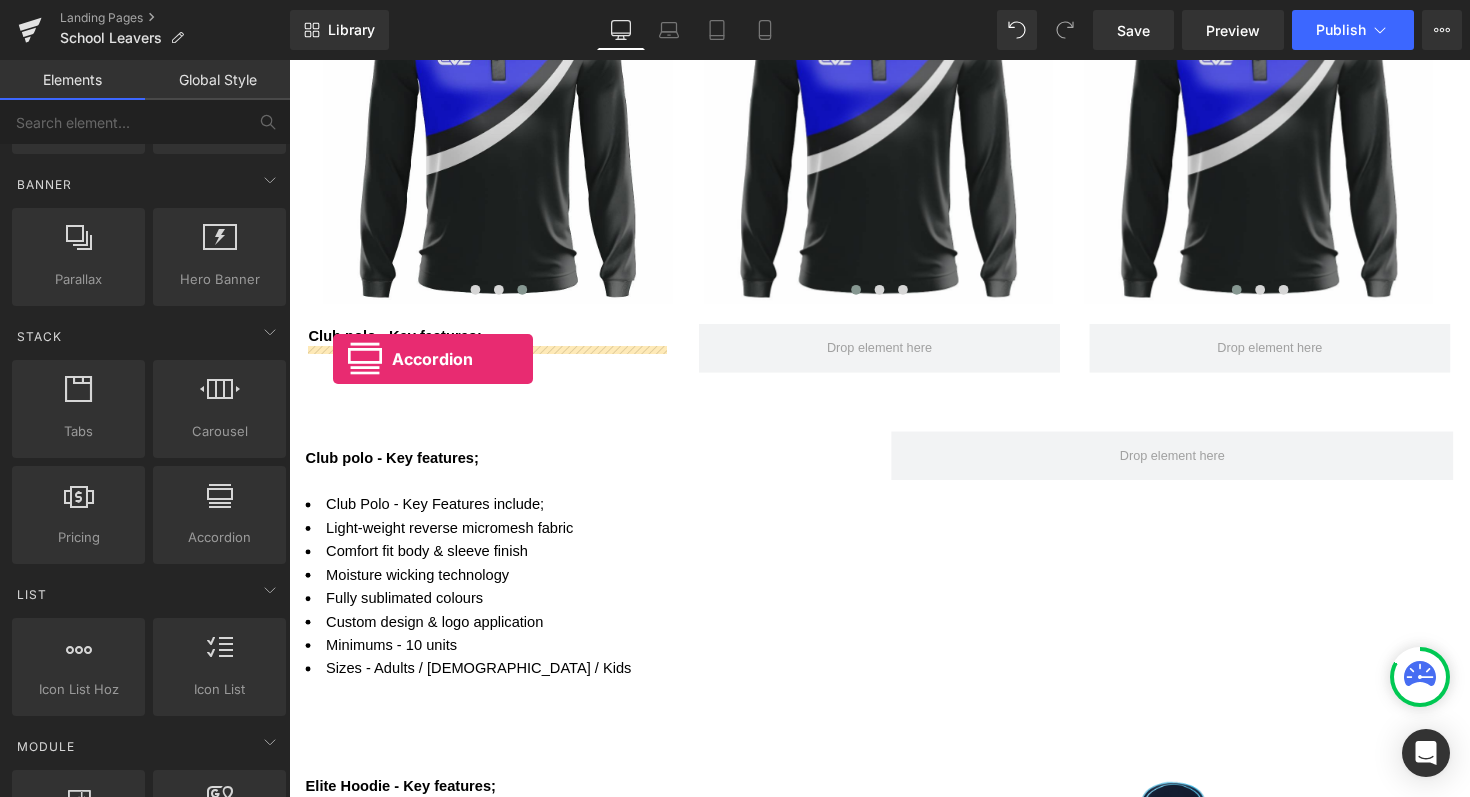 drag, startPoint x: 512, startPoint y: 578, endPoint x: 334, endPoint y: 366, distance: 276.81763 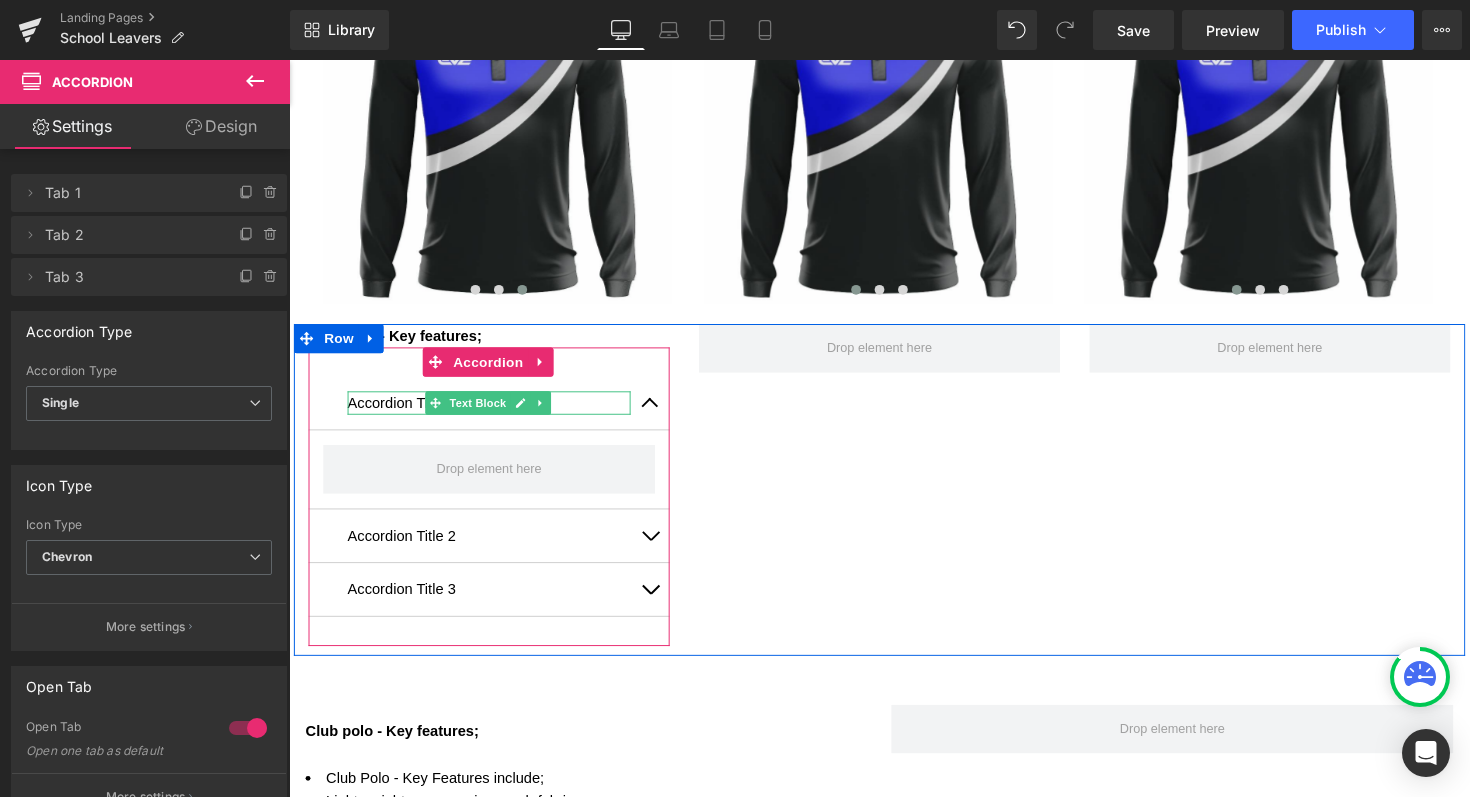 click on "Accordion Title 1" at bounding box center [494, 411] 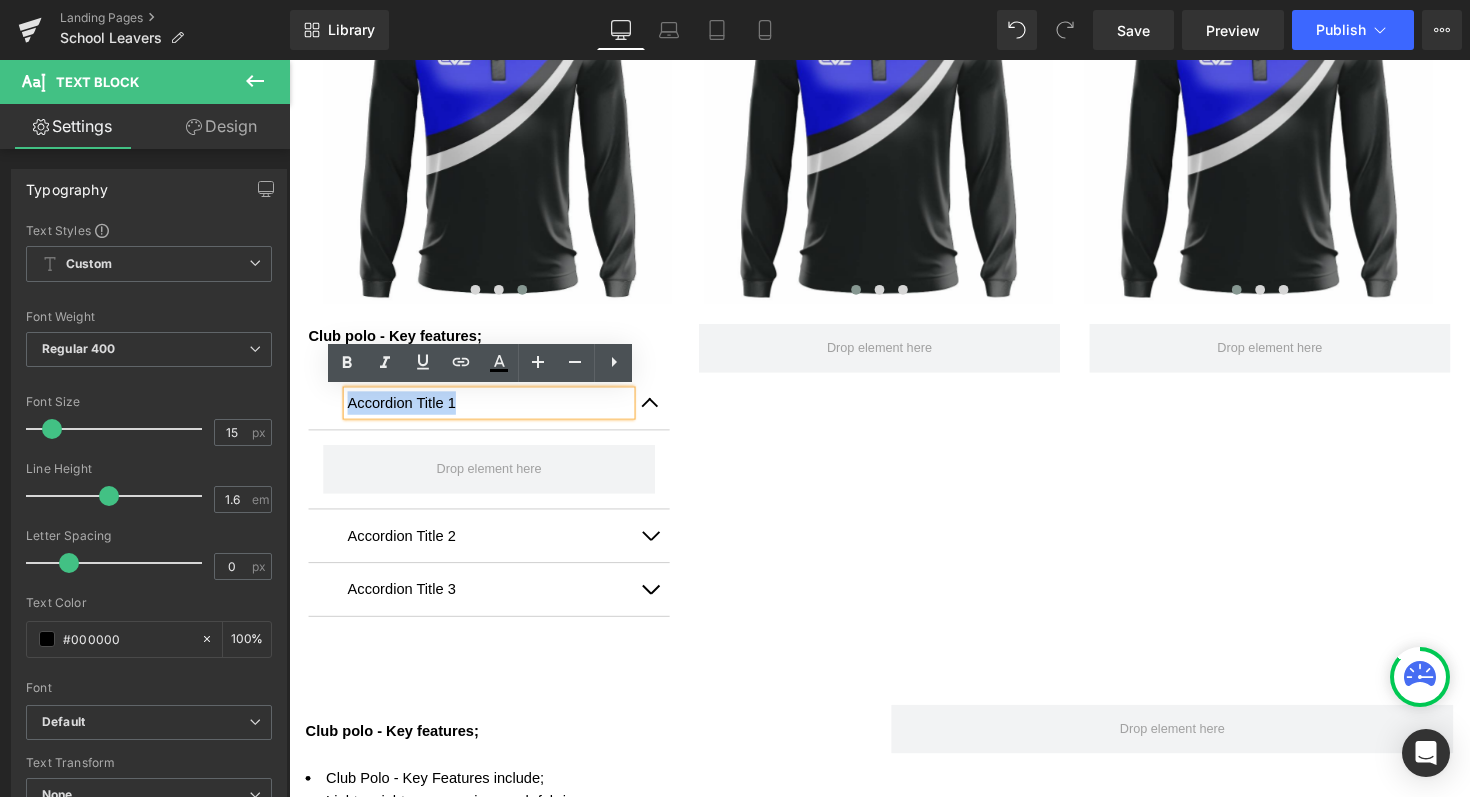 drag, startPoint x: 479, startPoint y: 411, endPoint x: 345, endPoint y: 412, distance: 134.00374 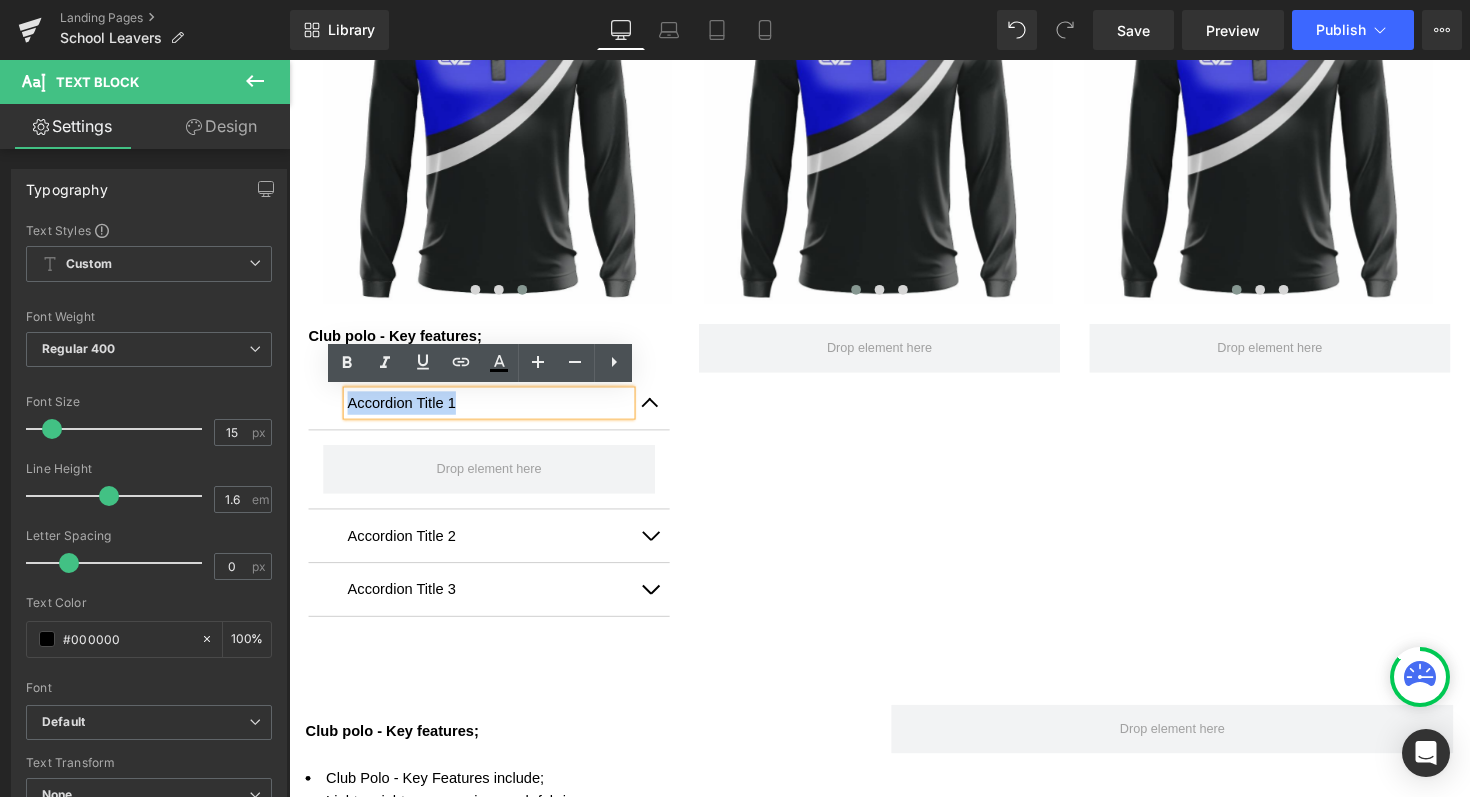 click on "Accordion Title 1" at bounding box center [494, 411] 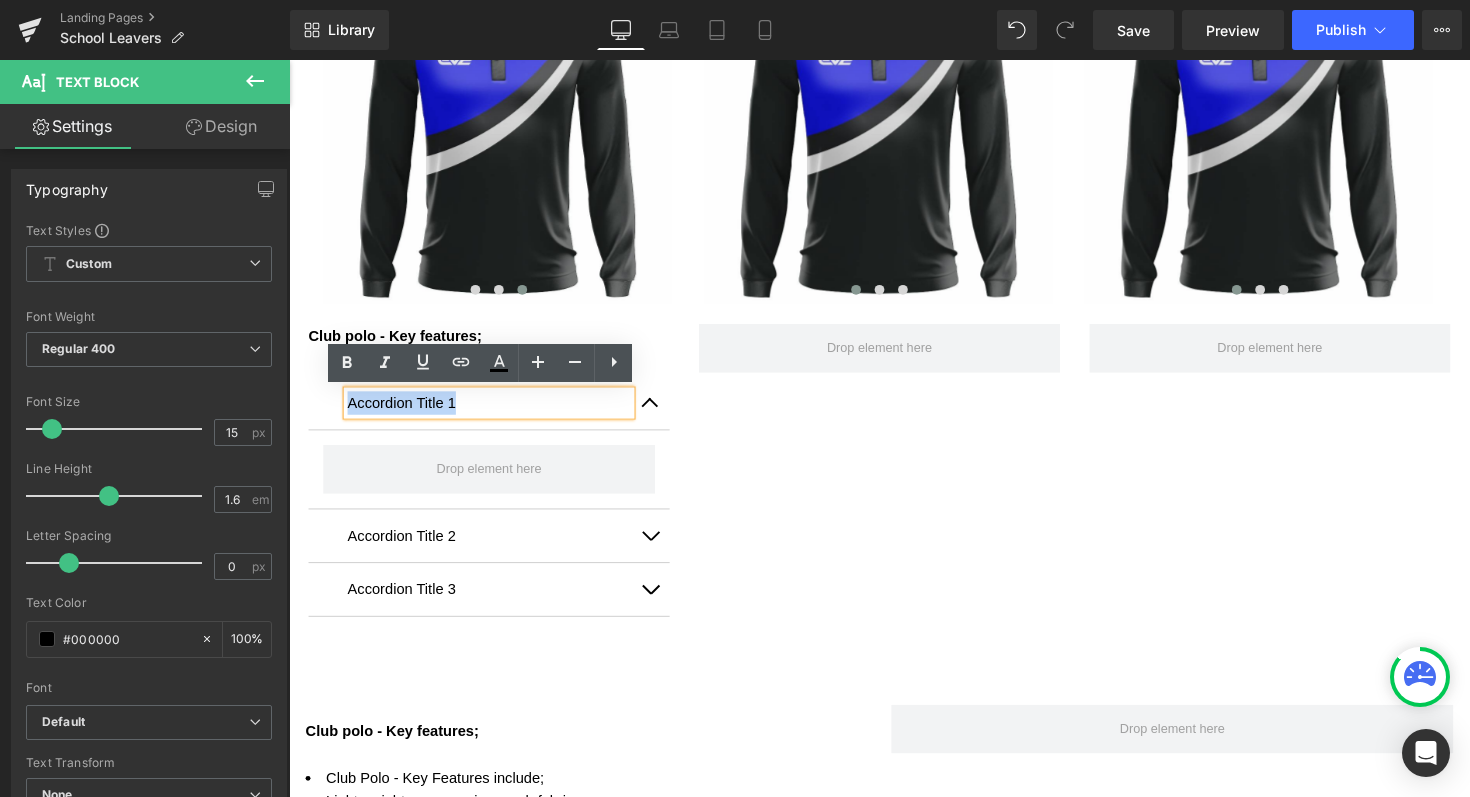 type 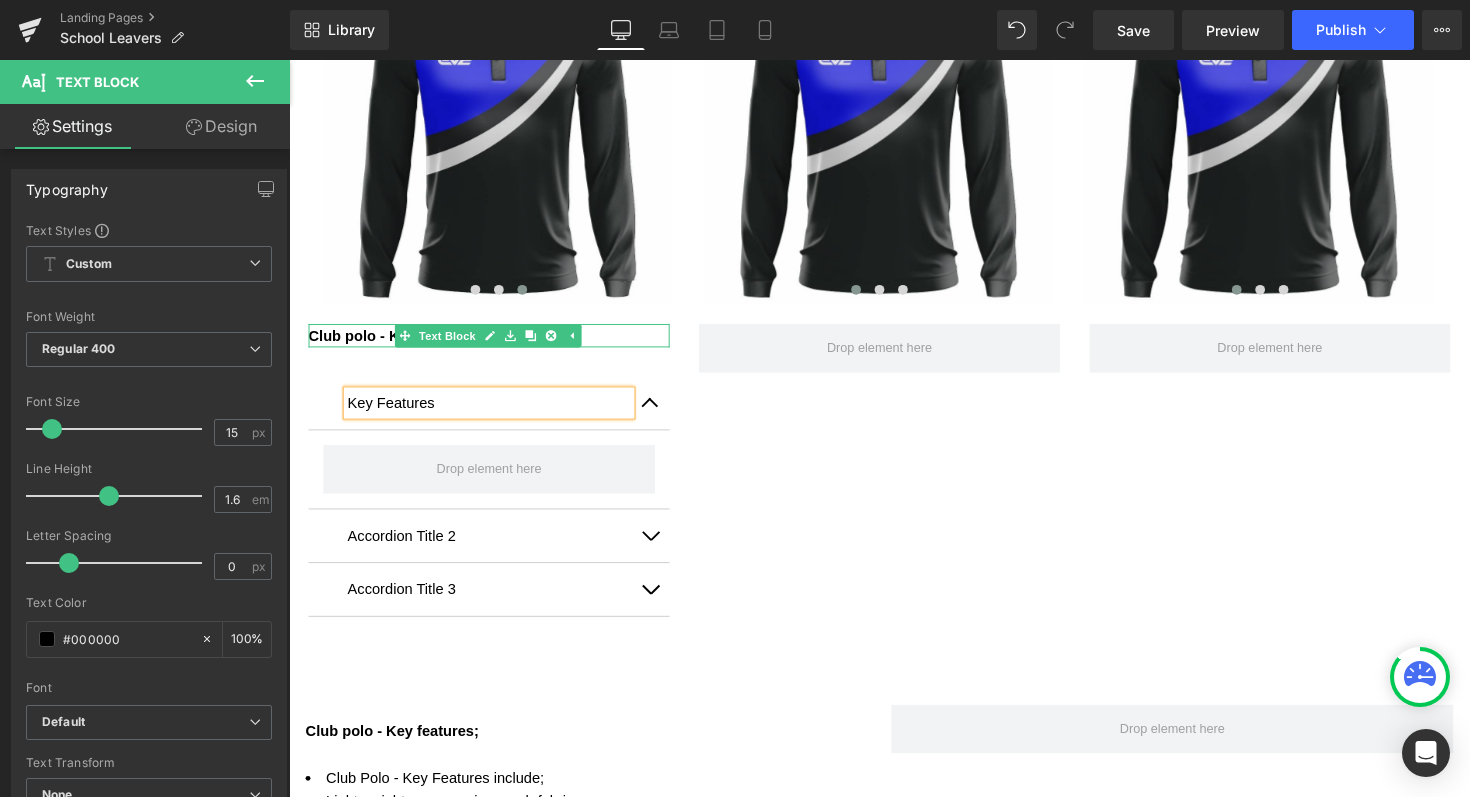 click on "Club polo - Key features;" at bounding box center [494, 342] 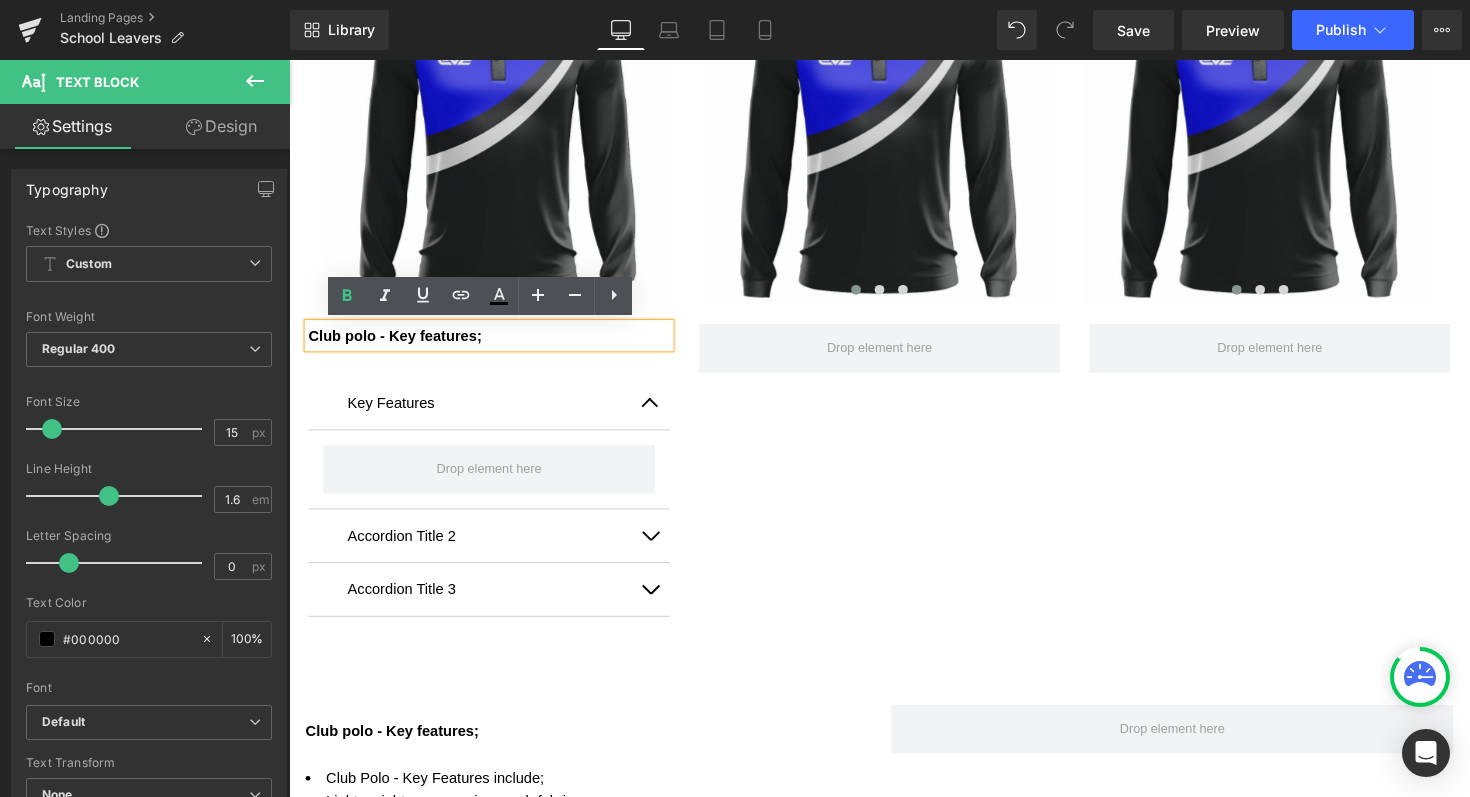 drag, startPoint x: 522, startPoint y: 339, endPoint x: 388, endPoint y: 337, distance: 134.01492 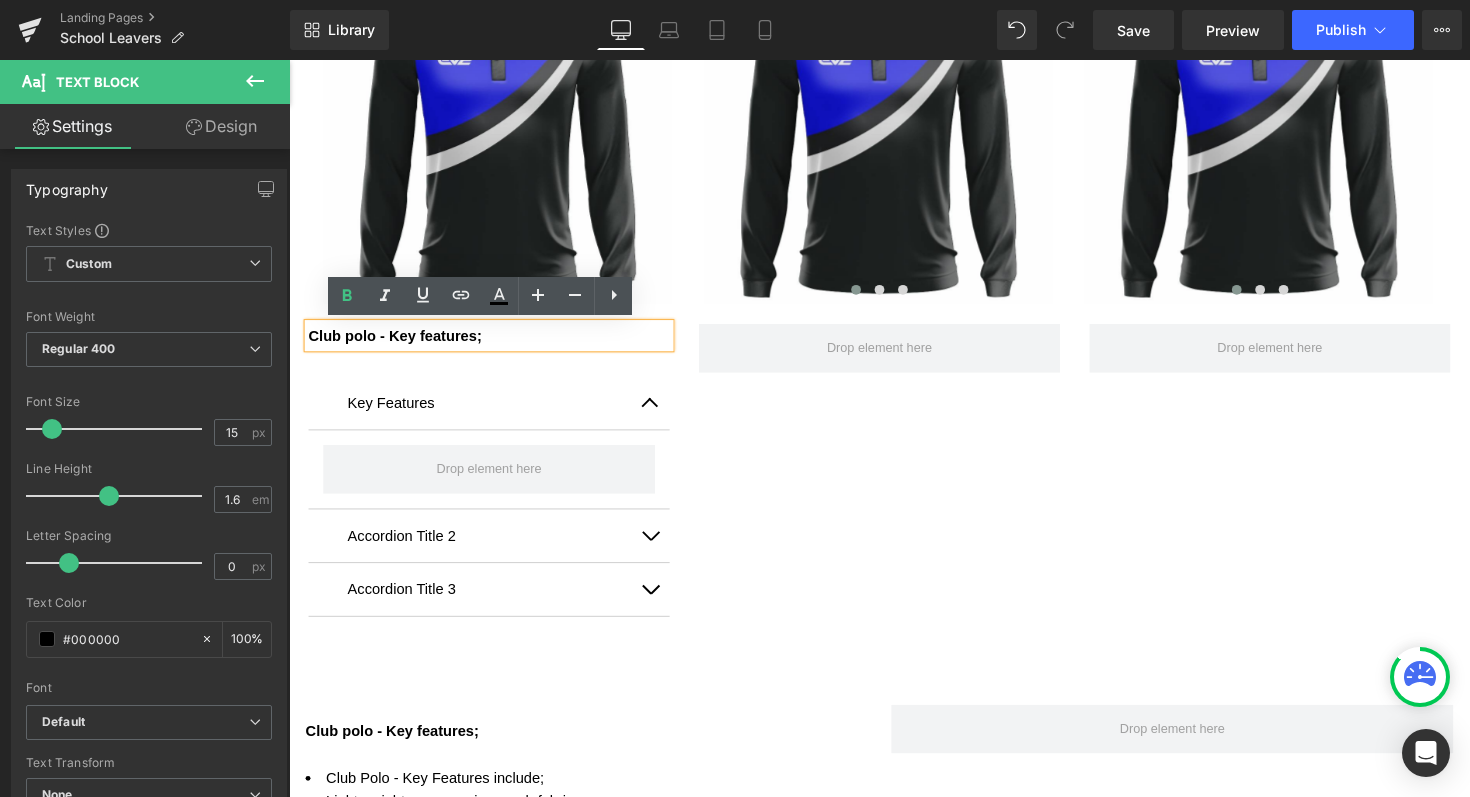 click on "Club polo - Key features;" at bounding box center (494, 342) 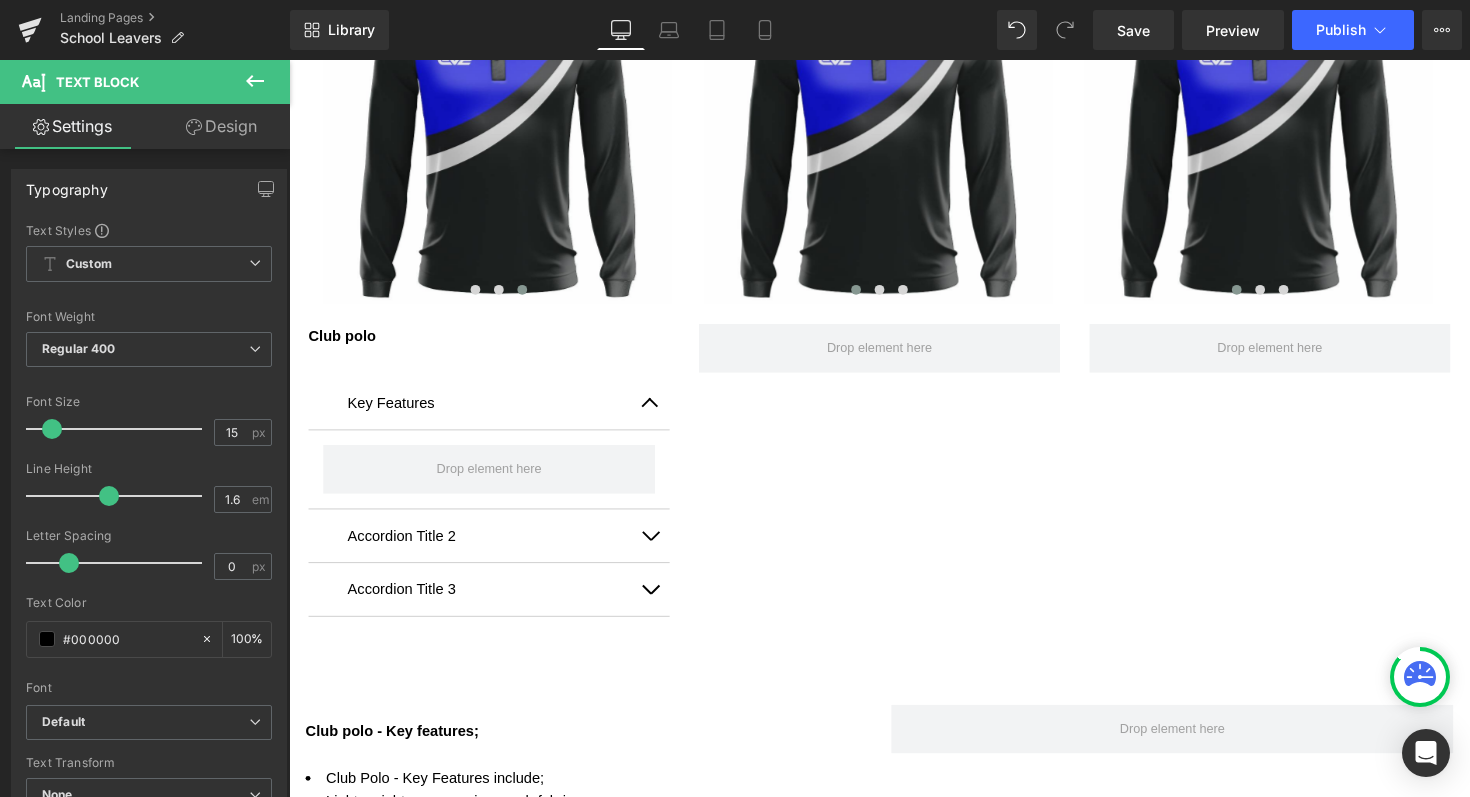 click 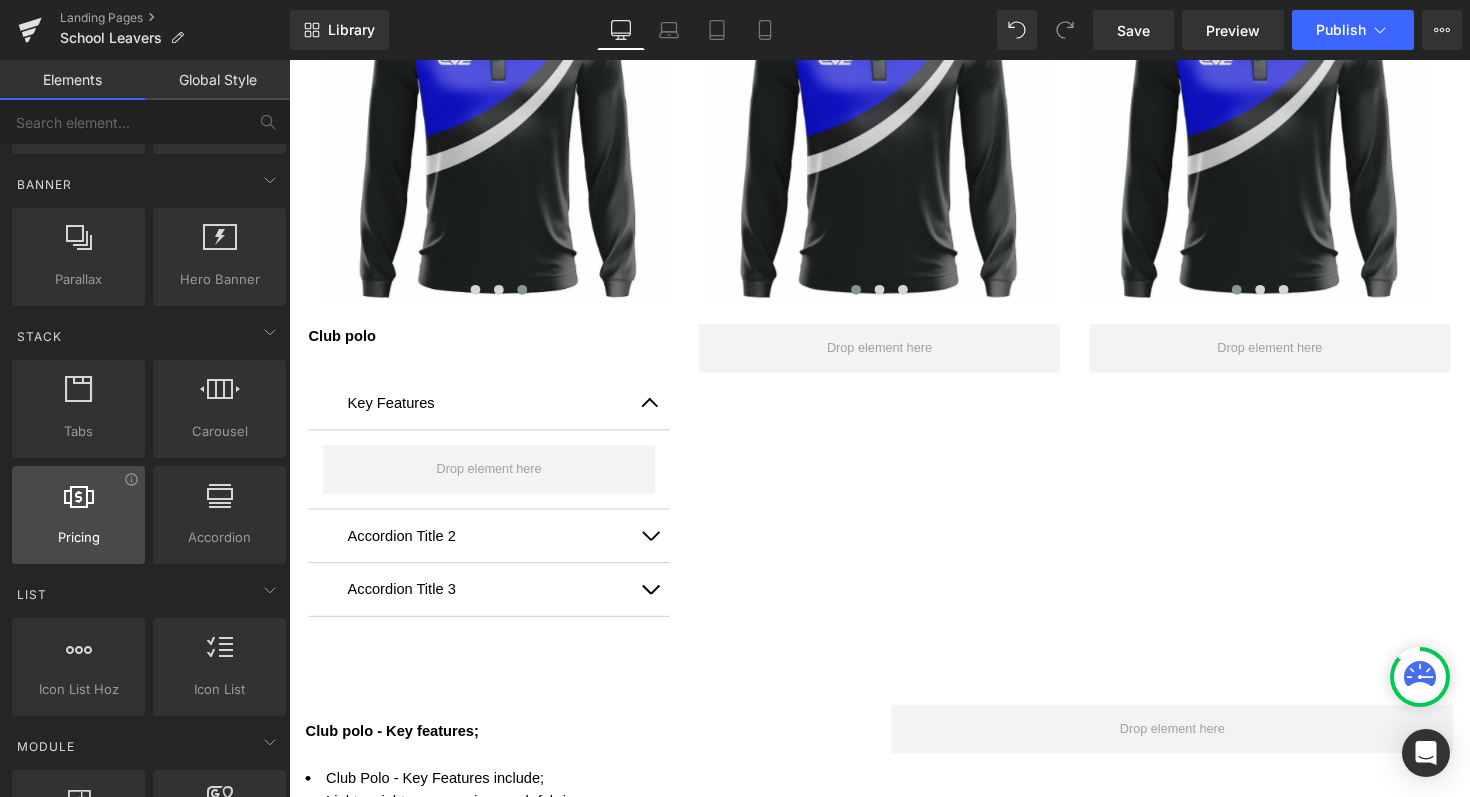 scroll, scrollTop: 0, scrollLeft: 0, axis: both 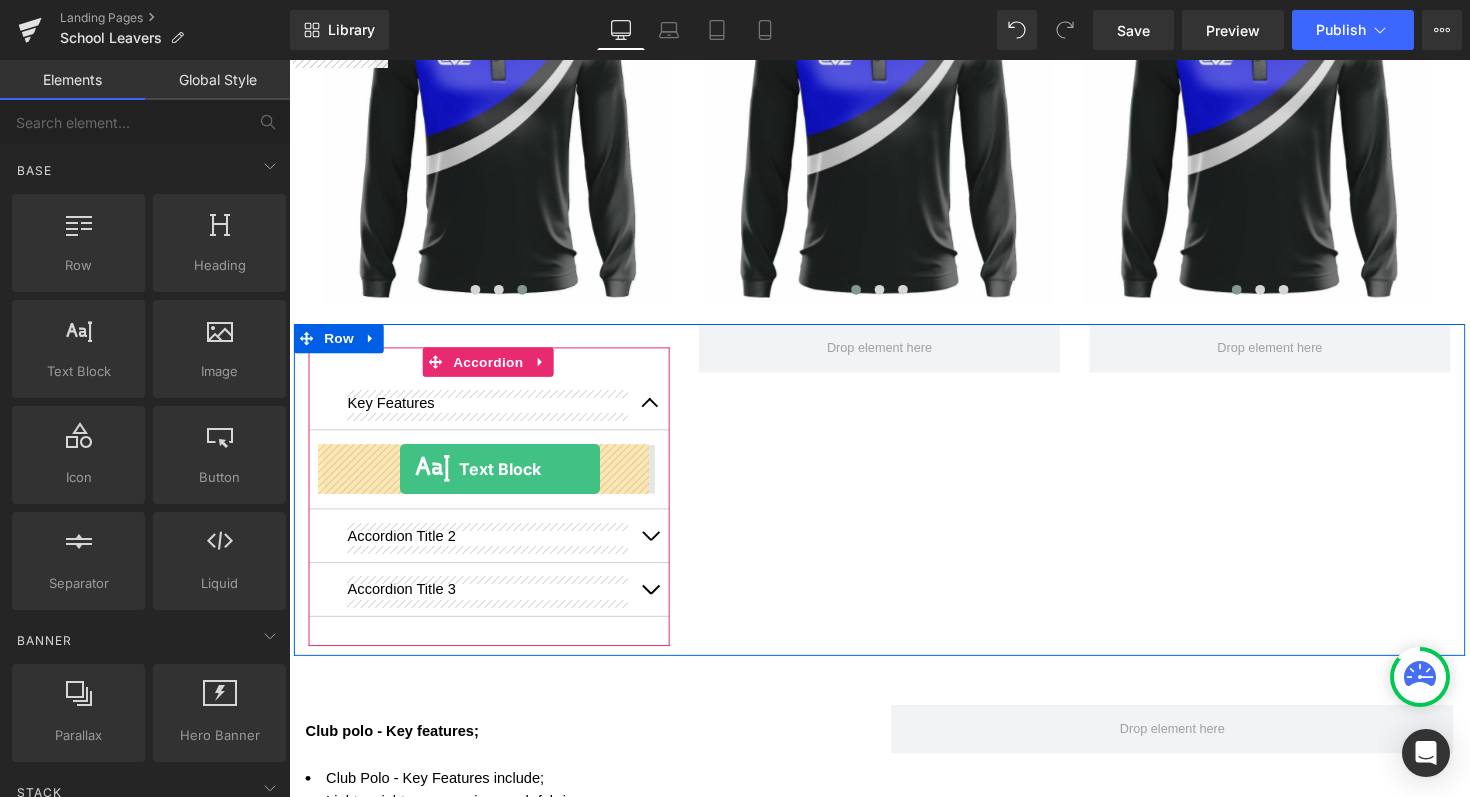 drag, startPoint x: 389, startPoint y: 408, endPoint x: 403, endPoint y: 479, distance: 72.36712 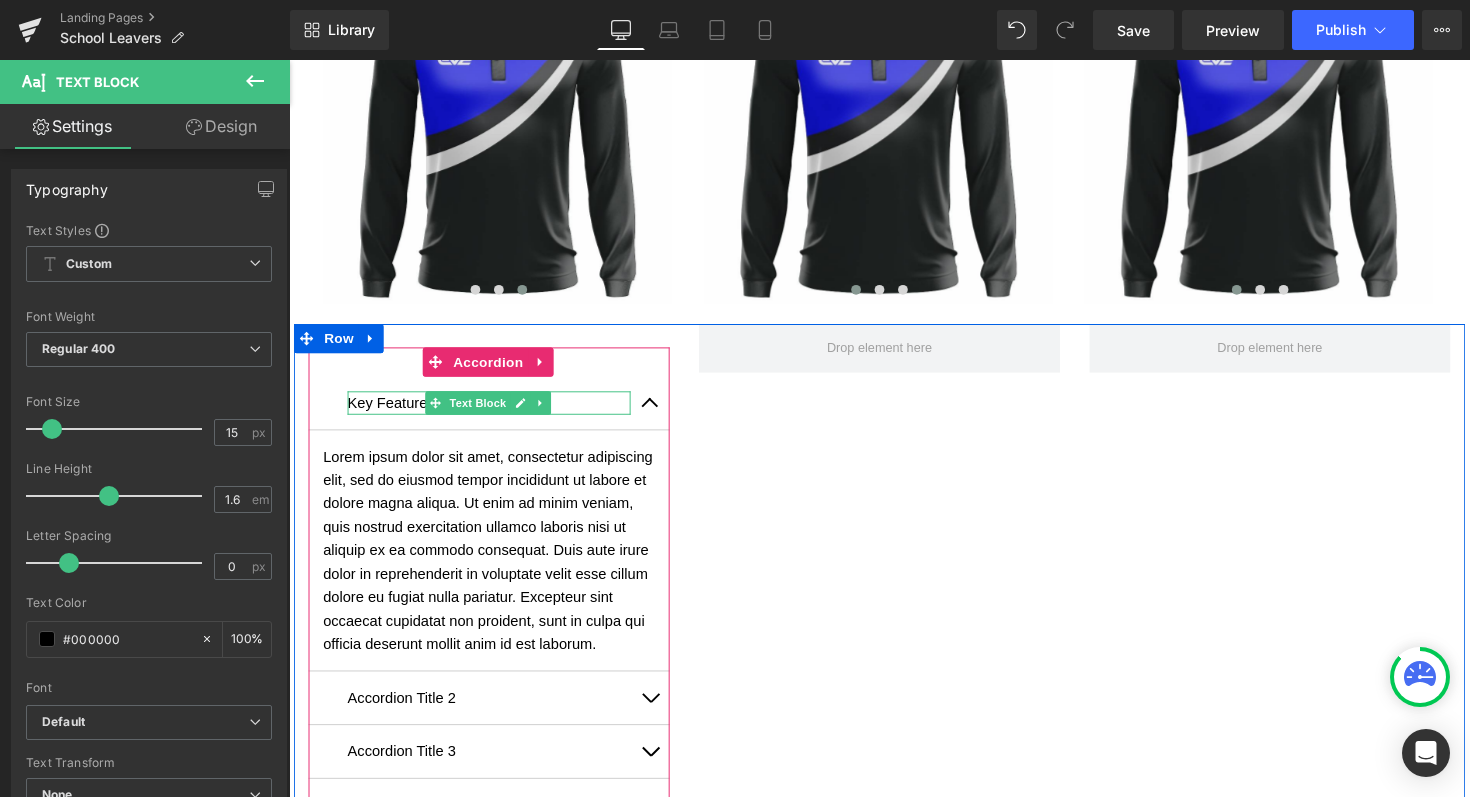 click on "Key Features" at bounding box center [494, 411] 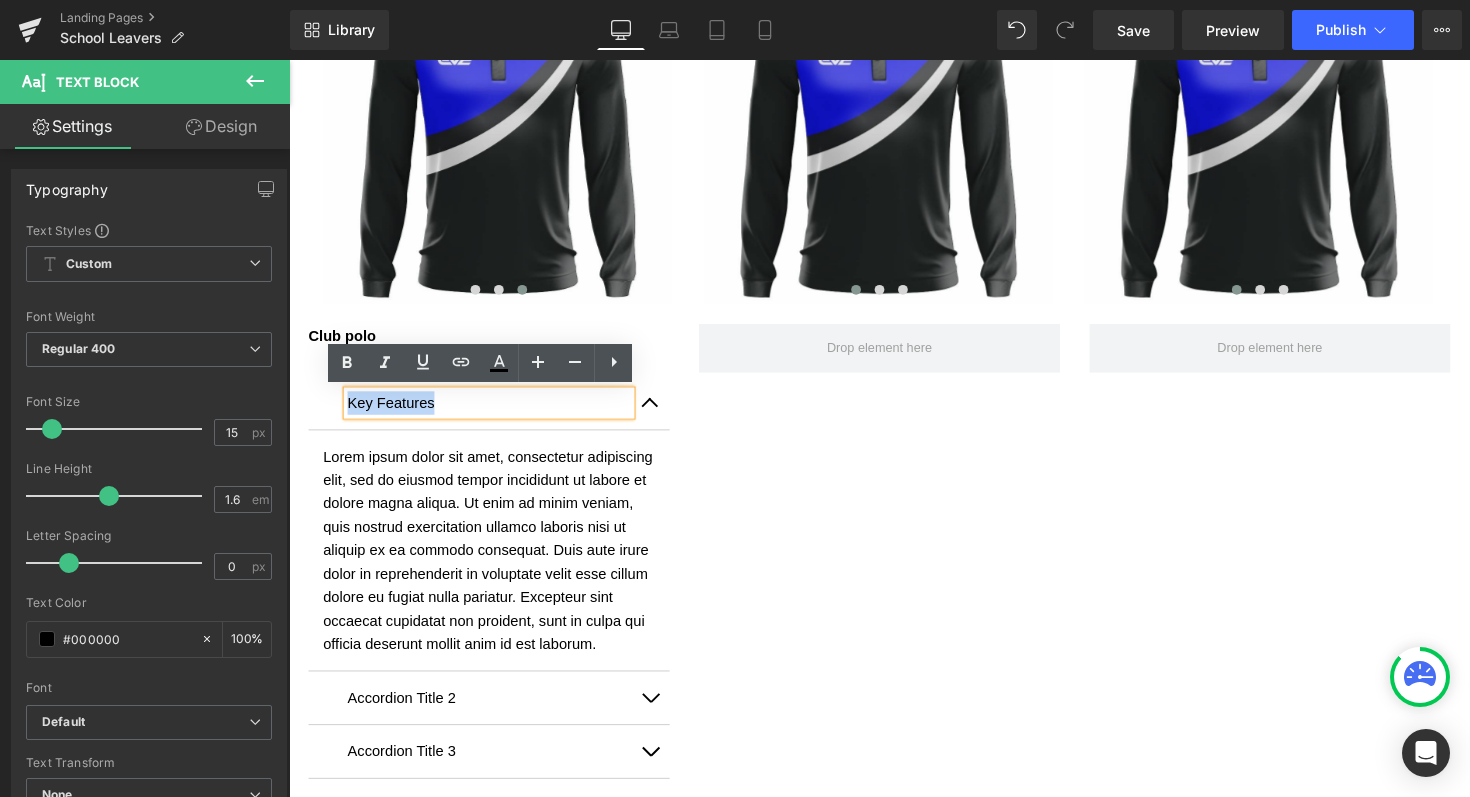 drag, startPoint x: 442, startPoint y: 411, endPoint x: 317, endPoint y: 411, distance: 125 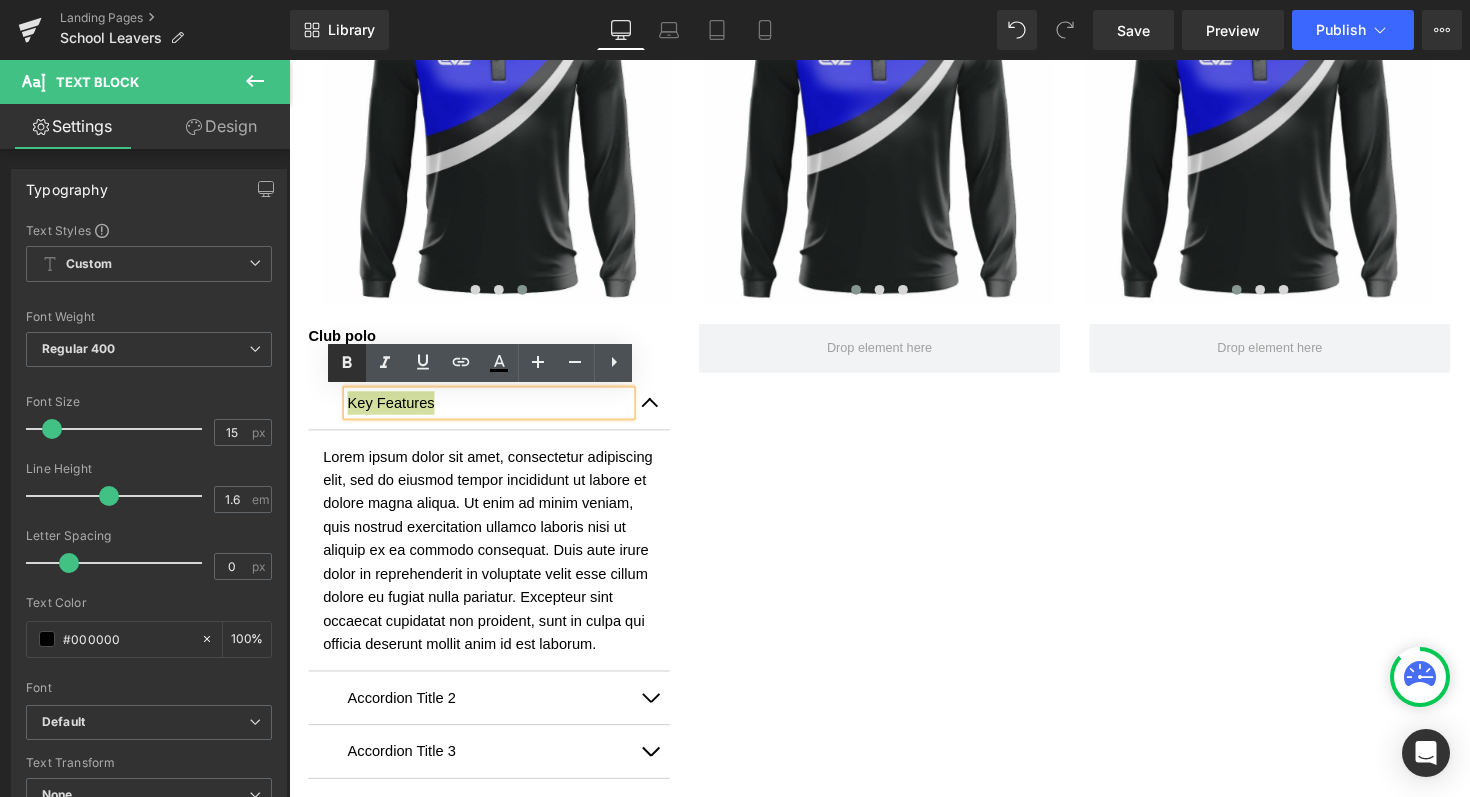 click 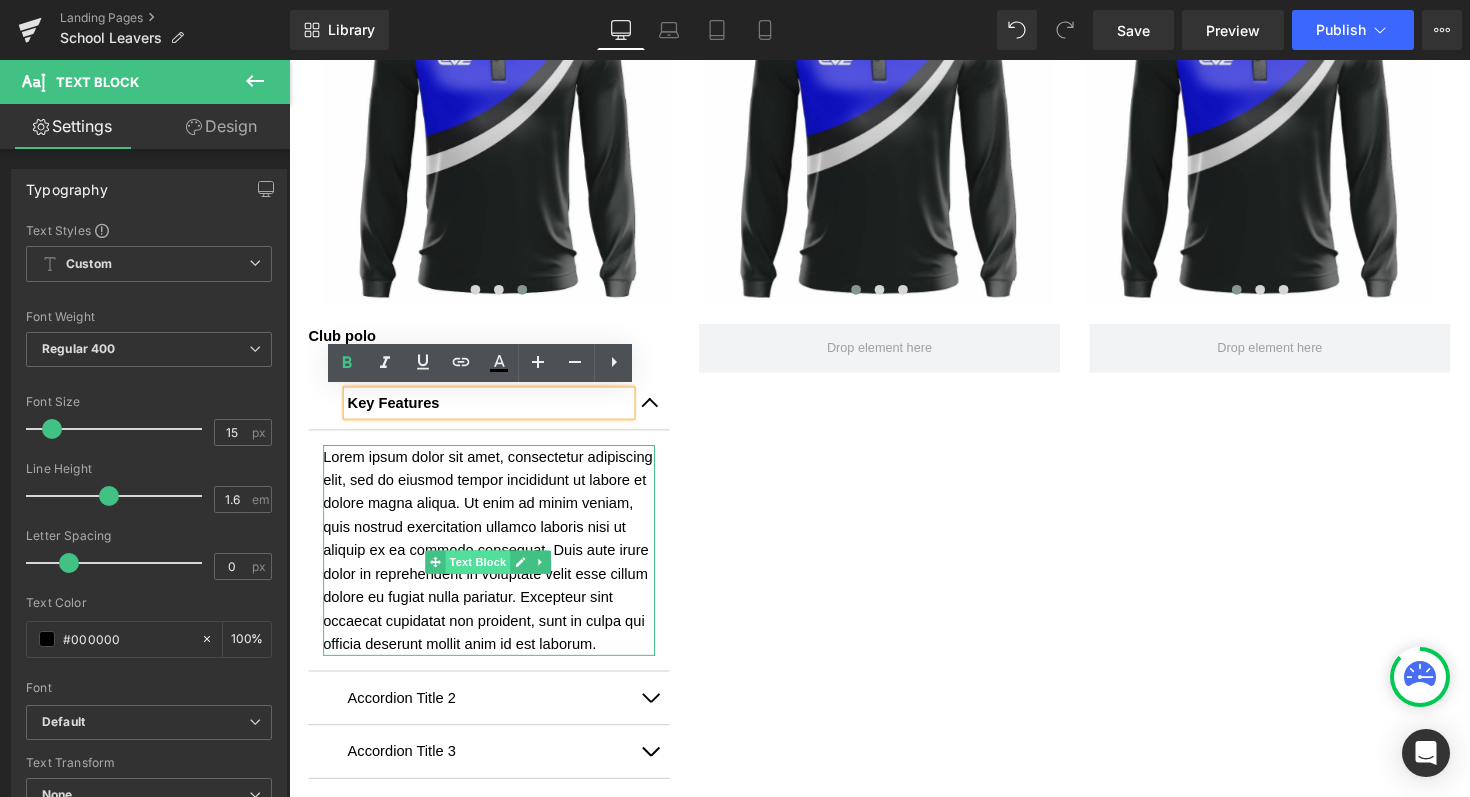 click on "Text Block" at bounding box center [483, 574] 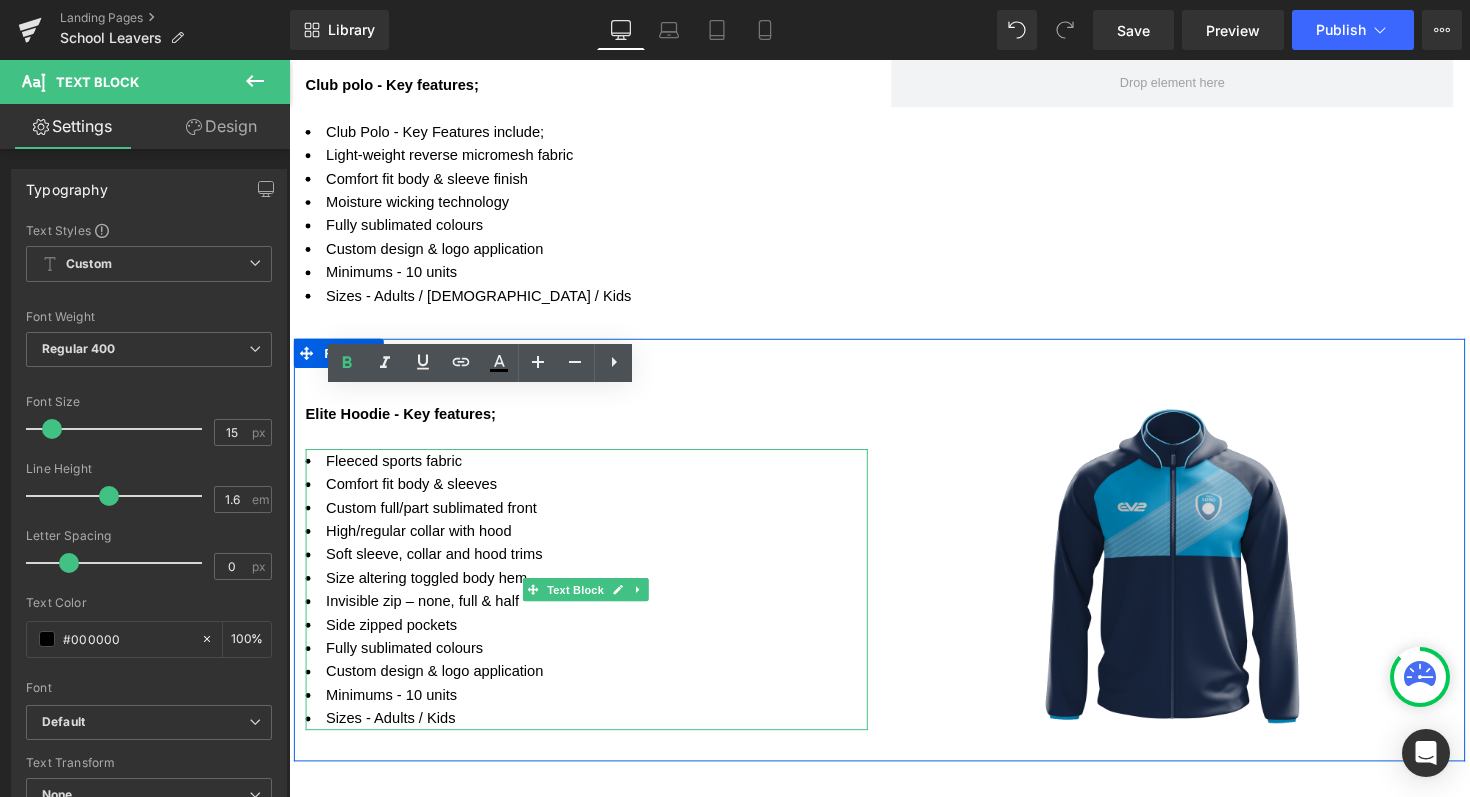 scroll, scrollTop: 1785, scrollLeft: 0, axis: vertical 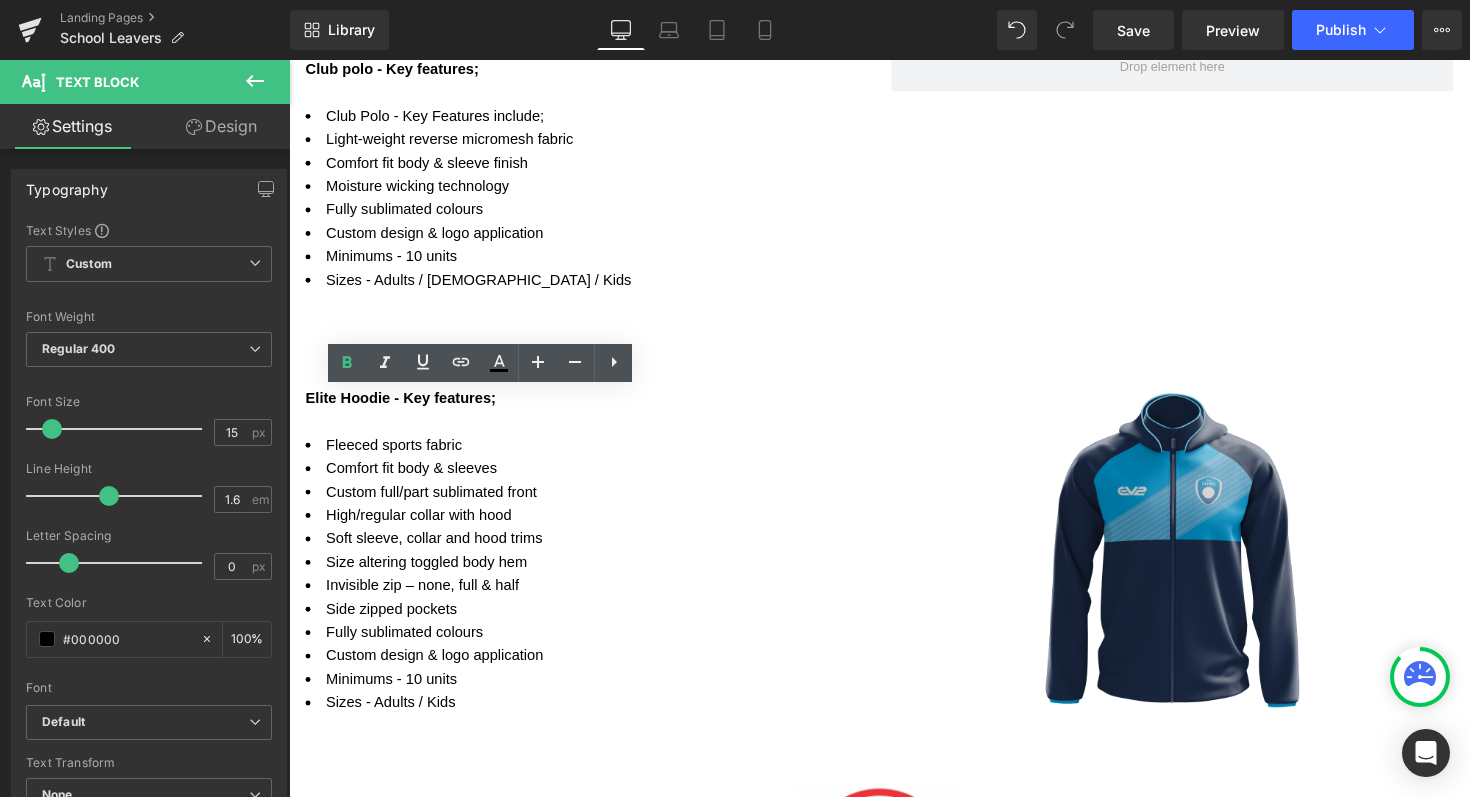click on "Moisture wicking technology" at bounding box center (594, 189) 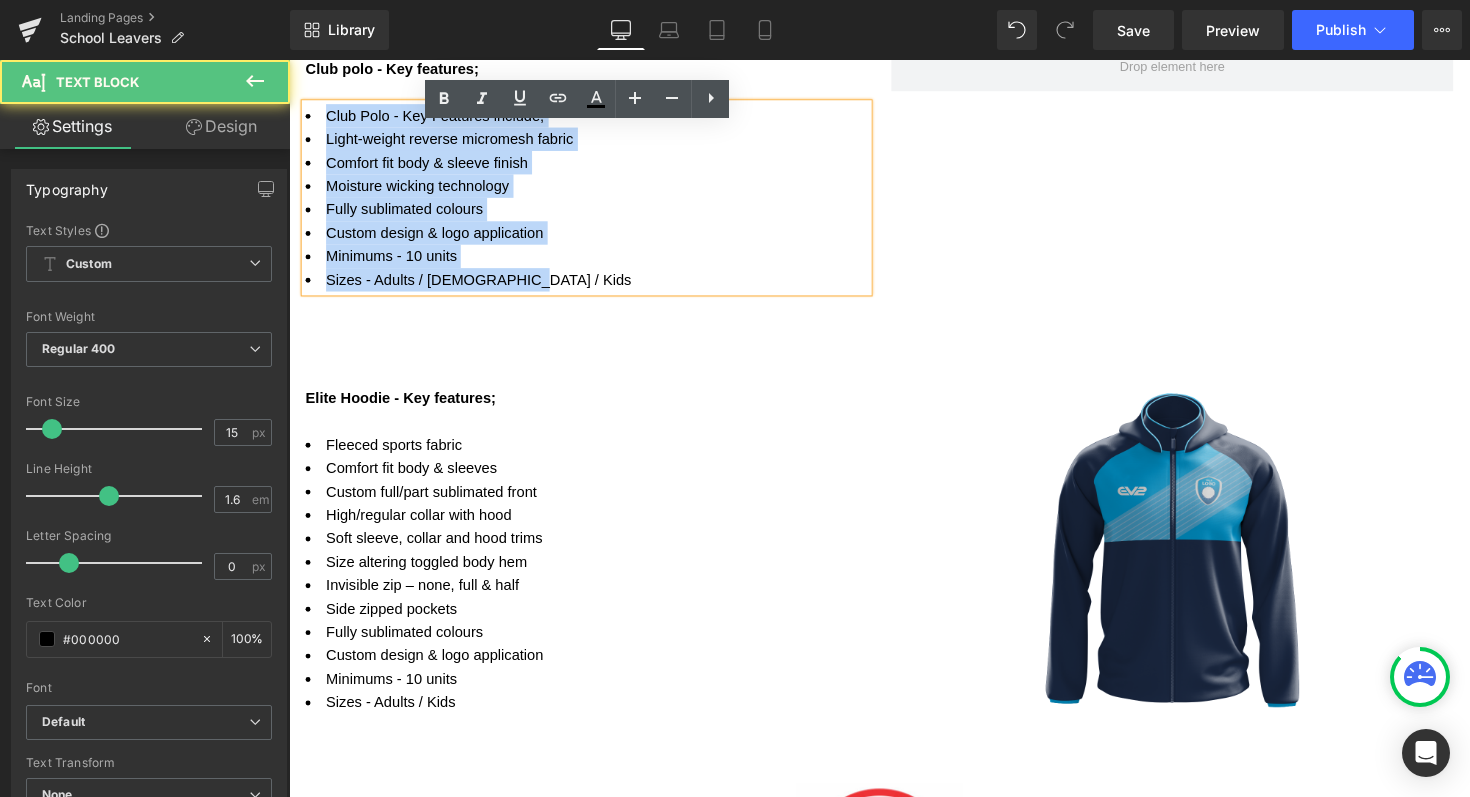 drag, startPoint x: 524, startPoint y: 311, endPoint x: 310, endPoint y: 136, distance: 276.44348 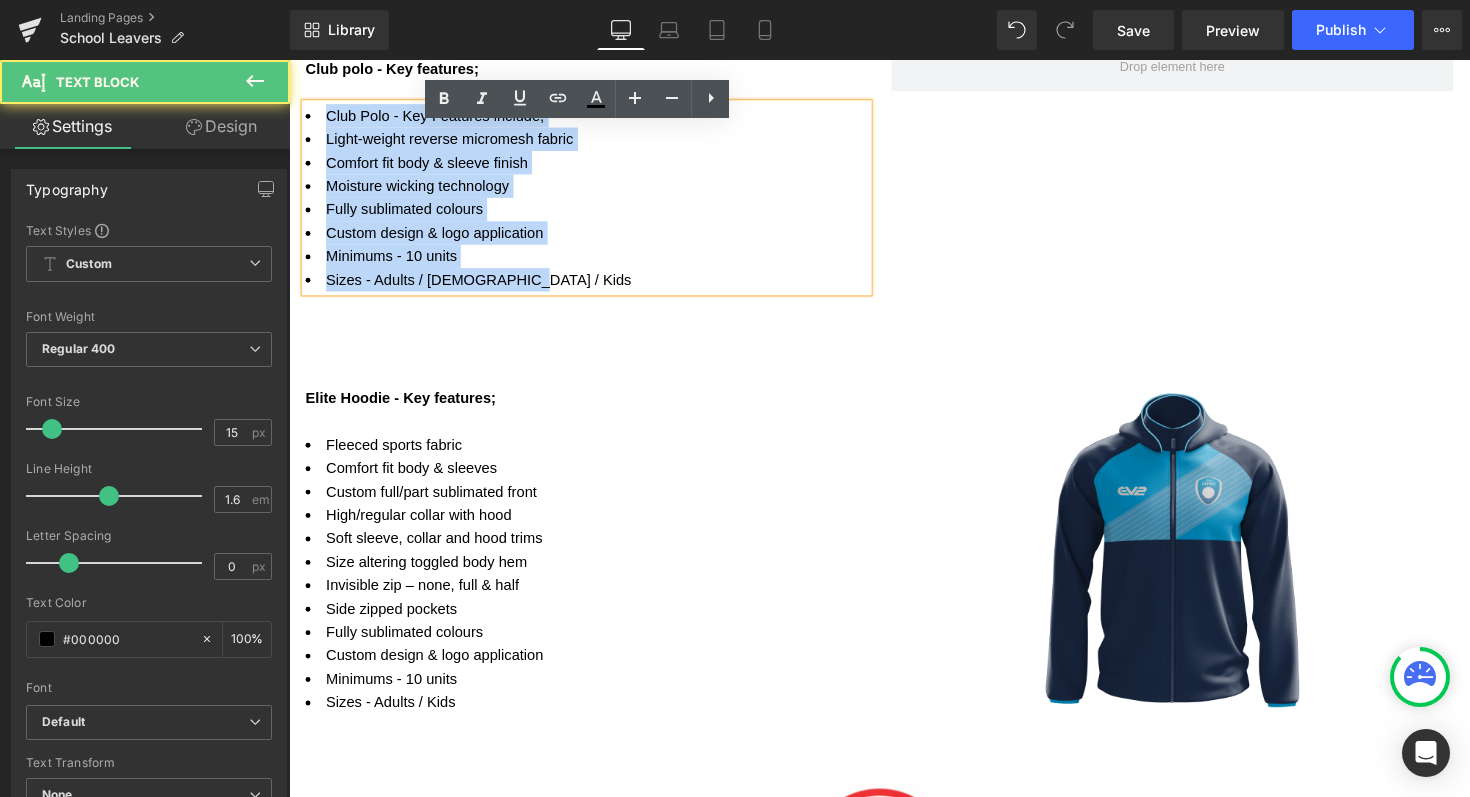 click on "Club Polo - Key Features include; Light-weight reverse micromesh fabric Comfort fit body & sleeve finish Moisture wicking technology Fully sublimated colours Custom design & logo application Minimums - 10 units Sizes - Adults / Ladies / Kids" at bounding box center (594, 201) 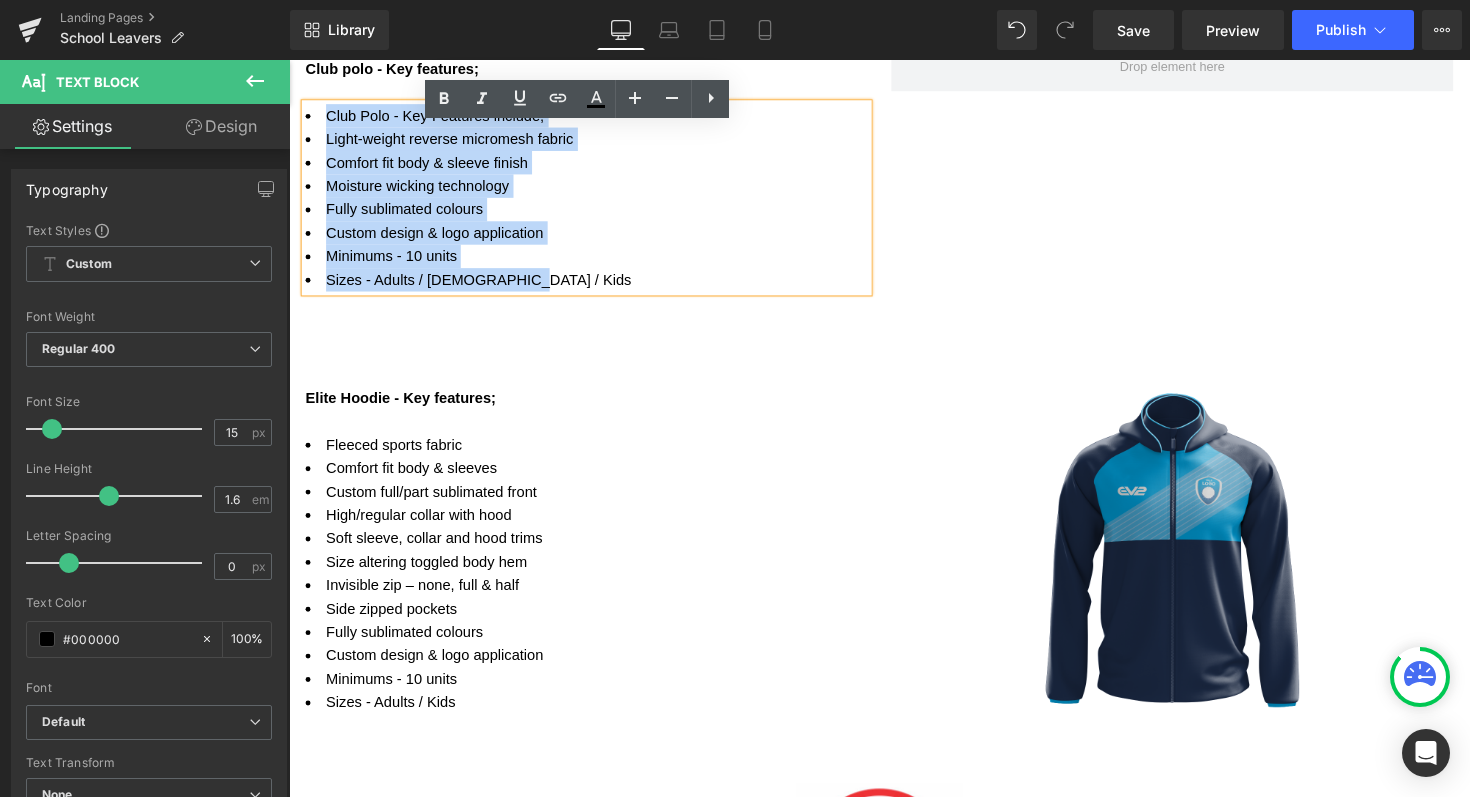 copy on "Club Polo - Key Features include; Light-weight reverse micromesh fabric Comfort fit body & sleeve finish Moisture wicking technology Fully sublimated colours Custom design & logo application Minimums - 10 units Sizes - Adults / Ladies / Kids" 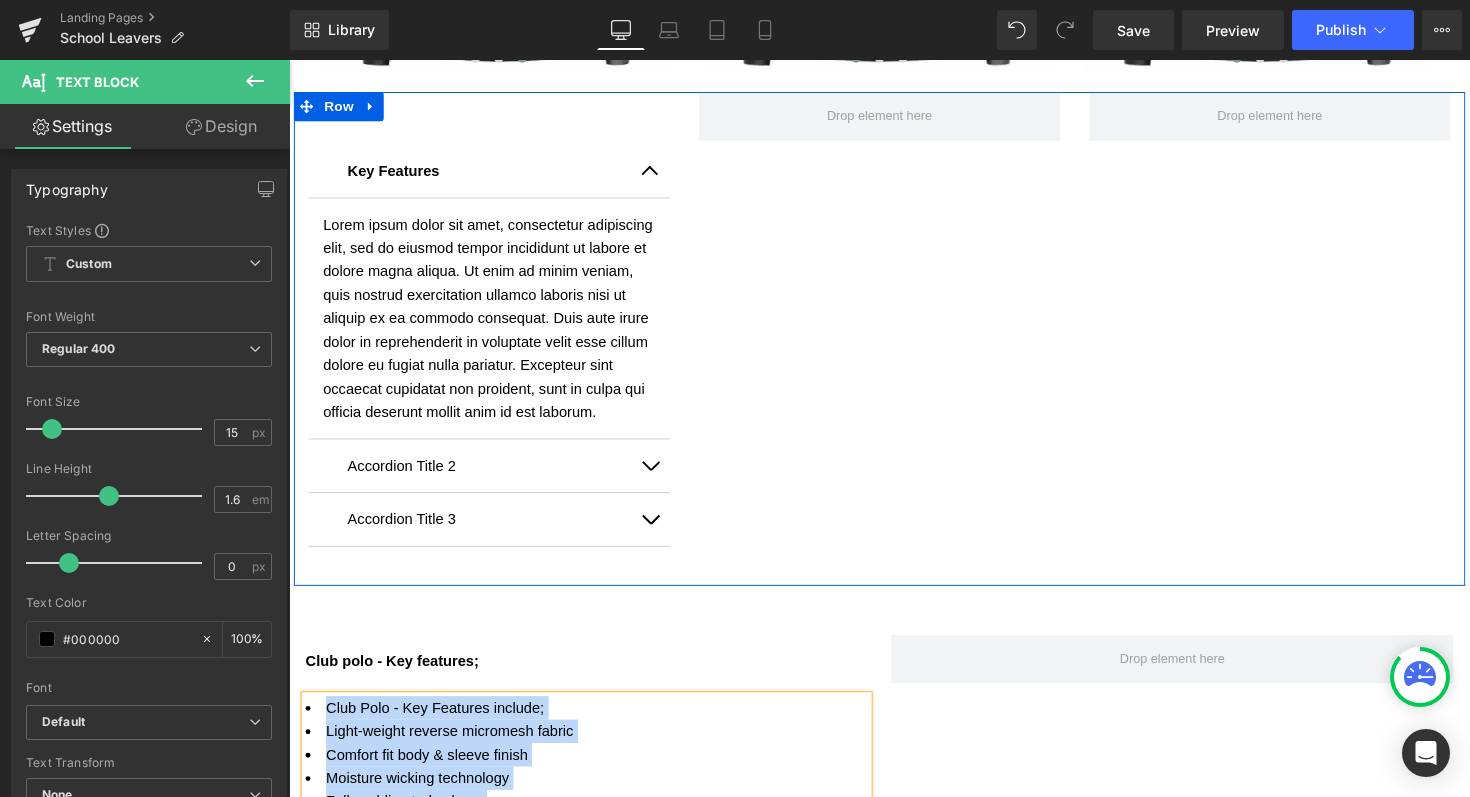 scroll, scrollTop: 1163, scrollLeft: 0, axis: vertical 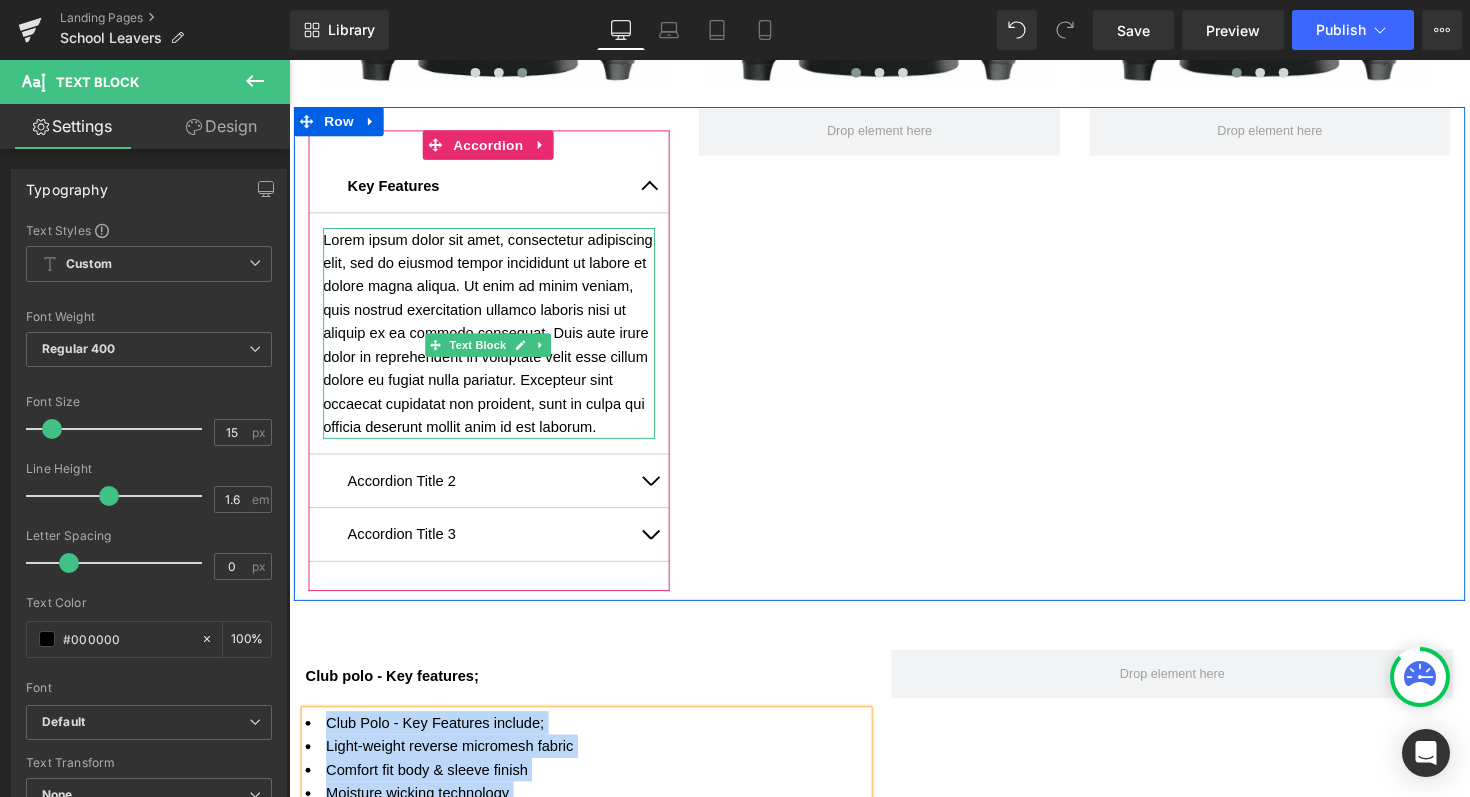 click on "Lorem ipsum dolor sit amet, consectetur adipiscing elit, sed do eiusmod tempor incididunt ut labore et dolore magna aliqua. Ut enim ad minim veniam, quis nostrud exercitation ullamco laboris nisi ut aliquip ex ea commodo consequat. Duis aute irure dolor in reprehenderit in voluptate velit esse cillum dolore eu fugiat nulla pariatur. Excepteur sint occaecat cupidatat non proident, sunt in culpa qui officia deserunt mollit anim id est laborum." at bounding box center [494, 340] 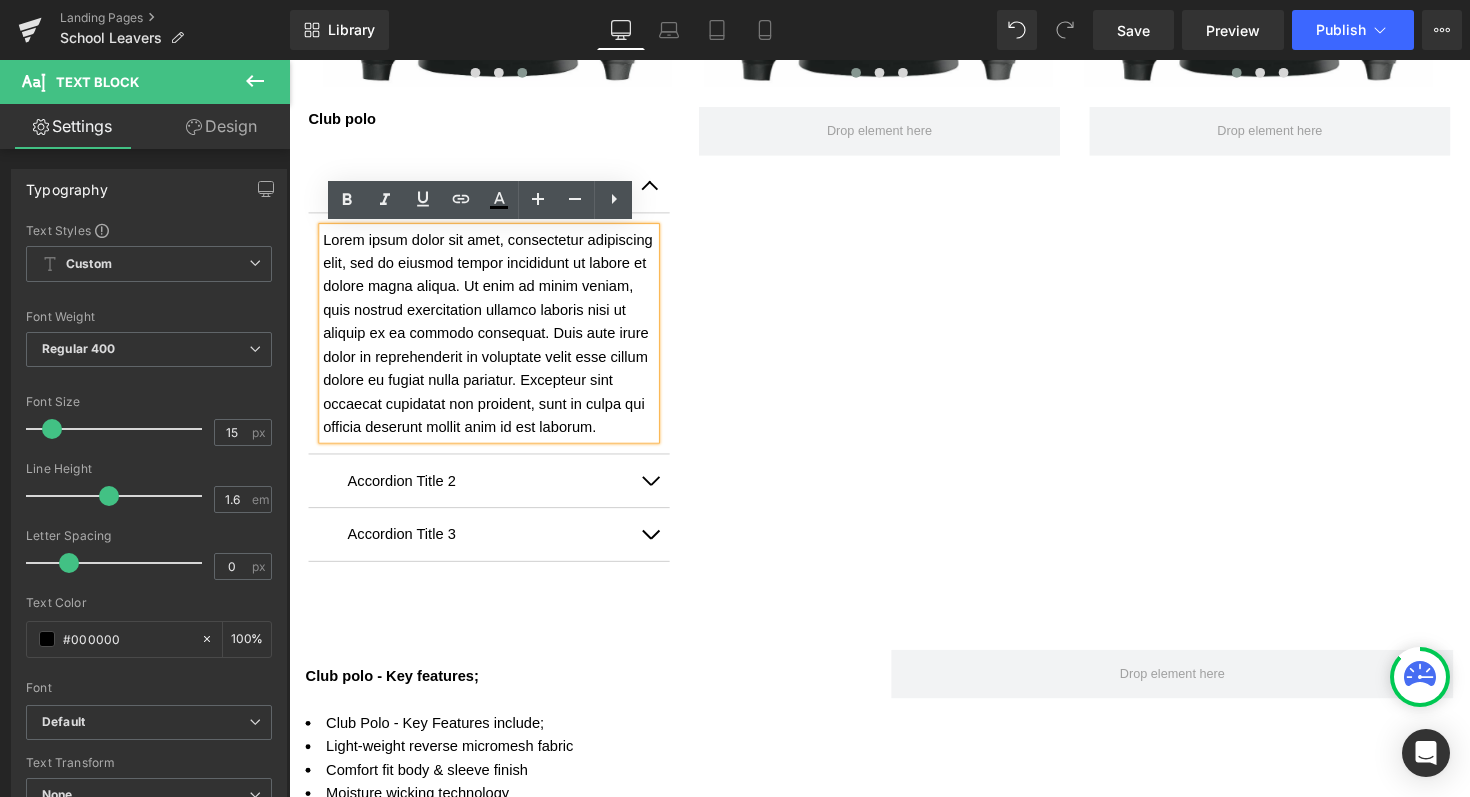 drag, startPoint x: 391, startPoint y: 461, endPoint x: 316, endPoint y: 245, distance: 228.65039 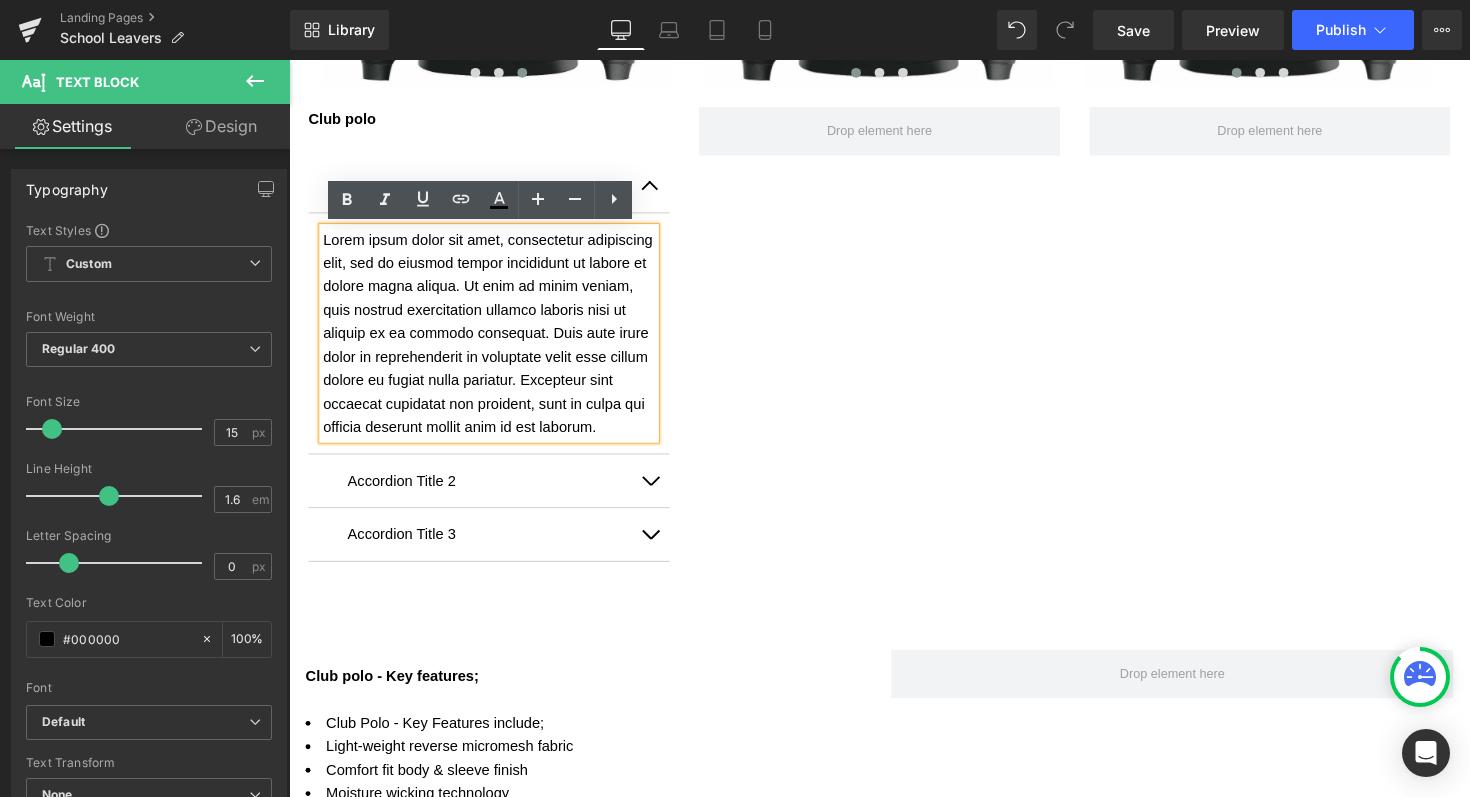 click on "Lorem ipsum dolor sit amet, consectetur adipiscing elit, sed do eiusmod tempor incididunt ut labore et dolore magna aliqua. Ut enim ad minim veniam, quis nostrud exercitation ullamco laboris nisi ut aliquip ex ea commodo consequat. Duis aute irure dolor in reprehenderit in voluptate velit esse cillum dolore eu fugiat nulla pariatur. Excepteur sint occaecat cupidatat non proident, sunt in culpa qui officia deserunt mollit anim id est laborum." at bounding box center (494, 340) 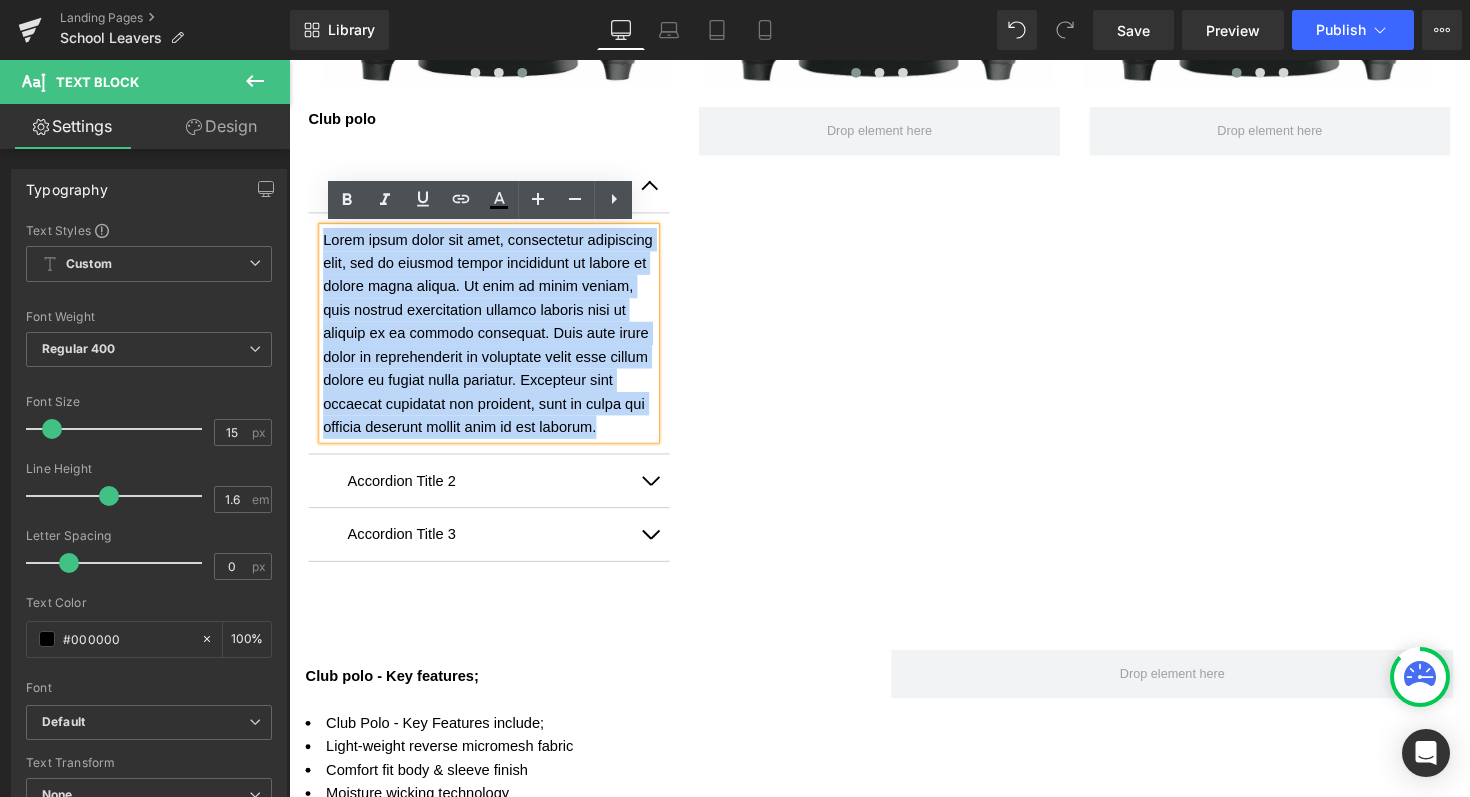 drag, startPoint x: 396, startPoint y: 462, endPoint x: 319, endPoint y: 240, distance: 234.97447 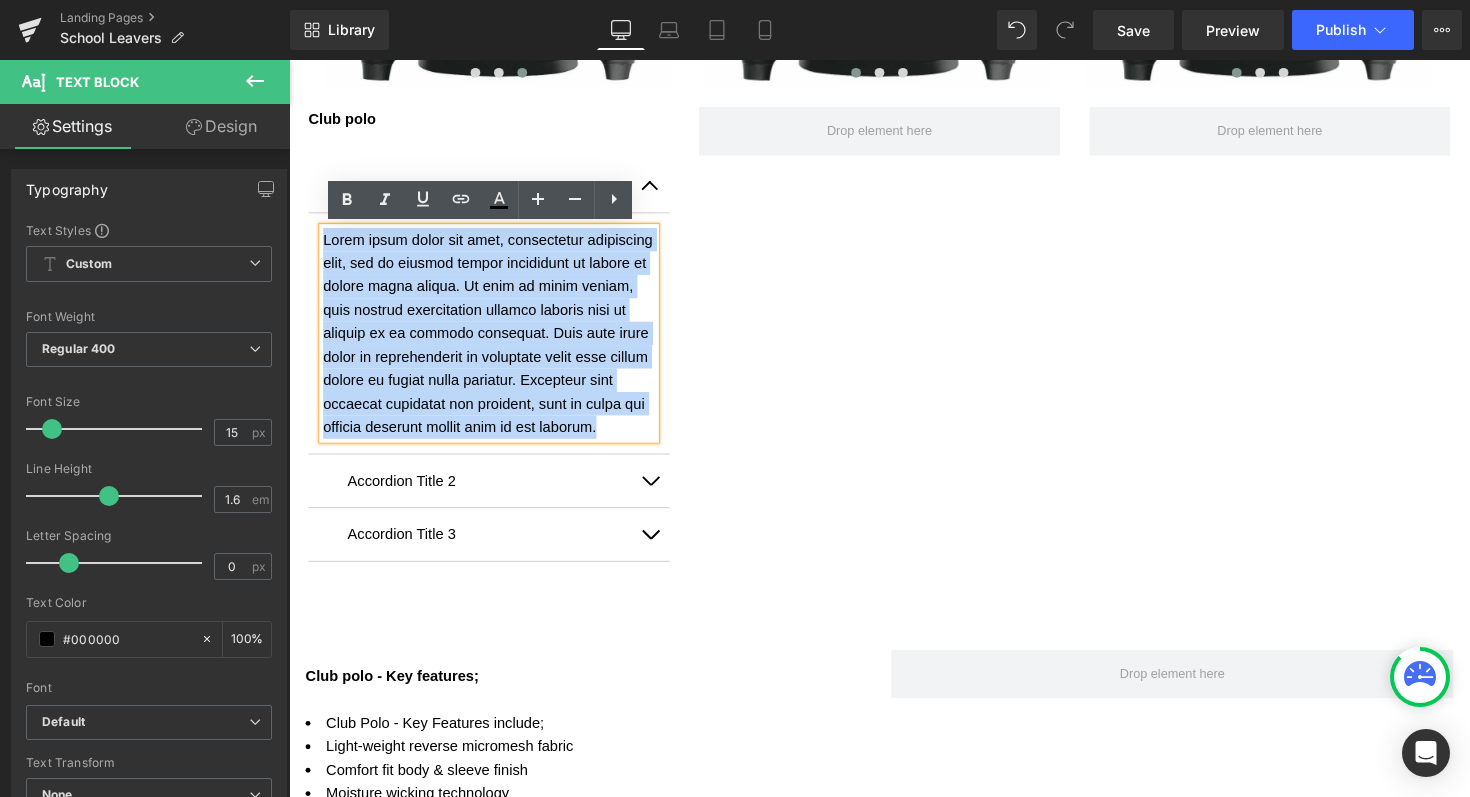 click on "Lorem ipsum dolor sit amet, consectetur adipiscing elit, sed do eiusmod tempor incididunt ut labore et dolore magna aliqua. Ut enim ad minim veniam, quis nostrud exercitation ullamco laboris nisi ut aliquip ex ea commodo consequat. Duis aute irure dolor in reprehenderit in voluptate velit esse cillum dolore eu fugiat nulla pariatur. Excepteur sint occaecat cupidatat non proident, sunt in culpa qui officia deserunt mollit anim id est laborum." at bounding box center [494, 340] 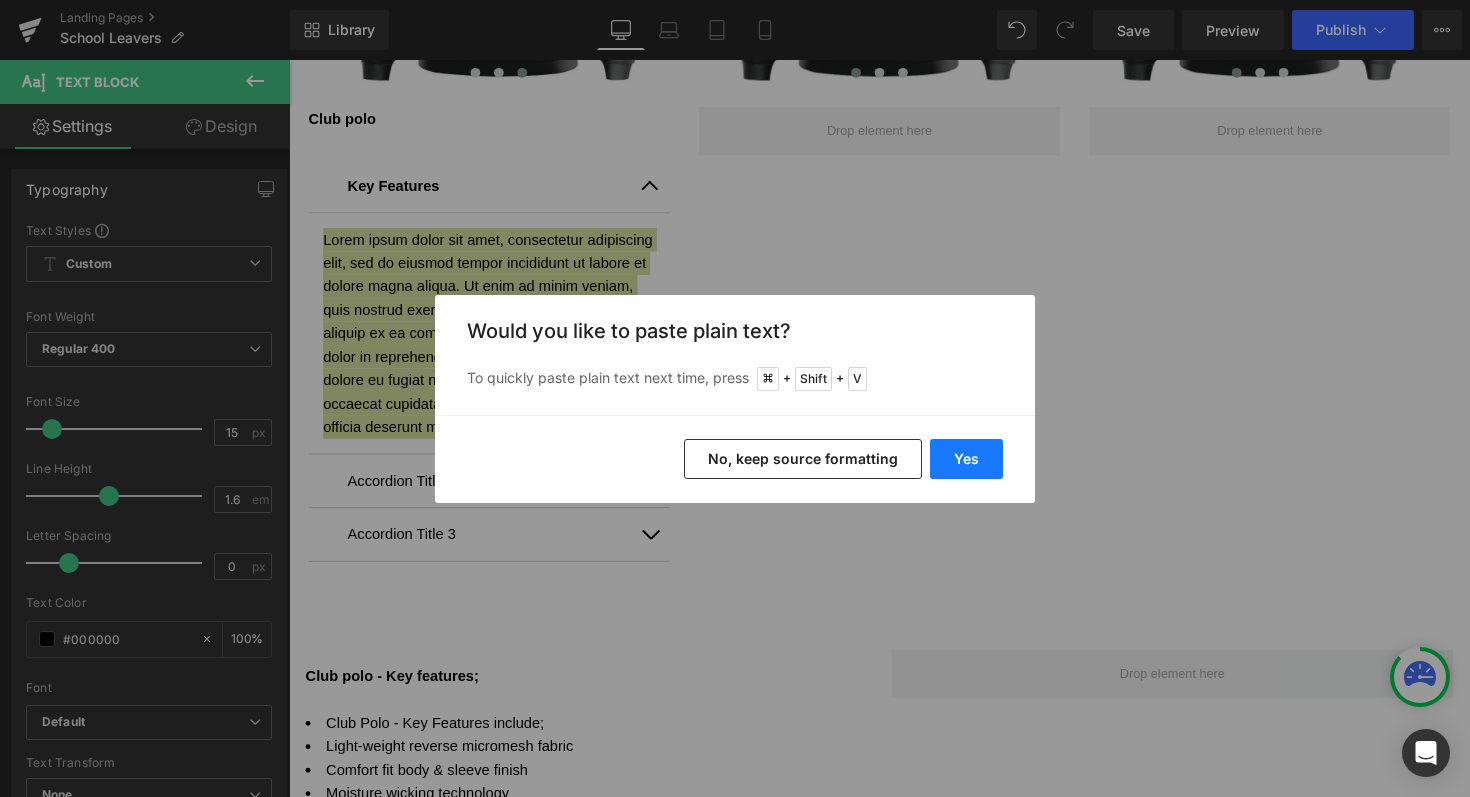 click on "Yes" at bounding box center [966, 459] 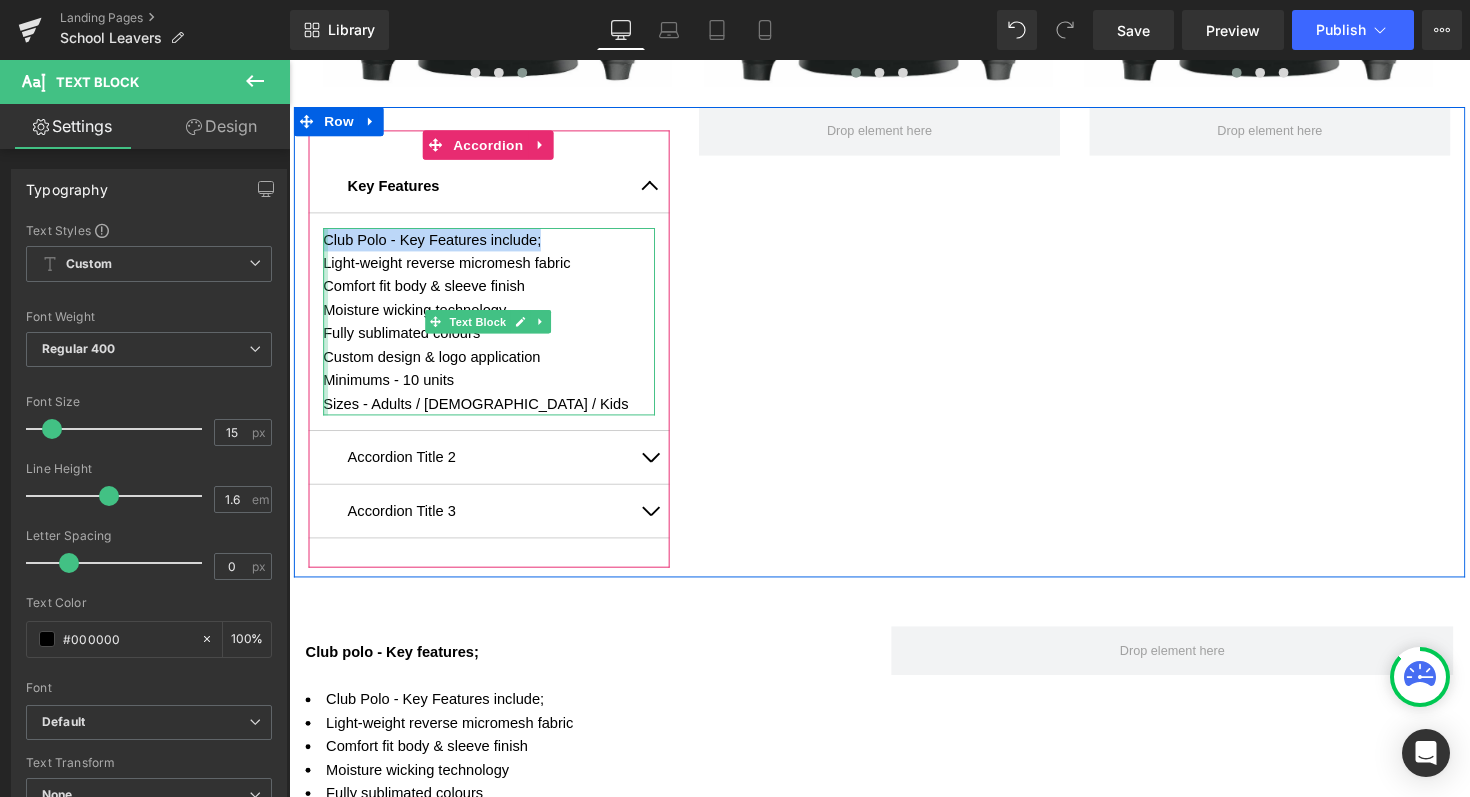drag, startPoint x: 549, startPoint y: 240, endPoint x: 320, endPoint y: 242, distance: 229.00873 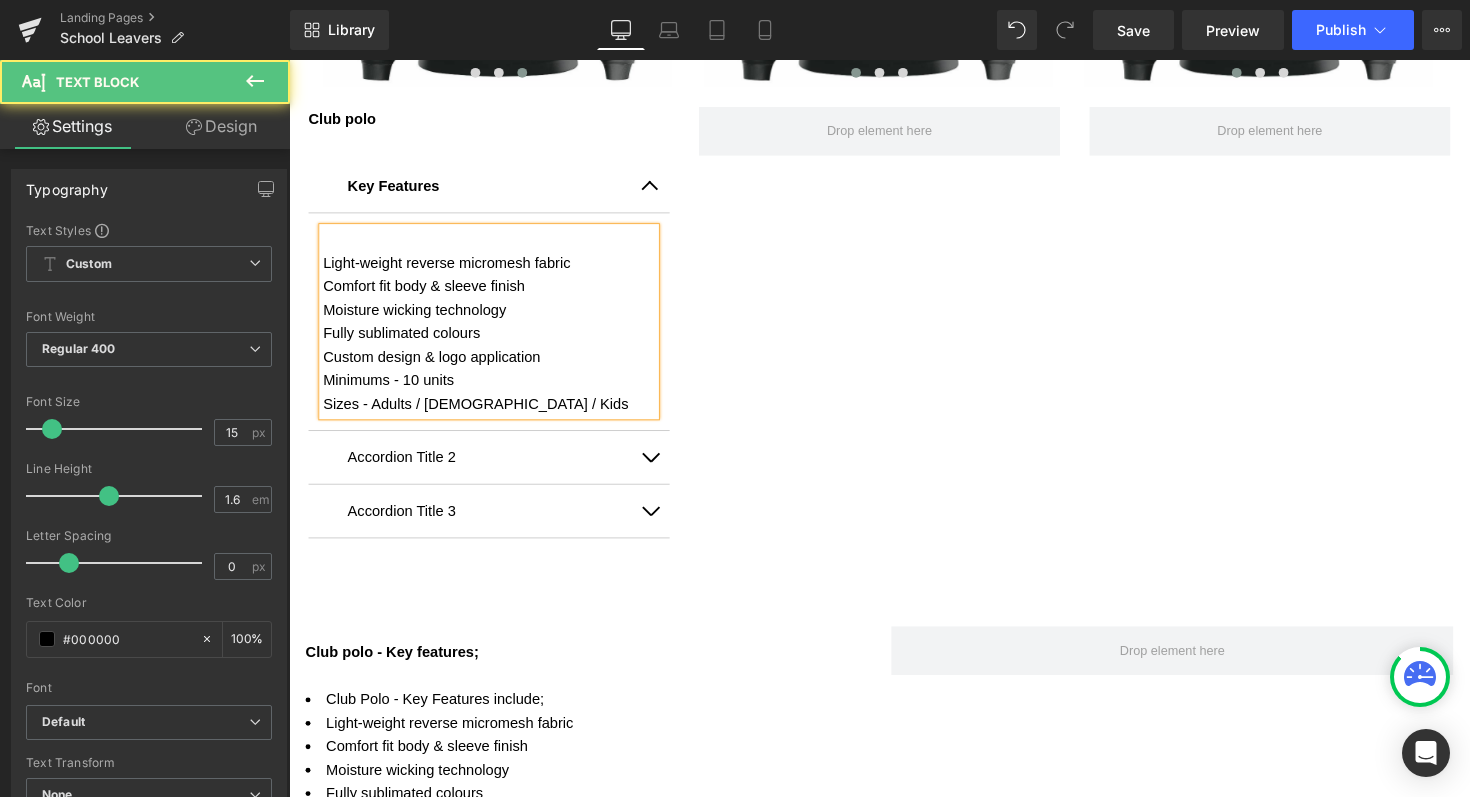 click on "Light-weight reverse micromesh fabric" at bounding box center [494, 268] 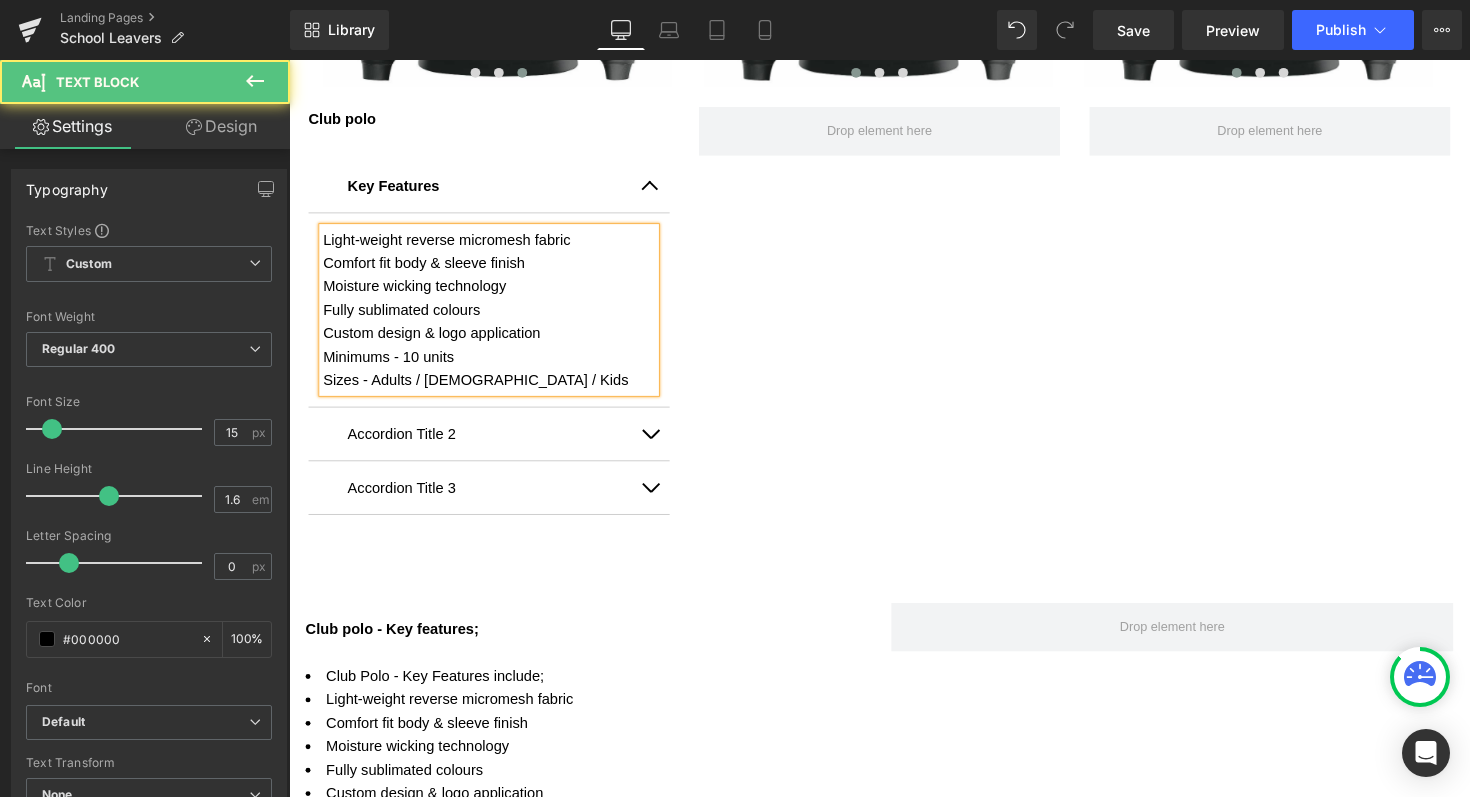 drag, startPoint x: 518, startPoint y: 389, endPoint x: 317, endPoint y: 242, distance: 249.01807 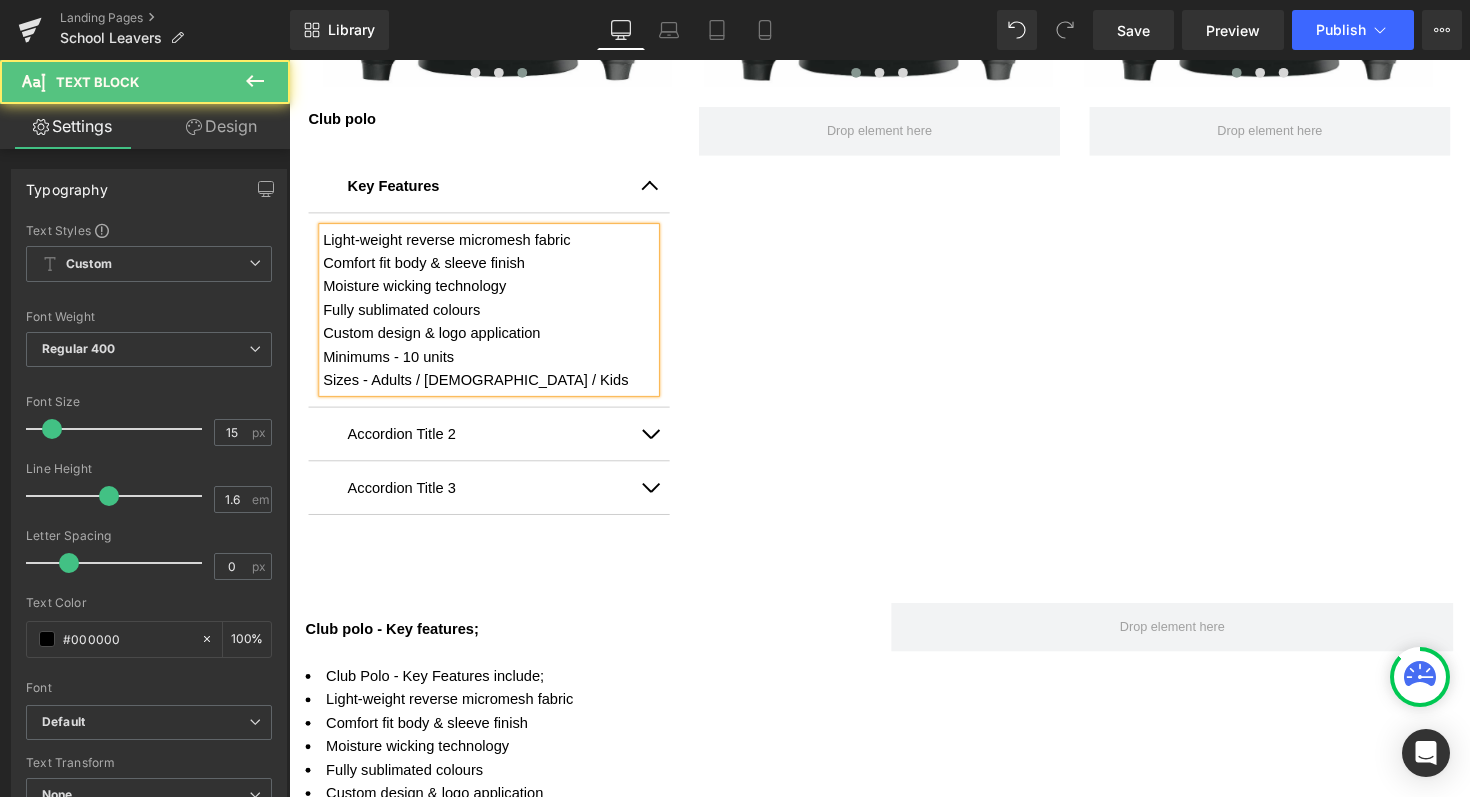 click on "Light-weight reverse micromesh fabric Comfort fit body & sleeve finish Moisture wicking technology Fully sublimated colours Custom design & logo application Minimums - 10 units Sizes - Adults / Ladies / Kids" at bounding box center [494, 316] 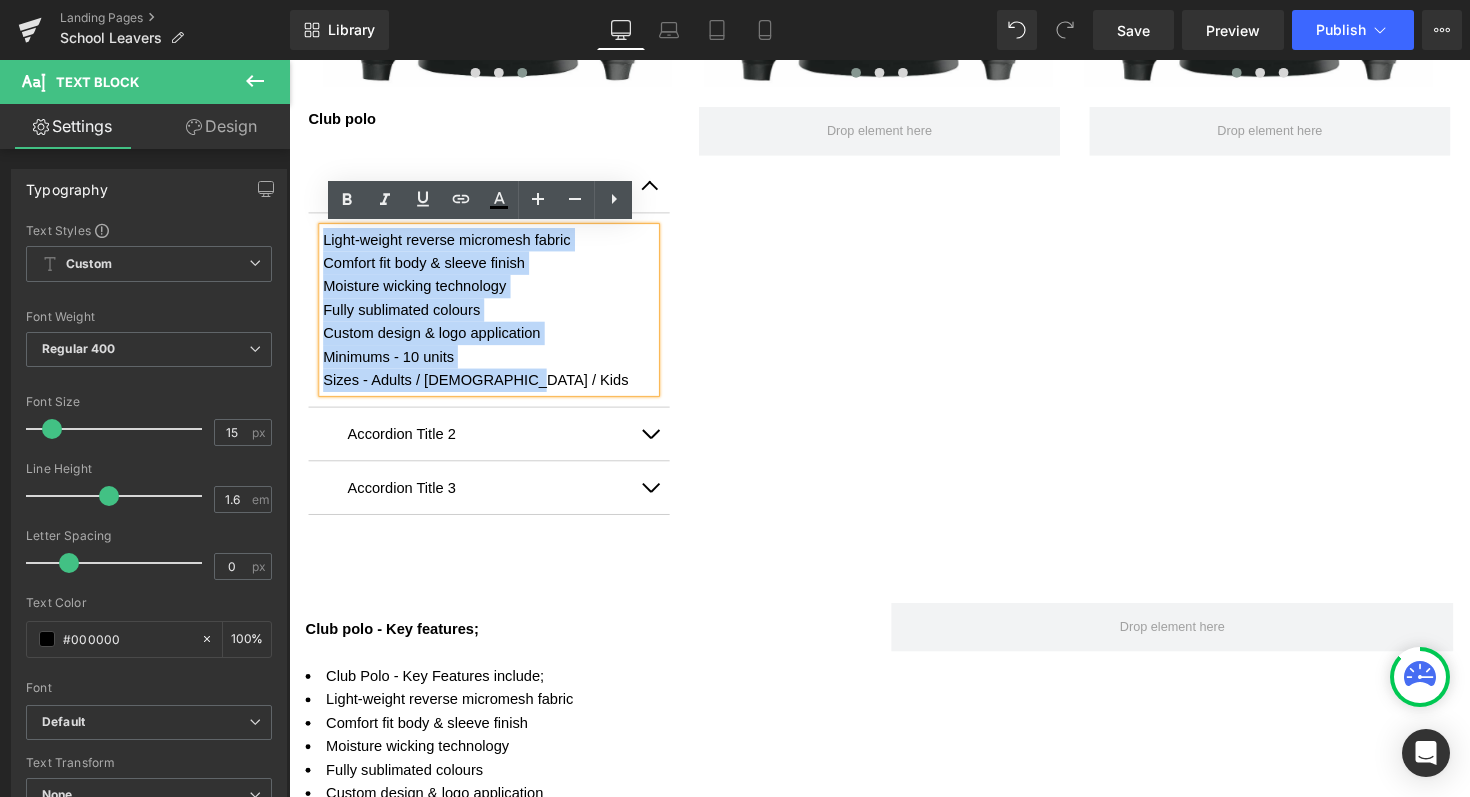 drag, startPoint x: 521, startPoint y: 390, endPoint x: 320, endPoint y: 241, distance: 250.20392 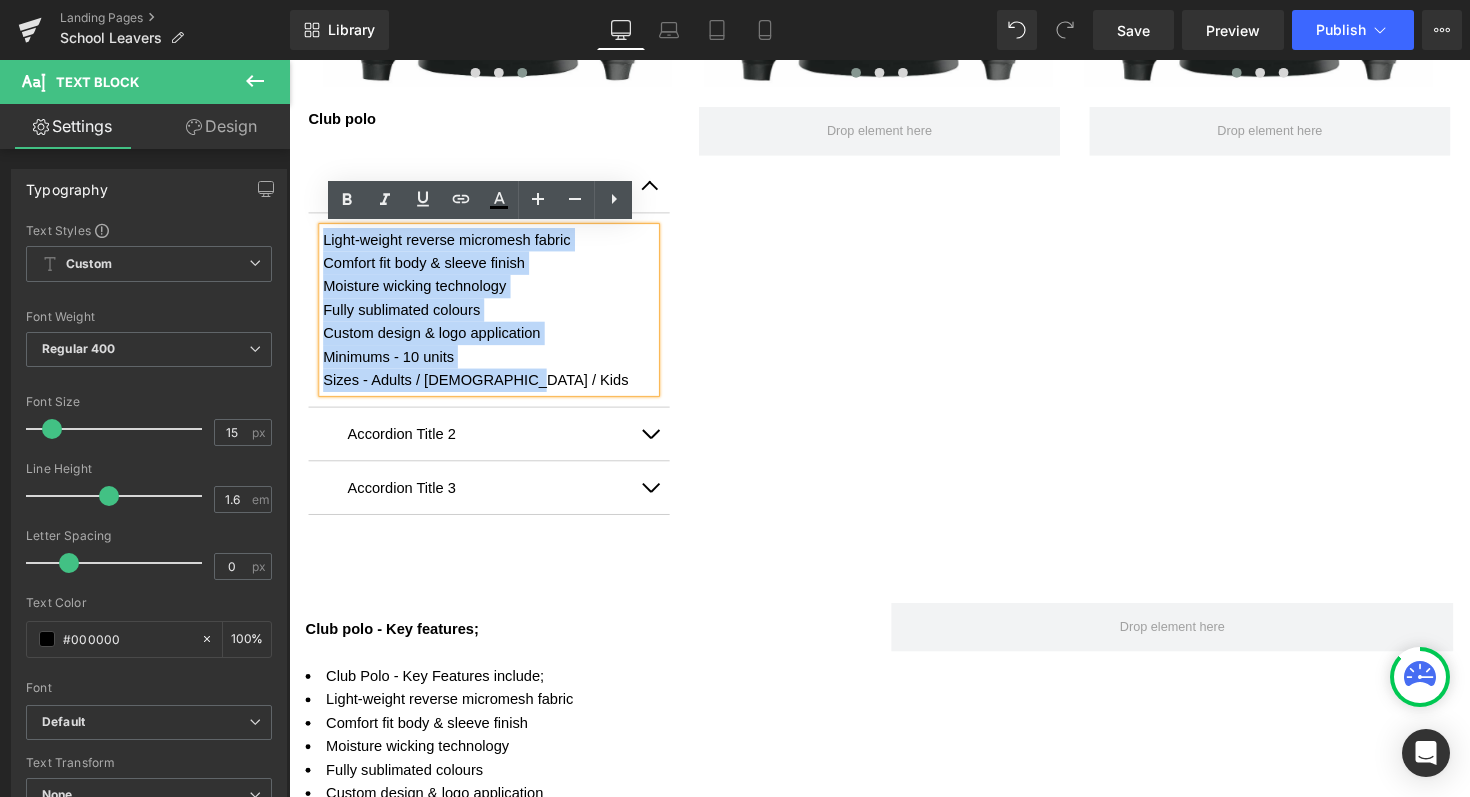 click on "Light-weight reverse micromesh fabric Comfort fit body & sleeve finish Moisture wicking technology Fully sublimated colours Custom design & logo application Minimums - 10 units Sizes - Adults / Ladies / Kids" at bounding box center [494, 316] 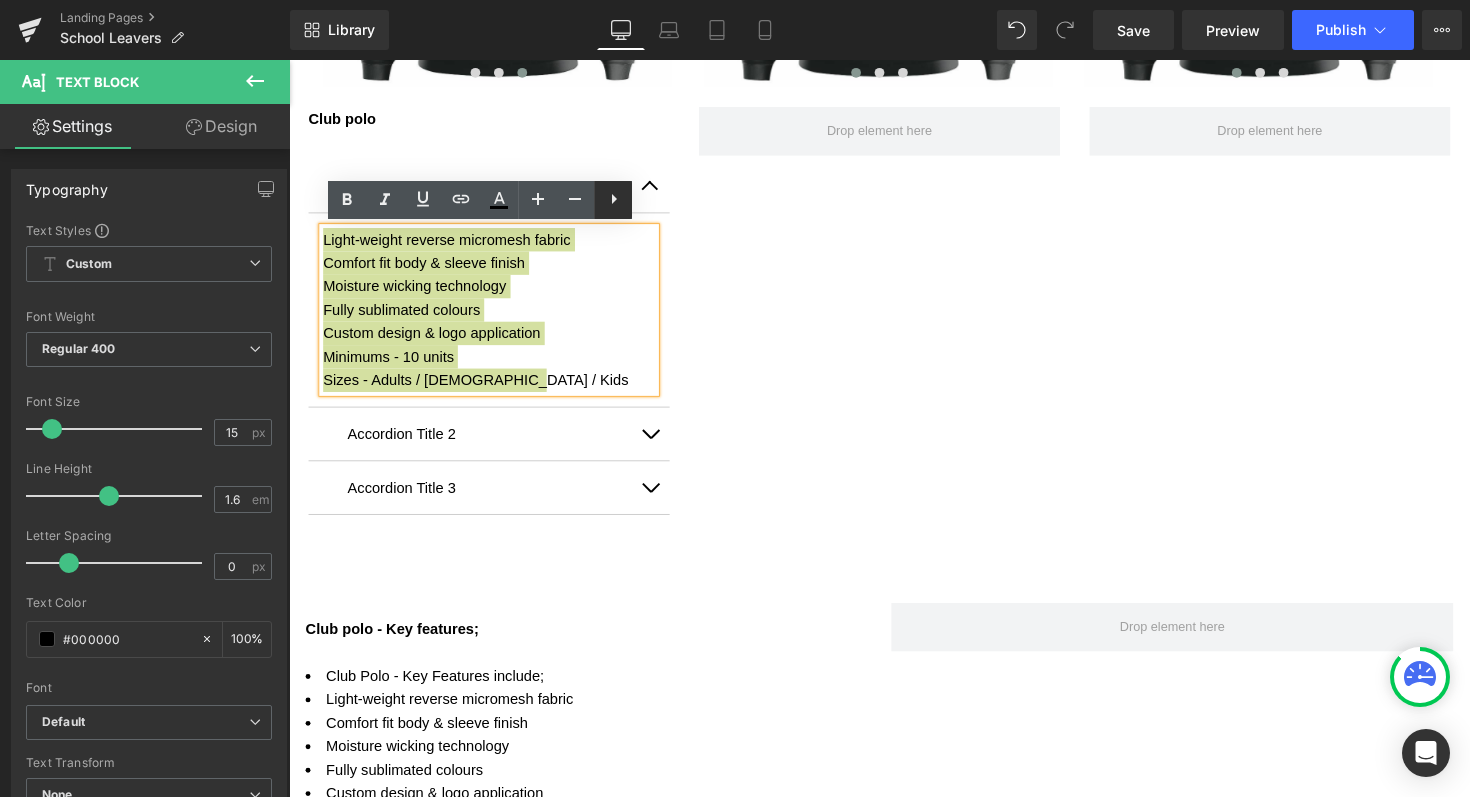 click at bounding box center [613, 200] 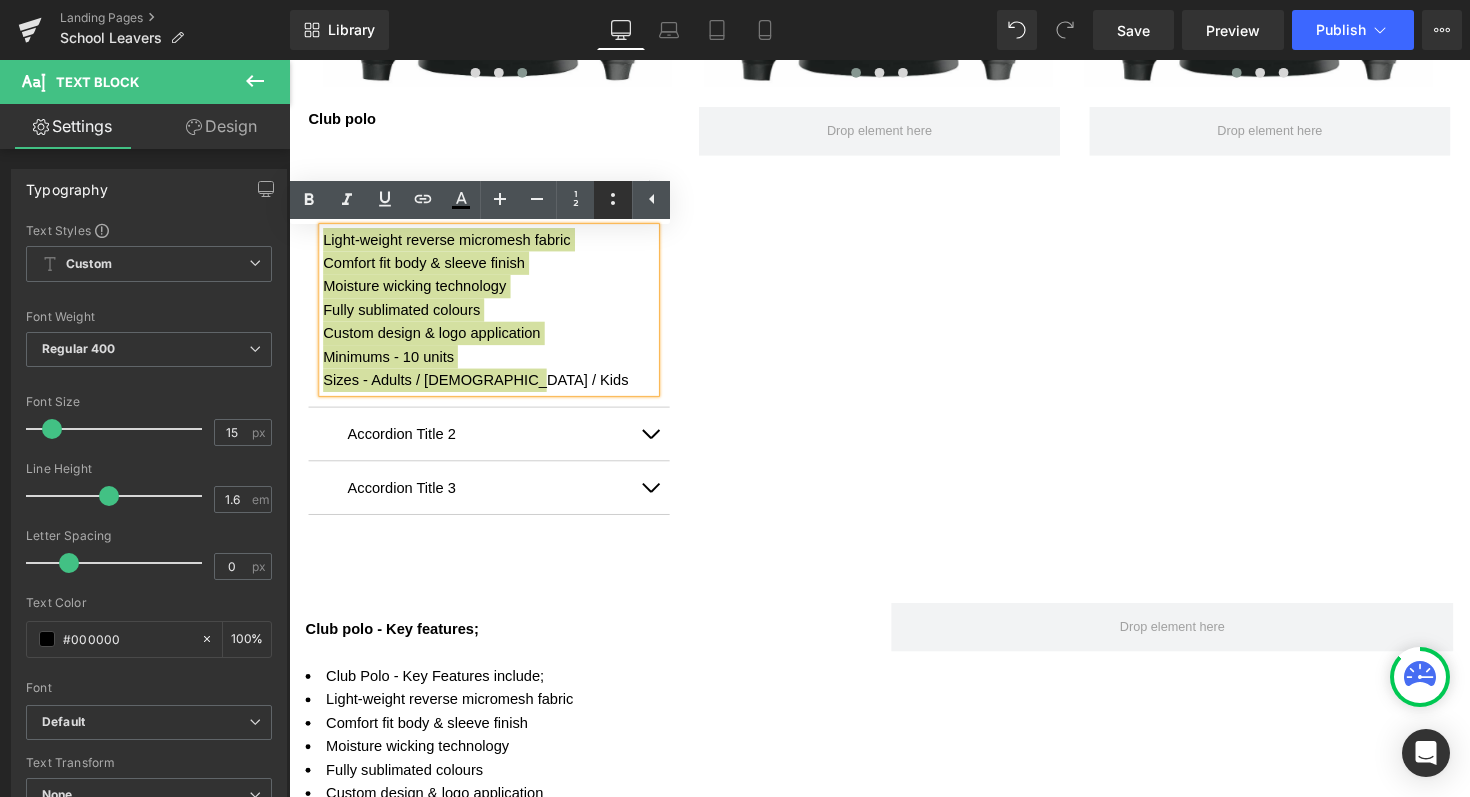 click 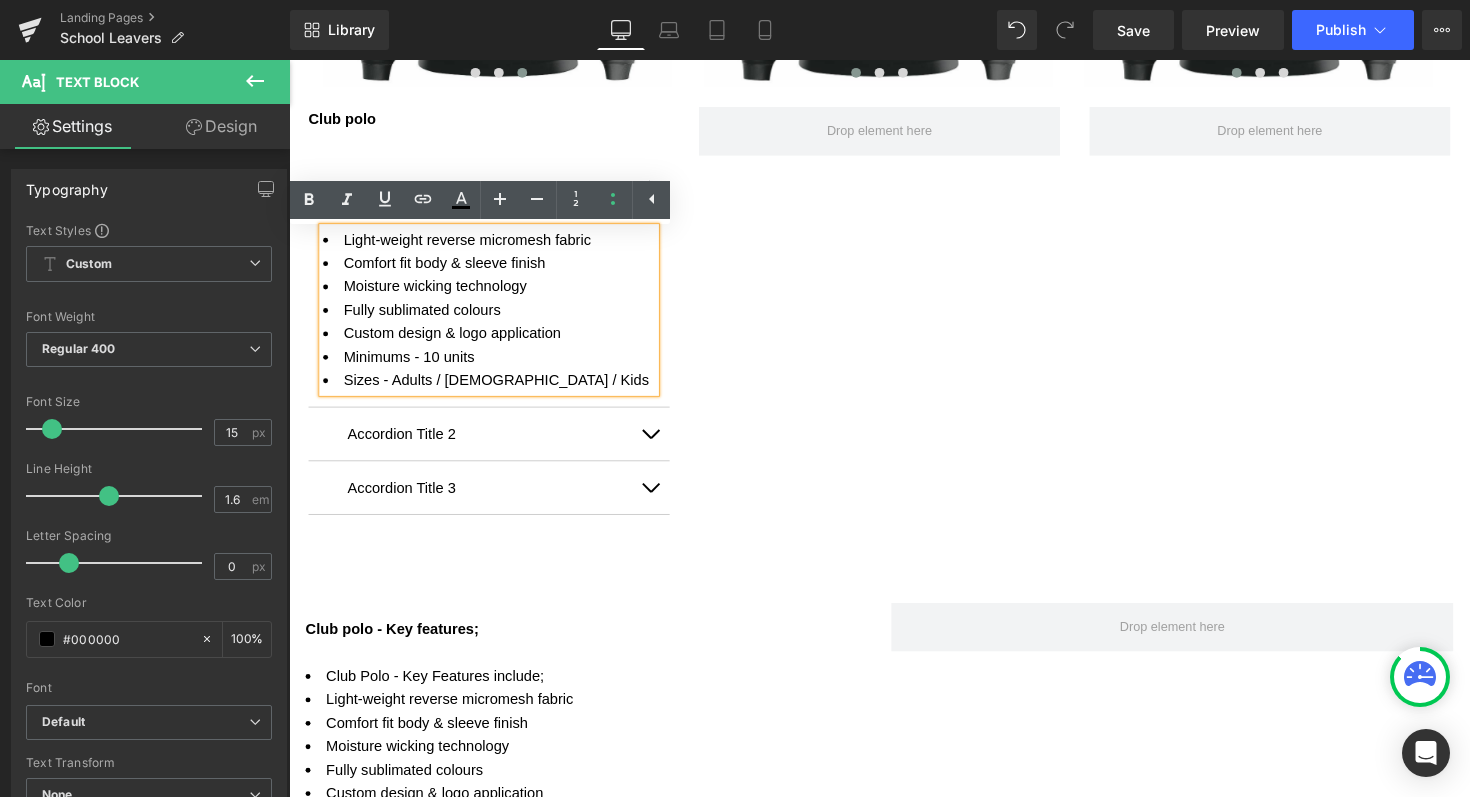 click on "Fully sublimated colours" at bounding box center [494, 316] 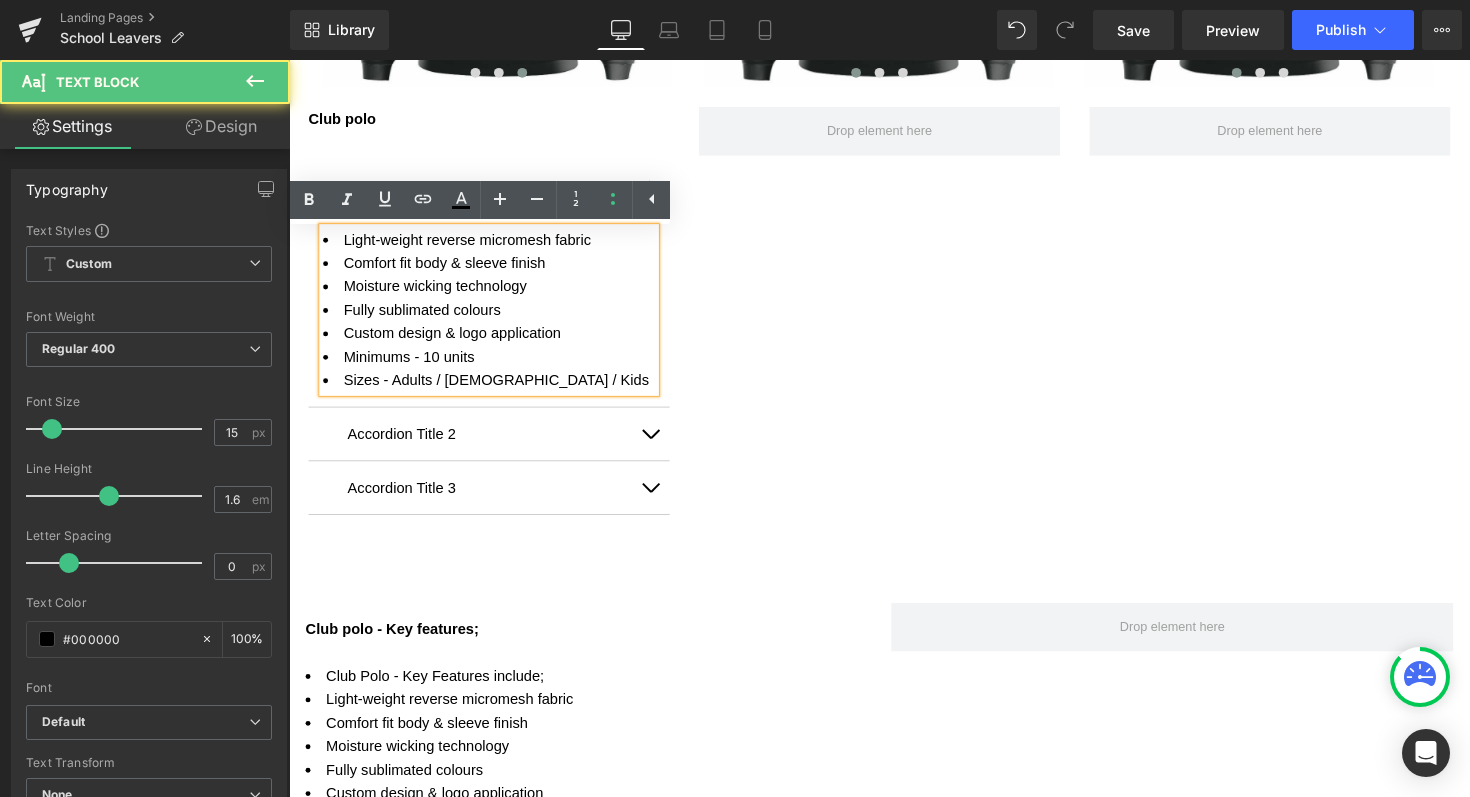 click on "Club polo
Text Block
Key Features
Text Block
Light-weight reverse micromesh fabric Comfort fit body & sleeve finish Moisture wicking technology Fully sublimated colours Custom design & logo application Minimums - 10 units Sizes - Adults / Ladies / Kids
Text Block
Accordion Title 2
Text Block
Accordion Title 3
Text Block
Accordion
Row" at bounding box center [894, 337] 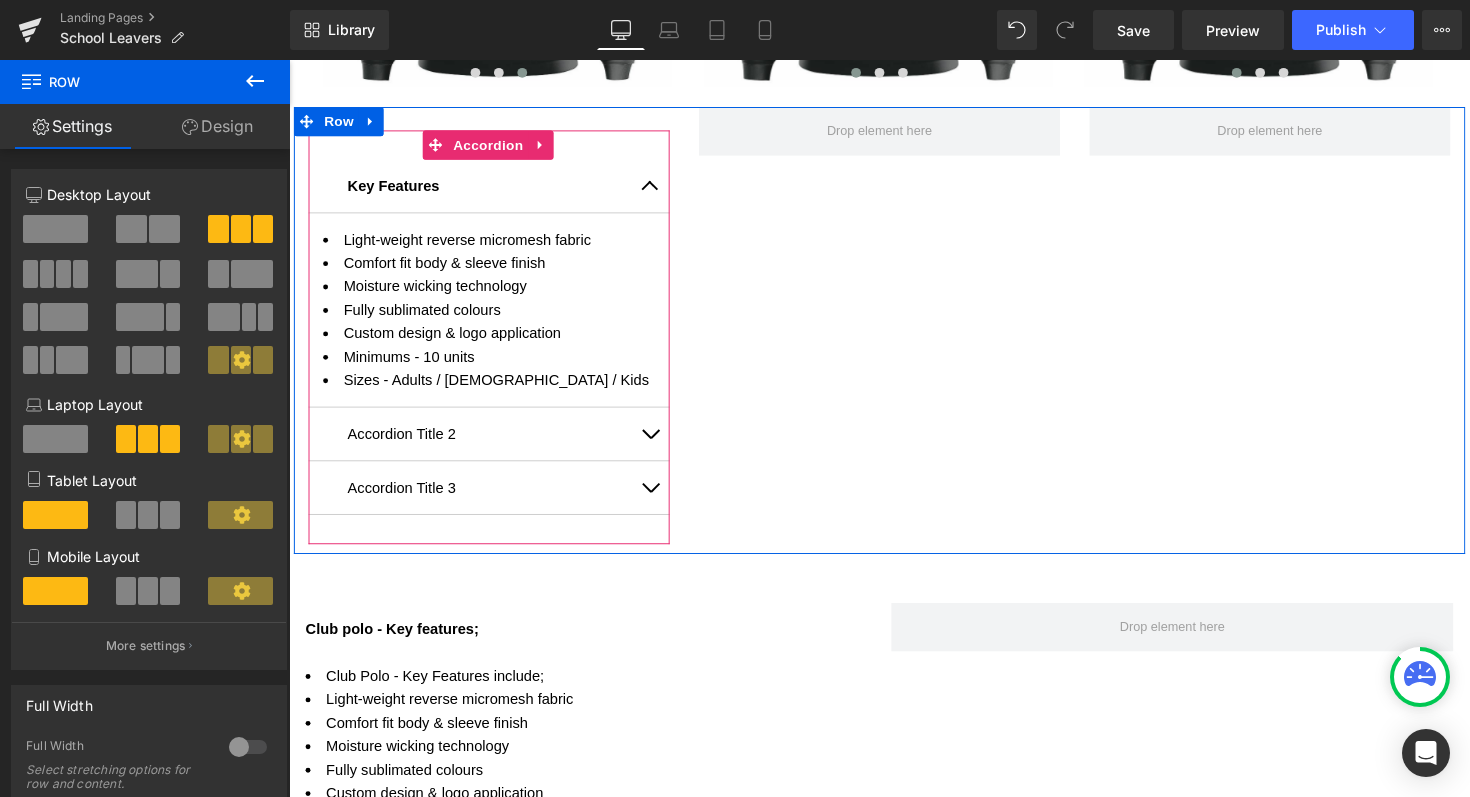 click at bounding box center [659, 189] 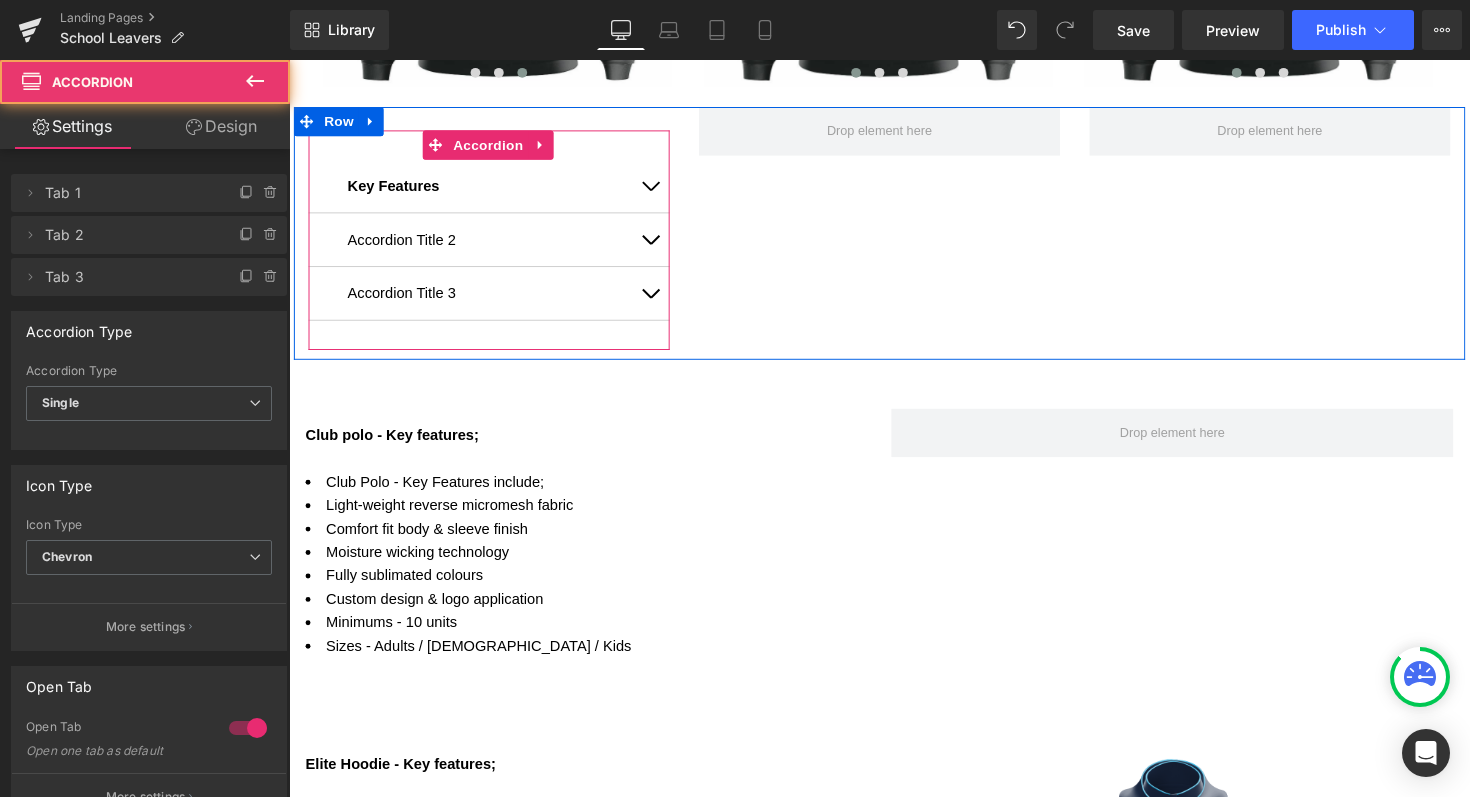 click at bounding box center (659, 189) 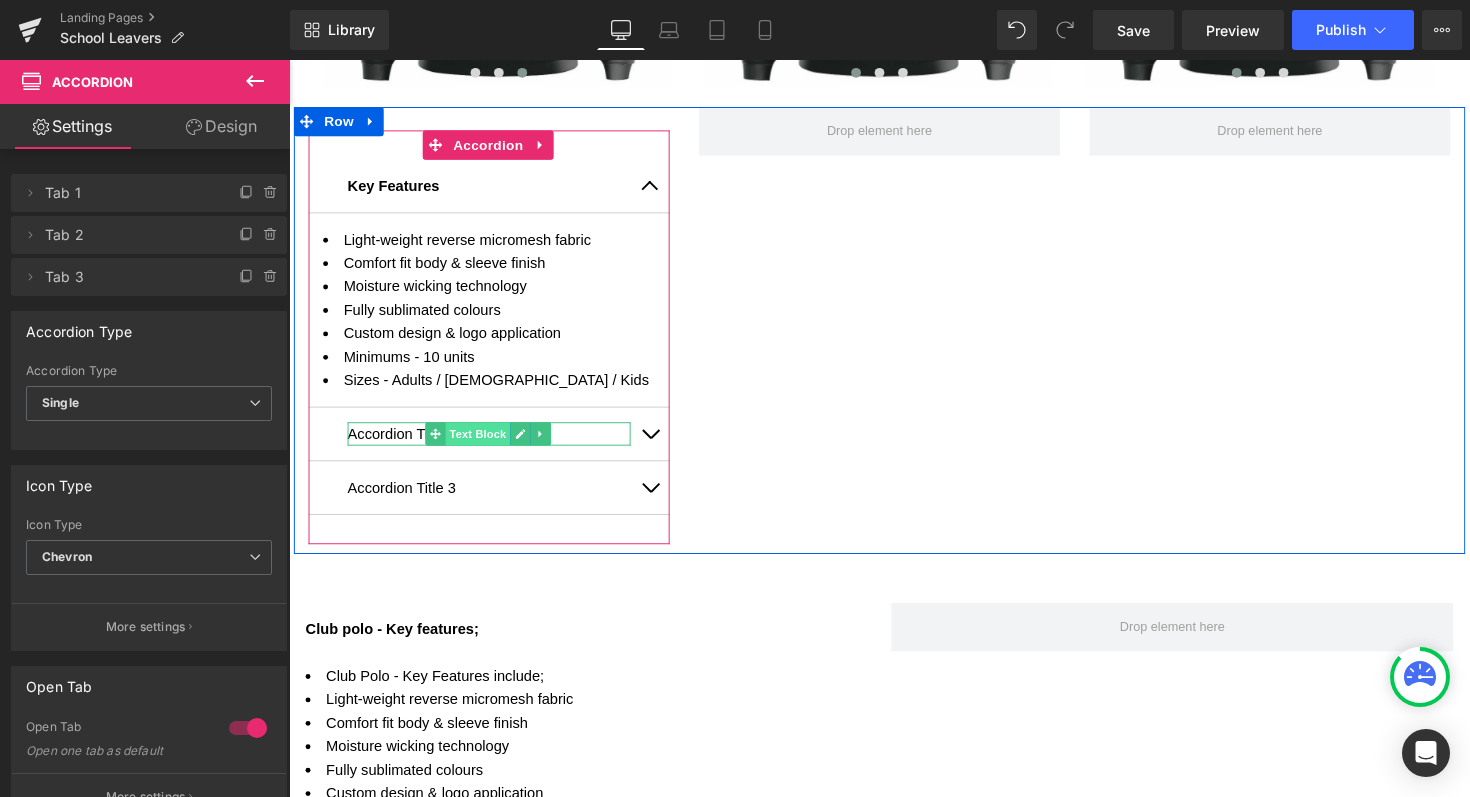 click on "Text Block" at bounding box center [483, 443] 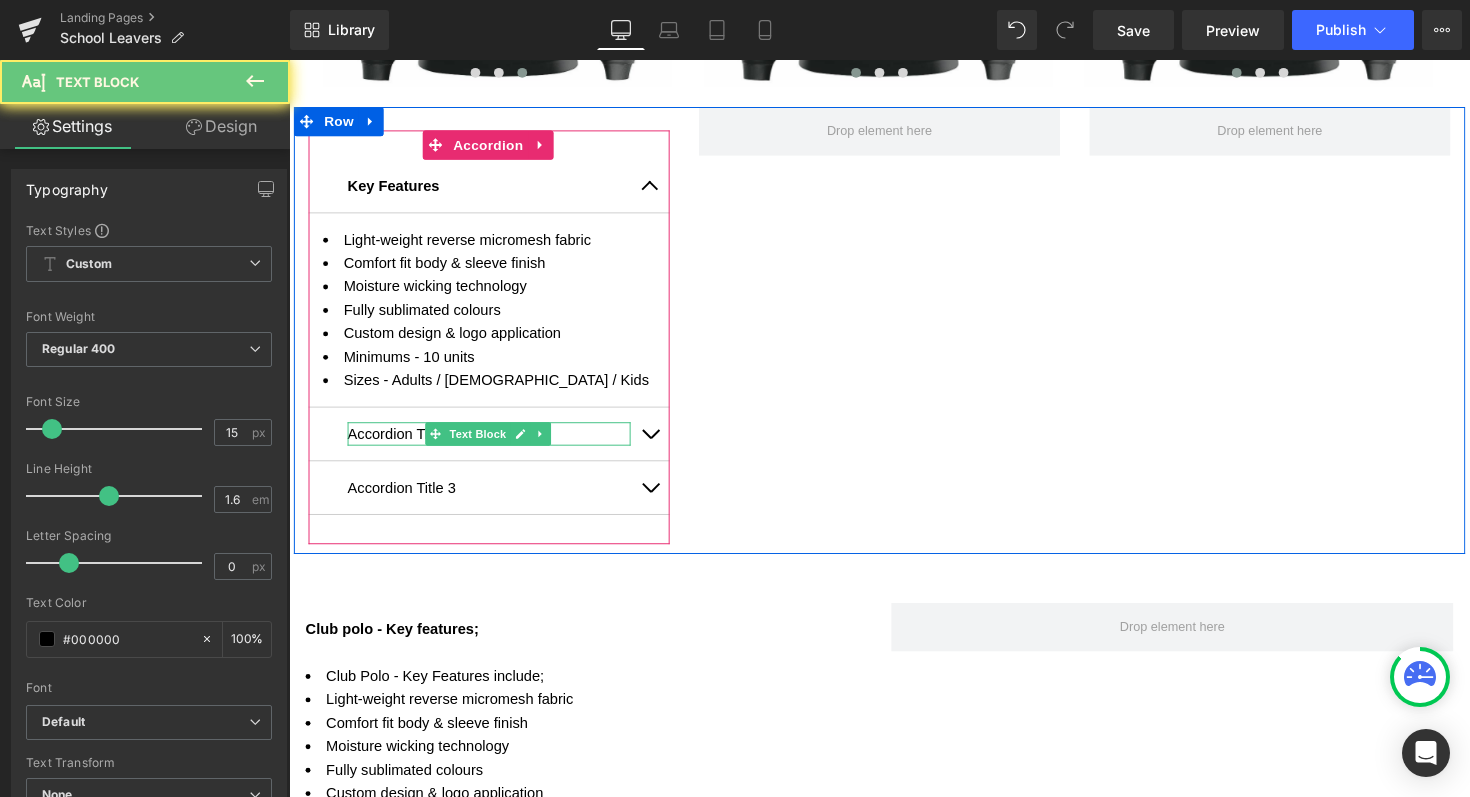 click on "Accordion Title 2" at bounding box center (494, 443) 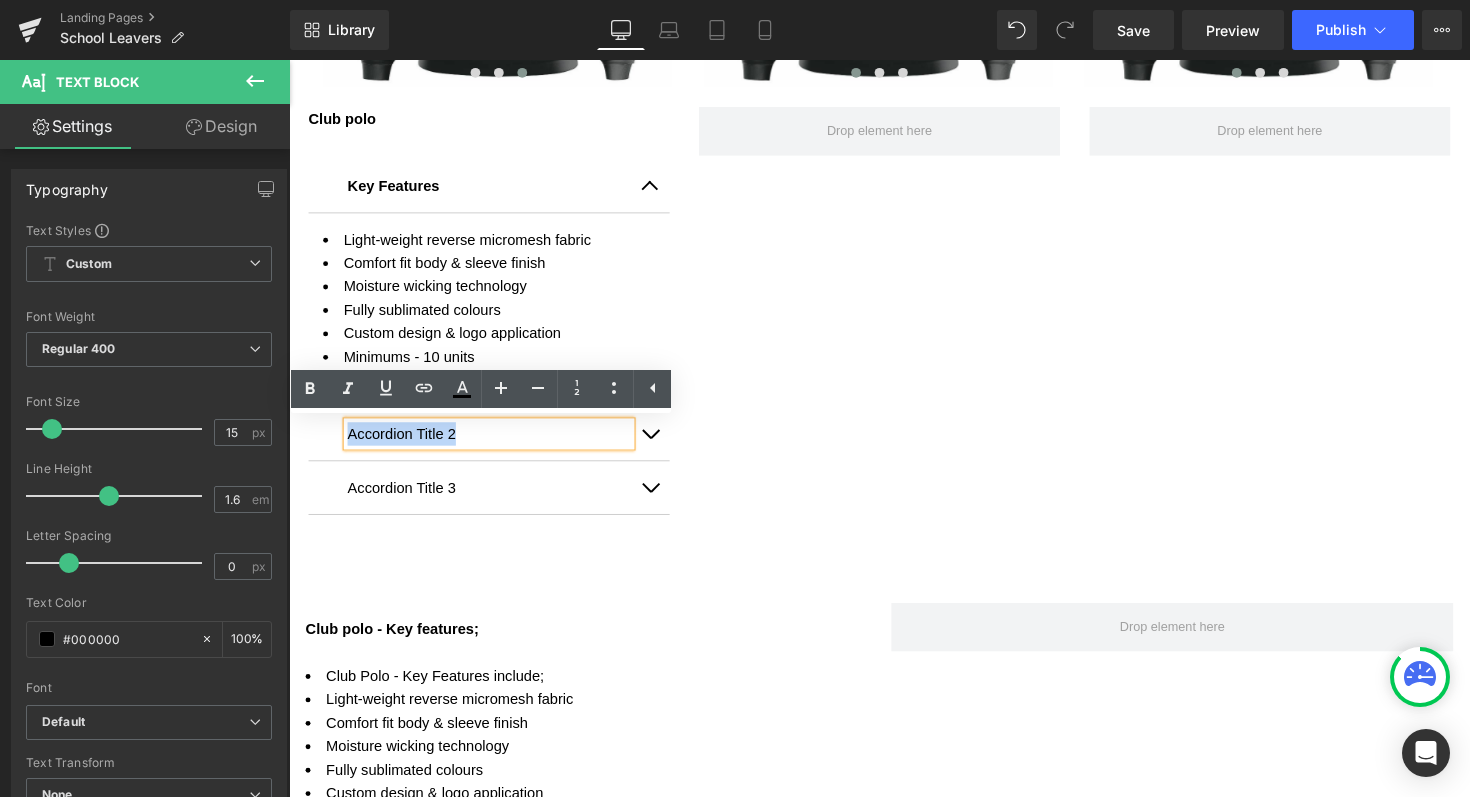drag, startPoint x: 590, startPoint y: 442, endPoint x: 334, endPoint y: 442, distance: 256 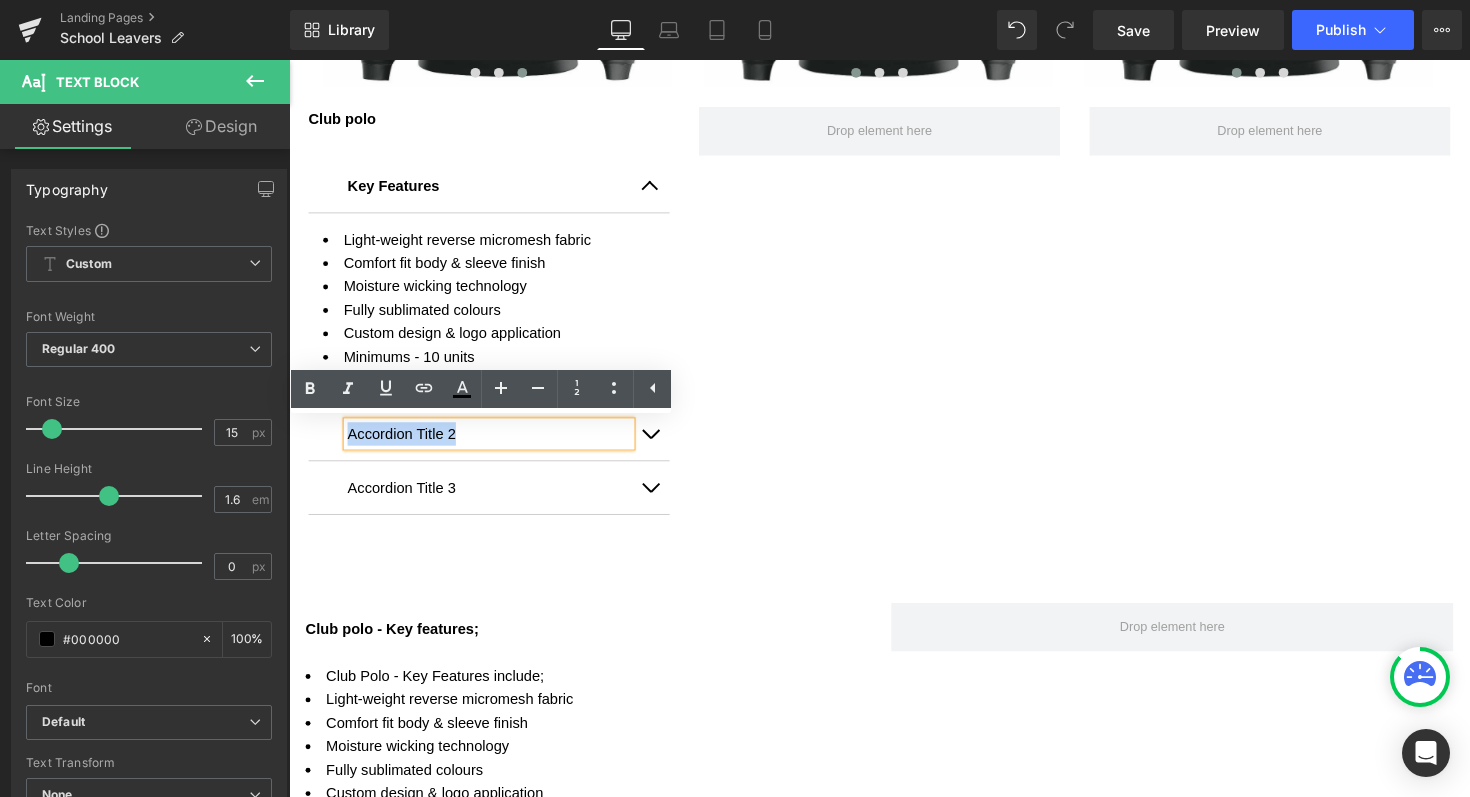 click on "Accordion Title 2
Text Block" at bounding box center (494, 443) 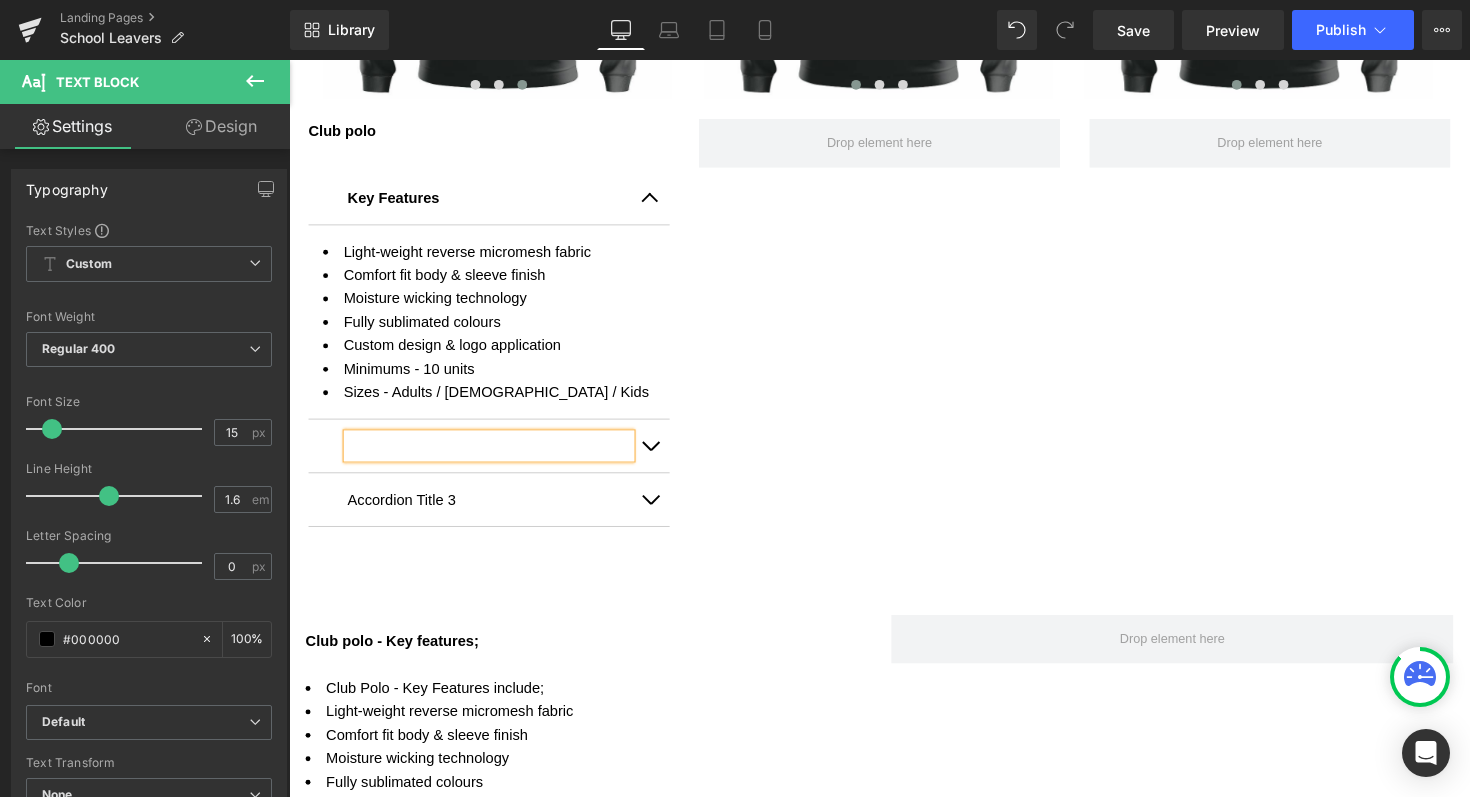 scroll, scrollTop: 1156, scrollLeft: 0, axis: vertical 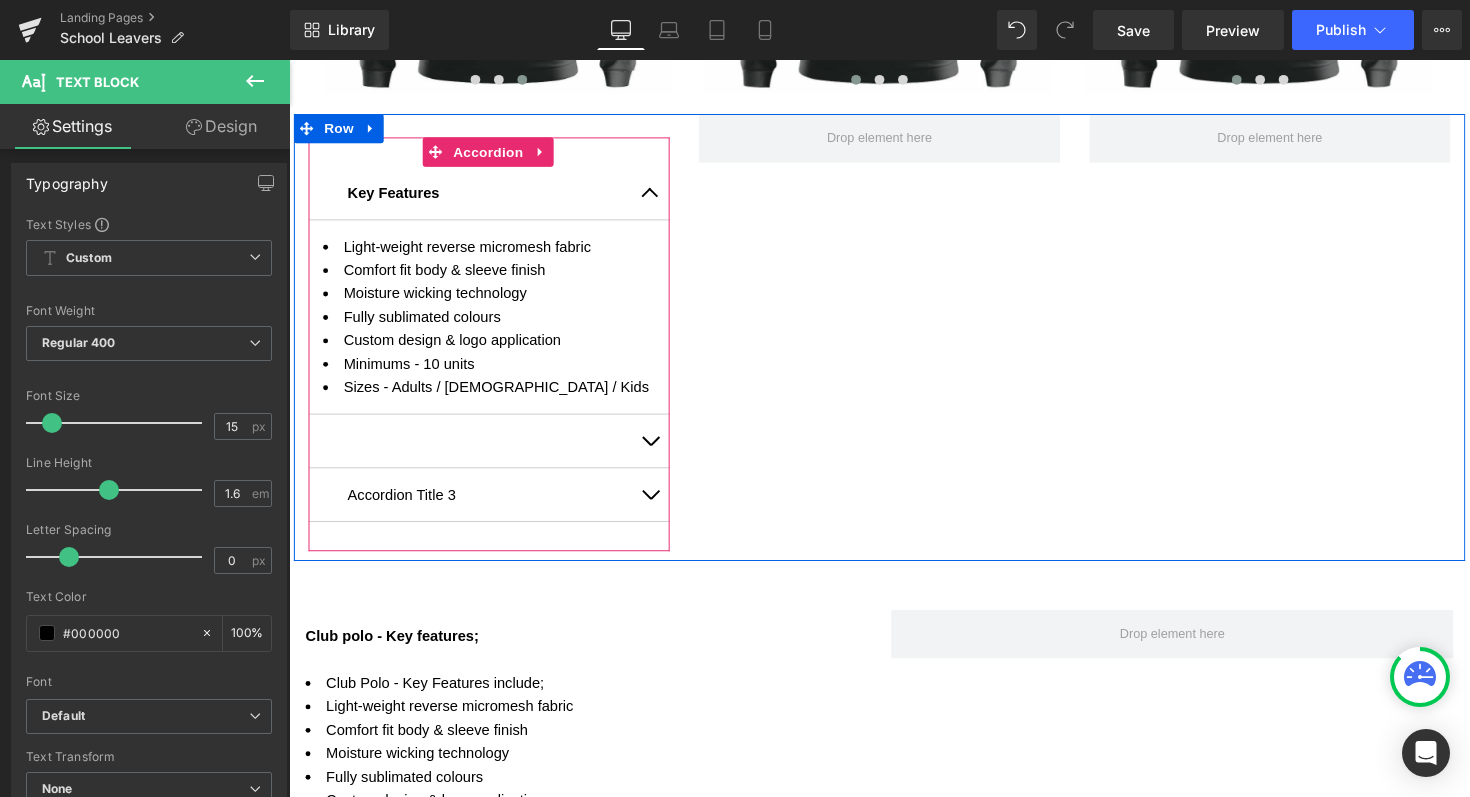 click on "Key Features
Text Block" at bounding box center (494, 196) 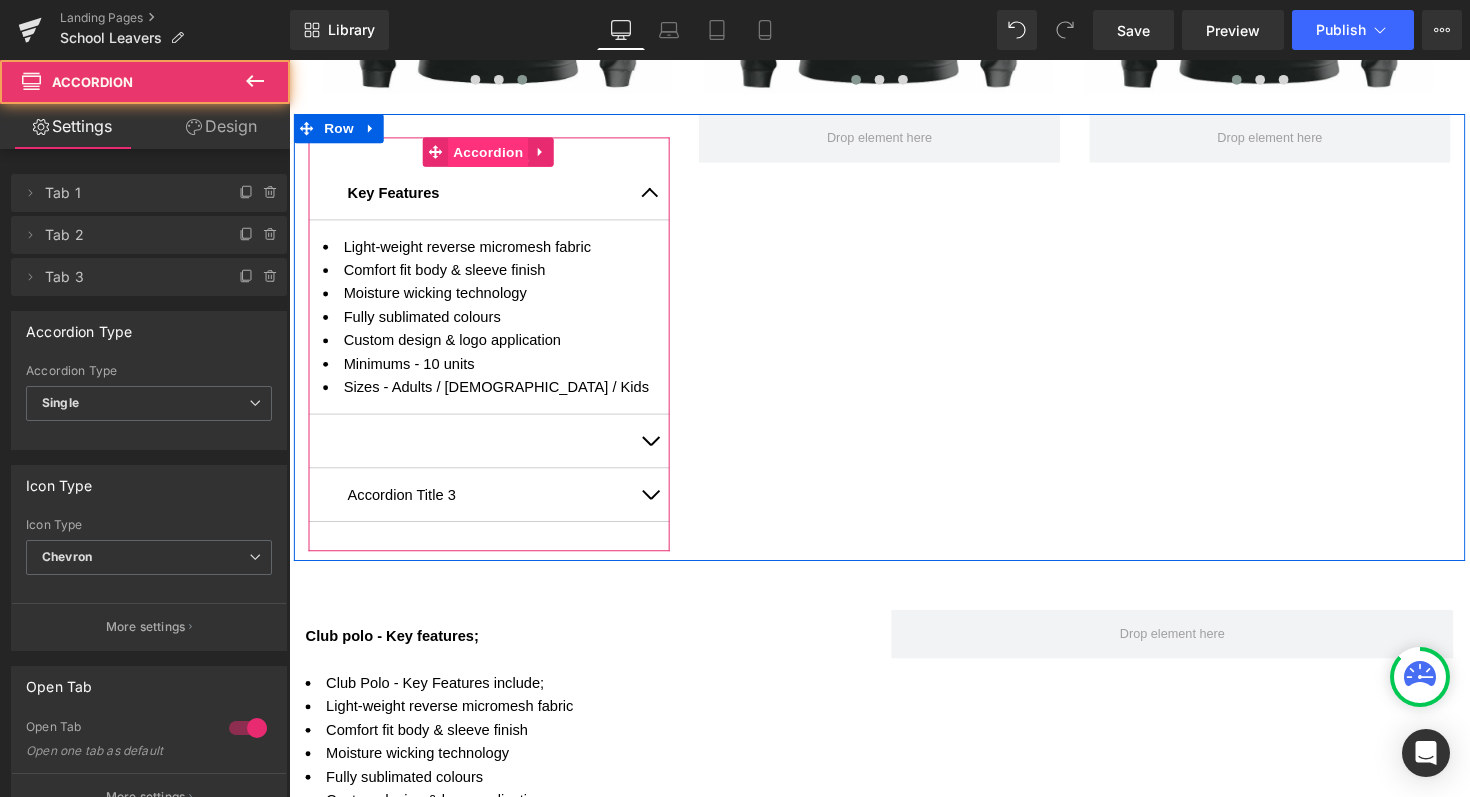 click on "Accordion" at bounding box center (493, 154) 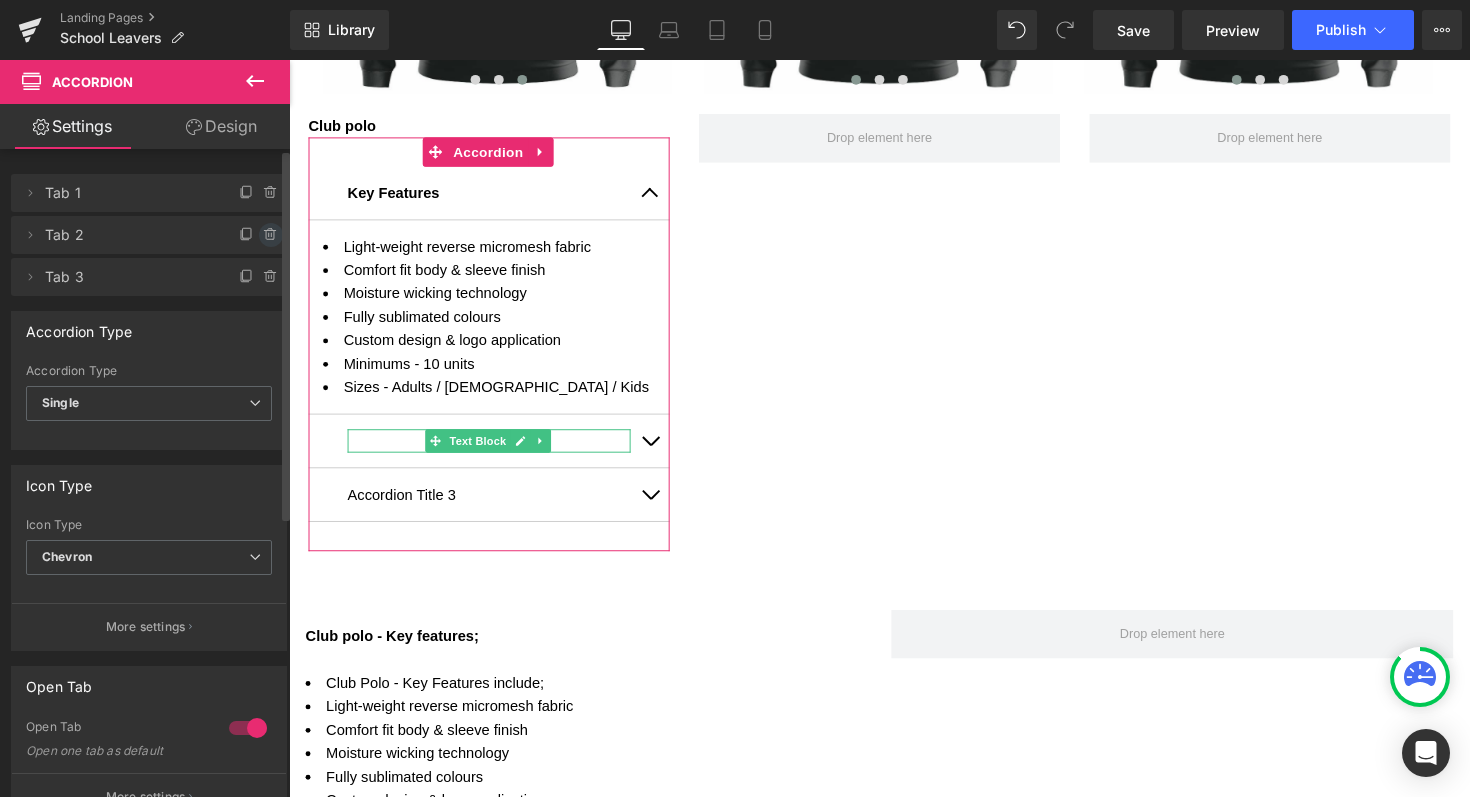 click 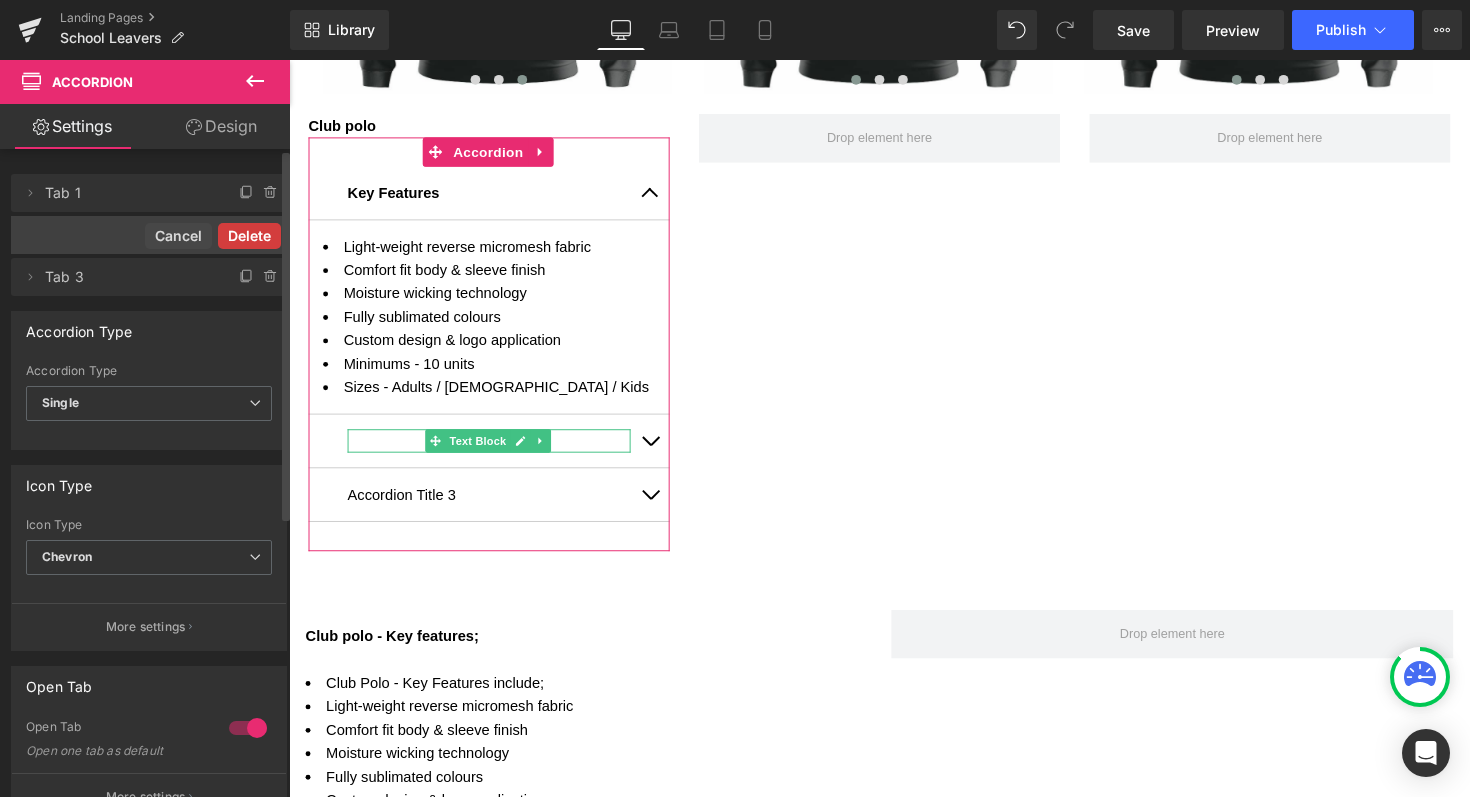 click on "Delete" at bounding box center [249, 236] 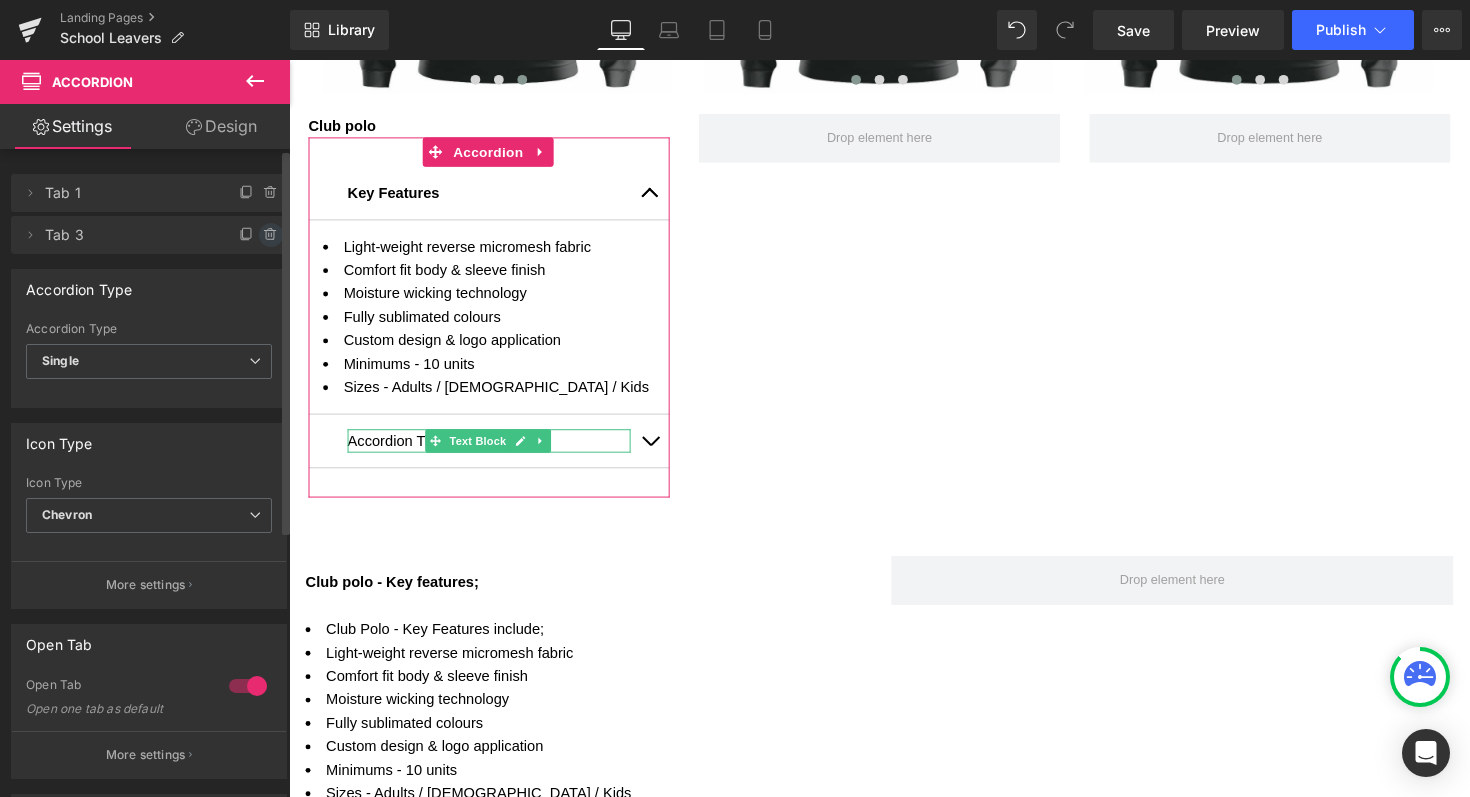click 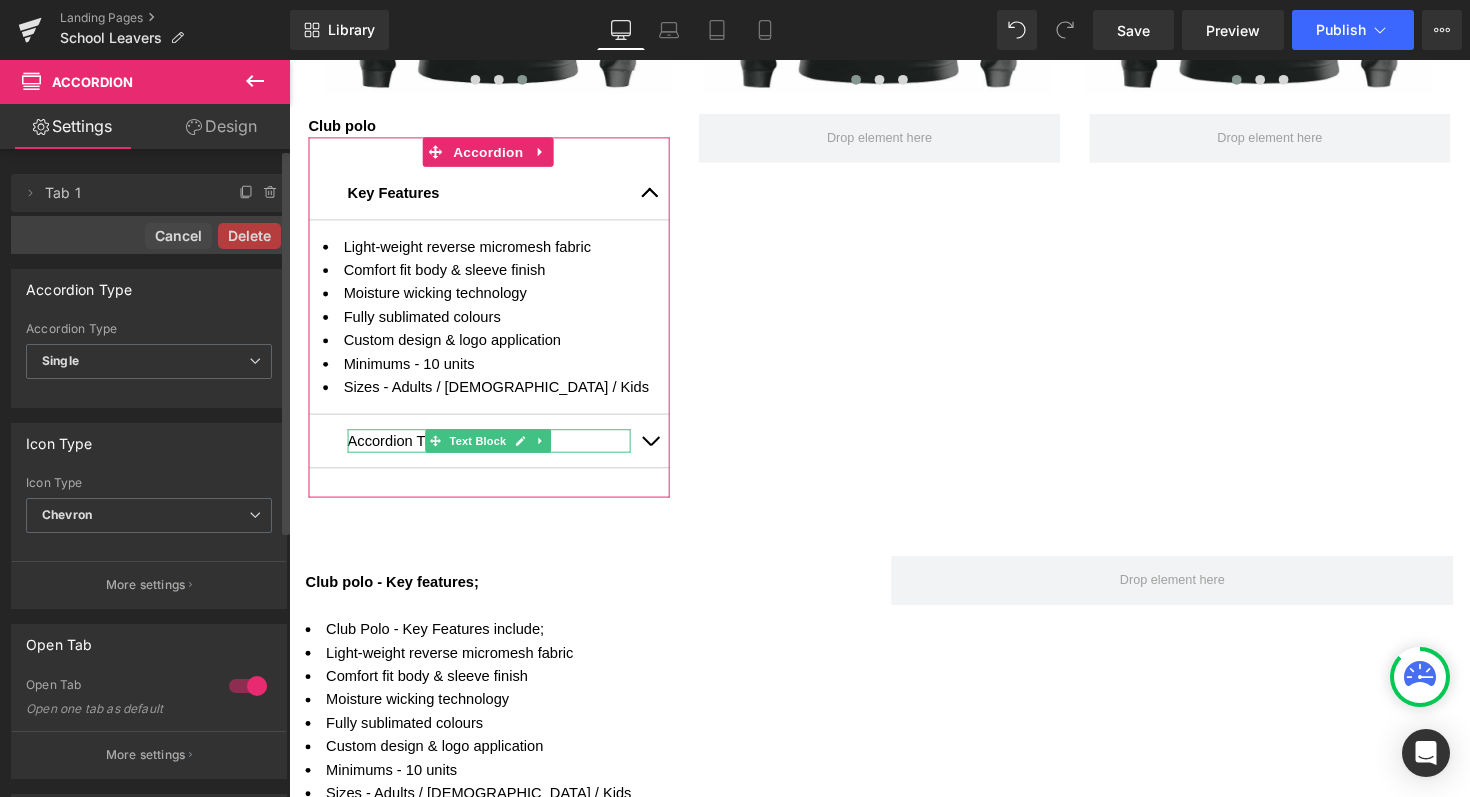 click on "Delete" at bounding box center (249, 236) 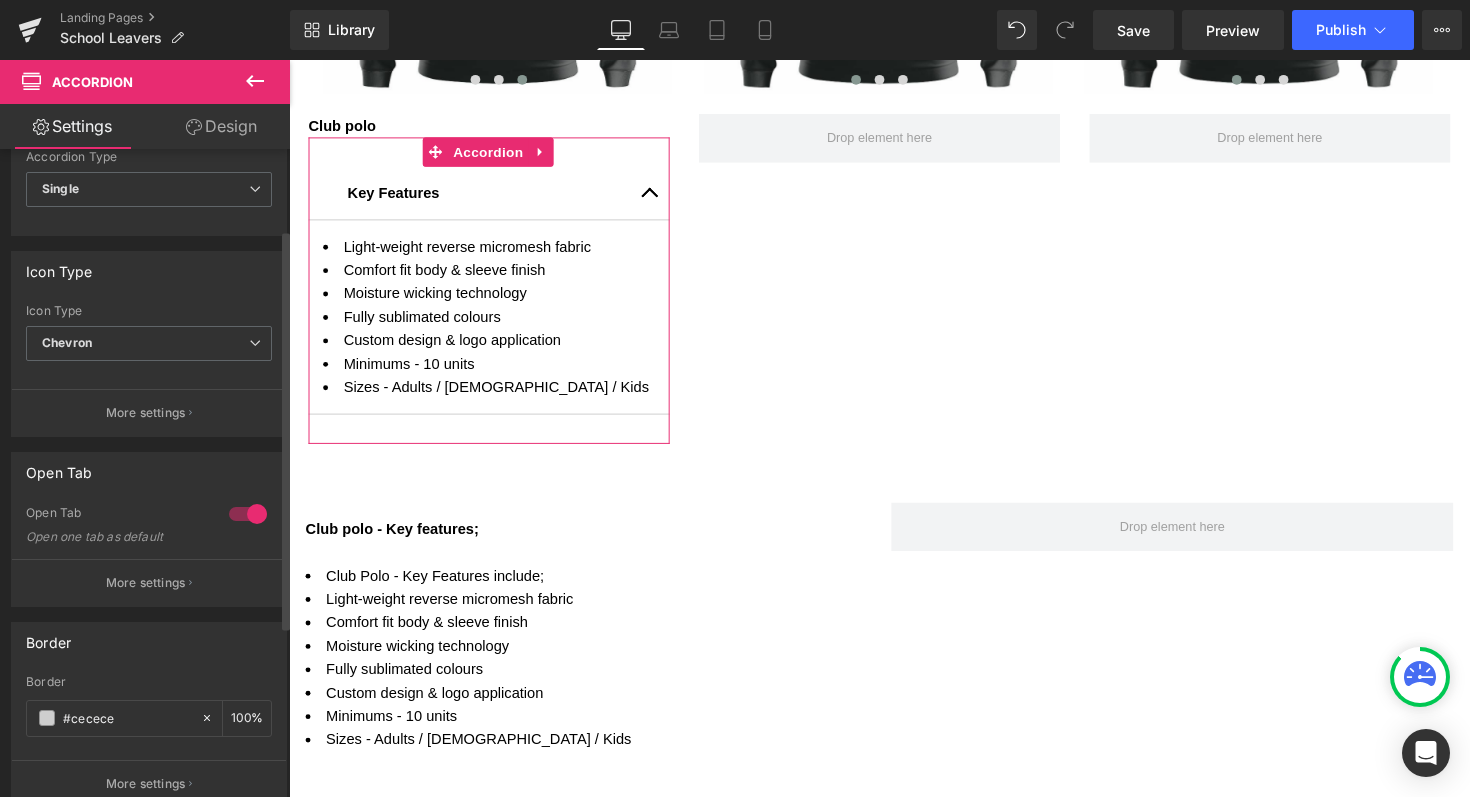 scroll, scrollTop: 0, scrollLeft: 0, axis: both 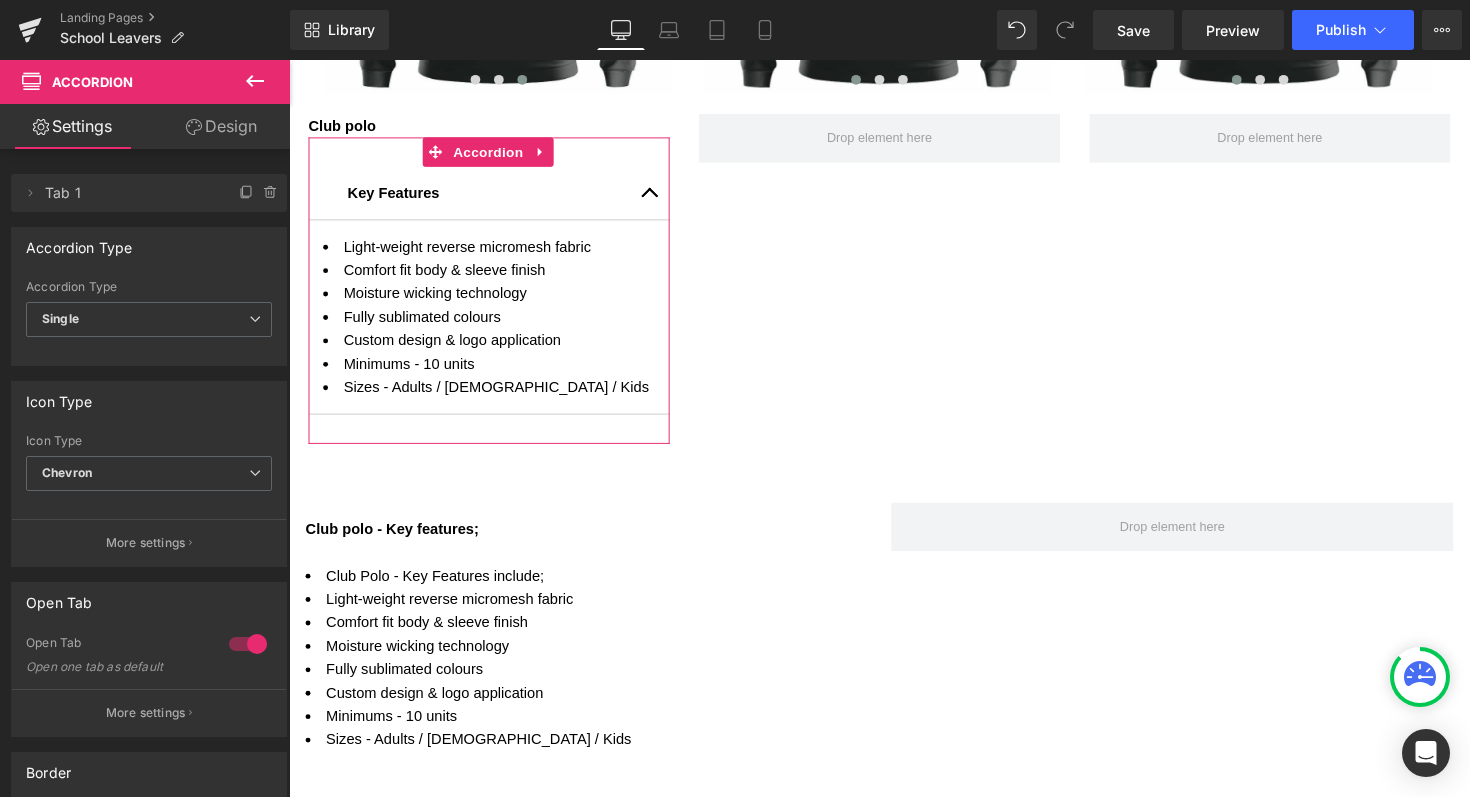click on "Design" at bounding box center [221, 126] 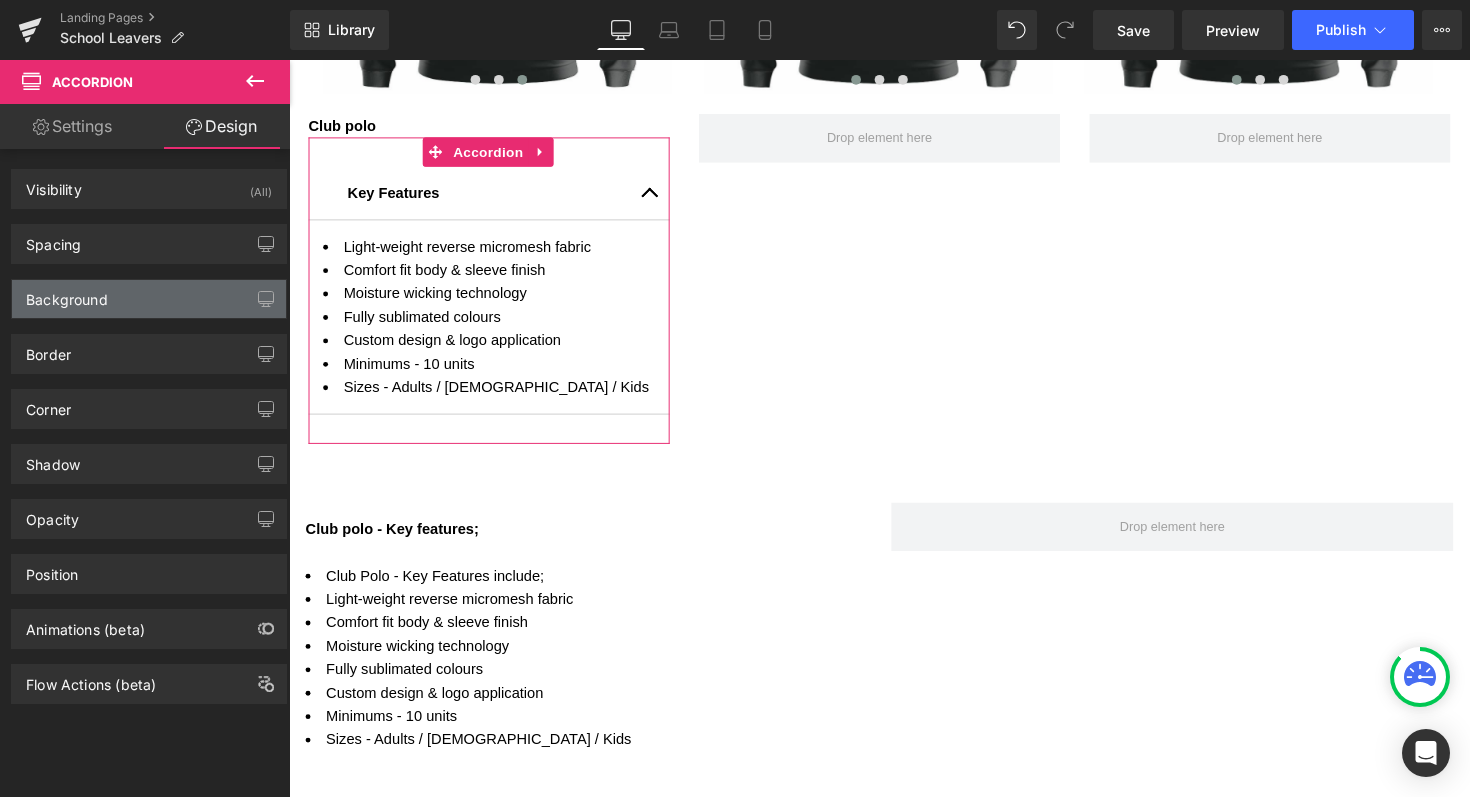 click on "Background" at bounding box center [149, 299] 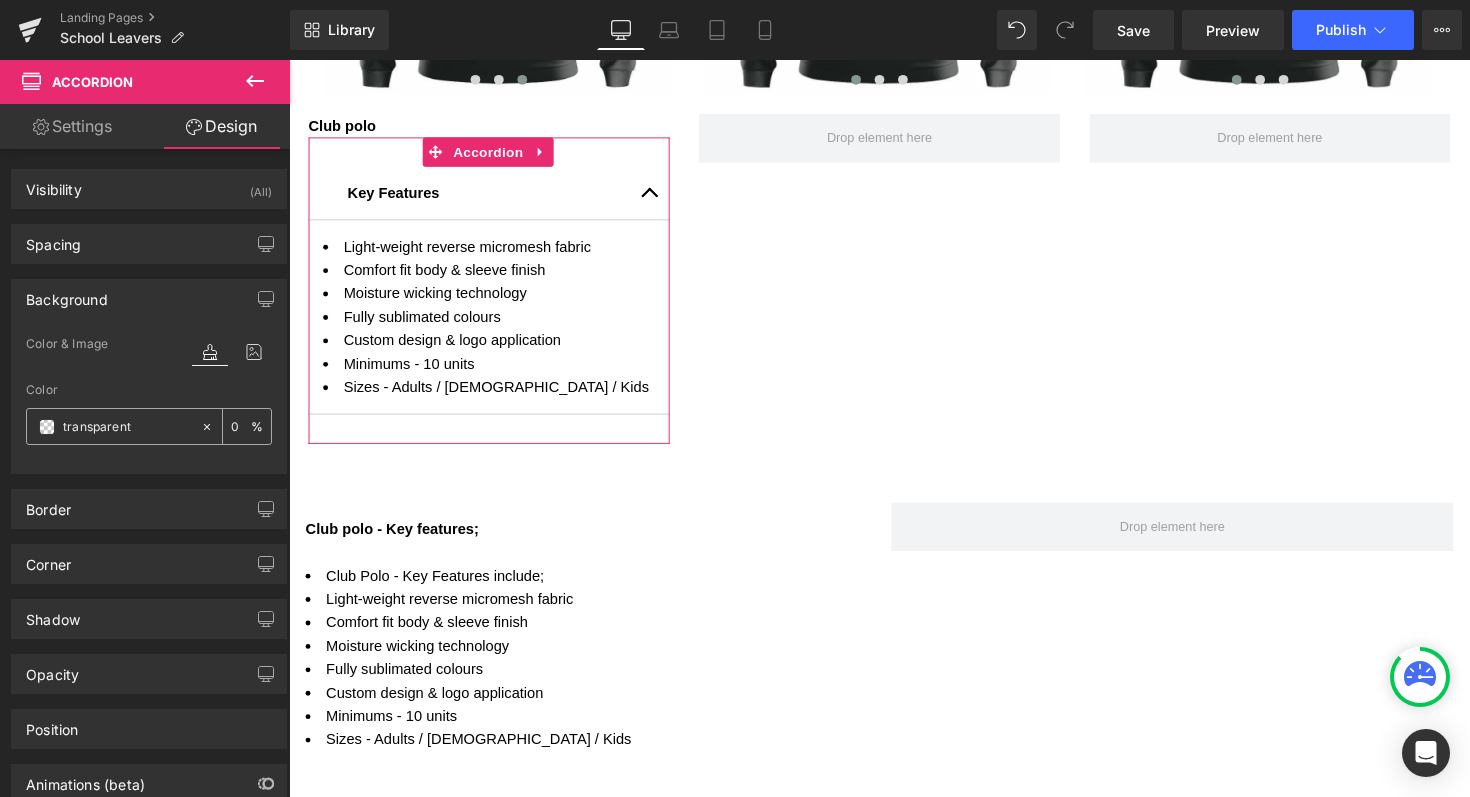 click 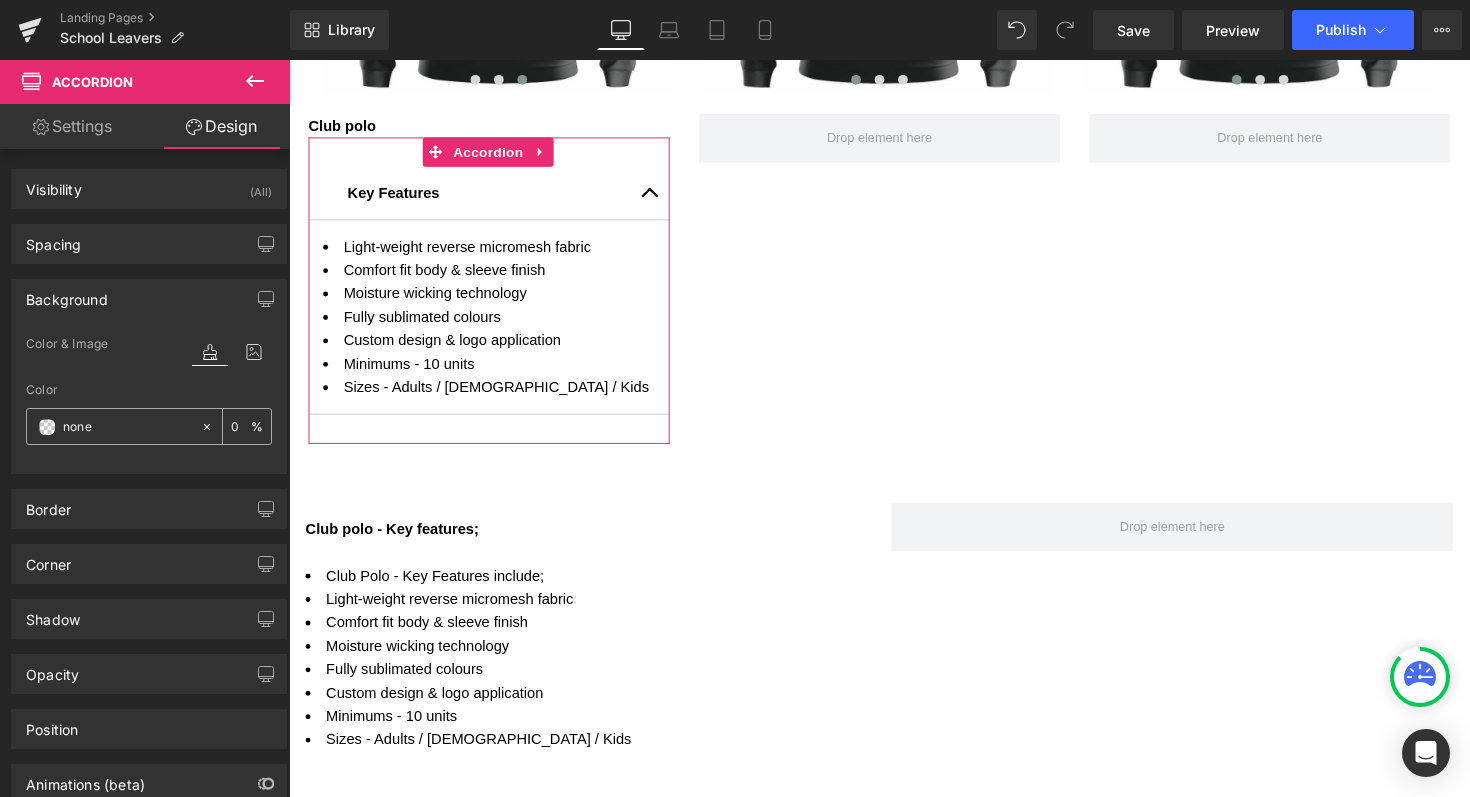 click at bounding box center [47, 427] 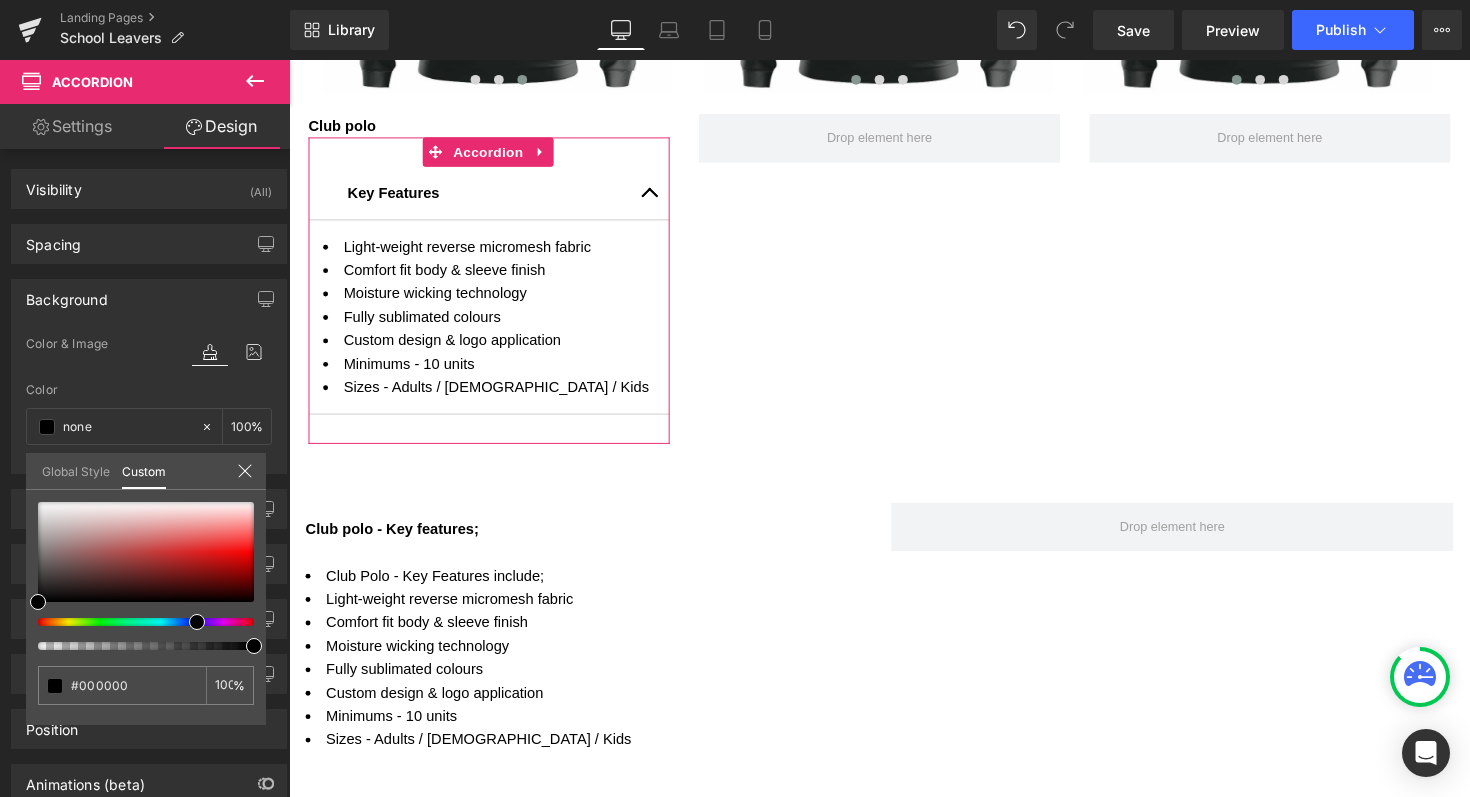 type on "#000000" 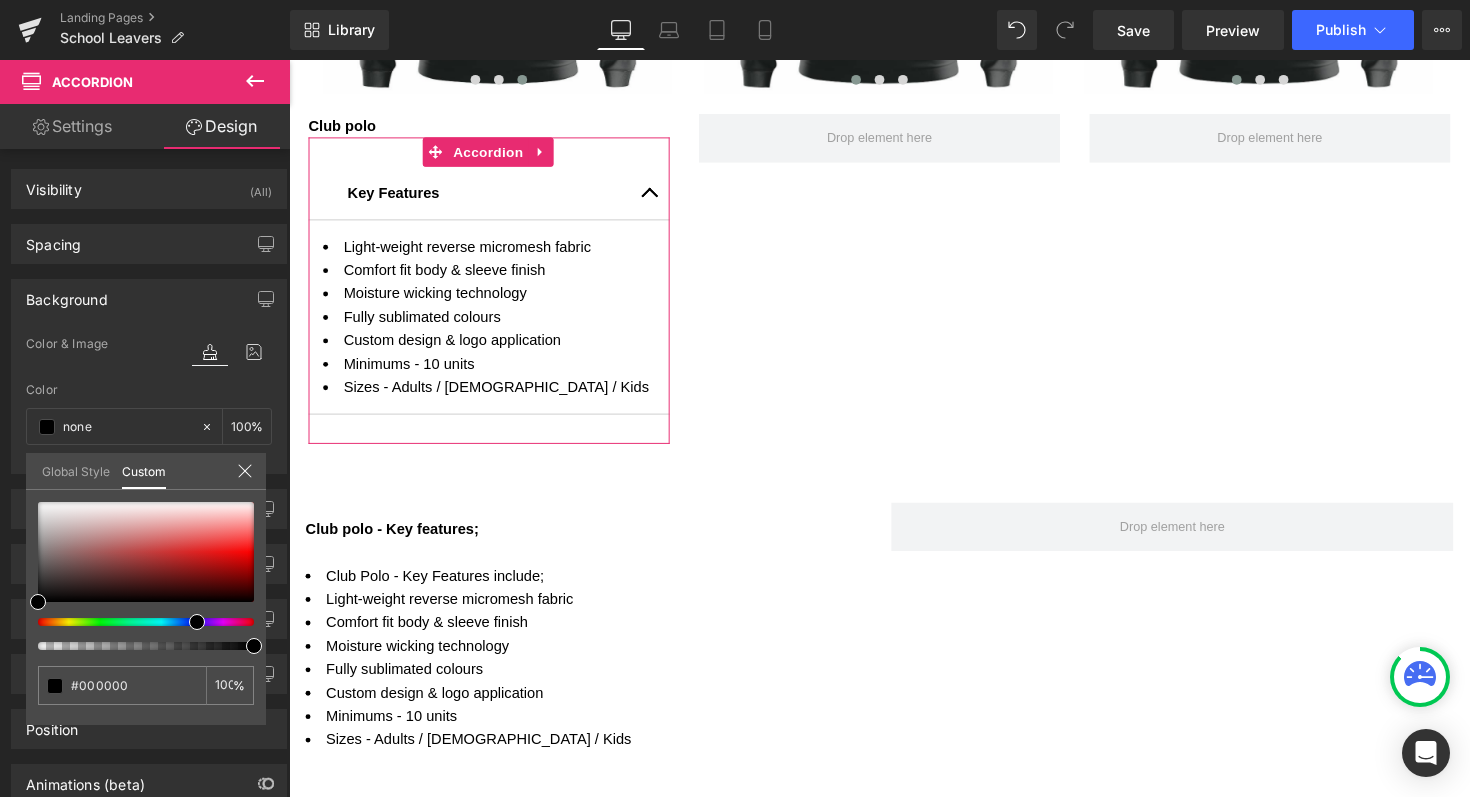 type on "100" 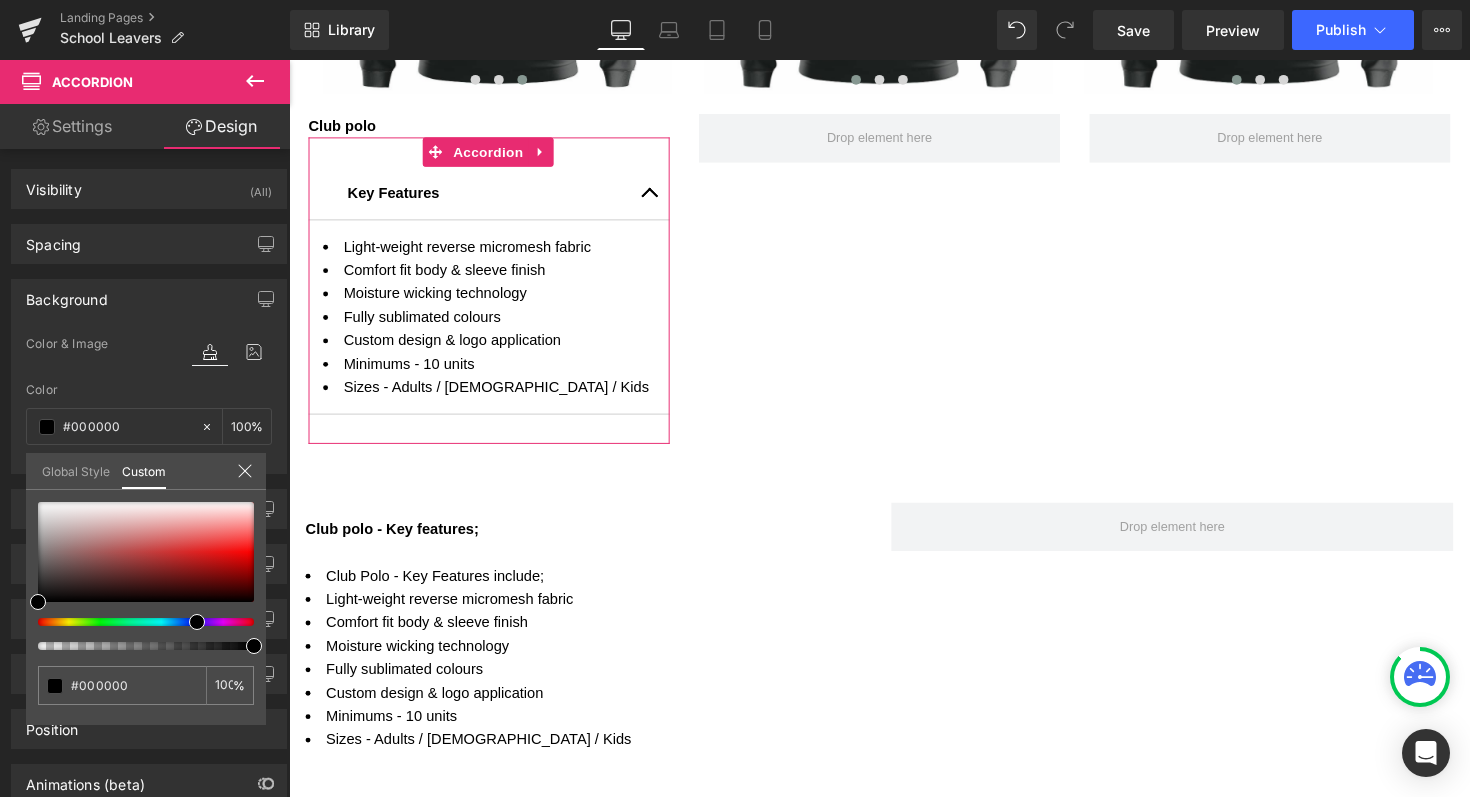 click at bounding box center (138, 622) 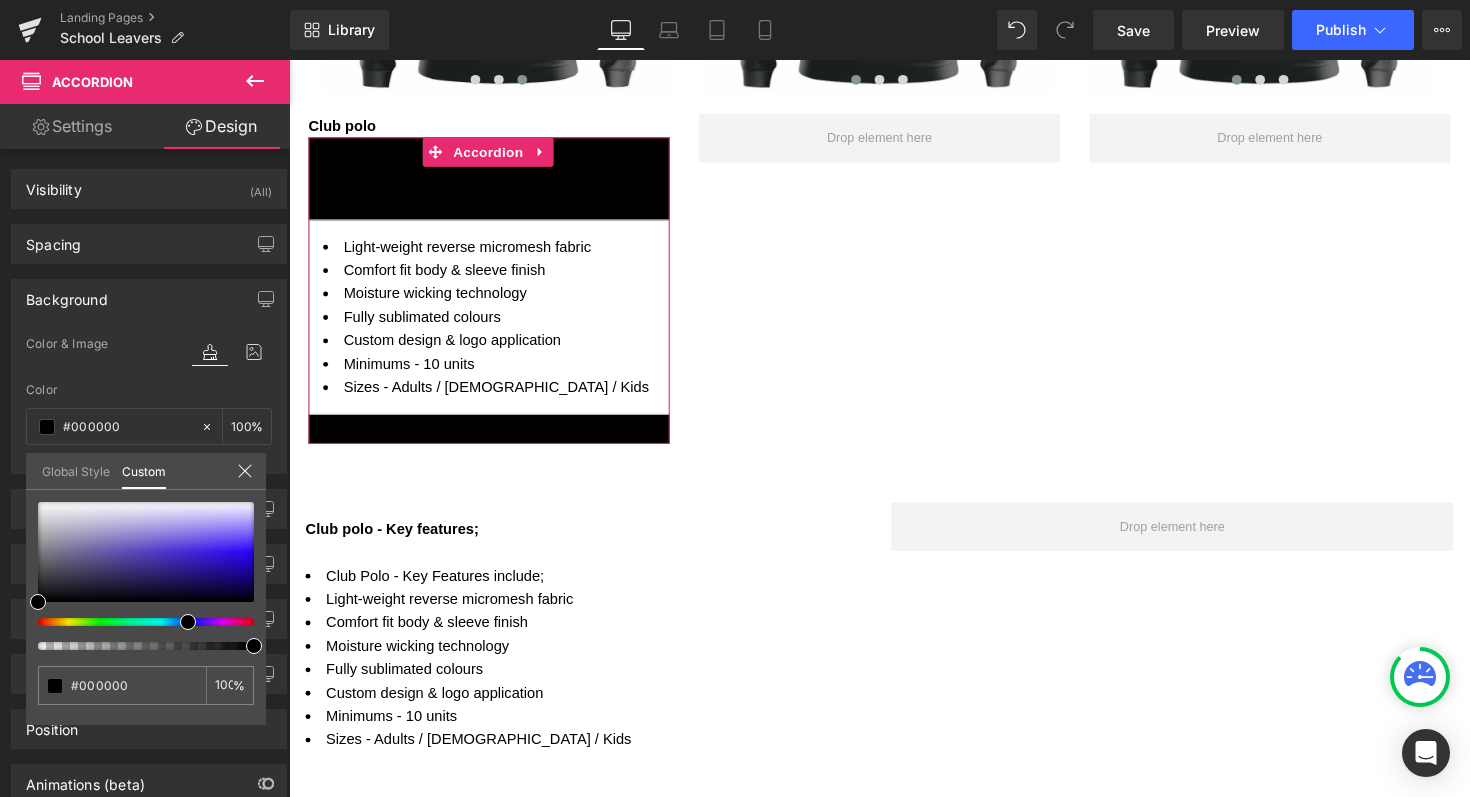 click at bounding box center [138, 622] 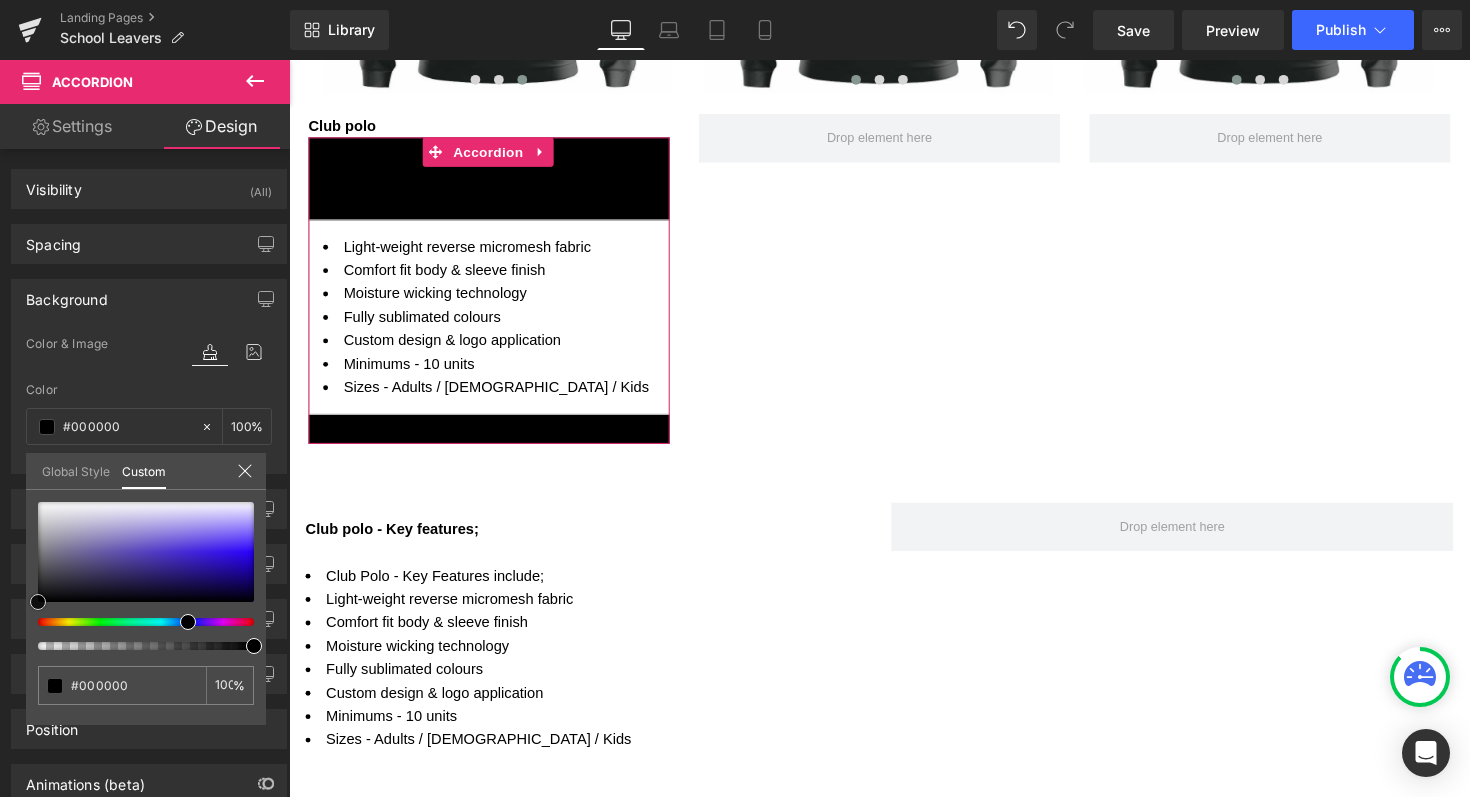 type on "#dbd5fb" 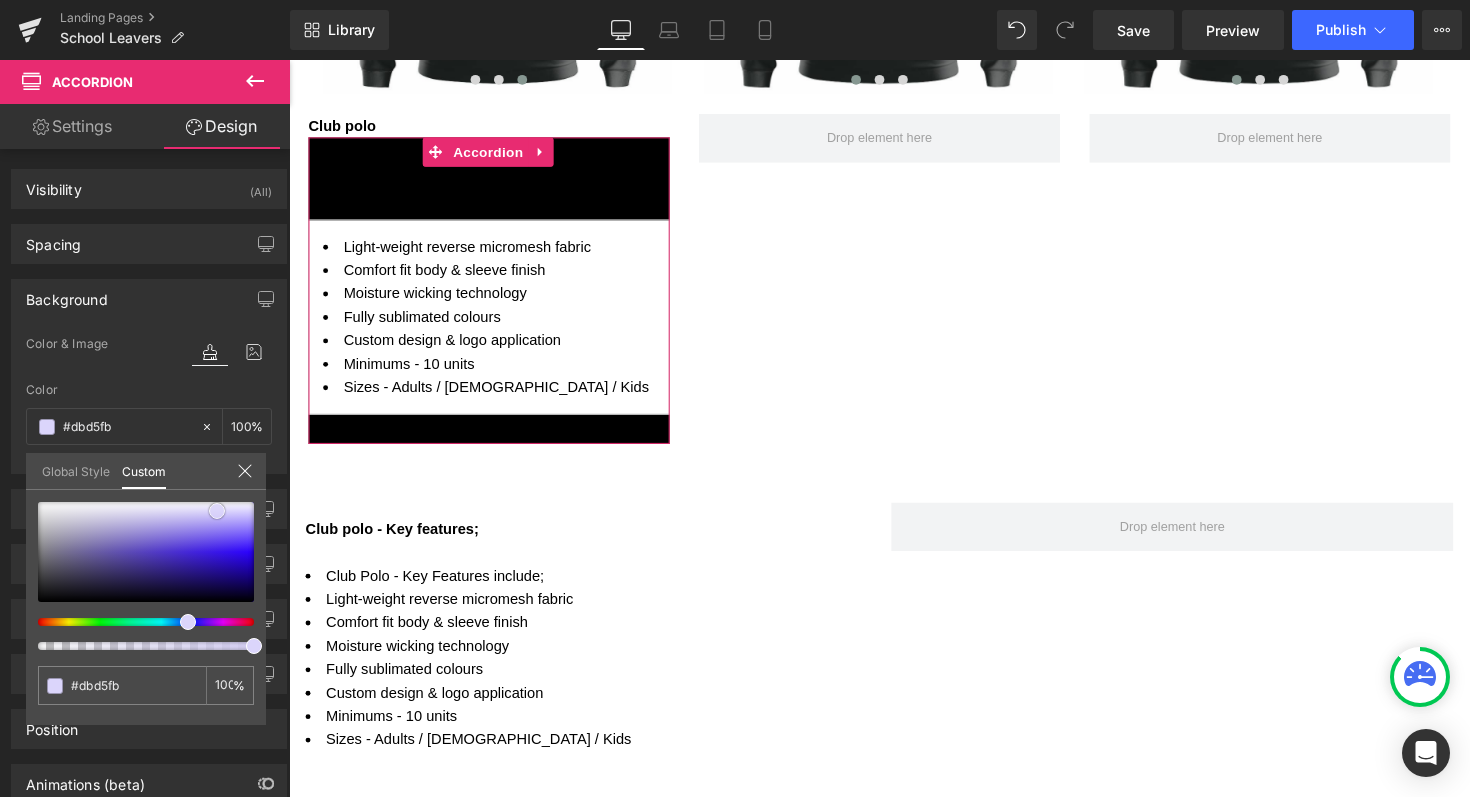 click at bounding box center (146, 552) 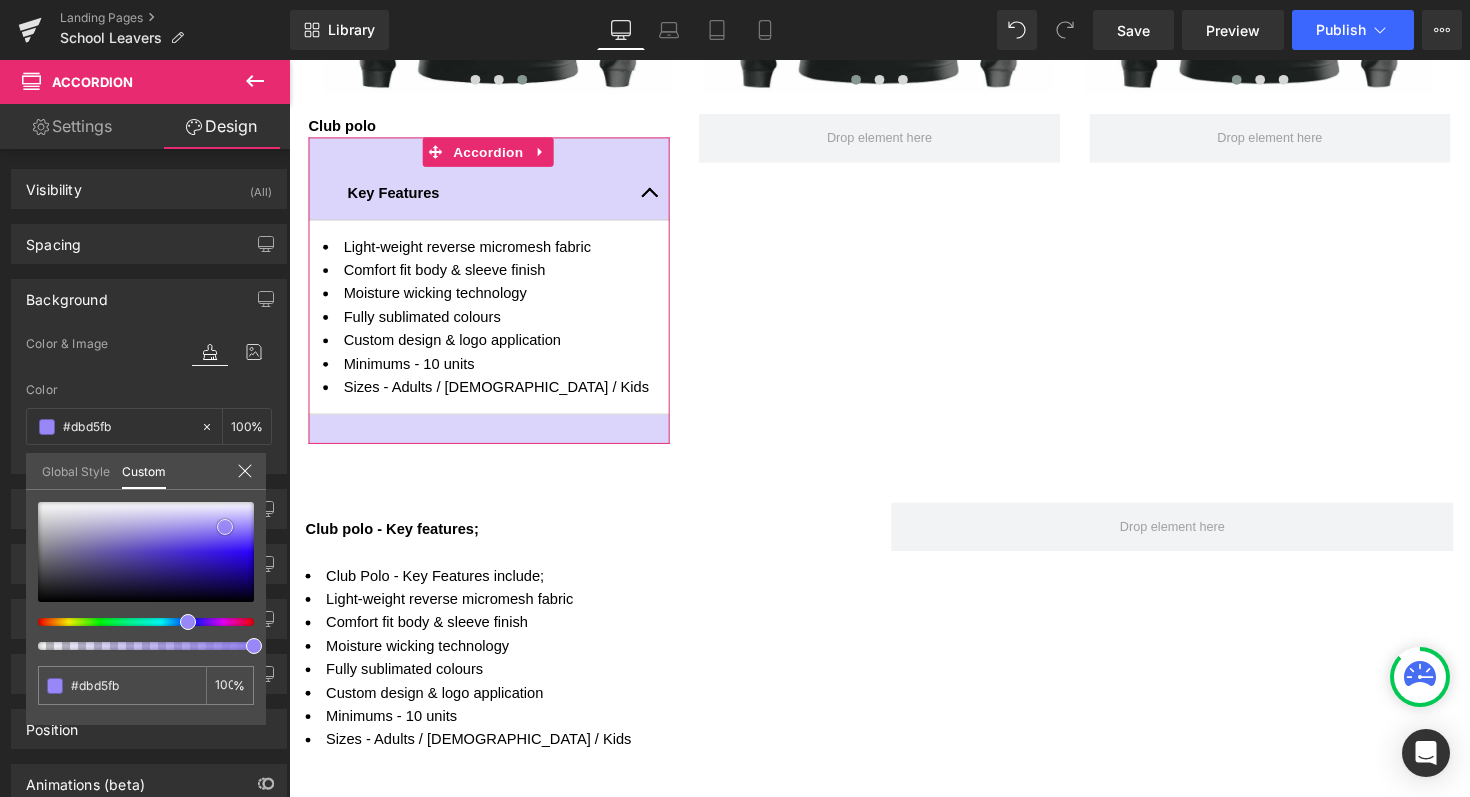type on "#9887f6" 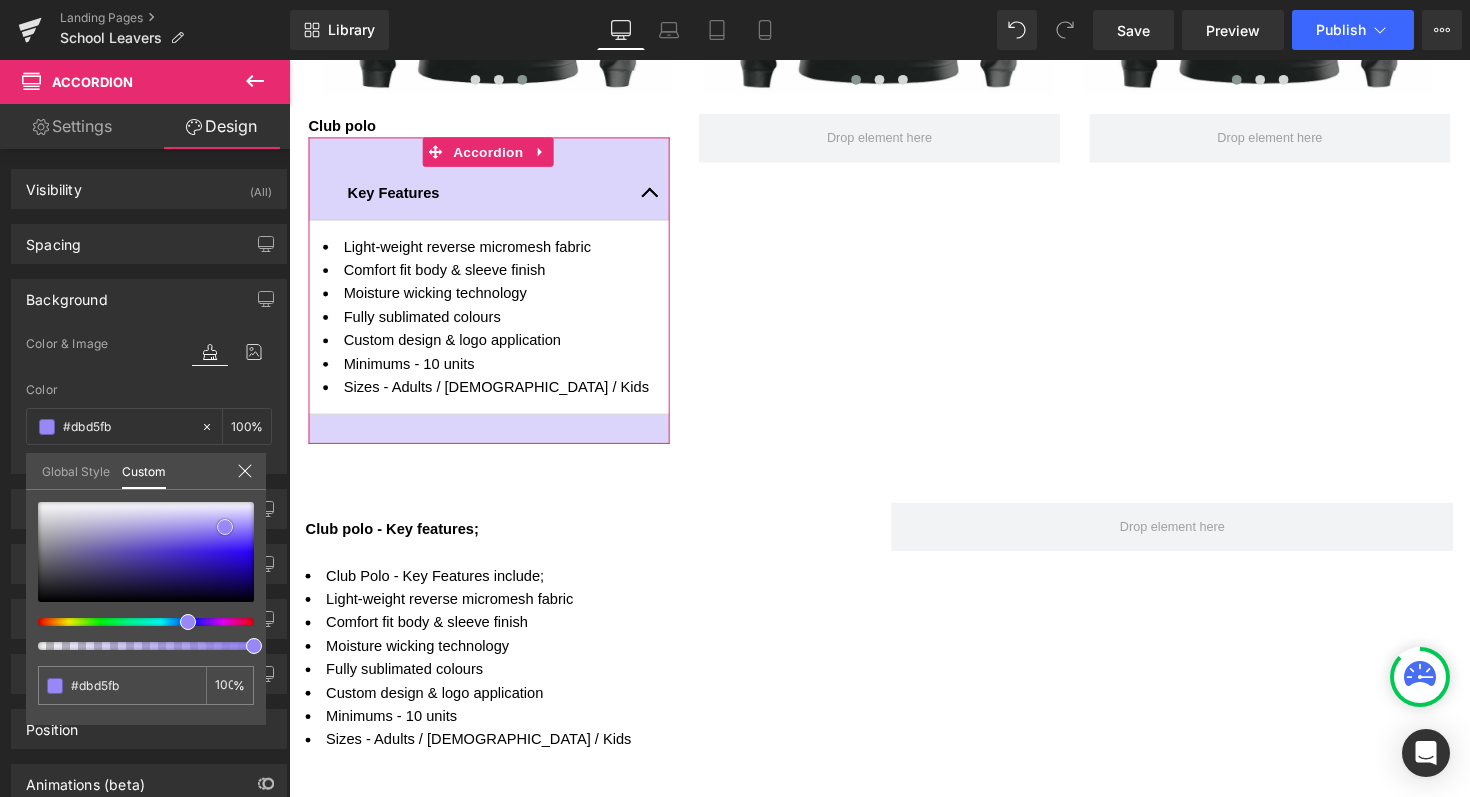type on "#9887f6" 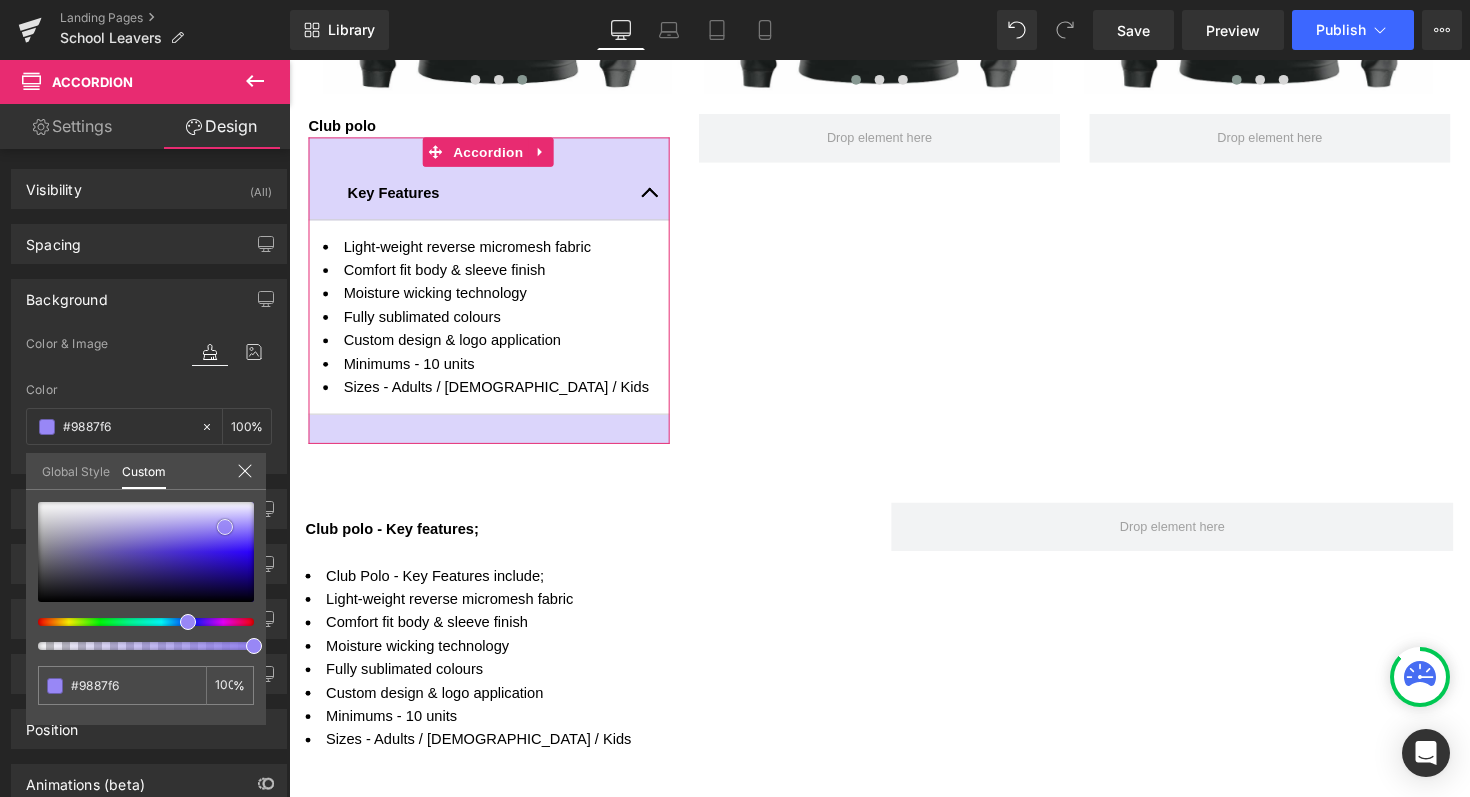 click at bounding box center [146, 552] 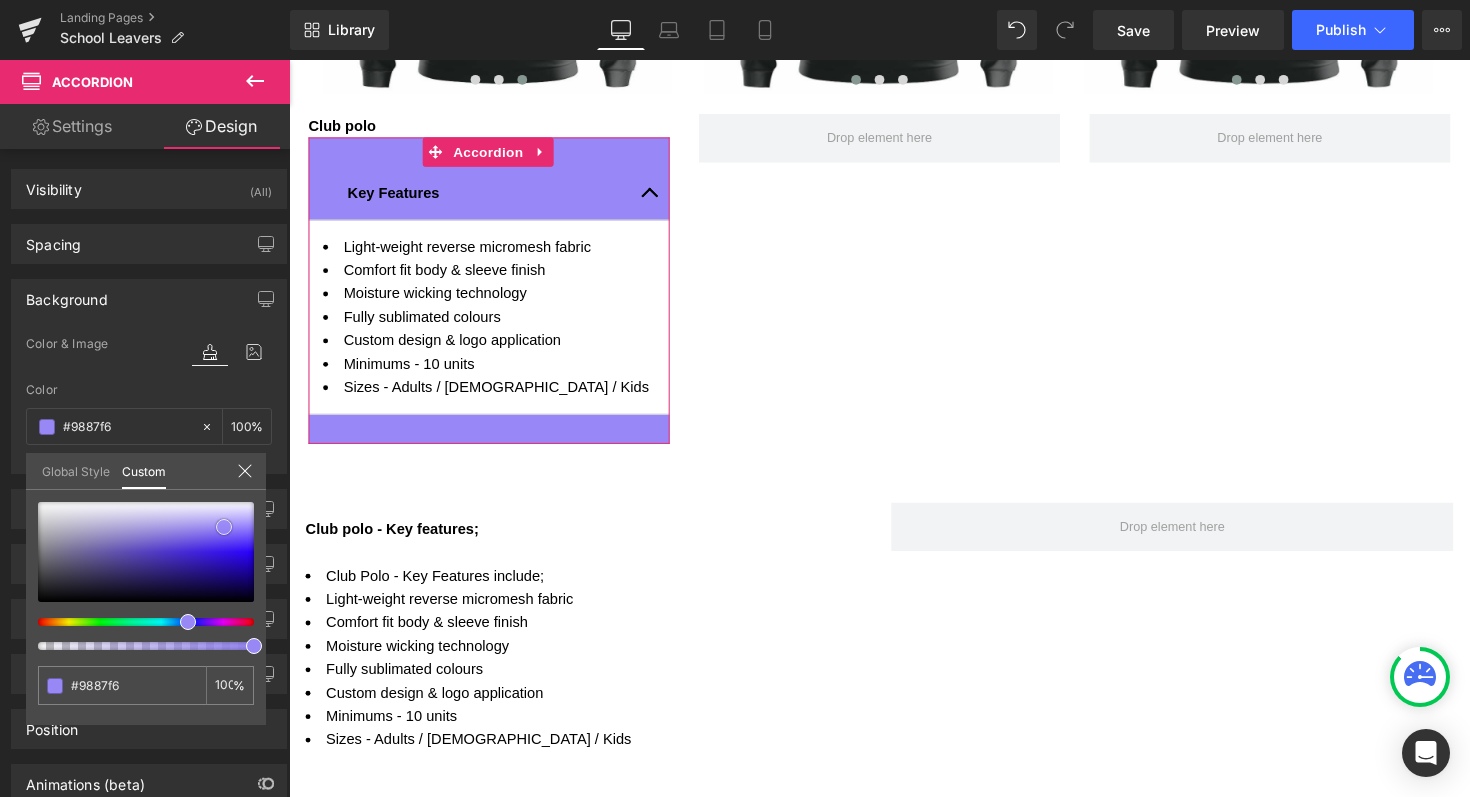 type on "#4021f2" 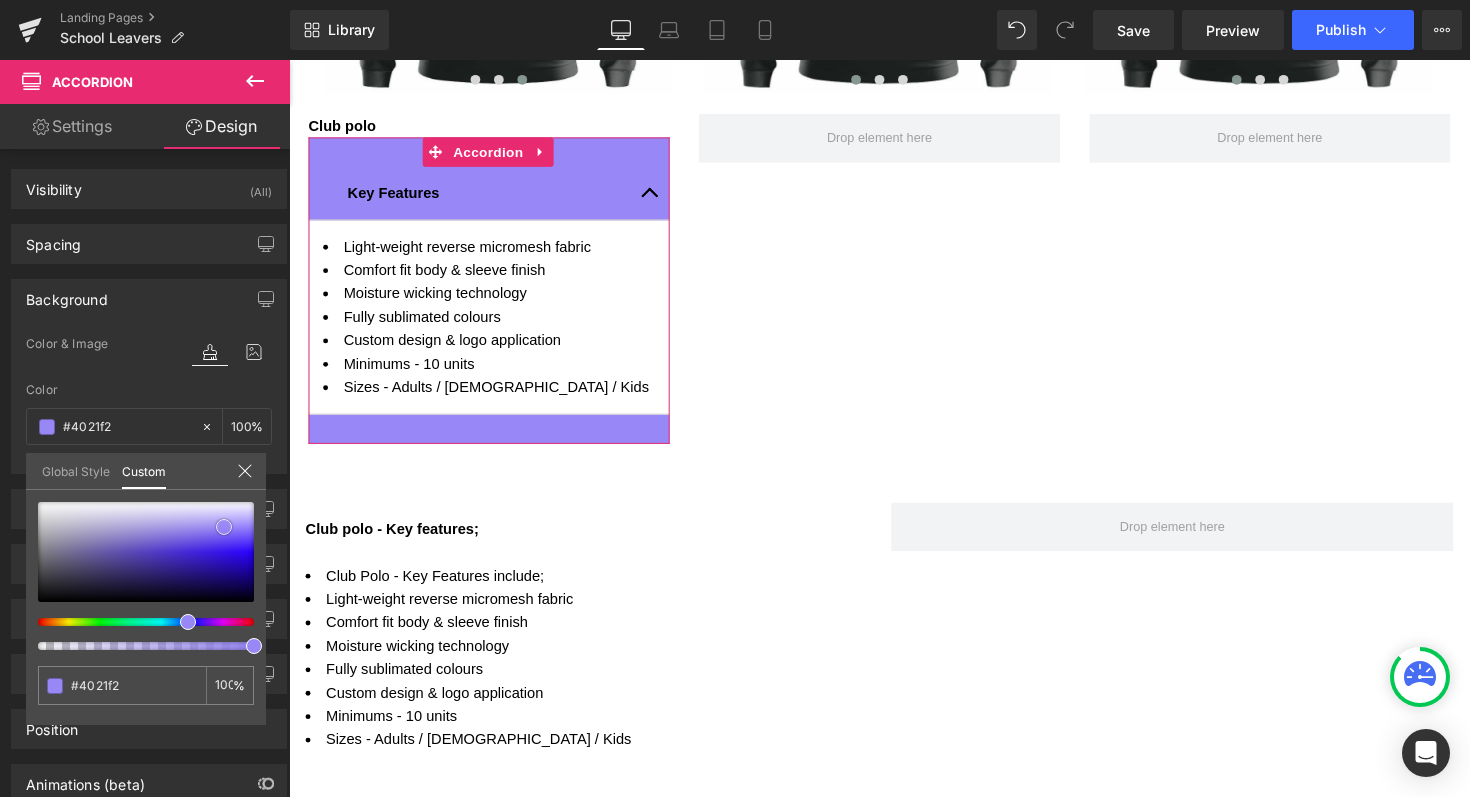 click at bounding box center (146, 552) 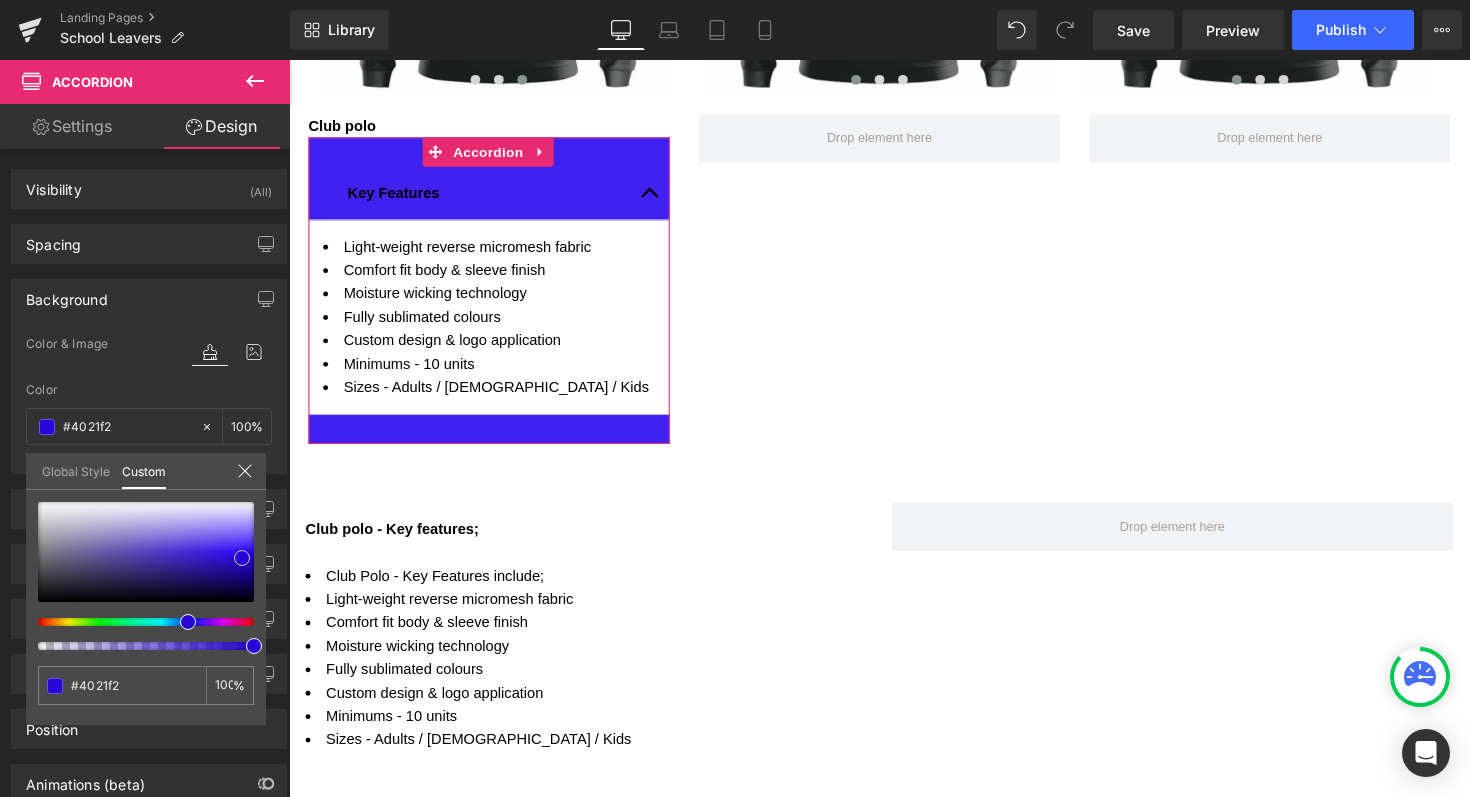 type on "#2707d8" 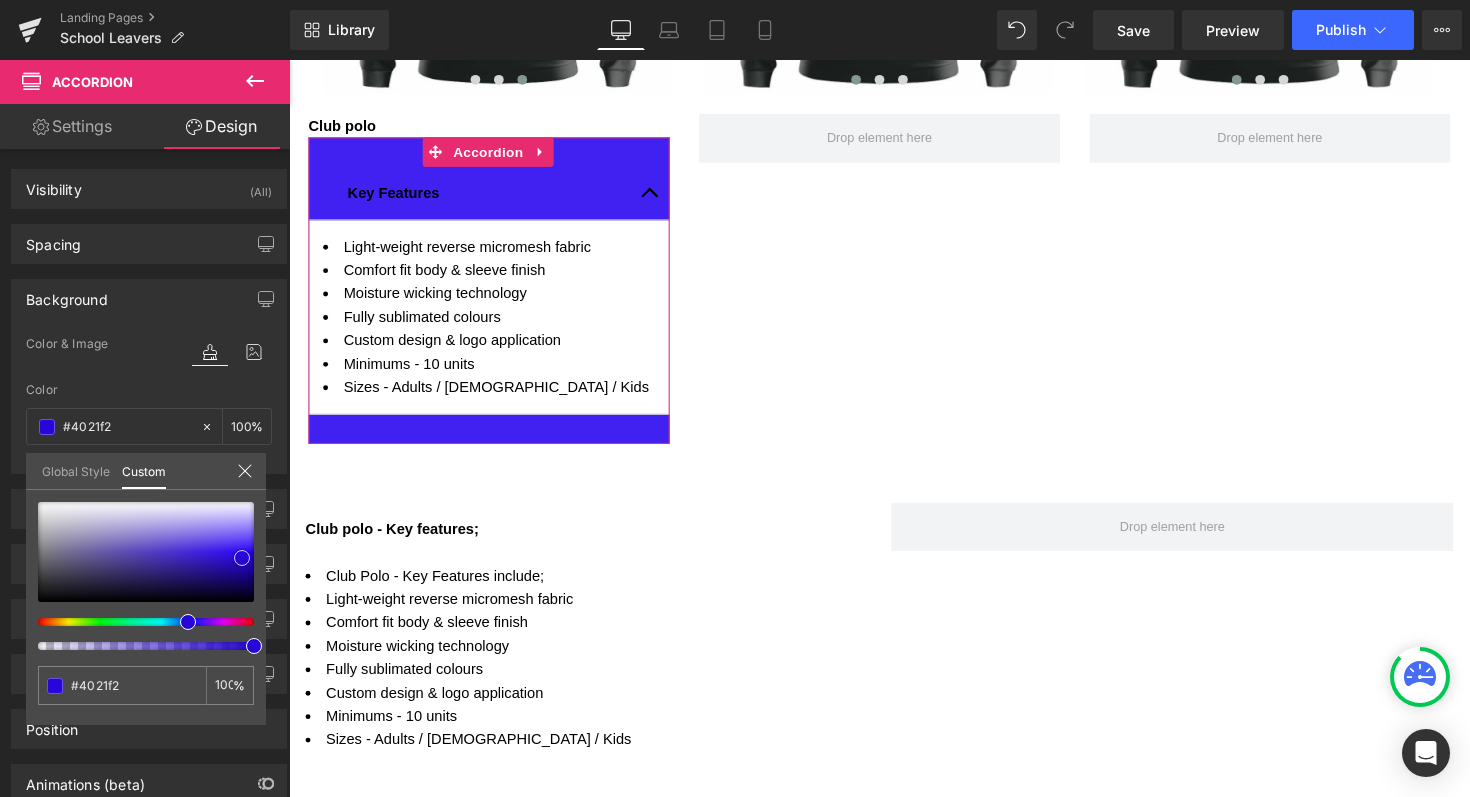 type on "#2707d8" 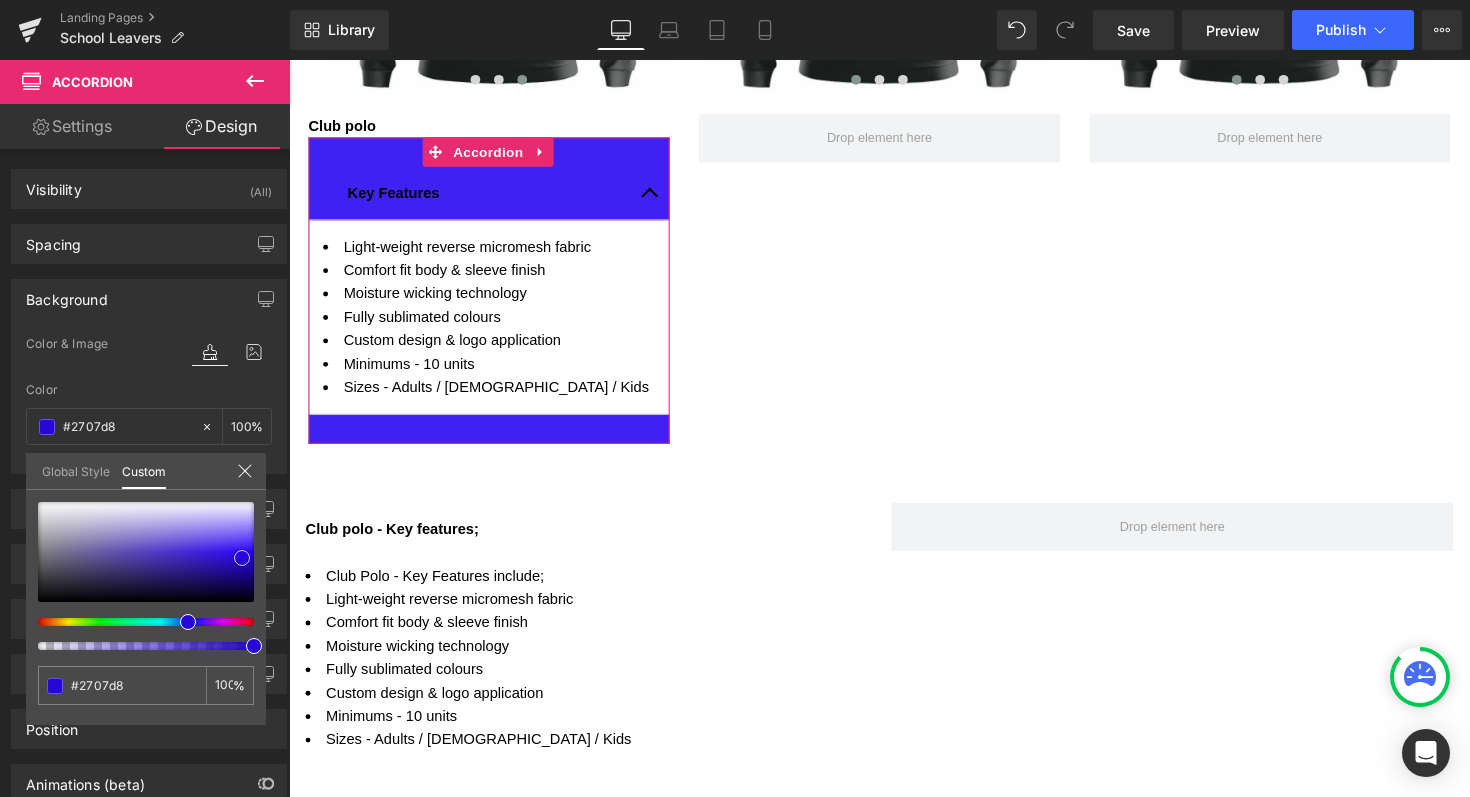 click at bounding box center [146, 552] 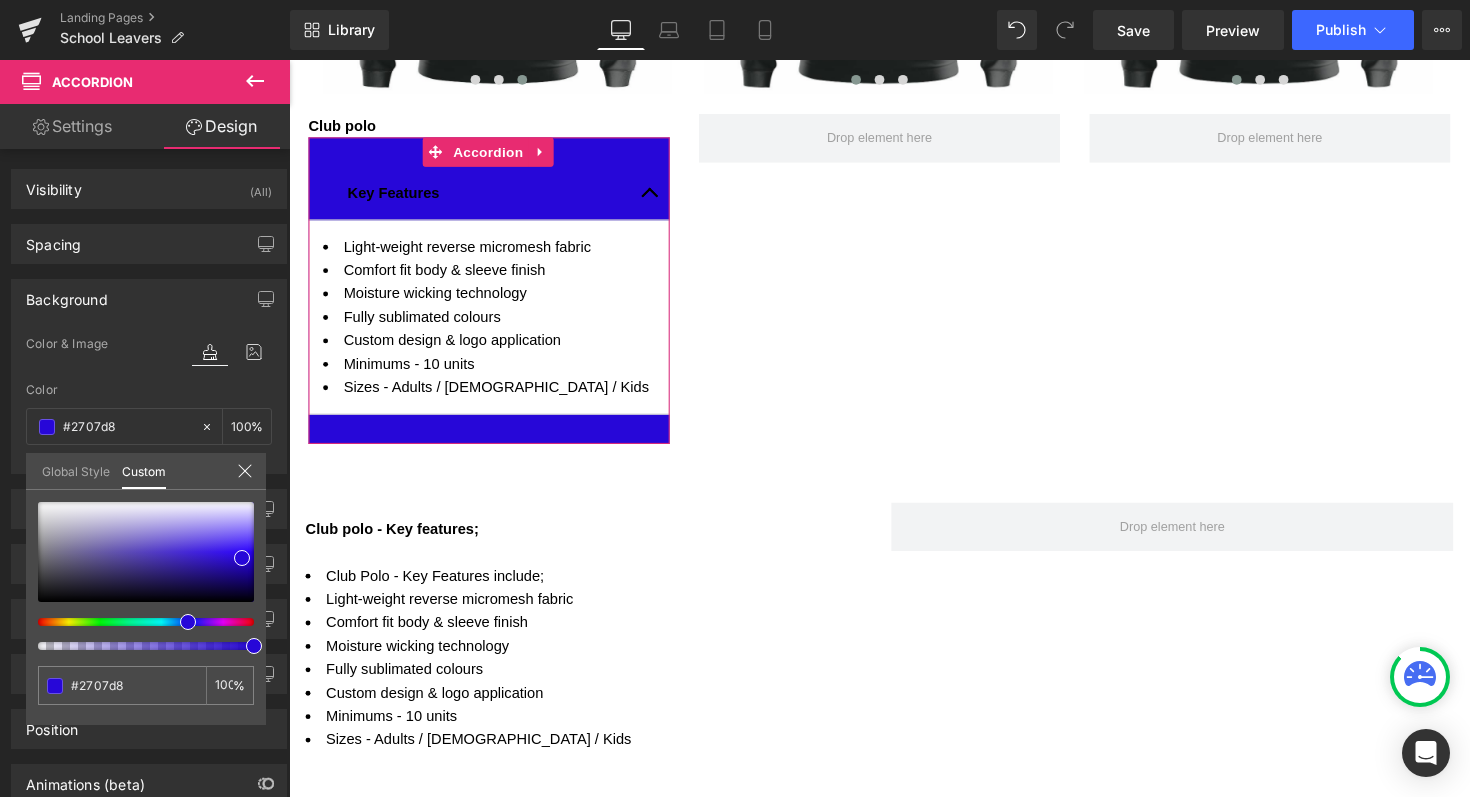 type on "5" 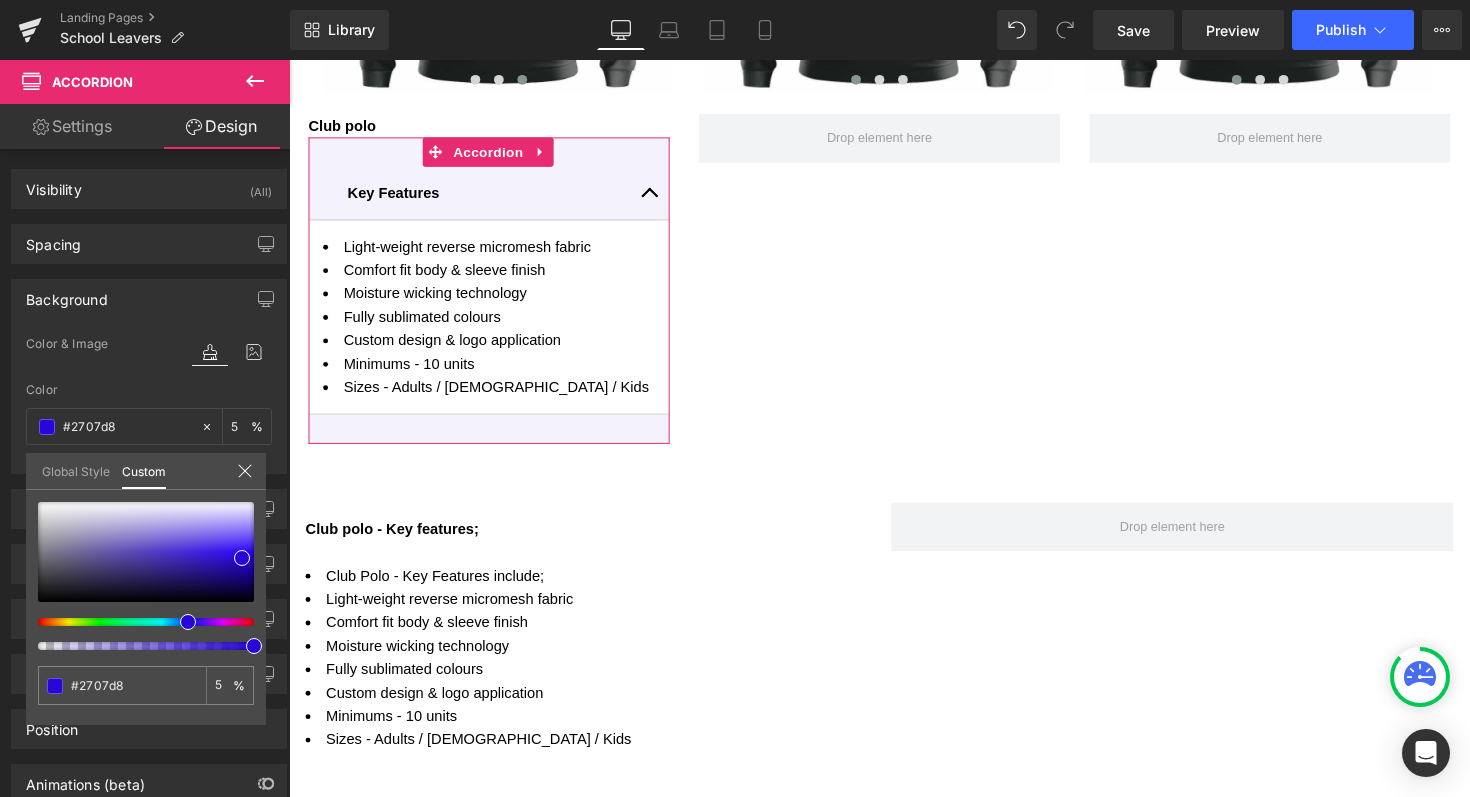 click at bounding box center (138, 646) 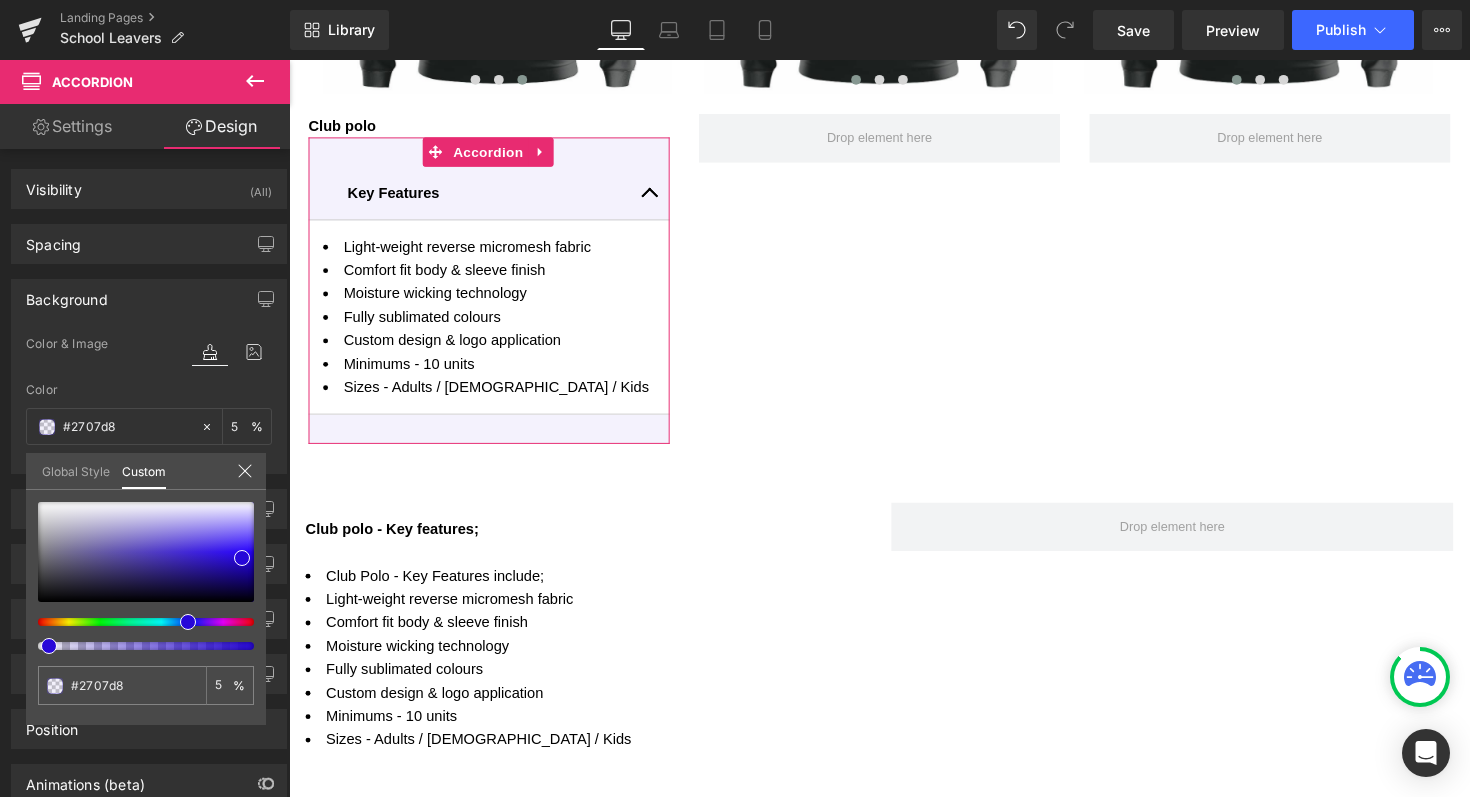 type on "8" 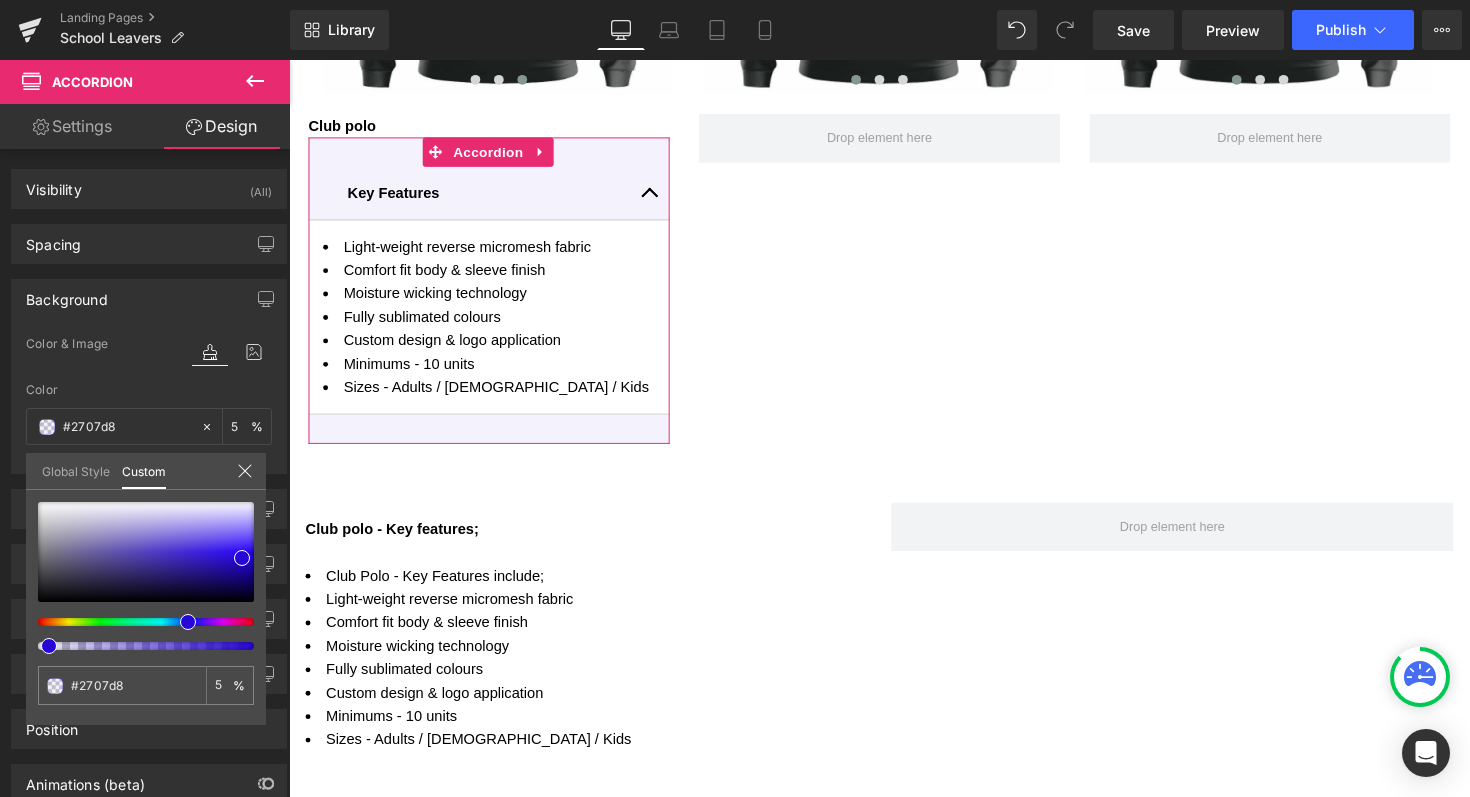type on "8" 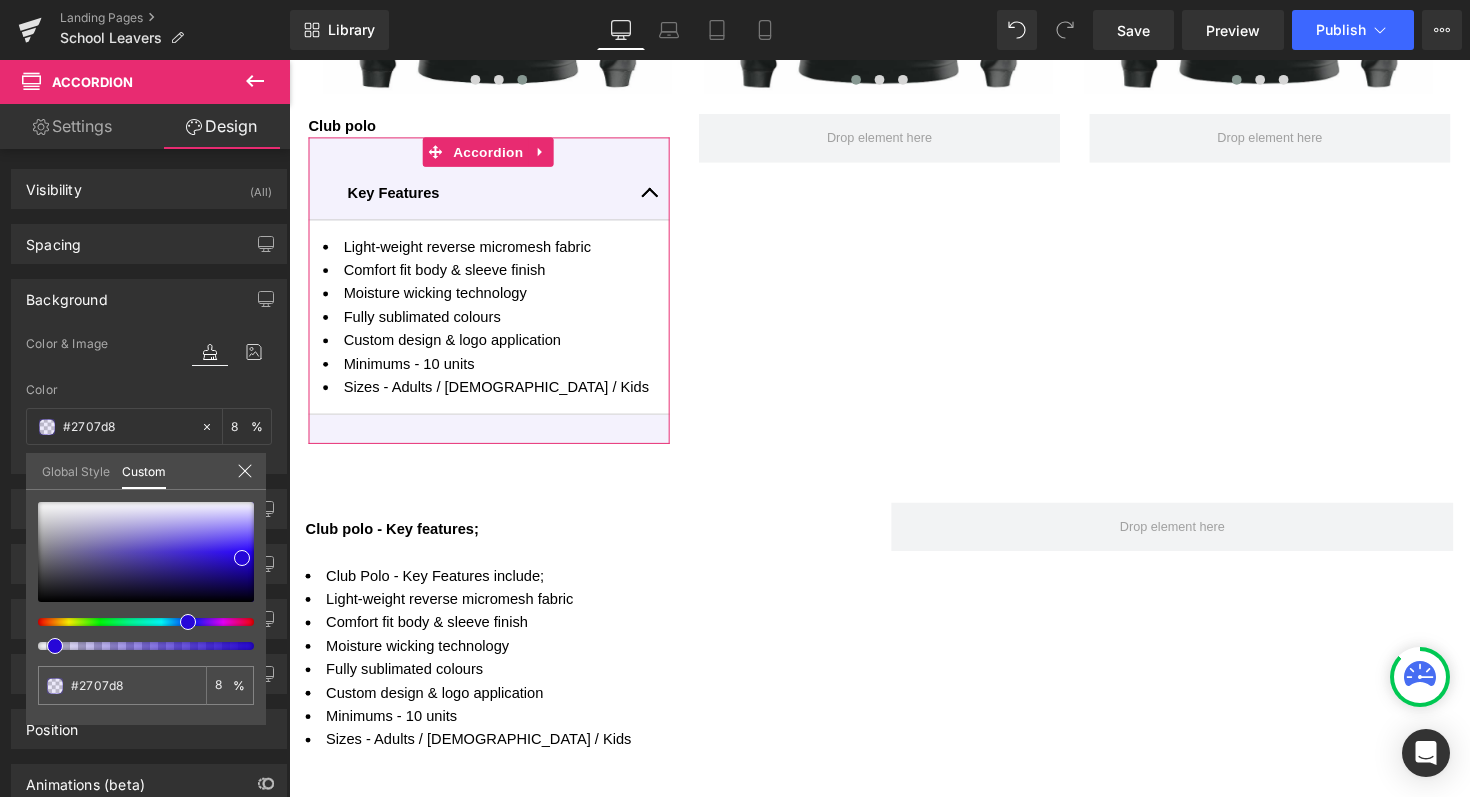 type on "7" 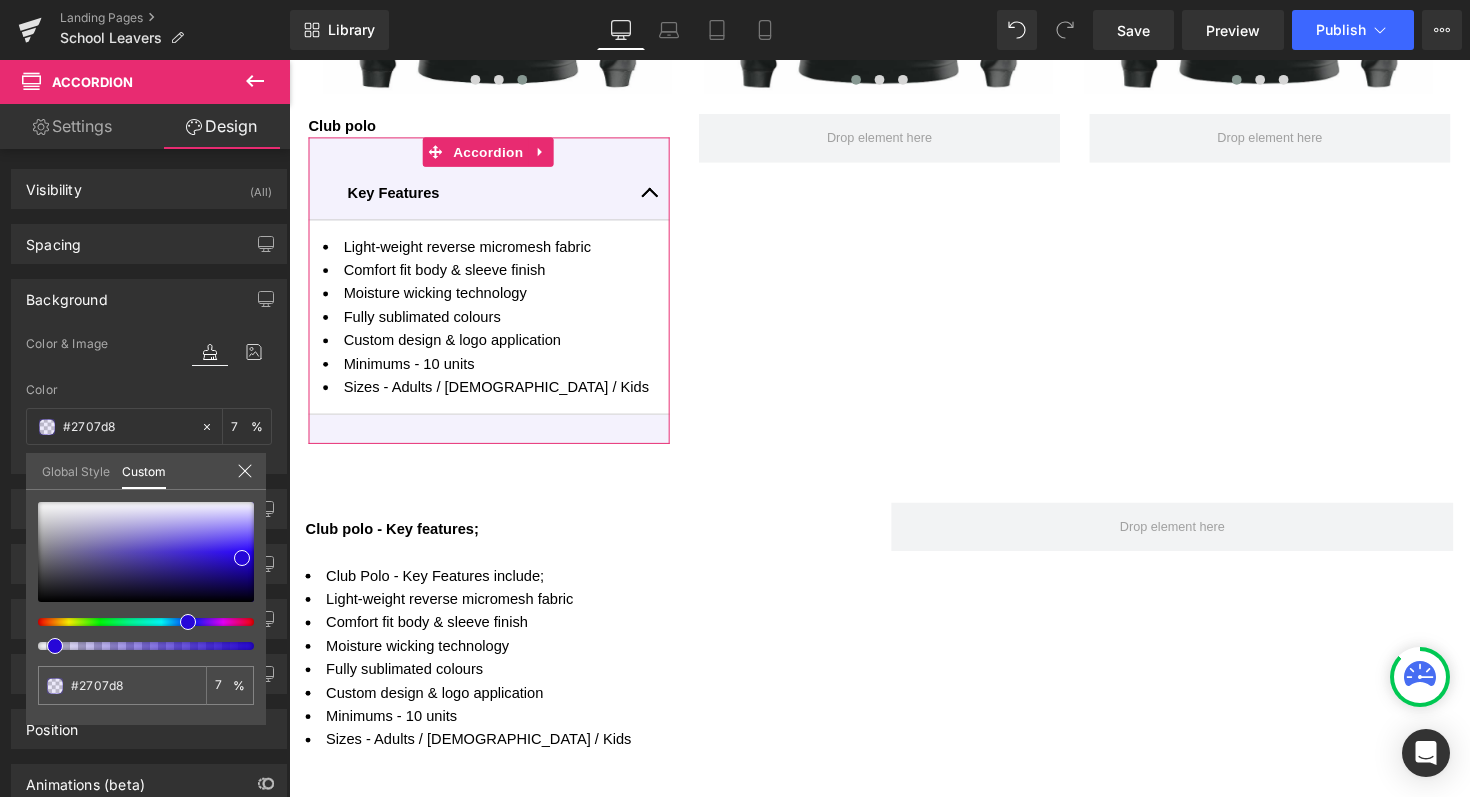 type on "5" 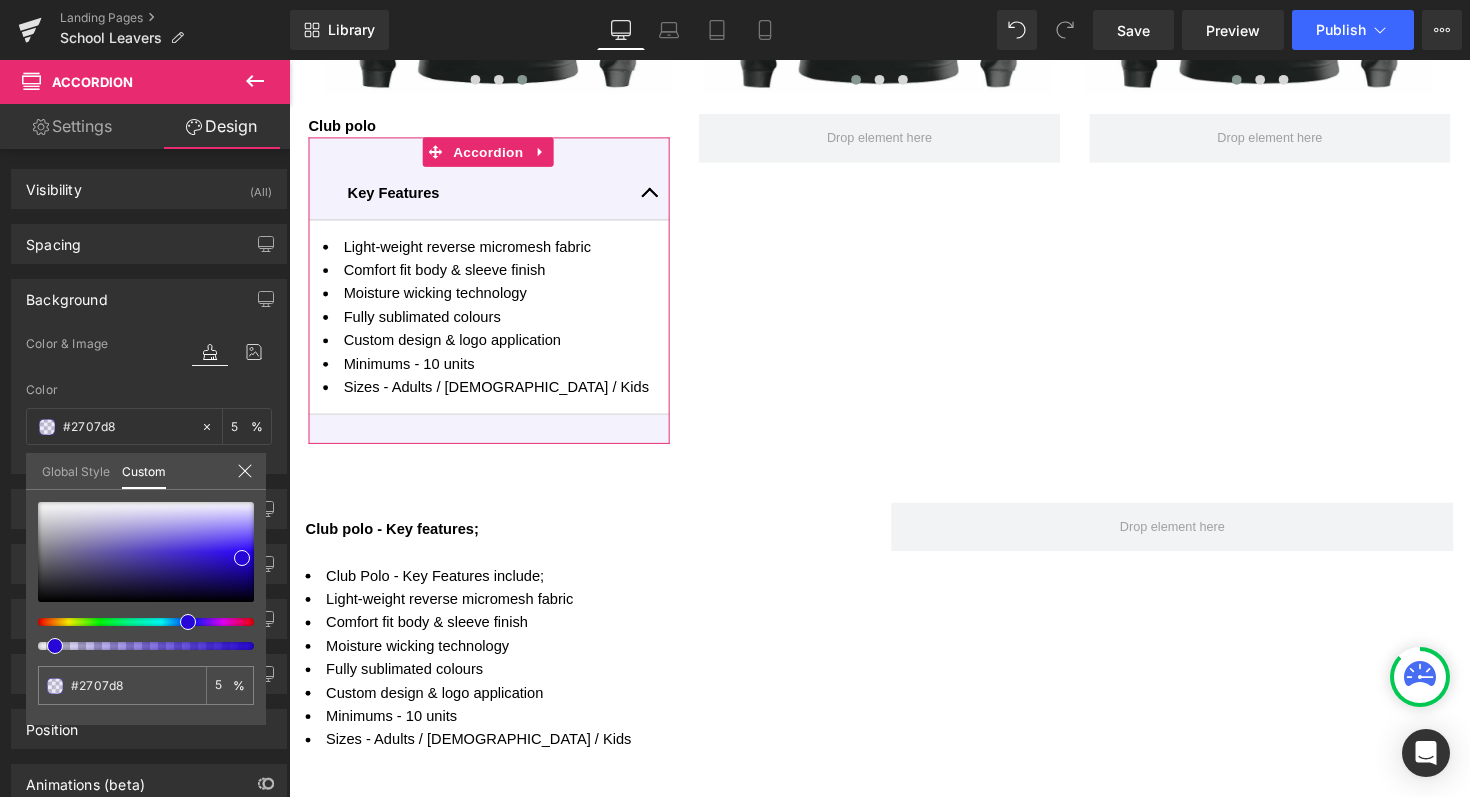 type on "4" 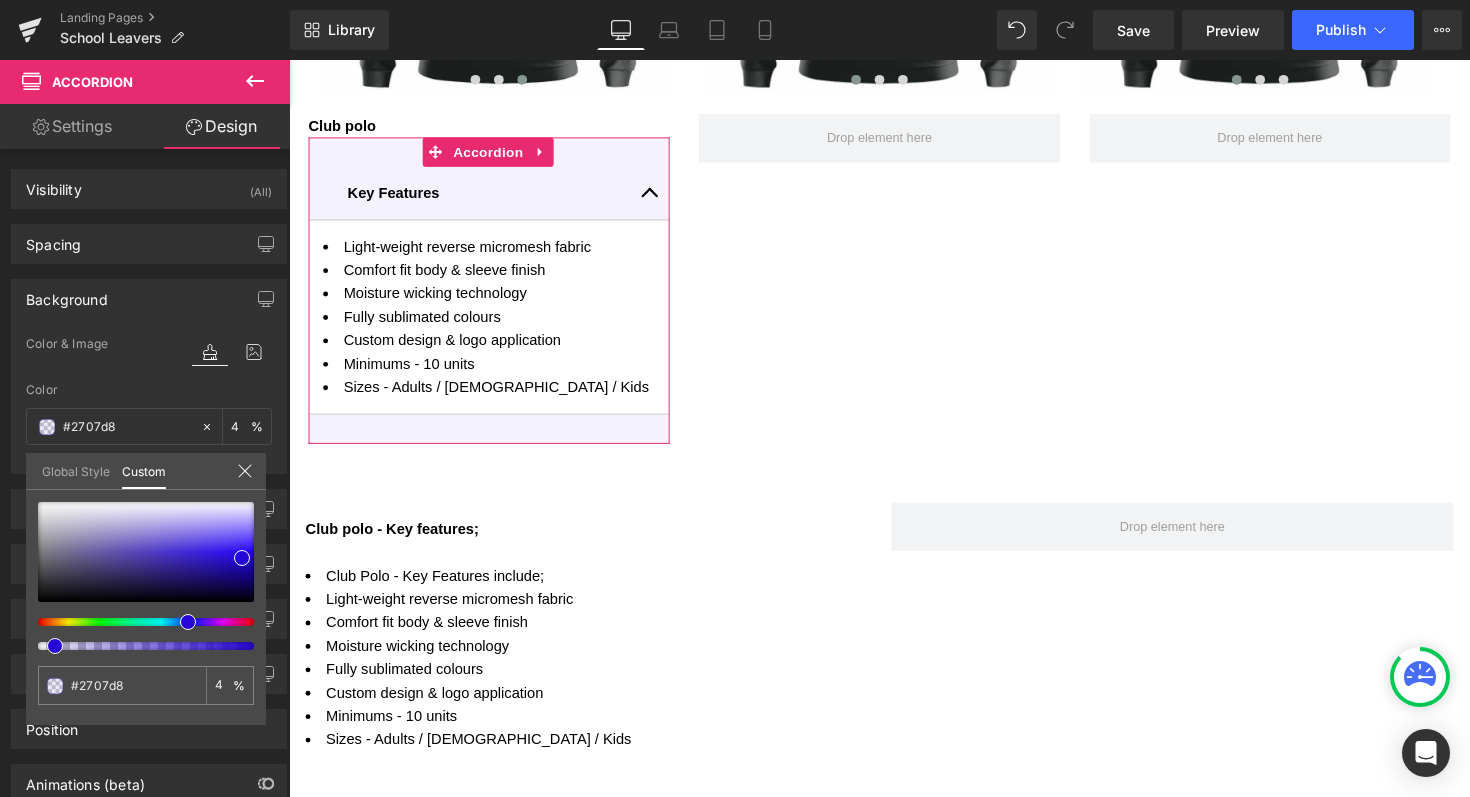 type on "2" 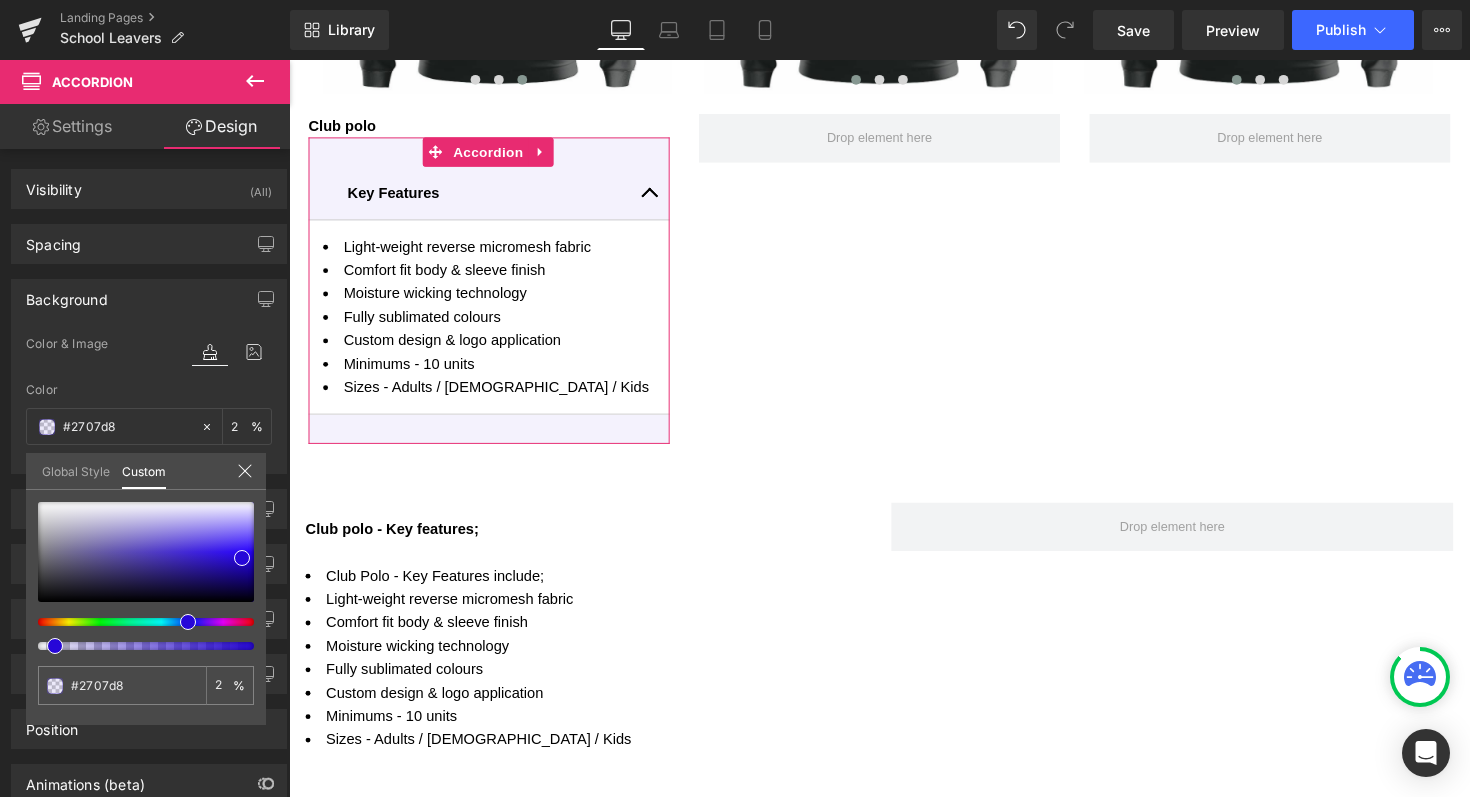 type on "0" 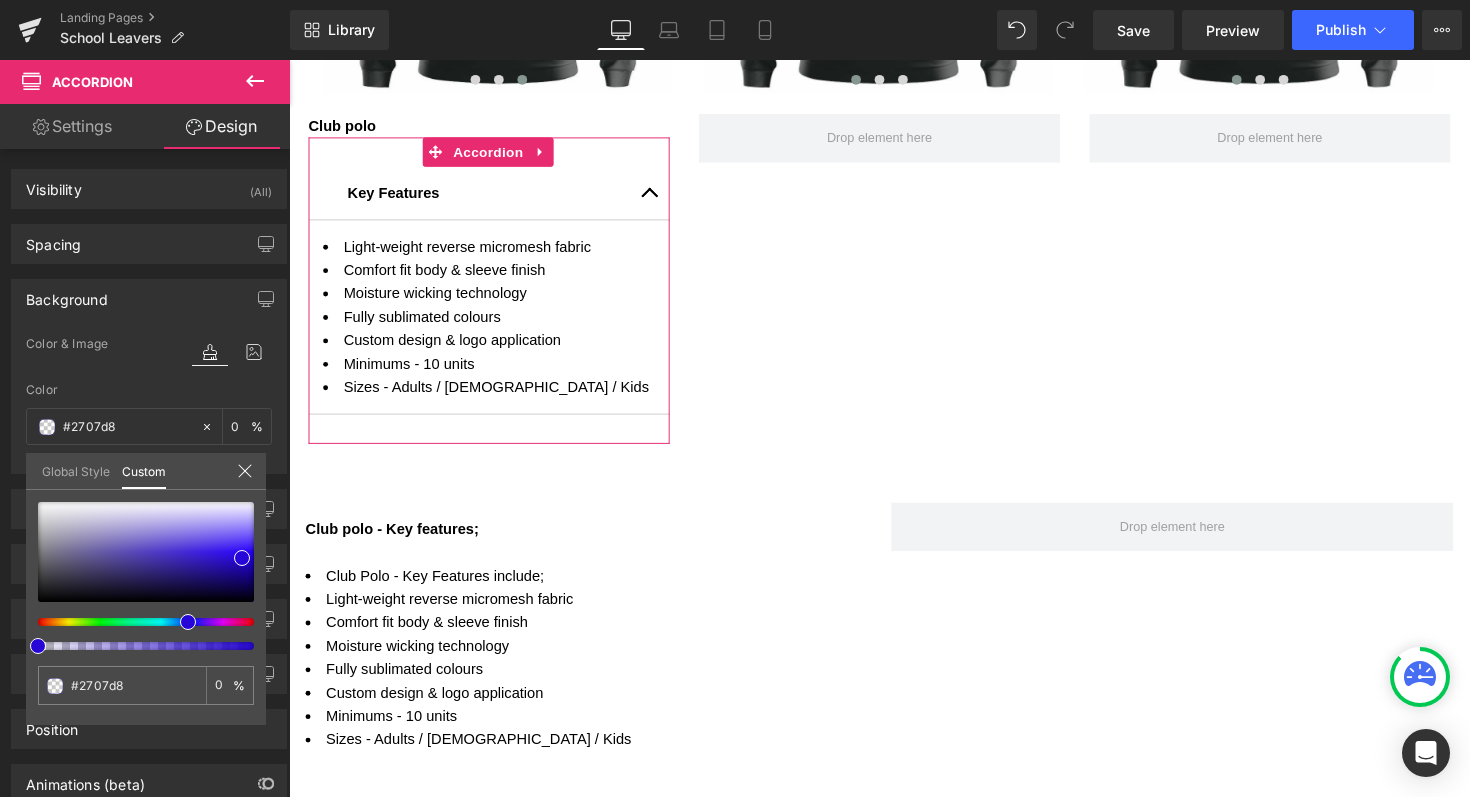 drag, startPoint x: 47, startPoint y: 648, endPoint x: 13, endPoint y: 651, distance: 34.132095 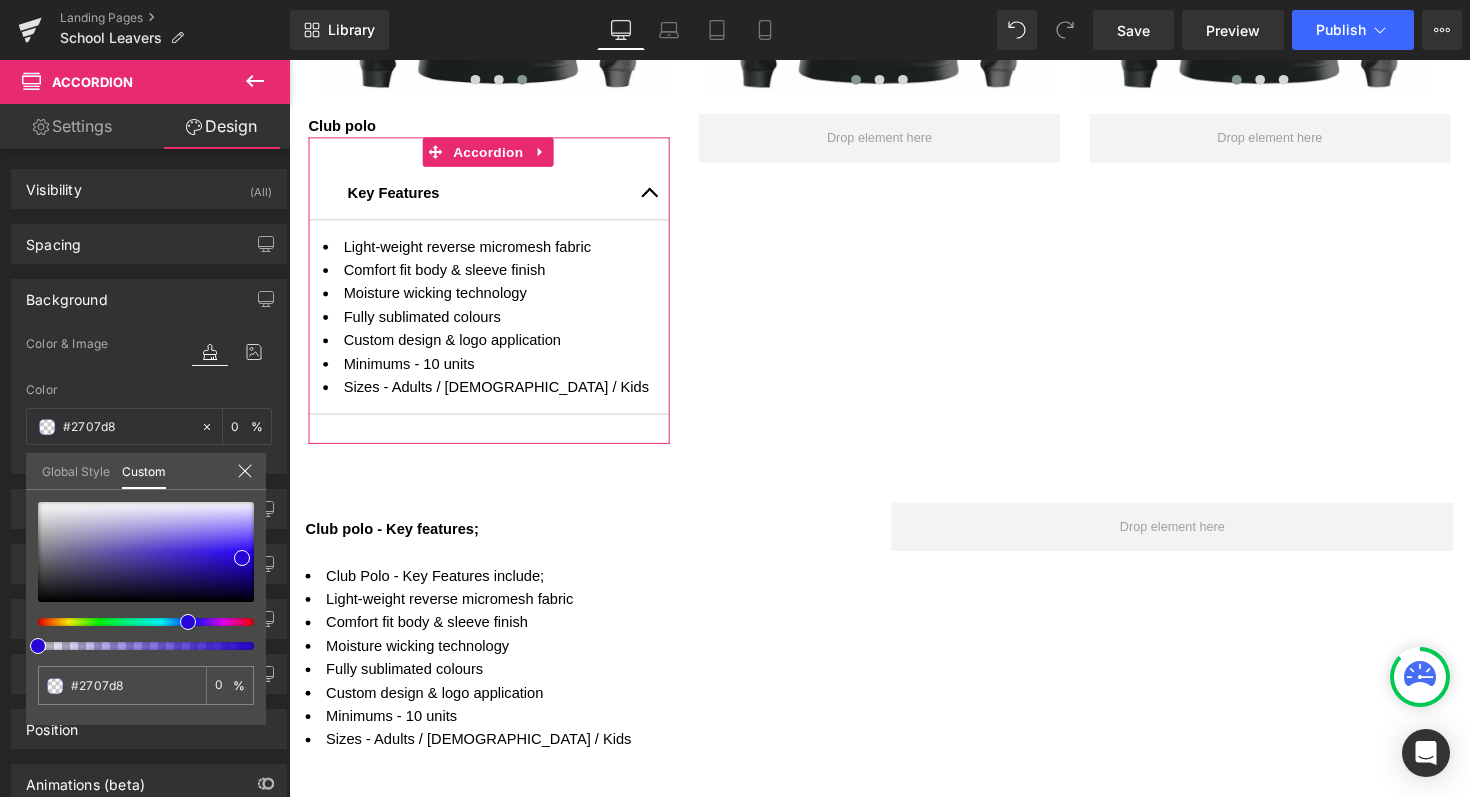 click on "Background
Color & Image color
rgba(39, 7, 216, 0) Color #2707d8 0 %
Image  Replace Image  Upload image or  Browse gallery Image Src Image Quality Lighter Lightest
Lighter
Lighter Lightest Only support for UCare CDN
More settings
Global Style Custom Setup Global Style #2707d8 0 %" at bounding box center [149, 369] 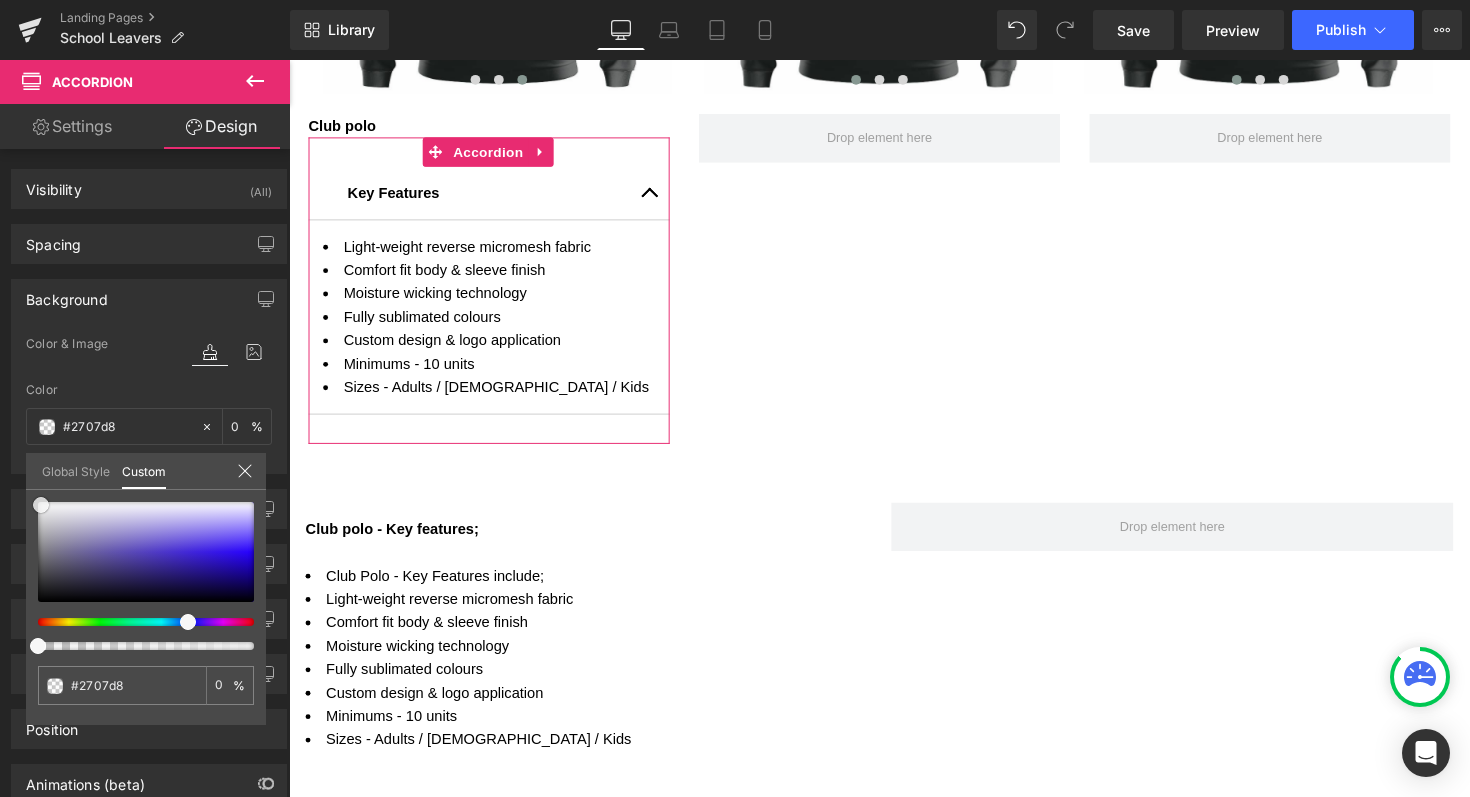 type on "#f7f7f7" 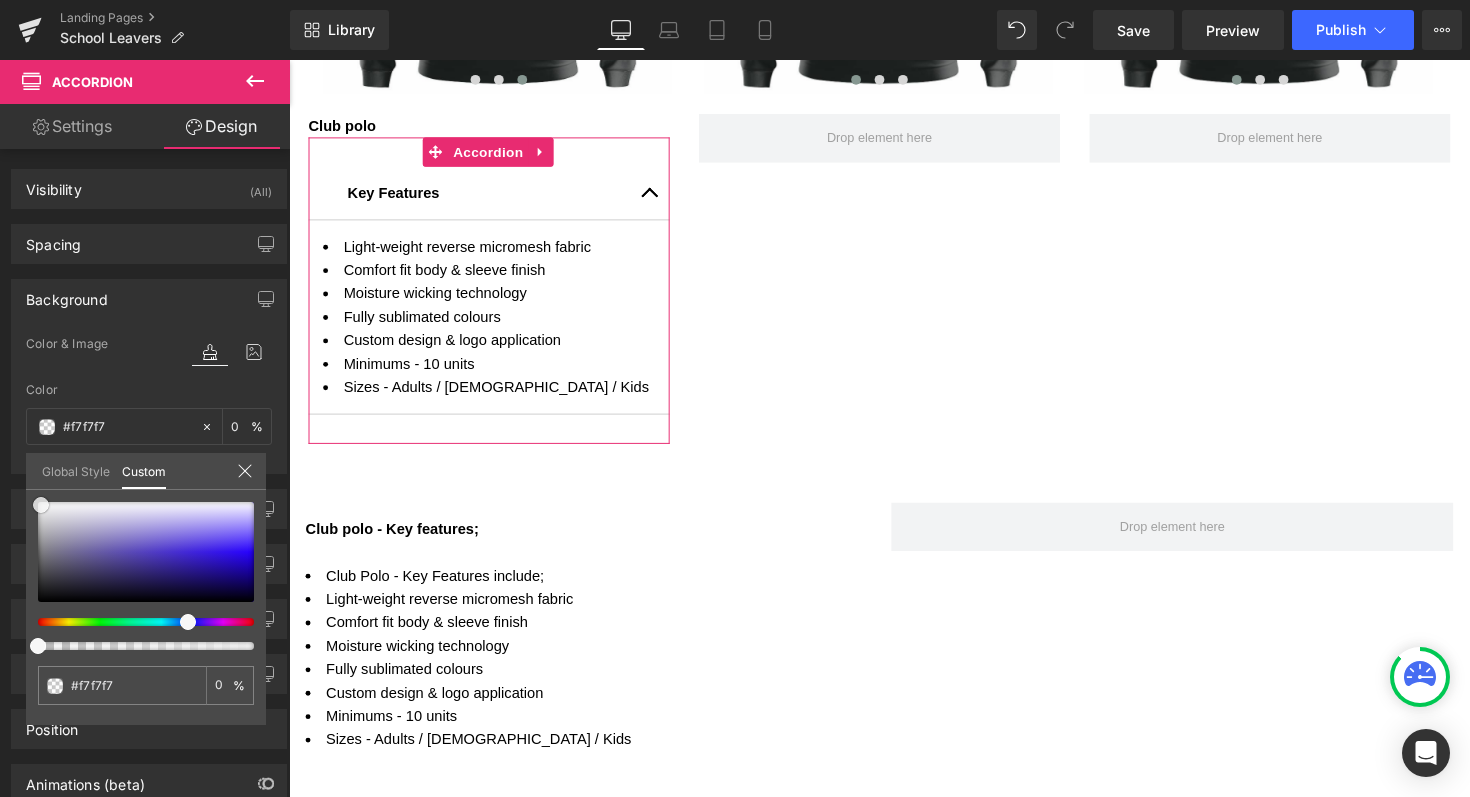 click at bounding box center (146, 552) 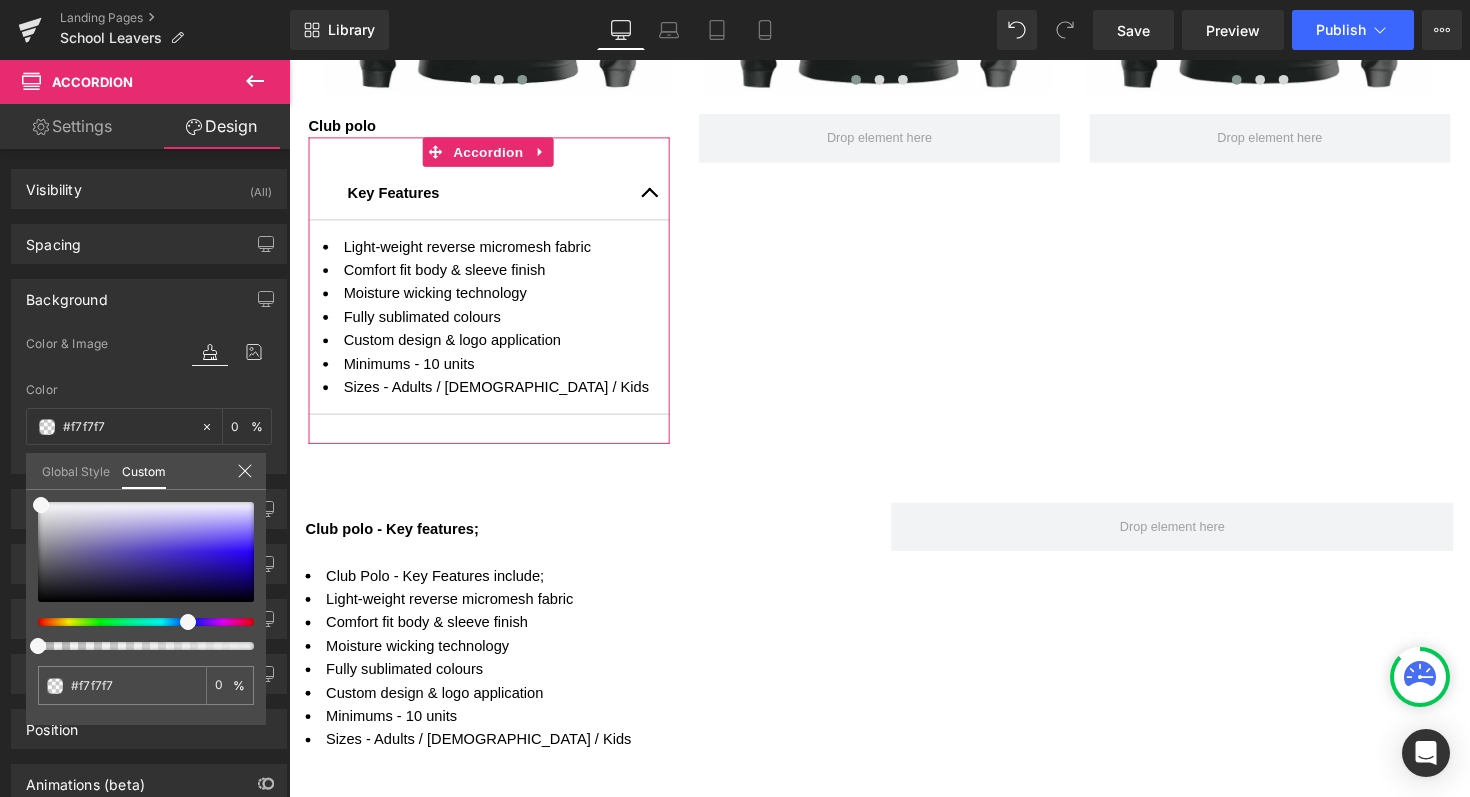 click 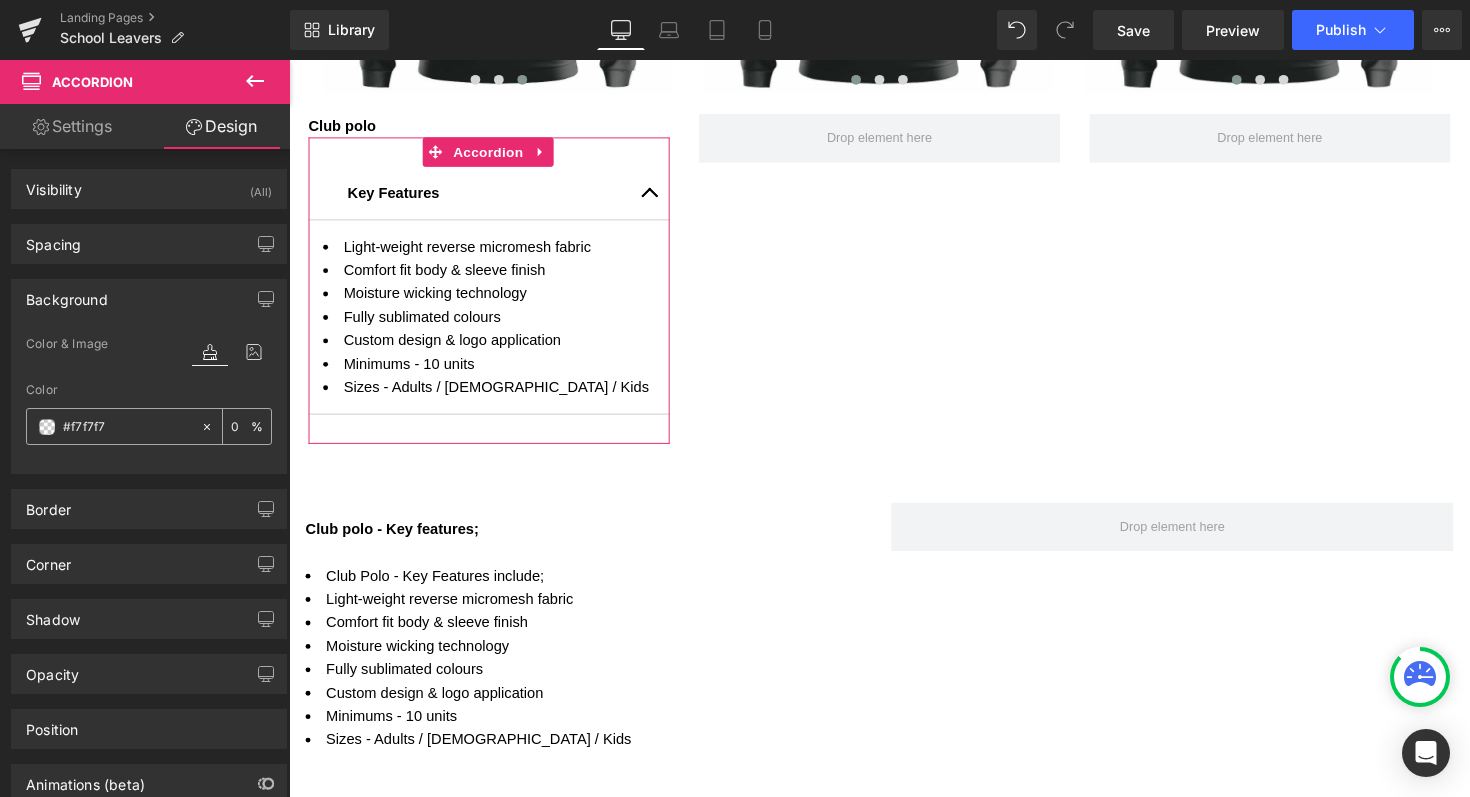 click 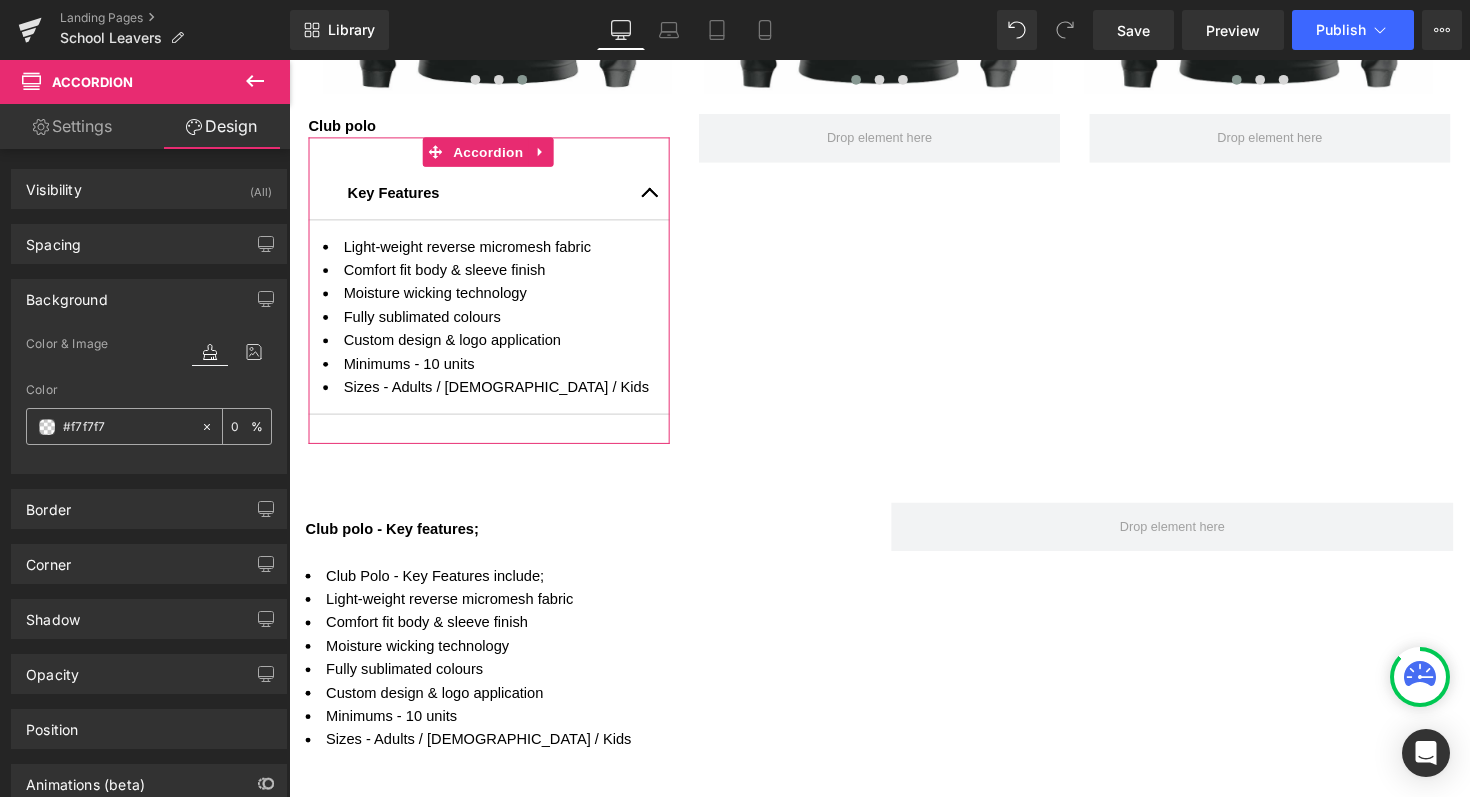 type on "none" 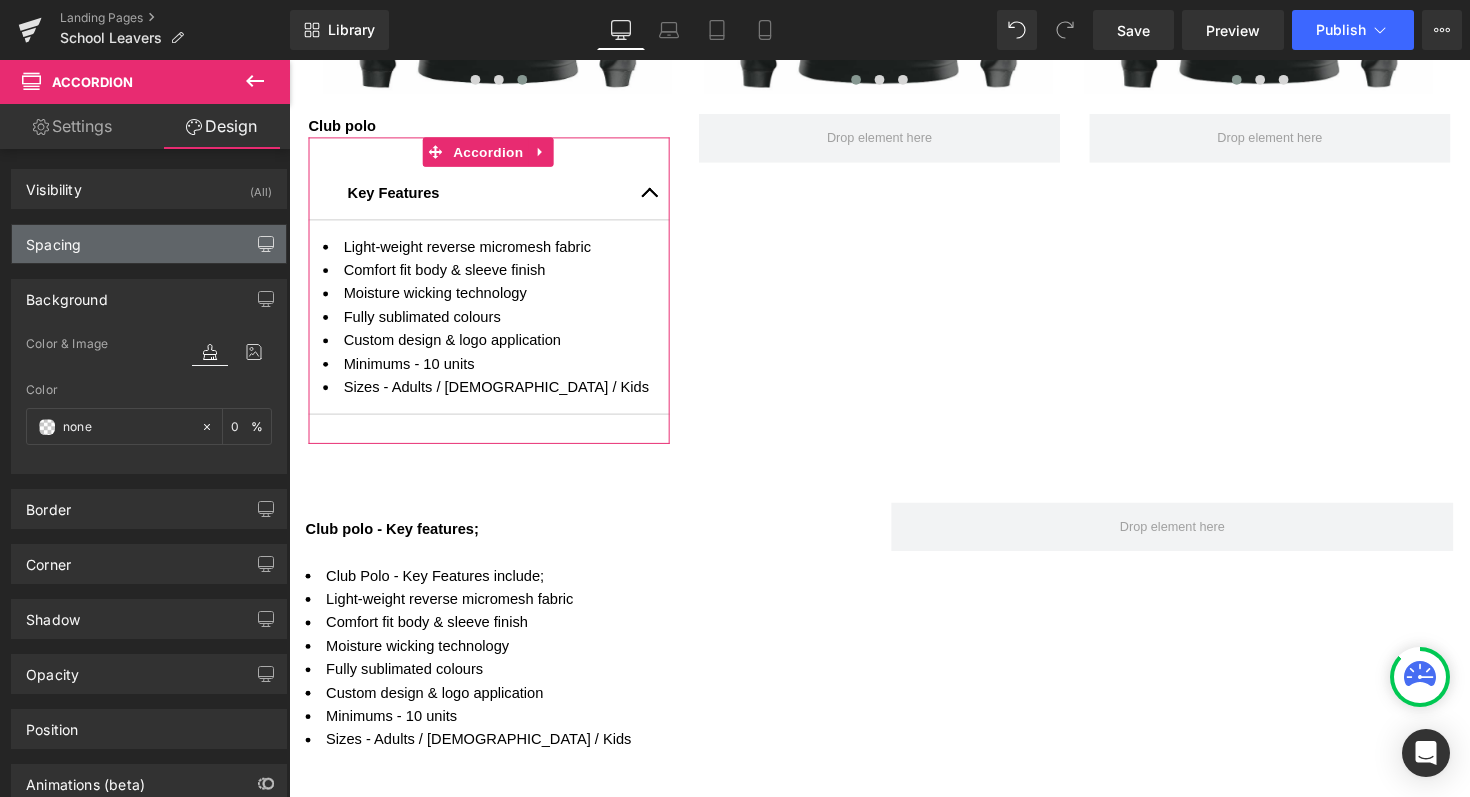 click 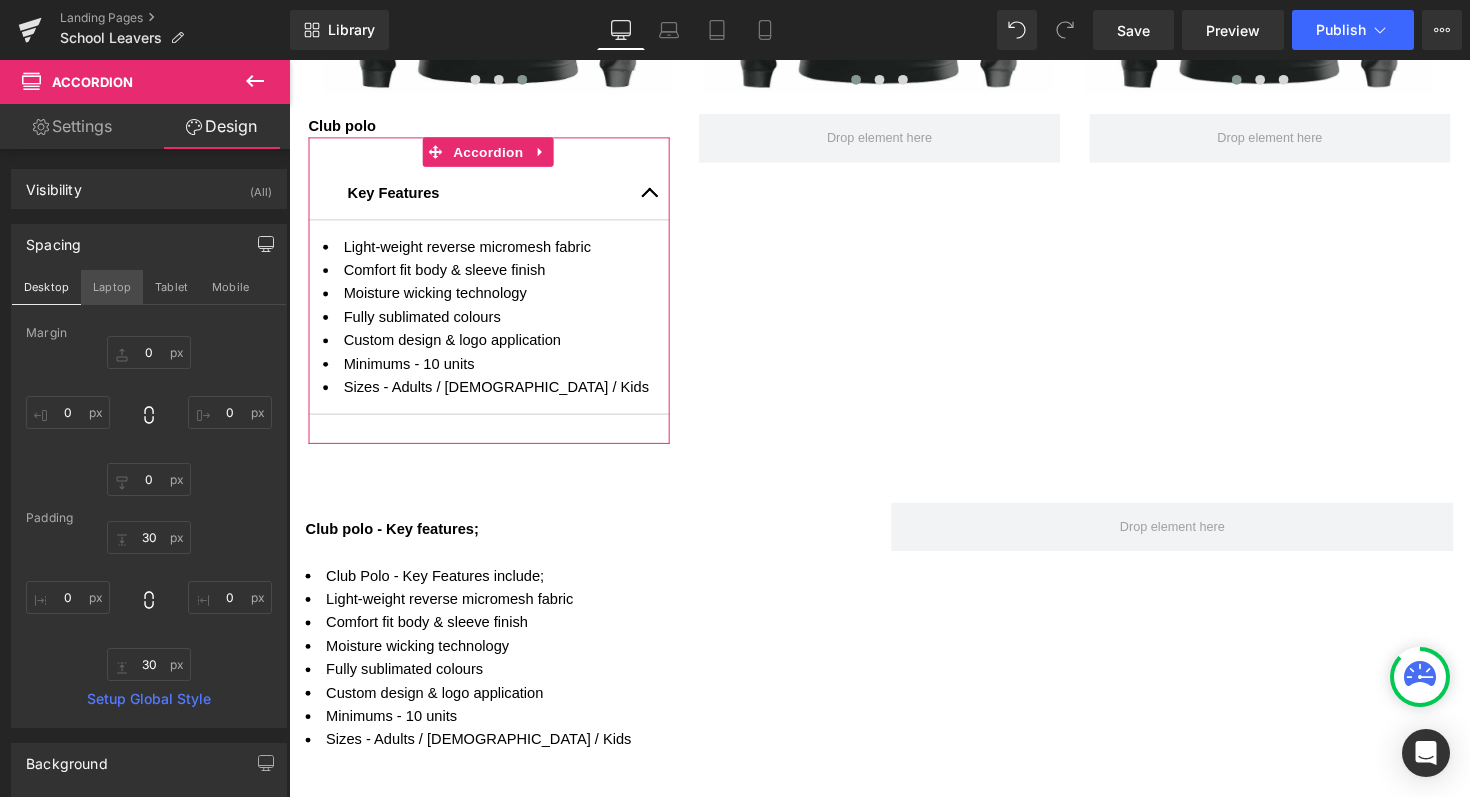 click on "Laptop" at bounding box center [112, 287] 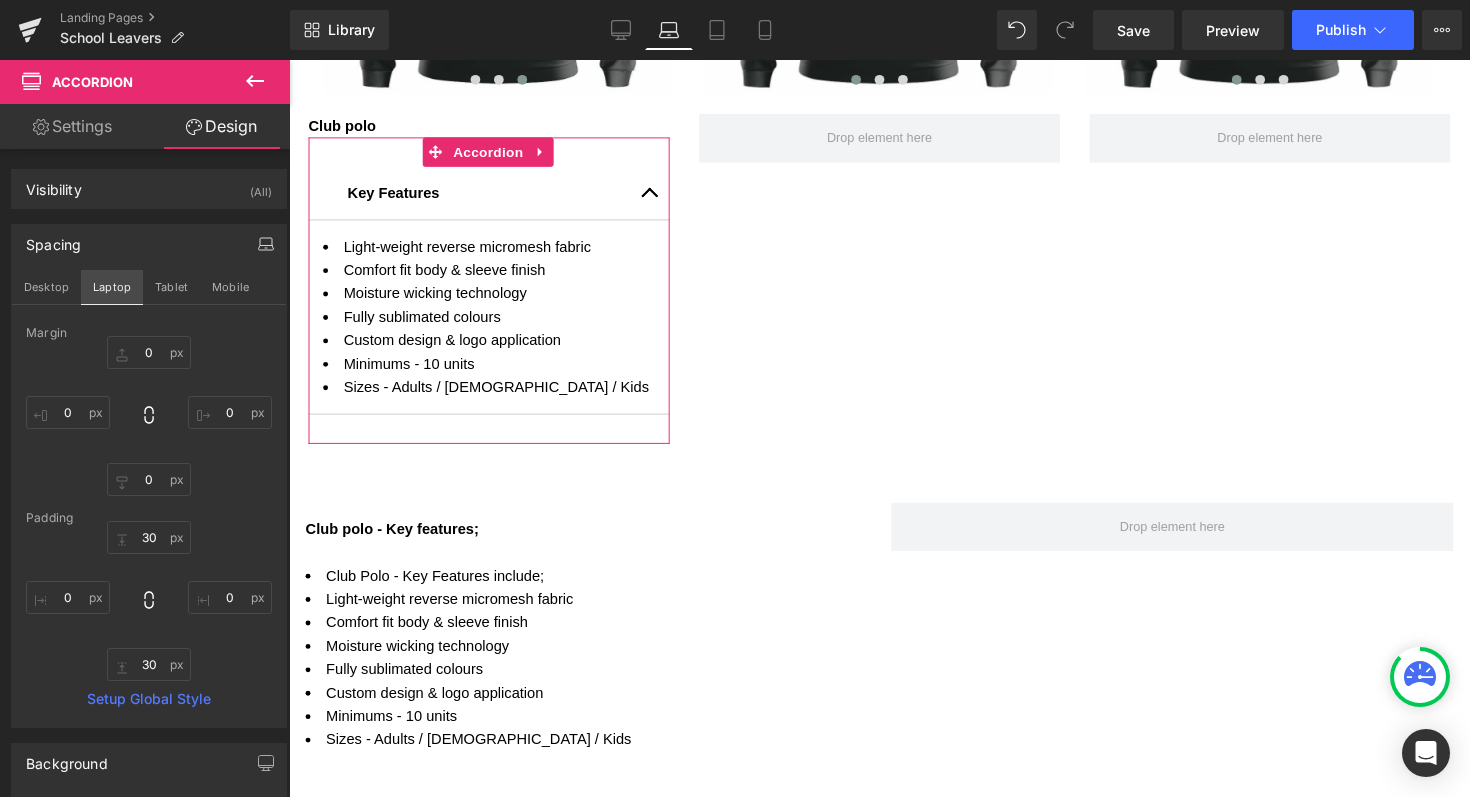 type on "0" 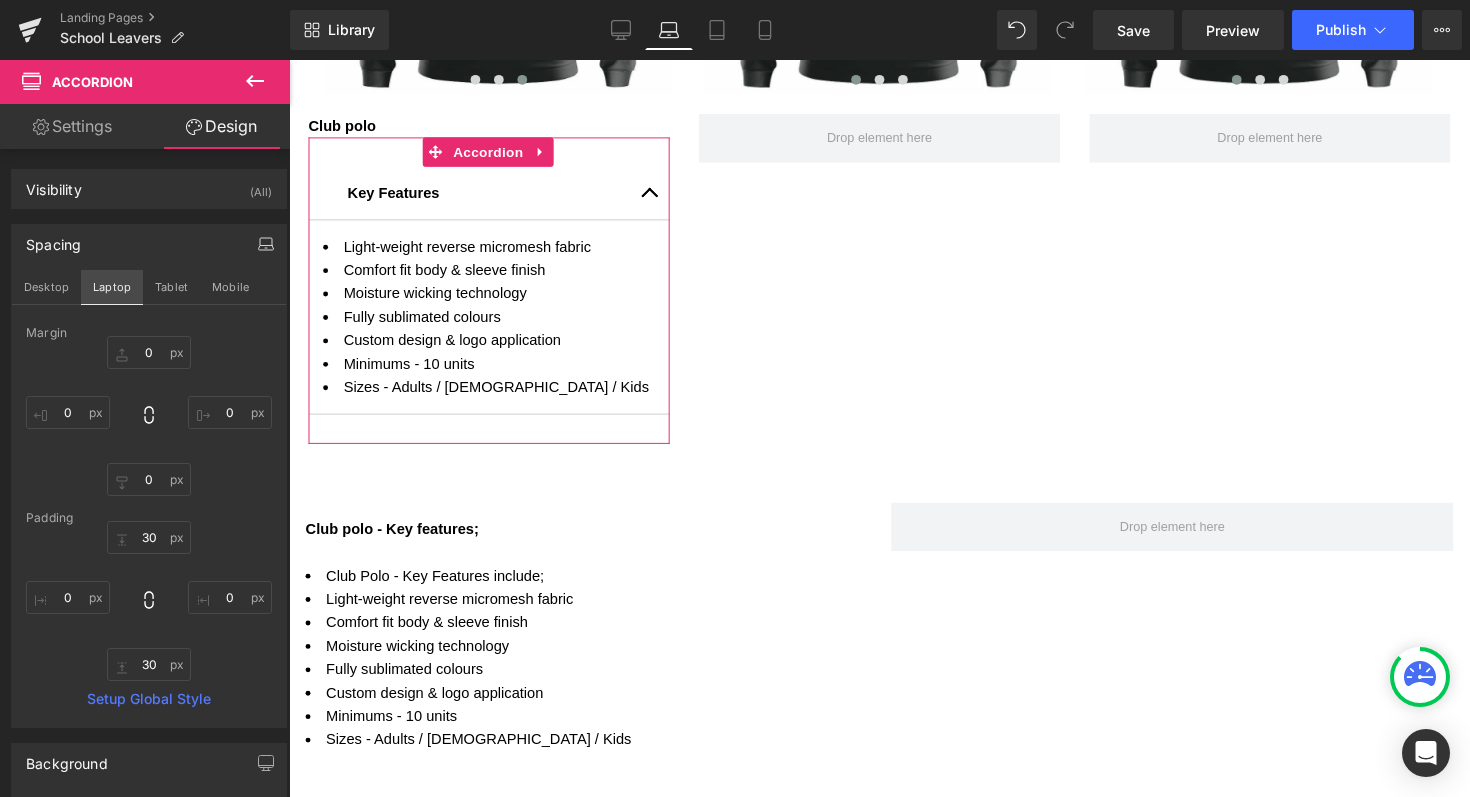 type on "0" 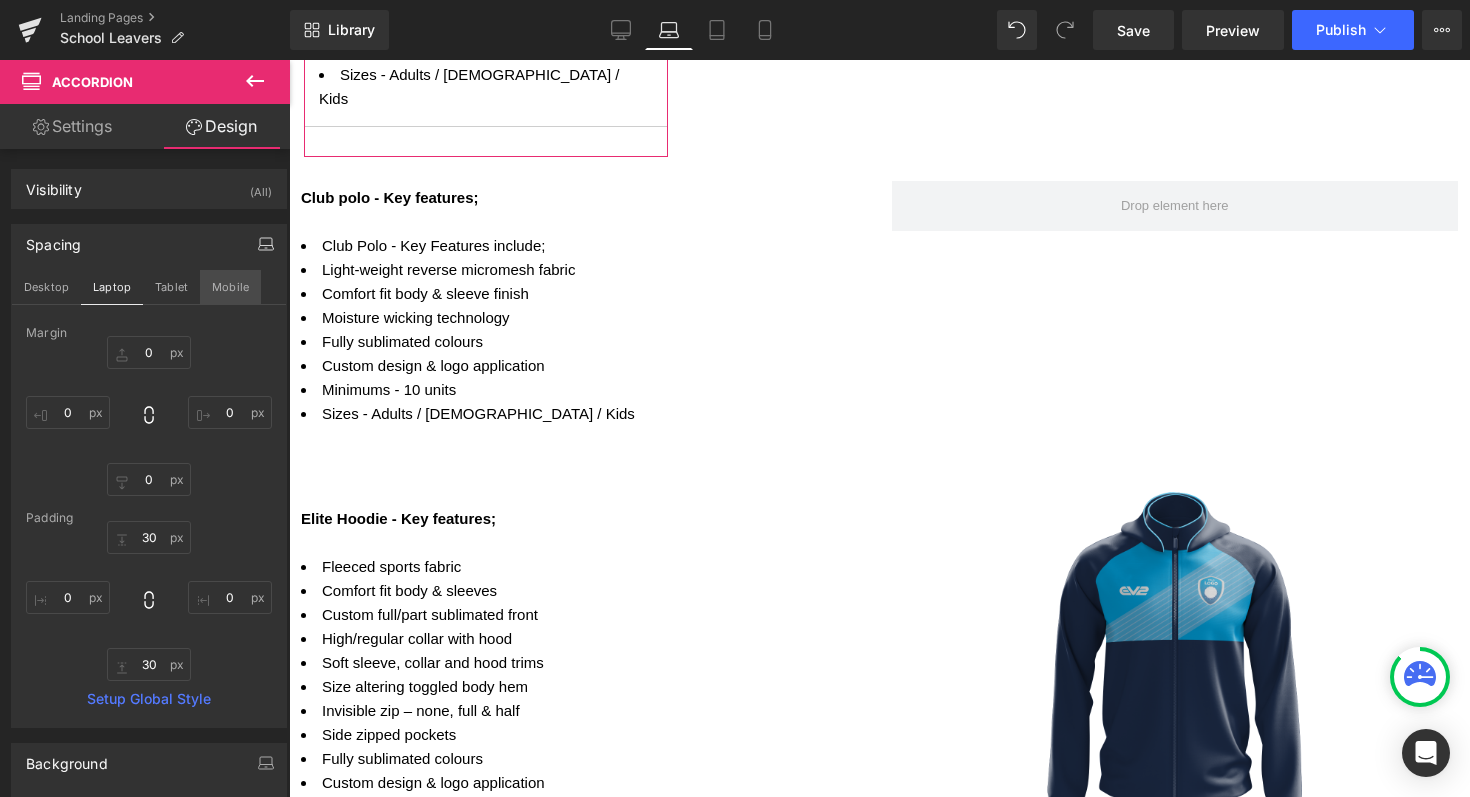 click on "Mobile" at bounding box center [230, 287] 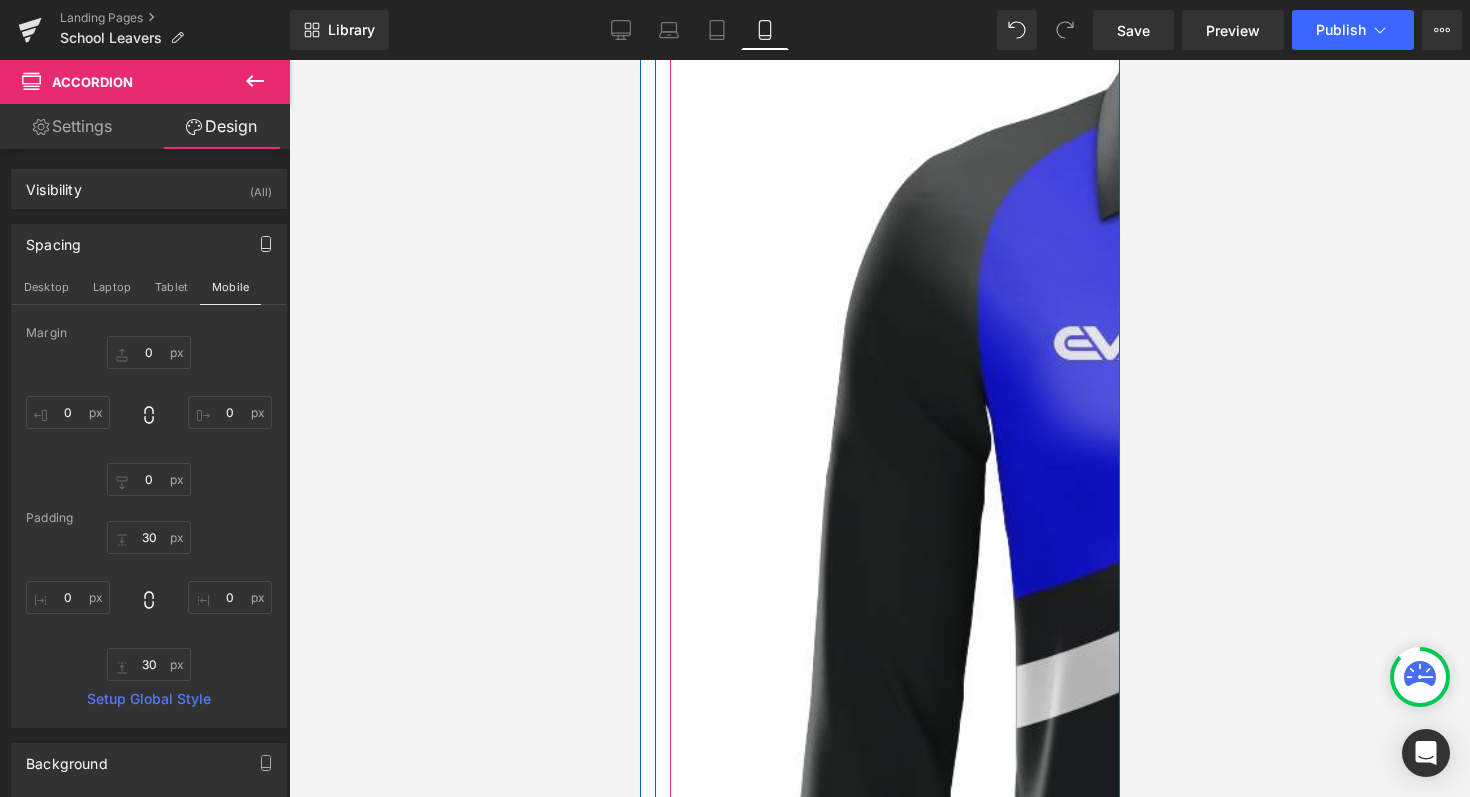 scroll, scrollTop: 2266, scrollLeft: 0, axis: vertical 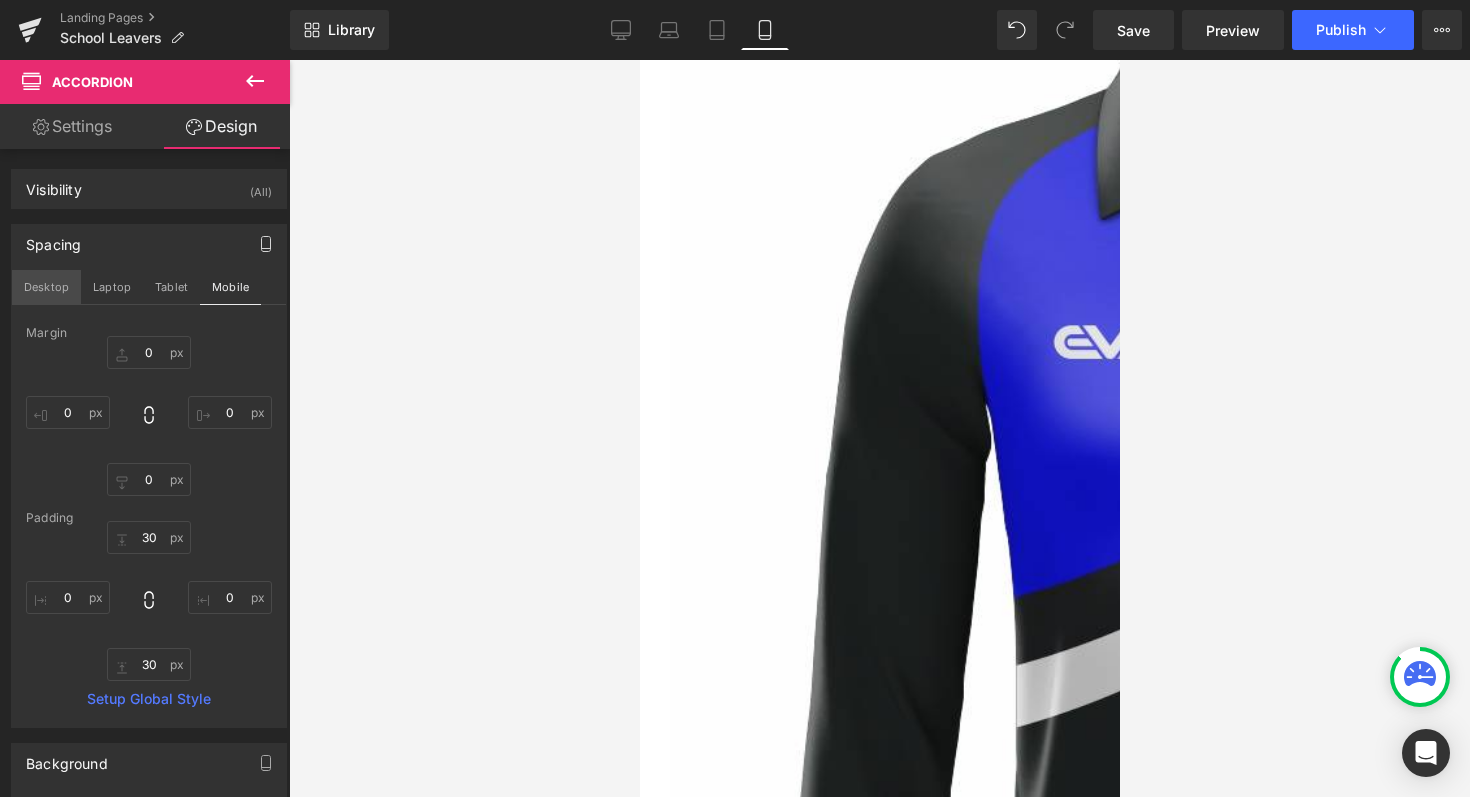 click on "Desktop" at bounding box center (46, 287) 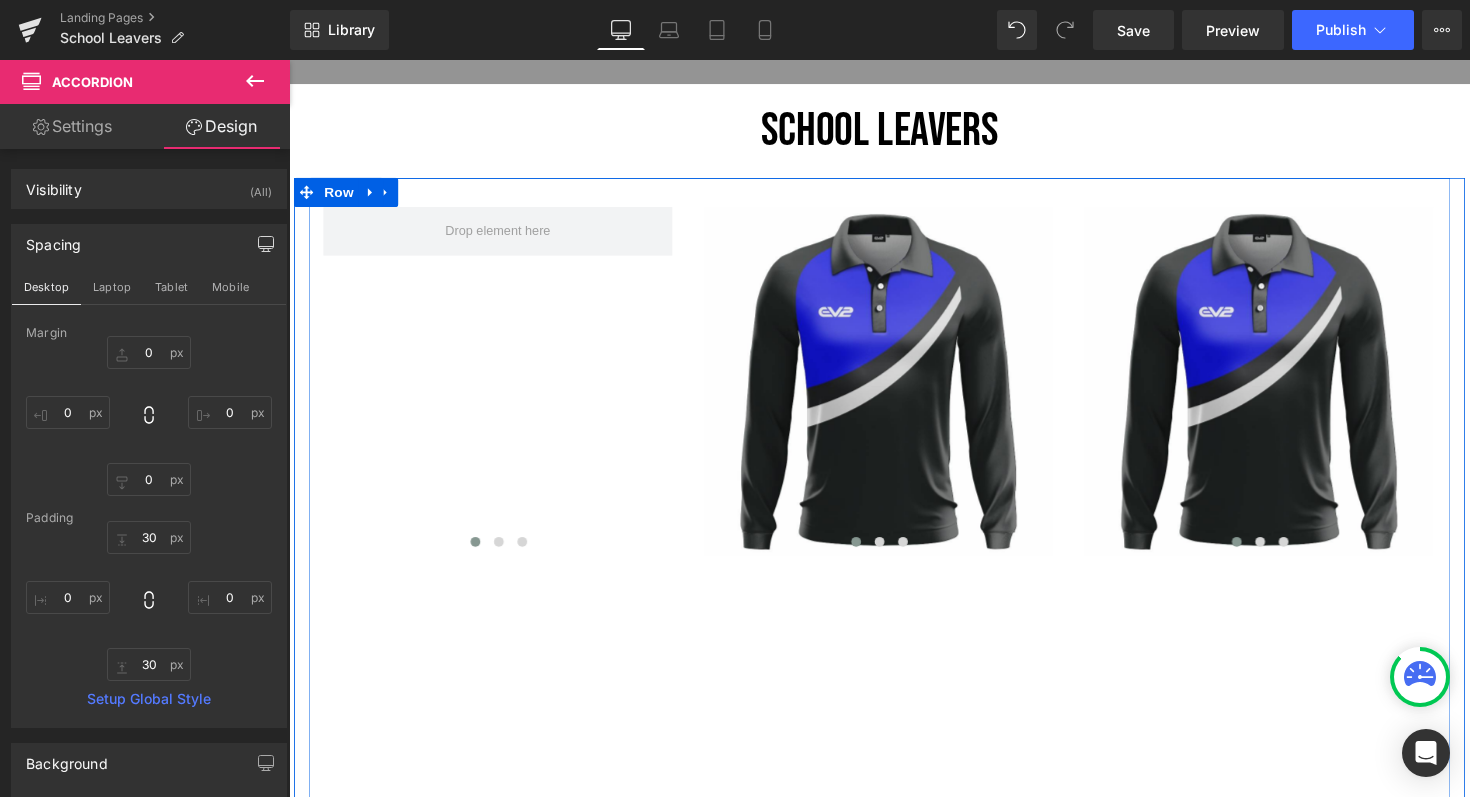 scroll, scrollTop: 664, scrollLeft: 0, axis: vertical 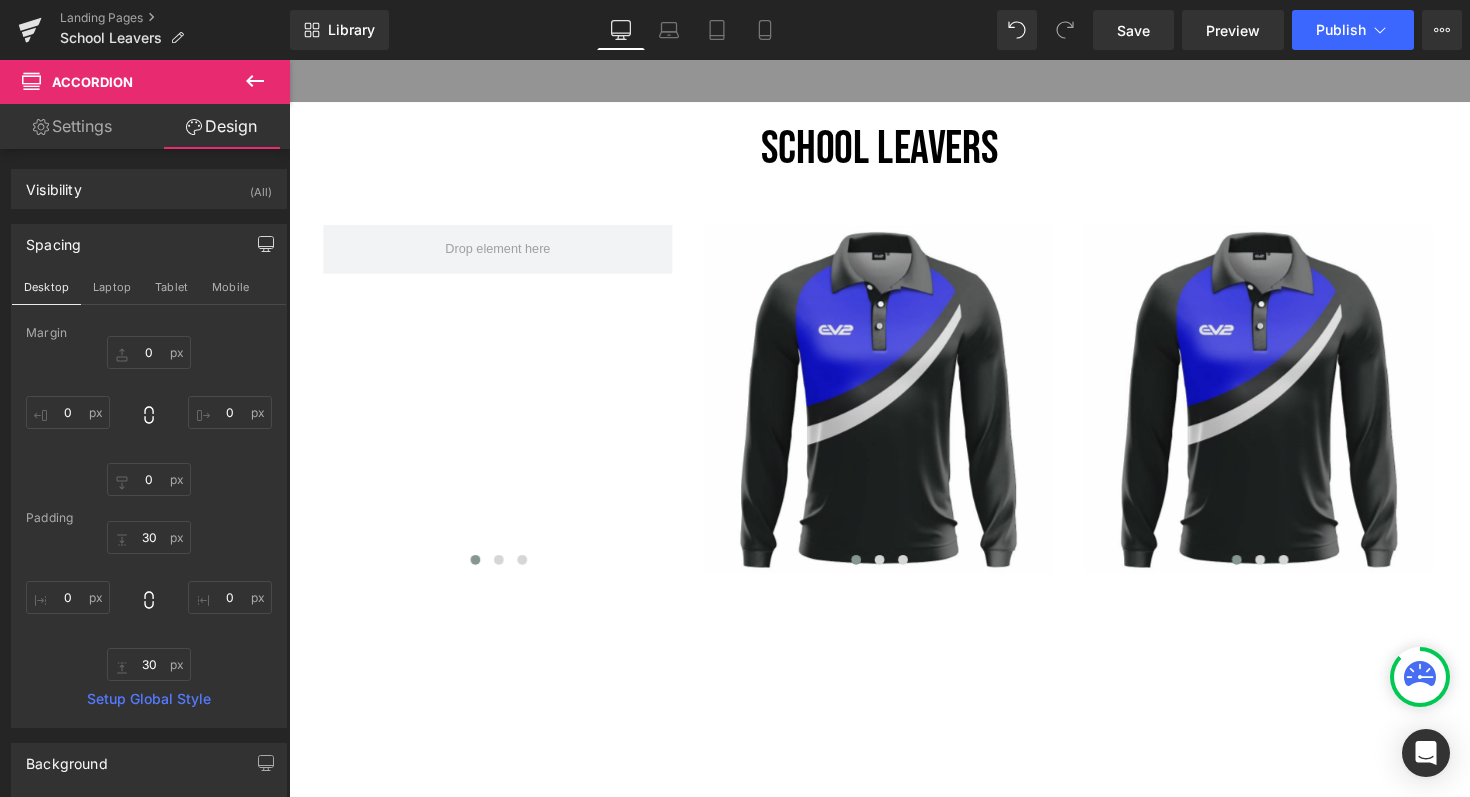 click 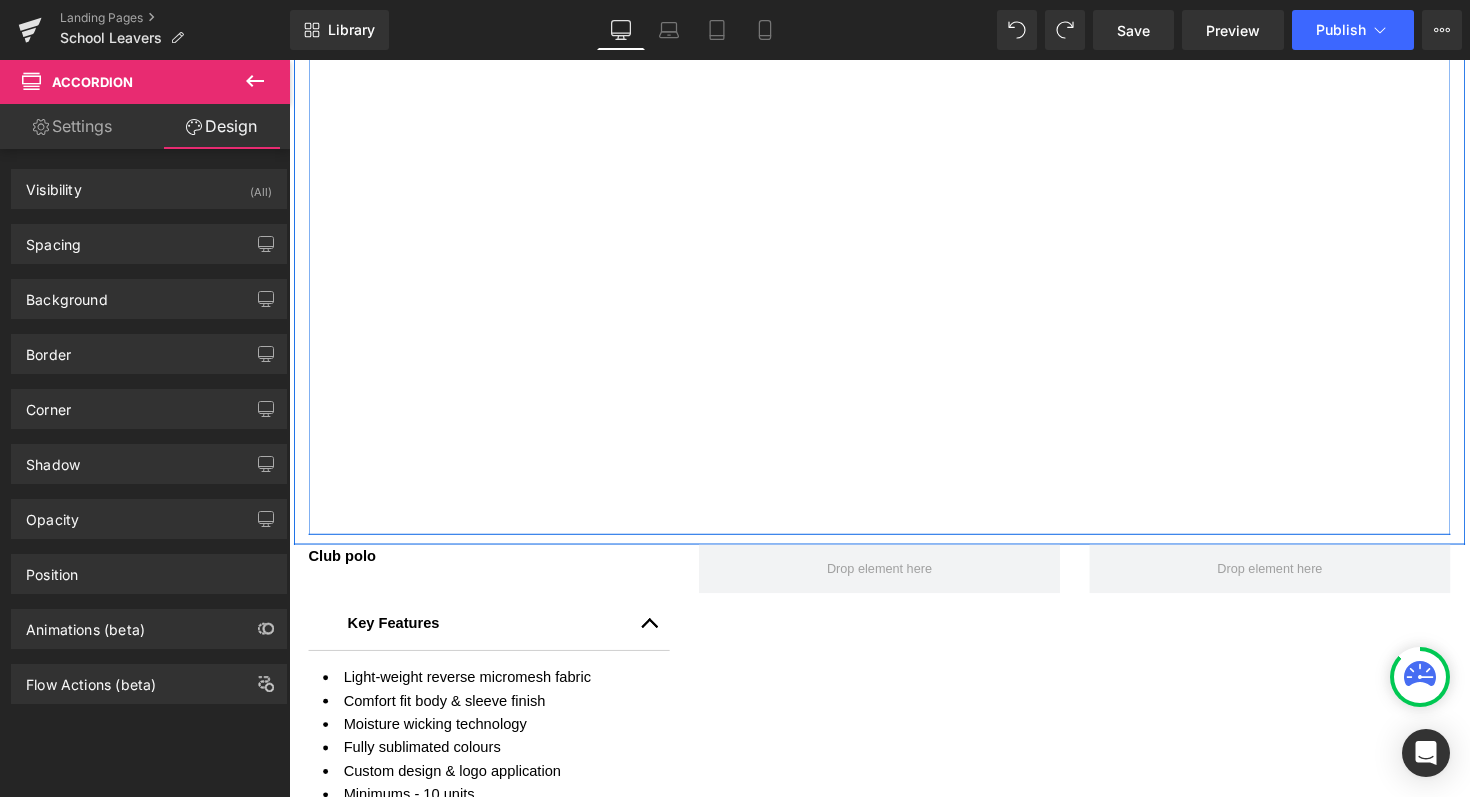 scroll, scrollTop: 1530, scrollLeft: 0, axis: vertical 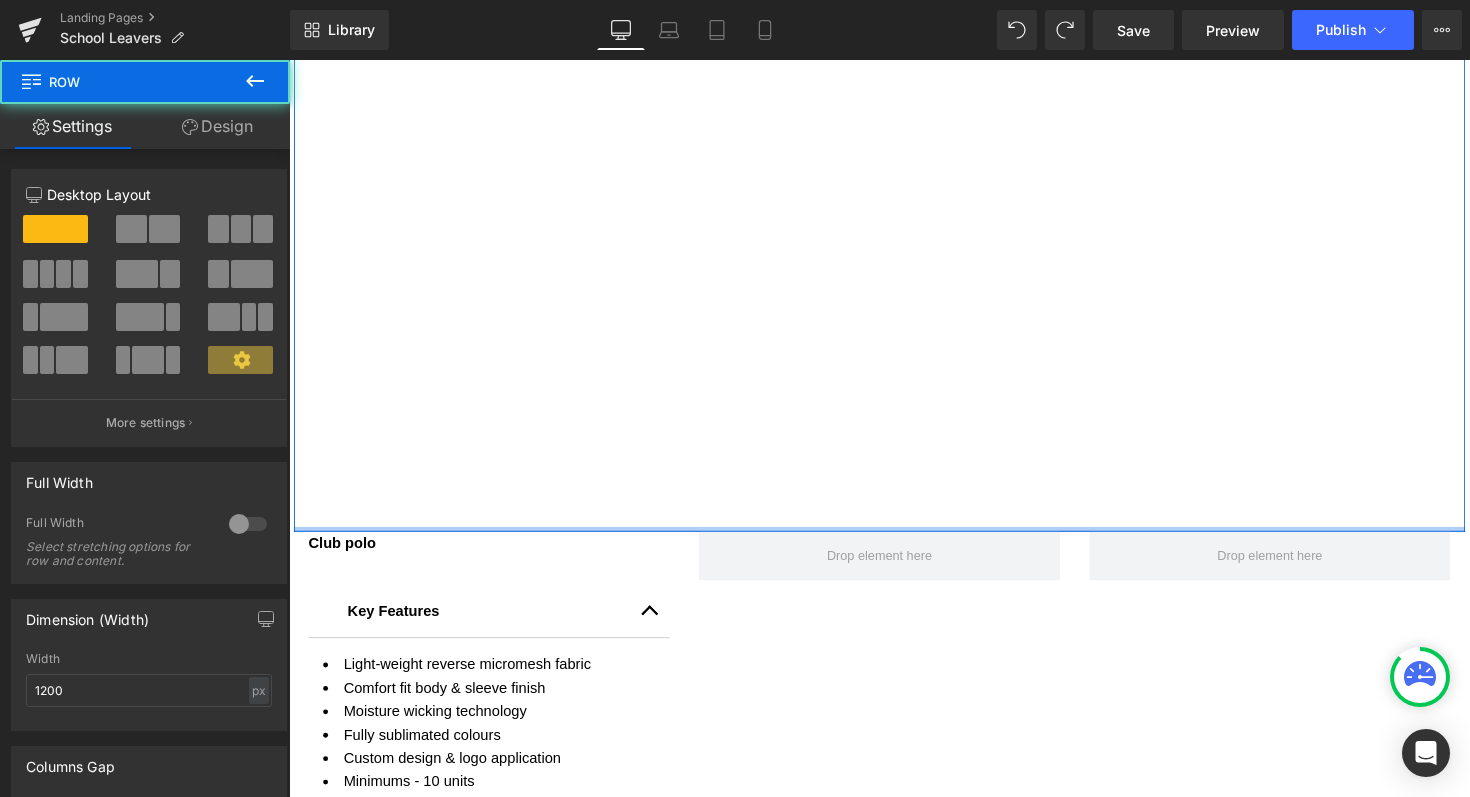 drag, startPoint x: 471, startPoint y: 549, endPoint x: 493, endPoint y: 161, distance: 388.6232 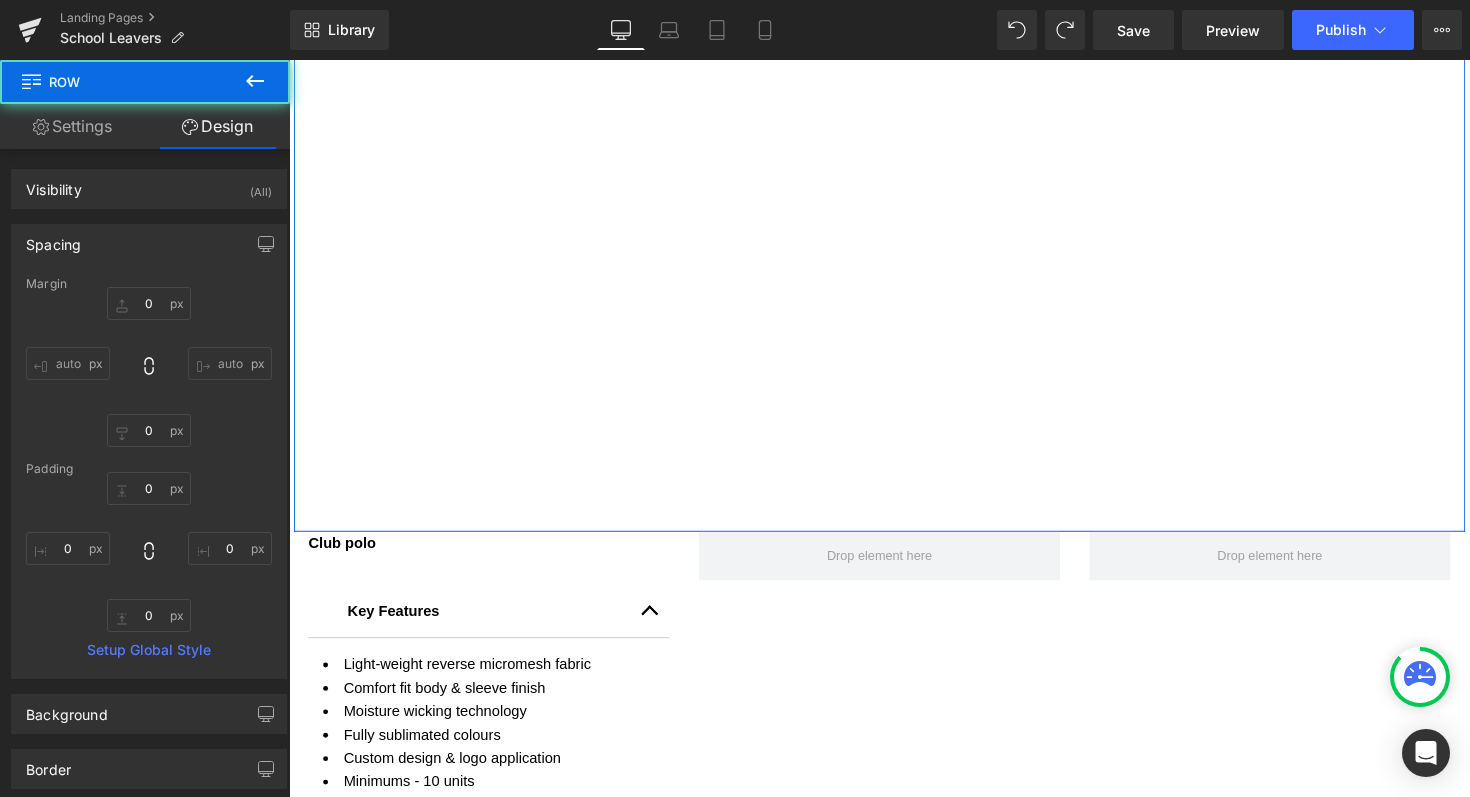 click on "Image
‹ ›
Carousel
Image
‹ ›
Carousel
Image
‹ ›
Carousel
Row" at bounding box center (894, -62) 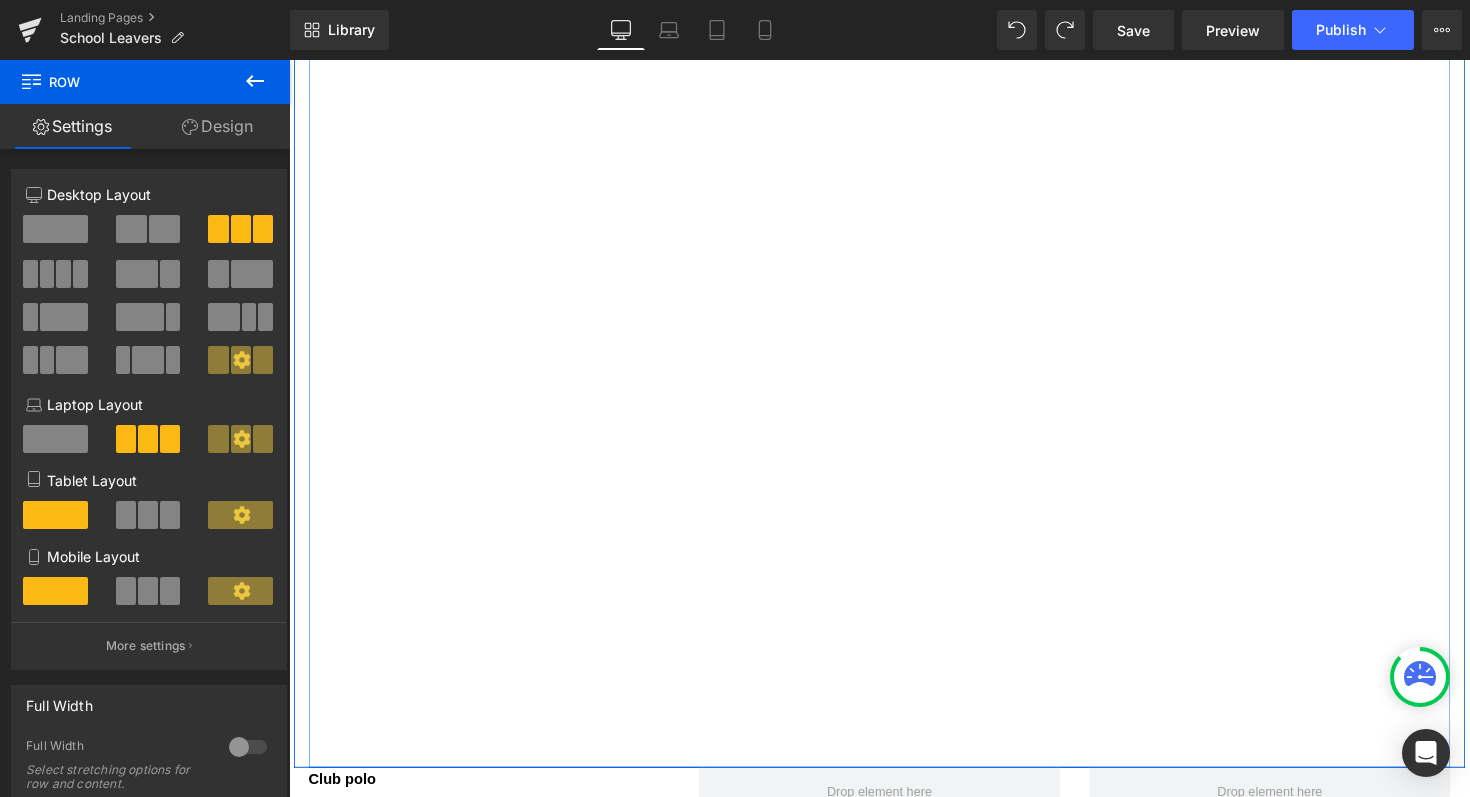 scroll, scrollTop: 1297, scrollLeft: 0, axis: vertical 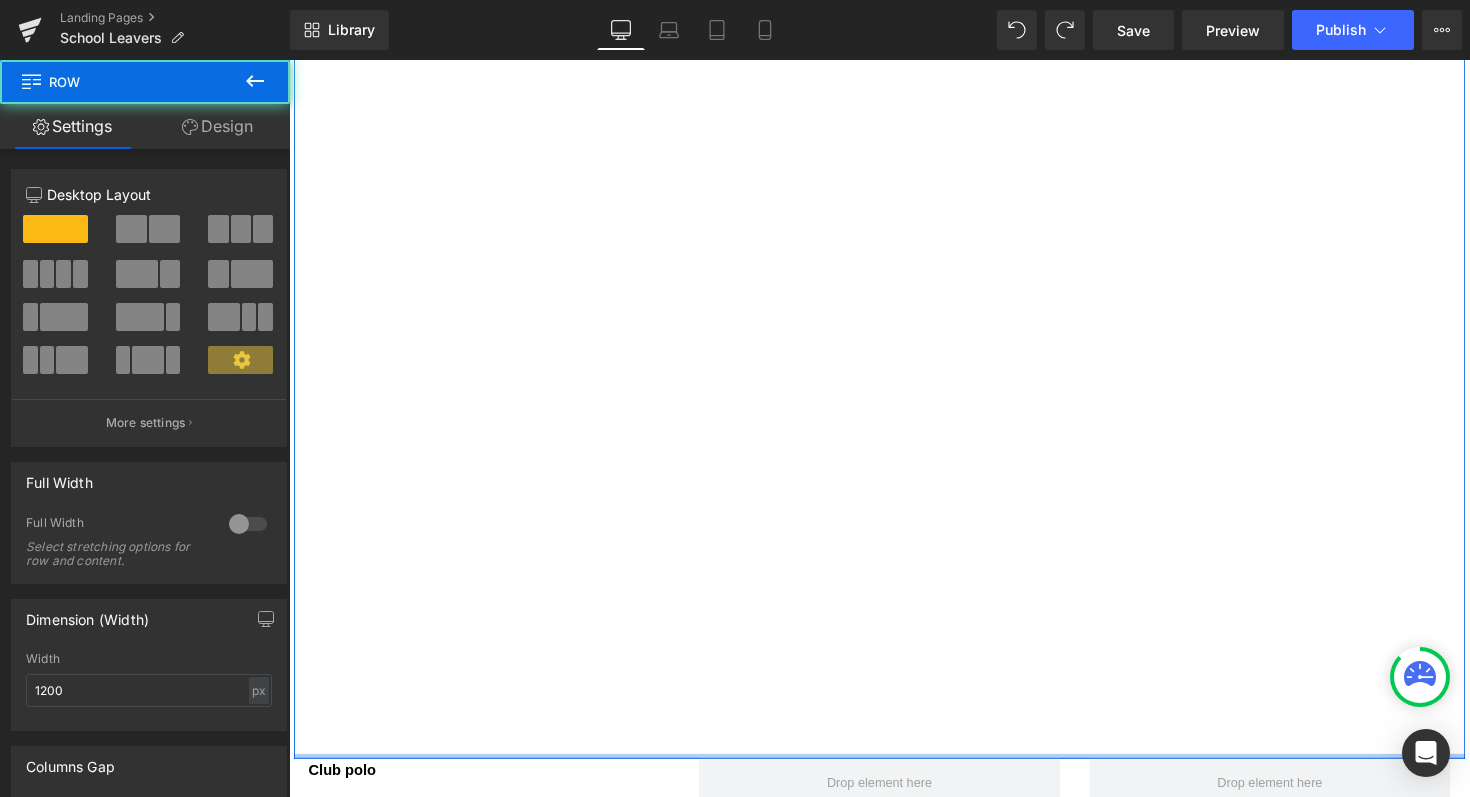 click at bounding box center (894, 773) 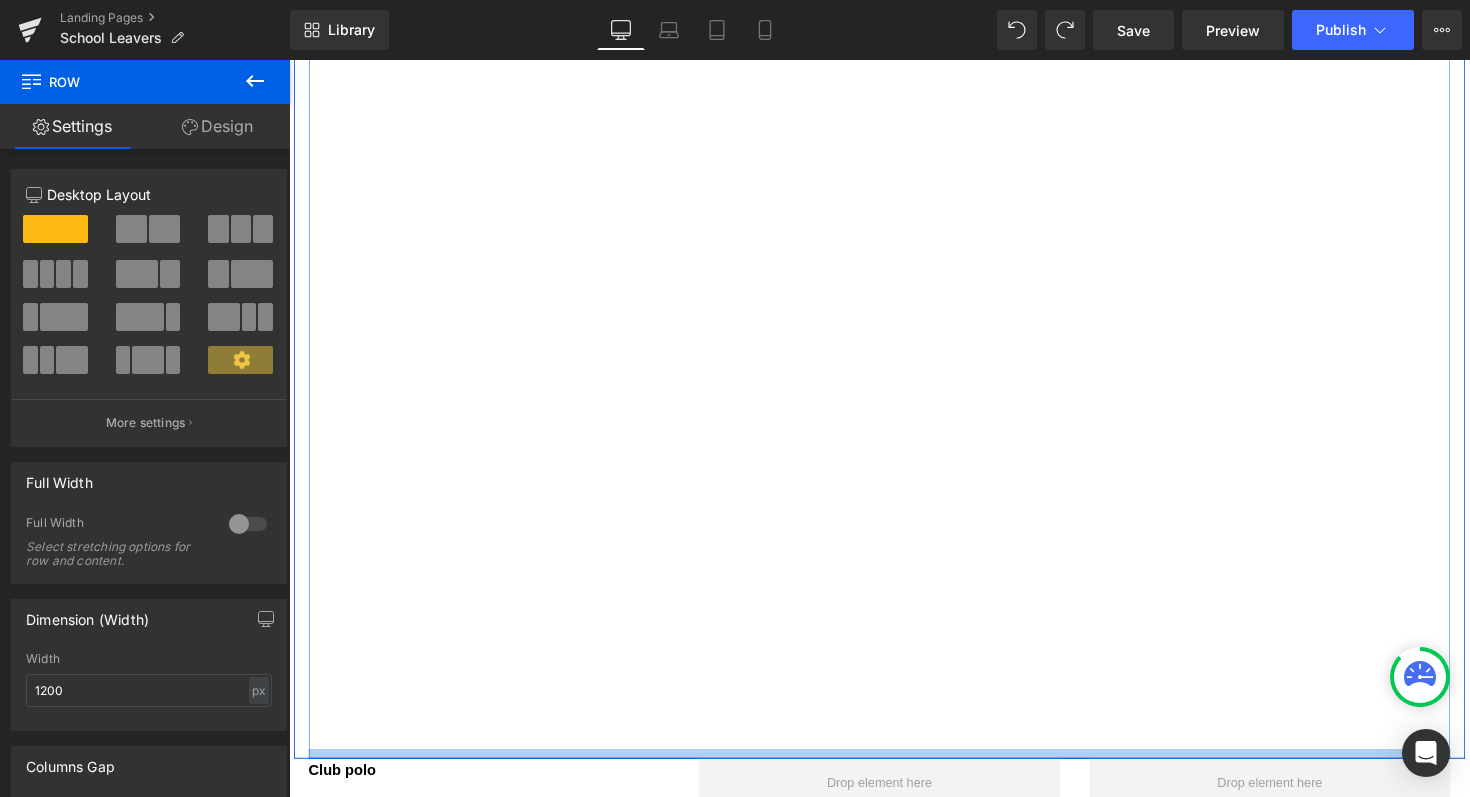 click at bounding box center (894, 771) 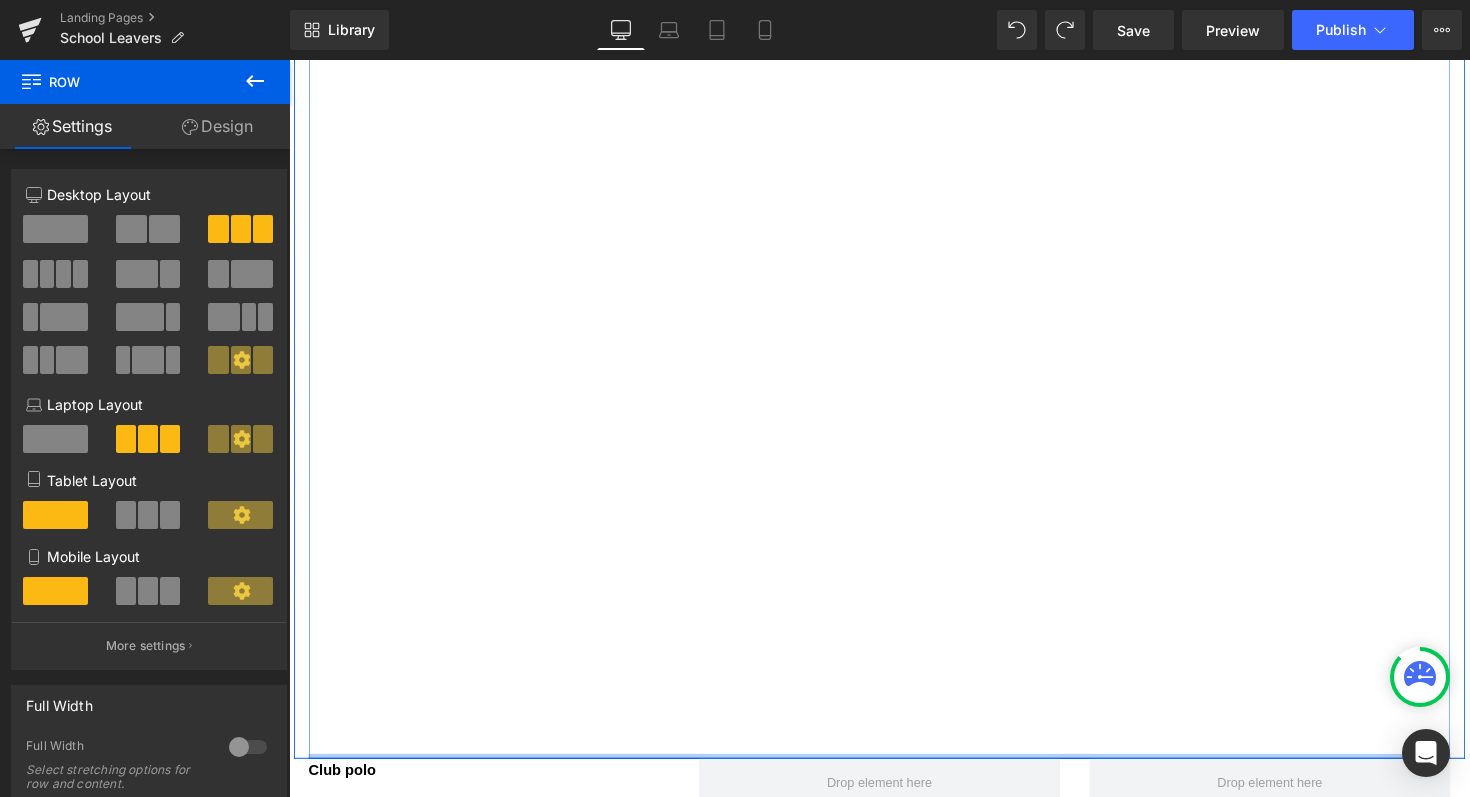 drag, startPoint x: 431, startPoint y: 769, endPoint x: 488, endPoint y: 561, distance: 215.66873 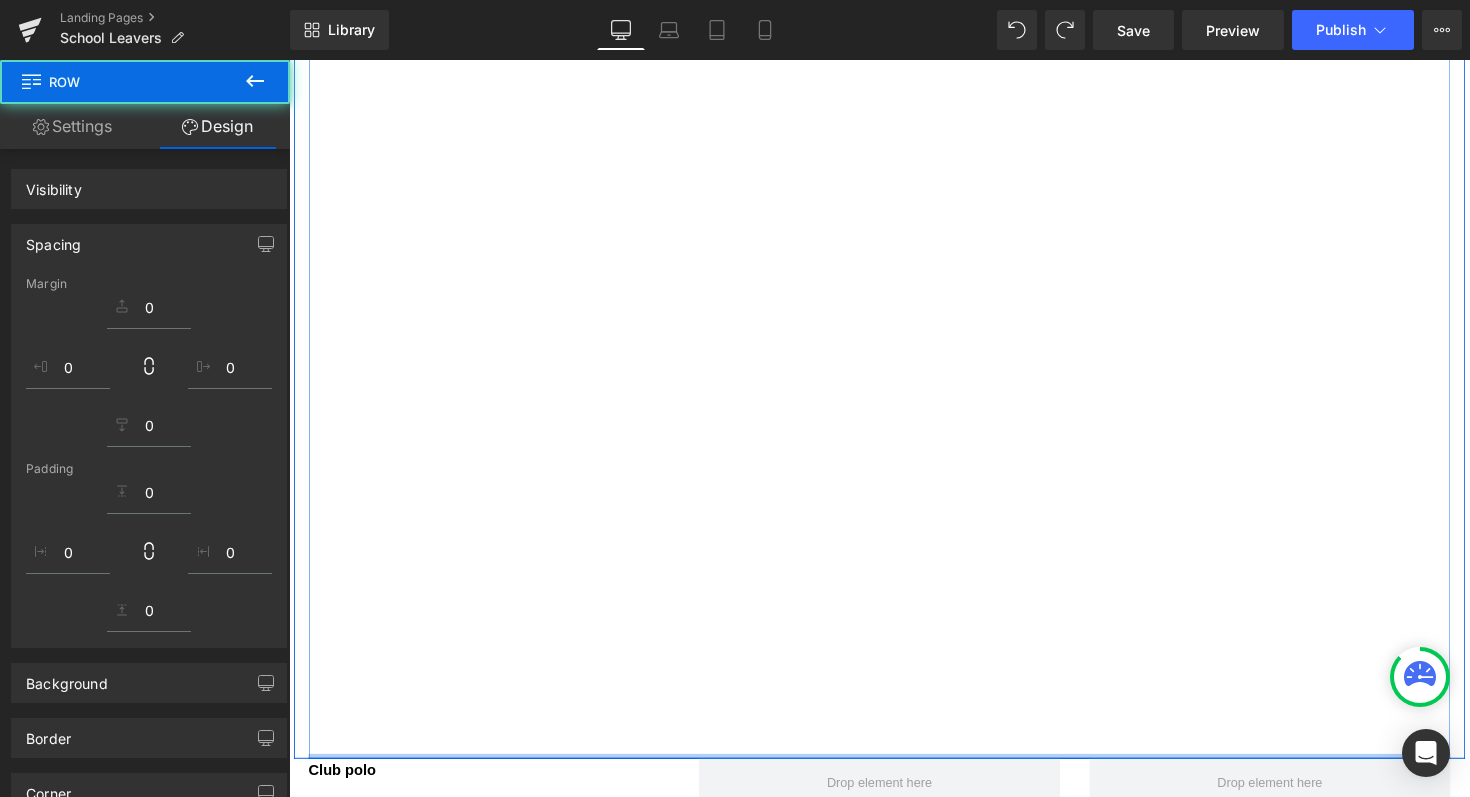 click on "Image
‹ ›
Carousel
Image
‹ ›
Carousel
Image
‹ ›
Carousel
Row" at bounding box center (894, 171) 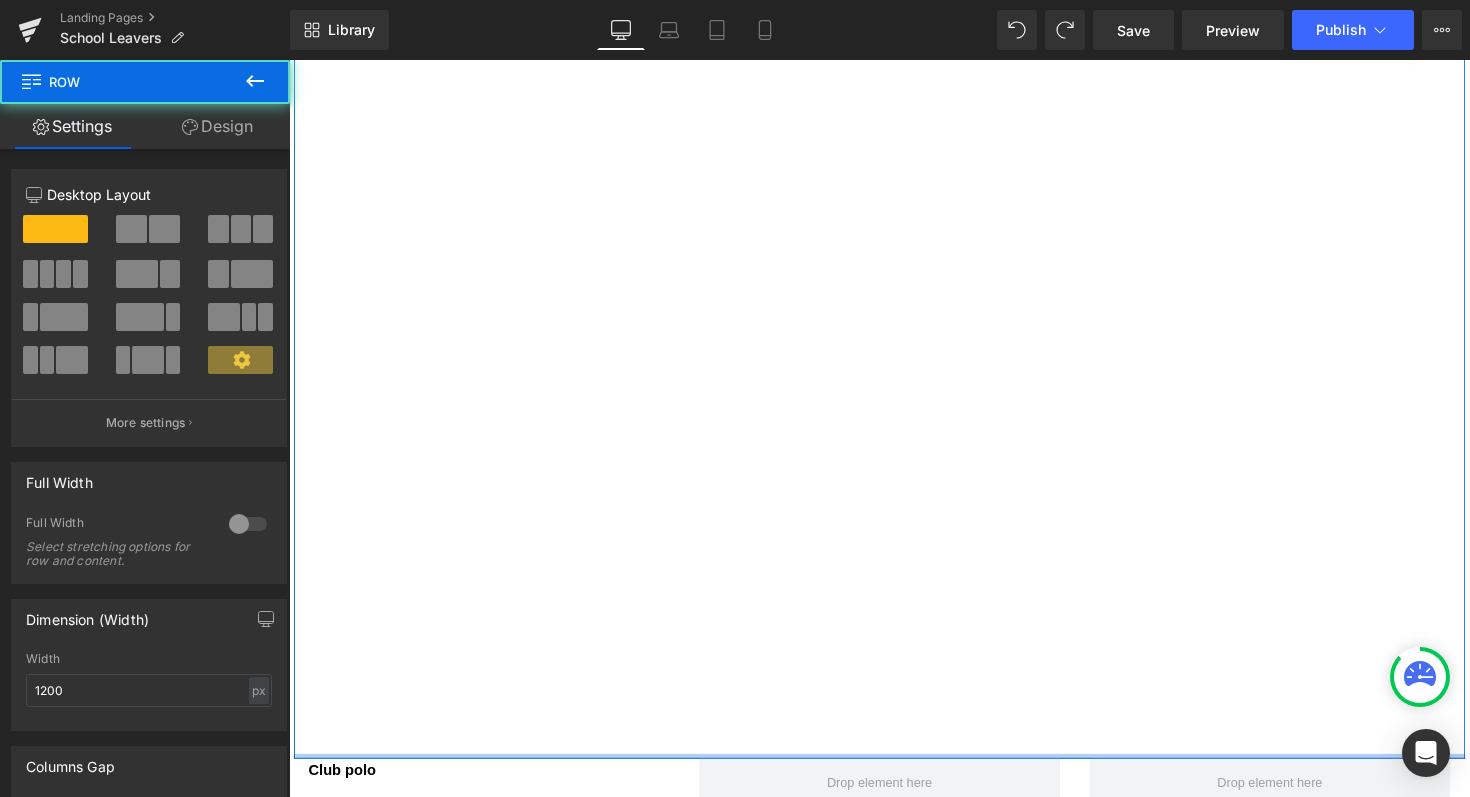drag, startPoint x: 433, startPoint y: 770, endPoint x: 455, endPoint y: 605, distance: 166.4602 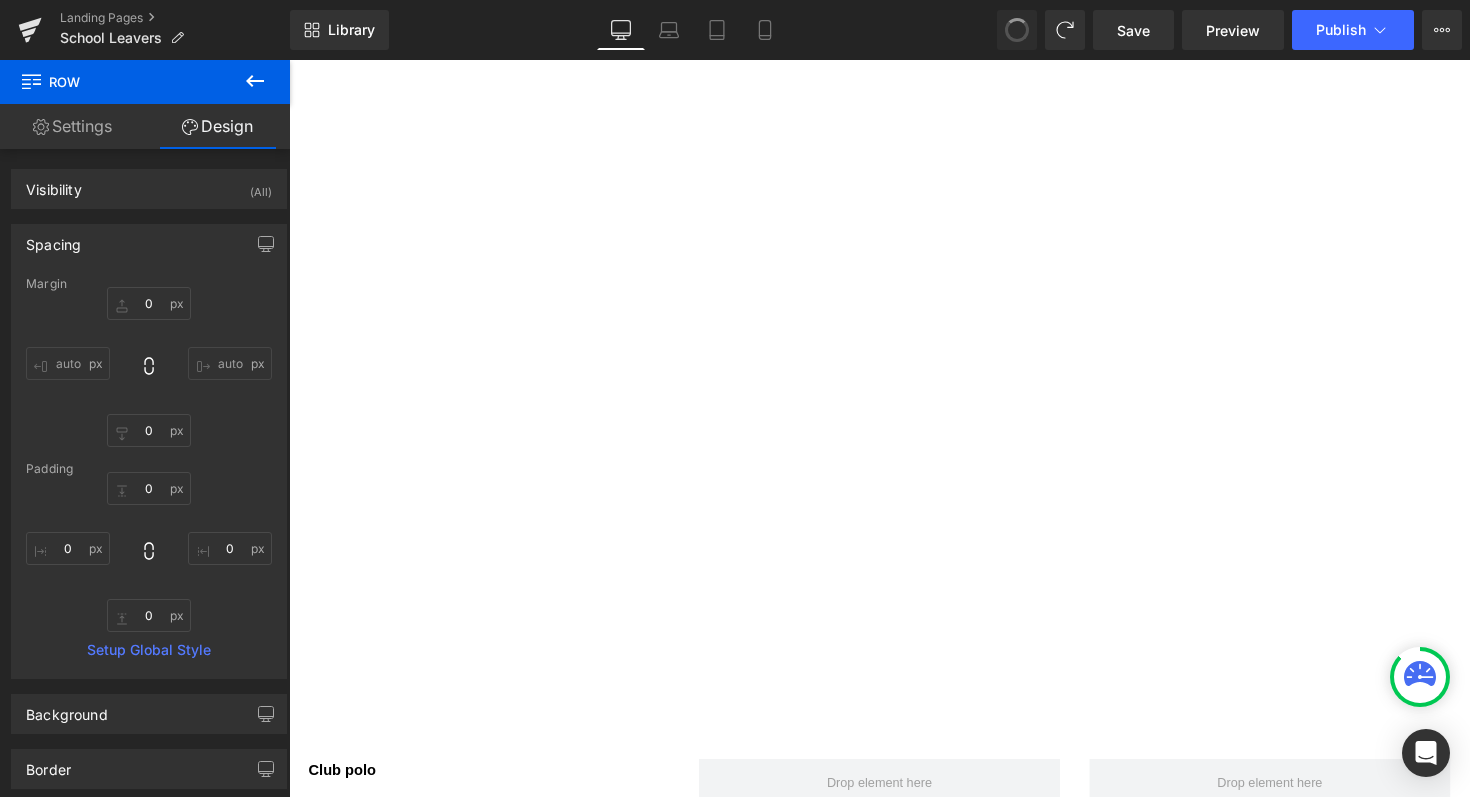 type on "0" 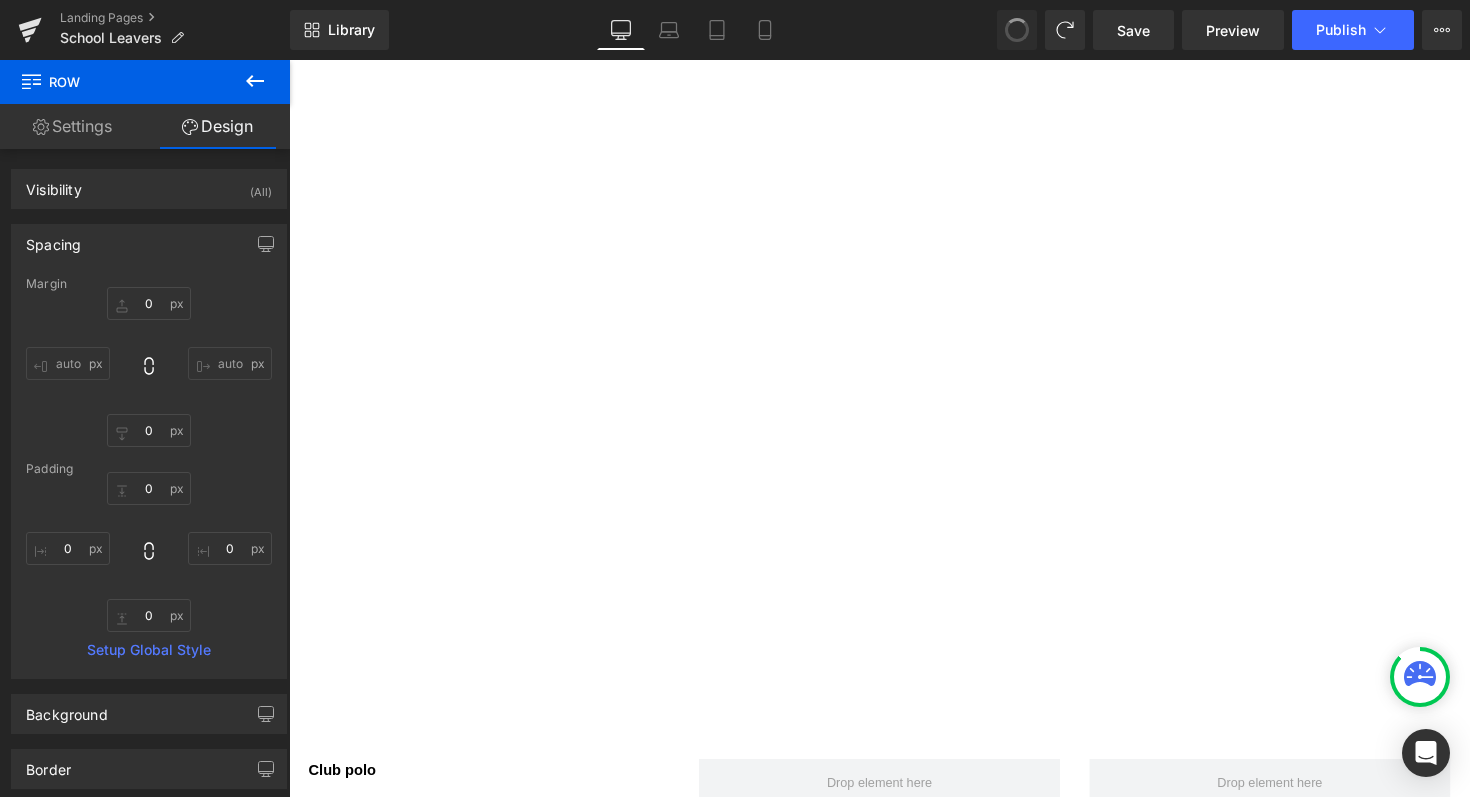 type on "0" 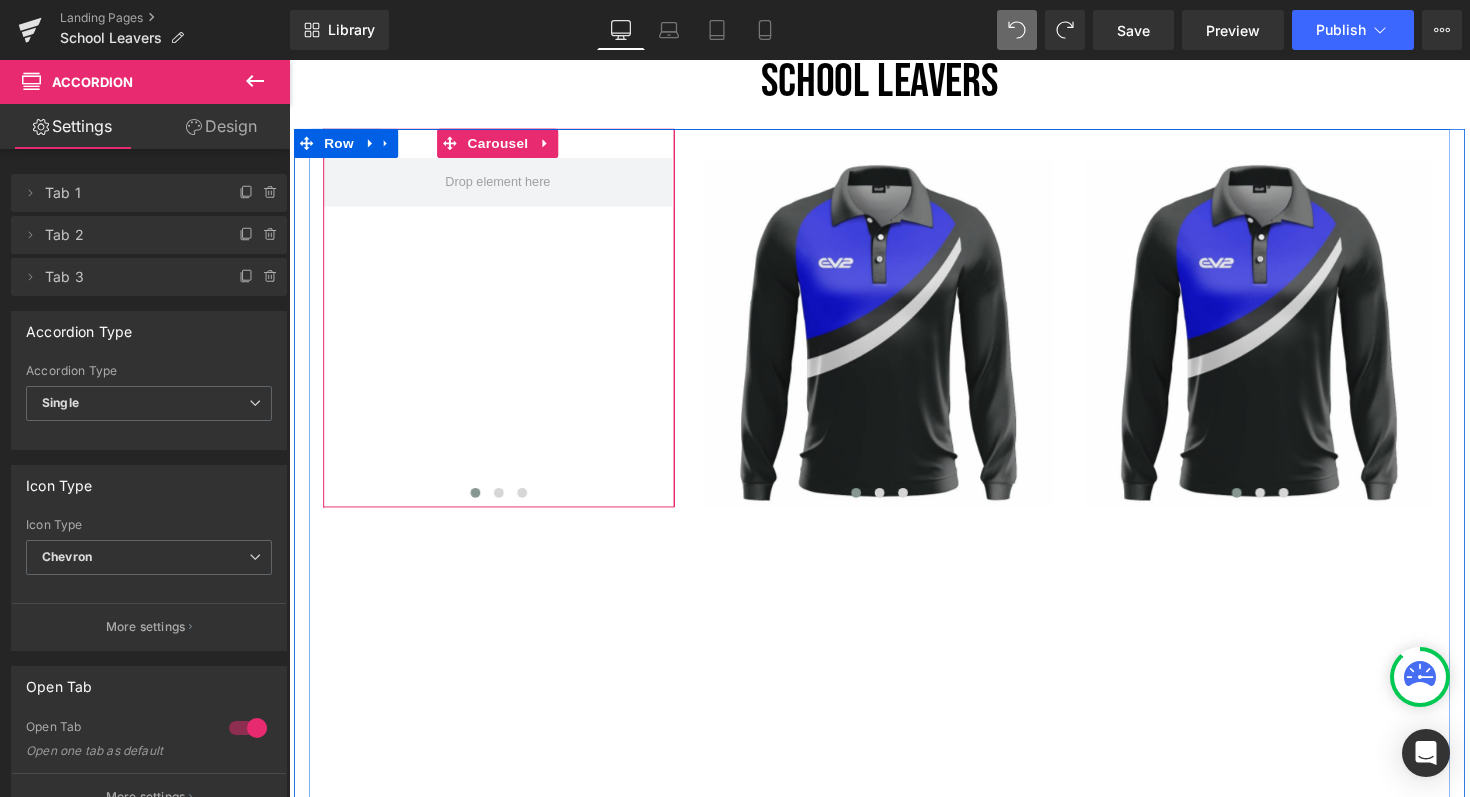 scroll, scrollTop: 772, scrollLeft: 0, axis: vertical 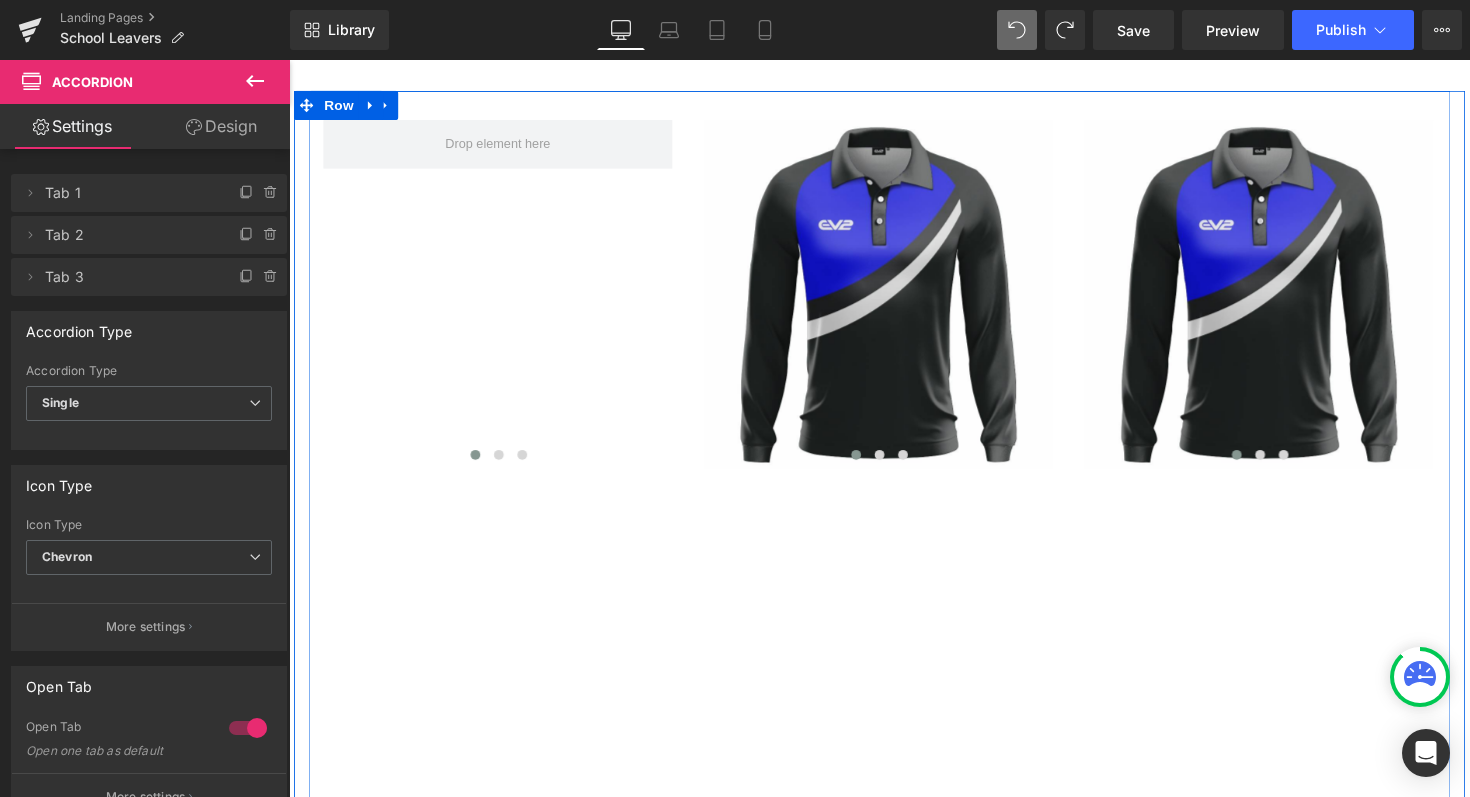 click on "Image
‹ ›
Carousel
Image
‹ ›
Carousel
Image
‹ ›
Carousel
Row" at bounding box center (894, 696) 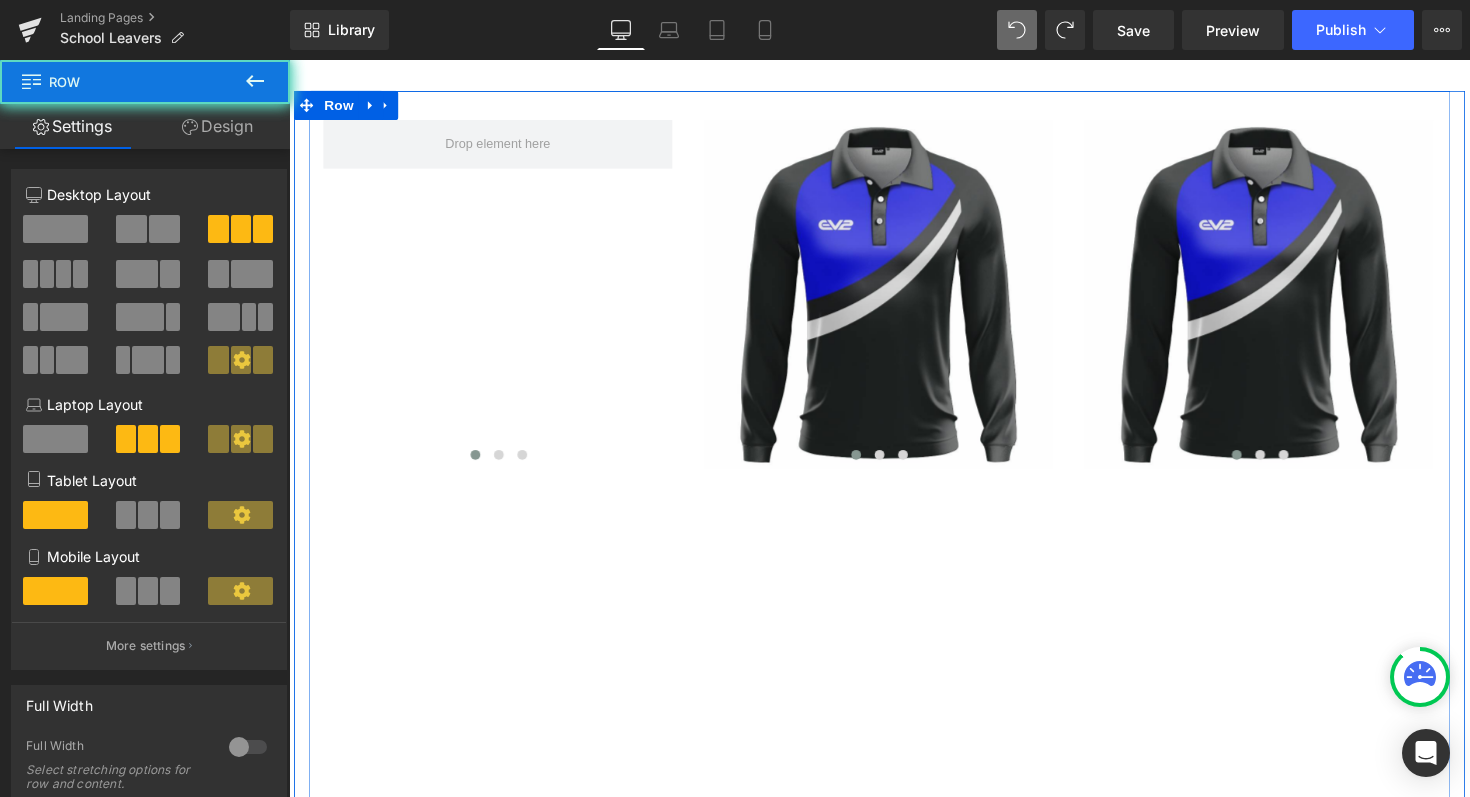 click on "Image
‹ ›
Carousel
Image
‹ ›
Carousel
Image
‹ ›
Carousel
Row" at bounding box center [894, 696] 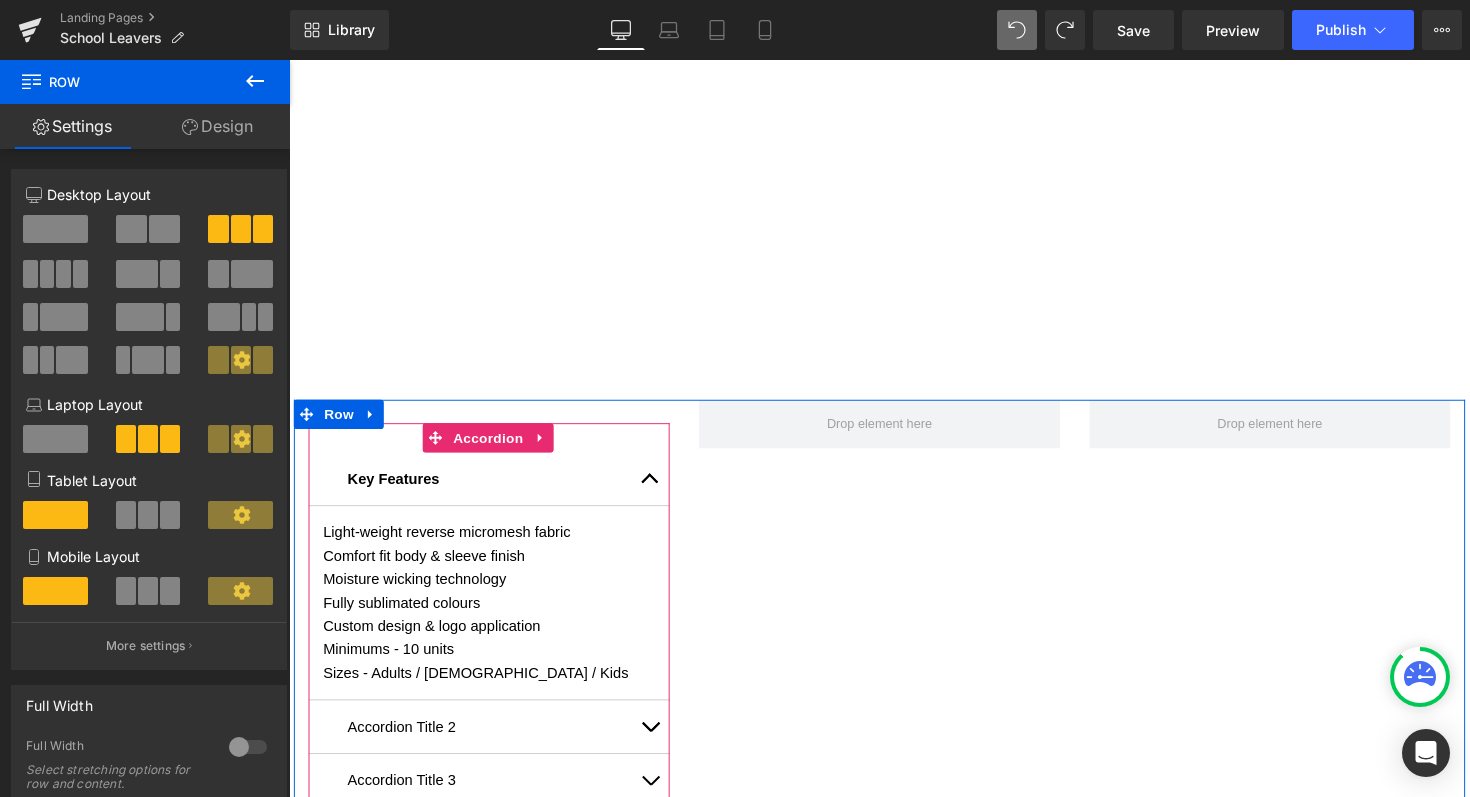 scroll, scrollTop: 1623, scrollLeft: 0, axis: vertical 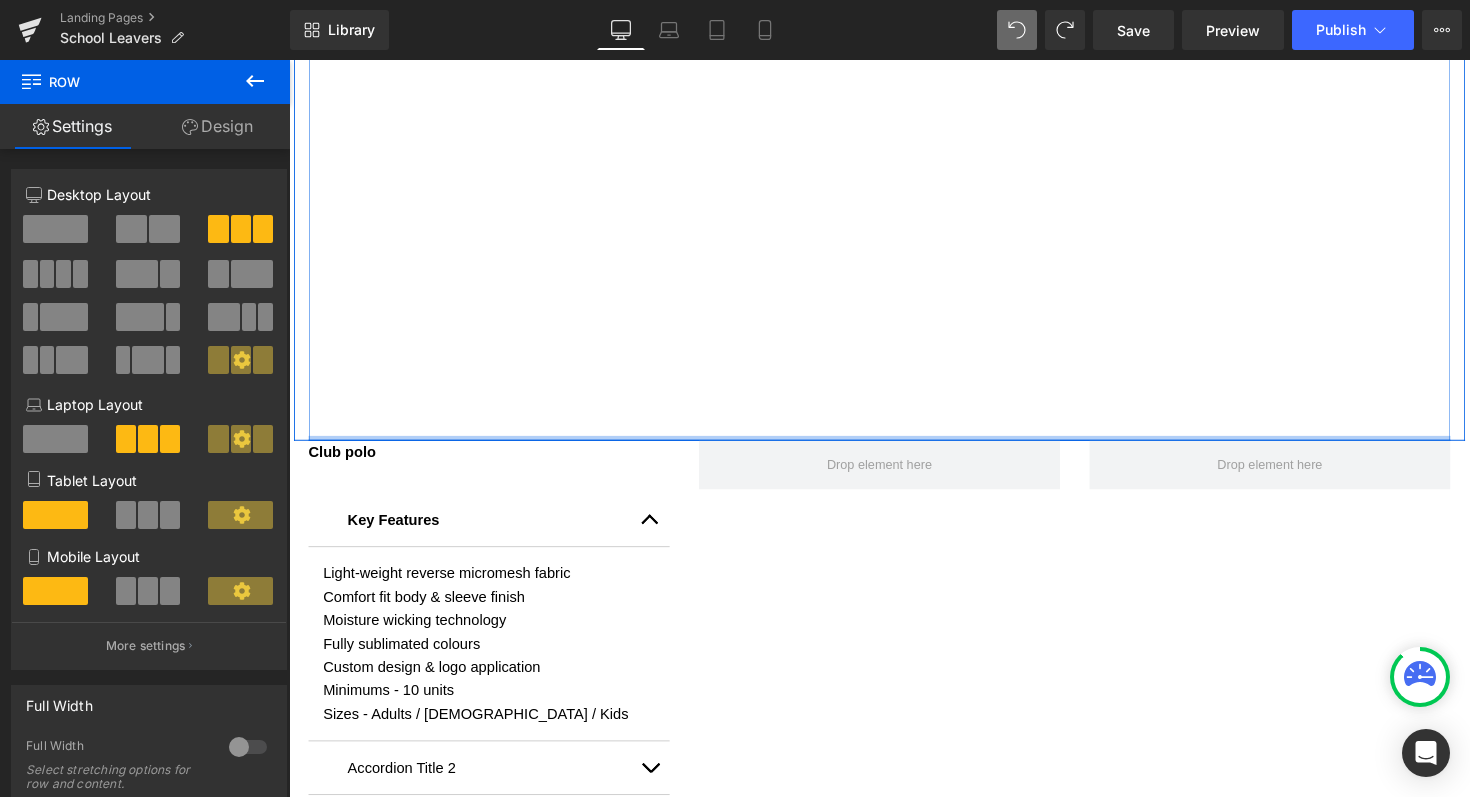 drag, startPoint x: 679, startPoint y: 442, endPoint x: 684, endPoint y: 271, distance: 171.07309 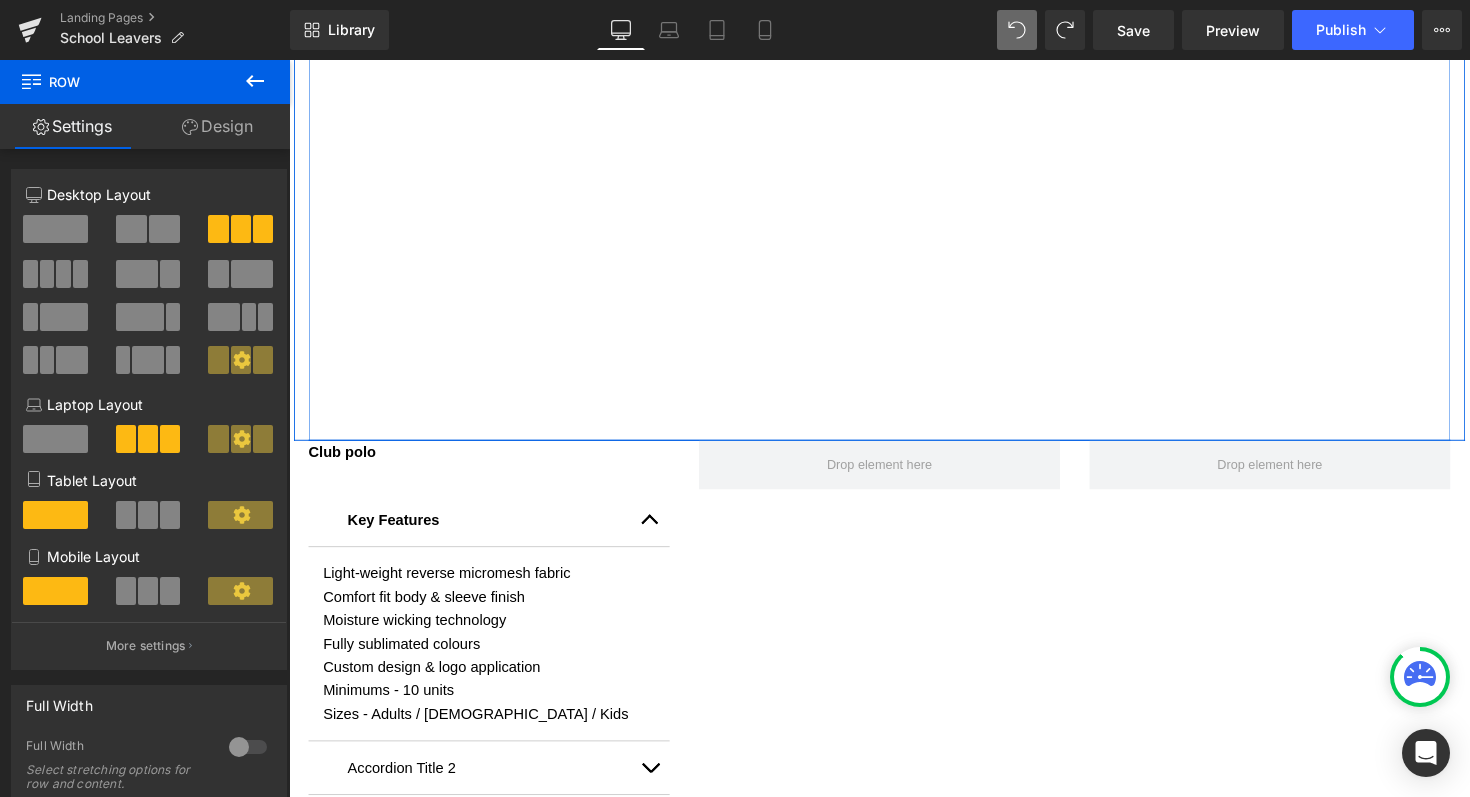 click on "Image
‹ ›
Carousel
Image
‹ ›
Carousel
Image
‹ ›
Carousel
Row" at bounding box center (894, -155) 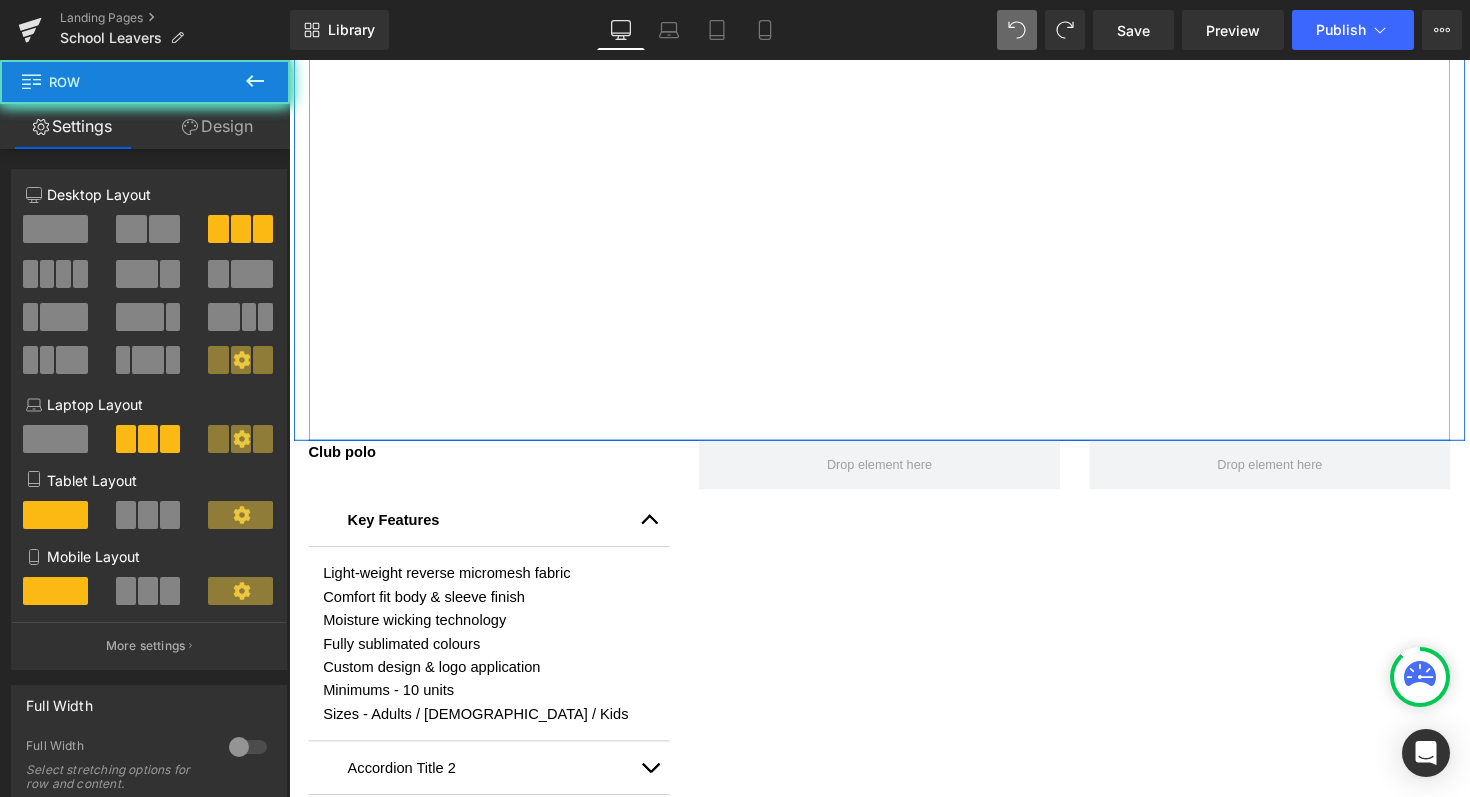 click on "Image
‹ ›
Carousel
Image
‹ ›
Carousel
Image
‹ ›
Carousel
Row" at bounding box center [894, -155] 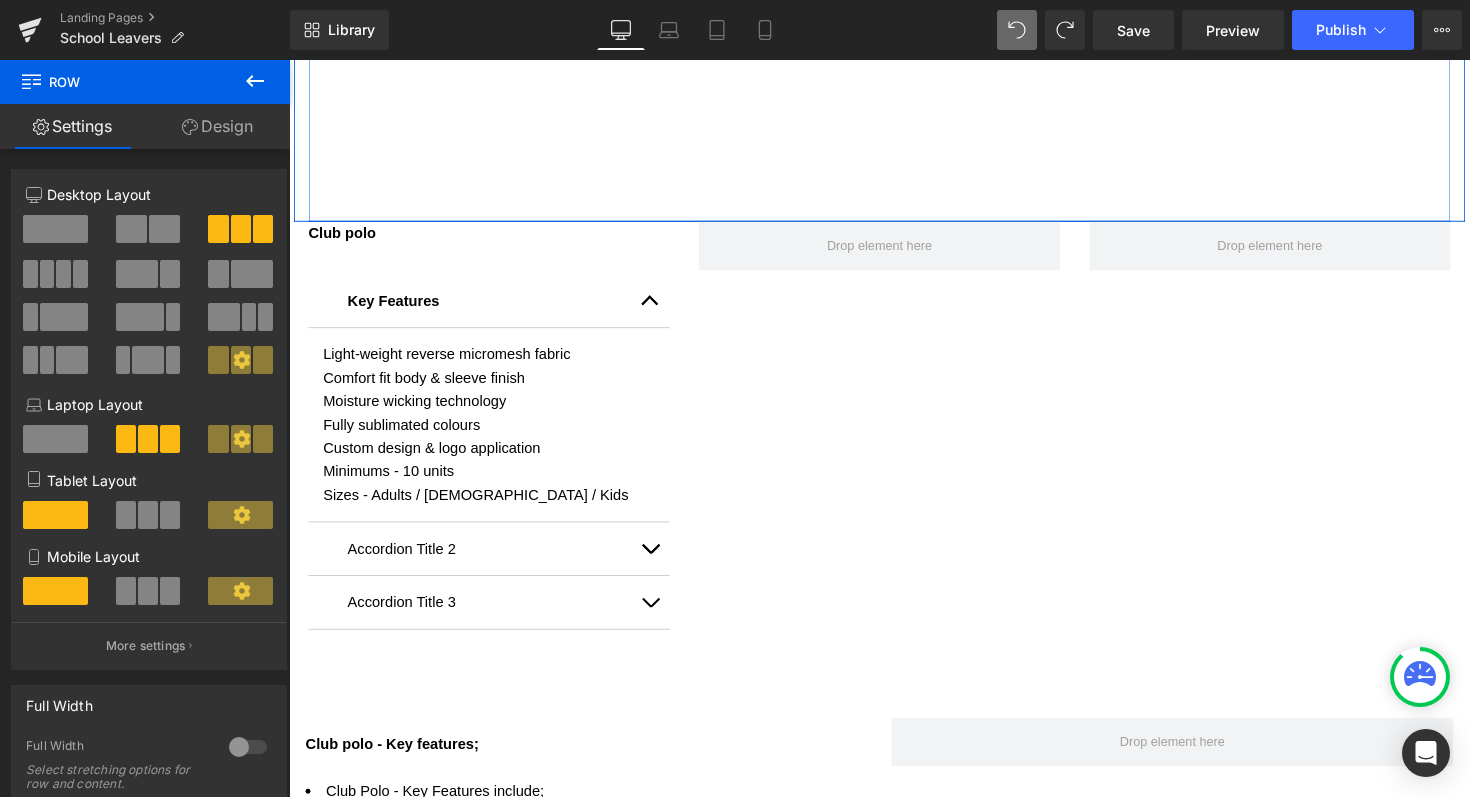 scroll, scrollTop: 1847, scrollLeft: 0, axis: vertical 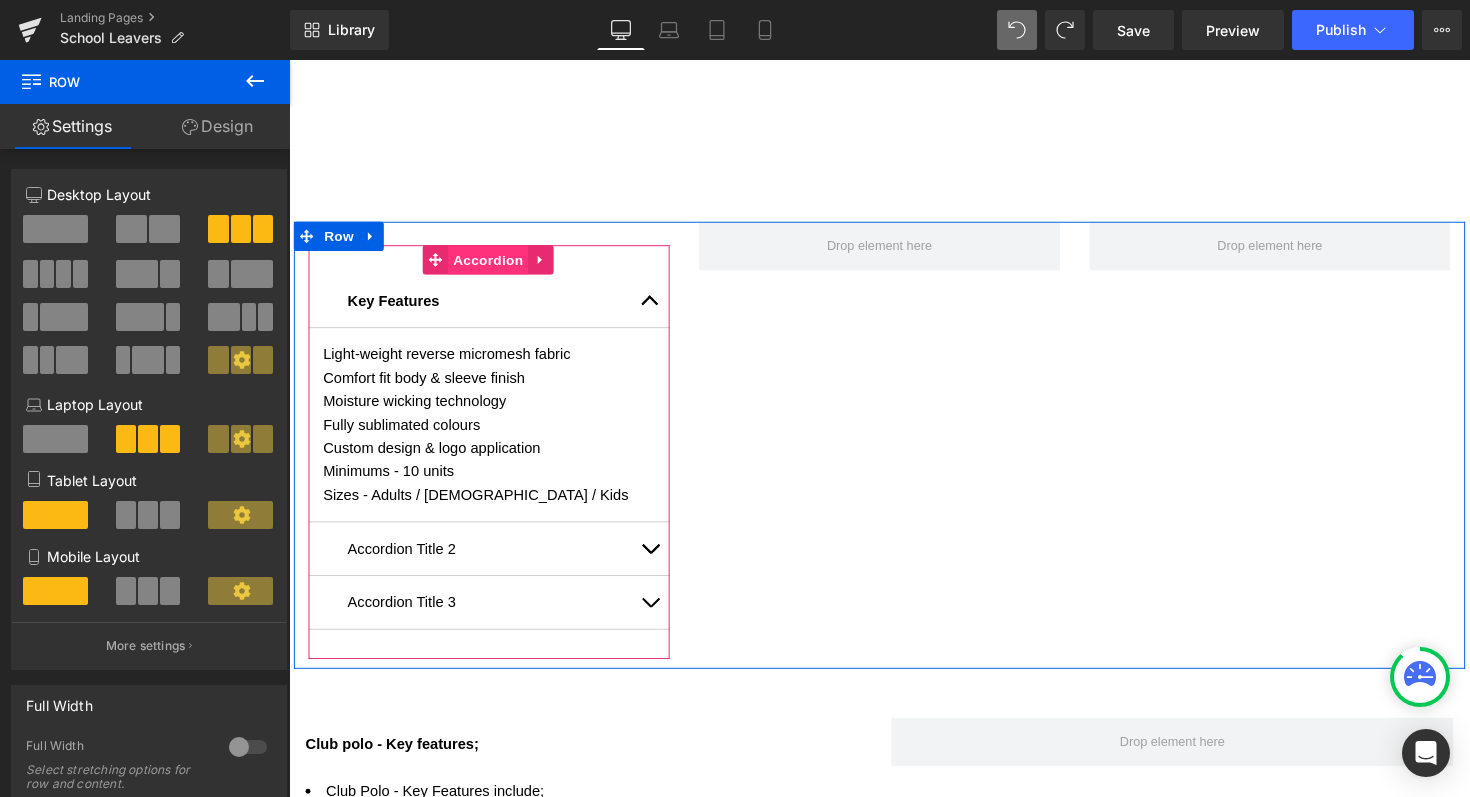 click on "Accordion" at bounding box center (493, 265) 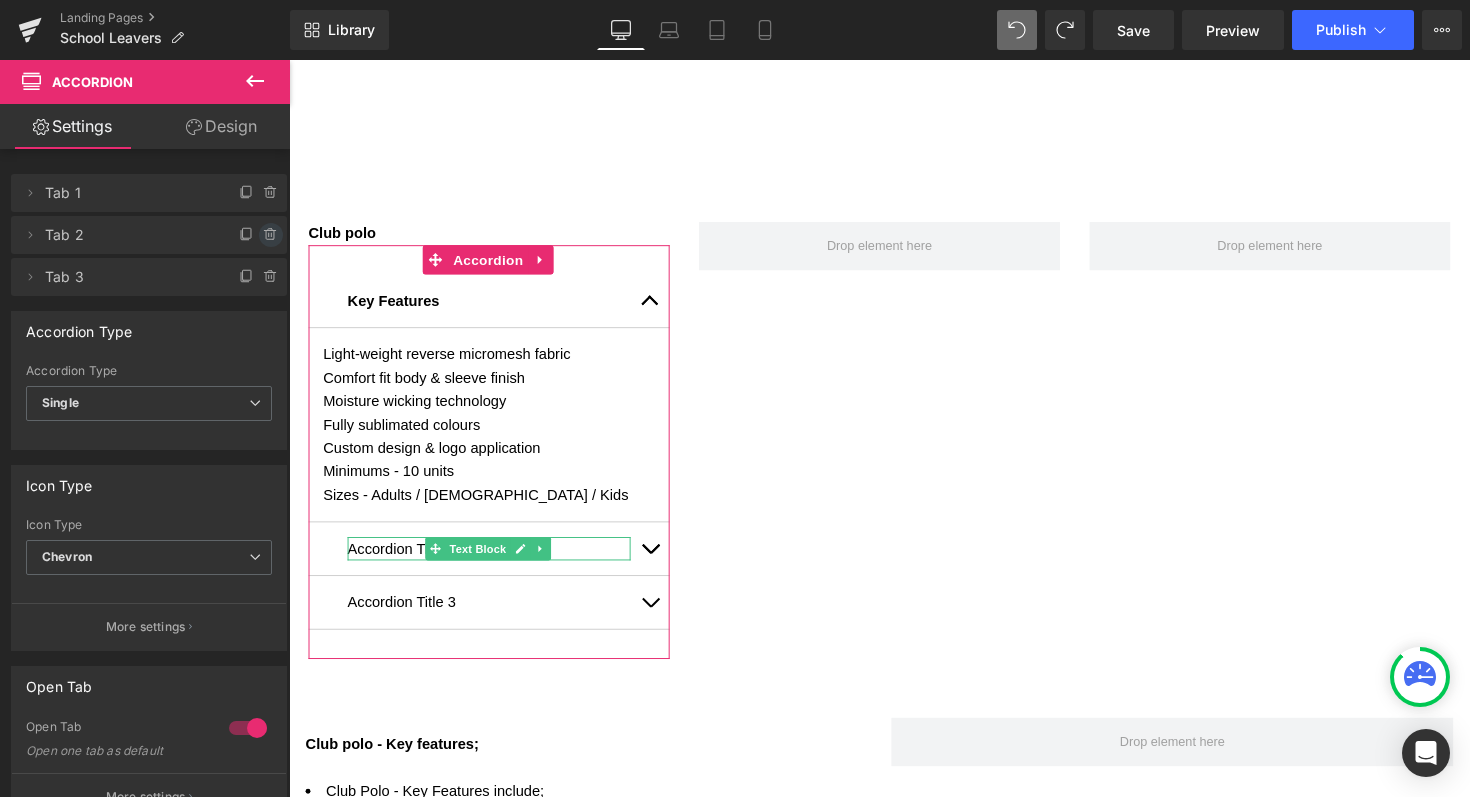 click 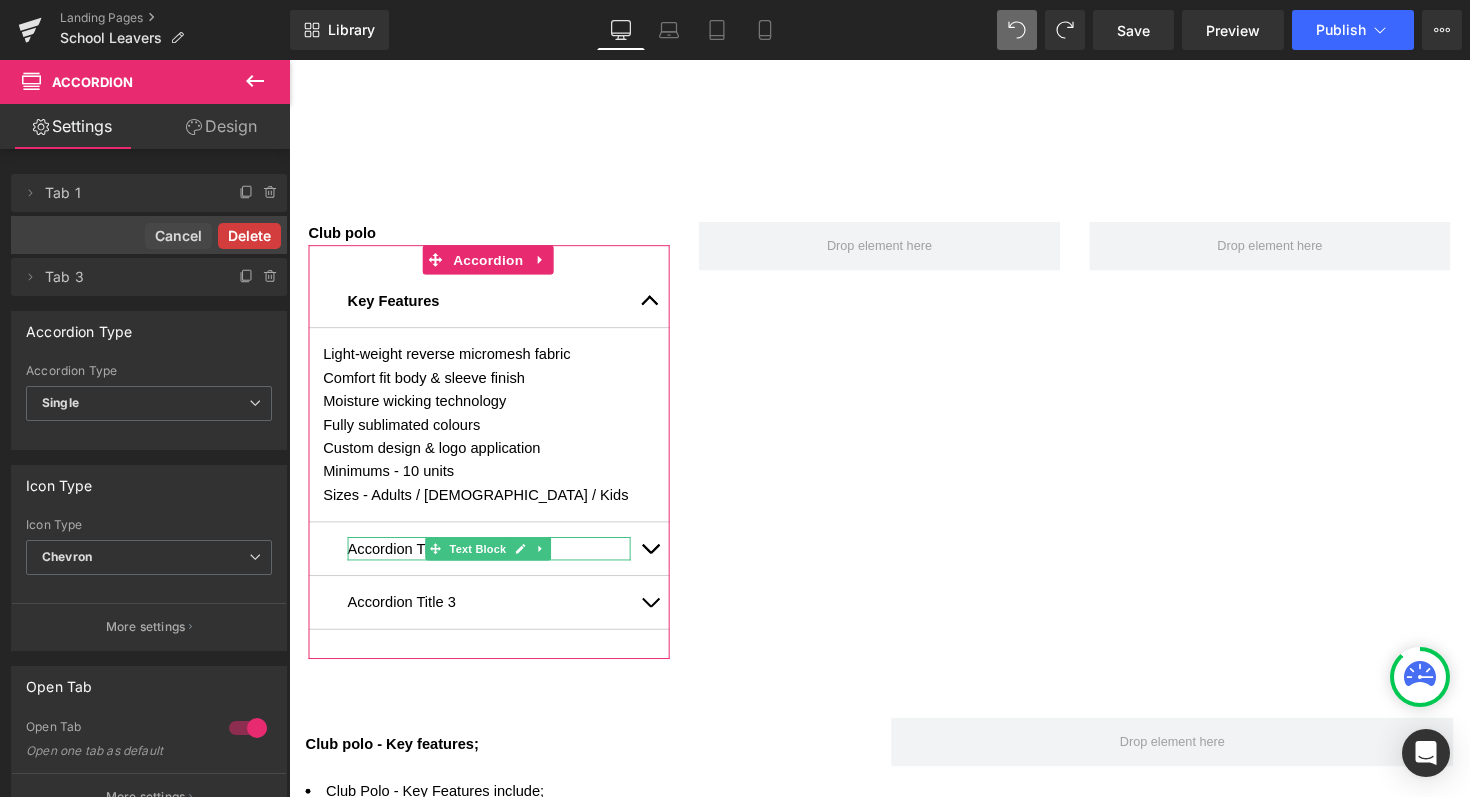 click on "Delete" at bounding box center [249, 236] 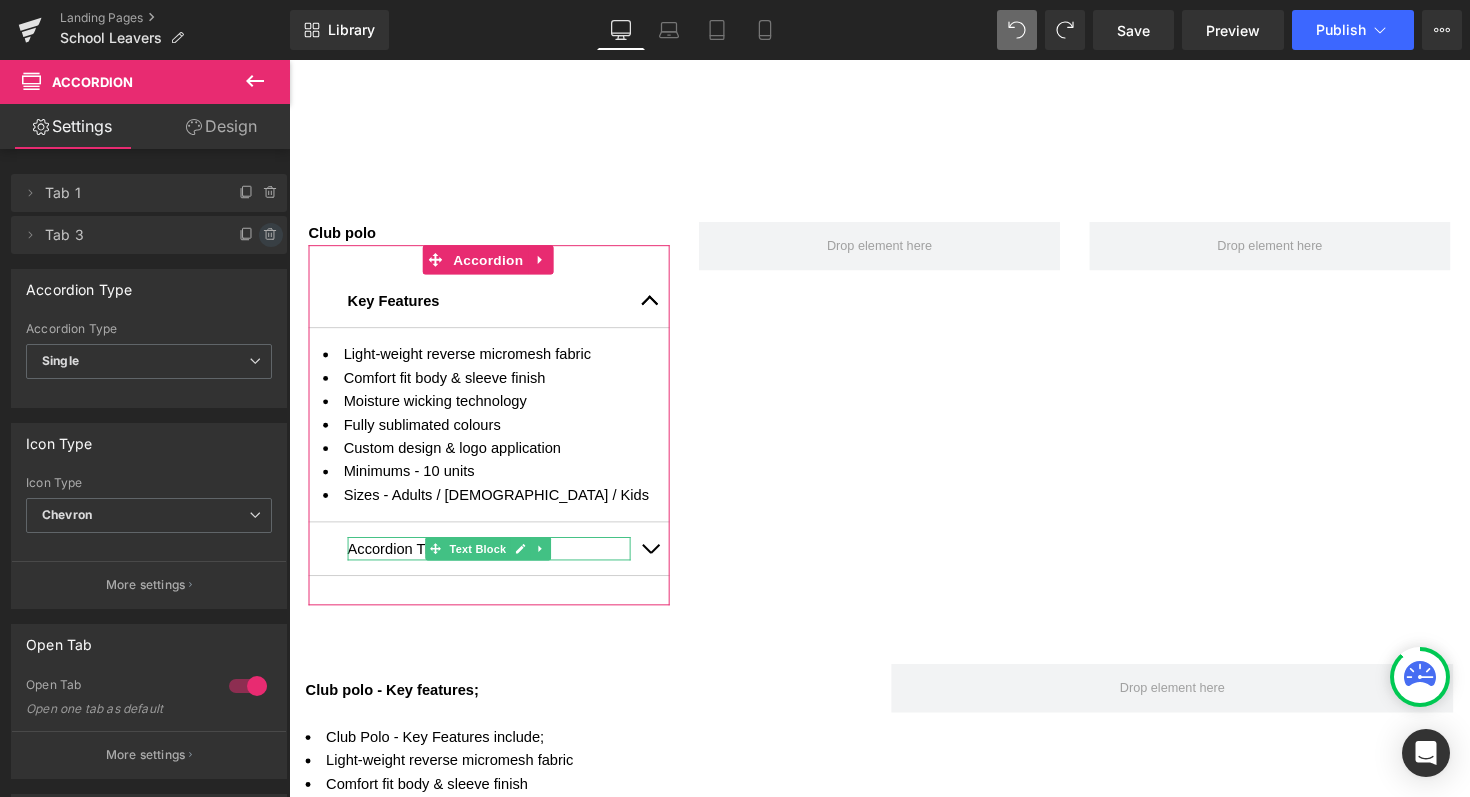 click 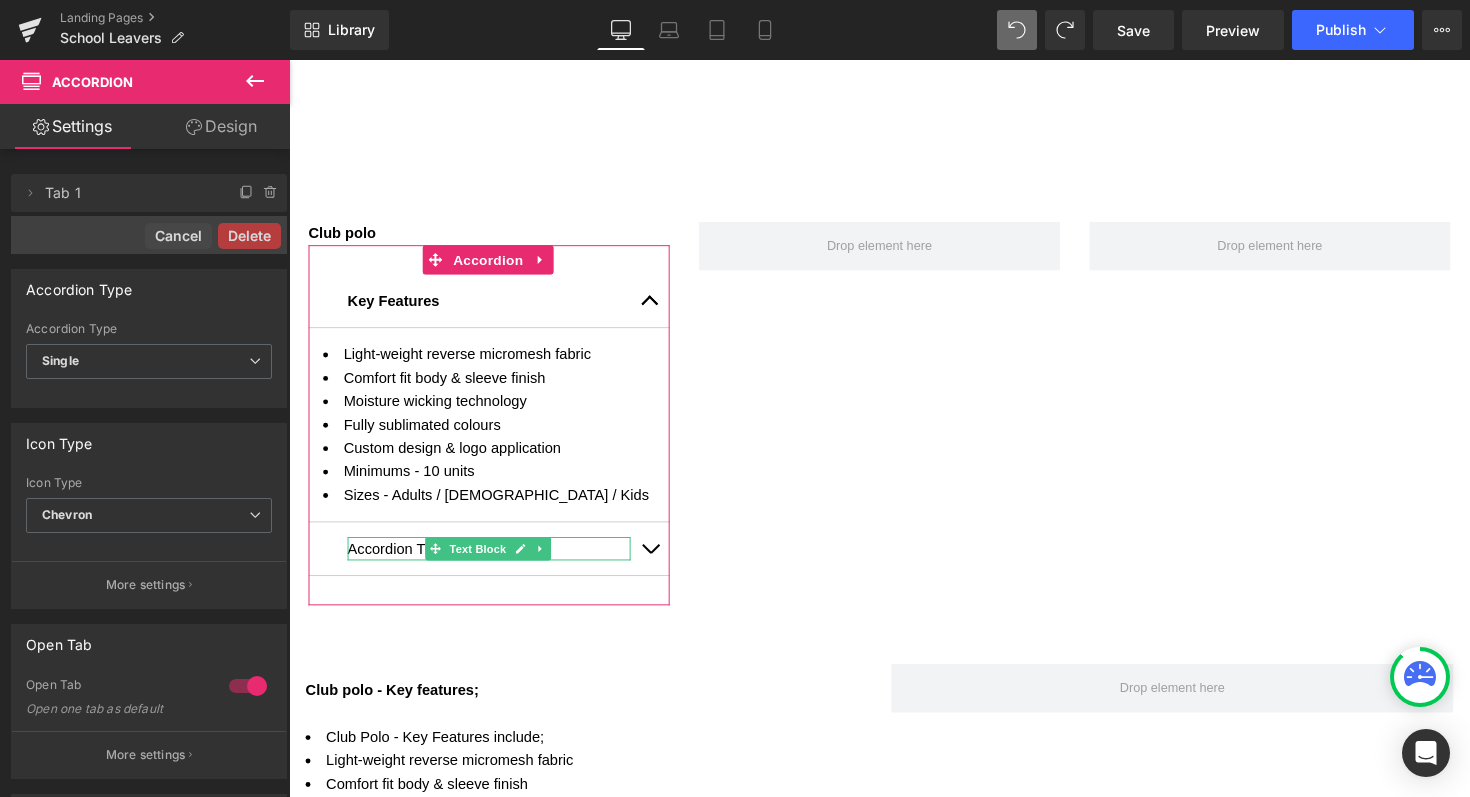 click on "Delete" at bounding box center (249, 236) 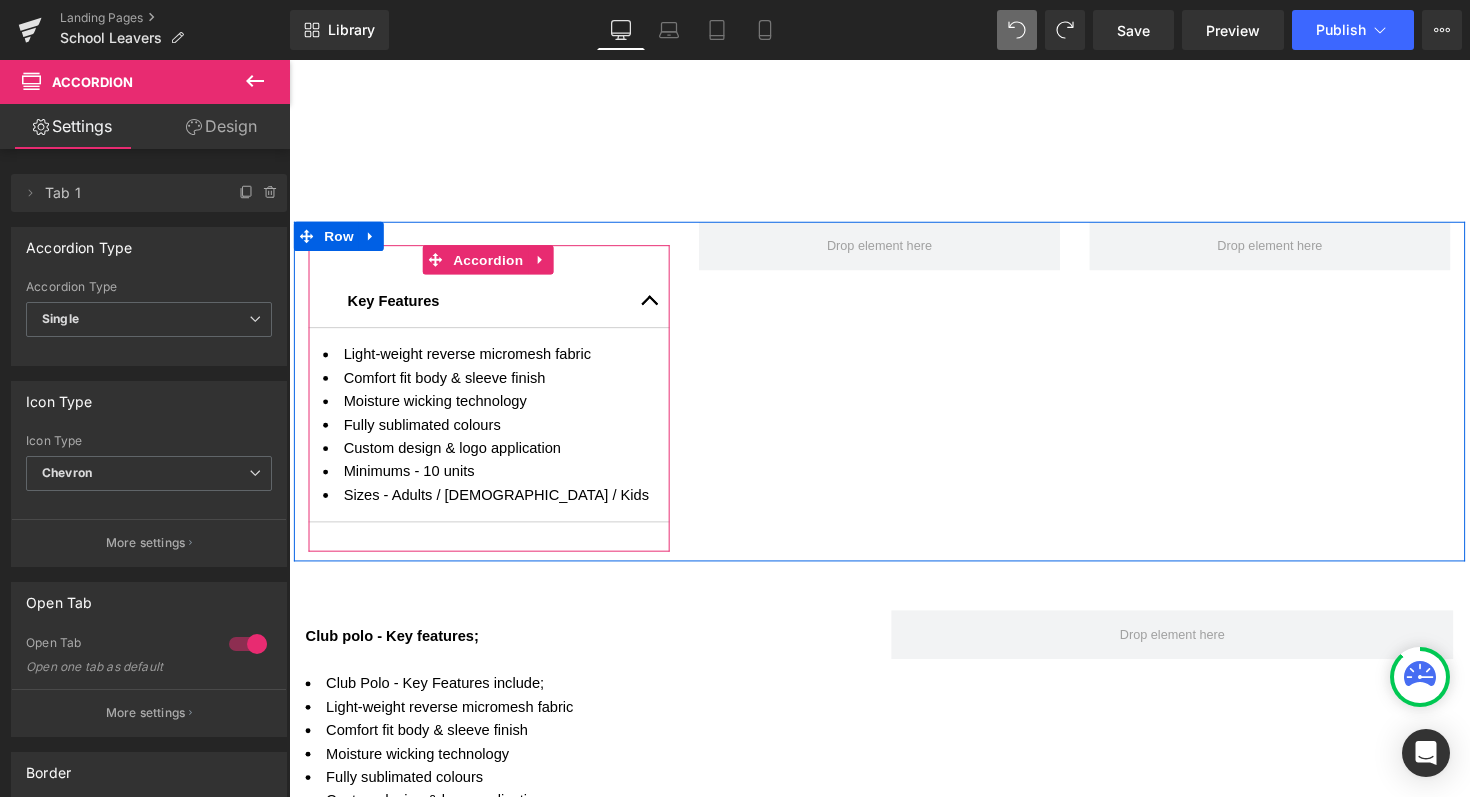 click at bounding box center (659, 307) 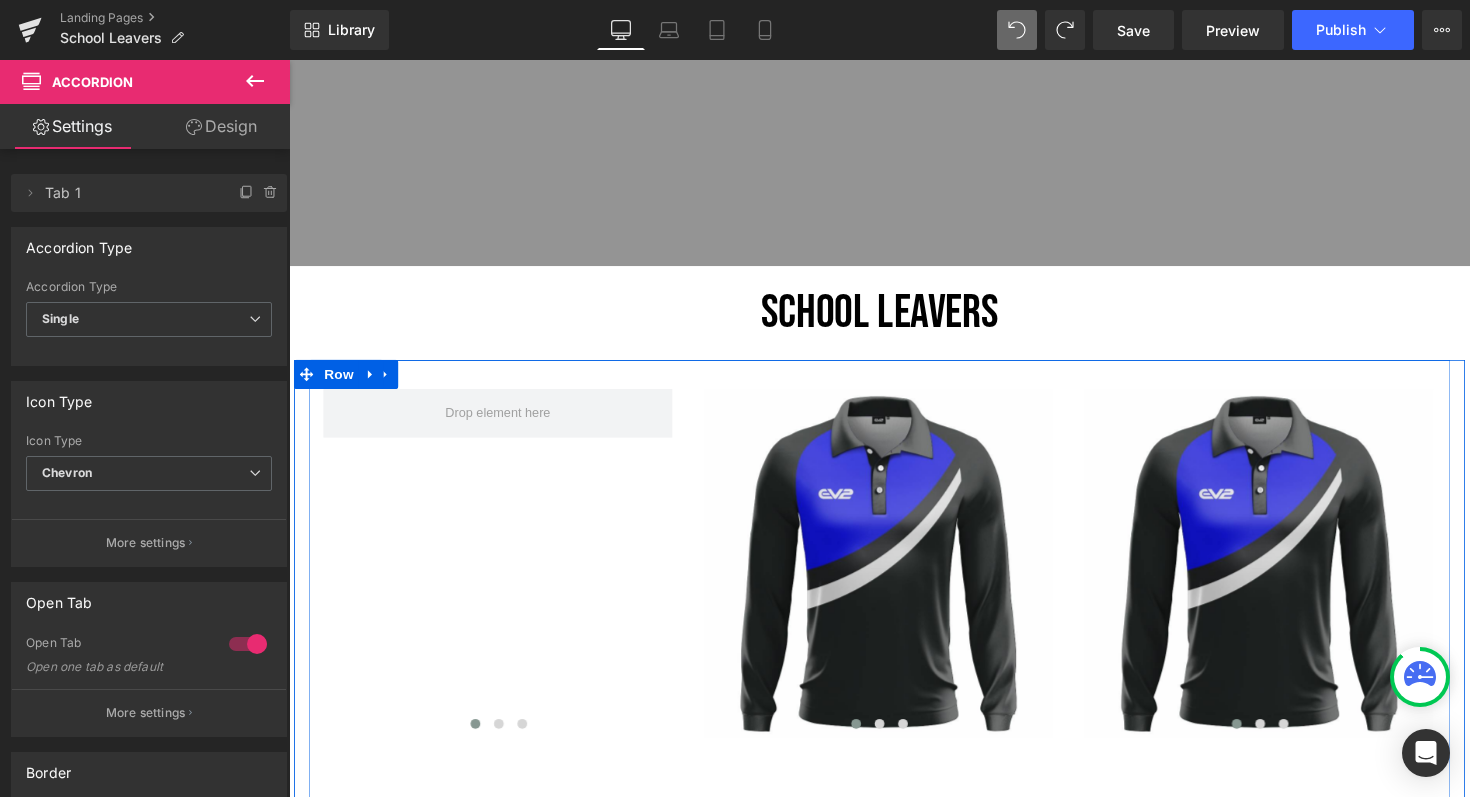scroll, scrollTop: 478, scrollLeft: 0, axis: vertical 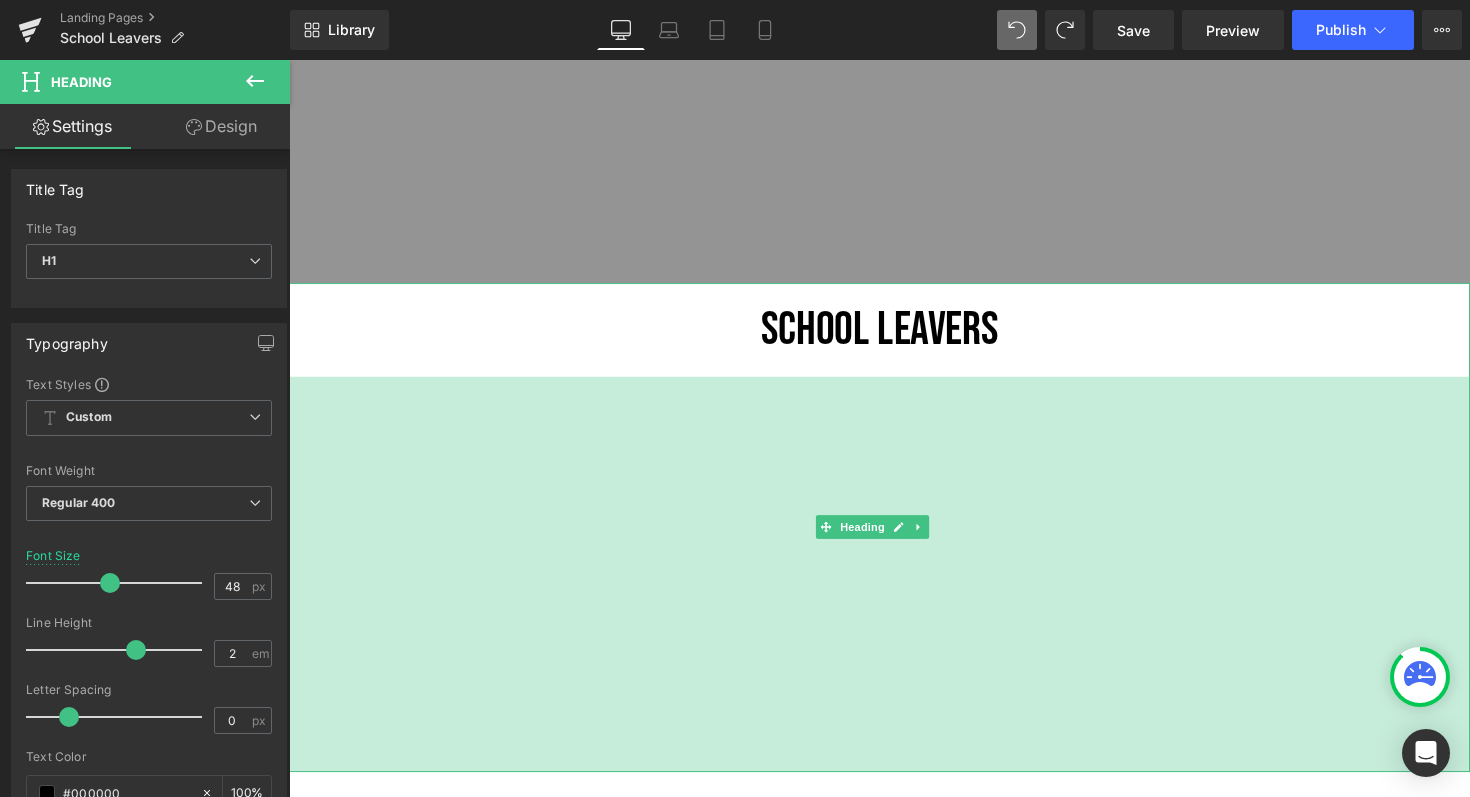 drag, startPoint x: 658, startPoint y: 383, endPoint x: 733, endPoint y: 815, distance: 438.4621 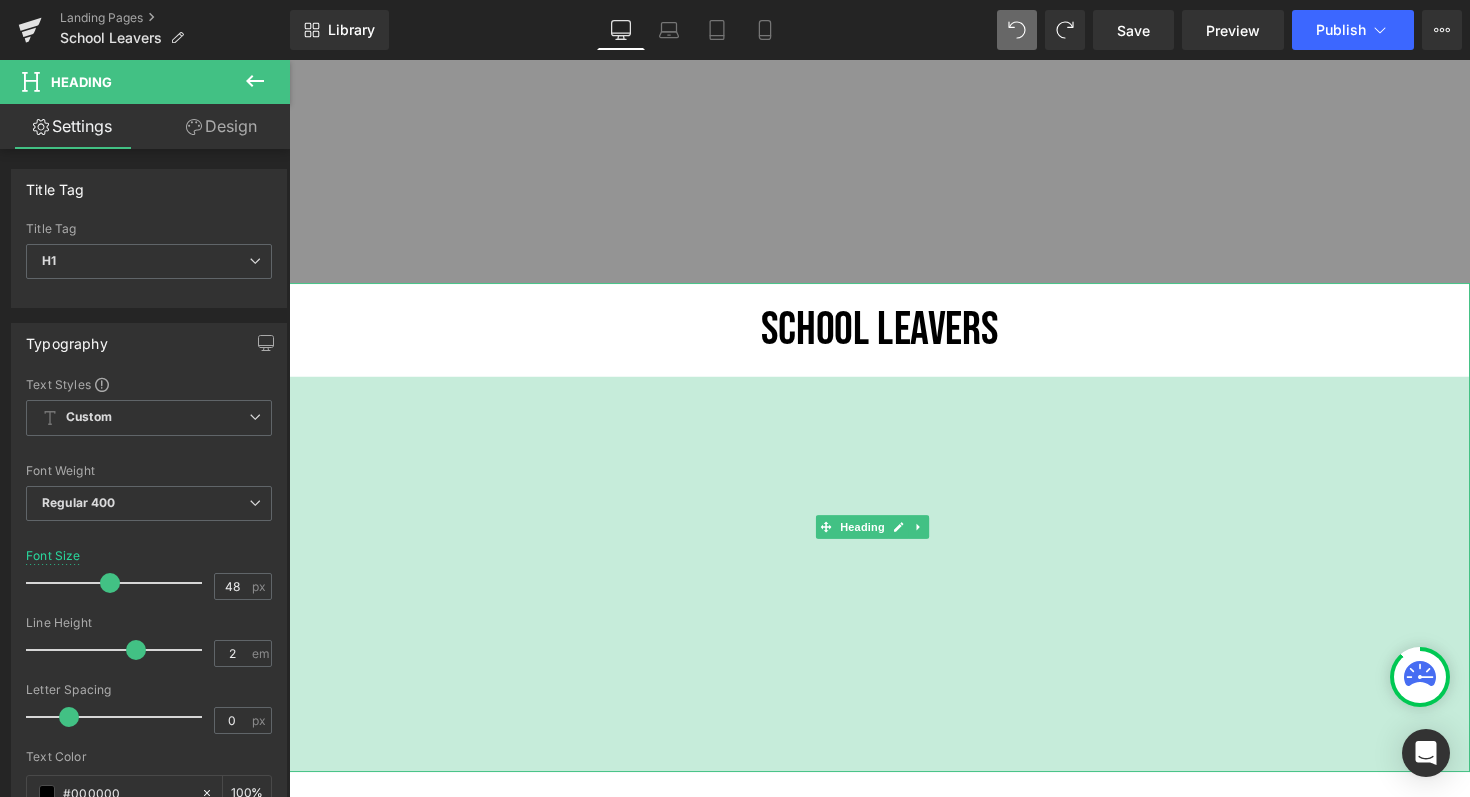 click on "CUSTOM PRODUCTS
TEAM WEAR
AFL
Athletics
Basketball
Boxing
Cricket
Cycling
Dodgeball
Esports
Fishing
Football
Futsal
Golf
Handball
Hockey
Motor sports
Netball
Rowing
Rugby League
Rugby Union
Running
Surf Life Saving
Swimming
Tennis
Touch Football
TRL
Volleyball" at bounding box center [894, 437] 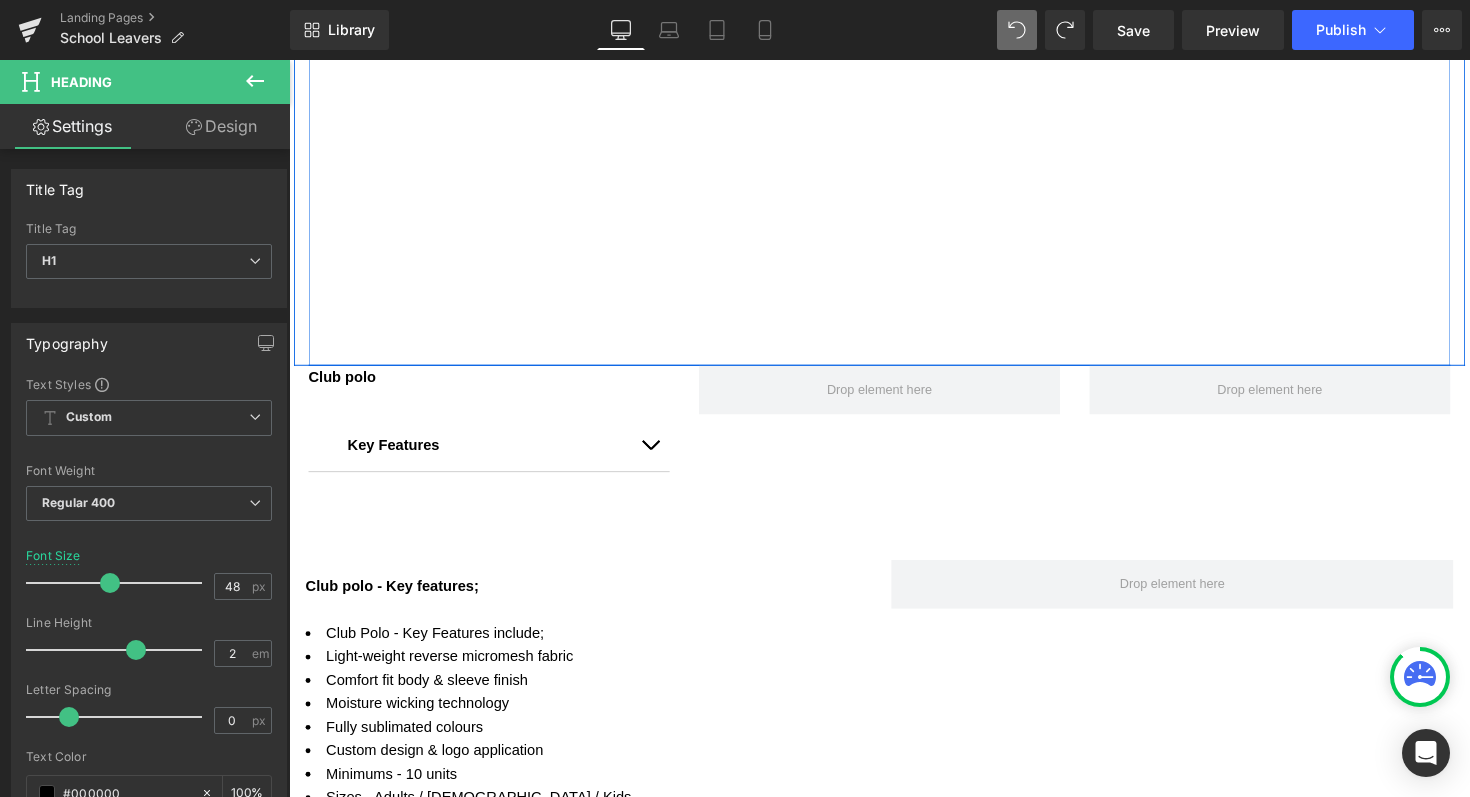 scroll, scrollTop: 1682, scrollLeft: 0, axis: vertical 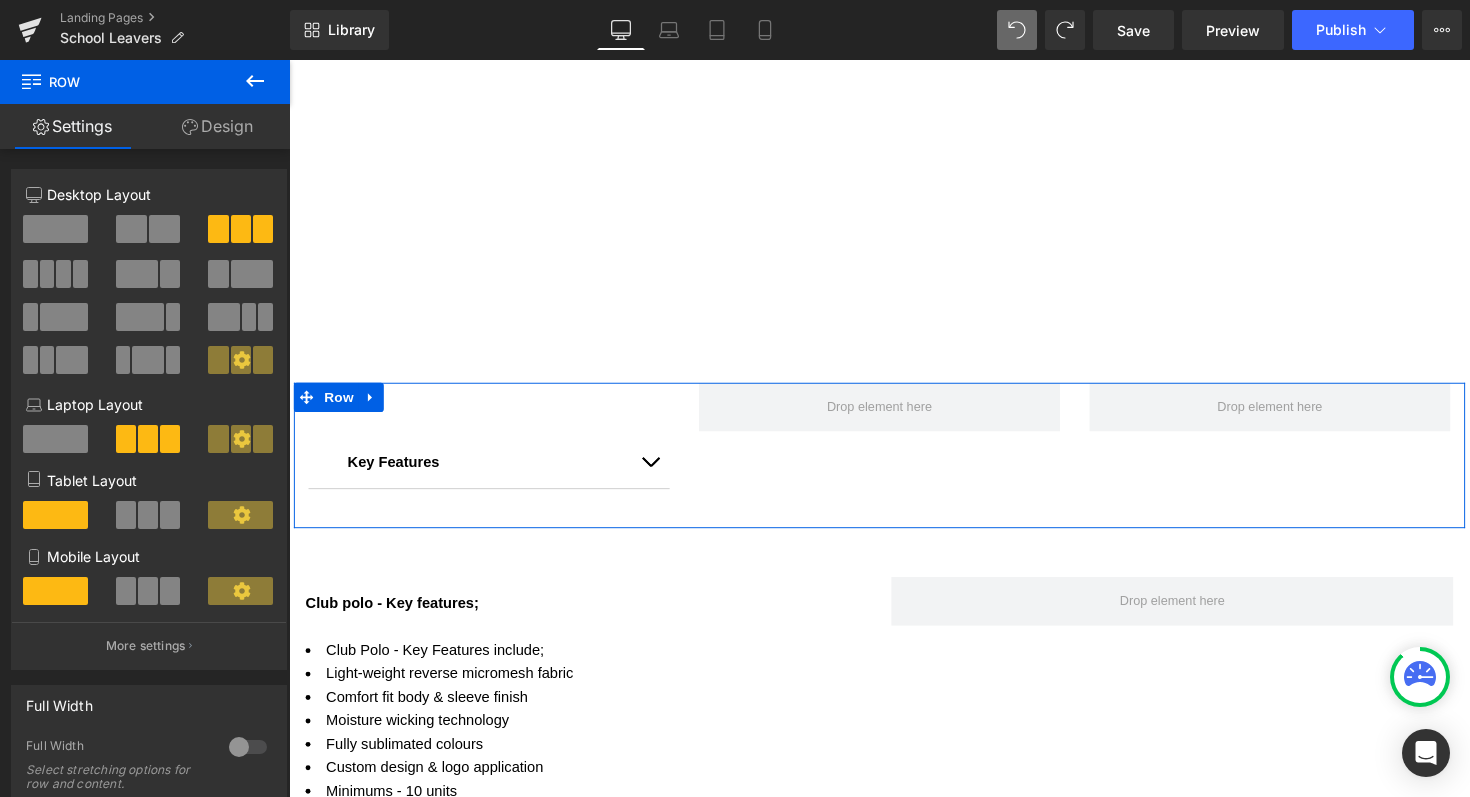 drag, startPoint x: 705, startPoint y: 462, endPoint x: 705, endPoint y: 473, distance: 11 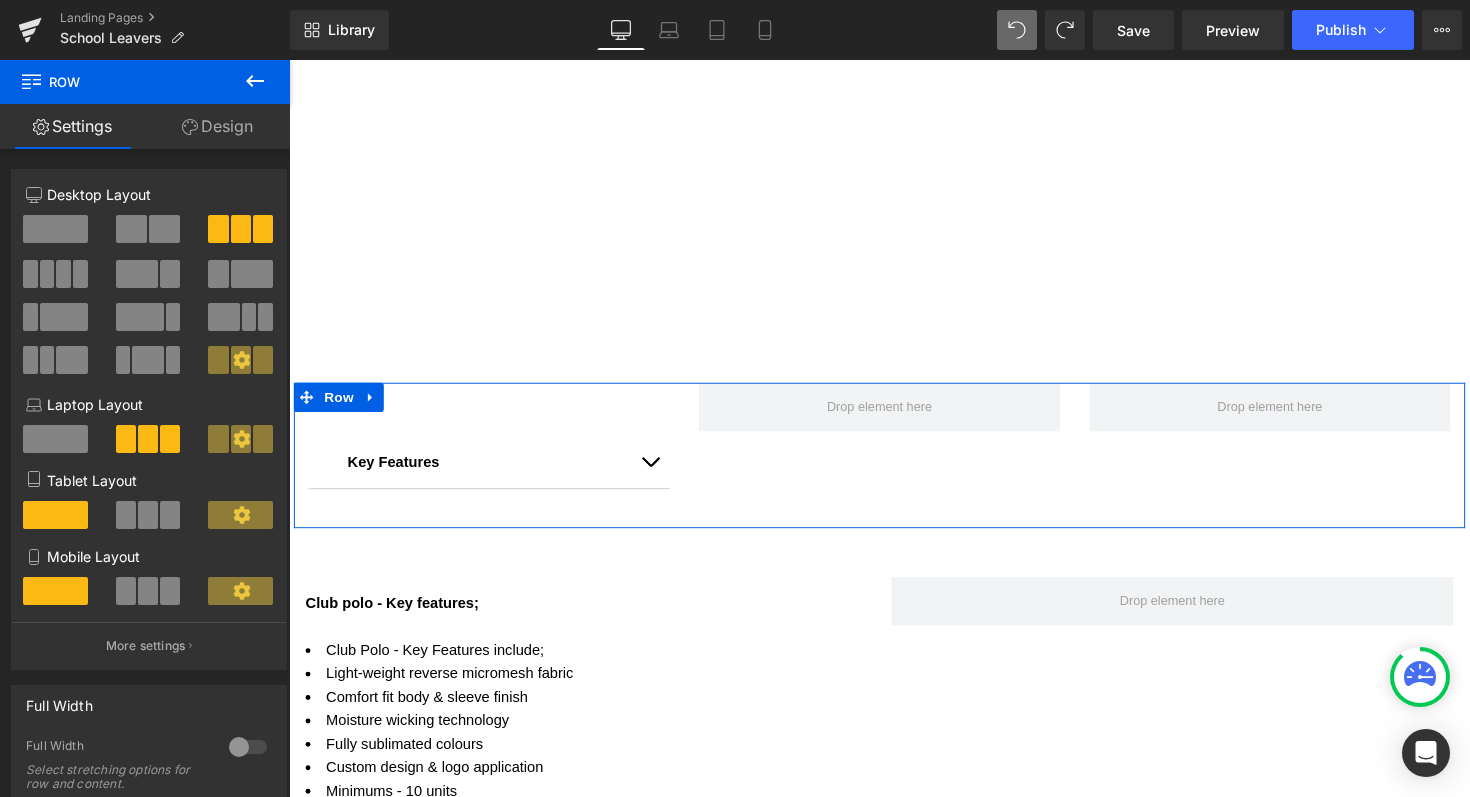 click on "Club polo
Text Block
Key Features
Text Block
Light-weight reverse micromesh fabric Comfort fit body & sleeve finish Moisture wicking technology Fully sublimated colours Custom design & logo application Minimums - 10 units Sizes - Adults / Ladies / Kids
Text Block
Accordion
Row" at bounding box center (894, 465) 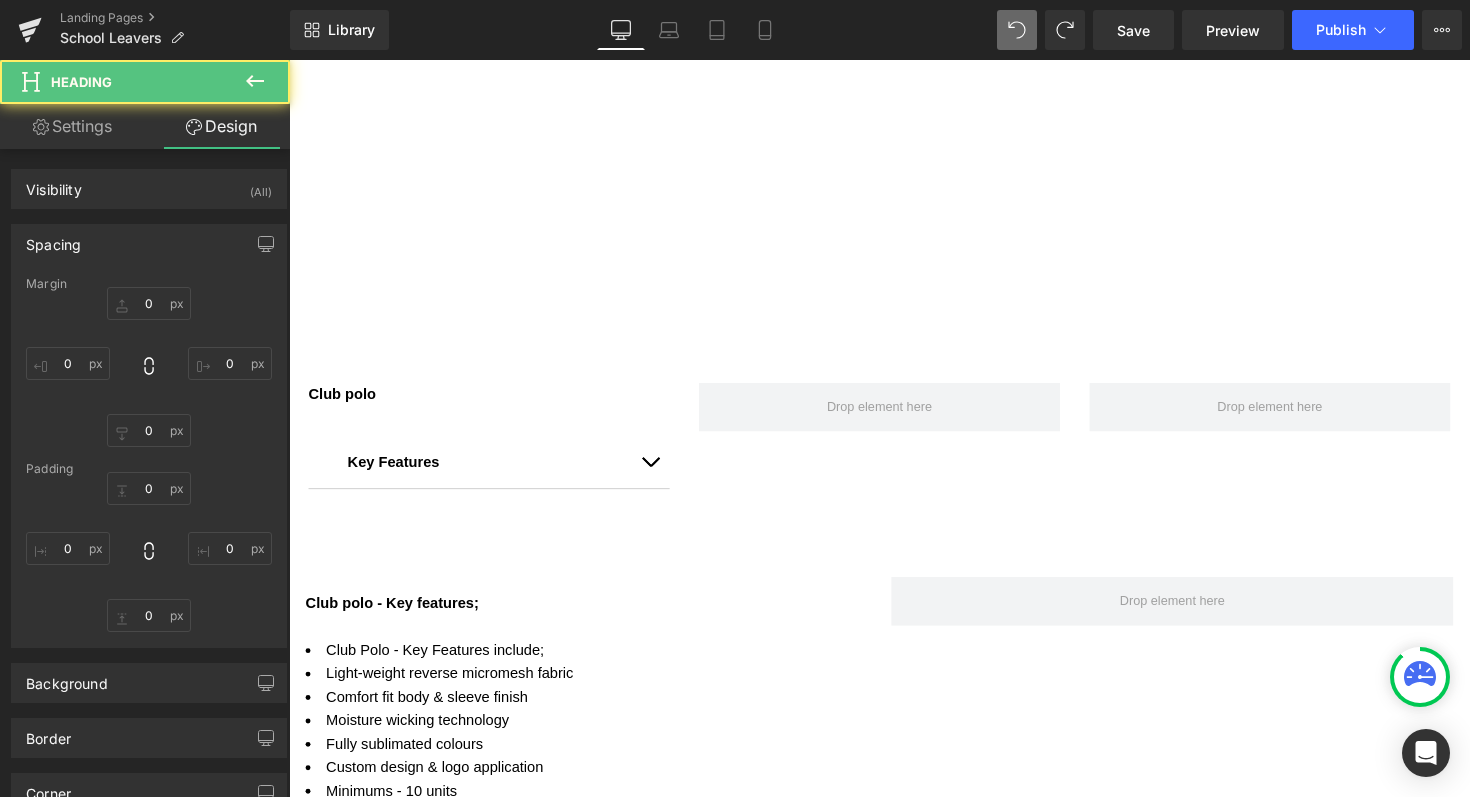 type on "0" 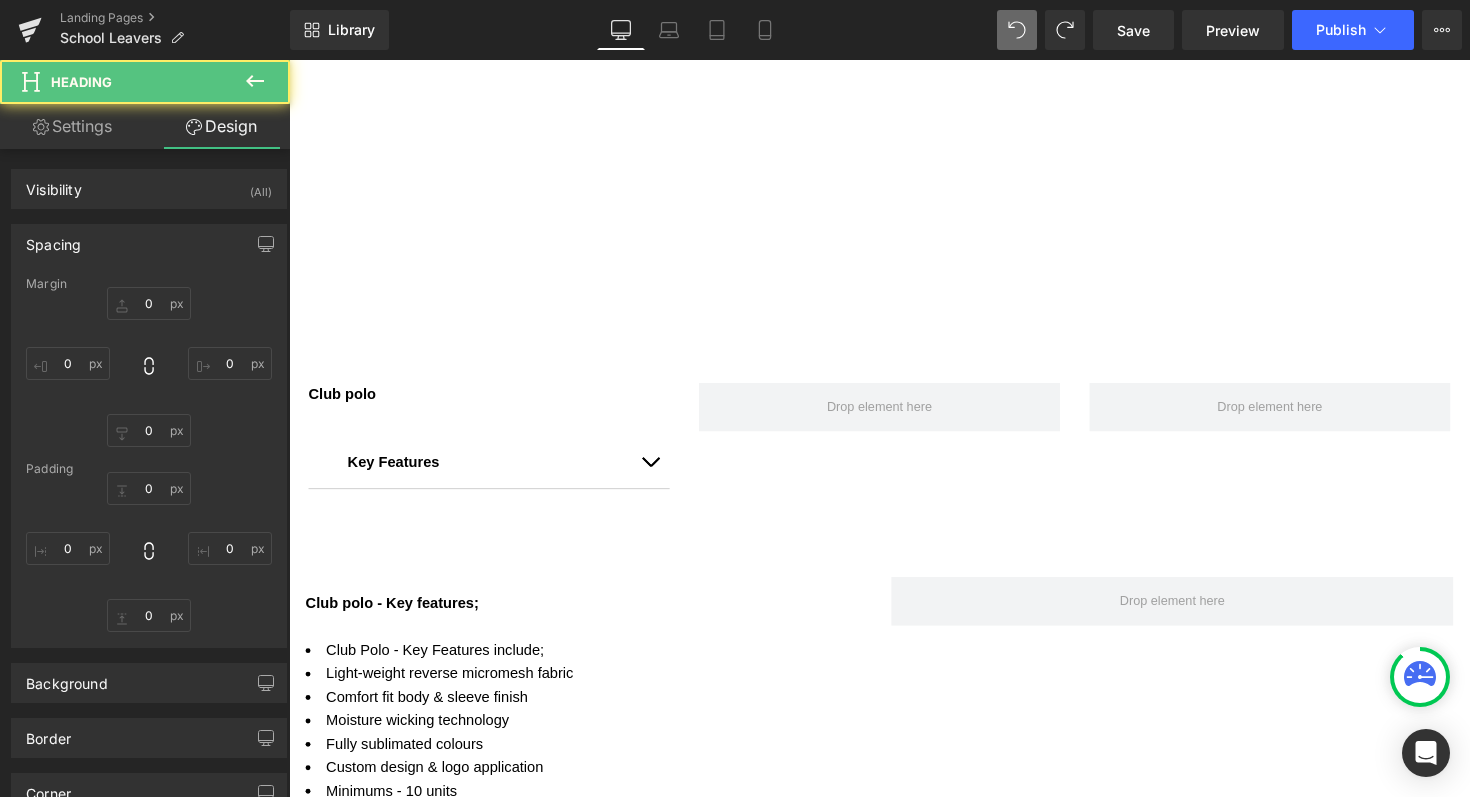 type on "0" 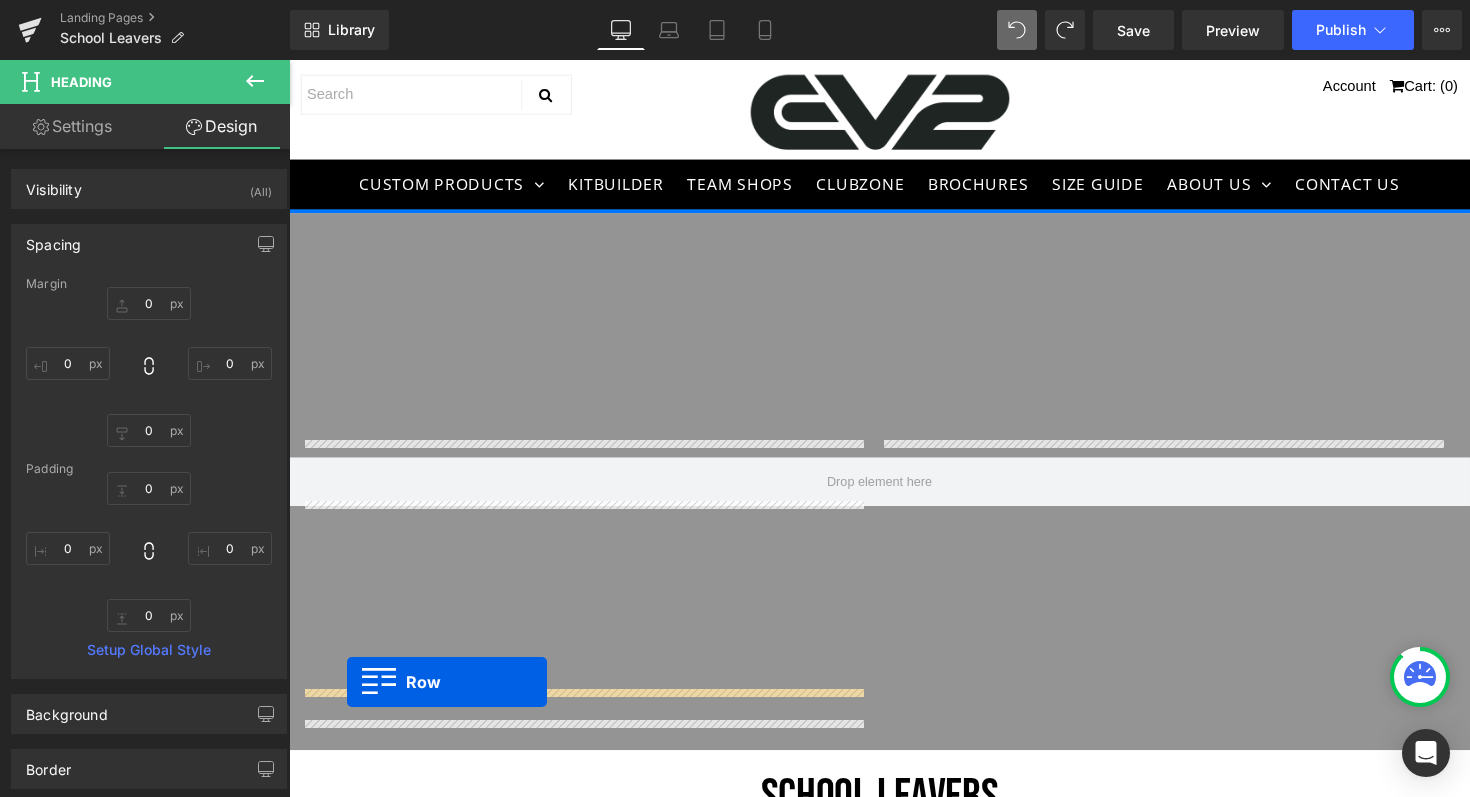 scroll, scrollTop: 20, scrollLeft: 0, axis: vertical 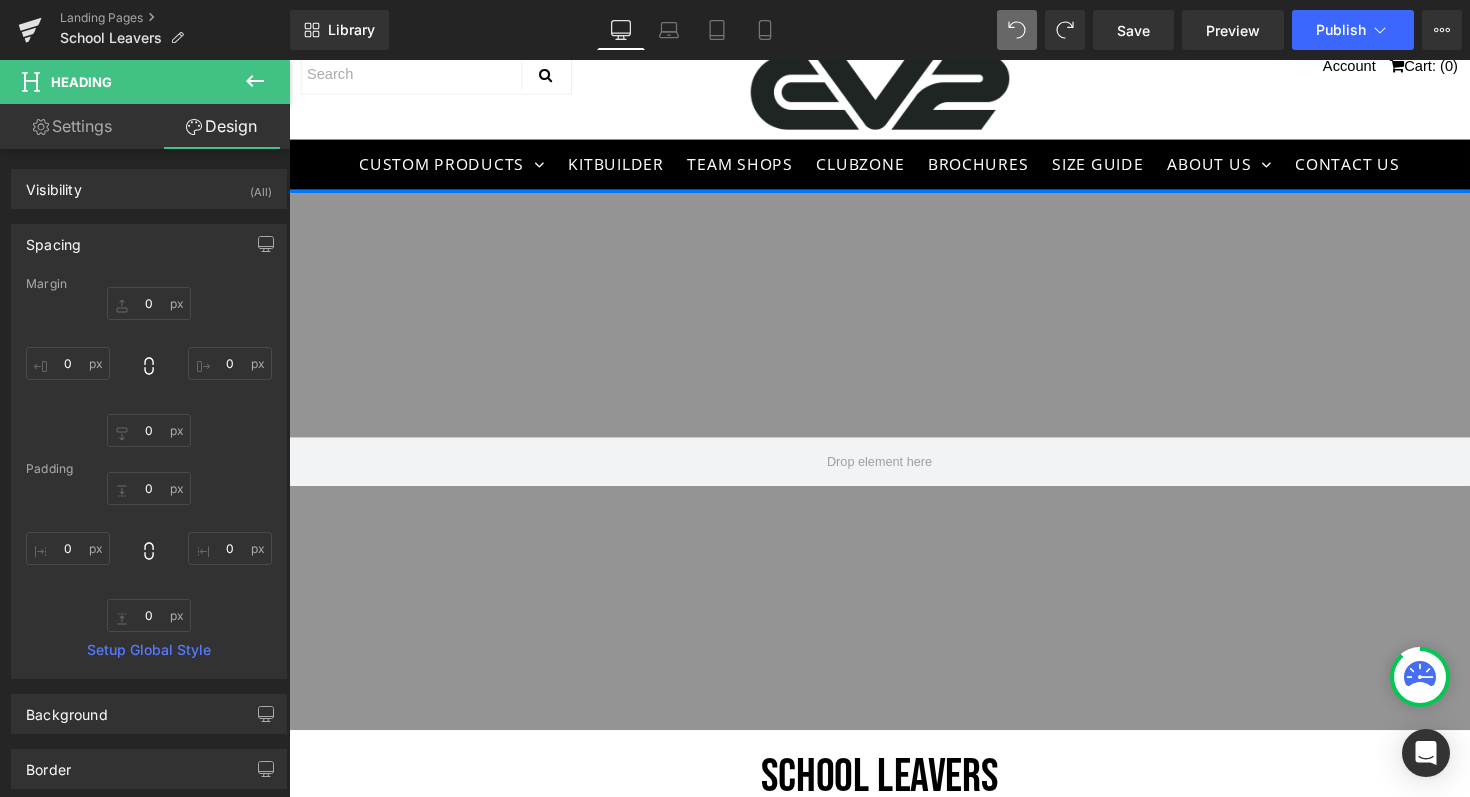 drag, startPoint x: 303, startPoint y: 411, endPoint x: 52, endPoint y: 403, distance: 251.12746 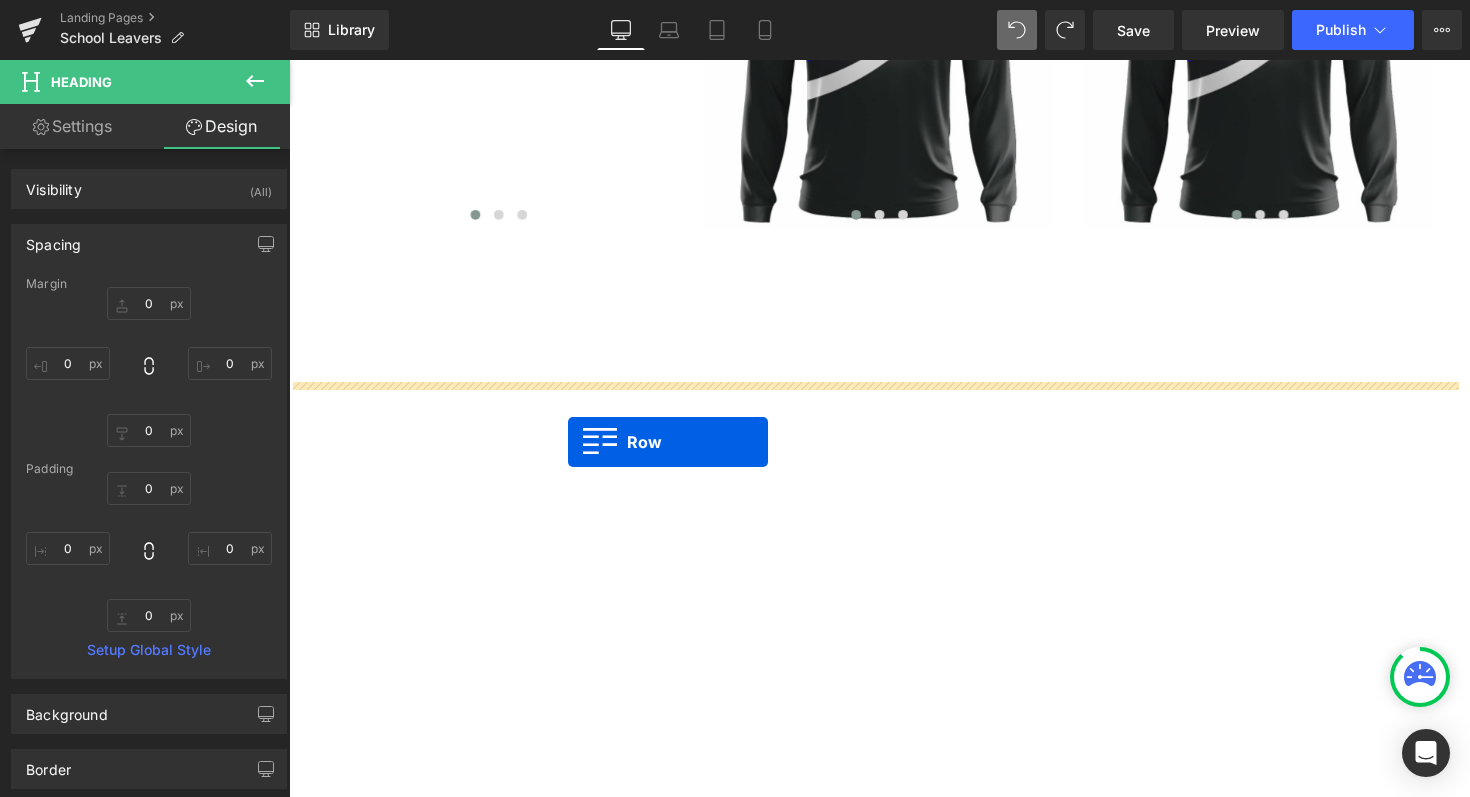 scroll, scrollTop: 1016, scrollLeft: 0, axis: vertical 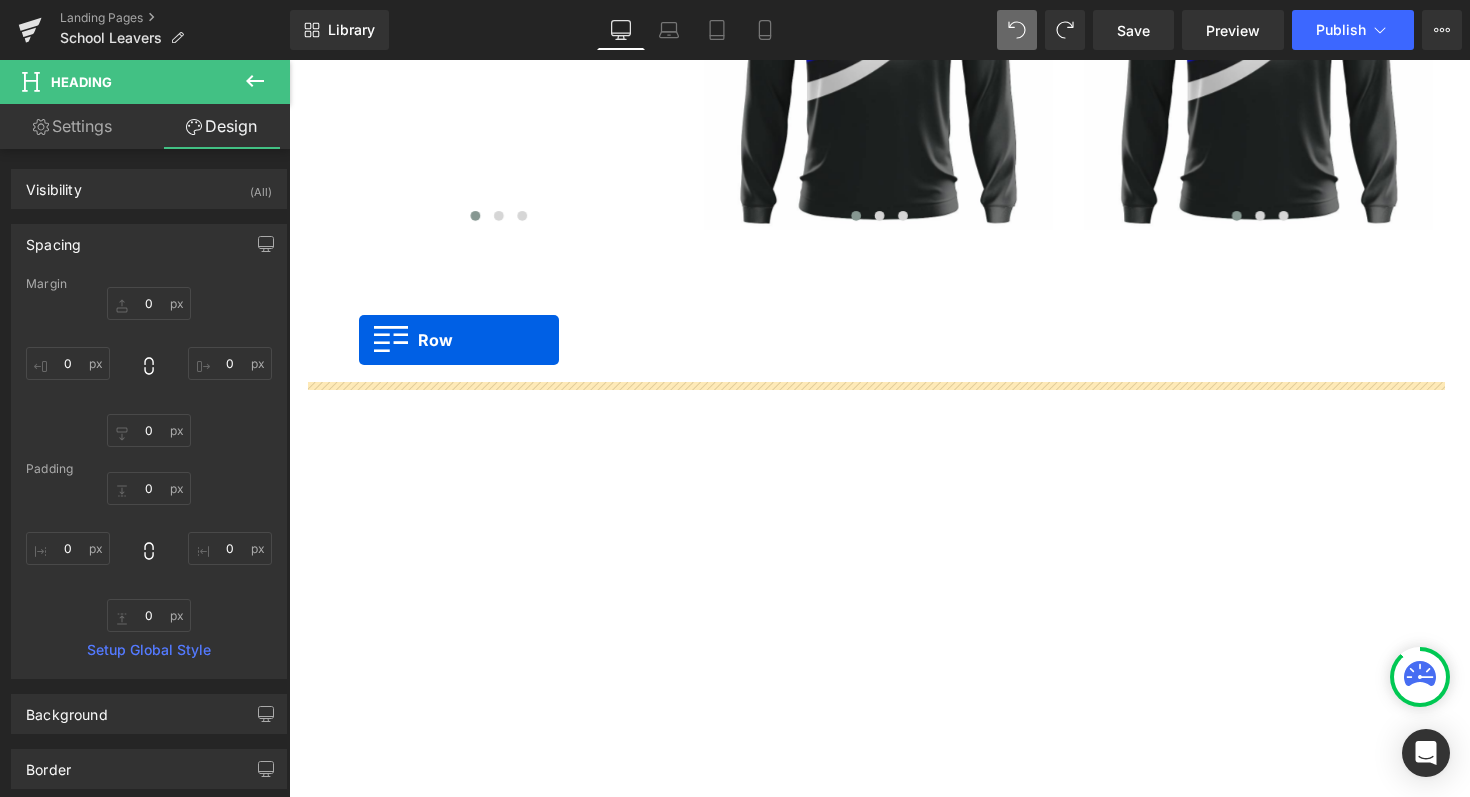 click on "Image
‹ ›
Carousel
Image
‹ ›
Carousel
Image
‹ ›
Carousel
Row" at bounding box center [894, 452] 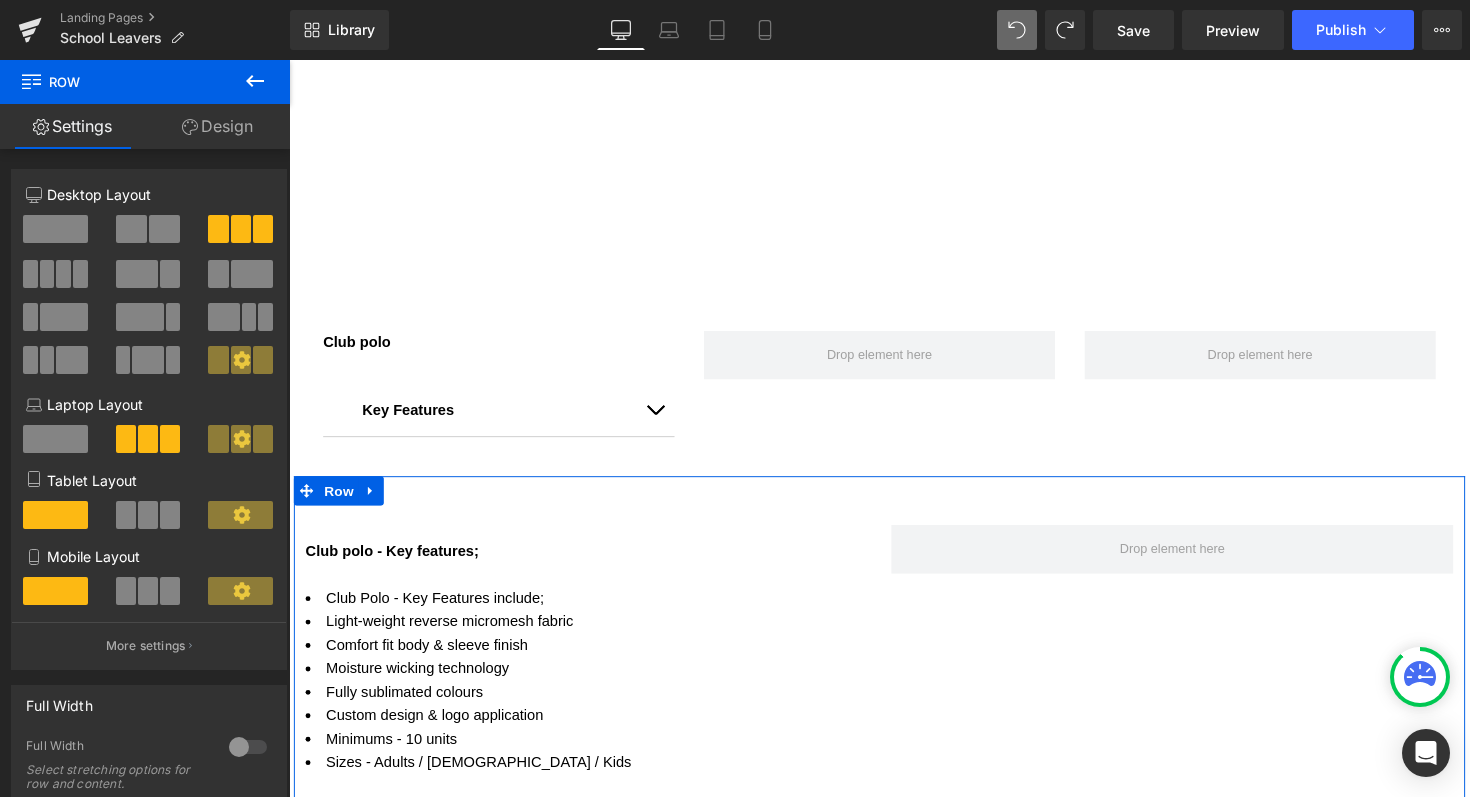 scroll, scrollTop: 1729, scrollLeft: 0, axis: vertical 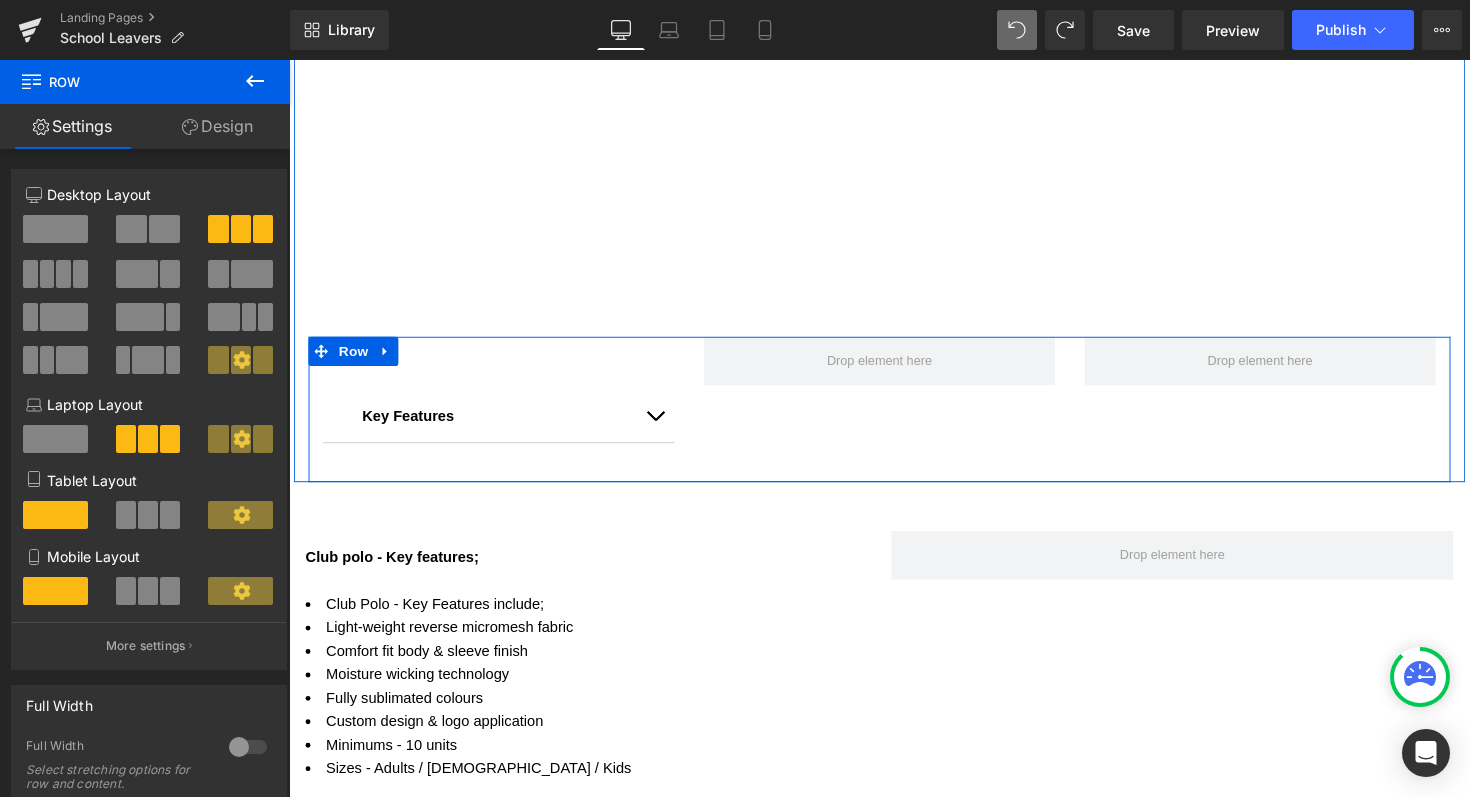 click at bounding box center (664, 430) 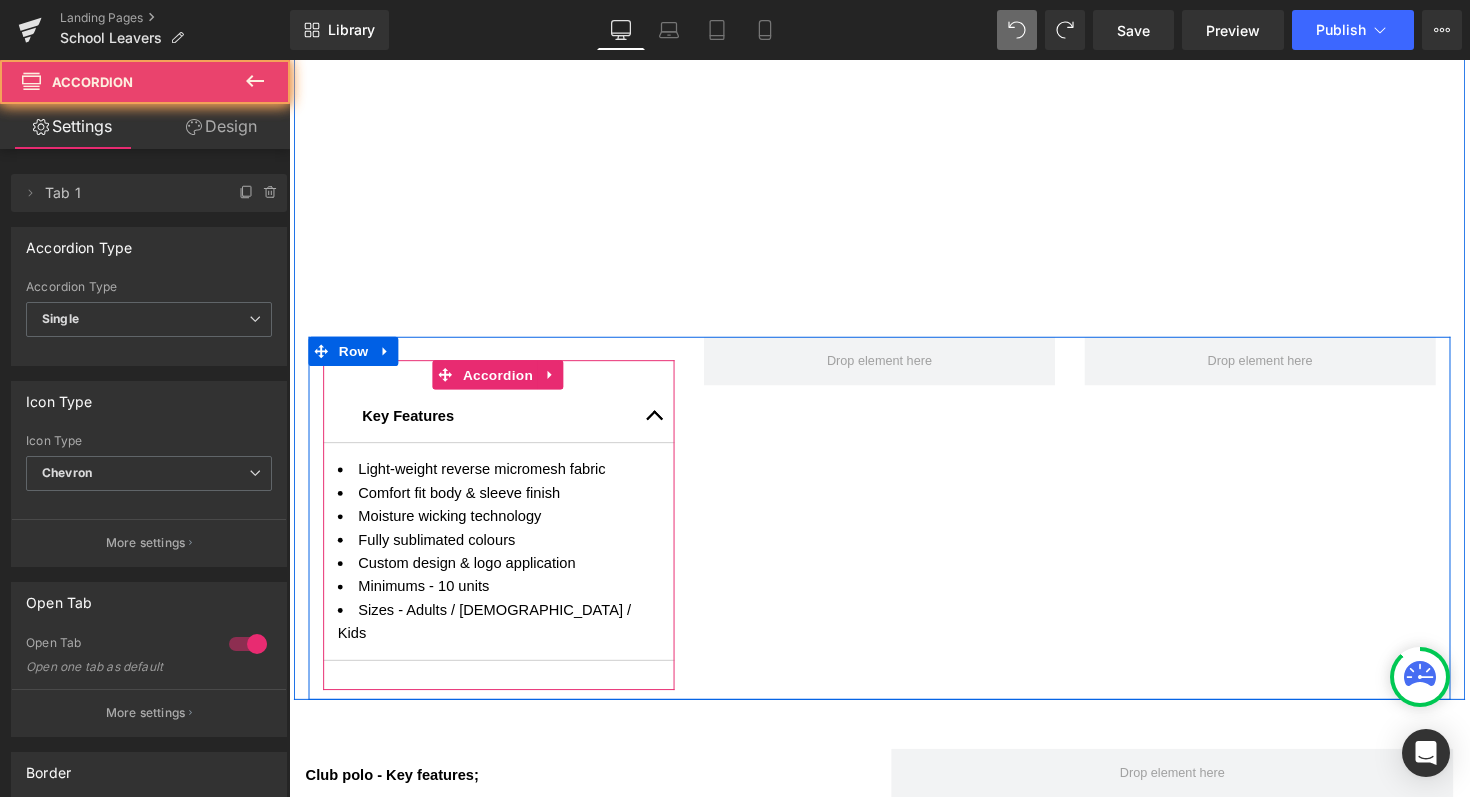 click at bounding box center (664, 425) 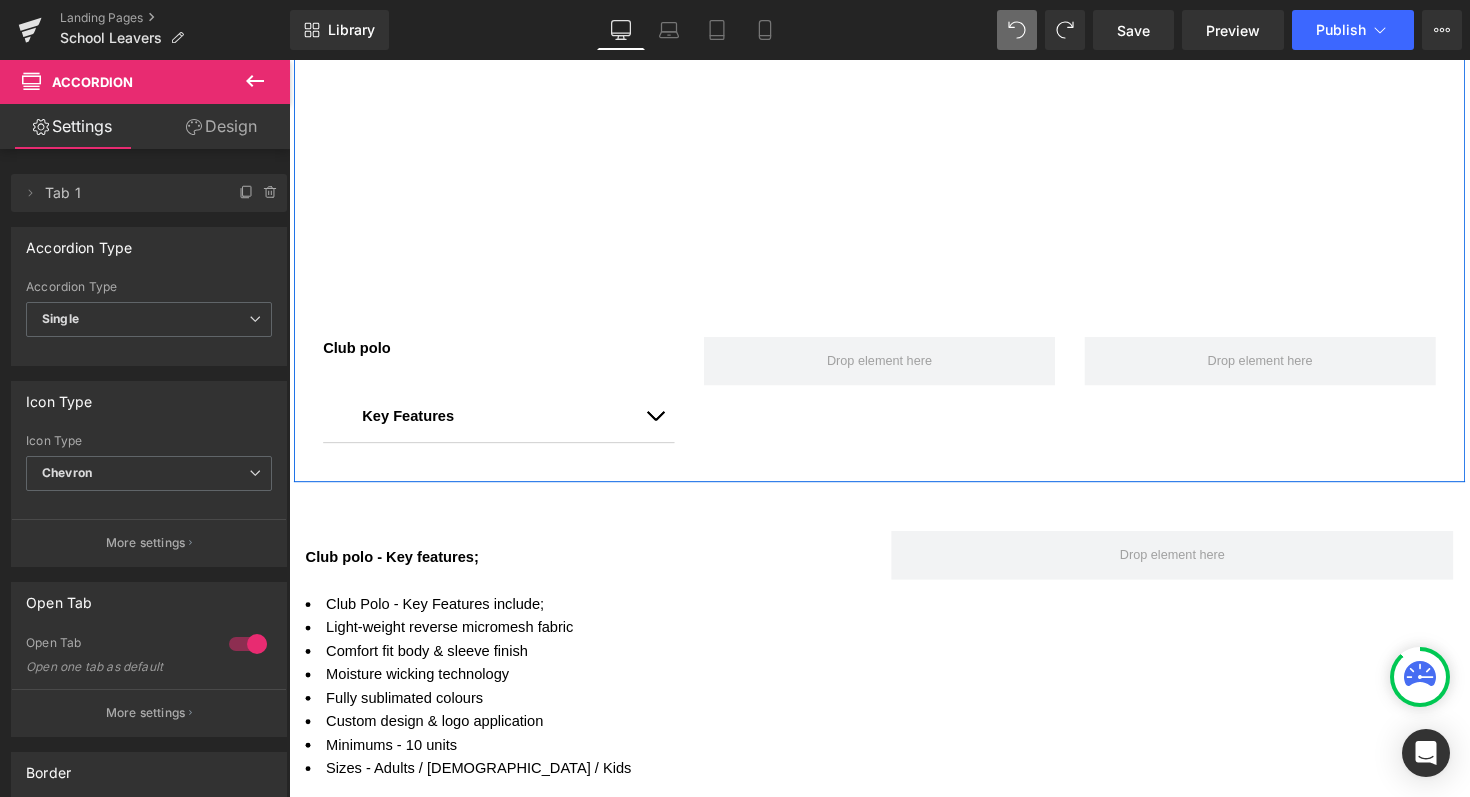 click on "Image
‹ ›
Carousel
Image
‹ ›
Carousel
Image
‹ ›
Carousel
Row" at bounding box center [894, -261] 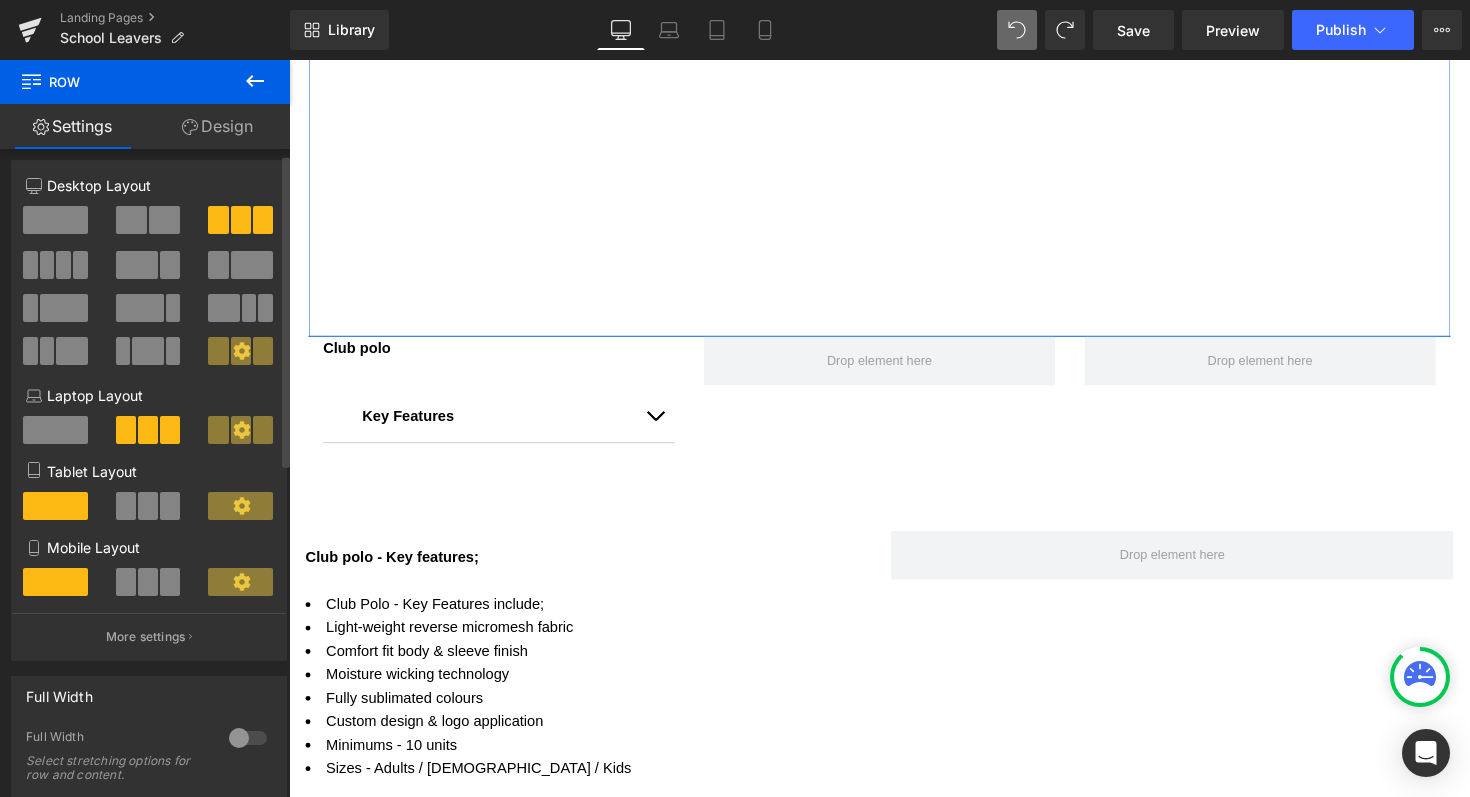 scroll, scrollTop: 8, scrollLeft: 0, axis: vertical 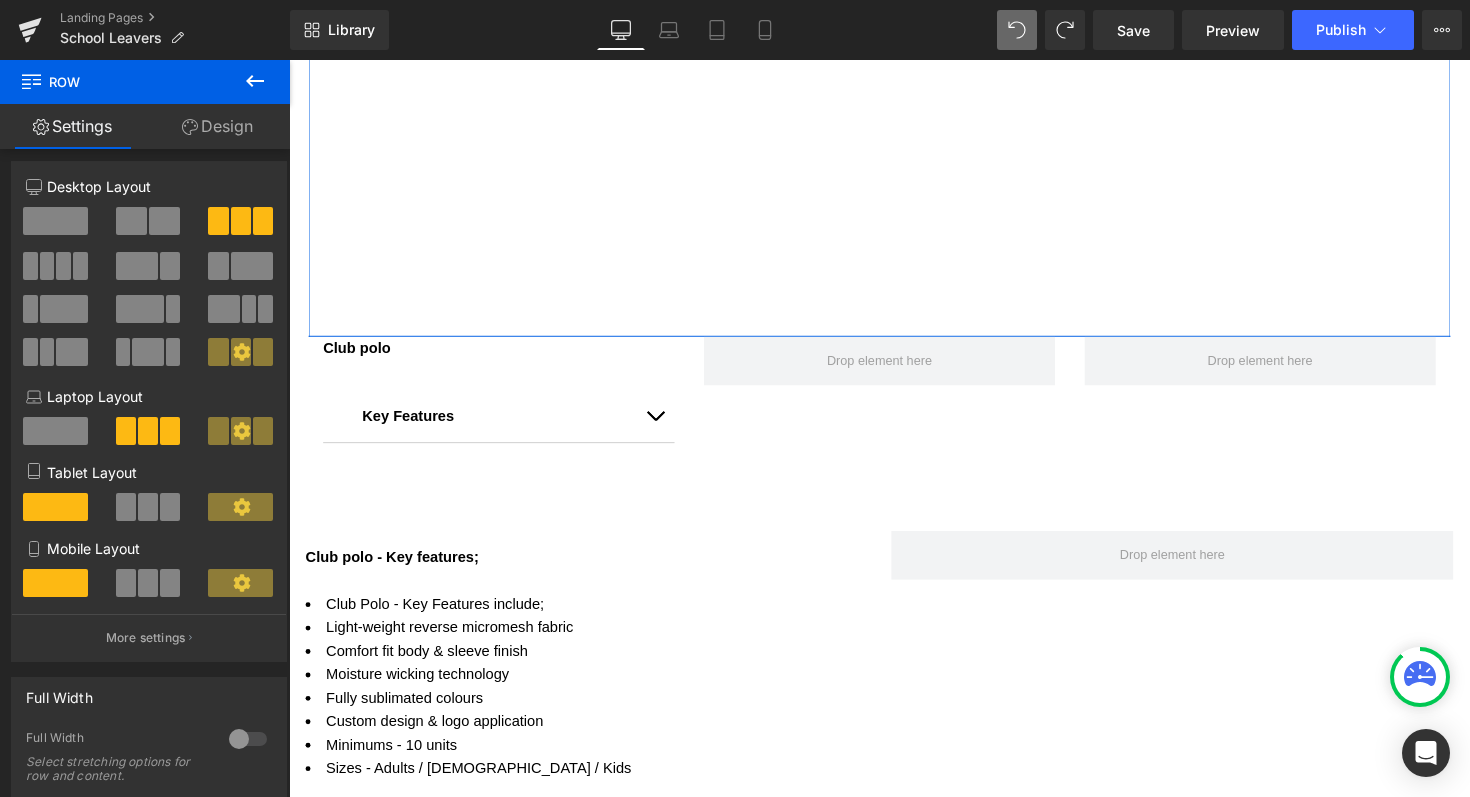 click on "Design" at bounding box center [217, 126] 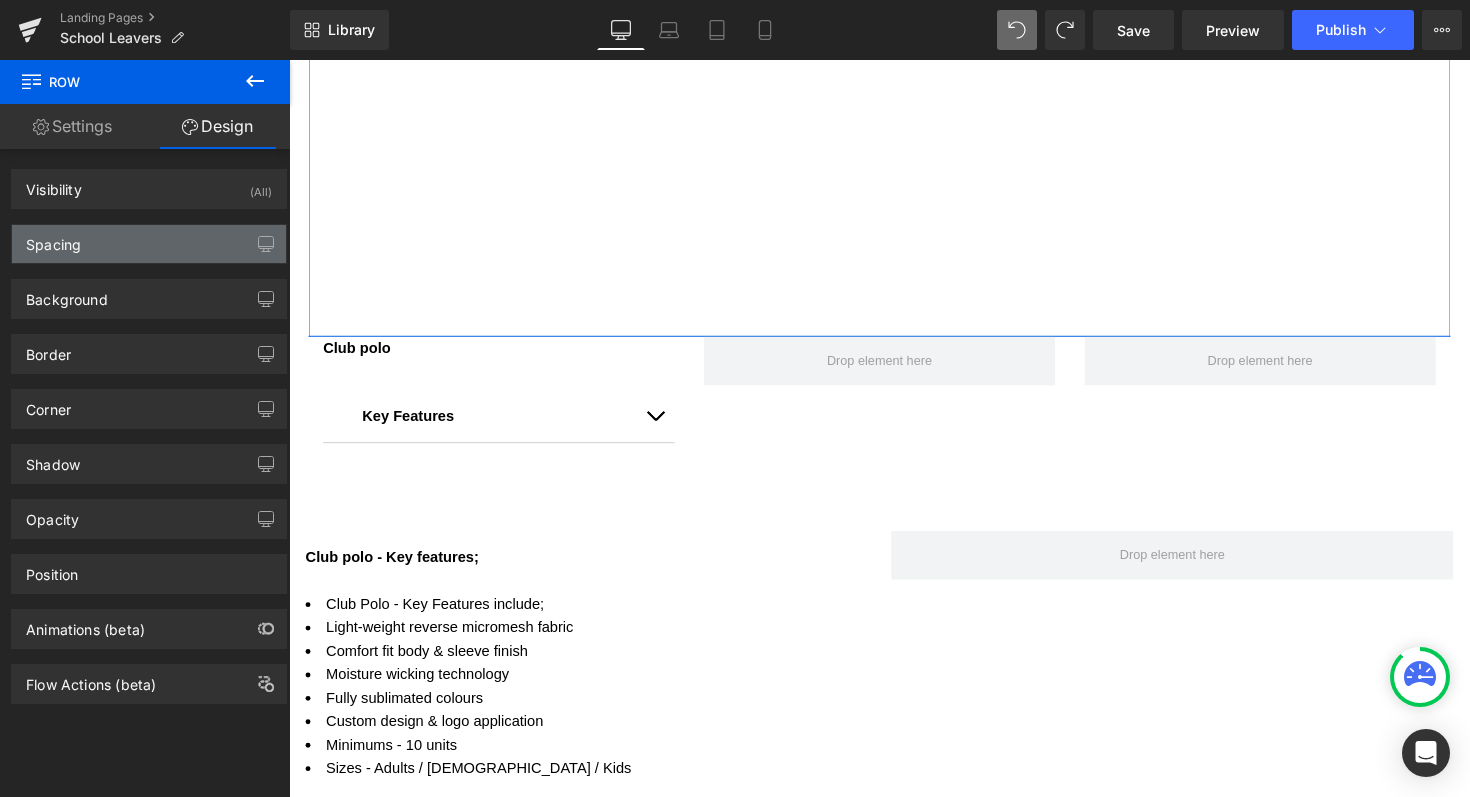 click on "Spacing" at bounding box center [149, 244] 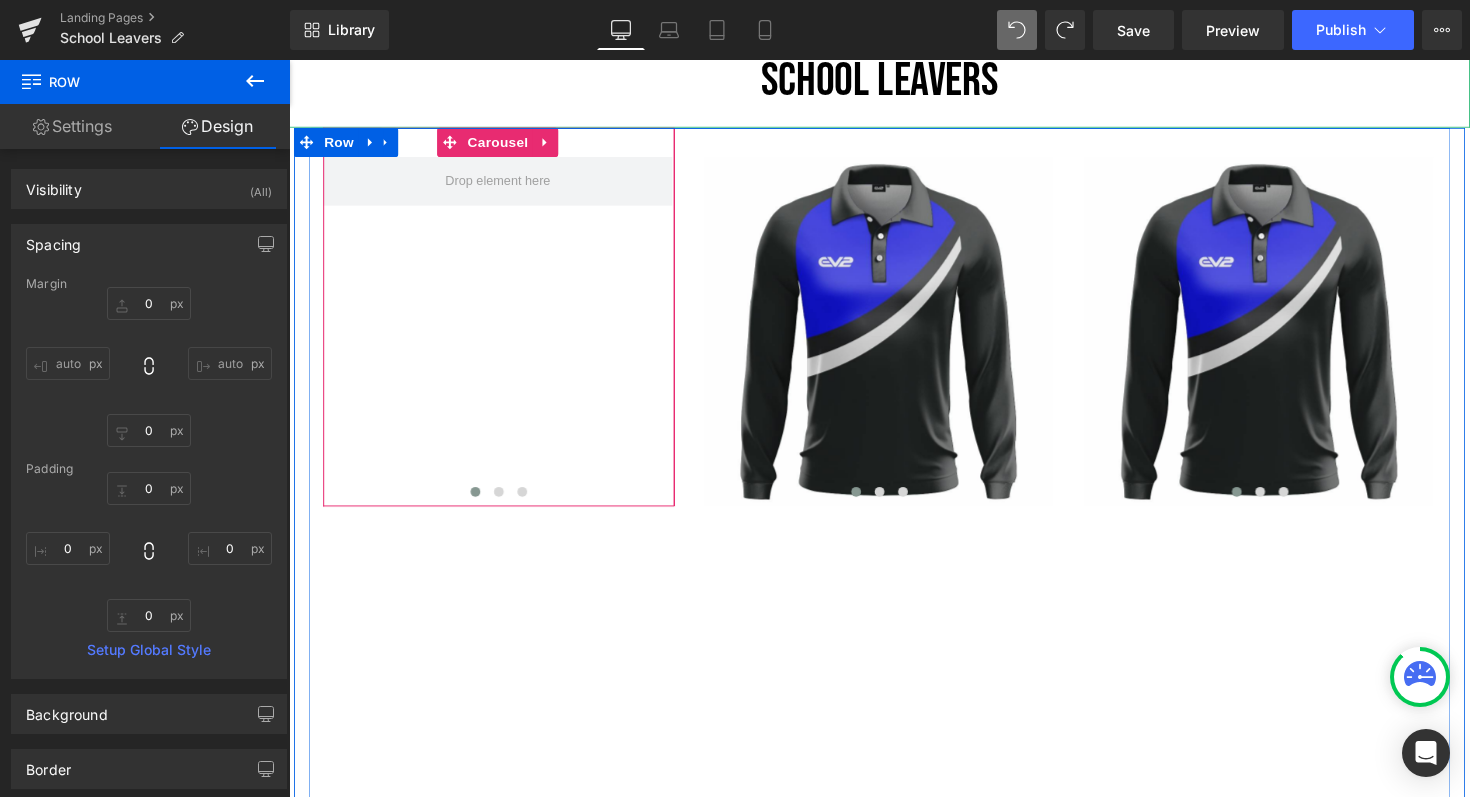 scroll, scrollTop: 732, scrollLeft: 0, axis: vertical 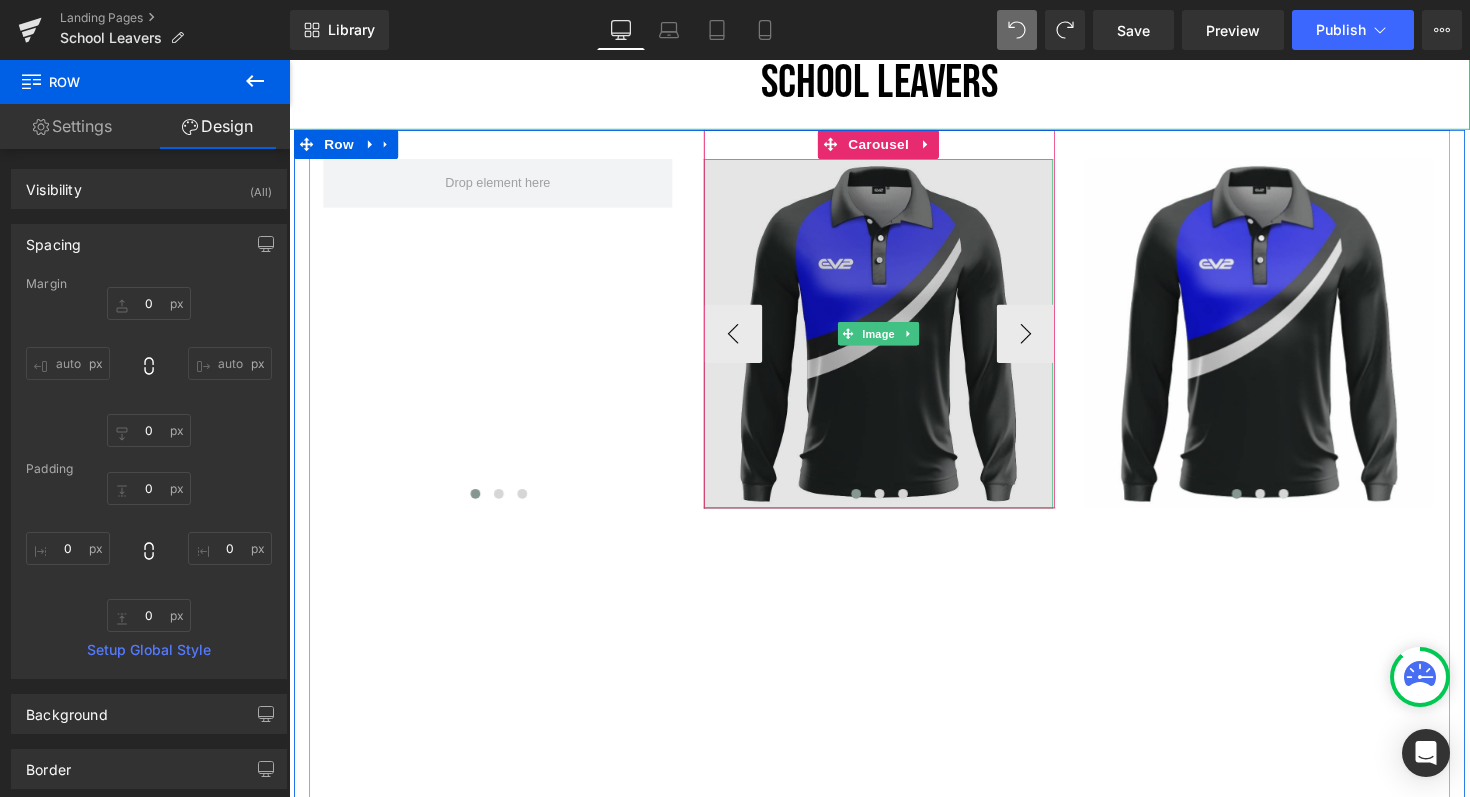 click at bounding box center (893, 340) 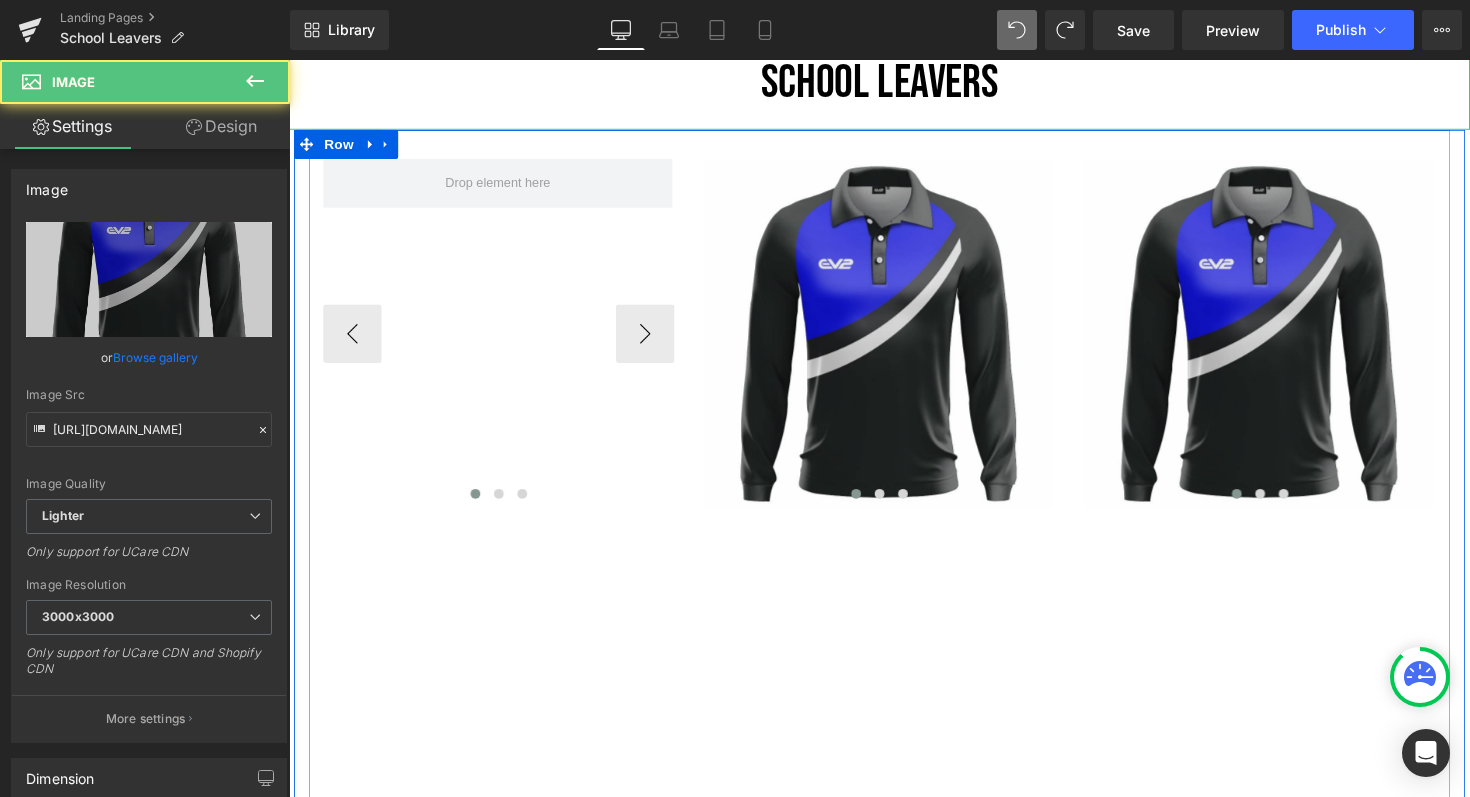 click on "Image" at bounding box center (868, 340) 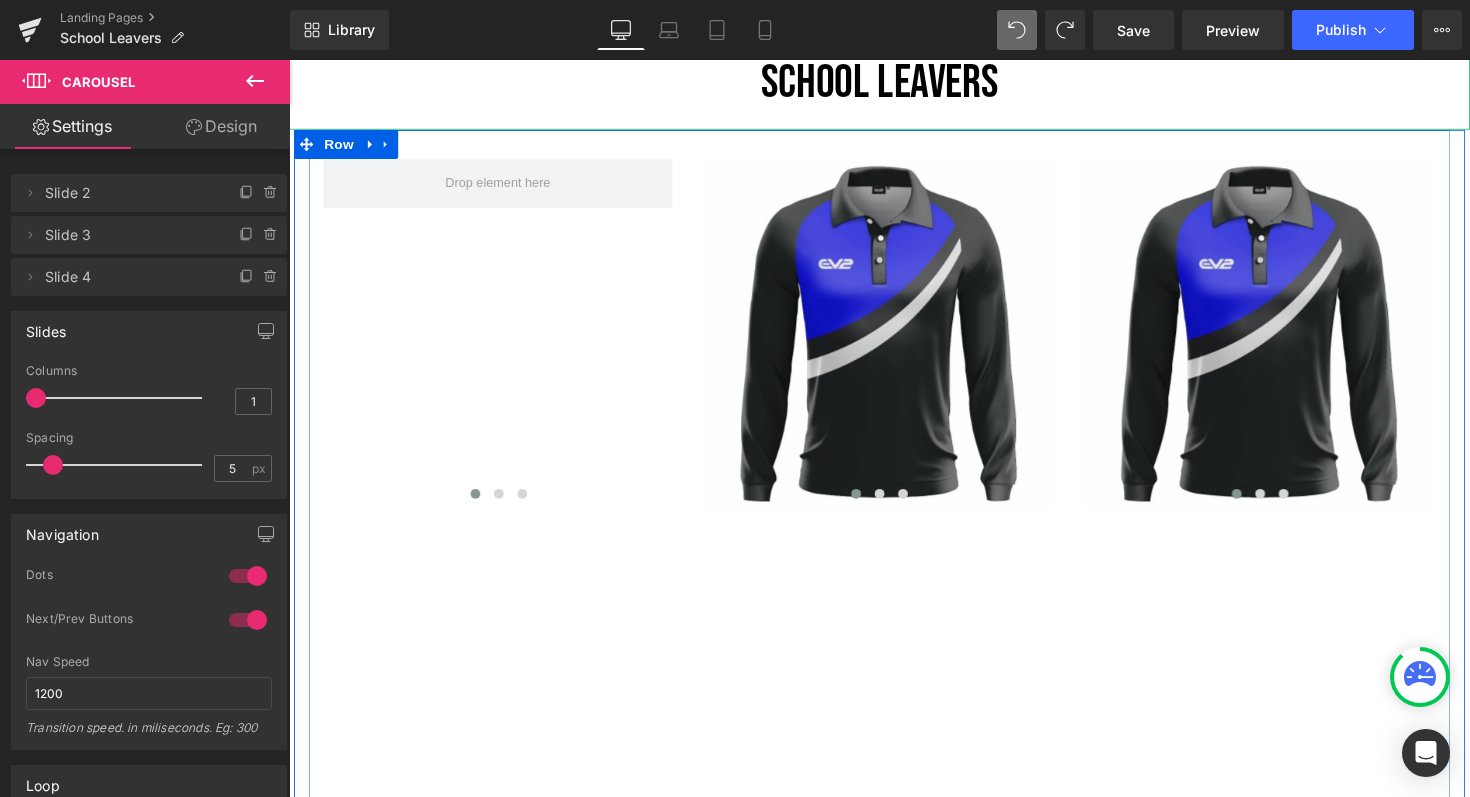 click on "Image
‹ ›
Carousel
Image
‹ ›
Carousel
Image
‹ ›
Carousel
Row" at bounding box center [894, 736] 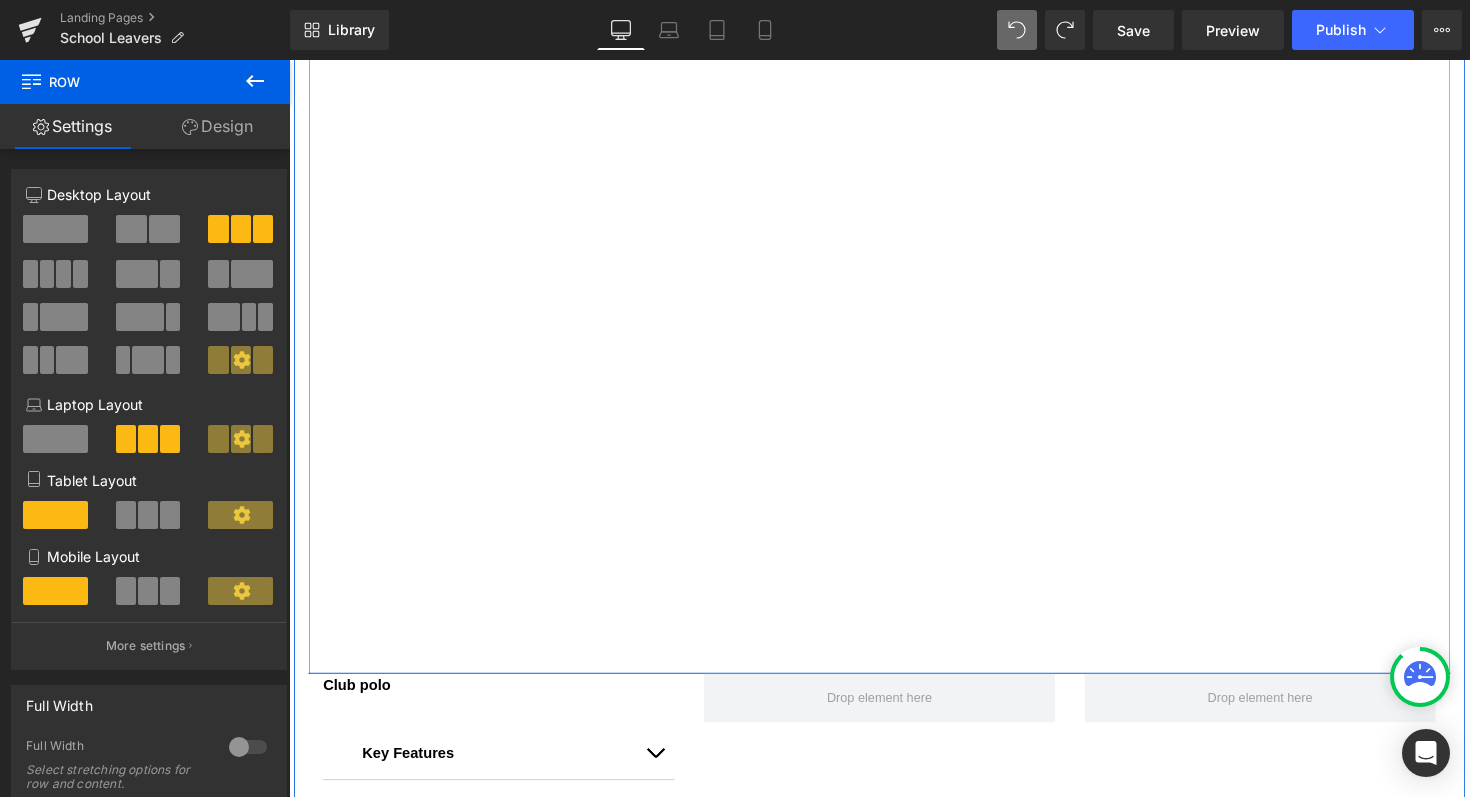scroll, scrollTop: 1397, scrollLeft: 0, axis: vertical 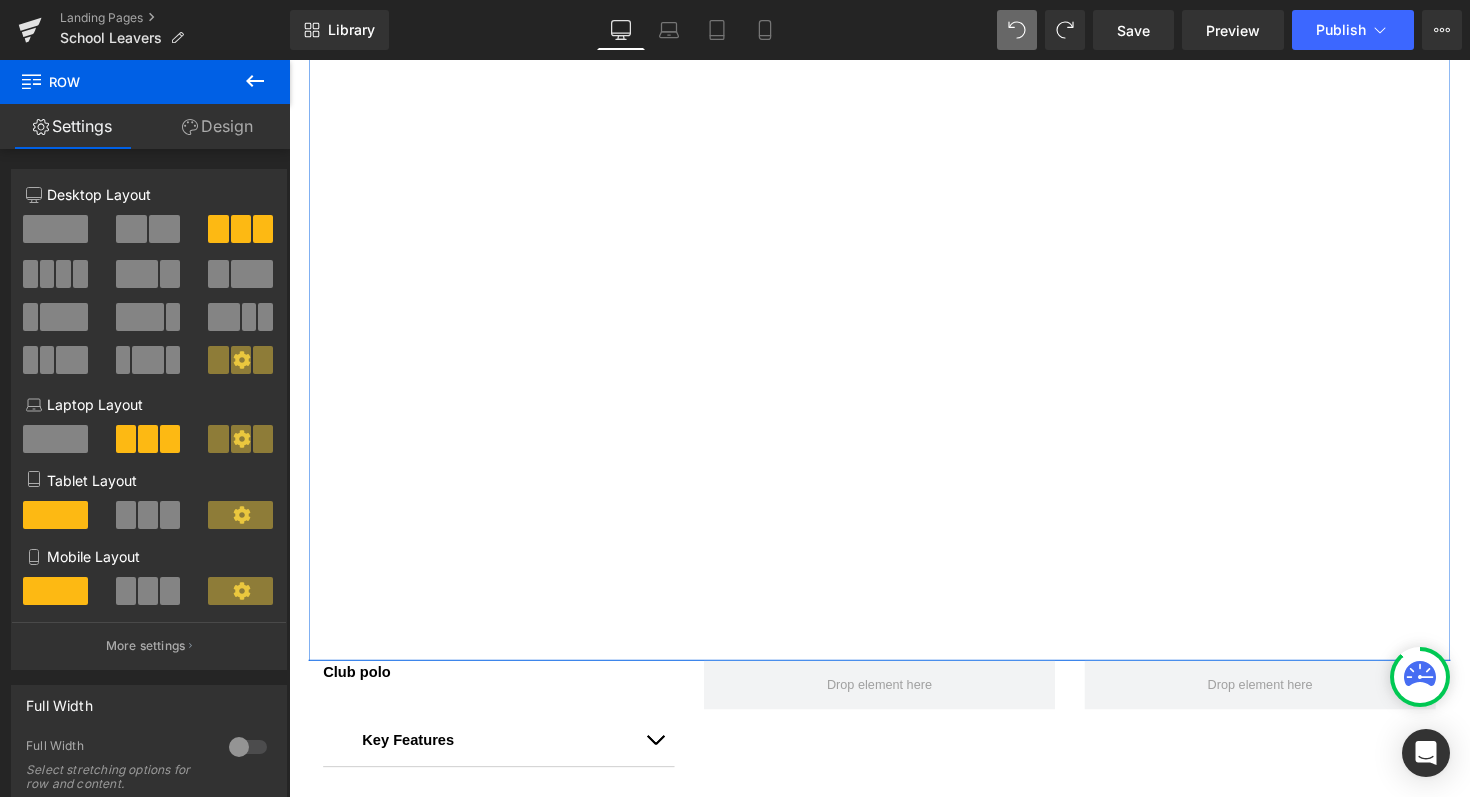 click on "Design" at bounding box center [217, 126] 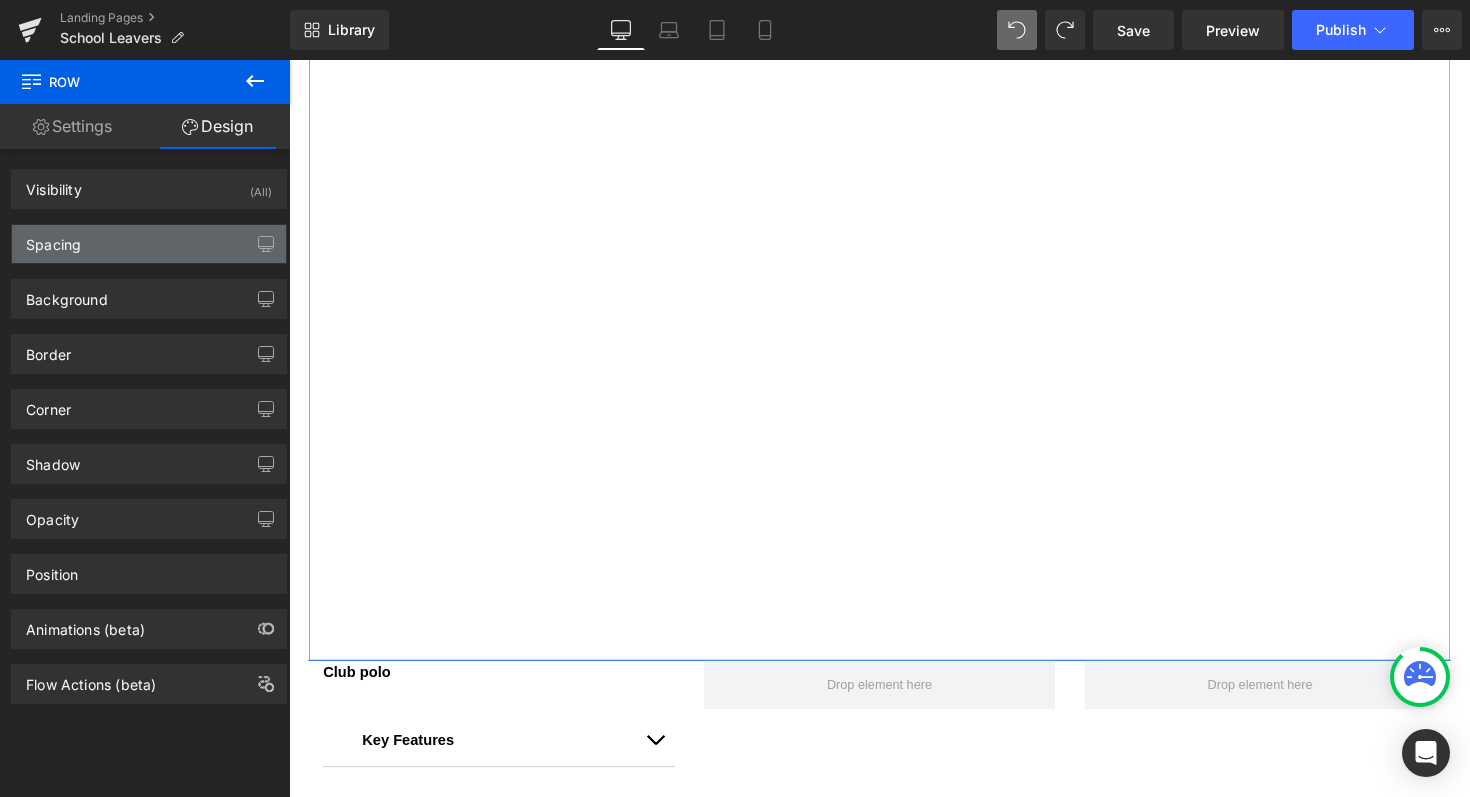 click on "Spacing" at bounding box center [149, 244] 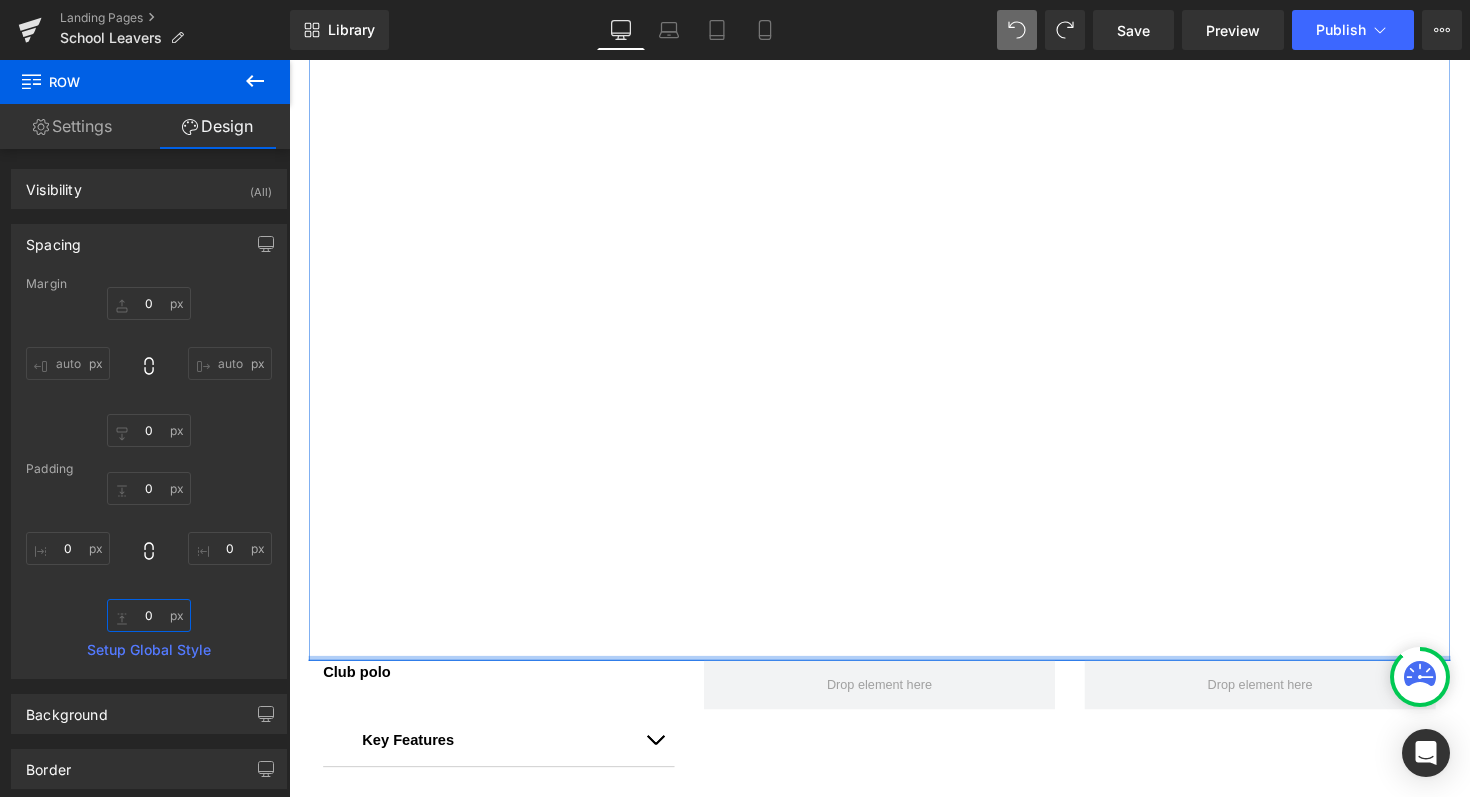 click on "0" at bounding box center (149, 615) 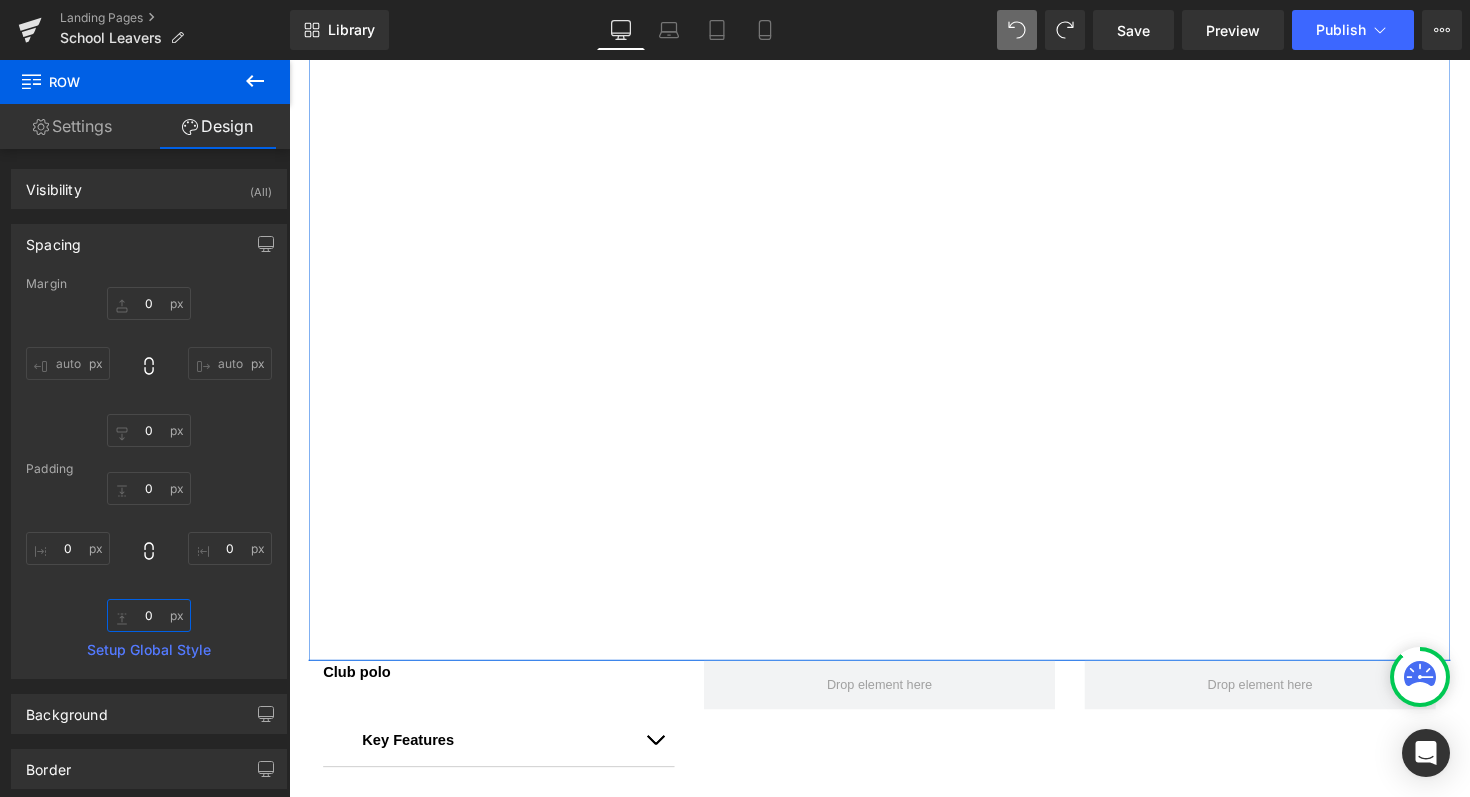 type on "0" 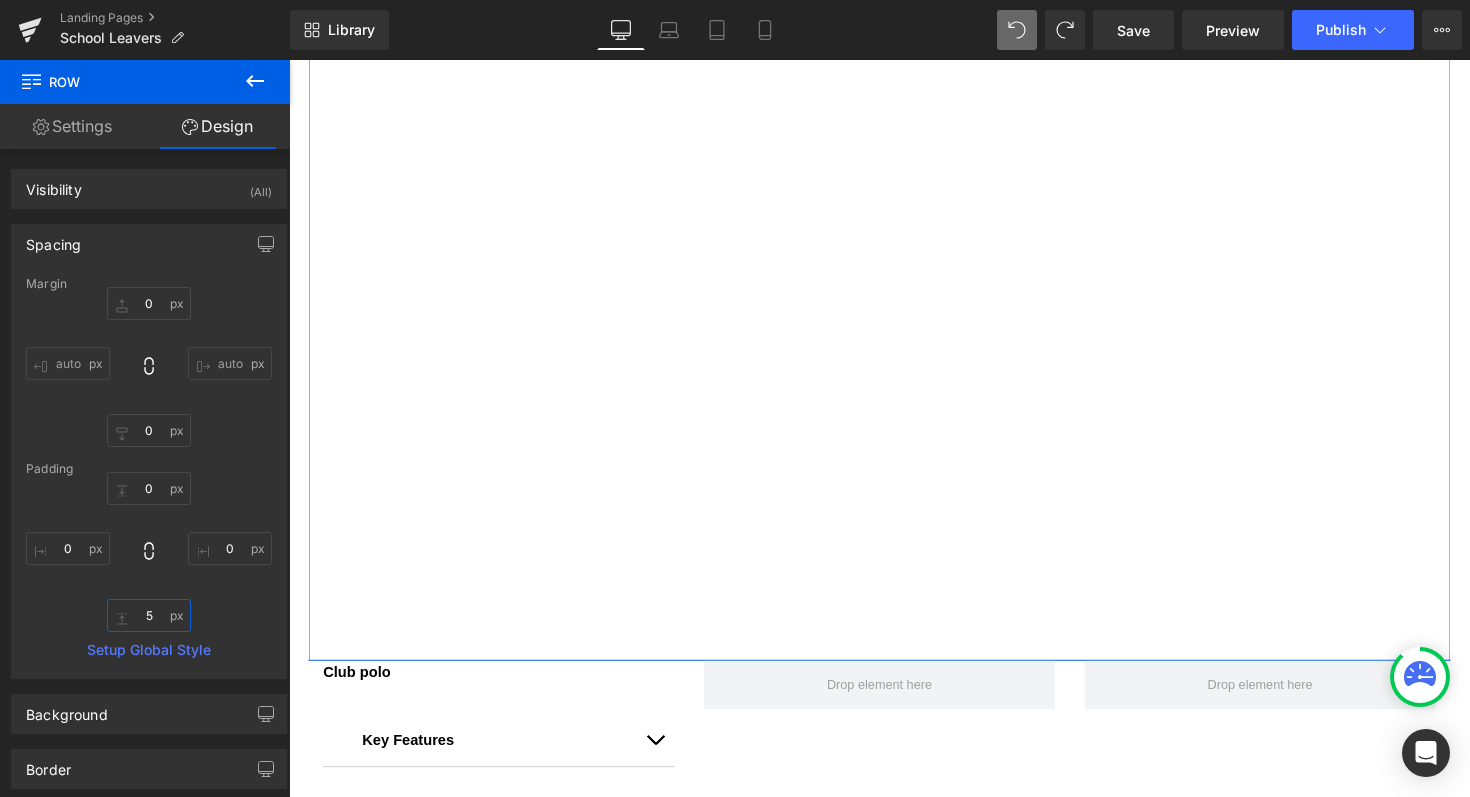 type on "5" 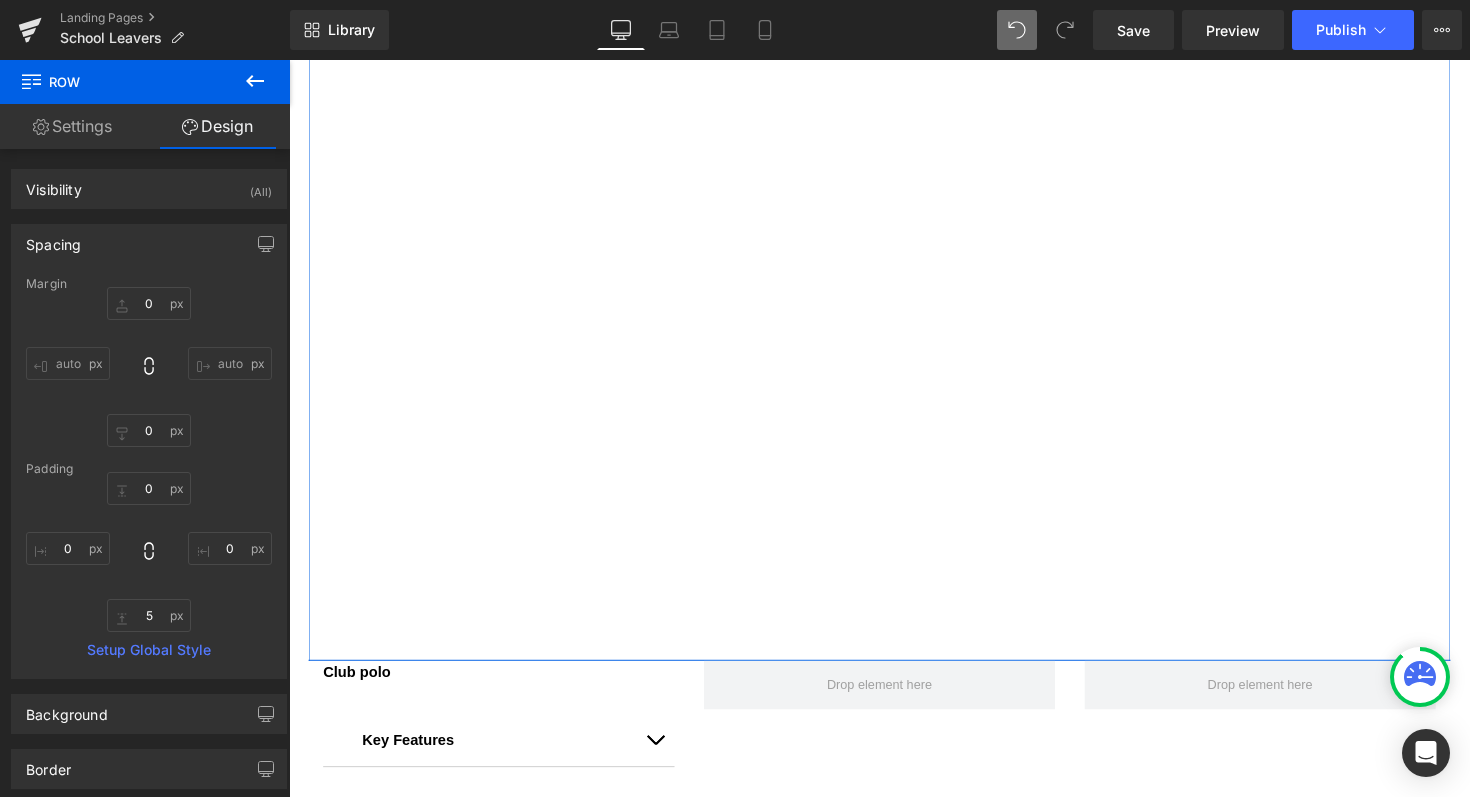 click on "0px 0
0px 0
5 5
0px 0" at bounding box center [149, 552] 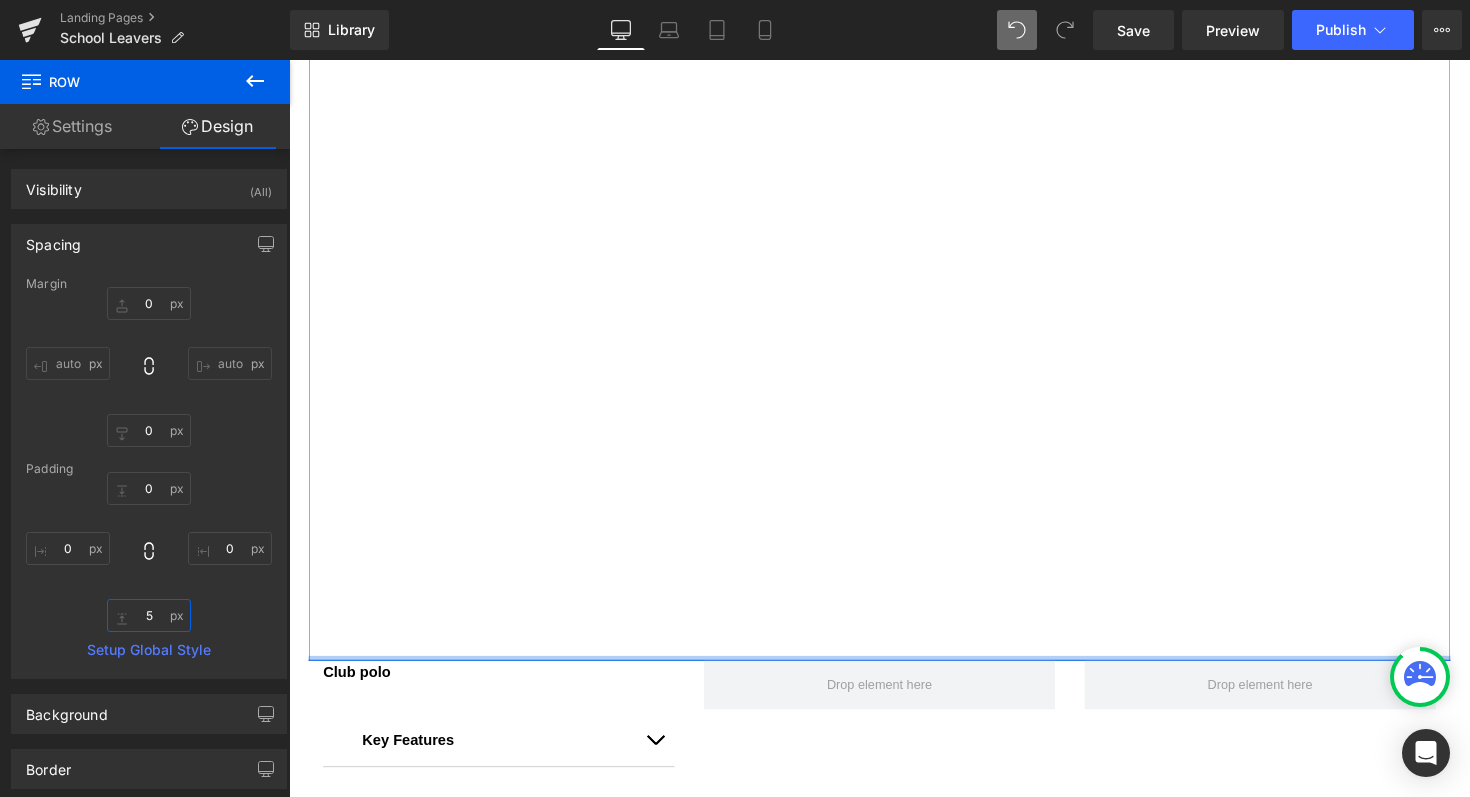 click on "5" at bounding box center [149, 615] 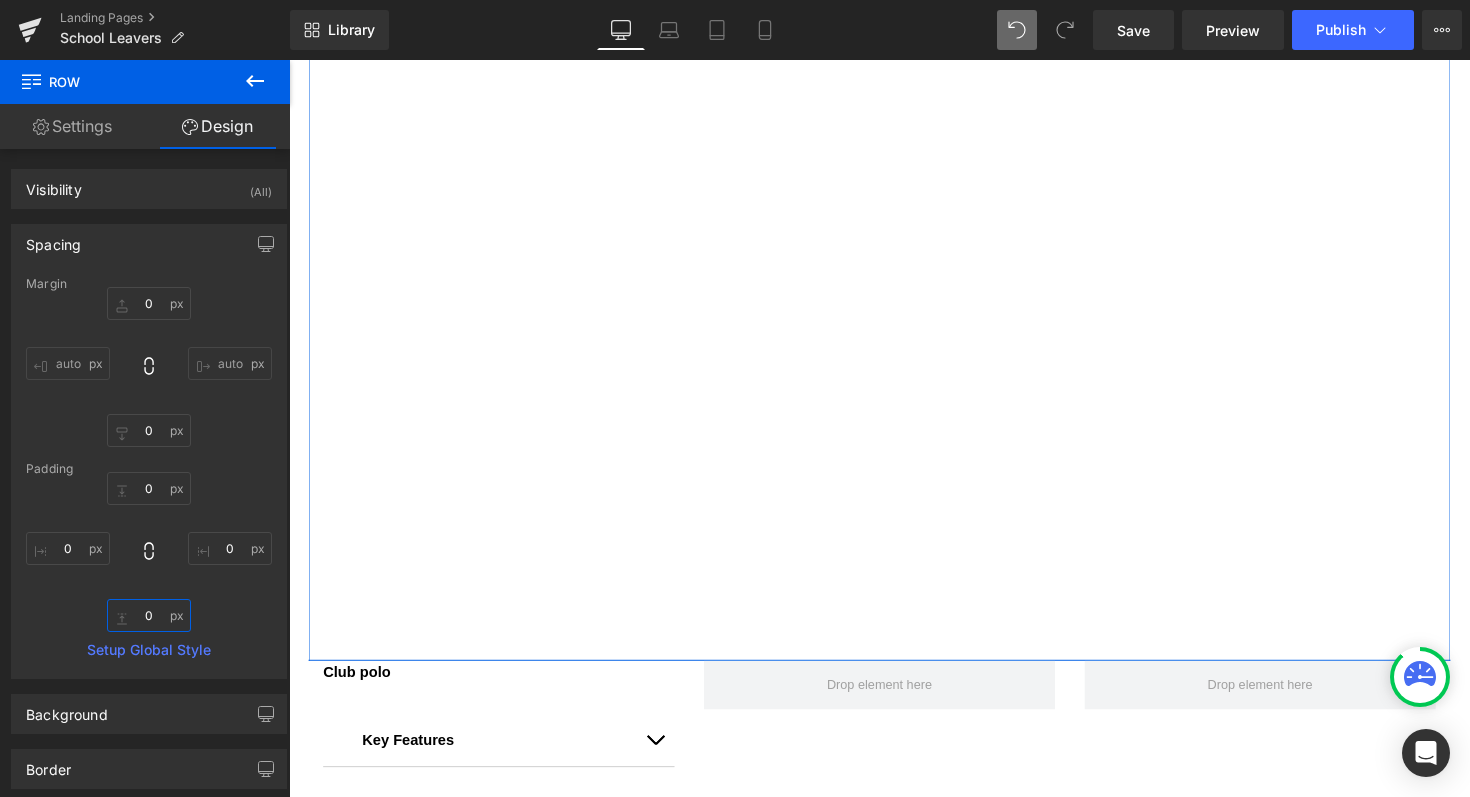 type on "0" 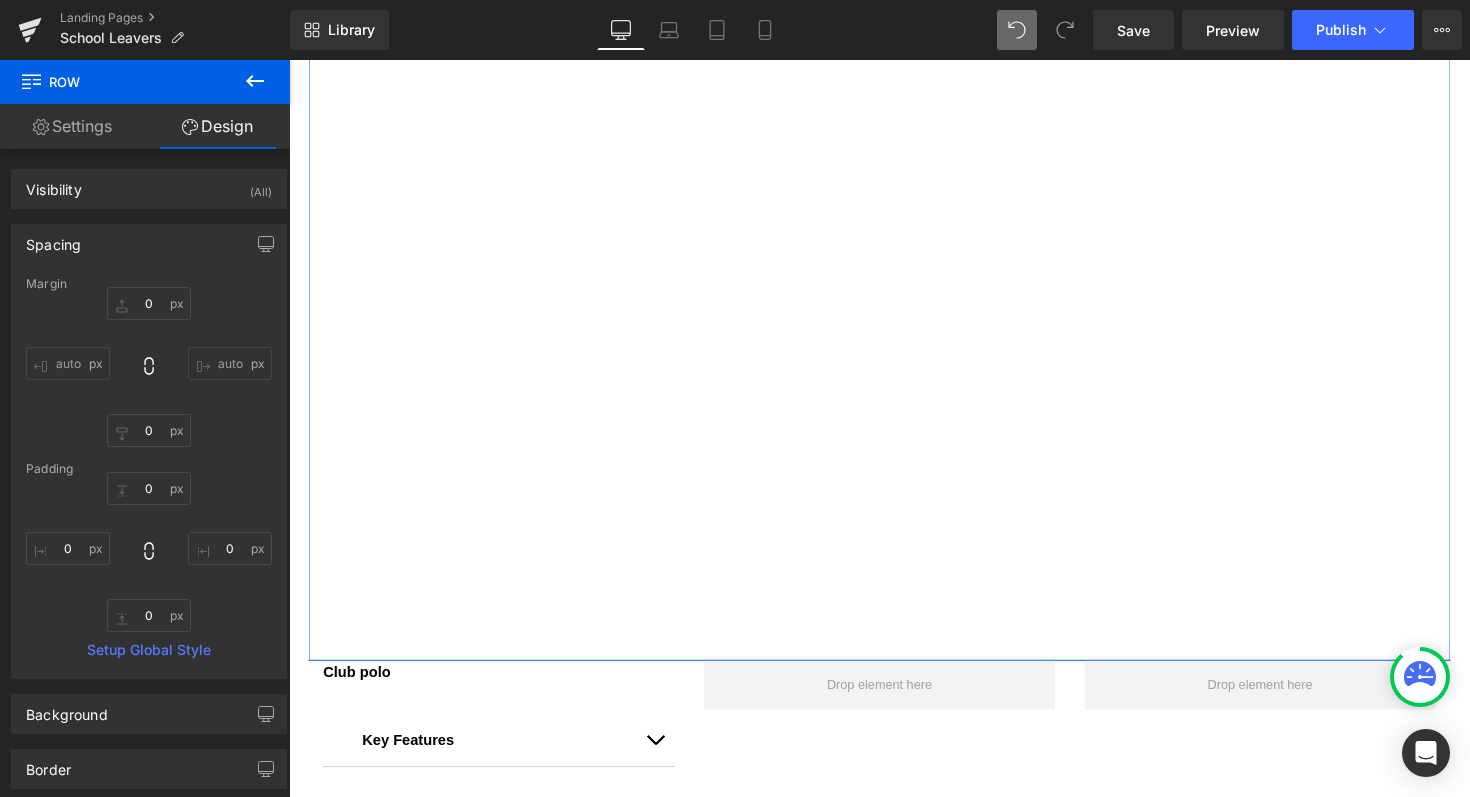 click on "0px 0
0px 0
0 0
0px 0" at bounding box center (149, 552) 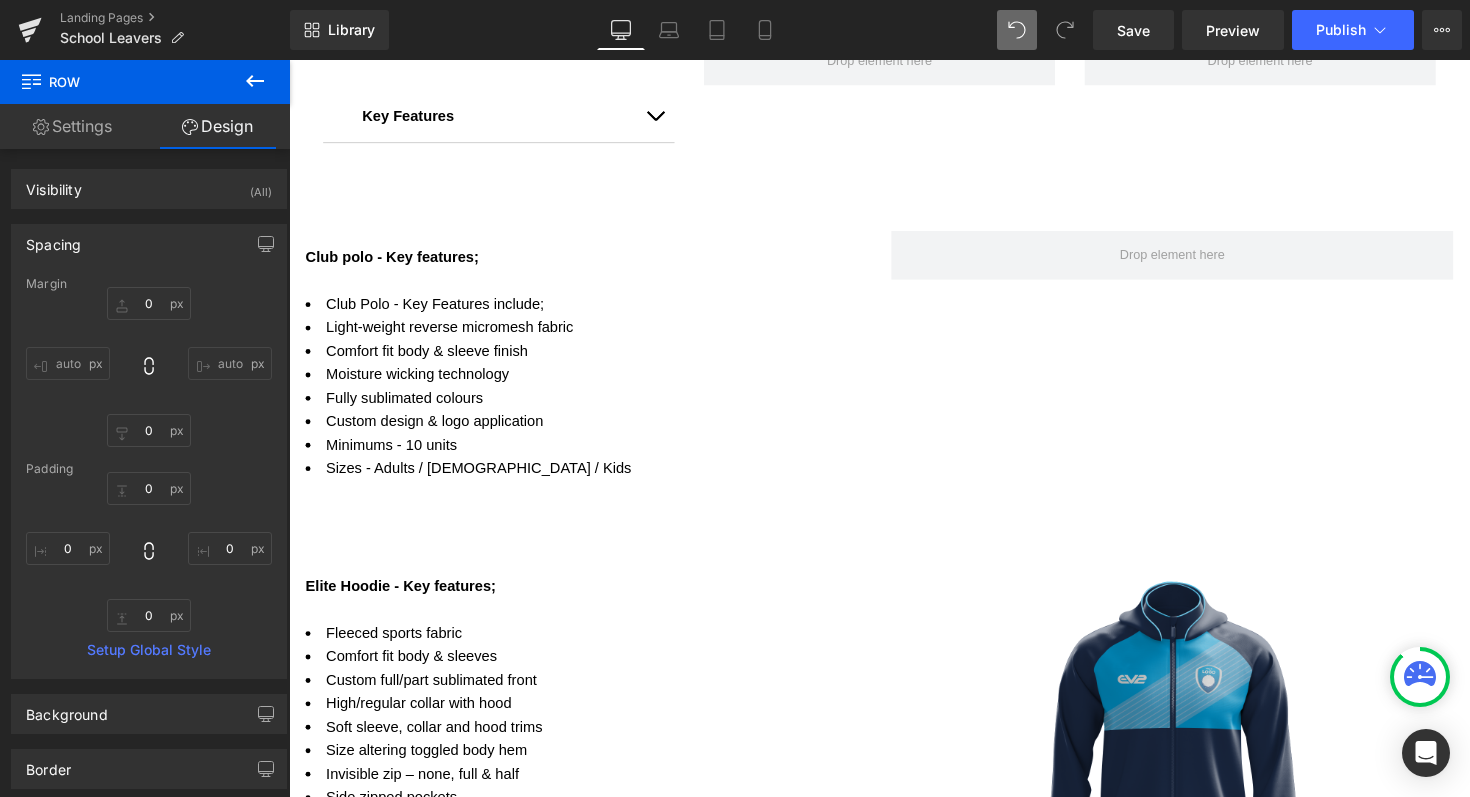 scroll, scrollTop: 2080, scrollLeft: 0, axis: vertical 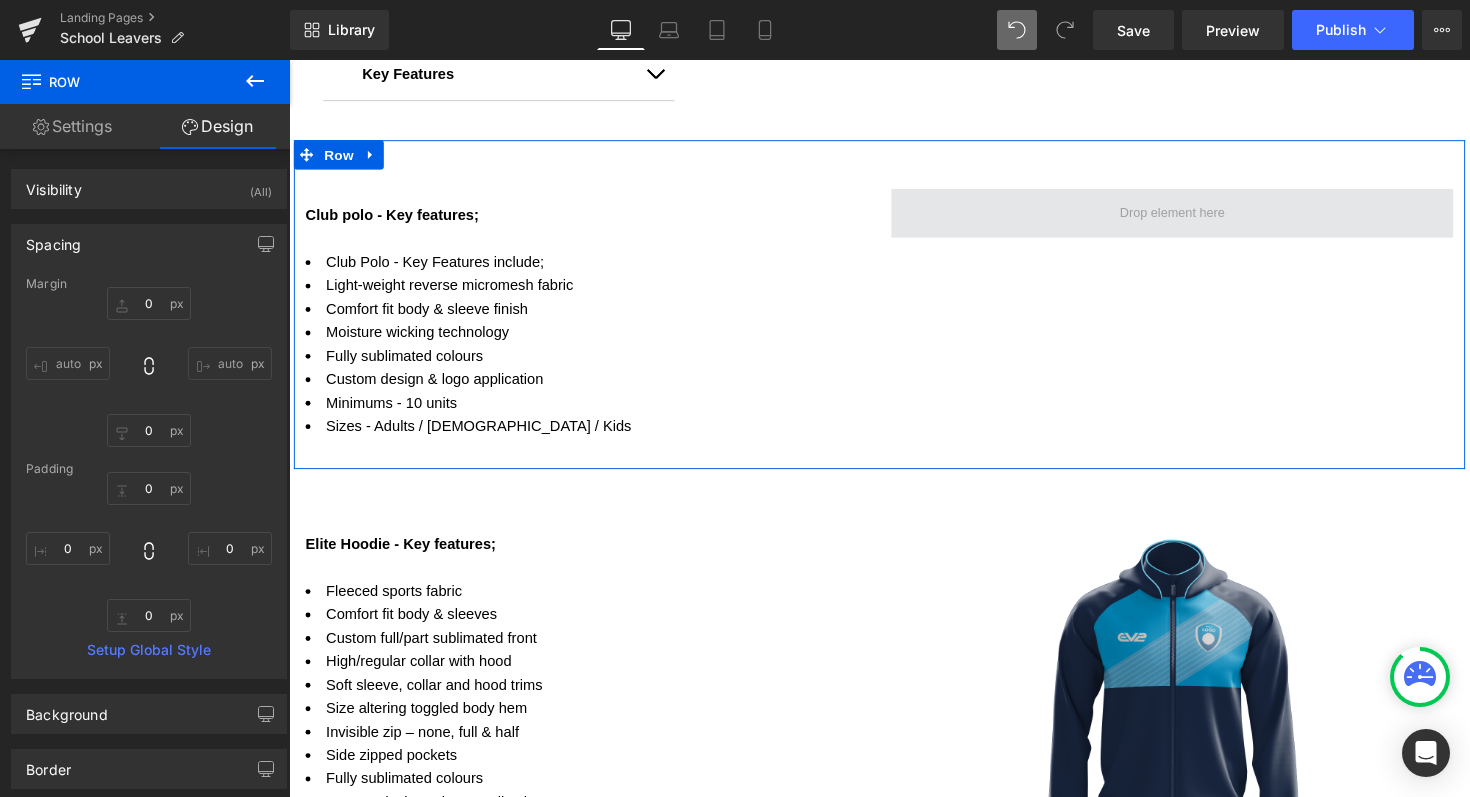 click at bounding box center [1194, 217] 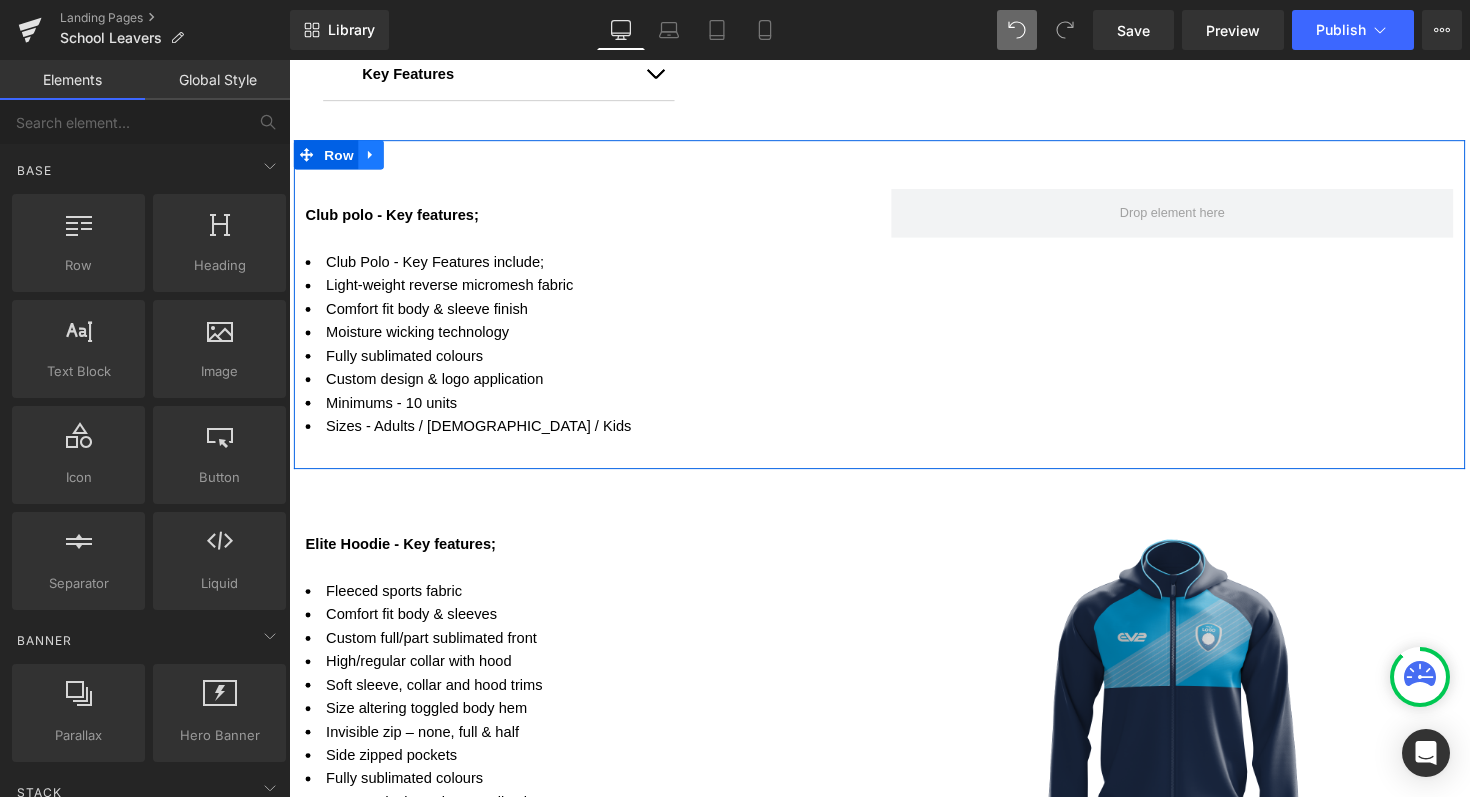 click 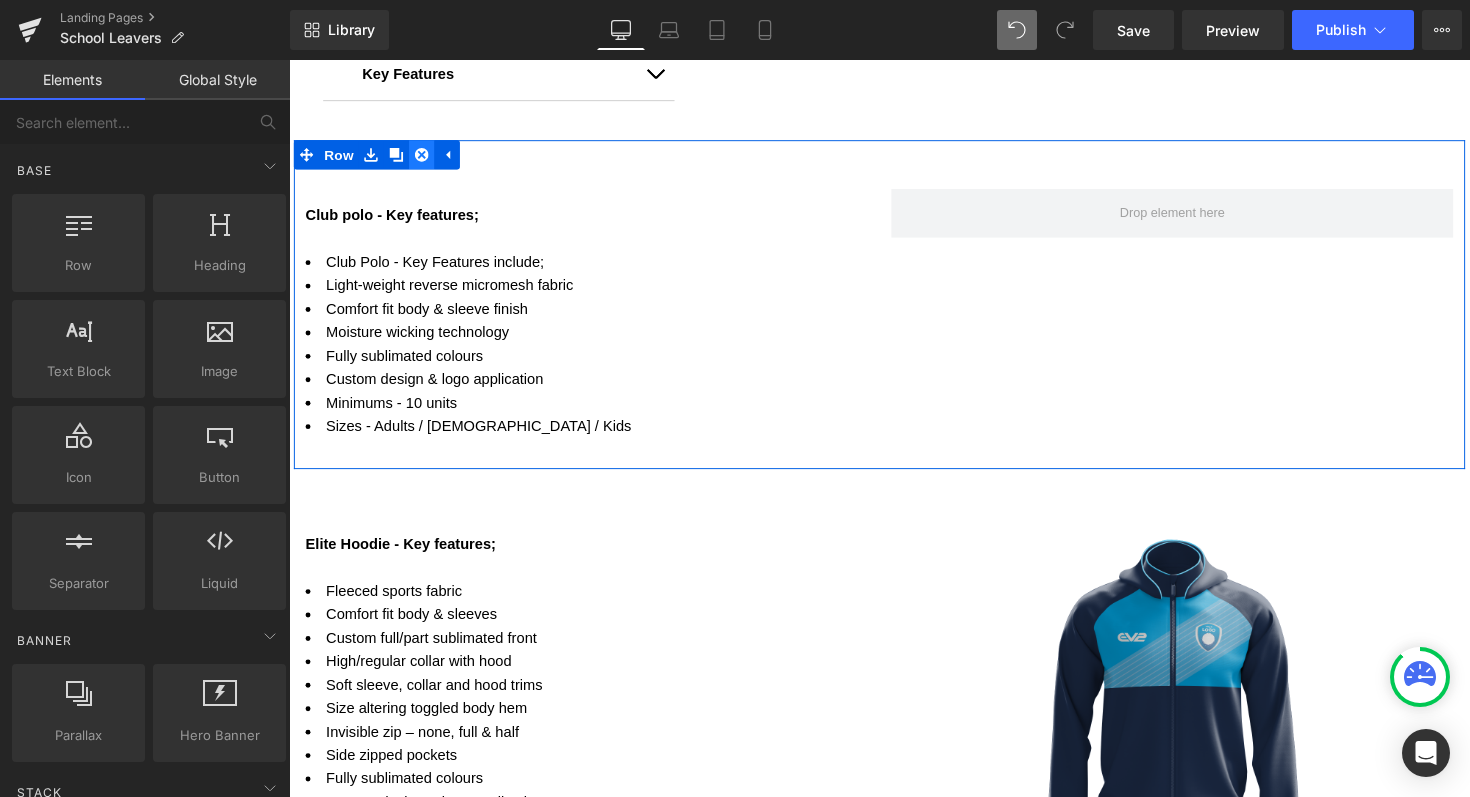 click 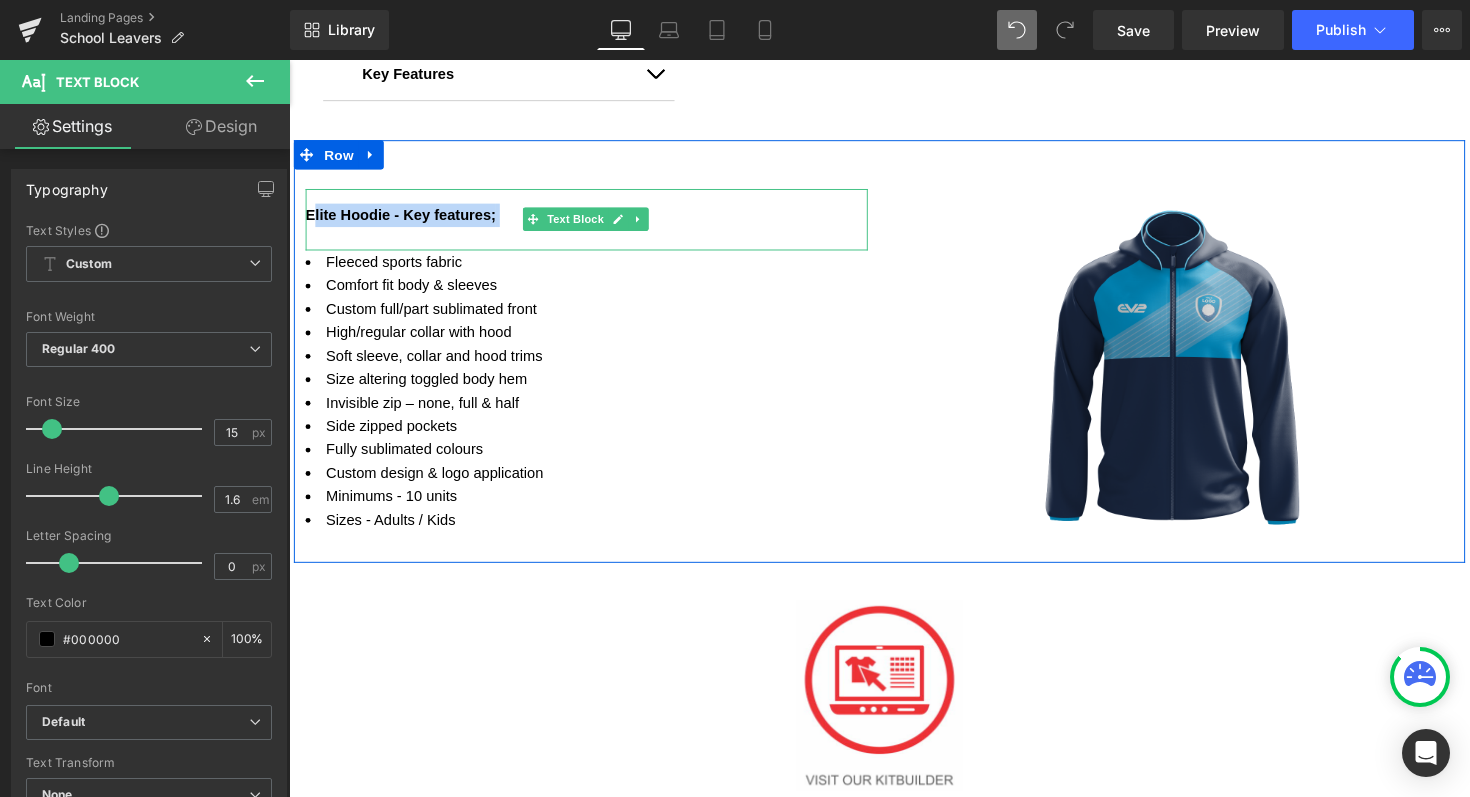 drag, startPoint x: 499, startPoint y: 221, endPoint x: 308, endPoint y: 215, distance: 191.09422 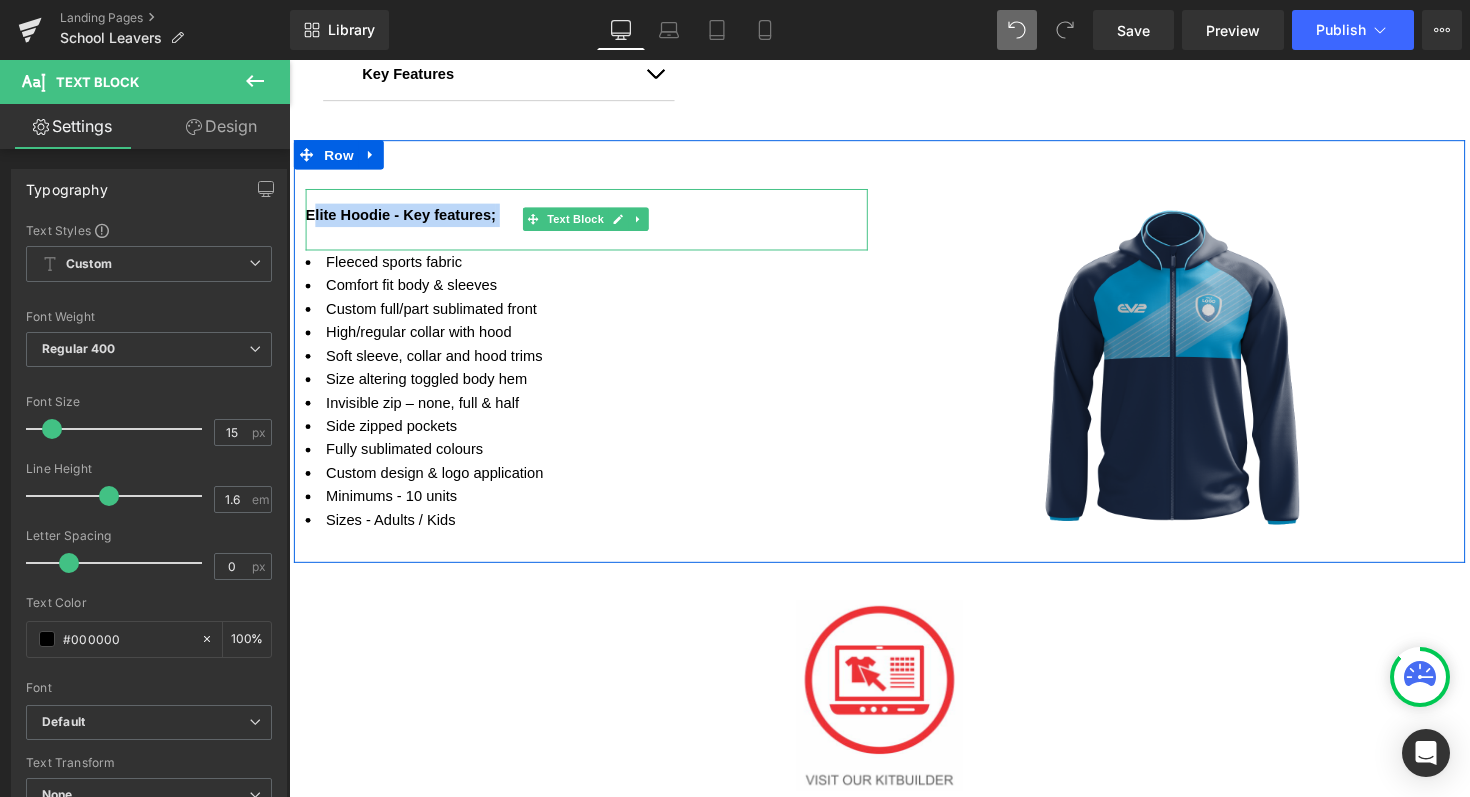 click on "Elite Hoodie - Key features;" at bounding box center (594, 219) 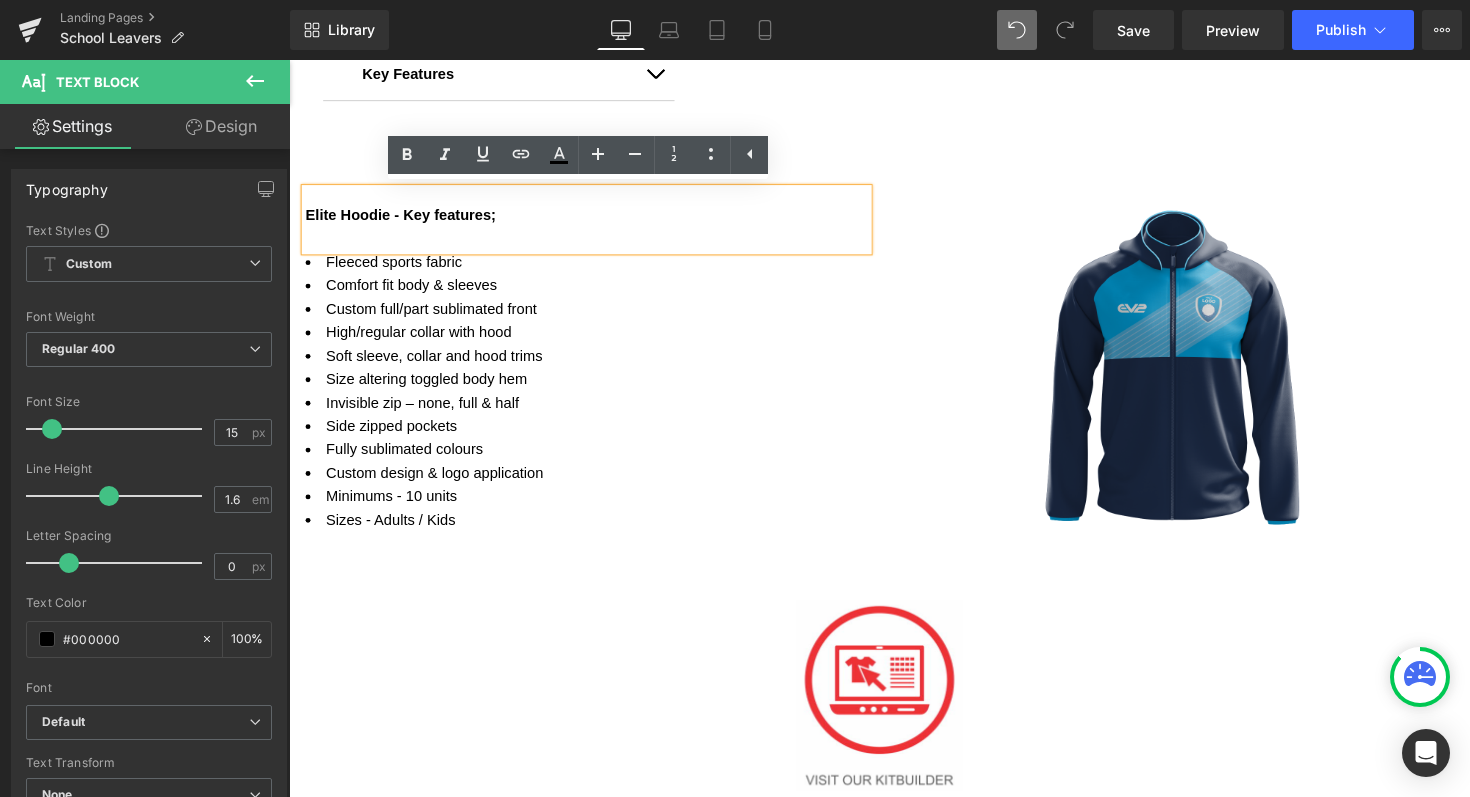 click at bounding box center (594, 243) 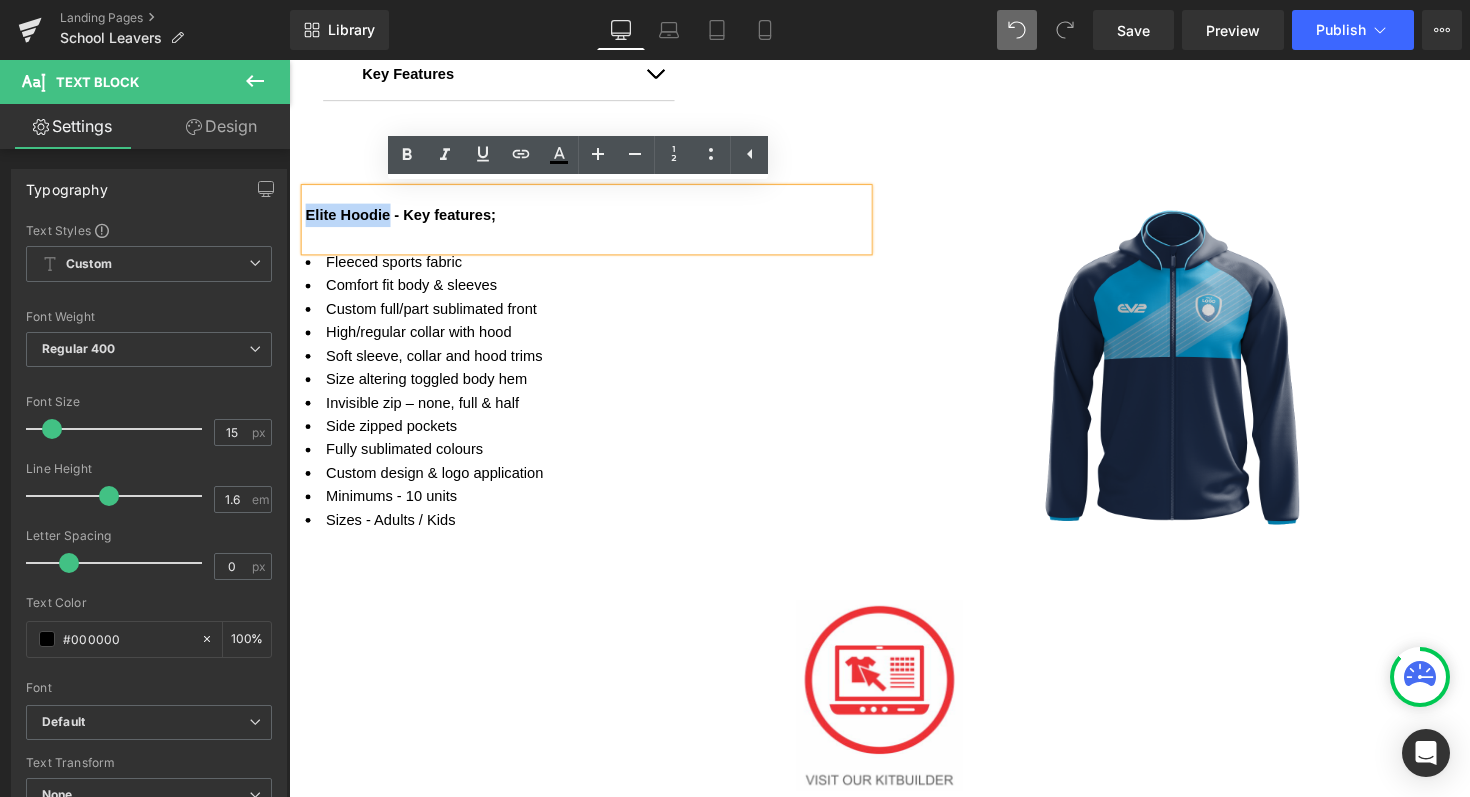 drag, startPoint x: 388, startPoint y: 217, endPoint x: 302, endPoint y: 212, distance: 86.145226 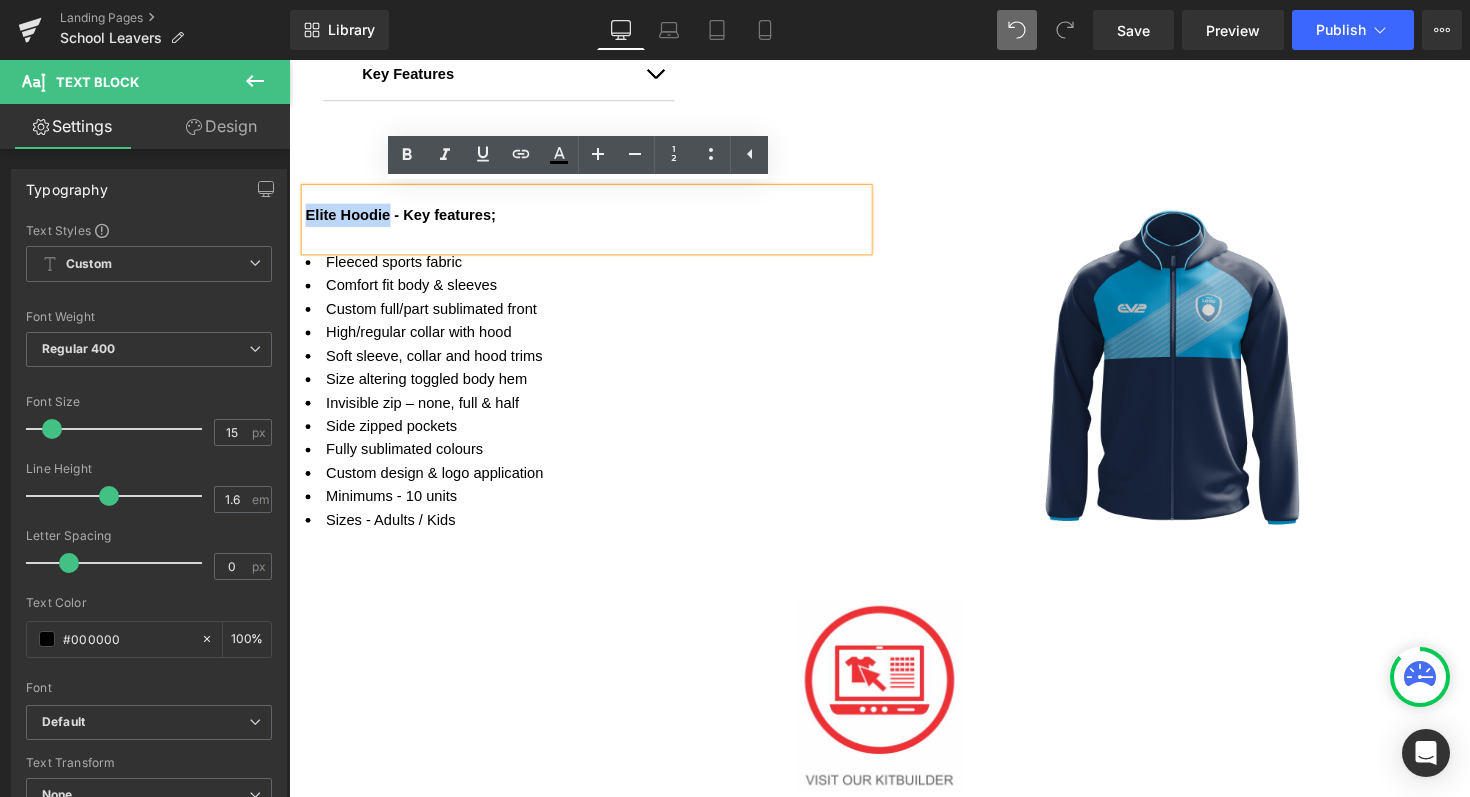 click on "Elite Hoodie - Key features;" at bounding box center [403, 218] 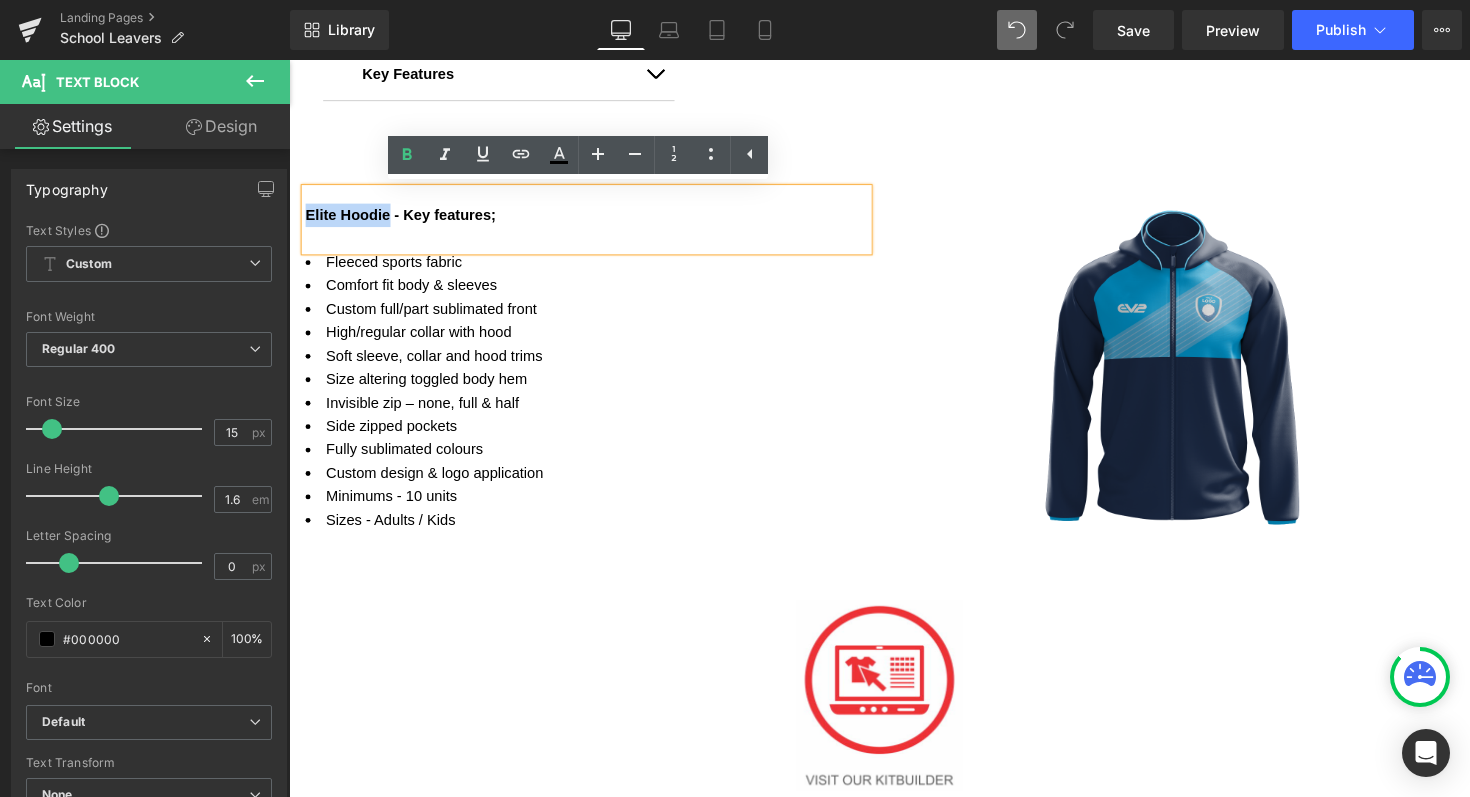 copy on "Elite Hoodie" 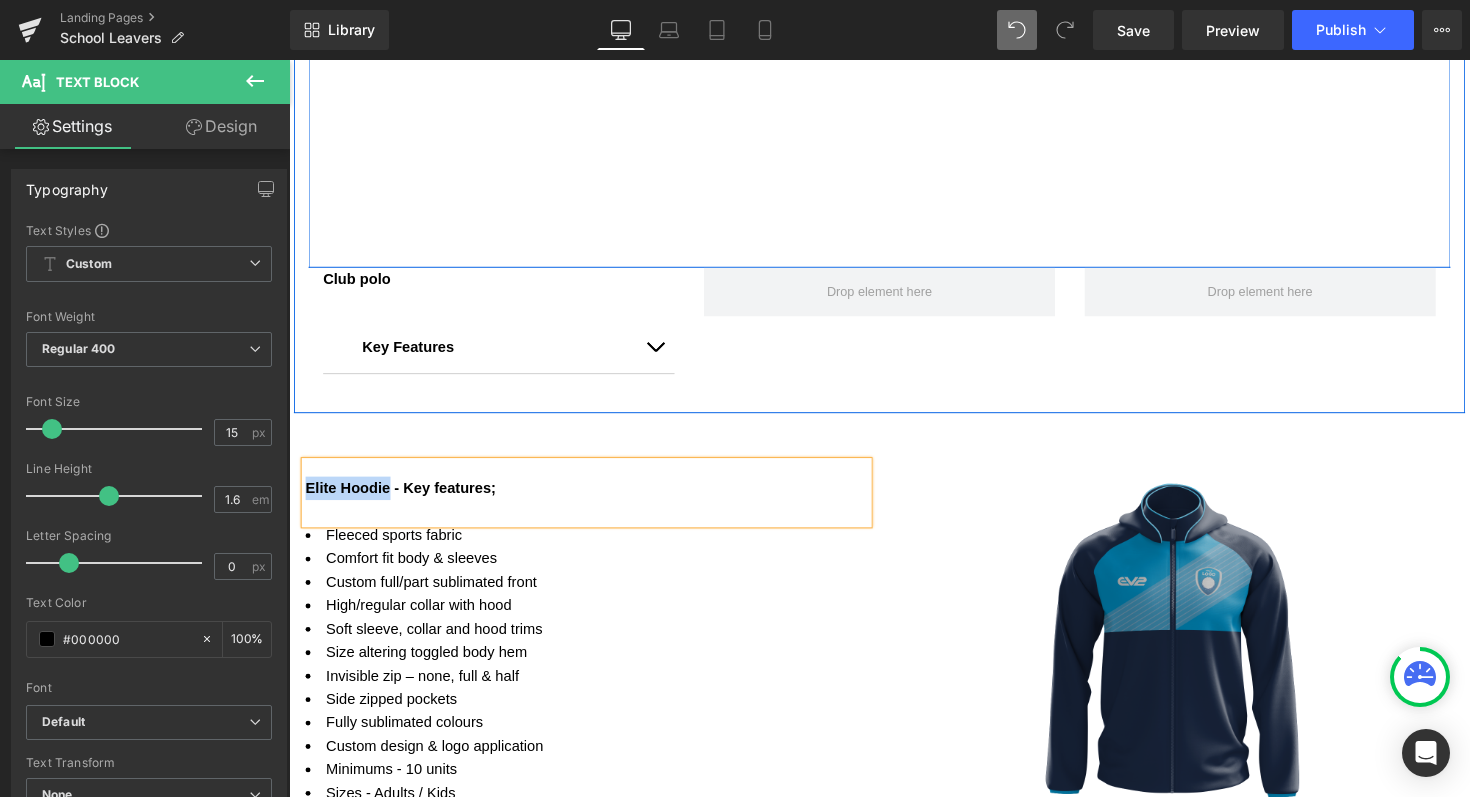 scroll, scrollTop: 1801, scrollLeft: 0, axis: vertical 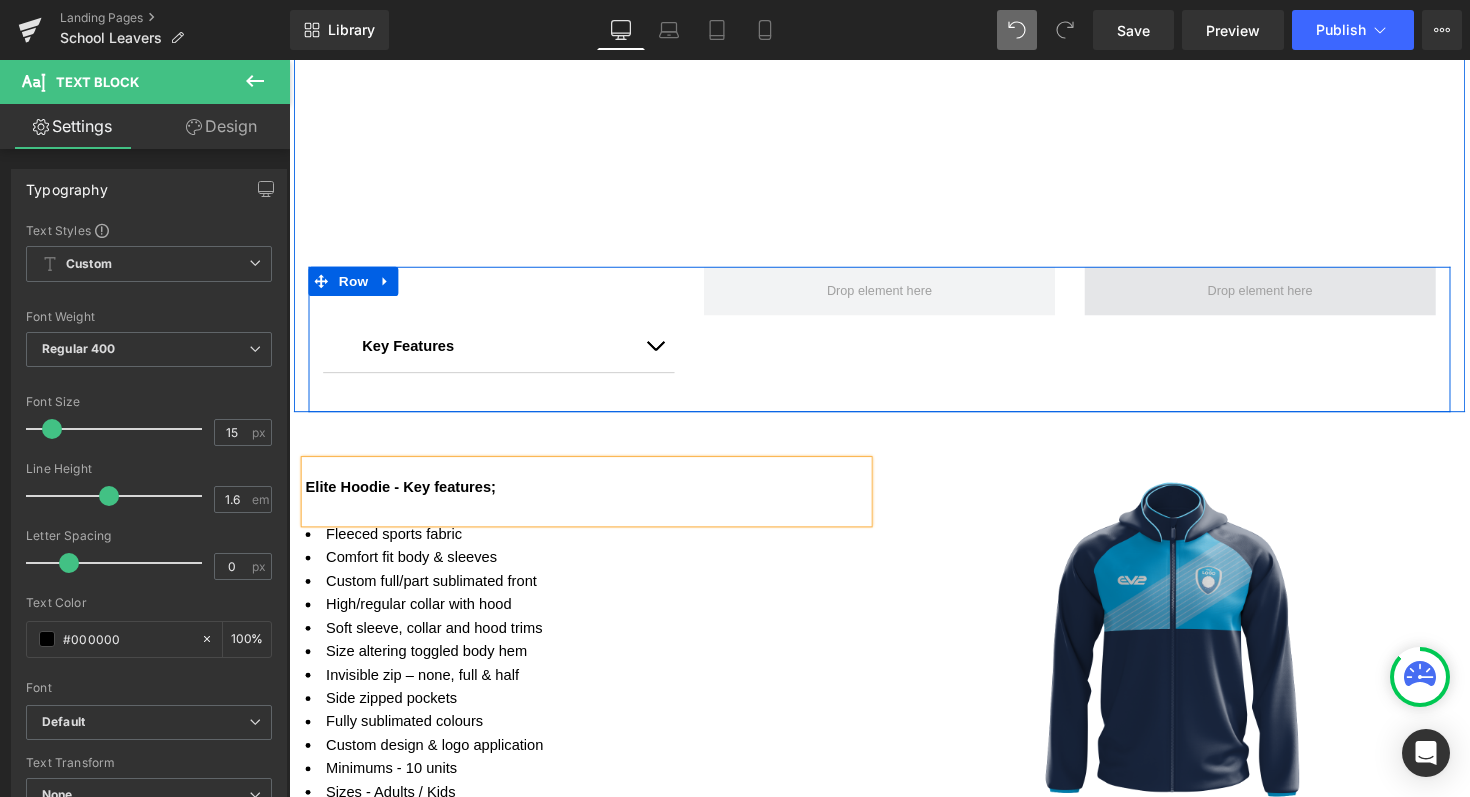 click at bounding box center [1284, 297] 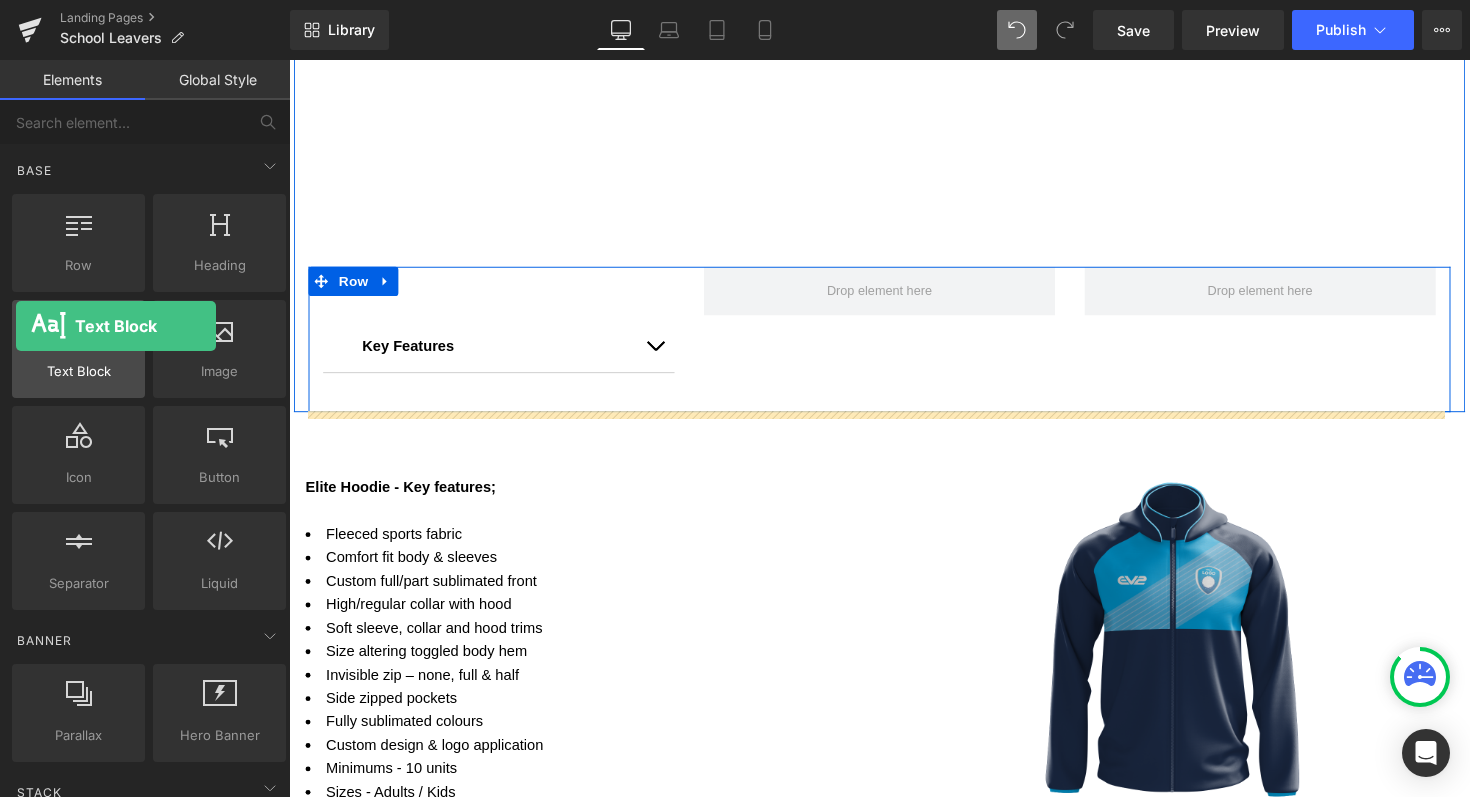 drag, startPoint x: 88, startPoint y: 353, endPoint x: 15, endPoint y: 326, distance: 77.83315 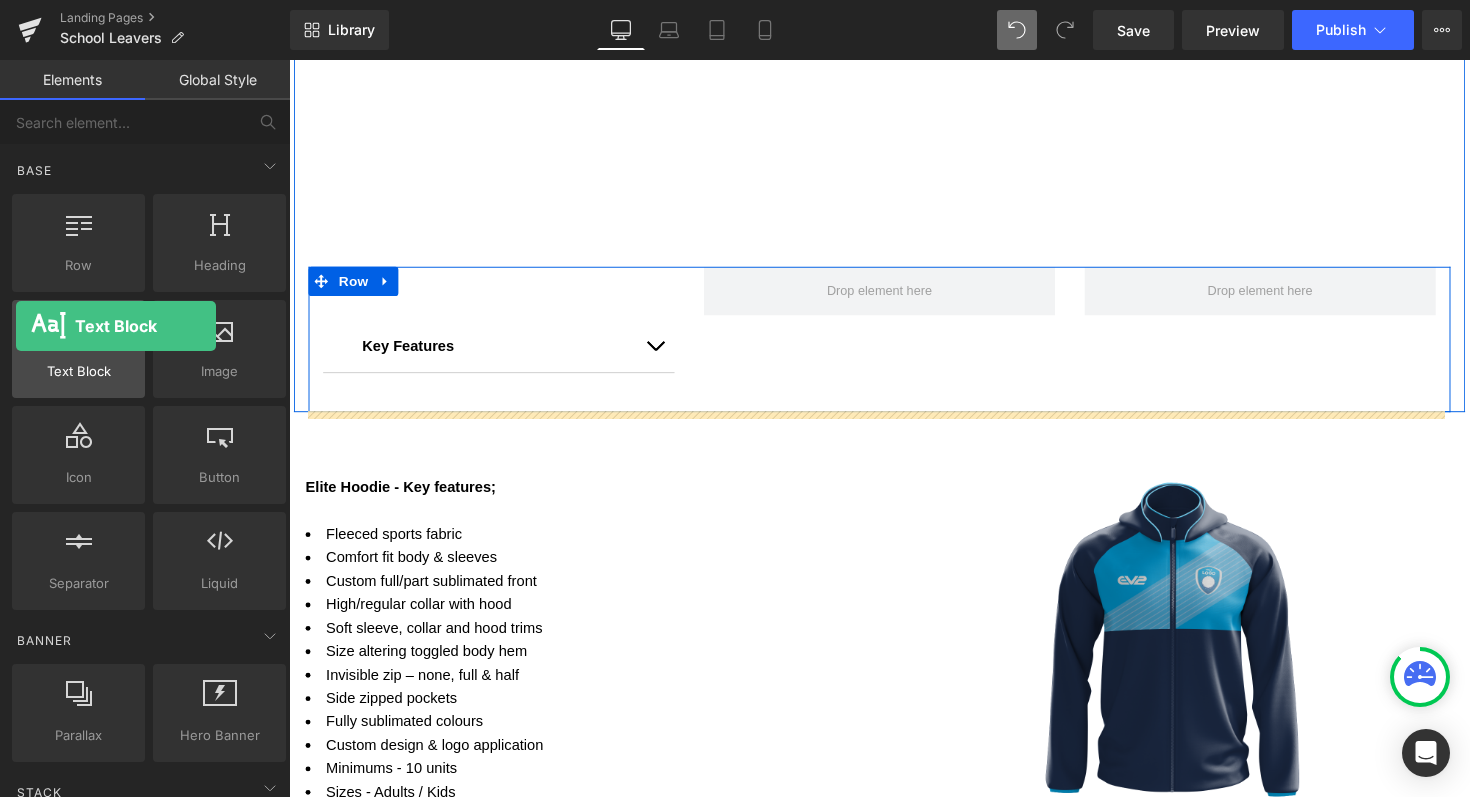 click on "Text Block  texts, paragraphs, contents, blocks" at bounding box center [78, 349] 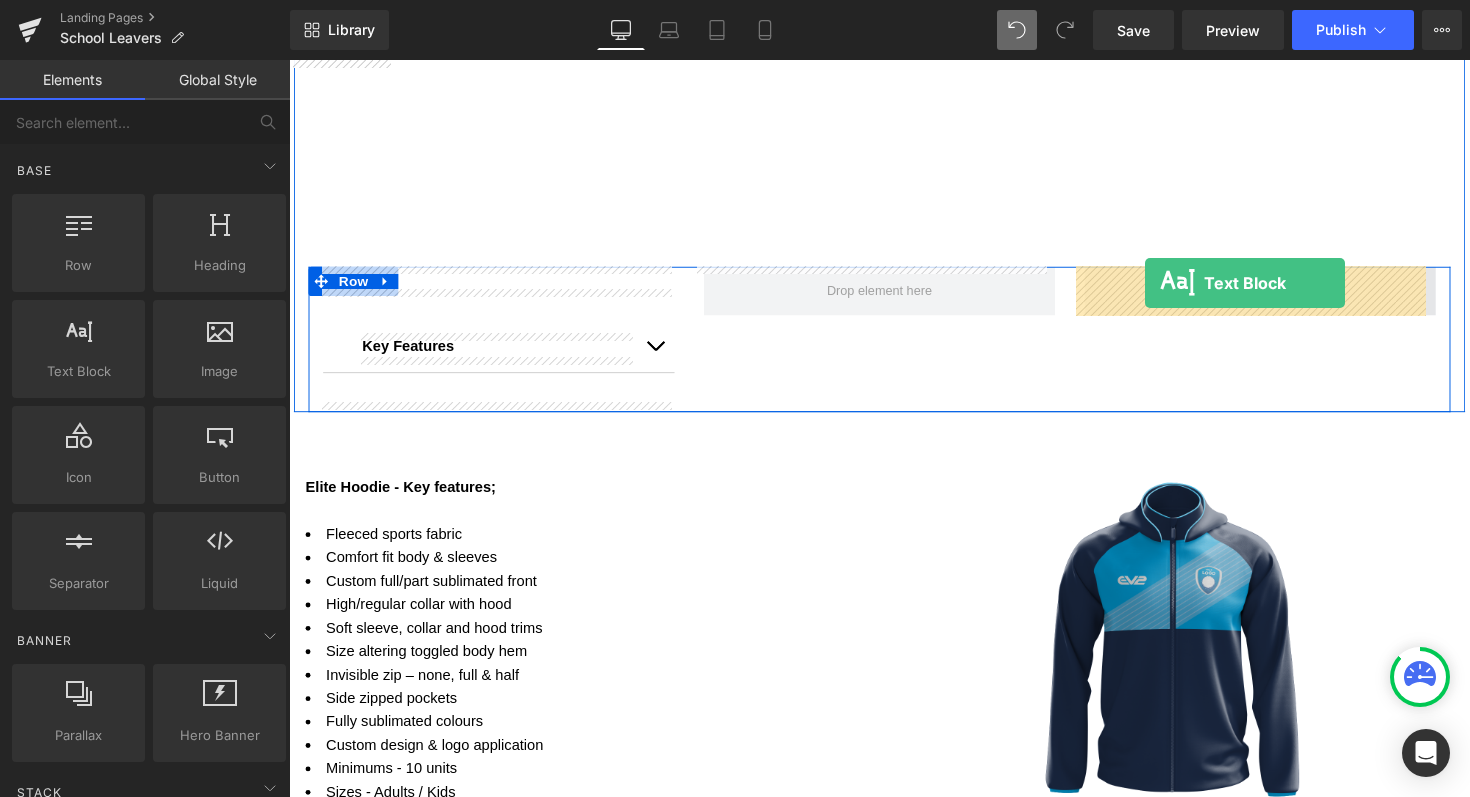 drag, startPoint x: 351, startPoint y: 405, endPoint x: 1164, endPoint y: 287, distance: 821.51874 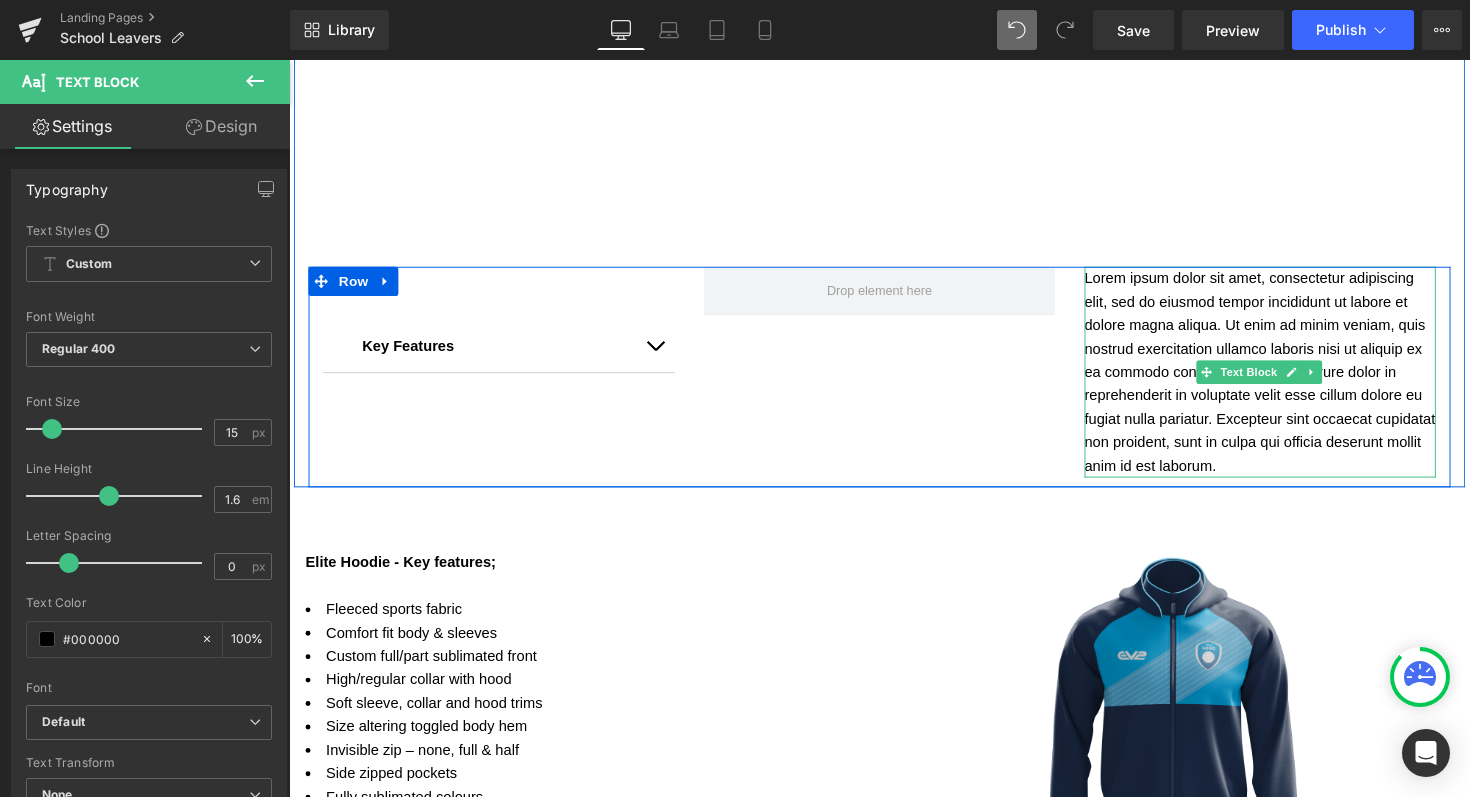 click on "Lorem ipsum dolor sit amet, consectetur adipiscing elit, sed do eiusmod tempor incididunt ut labore et dolore magna aliqua. Ut enim ad minim veniam, quis nostrud exercitation ullamco laboris nisi ut aliquip ex ea commodo consequat. Duis aute irure dolor in reprehenderit in voluptate velit esse cillum dolore eu fugiat nulla pariatur. Excepteur sint occaecat cupidatat non proident, sunt in culpa qui officia deserunt mollit anim id est laborum." at bounding box center (1284, 380) 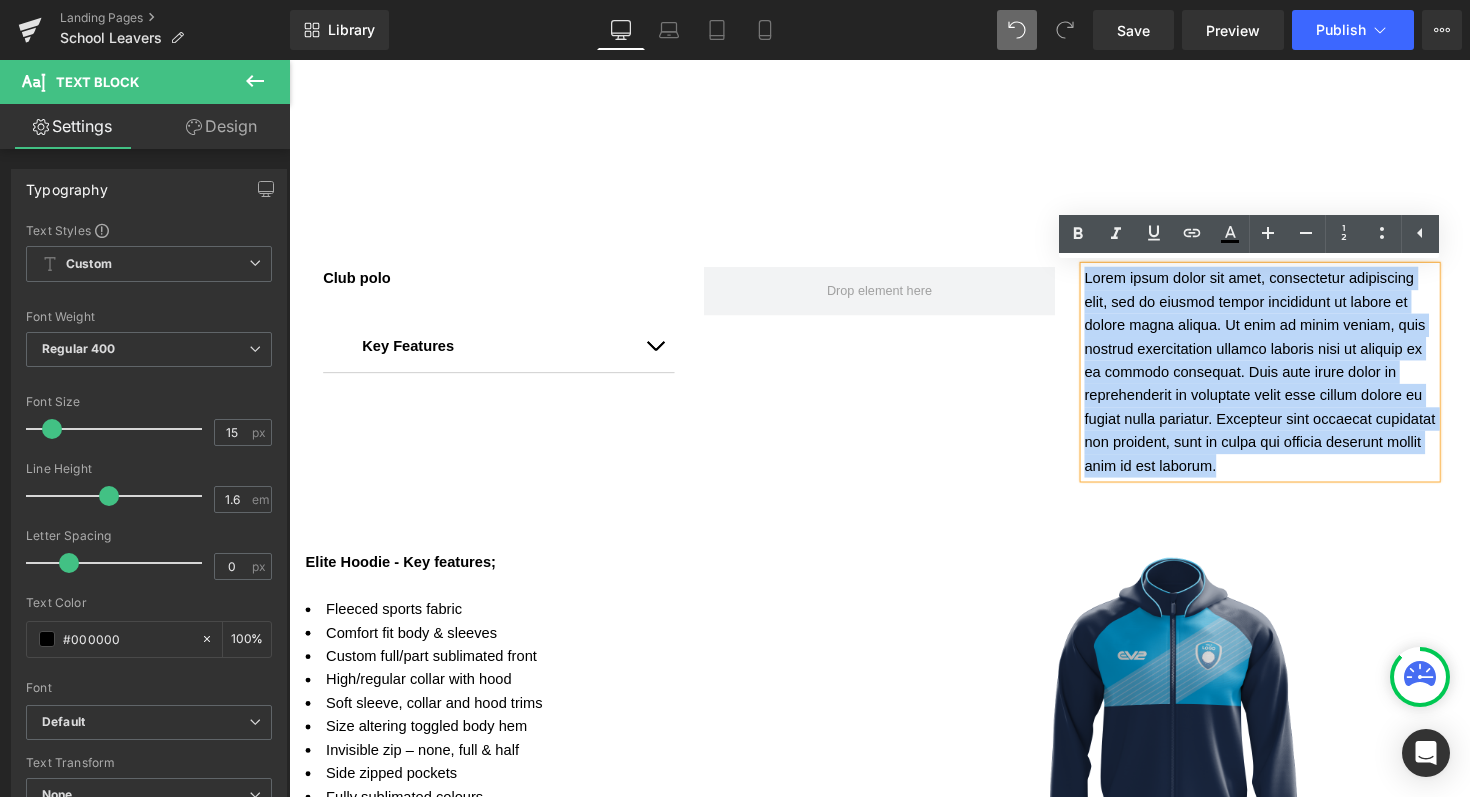 drag, startPoint x: 1344, startPoint y: 478, endPoint x: 1081, endPoint y: 280, distance: 329.20056 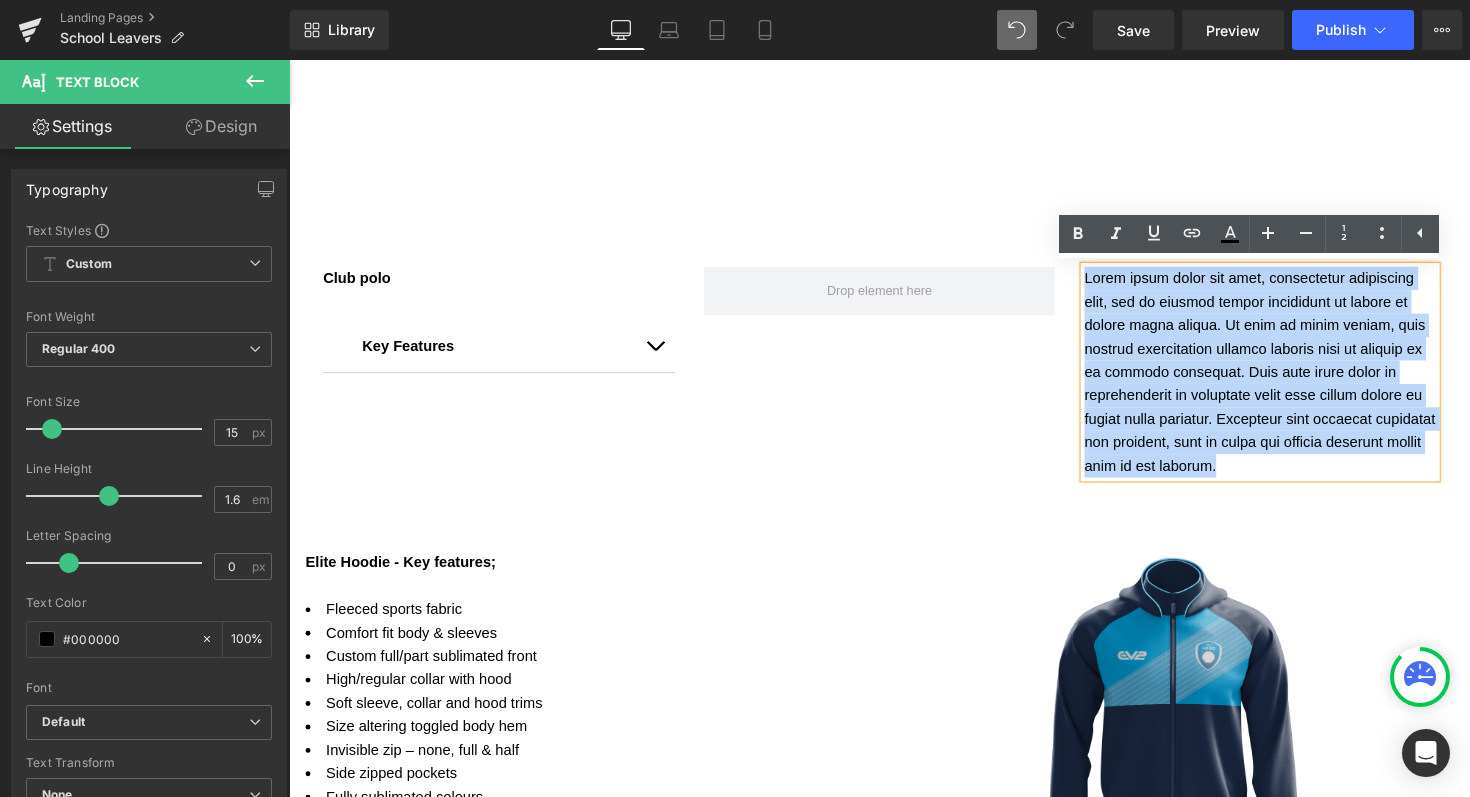 click on "Lorem ipsum dolor sit amet, consectetur adipiscing elit, sed do eiusmod tempor incididunt ut labore et dolore magna aliqua. Ut enim ad minim veniam, quis nostrud exercitation ullamco laboris nisi ut aliquip ex ea commodo consequat. Duis aute irure dolor in reprehenderit in voluptate velit esse cillum dolore eu fugiat nulla pariatur. Excepteur sint occaecat cupidatat non proident, sunt in culpa qui officia deserunt mollit anim id est laborum.
Text Block" at bounding box center (1284, 380) 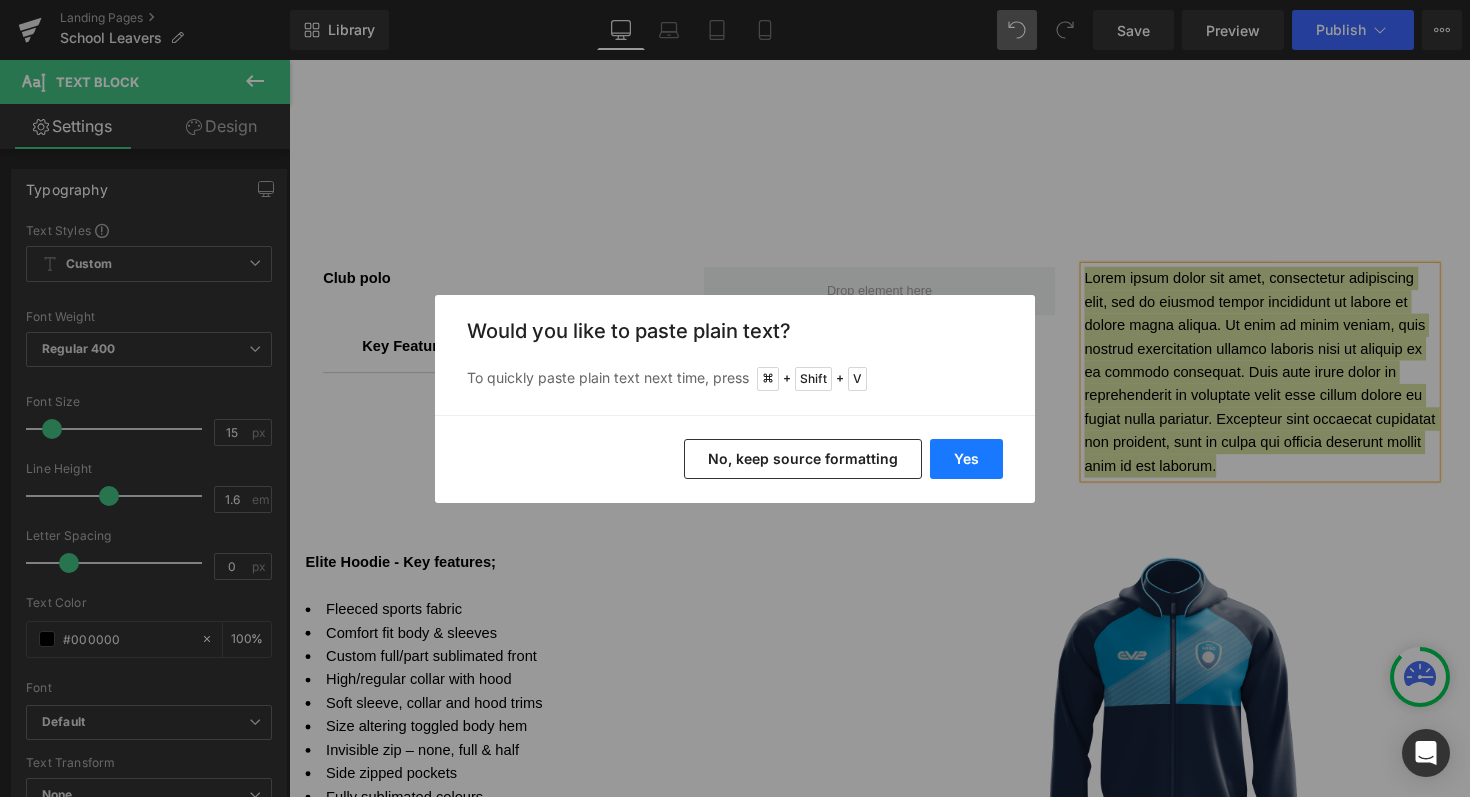 click on "Yes" at bounding box center (966, 459) 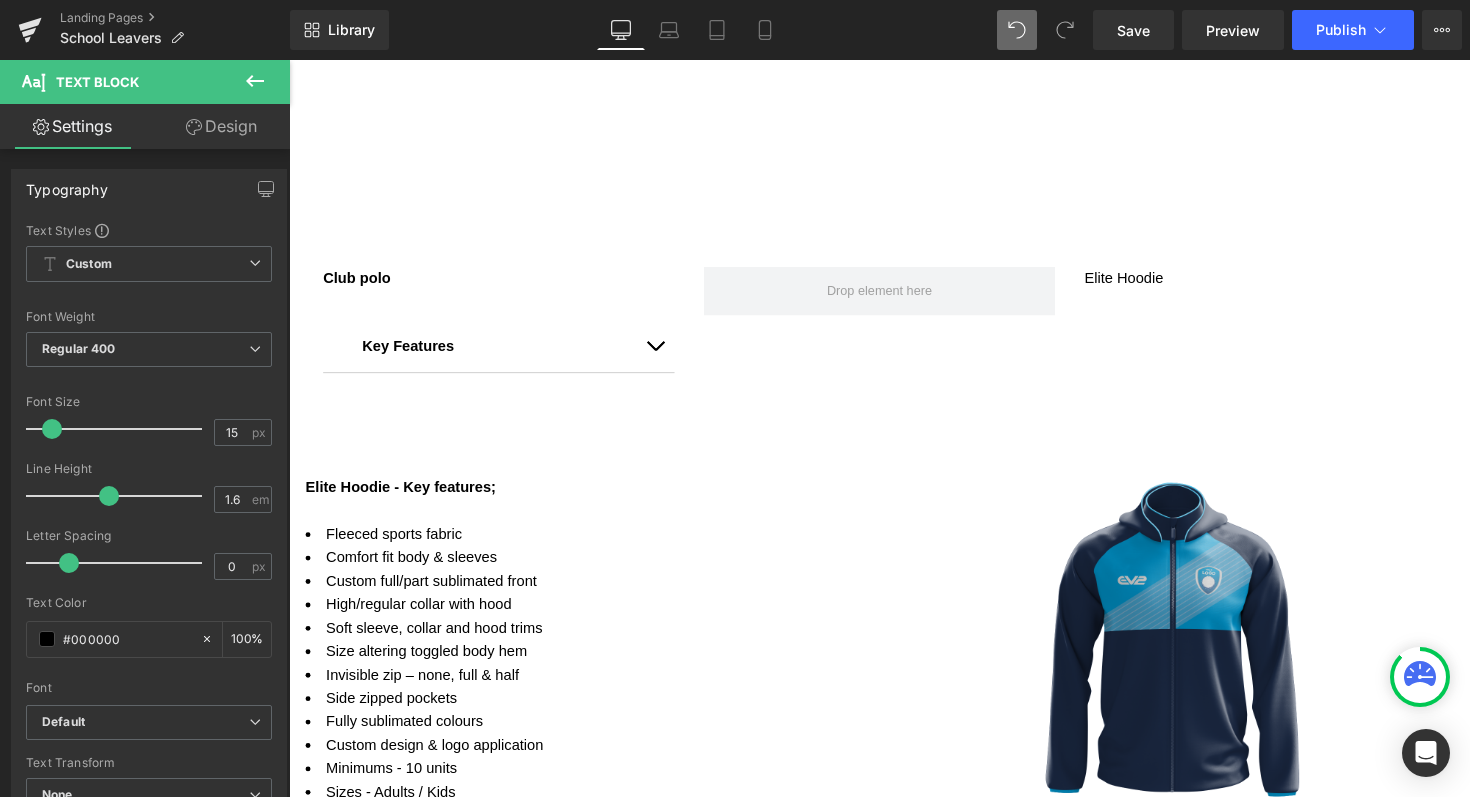 click 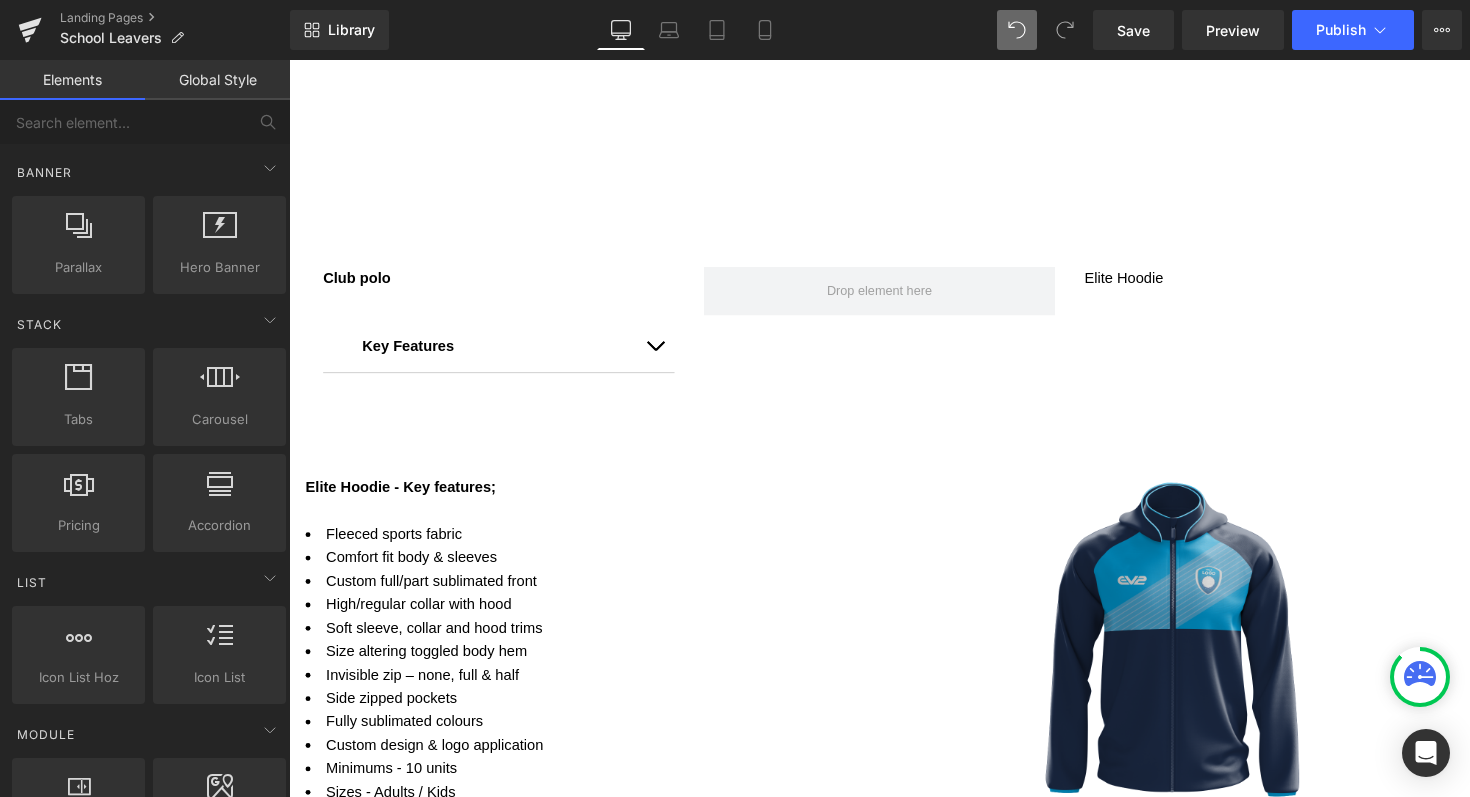 scroll, scrollTop: 478, scrollLeft: 0, axis: vertical 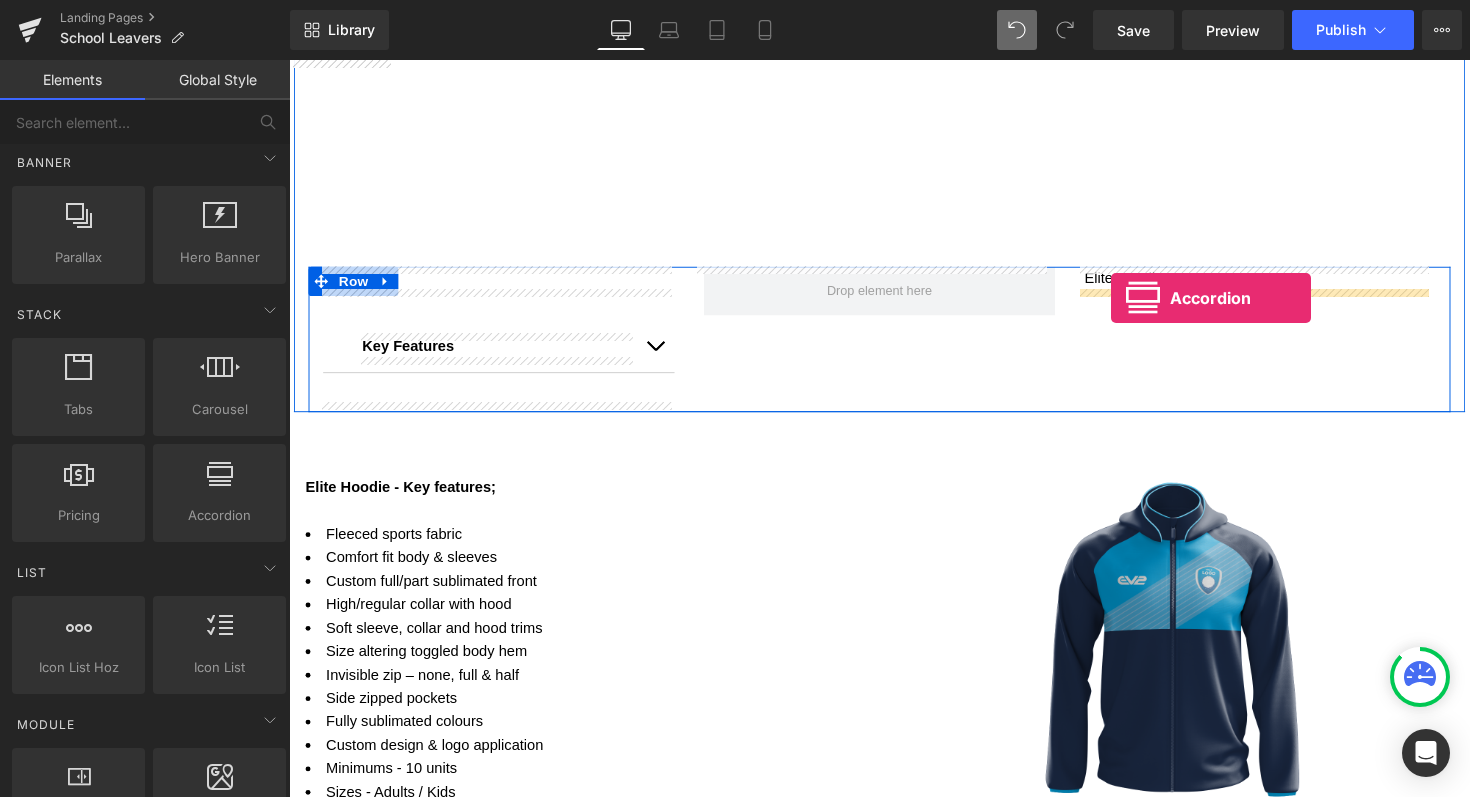 drag, startPoint x: 510, startPoint y: 546, endPoint x: 1131, endPoint y: 302, distance: 667.2159 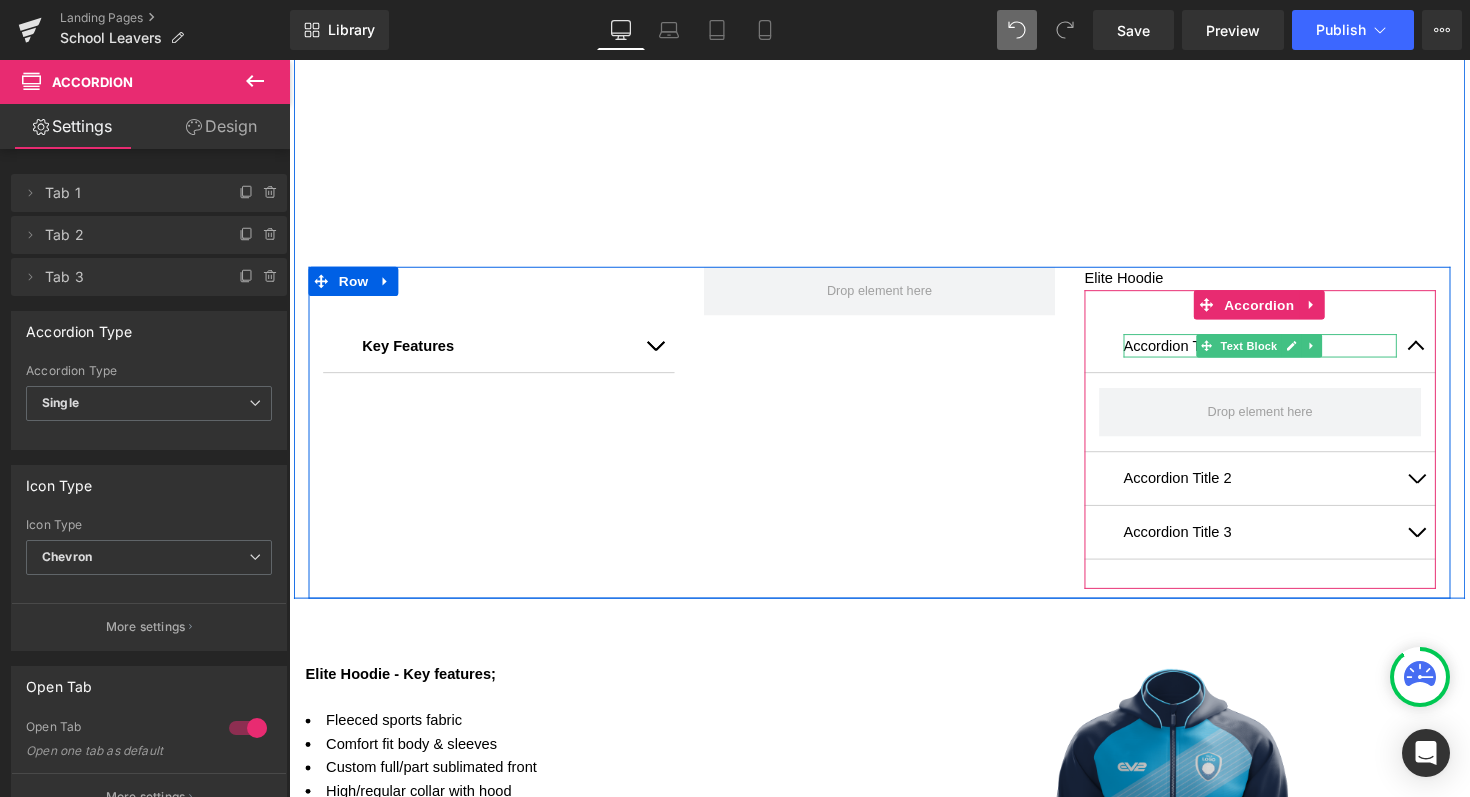 click on "Accordion Title 1" at bounding box center (1284, 353) 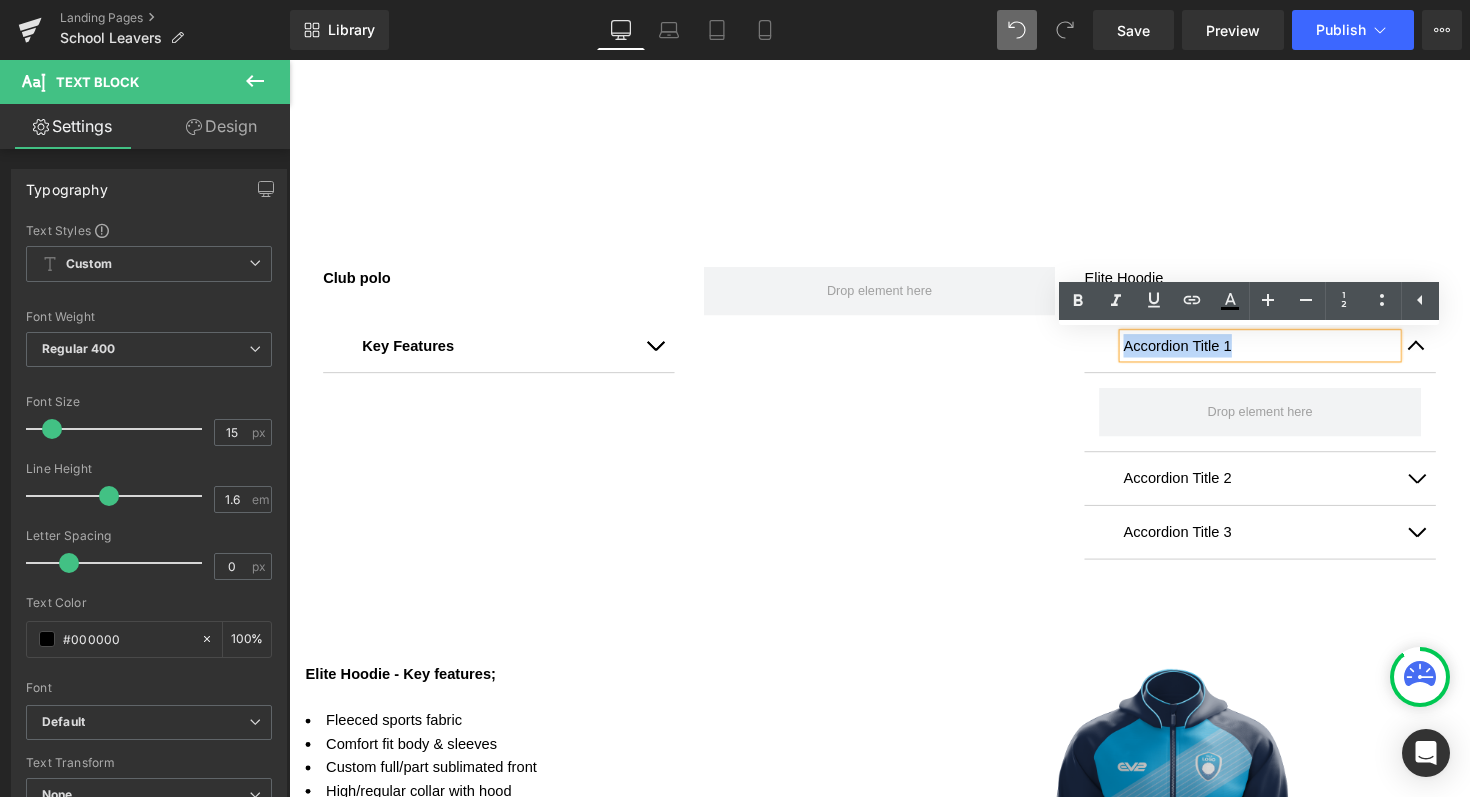 drag, startPoint x: 1286, startPoint y: 357, endPoint x: 1126, endPoint y: 354, distance: 160.02812 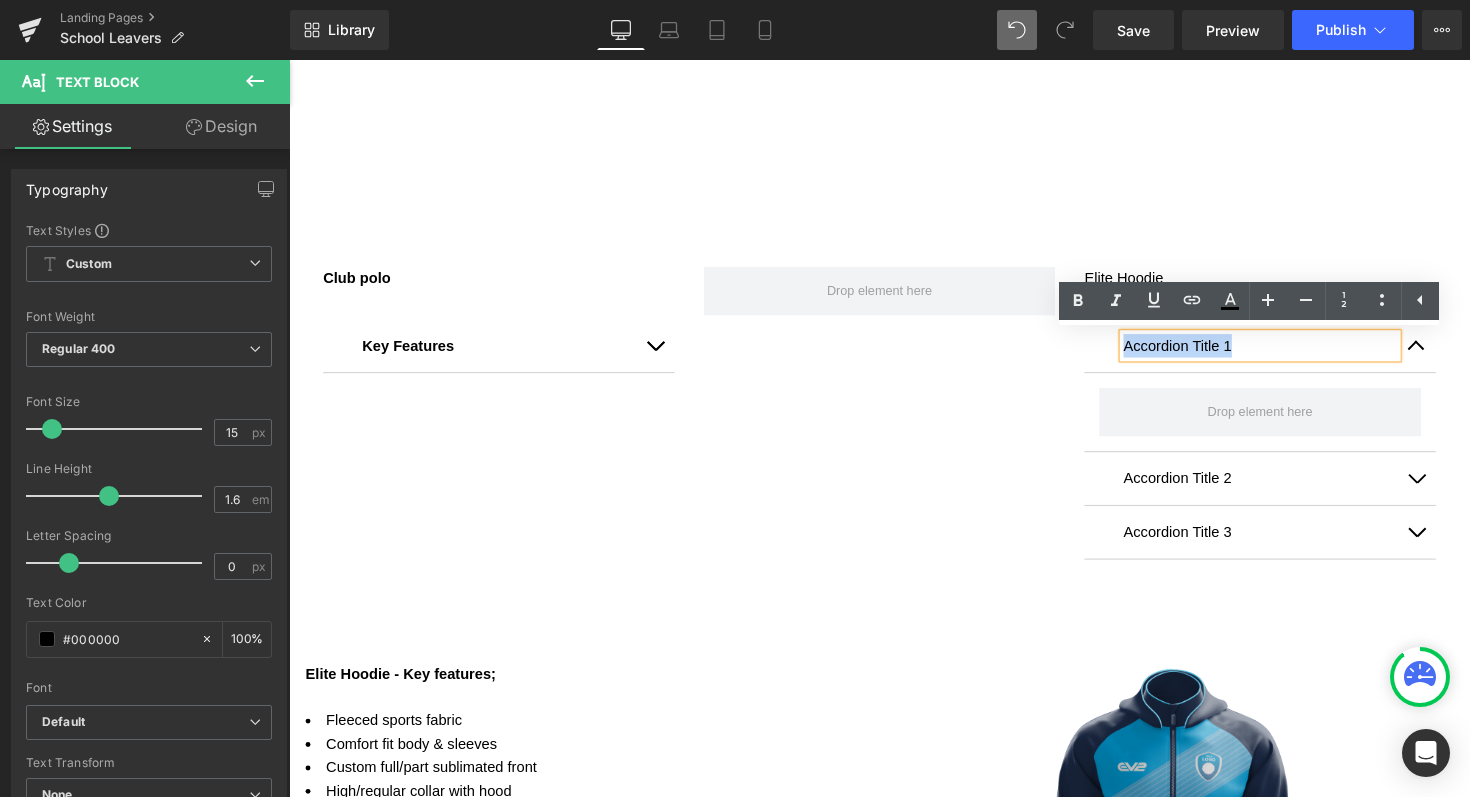 click on "Accordion Title 1
Text Block" at bounding box center (1284, 353) 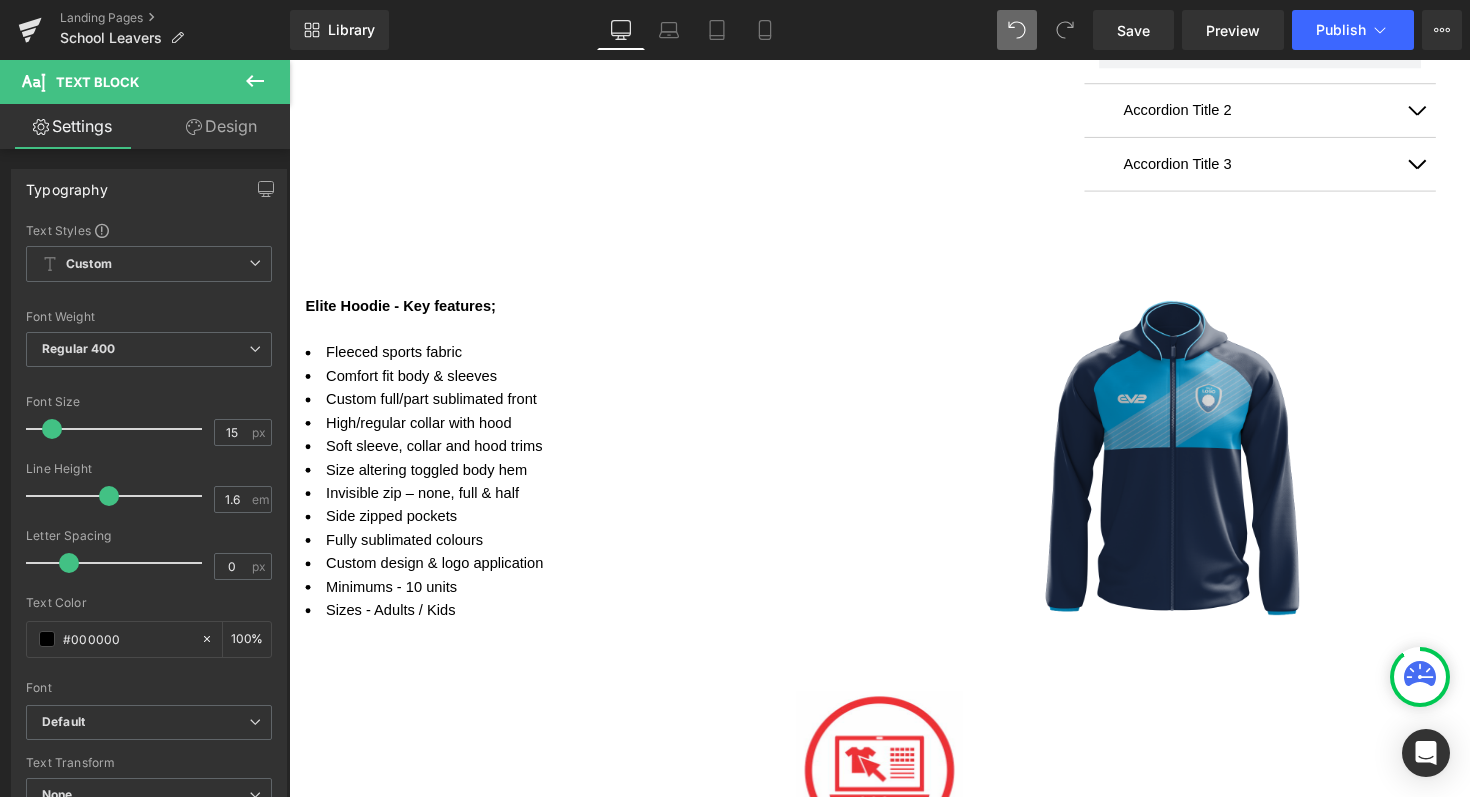 scroll, scrollTop: 2193, scrollLeft: 0, axis: vertical 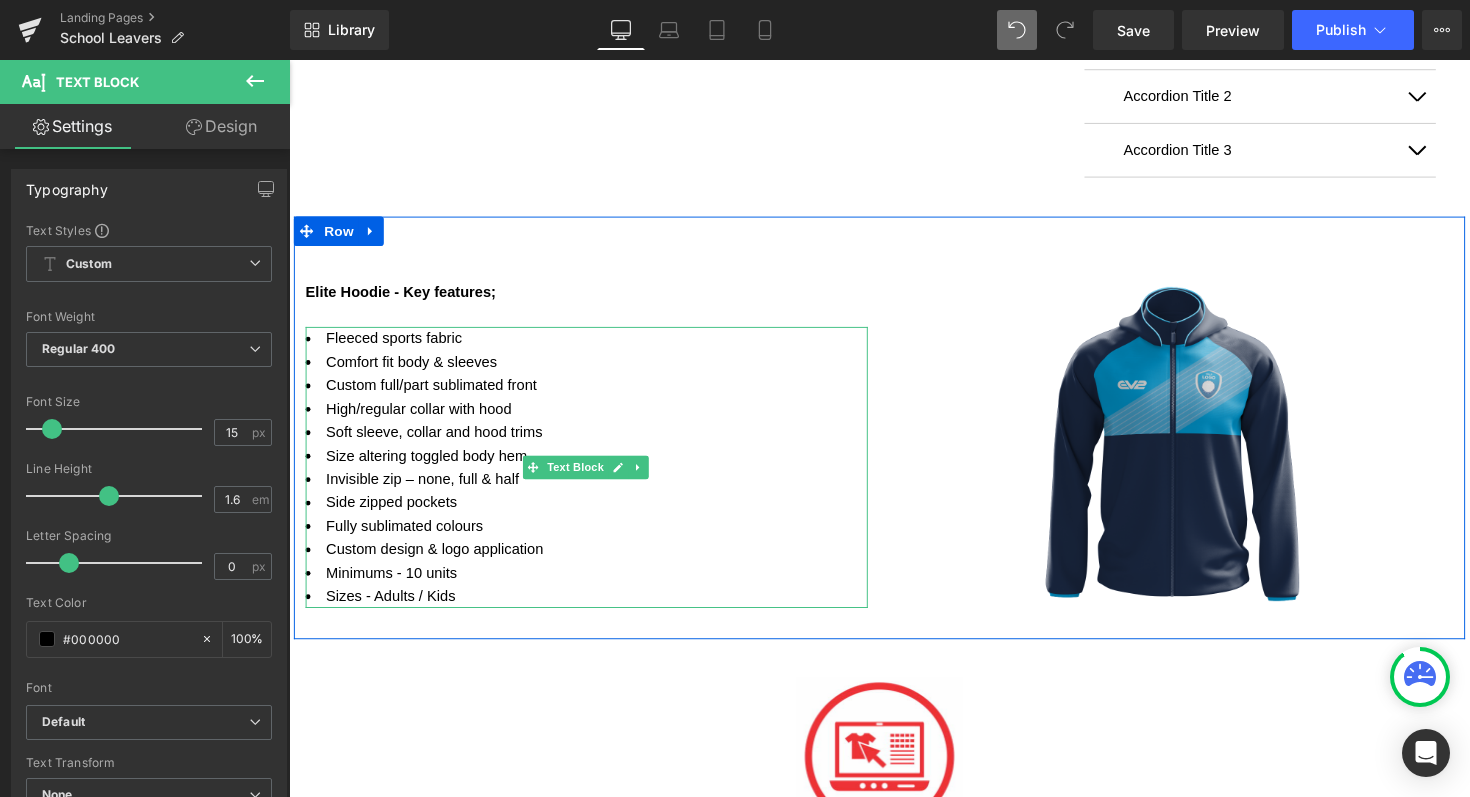 click on "Sizes - Adults / Kids" at bounding box center [594, 609] 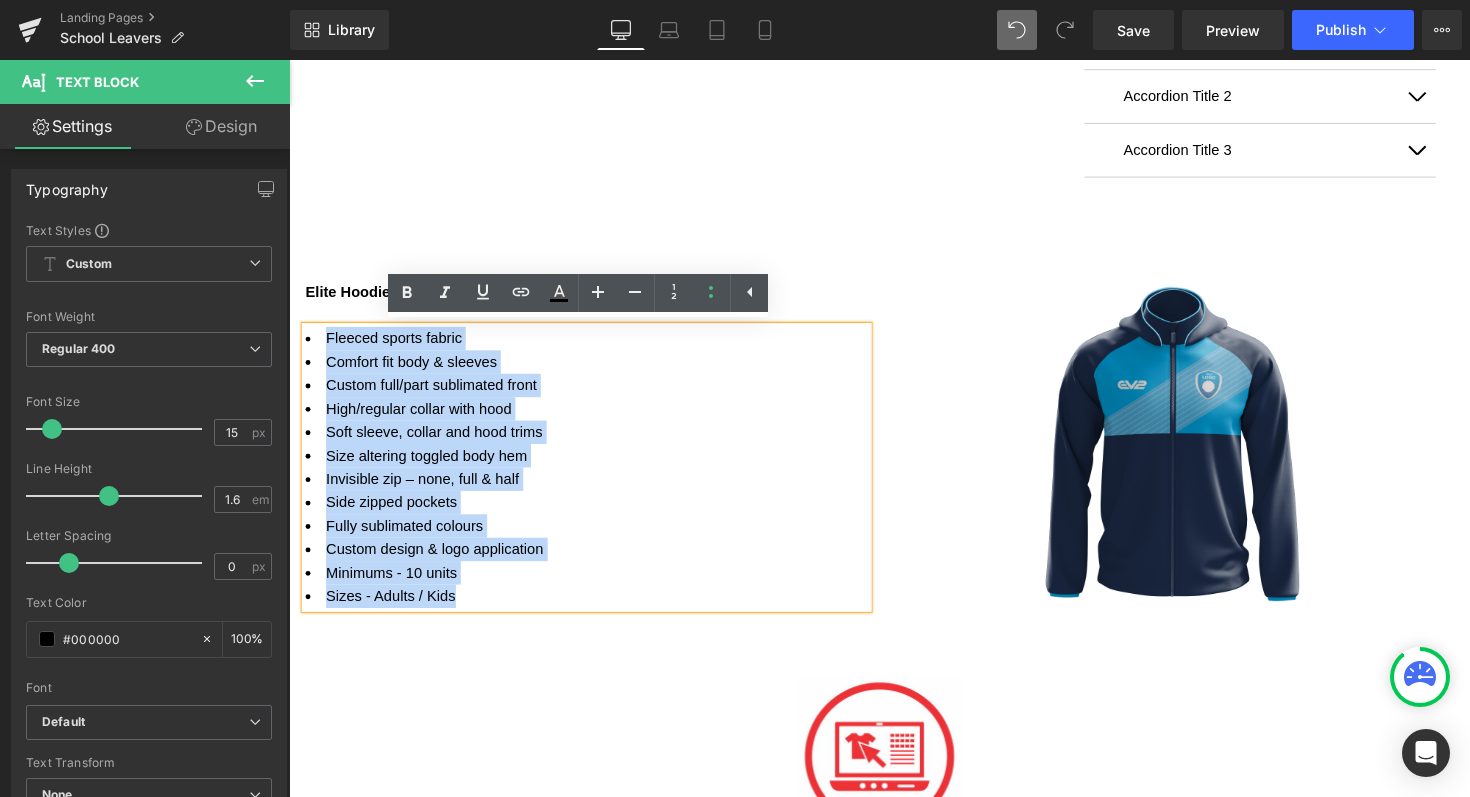 drag, startPoint x: 460, startPoint y: 612, endPoint x: 303, endPoint y: 348, distance: 307.1563 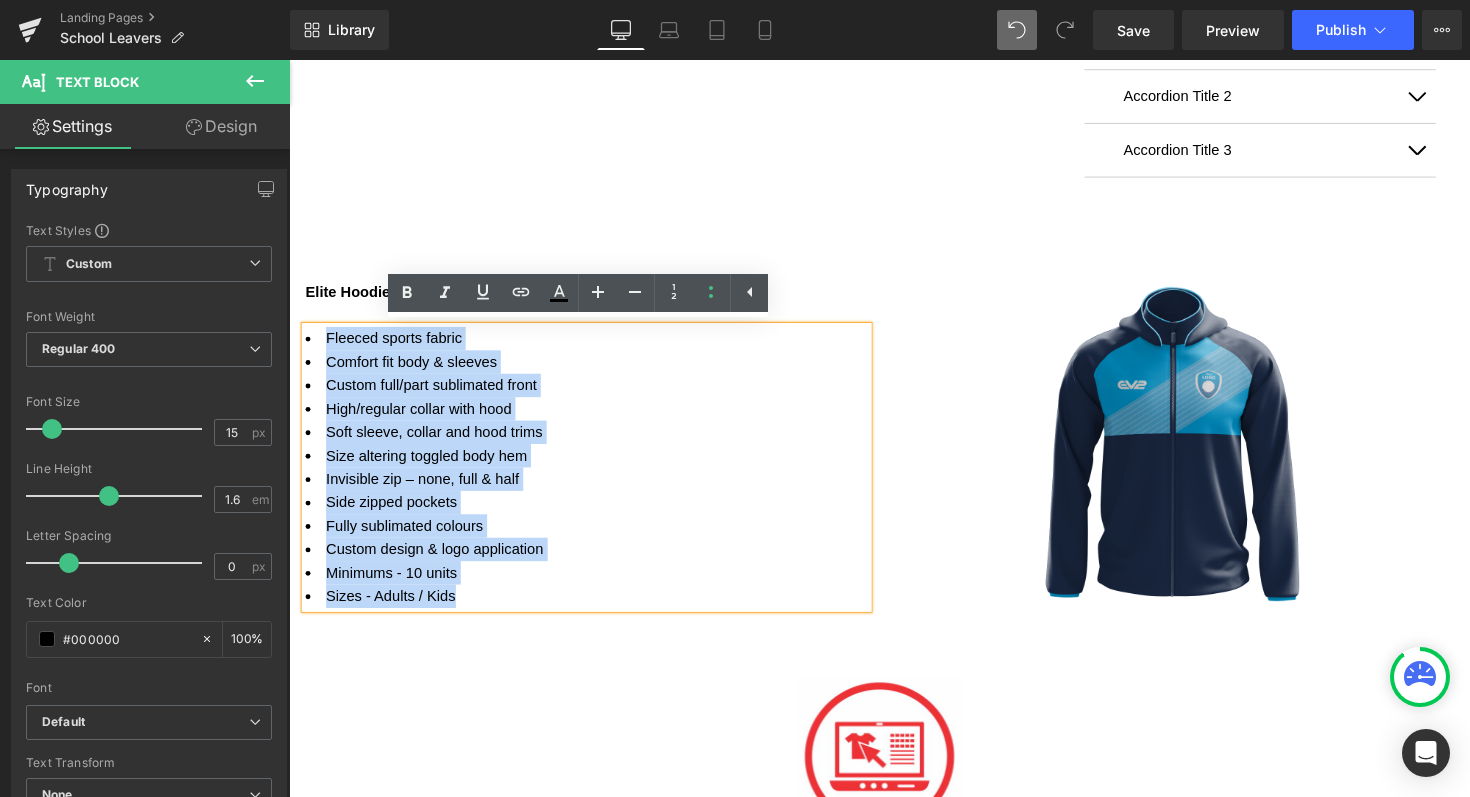 click on "Fleeced sports fabric Comfort fit body & sleeves Custom full/part sublimated front  High/regular collar with hood Soft sleeve, collar and hood trims Size altering toggled body hem Invisible zip – none, full & half Side zipped pockets Fully sublimated colours Custom design & logo application Minimums - 10 units Sizes - Adults / Kids" at bounding box center [594, 477] 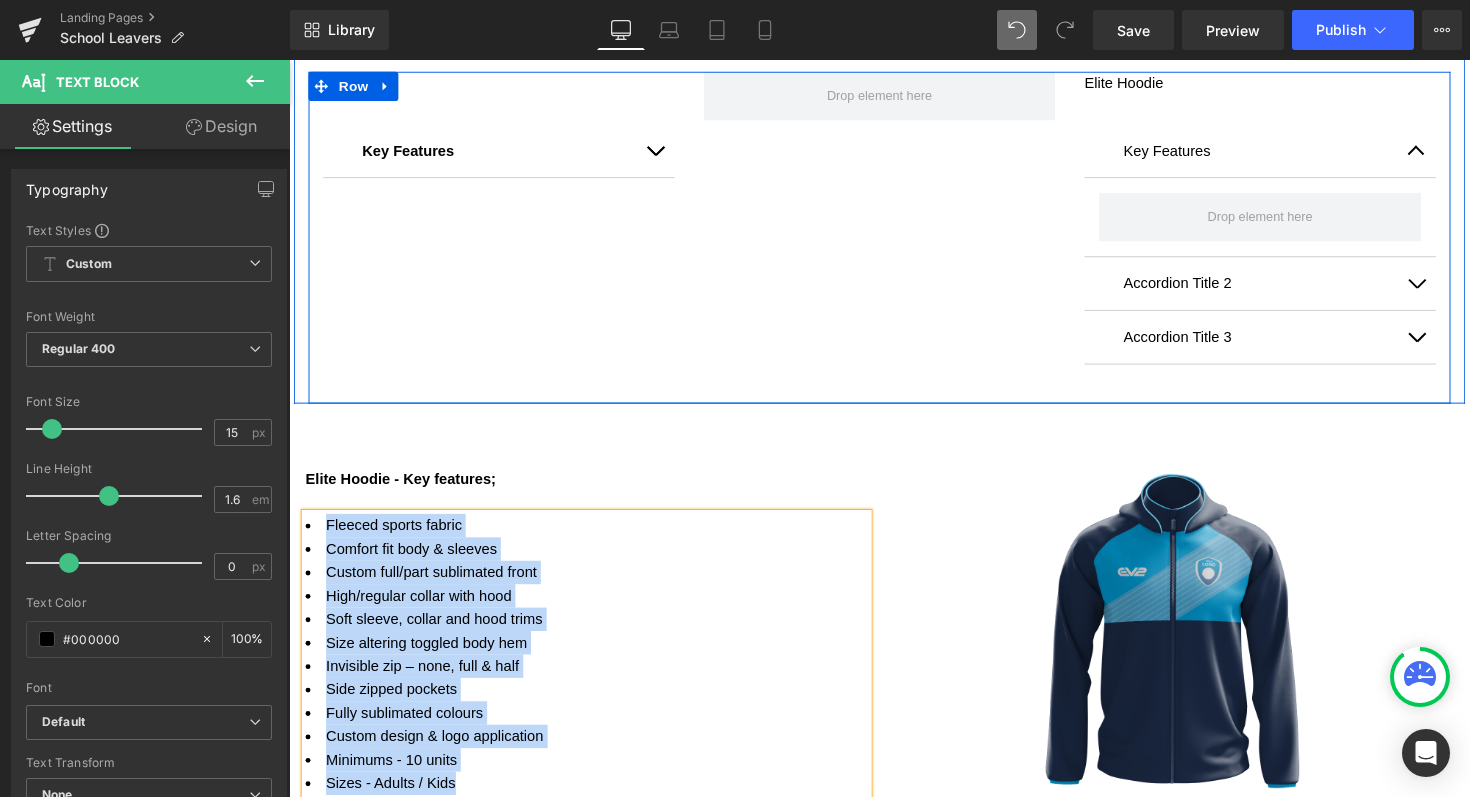 scroll, scrollTop: 1939, scrollLeft: 0, axis: vertical 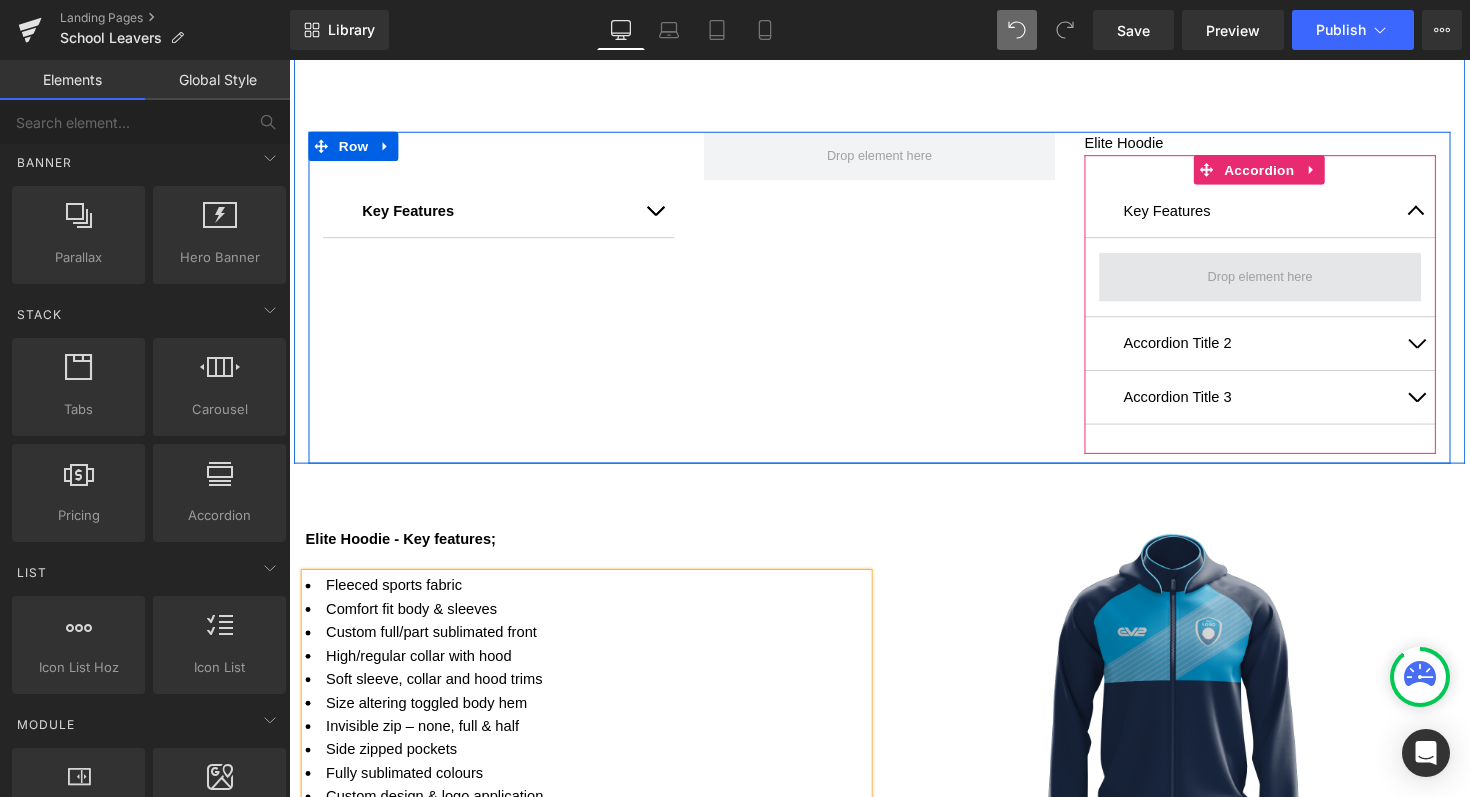 click at bounding box center [1284, 283] 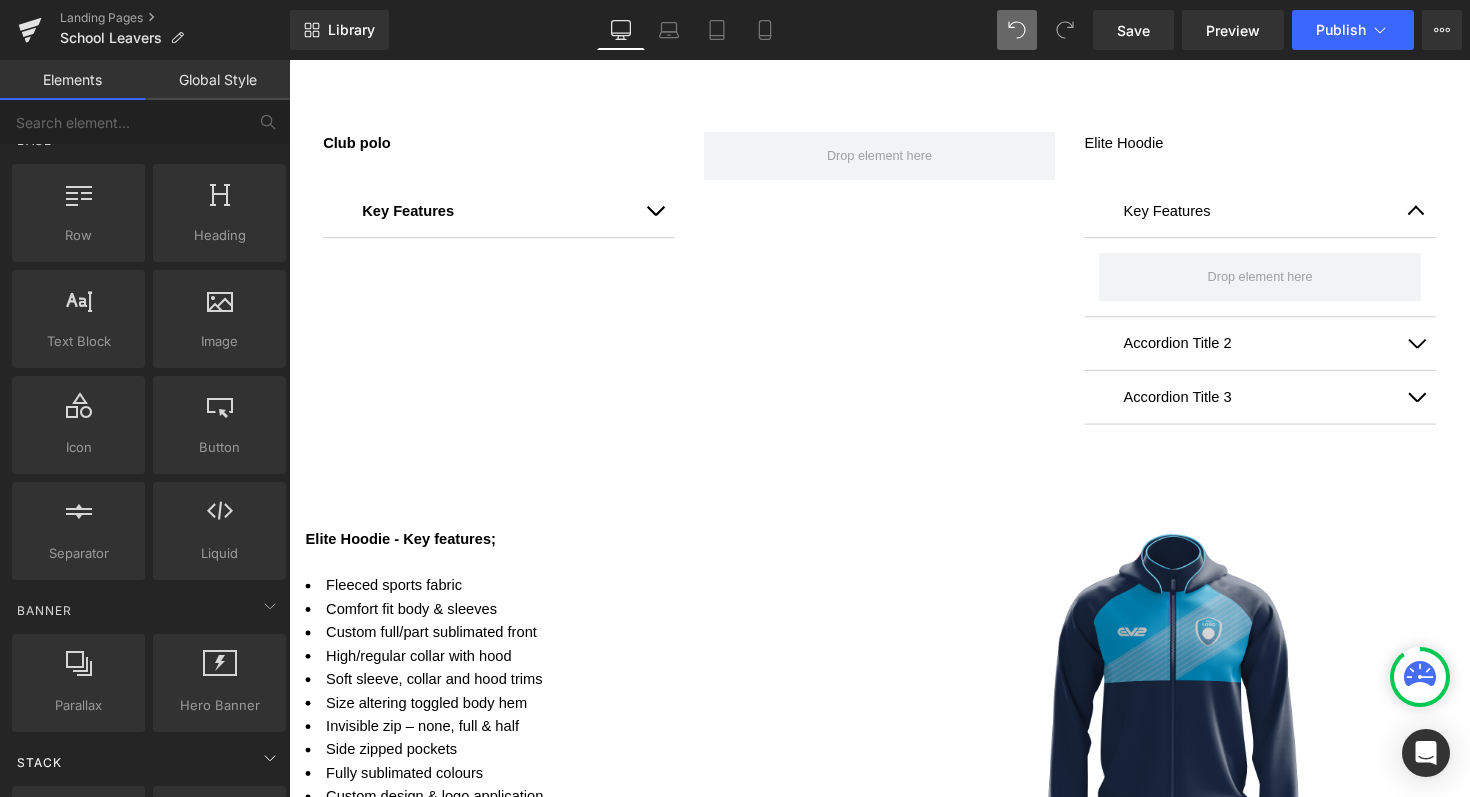 scroll, scrollTop: 0, scrollLeft: 0, axis: both 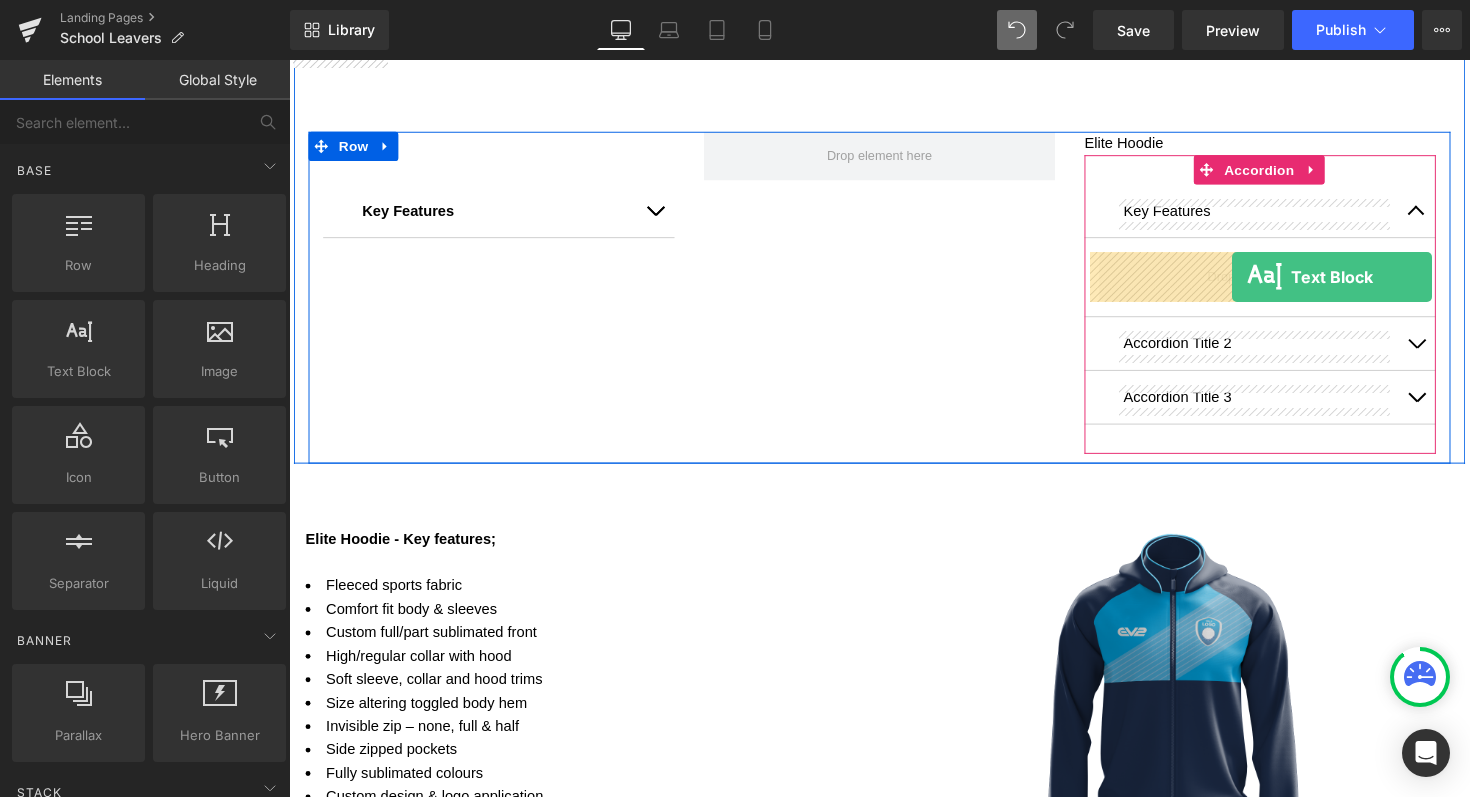 drag, startPoint x: 370, startPoint y: 432, endPoint x: 1255, endPoint y: 282, distance: 897.6219 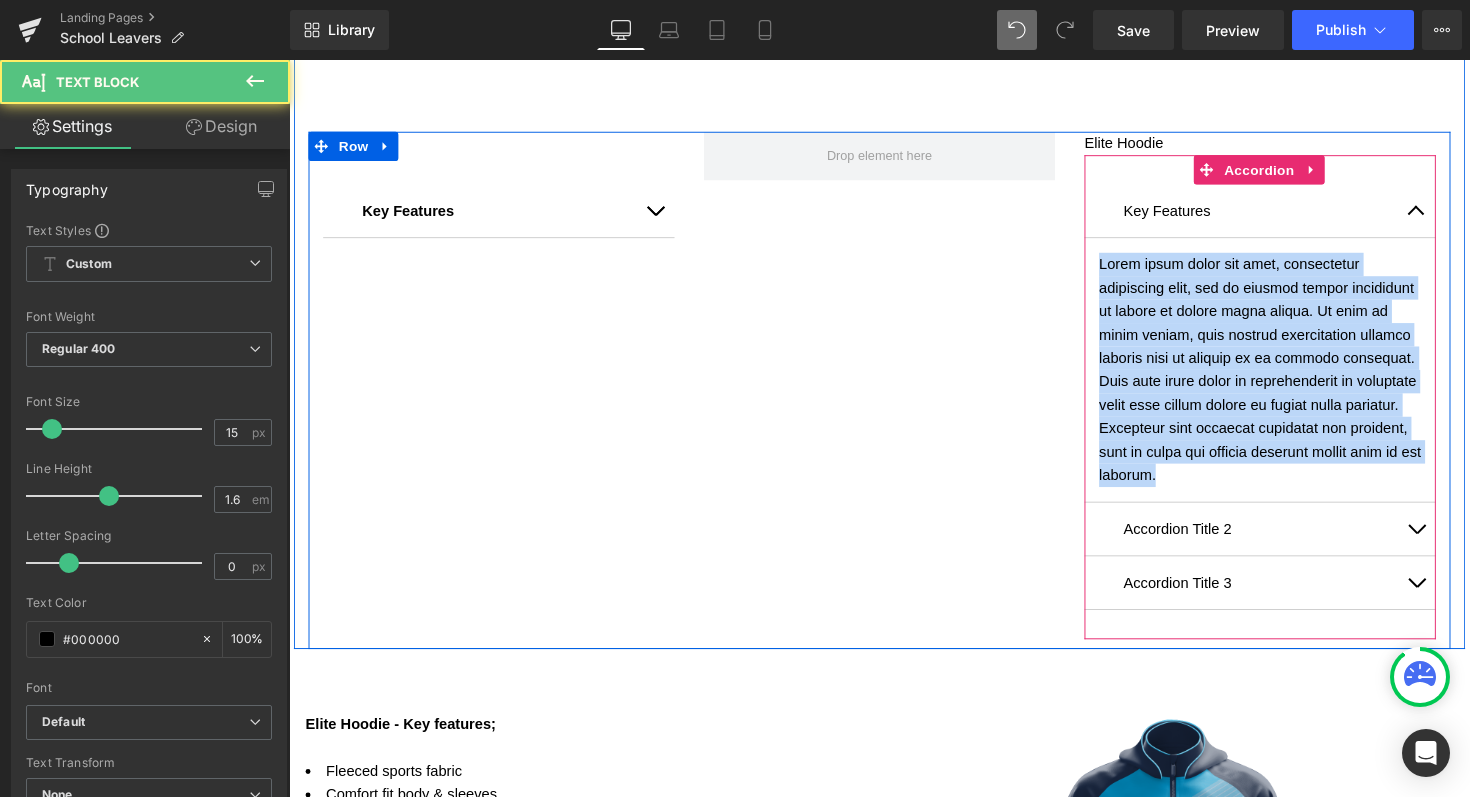 drag, startPoint x: 1300, startPoint y: 486, endPoint x: 1101, endPoint y: 261, distance: 300.37643 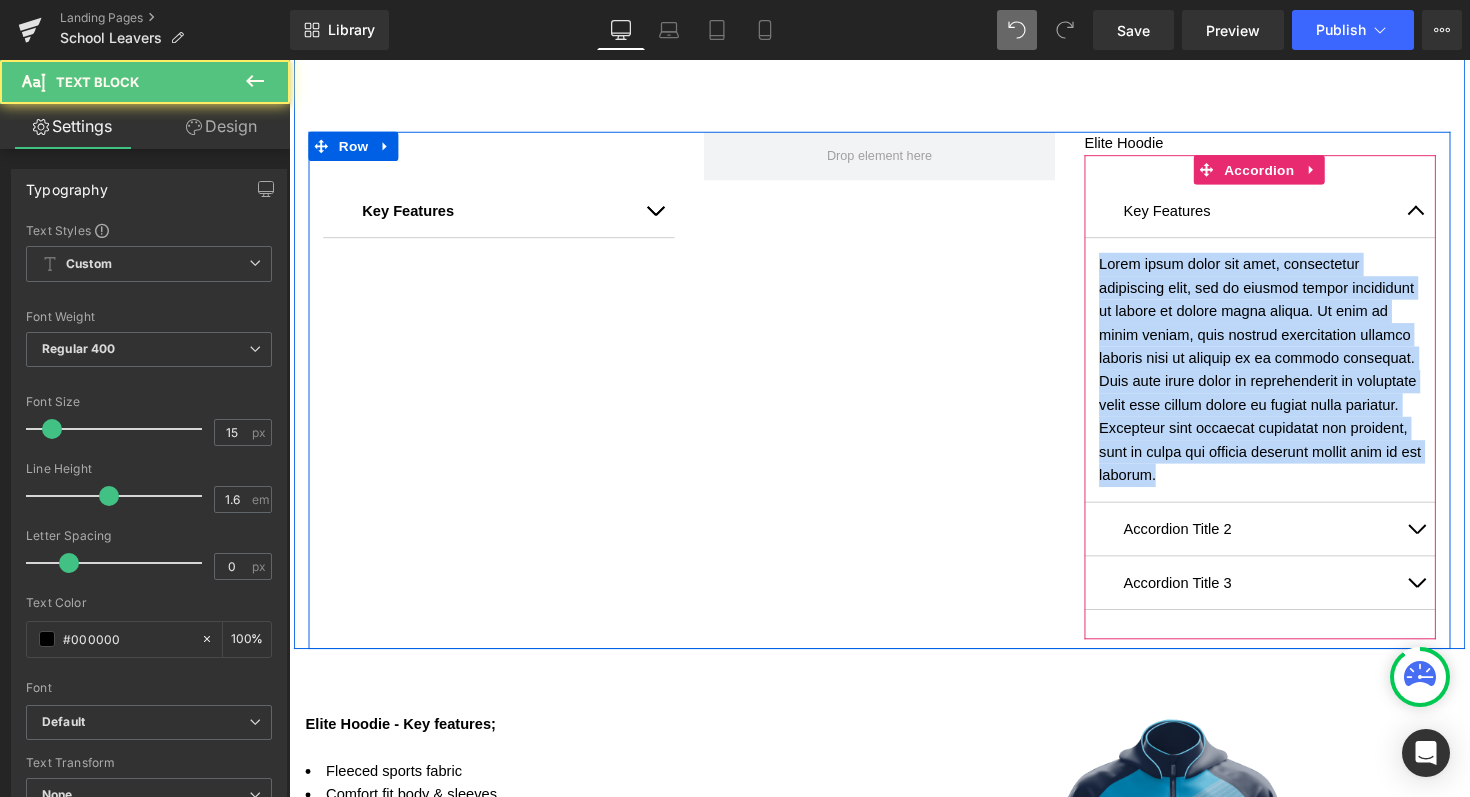 click on "Lorem ipsum dolor sit amet, consectetur adipiscing elit, sed do eiusmod tempor incididunt ut labore et dolore magna aliqua. Ut enim ad minim veniam, quis nostrud exercitation ullamco laboris nisi ut aliquip ex ea commodo consequat. Duis aute irure dolor in reprehenderit in voluptate velit esse cillum dolore eu fugiat nulla pariatur. Excepteur sint occaecat cupidatat non proident, sunt in culpa qui officia deserunt mollit anim id est laborum.
Text Block" at bounding box center (1284, 378) 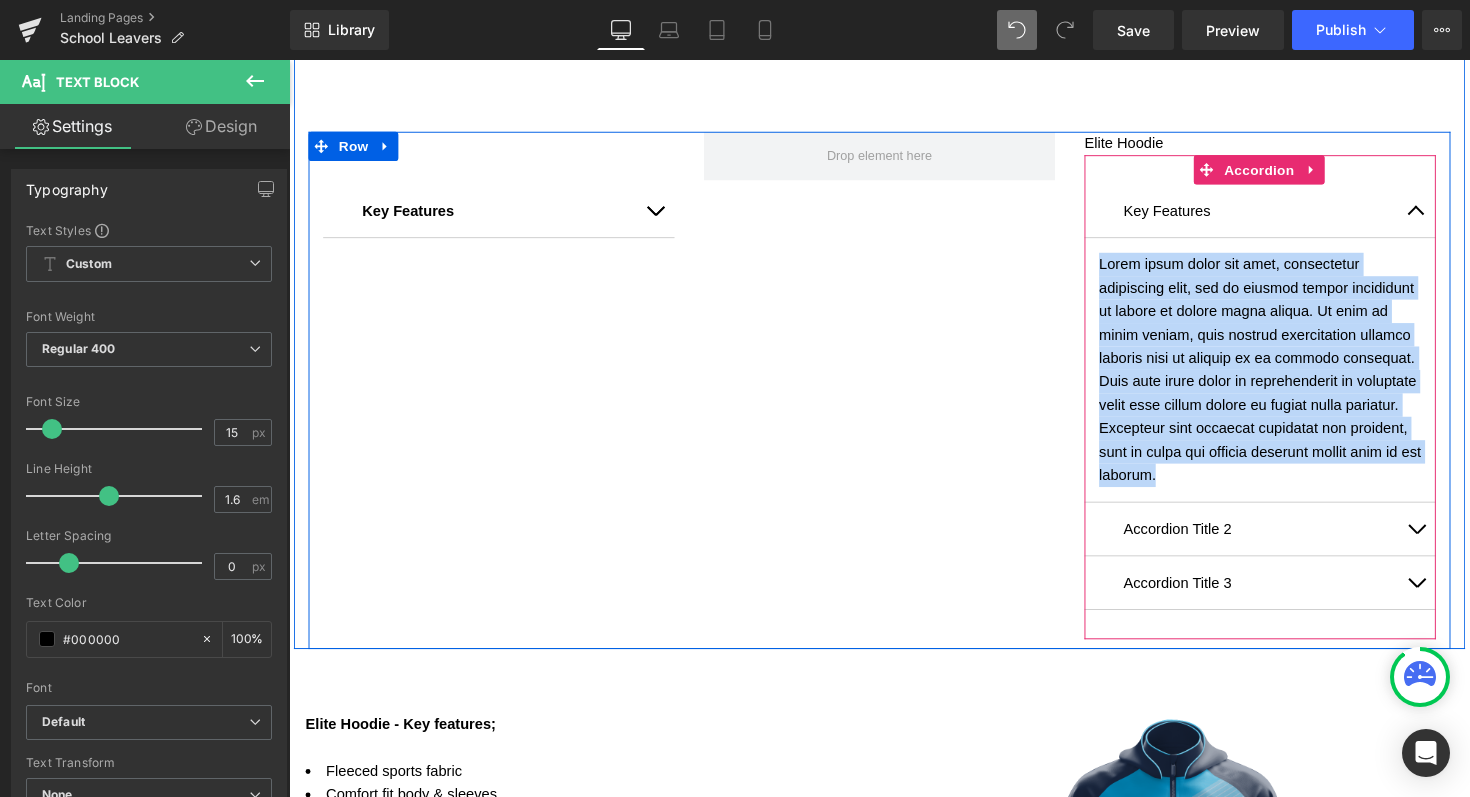 paste 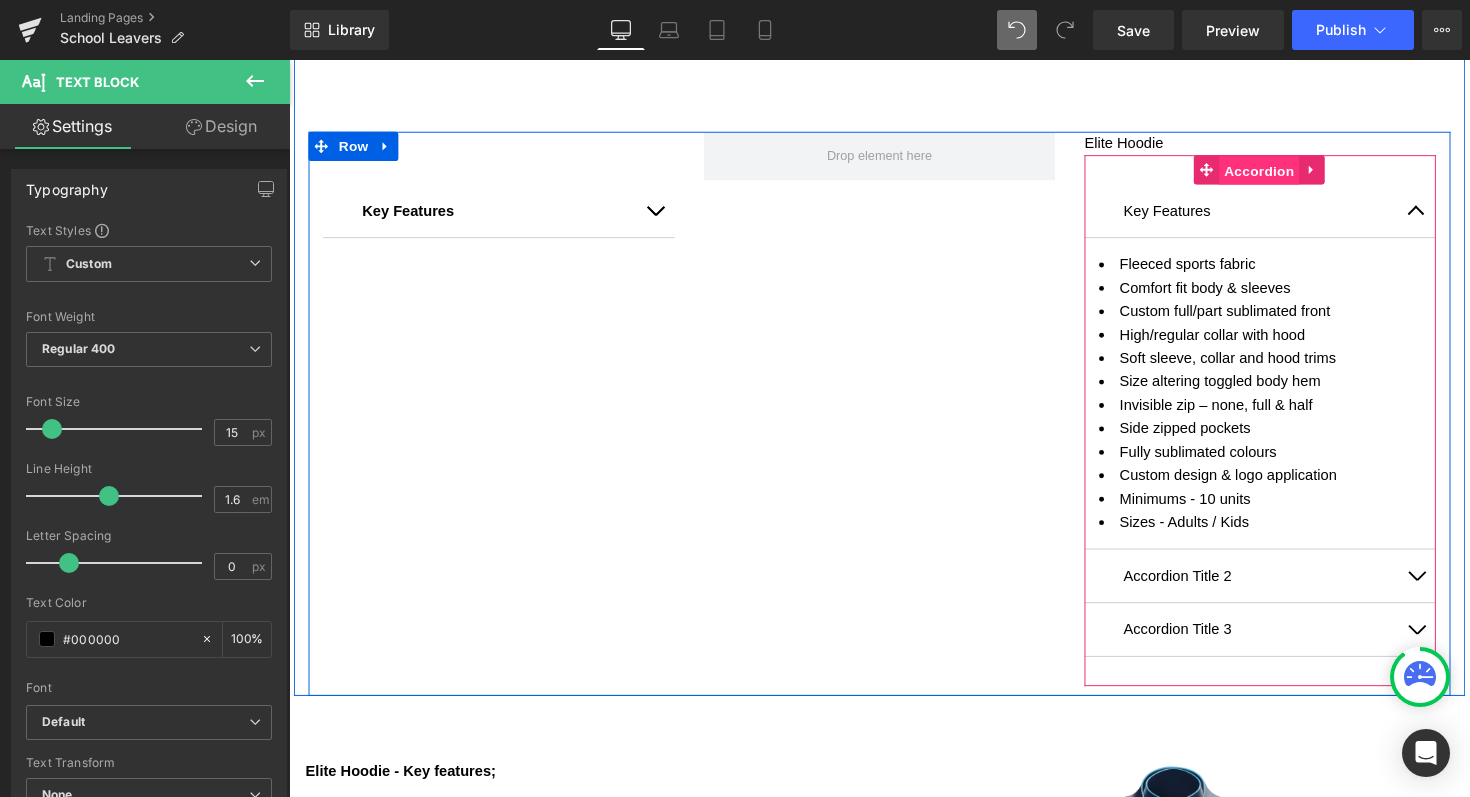 click on "Accordion" at bounding box center [1283, 174] 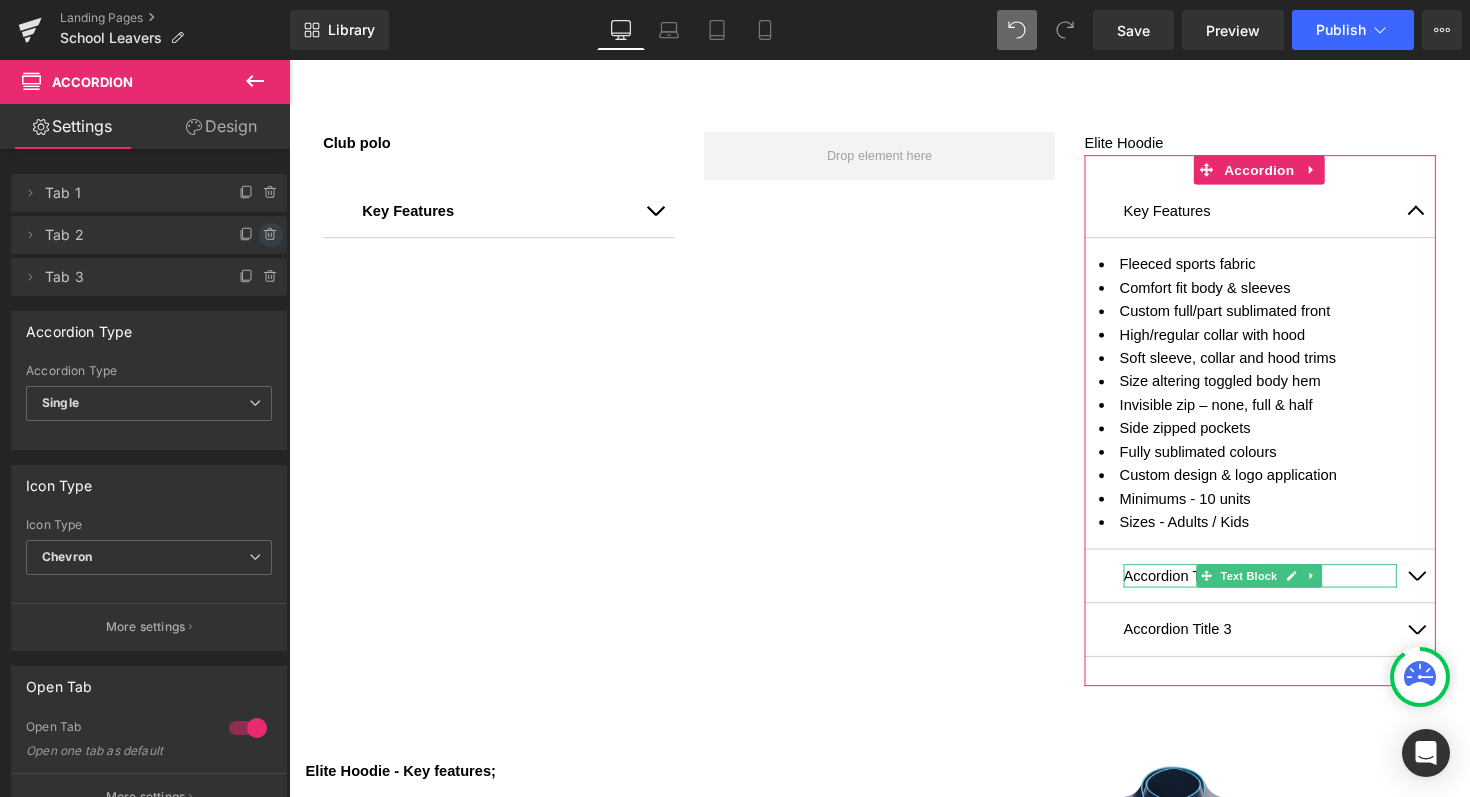 click 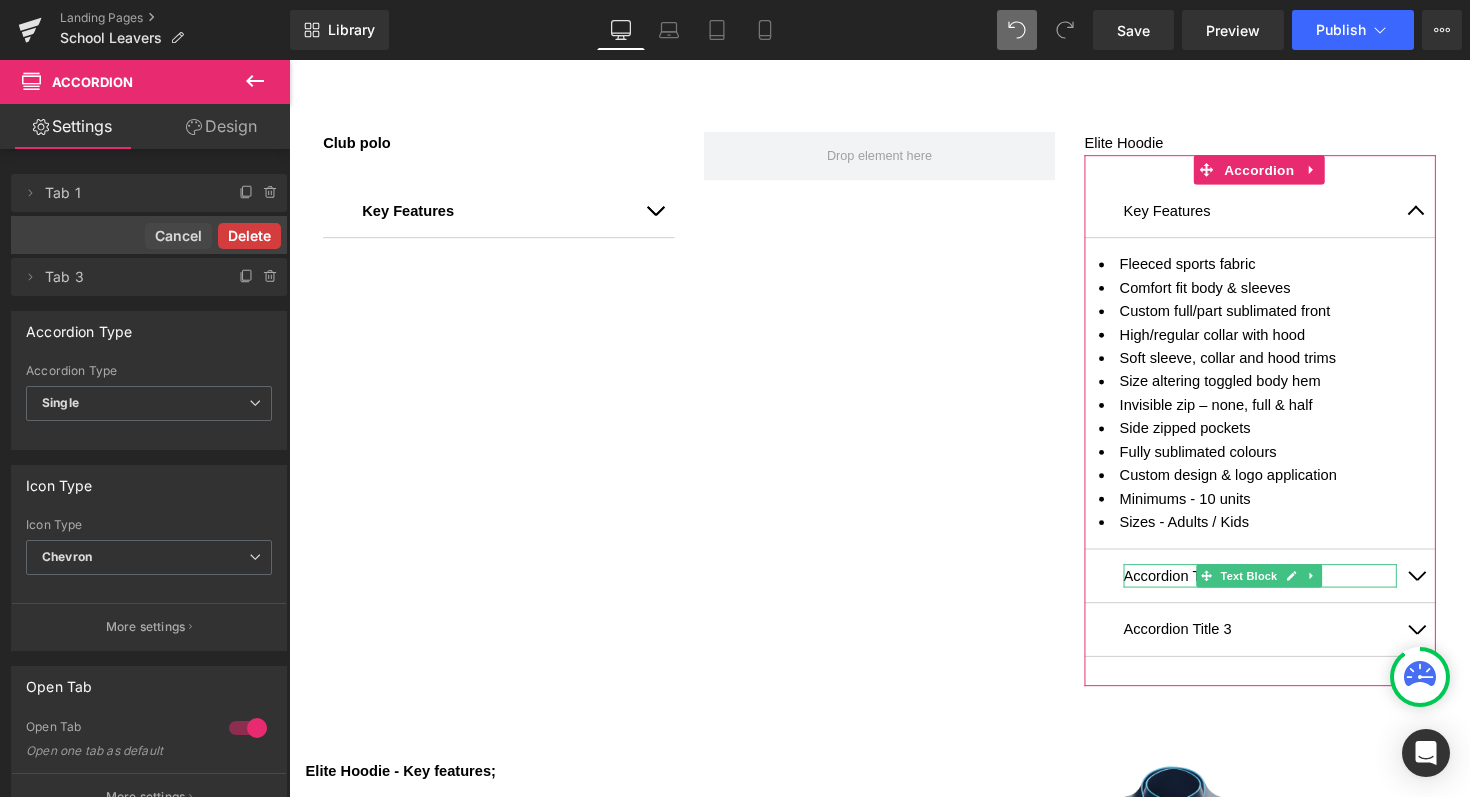click on "Delete" at bounding box center [249, 236] 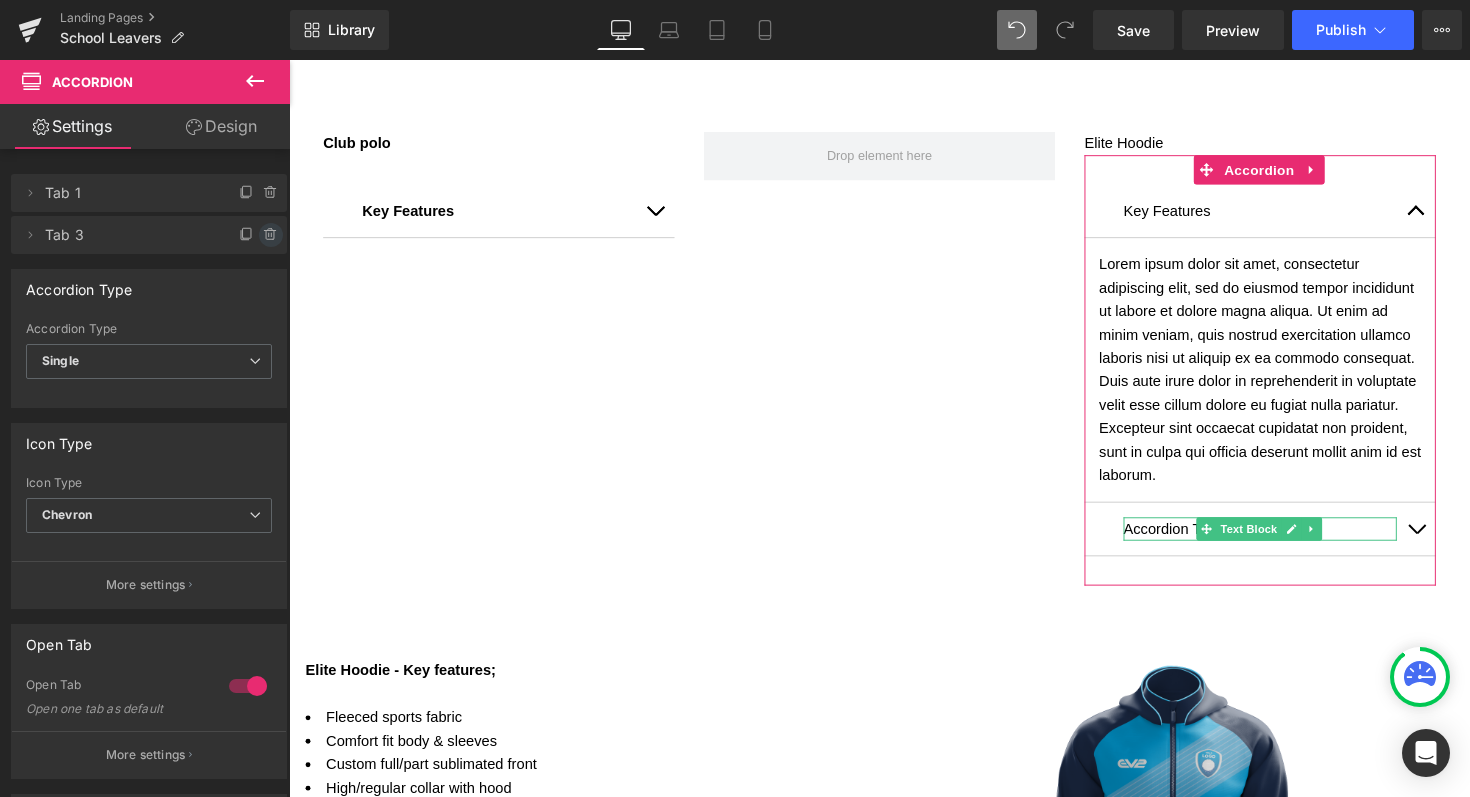click 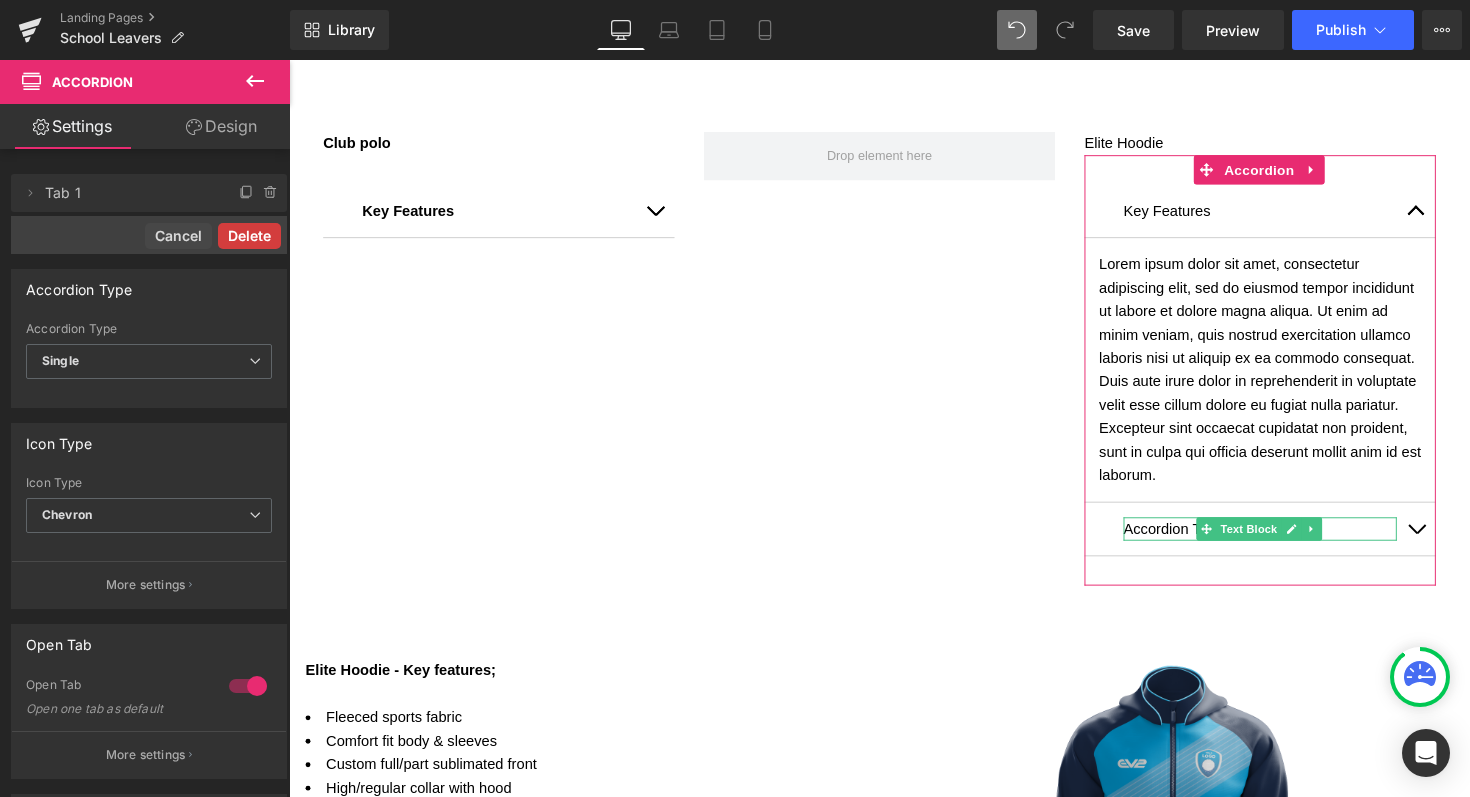 click on "Delete" at bounding box center (249, 236) 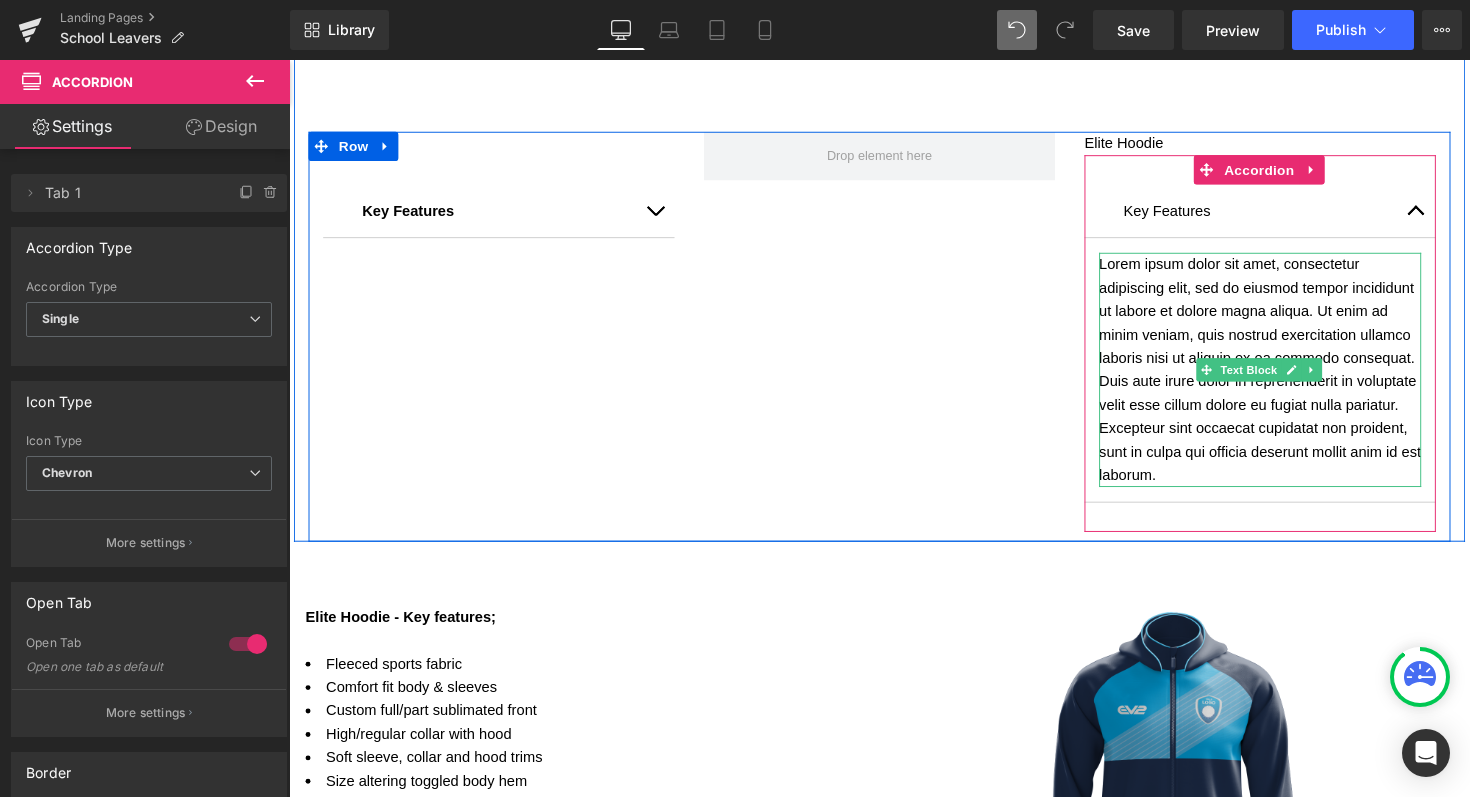 click on "Lorem ipsum dolor sit amet, consectetur adipiscing elit, sed do eiusmod tempor incididunt ut labore et dolore magna aliqua. Ut enim ad minim veniam, quis nostrud exercitation ullamco laboris nisi ut aliquip ex ea commodo consequat. Duis aute irure dolor in reprehenderit in voluptate velit esse cillum dolore eu fugiat nulla pariatur. Excepteur sint occaecat cupidatat non proident, sunt in culpa qui officia deserunt mollit anim id est laborum." at bounding box center (1284, 378) 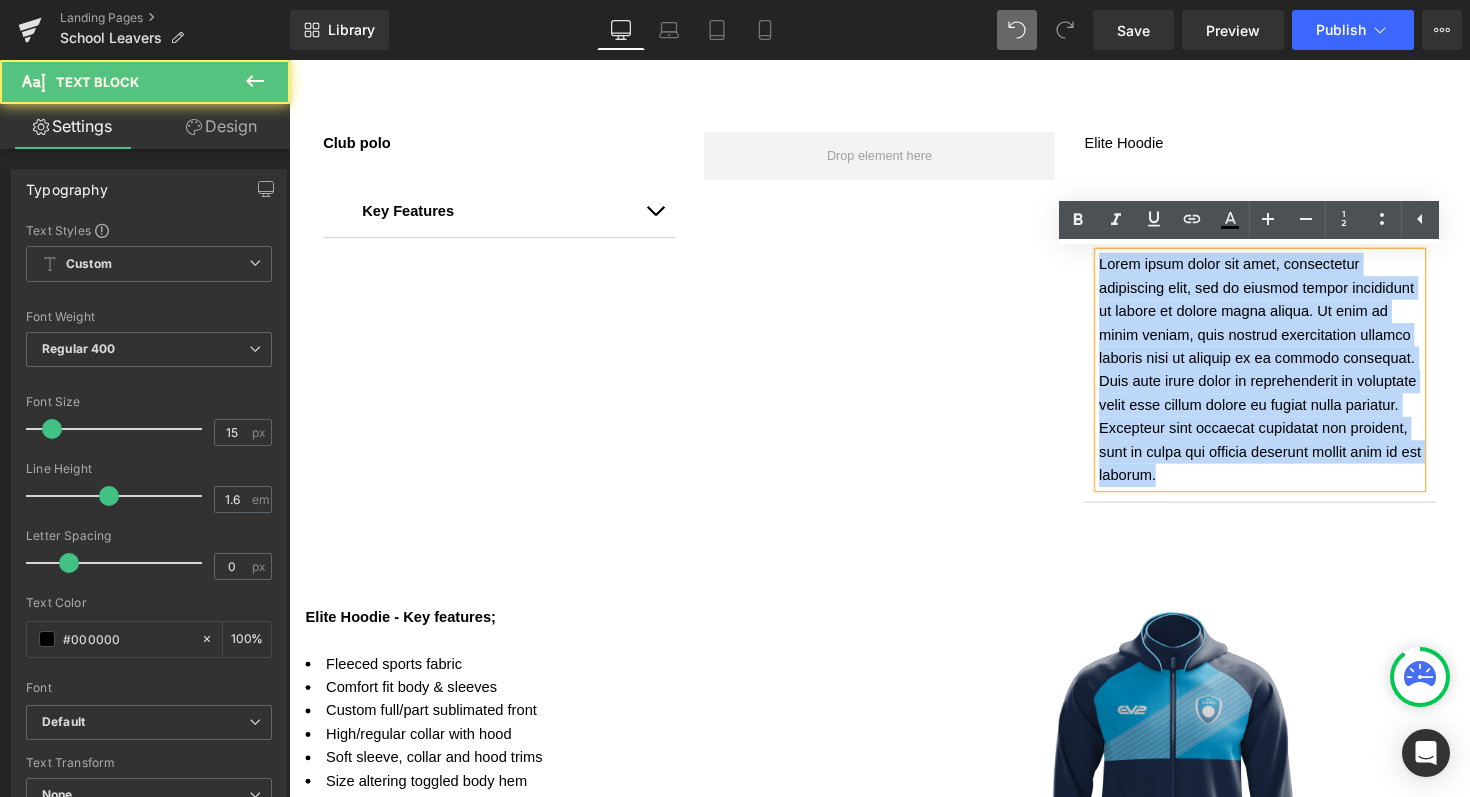 drag, startPoint x: 1294, startPoint y: 489, endPoint x: 1099, endPoint y: 266, distance: 296.233 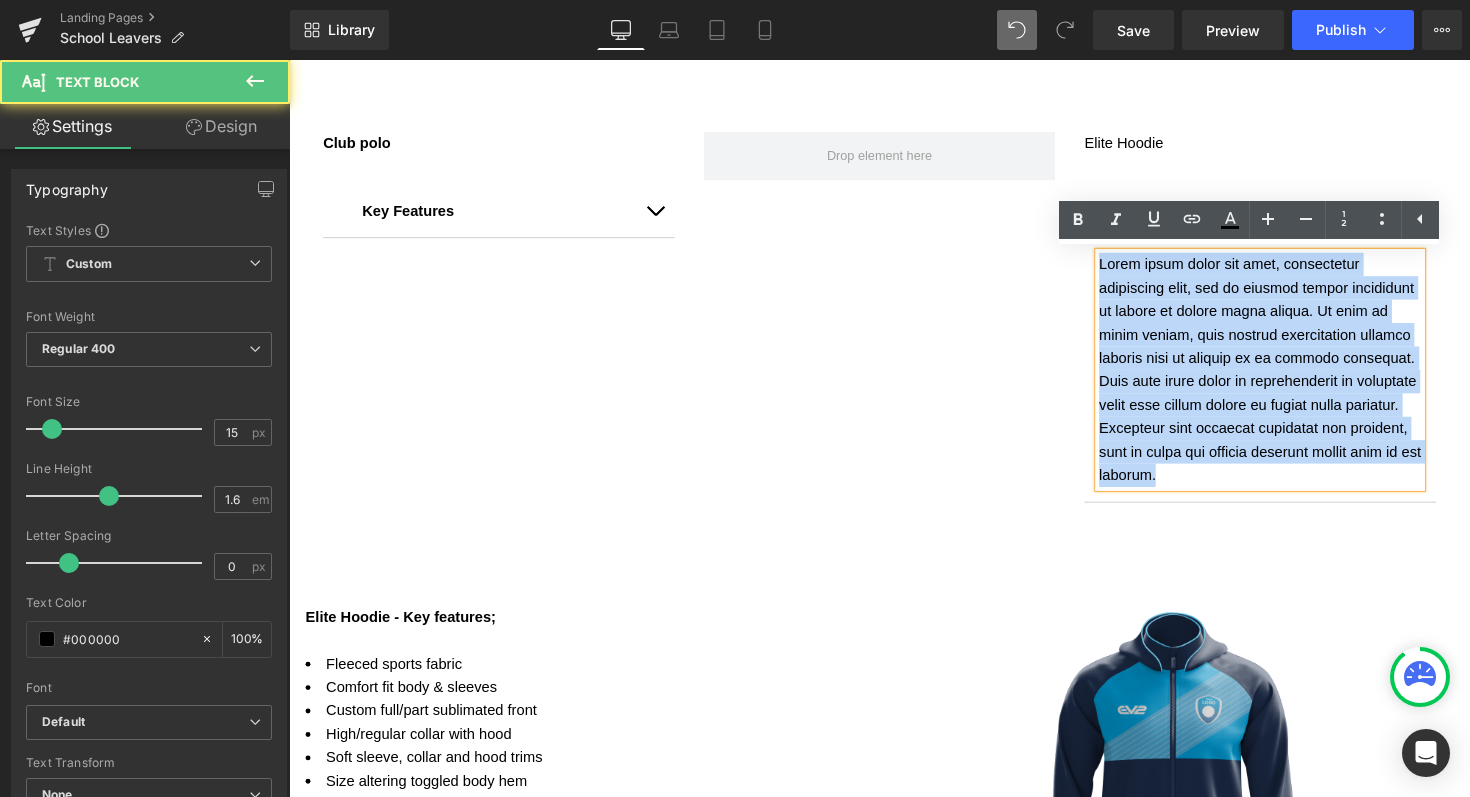 click on "Lorem ipsum dolor sit amet, consectetur adipiscing elit, sed do eiusmod tempor incididunt ut labore et dolore magna aliqua. Ut enim ad minim veniam, quis nostrud exercitation ullamco laboris nisi ut aliquip ex ea commodo consequat. Duis aute irure dolor in reprehenderit in voluptate velit esse cillum dolore eu fugiat nulla pariatur. Excepteur sint occaecat cupidatat non proident, sunt in culpa qui officia deserunt mollit anim id est laborum.
Text Block" at bounding box center (1284, 378) 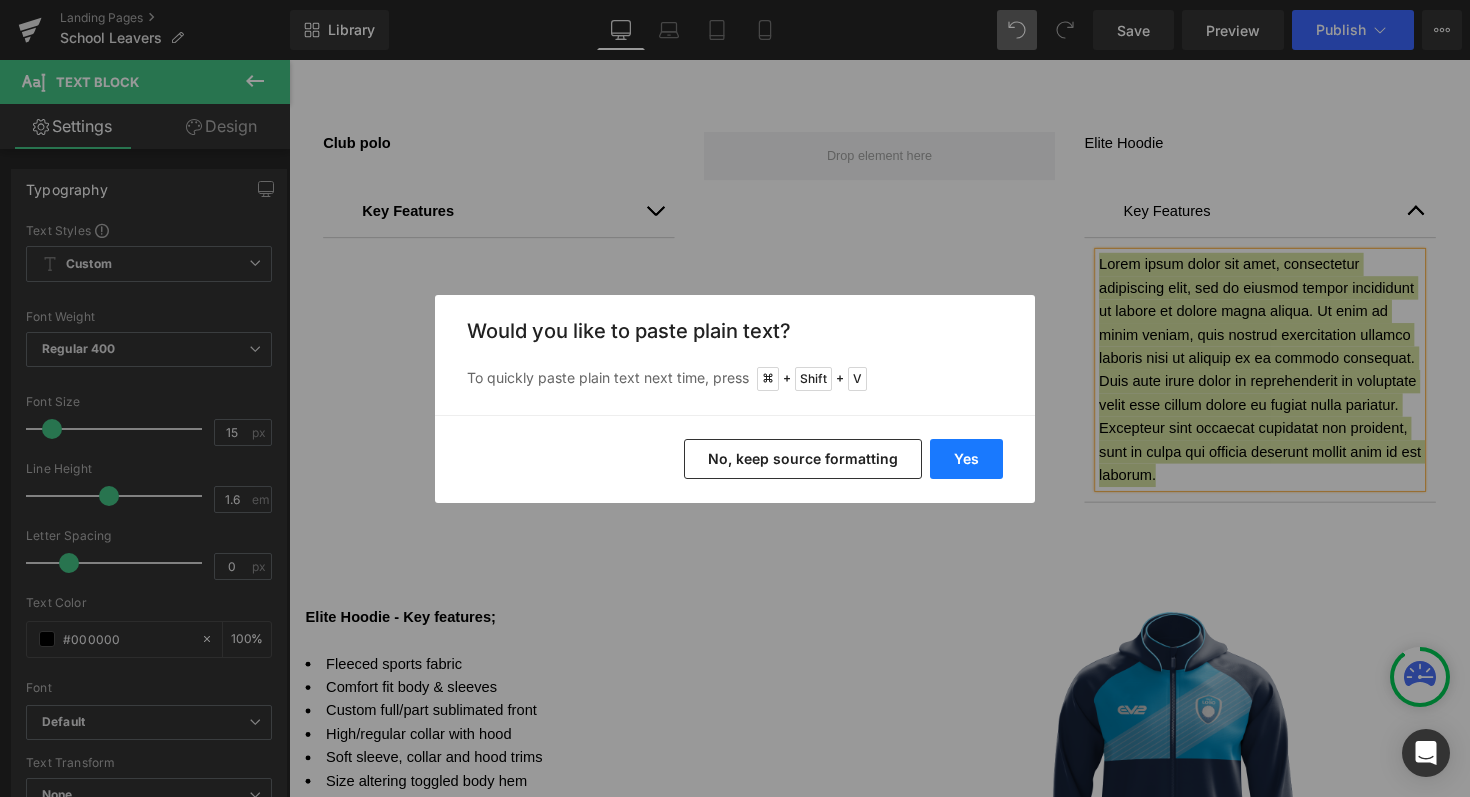 click on "Yes" at bounding box center (966, 459) 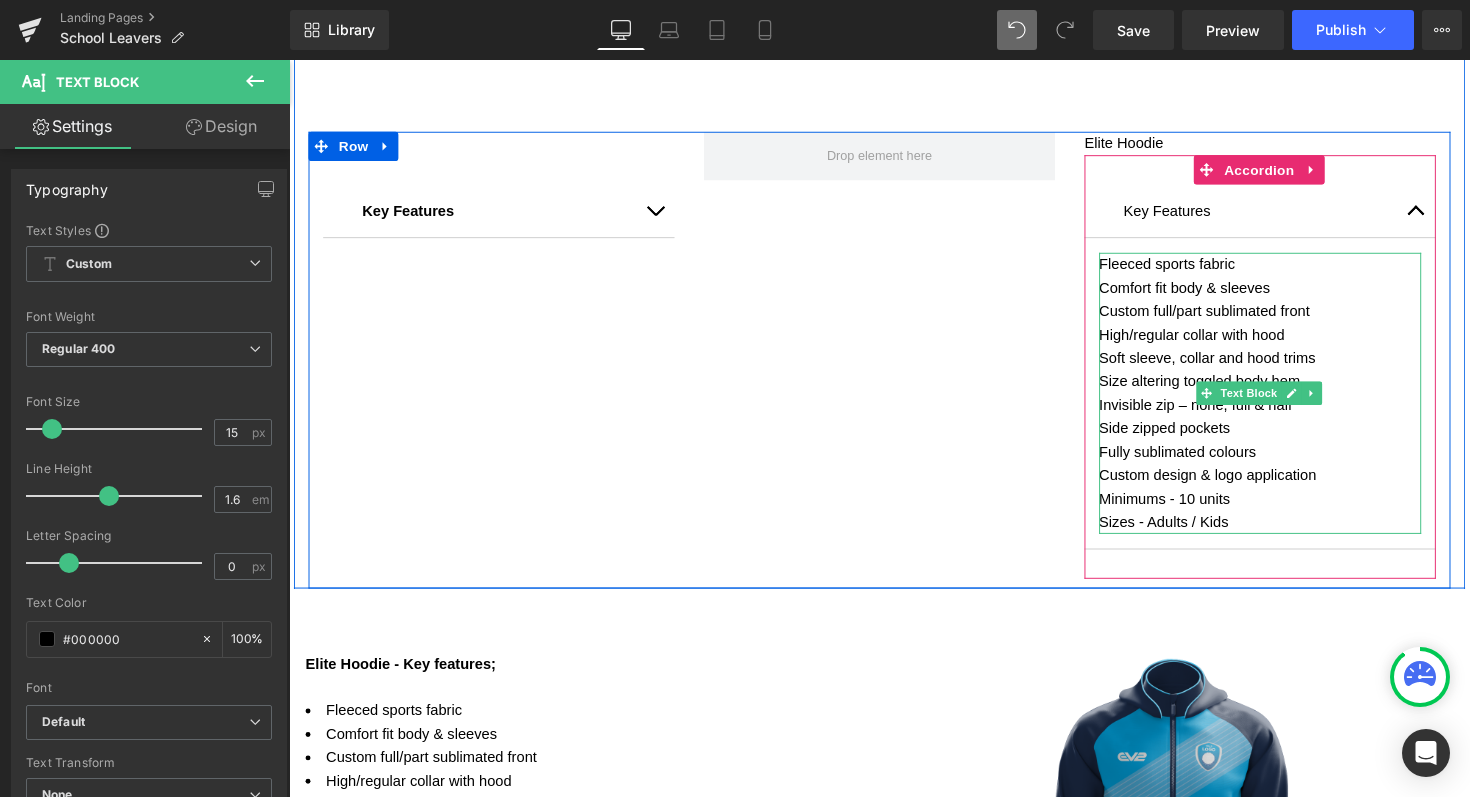 drag, startPoint x: 1253, startPoint y: 540, endPoint x: 1124, endPoint y: 286, distance: 284.88068 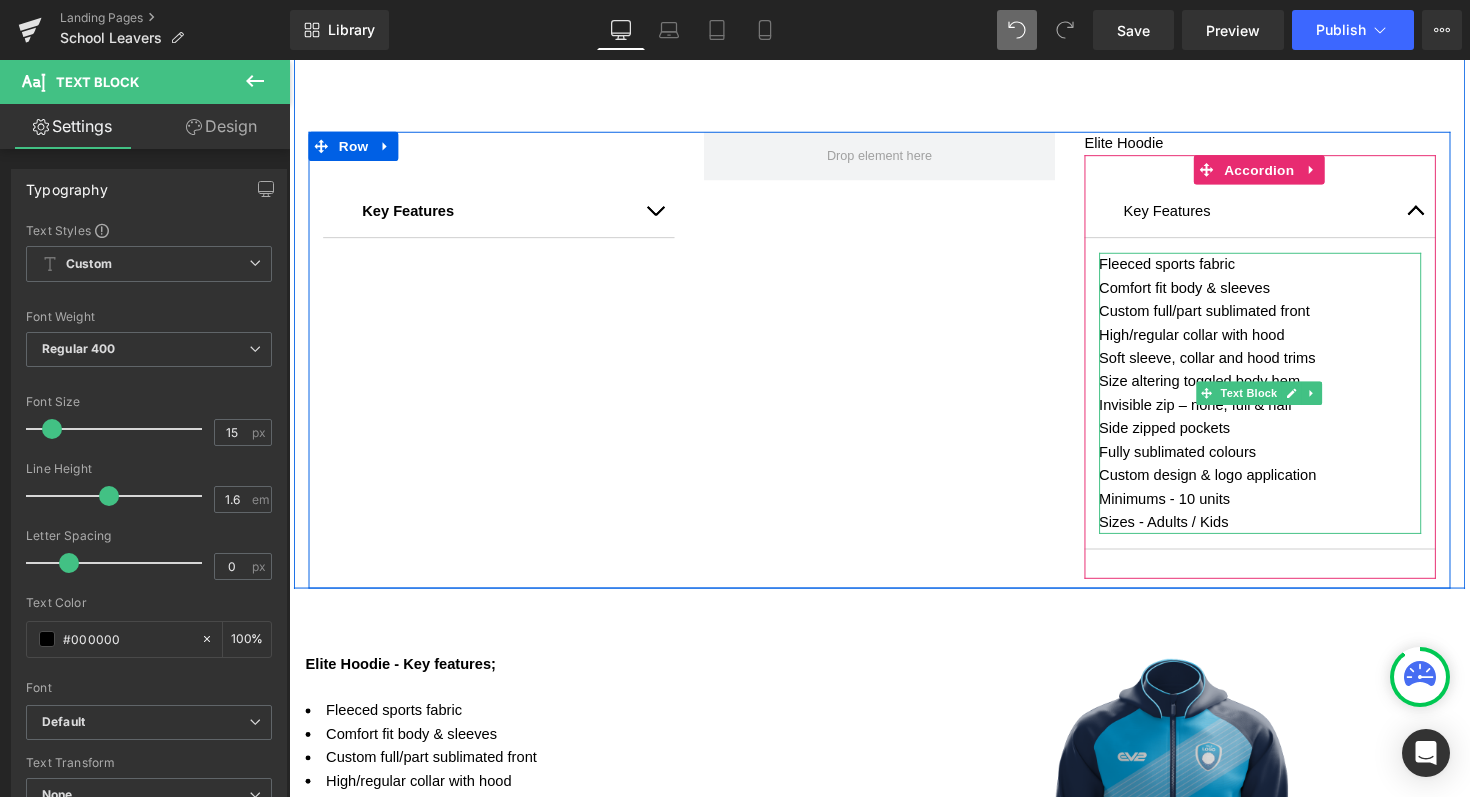 click on "Fleeced sports fabric Comfort fit body & sleeves Custom full/part sublimated front  High/regular collar with hood Soft sleeve, collar and hood trims Size altering toggled body hem Invisible zip – none, full & half Side zipped pockets Fully sublimated colours Custom design & logo application Minimums - 10 units Sizes - Adults / Kids
Text Block" at bounding box center [1284, 402] 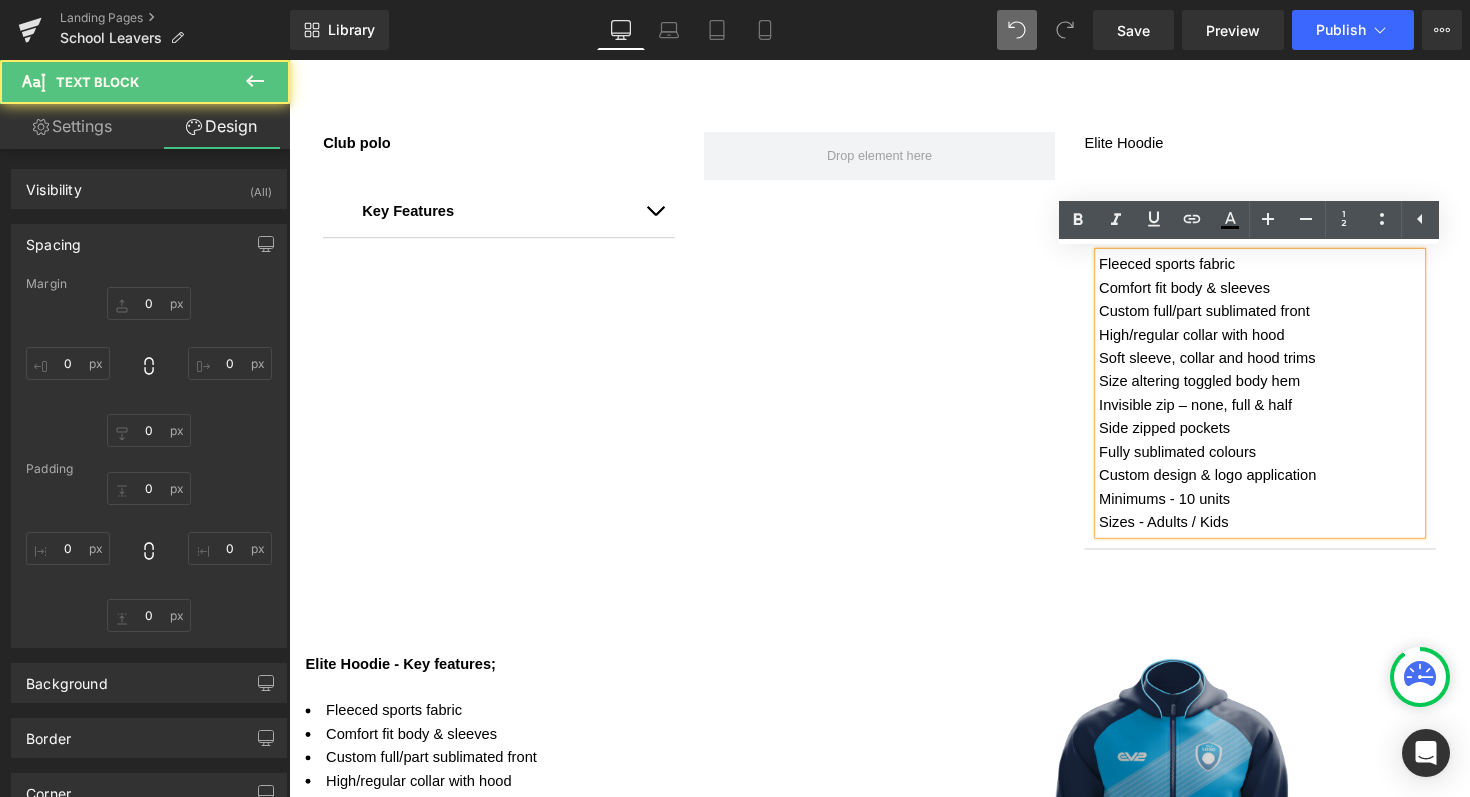 type on "0" 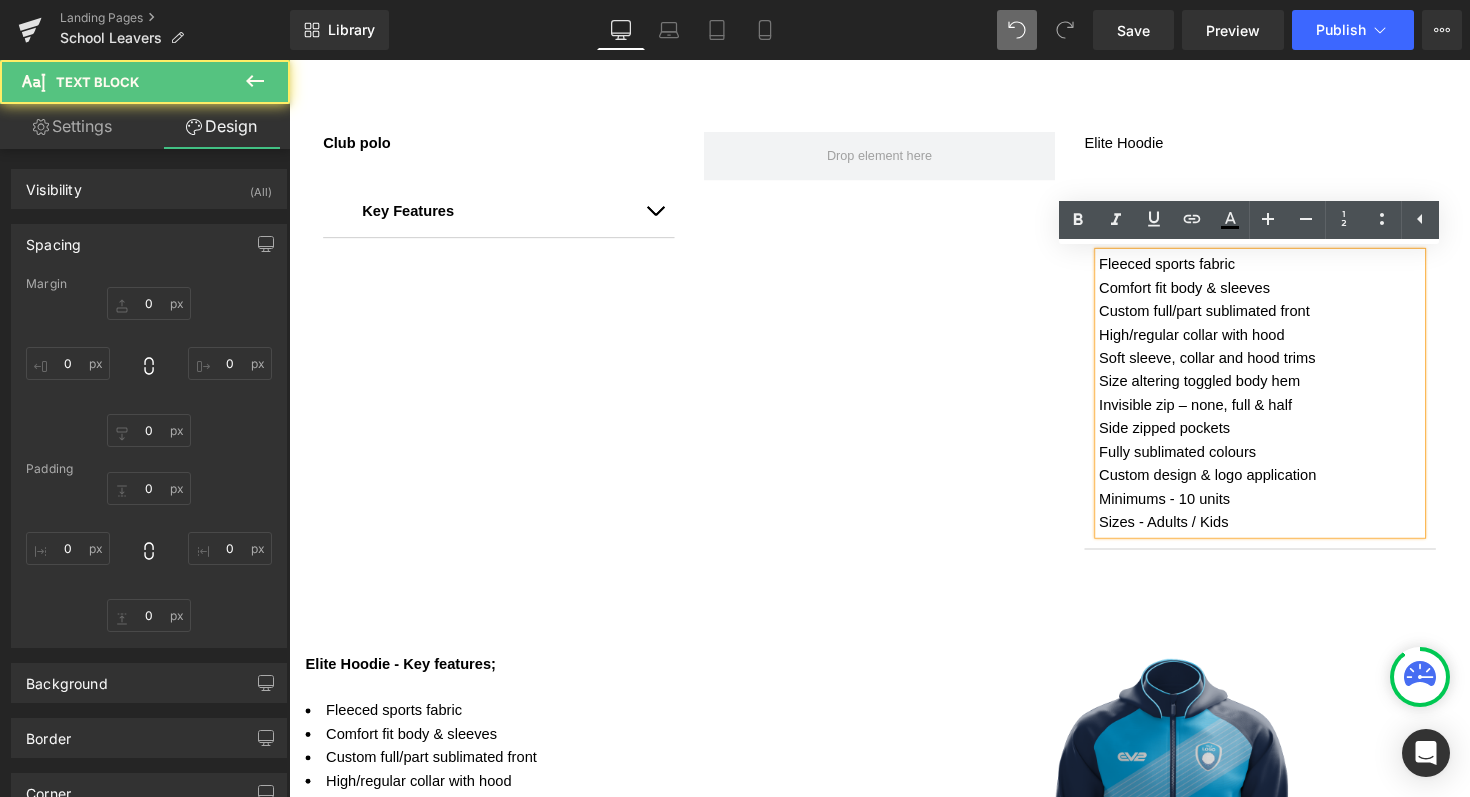 type on "0" 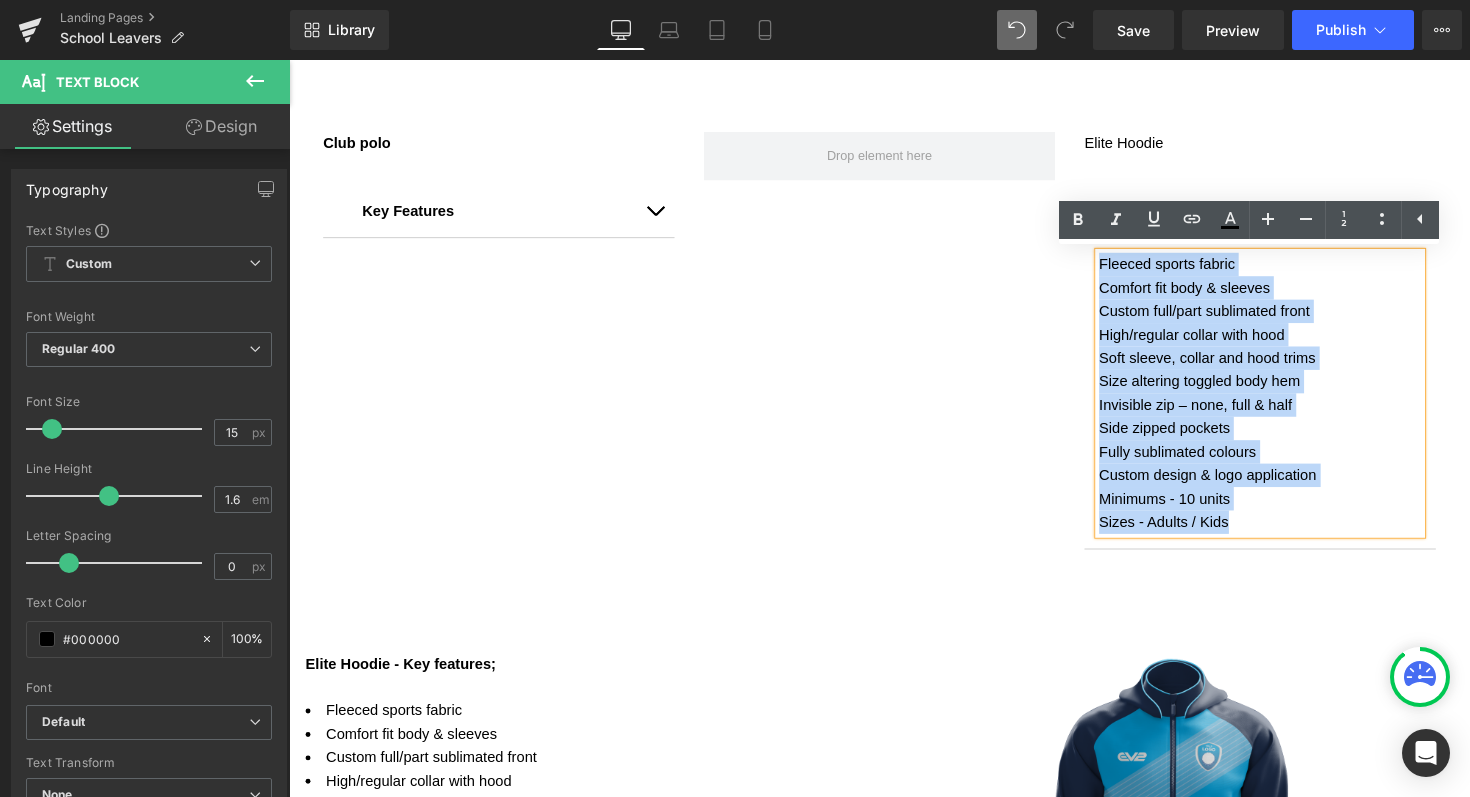 drag, startPoint x: 1247, startPoint y: 534, endPoint x: 1113, endPoint y: 270, distance: 296.0608 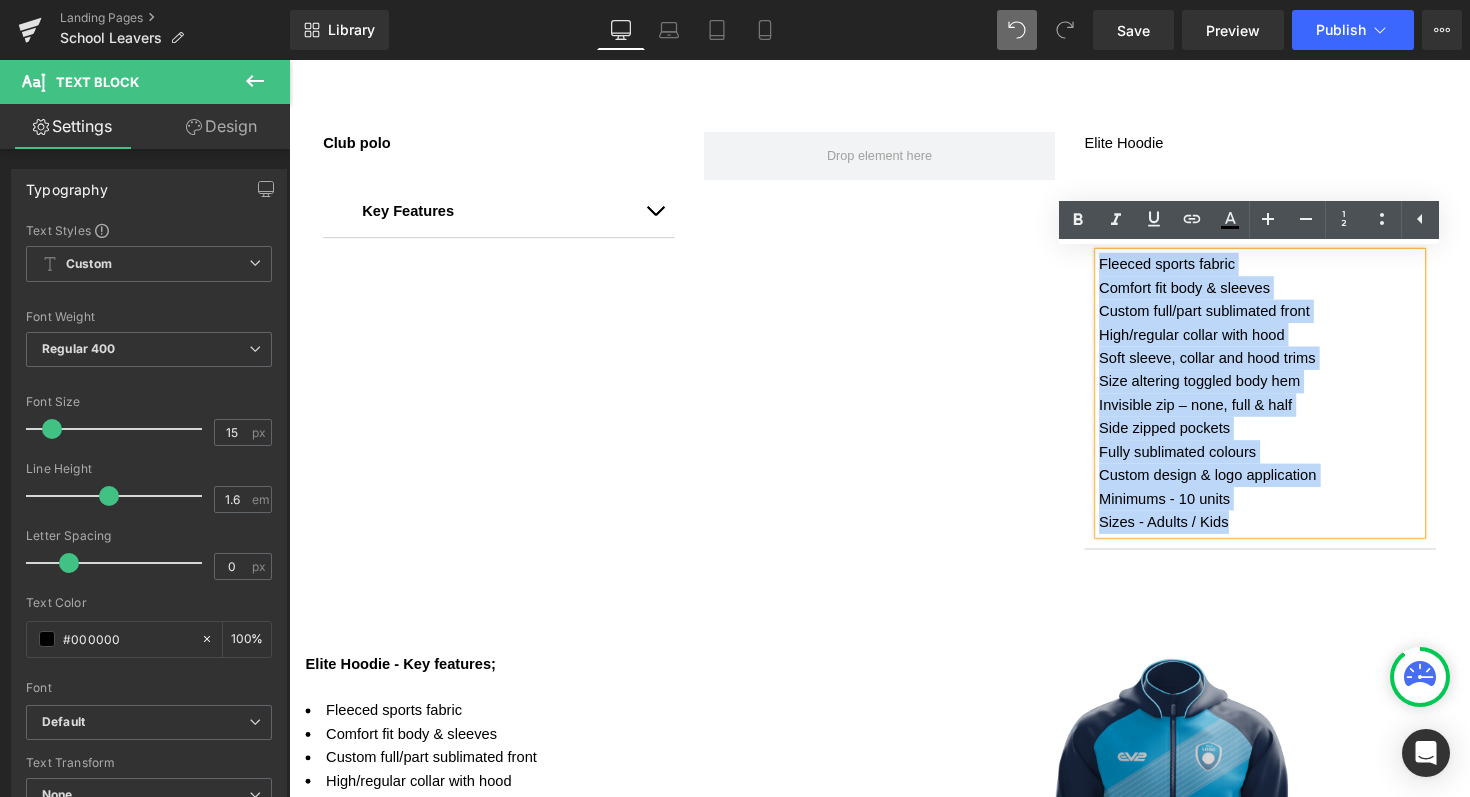 click on "Fleeced sports fabric Comfort fit body & sleeves Custom full/part sublimated front  High/regular collar with hood Soft sleeve, collar and hood trims Size altering toggled body hem Invisible zip – none, full & half Side zipped pockets Fully sublimated colours Custom design & logo application Minimums - 10 units Sizes - Adults / Kids" at bounding box center [1284, 402] 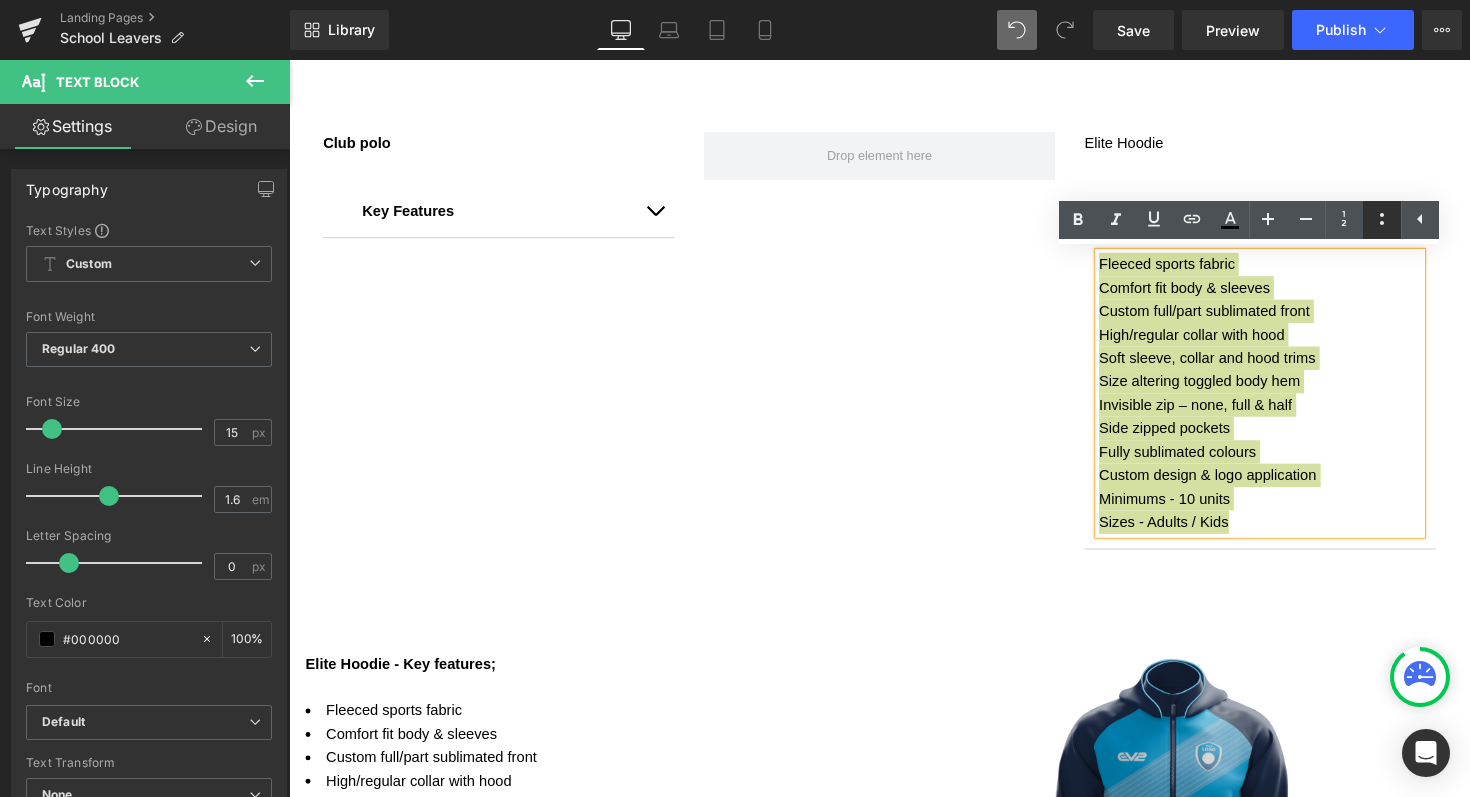 click 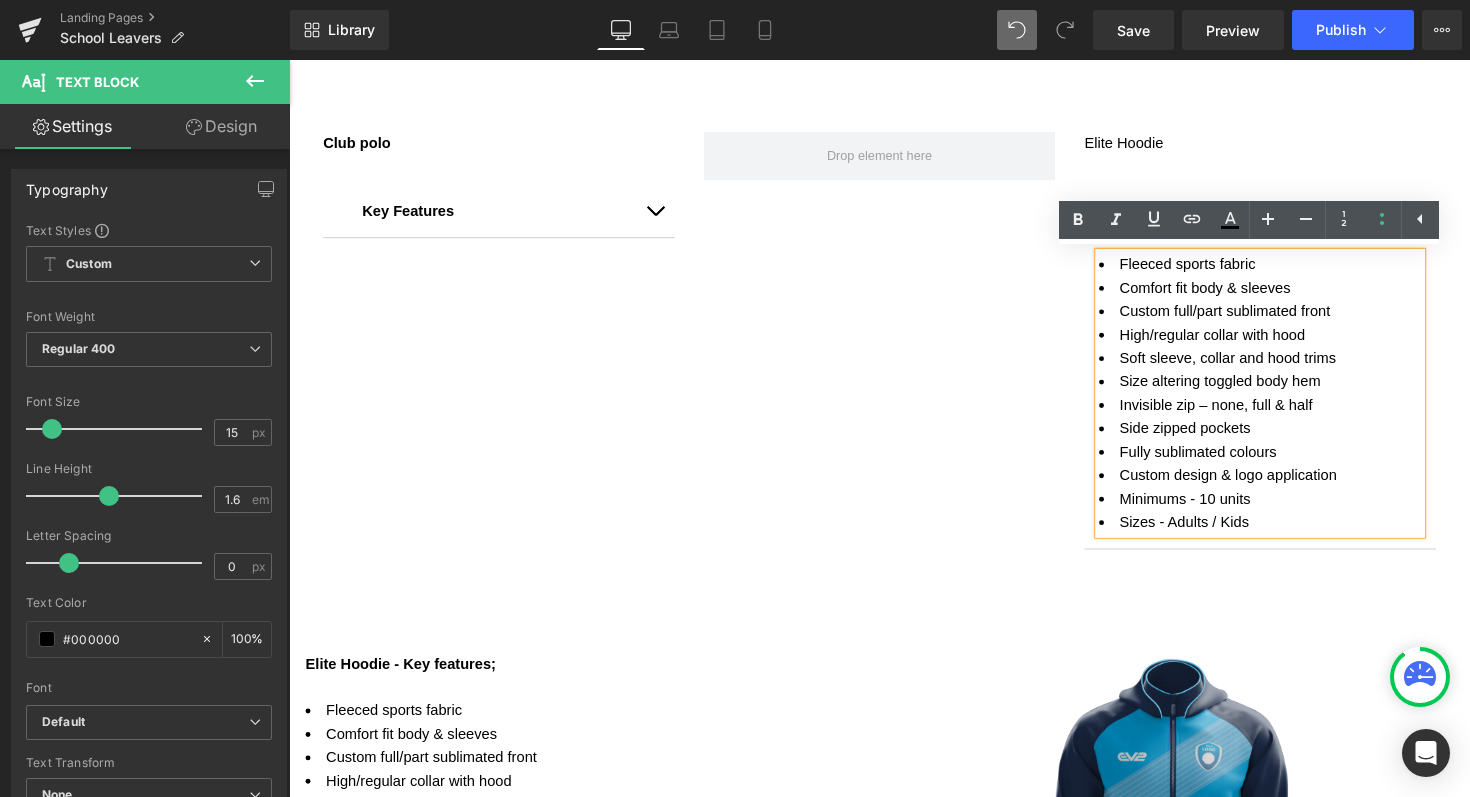 click on "Club polo
Text Block
Key Features
Text Block
Light-weight reverse micromesh fabric Comfort fit body & sleeve finish Moisture wicking technology Fully sublimated colours Custom design & logo application Minimums - 10 units Sizes - Adults / Ladies / Kids
Text Block
Accordion
Elite Hoodie
Text Block
Key Features
Text Block
Fleeced sports fabric Comfort fit body & sleeves Custom full/part sublimated front  High/regular collar with hood Soft sleeve, collar and hood trims Size altering toggled body hem Invisible zip – none, full & half" at bounding box center [894, 368] 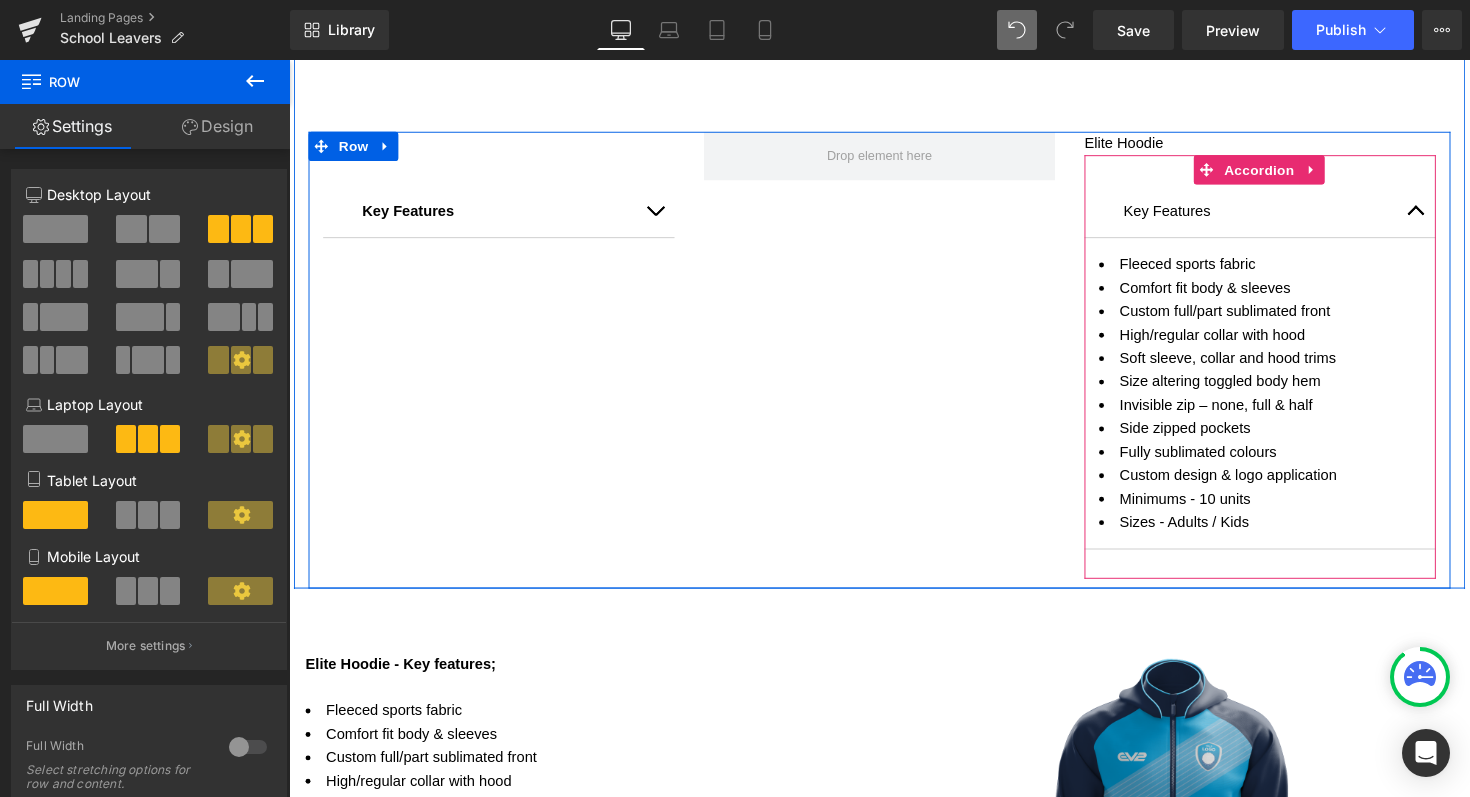 click at bounding box center [1444, 215] 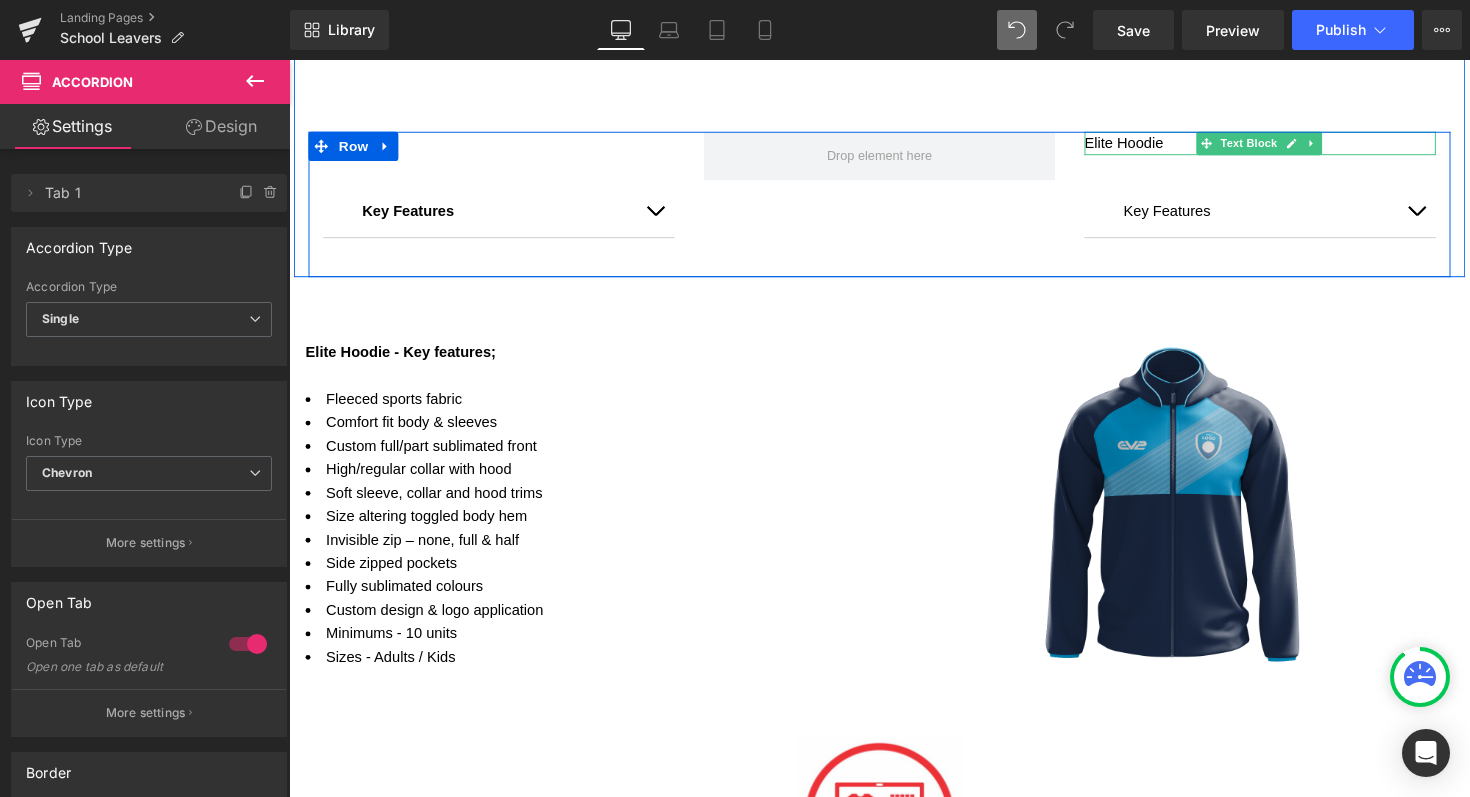 click on "Elite Hoodie" at bounding box center [1284, 146] 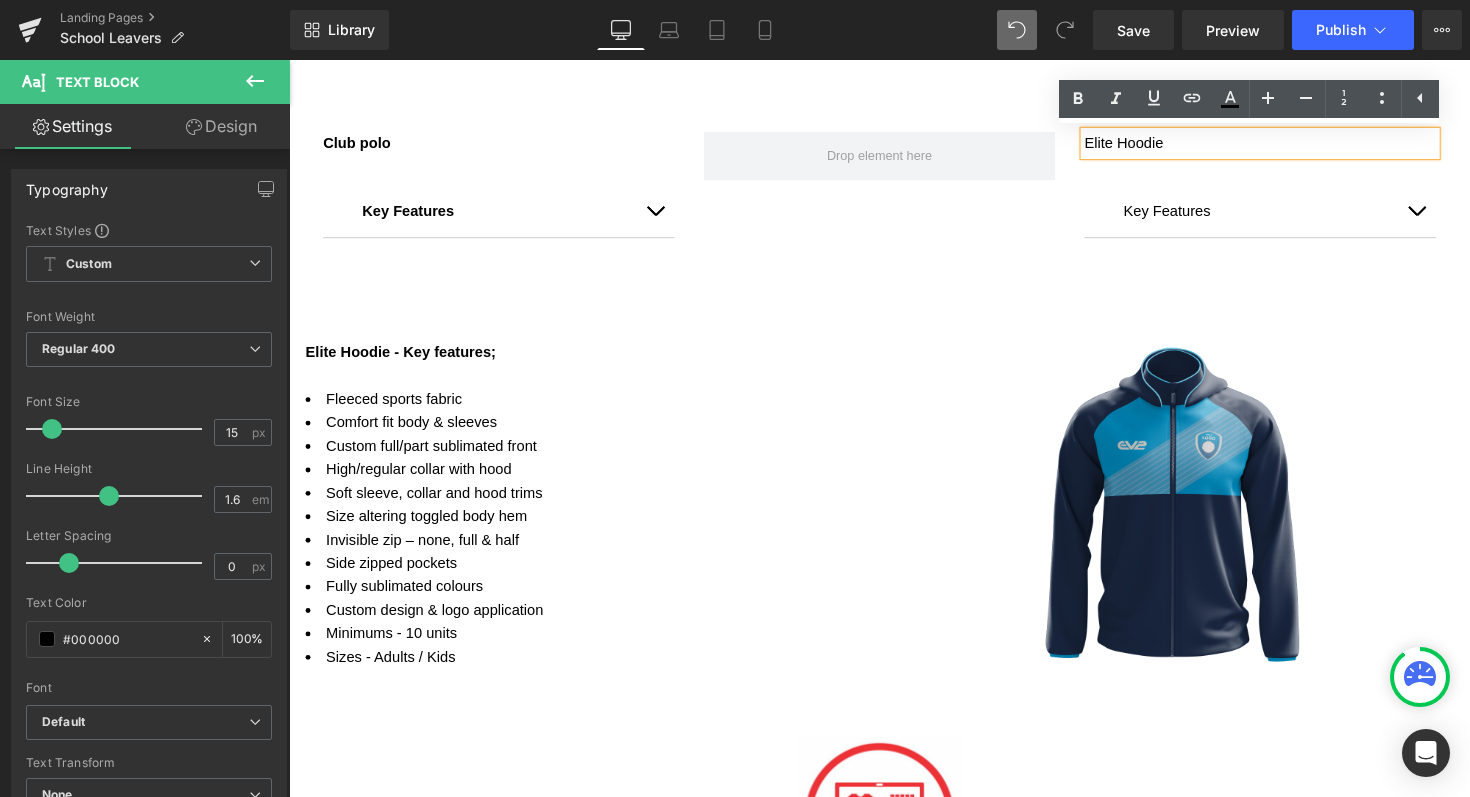 drag, startPoint x: 1176, startPoint y: 145, endPoint x: 1093, endPoint y: 143, distance: 83.02409 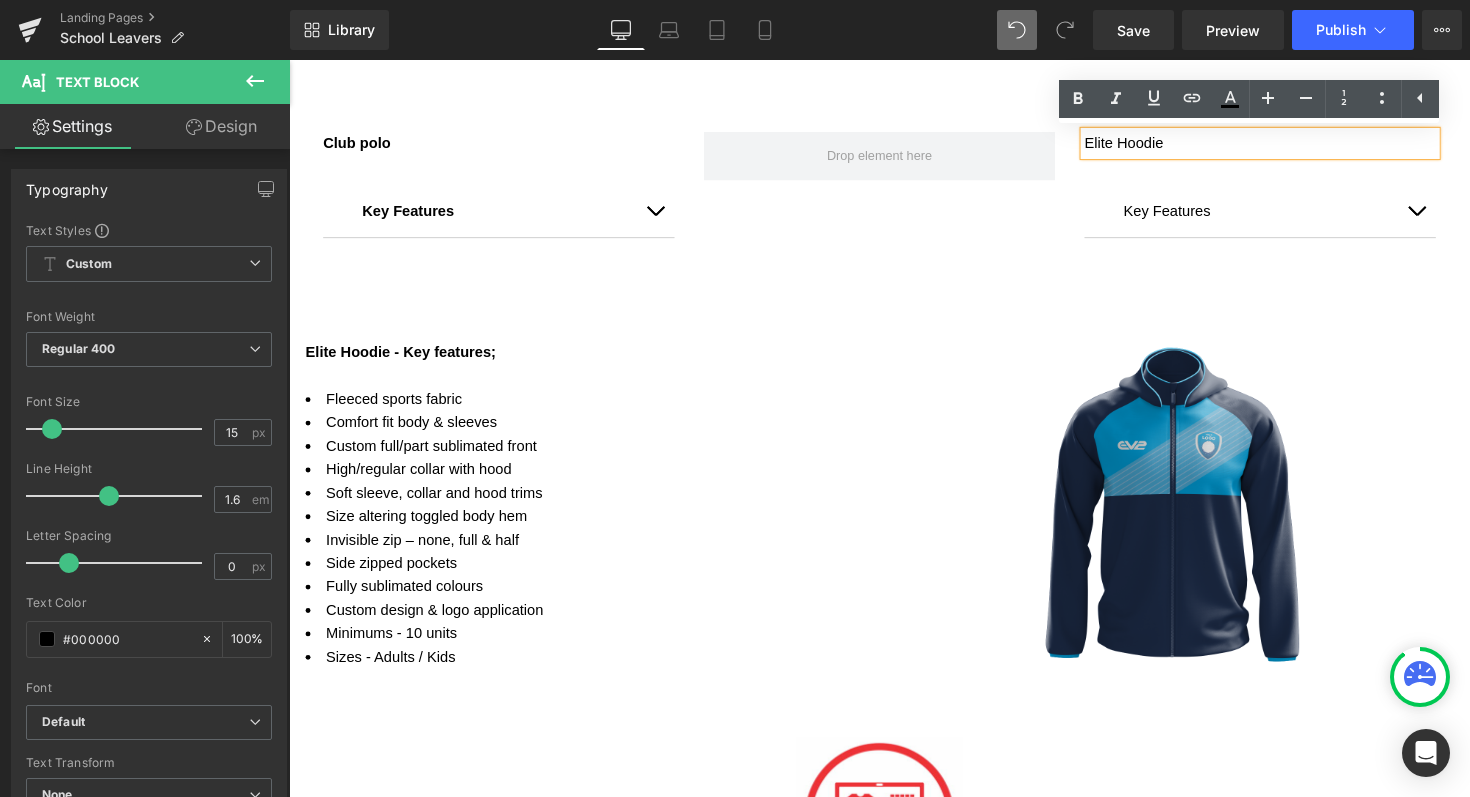 click on "Elite Hoodie" at bounding box center [1284, 146] 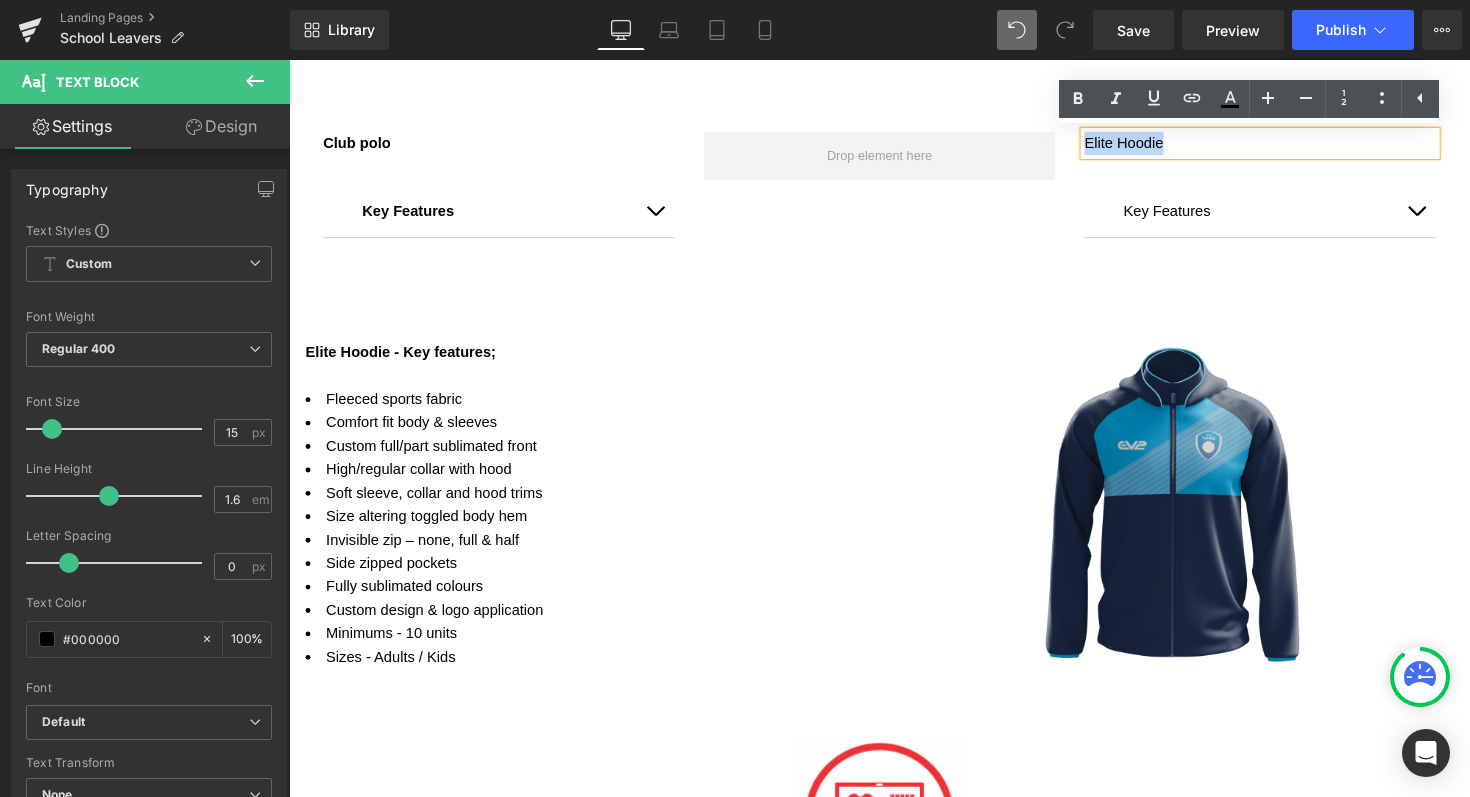 drag, startPoint x: 1179, startPoint y: 145, endPoint x: 1096, endPoint y: 145, distance: 83 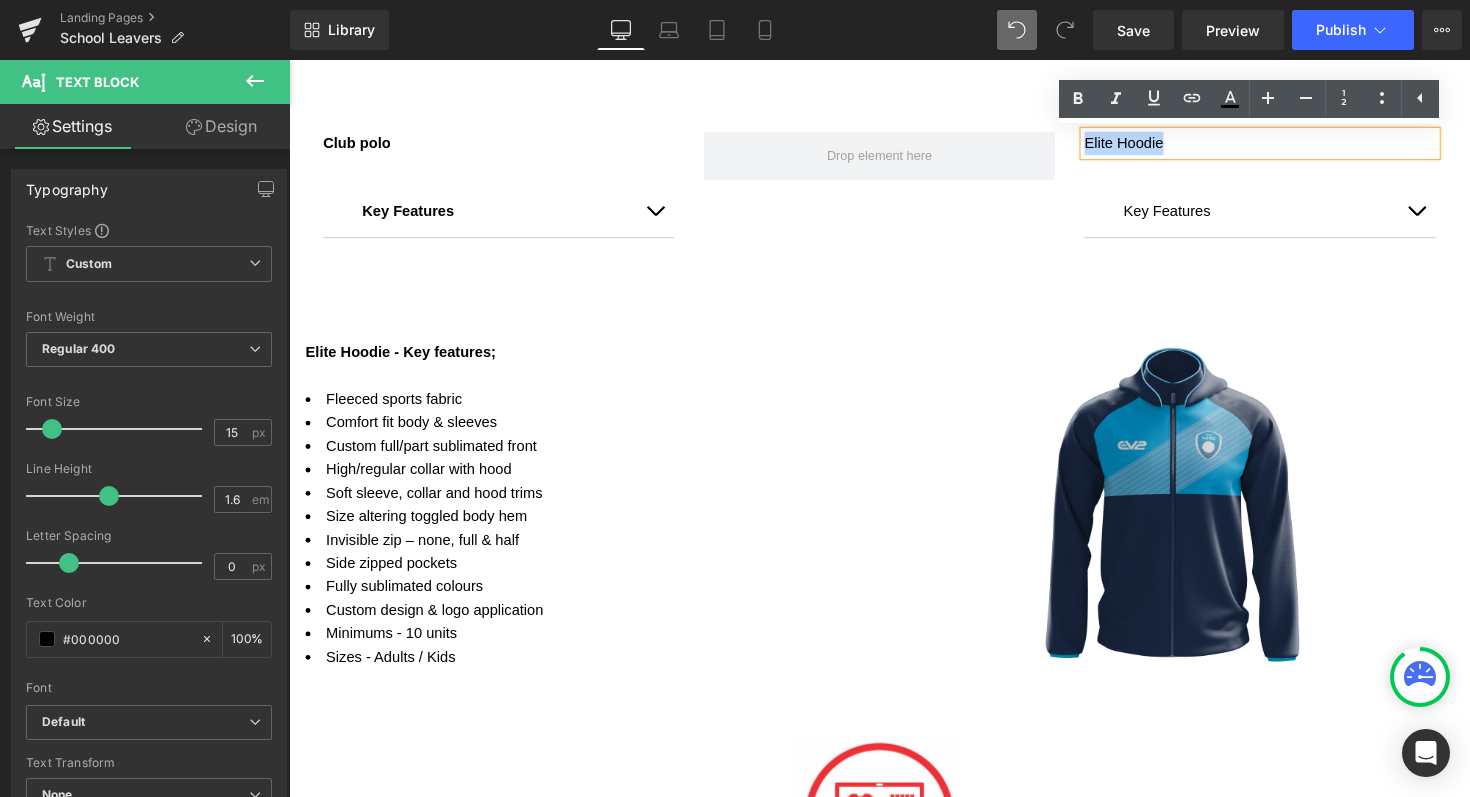 click on "Elite Hoodie" at bounding box center [1284, 146] 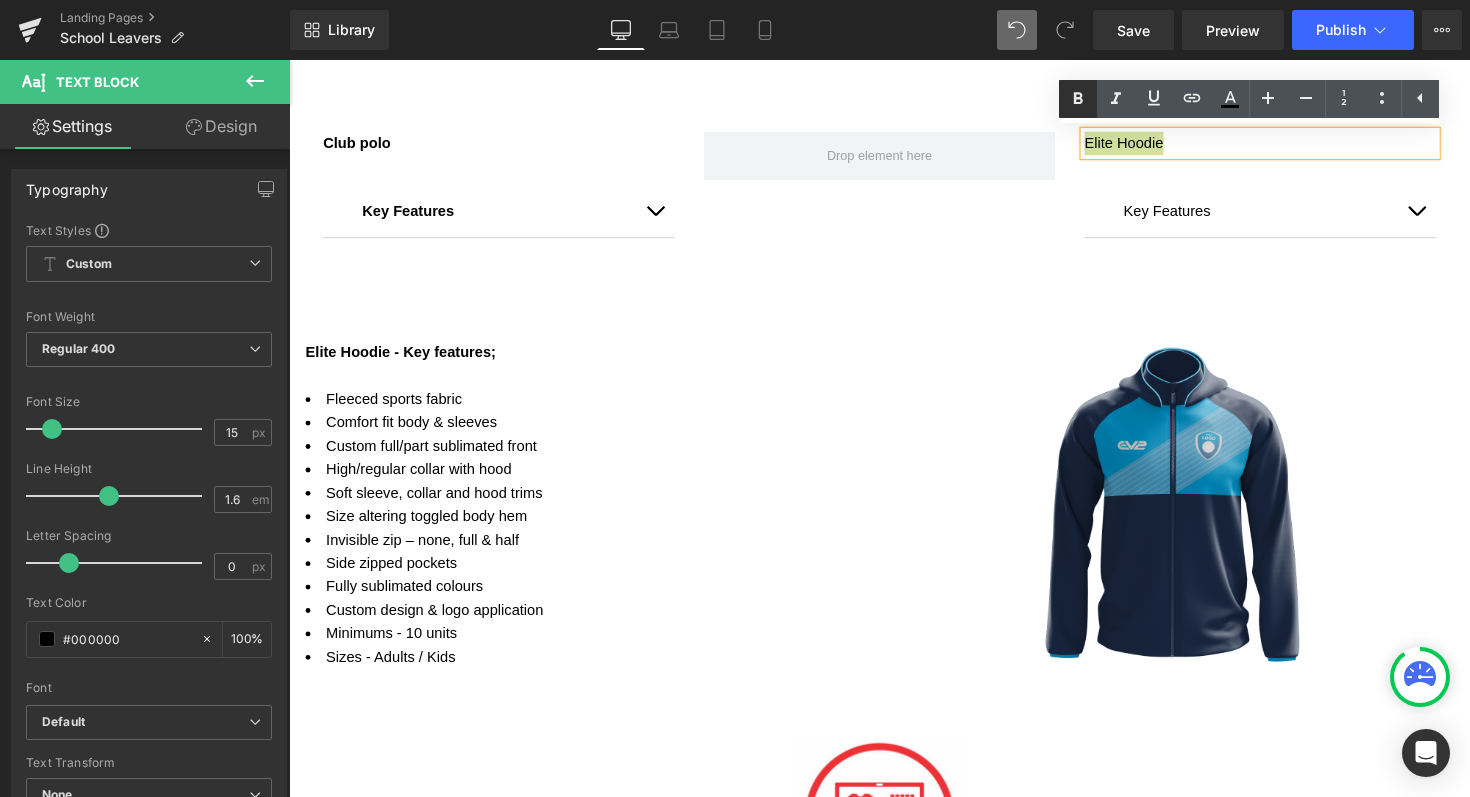 click 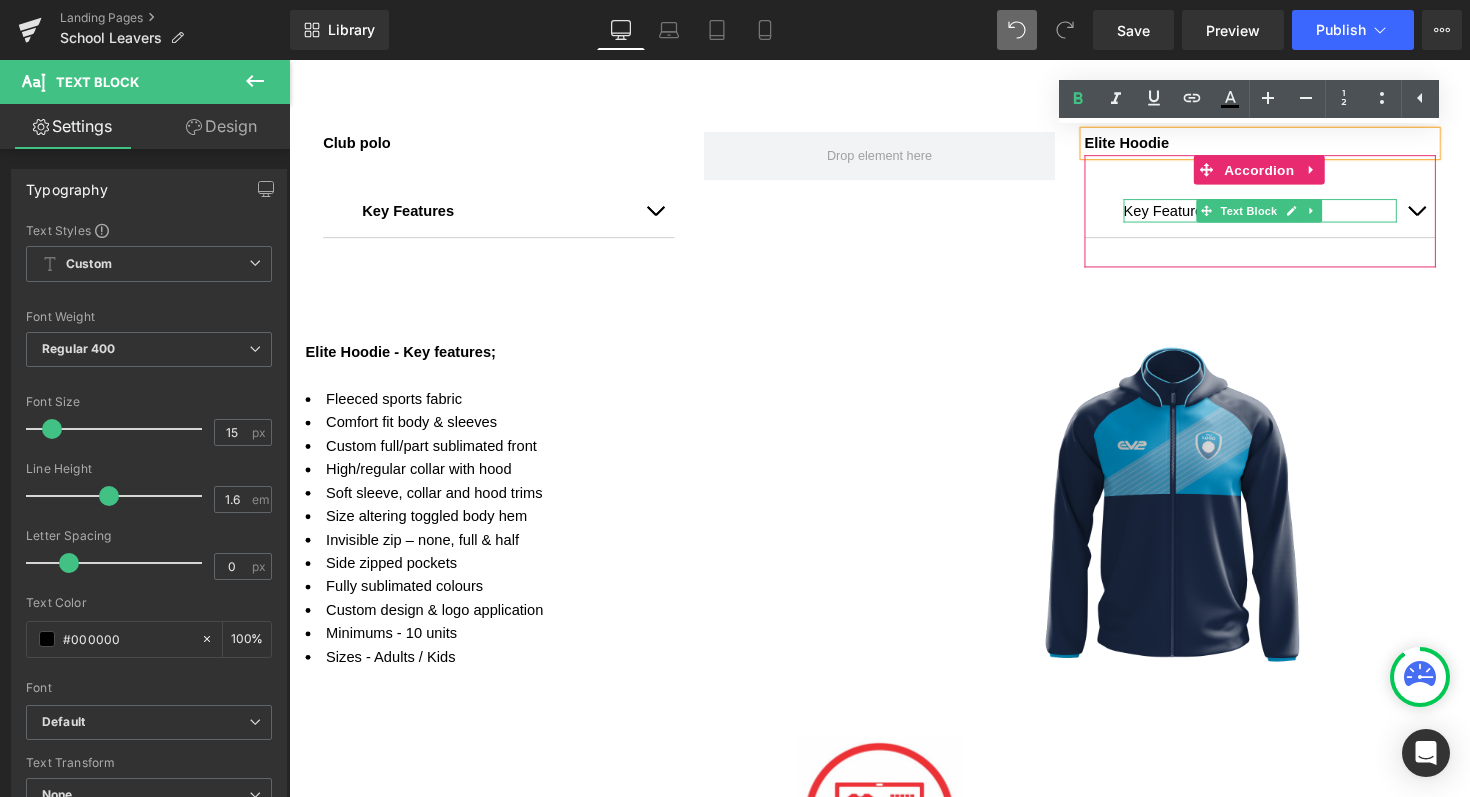 click on "Key Features" at bounding box center [1284, 215] 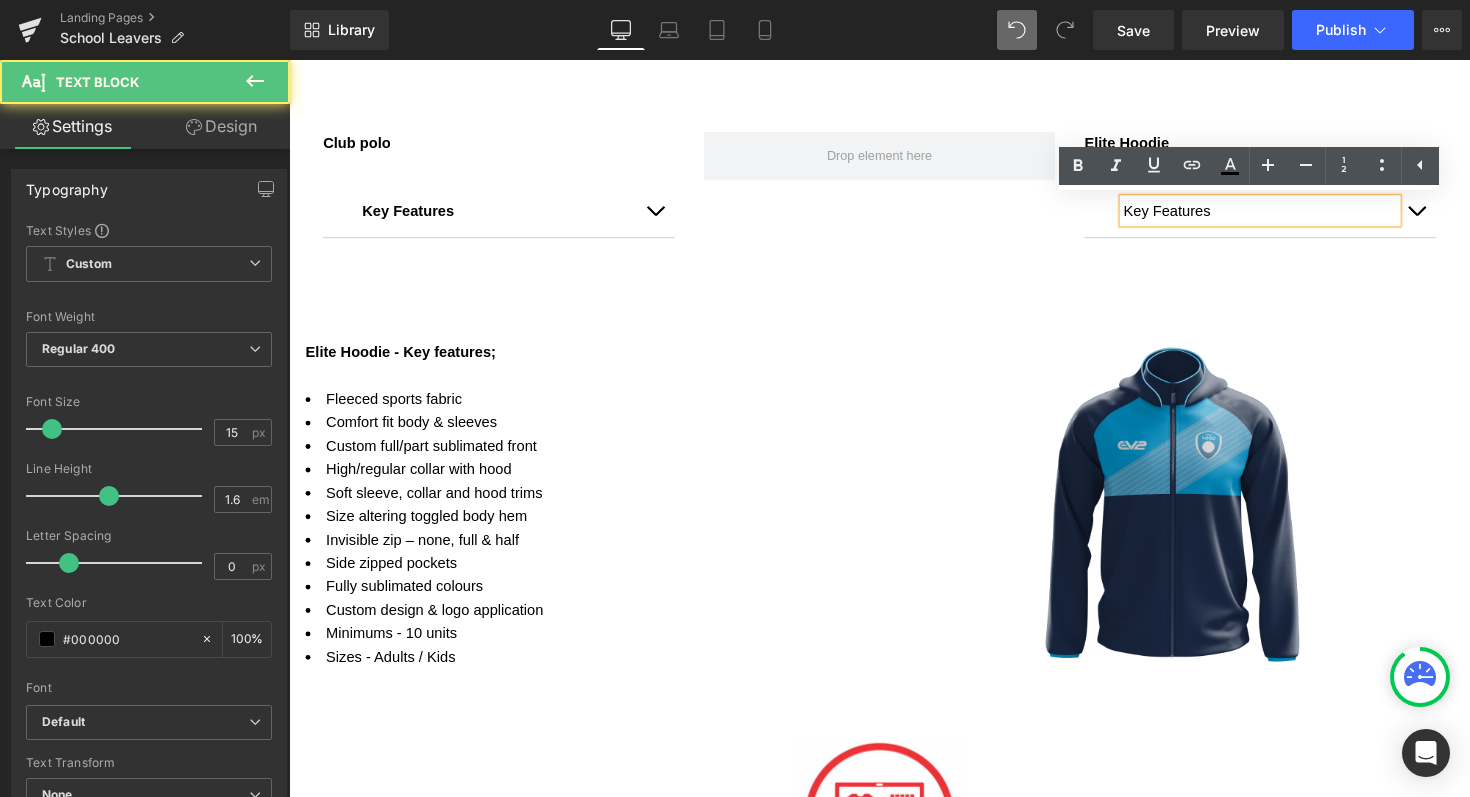 click on "Key Features" at bounding box center (1284, 215) 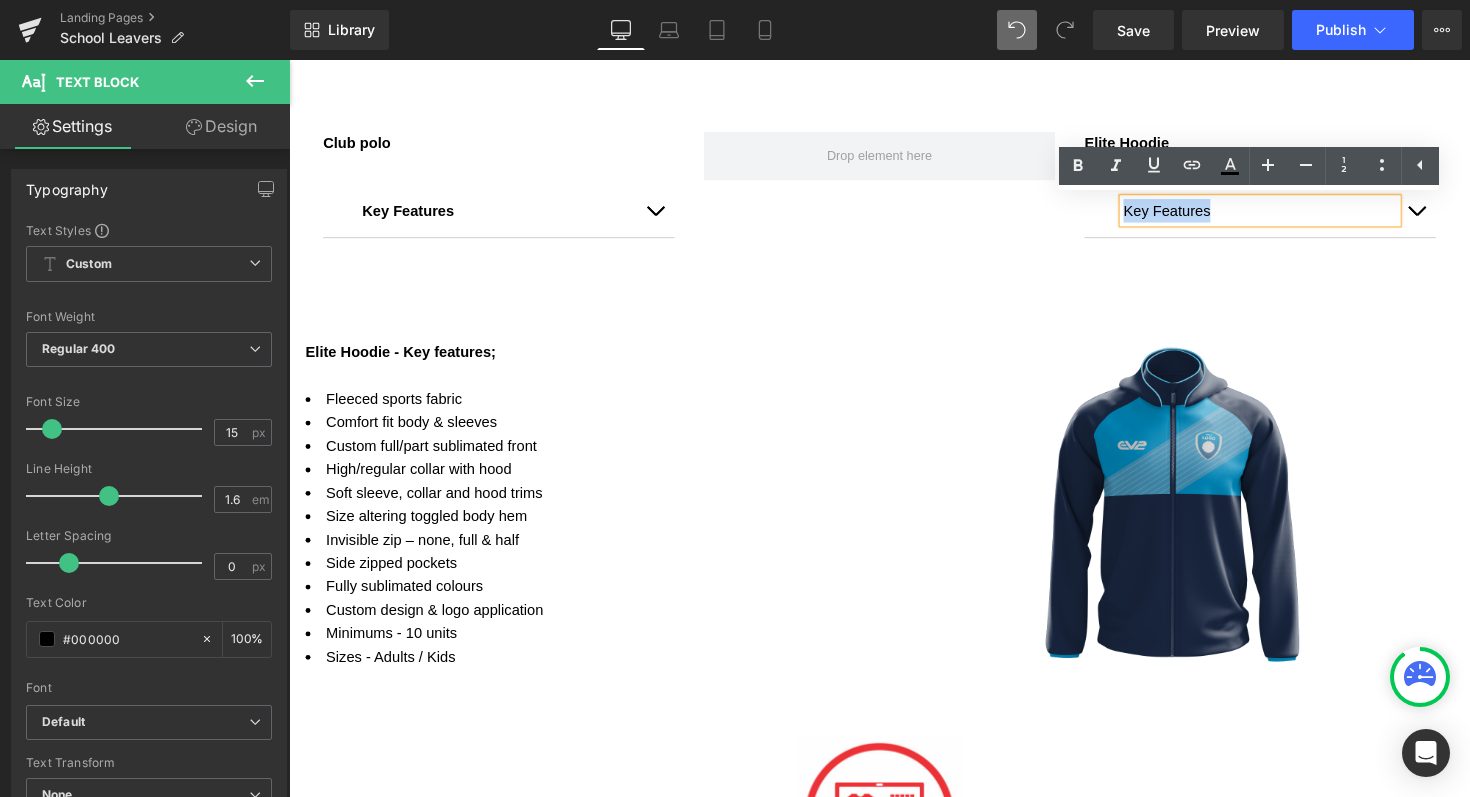 drag, startPoint x: 1138, startPoint y: 216, endPoint x: 1225, endPoint y: 216, distance: 87 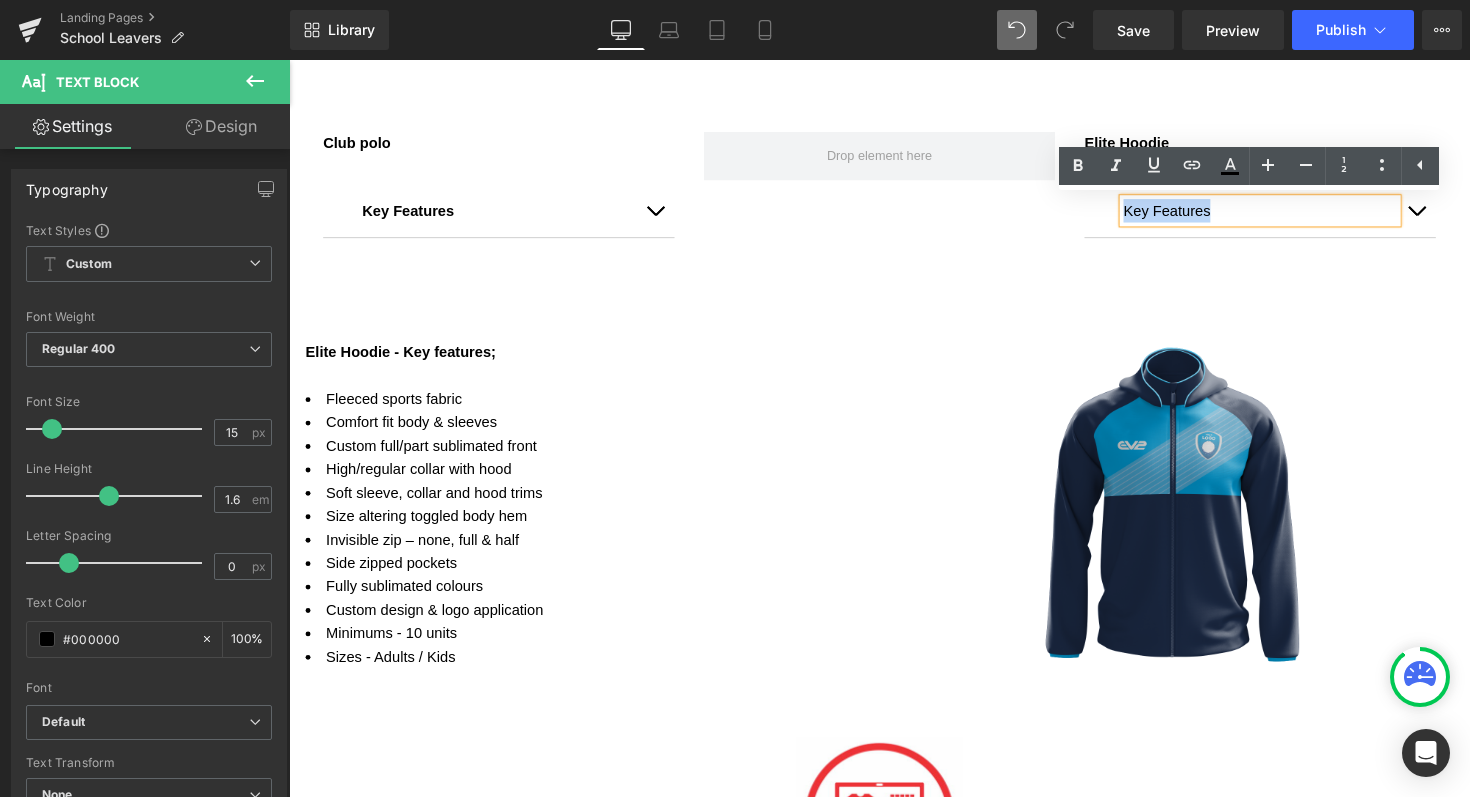 click on "Key Features" at bounding box center [1284, 215] 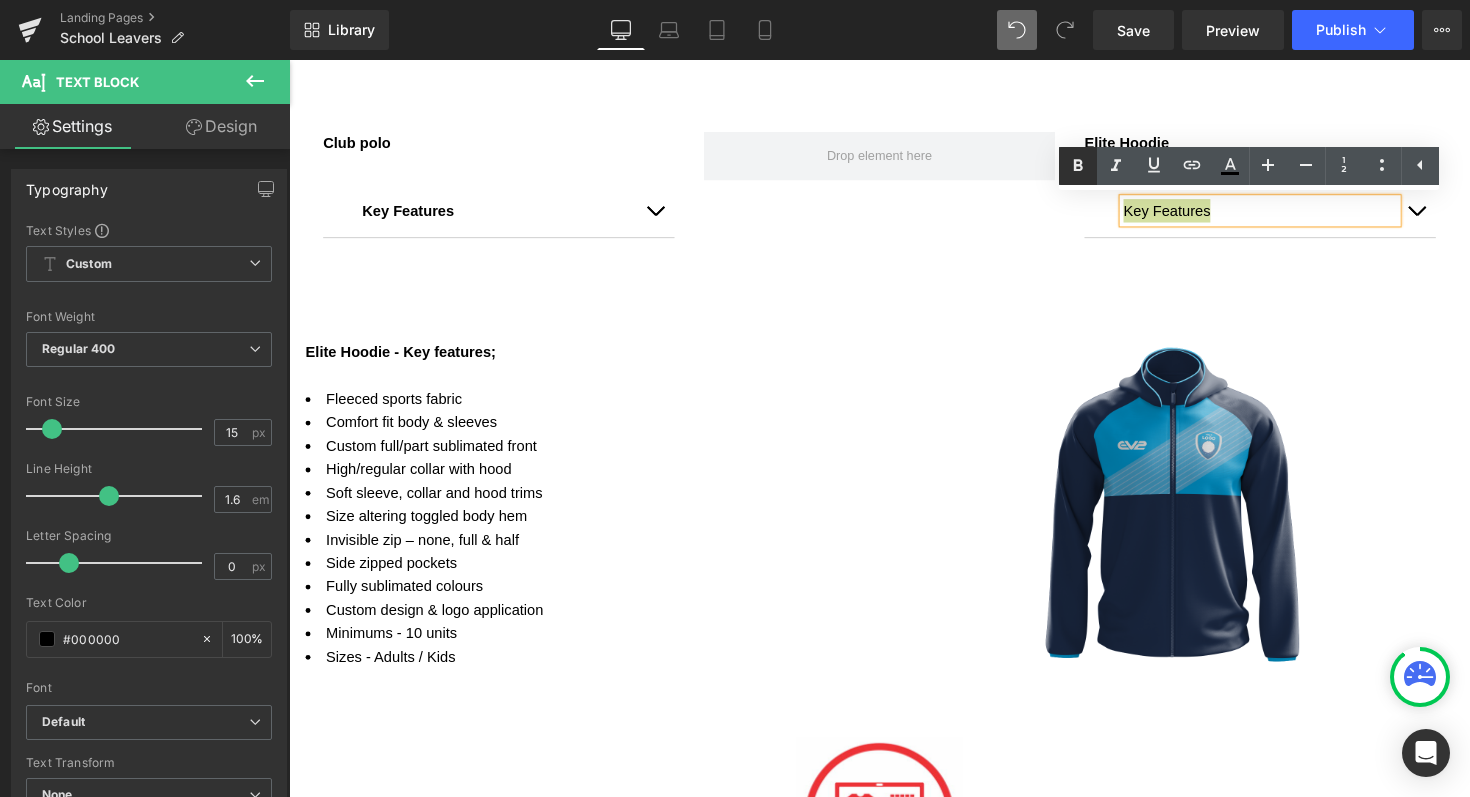 click 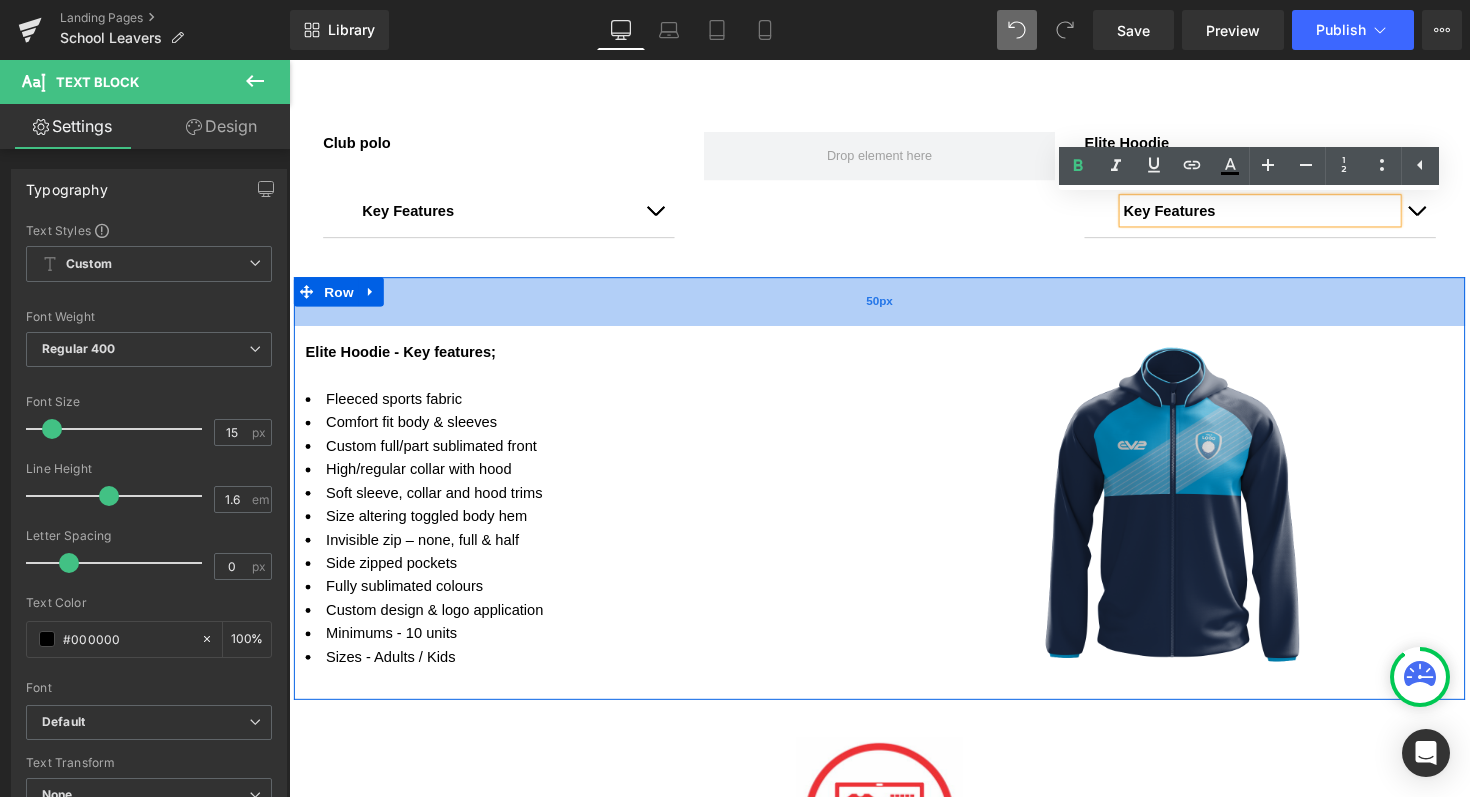 click on "50px" at bounding box center (894, 308) 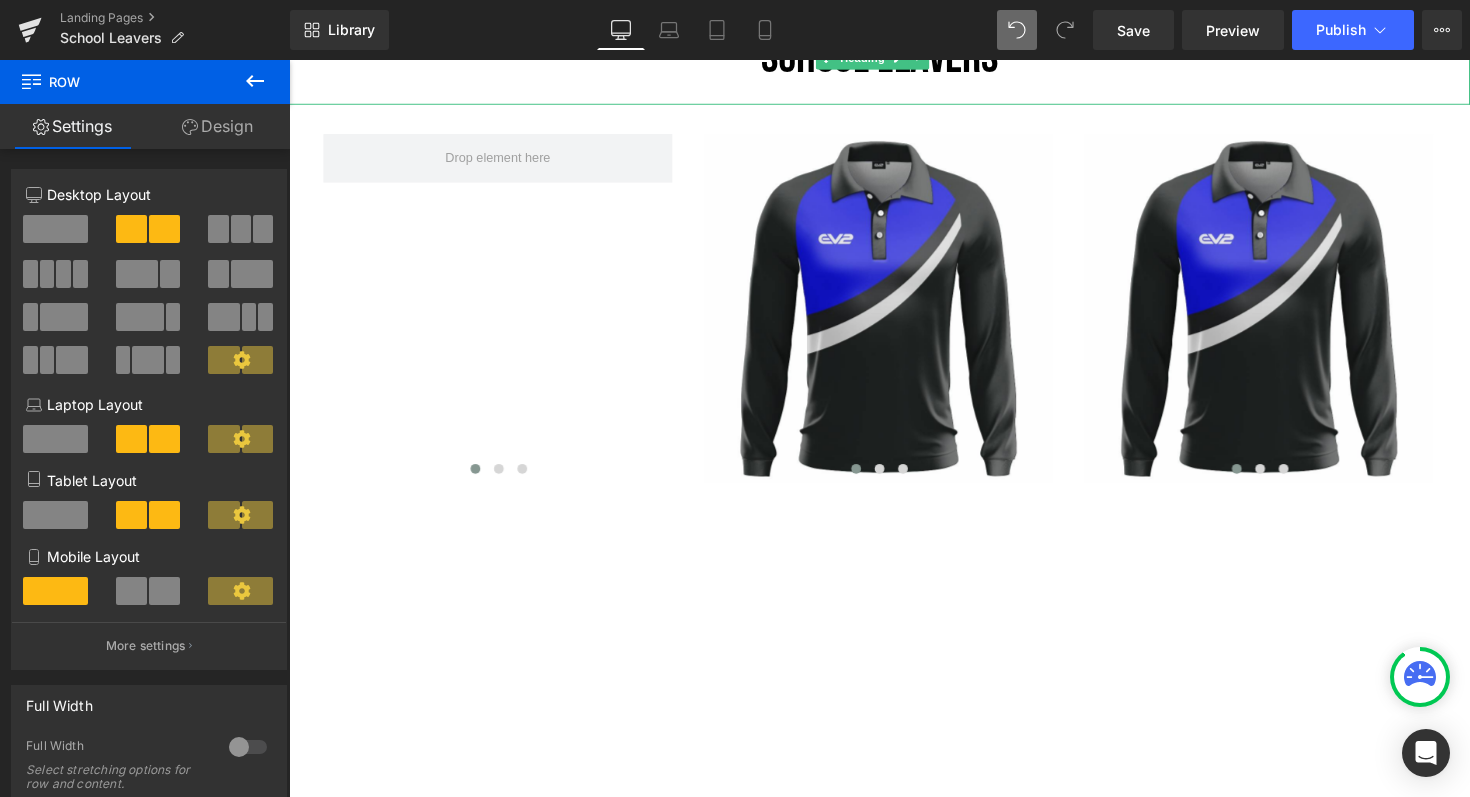 scroll, scrollTop: 762, scrollLeft: 0, axis: vertical 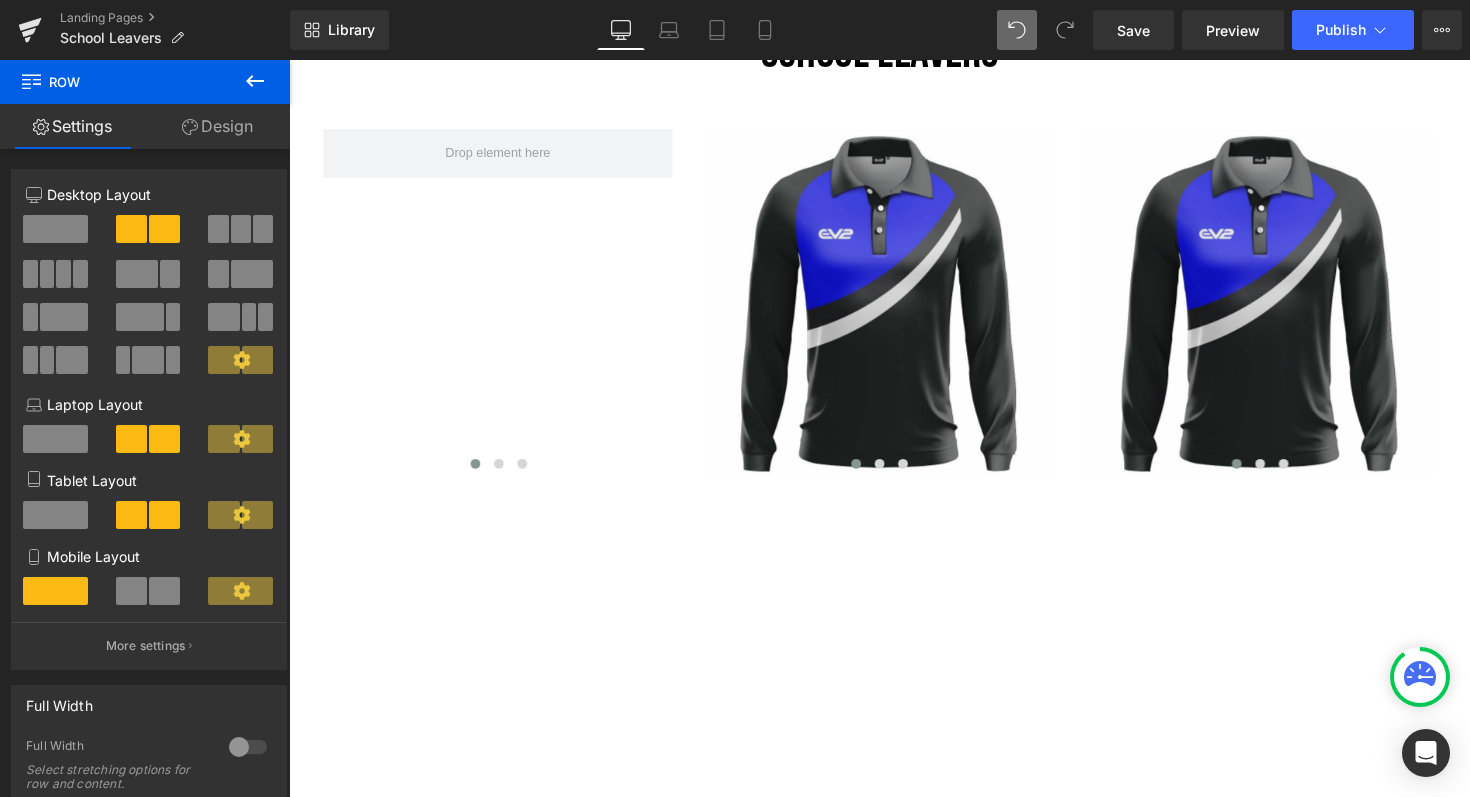 click 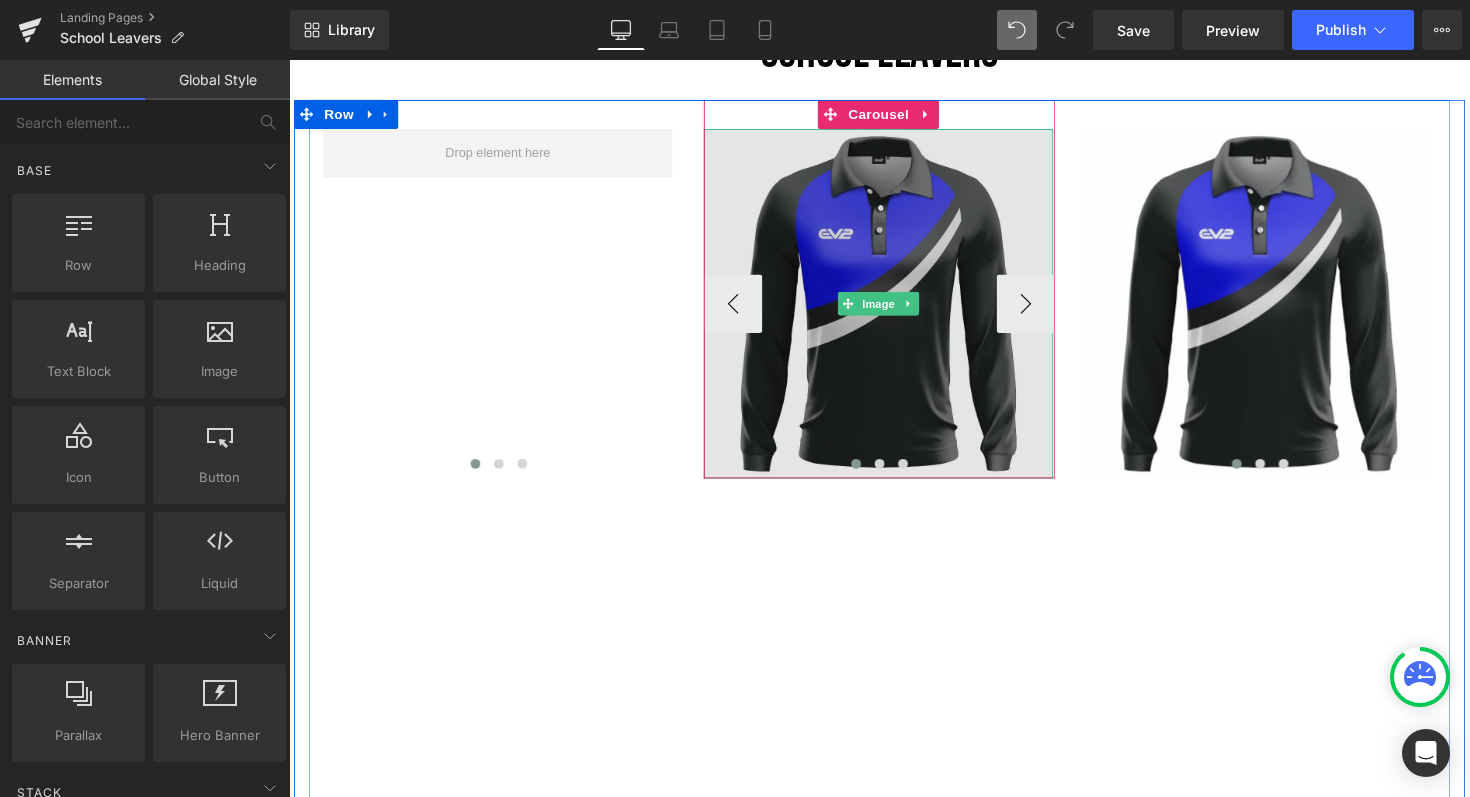 click at bounding box center (893, 310) 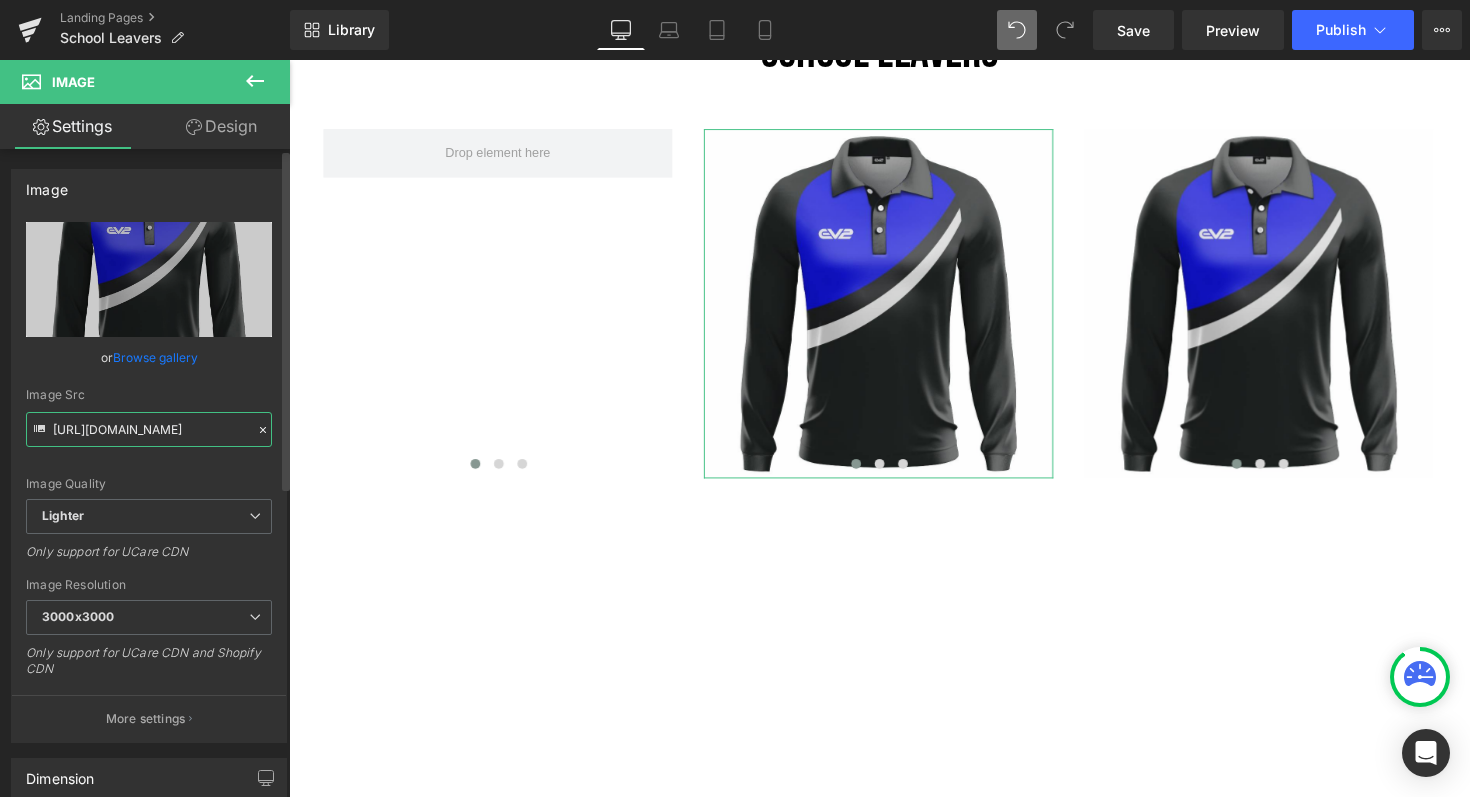 scroll, scrollTop: 0, scrollLeft: 848, axis: horizontal 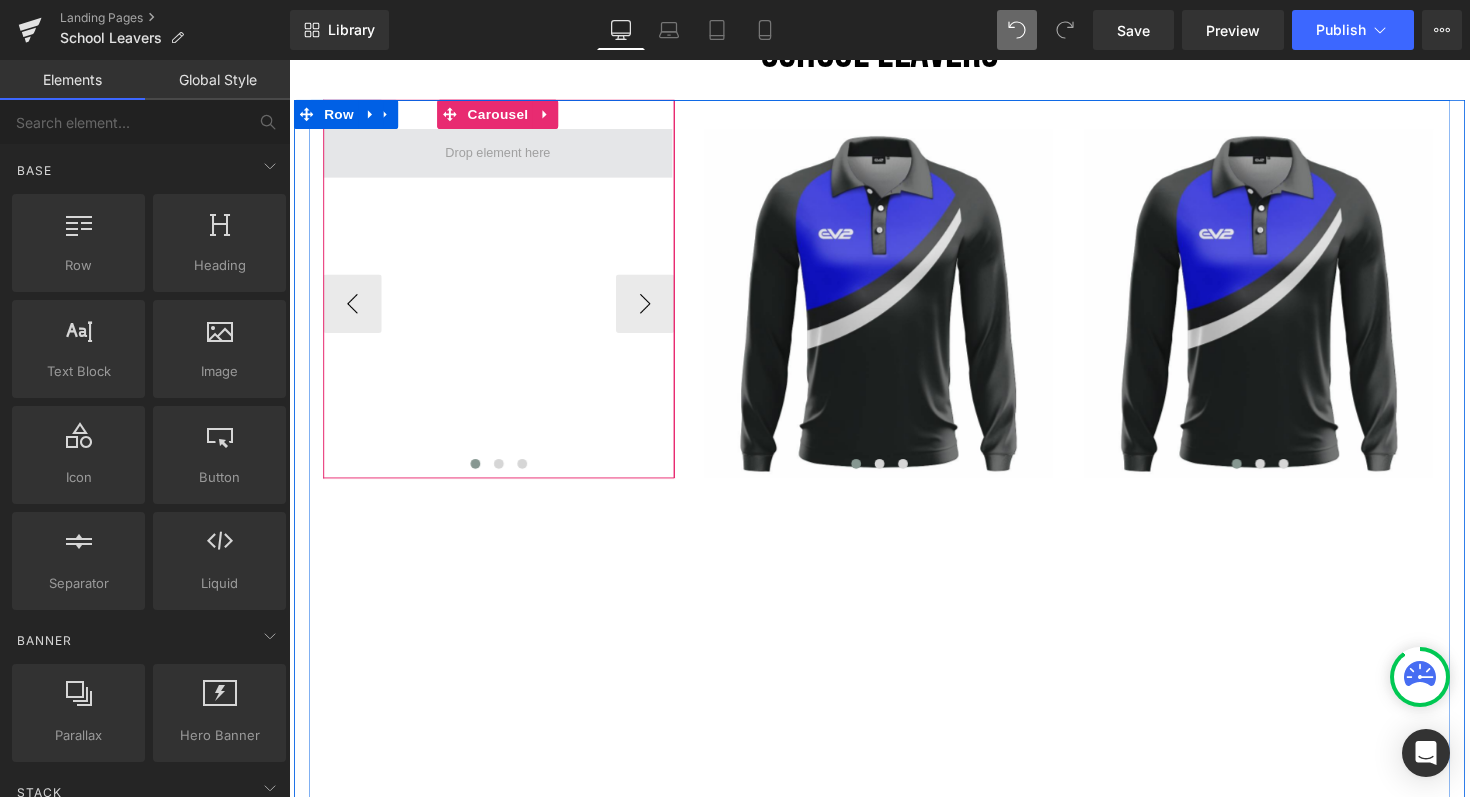 click at bounding box center (503, 156) 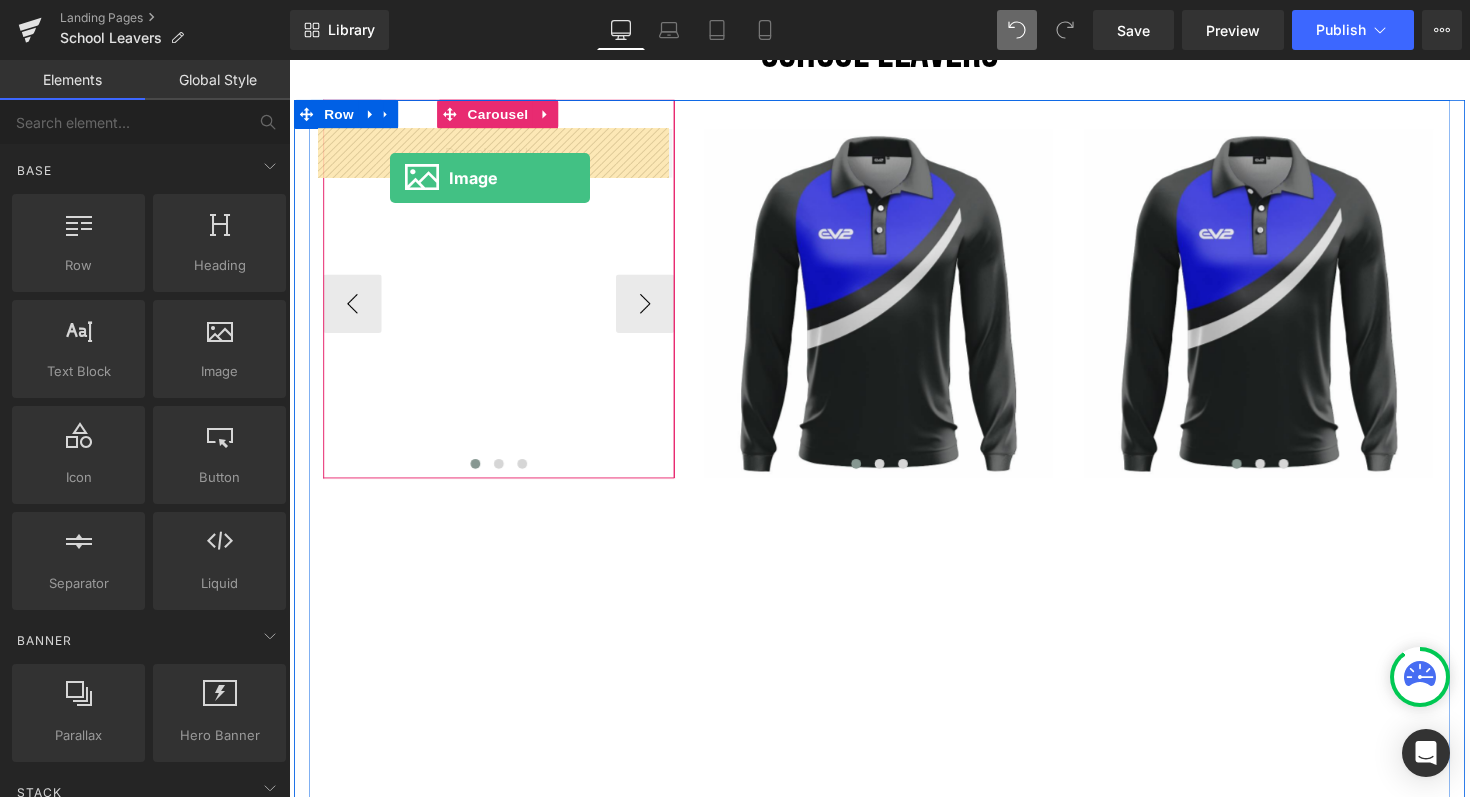 drag, startPoint x: 486, startPoint y: 427, endPoint x: 392, endPoint y: 181, distance: 263.3477 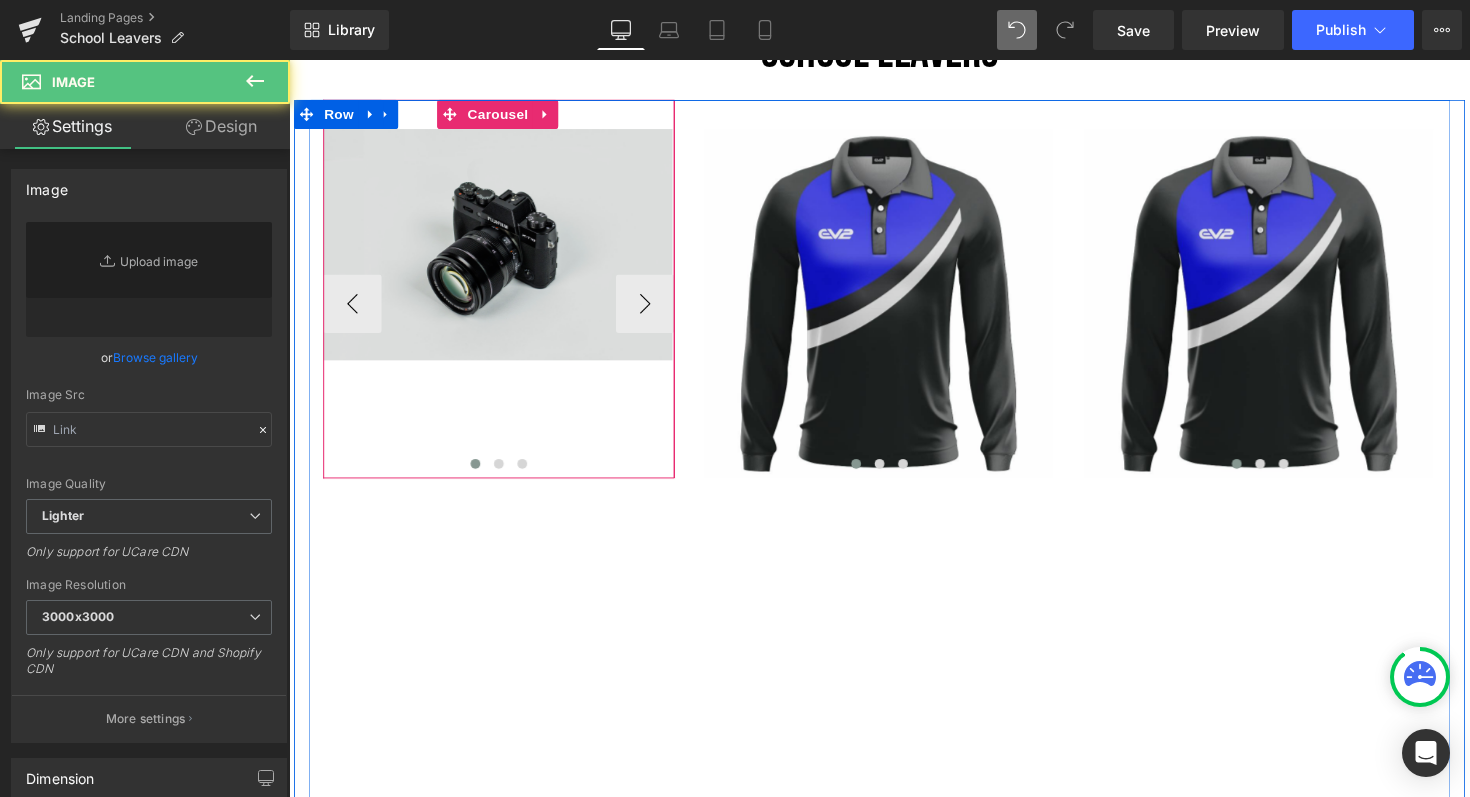 type on "//[DOMAIN_NAME][URL]" 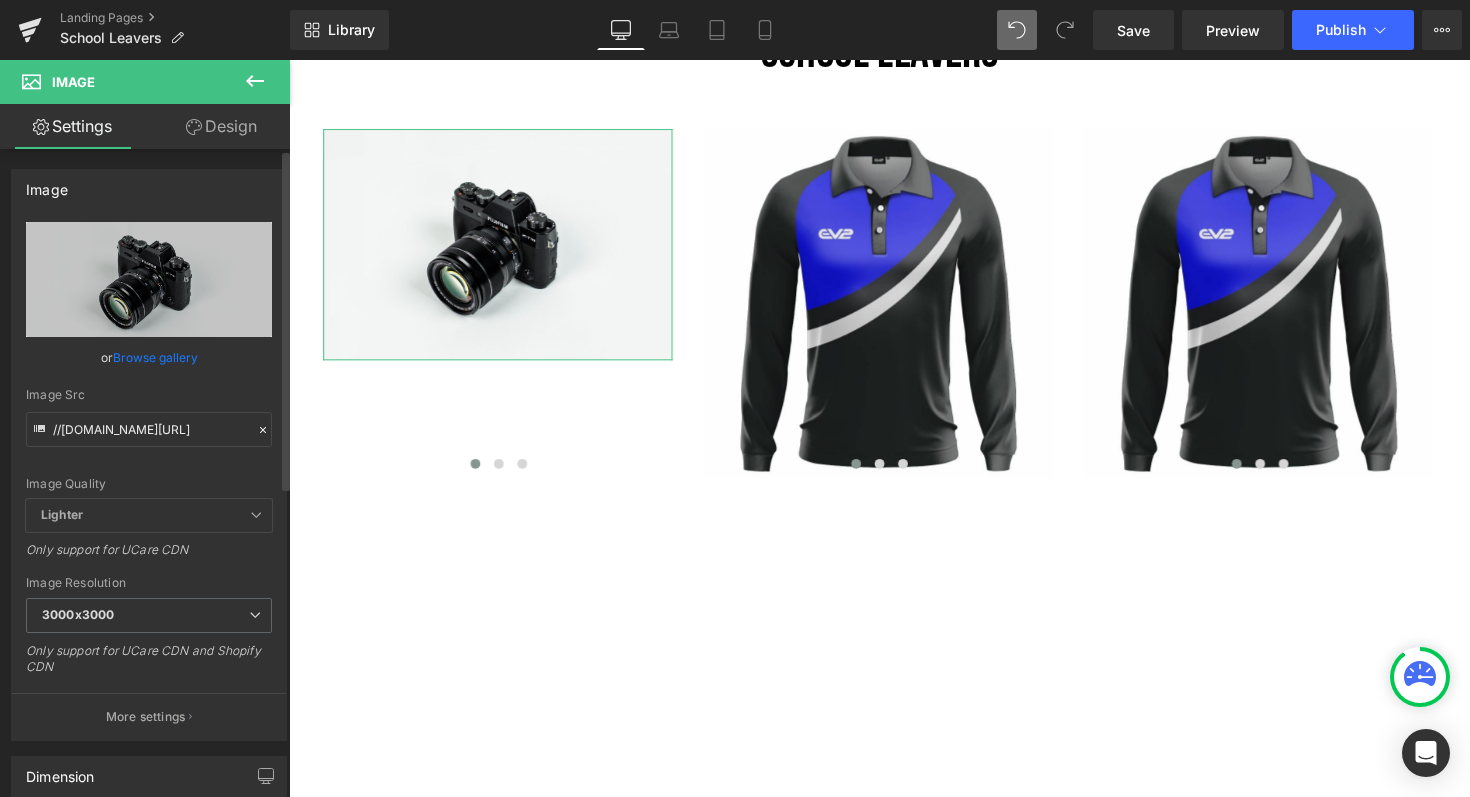 click 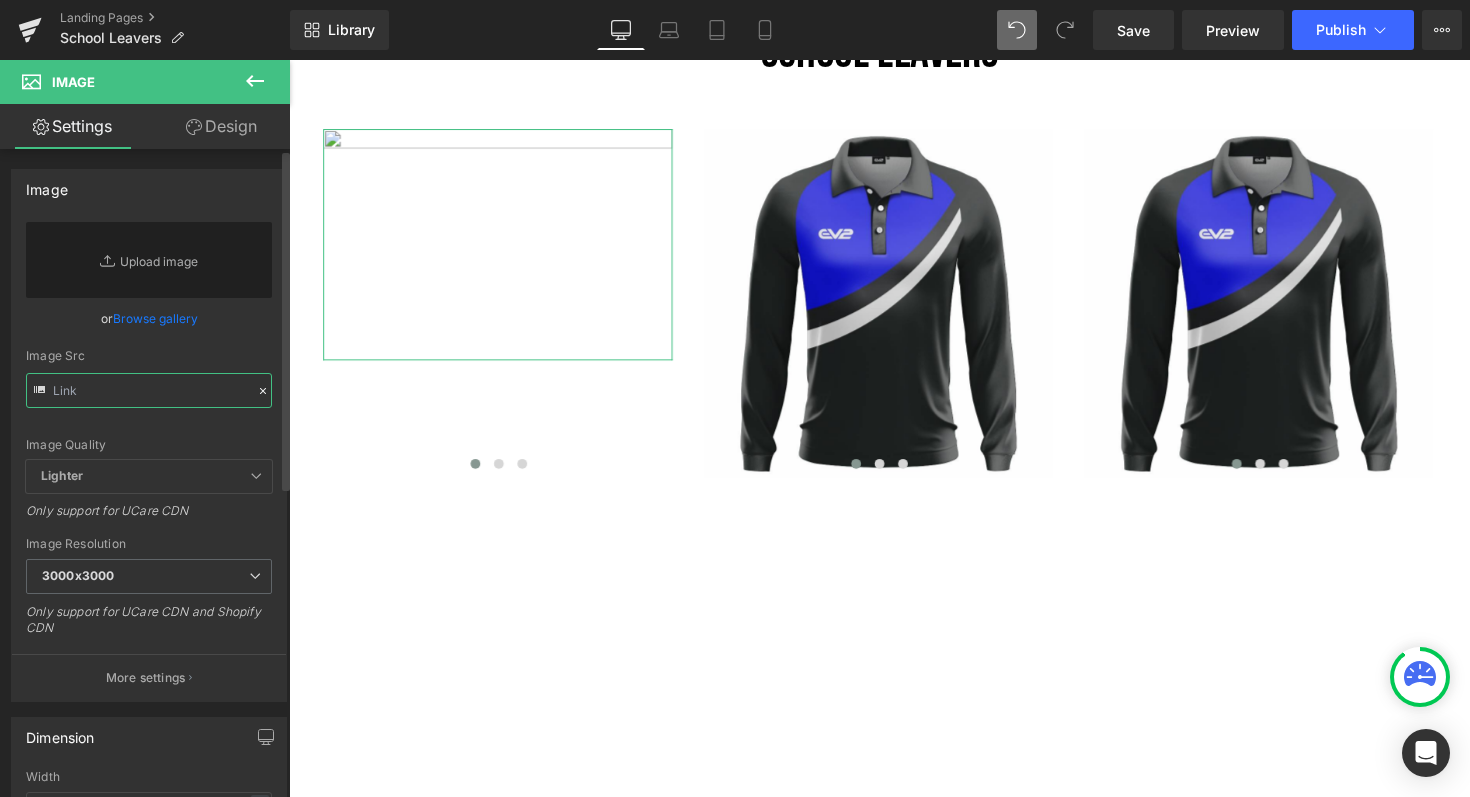 click at bounding box center [149, 390] 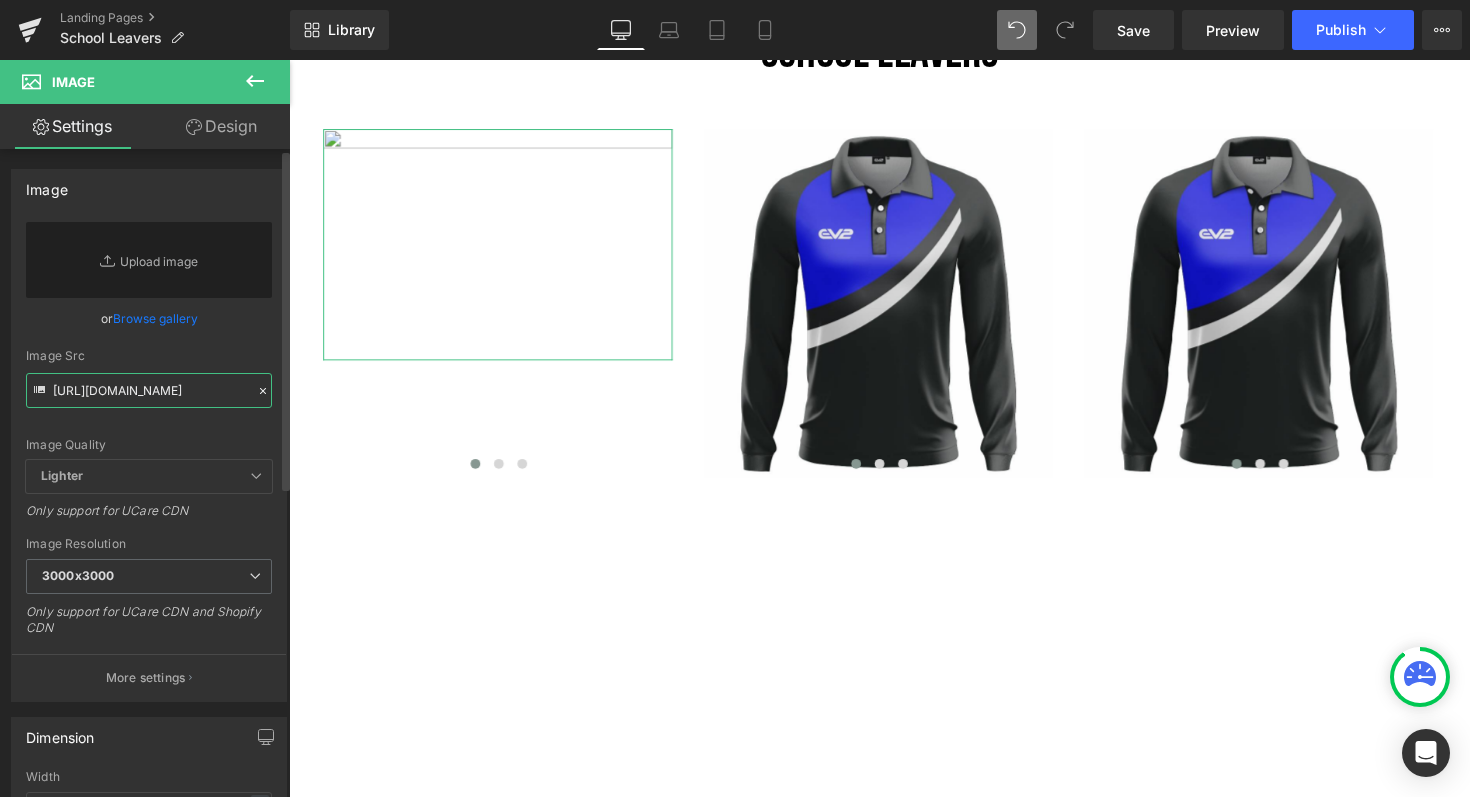 scroll, scrollTop: 0, scrollLeft: 847, axis: horizontal 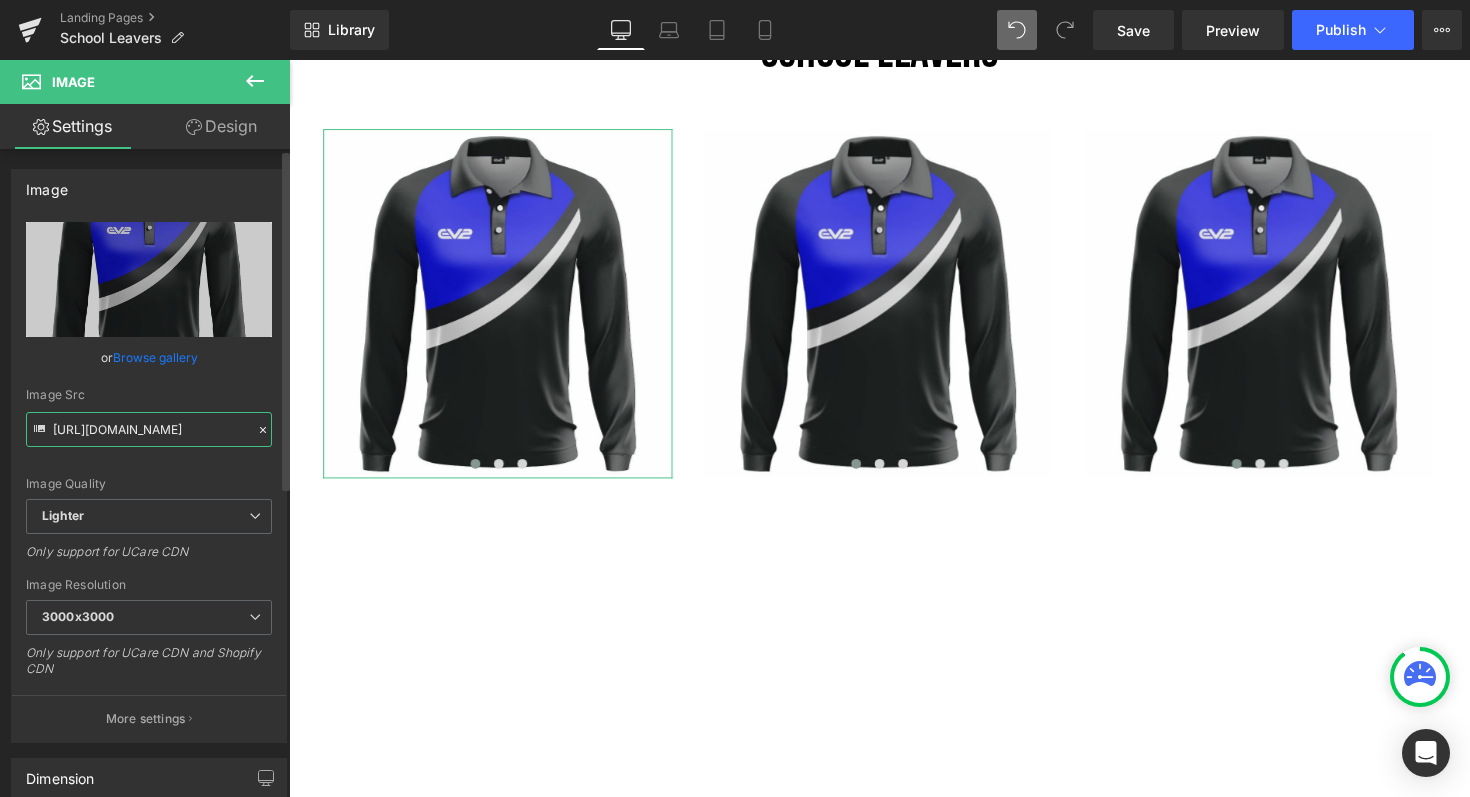 type on "https://ucarecdn.com/ad07d1fb-674c-4bb6-9847-50ca5822d620/-/format/auto/-/preview/3000x3000/-/quality/lighter/Club%20Polo%20LS%20-%20Jpeg%20images%202019.jpg" 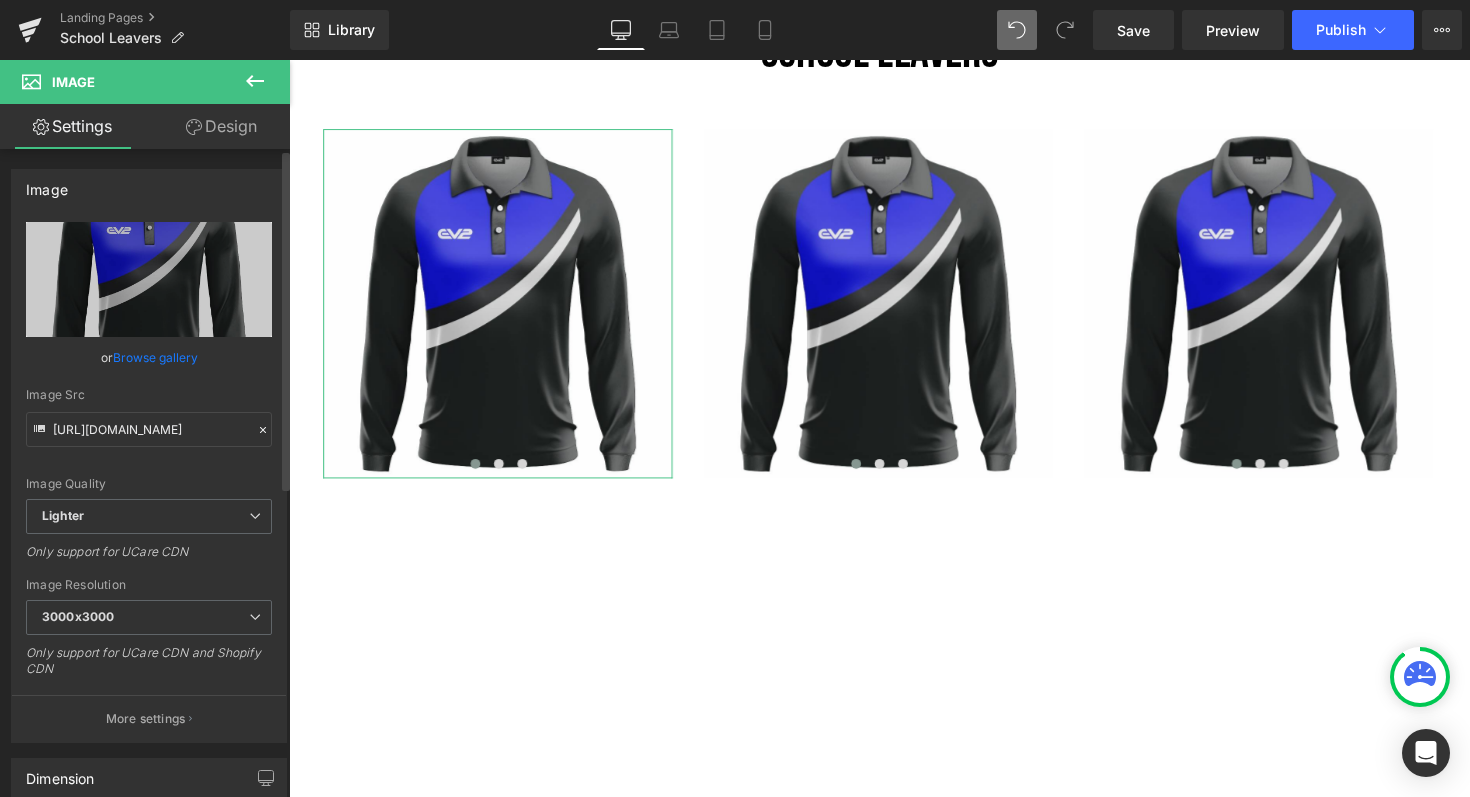 click on "Image Src" at bounding box center [149, 395] 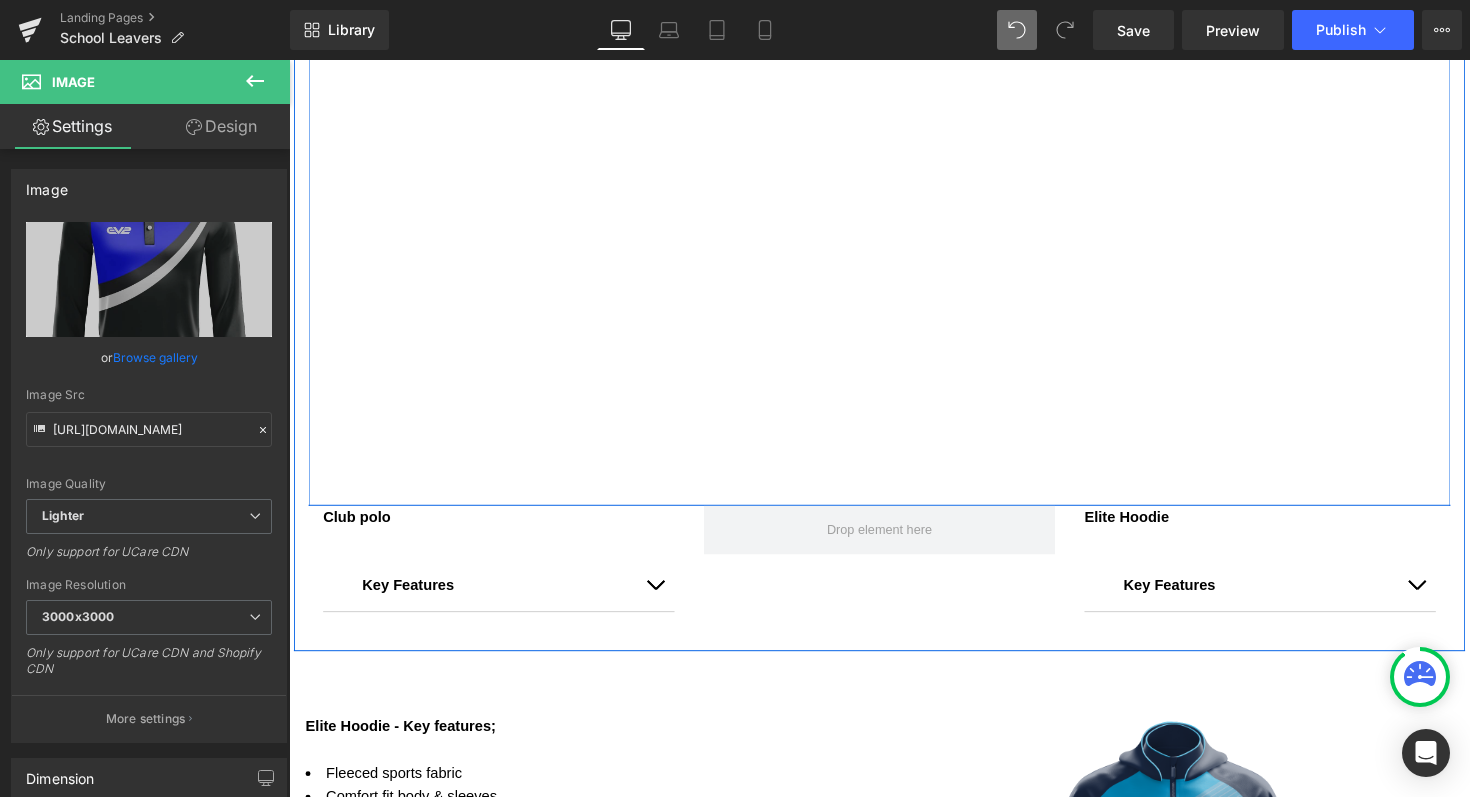 scroll, scrollTop: 1581, scrollLeft: 0, axis: vertical 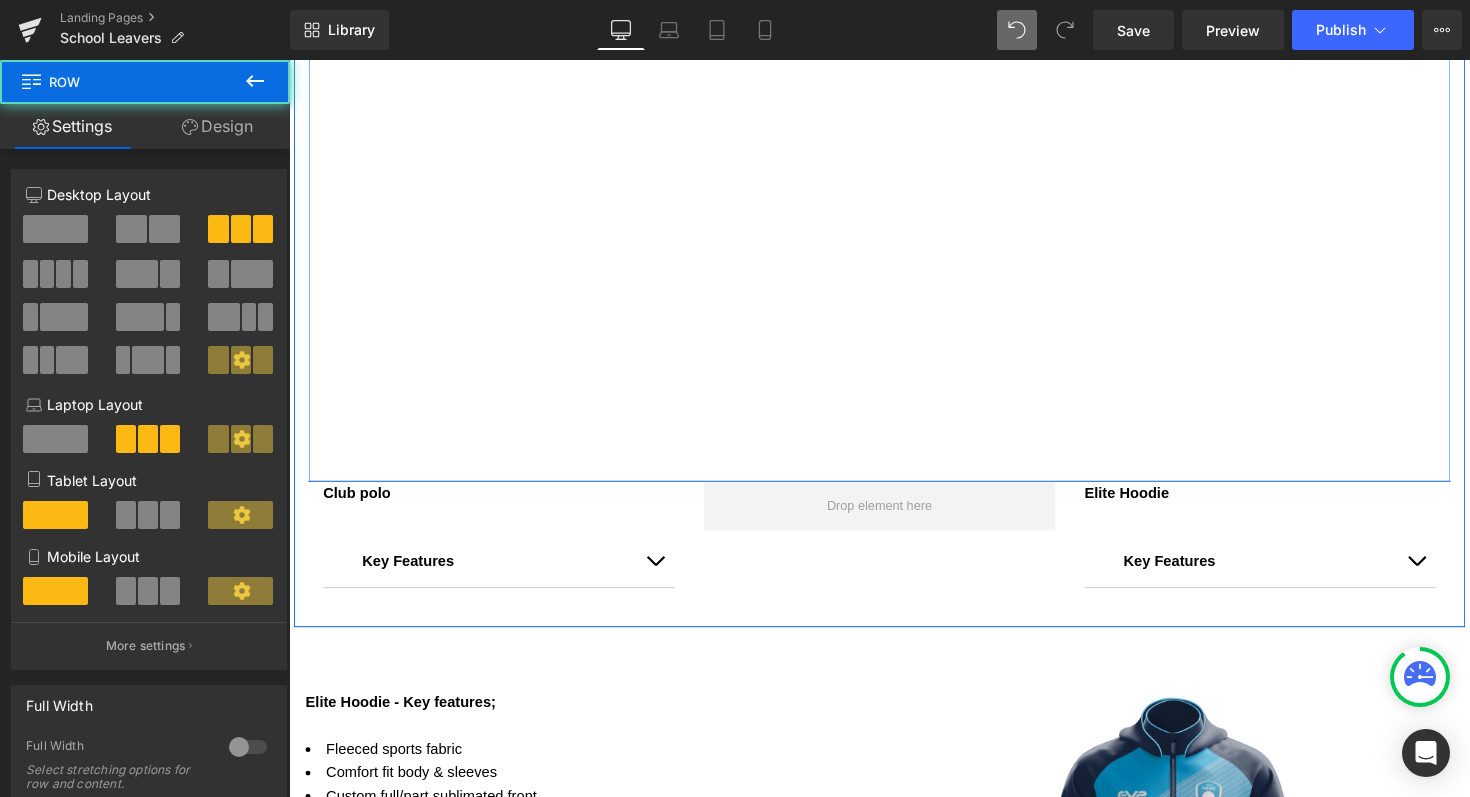 drag, startPoint x: 1462, startPoint y: 486, endPoint x: 1410, endPoint y: 251, distance: 240.68445 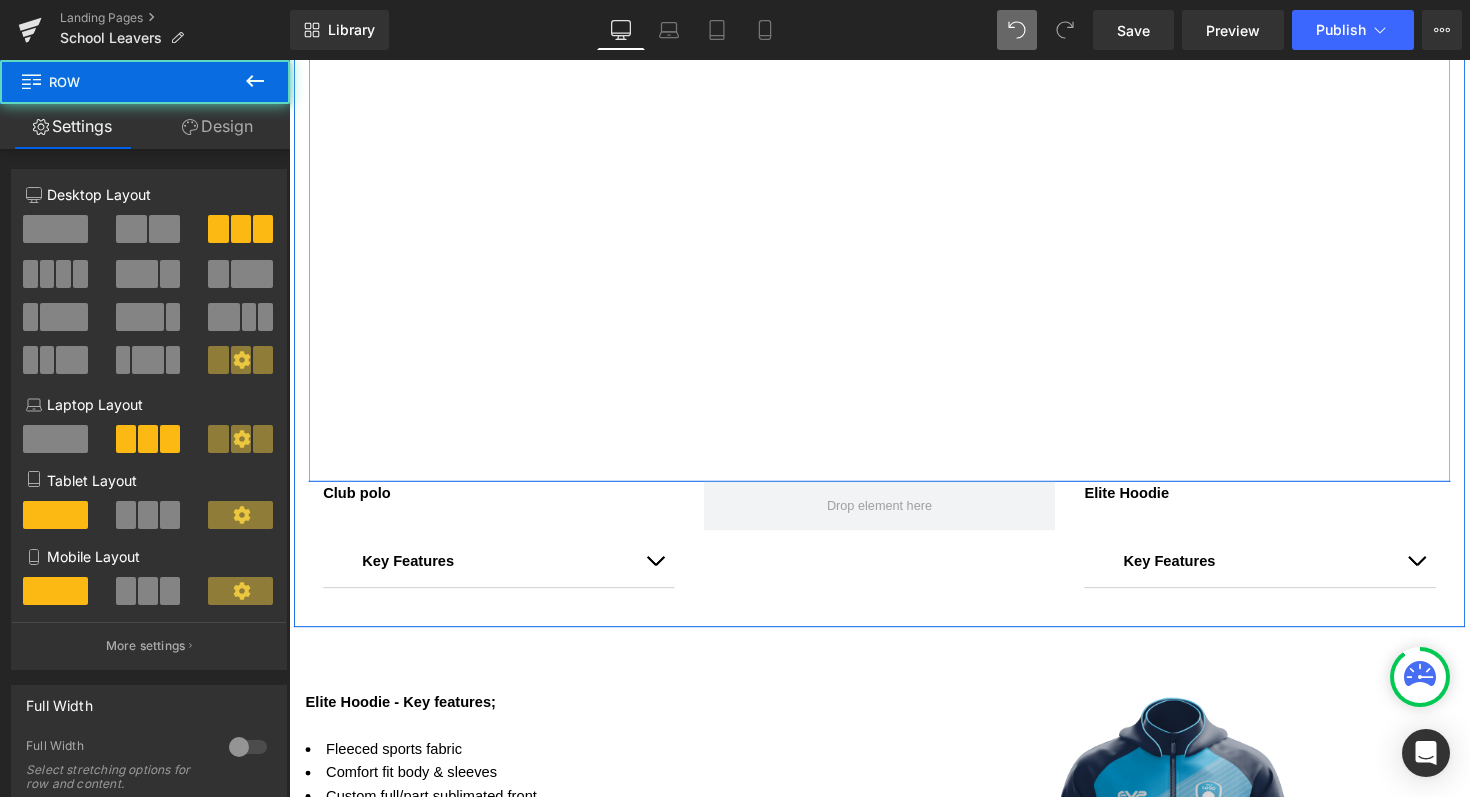 click on "Image
Image
‹ ›
Carousel
Image
‹ ›
Carousel
Image
‹ ›
Carousel
Row" at bounding box center (894, -113) 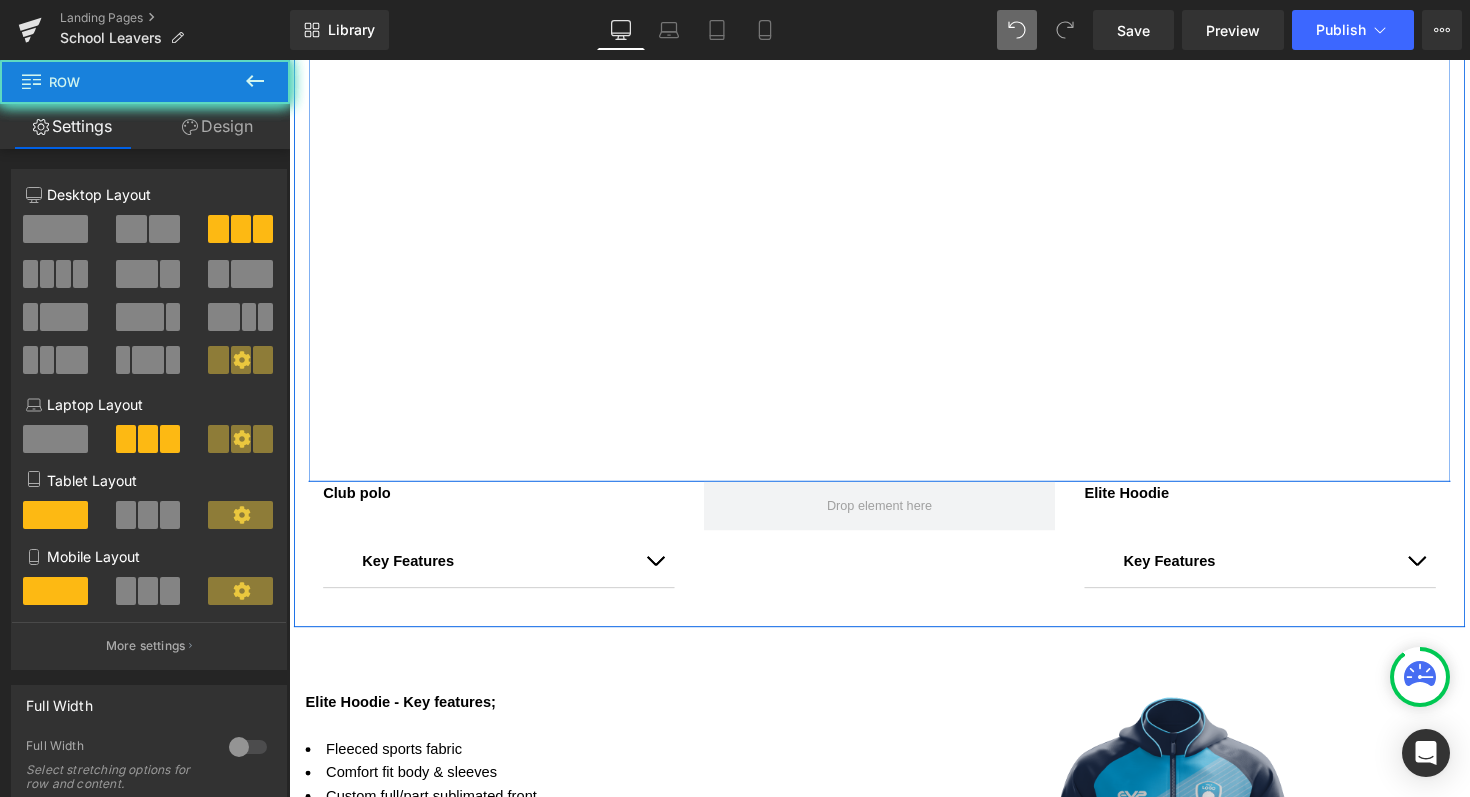 click on "Image
Image
‹ ›
Carousel
Image
‹ ›
Carousel
Image
‹ ›
Carousel
Row" at bounding box center [894, -113] 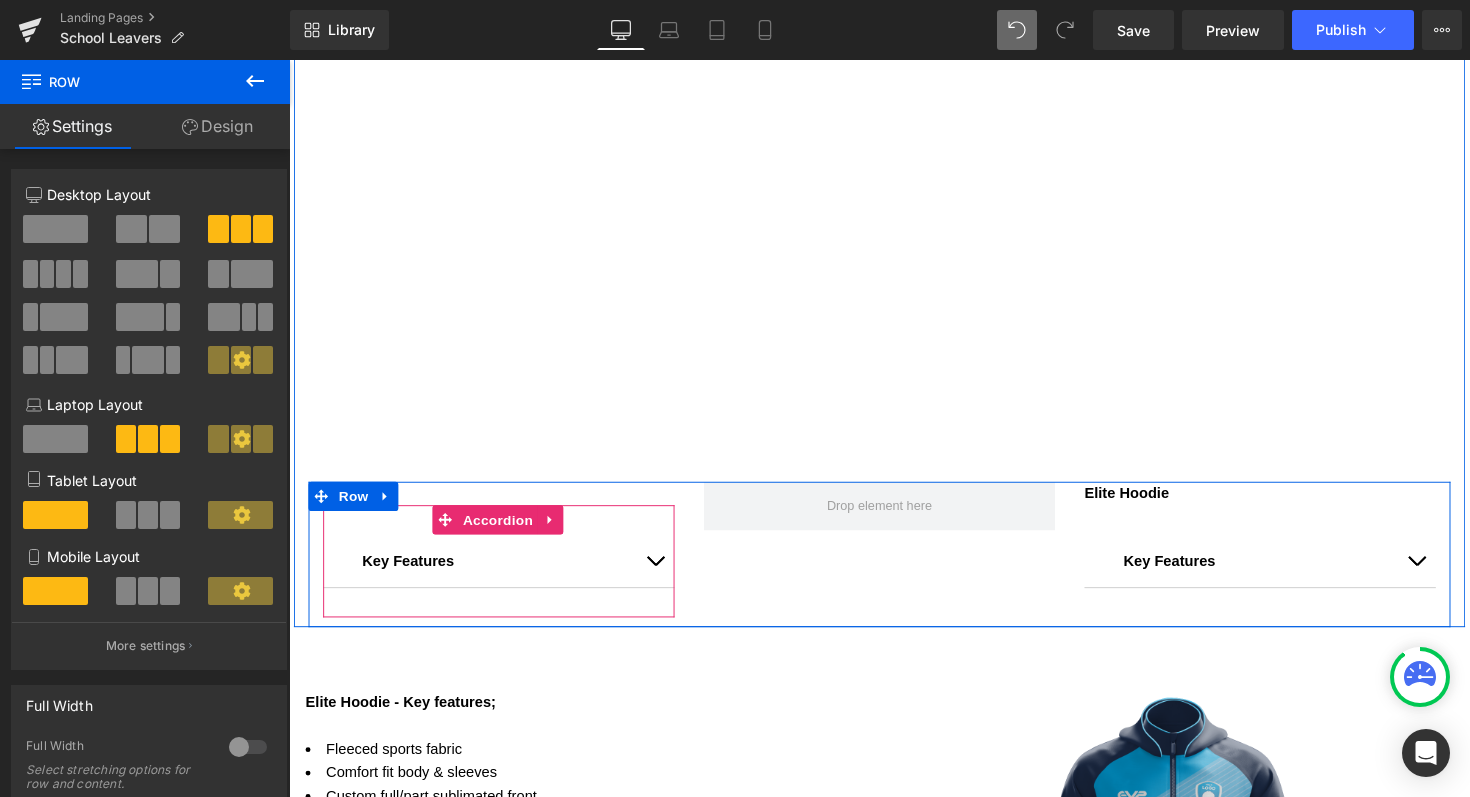 click at bounding box center (504, 531) 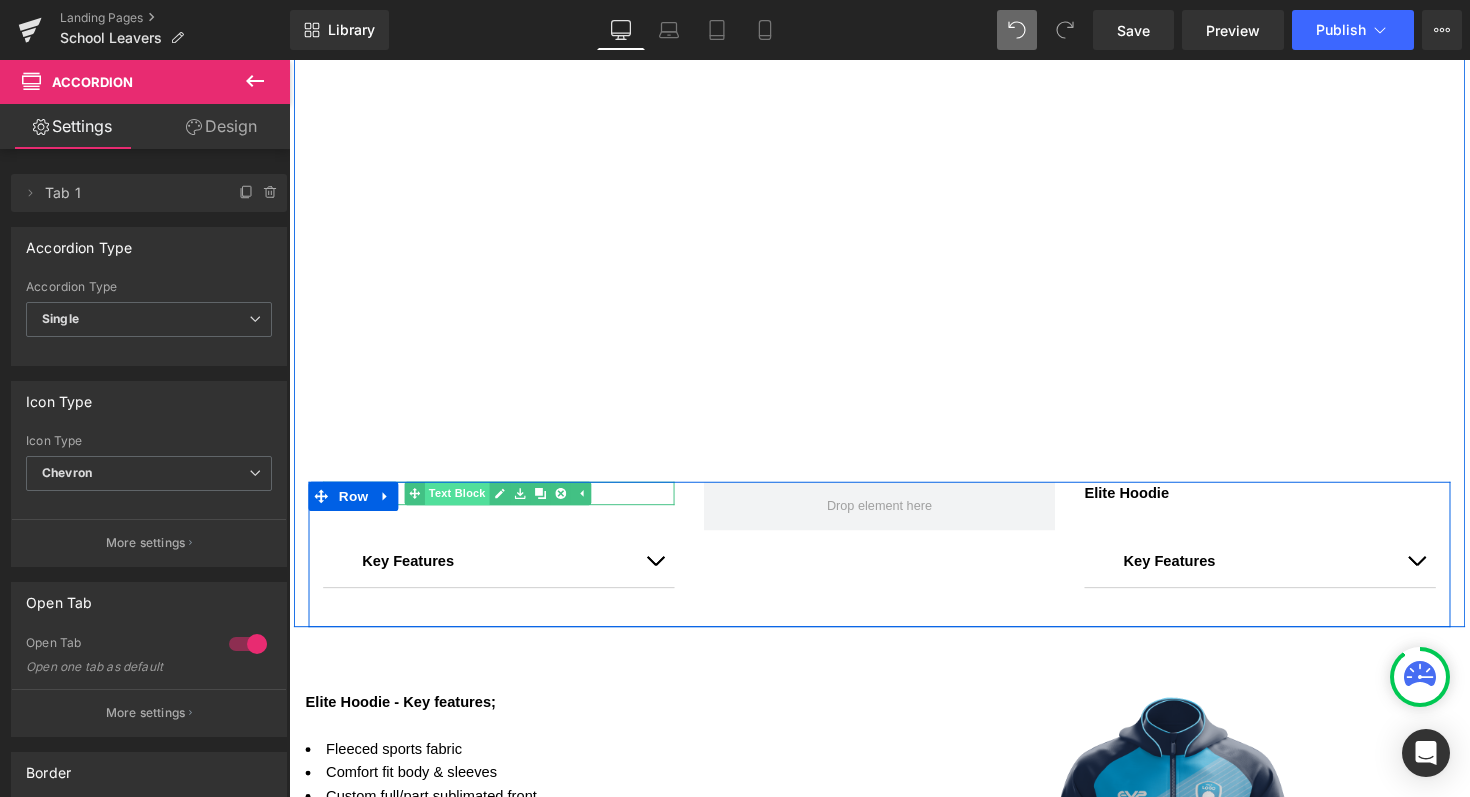 click on "Text Block" at bounding box center [451, 504] 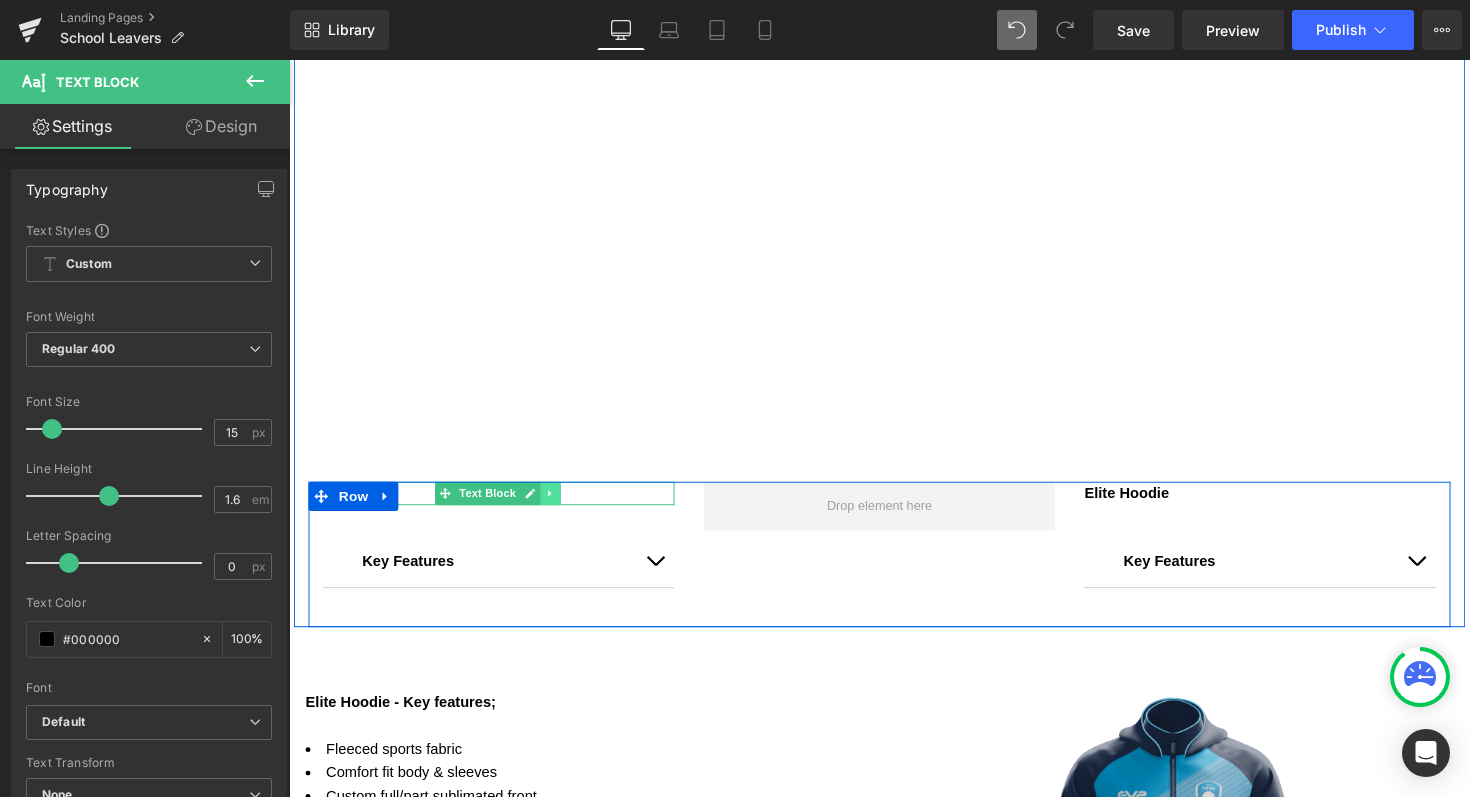 click at bounding box center [557, 504] 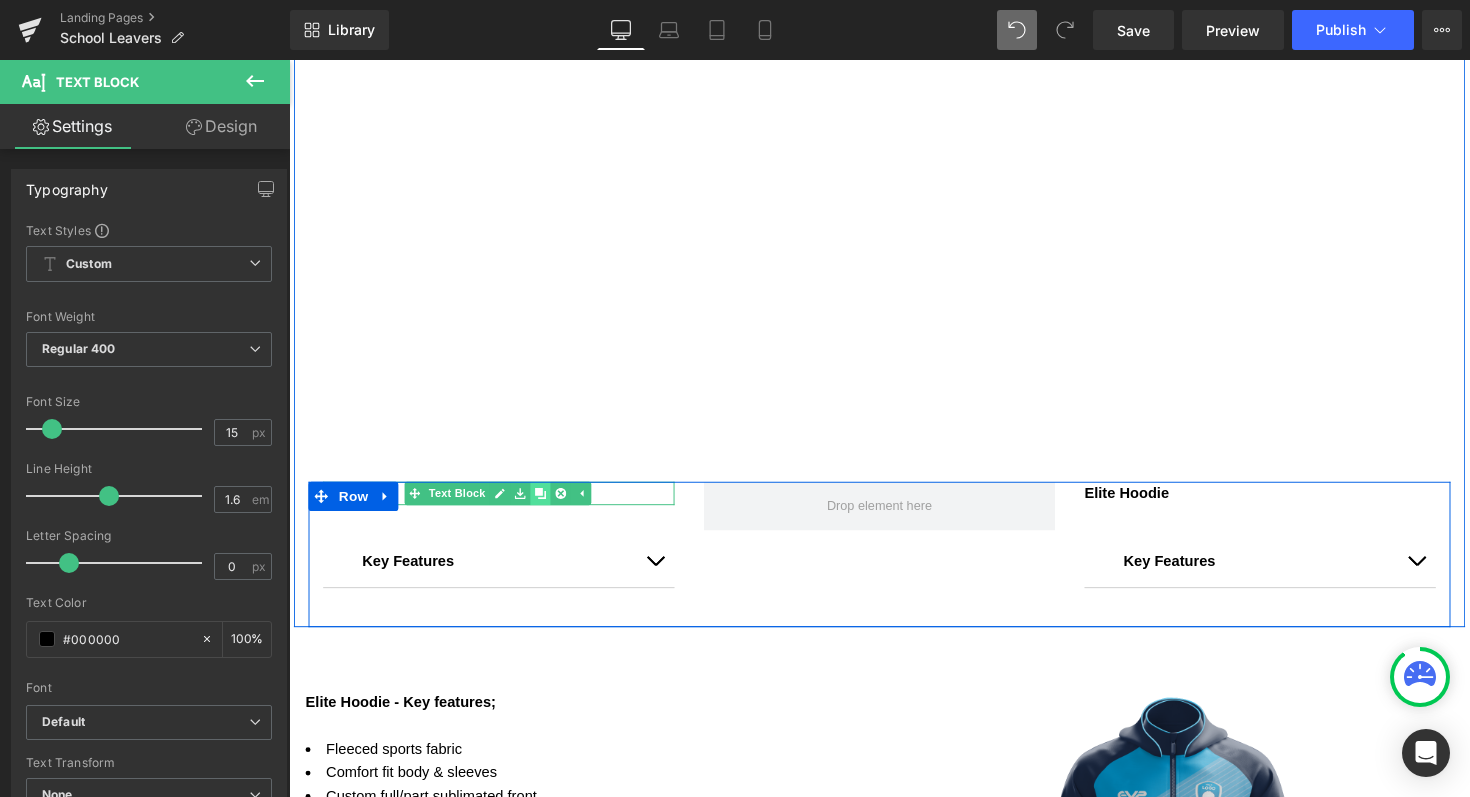 click 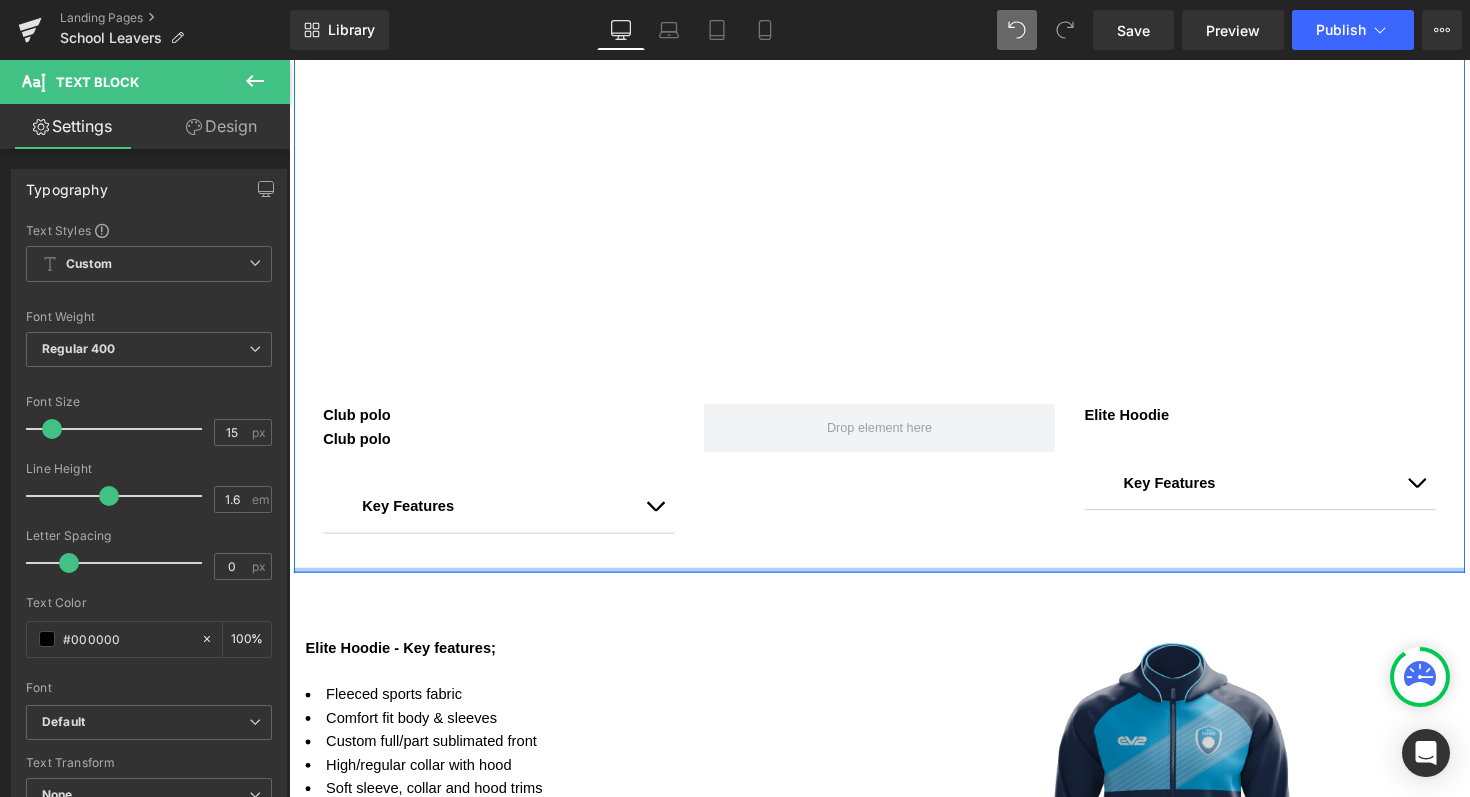 scroll, scrollTop: 1656, scrollLeft: 0, axis: vertical 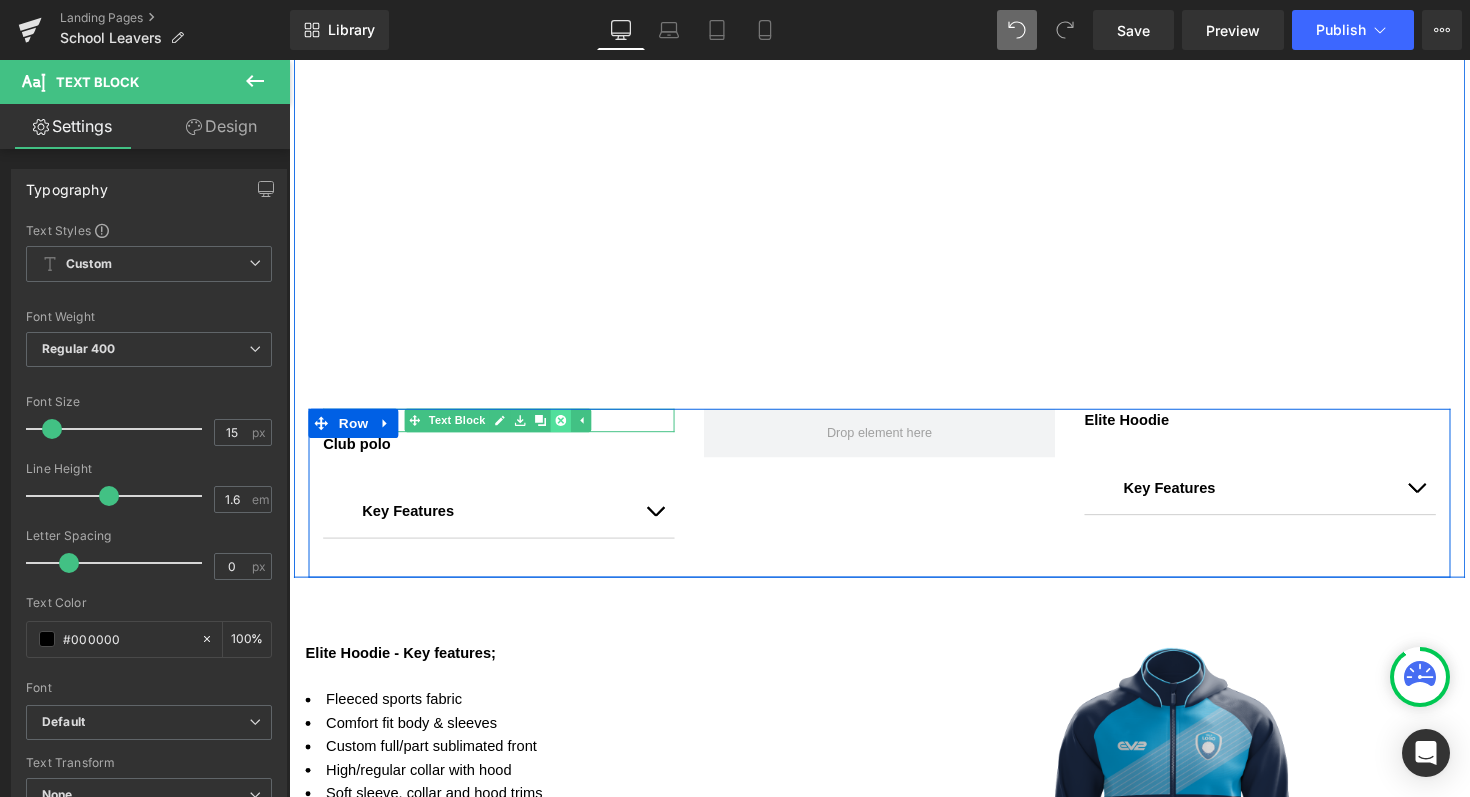 click 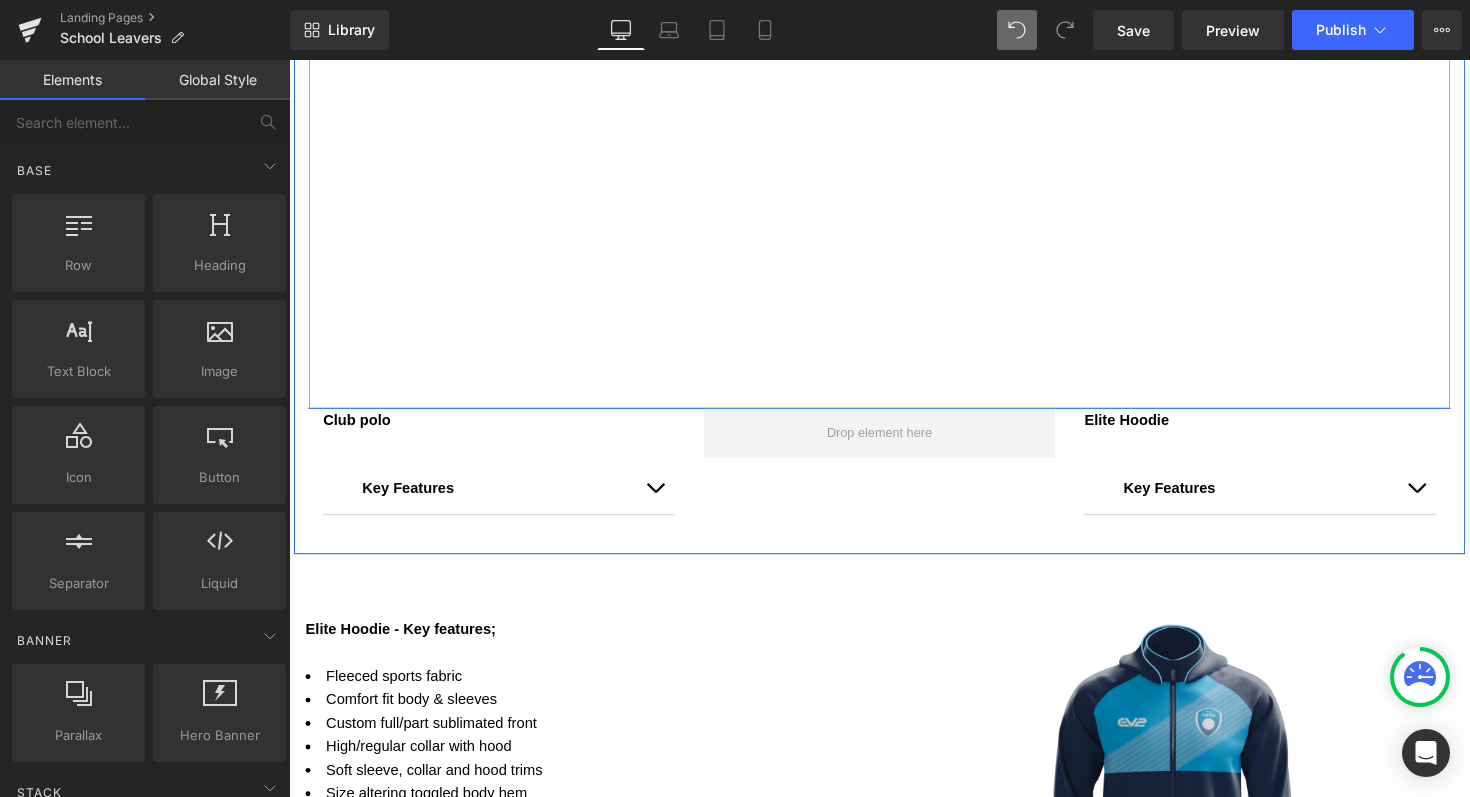 click on "Image
Image
‹ ›
Carousel
Image
‹ ›
Carousel
Image
‹ ›
Carousel
Row" at bounding box center [894, -188] 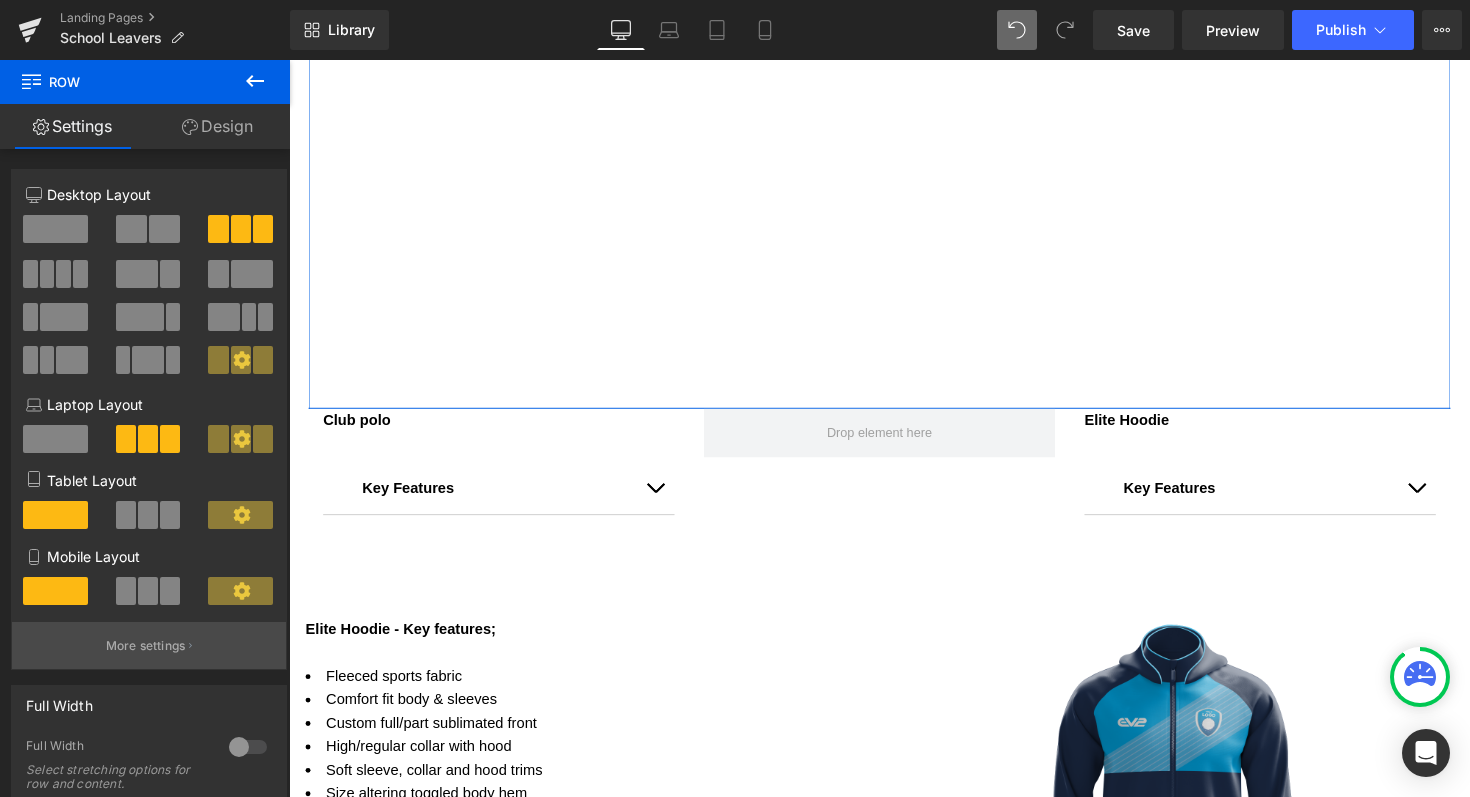 click on "More settings" at bounding box center [146, 646] 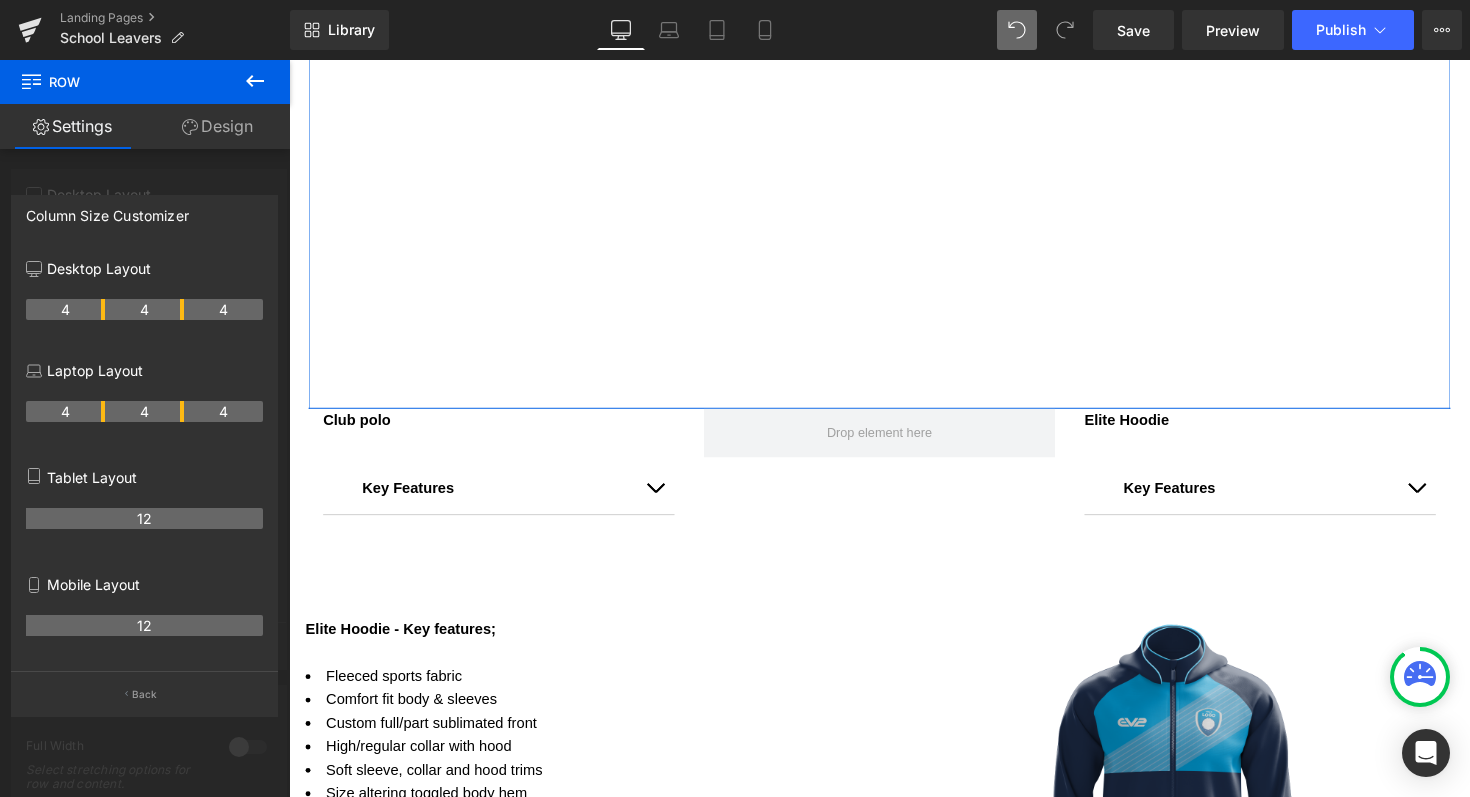 click at bounding box center (145, 433) 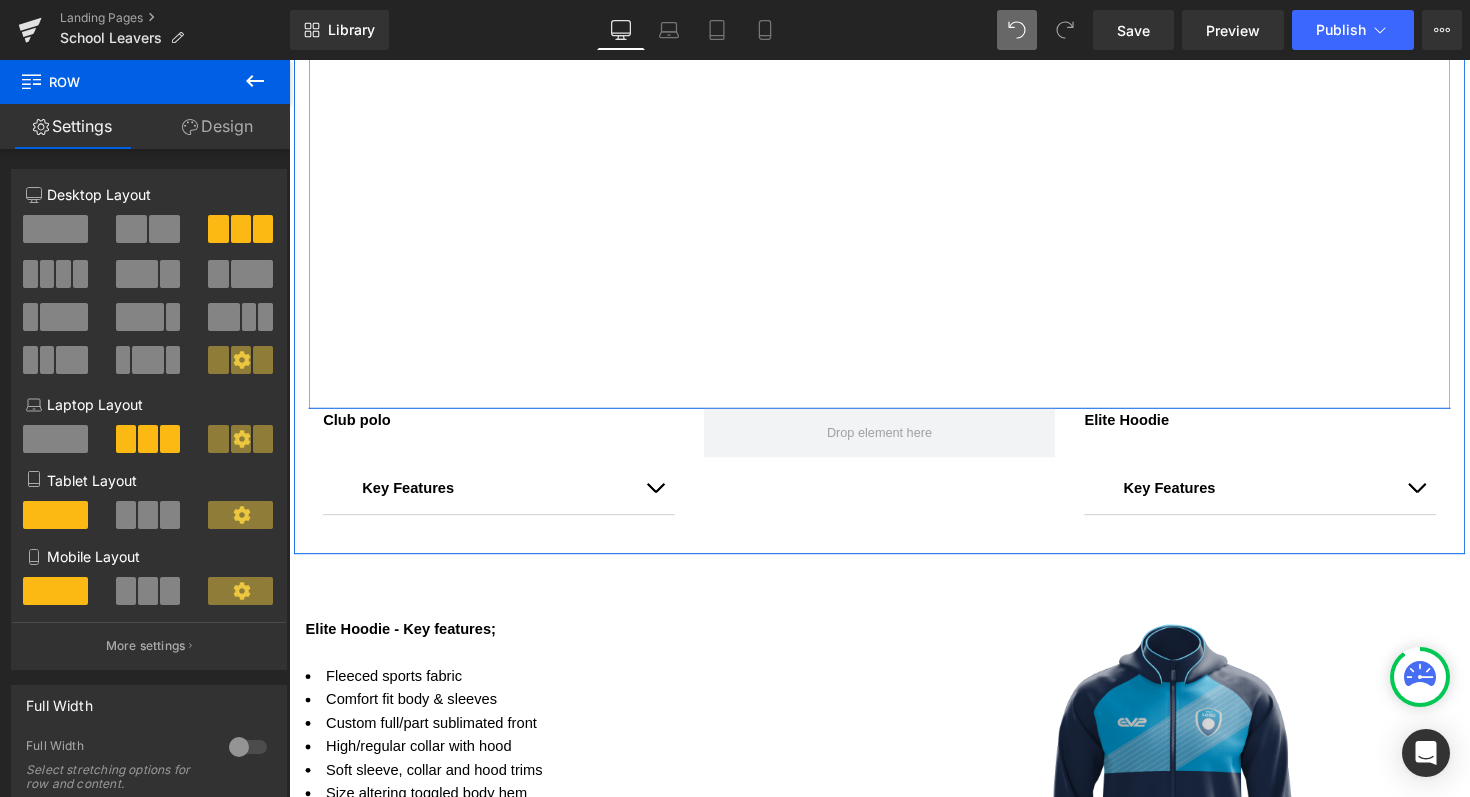 click on "Image
Image
‹ ›
Carousel
Image
‹ ›
Carousel
Image
‹ ›
Carousel
Row" at bounding box center (894, -188) 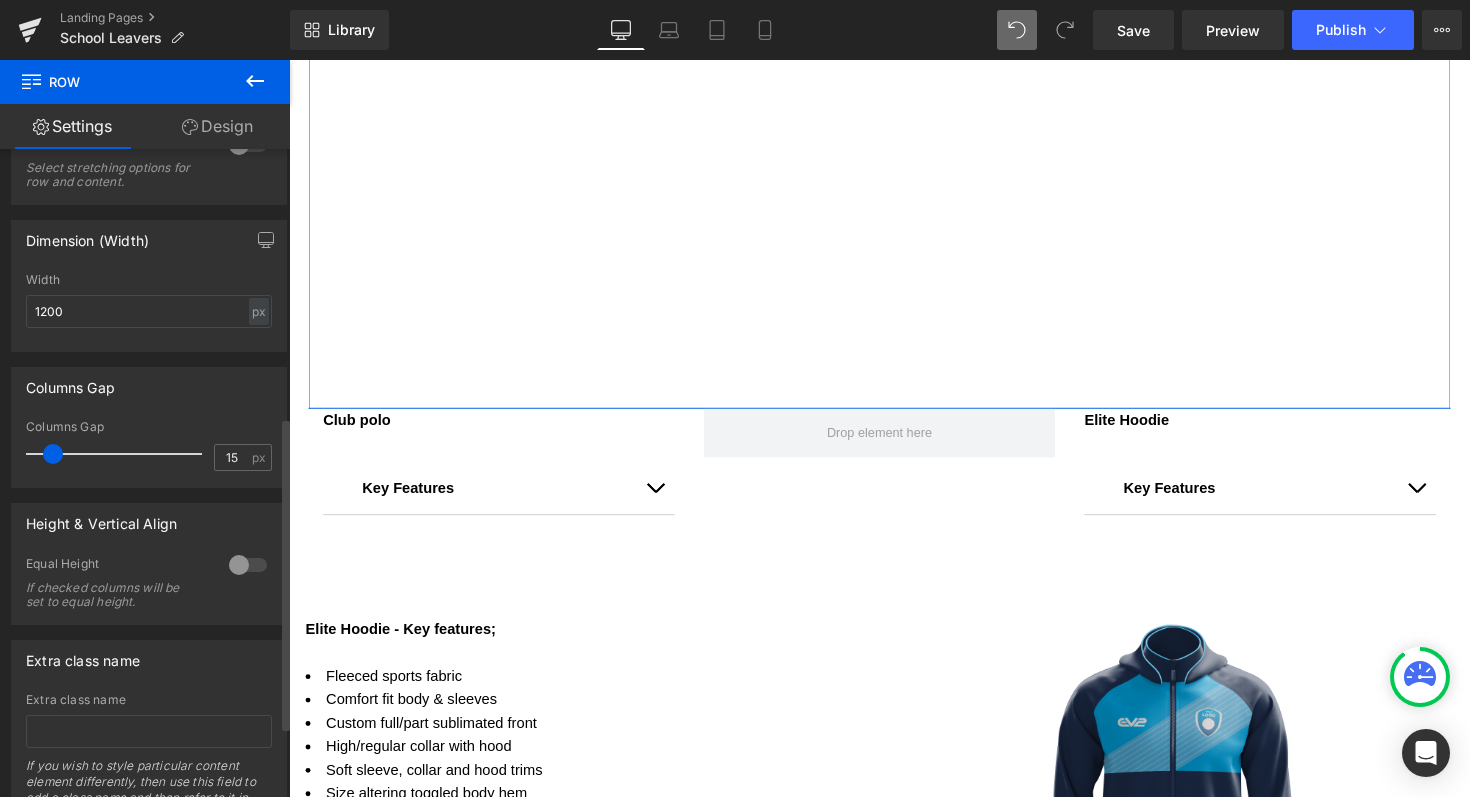 scroll, scrollTop: 615, scrollLeft: 0, axis: vertical 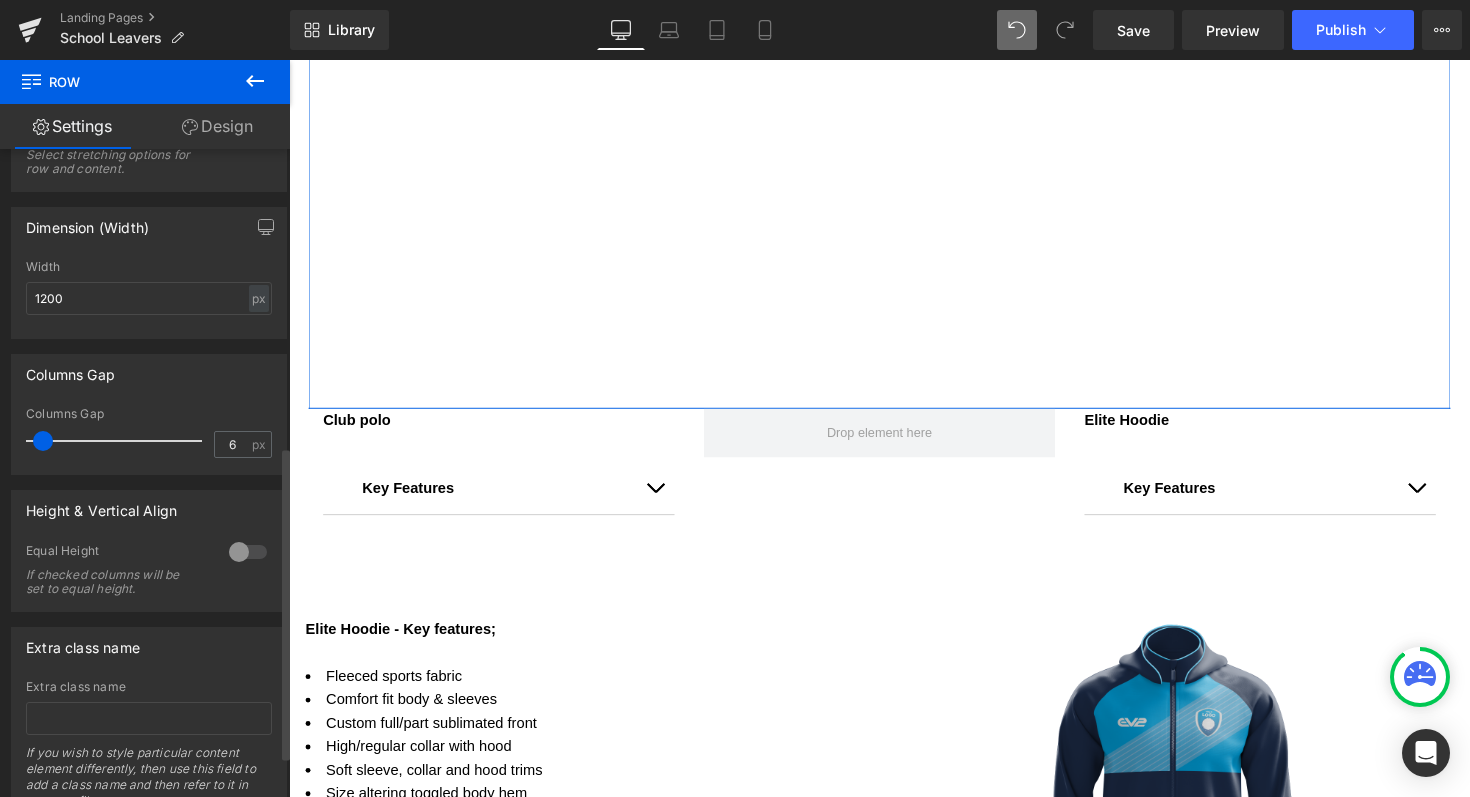 click at bounding box center (43, 441) 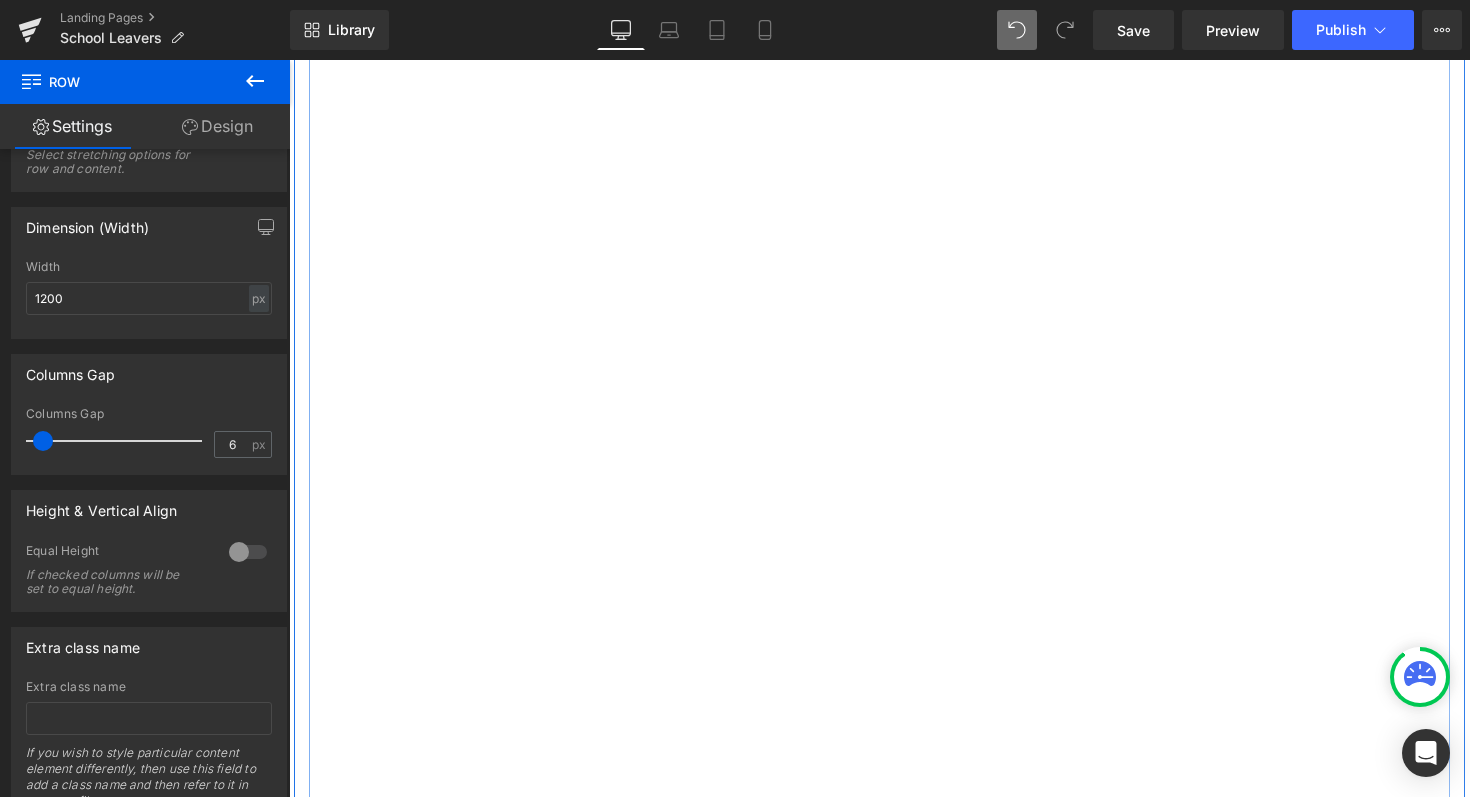 scroll, scrollTop: 1276, scrollLeft: 0, axis: vertical 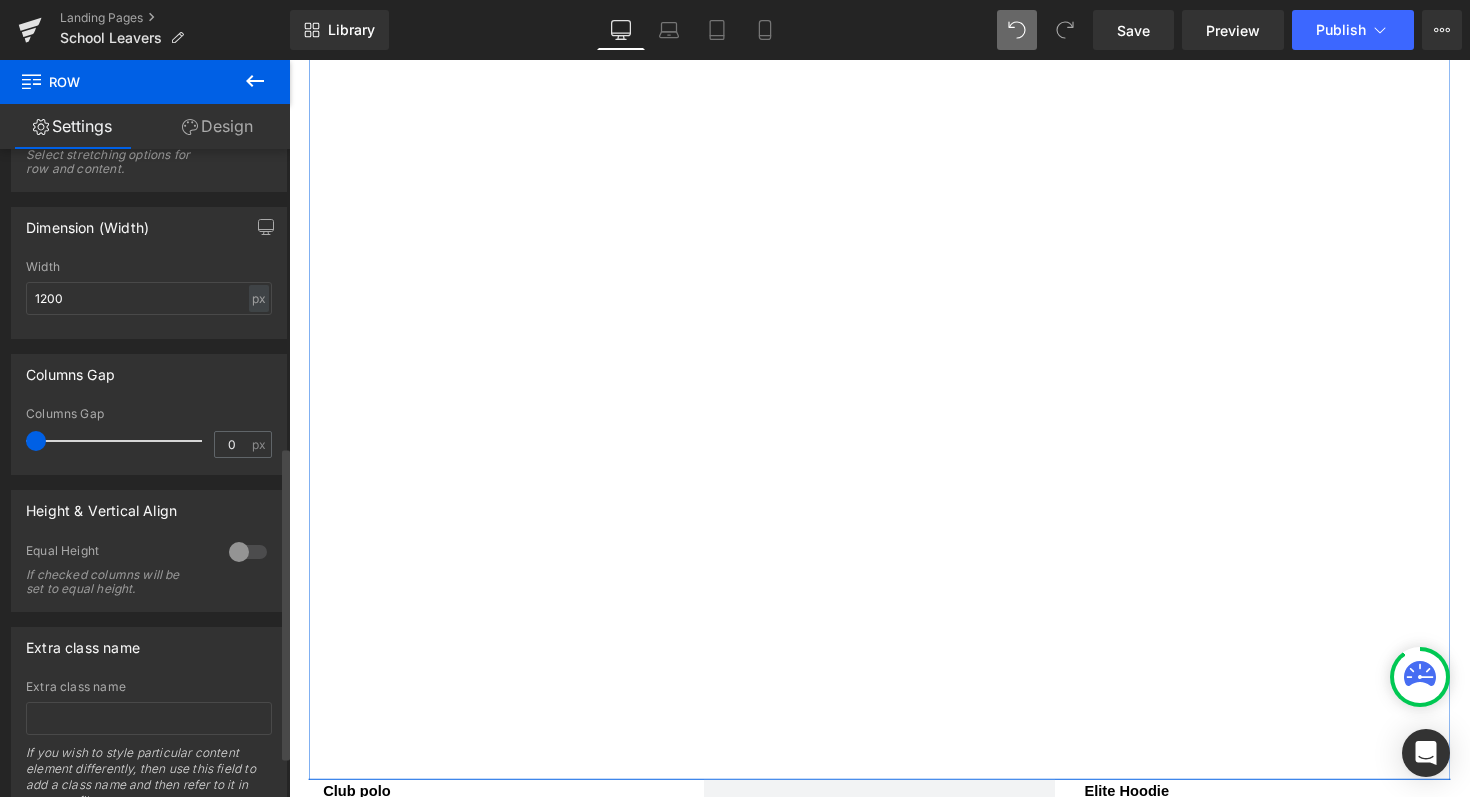 drag, startPoint x: 40, startPoint y: 446, endPoint x: 19, endPoint y: 449, distance: 21.213203 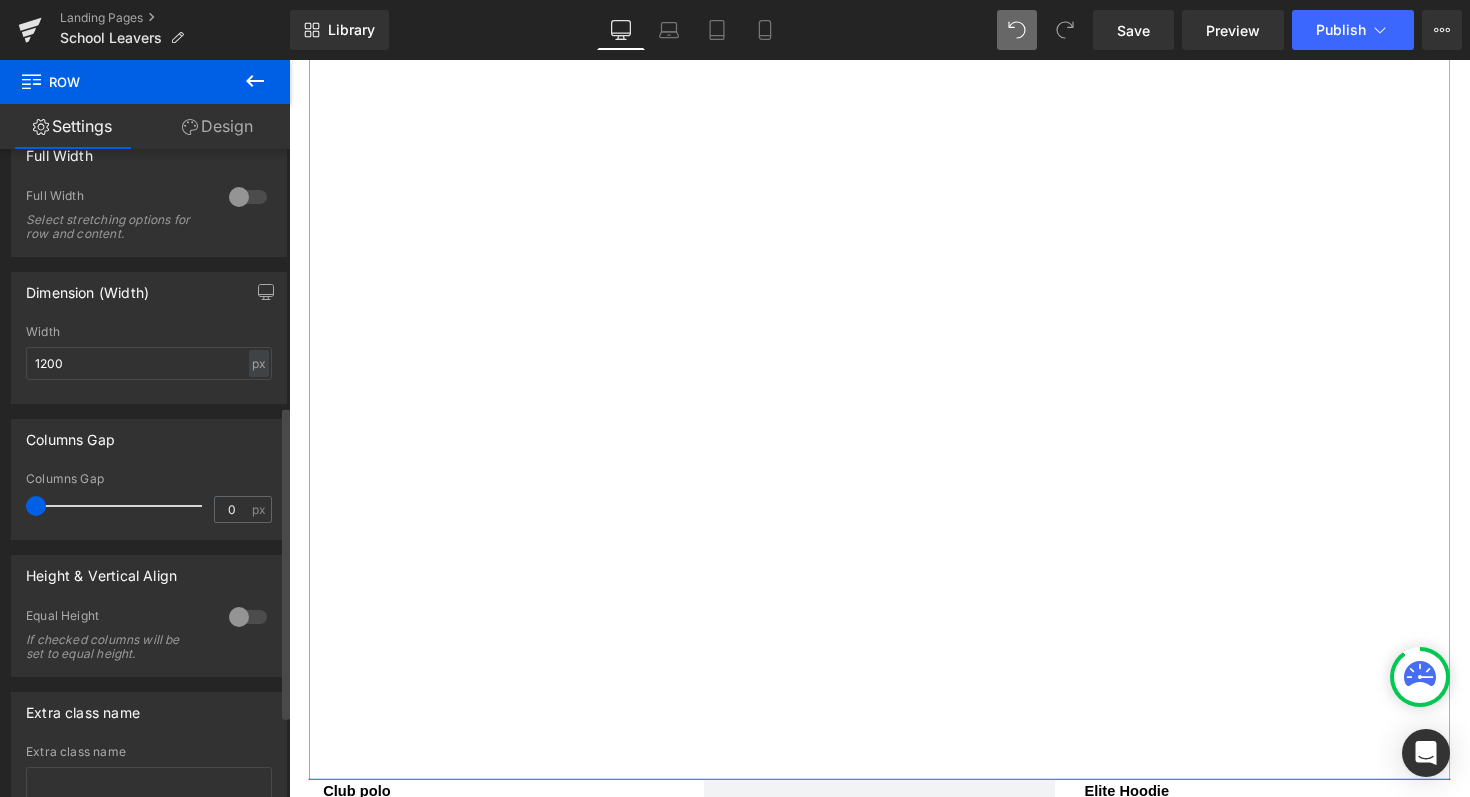 scroll, scrollTop: 556, scrollLeft: 0, axis: vertical 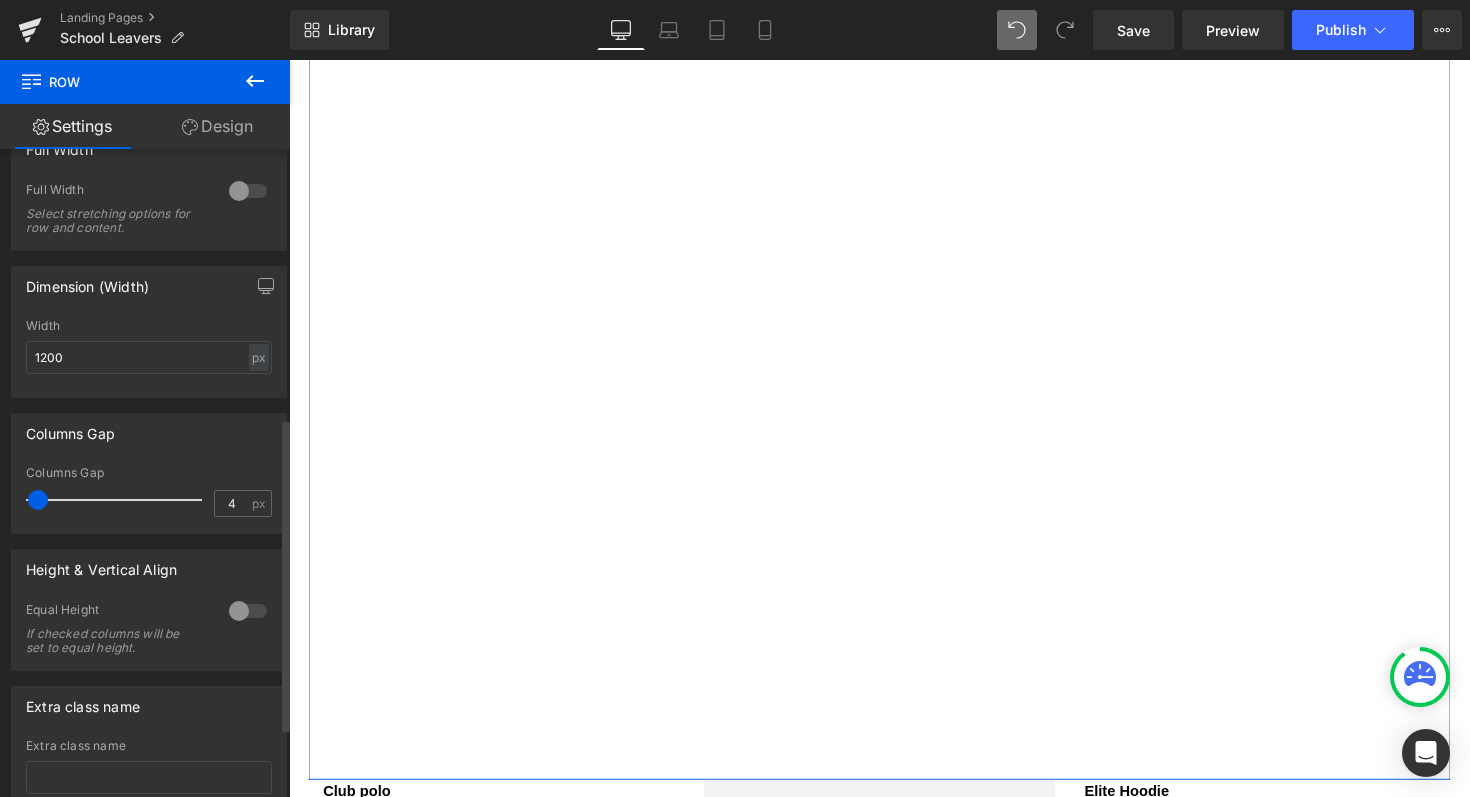 type on "5" 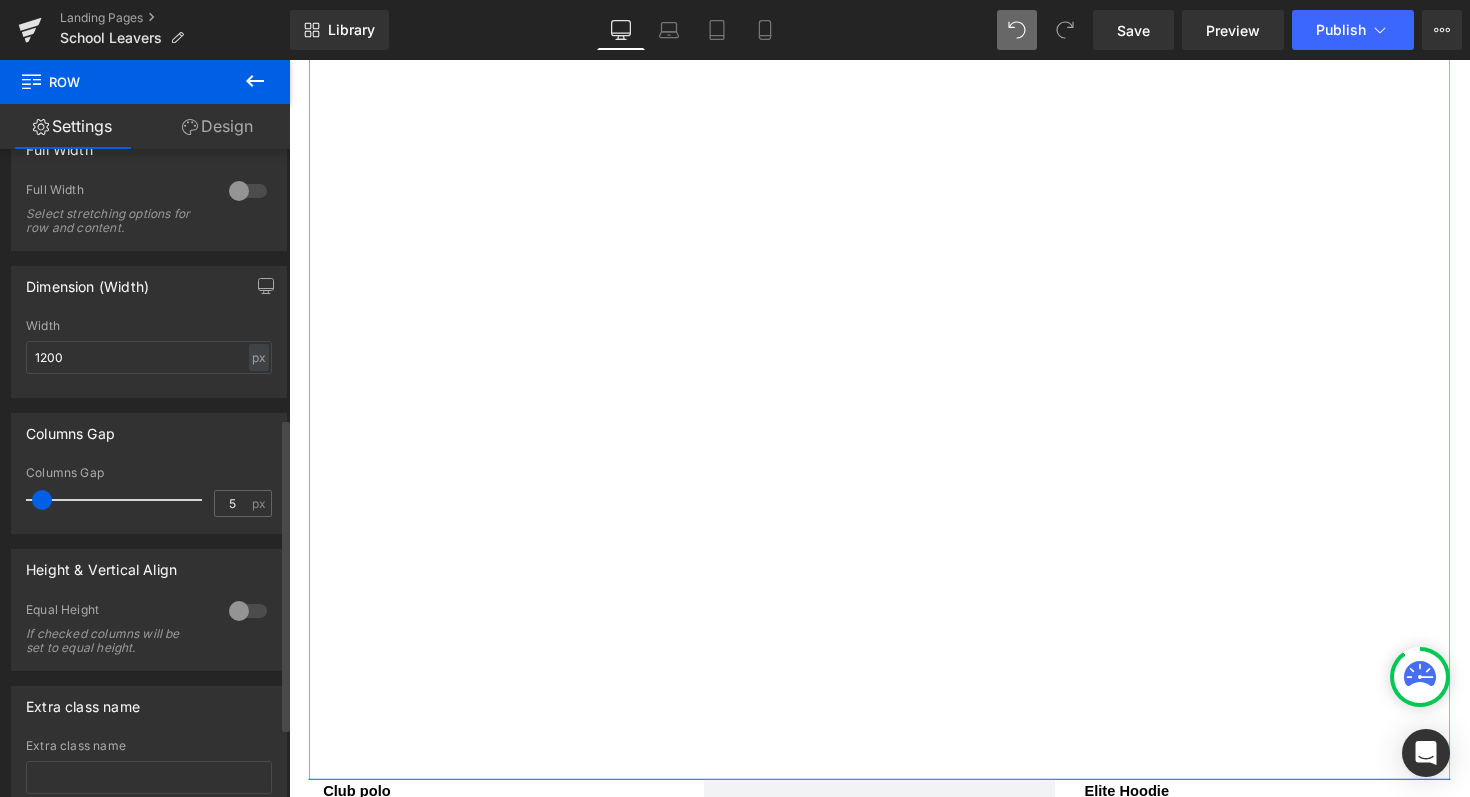 click at bounding box center (42, 500) 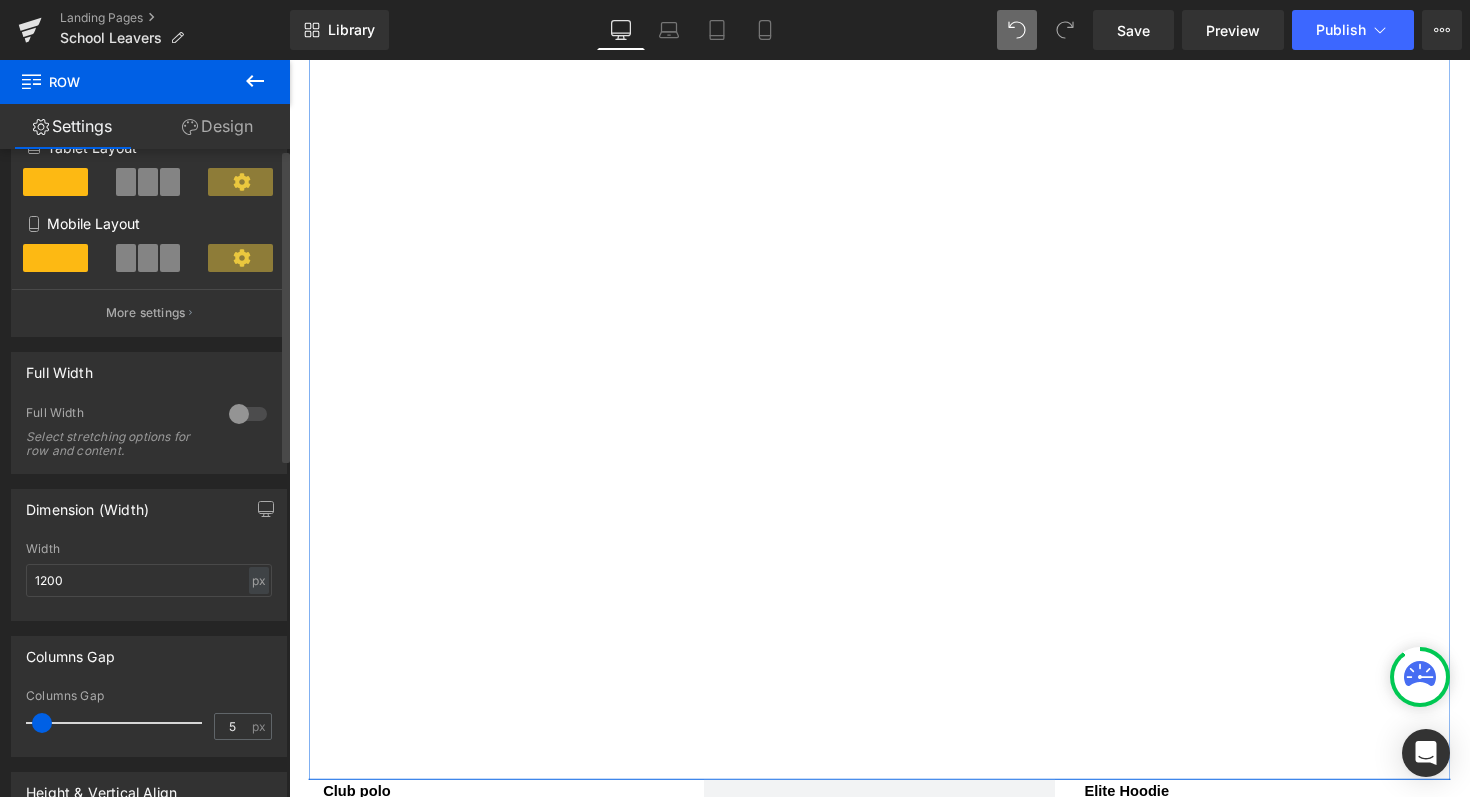 scroll, scrollTop: 0, scrollLeft: 0, axis: both 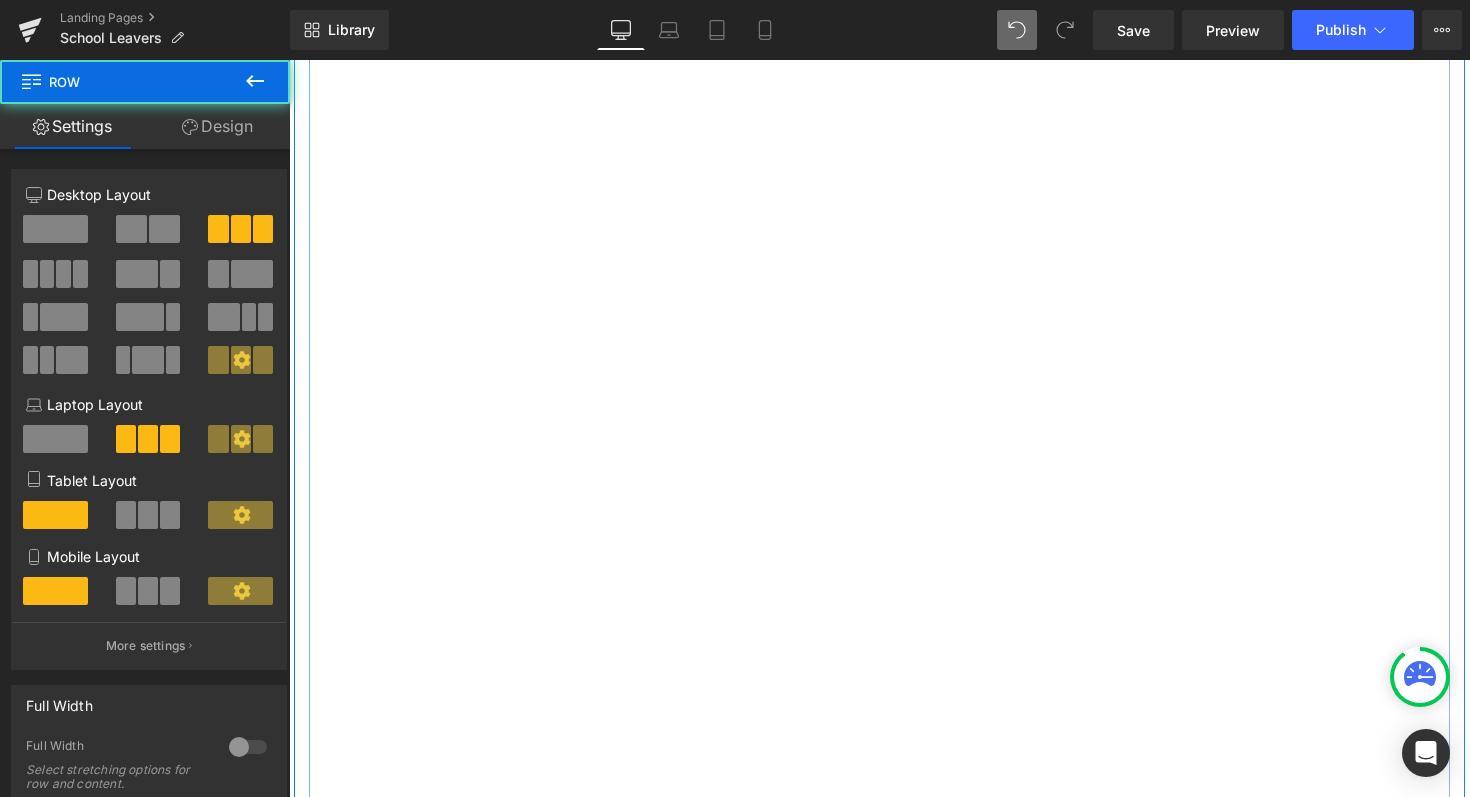 click on "Image
Image
‹ ›
Carousel
Image
‹ ›
Carousel
Image
‹ ›
Carousel
Row" at bounding box center (894, 254) 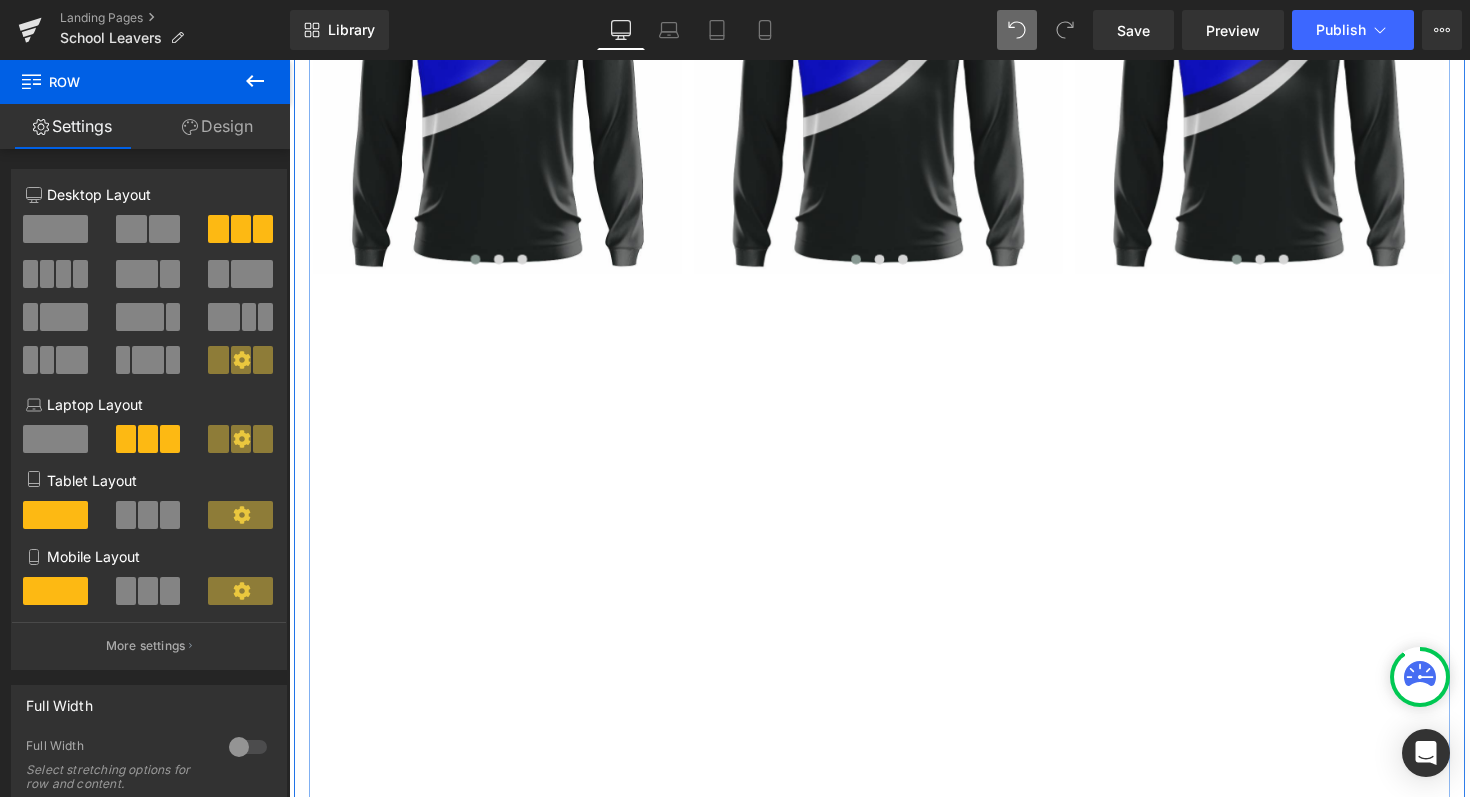 scroll, scrollTop: 988, scrollLeft: 0, axis: vertical 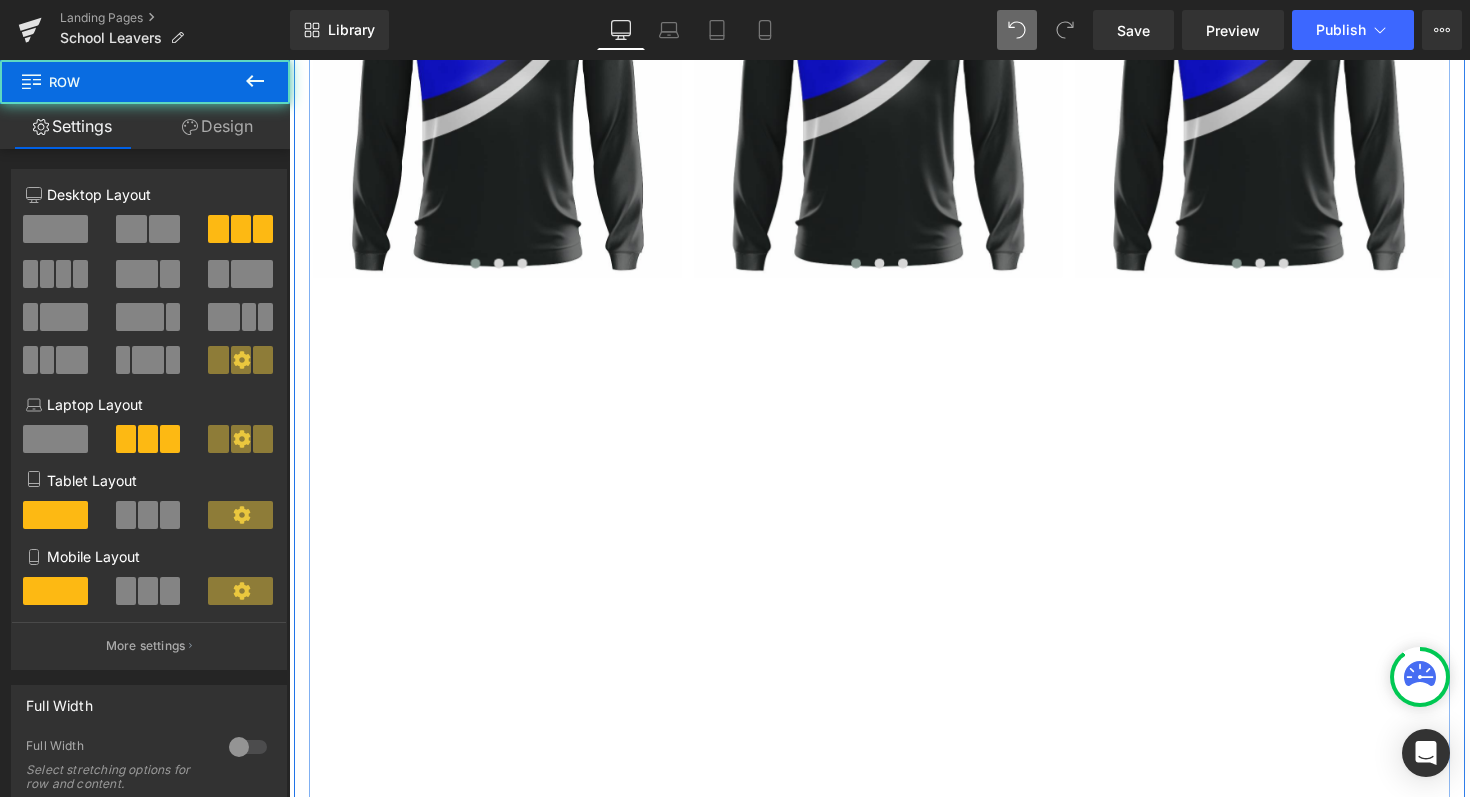 click on "Image
Image
‹ ›
Carousel
Image
‹ ›
Carousel
Image
‹ ›
Carousel
Row" at bounding box center (894, 480) 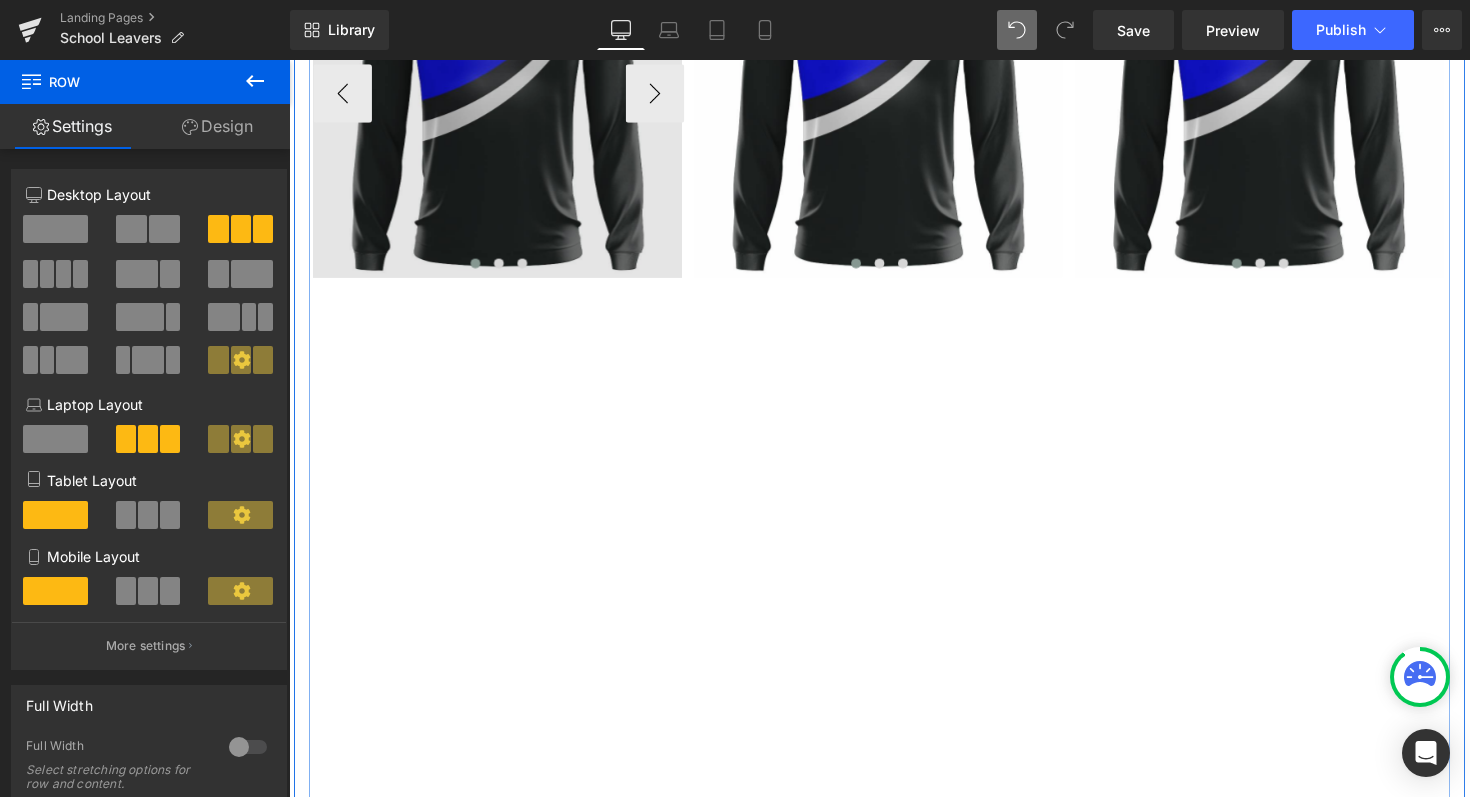 click at bounding box center [503, 94] 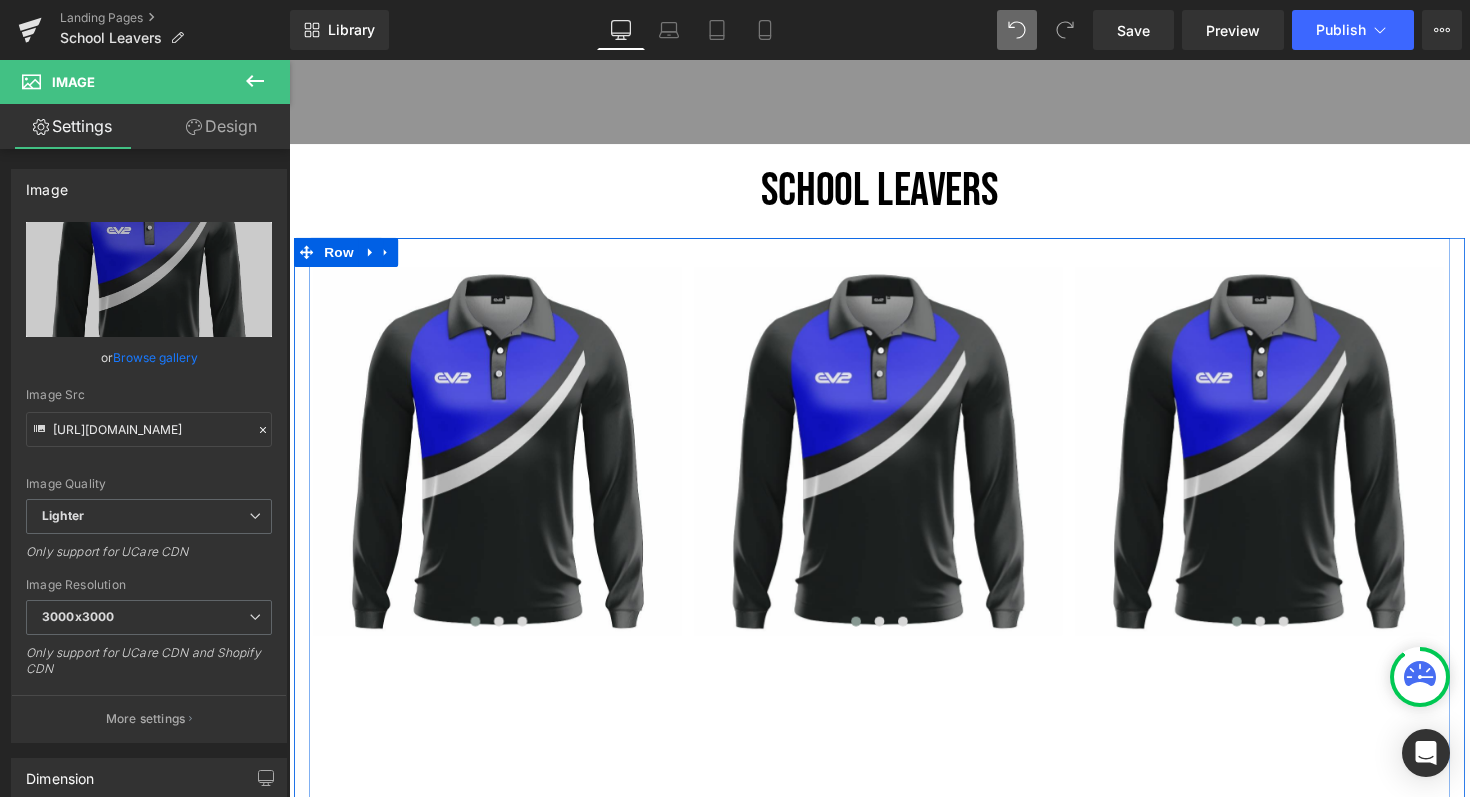scroll, scrollTop: 352, scrollLeft: 0, axis: vertical 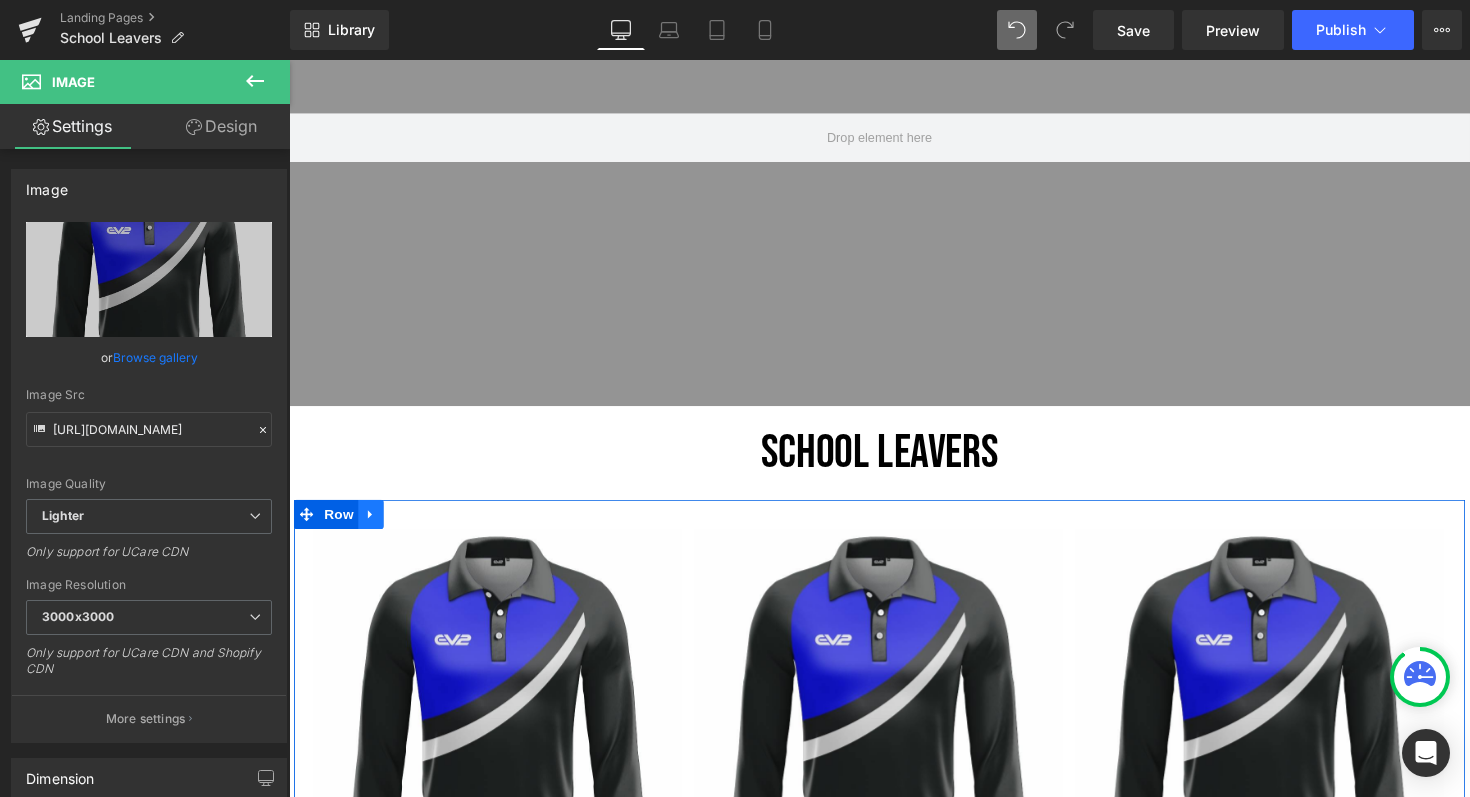 click 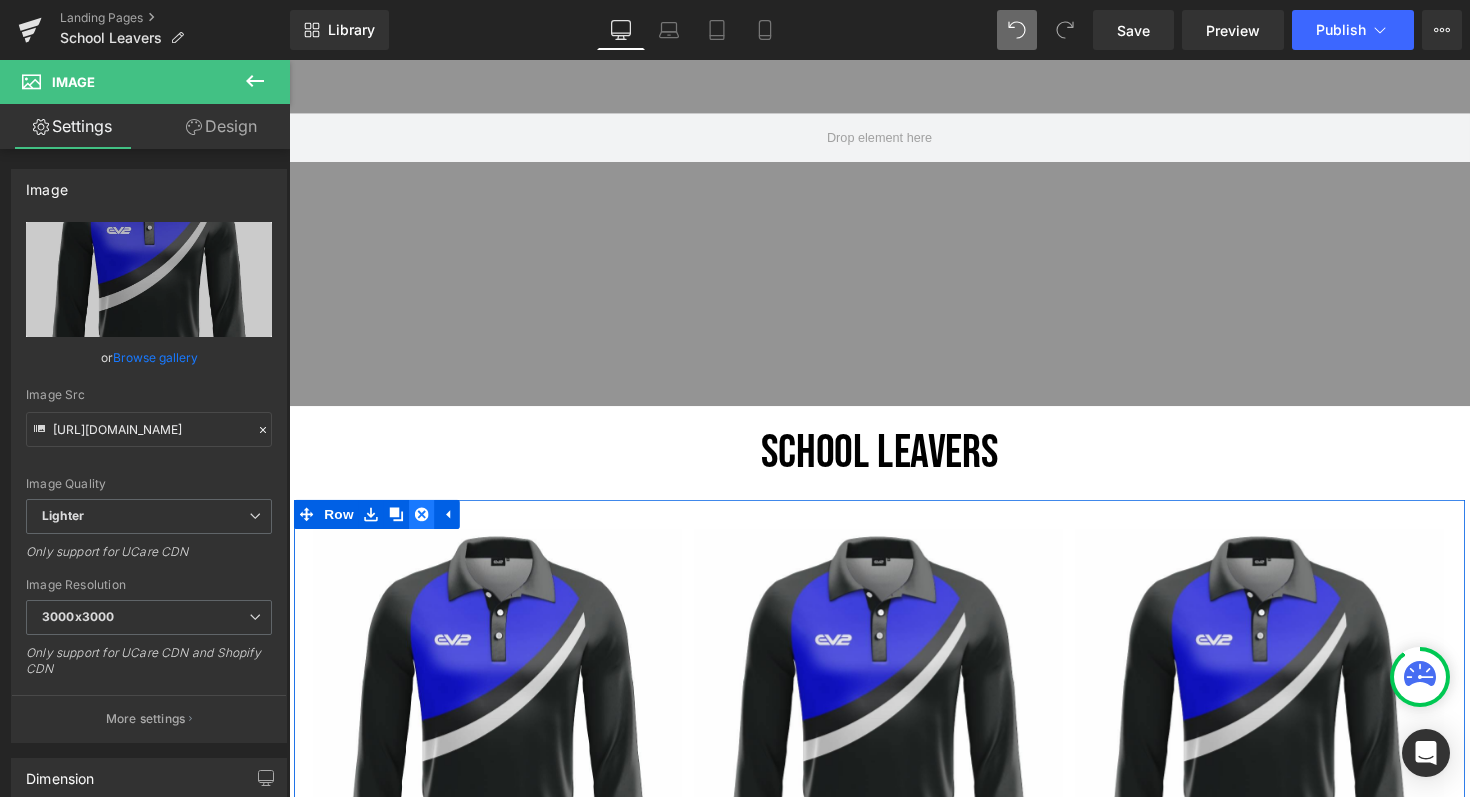 click 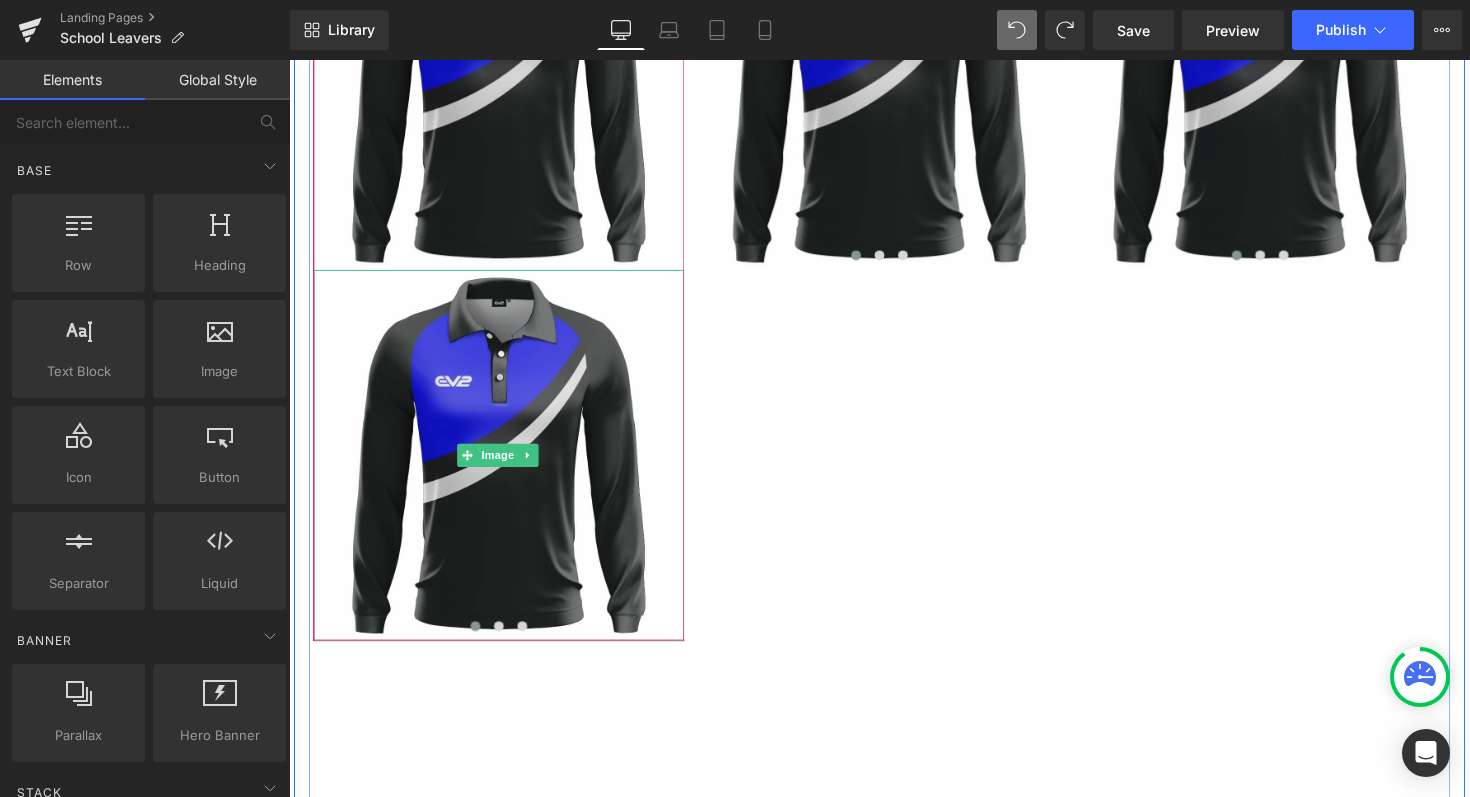 scroll, scrollTop: 992, scrollLeft: 0, axis: vertical 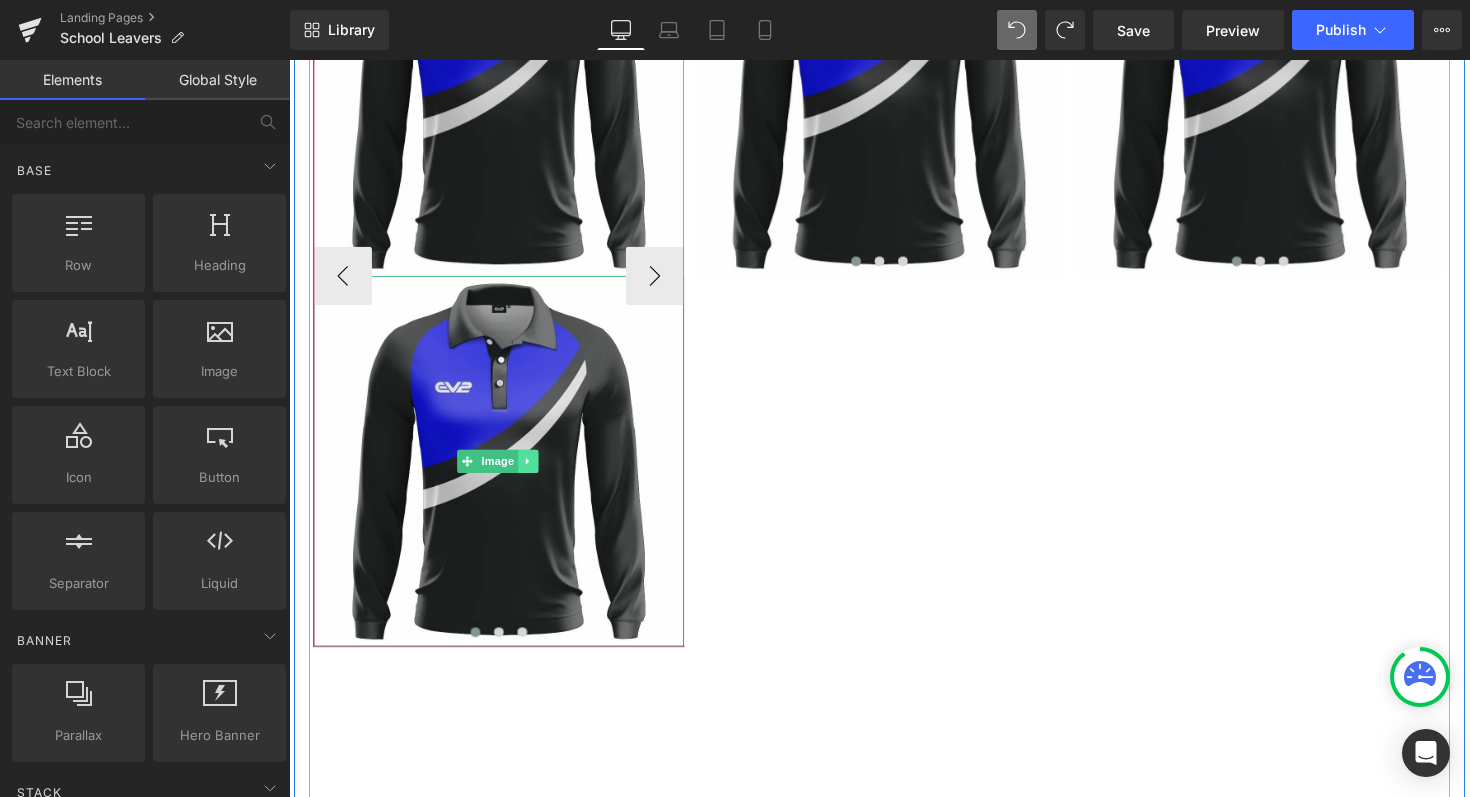 click 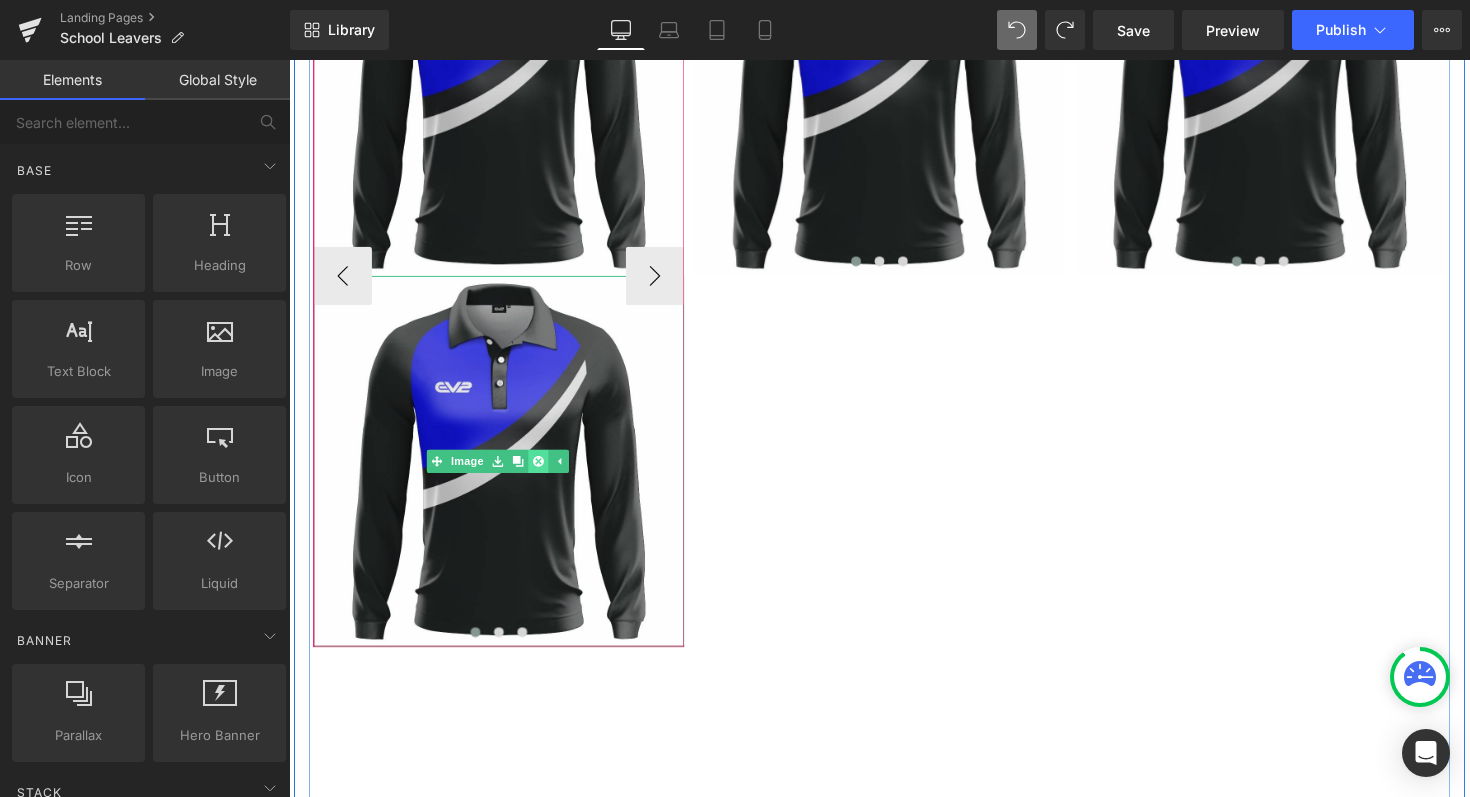 click 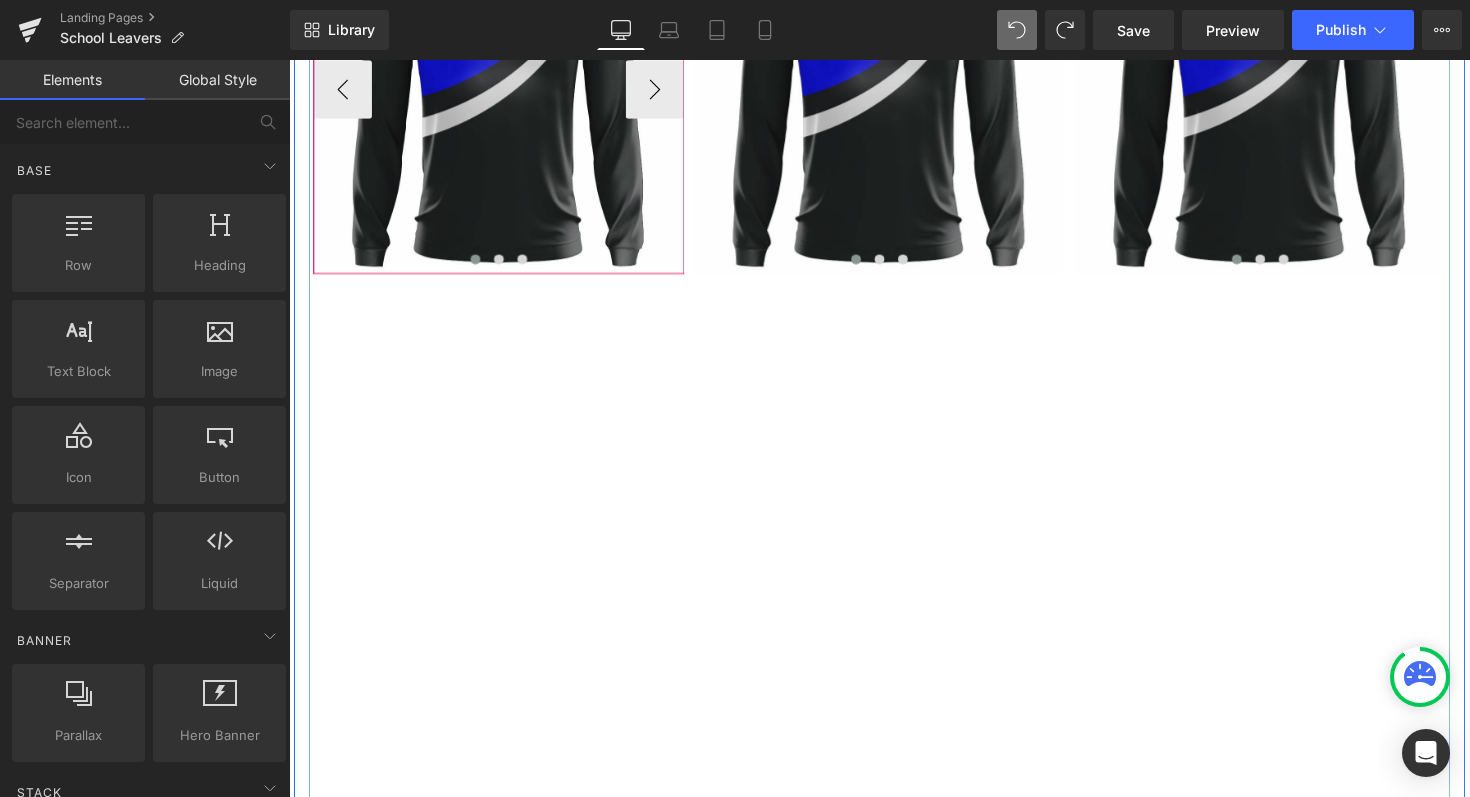 click on "Image
‹ ›
Carousel
Image
‹ ›
Carousel
Image
‹ ›
Carousel         Row" at bounding box center [894, 476] 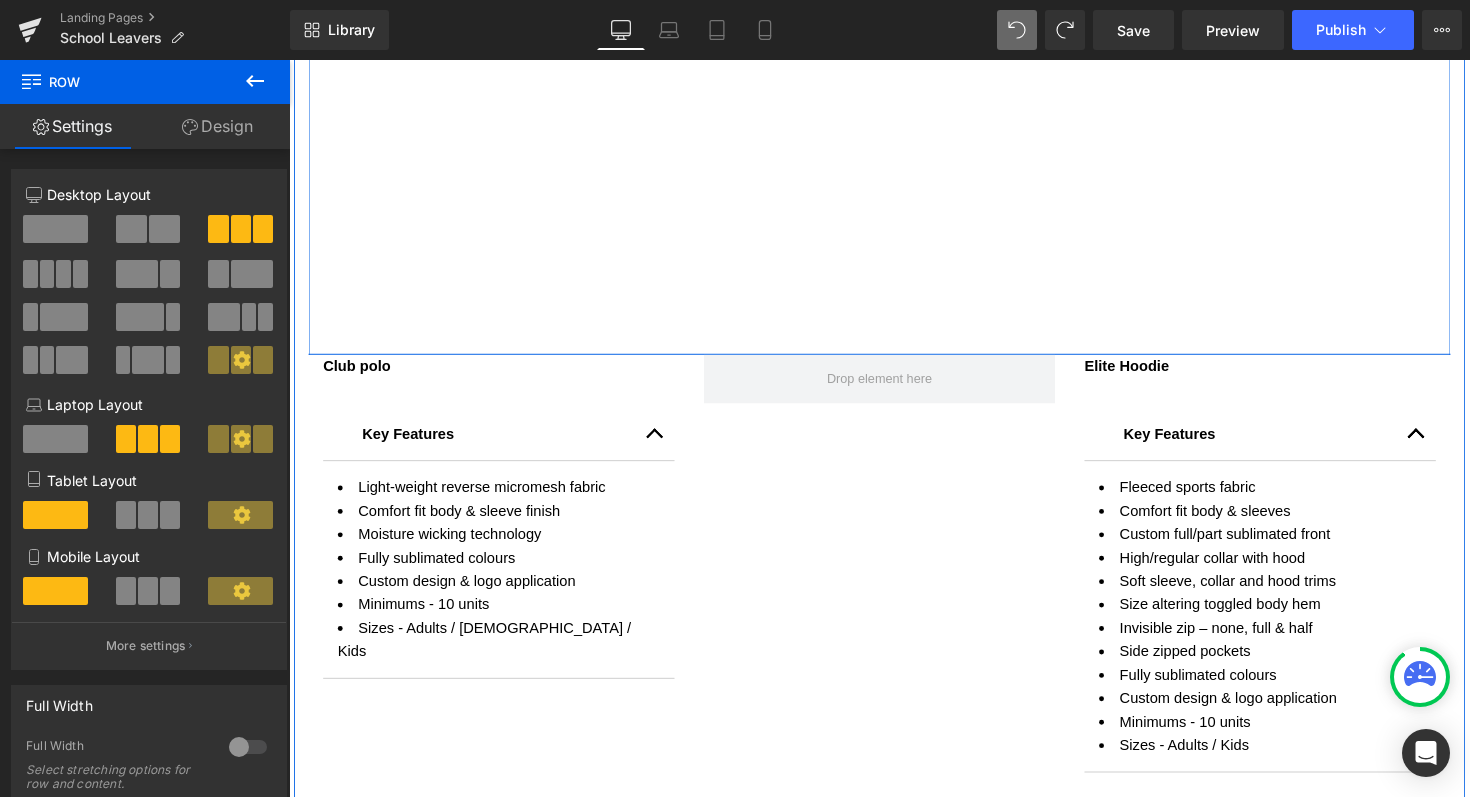 scroll, scrollTop: 1690, scrollLeft: 0, axis: vertical 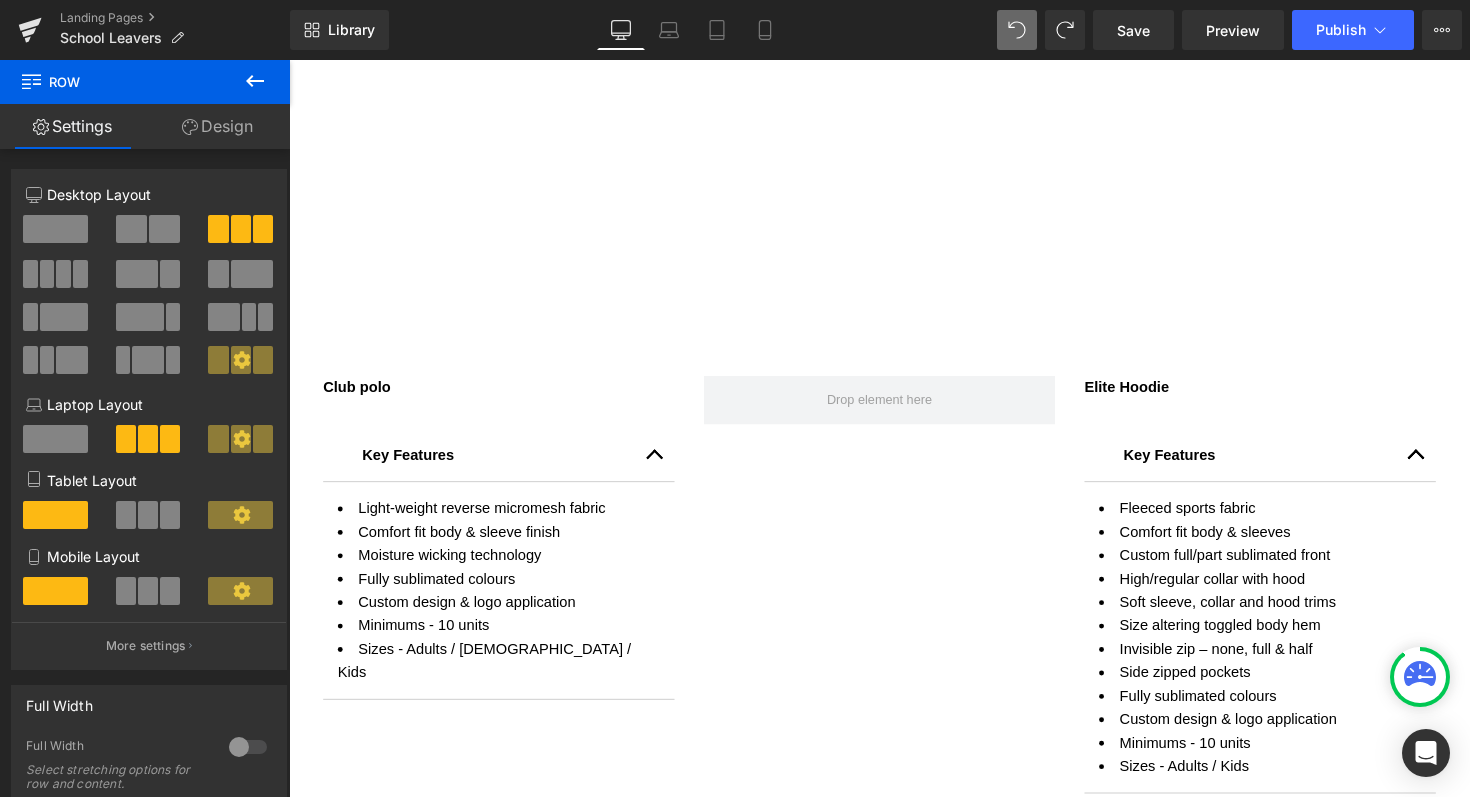 click 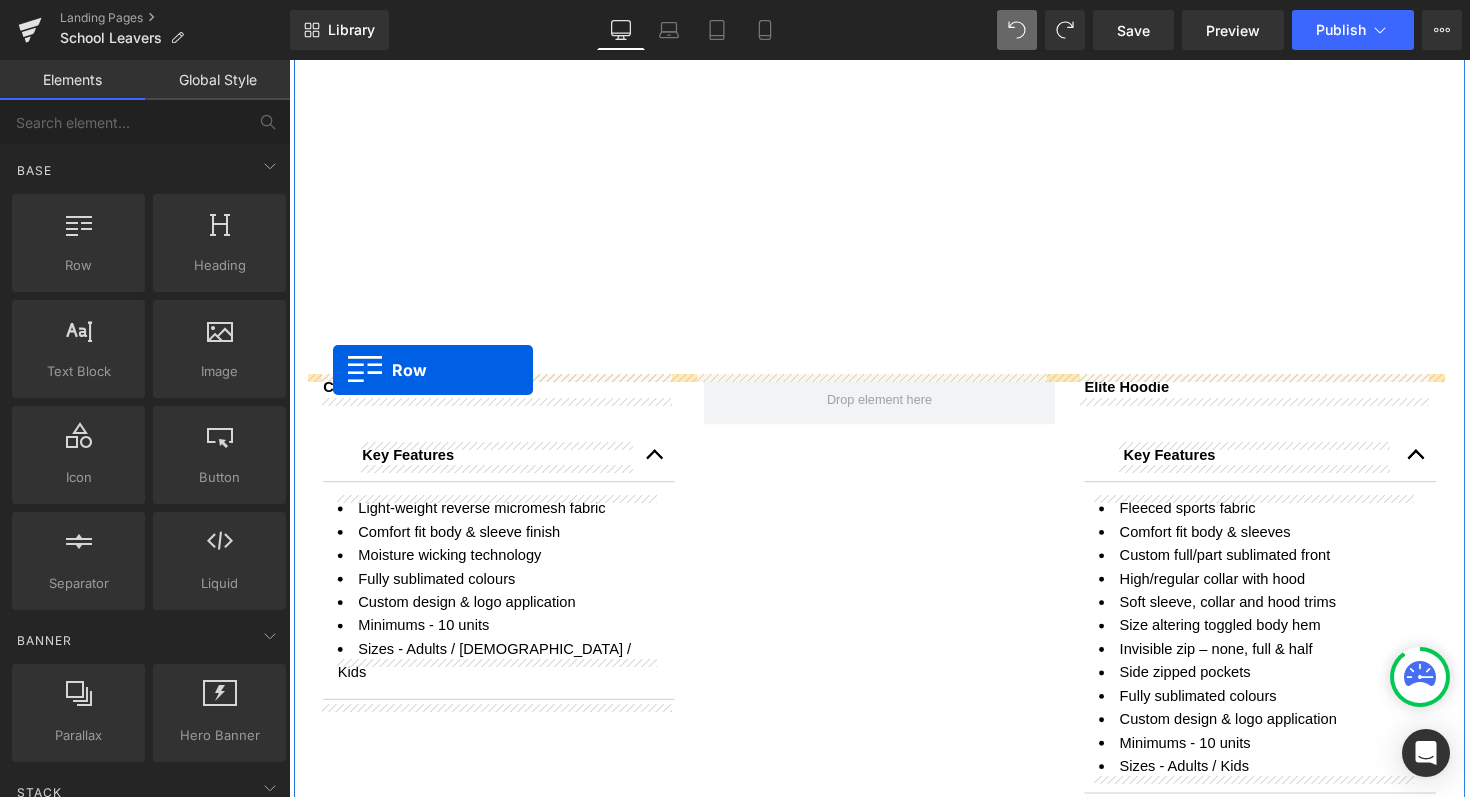 drag, startPoint x: 379, startPoint y: 311, endPoint x: 334, endPoint y: 378, distance: 80.70936 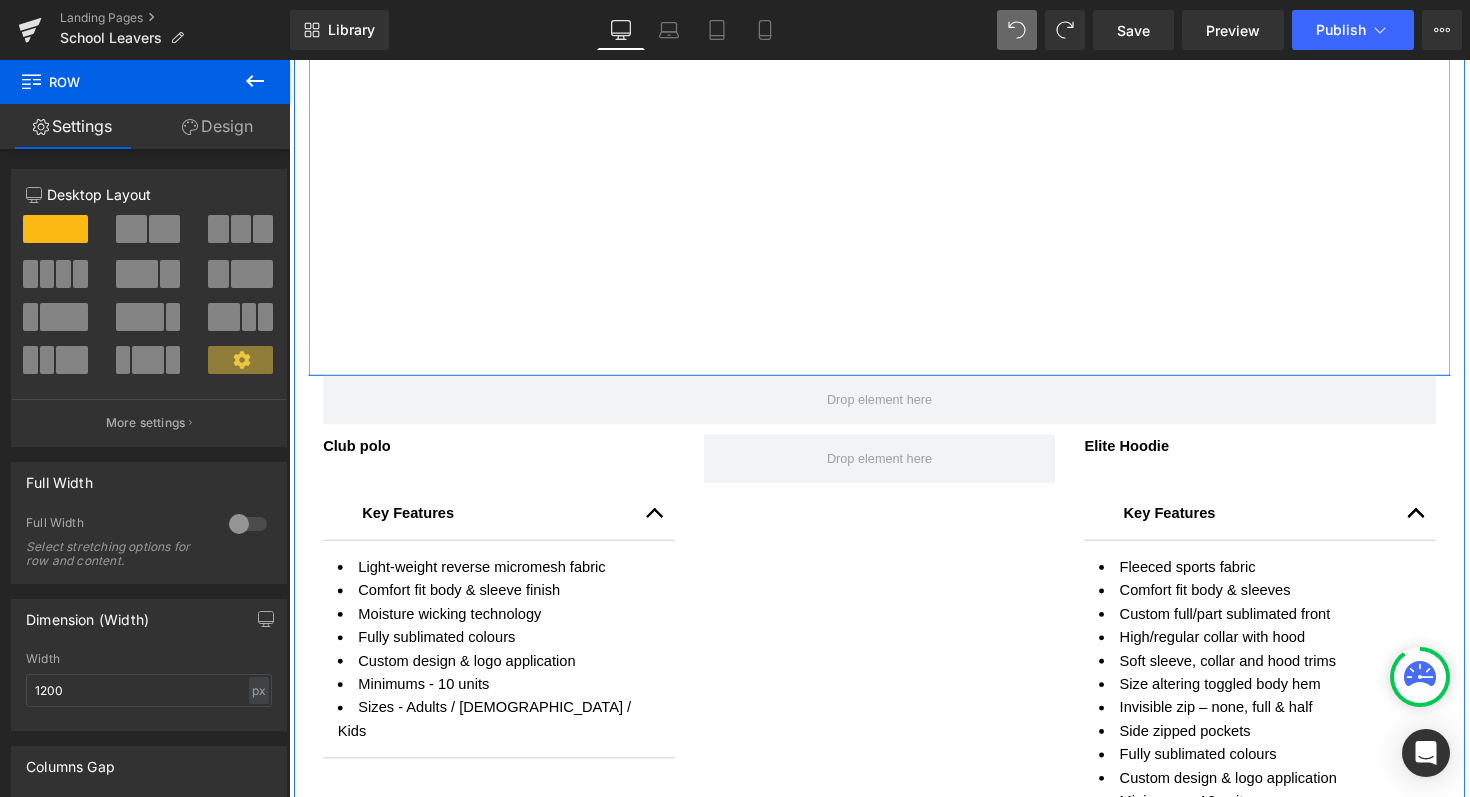 click on "Image
‹ ›
Carousel
Image
‹ ›
Carousel
Image
‹ ›
Carousel         Row" at bounding box center (894, -222) 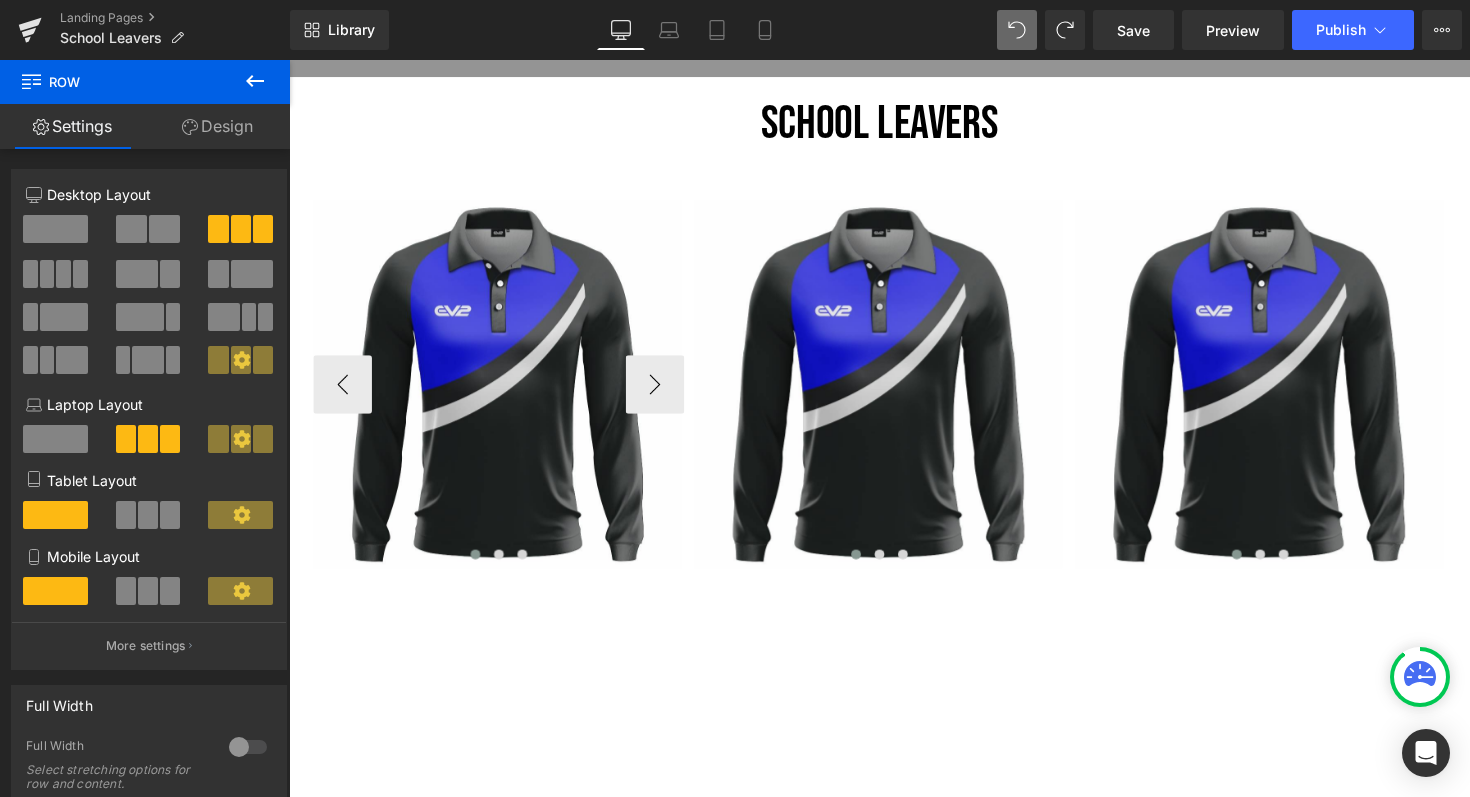 scroll, scrollTop: 675, scrollLeft: 0, axis: vertical 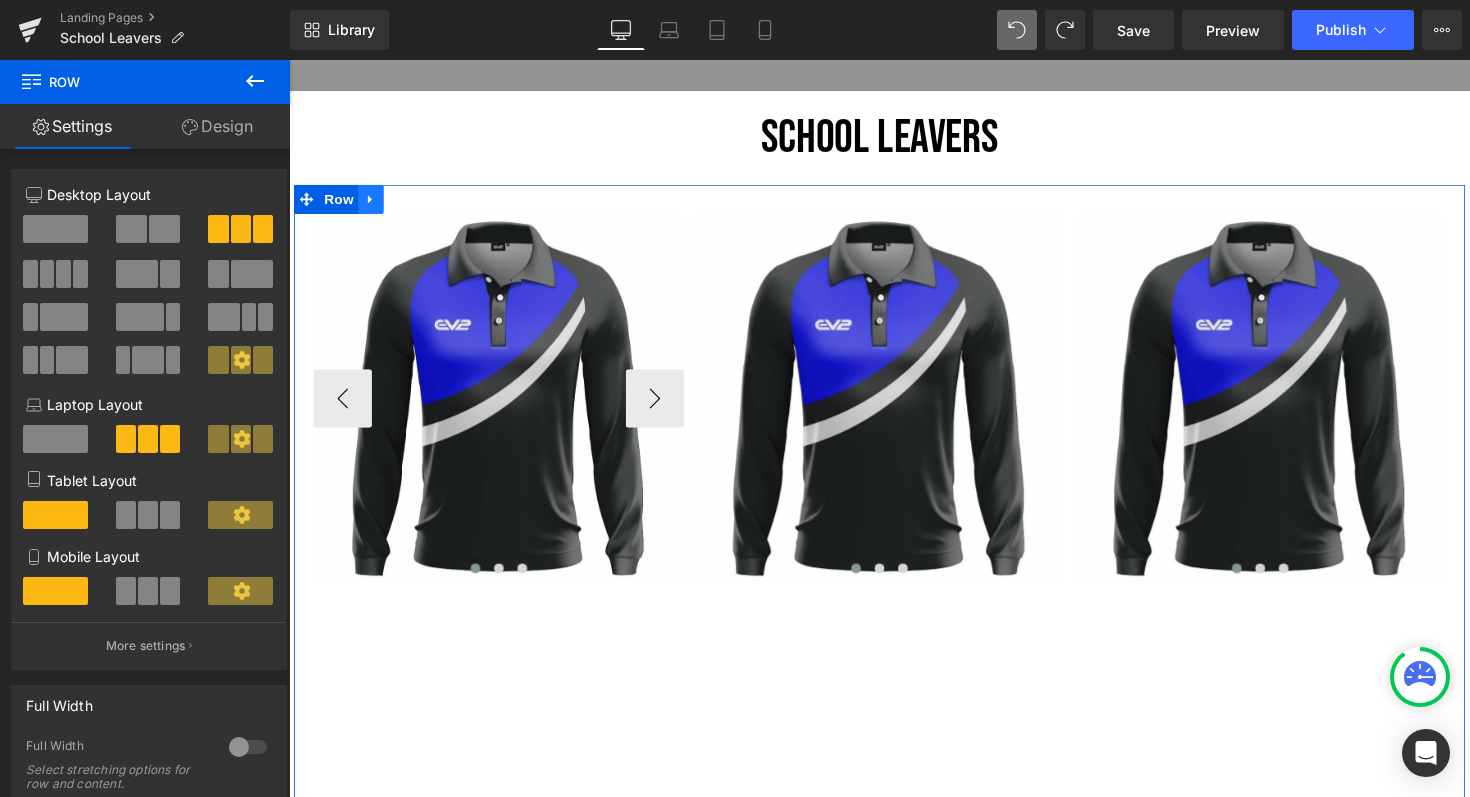 click 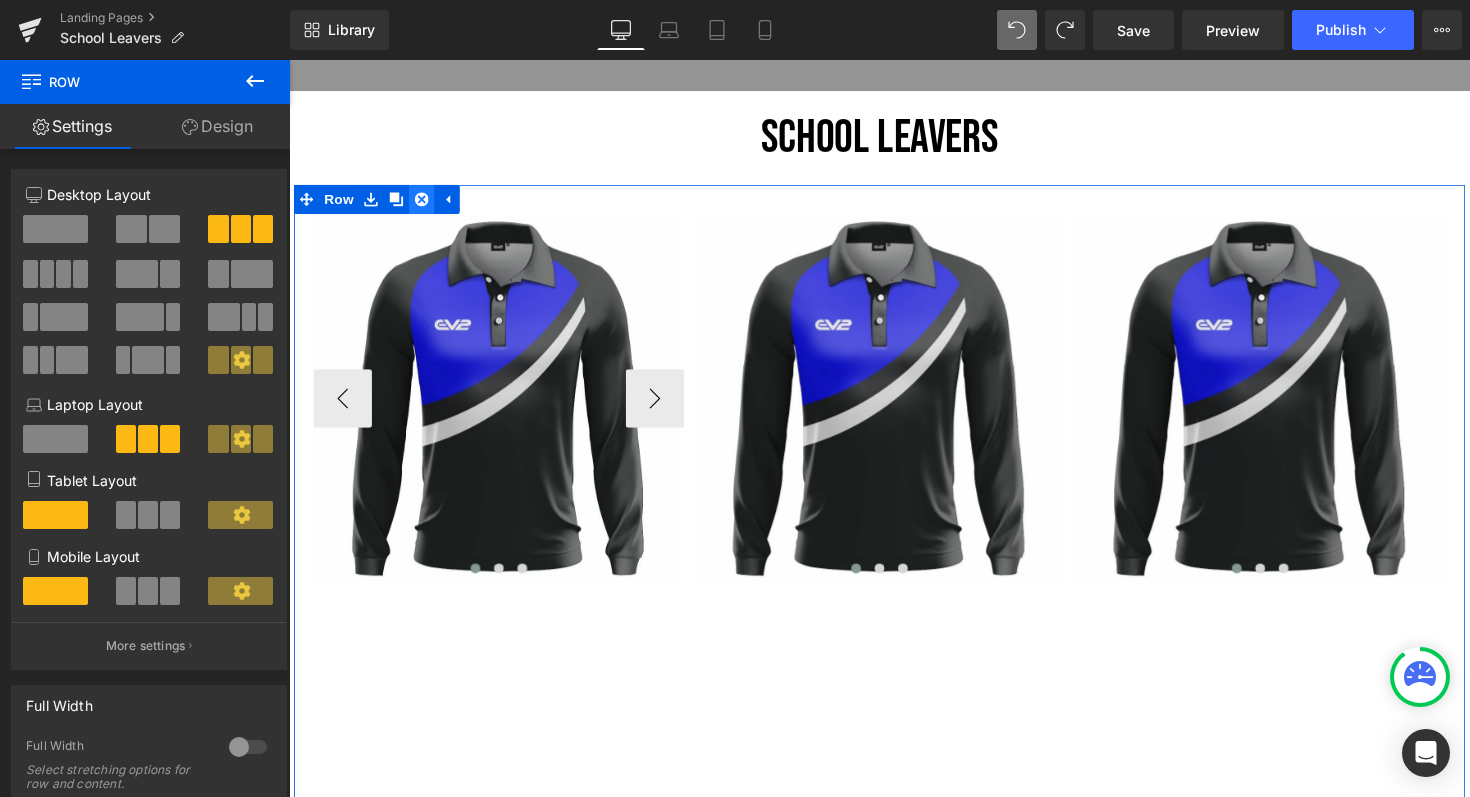 click 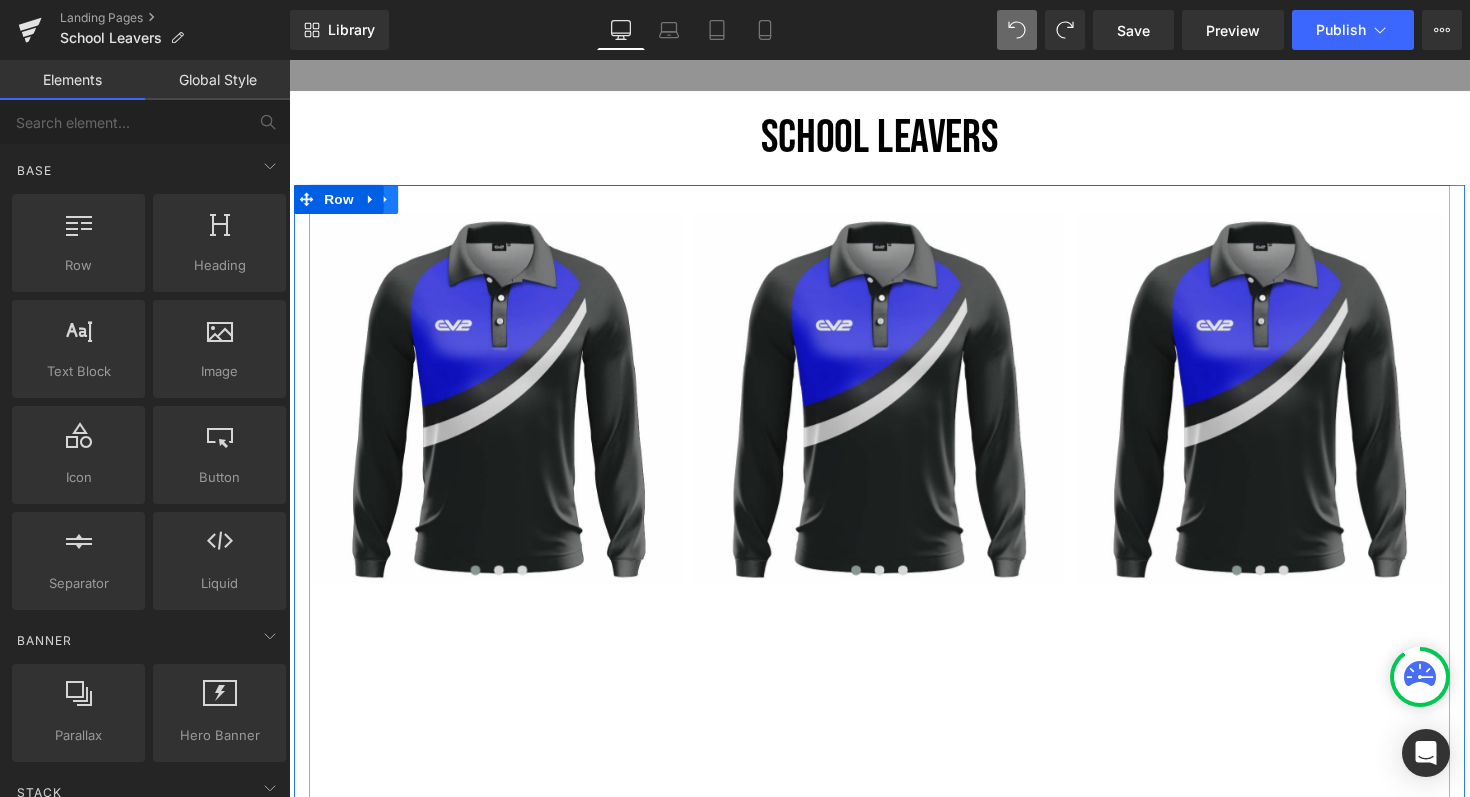 click 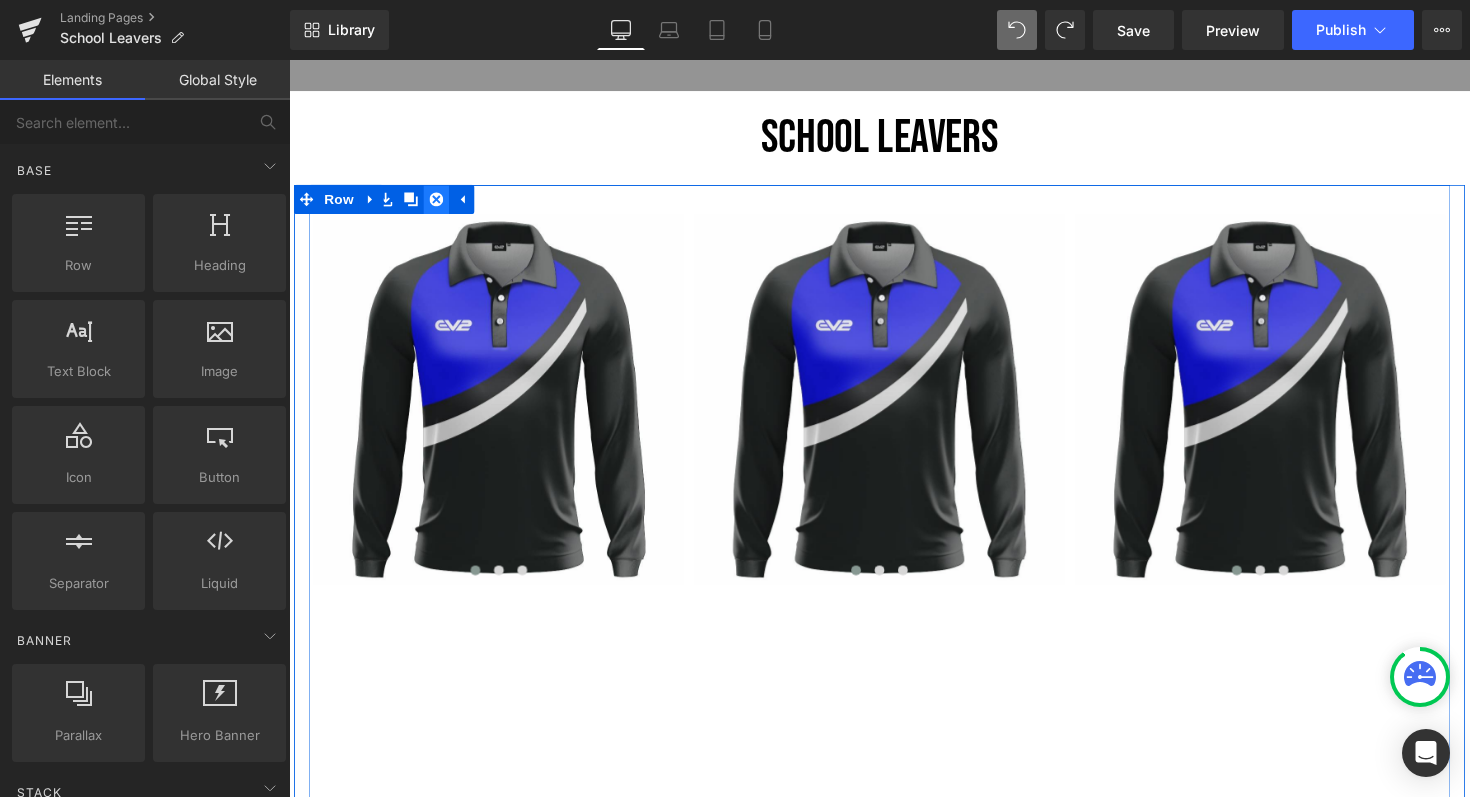 click at bounding box center [440, 203] 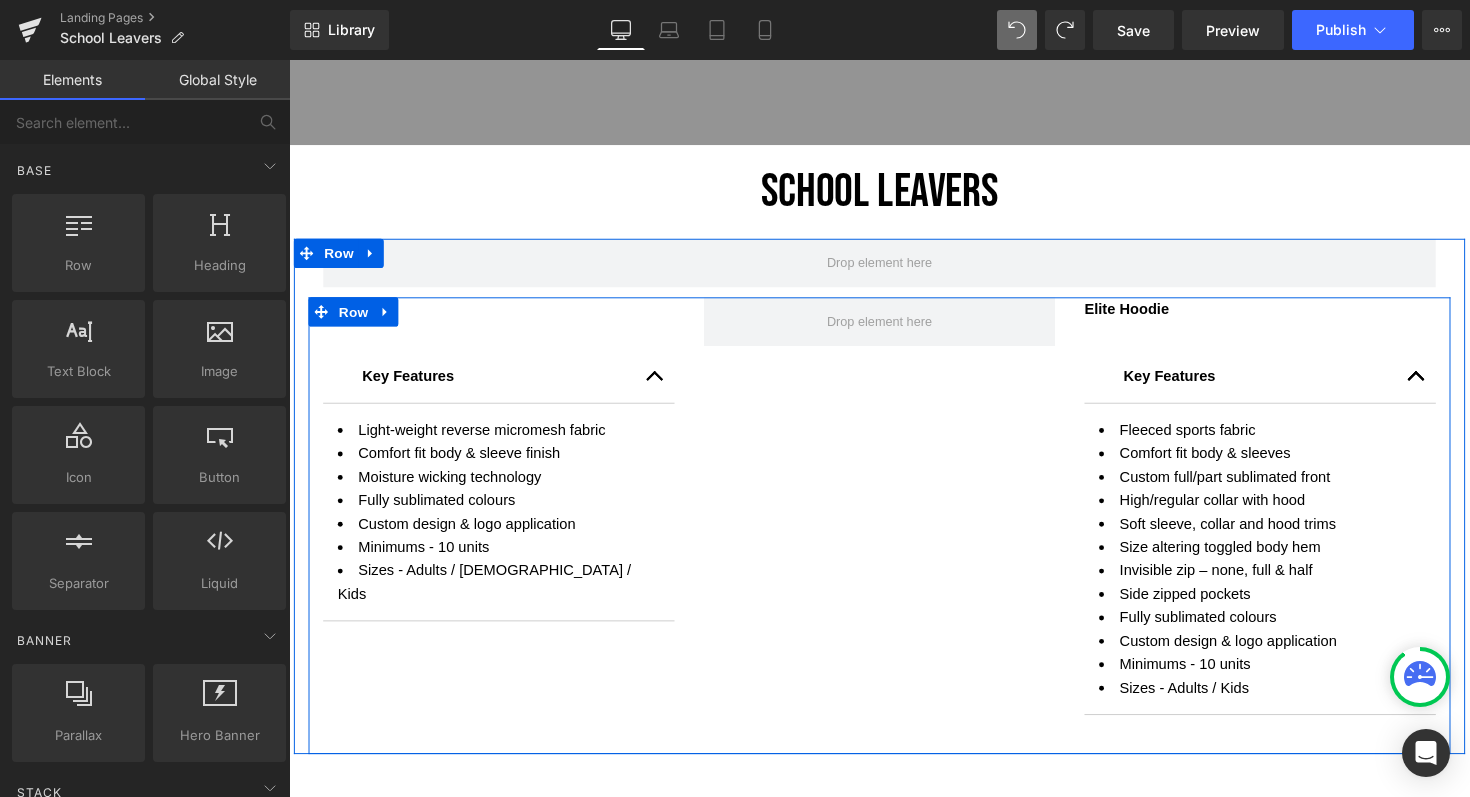 scroll, scrollTop: 611, scrollLeft: 0, axis: vertical 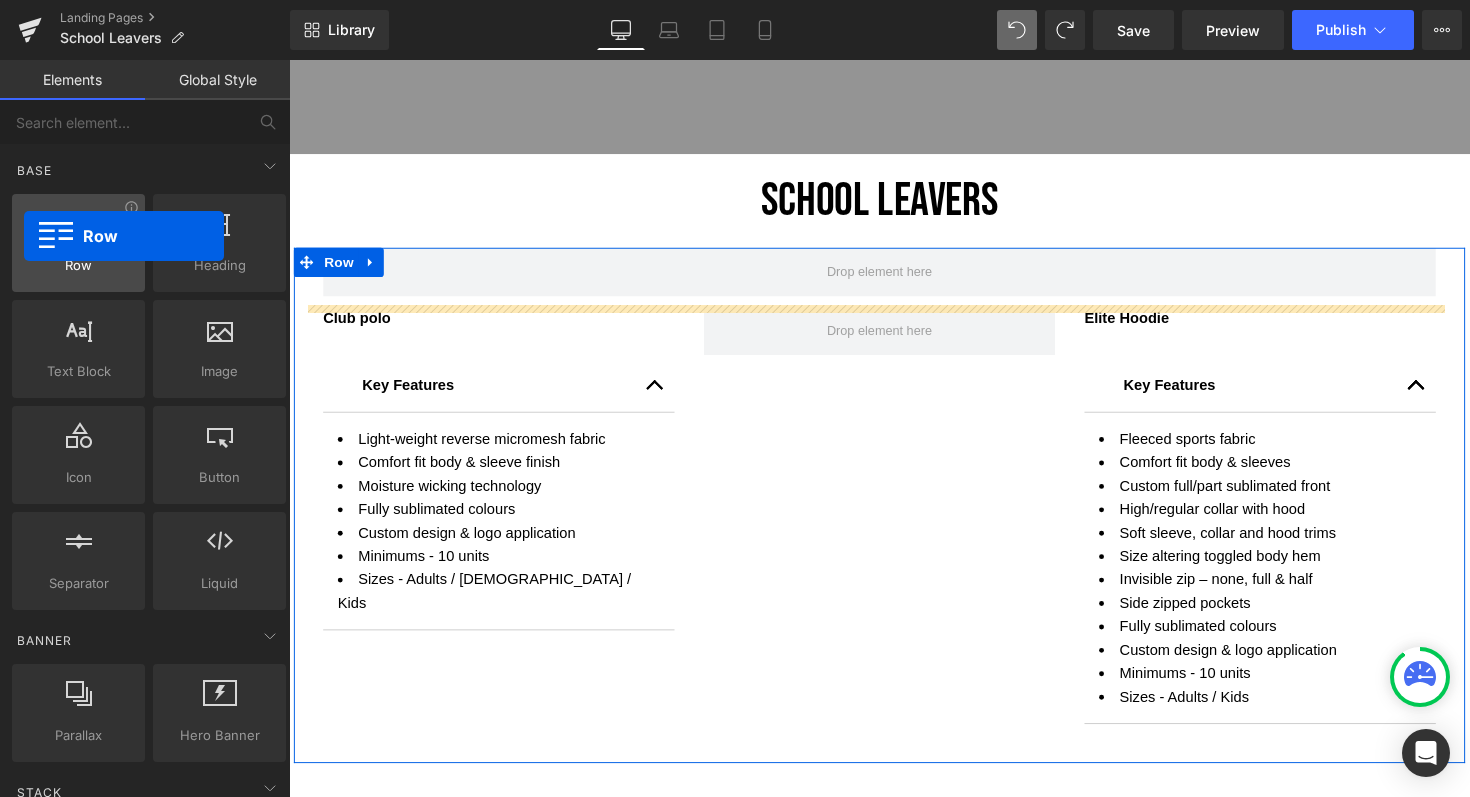 drag, startPoint x: 67, startPoint y: 247, endPoint x: 24, endPoint y: 236, distance: 44.38468 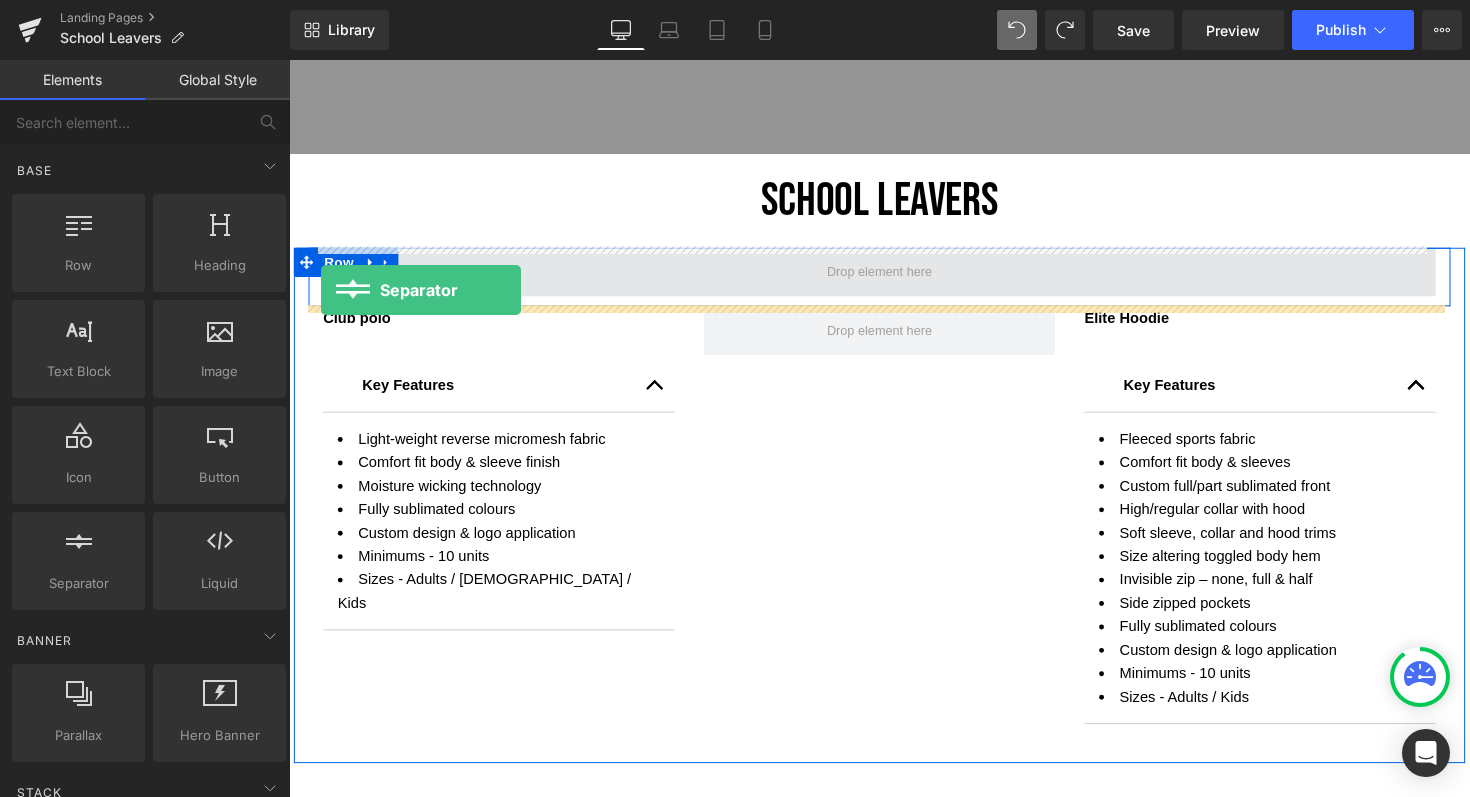 drag, startPoint x: 380, startPoint y: 637, endPoint x: 322, endPoint y: 296, distance: 345.89737 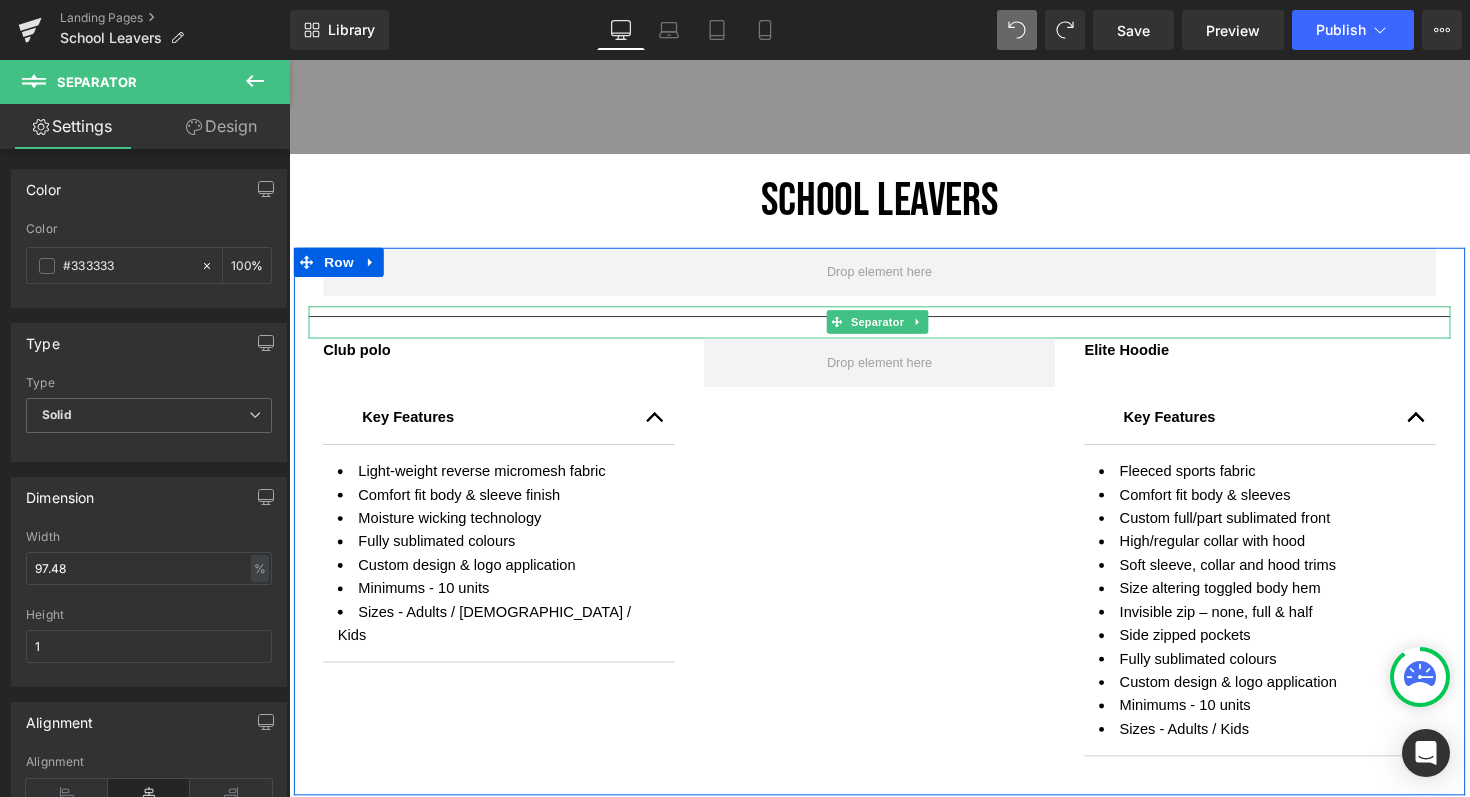 click at bounding box center [894, 328] 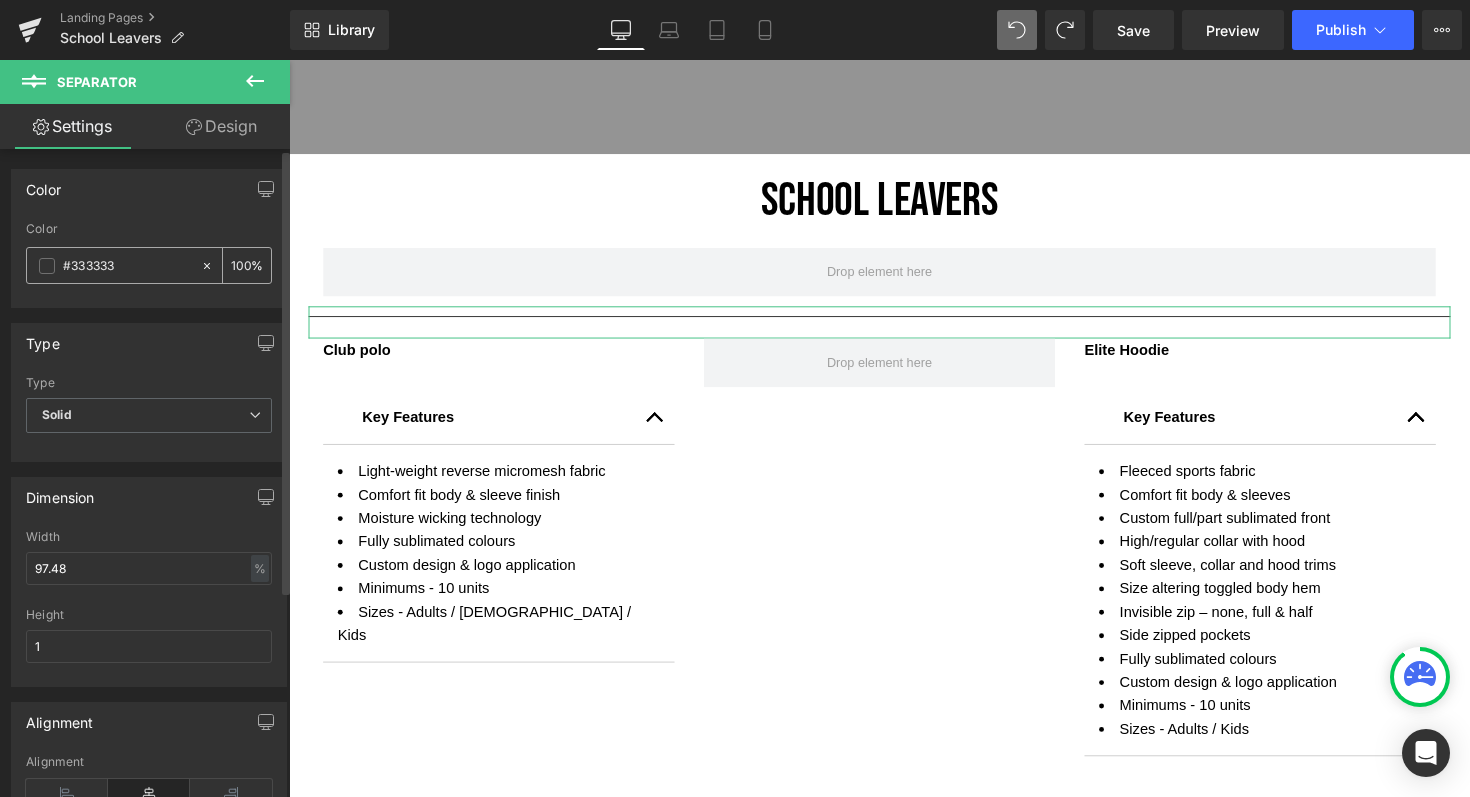 click at bounding box center [47, 266] 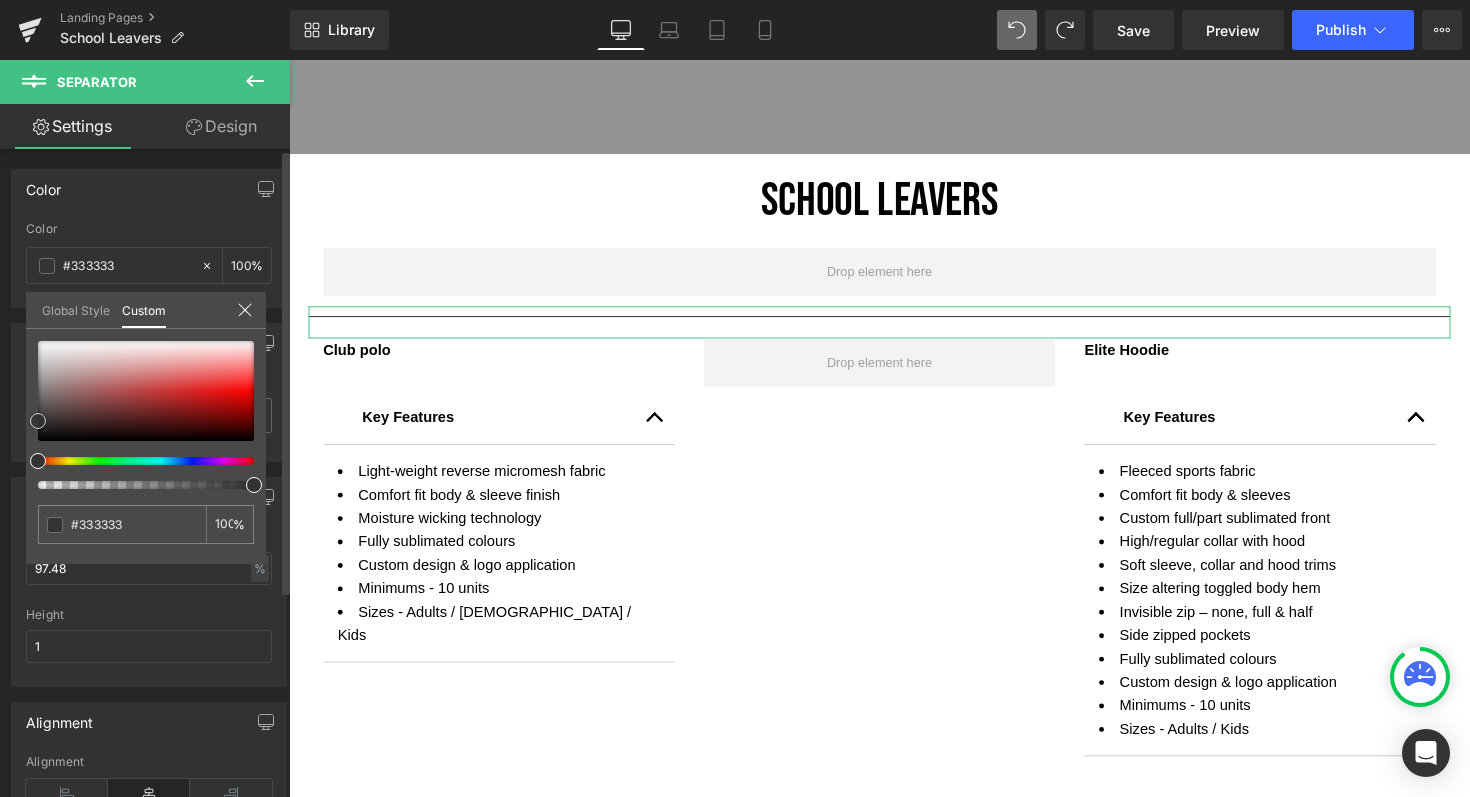type on "#ffffff" 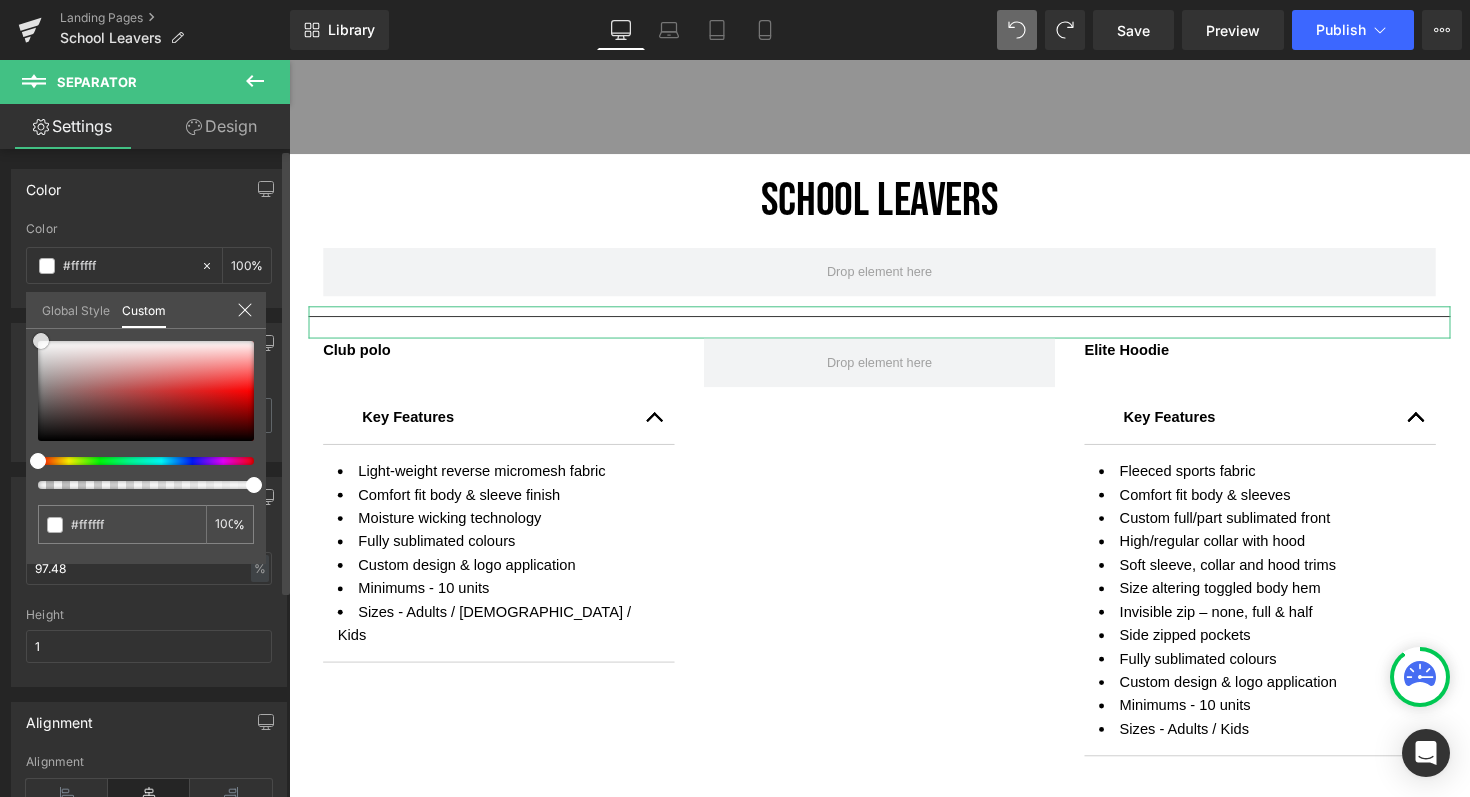 click at bounding box center (146, 391) 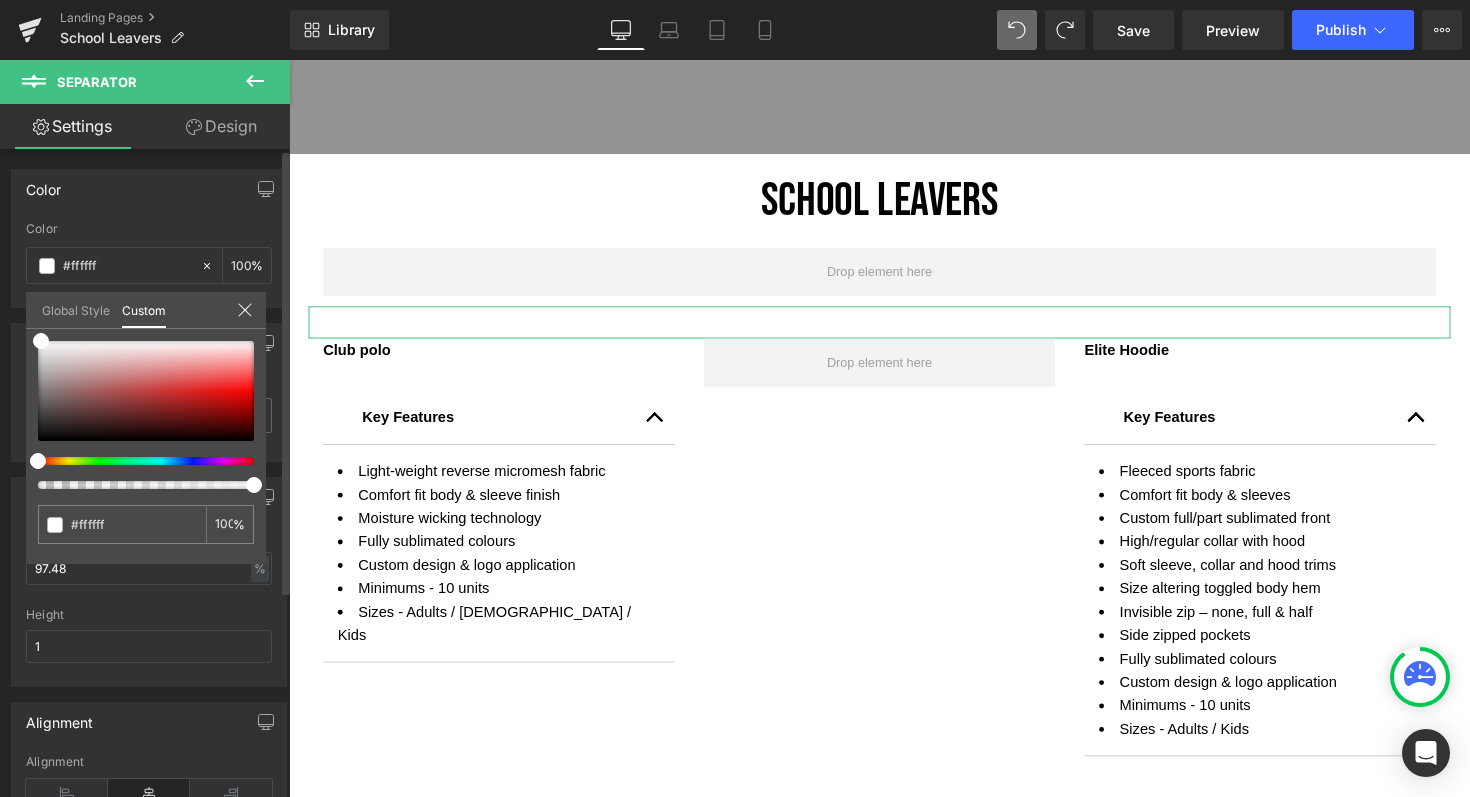 click 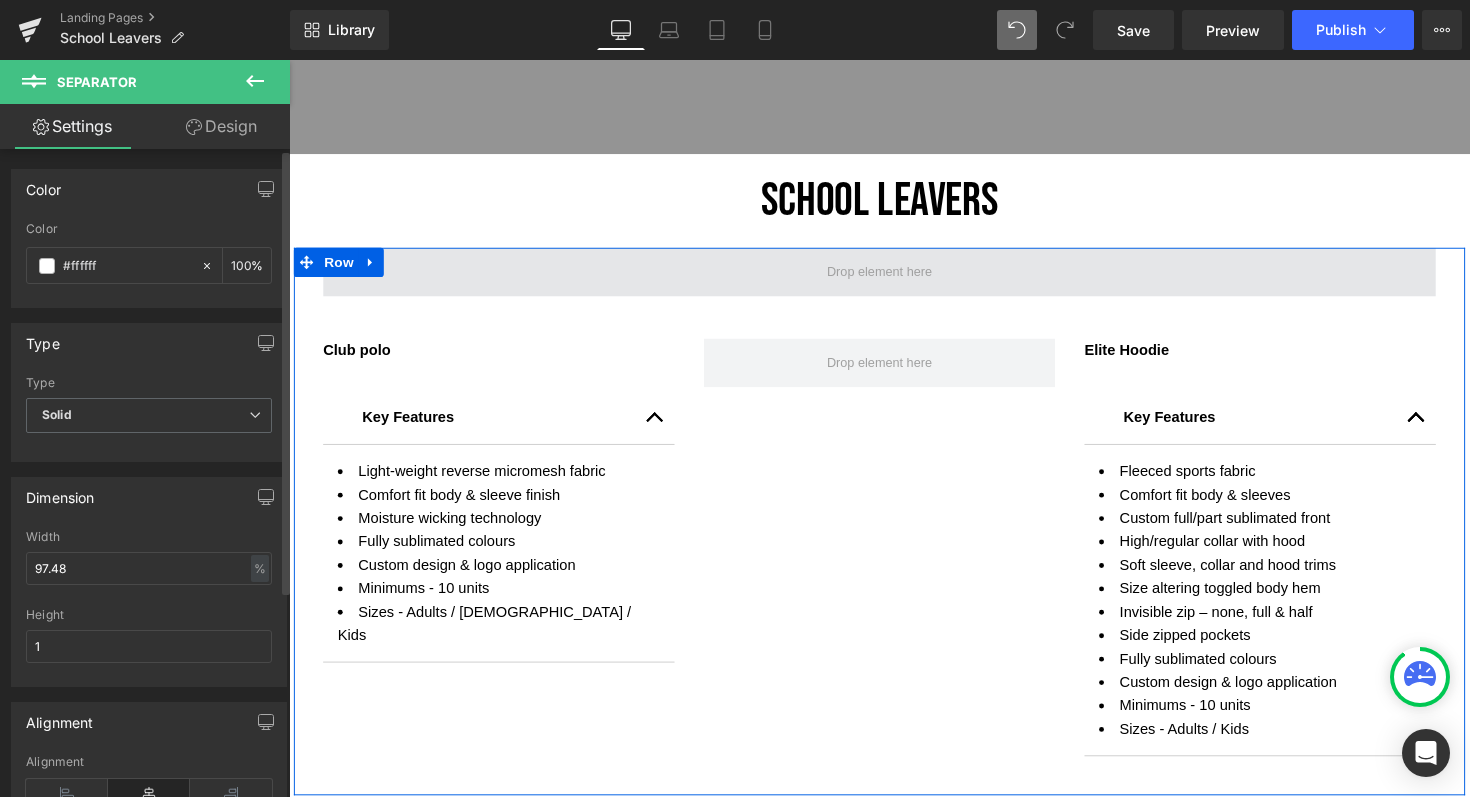 click at bounding box center [894, 277] 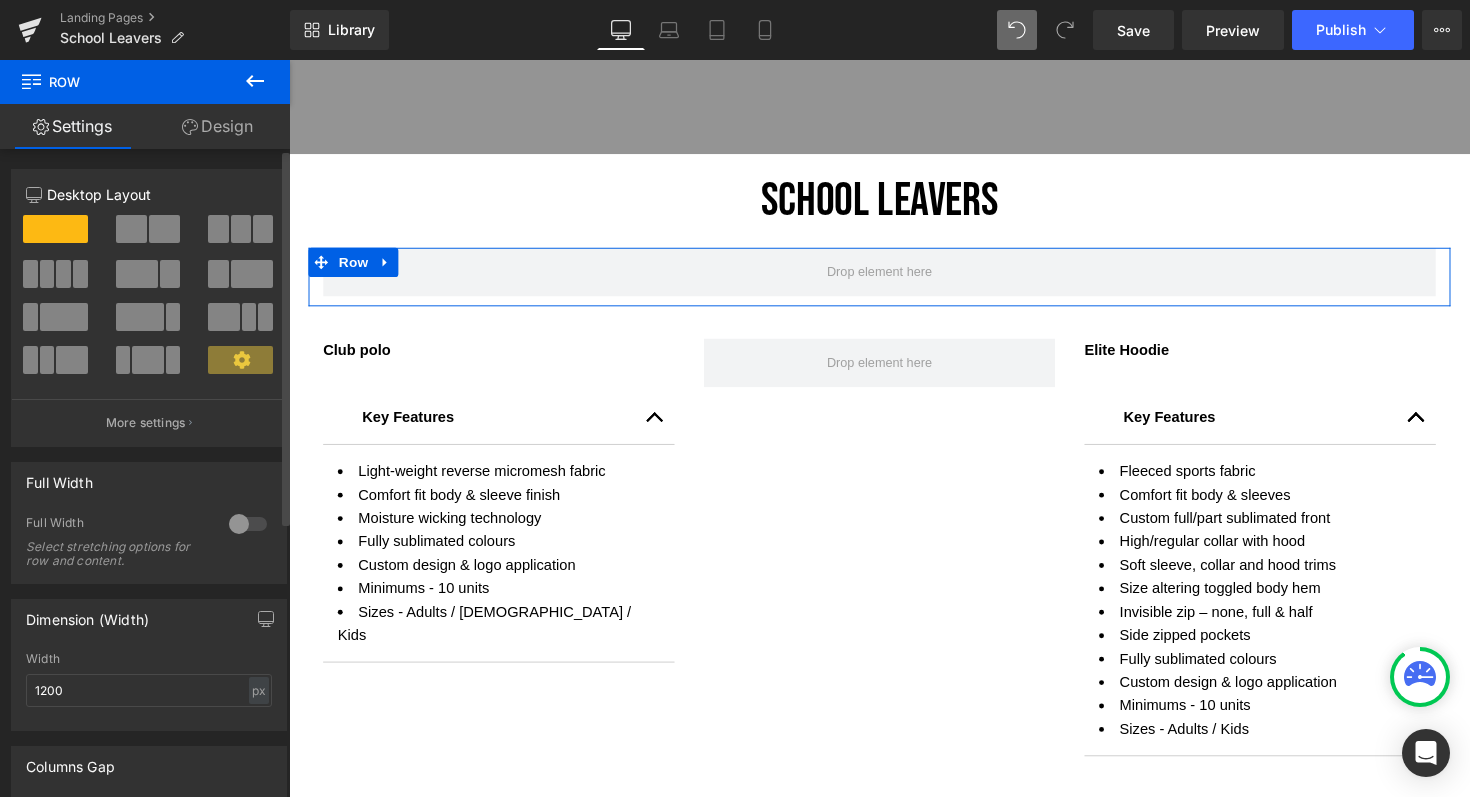 click at bounding box center (218, 229) 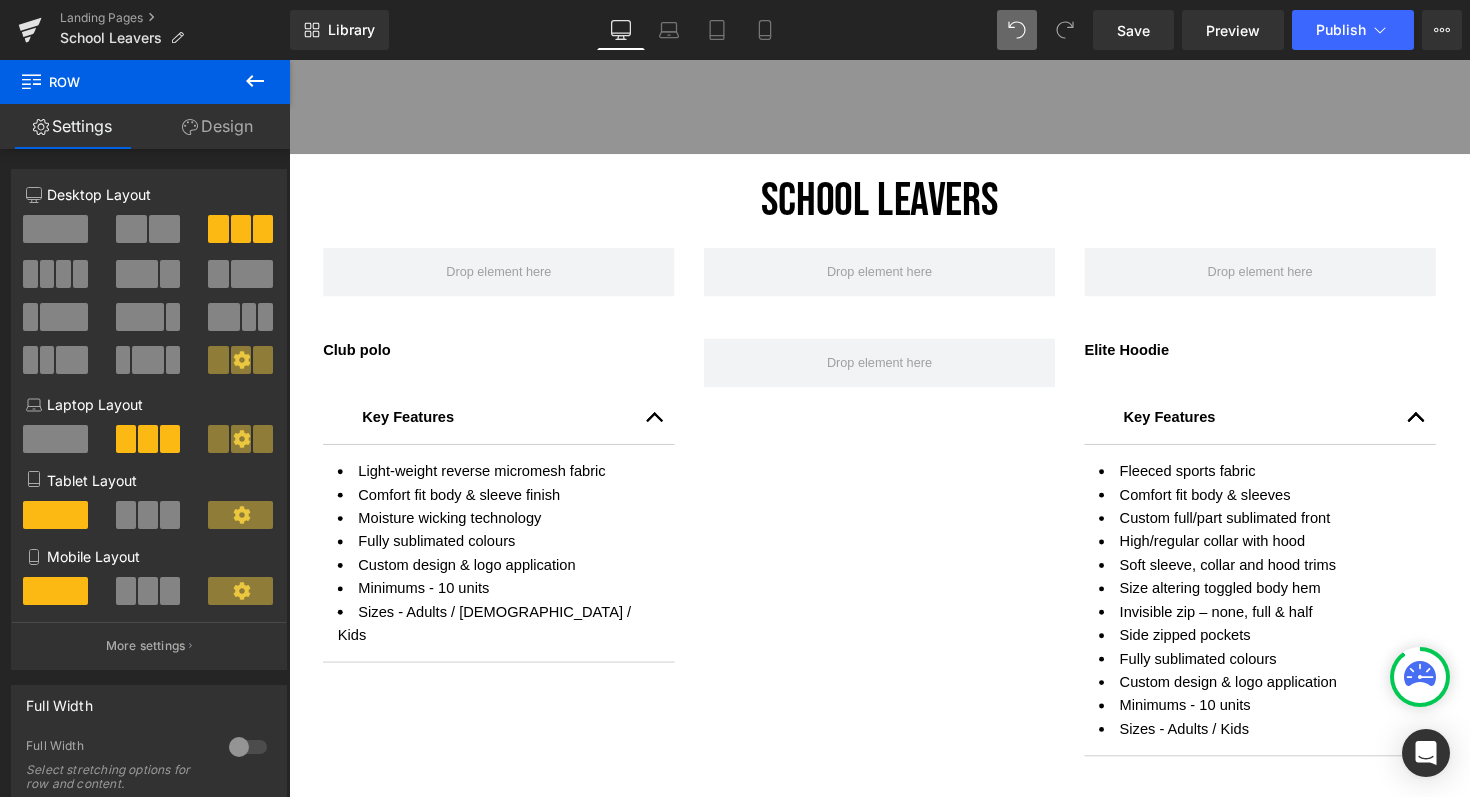 click 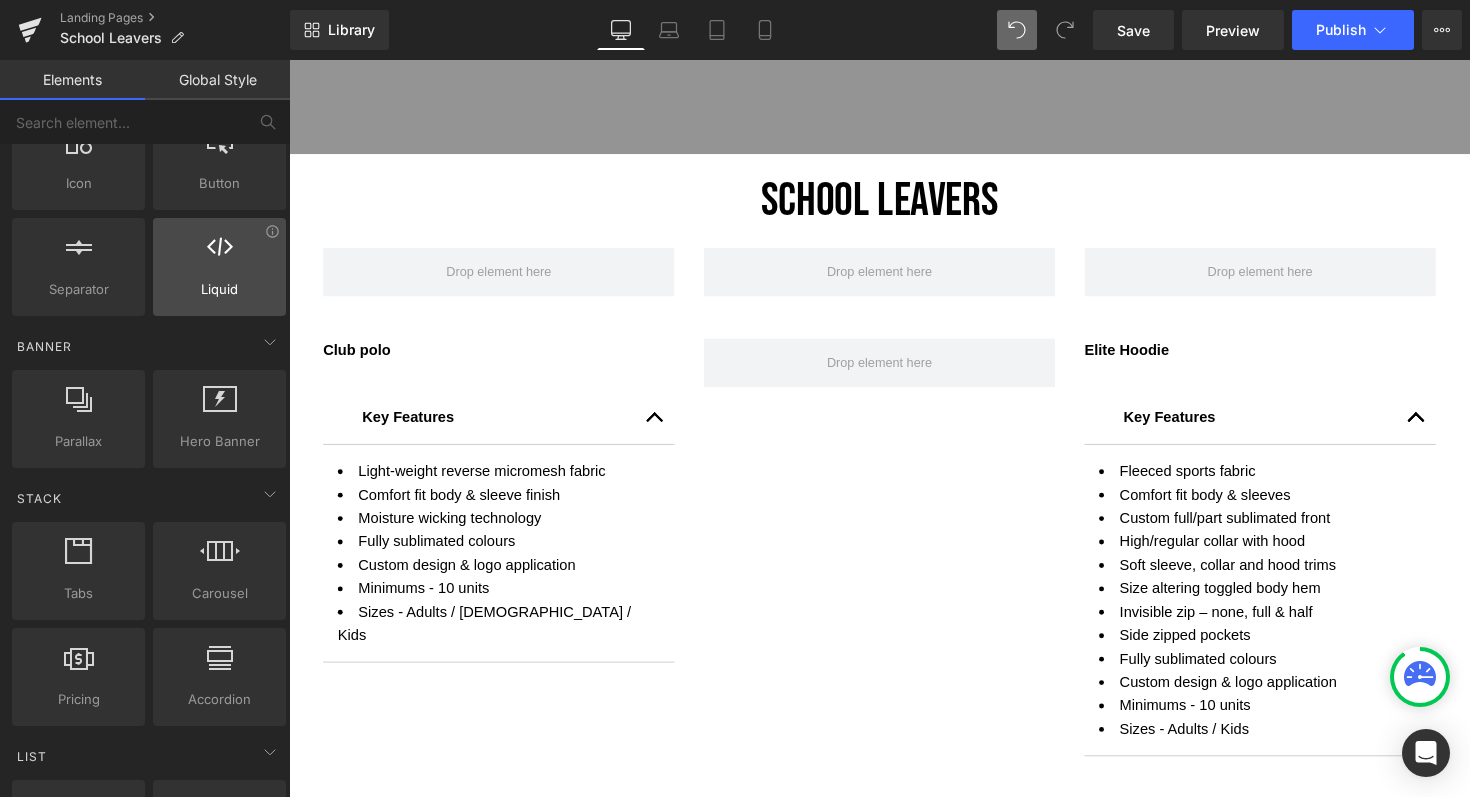 scroll, scrollTop: 315, scrollLeft: 0, axis: vertical 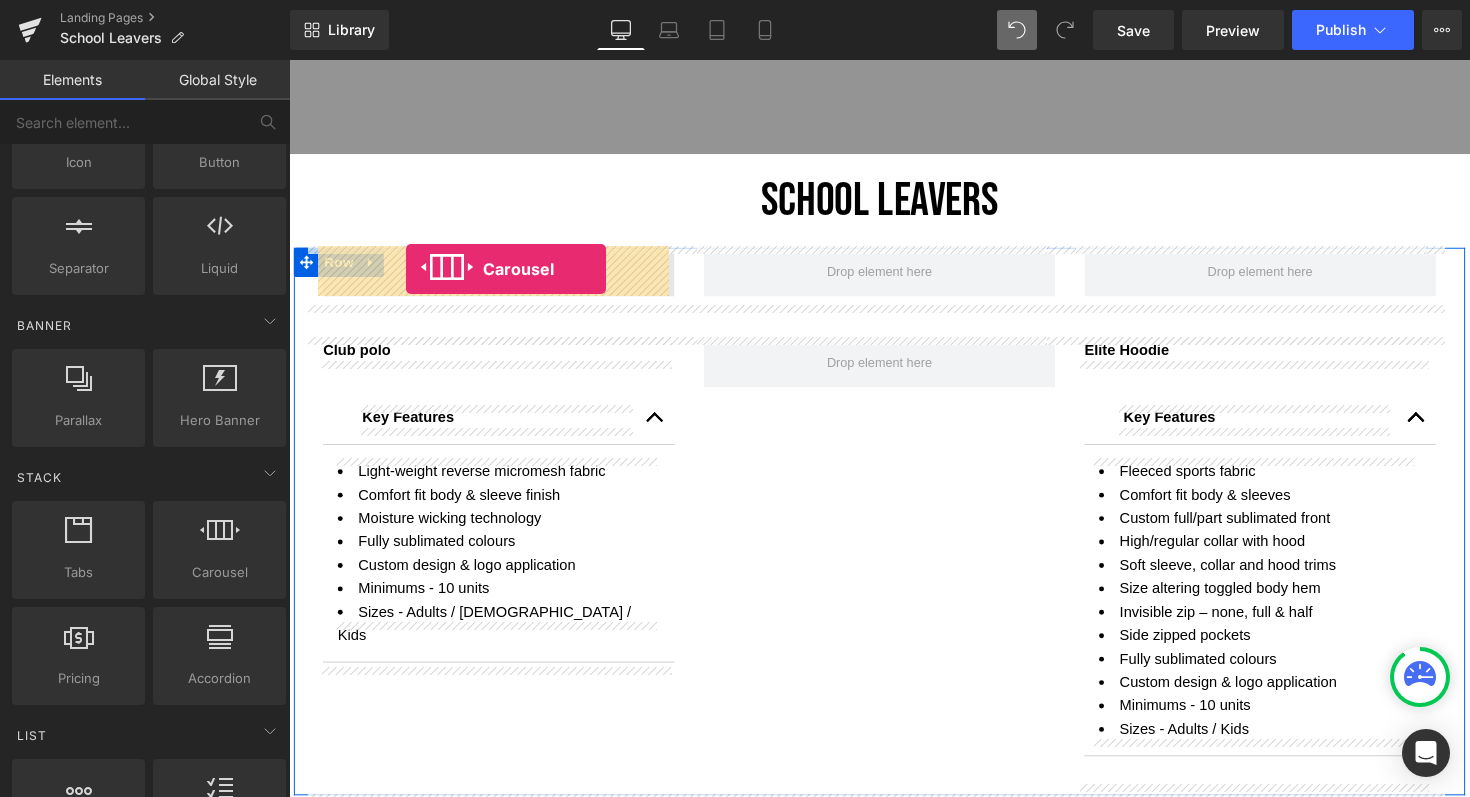 drag, startPoint x: 489, startPoint y: 607, endPoint x: 409, endPoint y: 274, distance: 342.47482 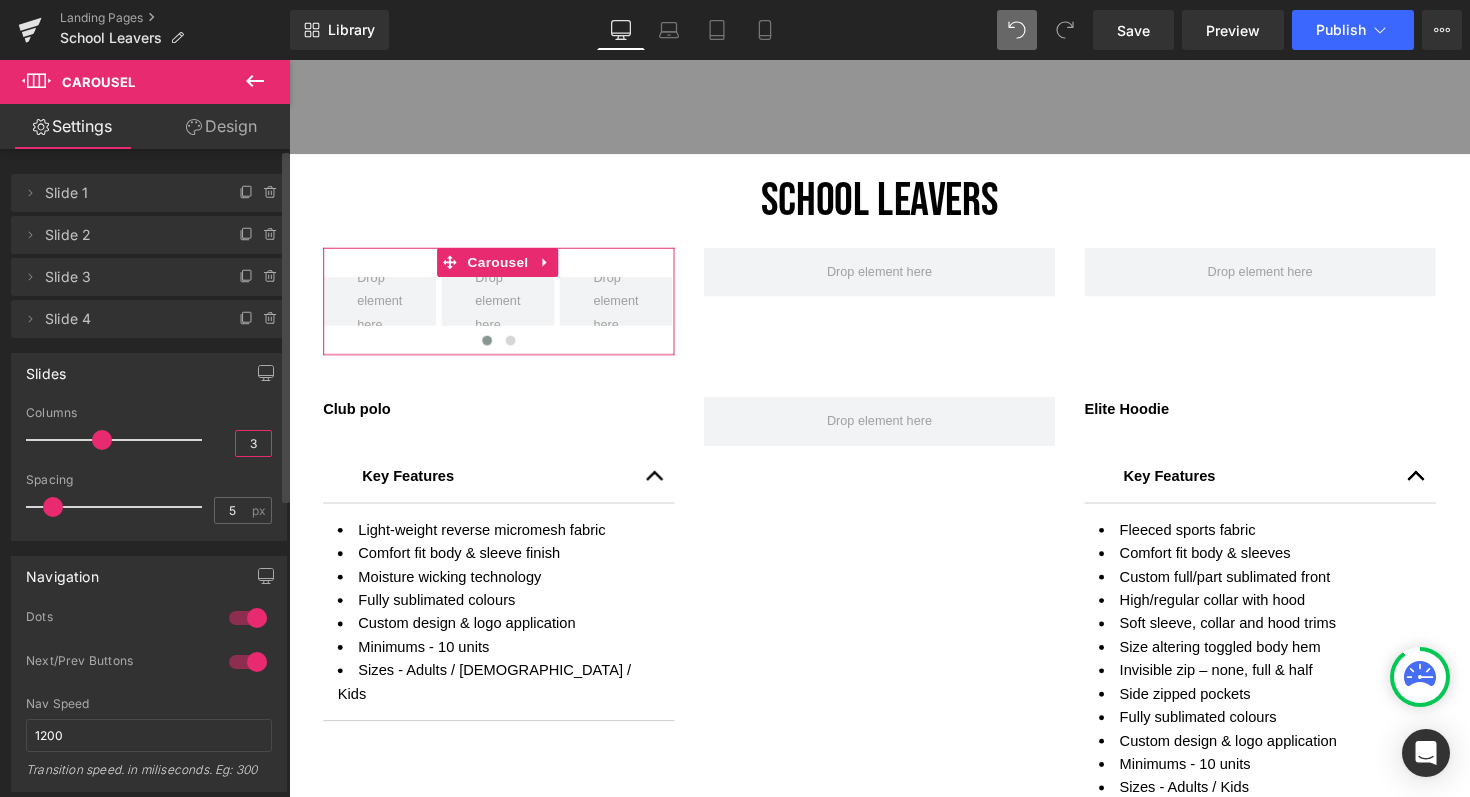 click on "3" at bounding box center (253, 443) 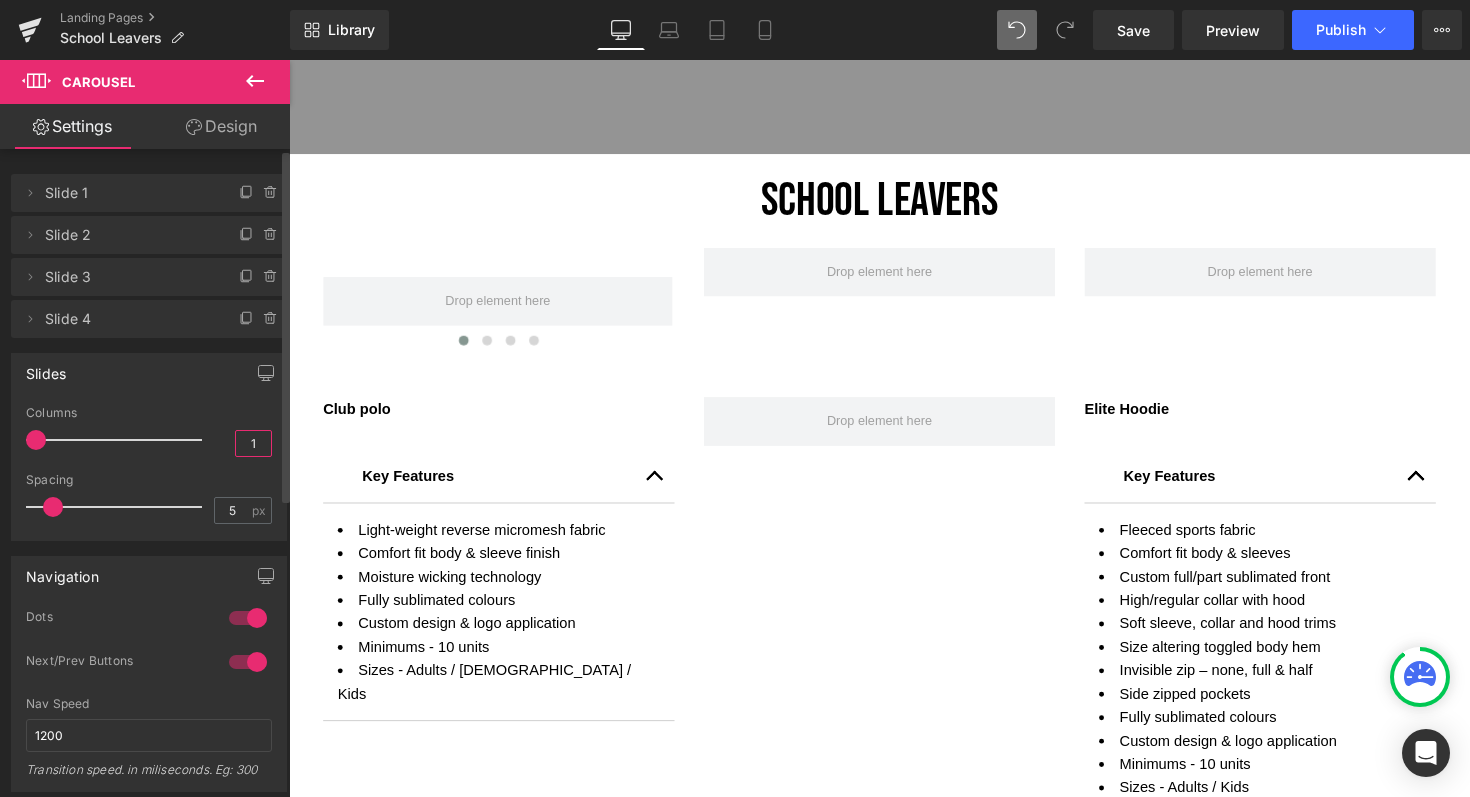 type on "1" 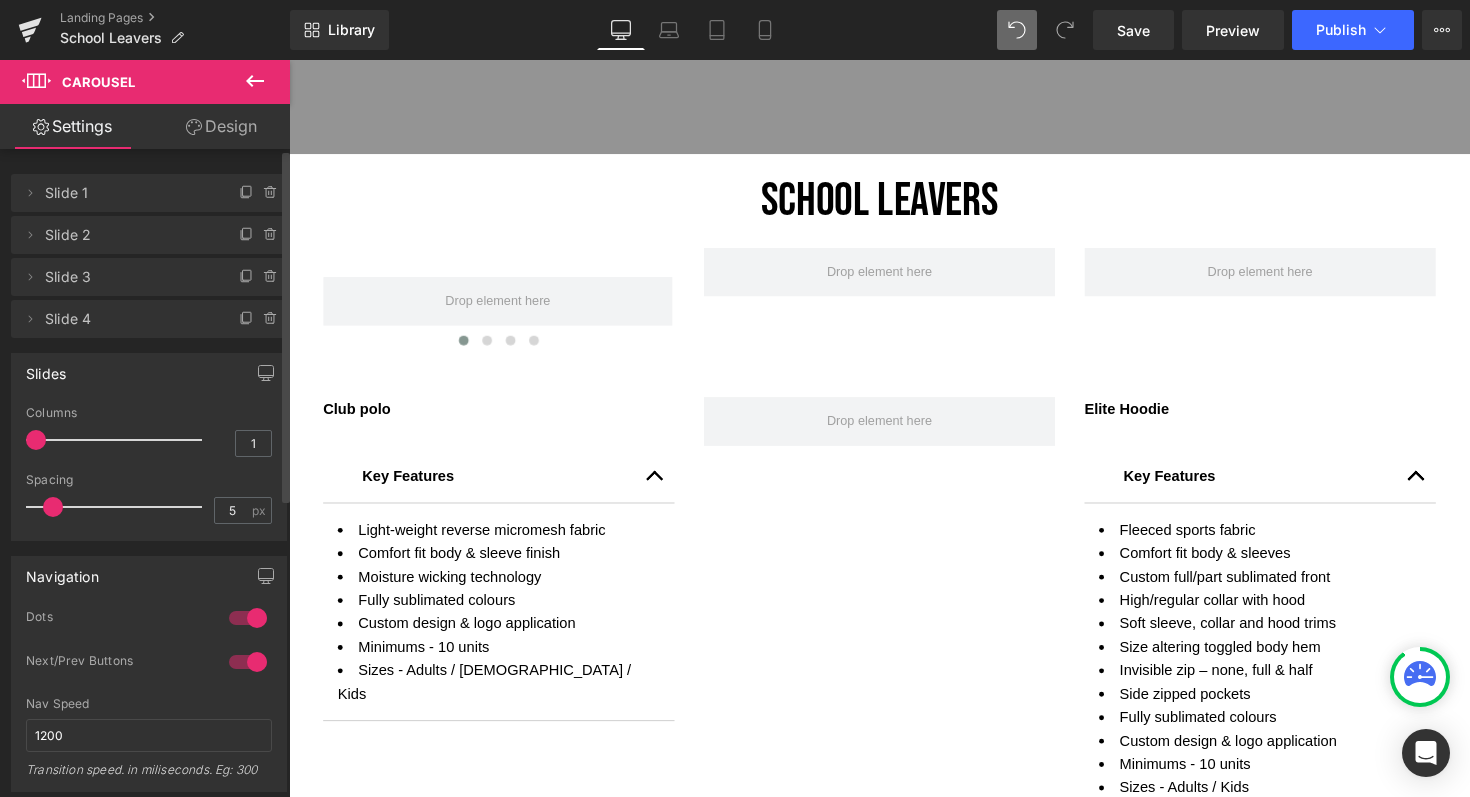 click on "Slides" at bounding box center (149, 373) 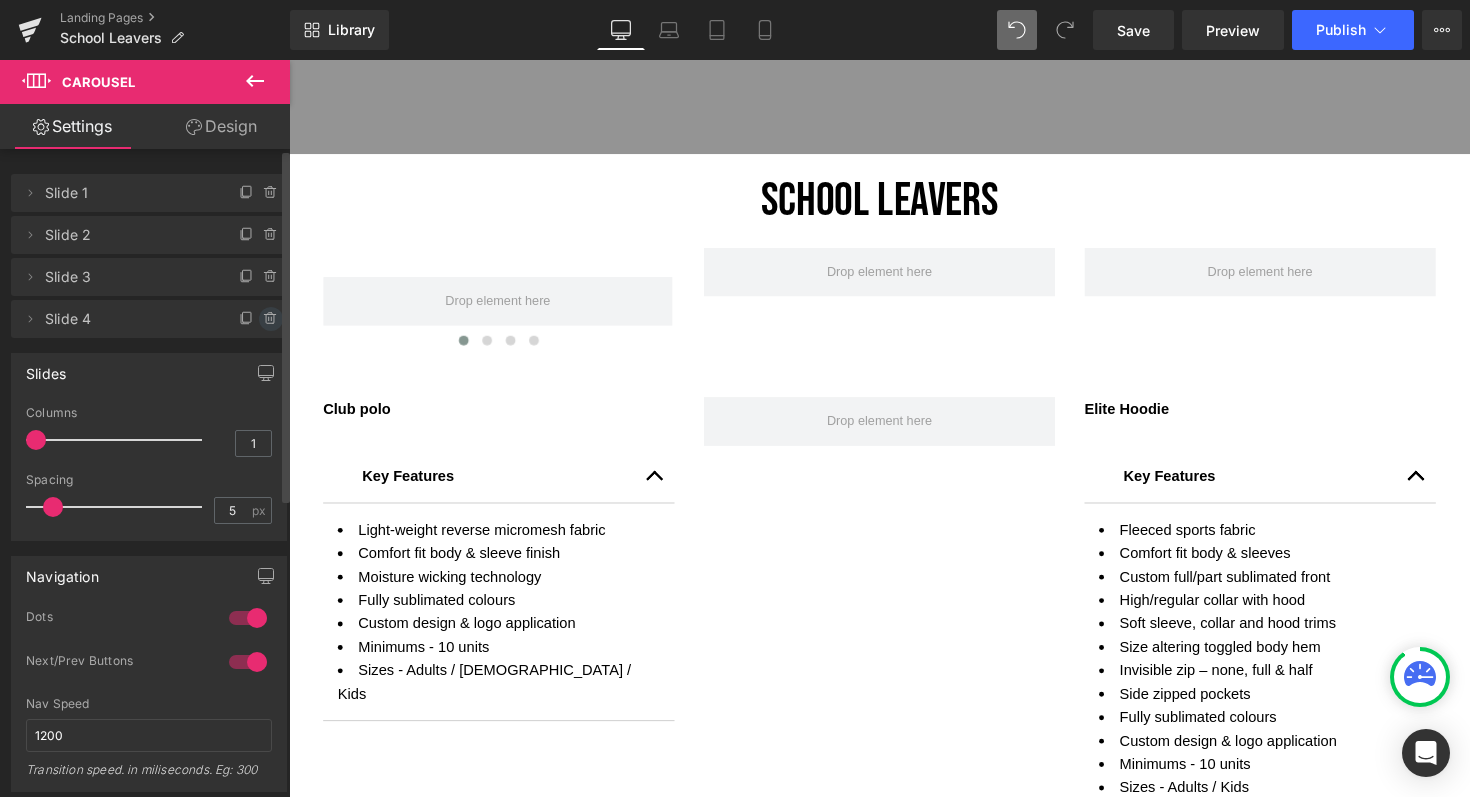 click 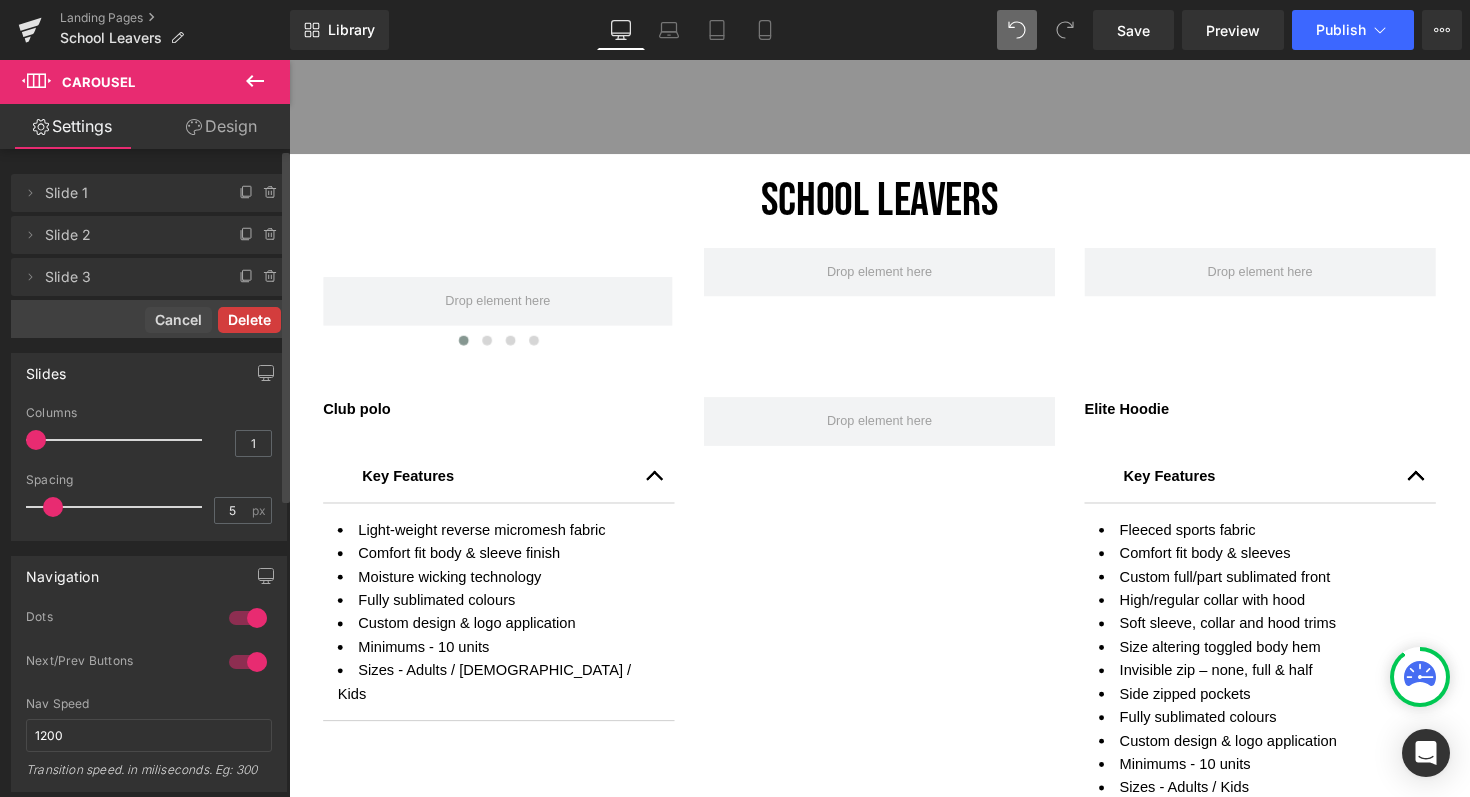 click on "Delete" at bounding box center (249, 320) 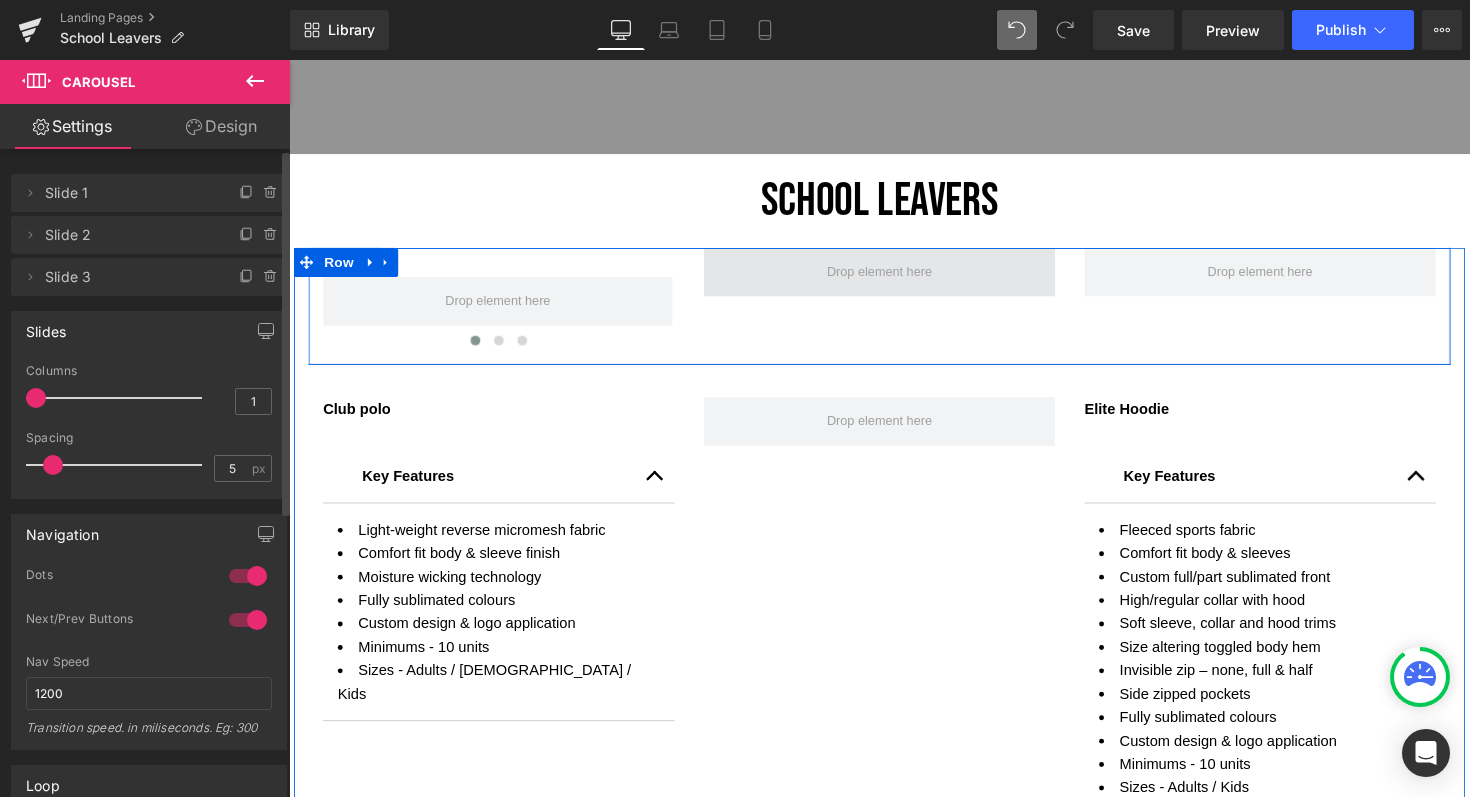 click at bounding box center [894, 277] 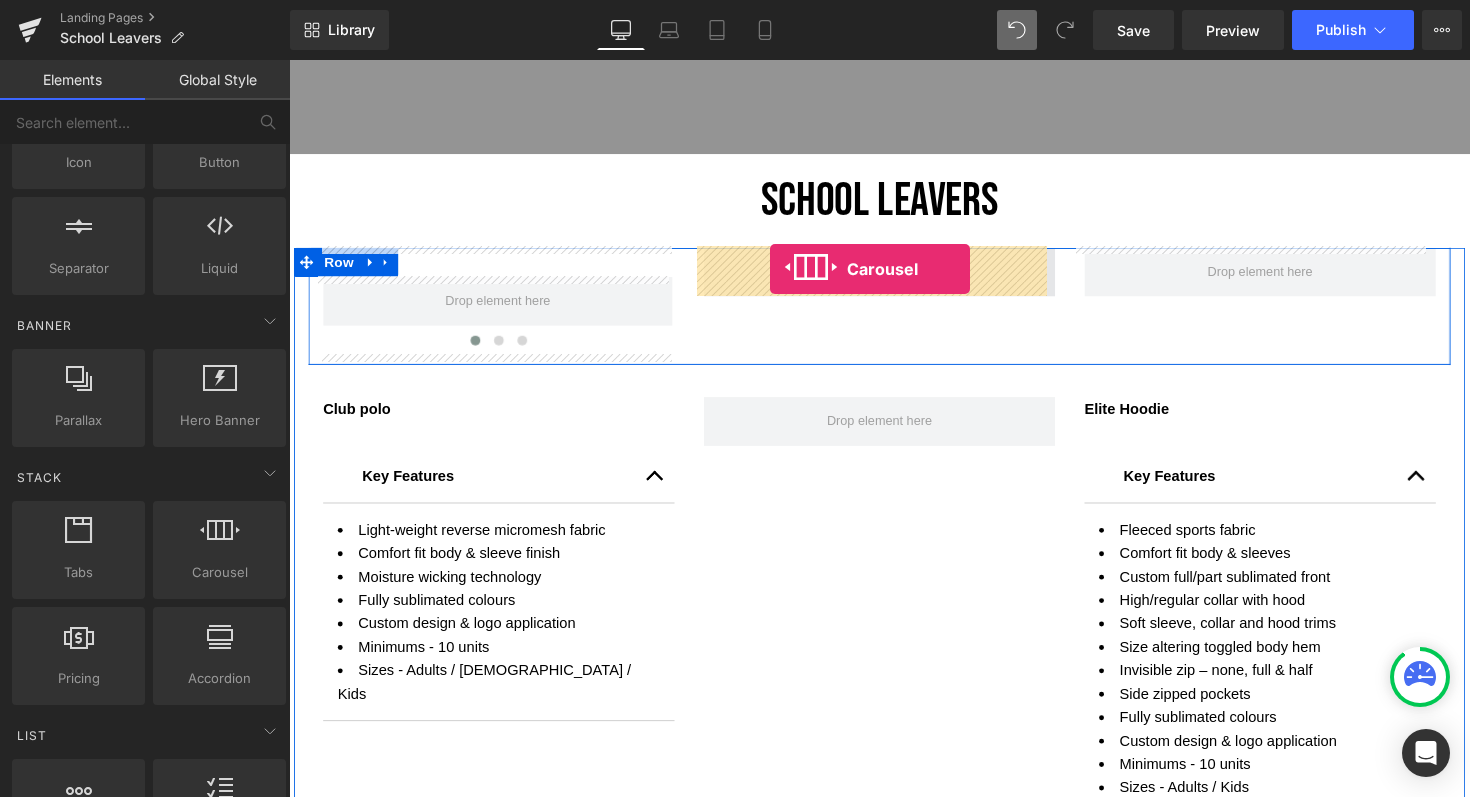 drag, startPoint x: 492, startPoint y: 619, endPoint x: 782, endPoint y: 274, distance: 450.6939 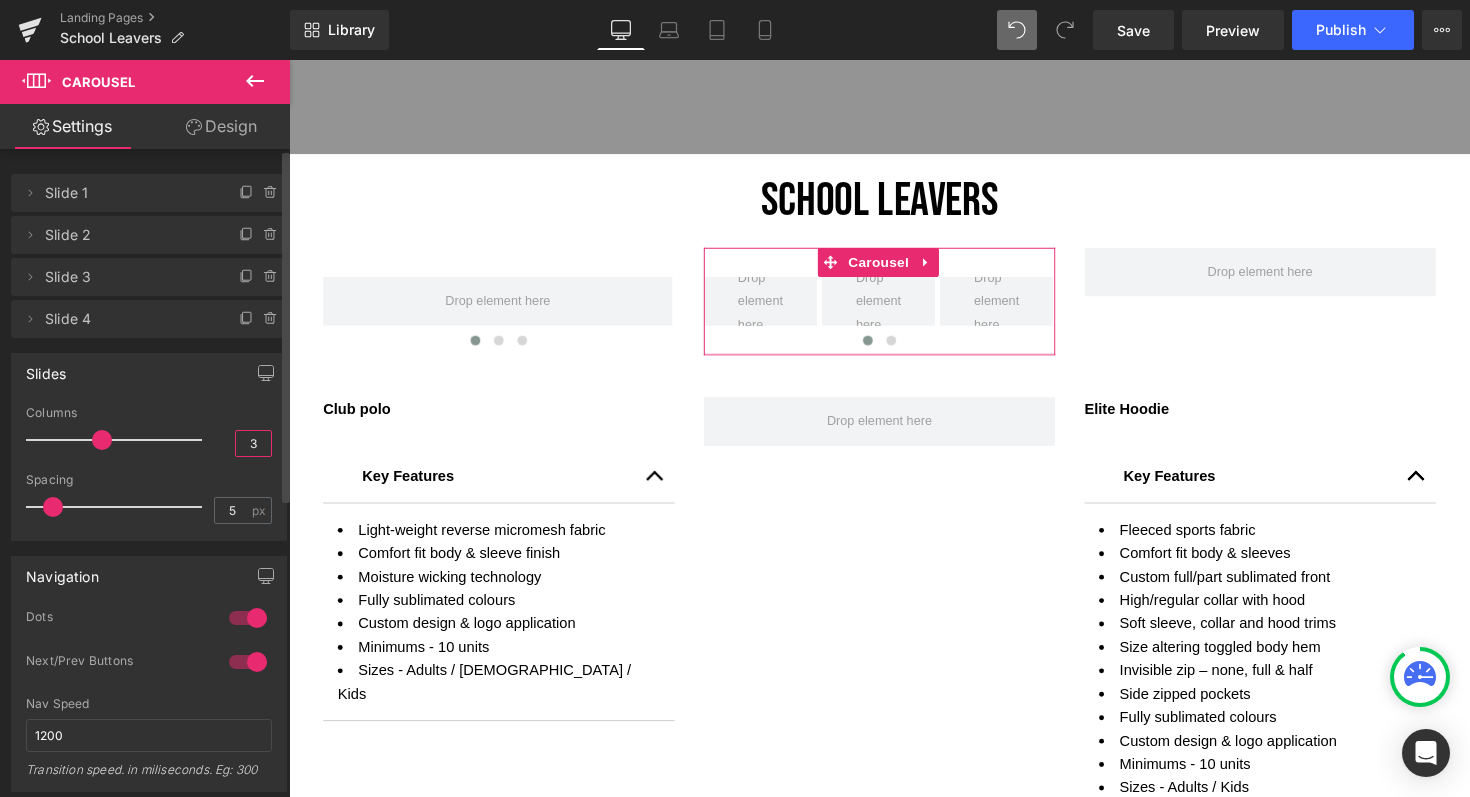 click on "3" at bounding box center [253, 443] 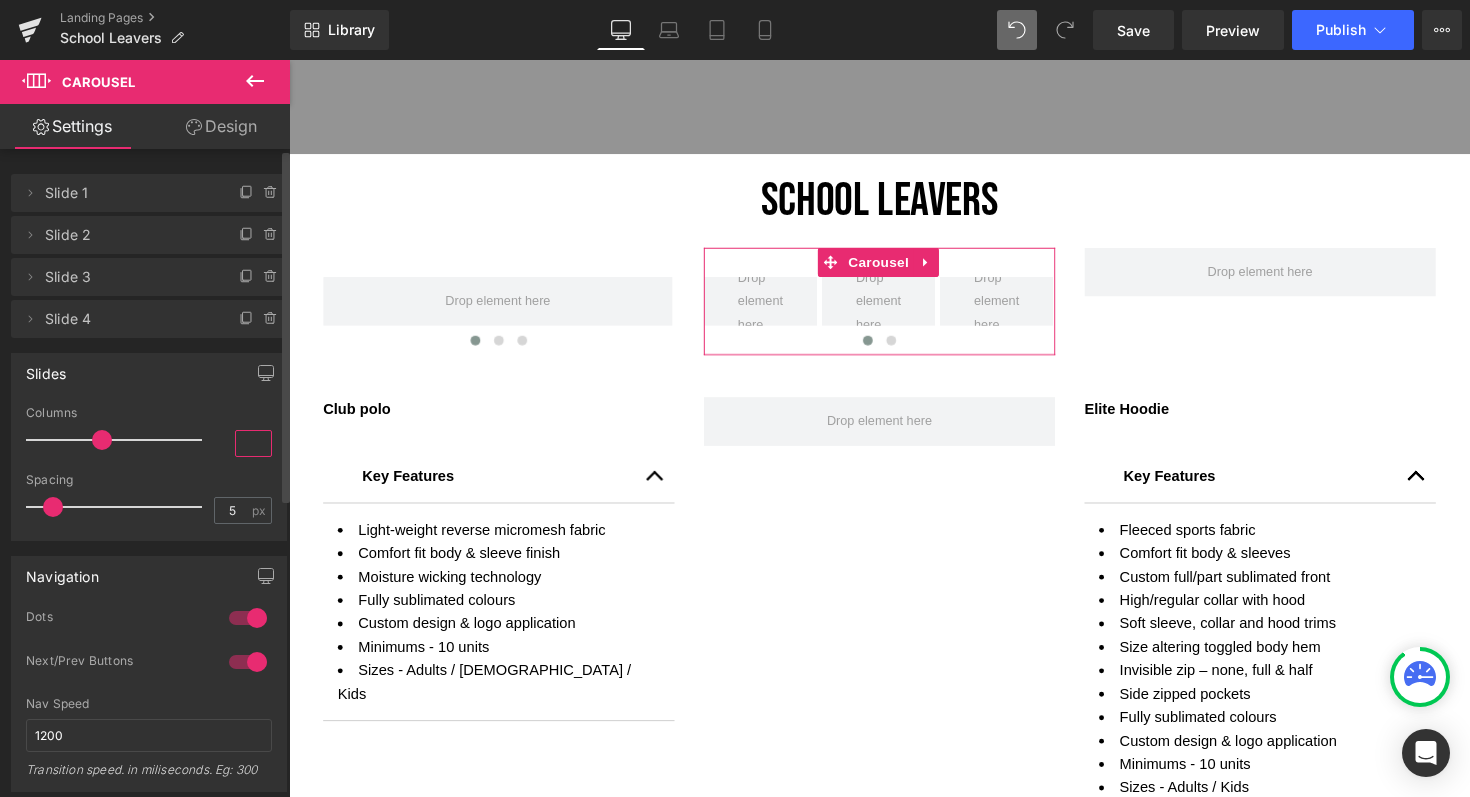 type on "3" 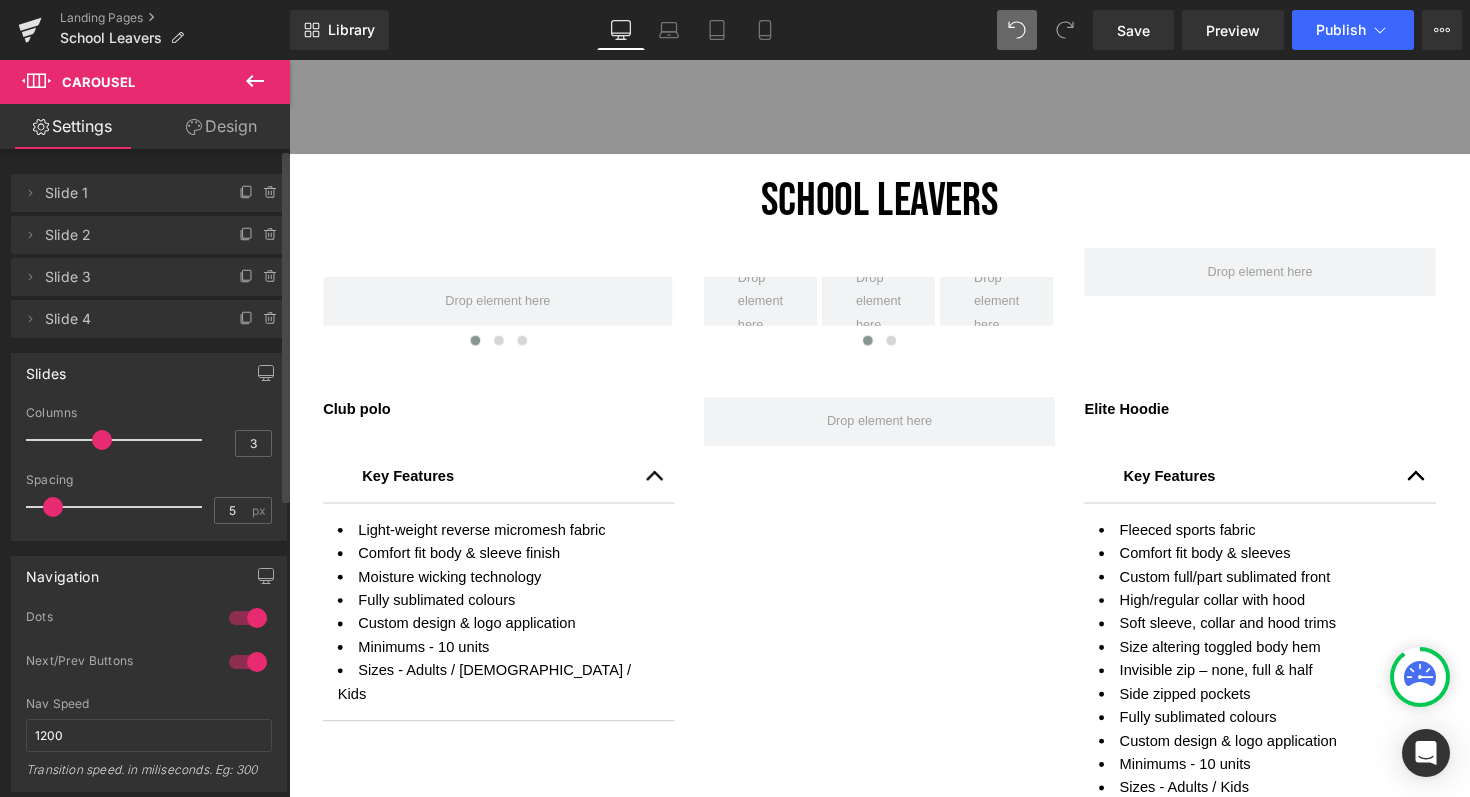 click on "Columns" at bounding box center (149, 413) 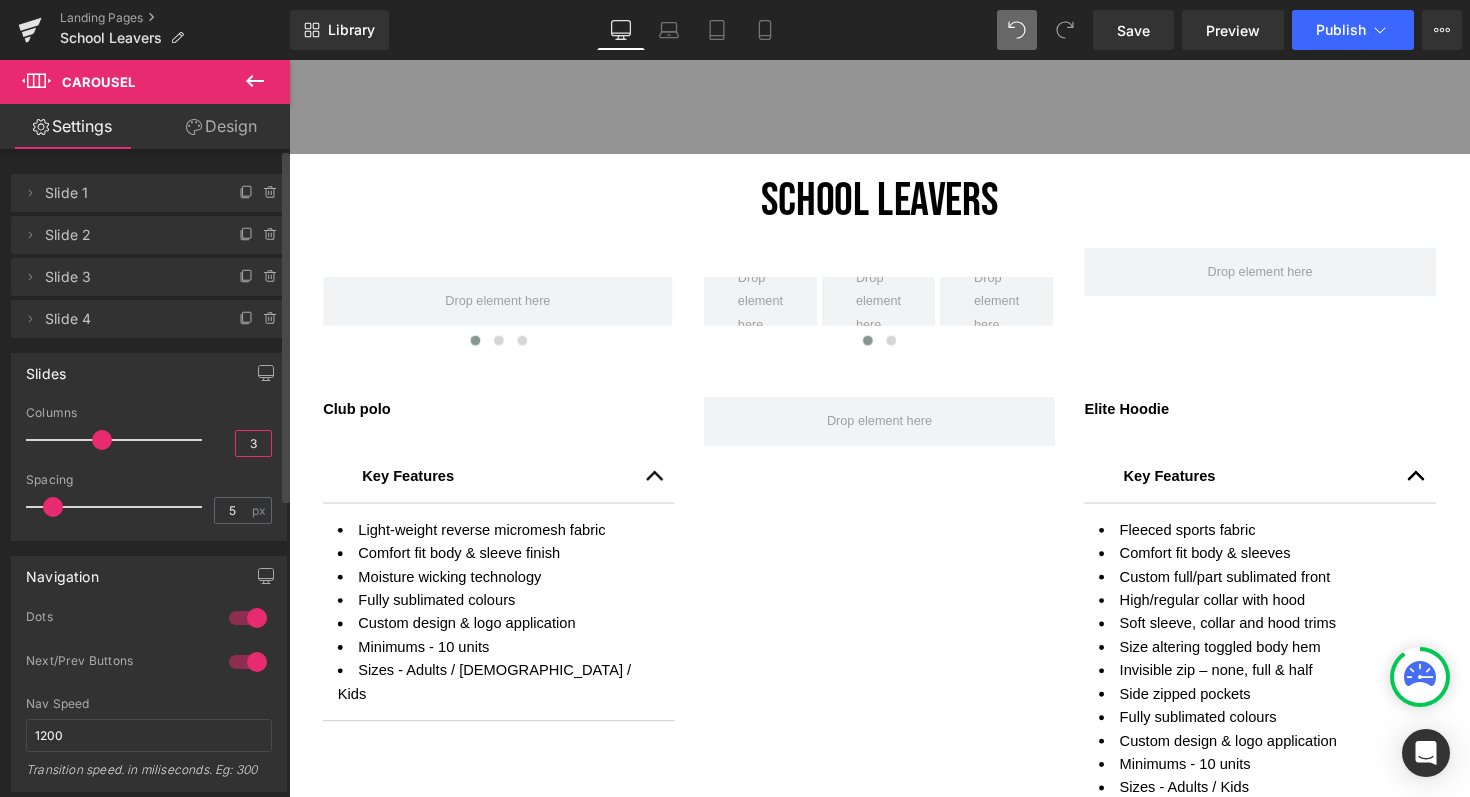 click on "3" at bounding box center [253, 443] 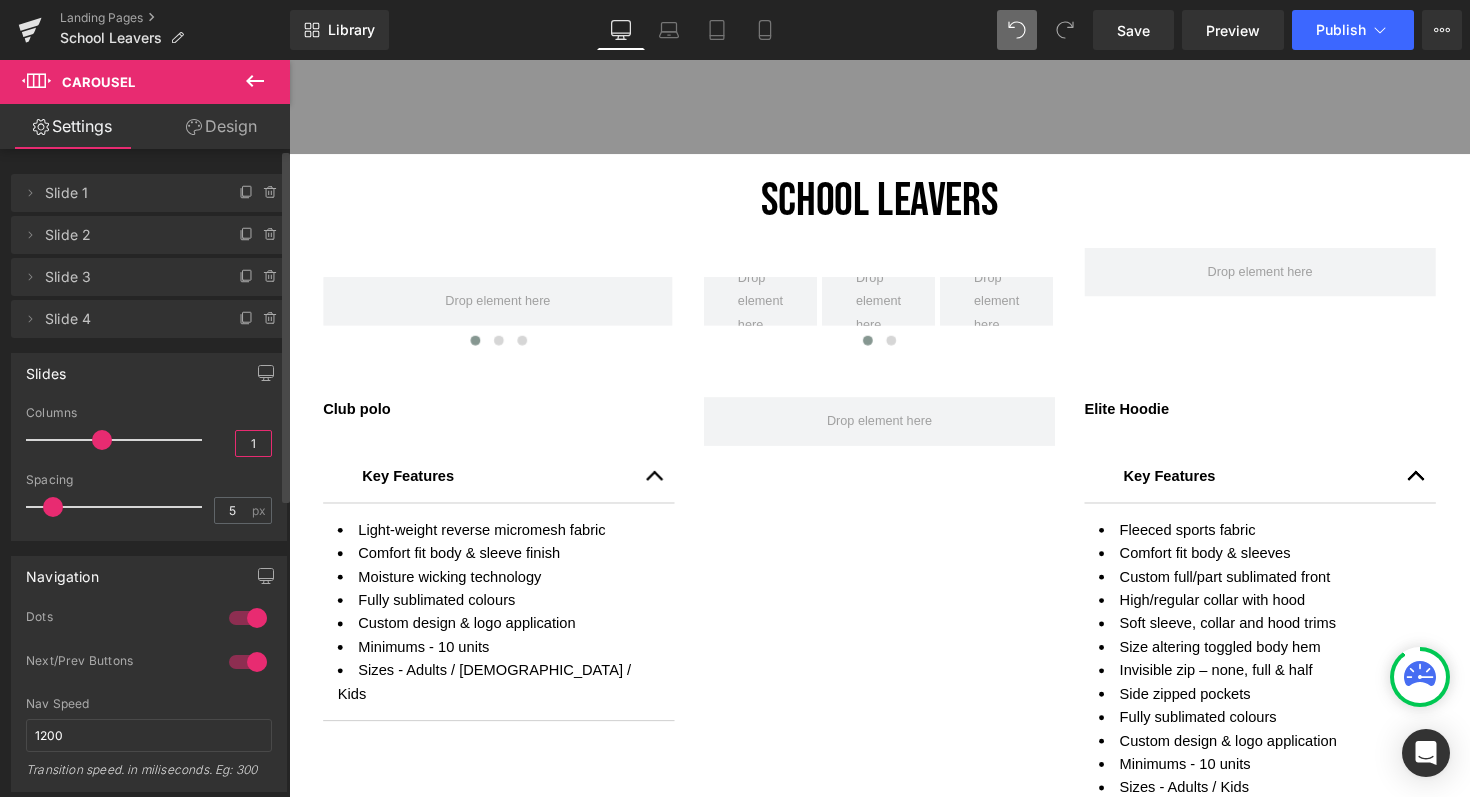 type on "1" 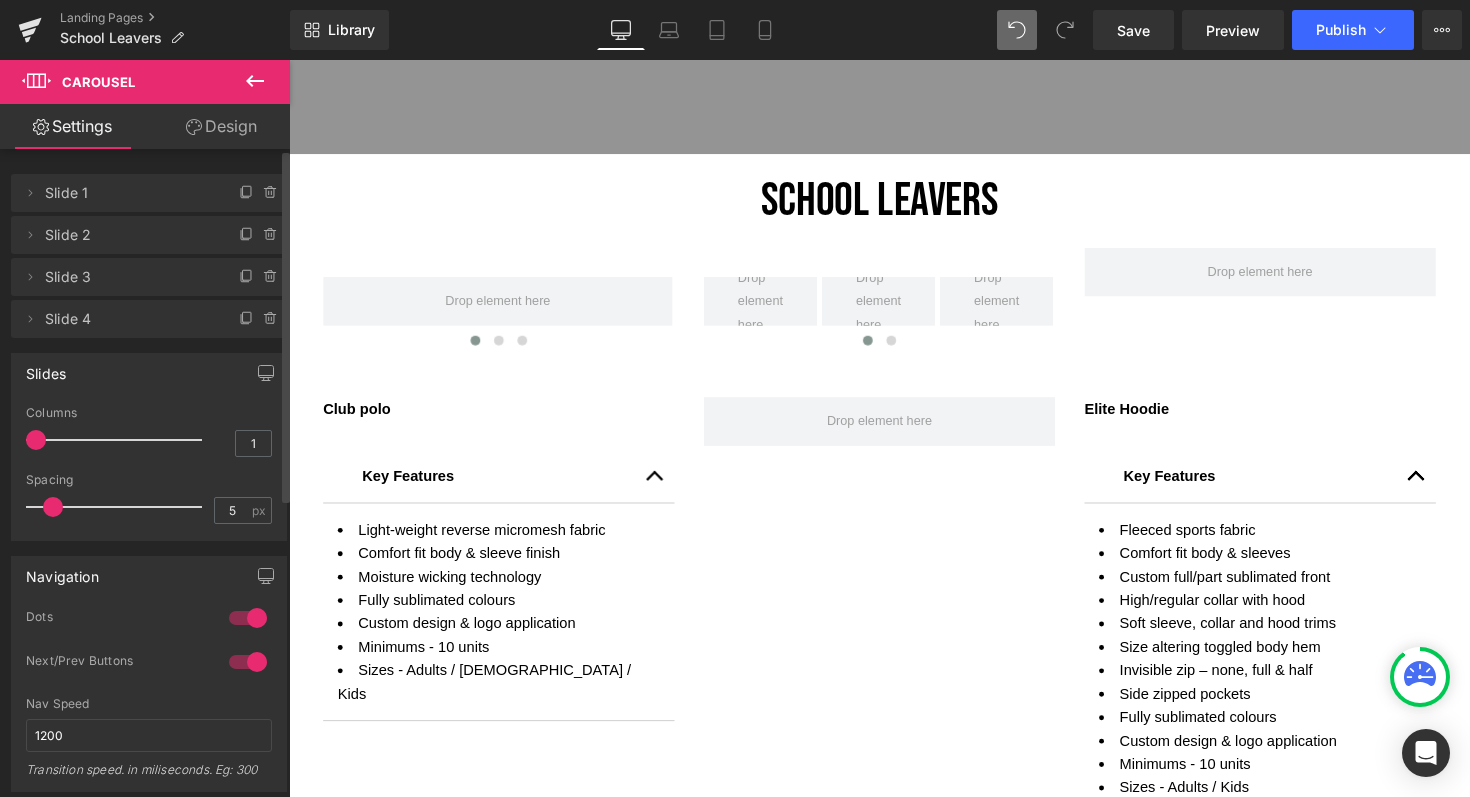 click on "Columns" at bounding box center [149, 413] 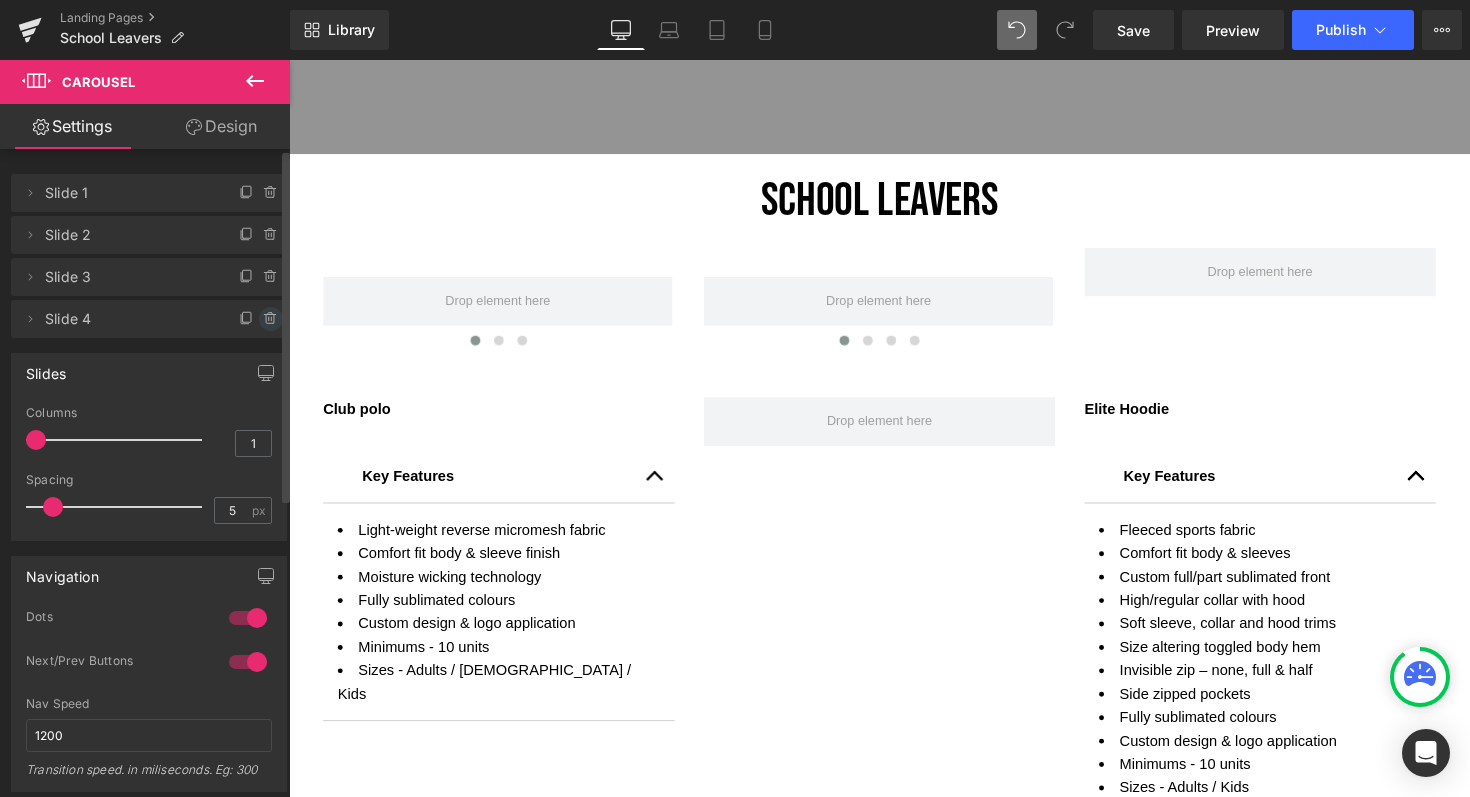 click 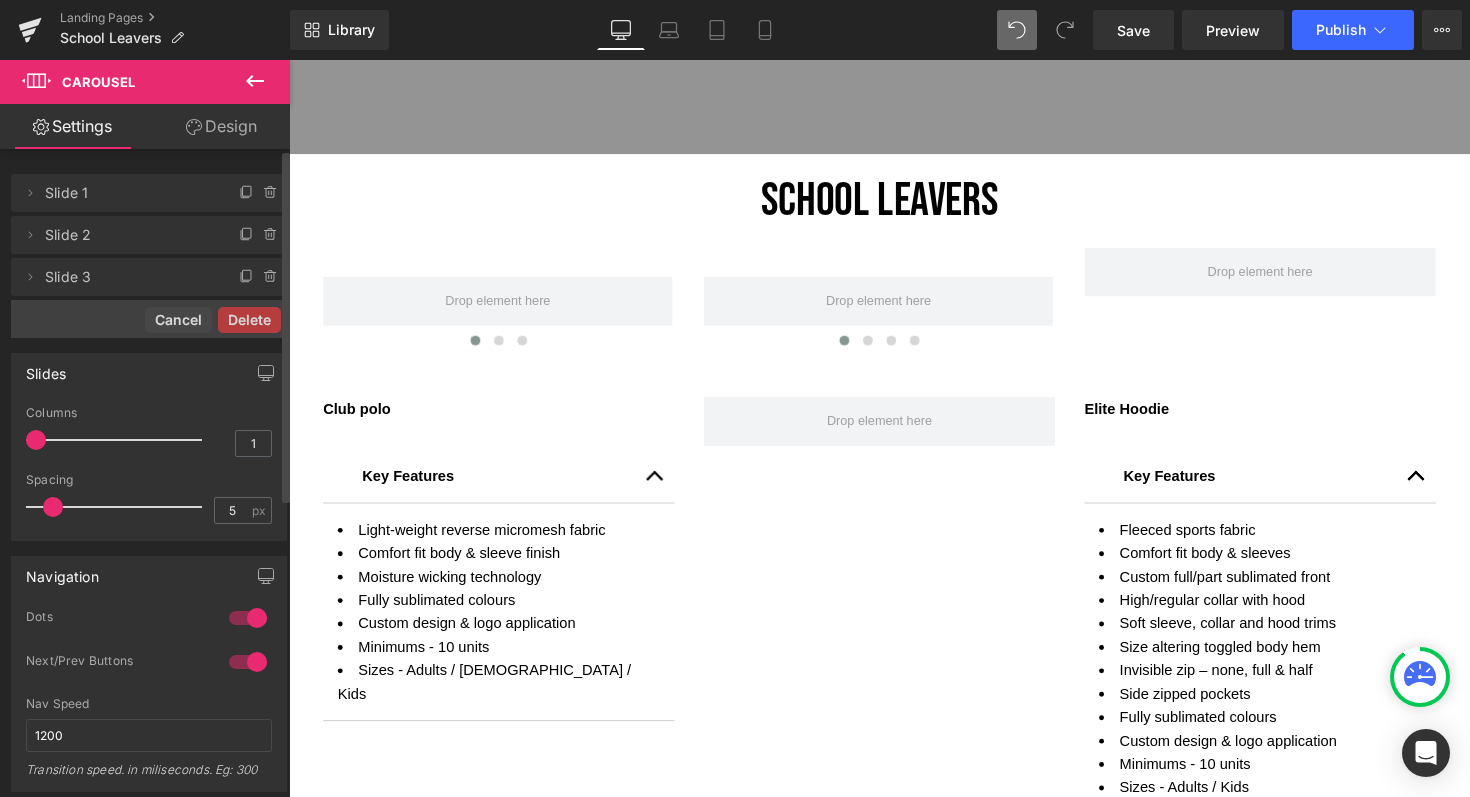 click on "Delete" at bounding box center (249, 320) 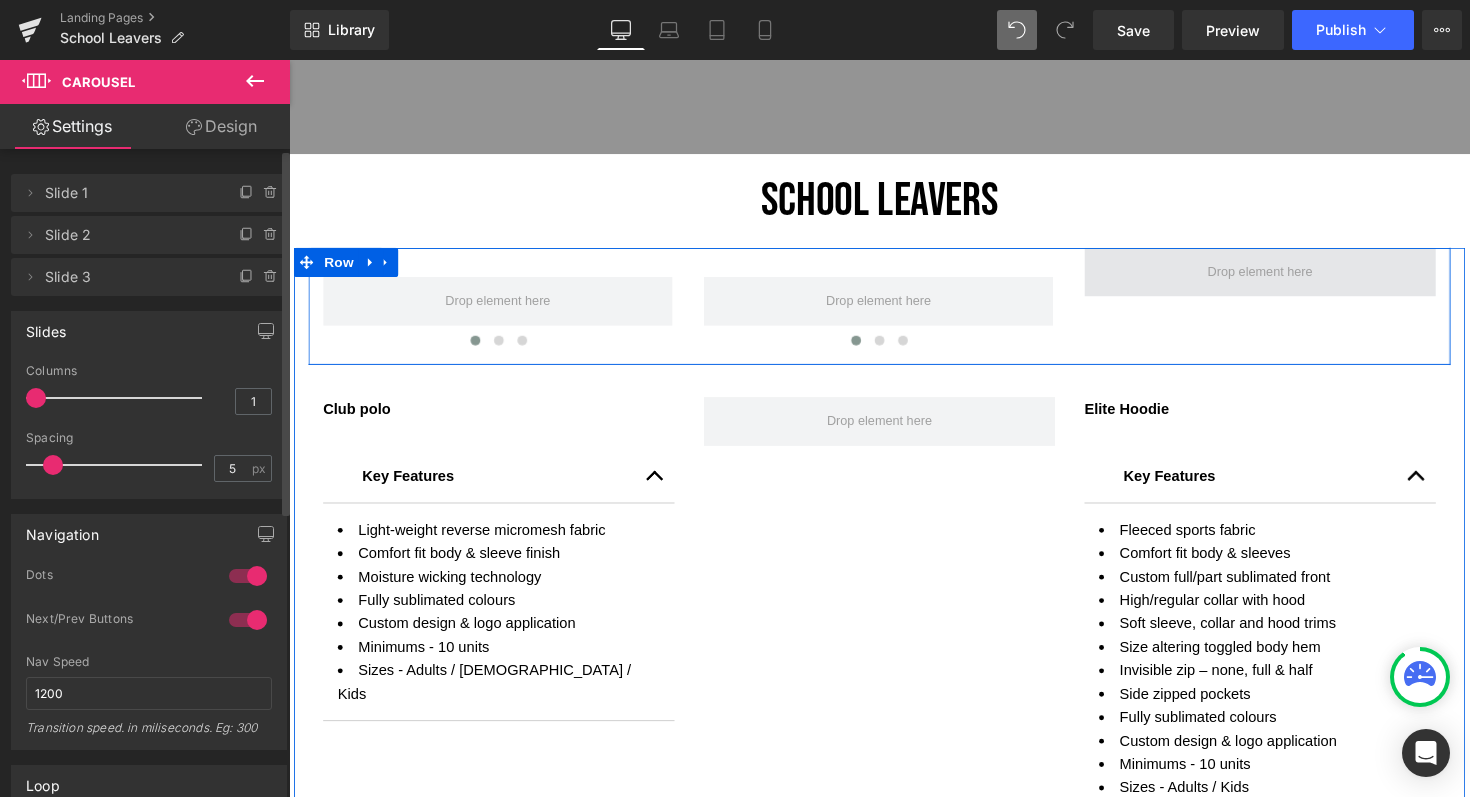click at bounding box center [1284, 277] 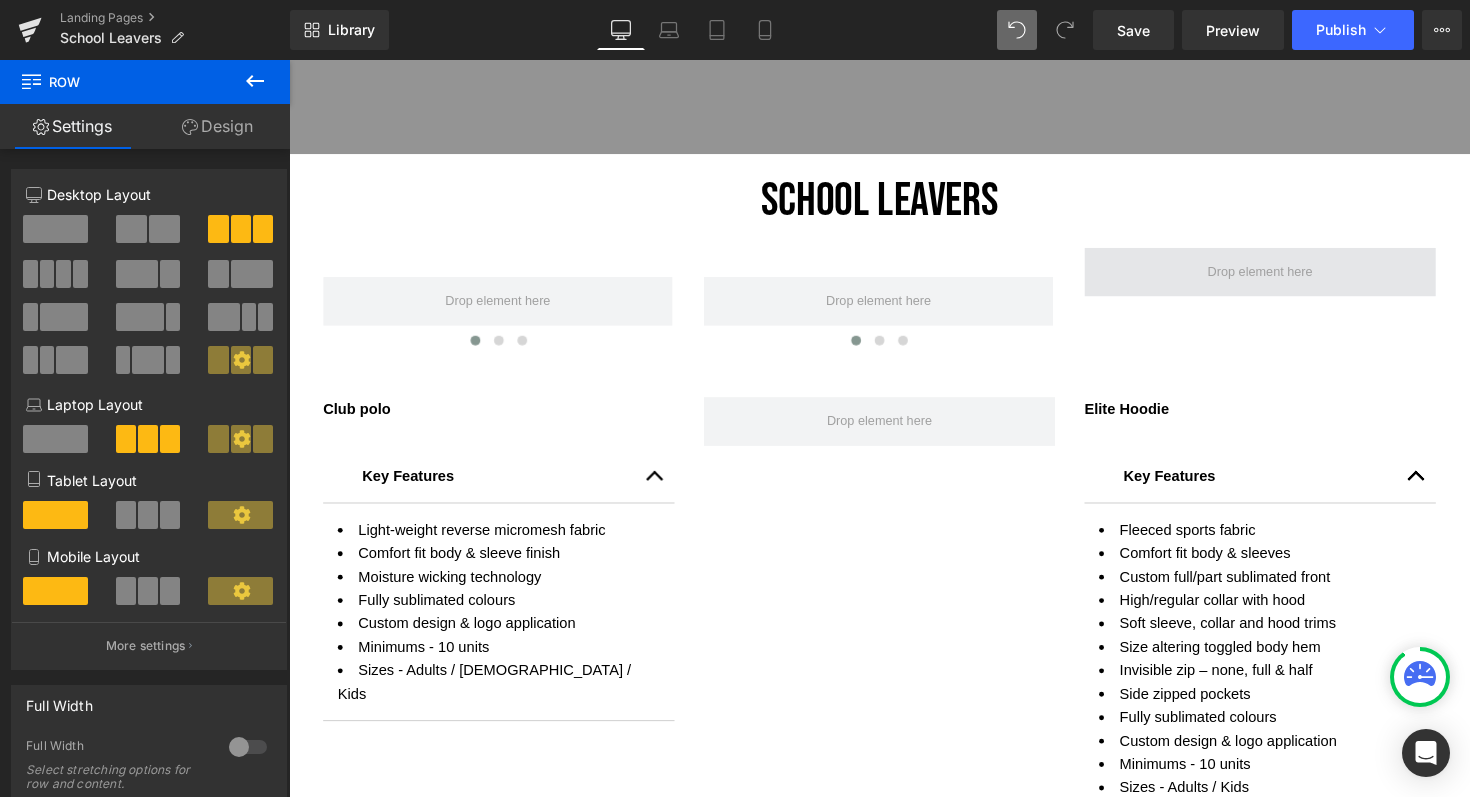 click at bounding box center (1284, 277) 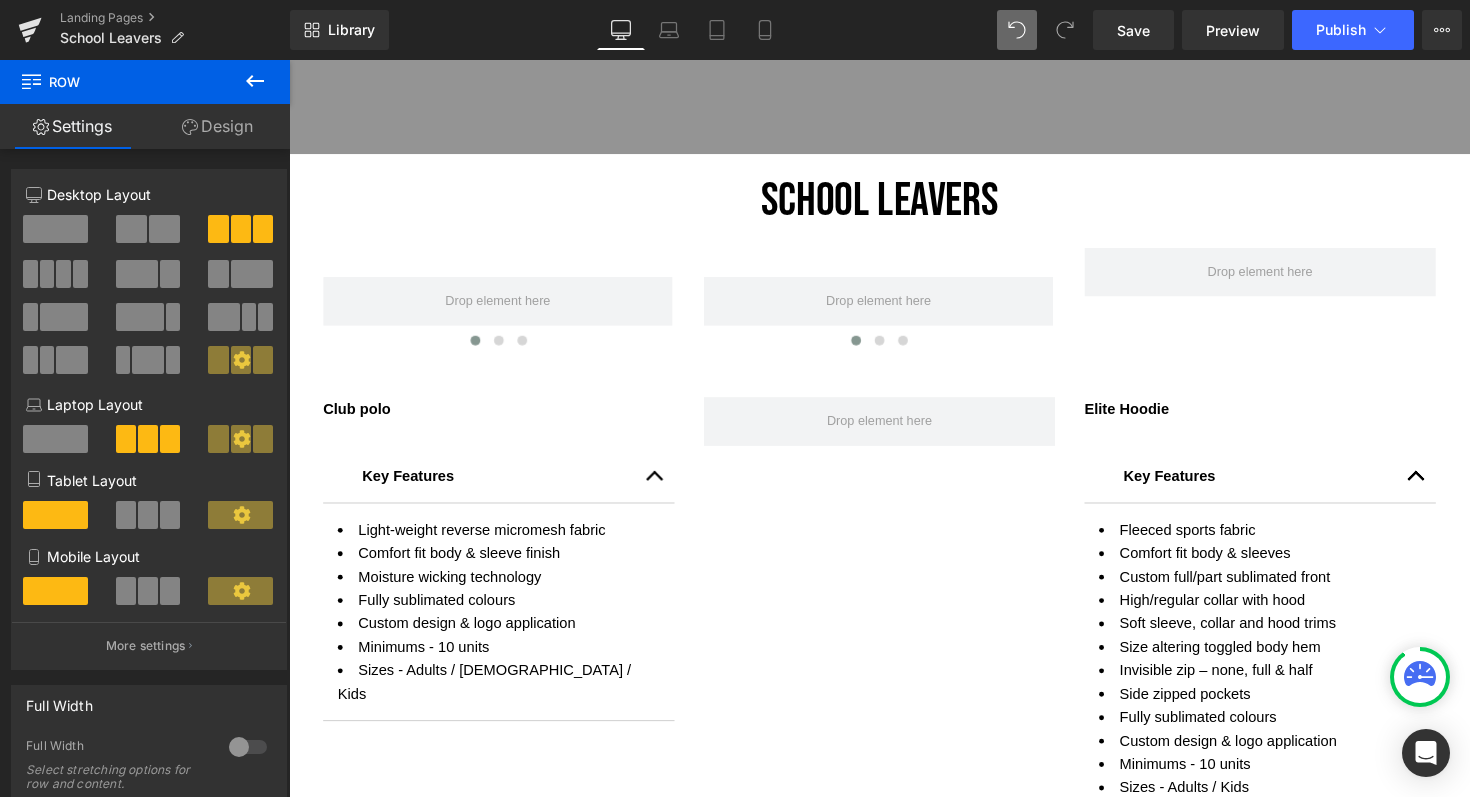 click 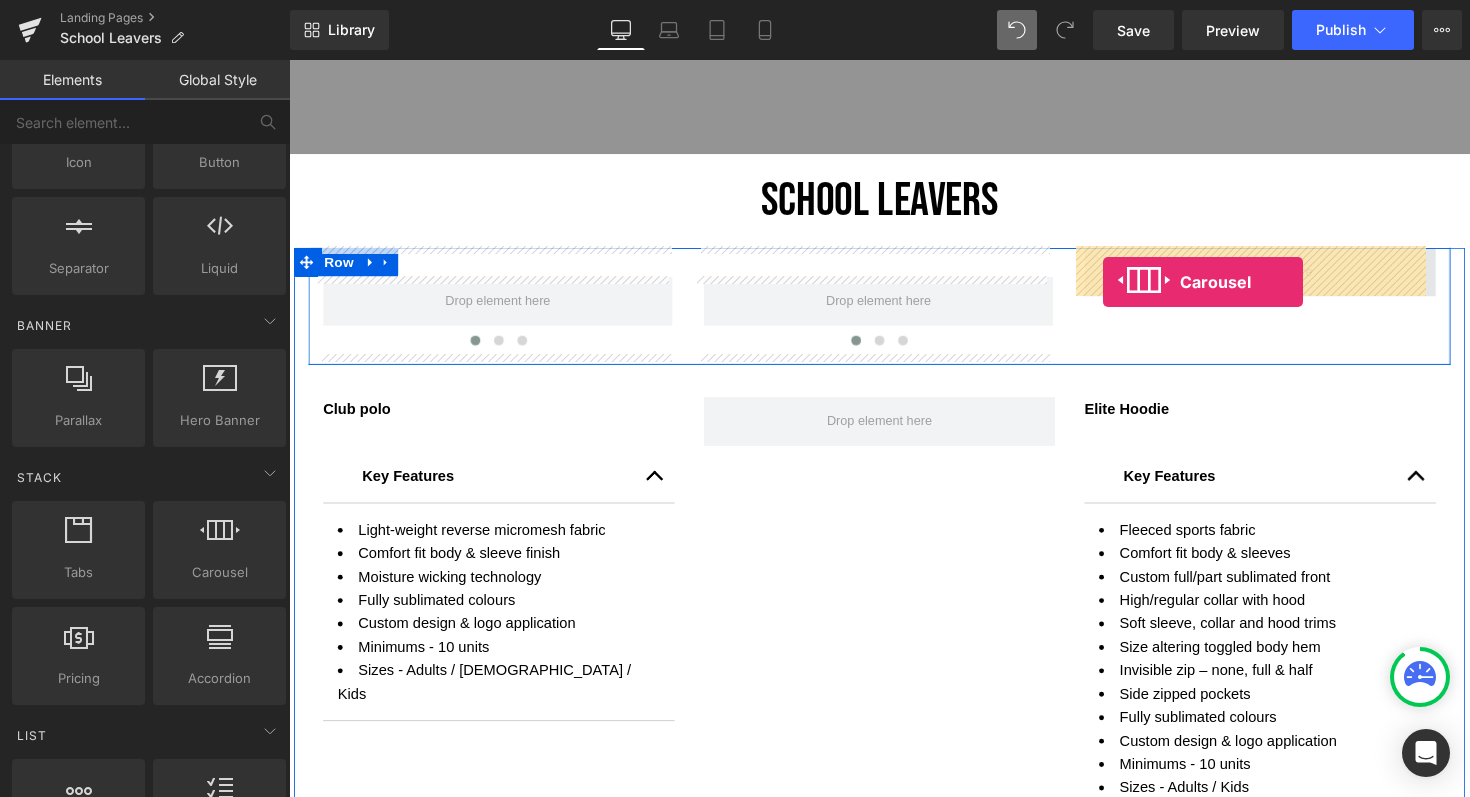 drag, startPoint x: 488, startPoint y: 613, endPoint x: 1123, endPoint y: 287, distance: 713.7934 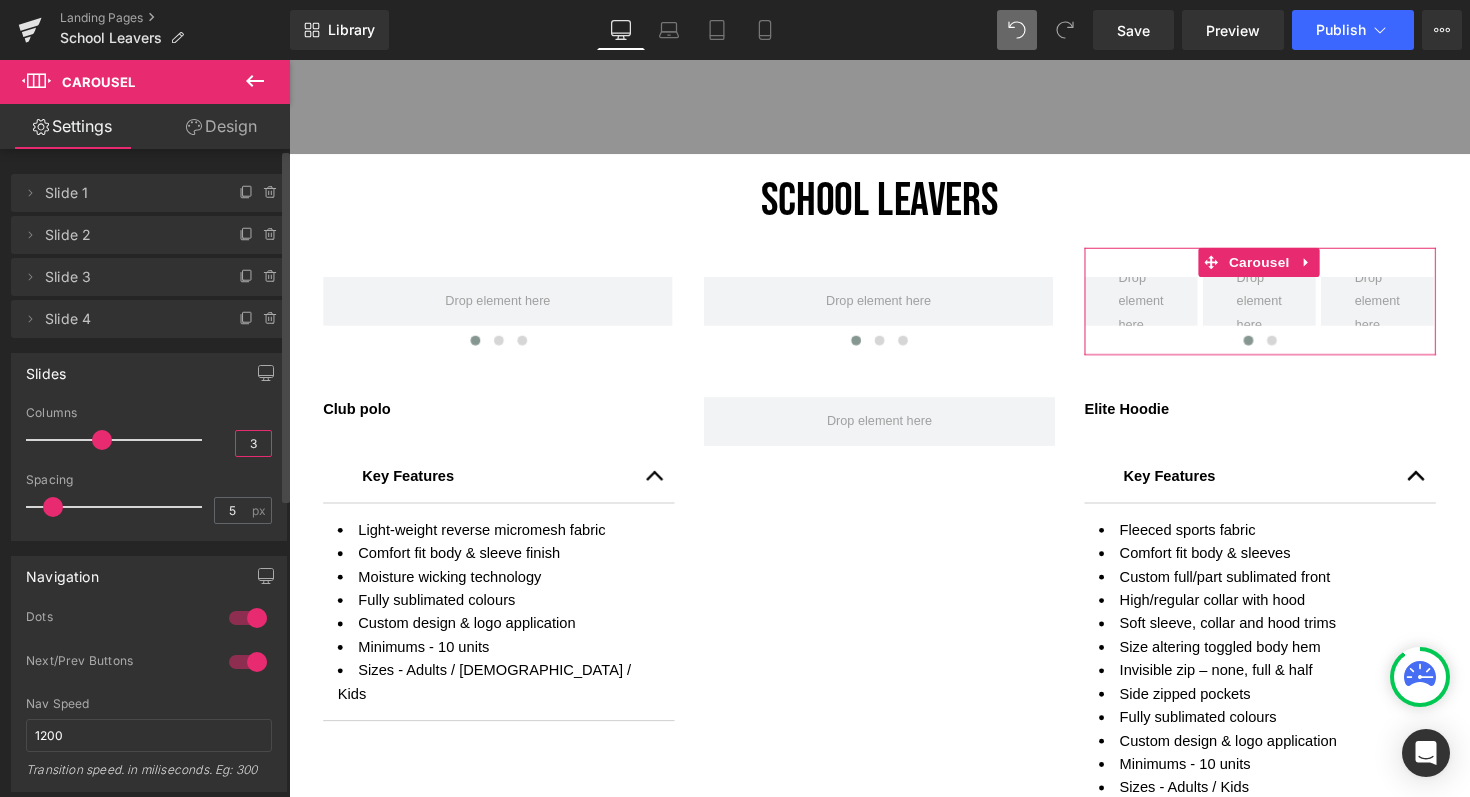 click on "3" at bounding box center [253, 443] 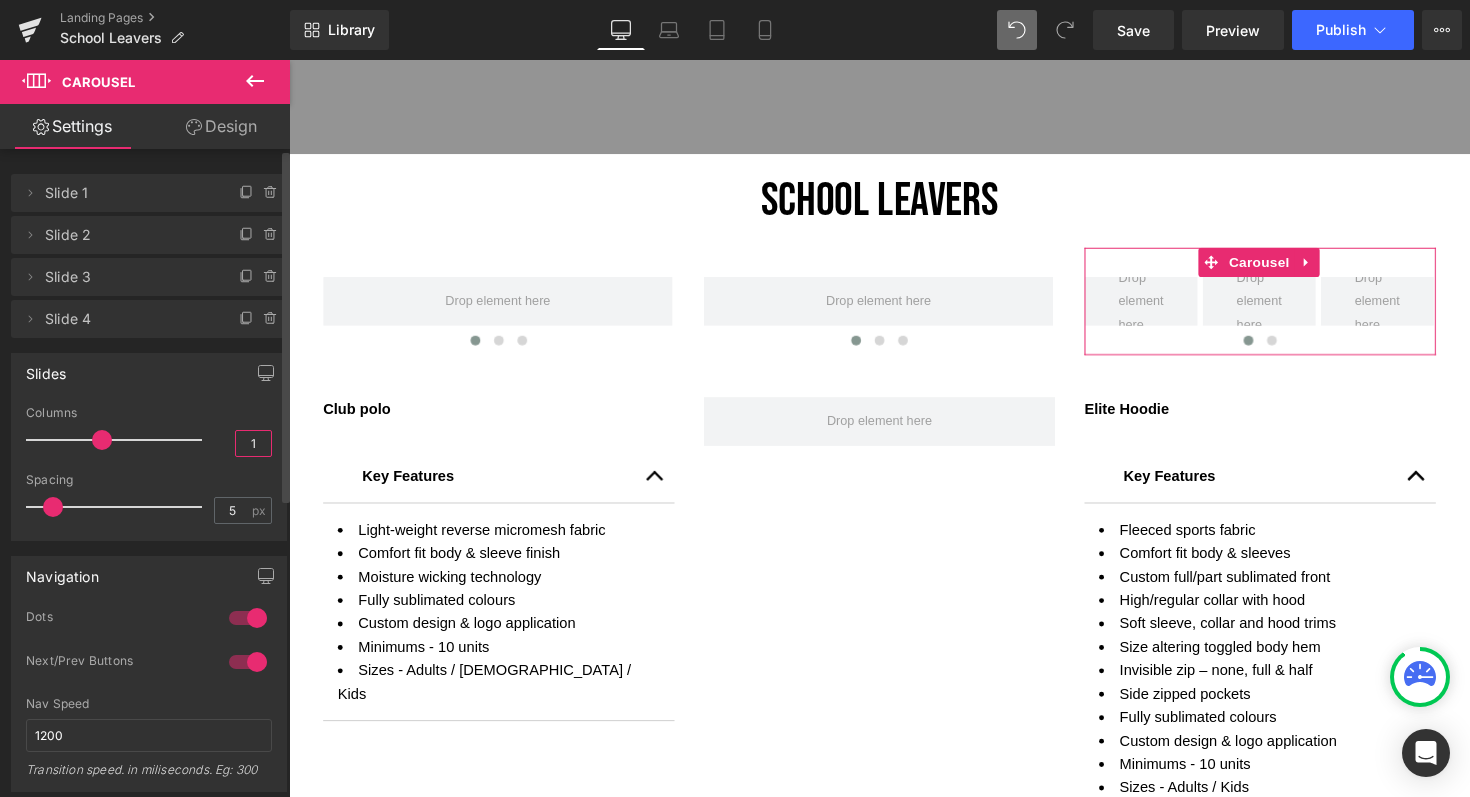 type on "1" 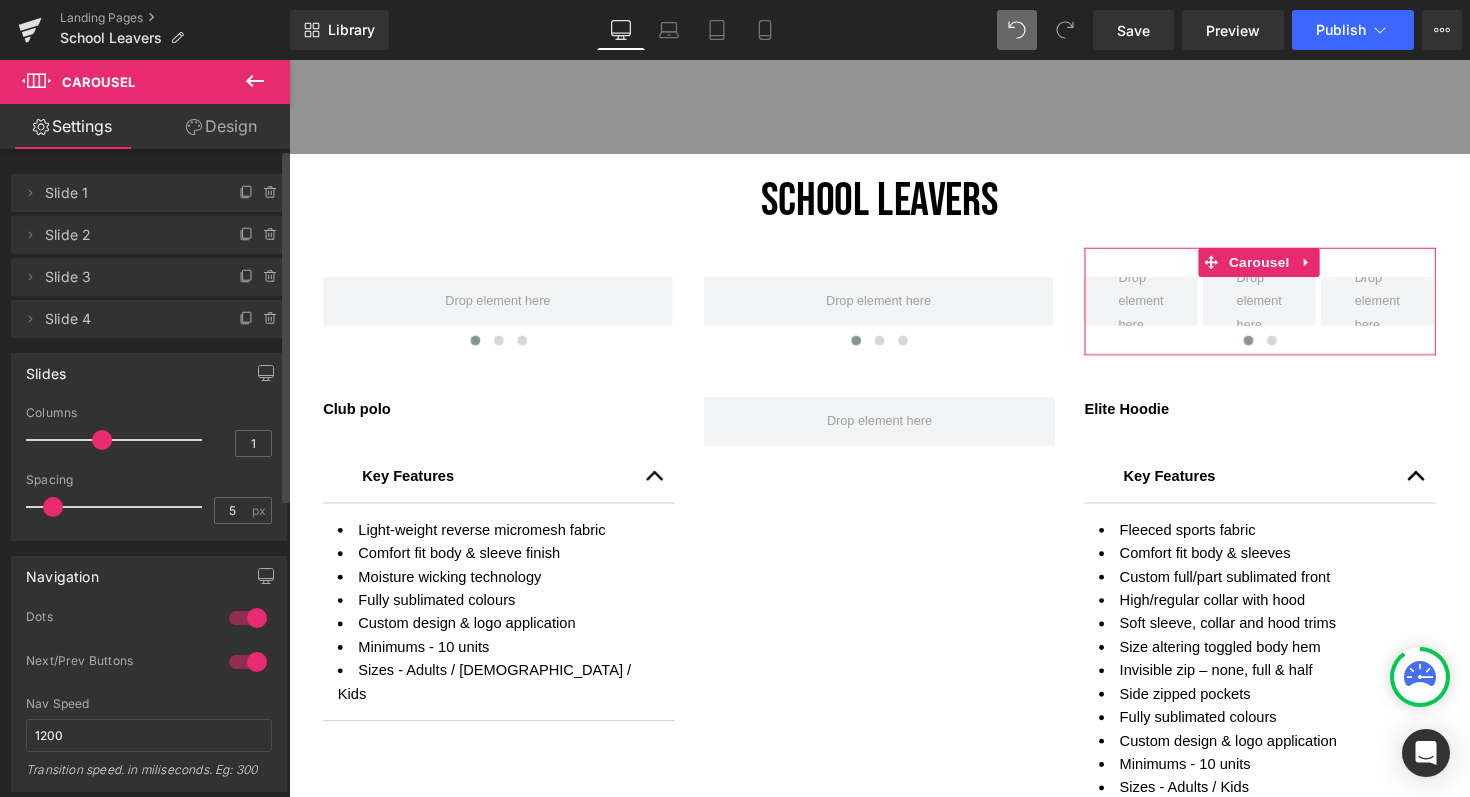 click on "Slides 3 Columns 1 3 Columns 3 3 Columns 3 1 Columns 1 5px Spacing 5 px 5px Spacing 5 px 5px Spacing 5 px 5px Spacing 5 px" at bounding box center (149, 447) 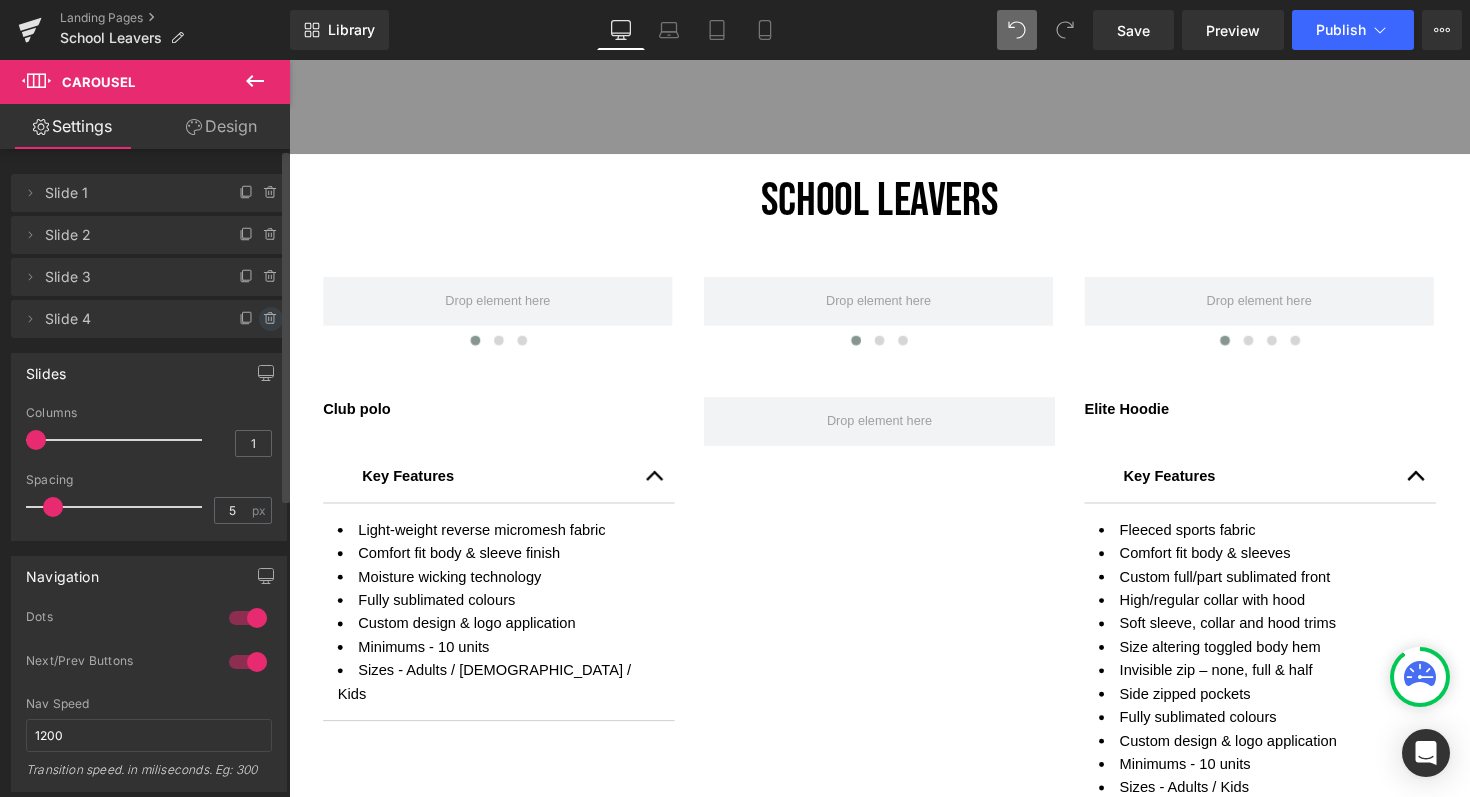 click 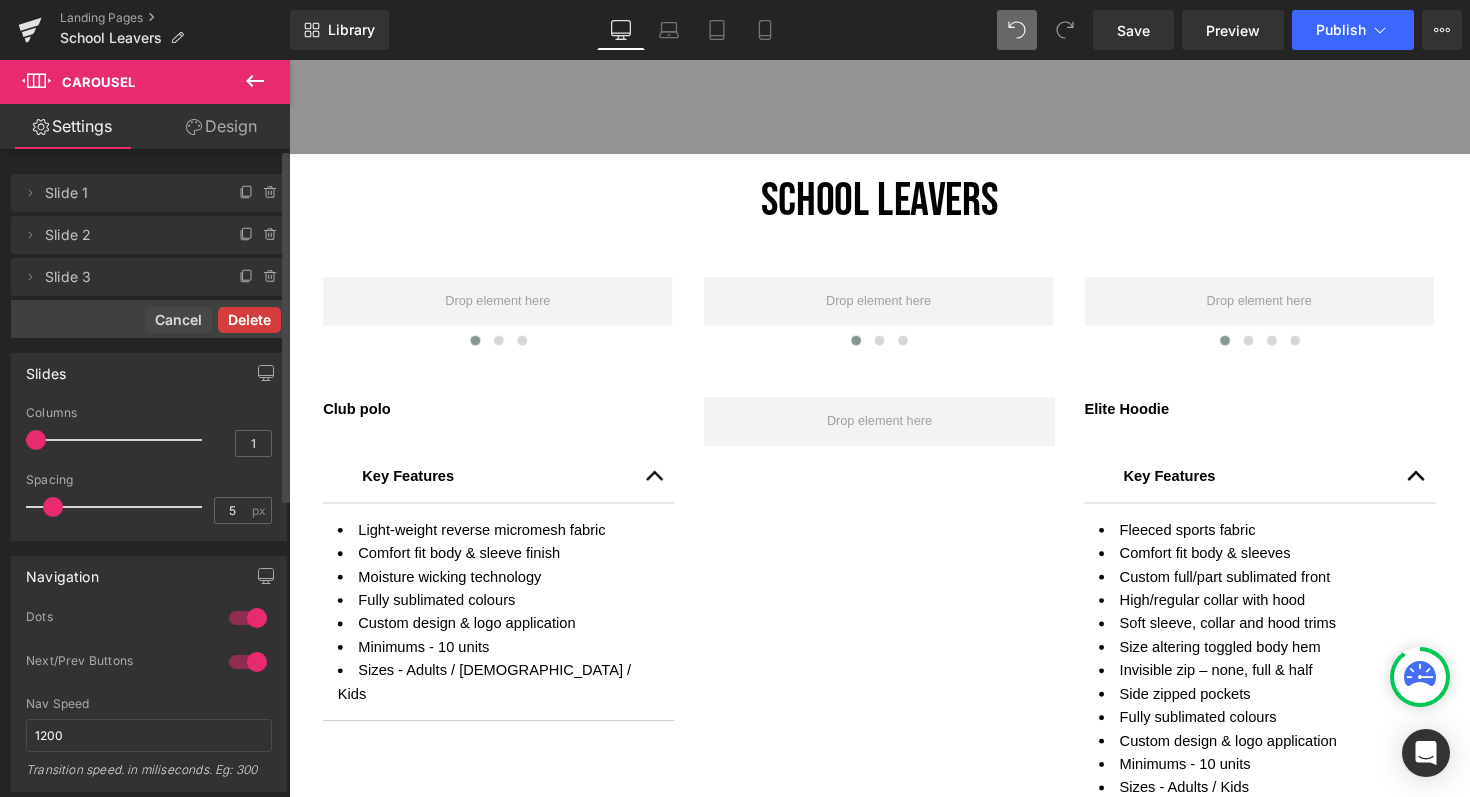 click on "Delete" at bounding box center [249, 320] 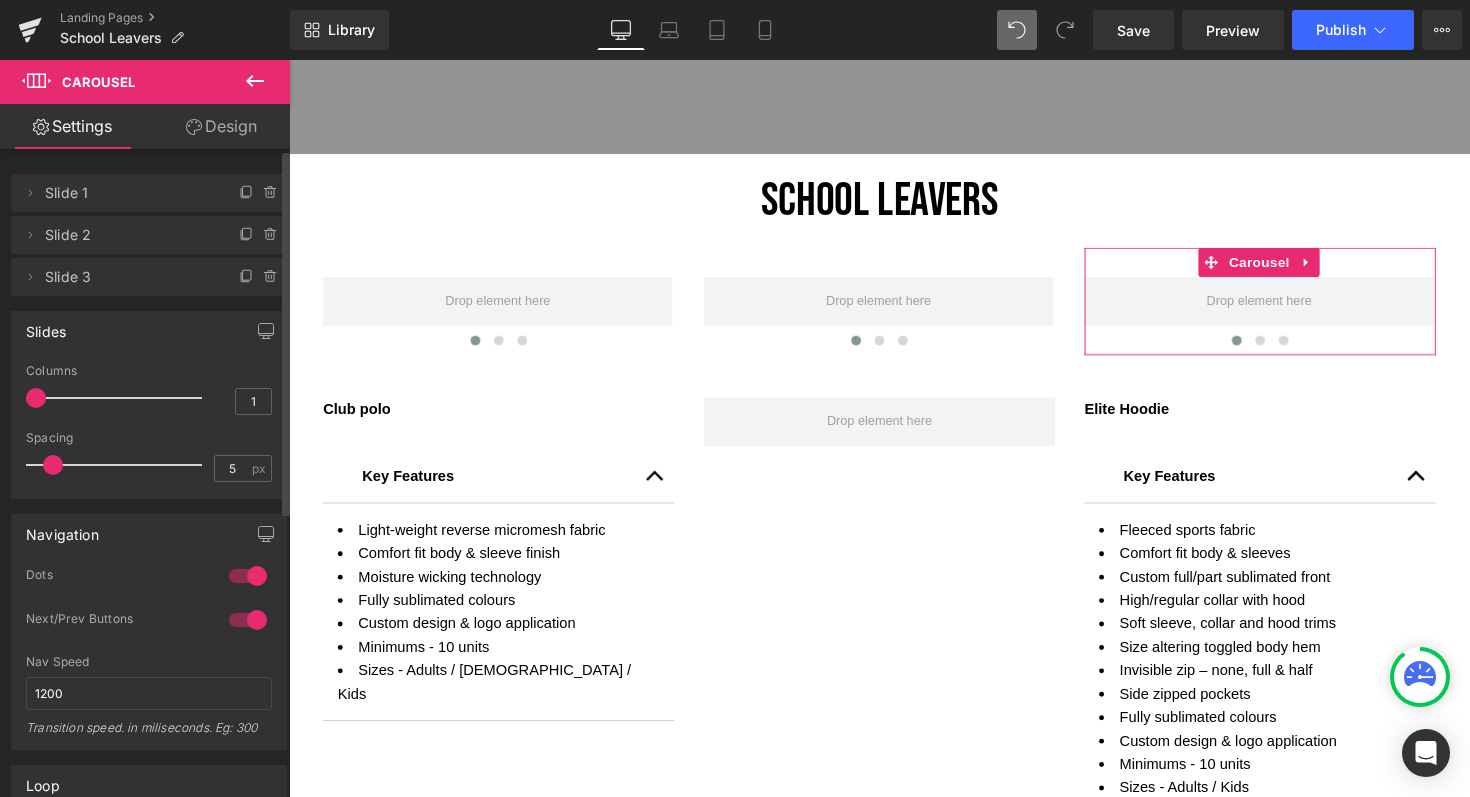 click on "Slides 1 Columns 1 3 Columns 3 3 Columns 3 1 Columns 1 5px Spacing 5 px 5px Spacing 5 px 5px Spacing 5 px 5px Spacing 5 px" at bounding box center (149, 405) 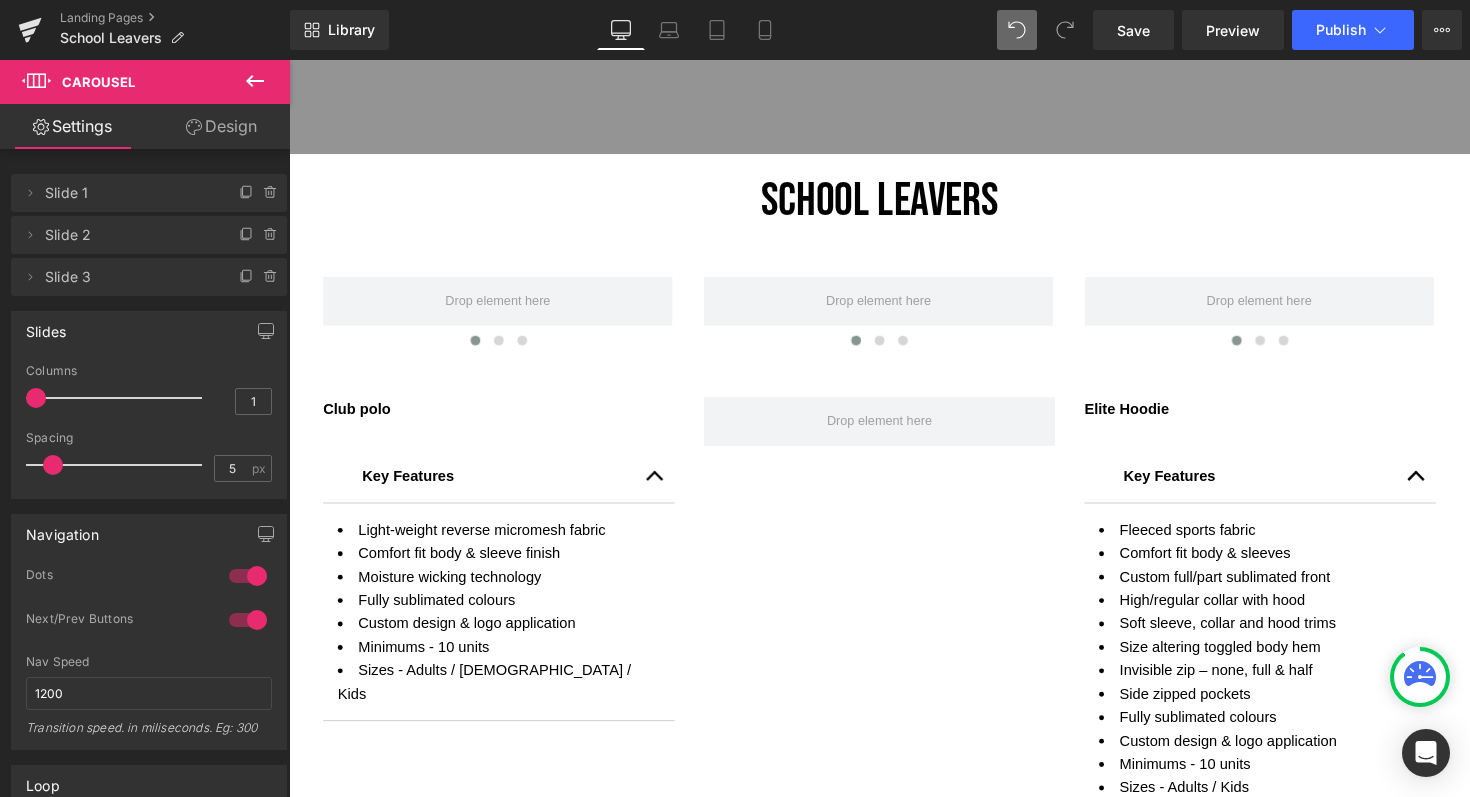 click 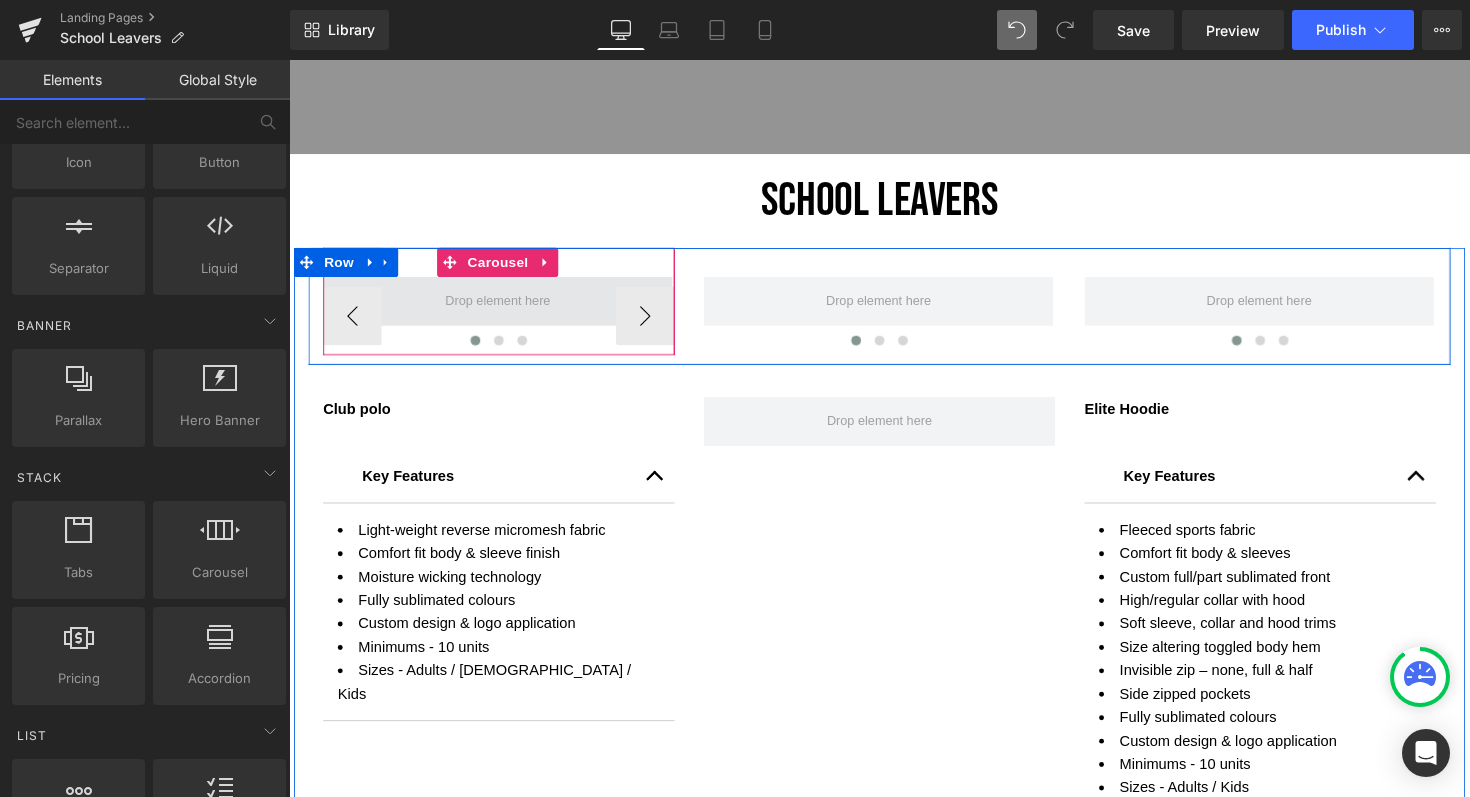 click at bounding box center (503, 307) 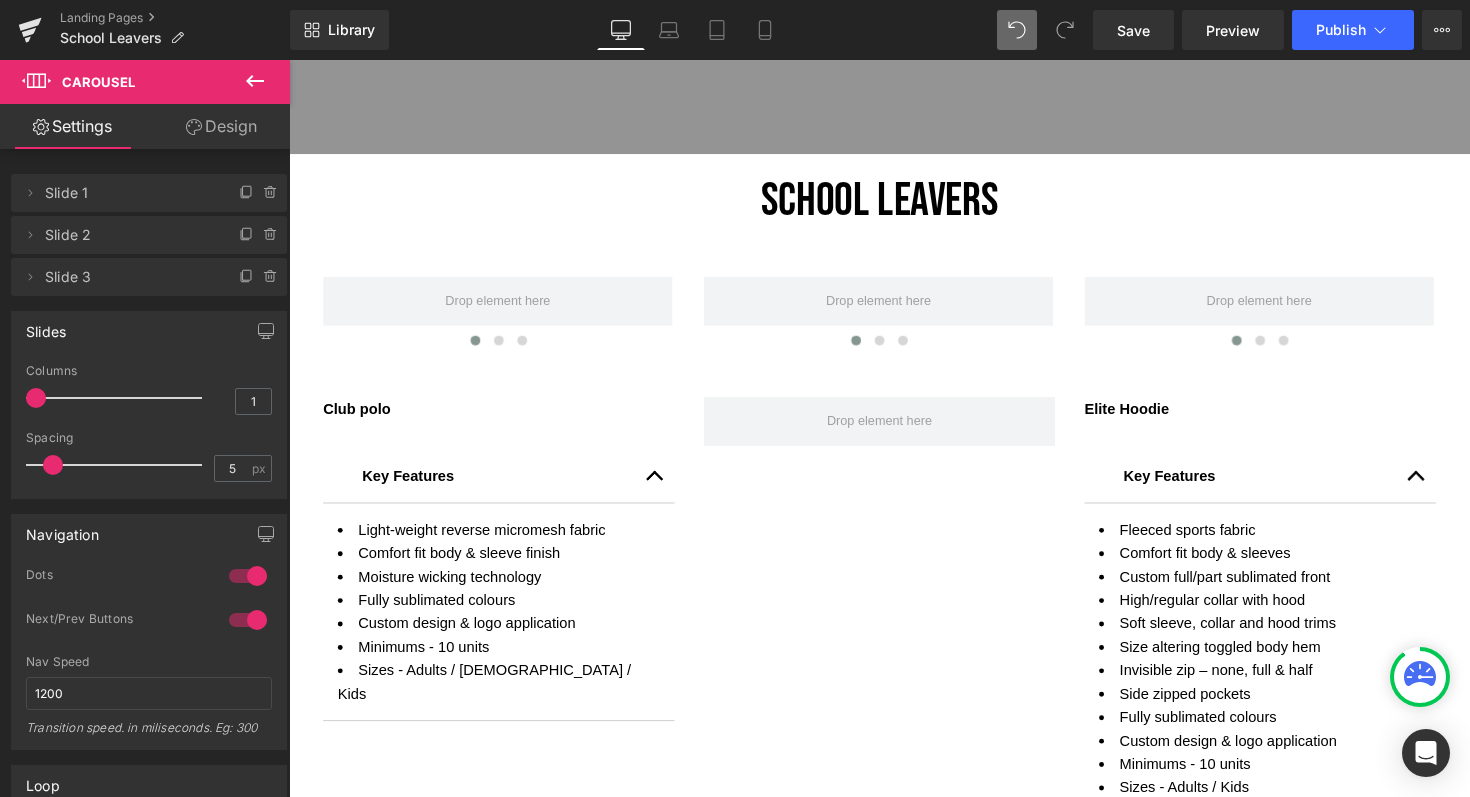 click 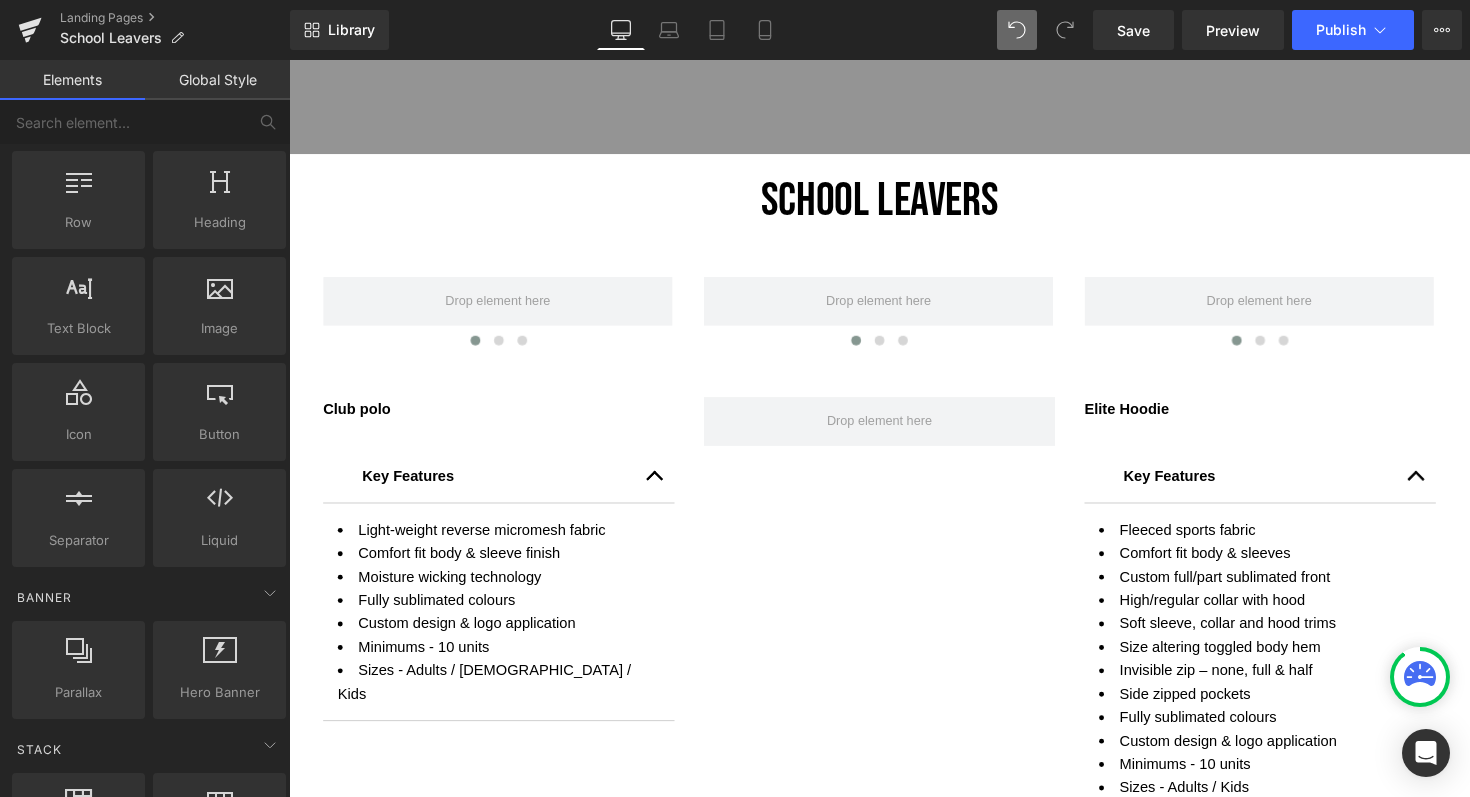 scroll, scrollTop: 0, scrollLeft: 0, axis: both 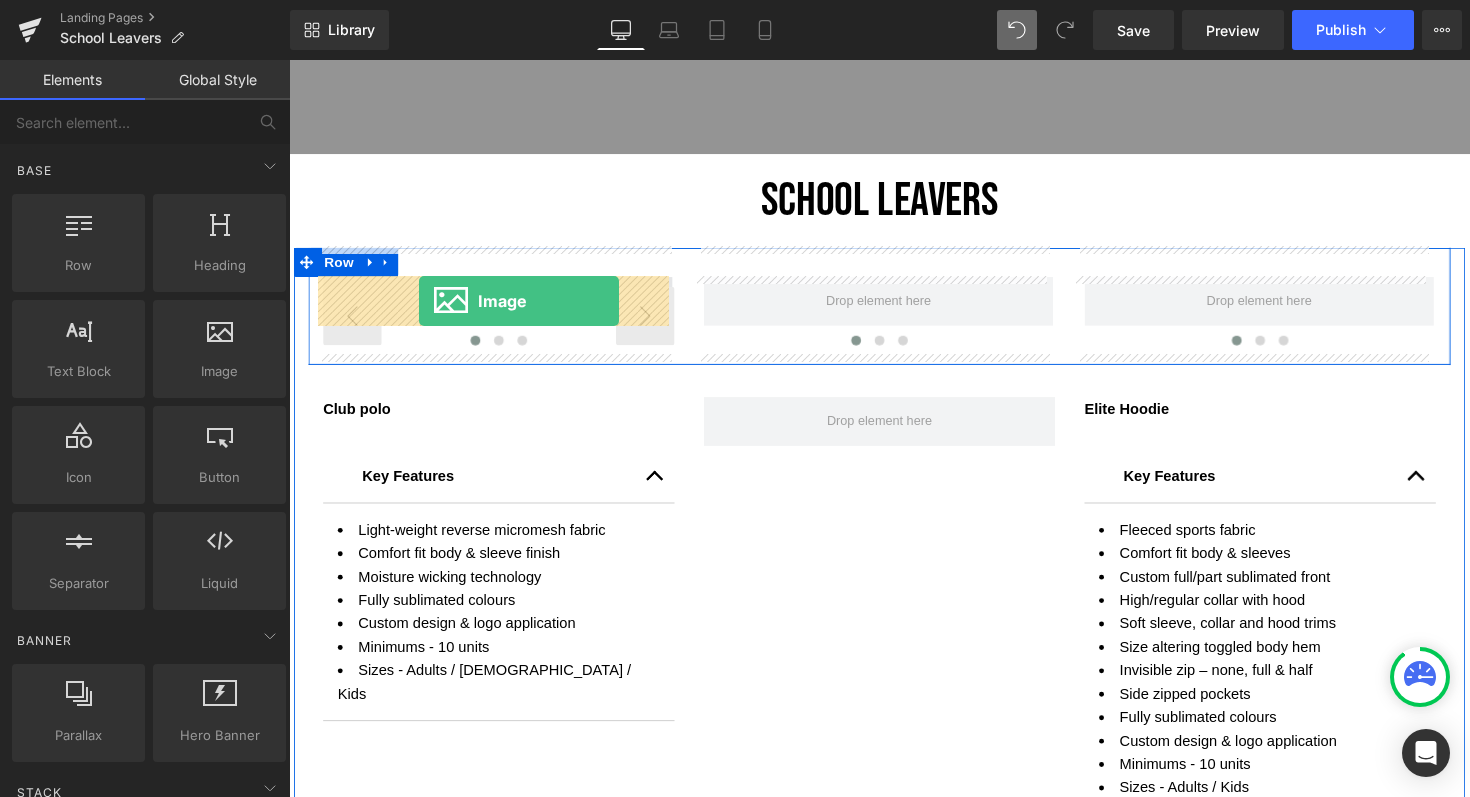 drag, startPoint x: 475, startPoint y: 420, endPoint x: 422, endPoint y: 307, distance: 124.81186 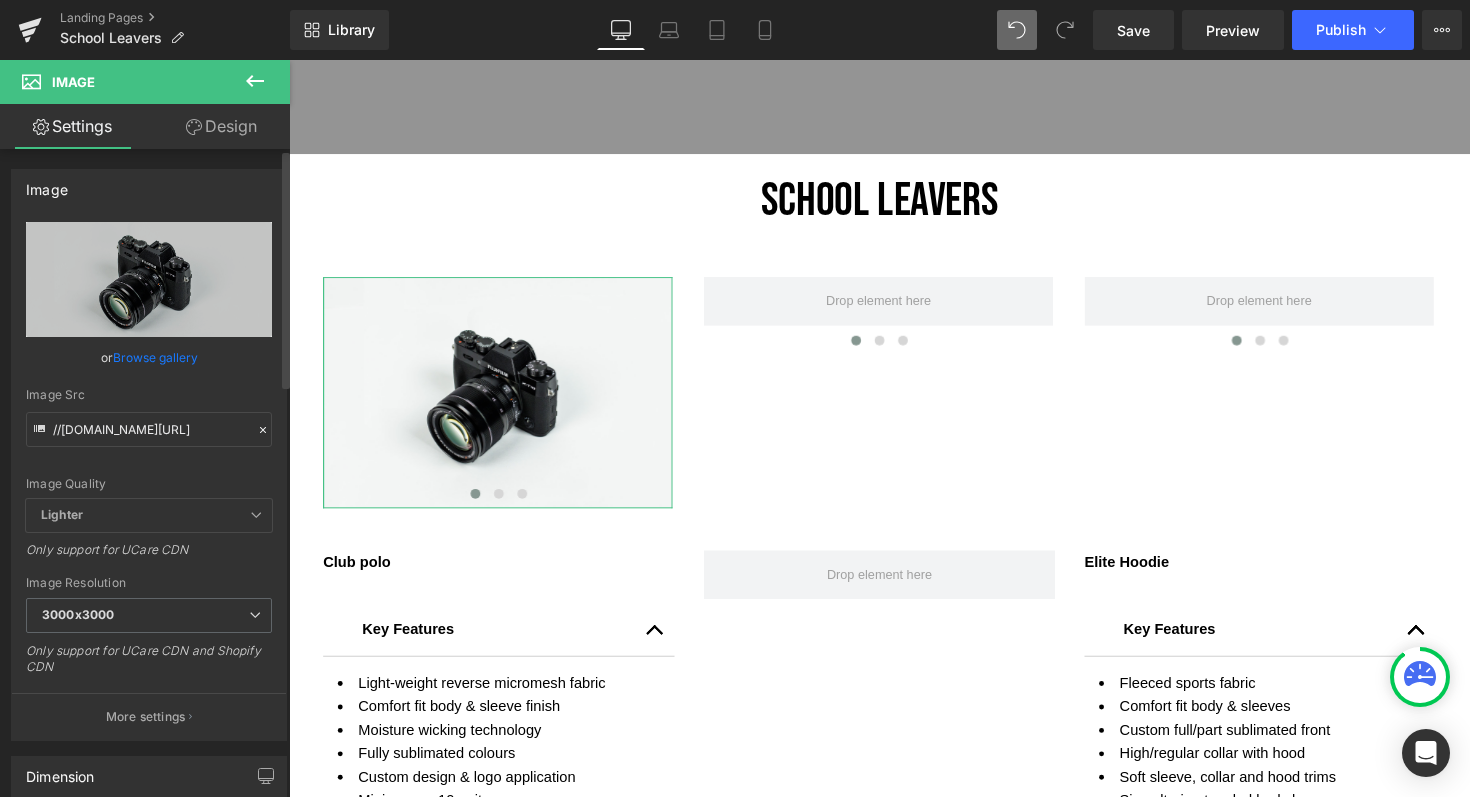click 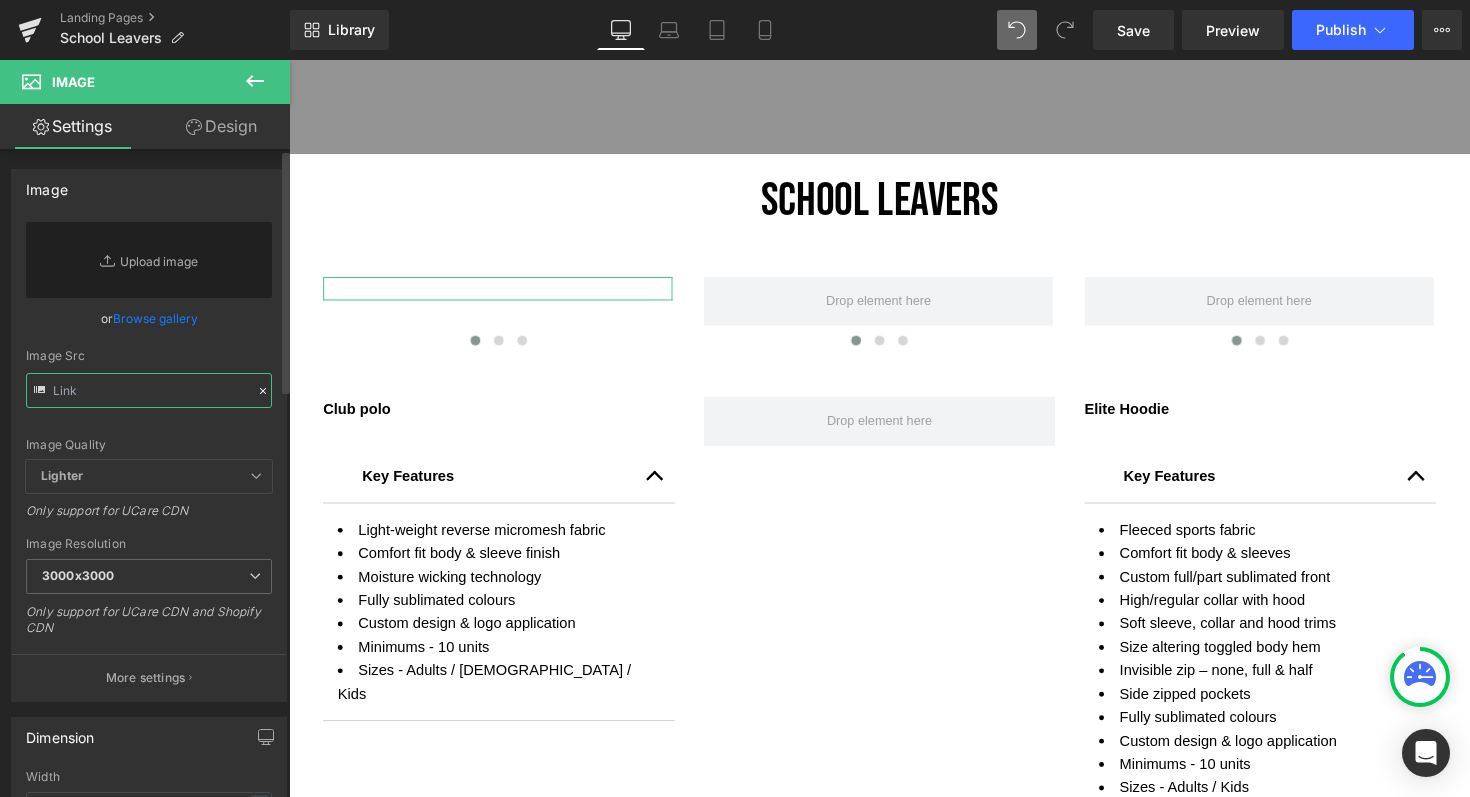 click at bounding box center (149, 390) 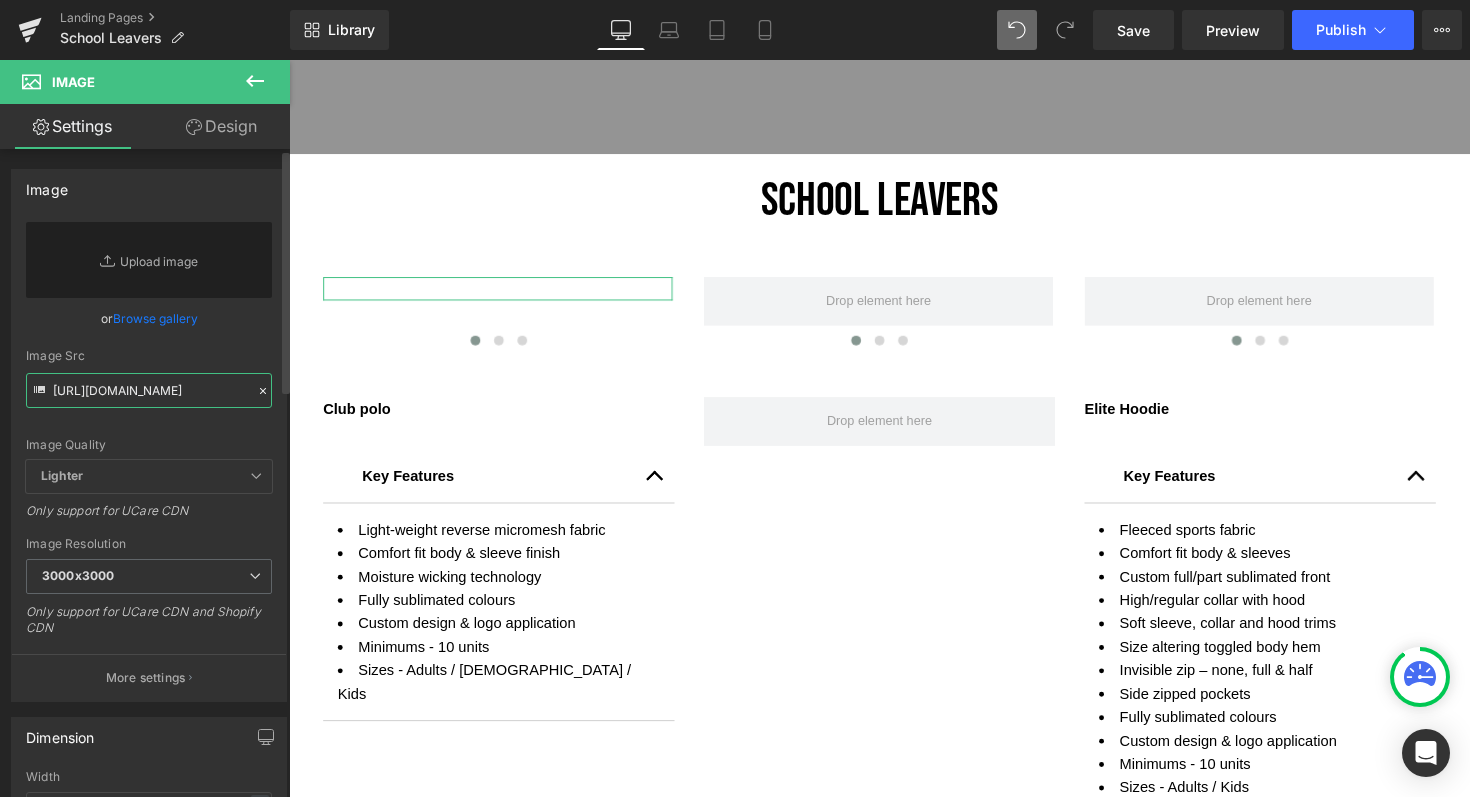 scroll, scrollTop: 0, scrollLeft: 847, axis: horizontal 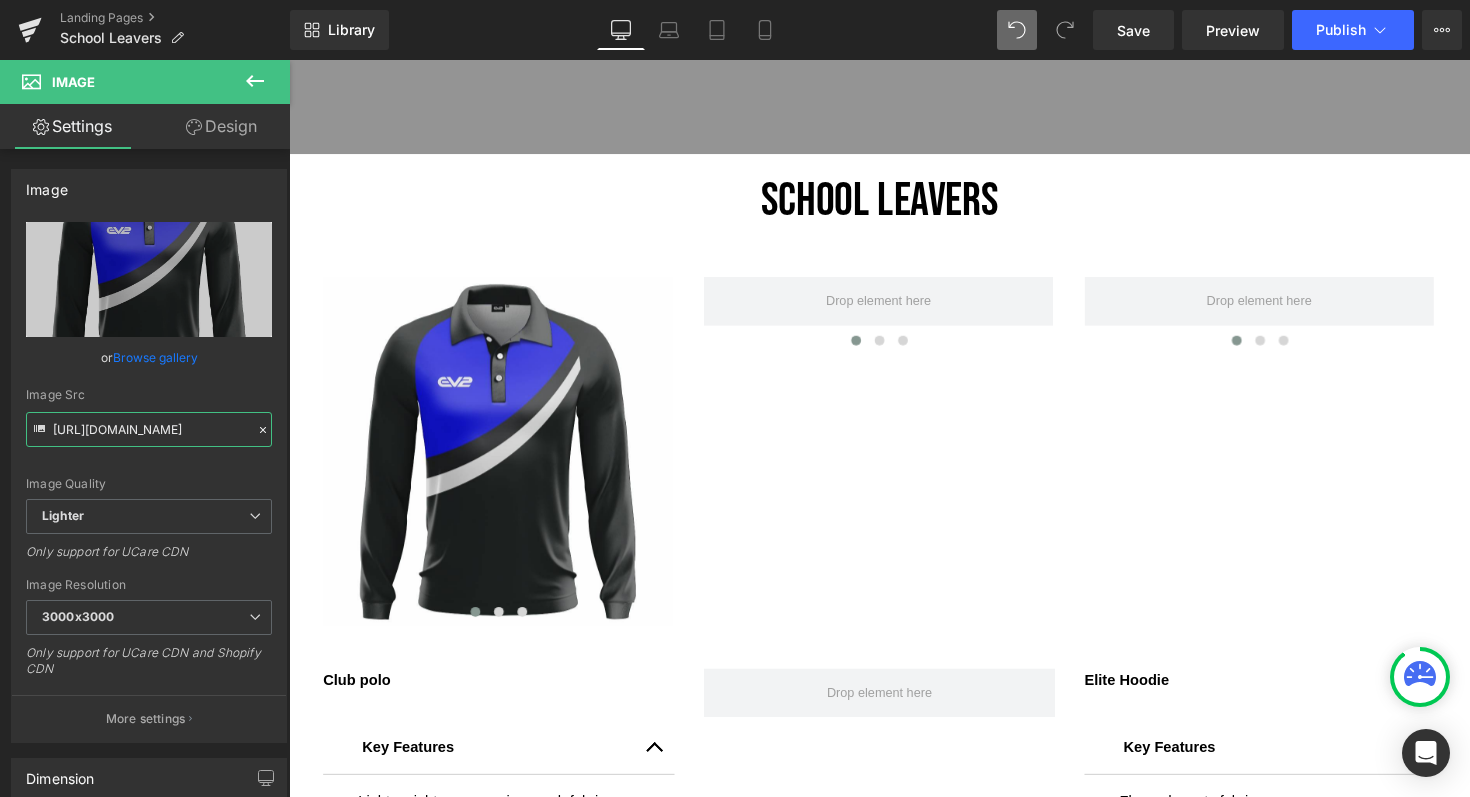 type on "https://ucarecdn.com/ad07d1fb-674c-4bb6-9847-50ca5822d620/-/format/auto/-/preview/3000x3000/-/quality/lighter/Club%20Polo%20LS%20-%20Jpeg%20images%202019.jpg" 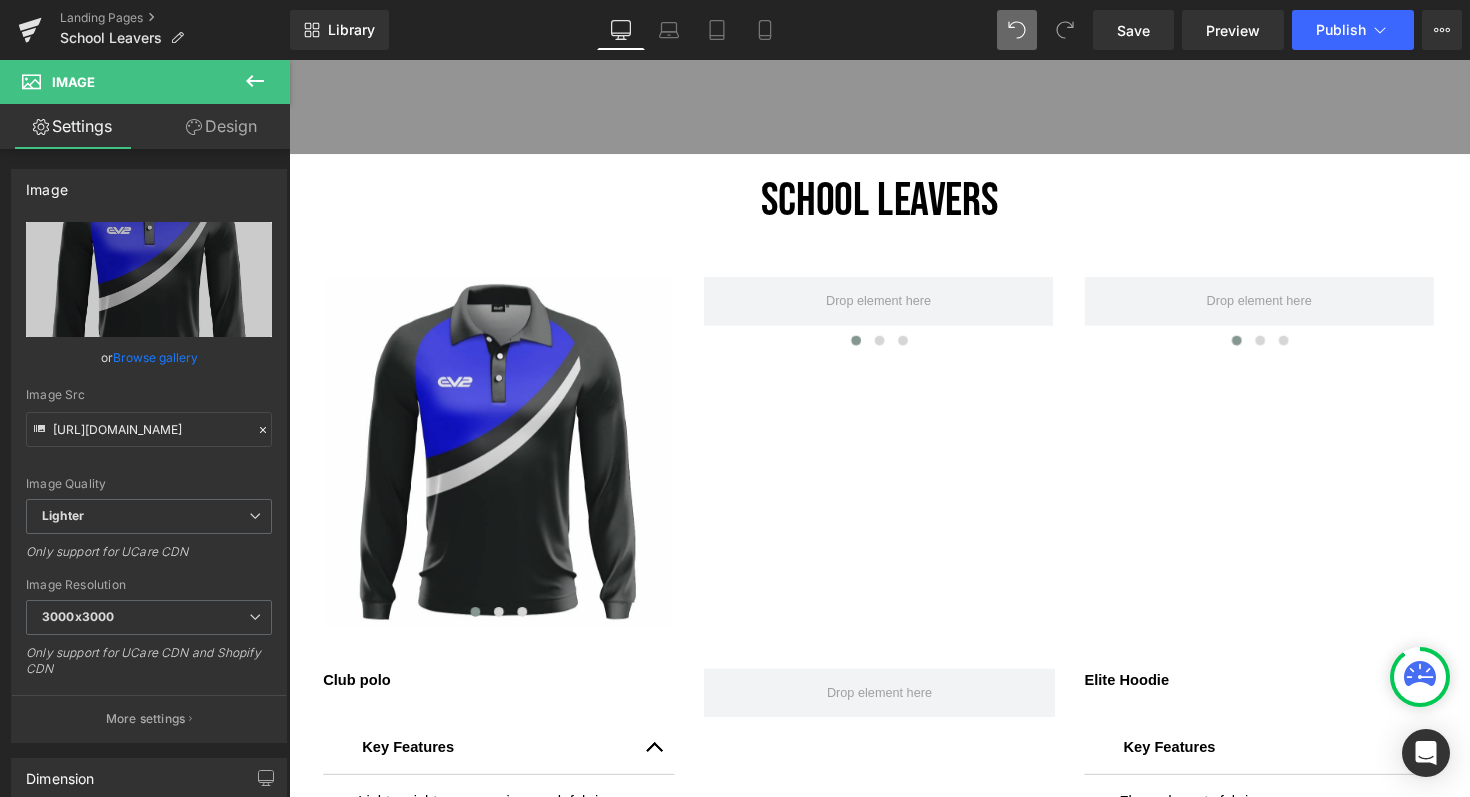 click 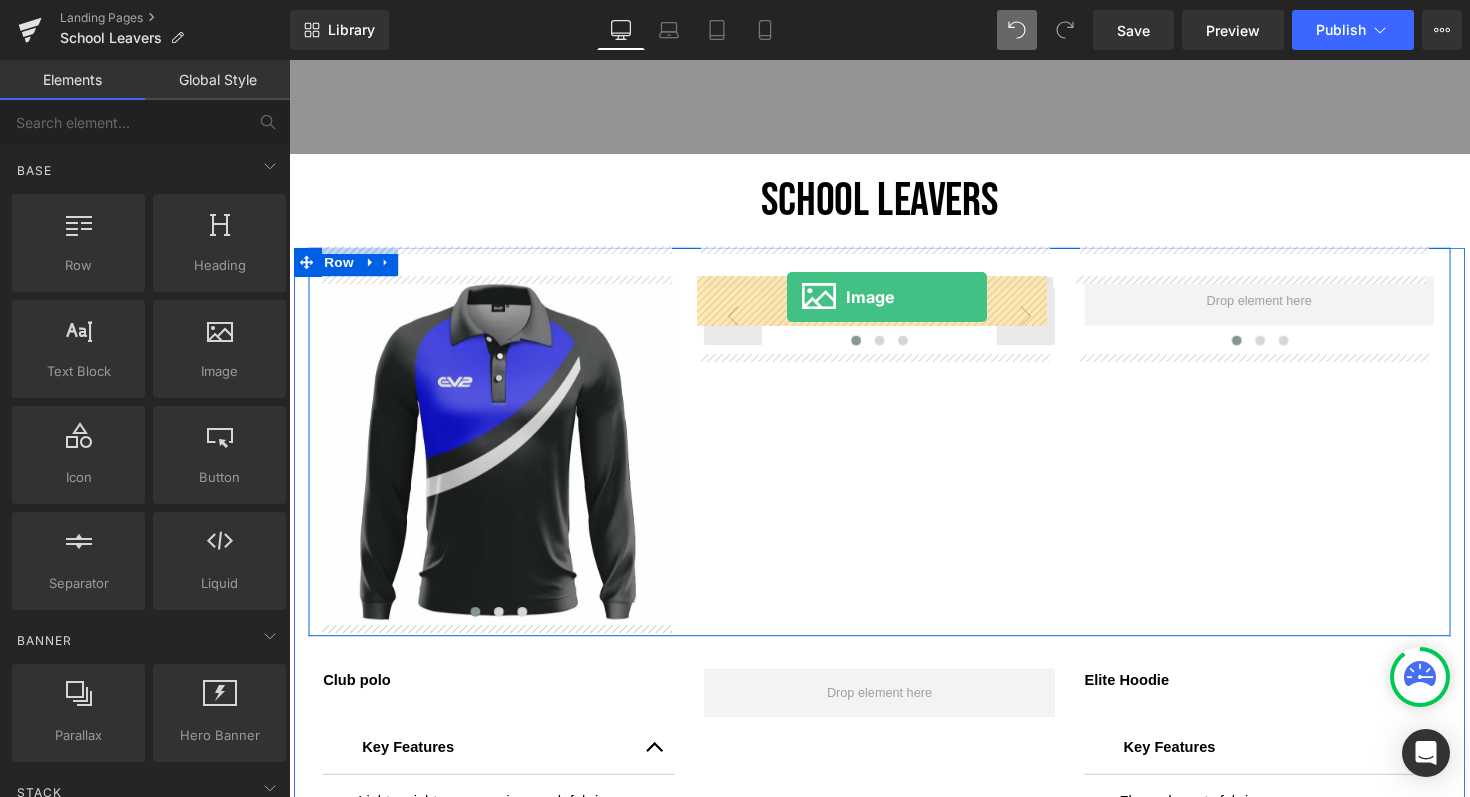 drag, startPoint x: 501, startPoint y: 446, endPoint x: 799, endPoint y: 303, distance: 330.53442 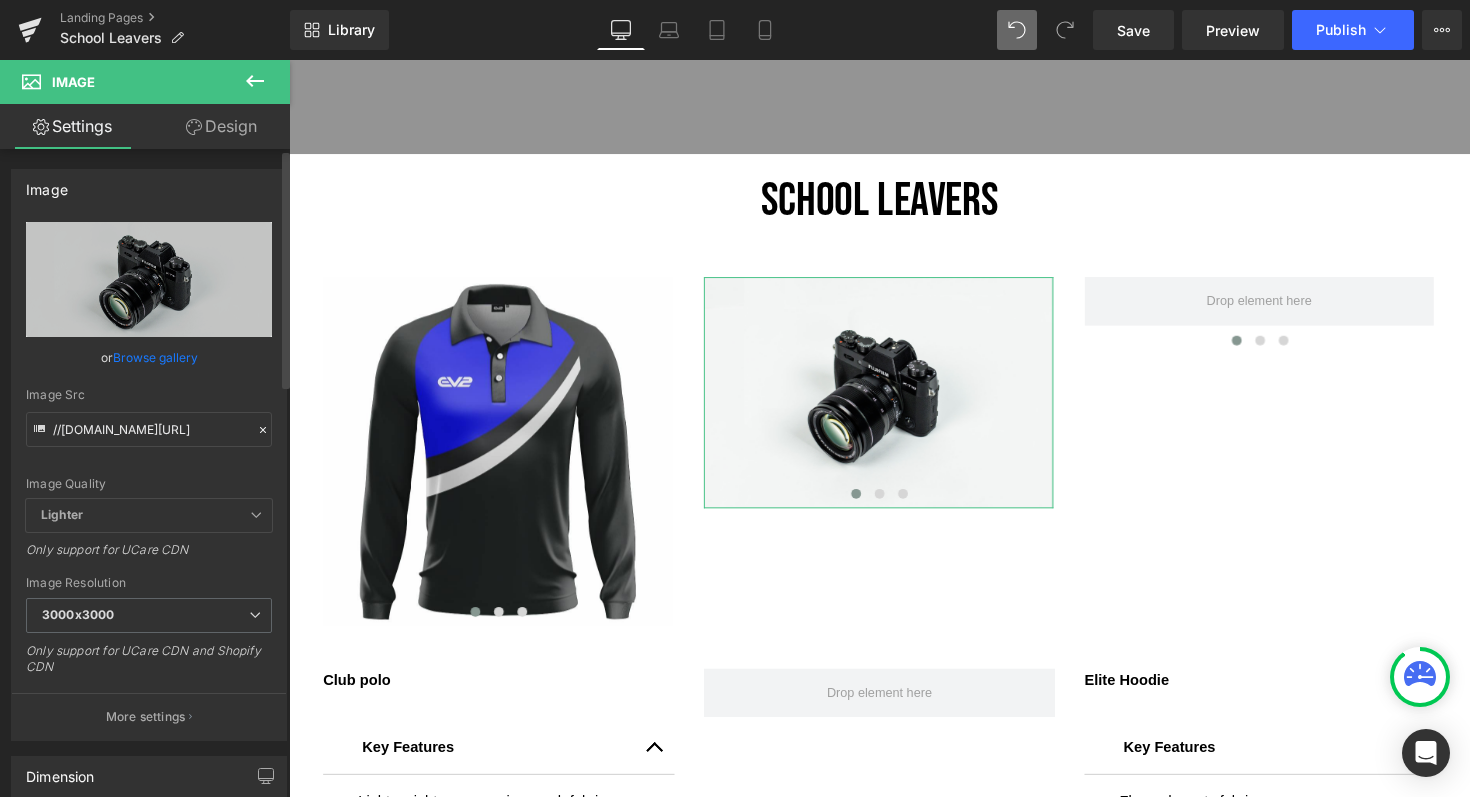 click 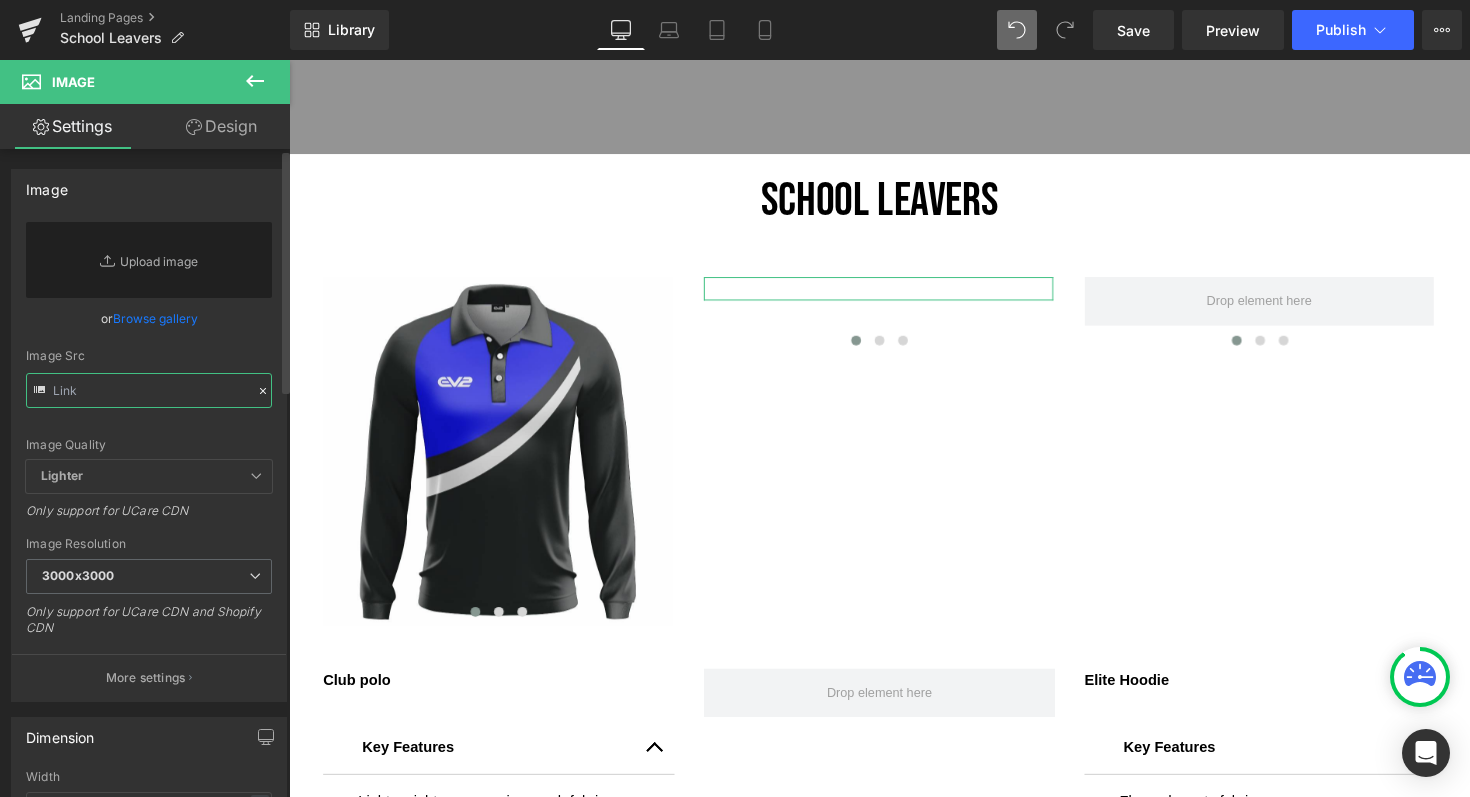 click at bounding box center (149, 390) 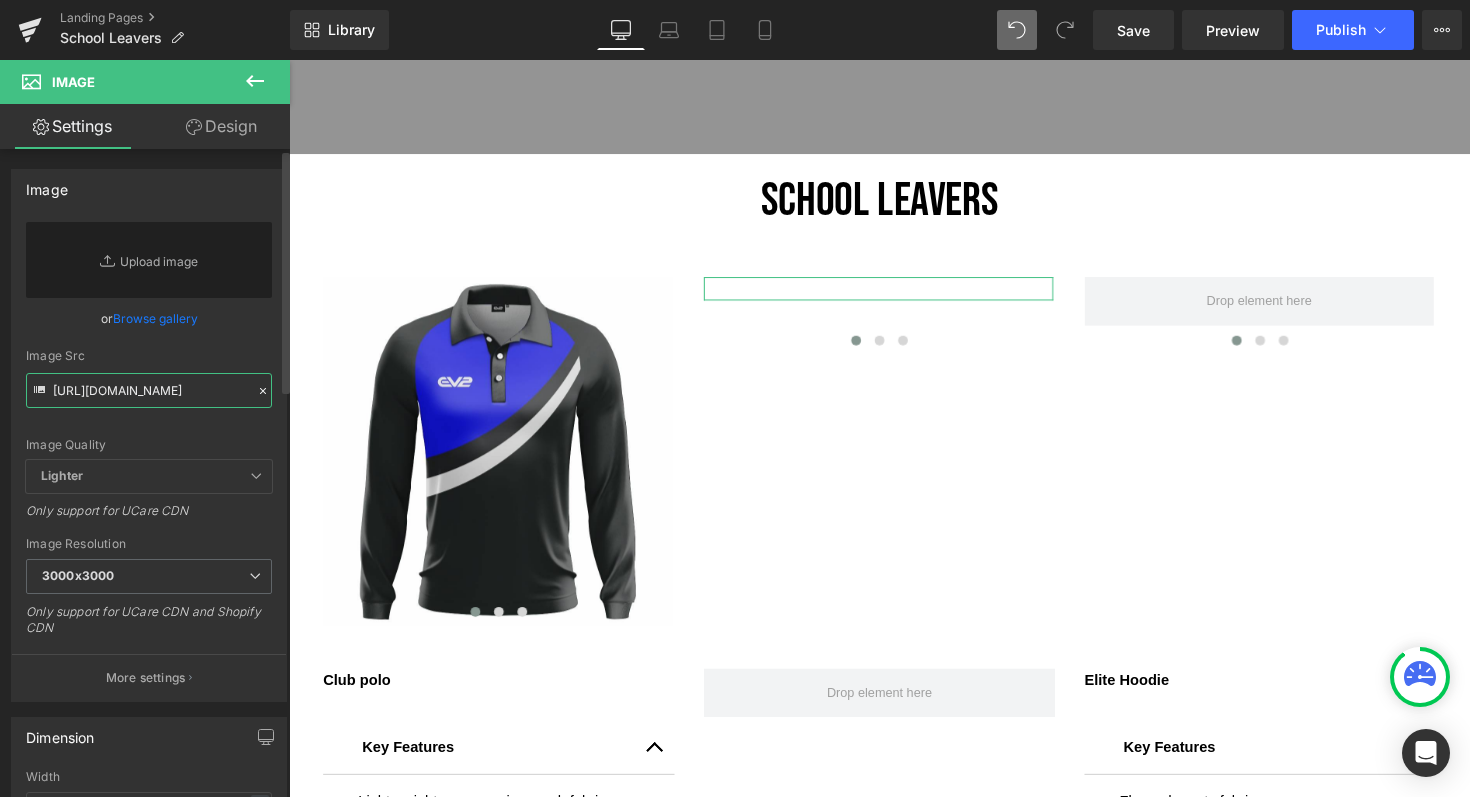 scroll, scrollTop: 0, scrollLeft: 847, axis: horizontal 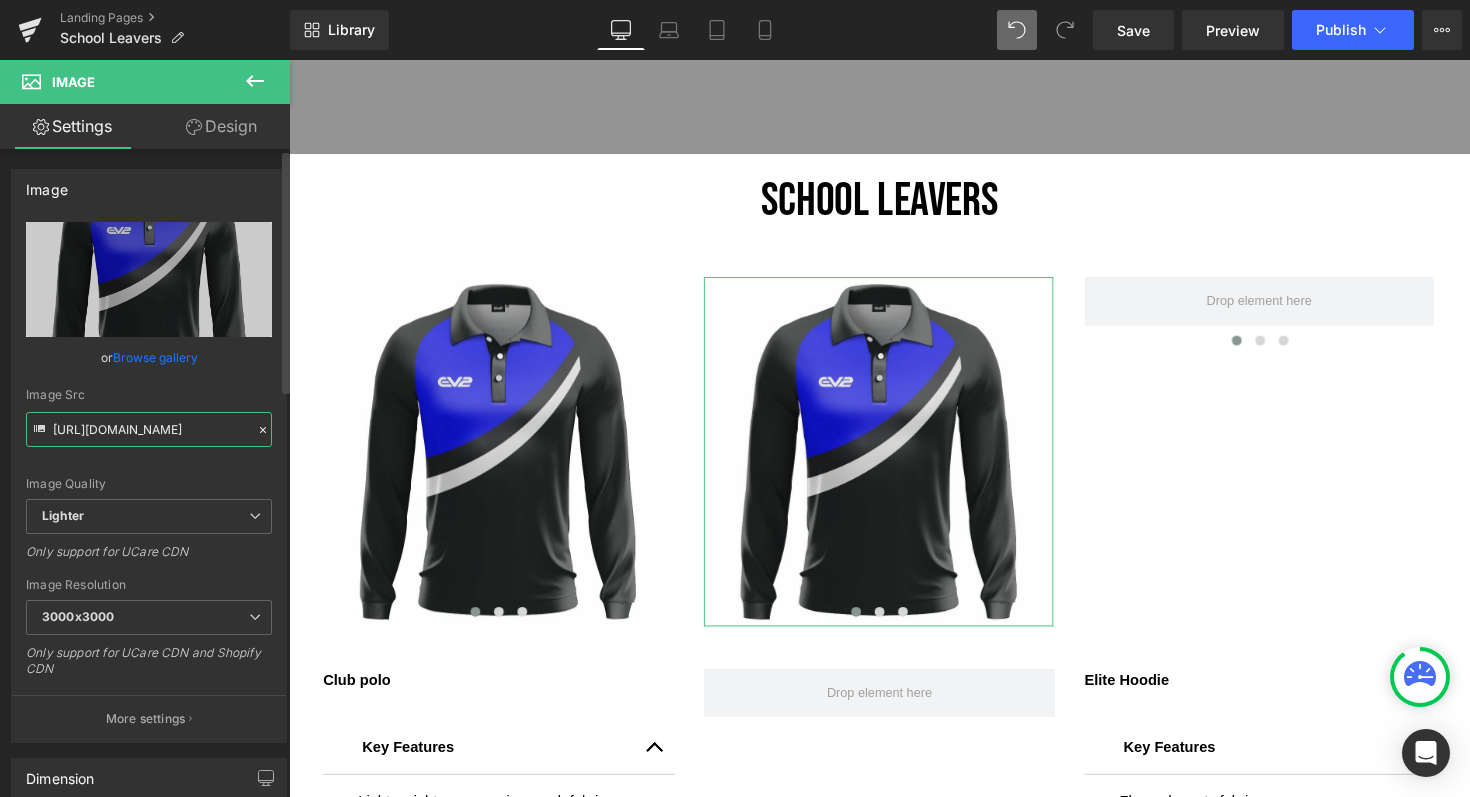 type on "https://ucarecdn.com/ad07d1fb-674c-4bb6-9847-50ca5822d620/-/format/auto/-/preview/3000x3000/-/quality/lighter/Club%20Polo%20LS%20-%20Jpeg%20images%202019.jpg" 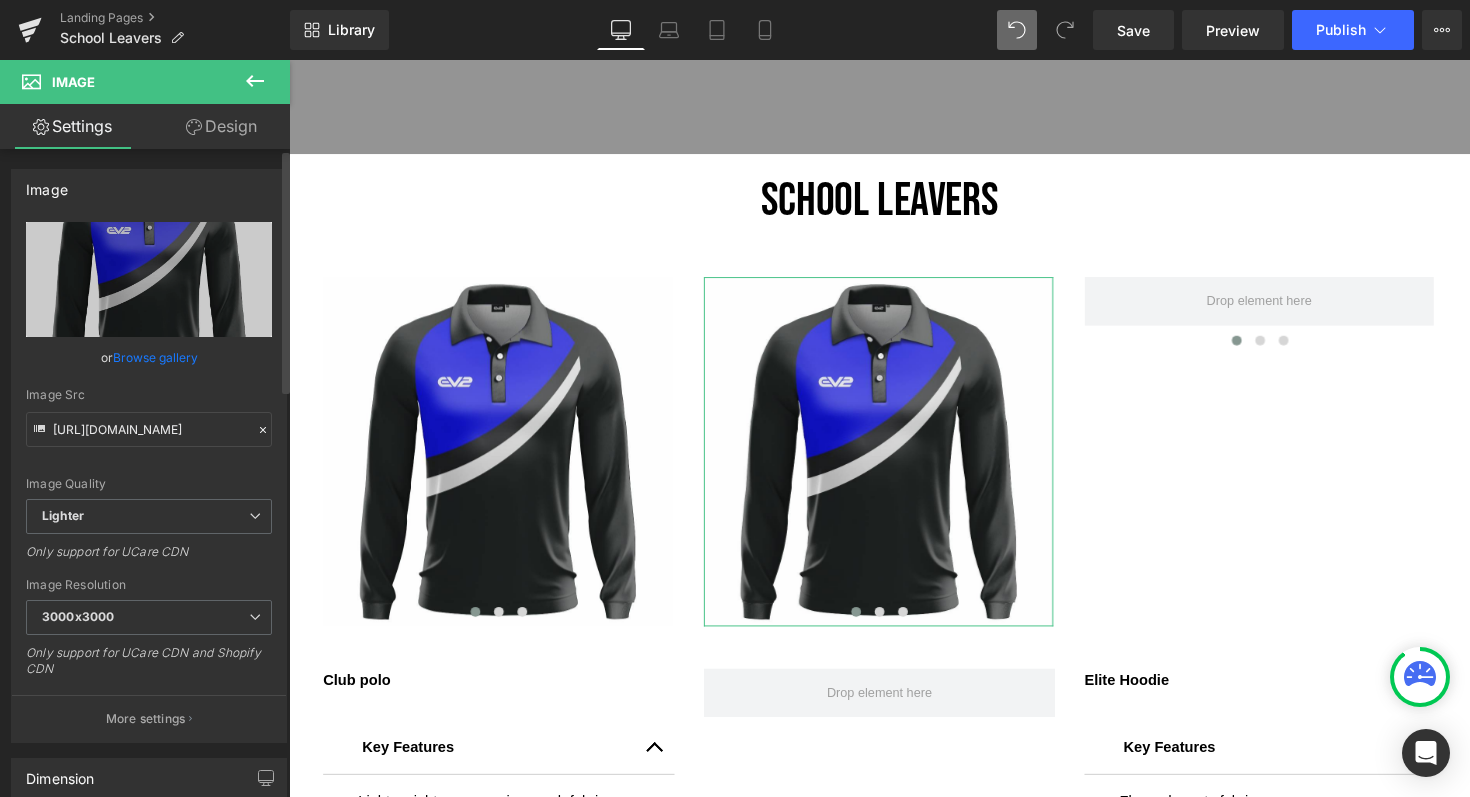 click on "Image Quality Lighter Lightest
Lighter
Lighter Lightest Only support for UCare CDN" at bounding box center [149, 360] 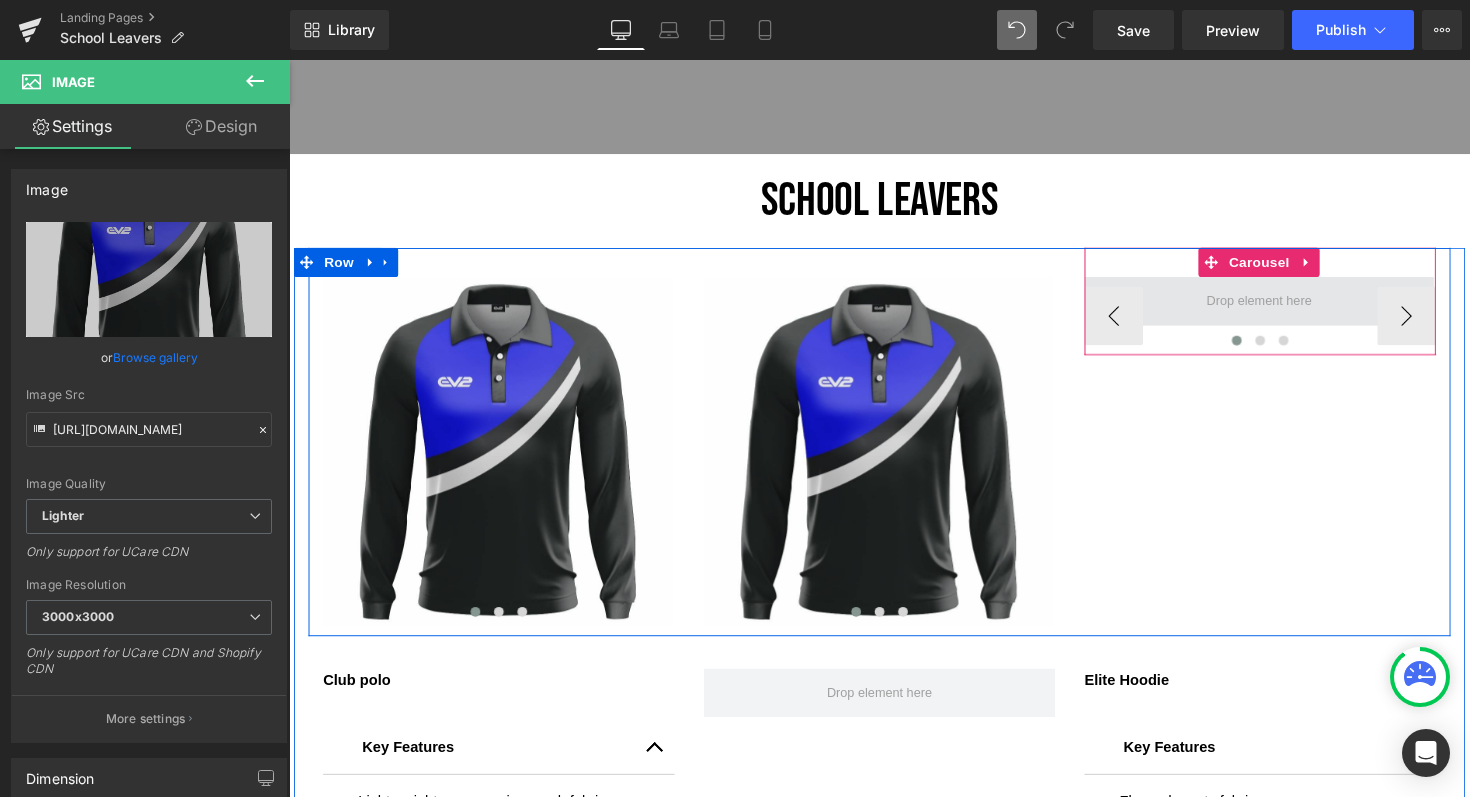 click at bounding box center [1283, 307] 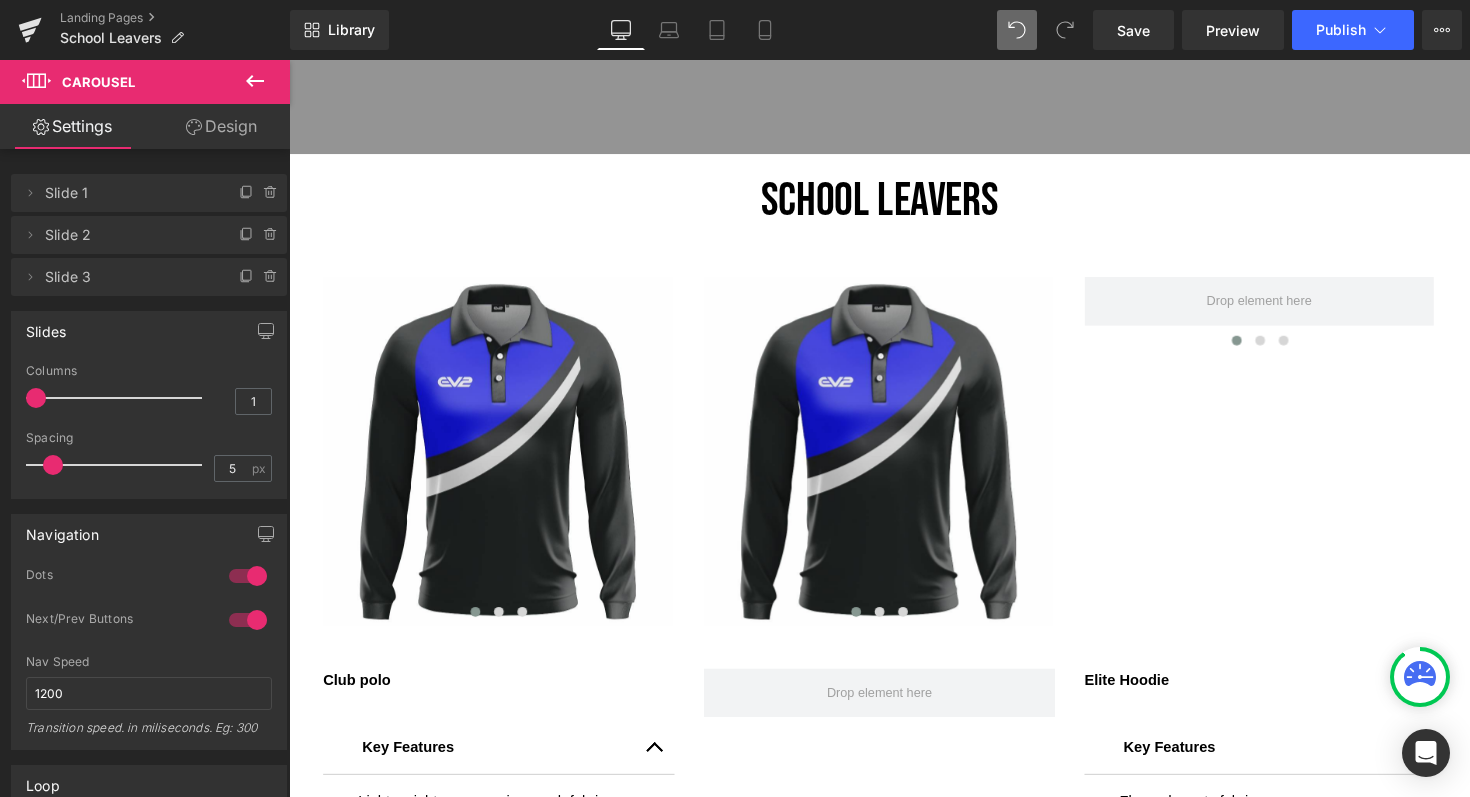 click at bounding box center [255, 82] 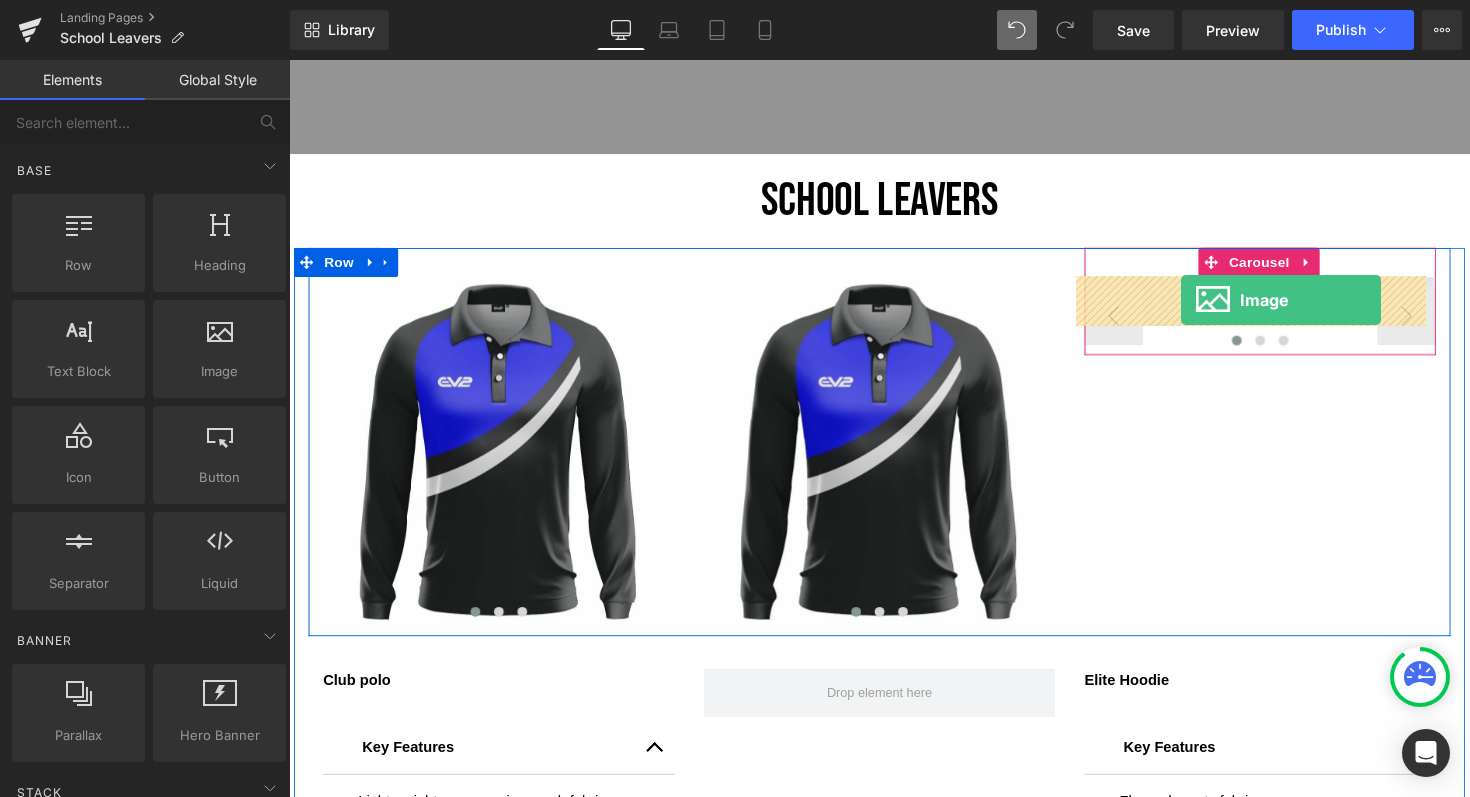 drag, startPoint x: 499, startPoint y: 413, endPoint x: 1203, endPoint y: 306, distance: 712.08496 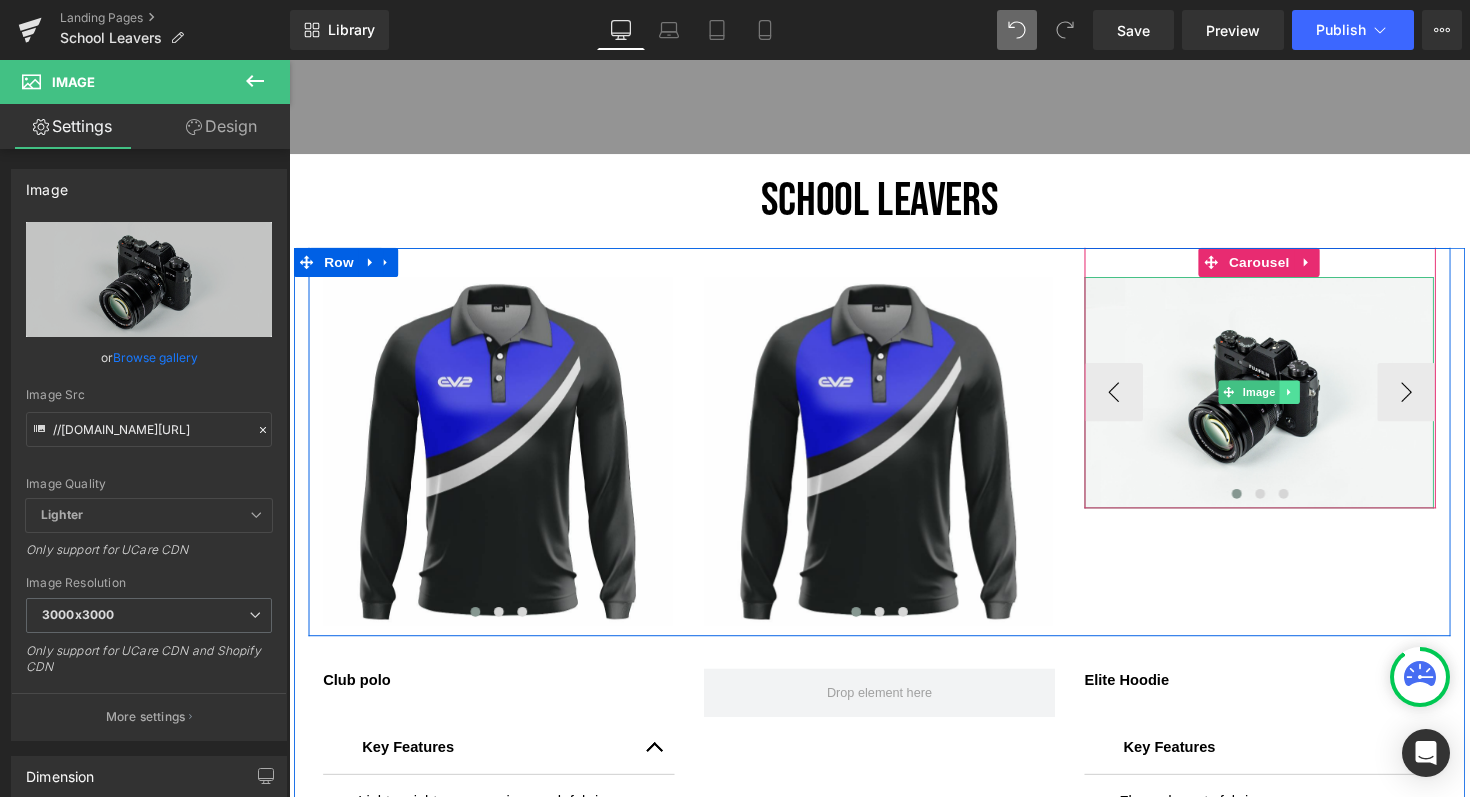 click 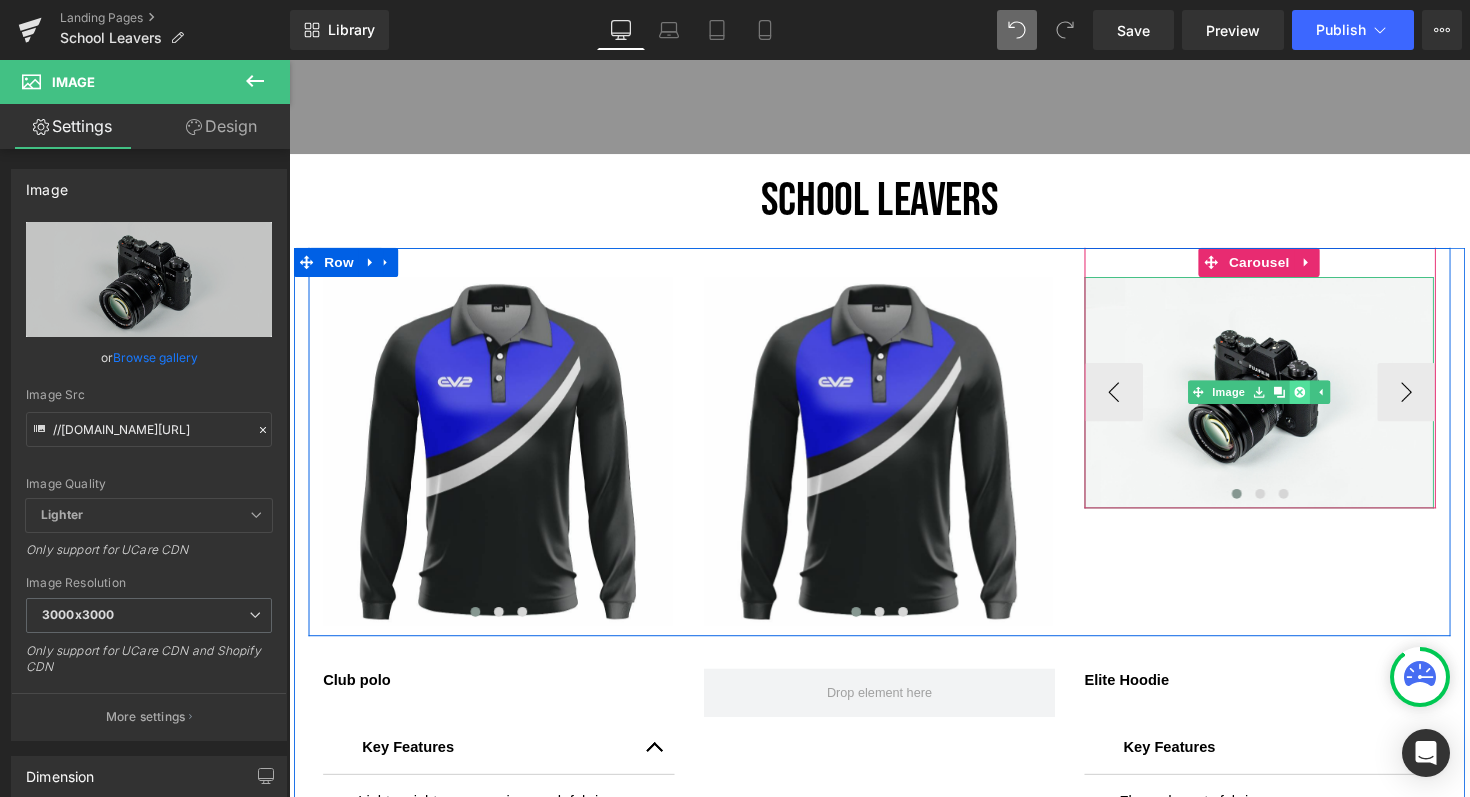 click 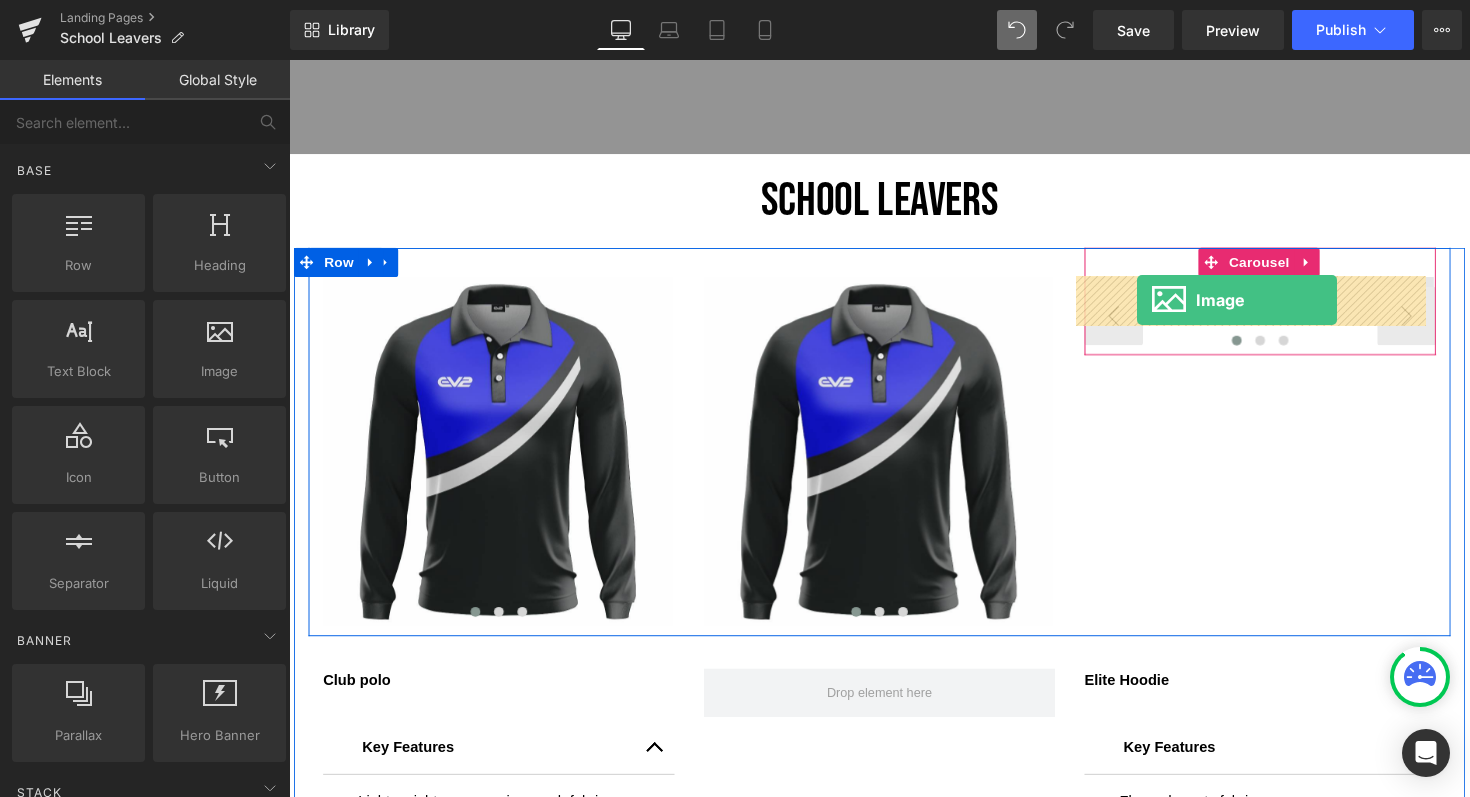 drag, startPoint x: 485, startPoint y: 437, endPoint x: 1158, endPoint y: 306, distance: 685.6311 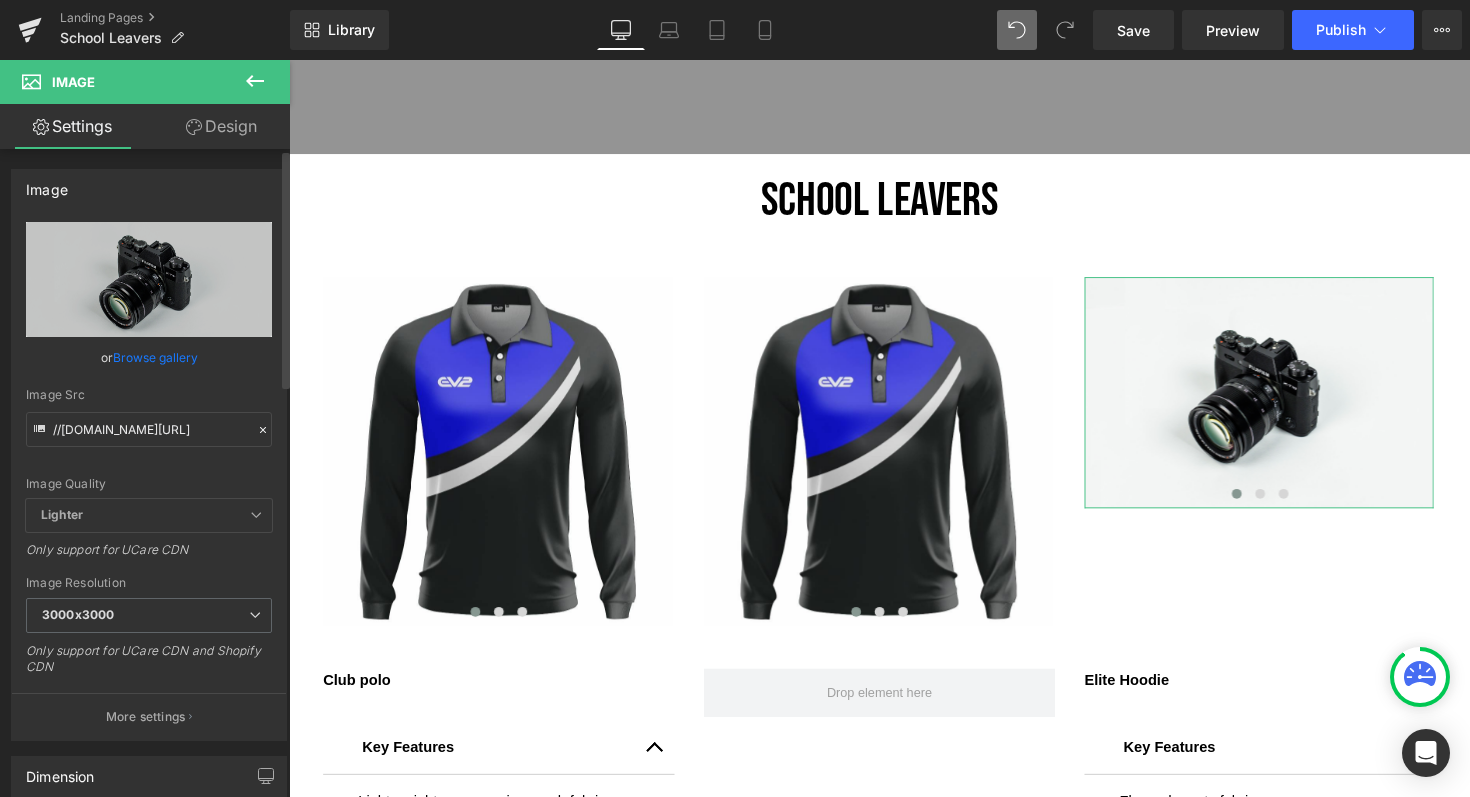 click 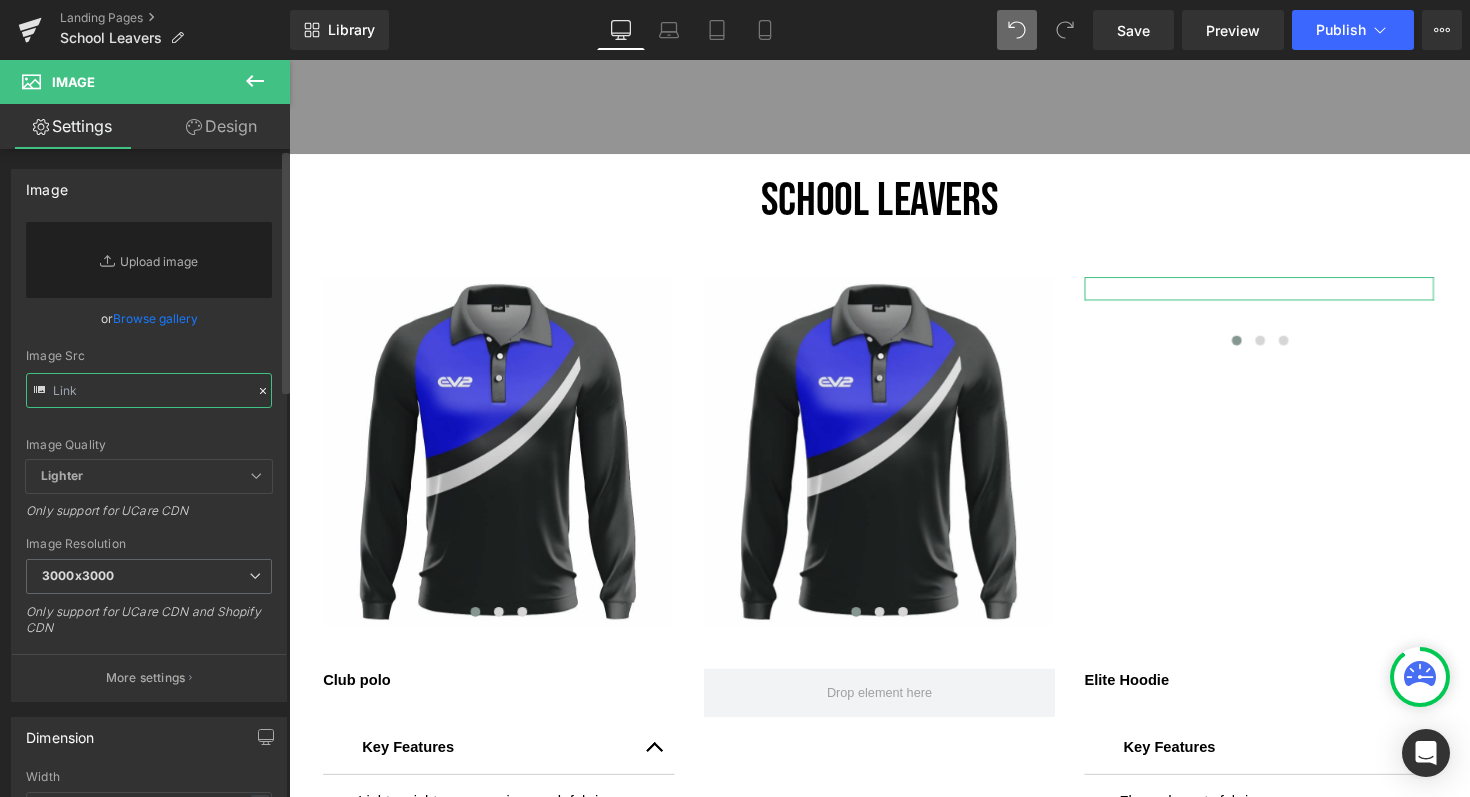 click at bounding box center (149, 390) 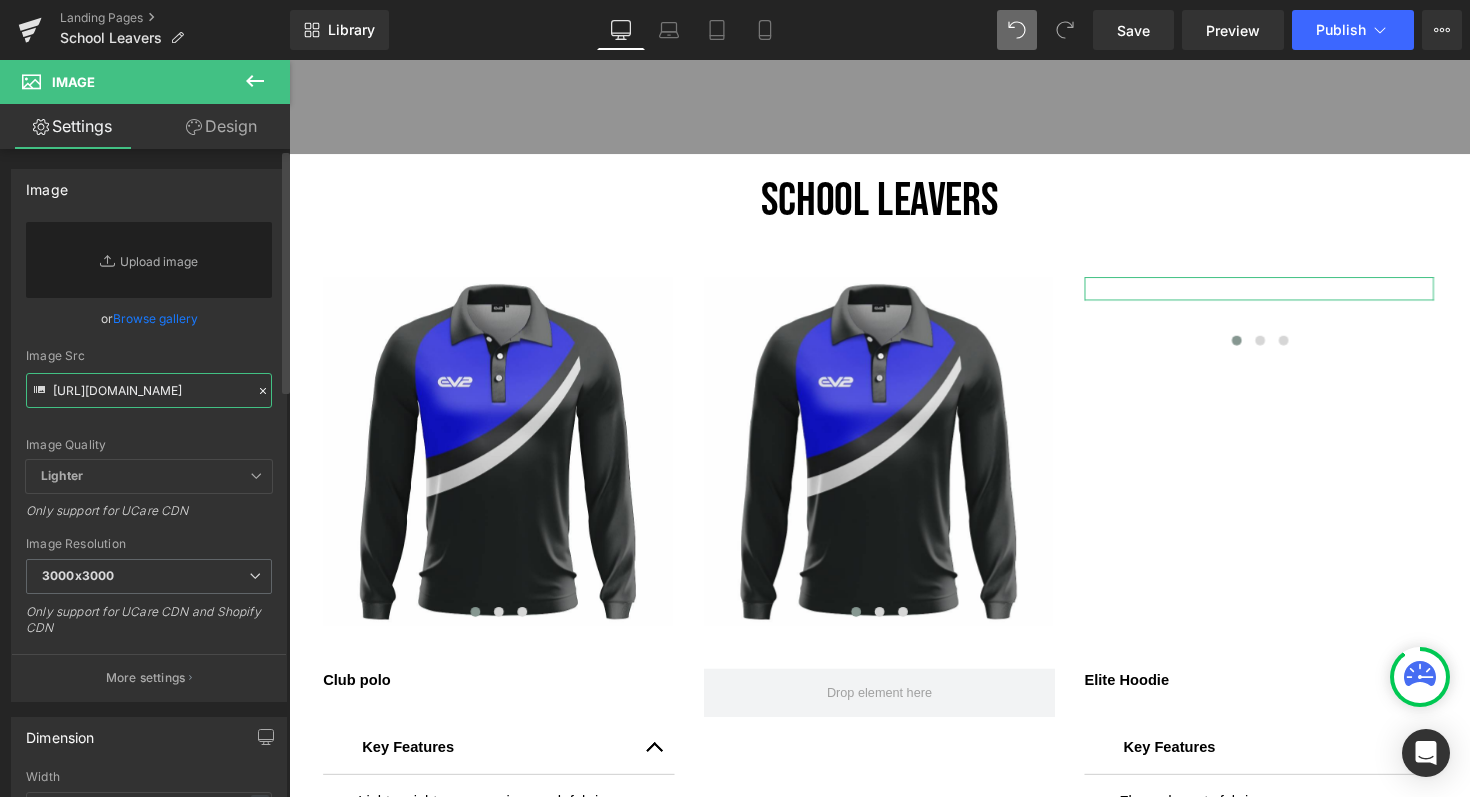 scroll, scrollTop: 0, scrollLeft: 847, axis: horizontal 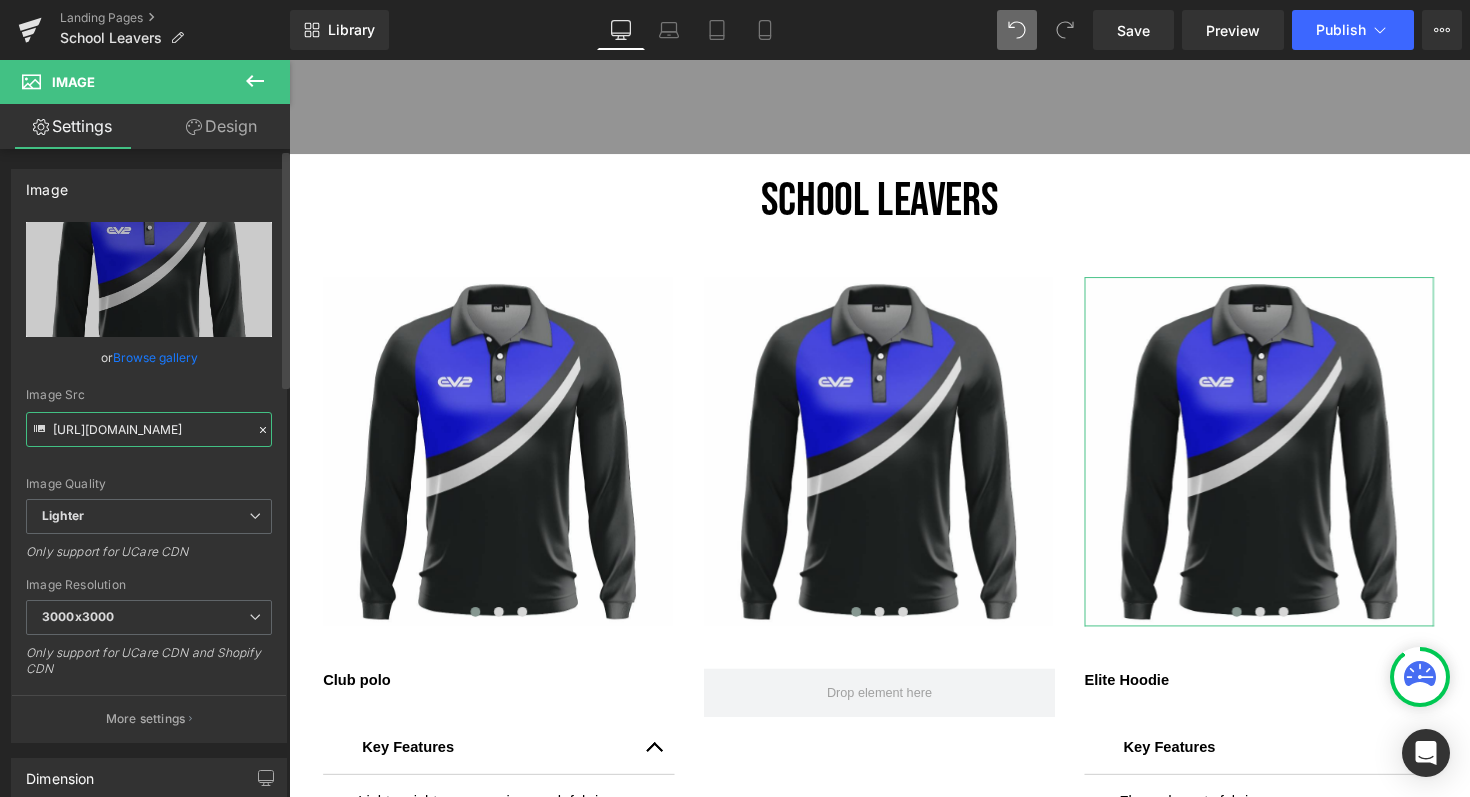 type on "https://ucarecdn.com/ad07d1fb-674c-4bb6-9847-50ca5822d620/-/format/auto/-/preview/3000x3000/-/quality/lighter/Club%20Polo%20LS%20-%20Jpeg%20images%202019.jpg" 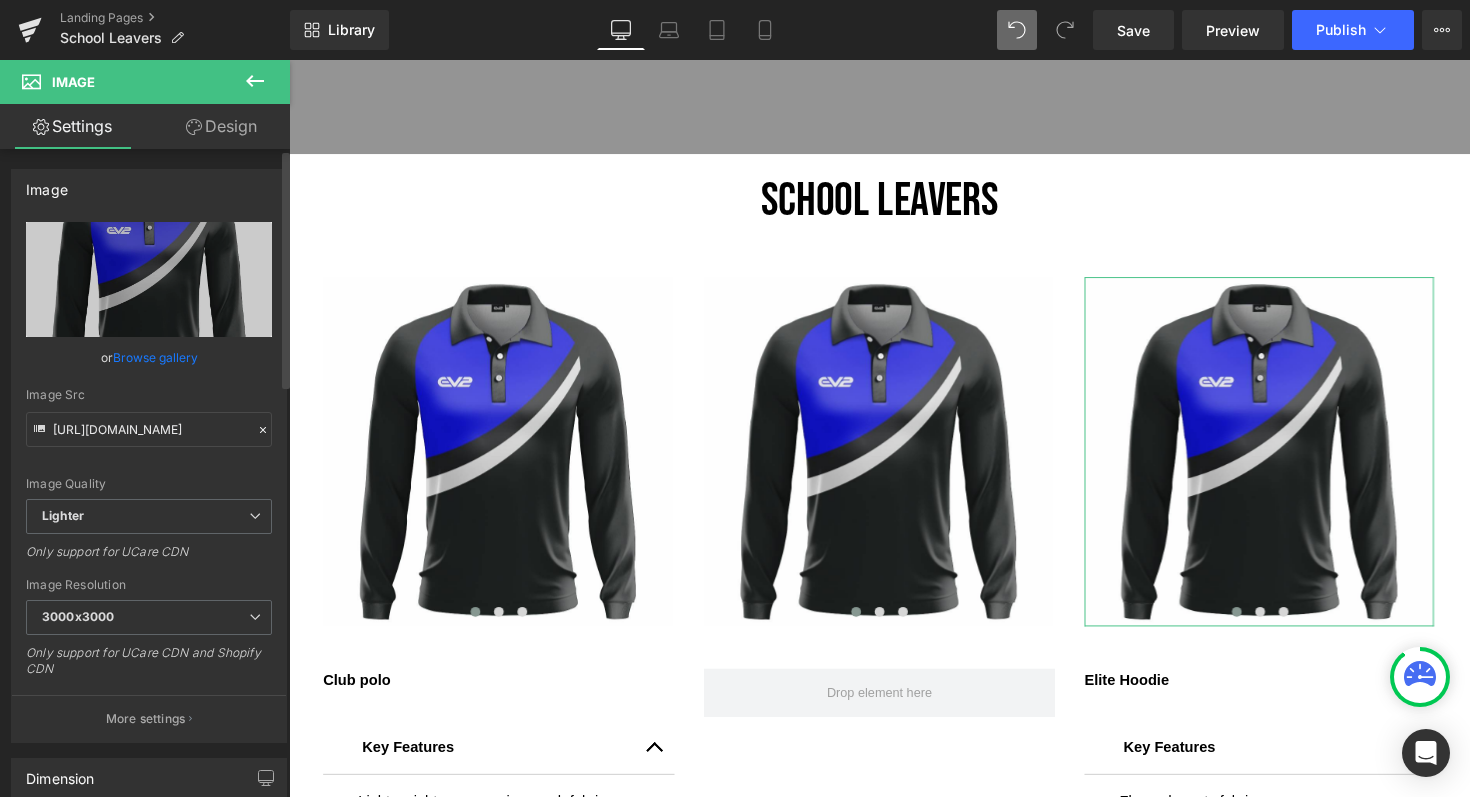 click on "Image Quality Lighter Lightest
Lighter
Lighter Lightest Only support for UCare CDN" at bounding box center (149, 360) 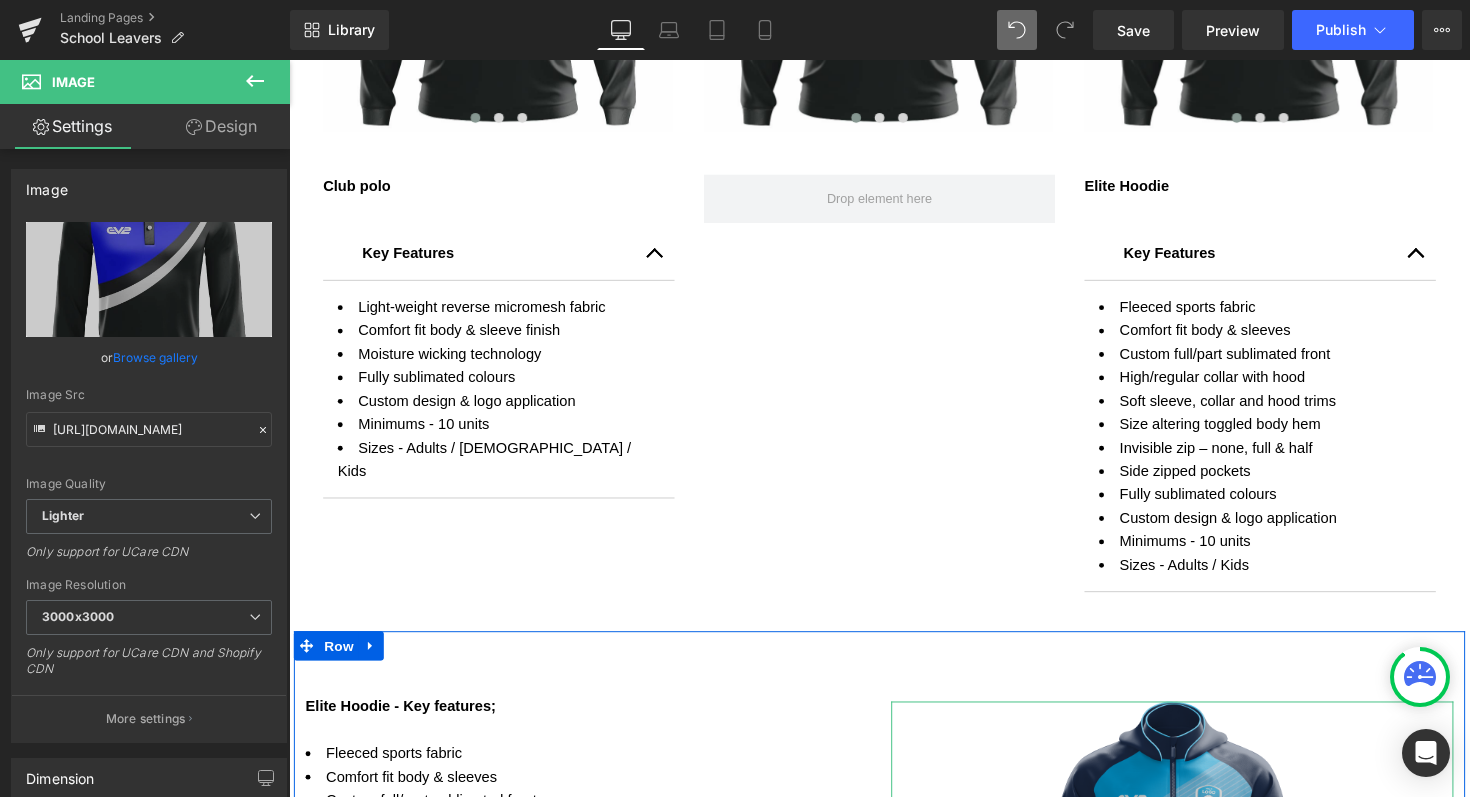 scroll, scrollTop: 1091, scrollLeft: 0, axis: vertical 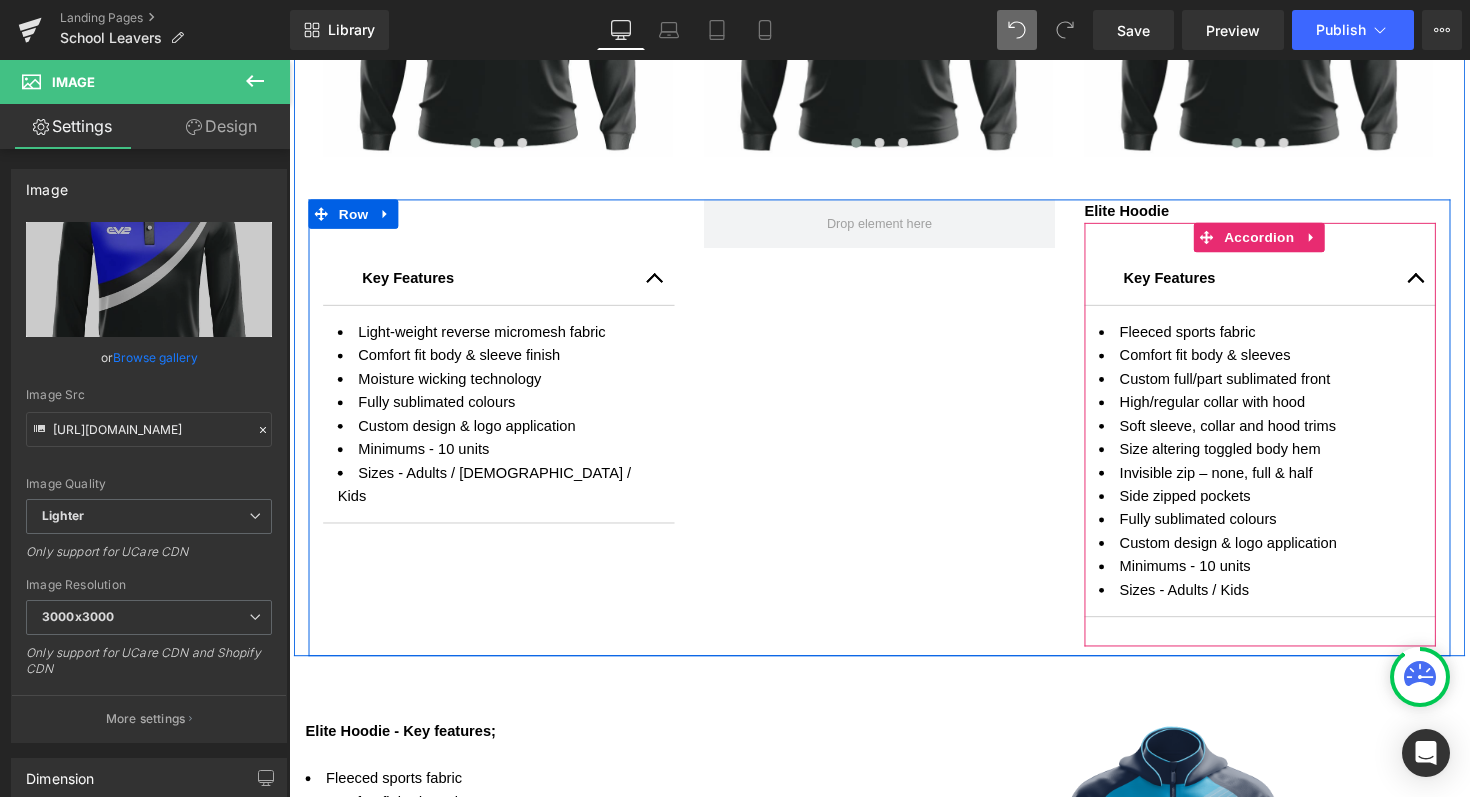 click at bounding box center (1444, 289) 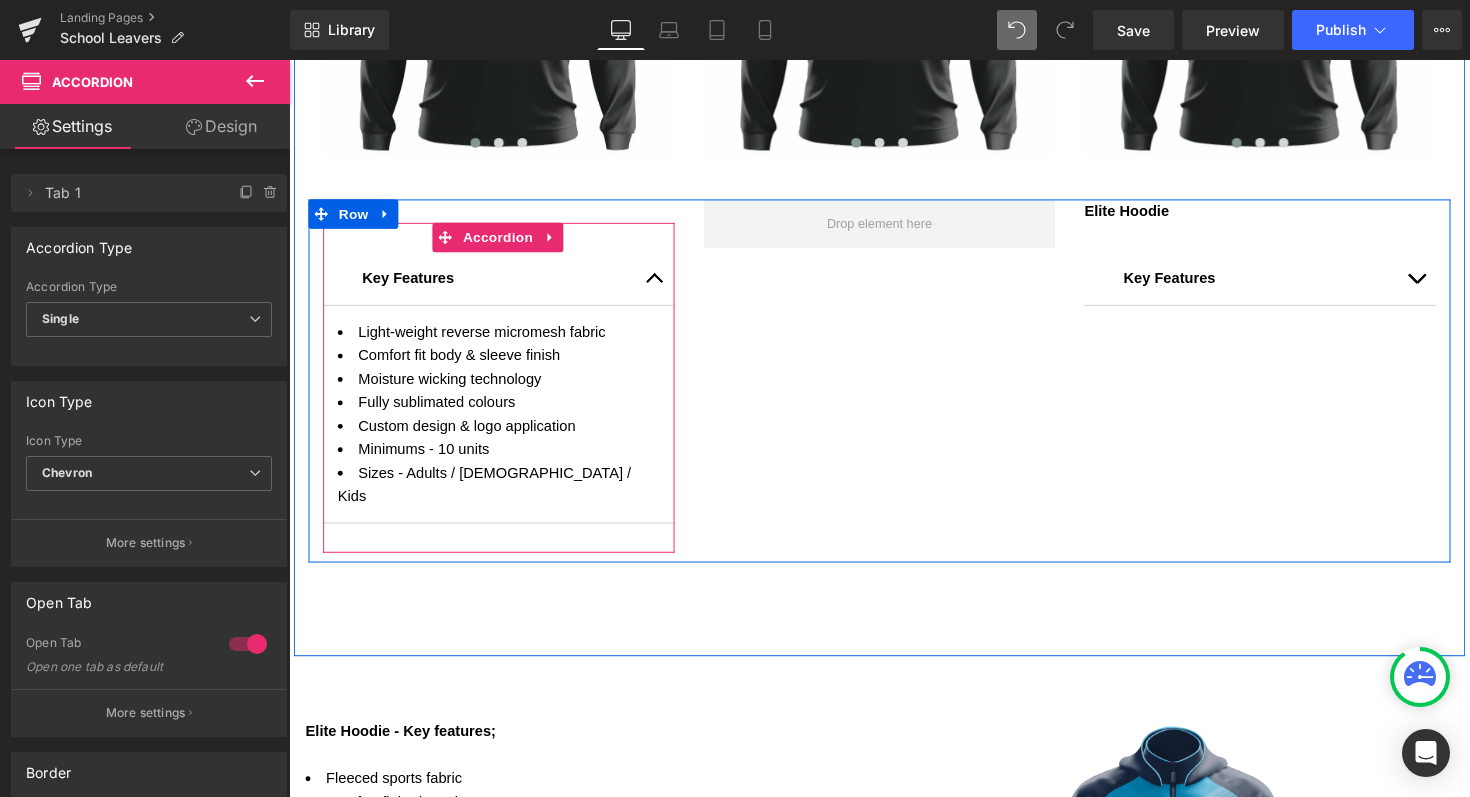 click at bounding box center [664, 289] 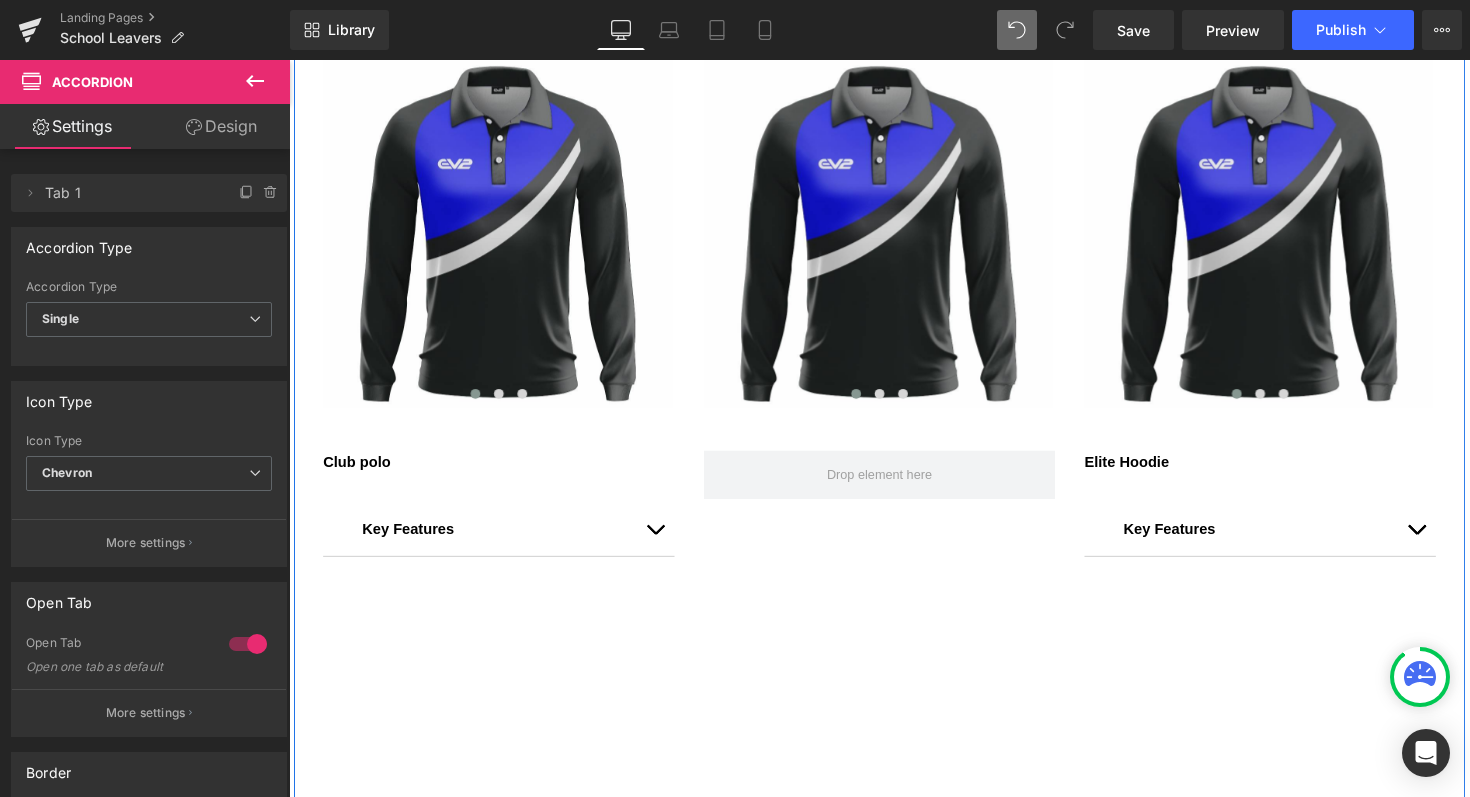 scroll, scrollTop: 820, scrollLeft: 0, axis: vertical 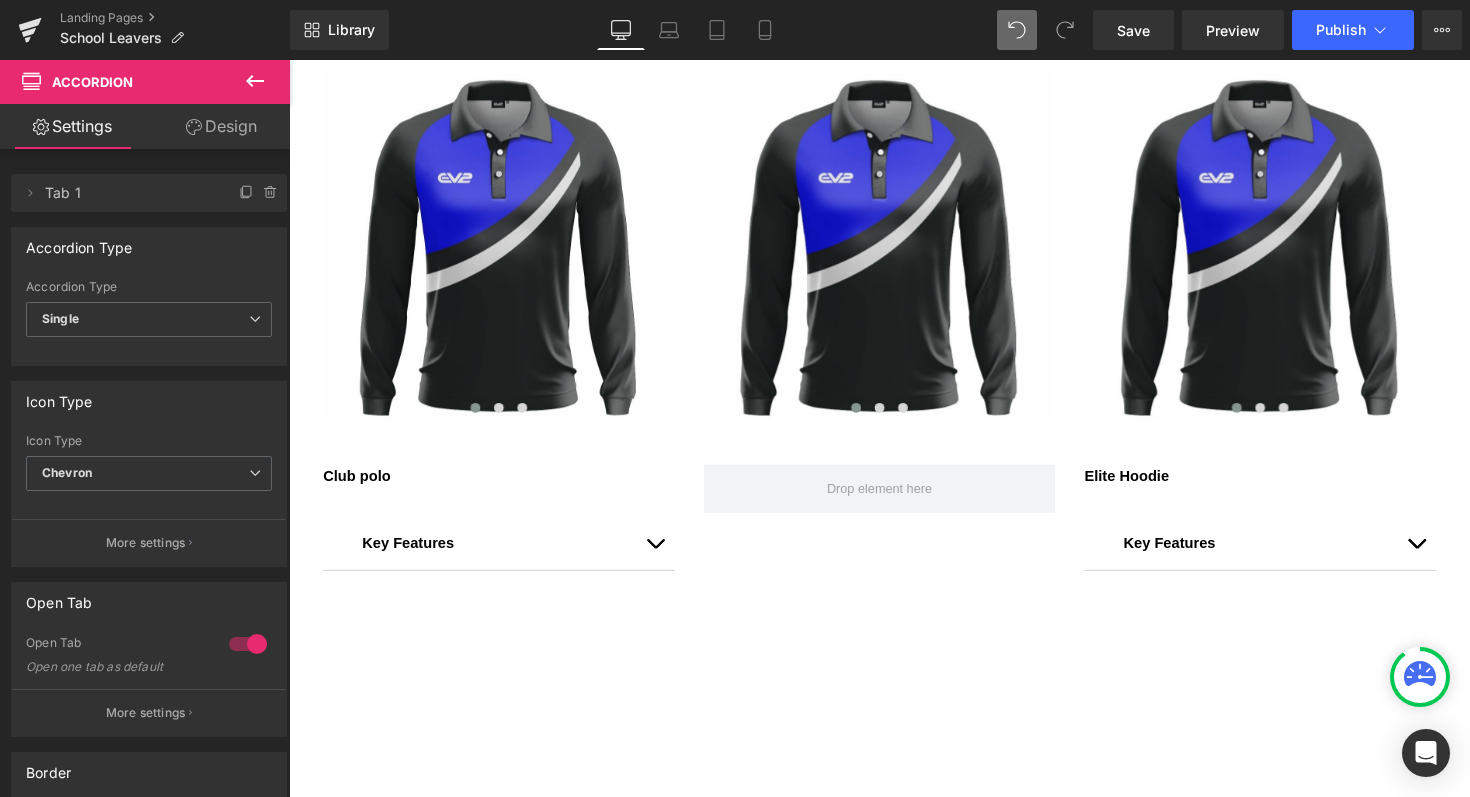 click 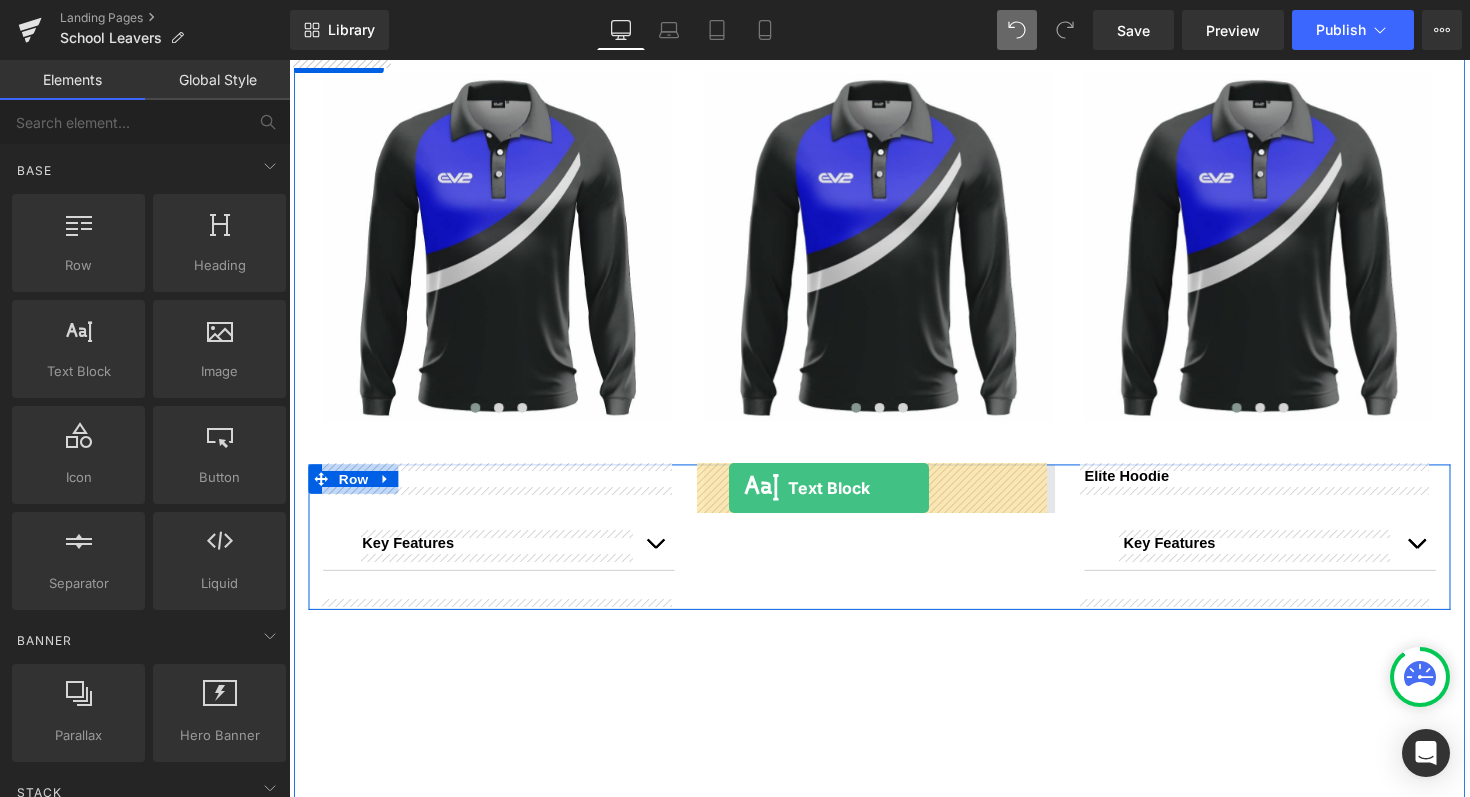 drag, startPoint x: 360, startPoint y: 412, endPoint x: 738, endPoint y: 498, distance: 387.65964 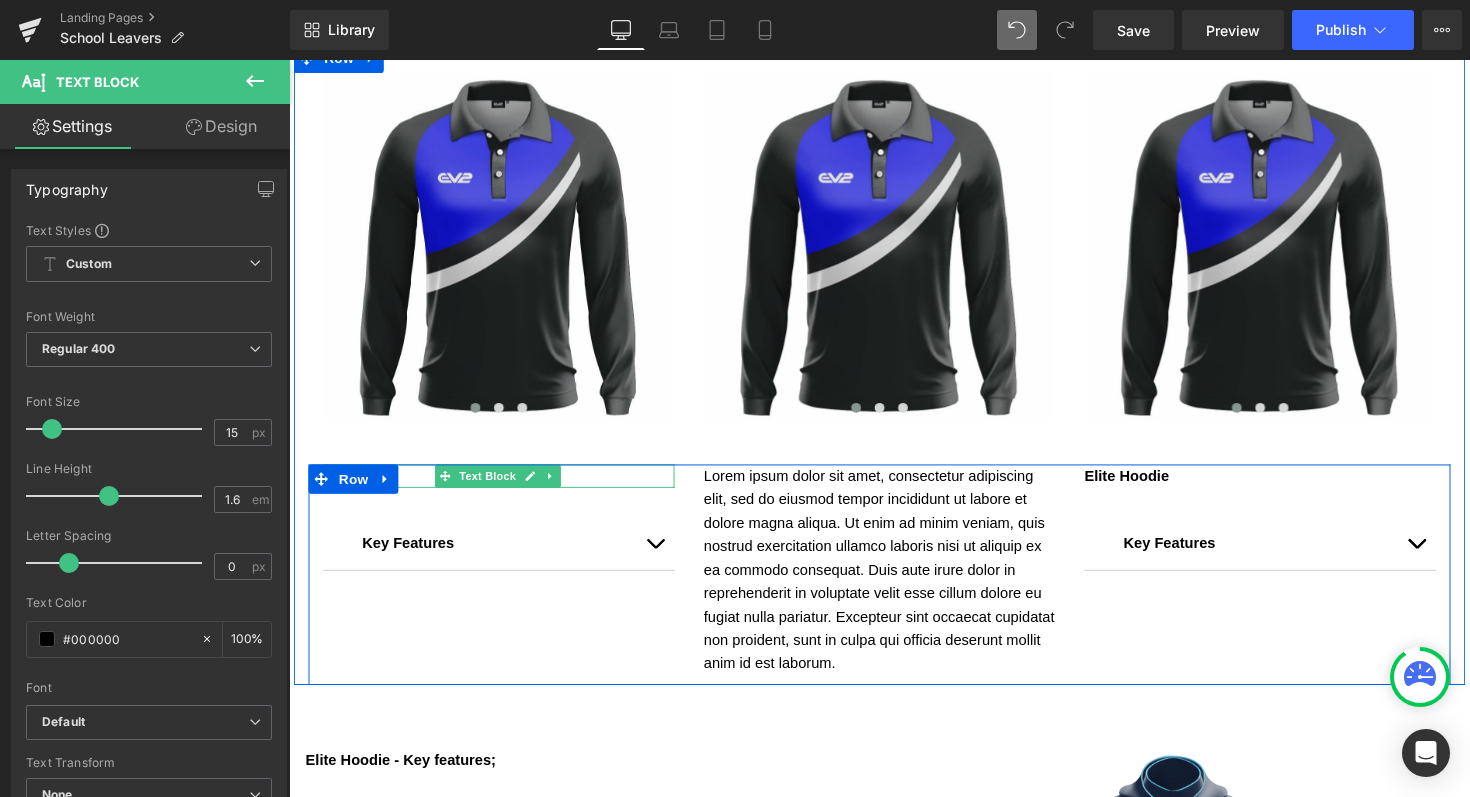 click on "Club polo" at bounding box center (504, 486) 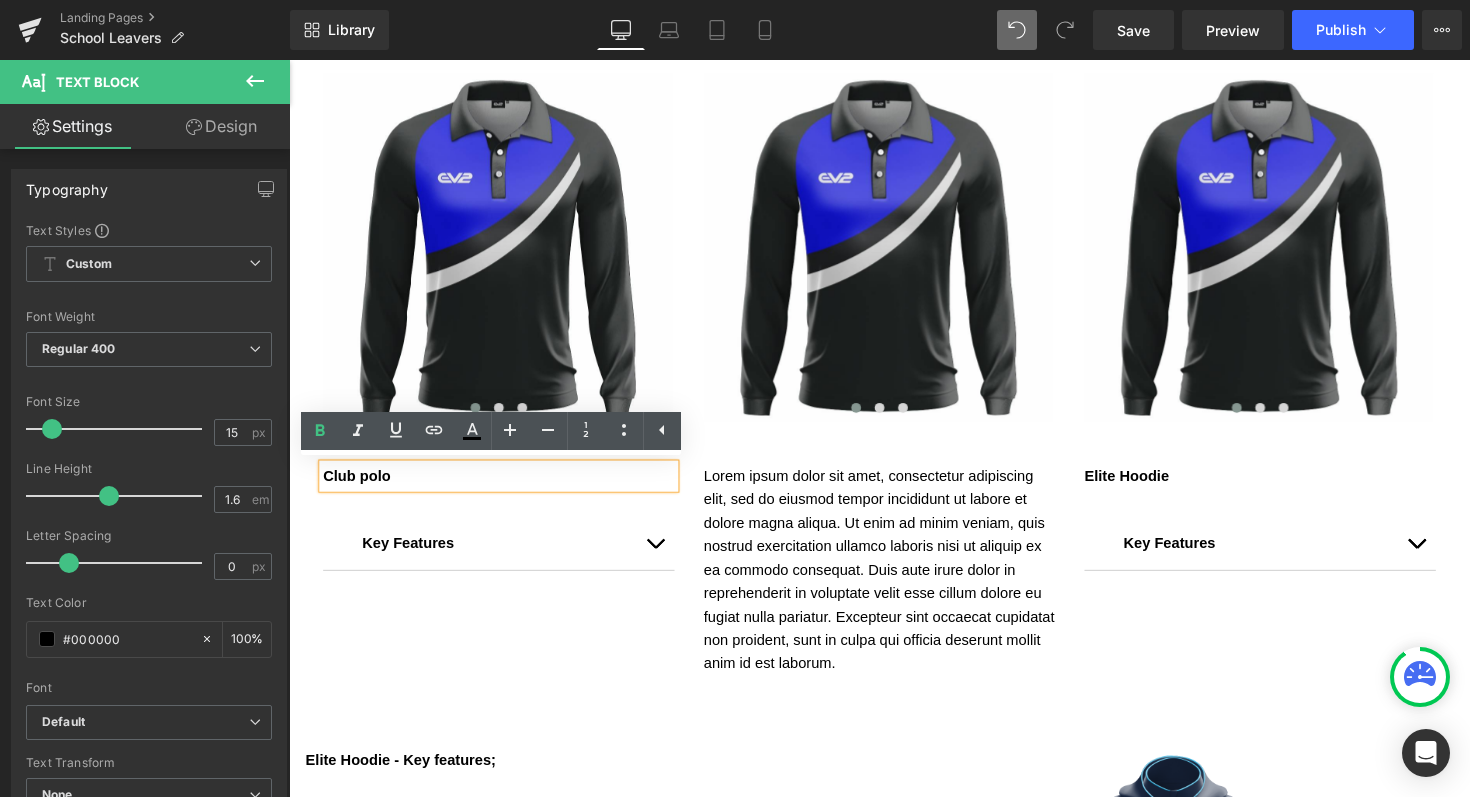 drag, startPoint x: 399, startPoint y: 486, endPoint x: 320, endPoint y: 484, distance: 79.025314 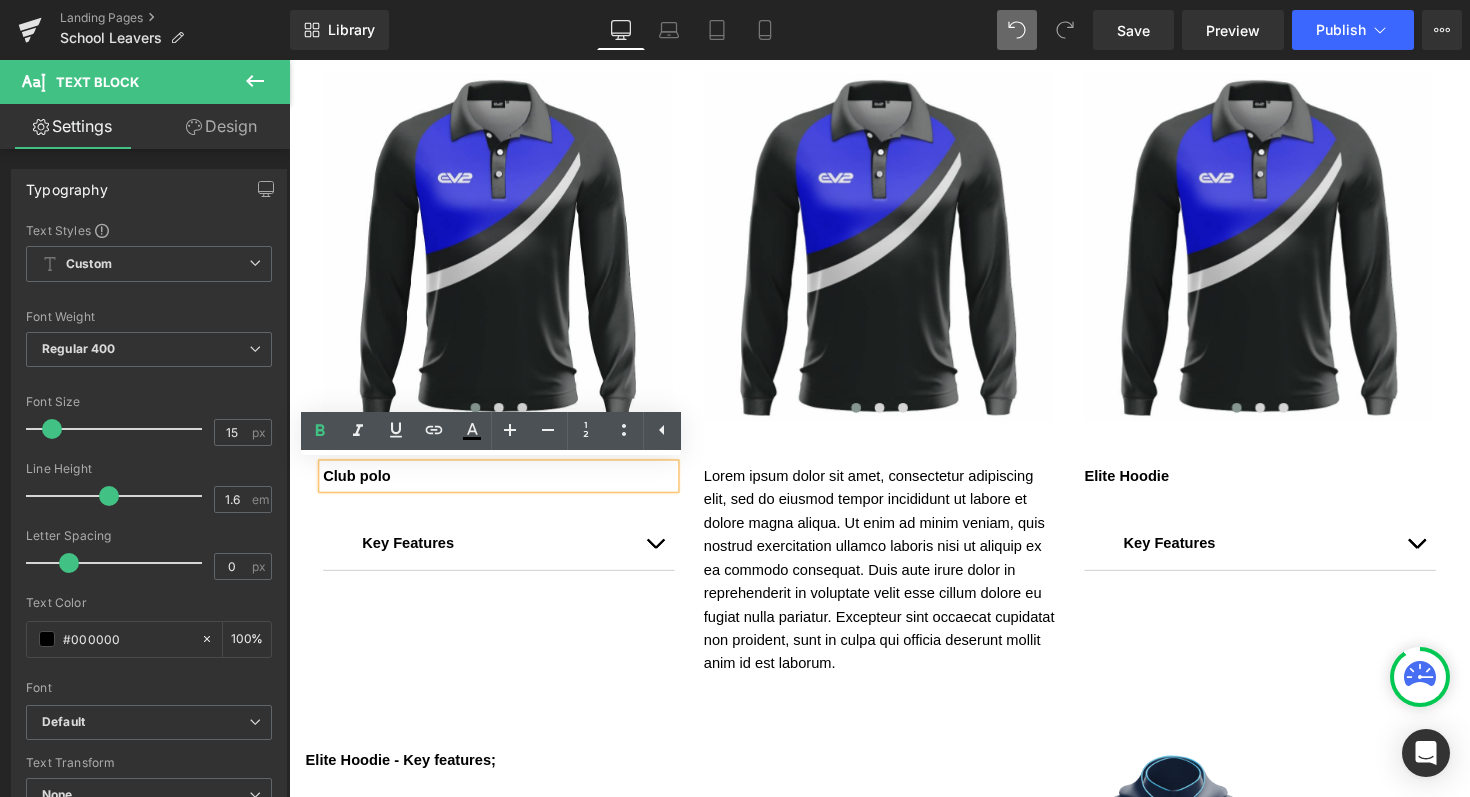 click on "Club polo" at bounding box center [504, 486] 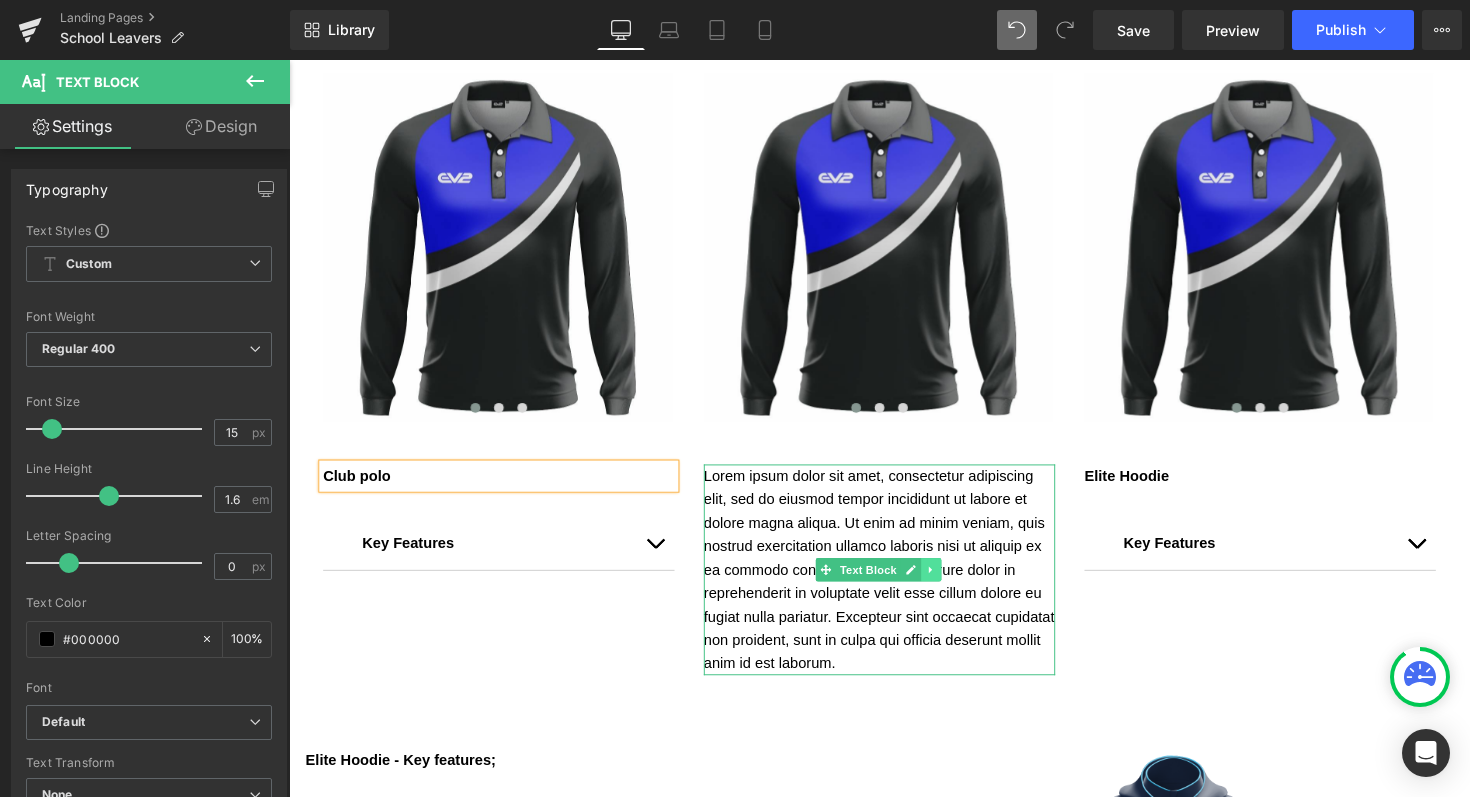 click at bounding box center [839, 582] 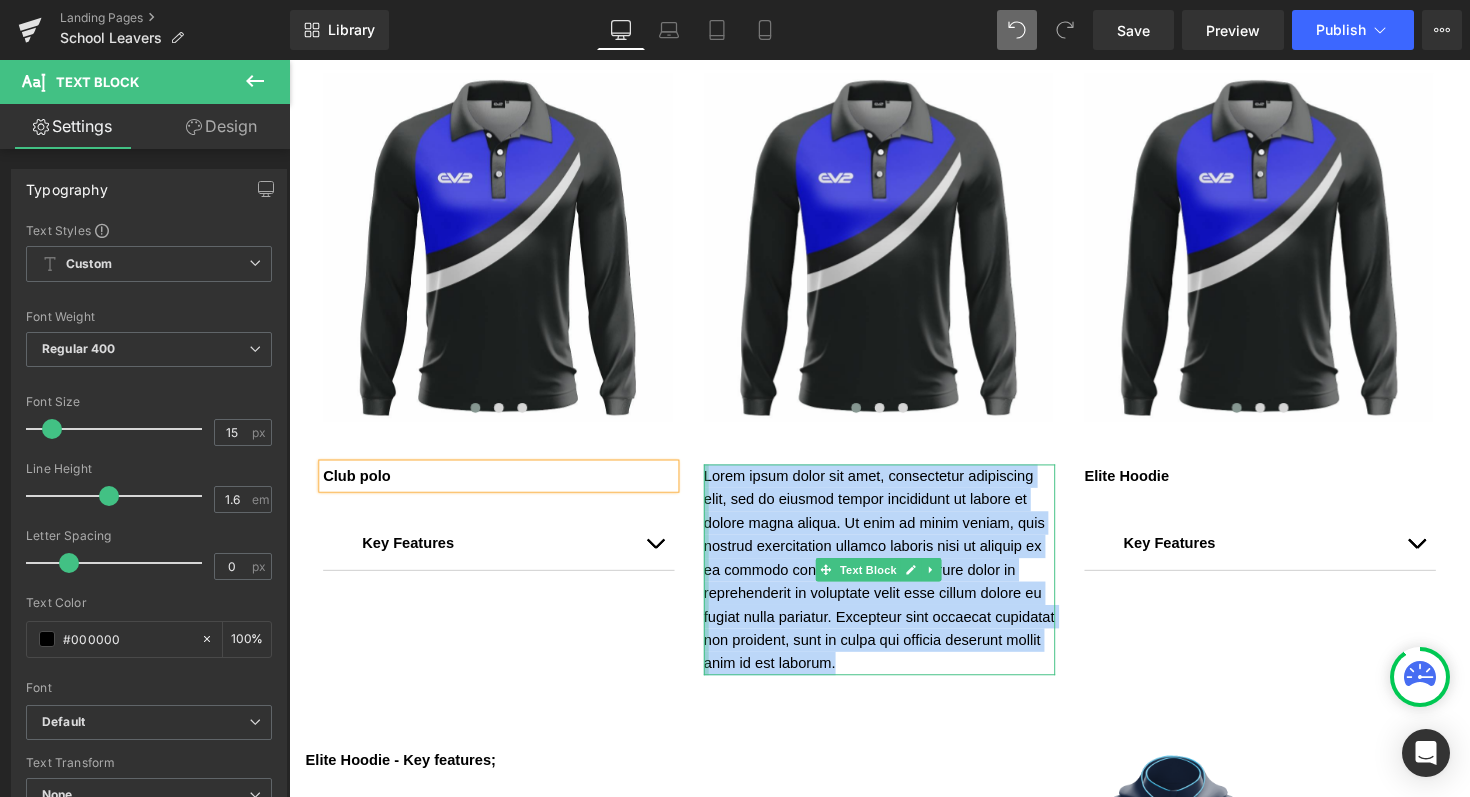 drag, startPoint x: 950, startPoint y: 681, endPoint x: 710, endPoint y: 485, distance: 309.86447 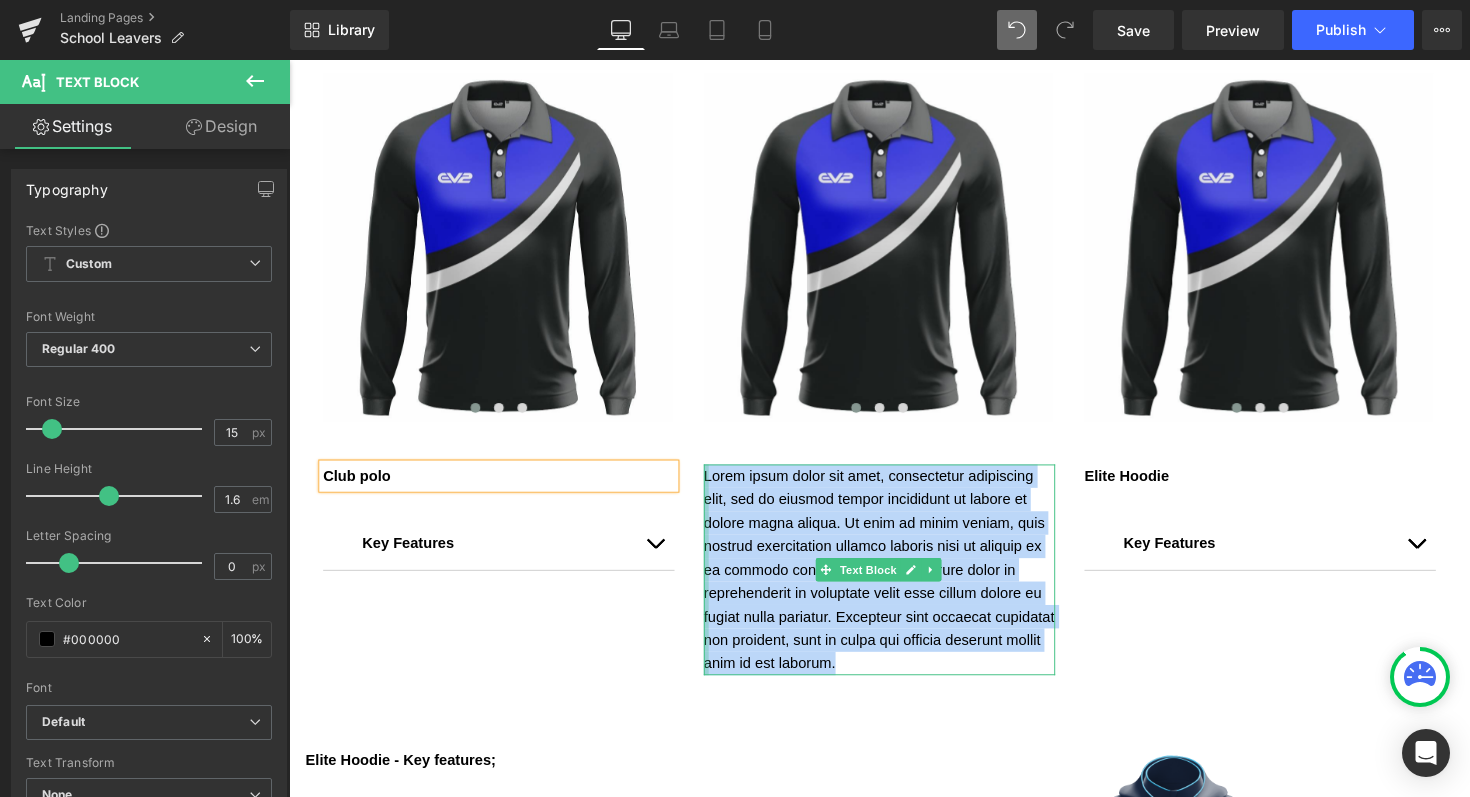 click on "Lorem ipsum dolor sit amet, consectetur adipiscing elit, sed do eiusmod tempor incididunt ut labore et dolore magna aliqua. Ut enim ad minim veniam, quis nostrud exercitation ullamco laboris nisi ut aliquip ex ea commodo consequat. Duis aute irure dolor in reprehenderit in voluptate velit esse cillum dolore eu fugiat nulla pariatur. Excepteur sint occaecat cupidatat non proident, sunt in culpa qui officia deserunt mollit anim id est laborum.
Text Block" at bounding box center (894, 582) 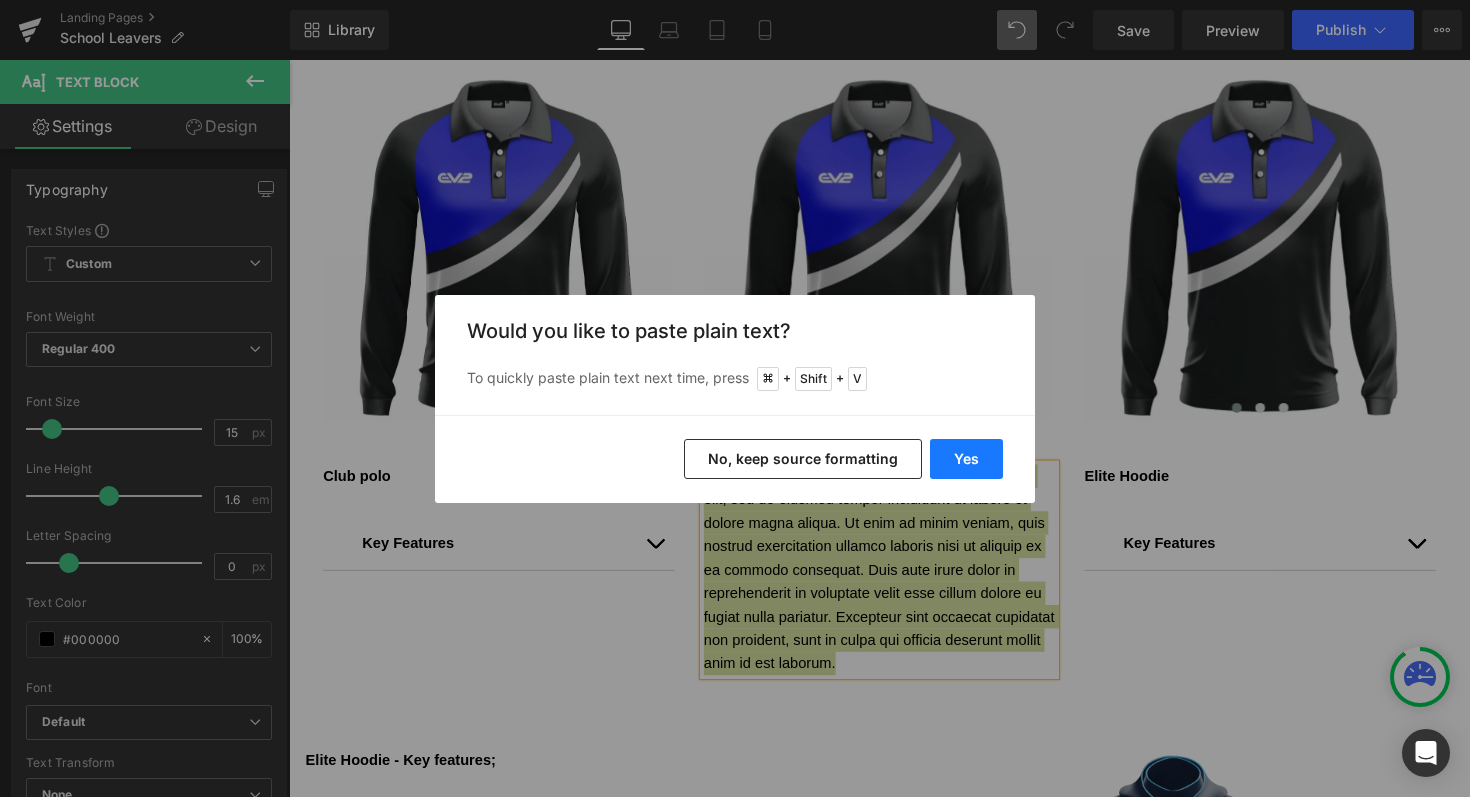 click on "Yes" at bounding box center [966, 459] 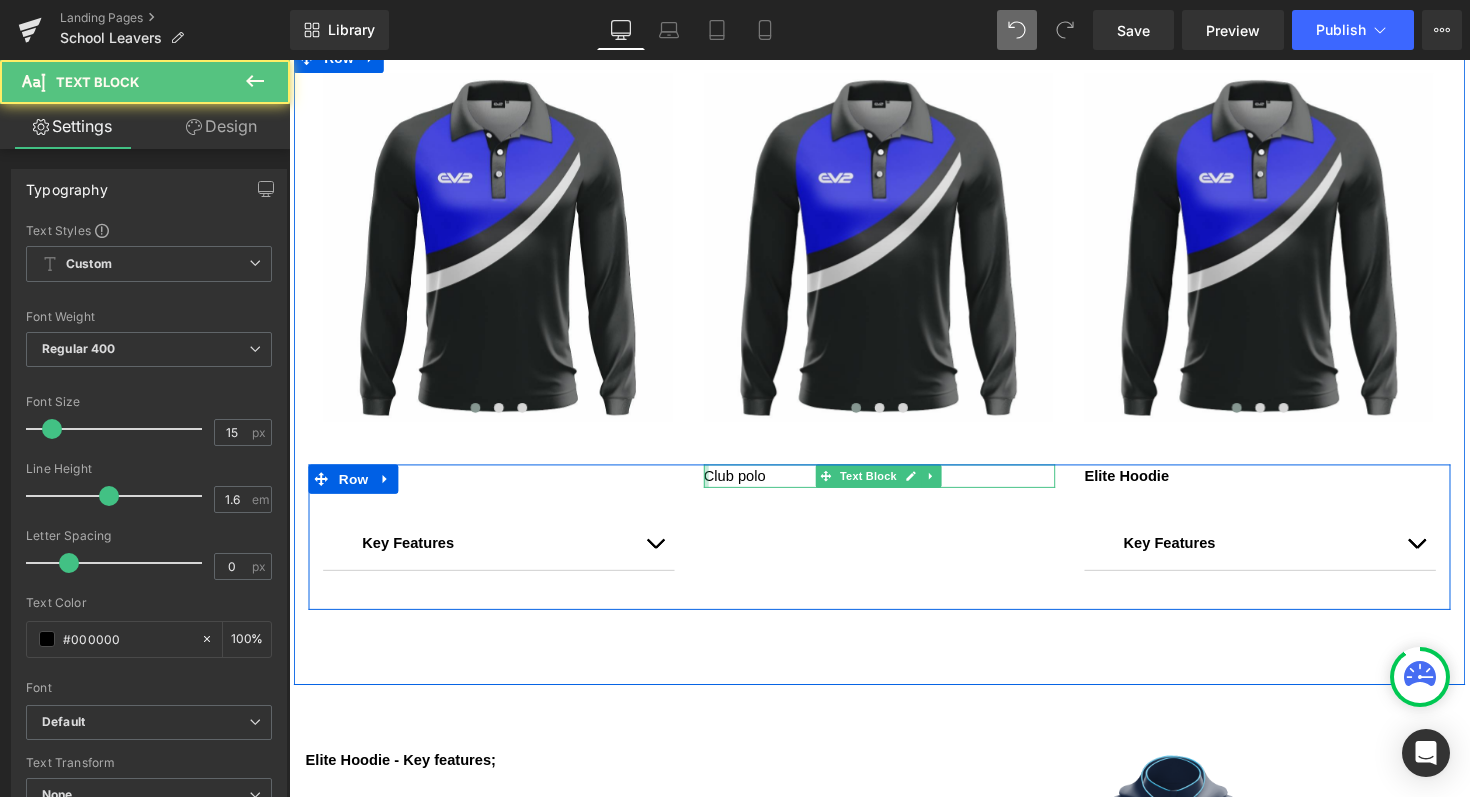 drag, startPoint x: 777, startPoint y: 488, endPoint x: 708, endPoint y: 487, distance: 69.00725 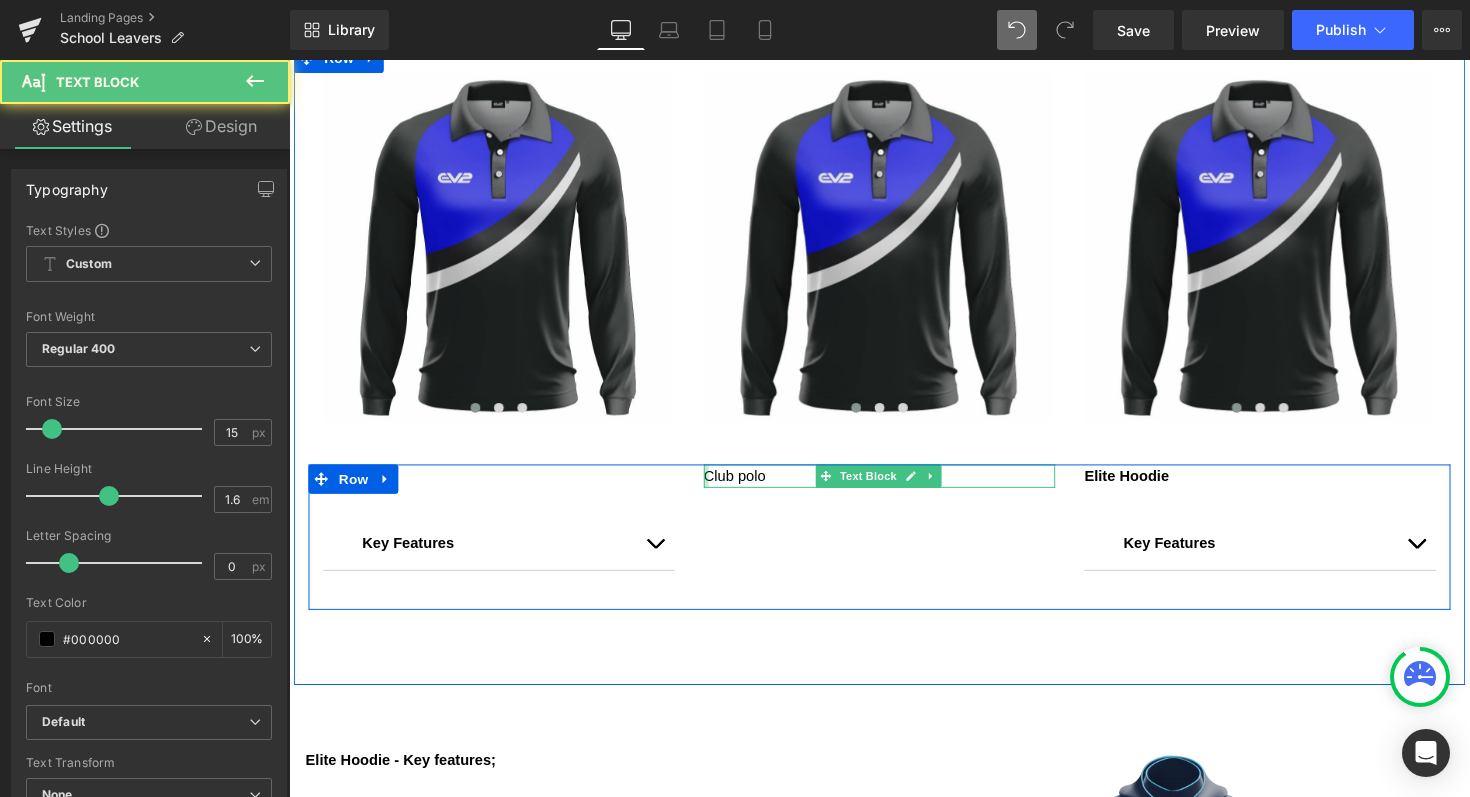 click on "Club polo
Text Block" at bounding box center (894, 486) 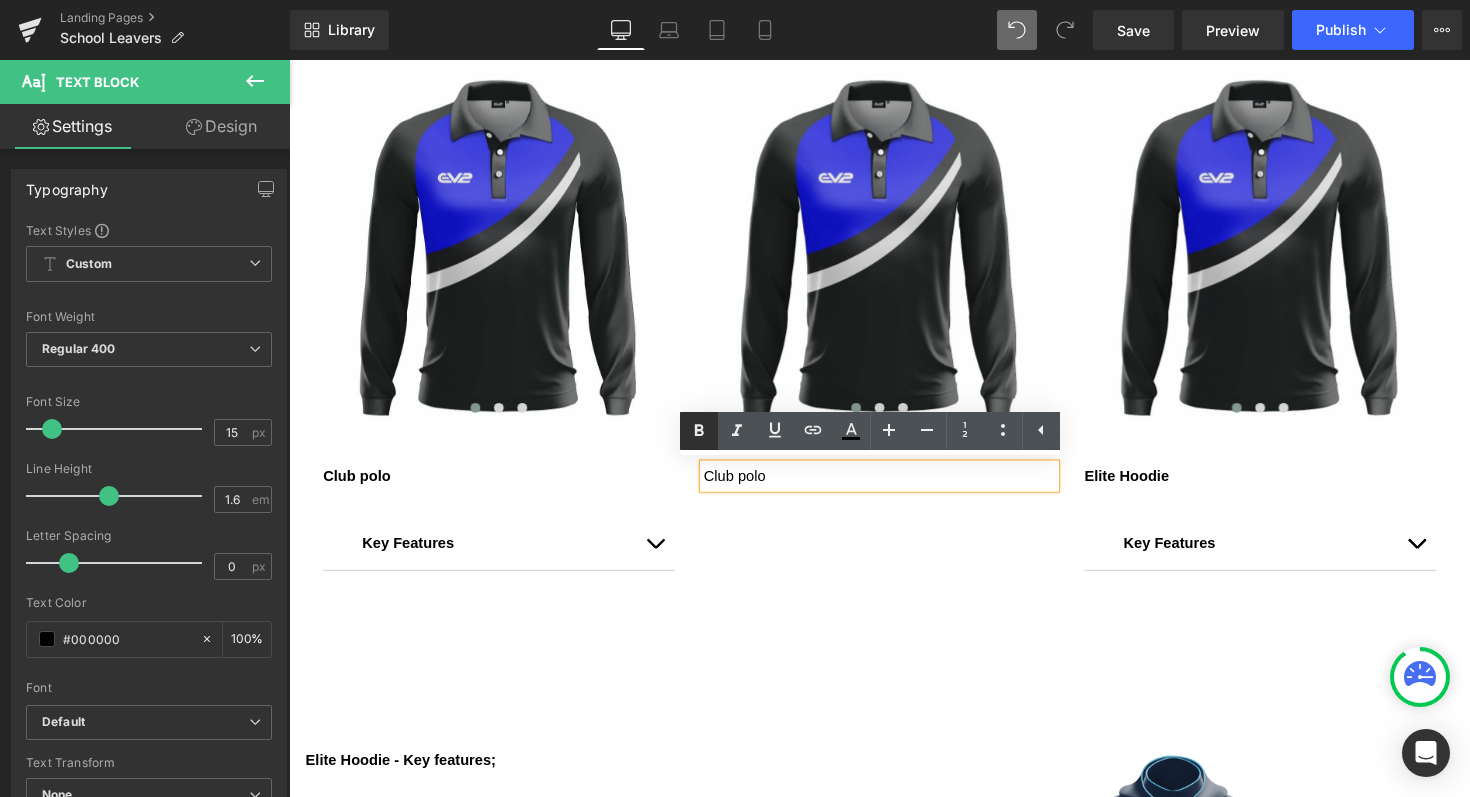 click 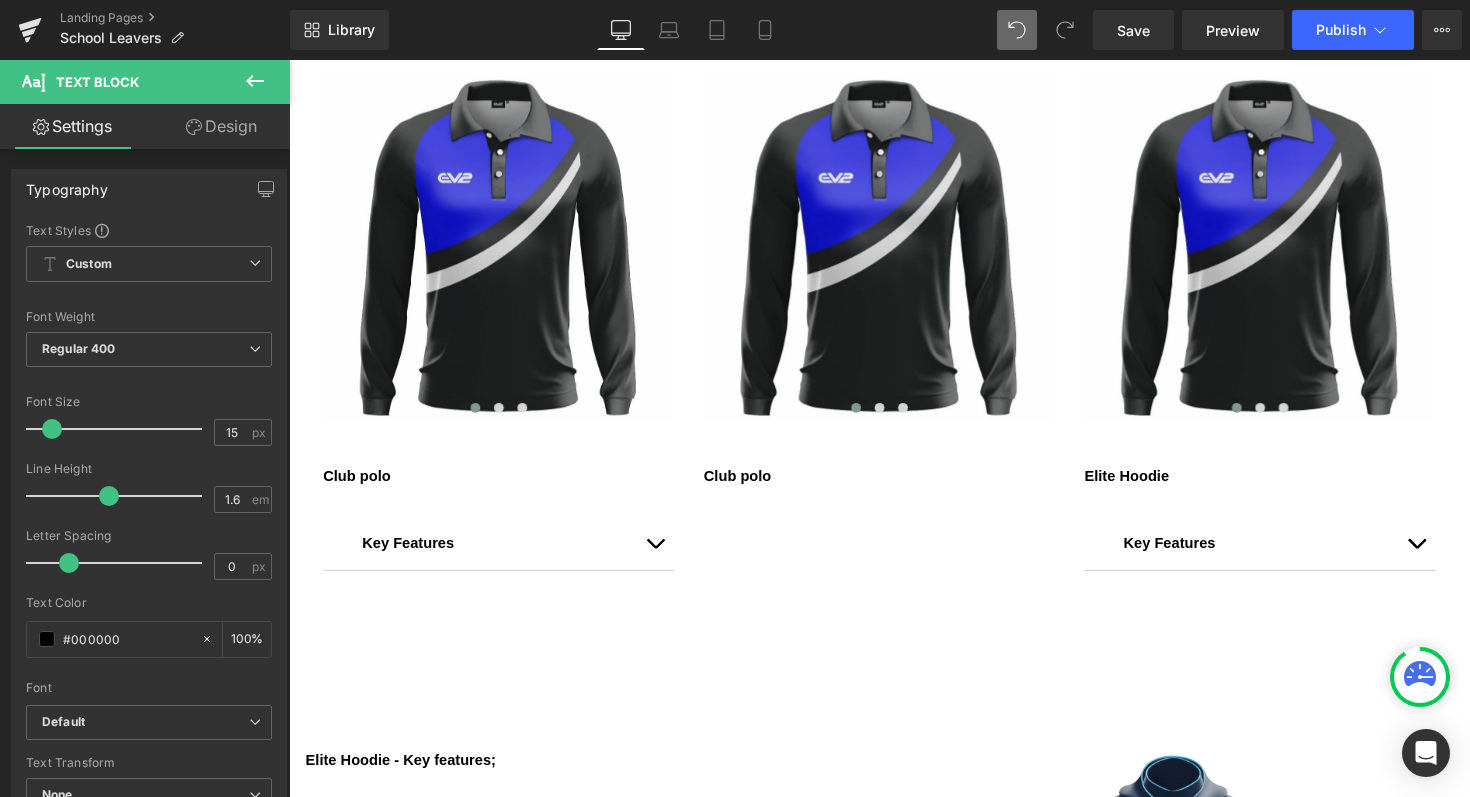 click 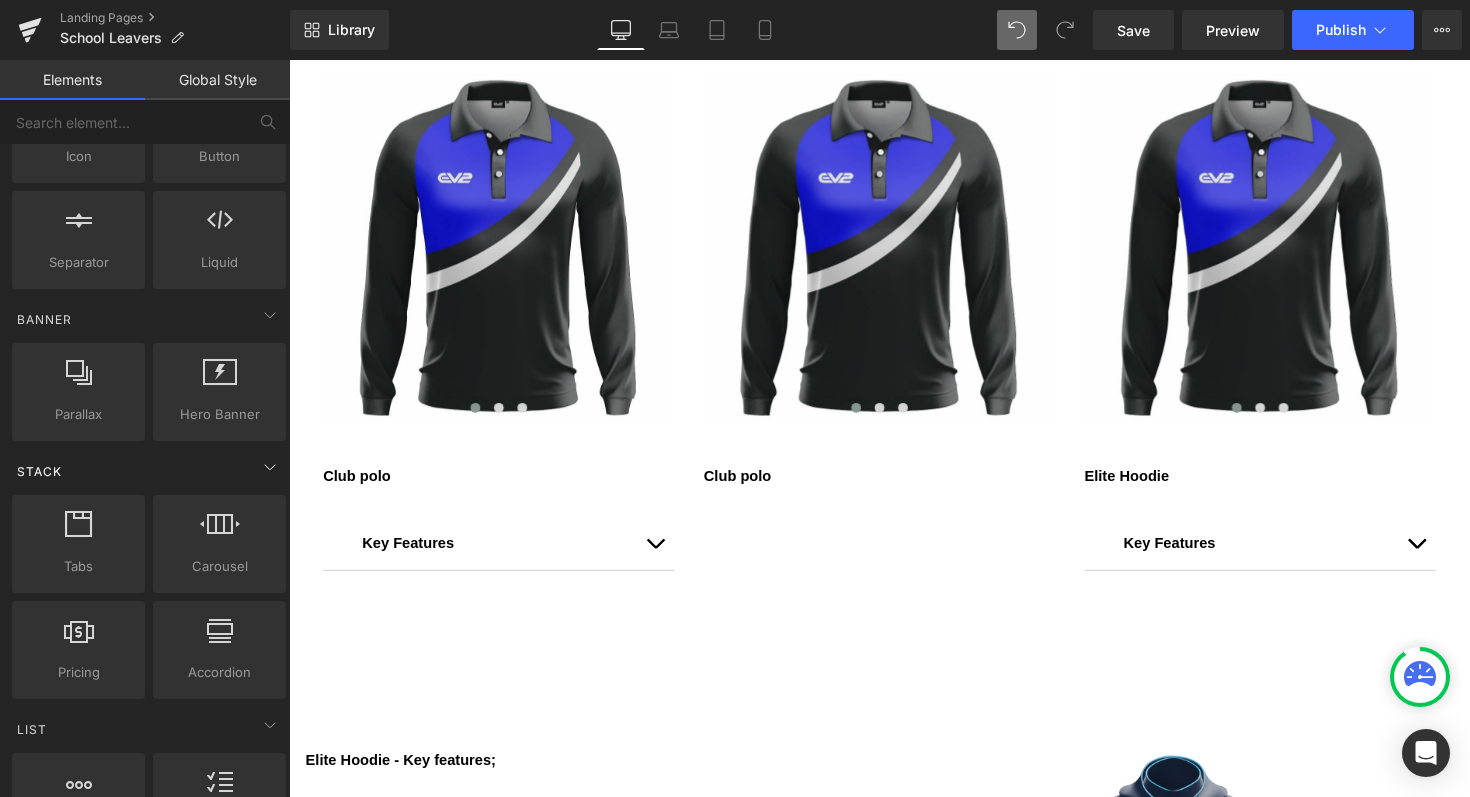 scroll, scrollTop: 340, scrollLeft: 0, axis: vertical 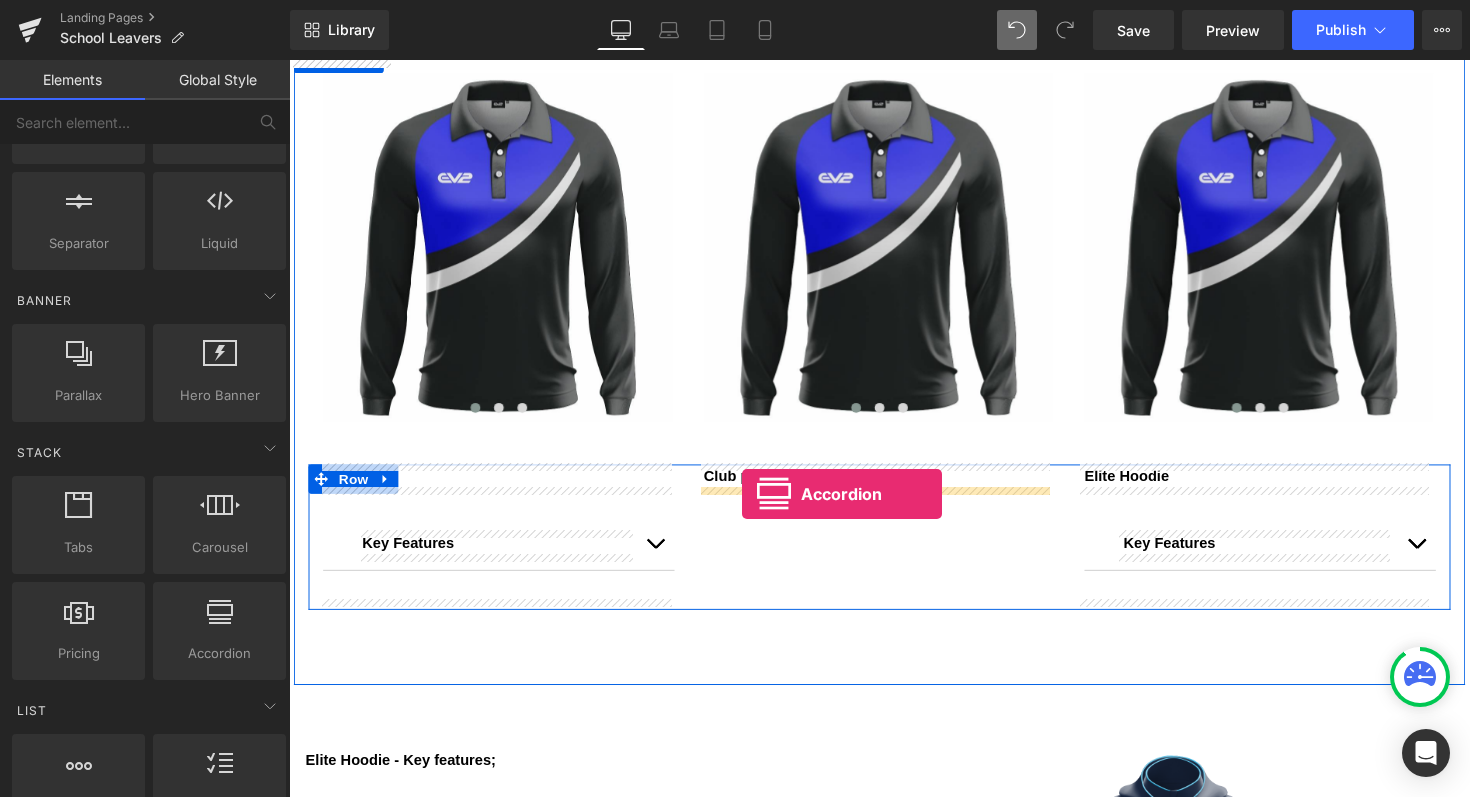 drag, startPoint x: 468, startPoint y: 697, endPoint x: 753, endPoint y: 505, distance: 343.6408 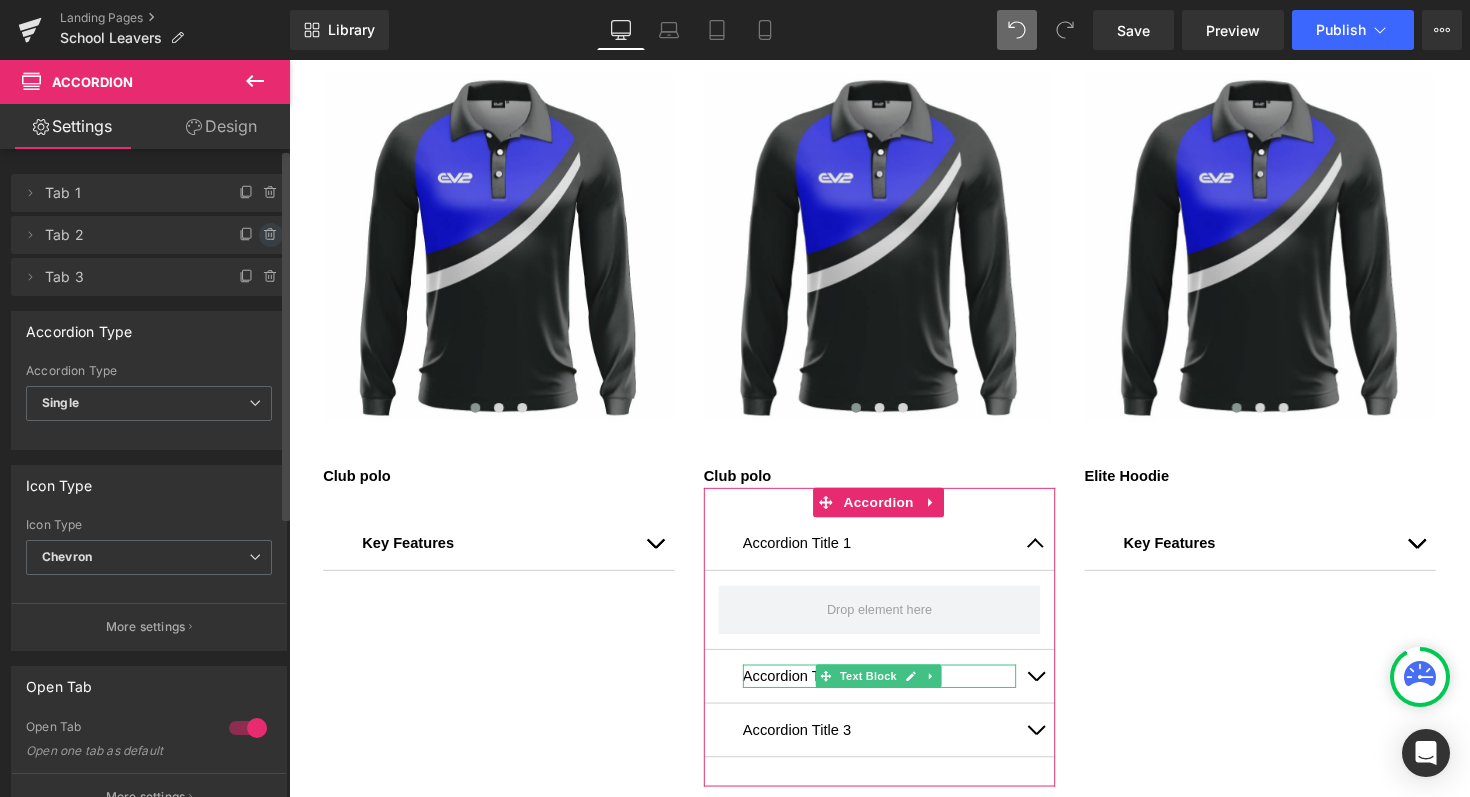 click 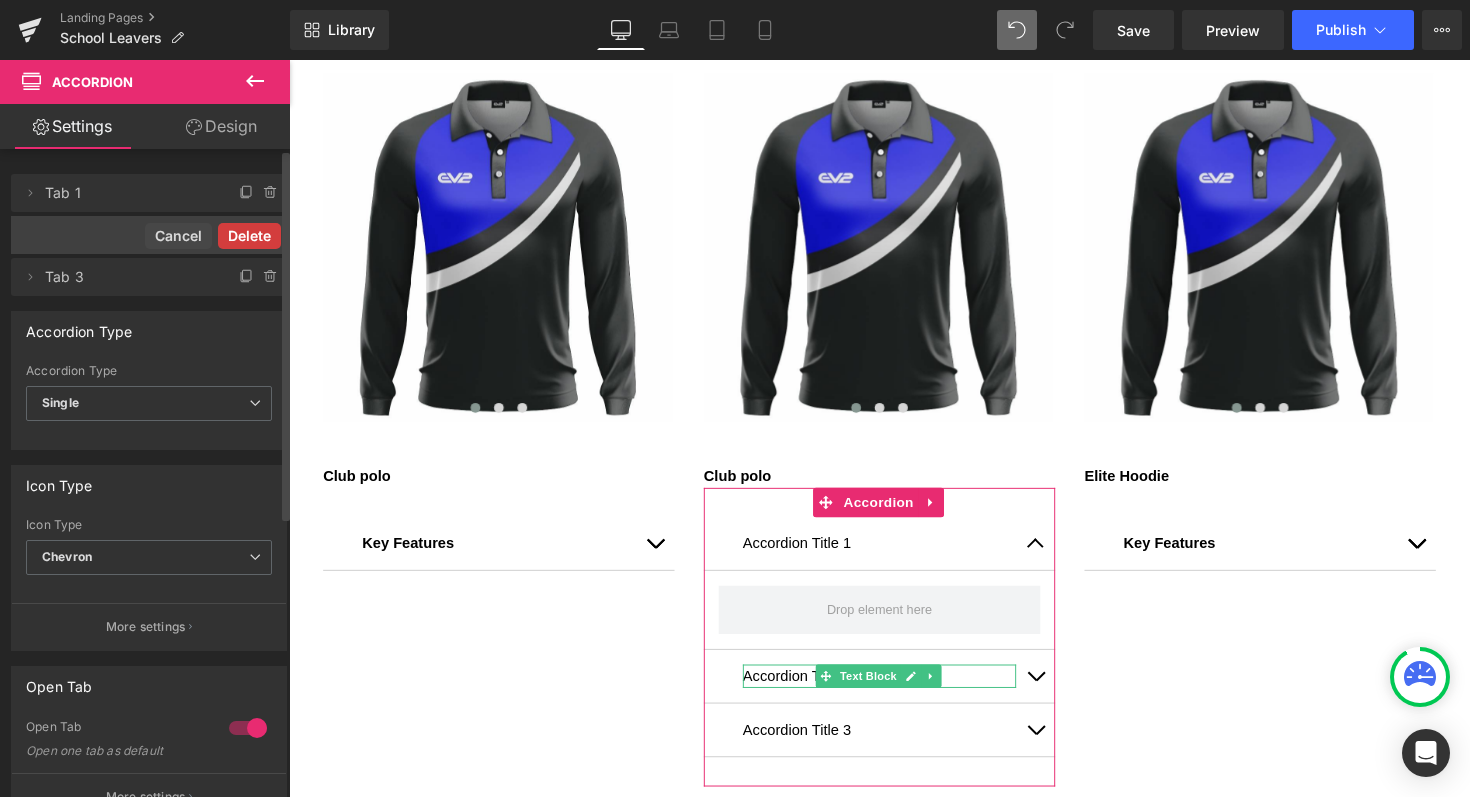 click on "Delete" at bounding box center [249, 236] 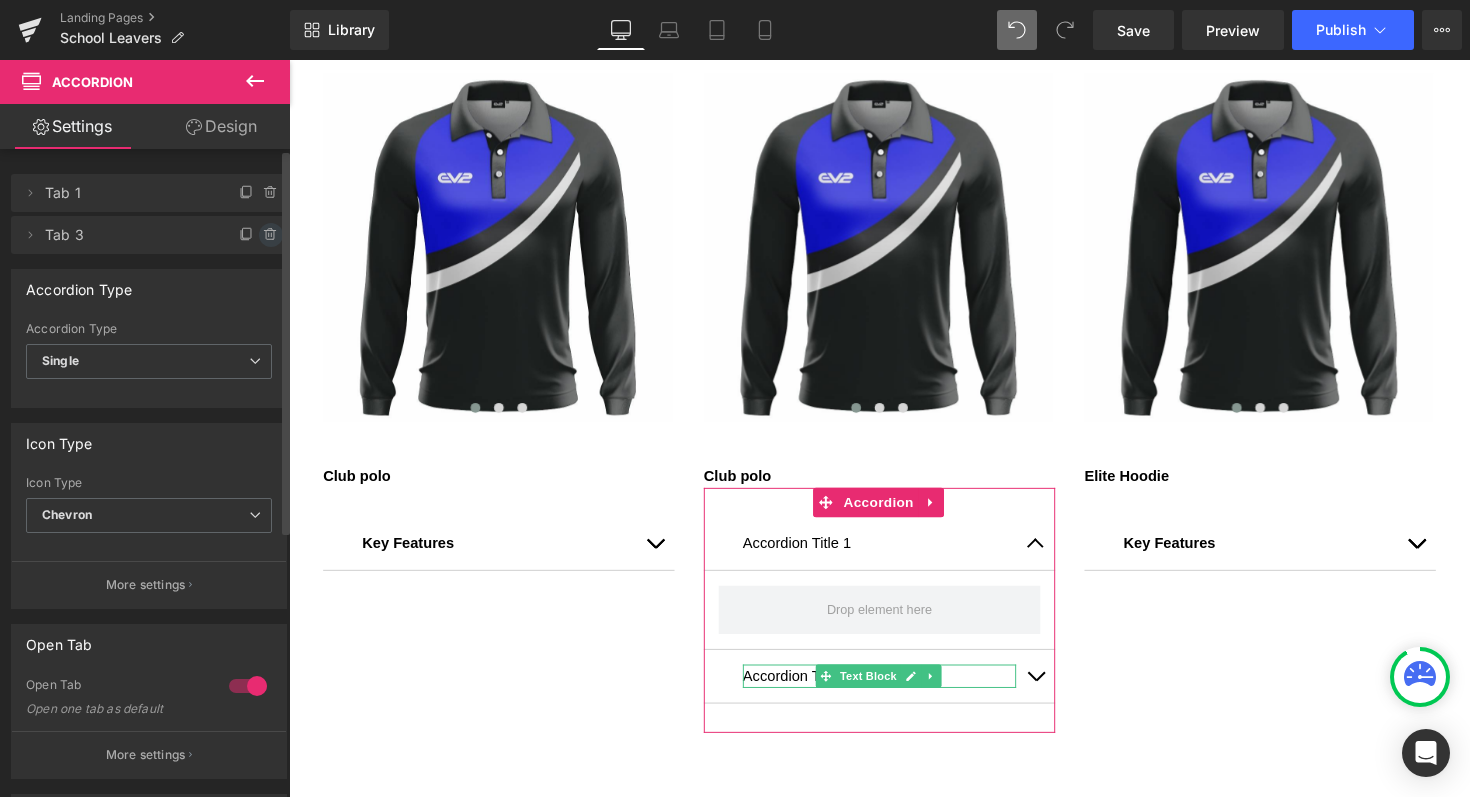 click 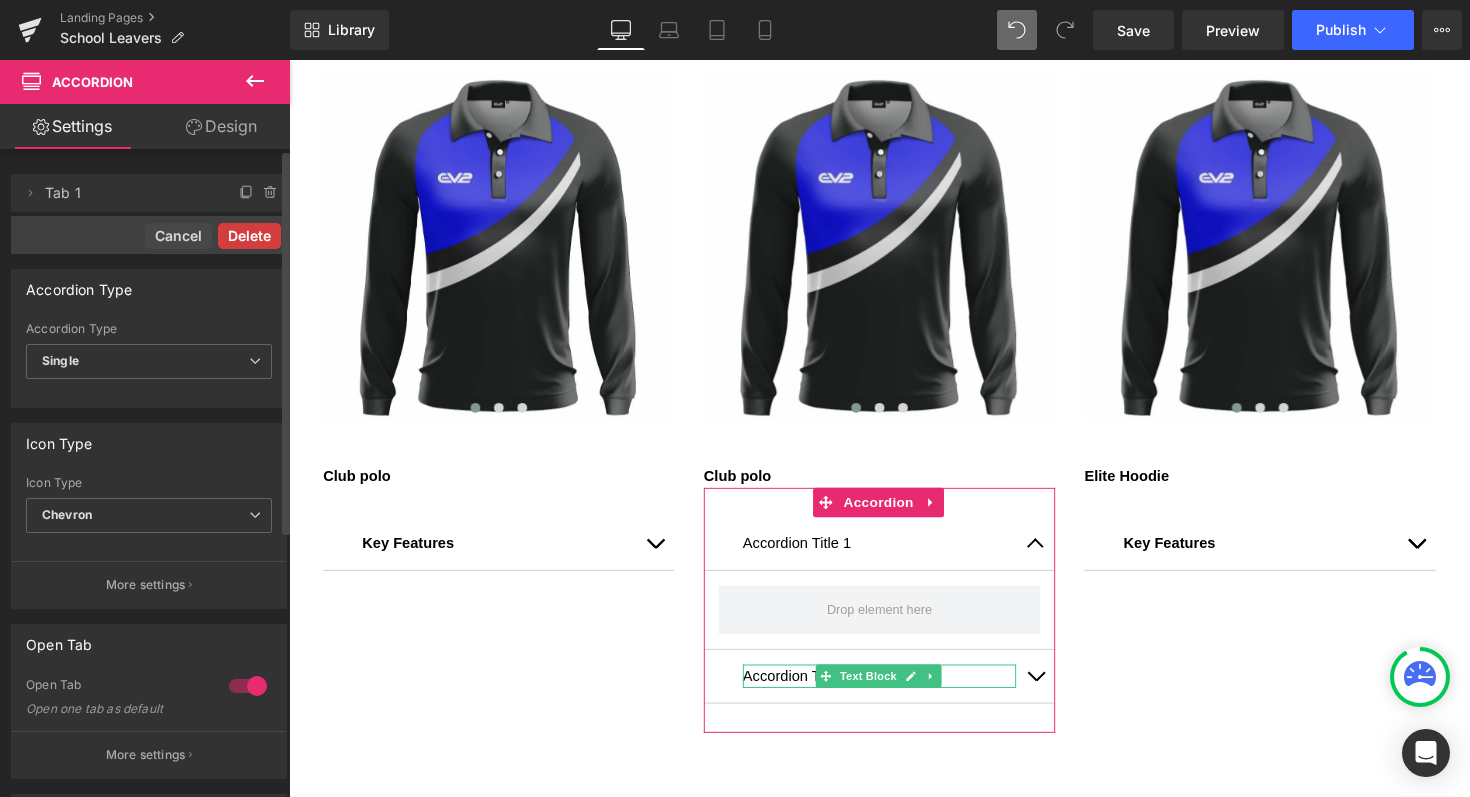 click on "Delete" at bounding box center (249, 236) 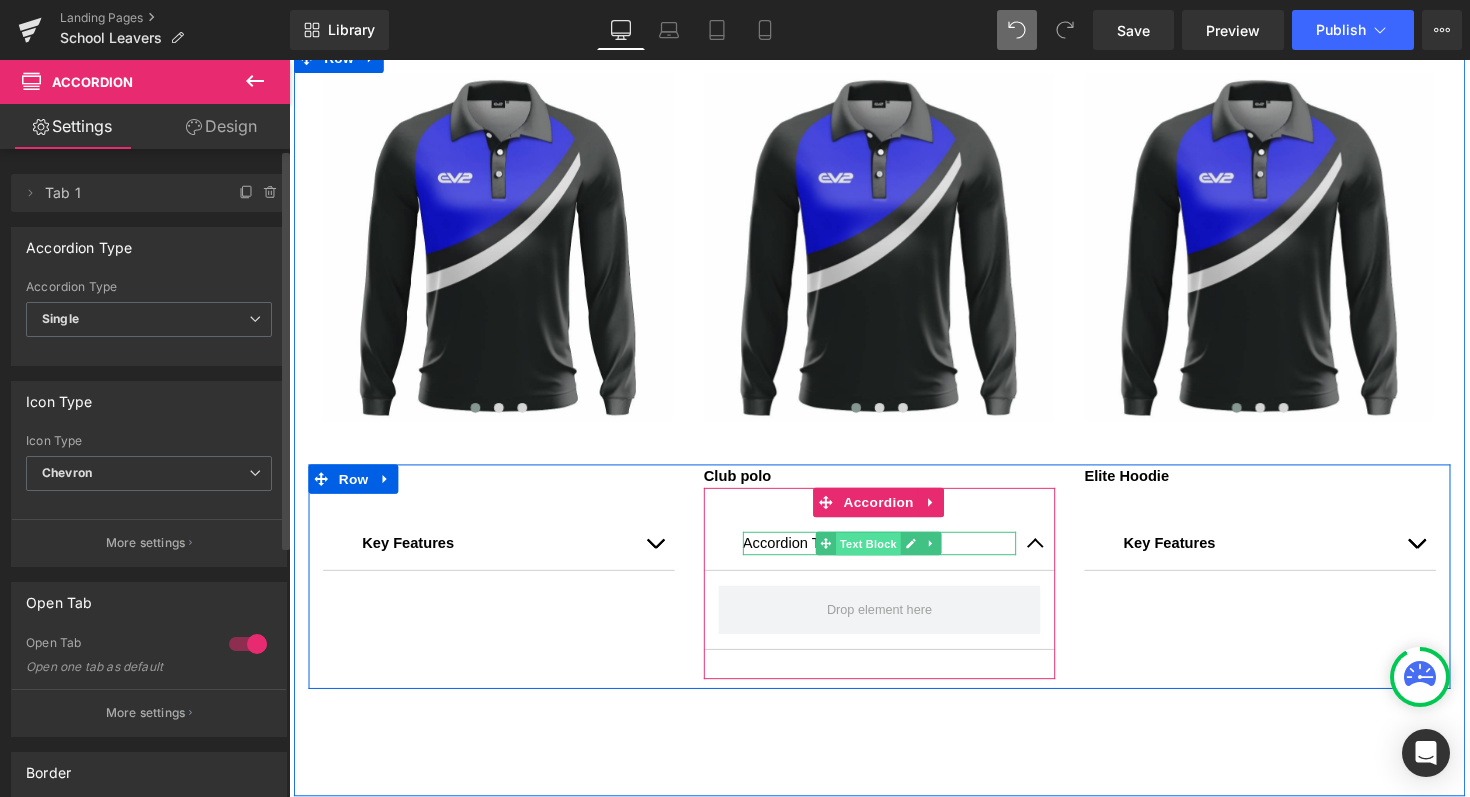 click on "Text Block" at bounding box center [883, 556] 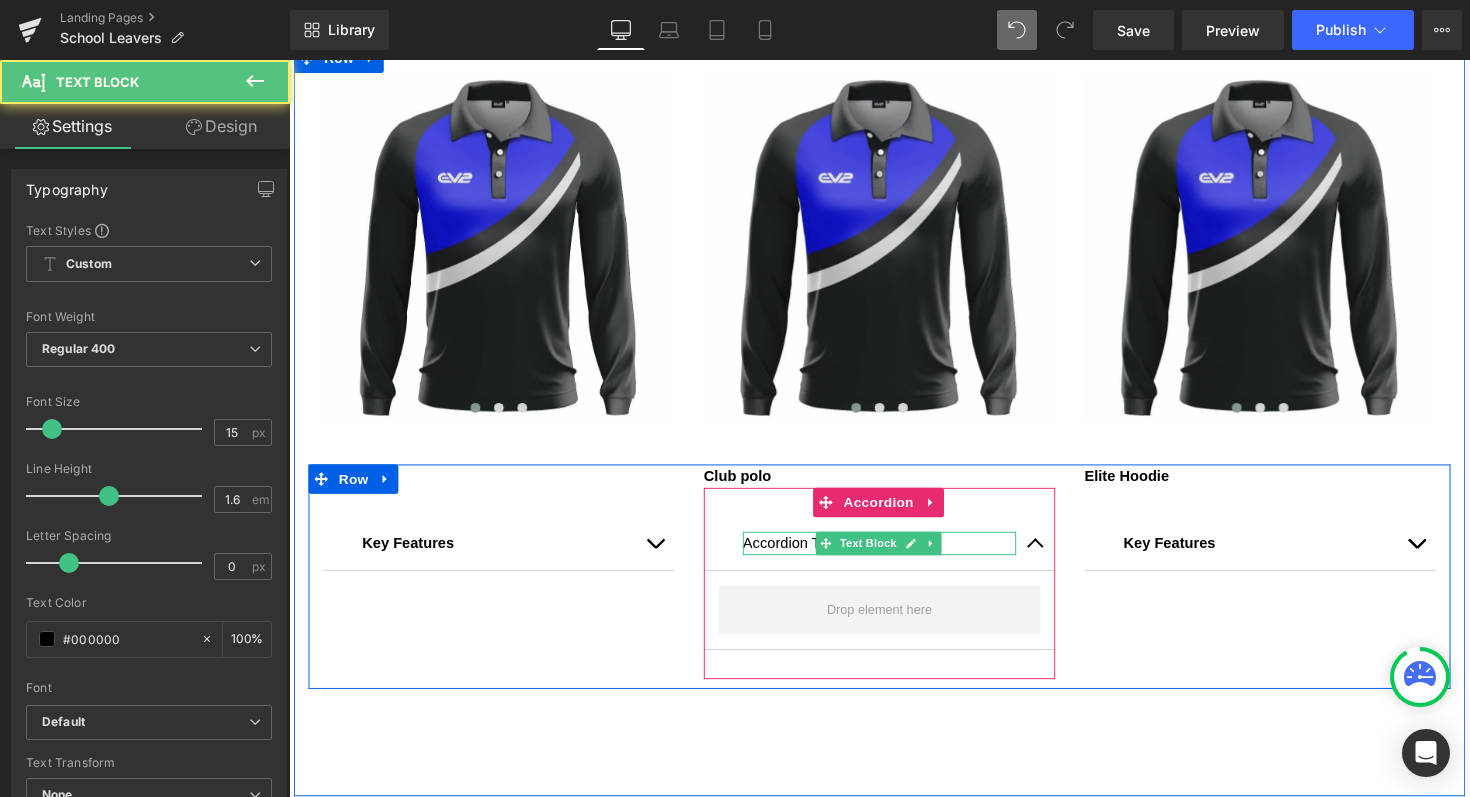 click on "Accordion Title 1" at bounding box center [894, 555] 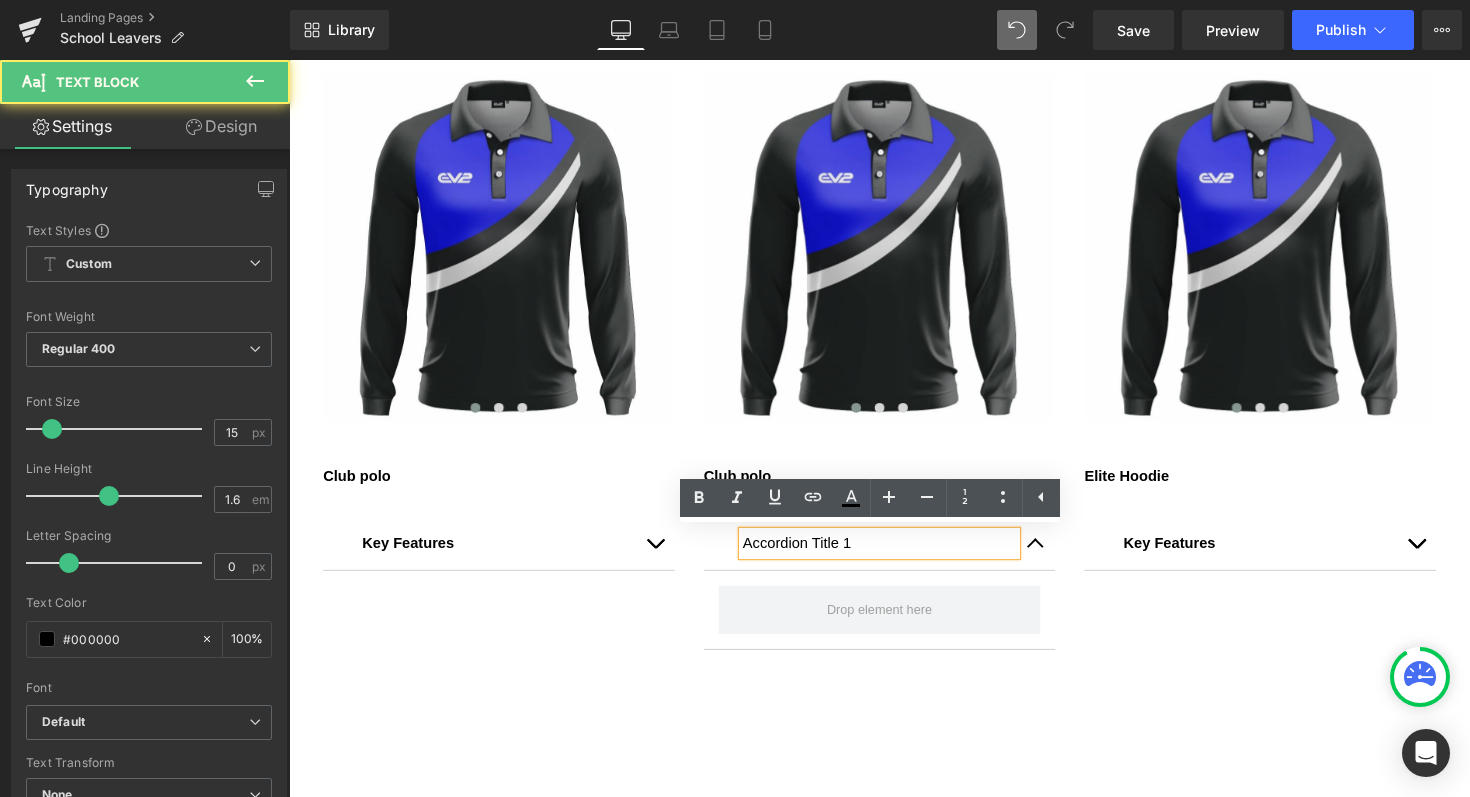 drag, startPoint x: 874, startPoint y: 552, endPoint x: 745, endPoint y: 552, distance: 129 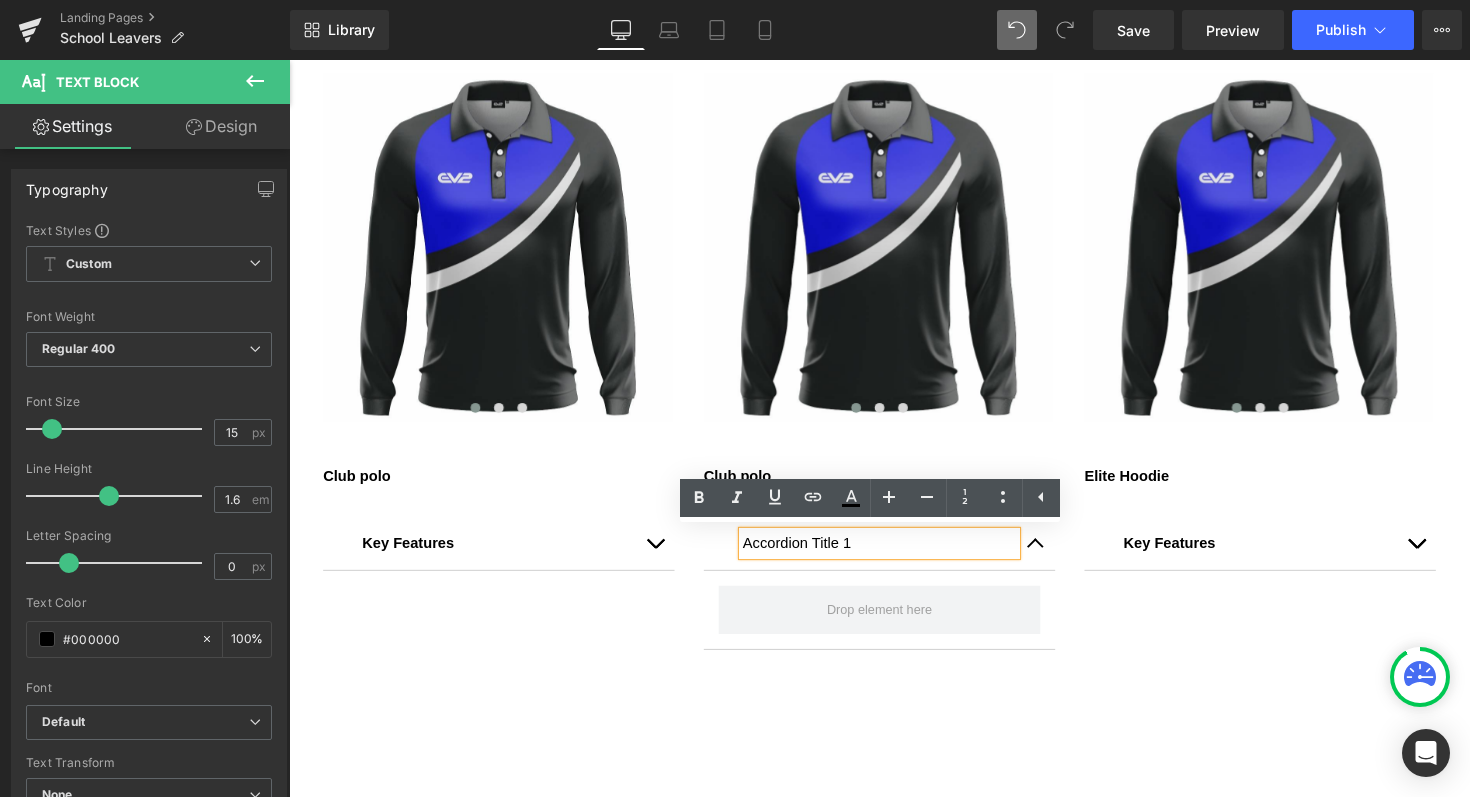 type 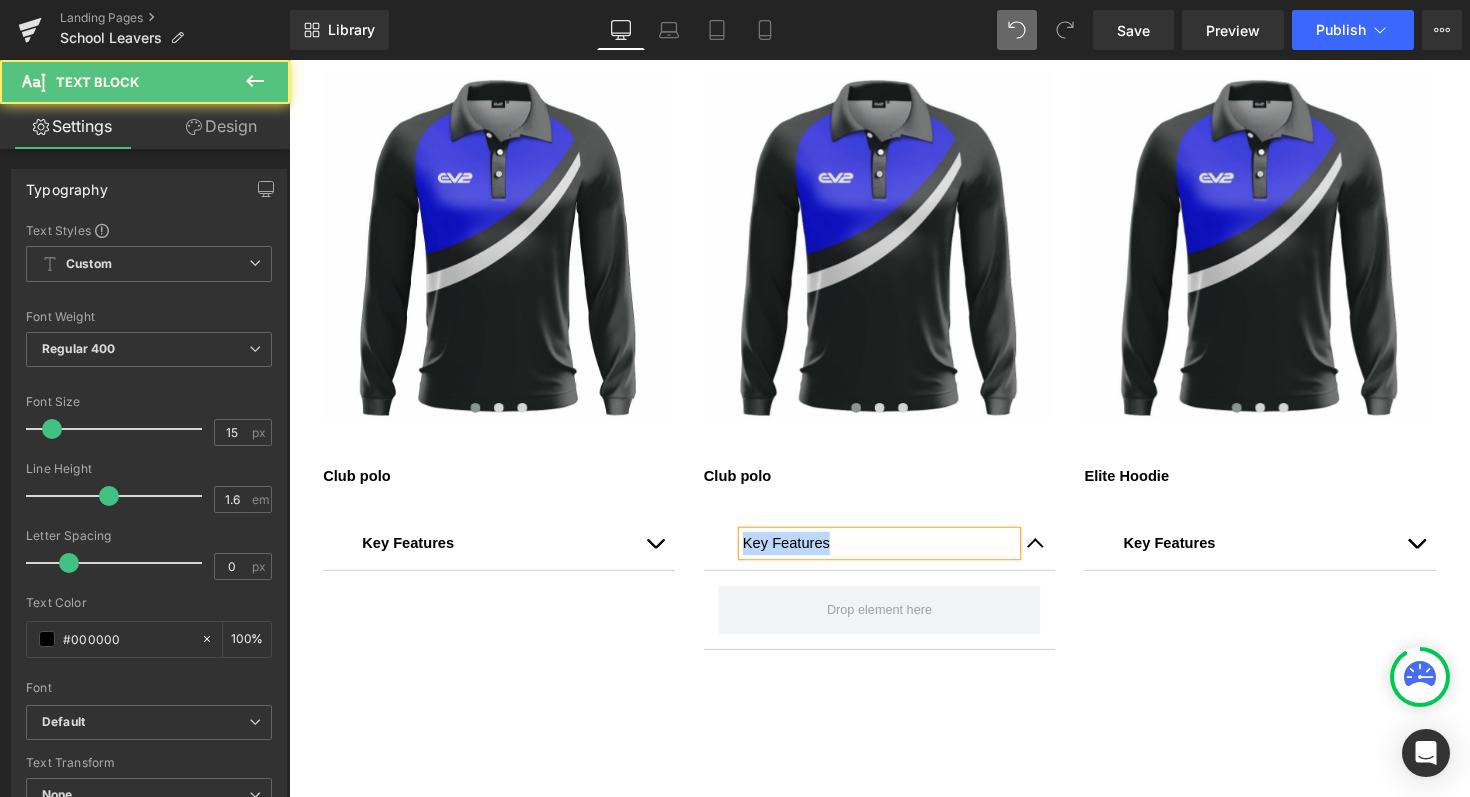 drag, startPoint x: 839, startPoint y: 557, endPoint x: 748, endPoint y: 557, distance: 91 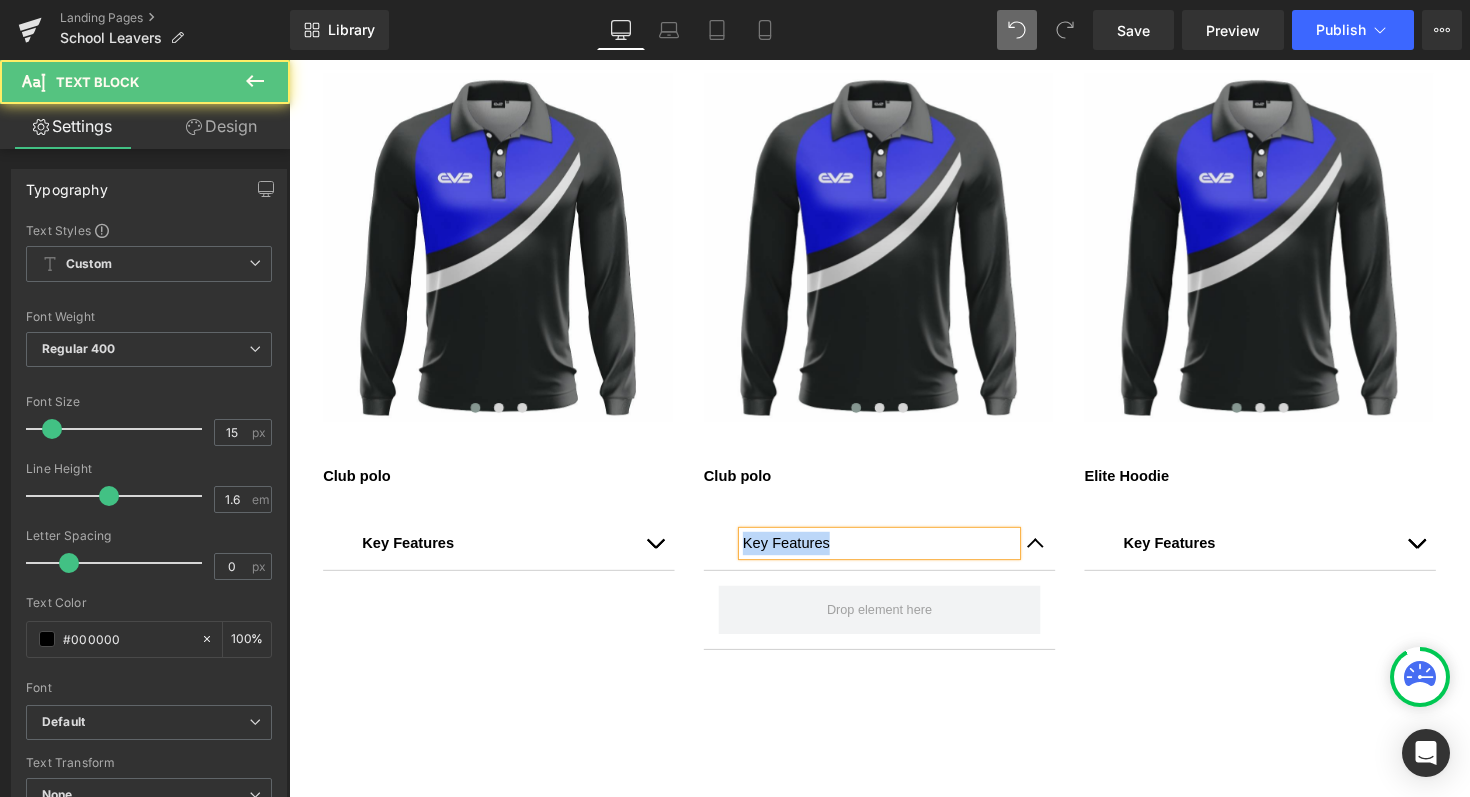 click on "Key Features" at bounding box center (894, 555) 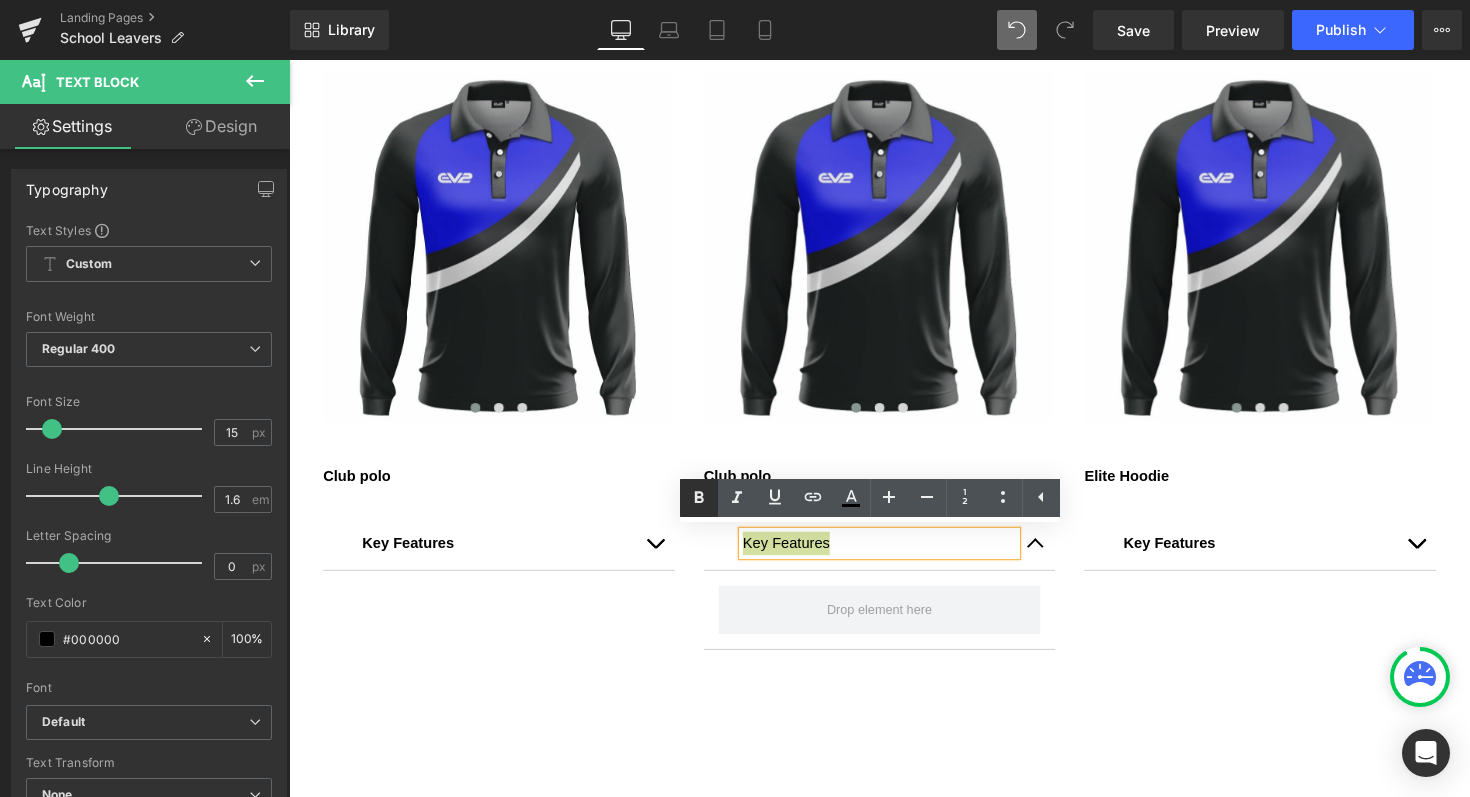 click 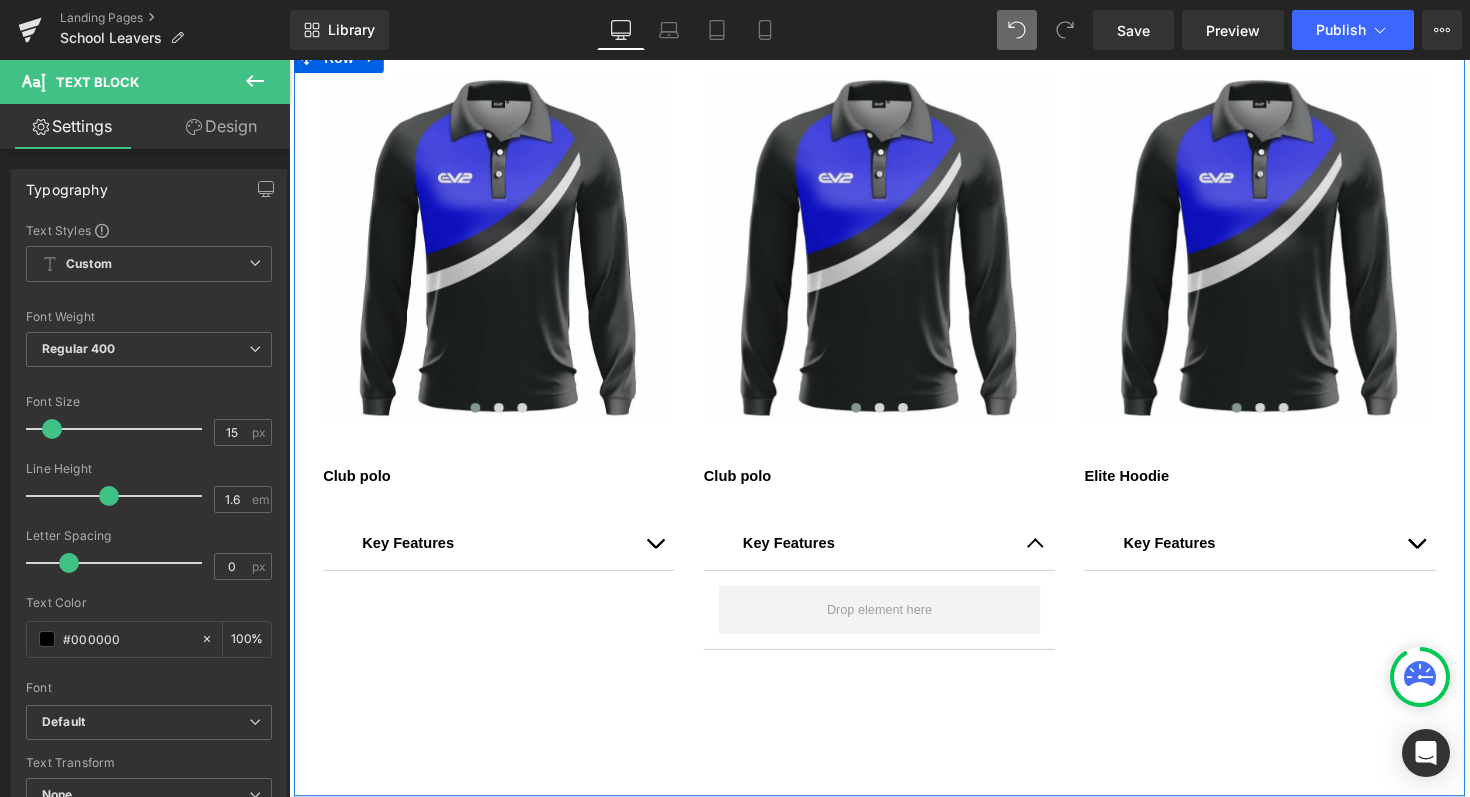 click on "Image
‹ ›
Carousel
Image
‹ ›
Carousel
Image
‹ ›
Carousel         Row
Separator         Club polo  Text Block
Key Features" at bounding box center (894, 428) 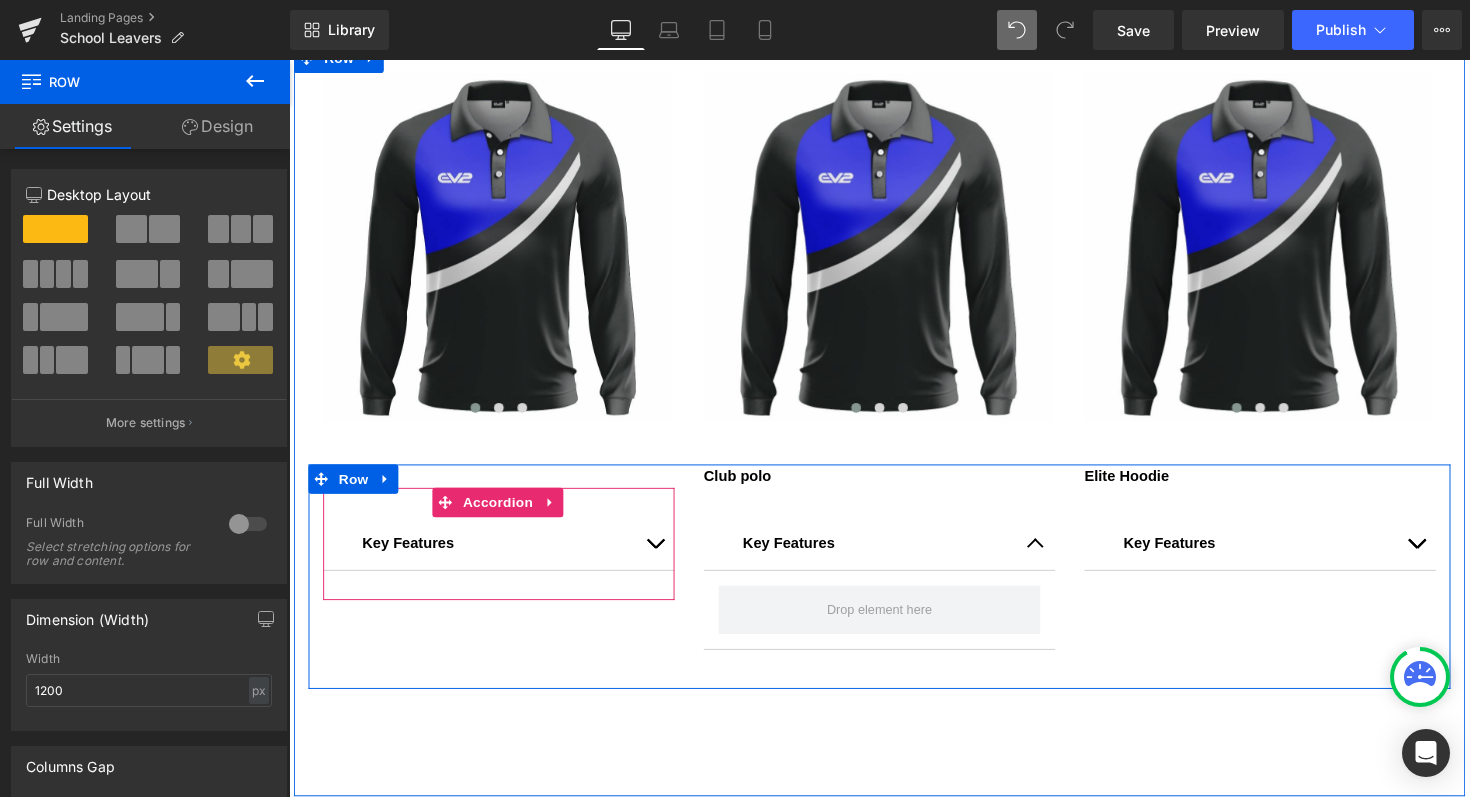 click at bounding box center (664, 555) 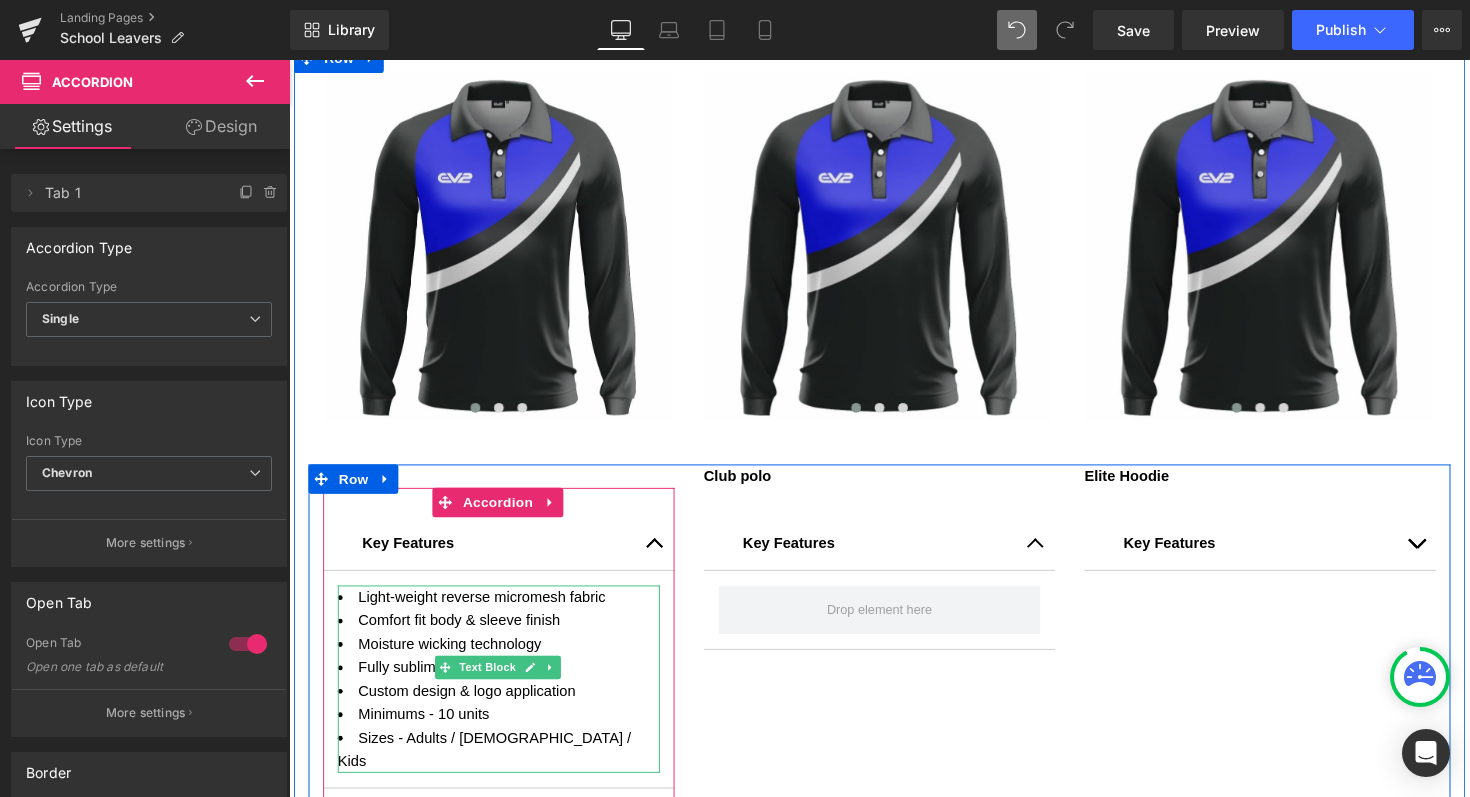 scroll, scrollTop: 872, scrollLeft: 0, axis: vertical 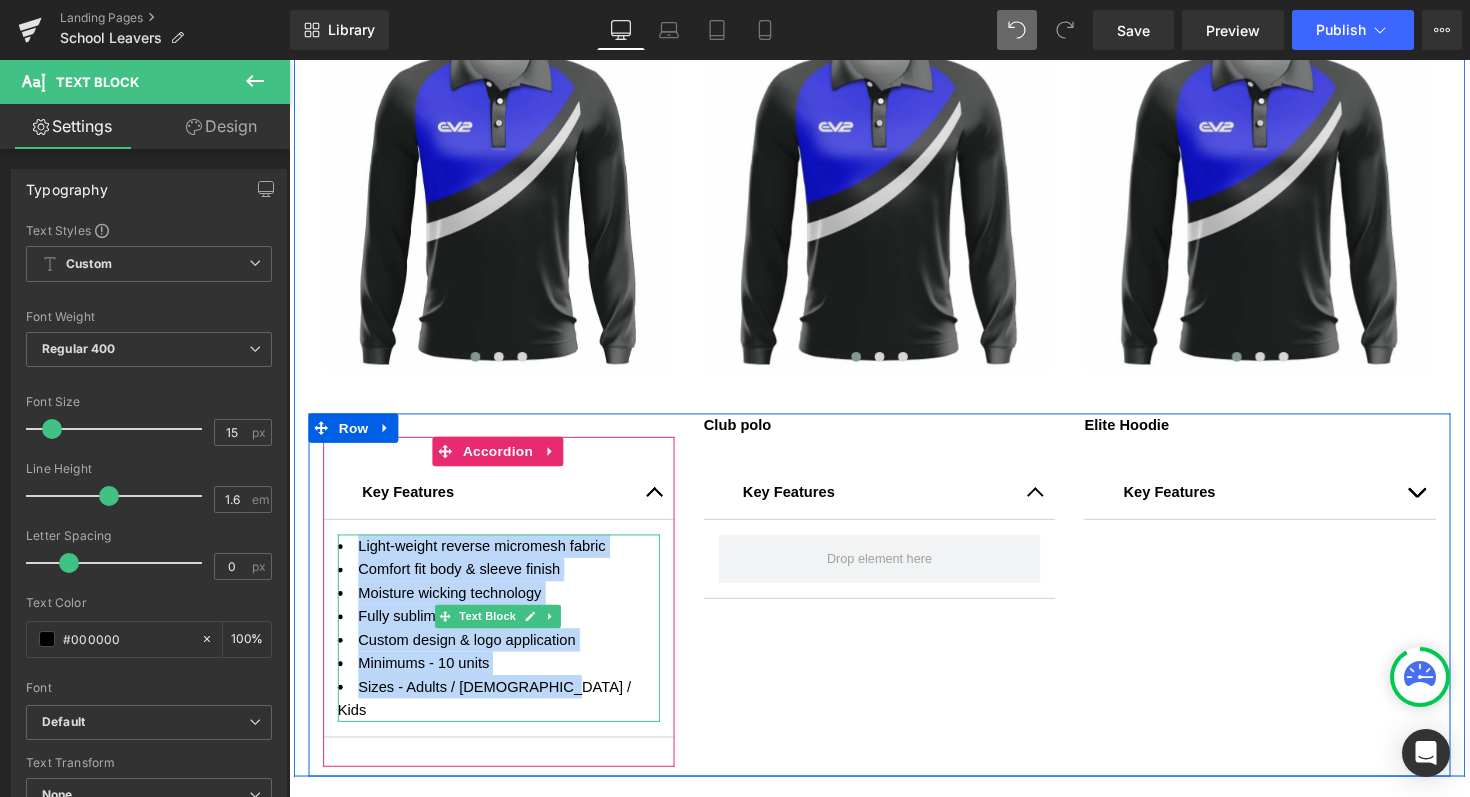 drag, startPoint x: 546, startPoint y: 703, endPoint x: 343, endPoint y: 560, distance: 248.31029 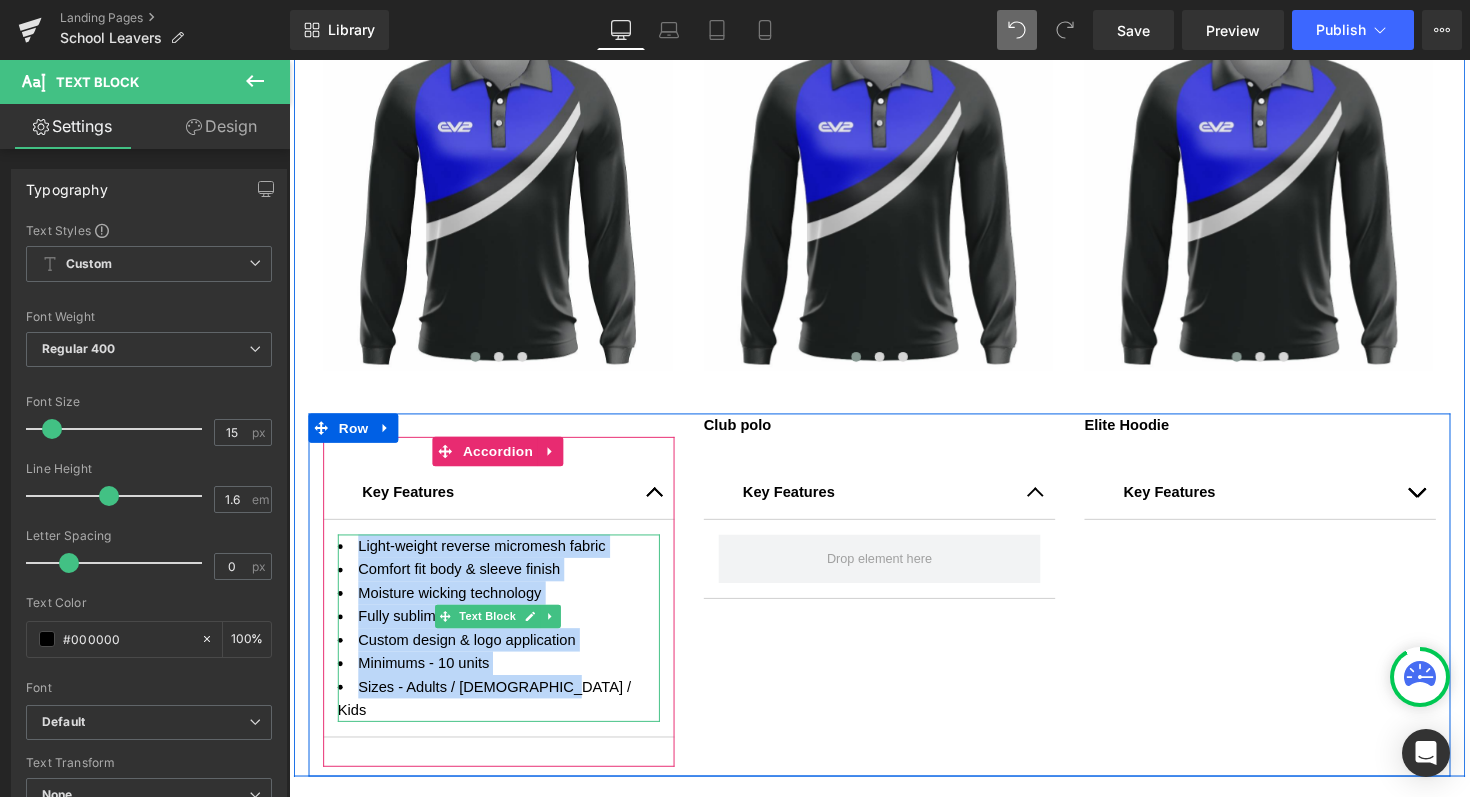 click on "Light-weight reverse micromesh fabric Comfort fit body & sleeve finish Moisture wicking technology Fully sublimated colours Custom design & logo application Minimums - 10 units Sizes - Adults / Ladies / Kids" at bounding box center (504, 642) 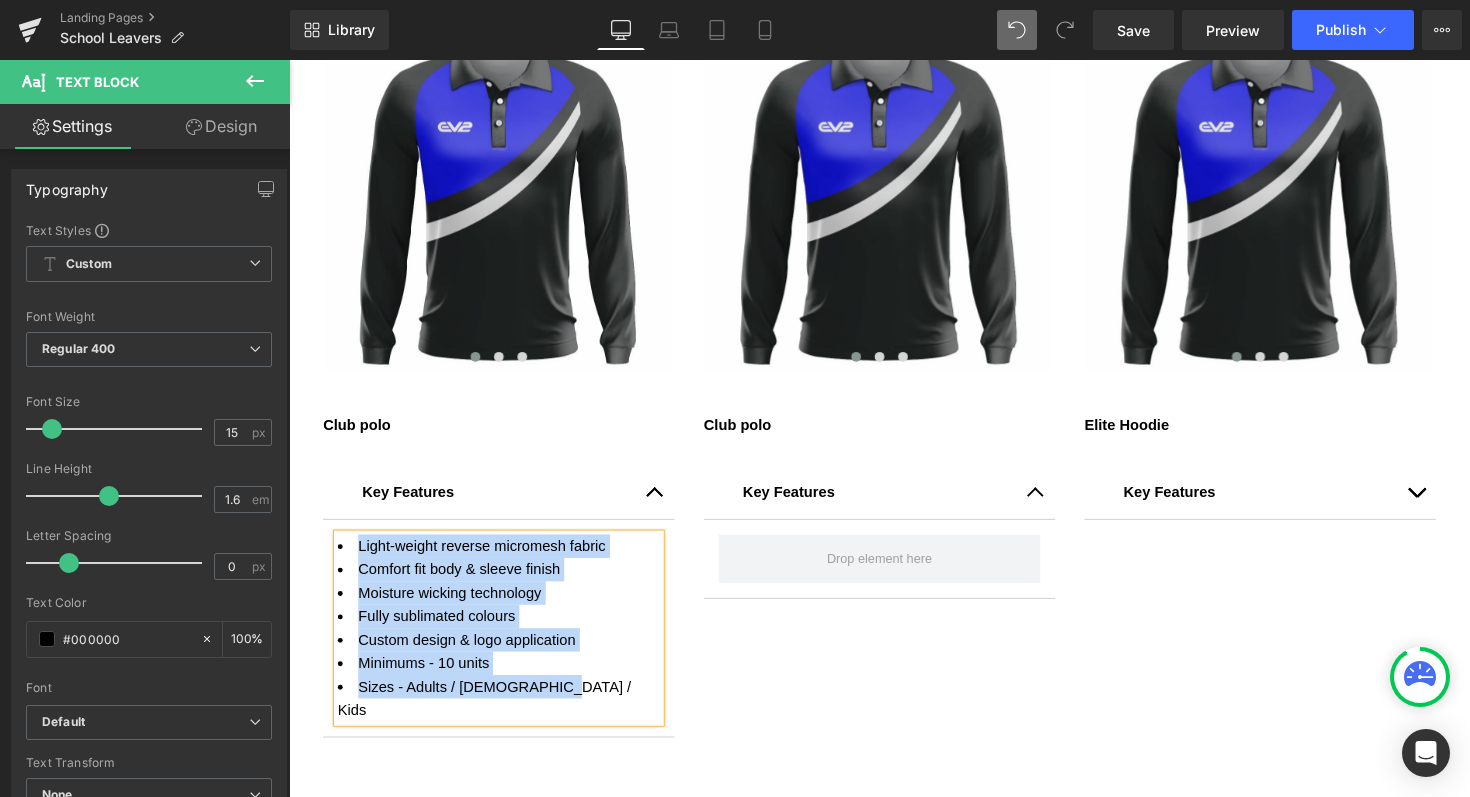 copy on "Light-weight reverse micromesh fabric Comfort fit body & sleeve finish Moisture wicking technology Fully sublimated colours Custom design & logo application Minimums - 10 units Sizes - Adults / Ladies / Kids" 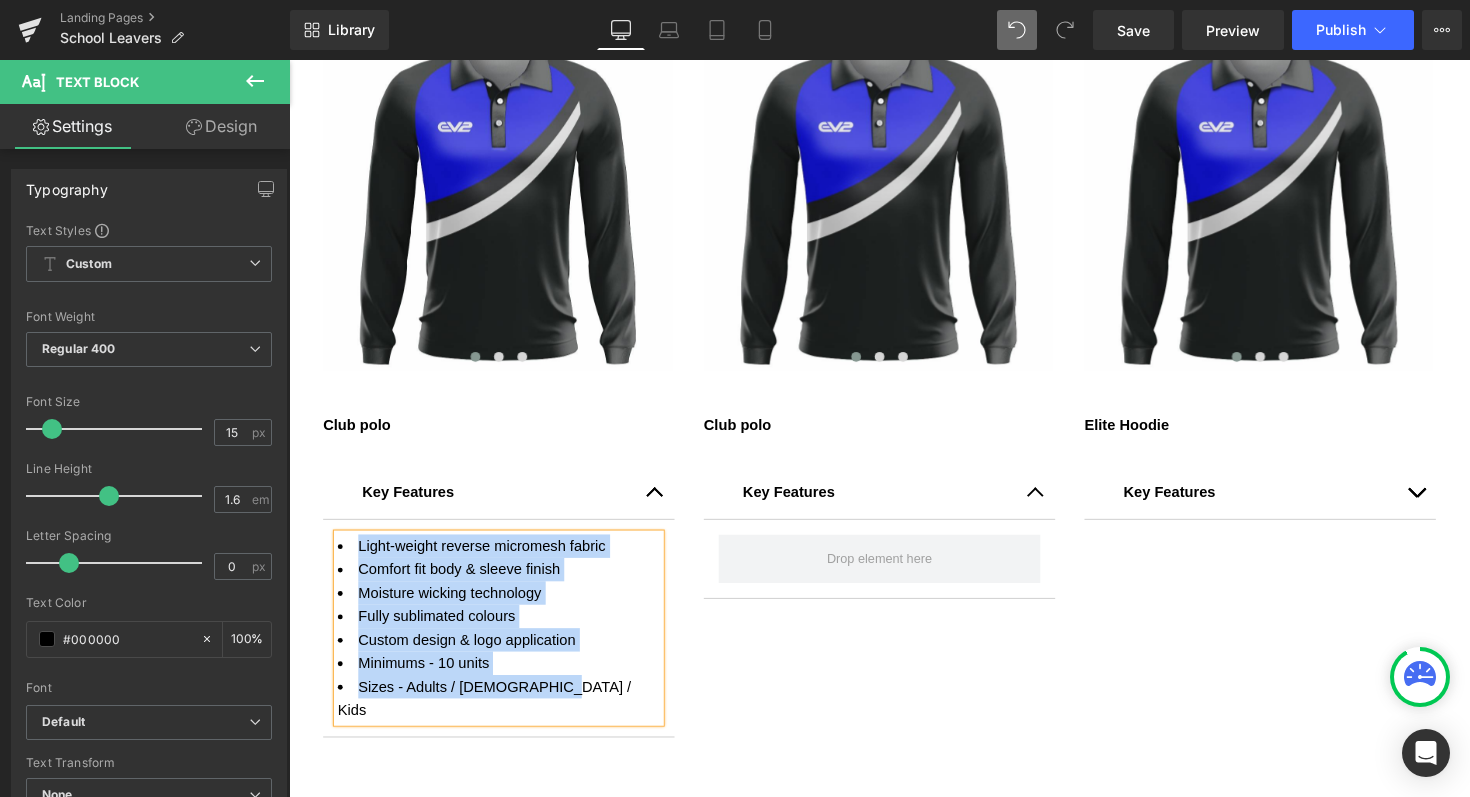 click on "Club polo  Text Block
Key Features
Text Block
Light-weight reverse micromesh fabric Comfort fit body & sleeve finish Moisture wicking technology Fully sublimated colours Custom design & logo application Minimums - 10 units Sizes - Adults / Ladies / Kids
Text Block
Accordion
Club polo
Text Block
Key Features
Text Block
Accordion         Elite Hoodie Text Block
Key Features
Text Block" at bounding box center [894, 608] 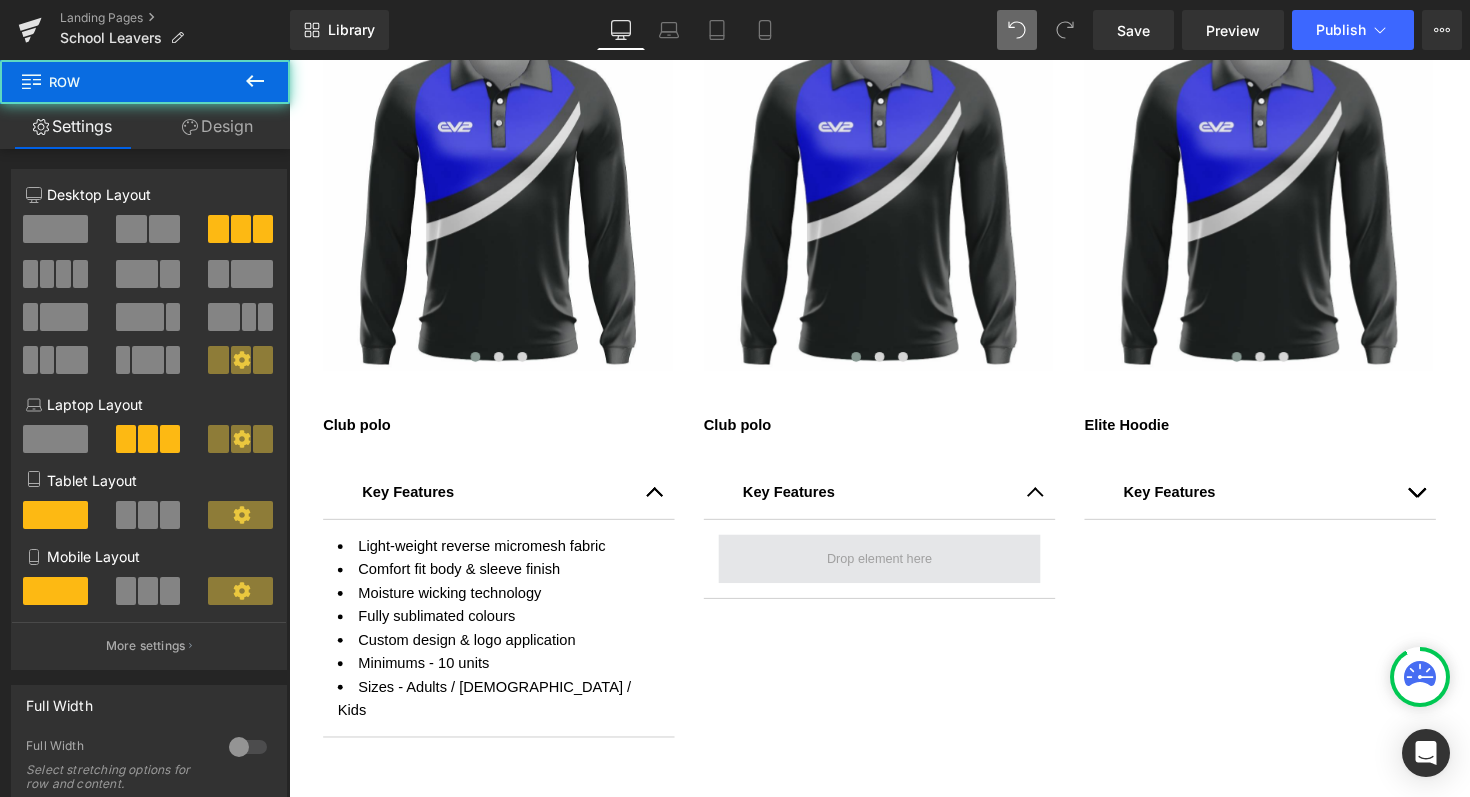 click at bounding box center (894, 571) 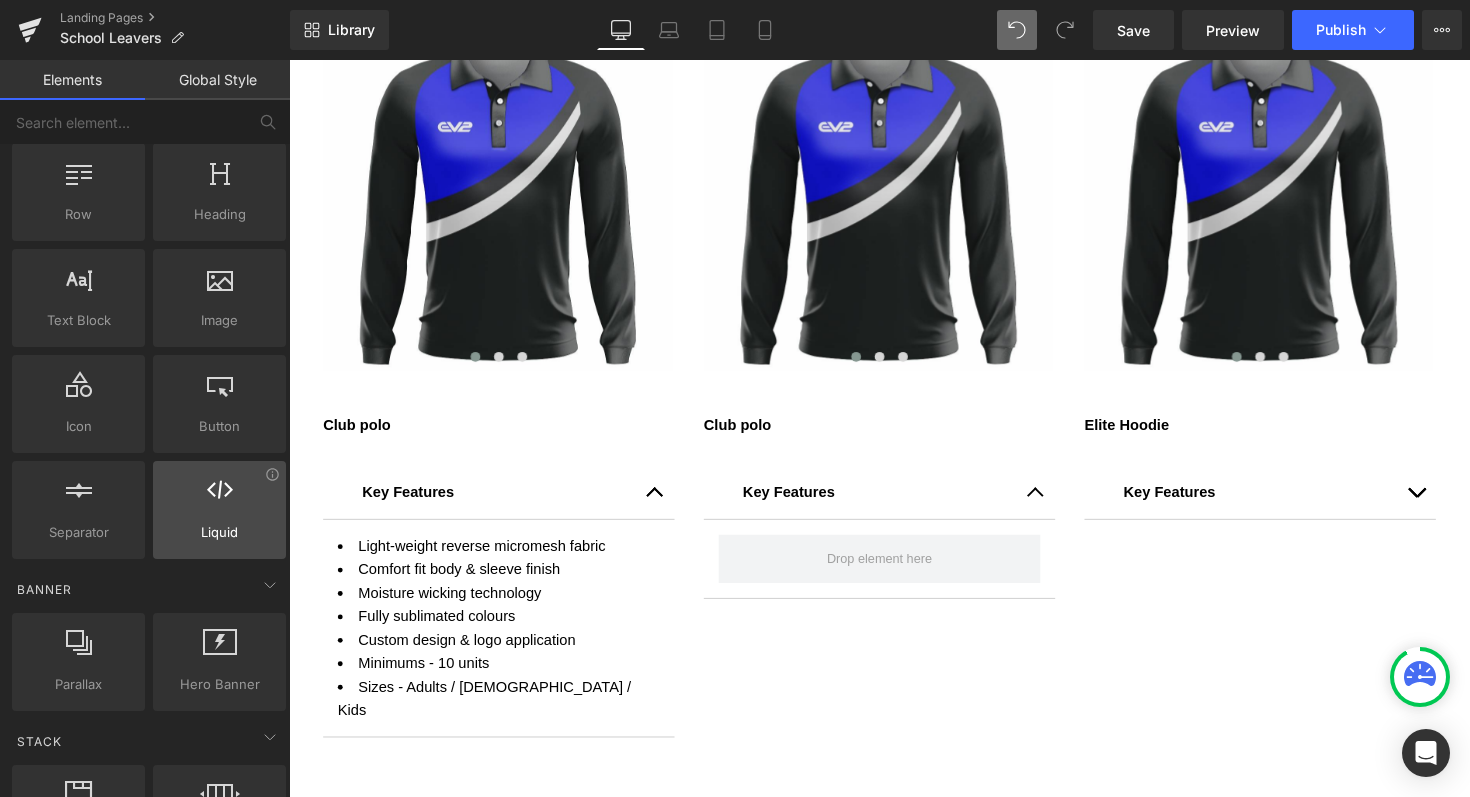 scroll, scrollTop: 0, scrollLeft: 0, axis: both 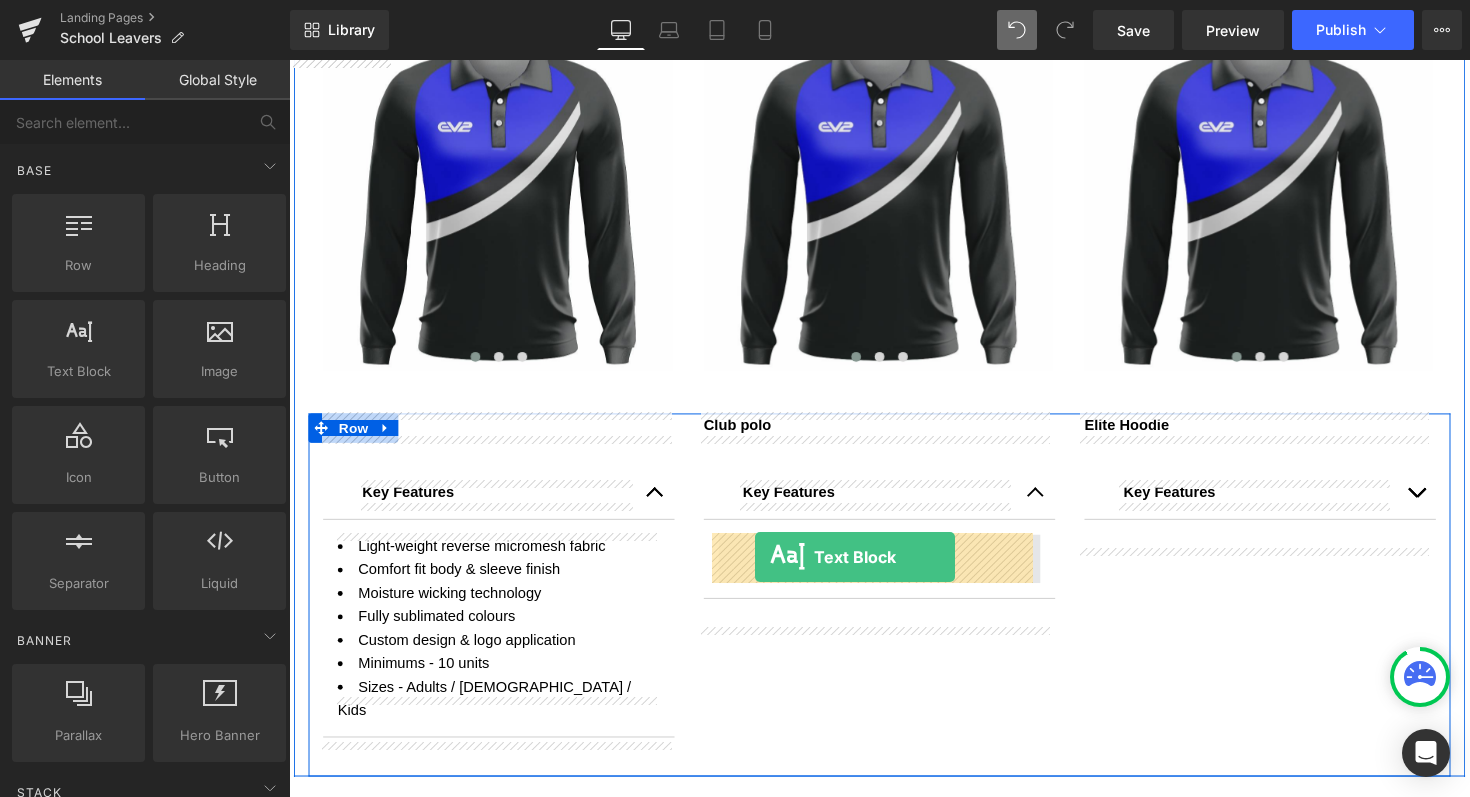 drag, startPoint x: 361, startPoint y: 415, endPoint x: 766, endPoint y: 569, distance: 433.2909 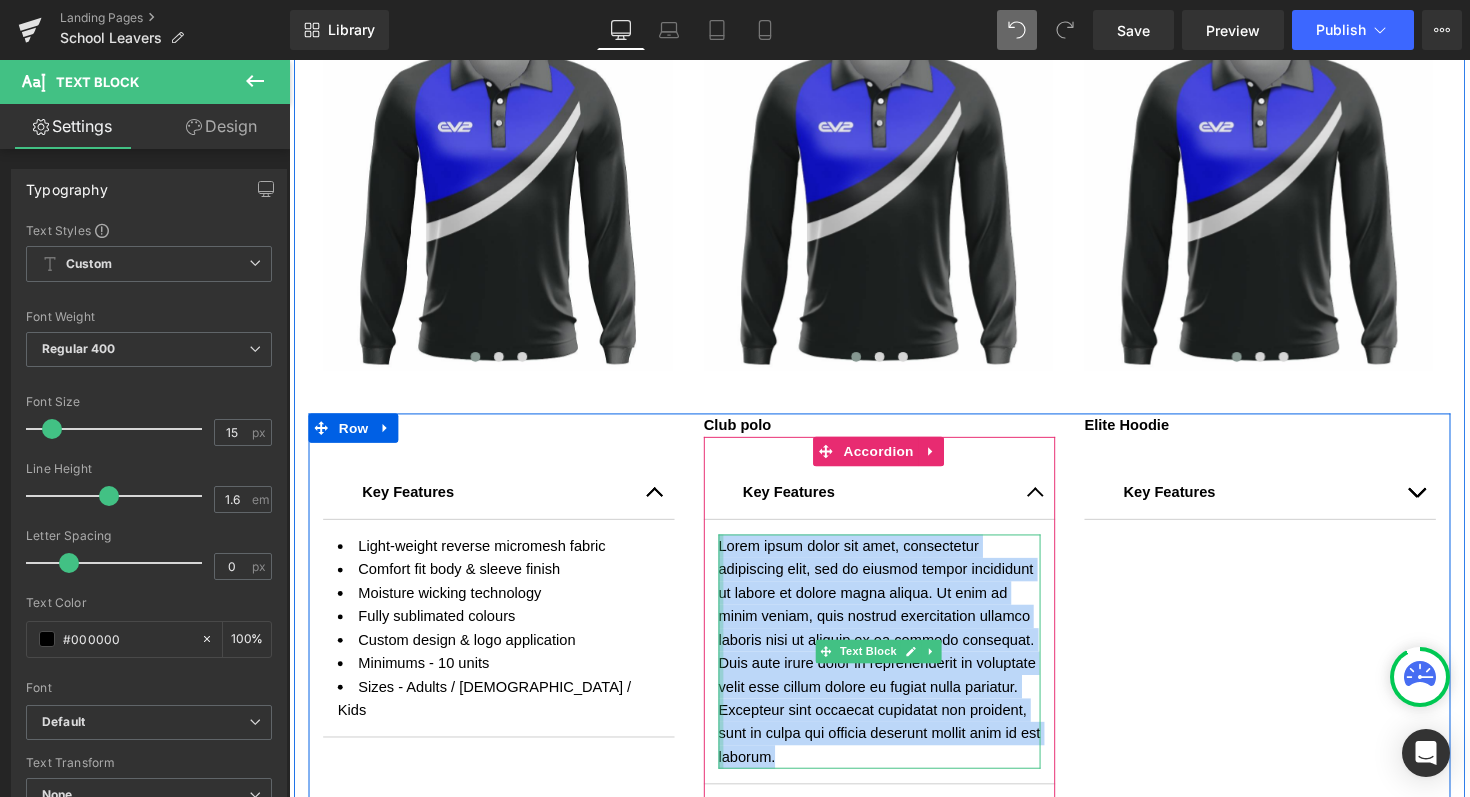 drag, startPoint x: 907, startPoint y: 772, endPoint x: 723, endPoint y: 563, distance: 278.45465 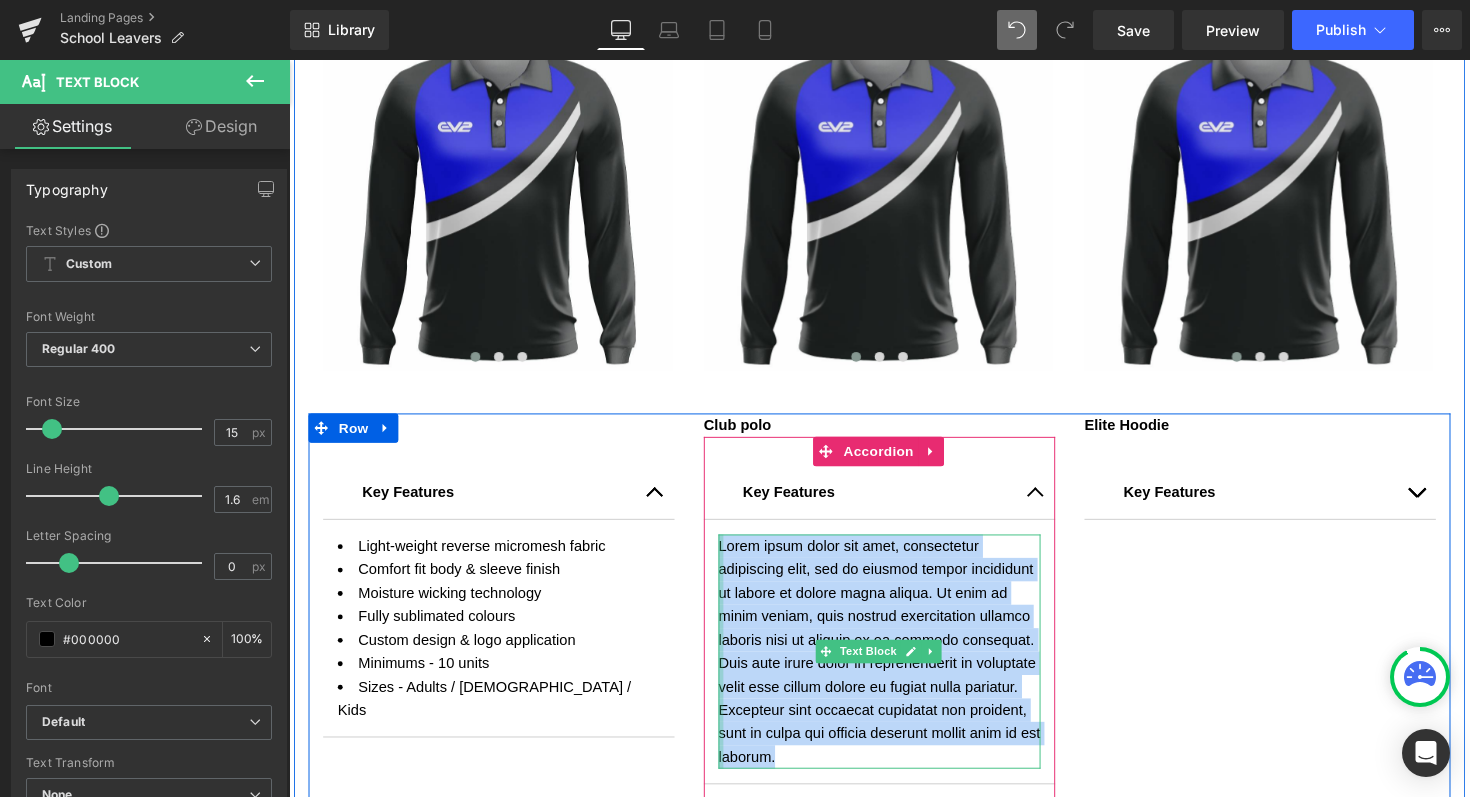 click on "Lorem ipsum dolor sit amet, consectetur adipiscing elit, sed do eiusmod tempor incididunt ut labore et dolore magna aliqua. Ut enim ad minim veniam, quis nostrud exercitation ullamco laboris nisi ut aliquip ex ea commodo consequat. Duis aute irure dolor in reprehenderit in voluptate velit esse cillum dolore eu fugiat nulla pariatur. Excepteur sint occaecat cupidatat non proident, sunt in culpa qui officia deserunt mollit anim id est laborum.
Text Block" at bounding box center (894, 666) 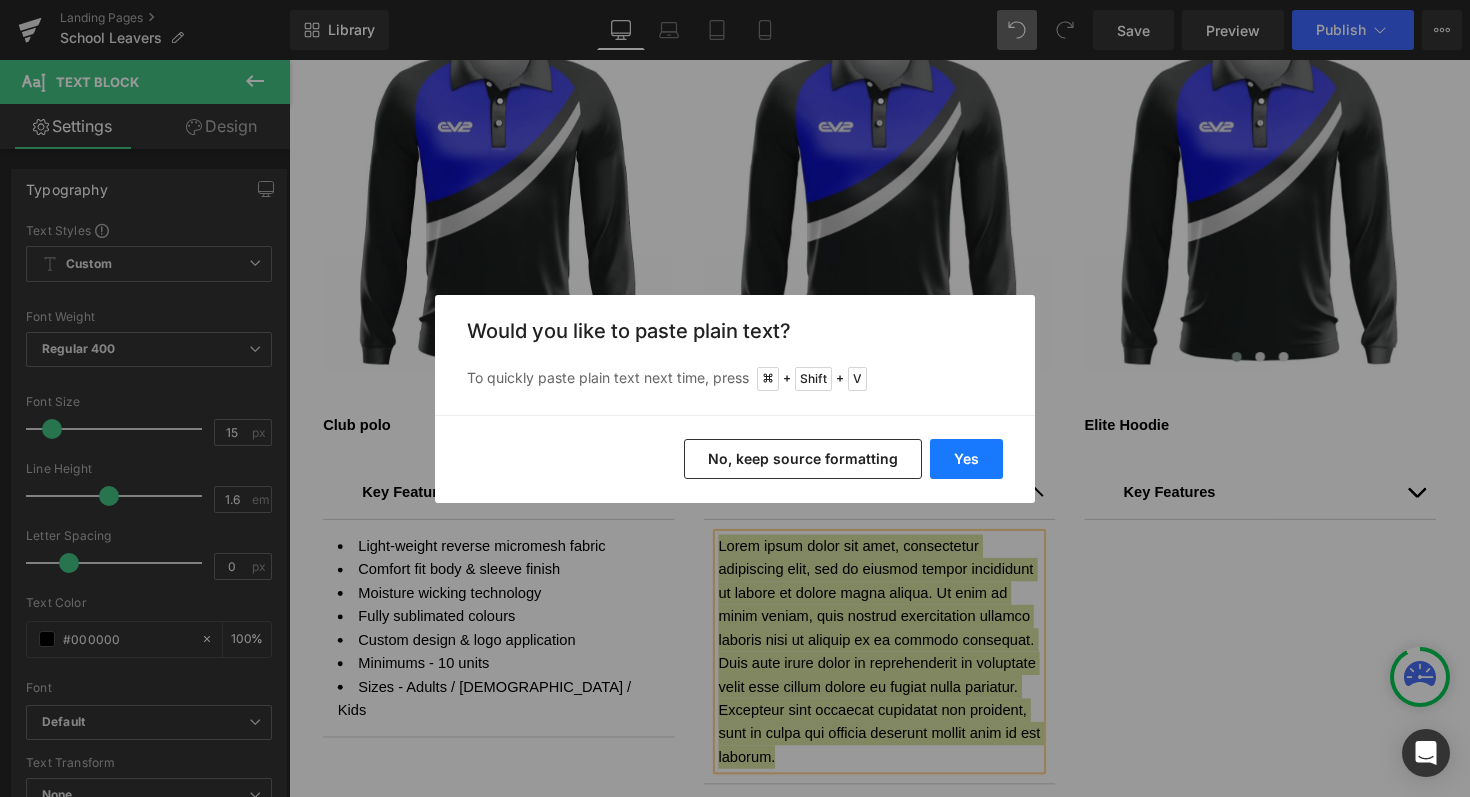 click on "Yes" at bounding box center [966, 459] 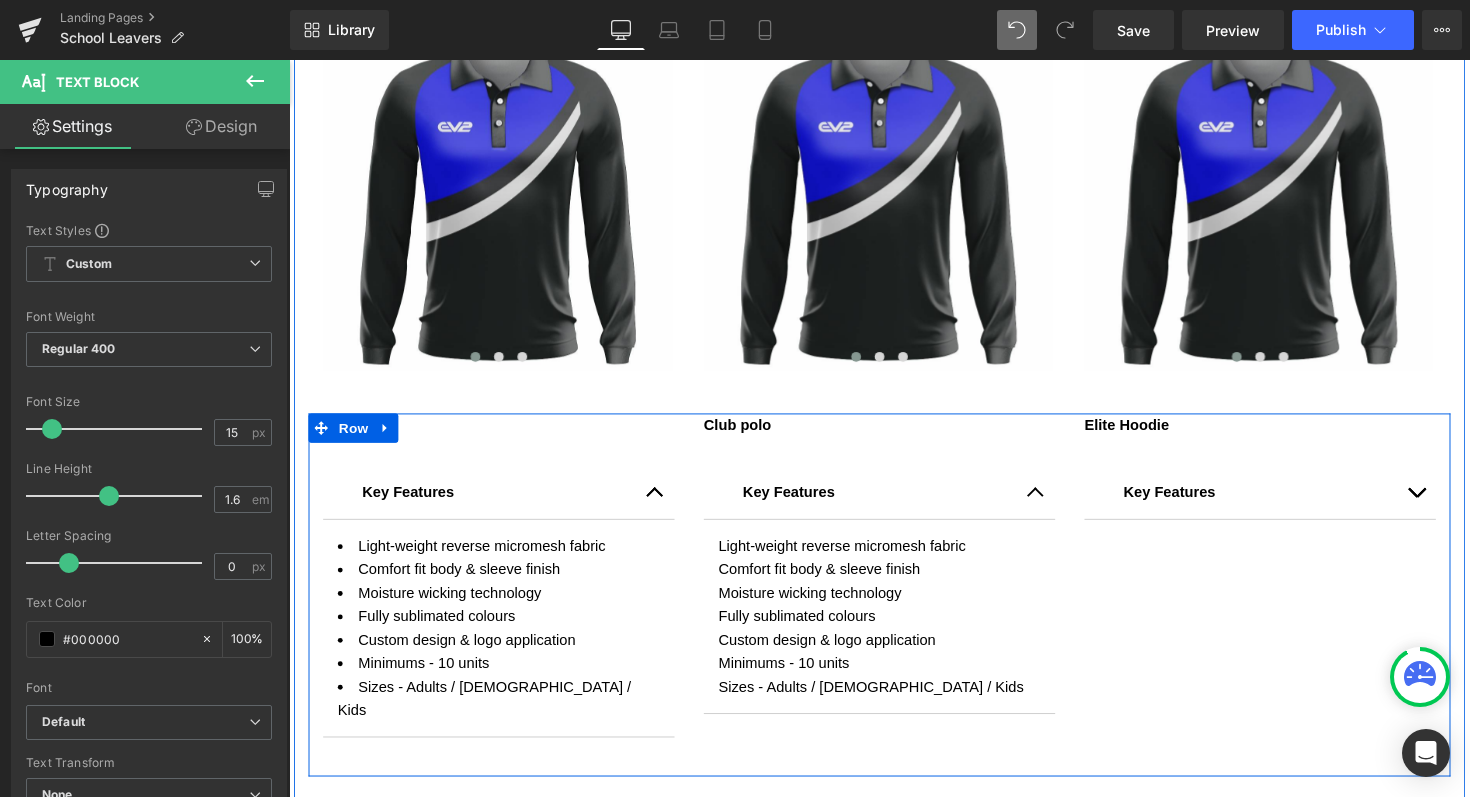 click at bounding box center (1054, 503) 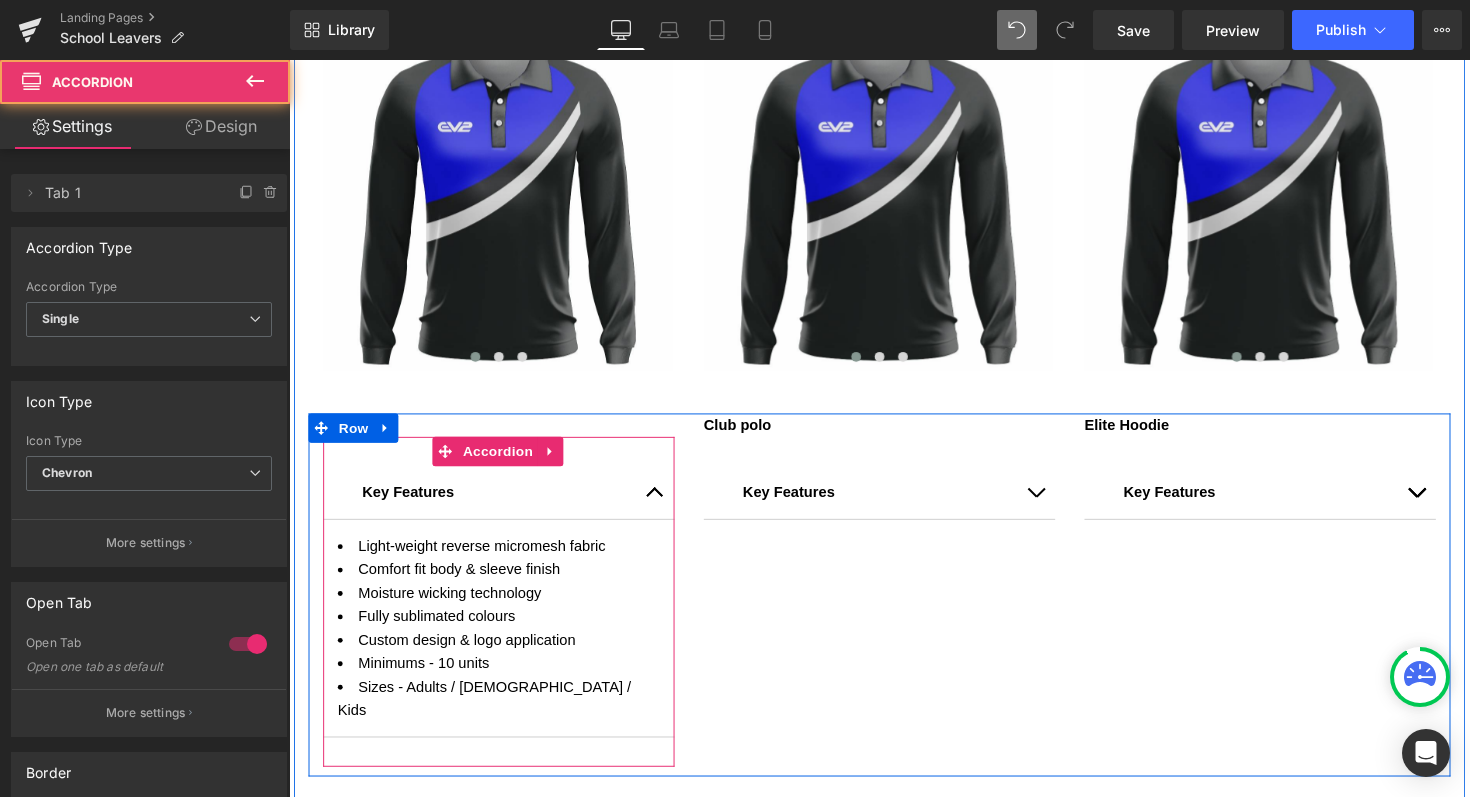 click at bounding box center [664, 503] 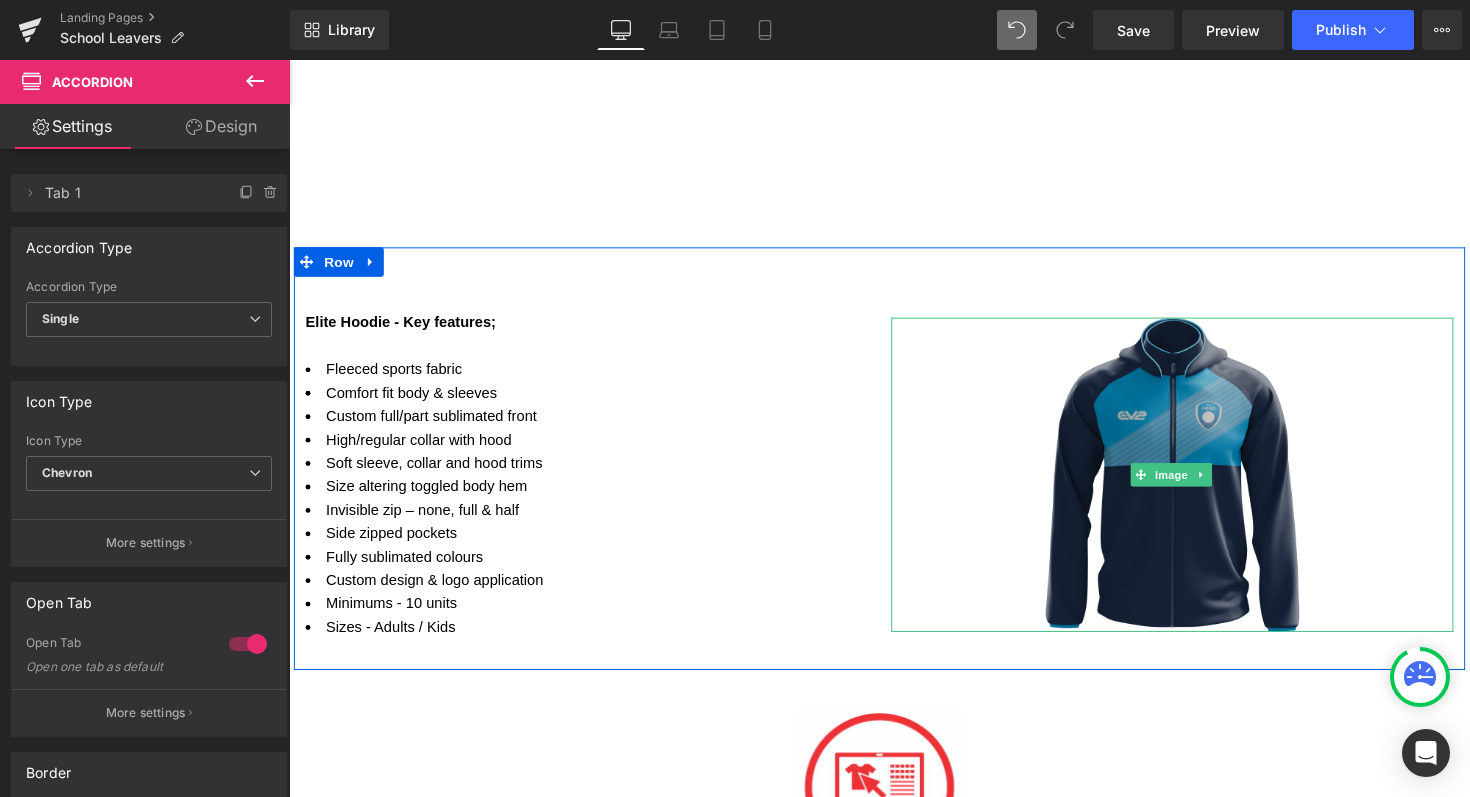 scroll, scrollTop: 1464, scrollLeft: 0, axis: vertical 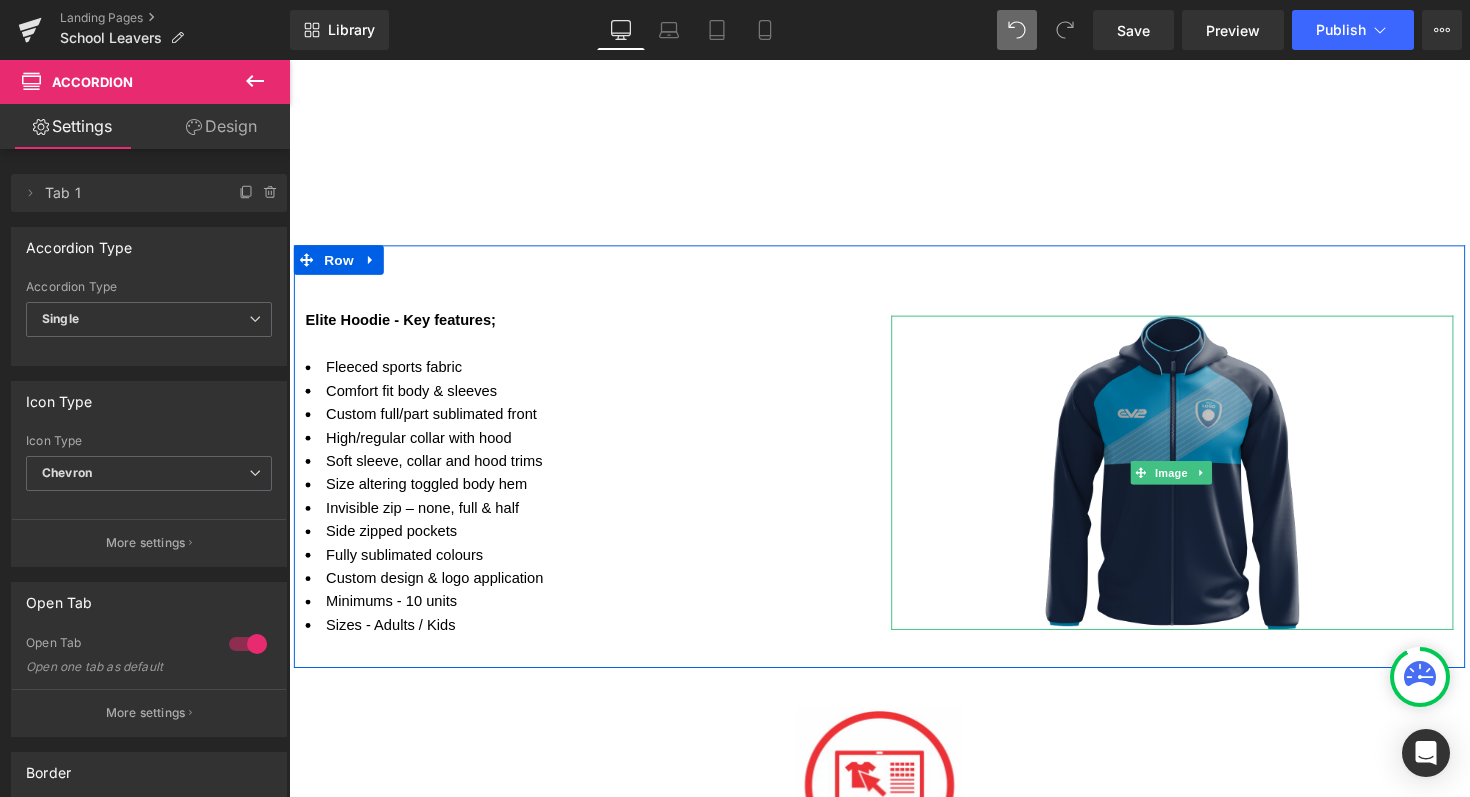 click at bounding box center (1193, 483) 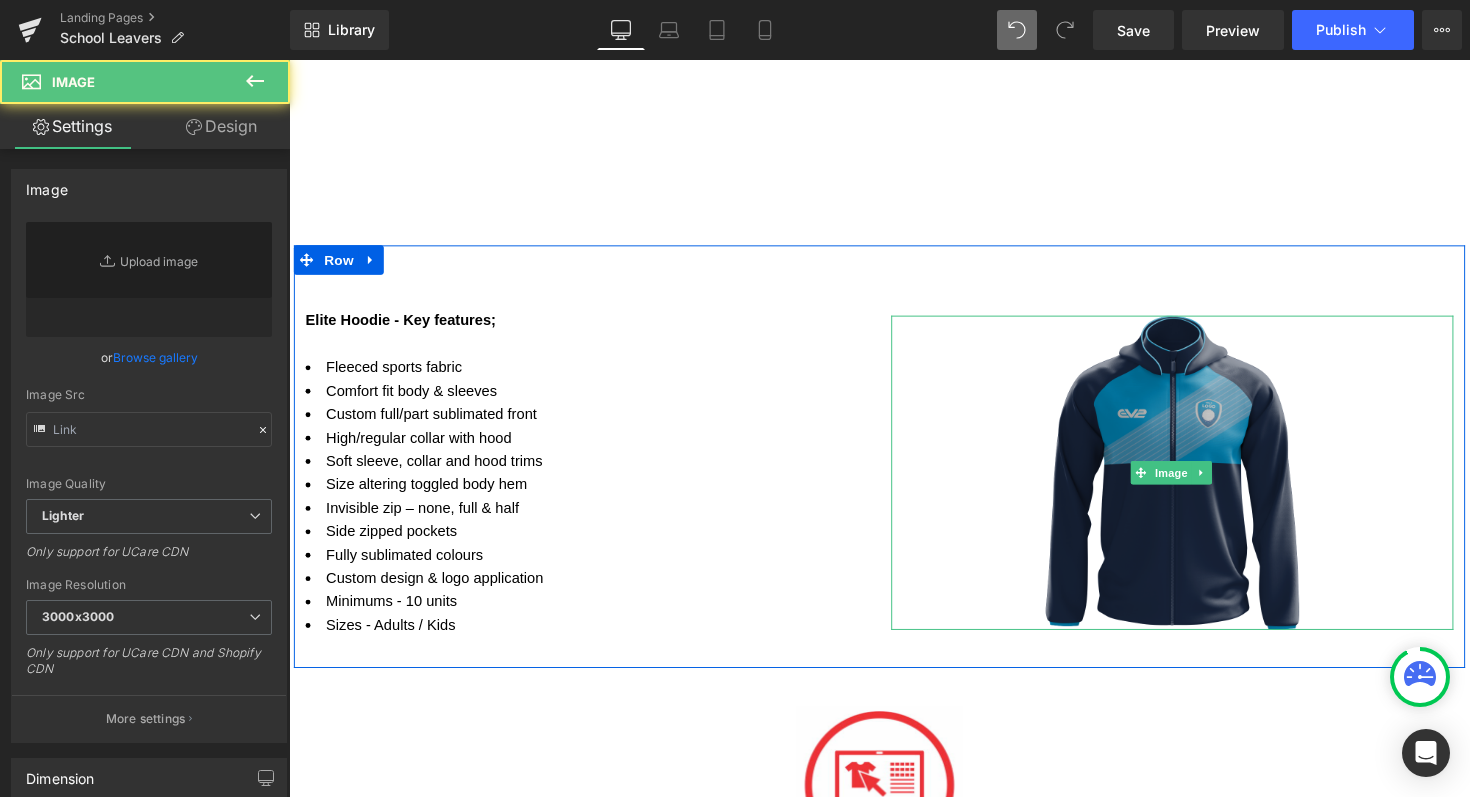 type on "[URL][DOMAIN_NAME]" 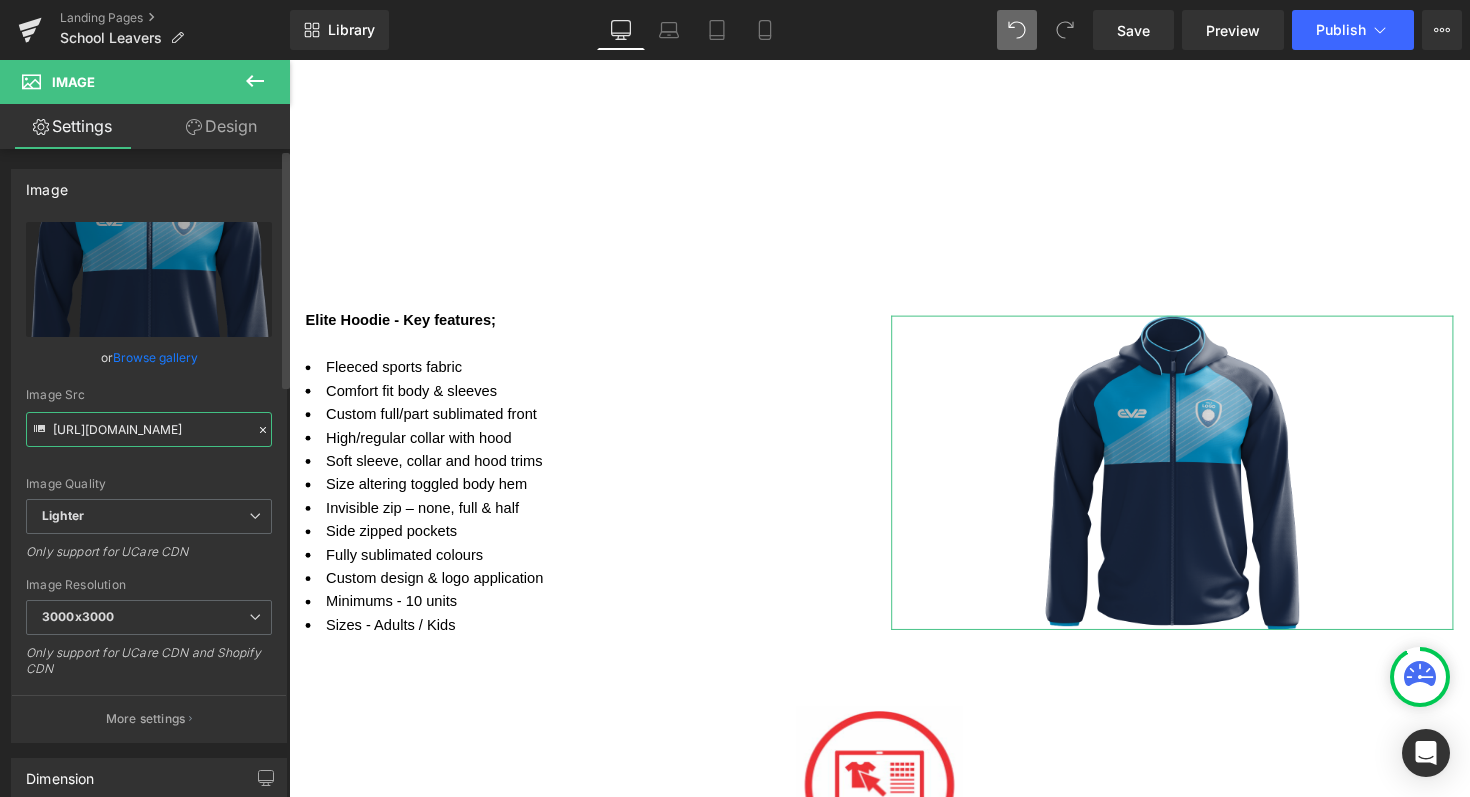 scroll, scrollTop: 0, scrollLeft: 493, axis: horizontal 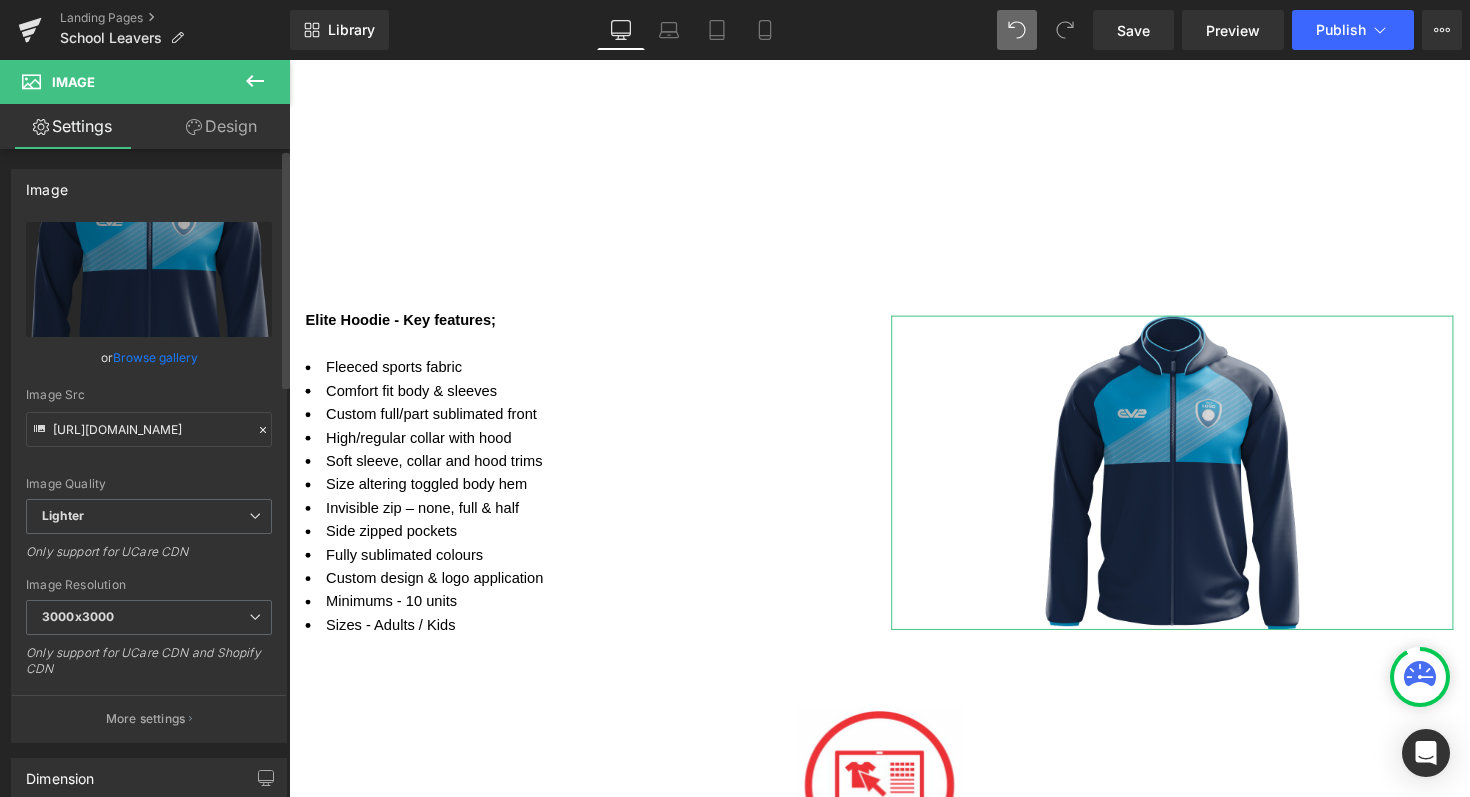 click on "Image Quality Lighter Lightest
Lighter
Lighter Lightest Only support for UCare CDN" at bounding box center (149, 360) 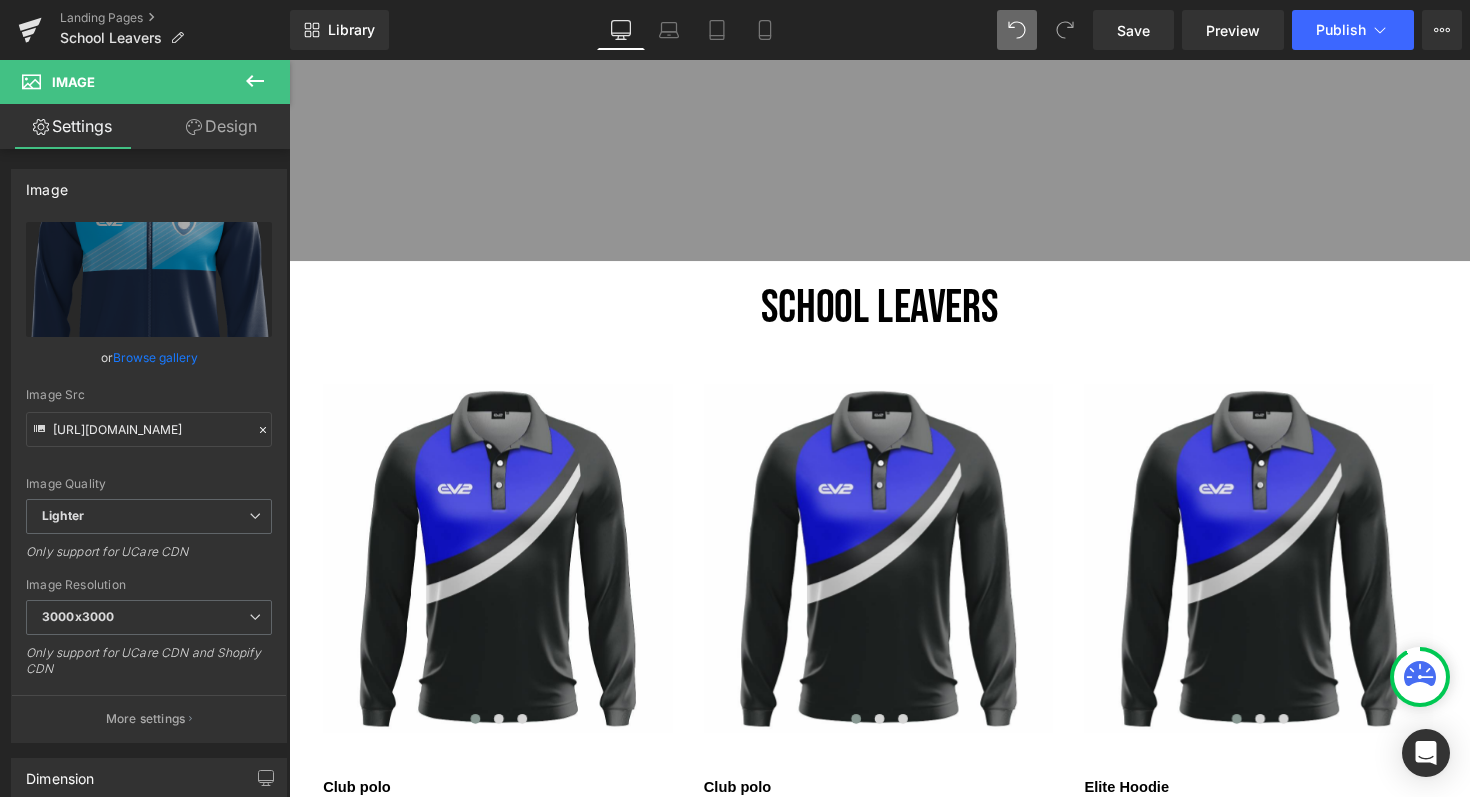 scroll, scrollTop: 492, scrollLeft: 0, axis: vertical 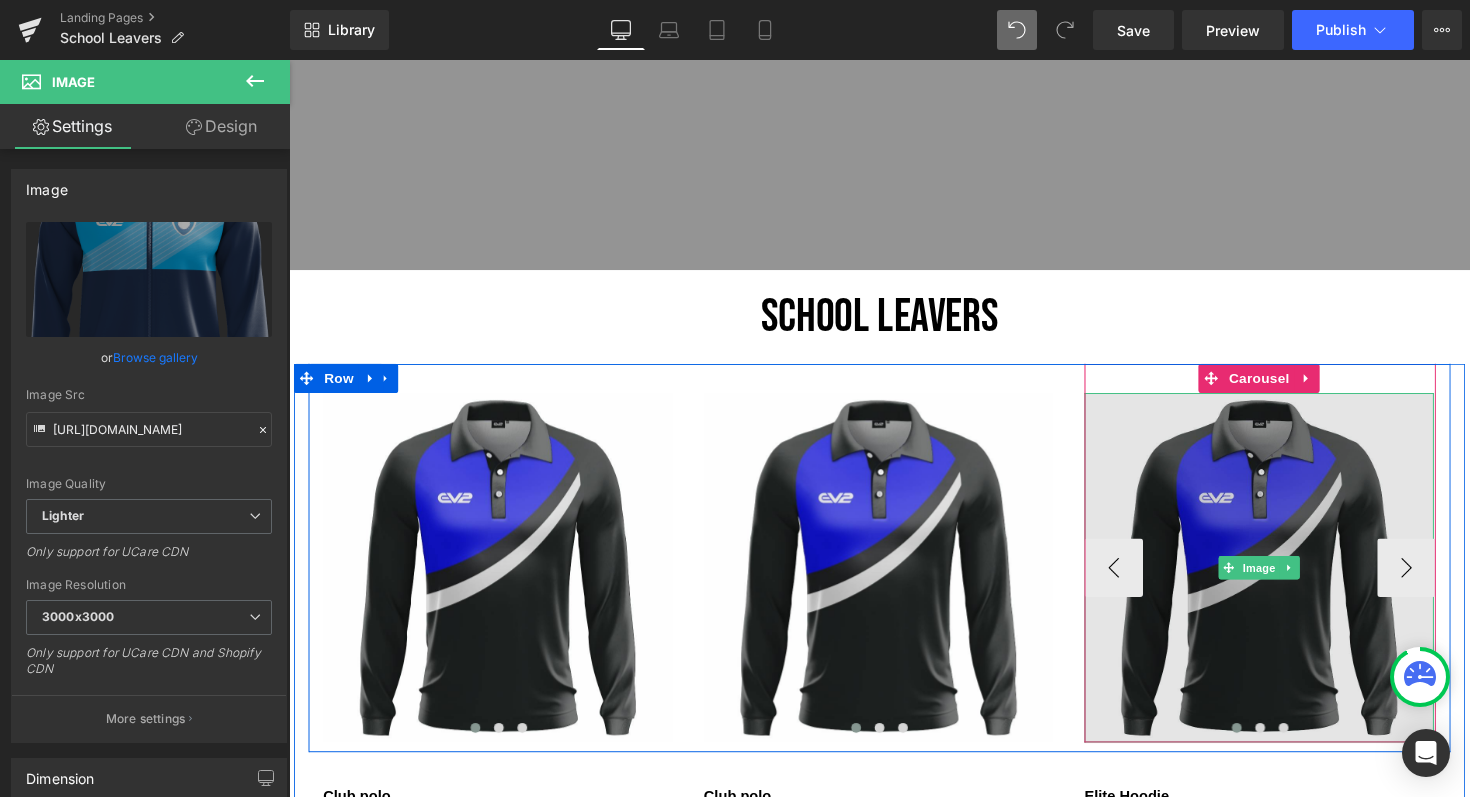 click at bounding box center (1283, 580) 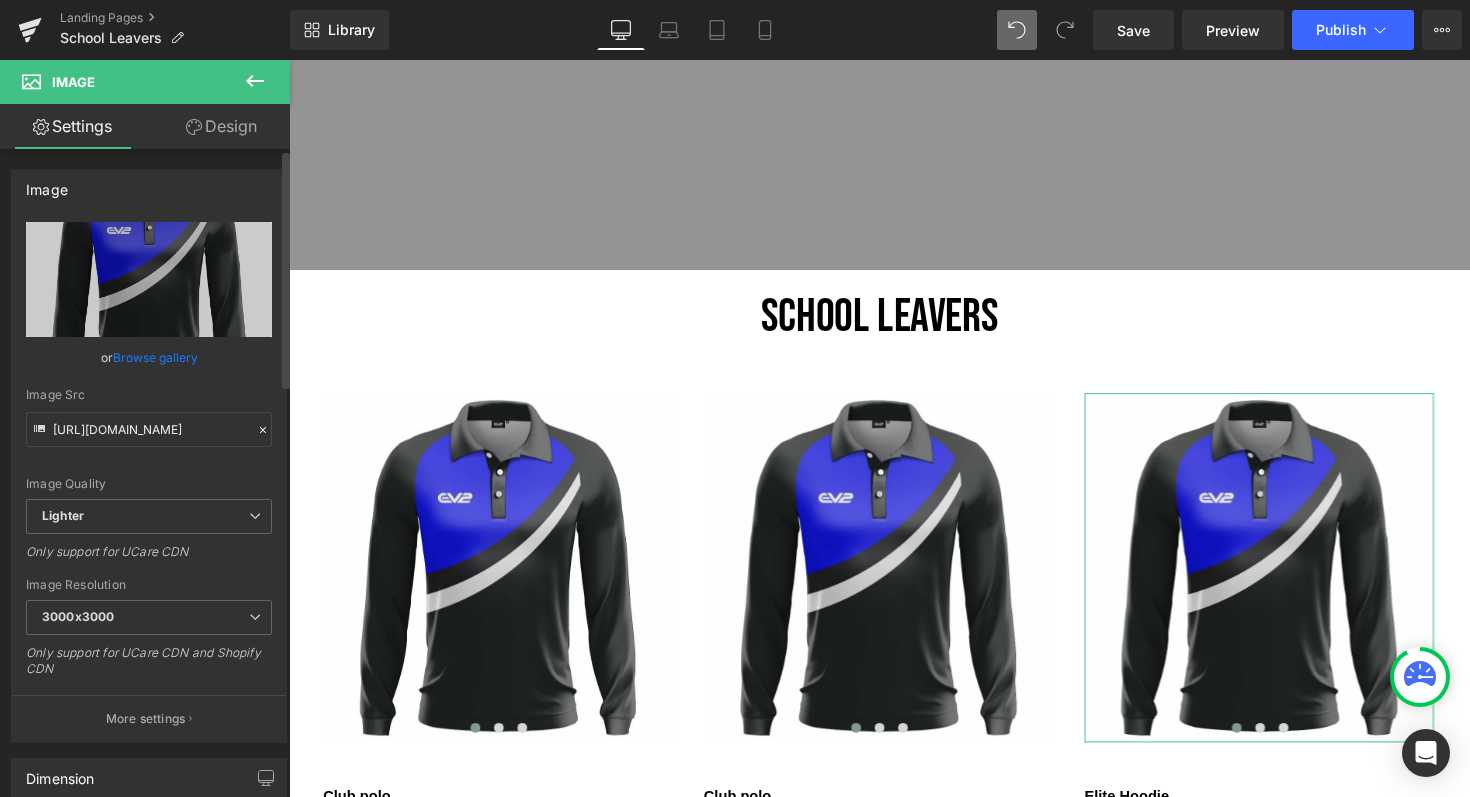 click 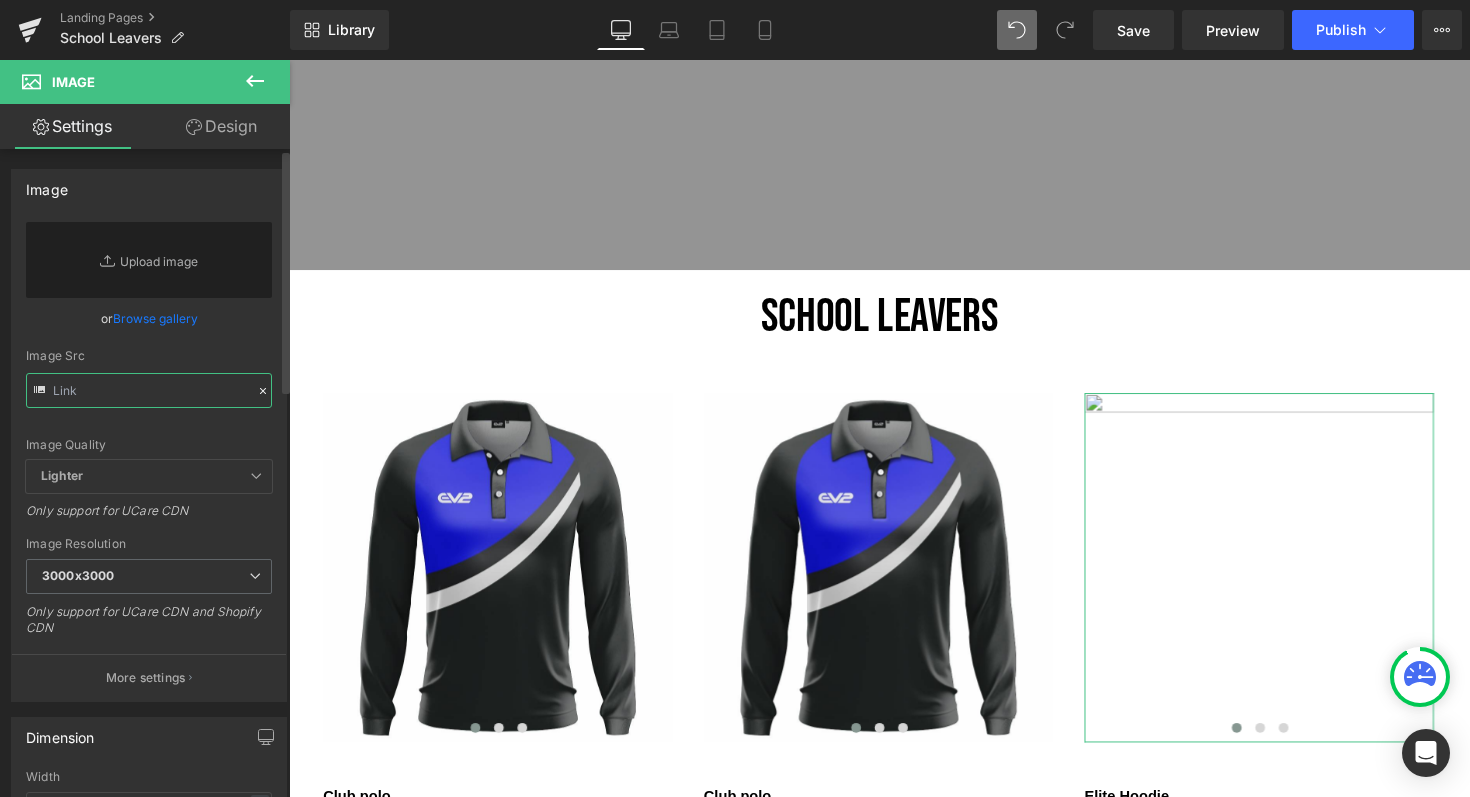 click at bounding box center (149, 390) 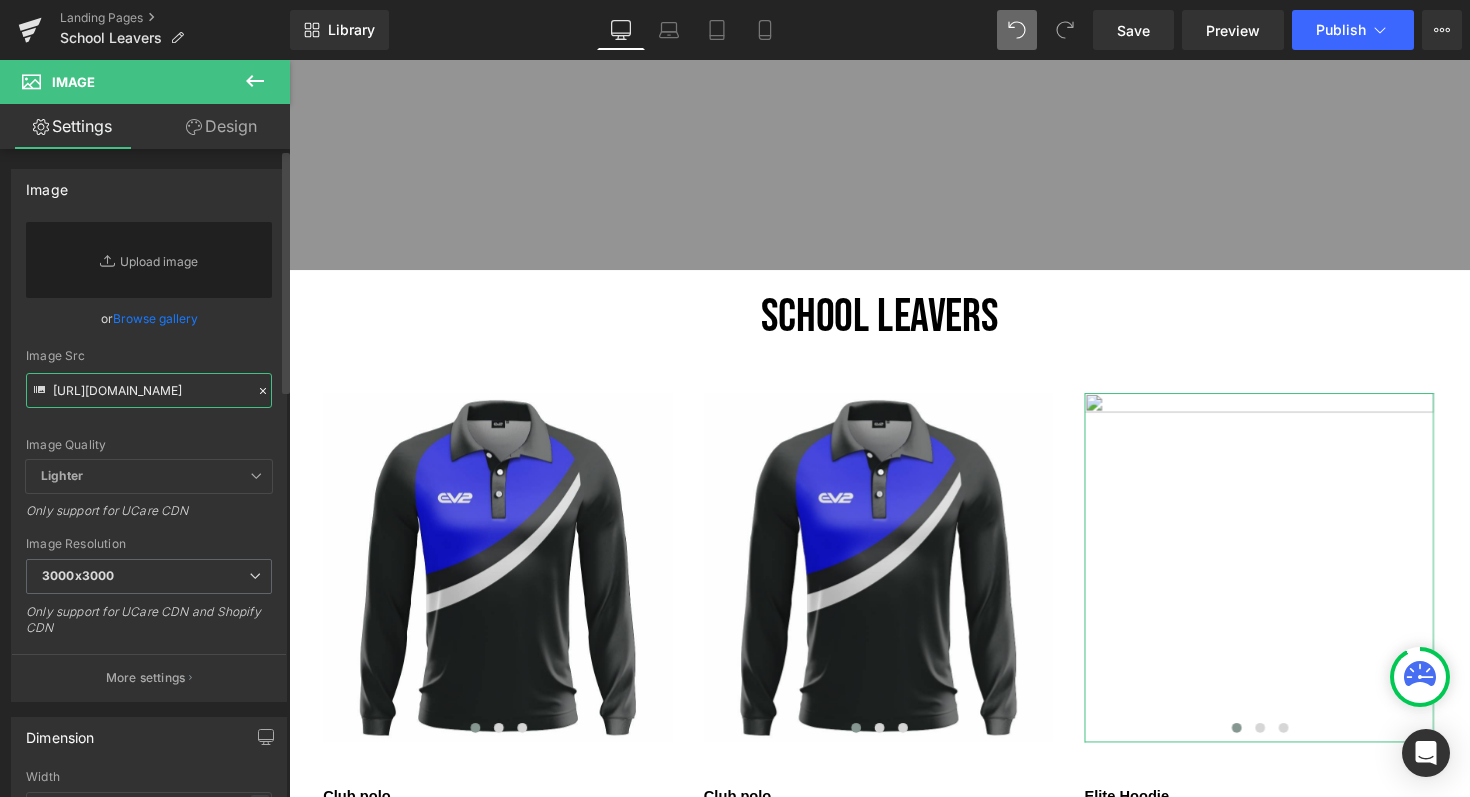 scroll, scrollTop: 0, scrollLeft: 492, axis: horizontal 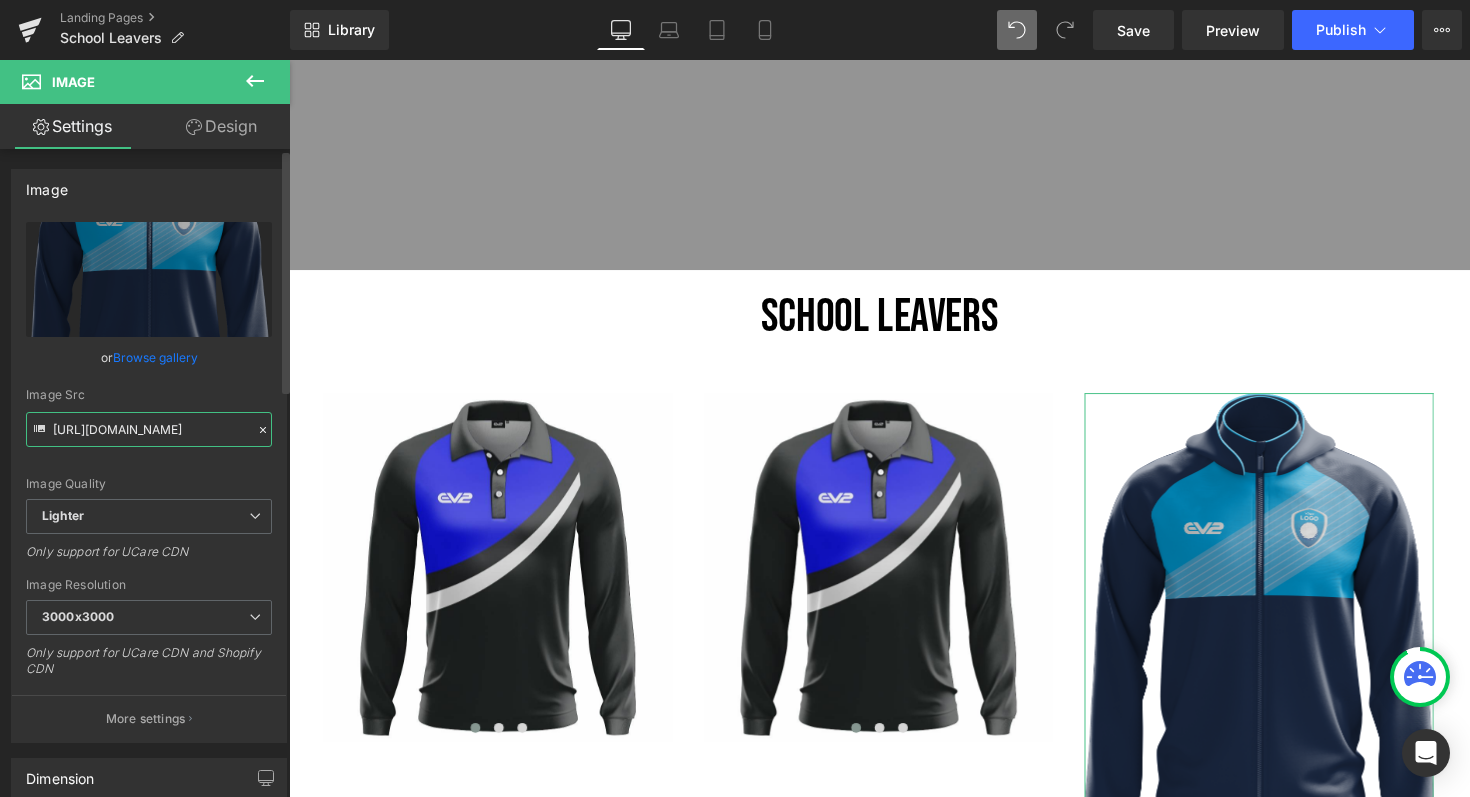 type on "[URL][DOMAIN_NAME]" 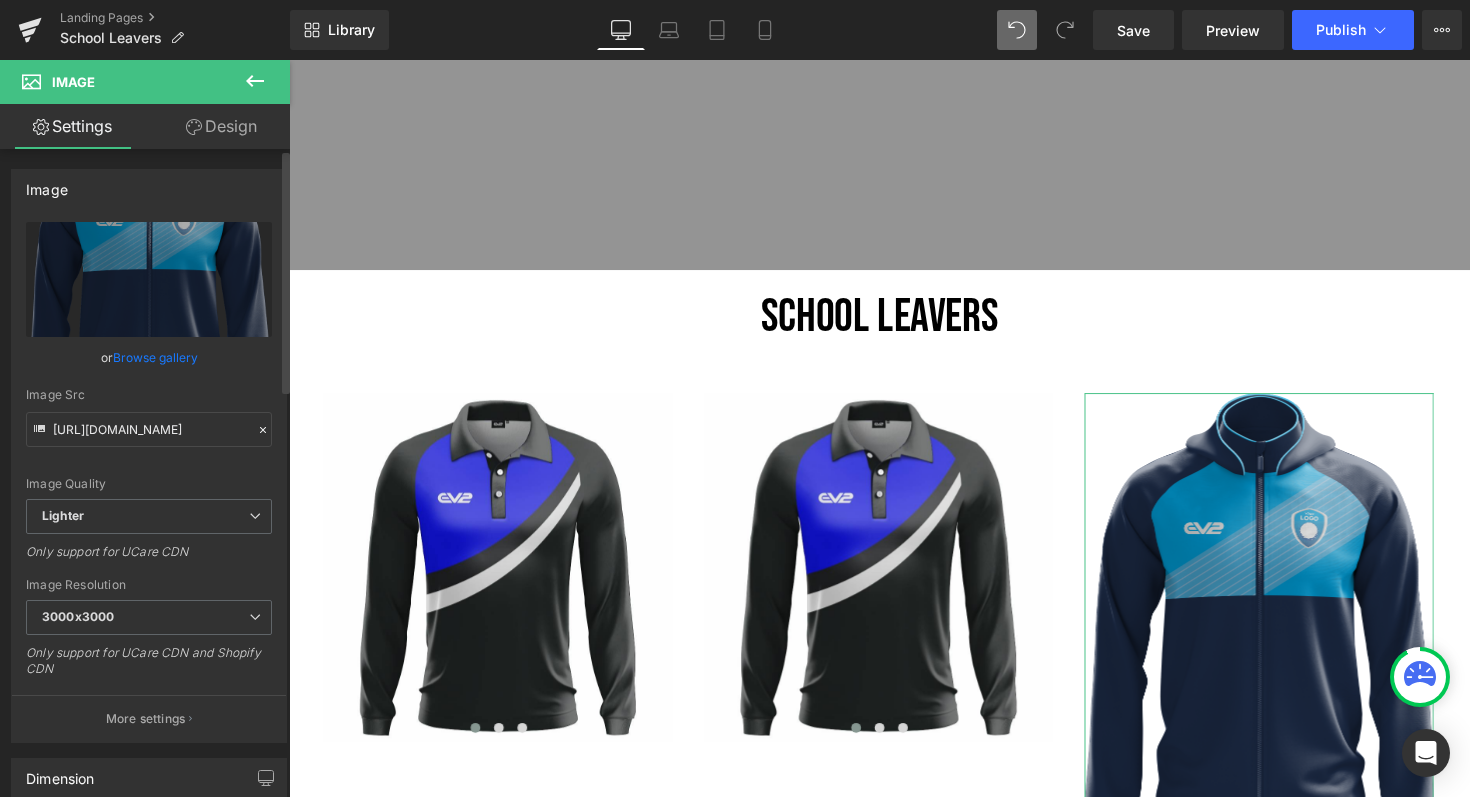 click on "Image Quality Lighter Lightest
Lighter
Lighter Lightest Only support for UCare CDN" at bounding box center (149, 360) 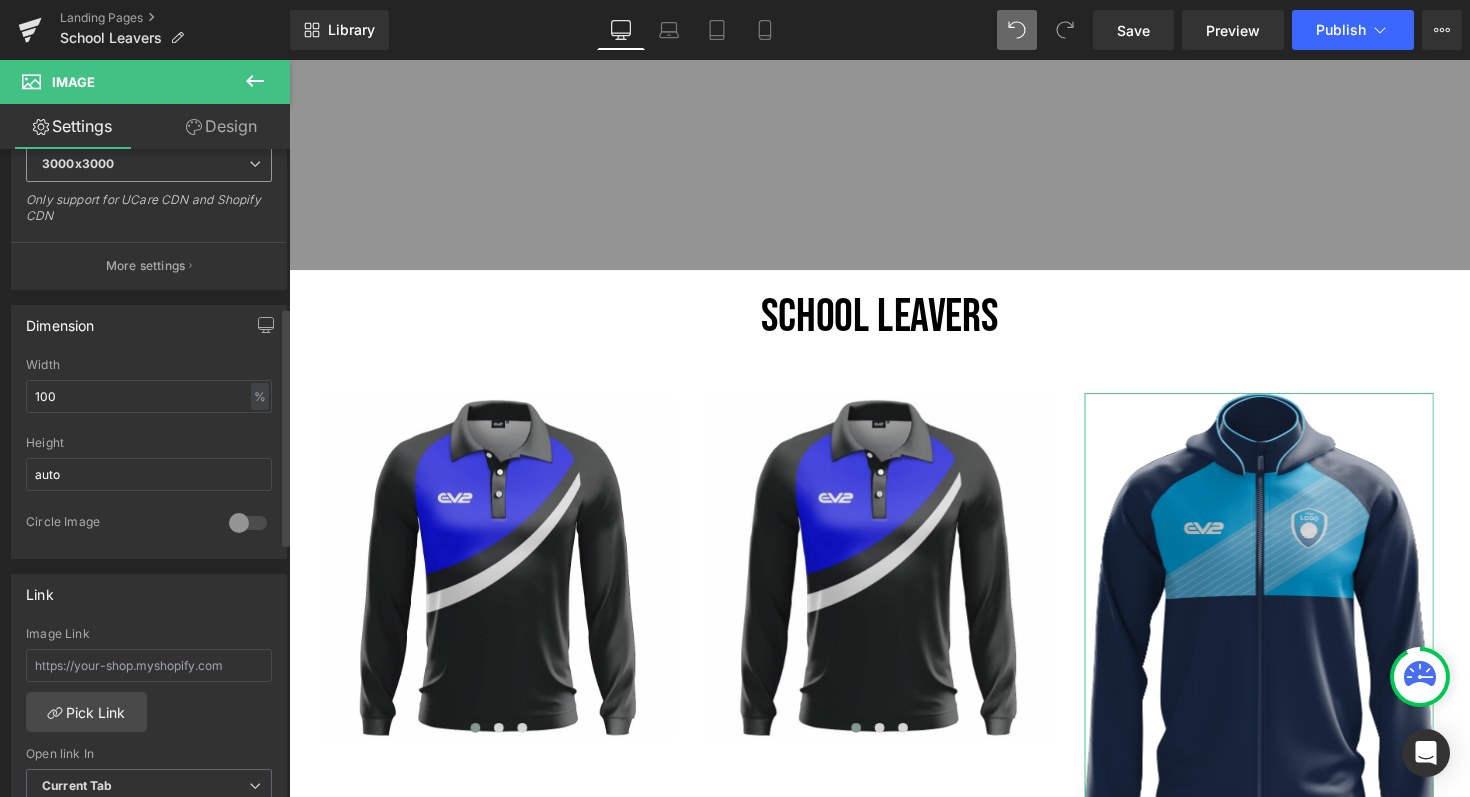 scroll, scrollTop: 461, scrollLeft: 0, axis: vertical 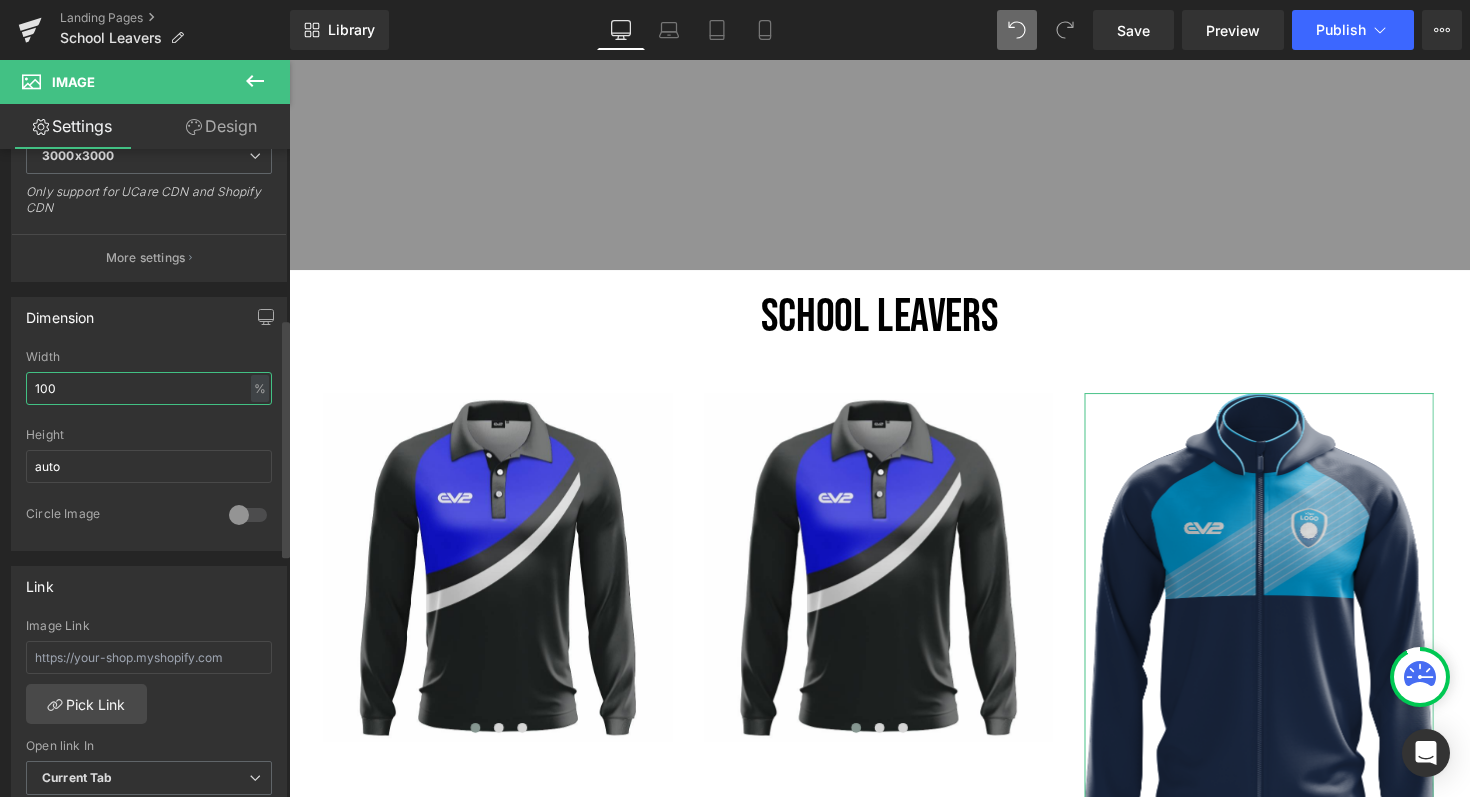 click on "100" at bounding box center [149, 388] 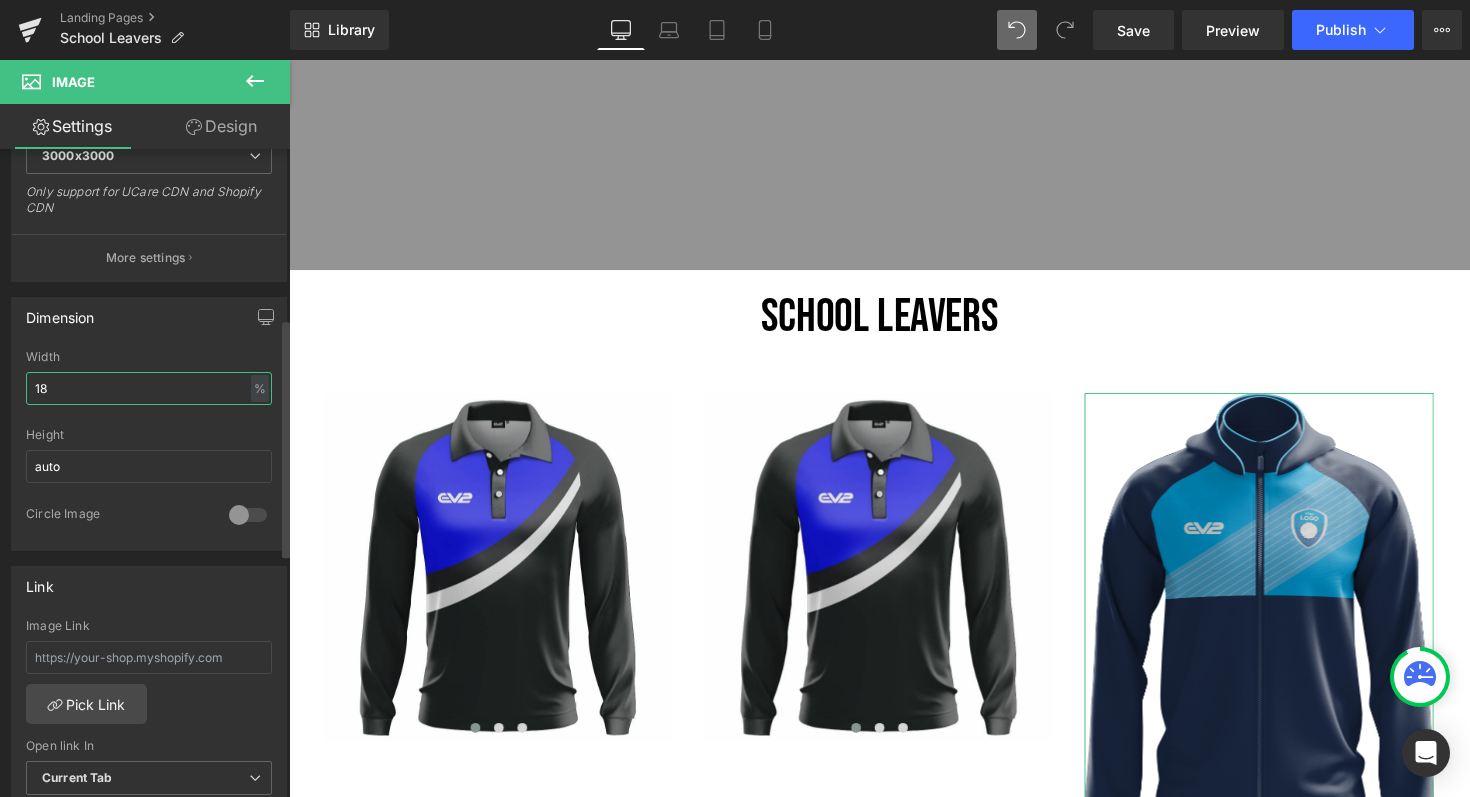type on "1" 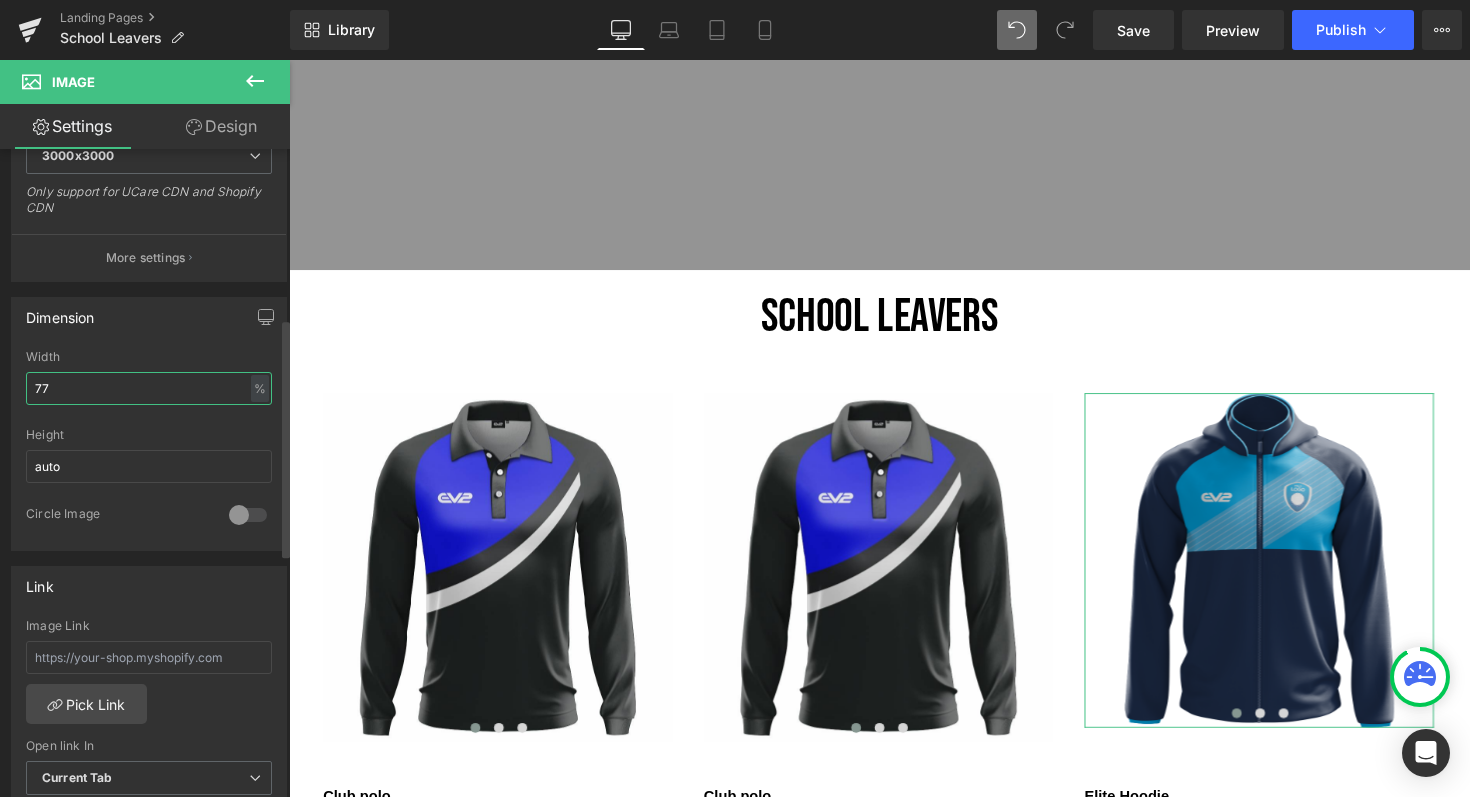 type on "77" 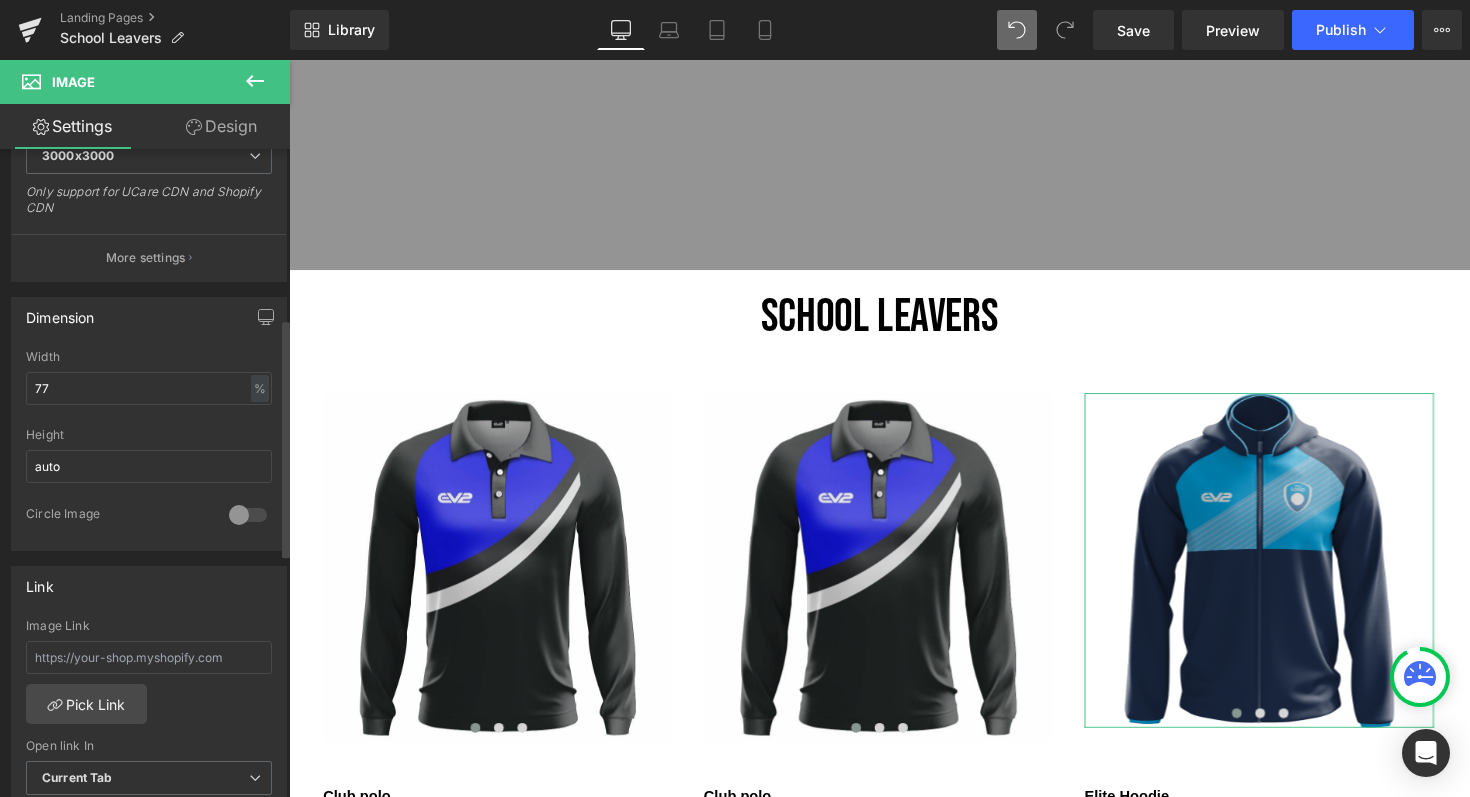 click on "Dimension 77% Width 77 % % px auto Height auto 0 Circle Image" at bounding box center [149, 424] 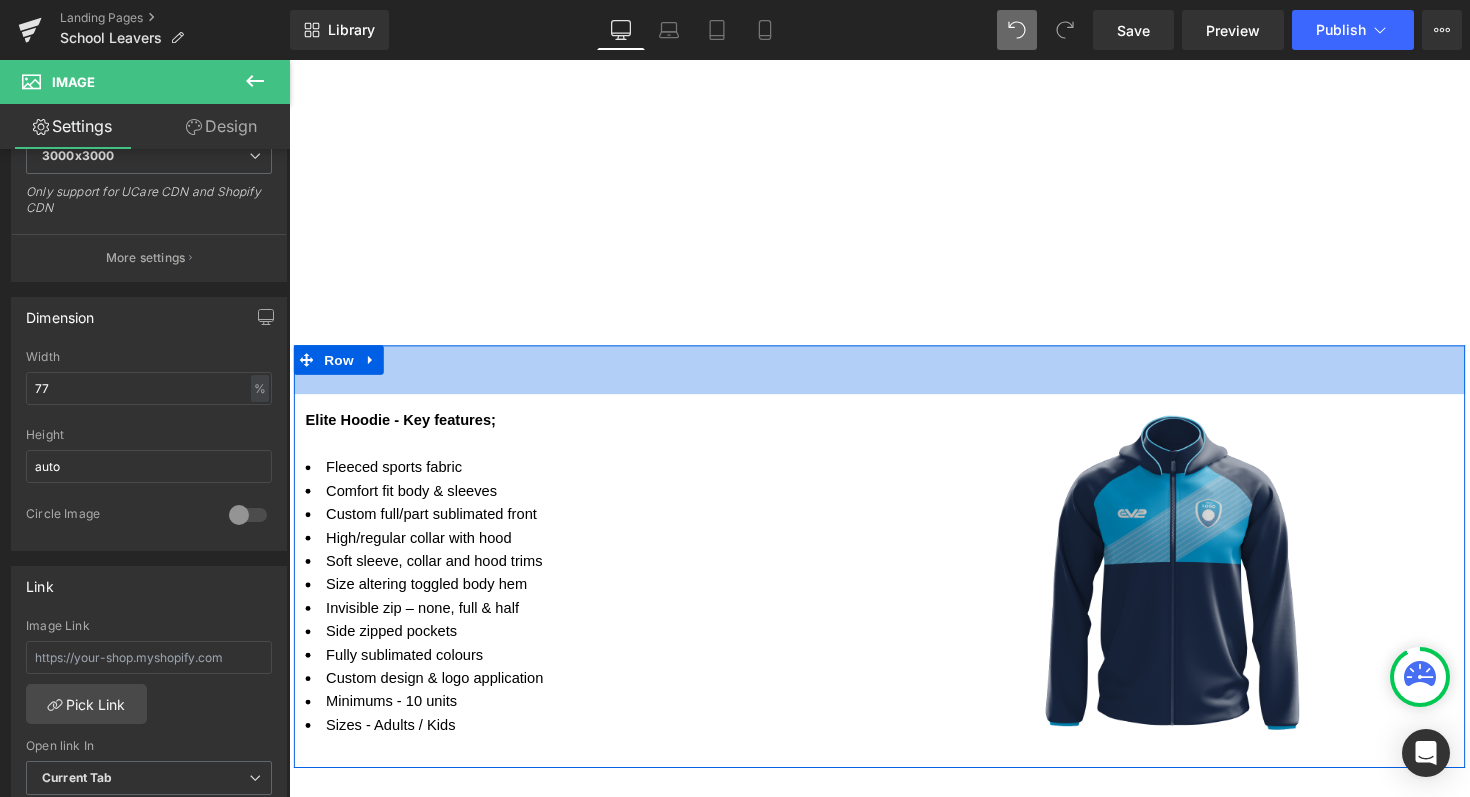 scroll, scrollTop: 1371, scrollLeft: 0, axis: vertical 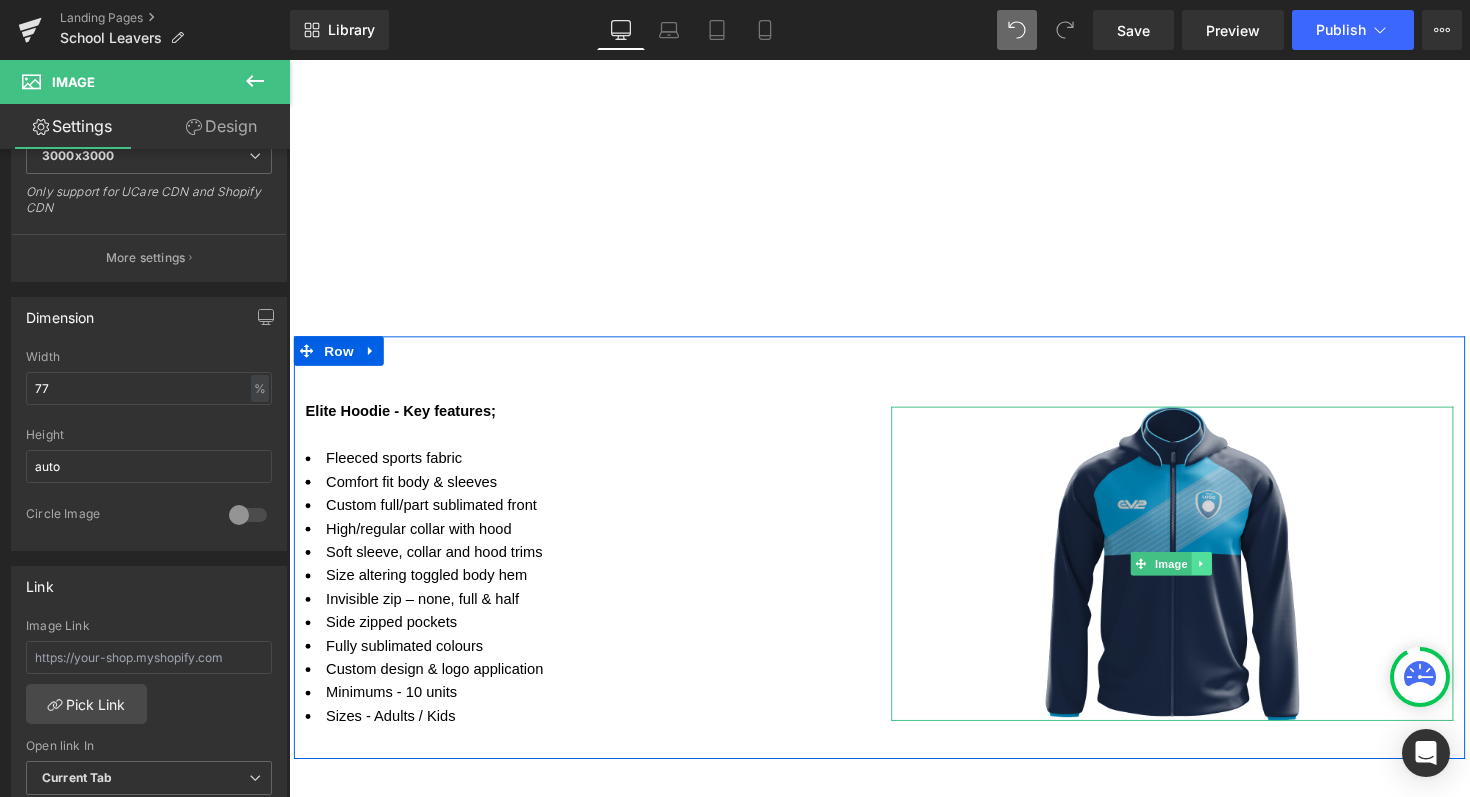 click 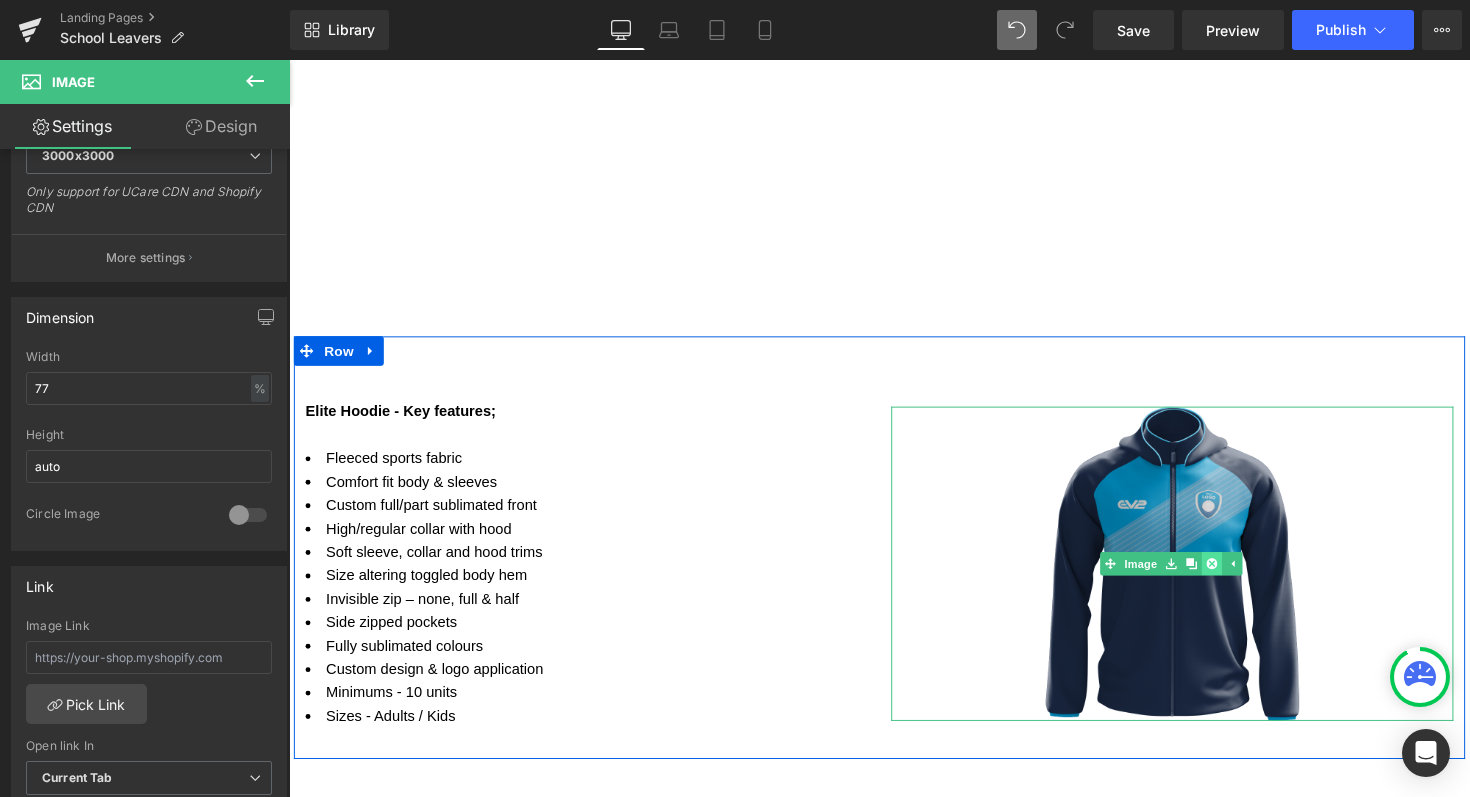 click 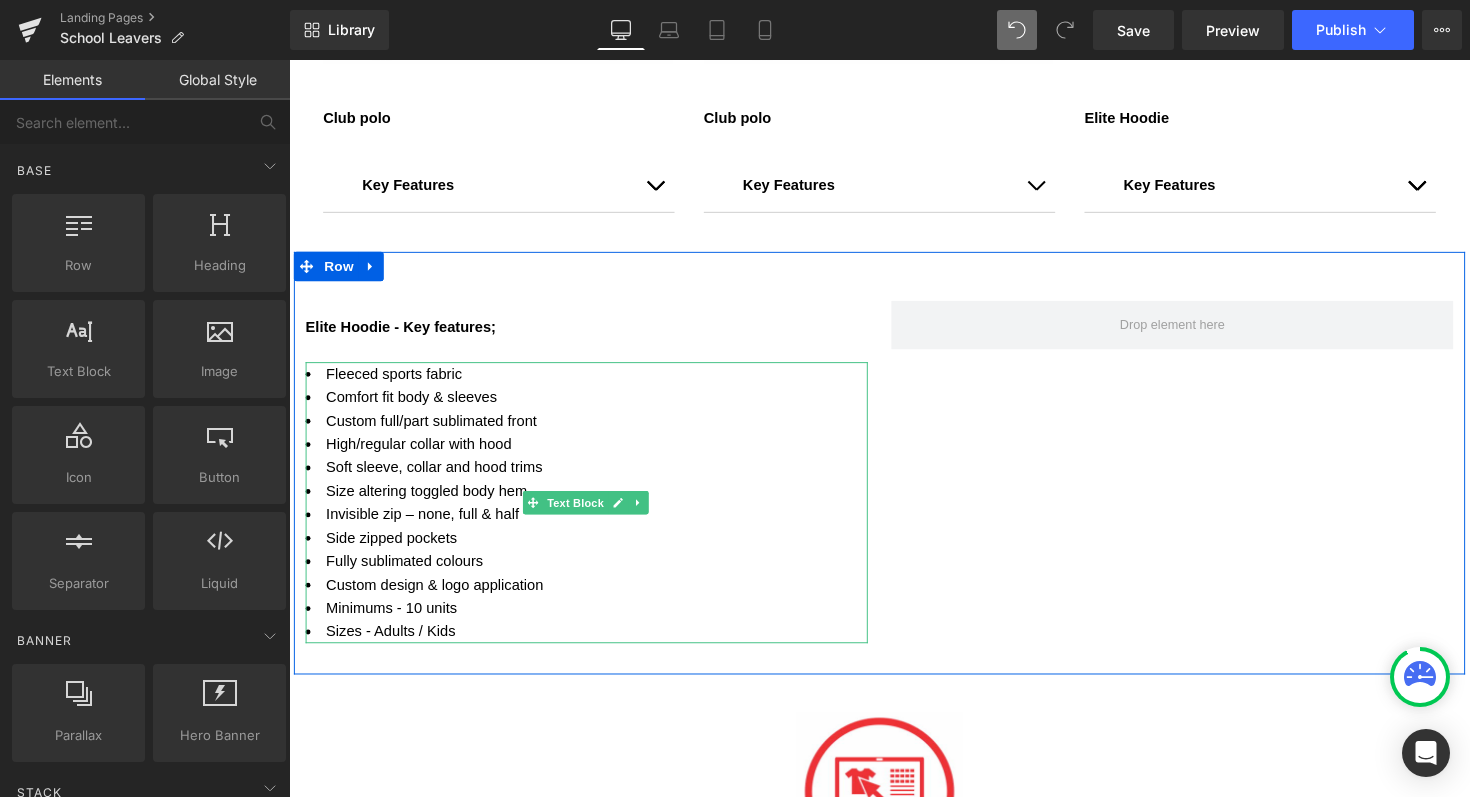 scroll, scrollTop: 1184, scrollLeft: 0, axis: vertical 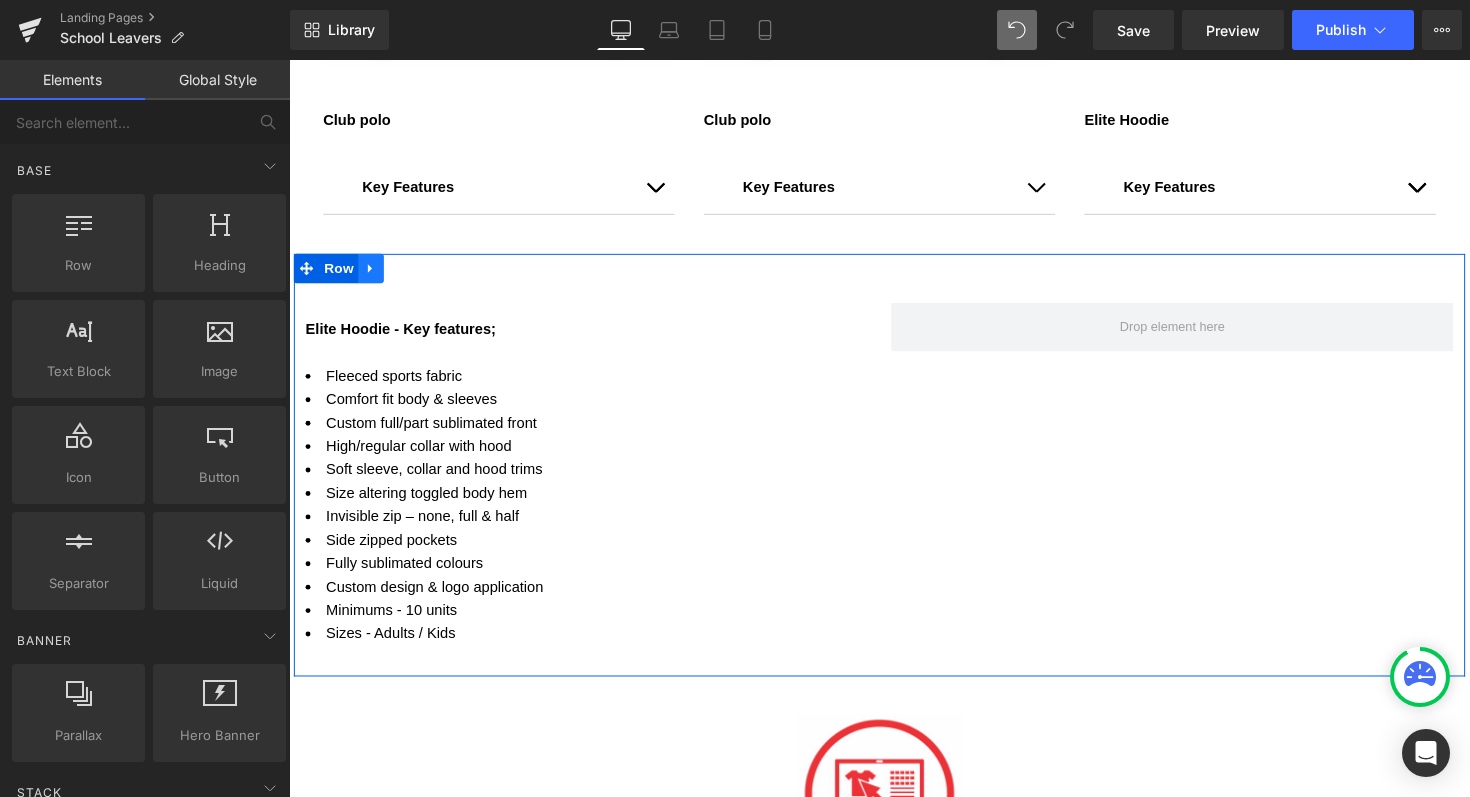 click 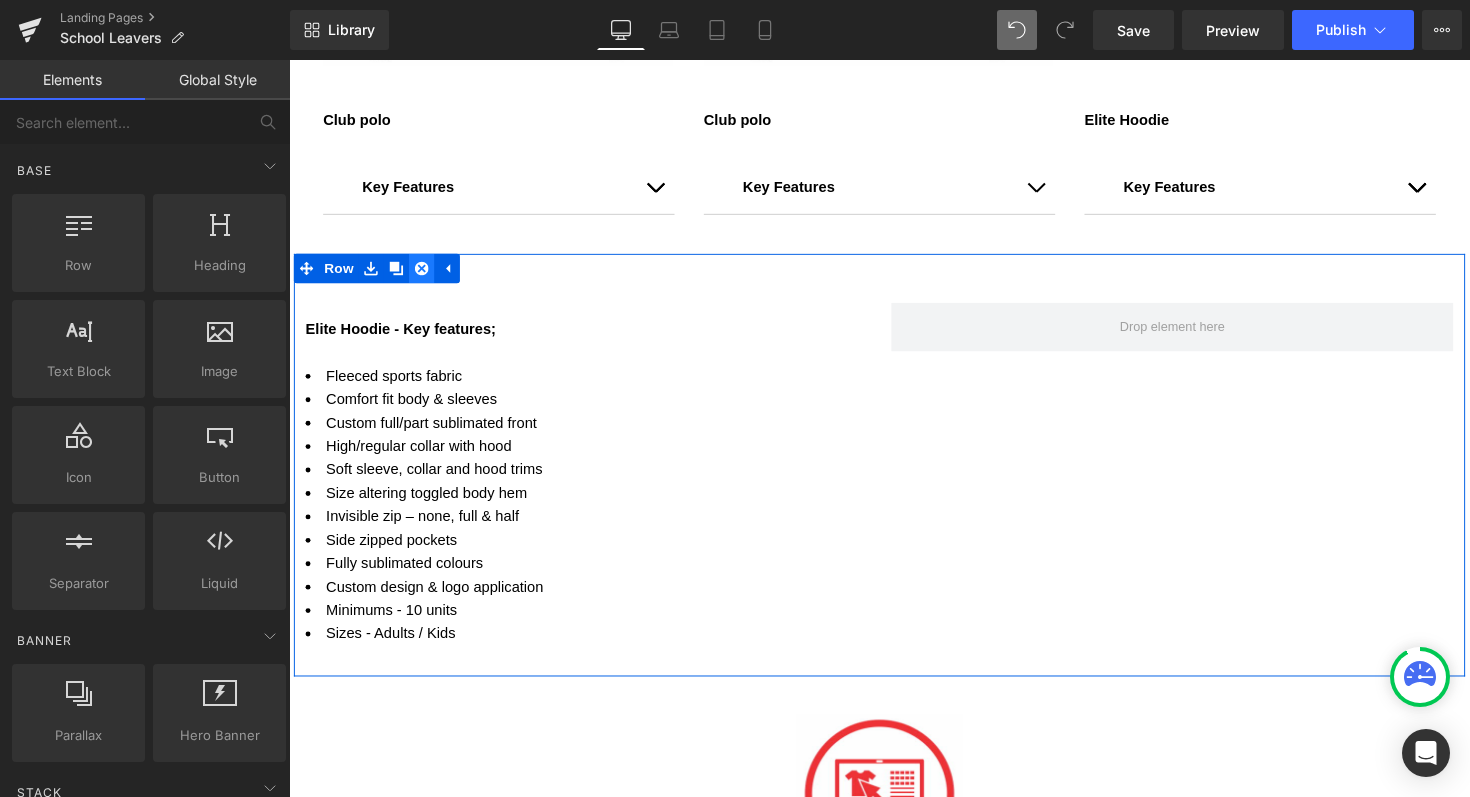 click 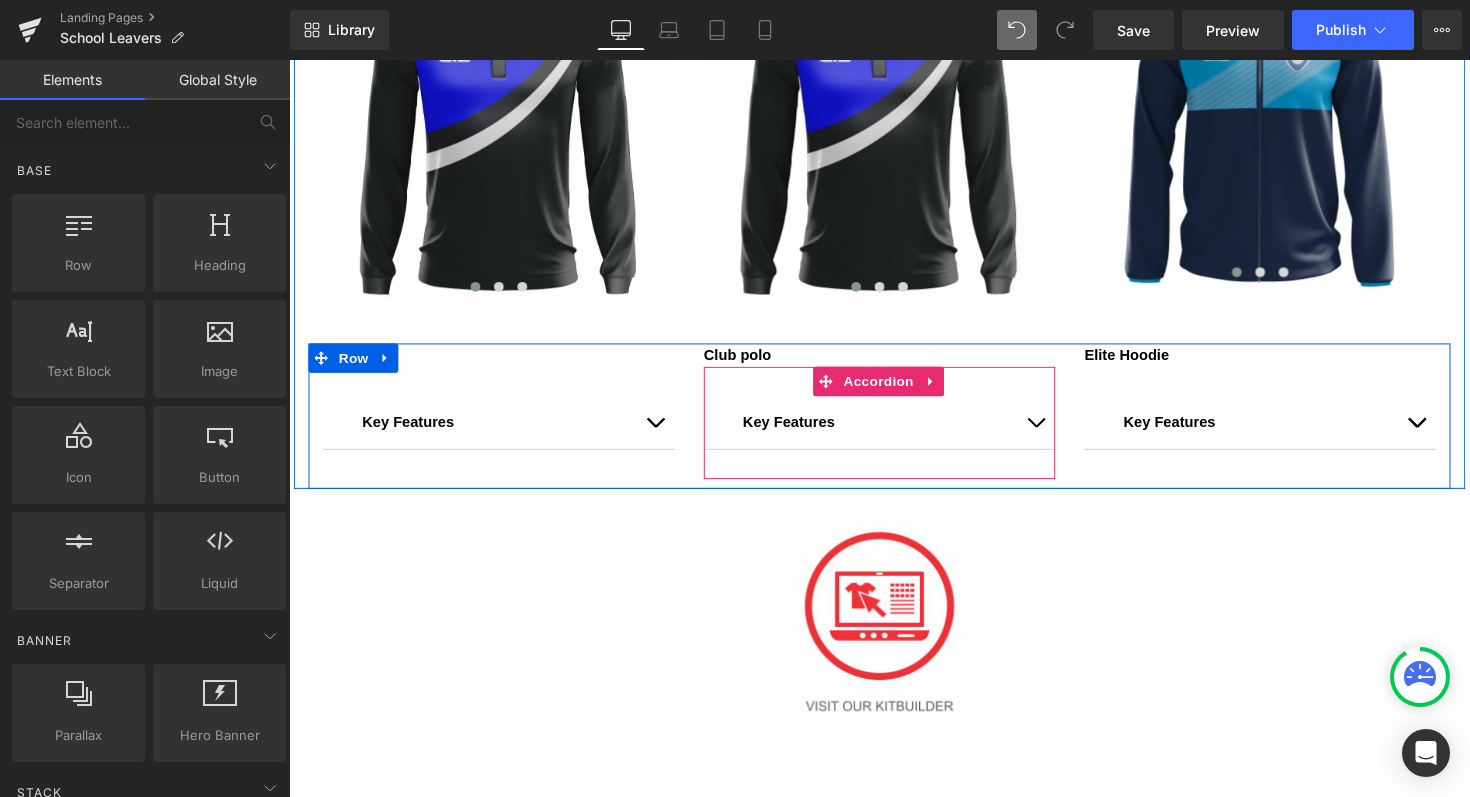 scroll, scrollTop: 953, scrollLeft: 0, axis: vertical 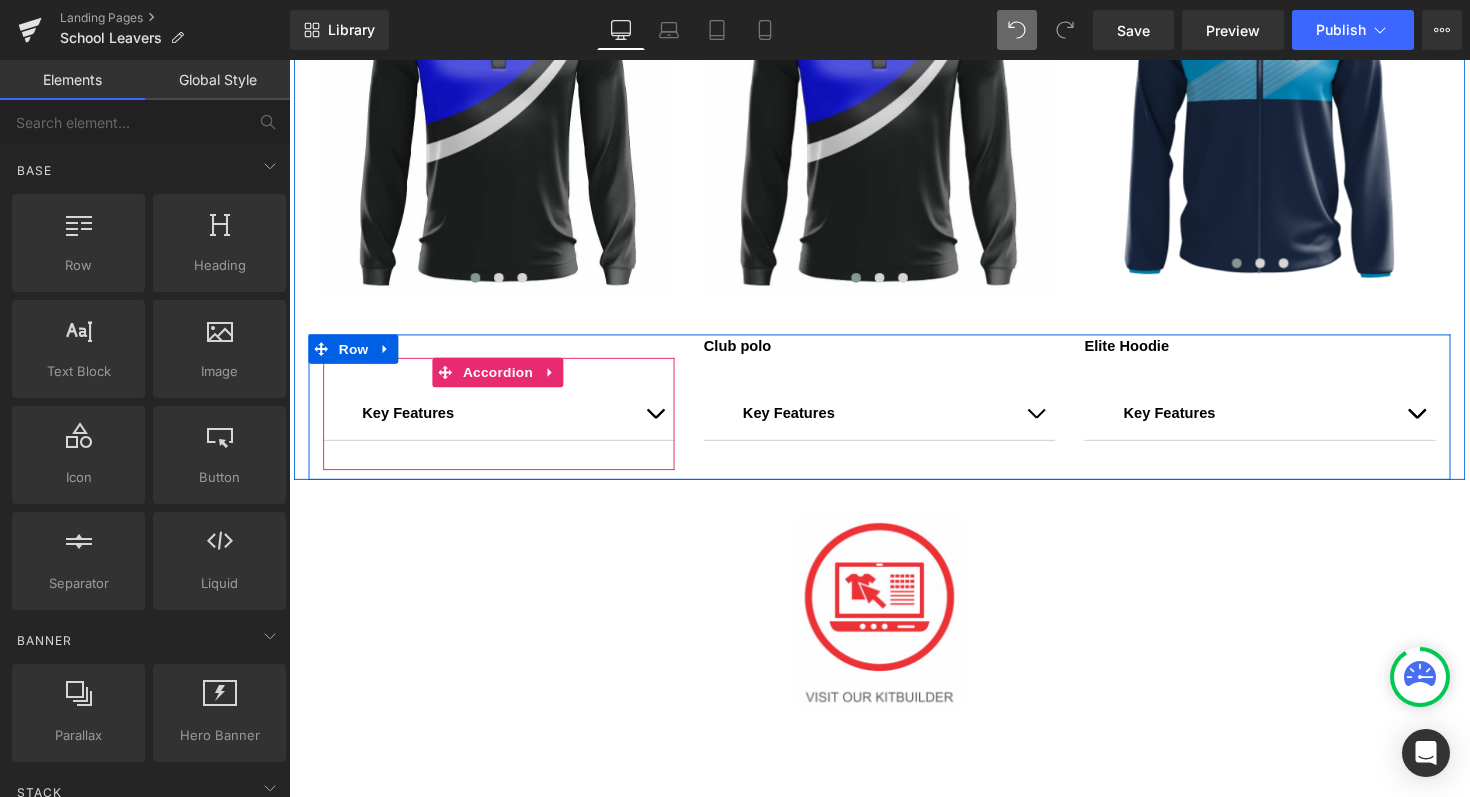 click at bounding box center [664, 422] 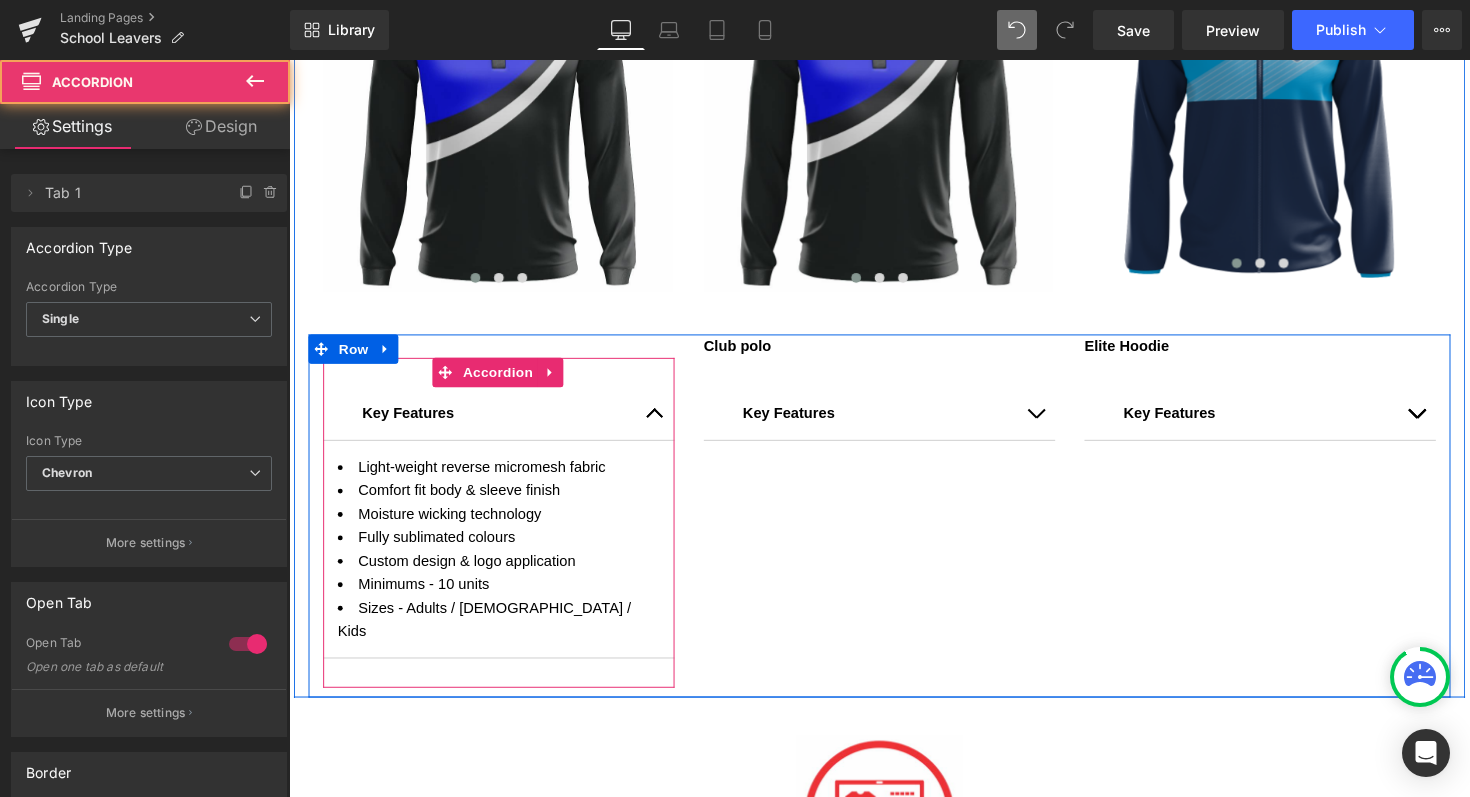 click at bounding box center (664, 422) 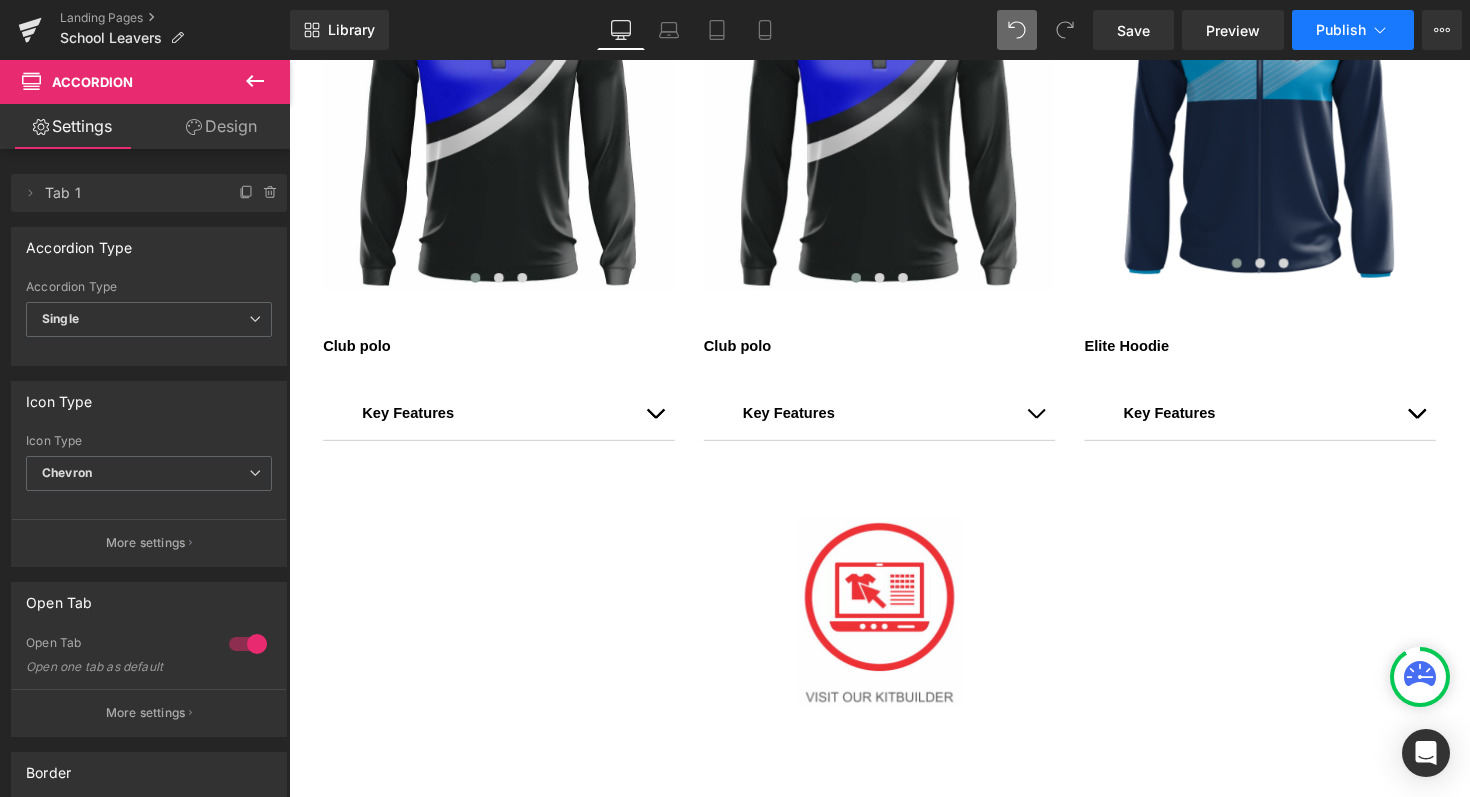 click on "Publish" at bounding box center (1341, 30) 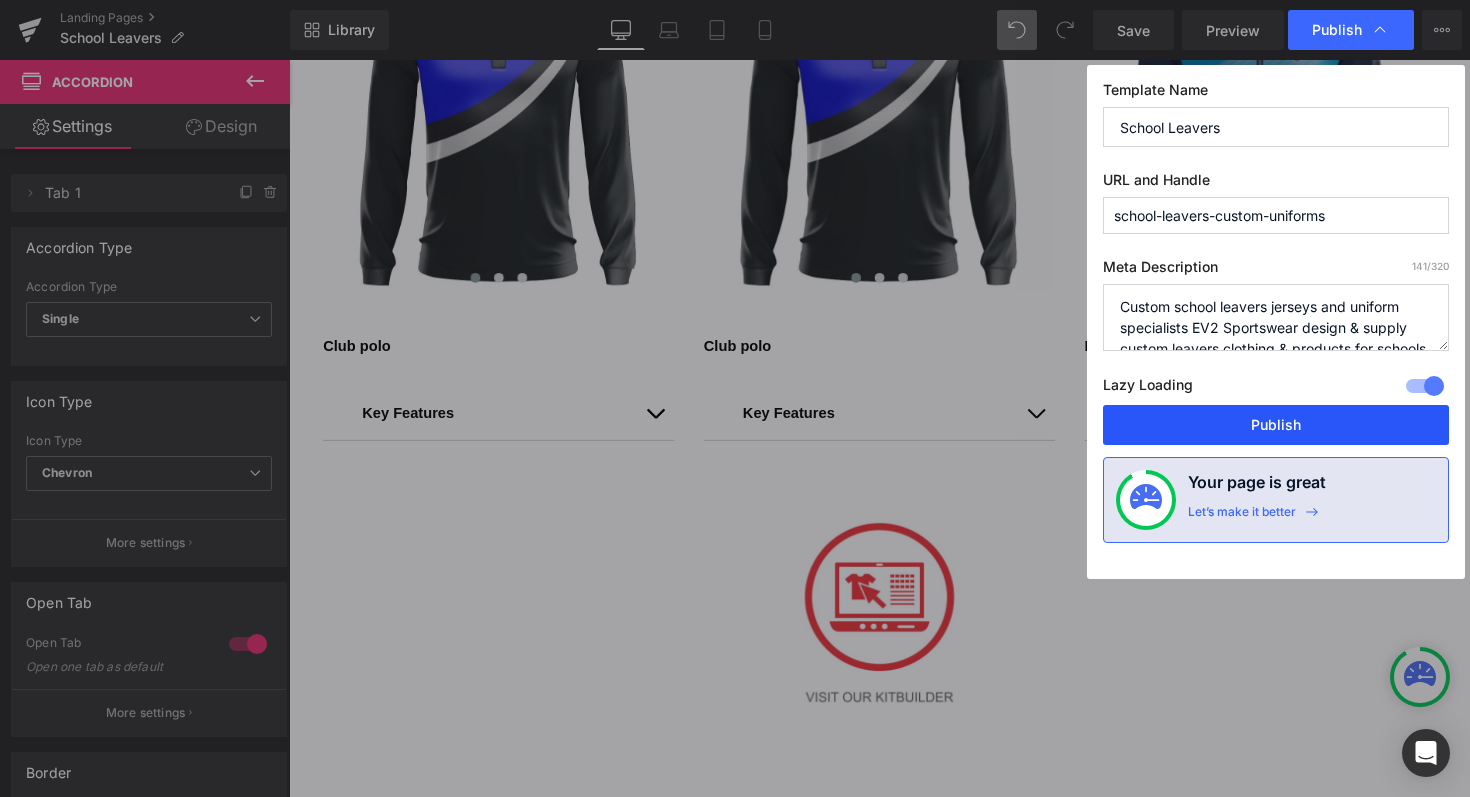 click on "Publish" at bounding box center [1276, 425] 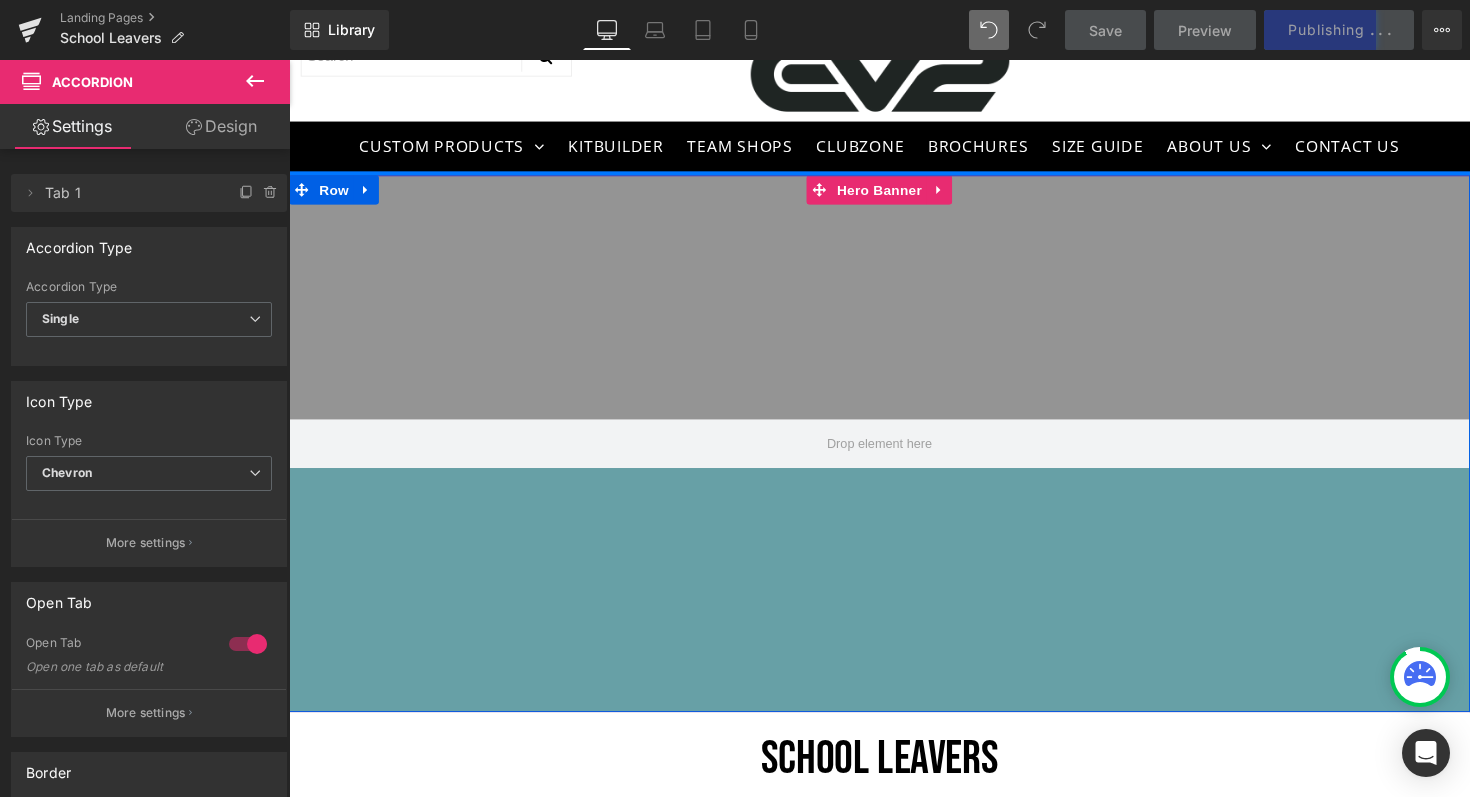 scroll, scrollTop: 27, scrollLeft: 0, axis: vertical 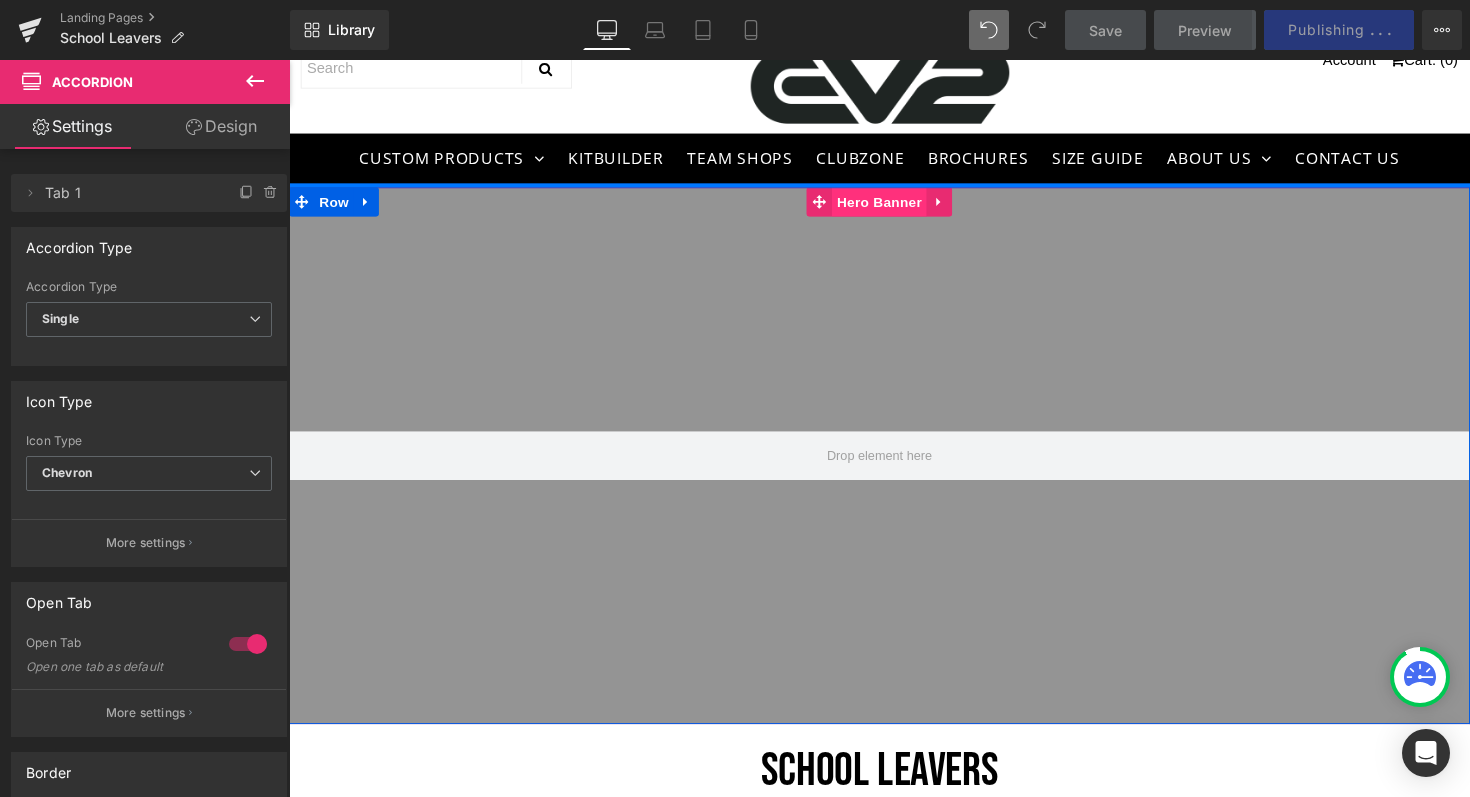 click on "Hero Banner" at bounding box center (893, 205) 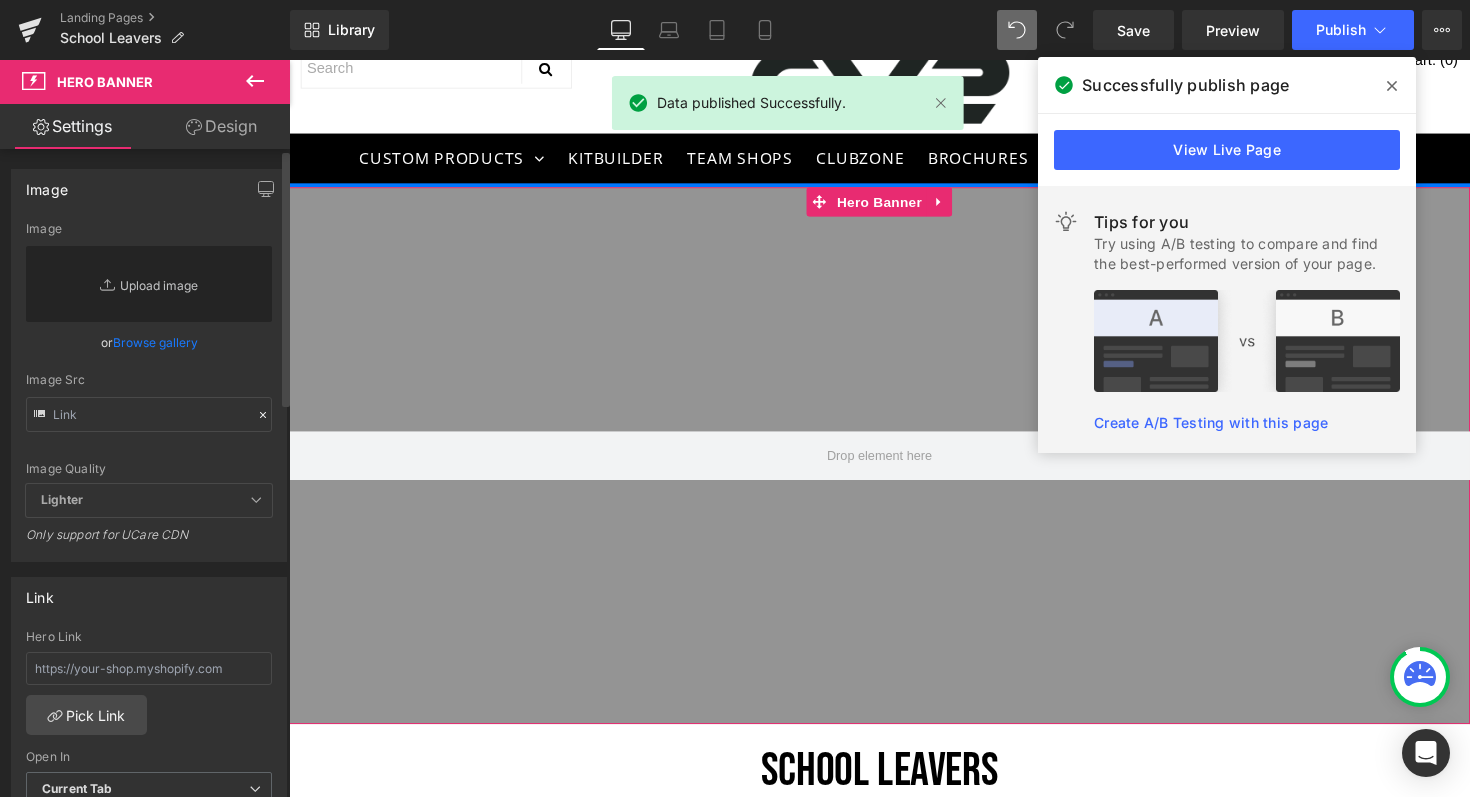 click on "Replace Image" at bounding box center [149, 284] 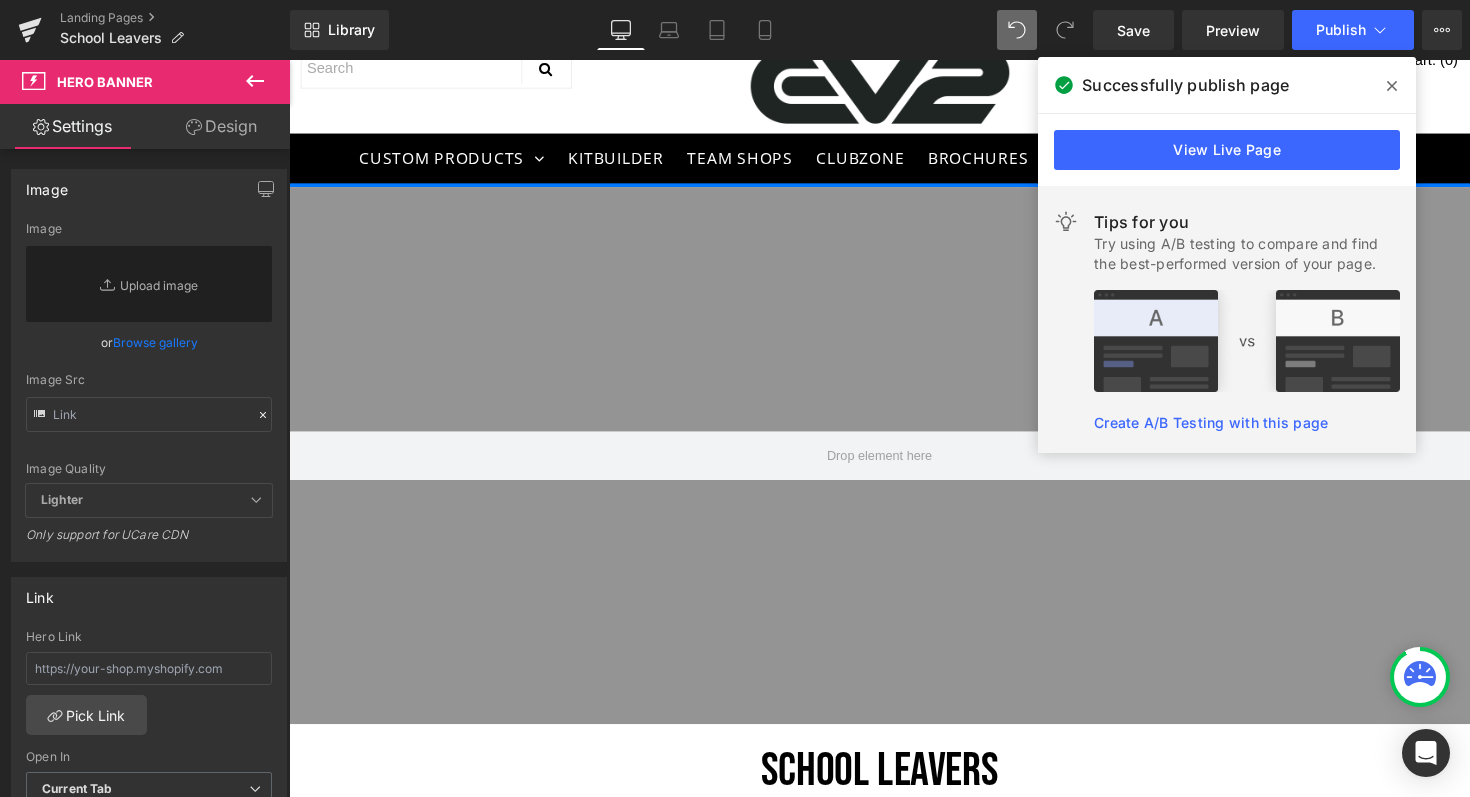 click at bounding box center (1392, 86) 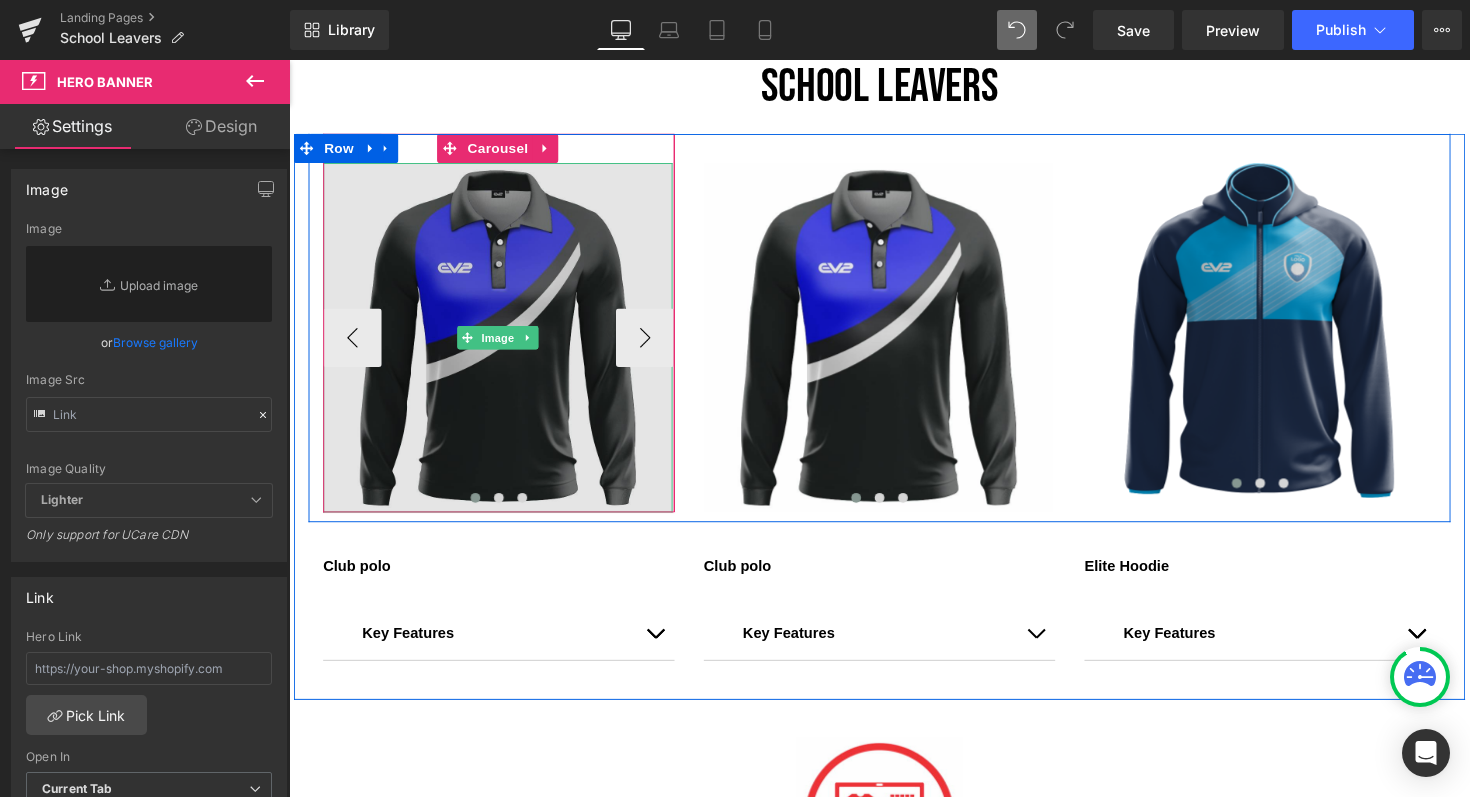 scroll, scrollTop: 753, scrollLeft: 0, axis: vertical 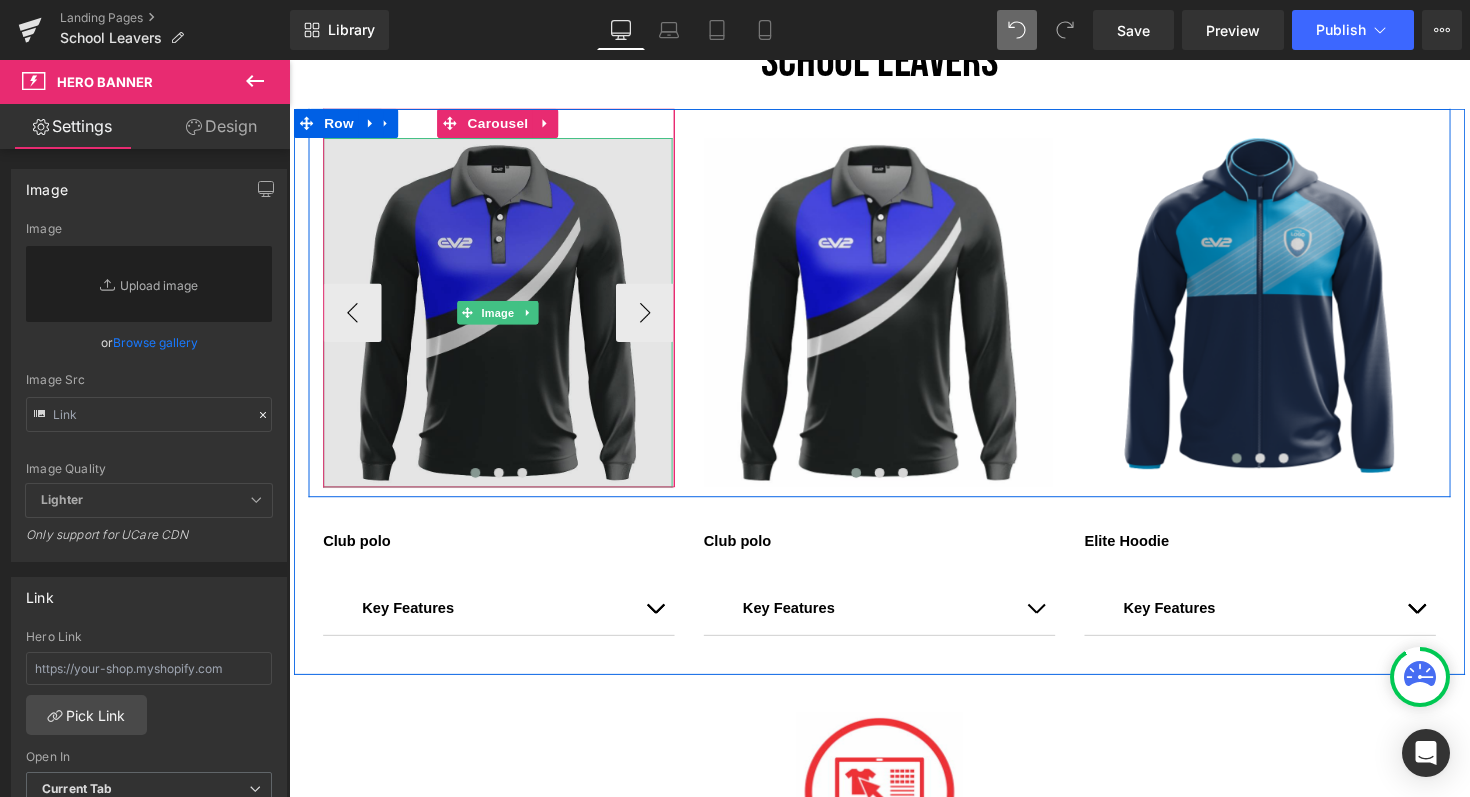 click at bounding box center (503, 319) 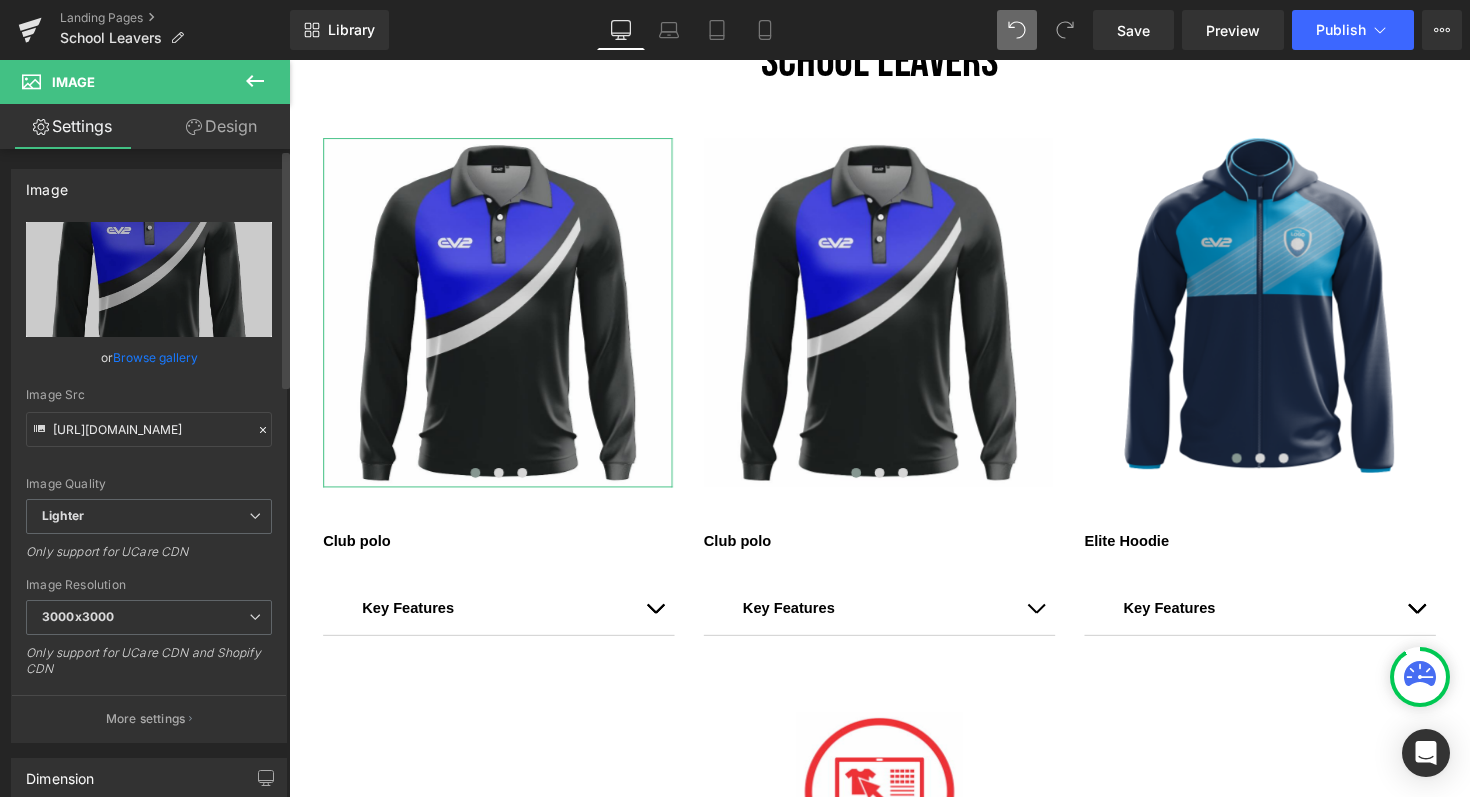 click on "Browse gallery" at bounding box center (155, 357) 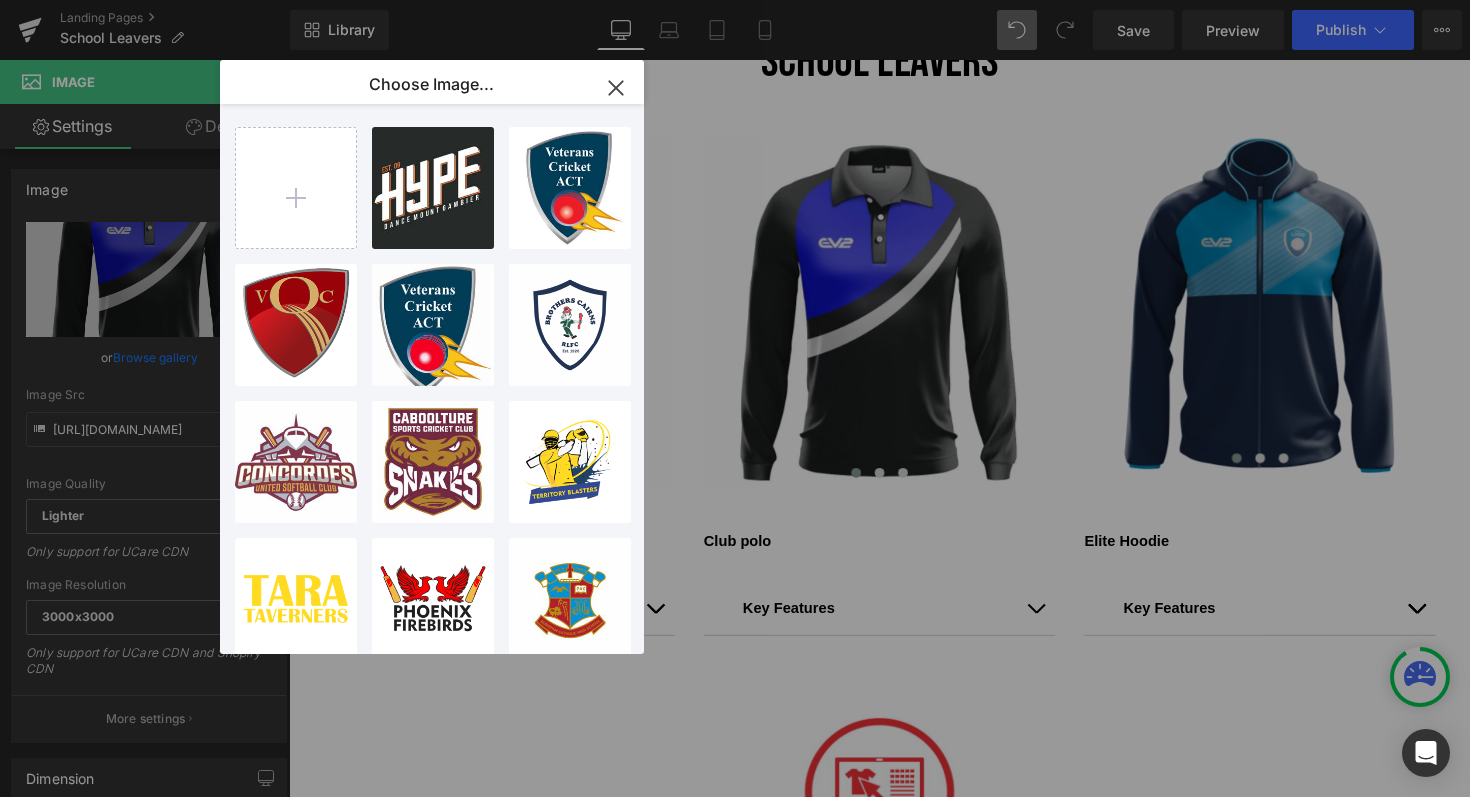 click 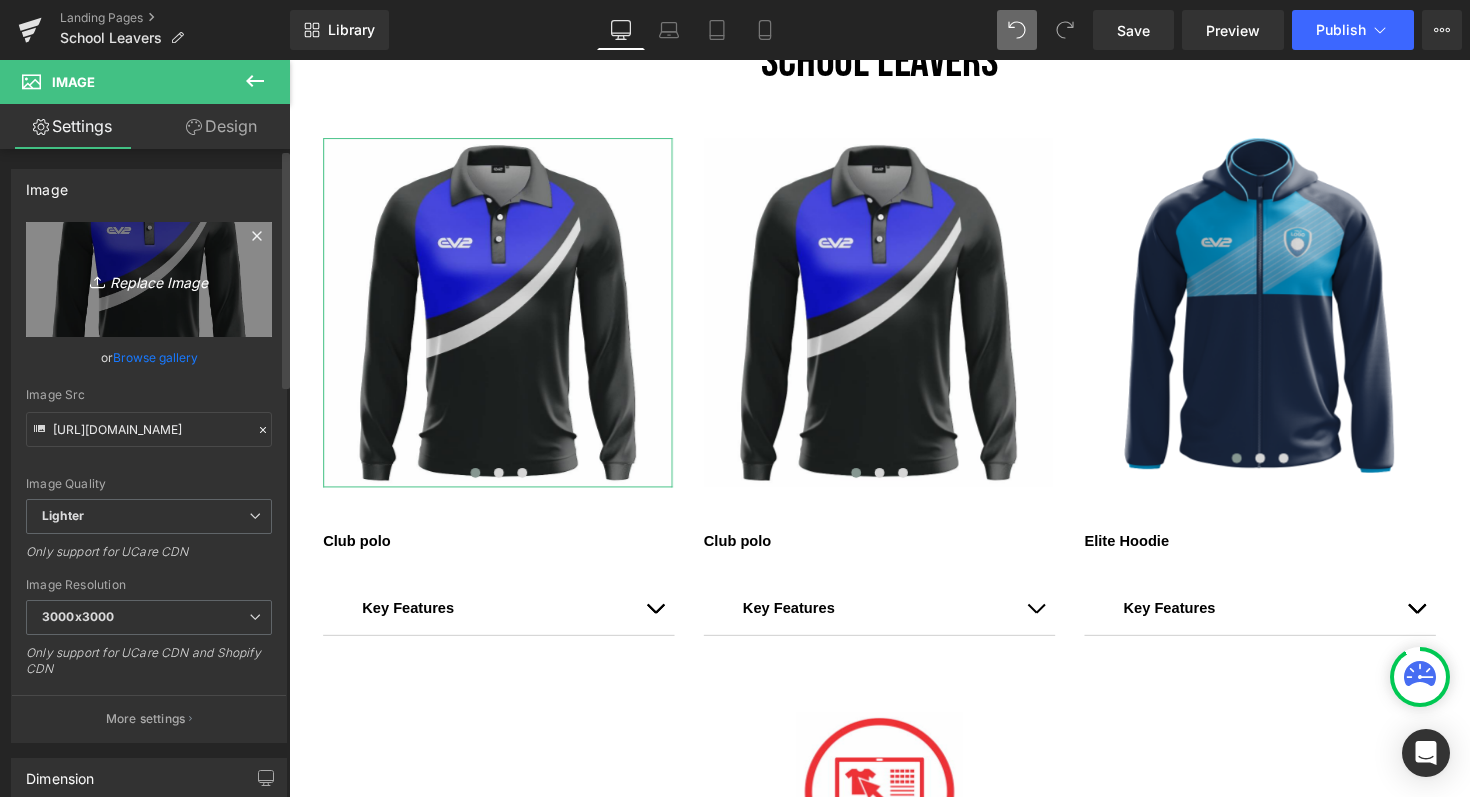 click on "Replace Image" at bounding box center (149, 279) 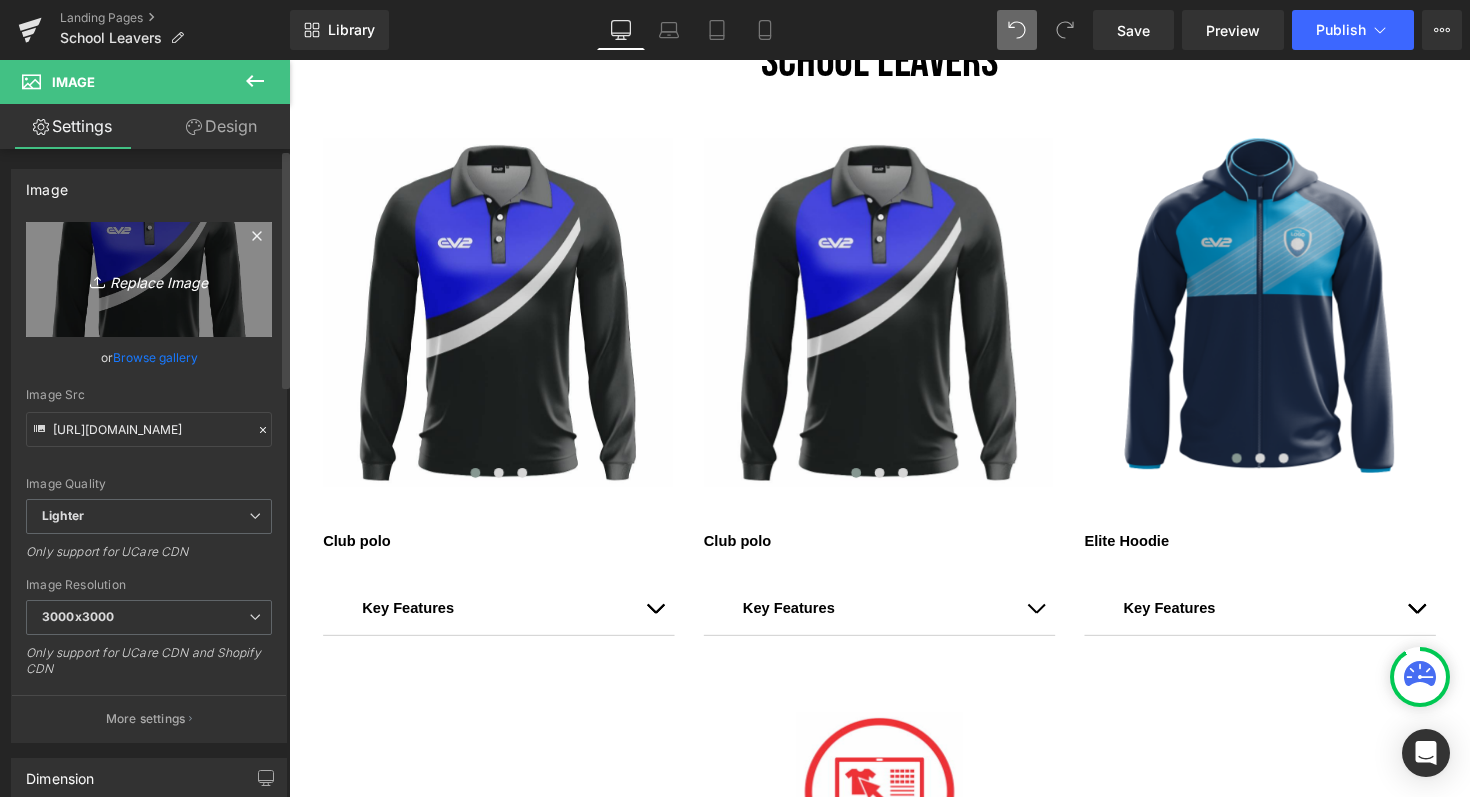 type on "C:\fakepath\School leavers.webp" 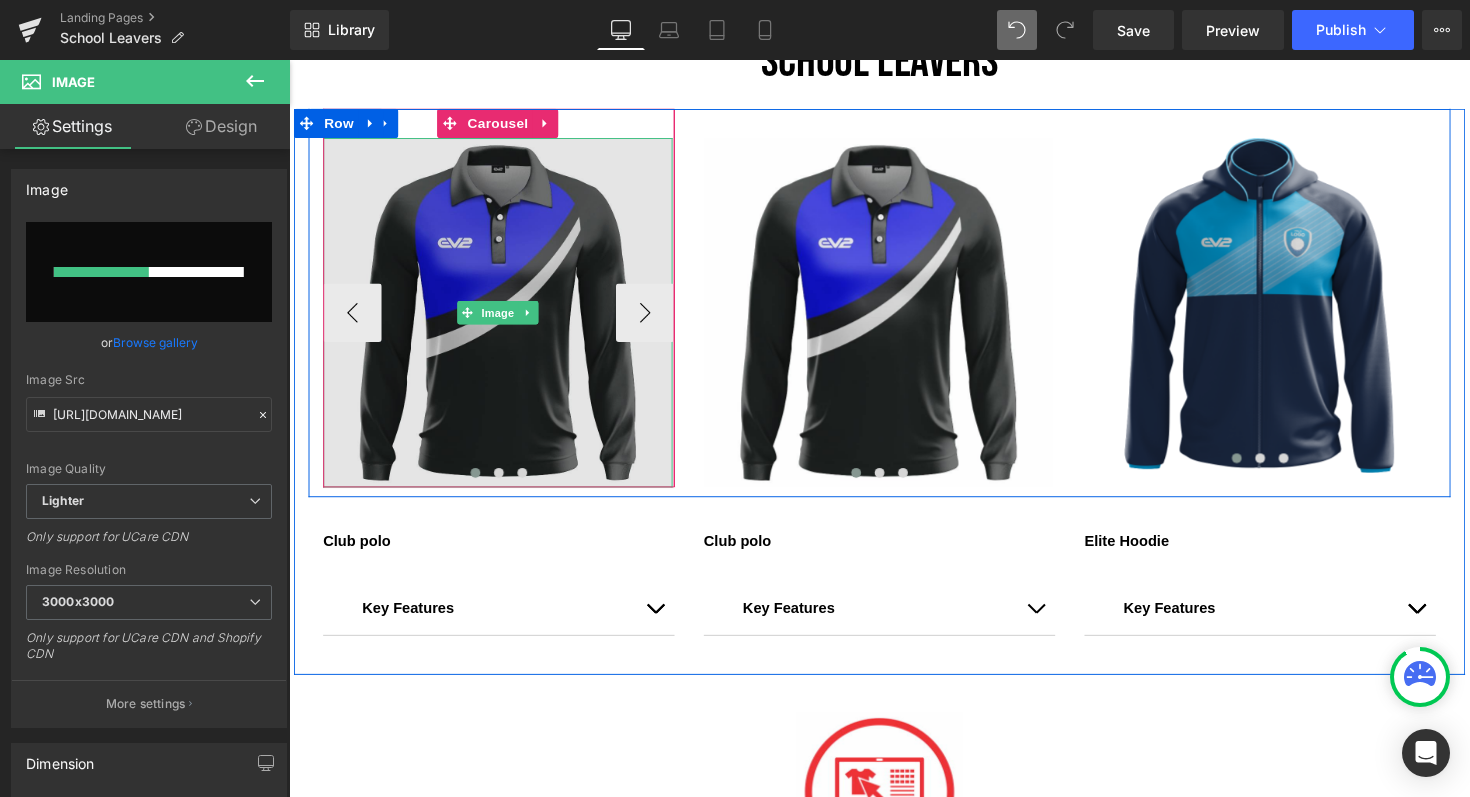 type 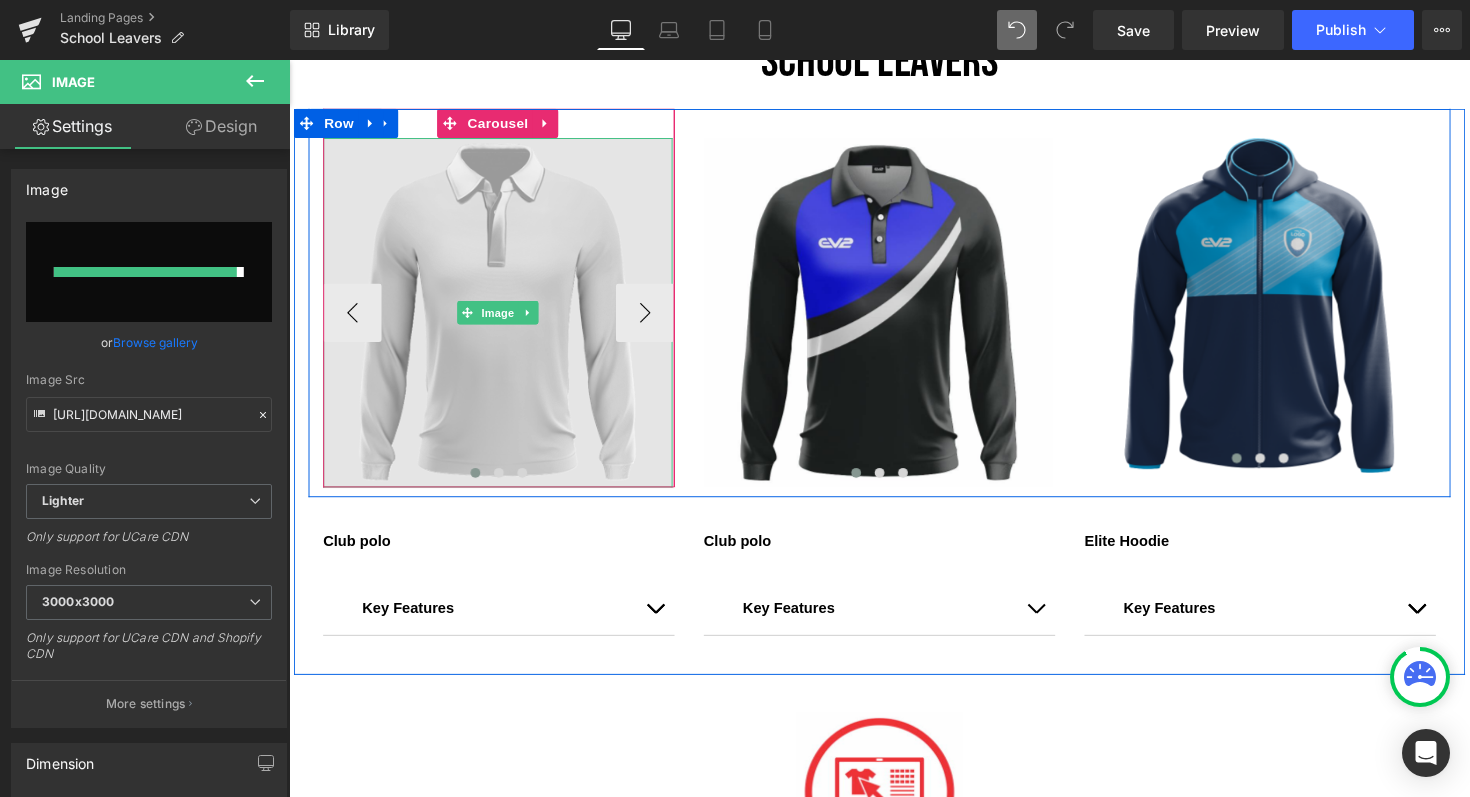 type on "https://ucarecdn.com/3dd12619-5ced-4404-af04-6a0893da7322/-/format/auto/-/preview/3000x3000/-/quality/lighter/School%20leavers.webp" 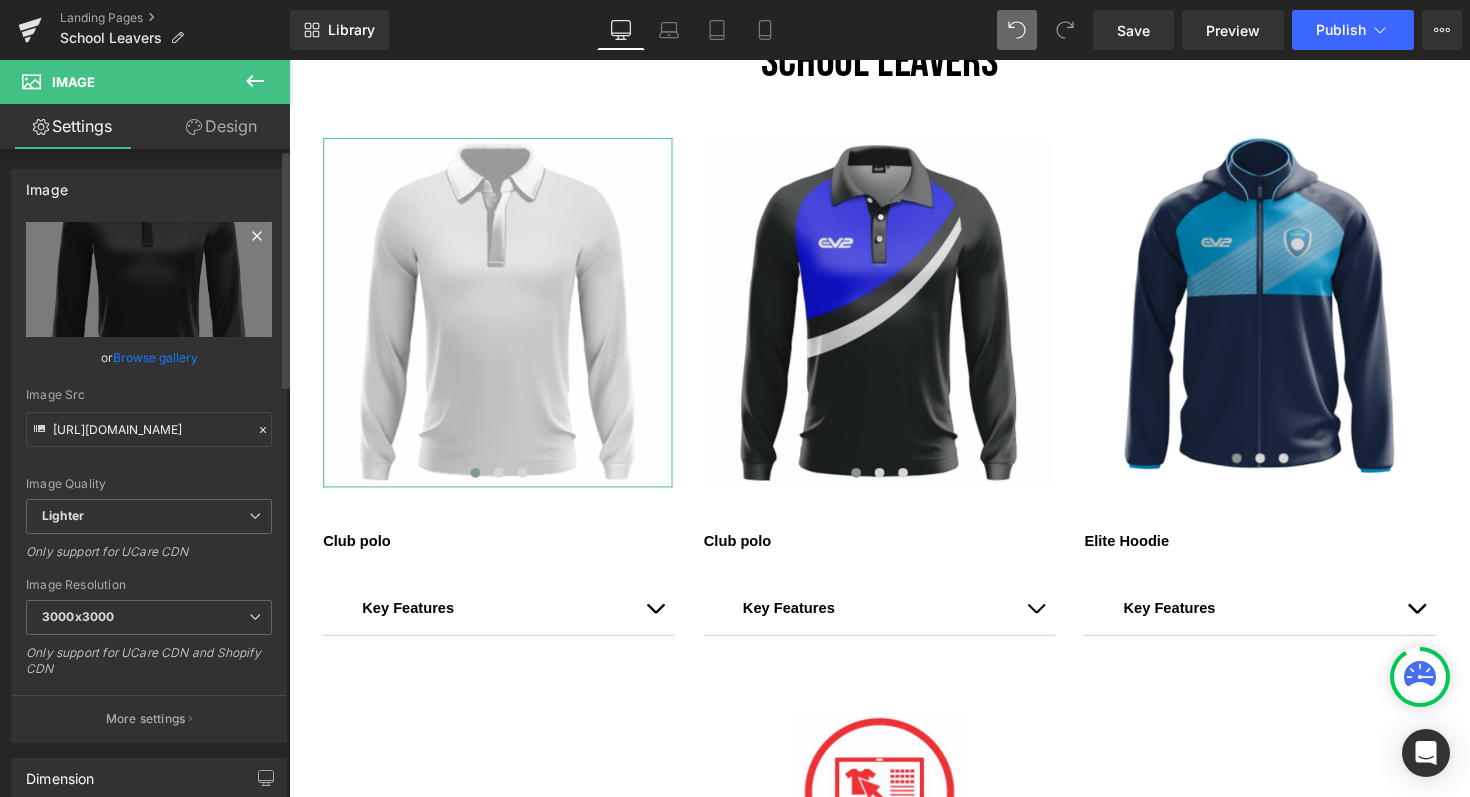 click 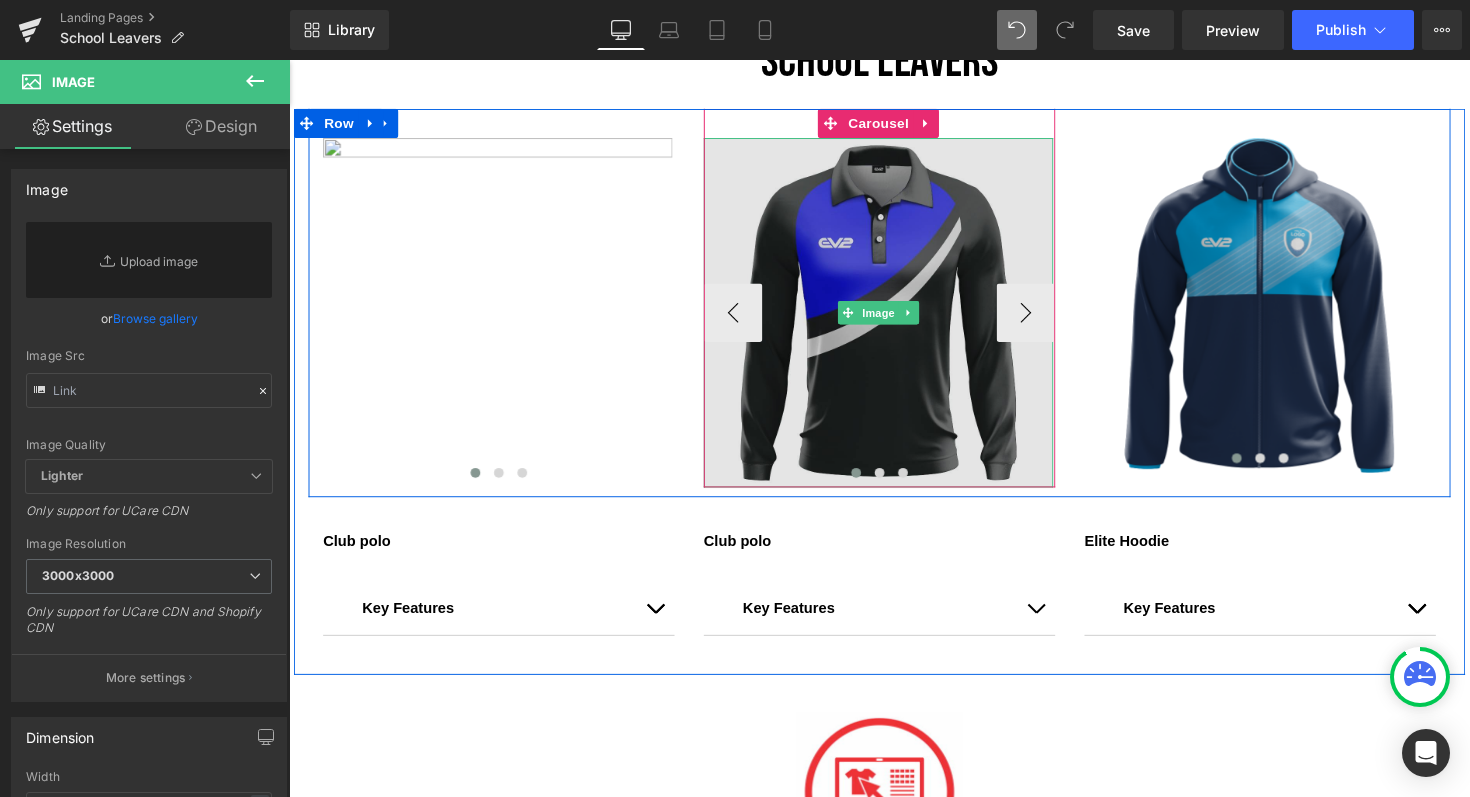click at bounding box center (893, 319) 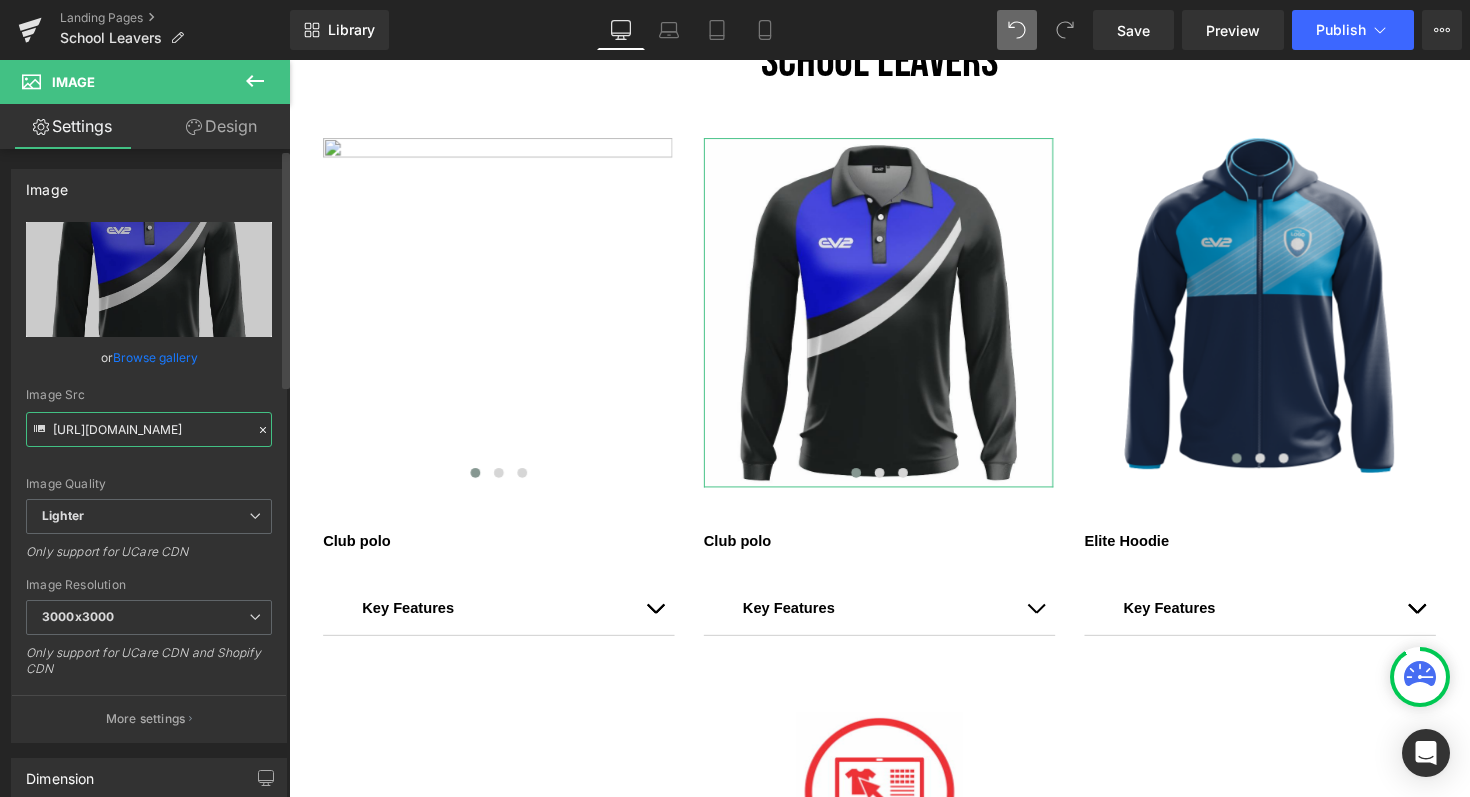 click on "https://ucarecdn.com/ad07d1fb-674c-4bb6-9847-50ca5822d620/-/format/auto/-/preview/3000x3000/-/quality/lighter/Club%20Polo%20LS%20-%20Jpeg%20images%202019.jpg" at bounding box center (149, 429) 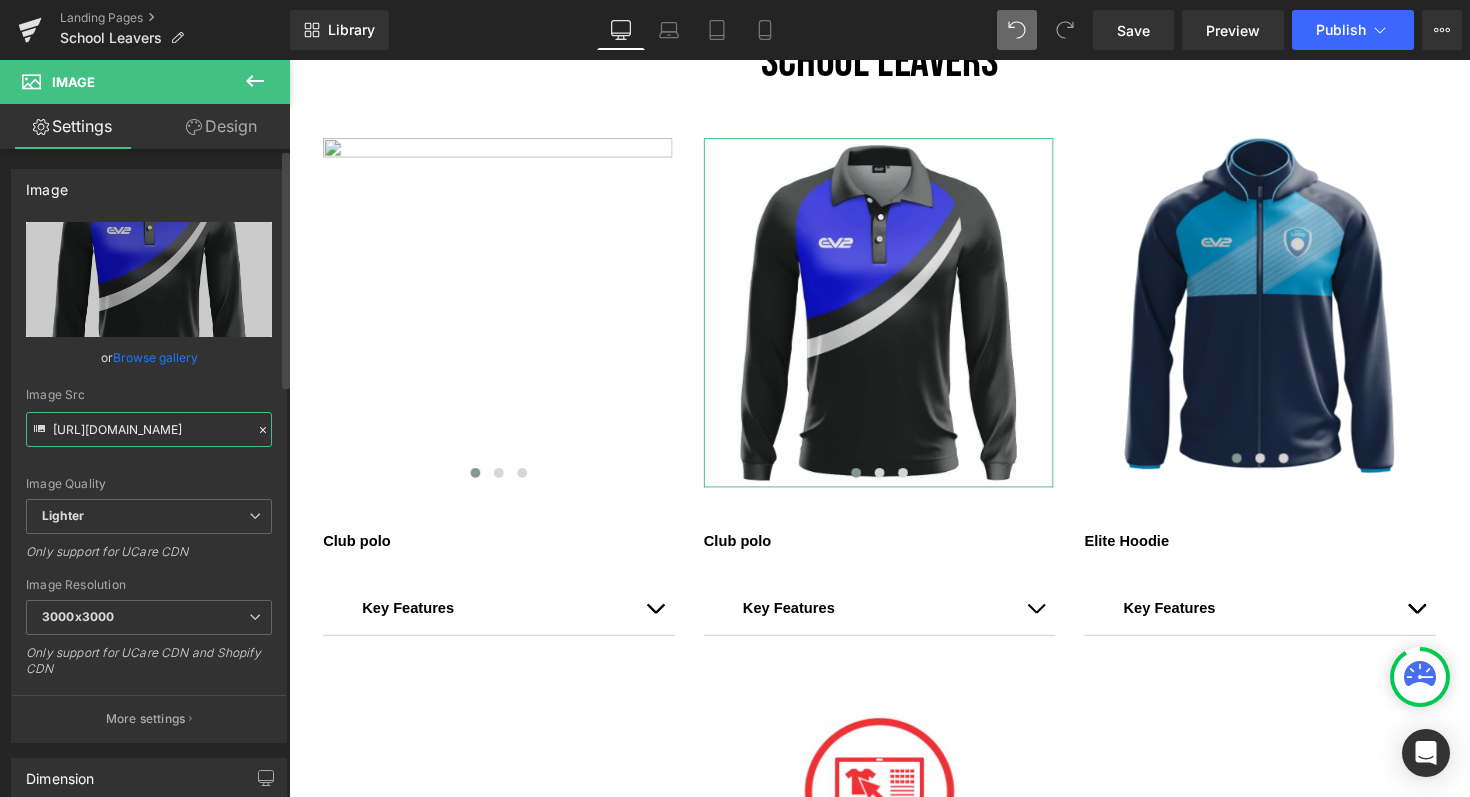 scroll, scrollTop: 0, scrollLeft: 848, axis: horizontal 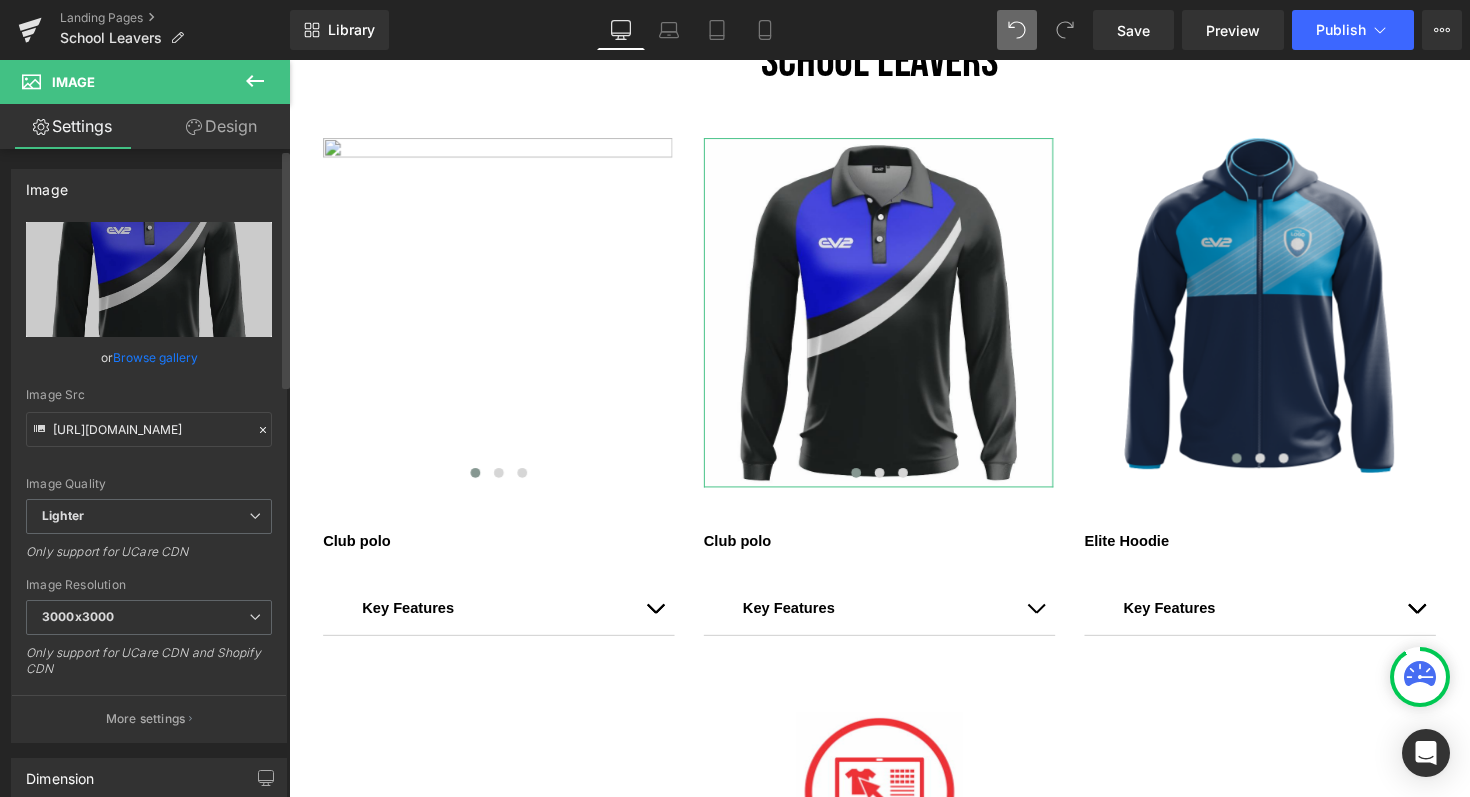 click on "Image Quality Lighter Lightest
Lighter
Lighter Lightest Only support for UCare CDN" at bounding box center (149, 360) 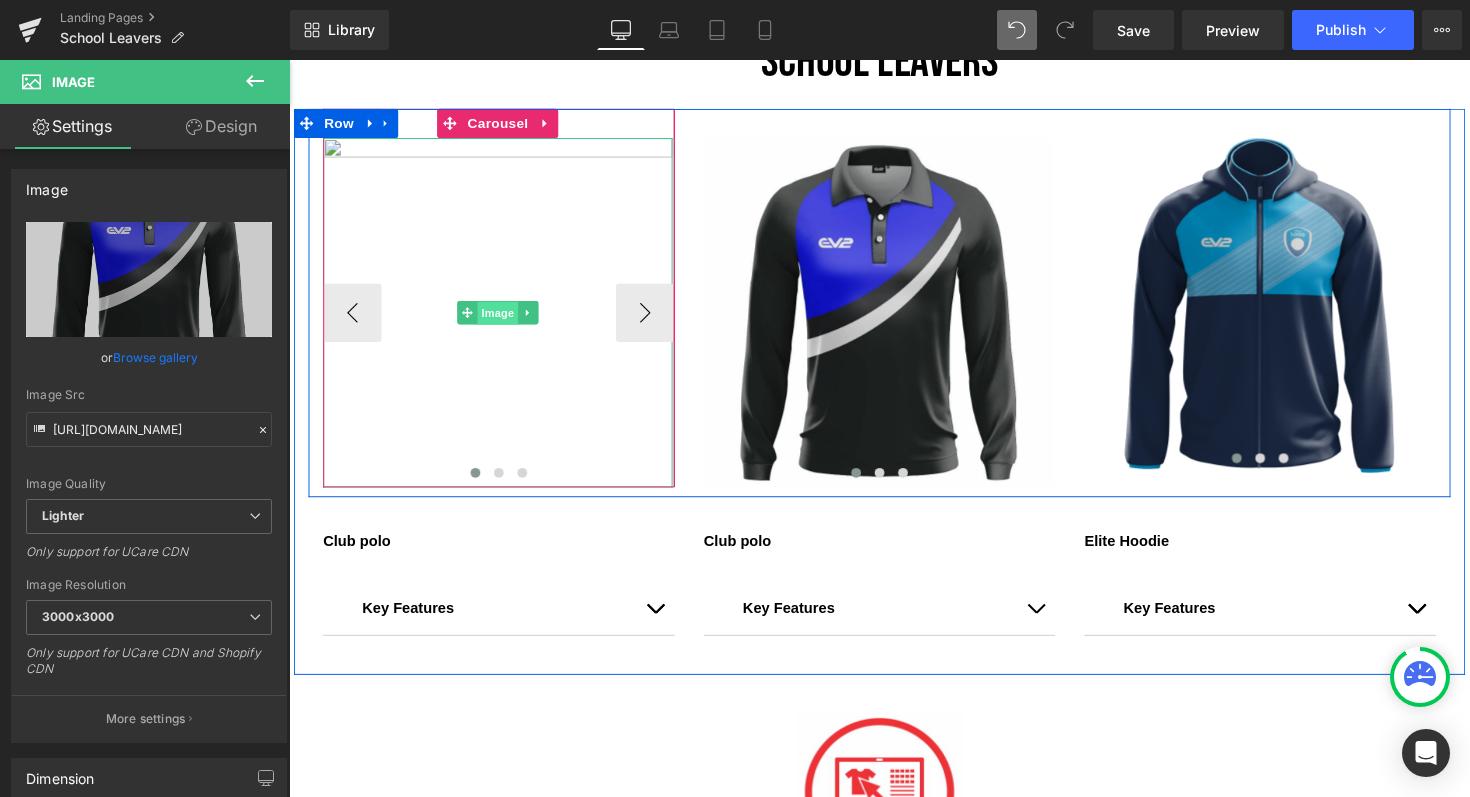 click on "Image" at bounding box center (503, 320) 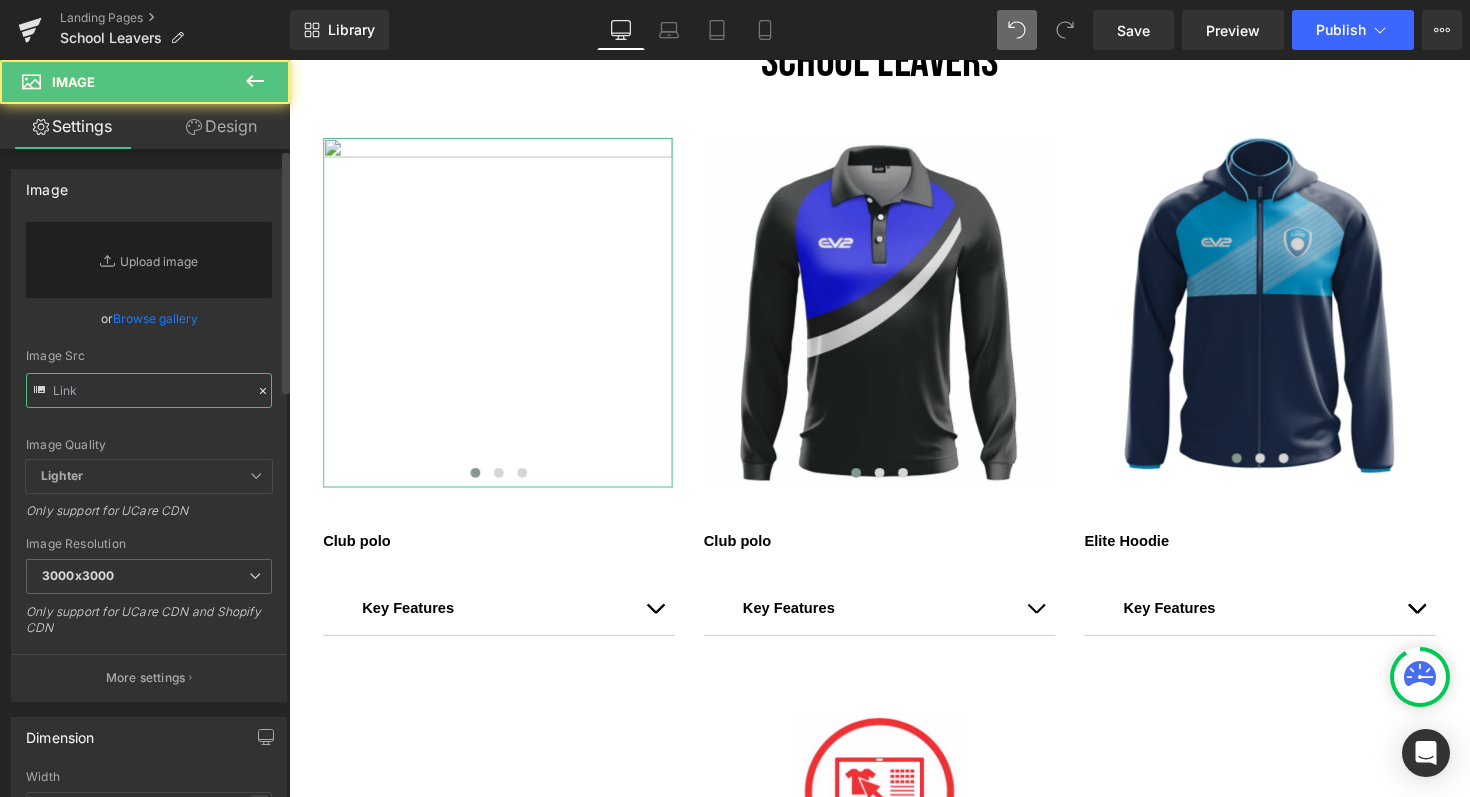 click at bounding box center [149, 390] 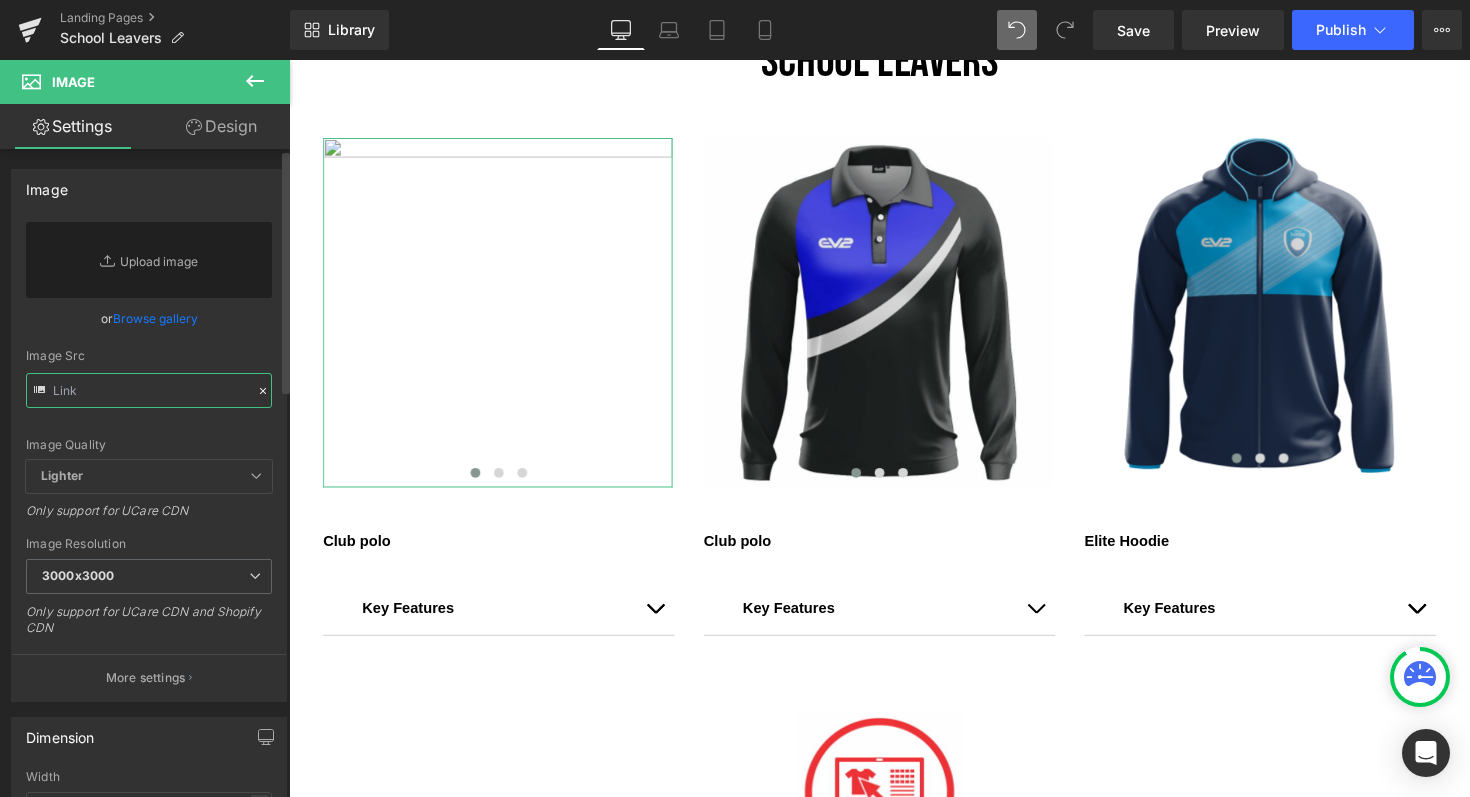 paste on "https://ucarecdn.com/ad07d1fb-674c-4bb6-9847-50ca5822d620/-/format/auto/-/preview/3000x3000/-/quality/lighter/Club%20Polo%20LS%20-%20Jpeg%20images%202019.jpg" 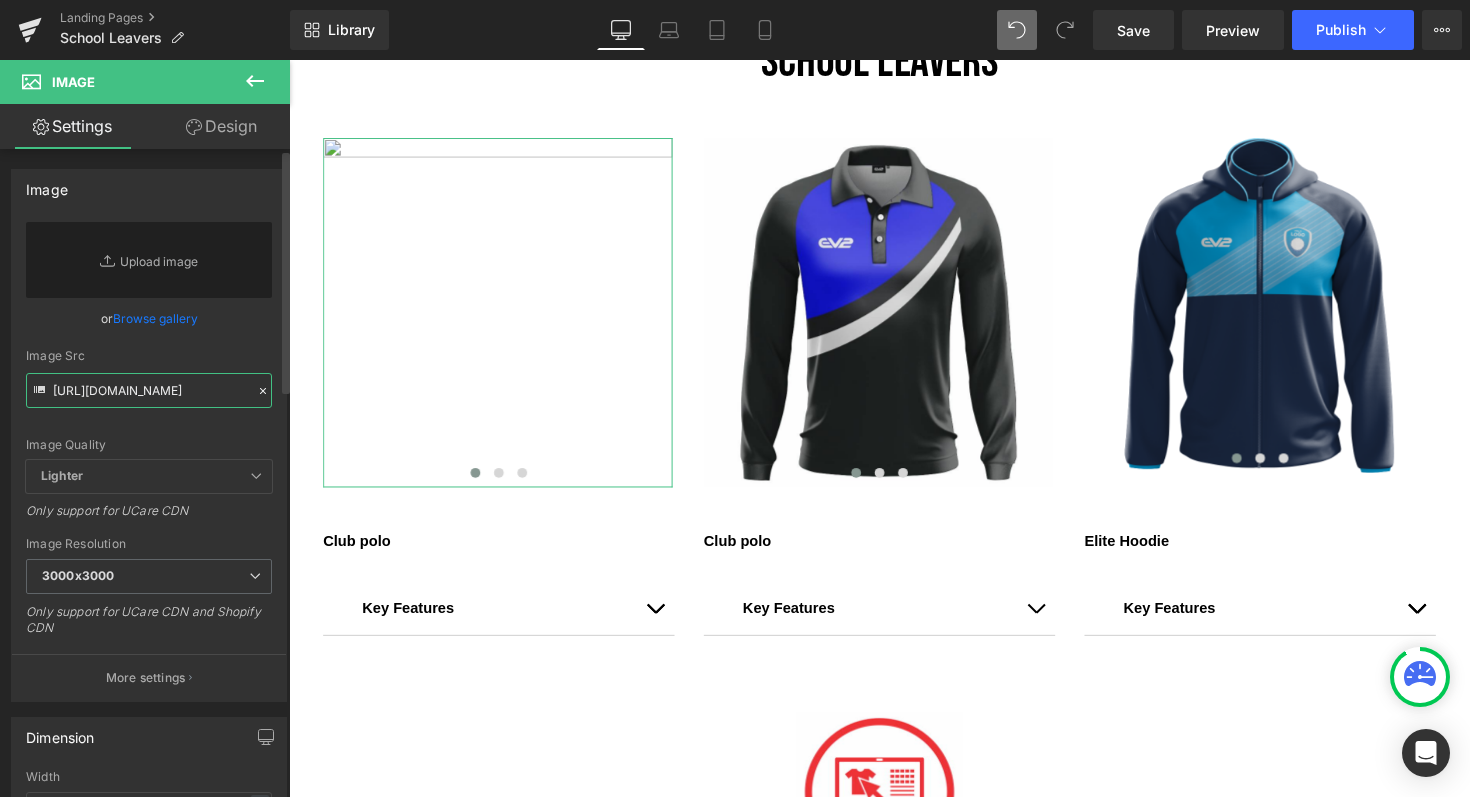 scroll, scrollTop: 0, scrollLeft: 847, axis: horizontal 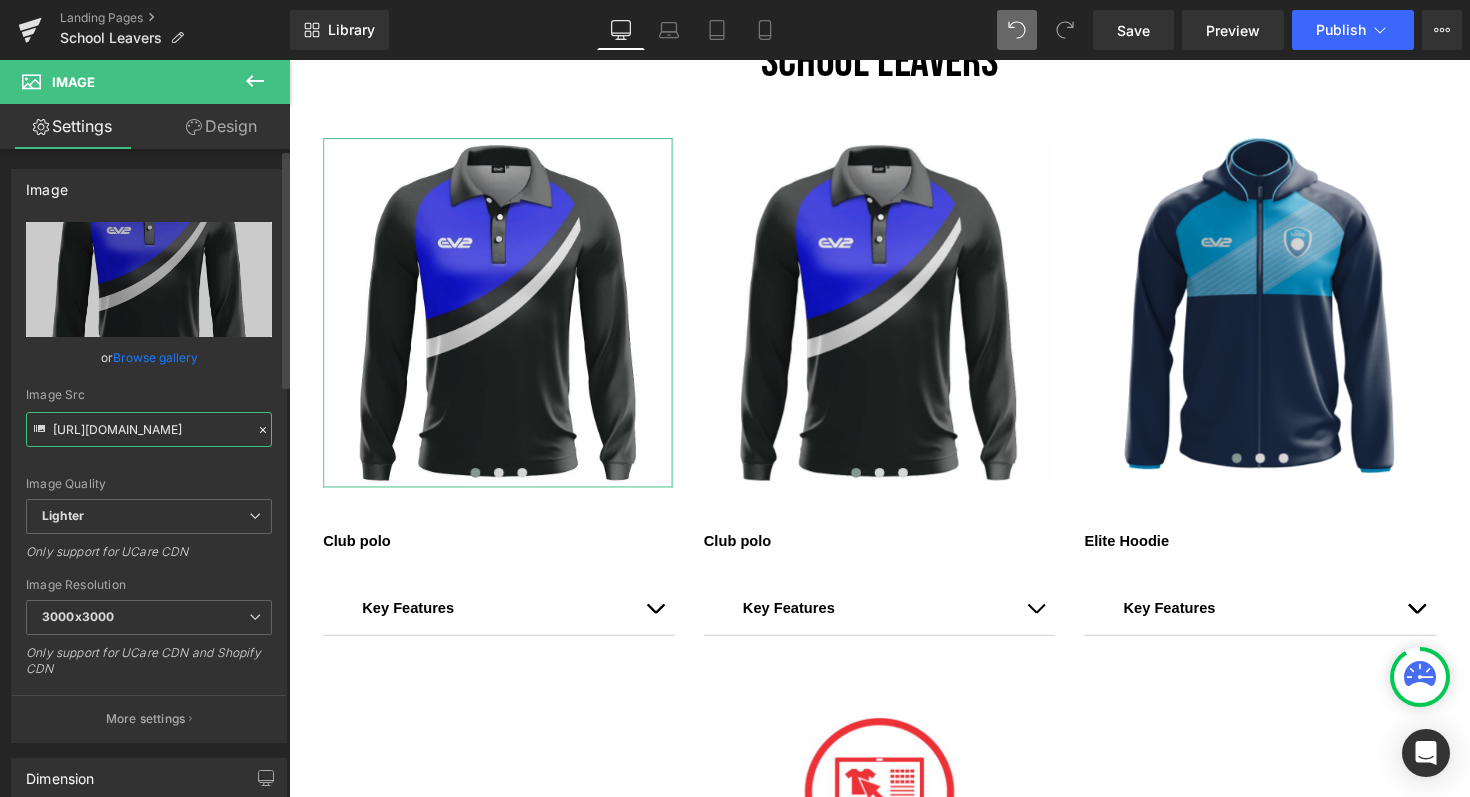 type on "https://ucarecdn.com/ad07d1fb-674c-4bb6-9847-50ca5822d620/-/format/auto/-/preview/3000x3000/-/quality/lighter/Club%20Polo%20LS%20-%20Jpeg%20images%202019.jpg" 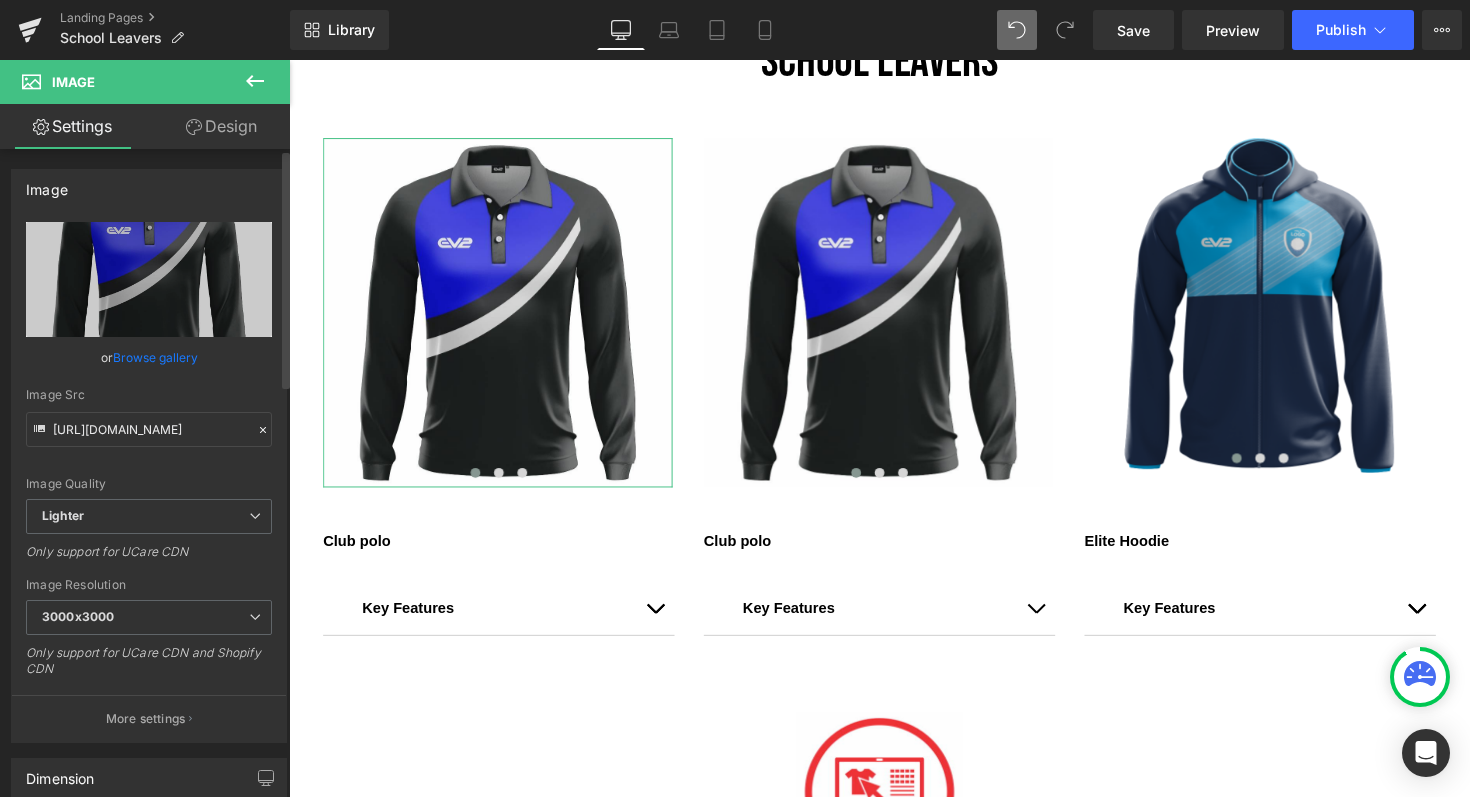 click on "or  Browse gallery" at bounding box center [149, 357] 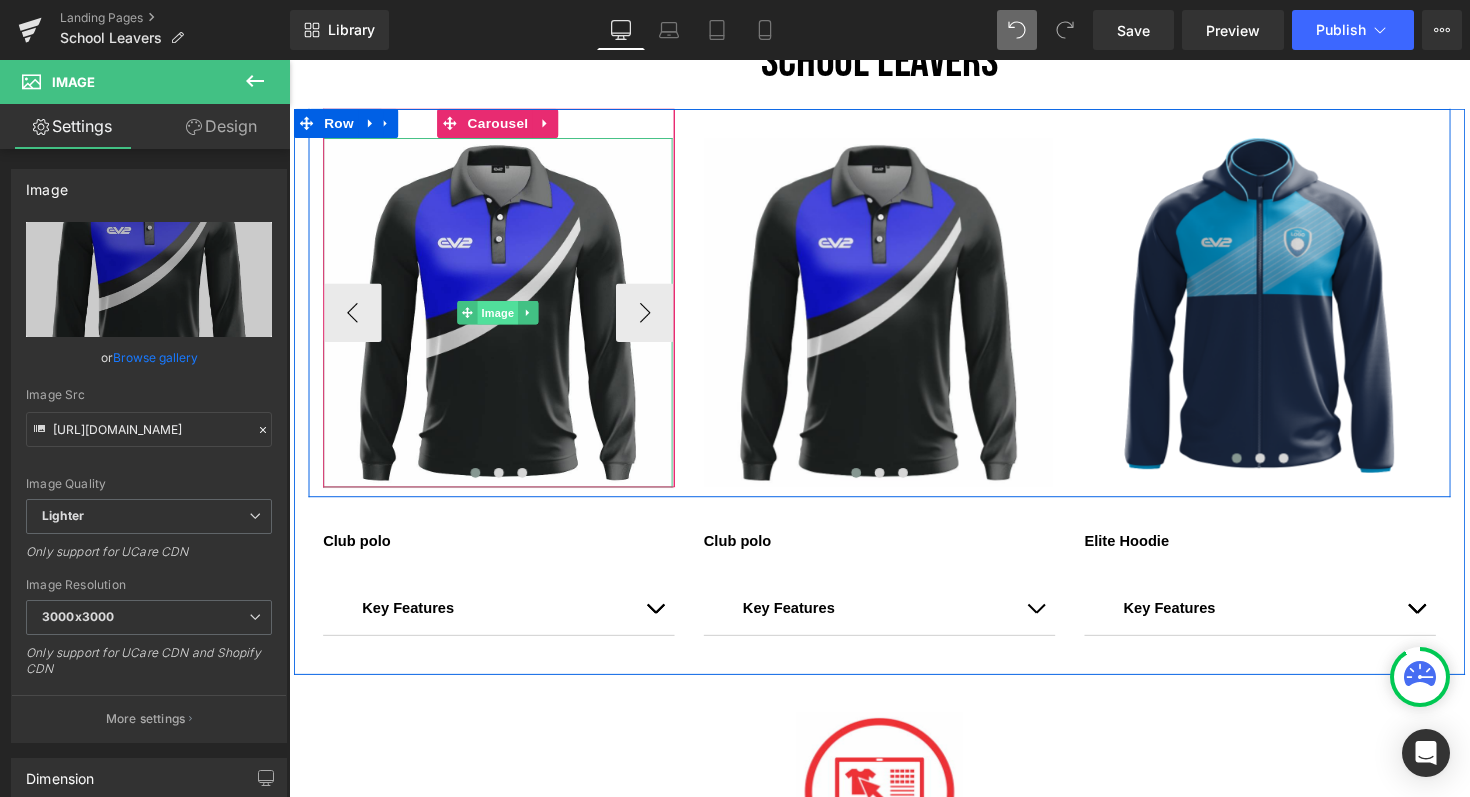 click on "Image" at bounding box center (503, 319) 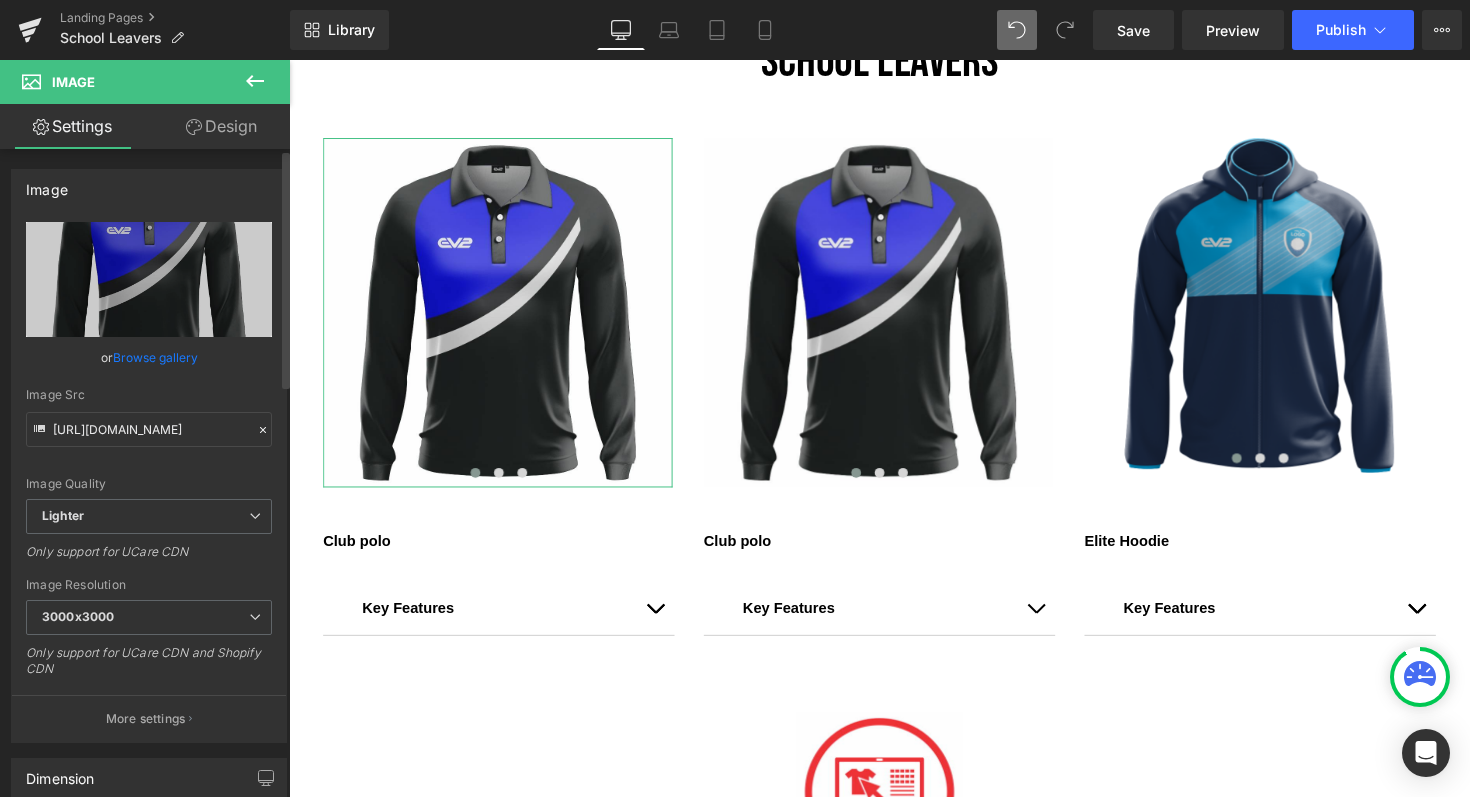 click 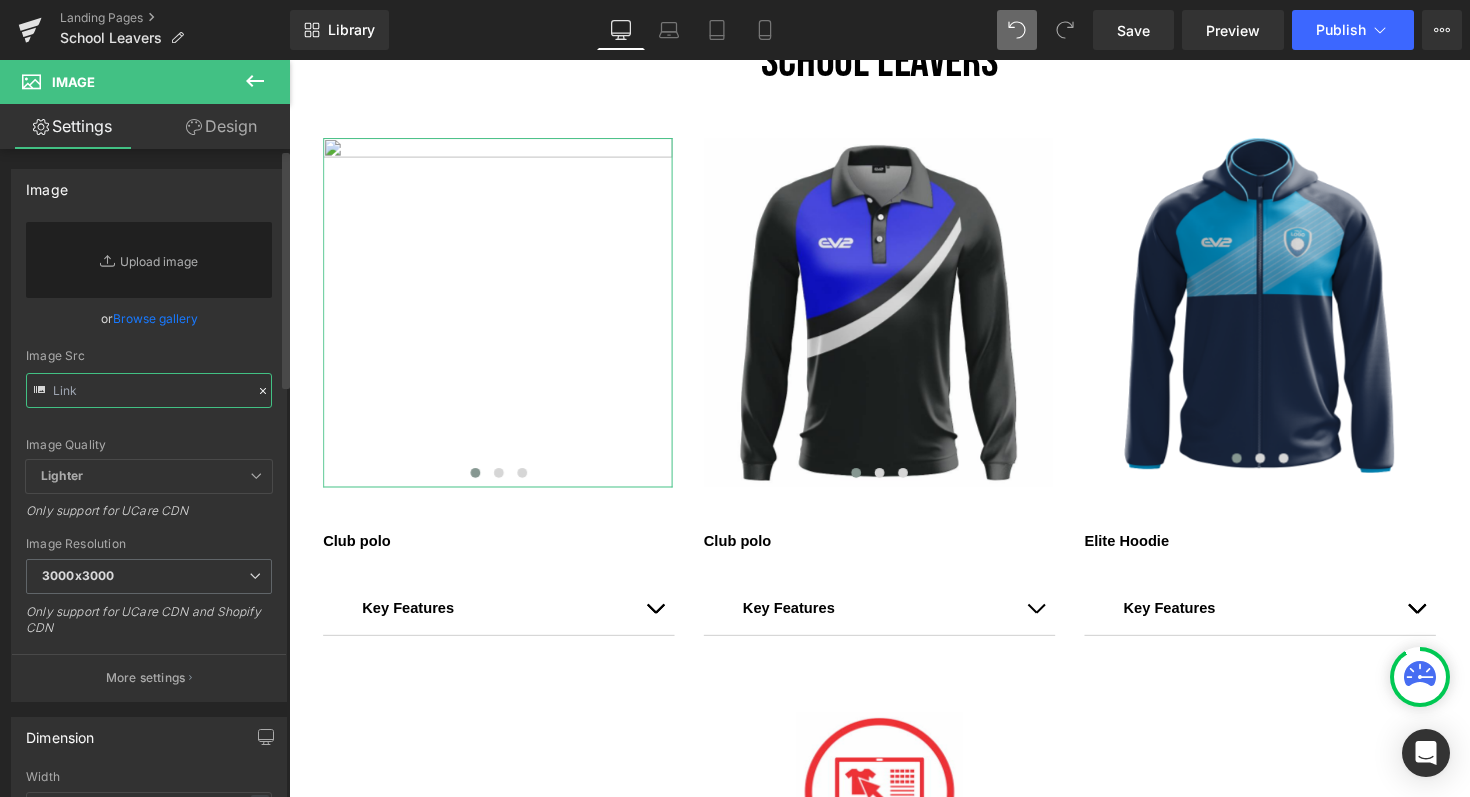 click at bounding box center (149, 390) 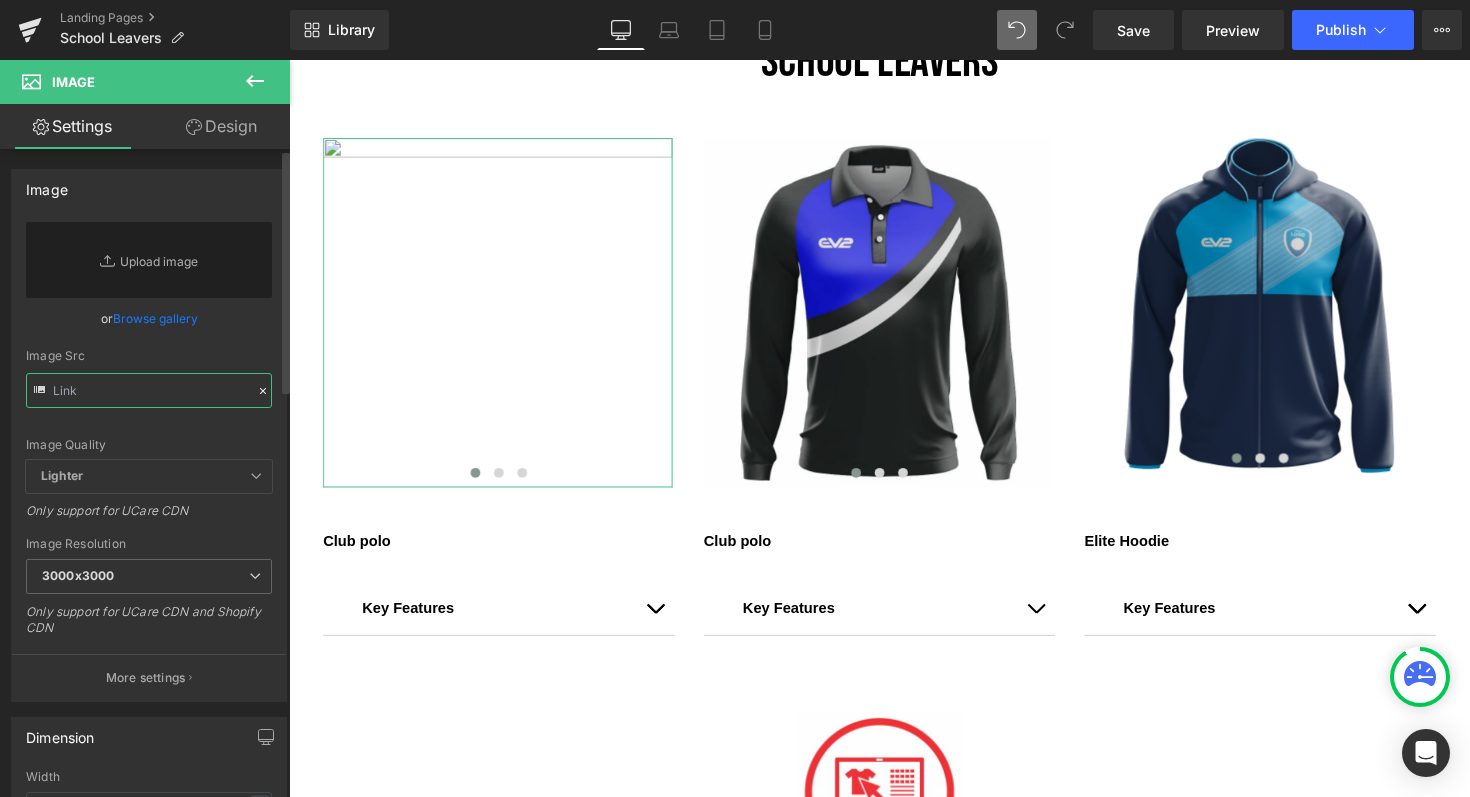 paste on "https://ucarecdn.com/ad07d1fb-674c-4bb6-9847-50ca5822d620/-/format/auto/-/preview/3000x3000/-/quality/lighter/Club%20Polo%20LS%20-%20Jpeg%20images%202019.jpg" 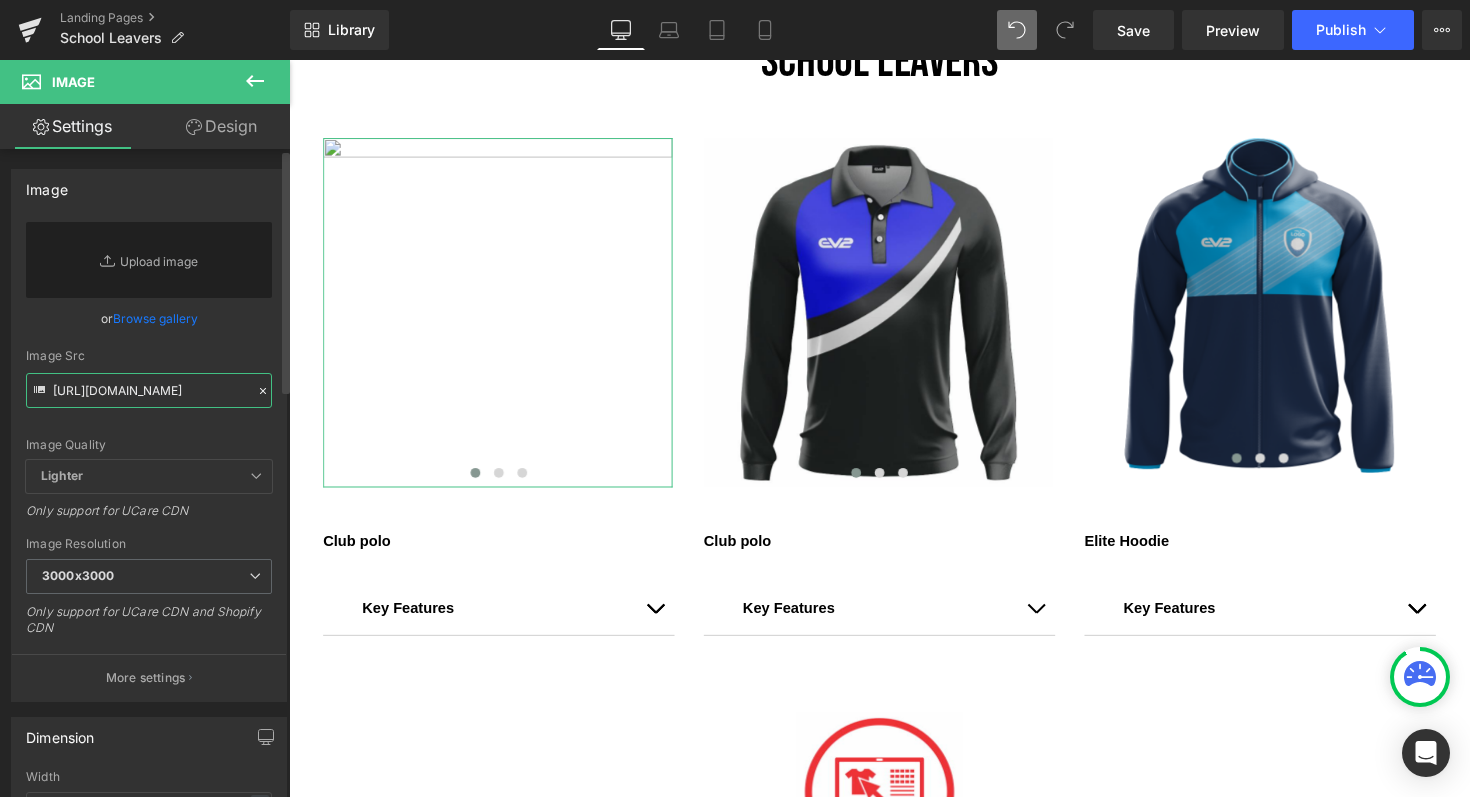 scroll, scrollTop: 0, scrollLeft: 847, axis: horizontal 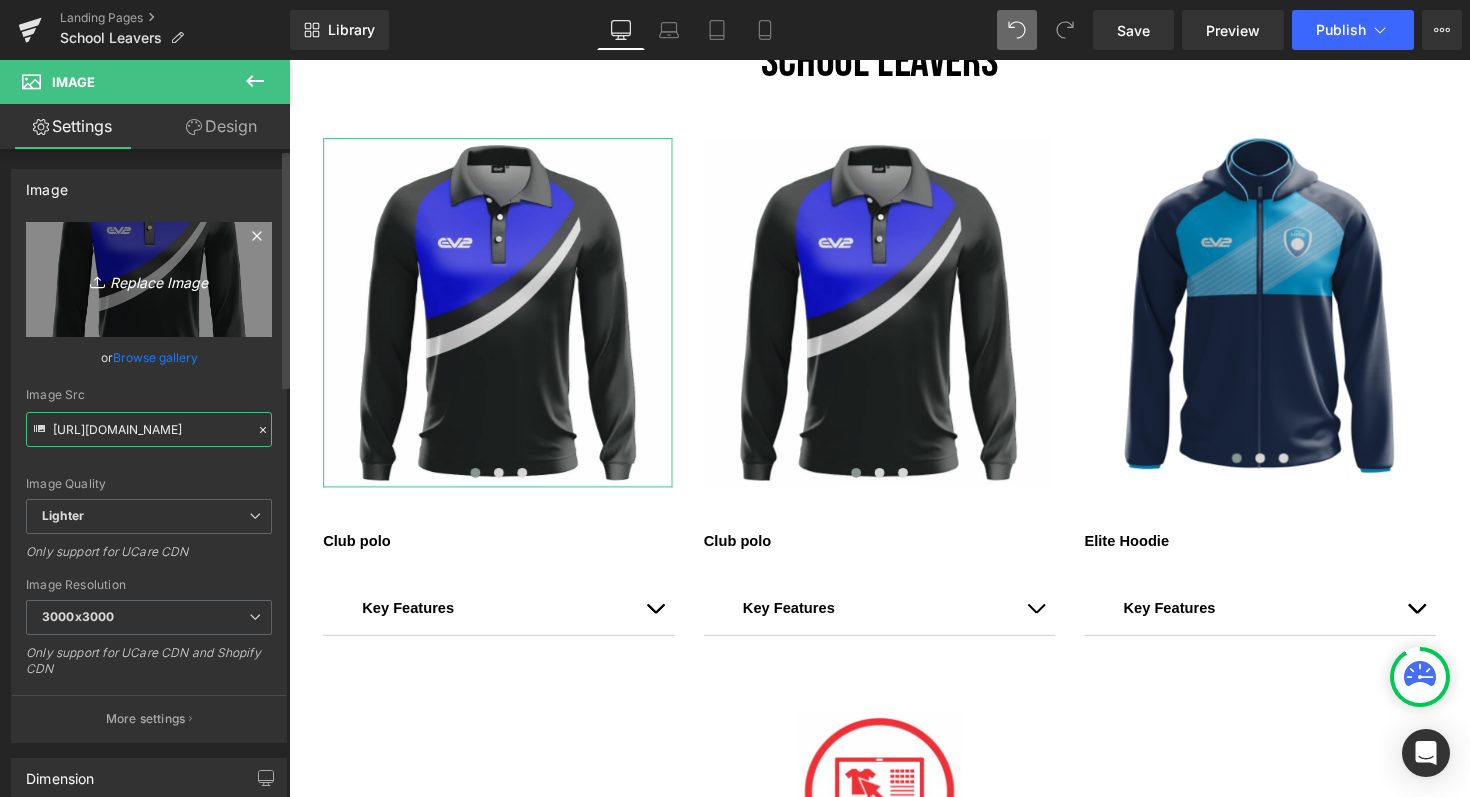 type on "https://ucarecdn.com/ad07d1fb-674c-4bb6-9847-50ca5822d620/-/format/auto/-/preview/3000x3000/-/quality/lighter/Club%20Polo%20LS%20-%20Jpeg%20images%202019.jpg" 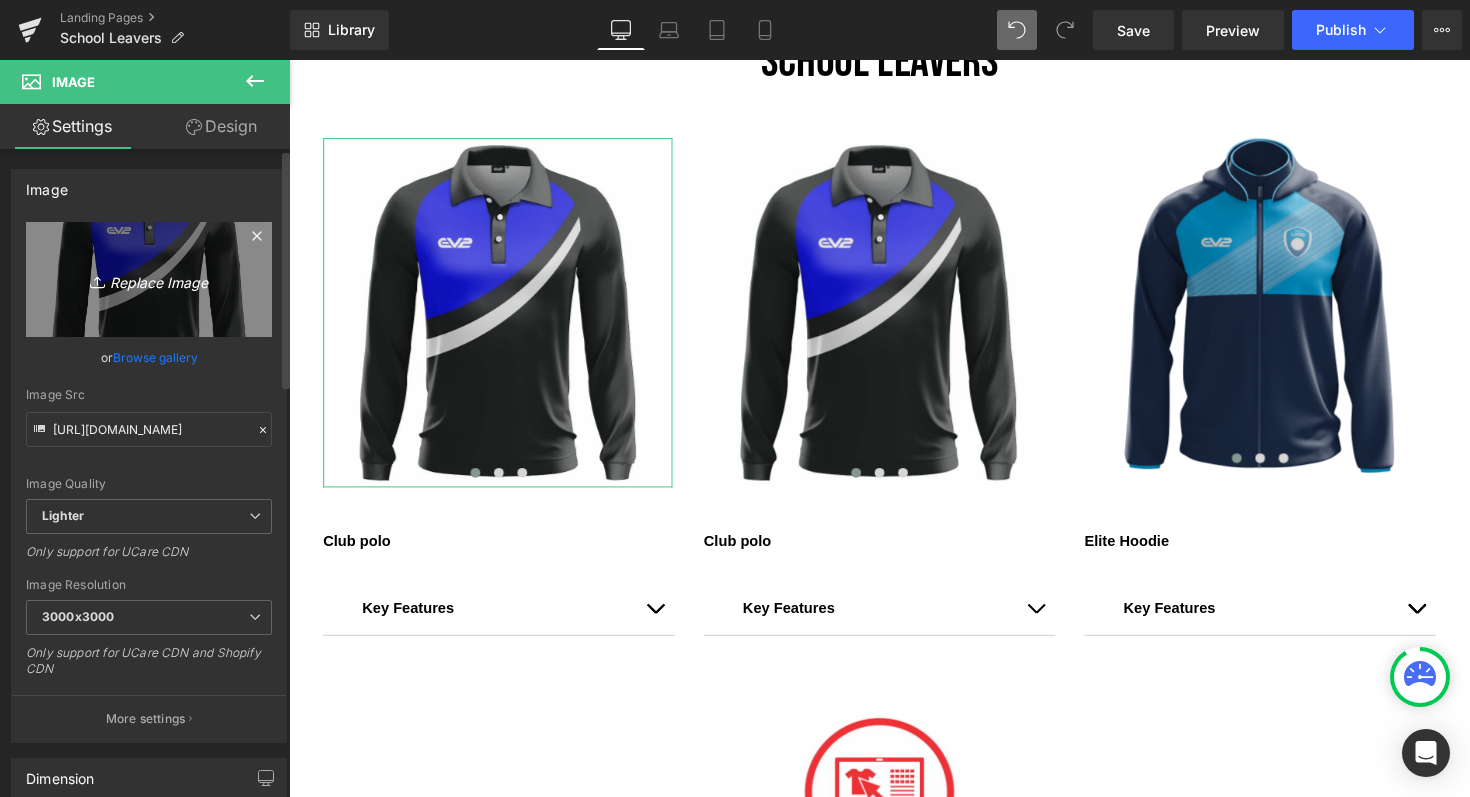 click on "Replace Image" at bounding box center [149, 279] 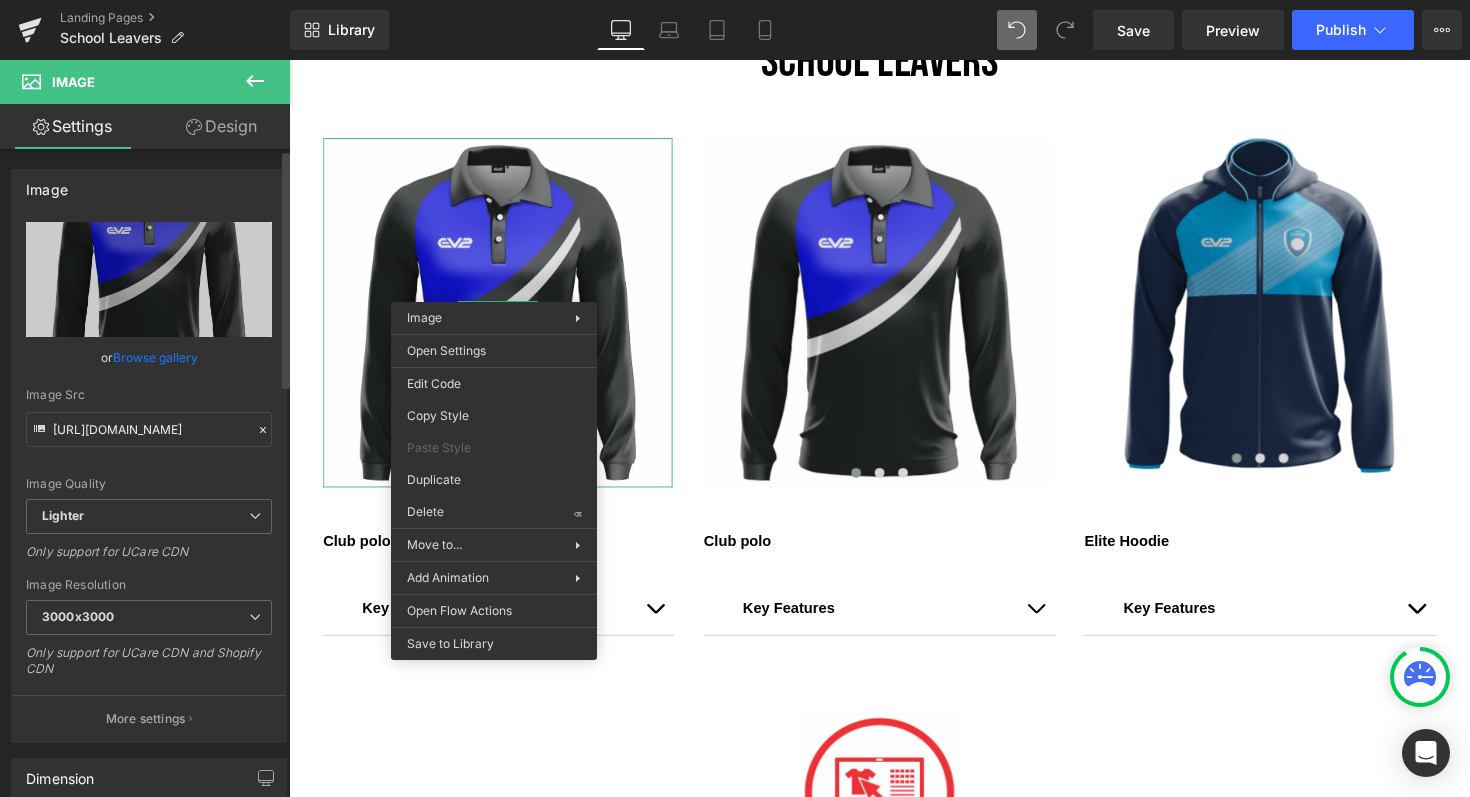 click on "https://ucarecdn.com/ad07d1fb-674c-4bb6-9847-50ca5822d620/-/format/auto/-/preview/3000x3000/-/quality/lighter/Club%20Polo%20LS%20-%20Jpeg%20images%202019.jpg  Replace Image  Upload image or  Browse gallery Image Src https://ucarecdn.com/ad07d1fb-674c-4bb6-9847-50ca5822d620/-/format/auto/-/preview/3000x3000/-/quality/lighter/Club%20Polo%20LS%20-%20Jpeg%20images%202019.jpg Image Quality Lighter Lightest
Lighter
Lighter Lightest Only support for UCare CDN 100x100 240x240 480x480 576x576 640x640 768x768 800x800 960x960 1024x1024 1280x1280 1440x1440 1600x1600 1920x1920 2560x2560 3000x3000 Image Resolution
3000x3000
100x100 240x240 480x480 576x576 640x640 768x768 800x800 960x960 1024x1024 1280x1280 1440x1440 1600x1600 1920x1920 2560x2560 3000x3000 Only support for UCare CDN and Shopify CDN More settings" at bounding box center (149, 482) 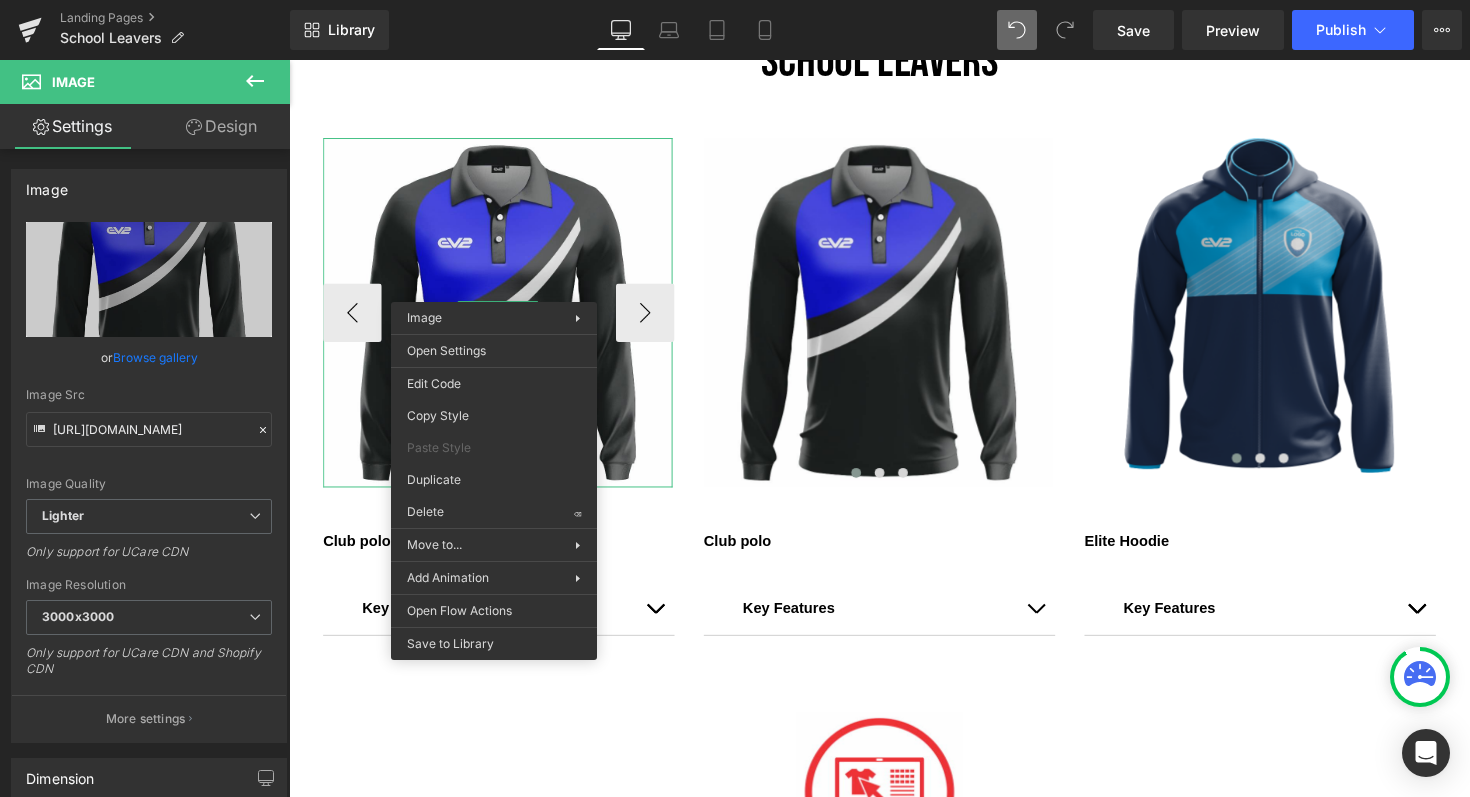 click on "Image
‹ ›
Carousel" at bounding box center [504, 304] 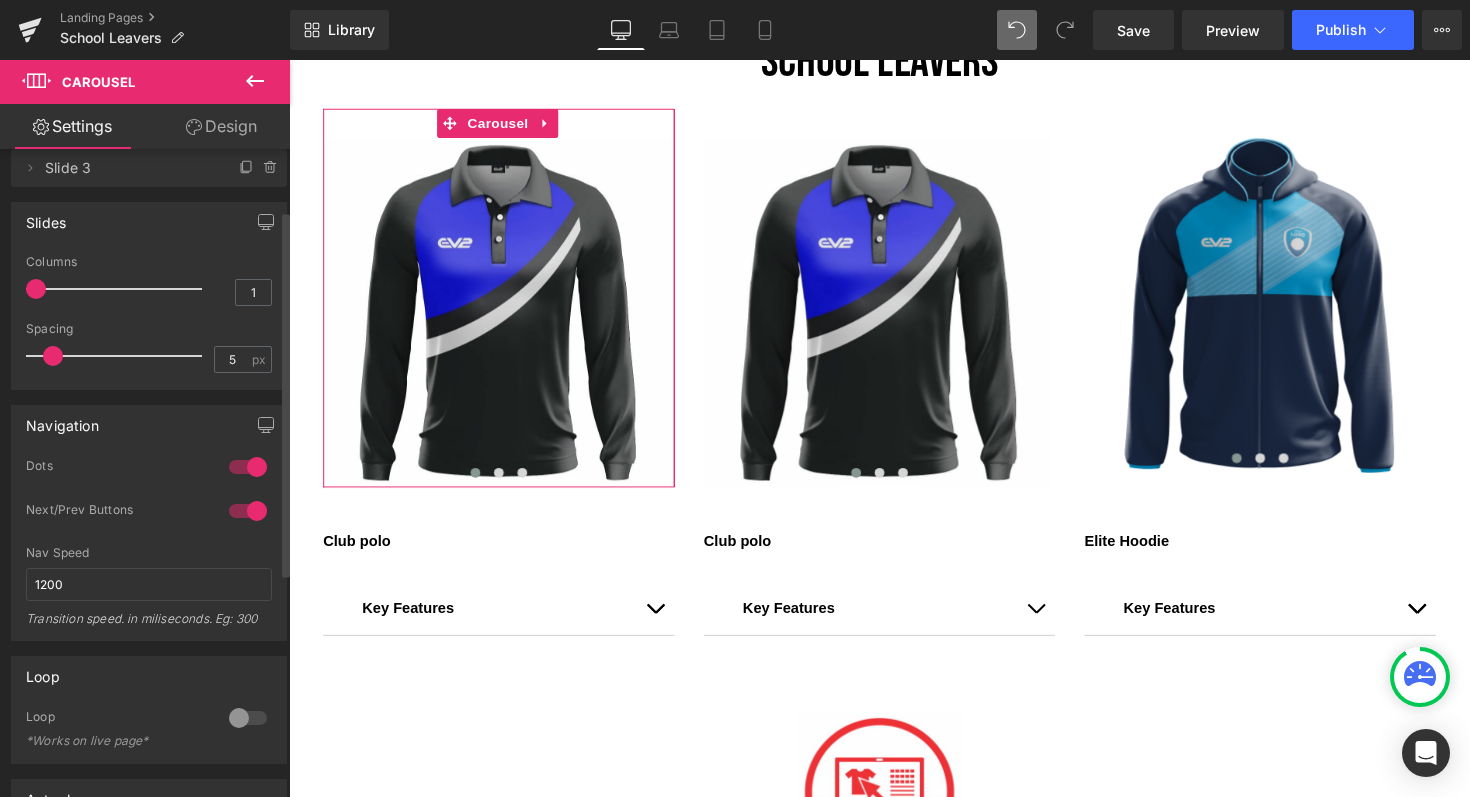 scroll, scrollTop: 117, scrollLeft: 0, axis: vertical 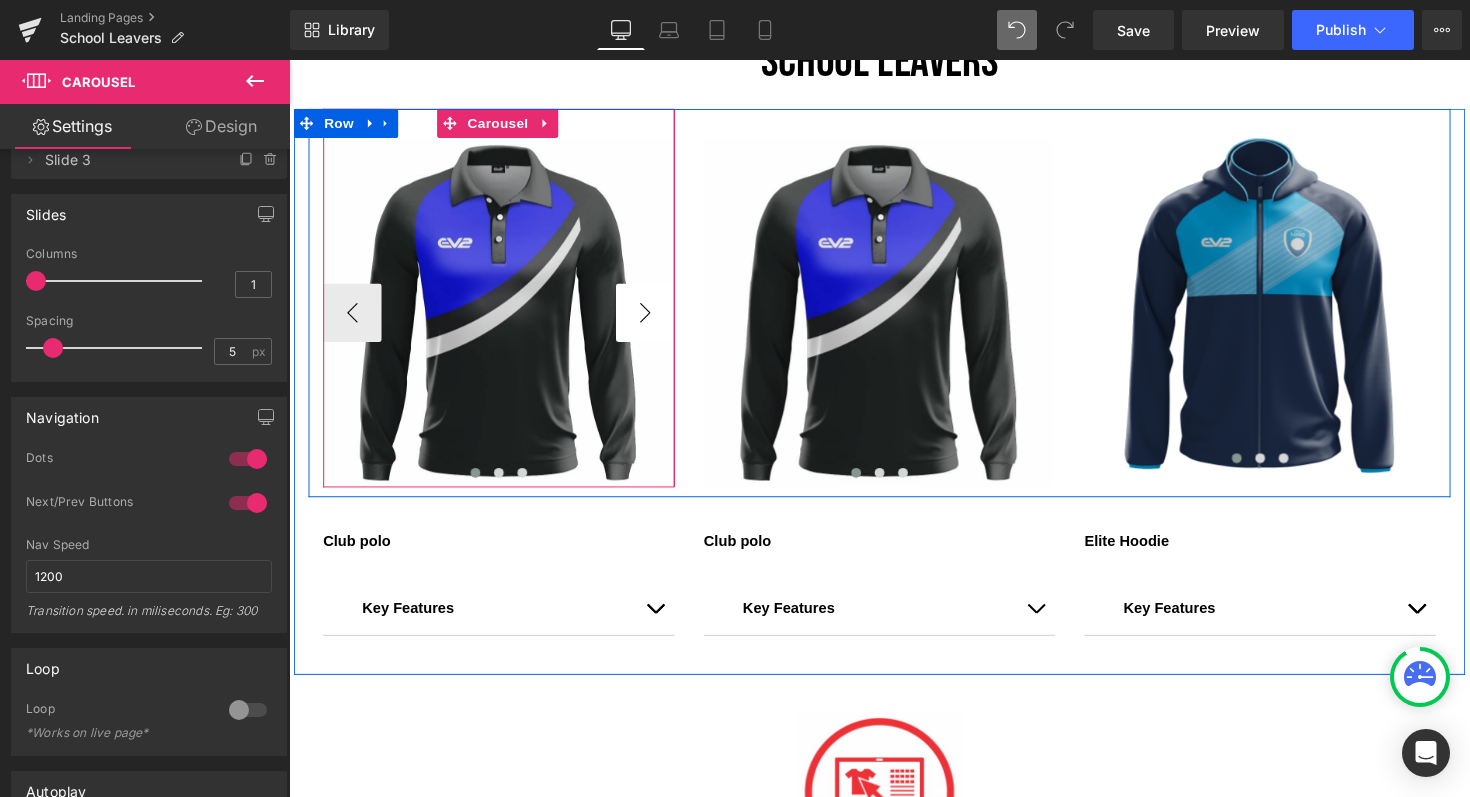 click on "›" at bounding box center (654, 319) 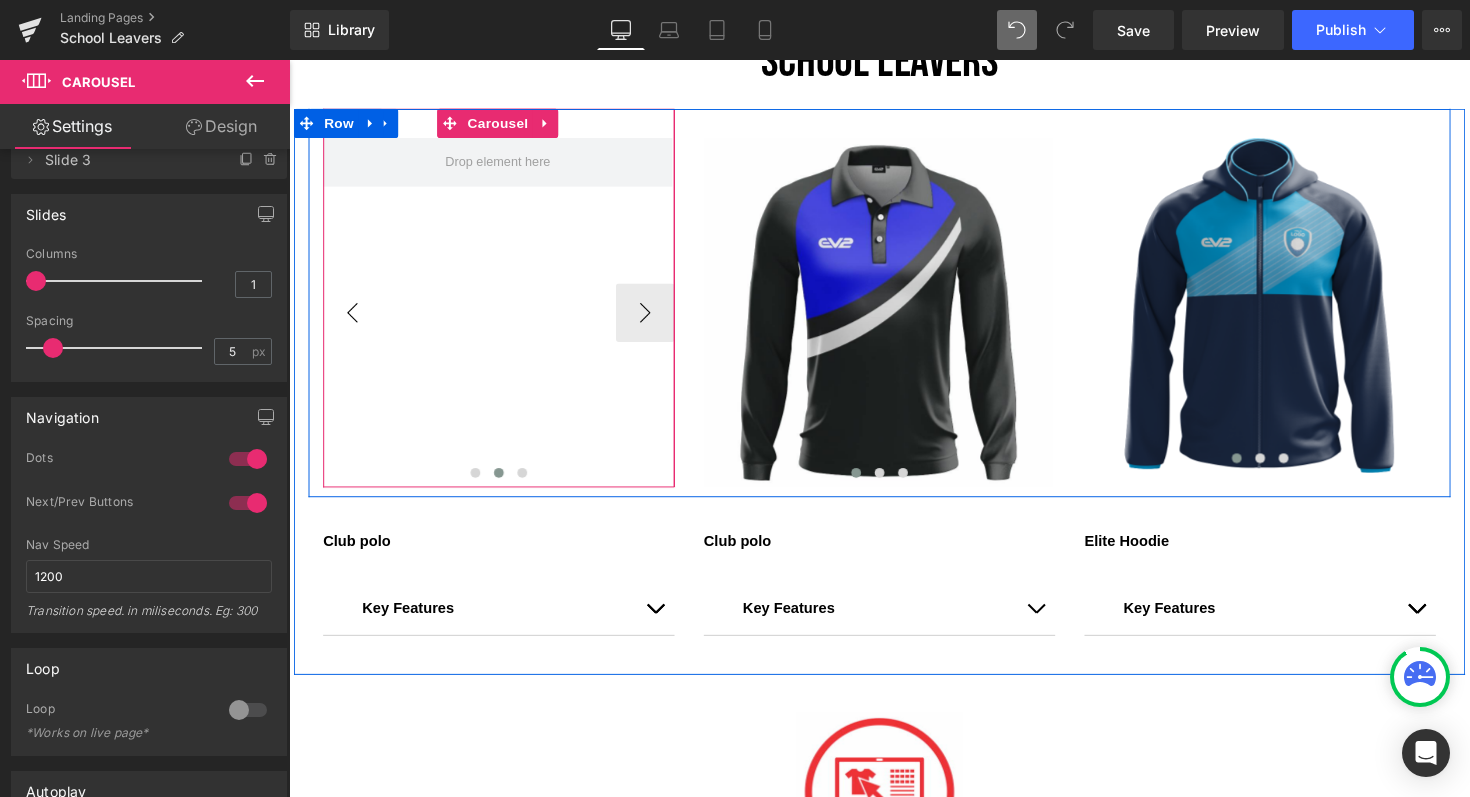 click on "‹" at bounding box center [354, 319] 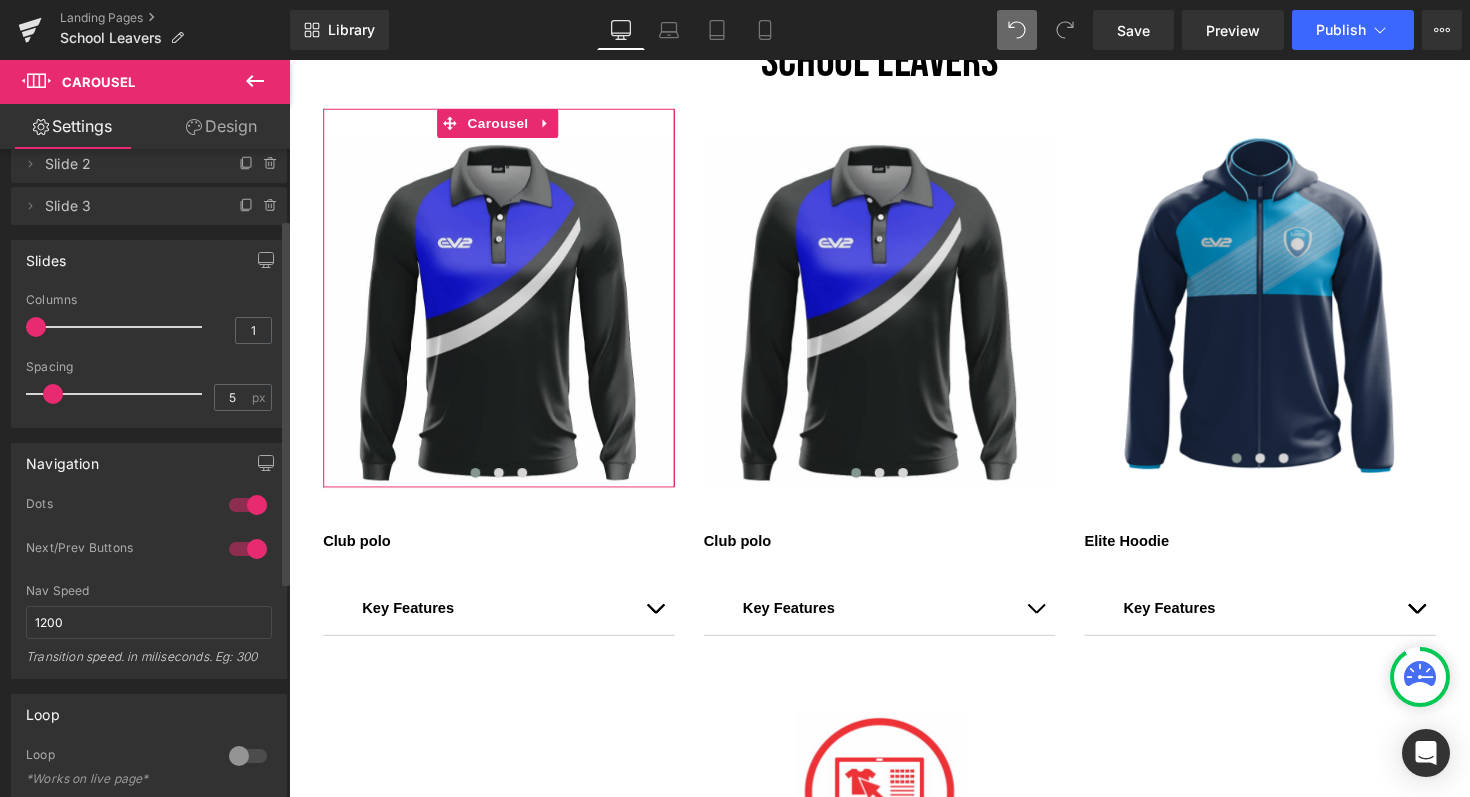scroll, scrollTop: 0, scrollLeft: 0, axis: both 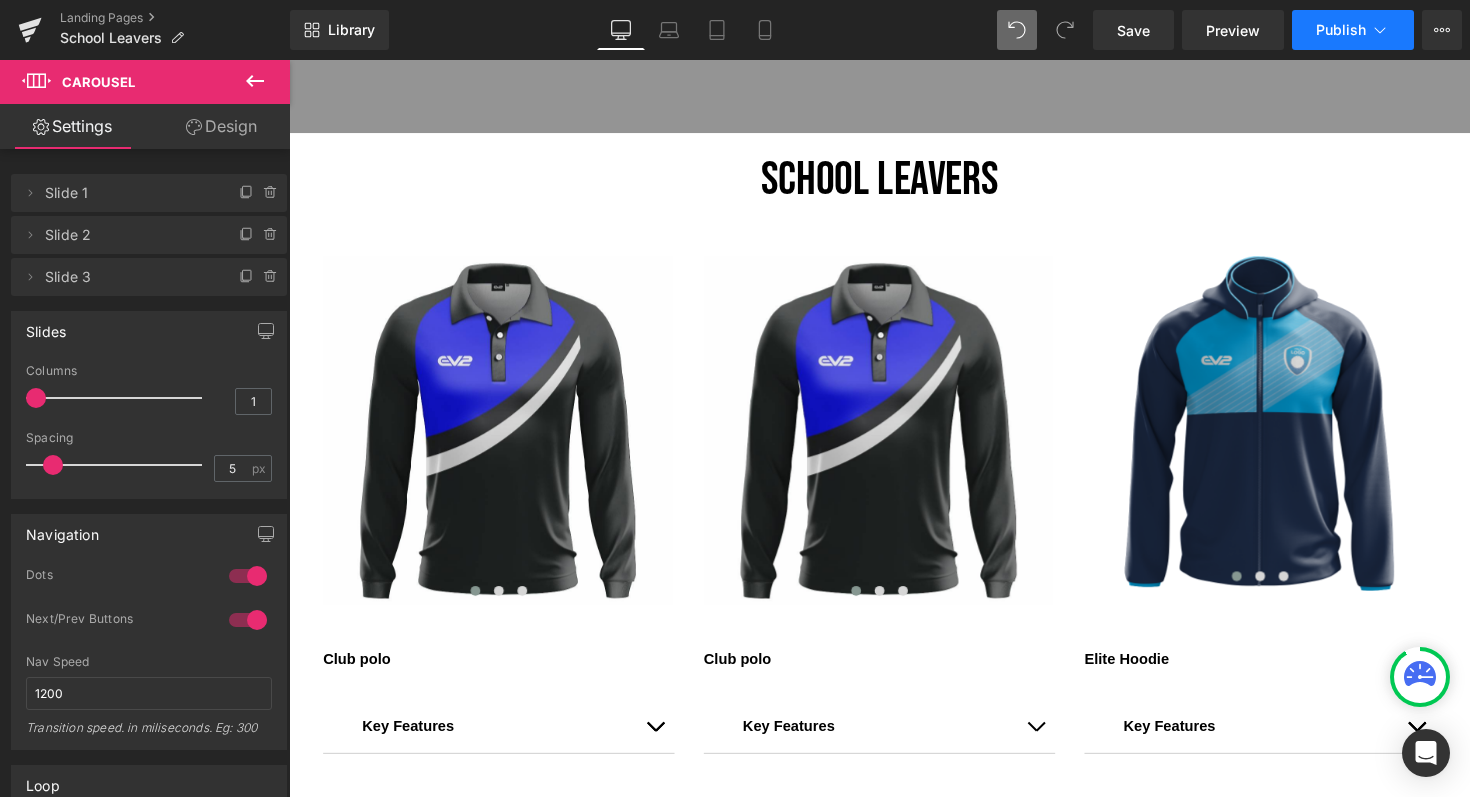 click on "Publish" at bounding box center [1341, 30] 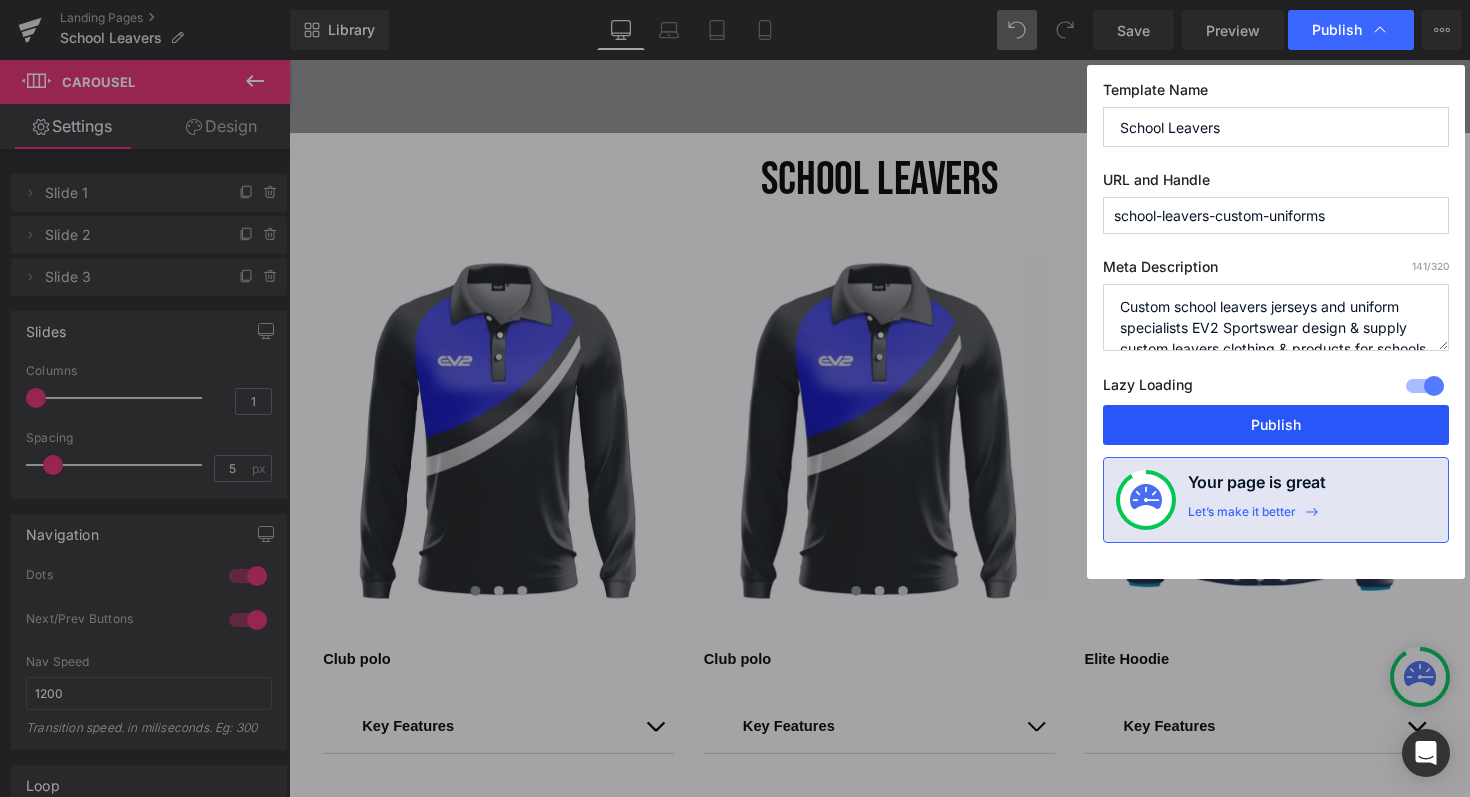 click on "Publish" at bounding box center [1276, 425] 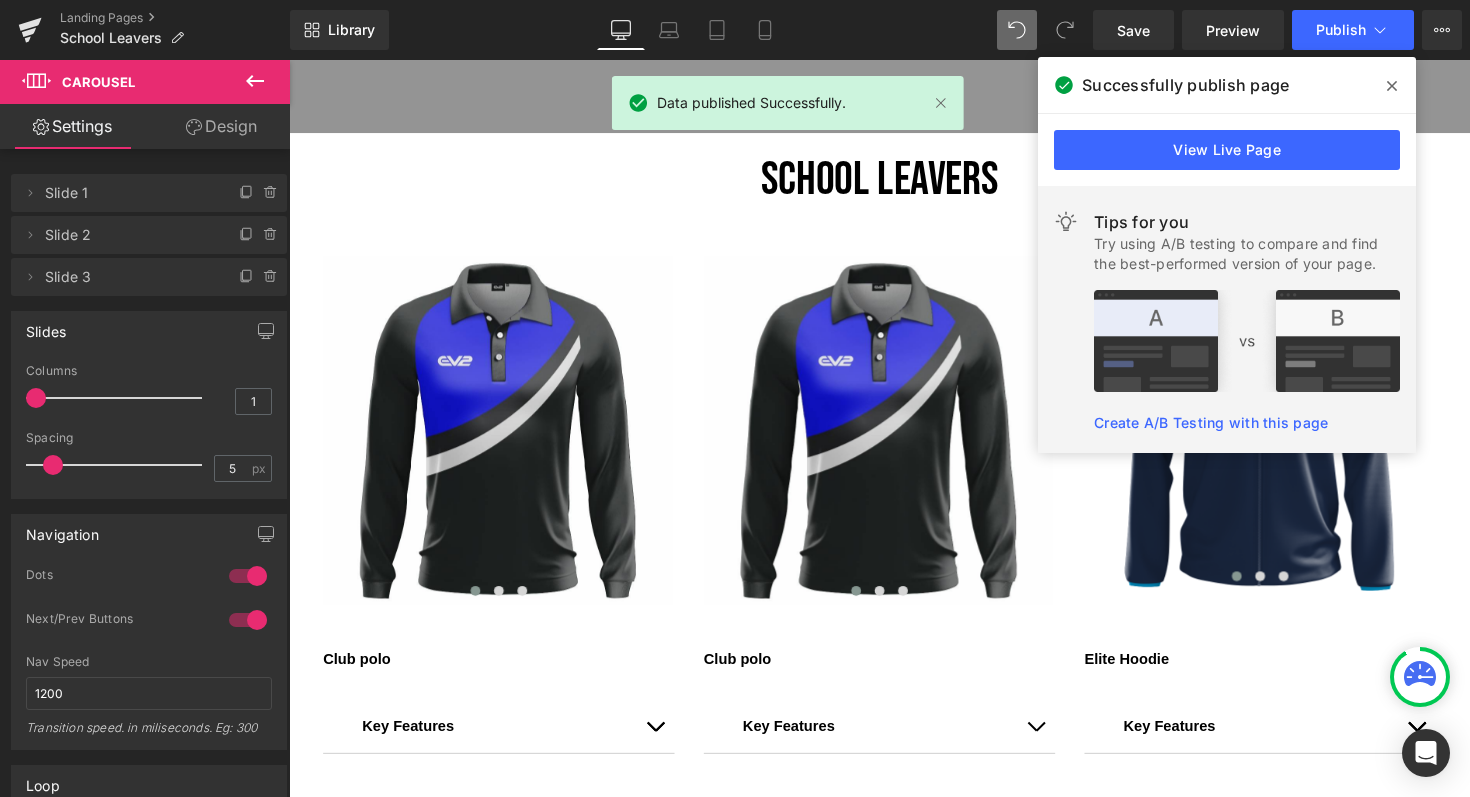 click at bounding box center [1392, 86] 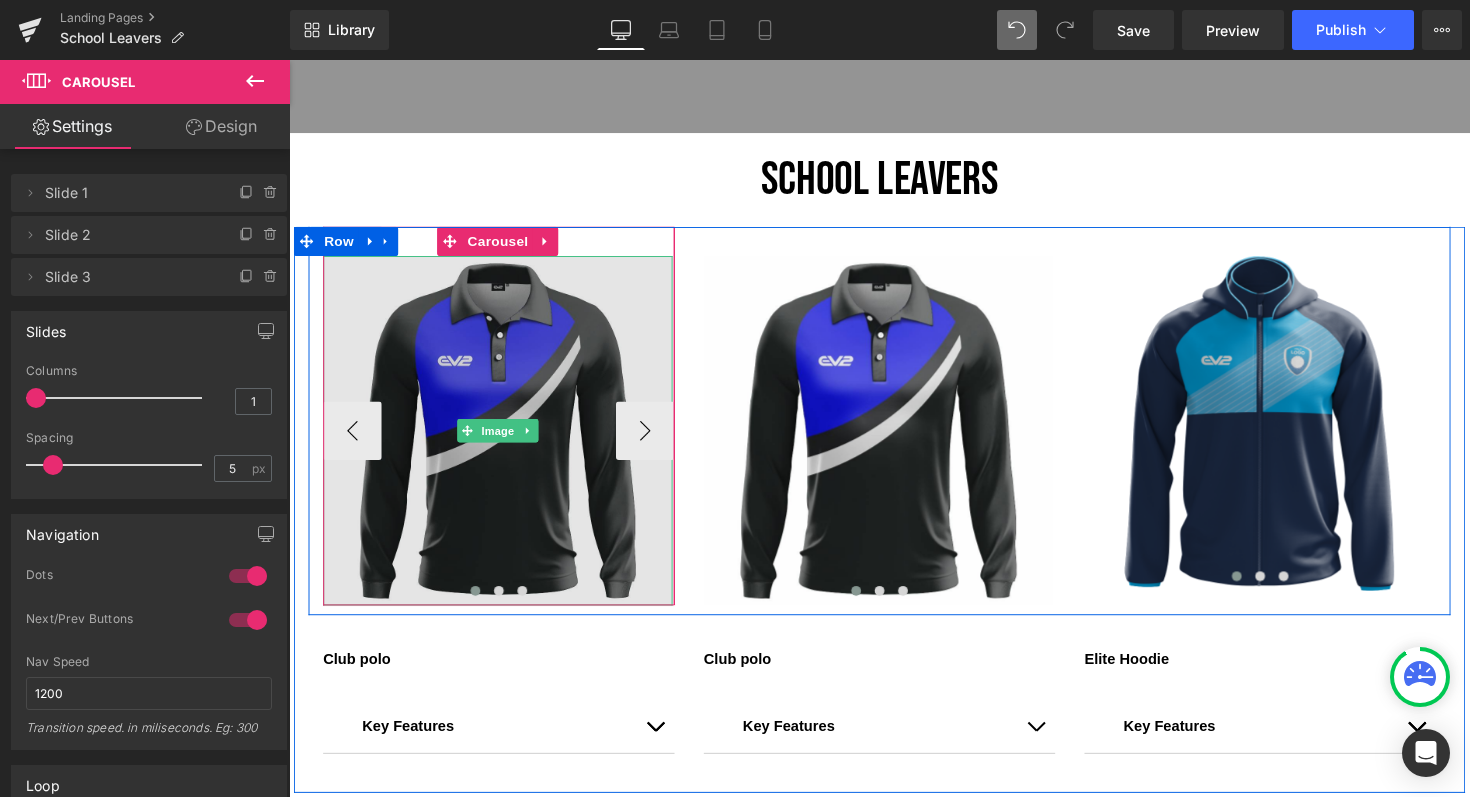 scroll, scrollTop: 0, scrollLeft: 0, axis: both 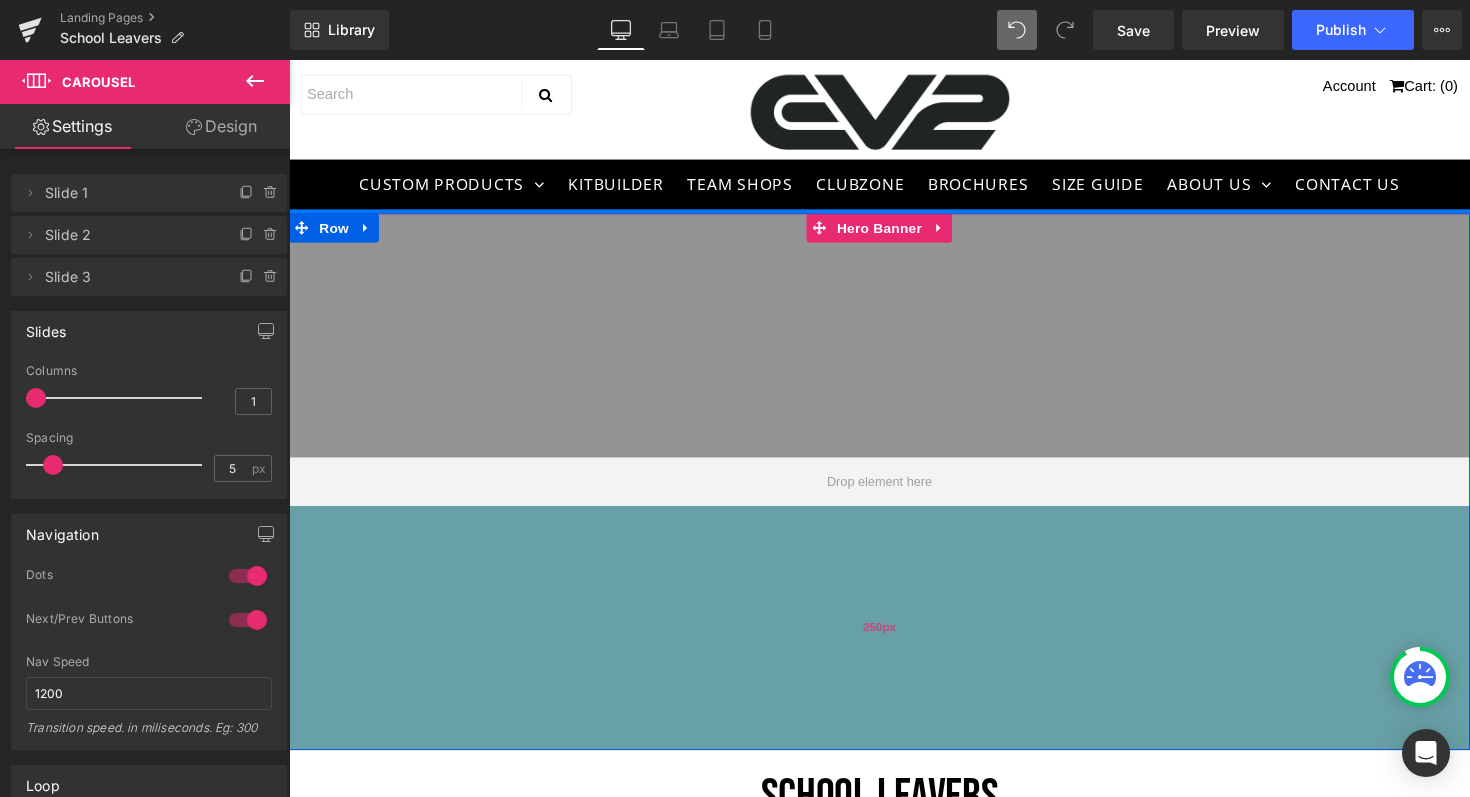 click on "250px" at bounding box center [894, 642] 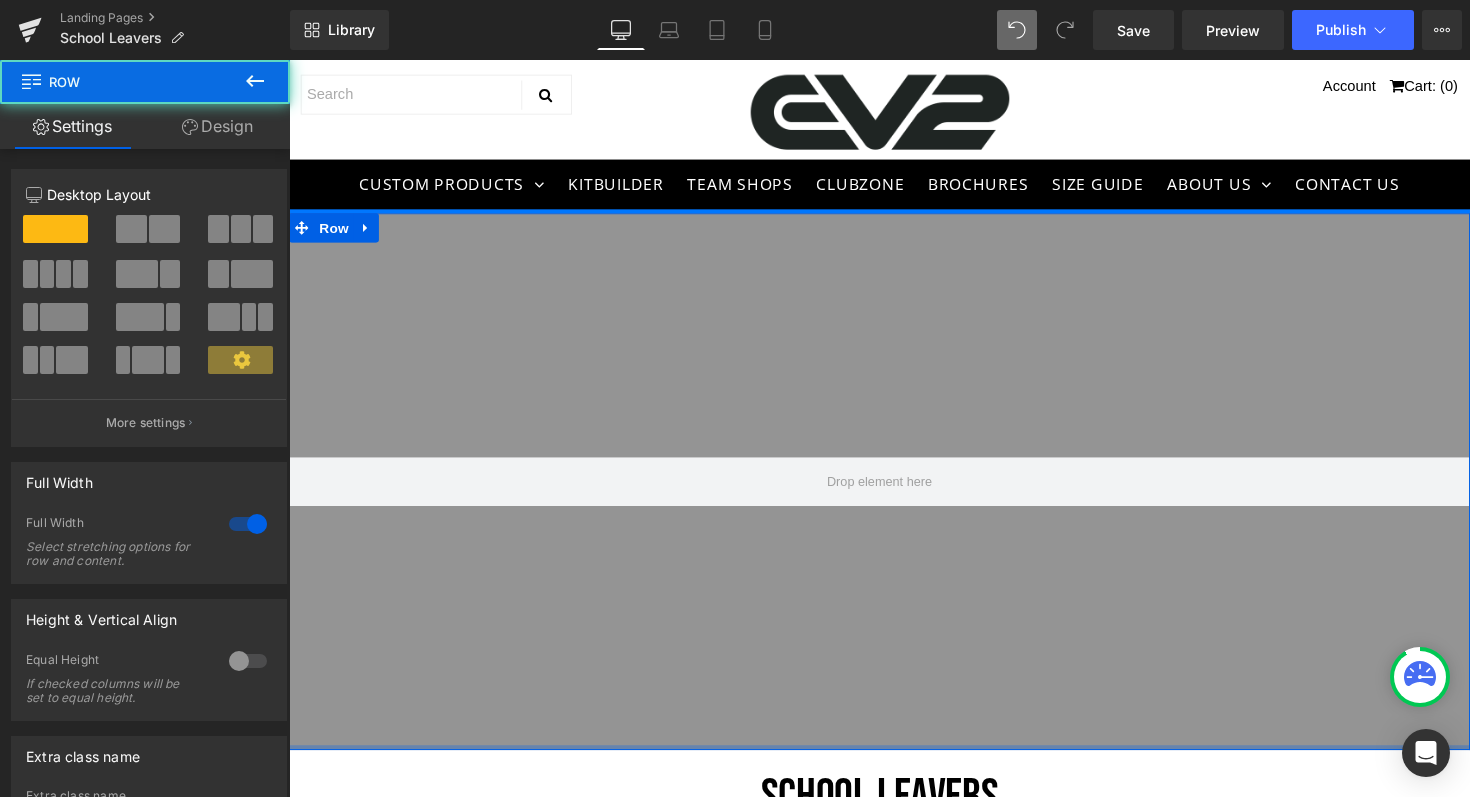 click at bounding box center (894, 764) 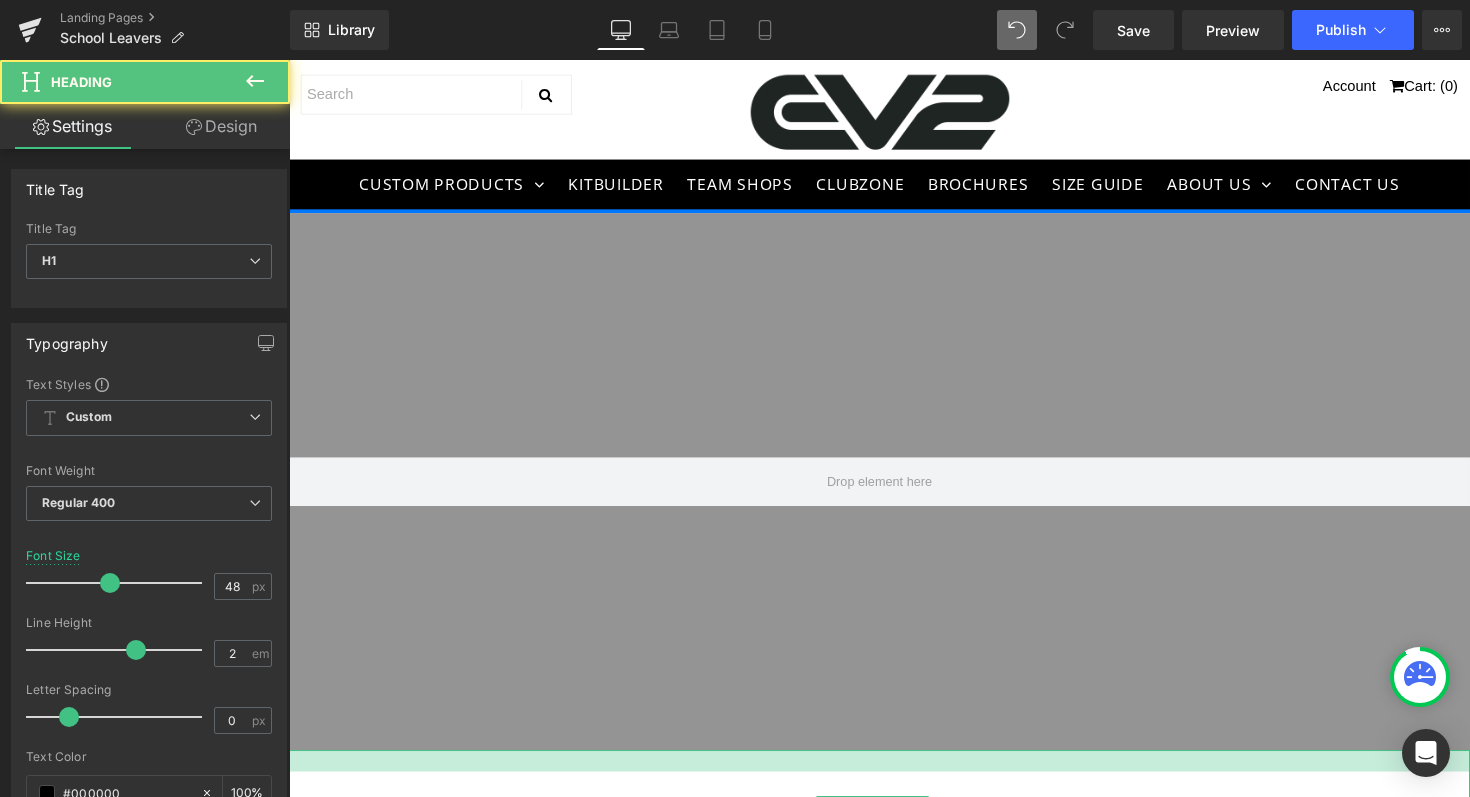 drag, startPoint x: 655, startPoint y: 767, endPoint x: 653, endPoint y: 789, distance: 22.090721 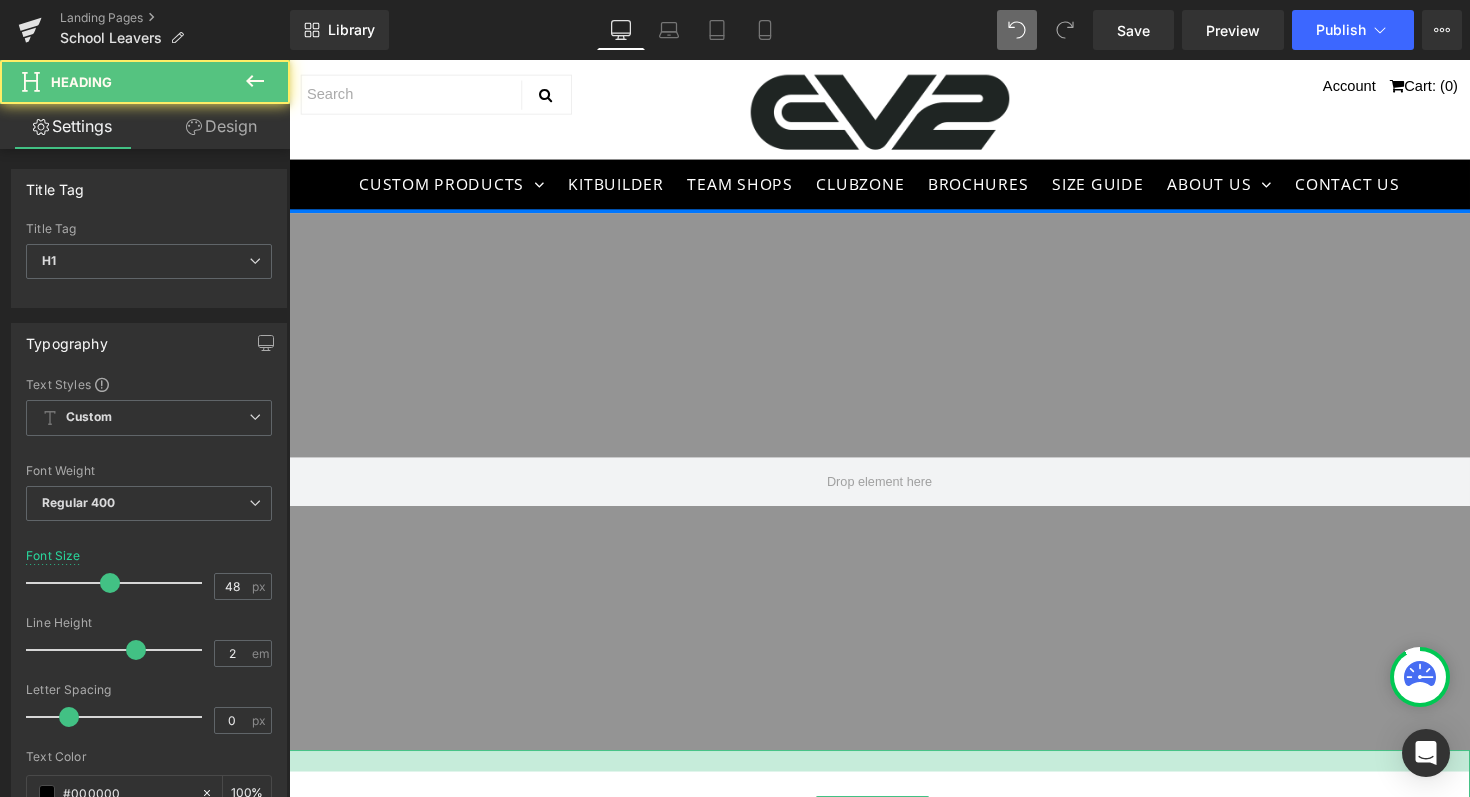 click on "SCHOOL LEAVERS Heading" at bounding box center [894, 826] 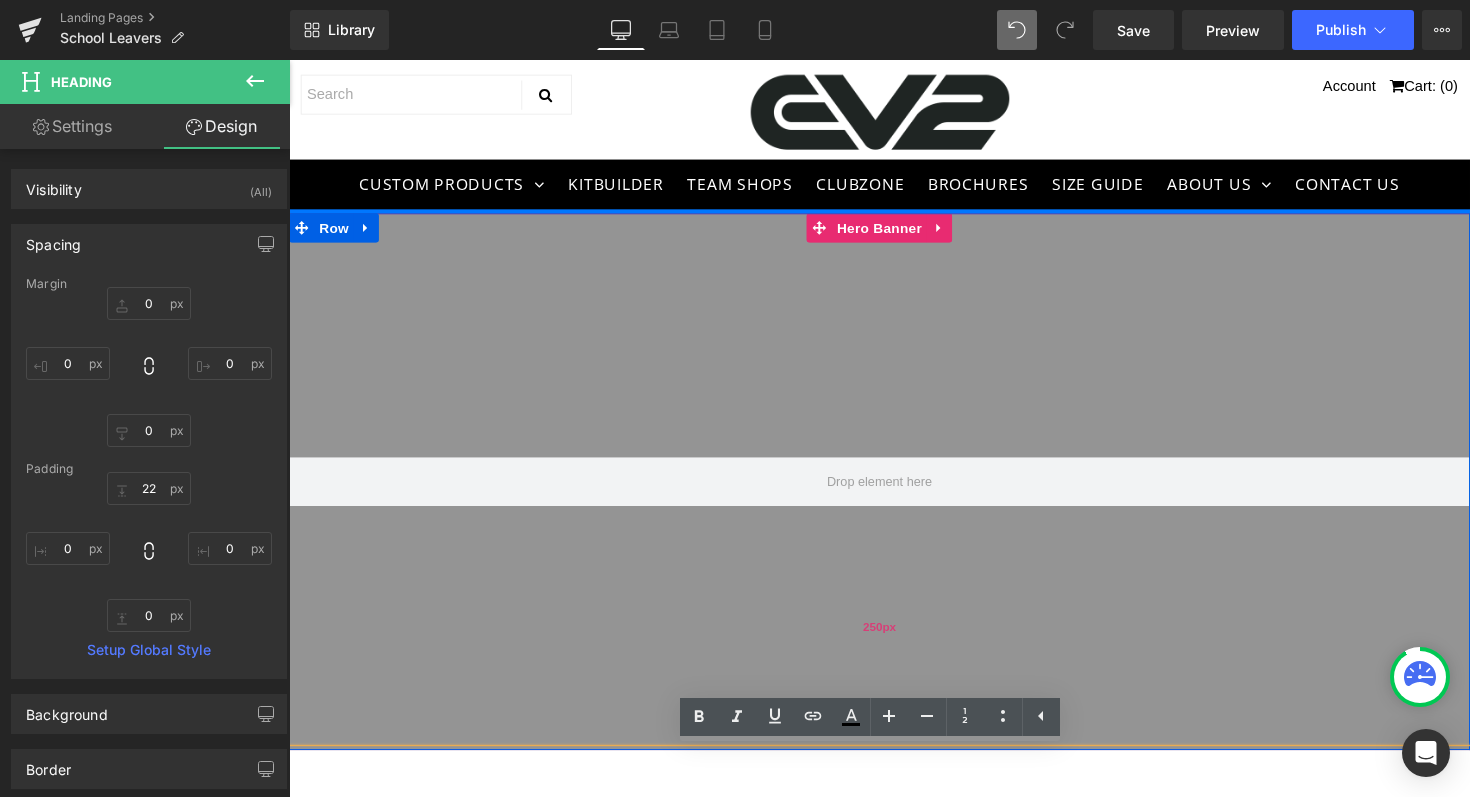 type on "0" 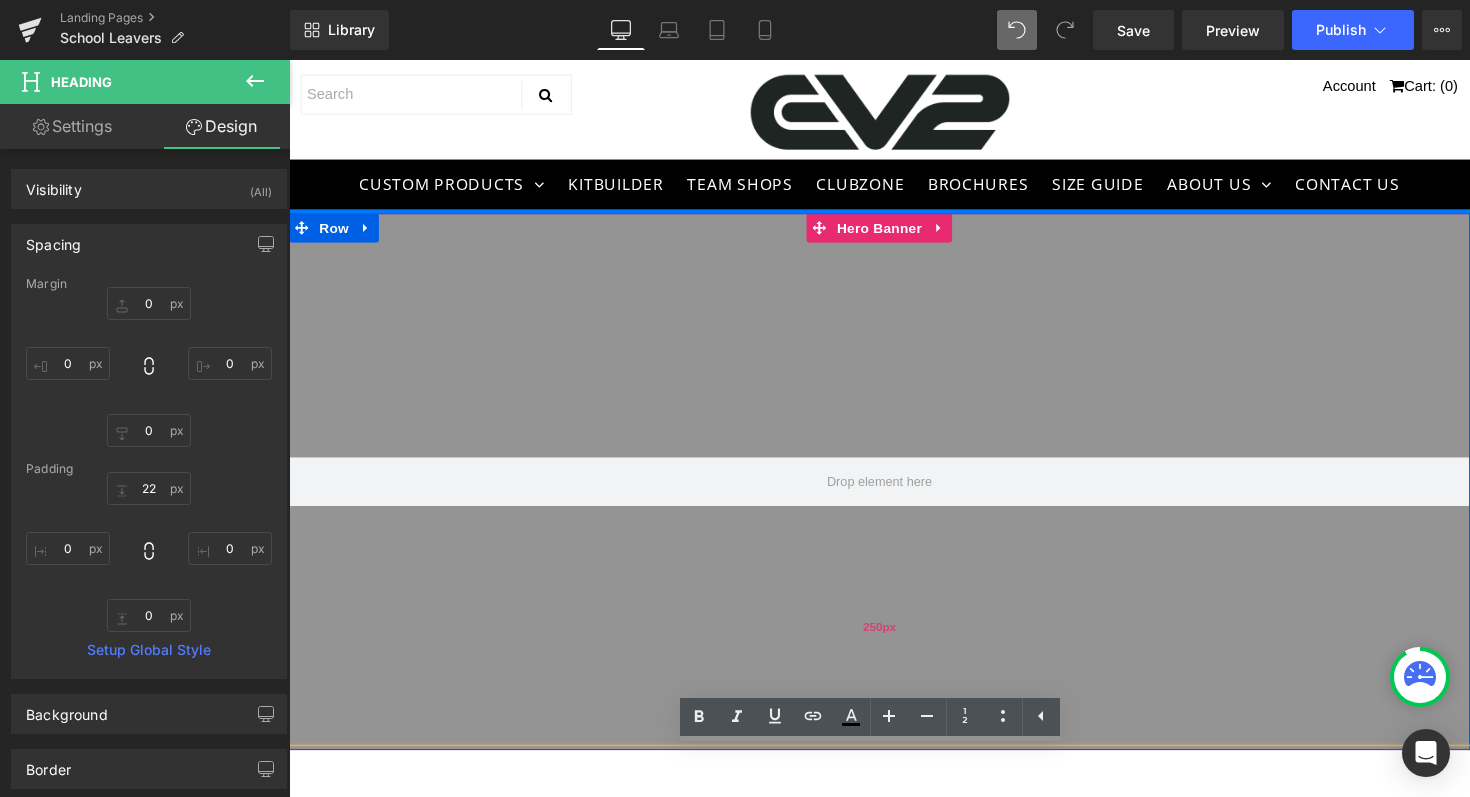 type on "0" 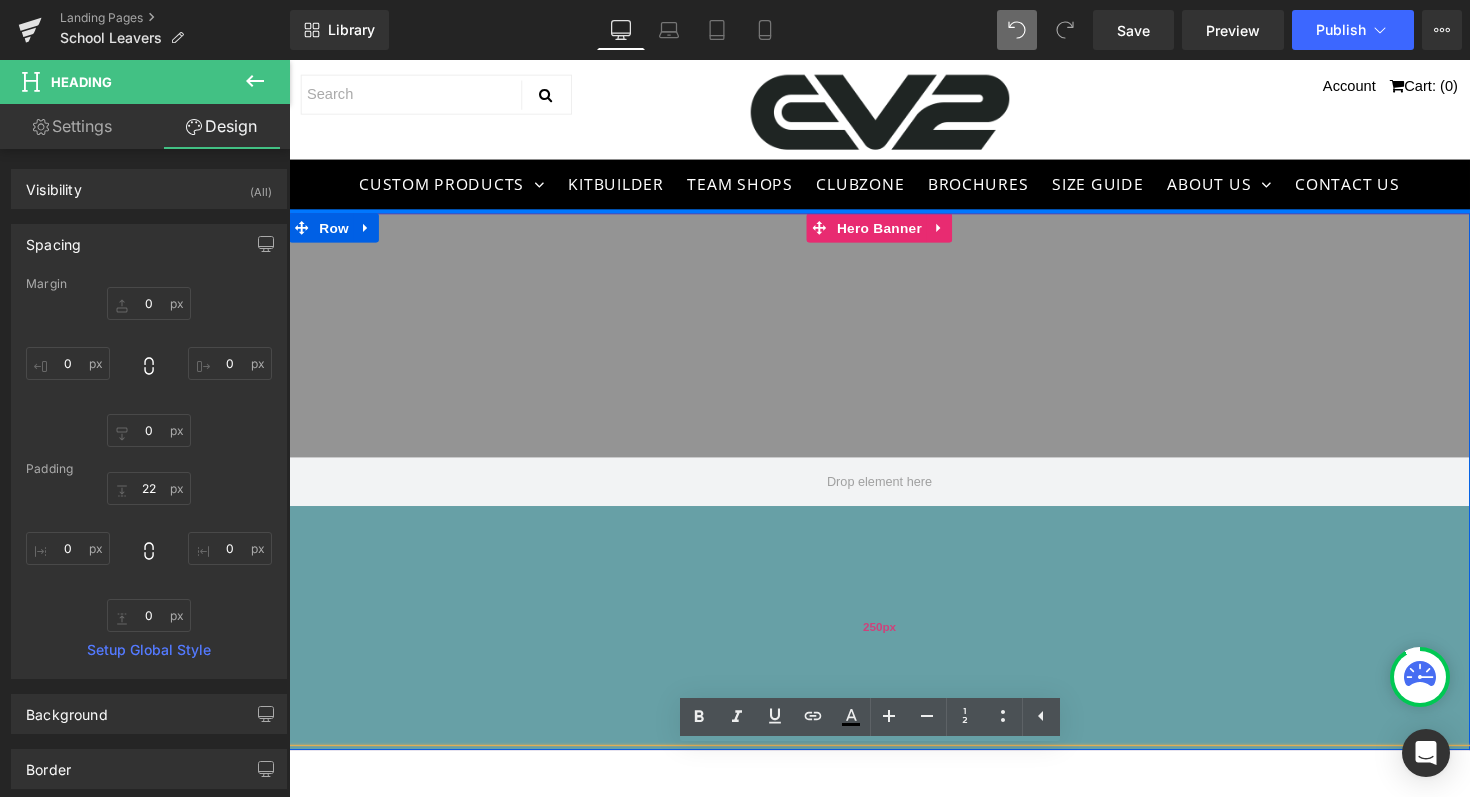 click on "250px" at bounding box center (894, 642) 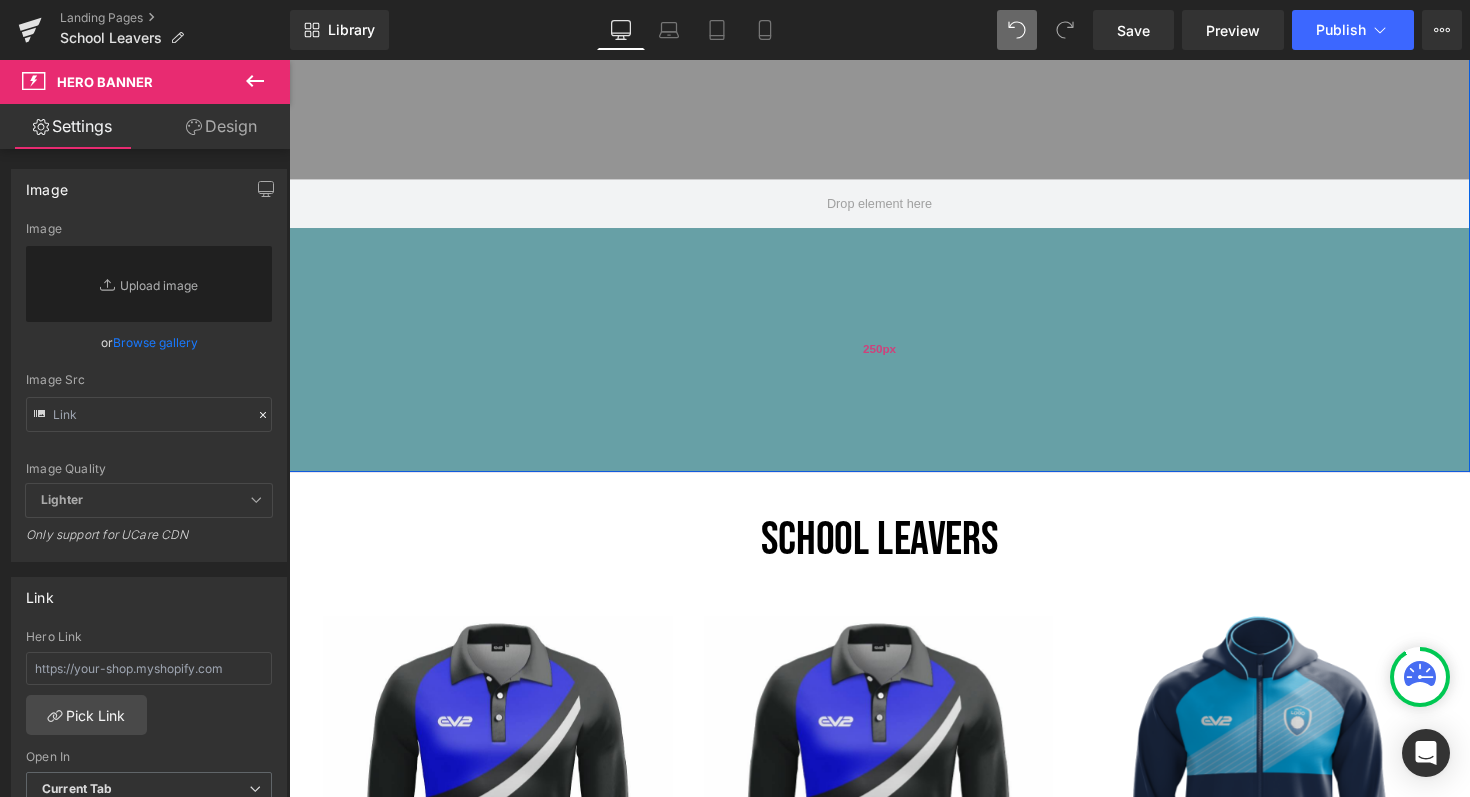 scroll, scrollTop: 288, scrollLeft: 0, axis: vertical 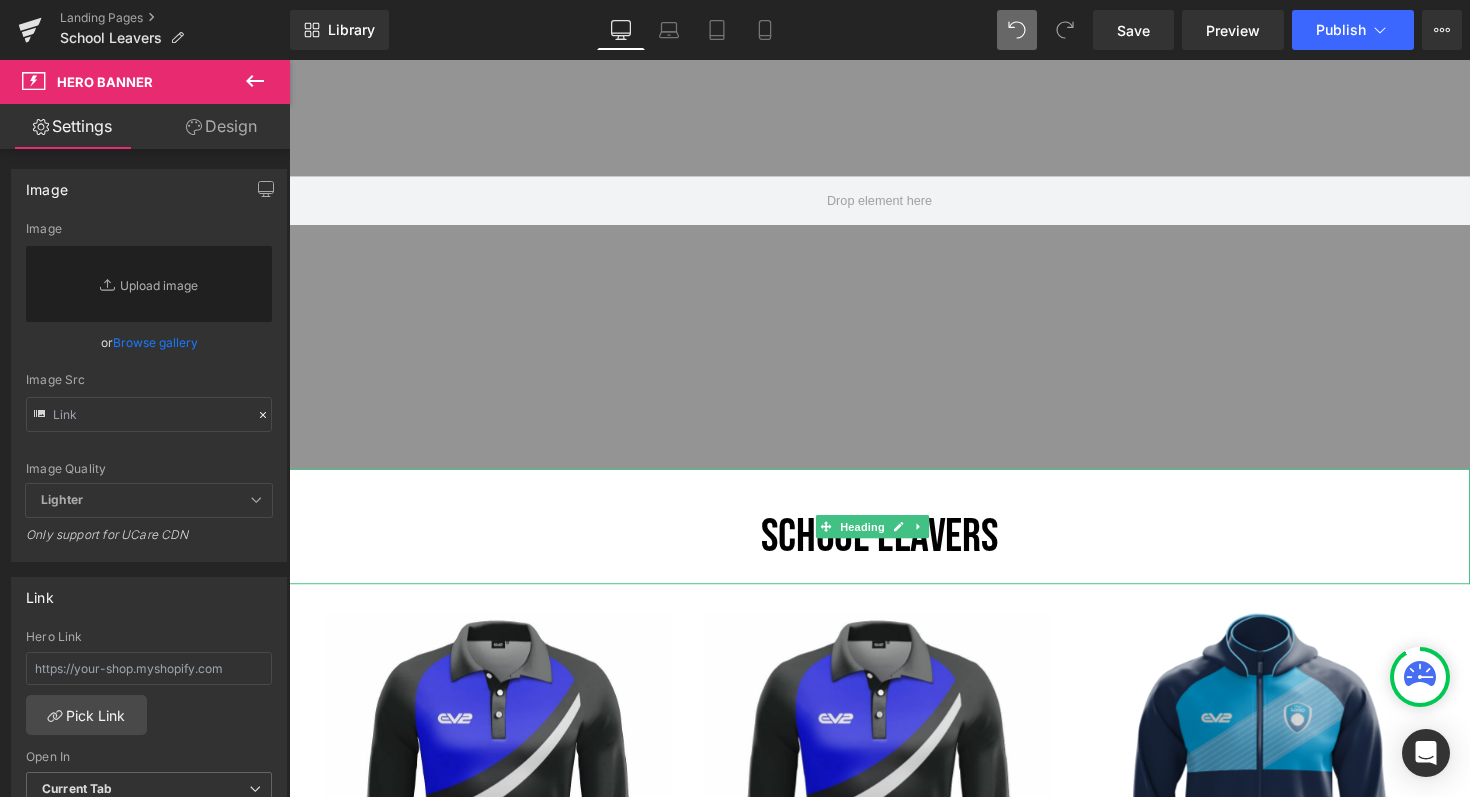 click on "SCHOOL LEAVERS" at bounding box center [894, 549] 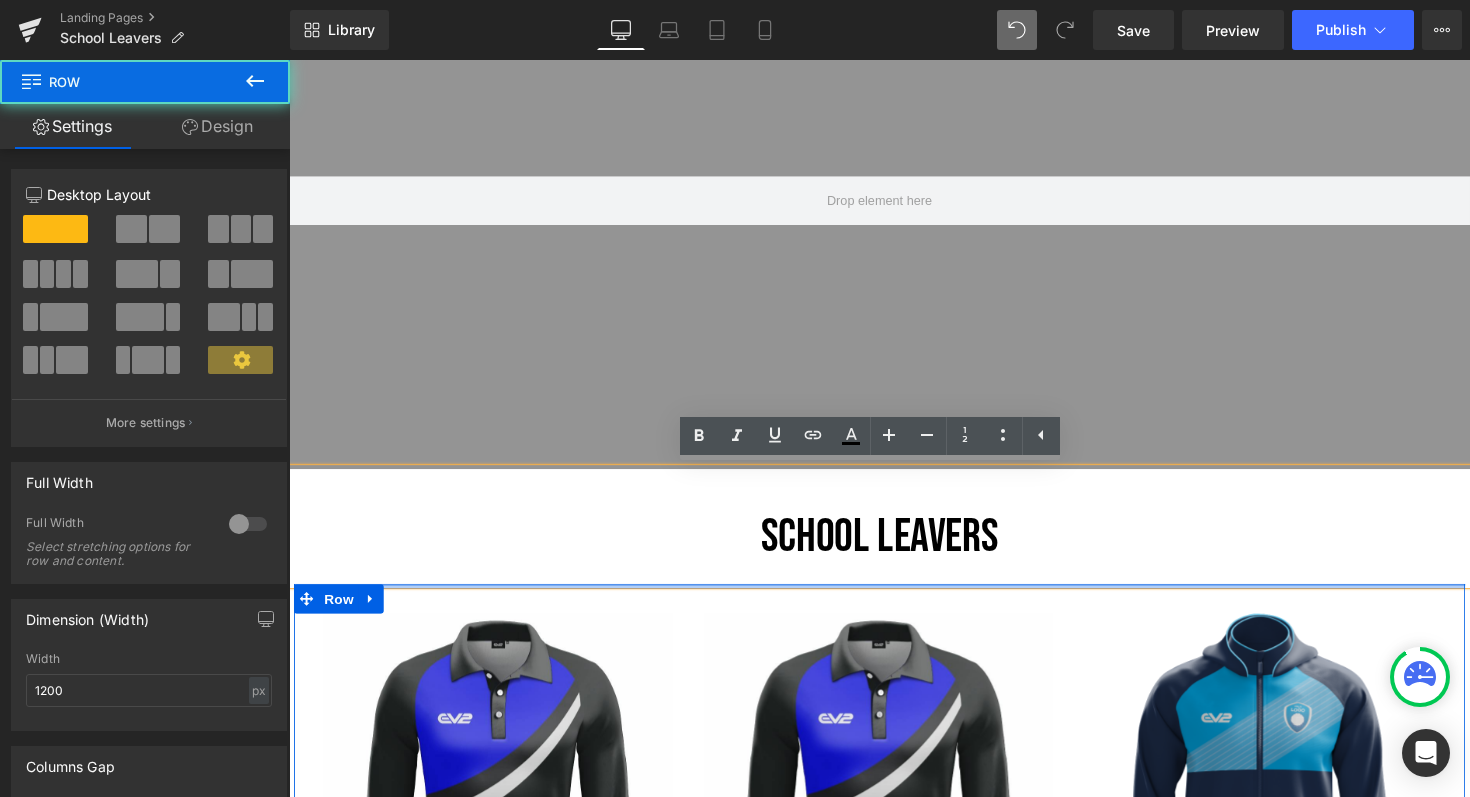 drag, startPoint x: 705, startPoint y: 596, endPoint x: 708, endPoint y: 571, distance: 25.179358 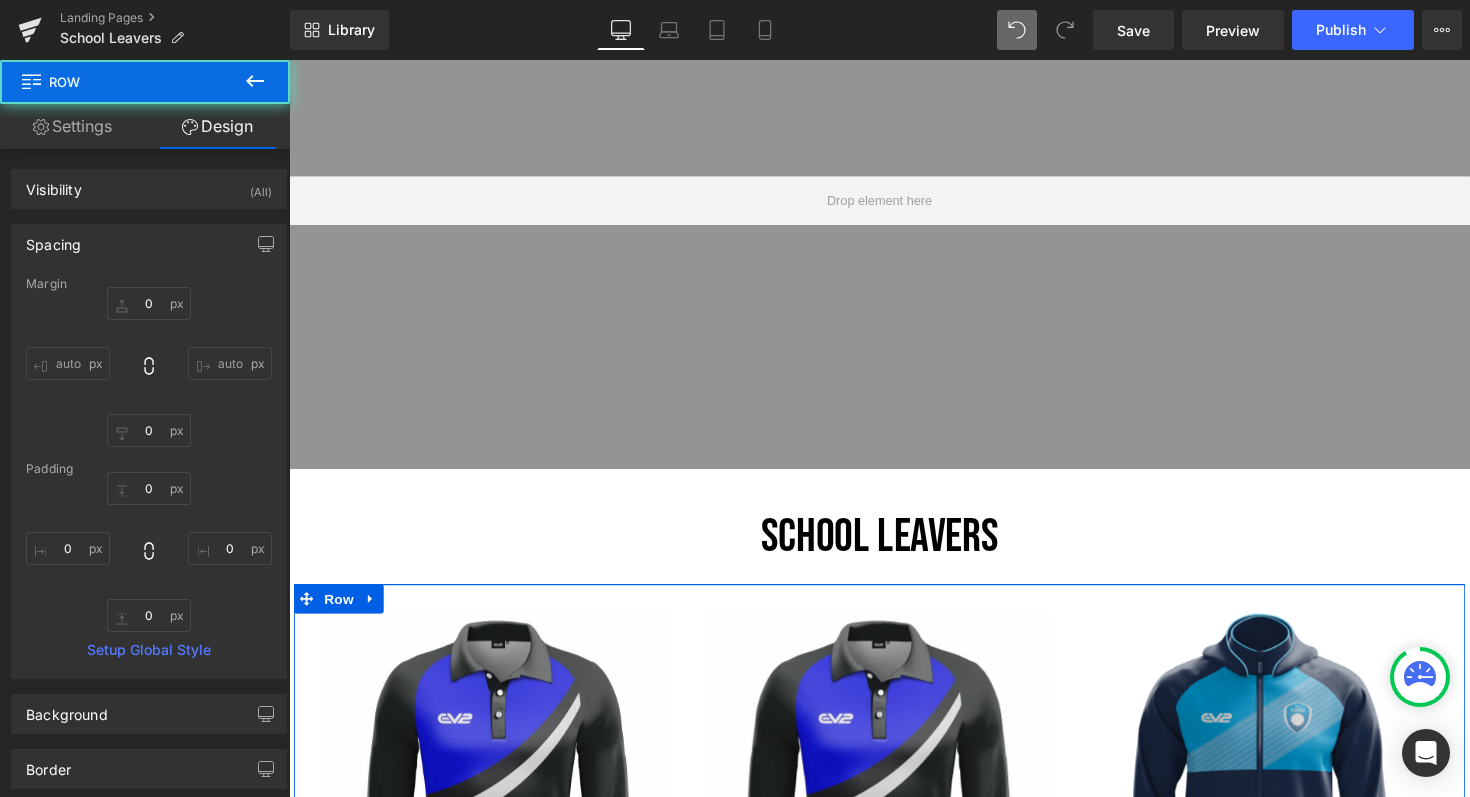 click on "Hero Banner   250px   250px" at bounding box center [894, 204] 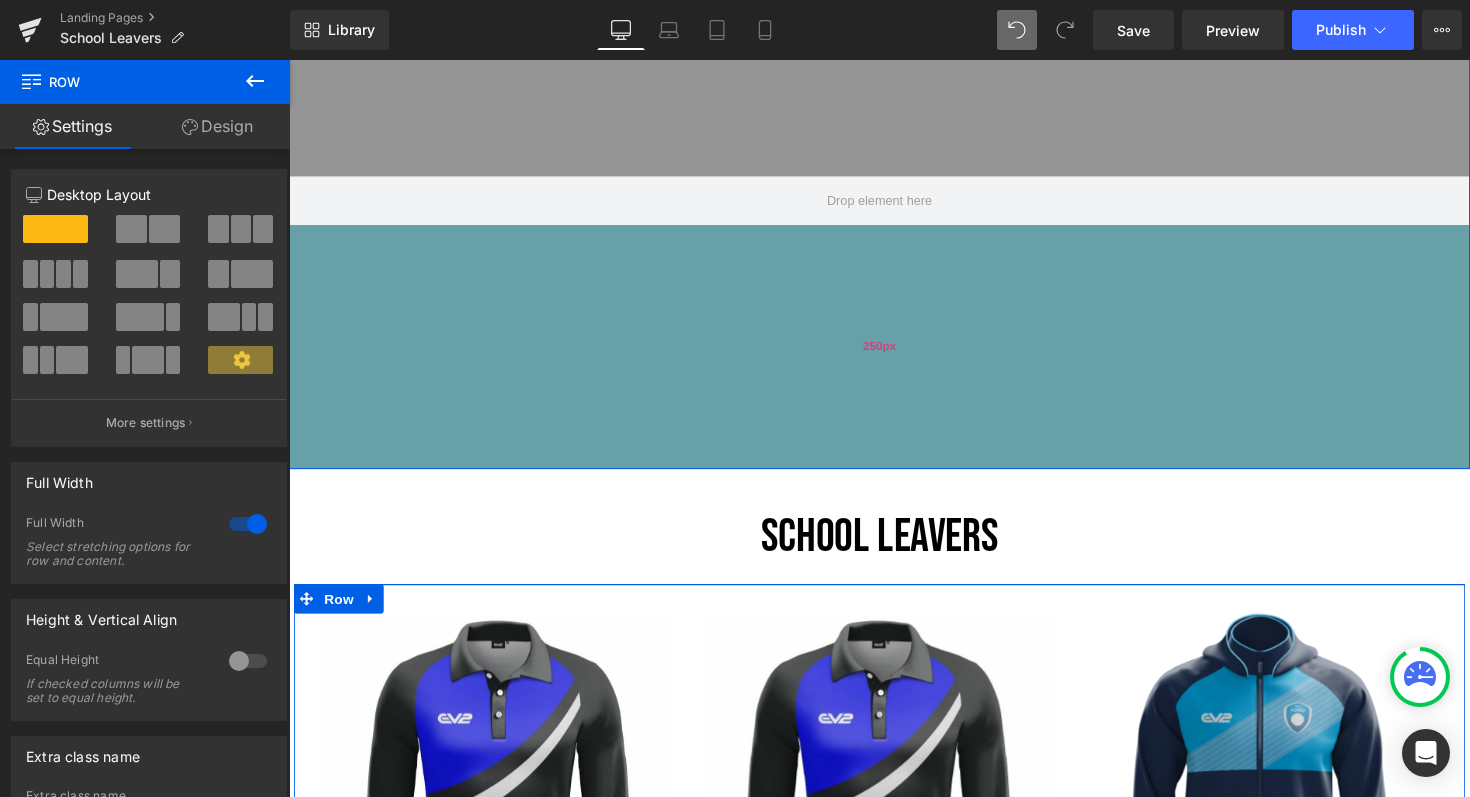 drag, startPoint x: 685, startPoint y: 476, endPoint x: 699, endPoint y: 458, distance: 22.803509 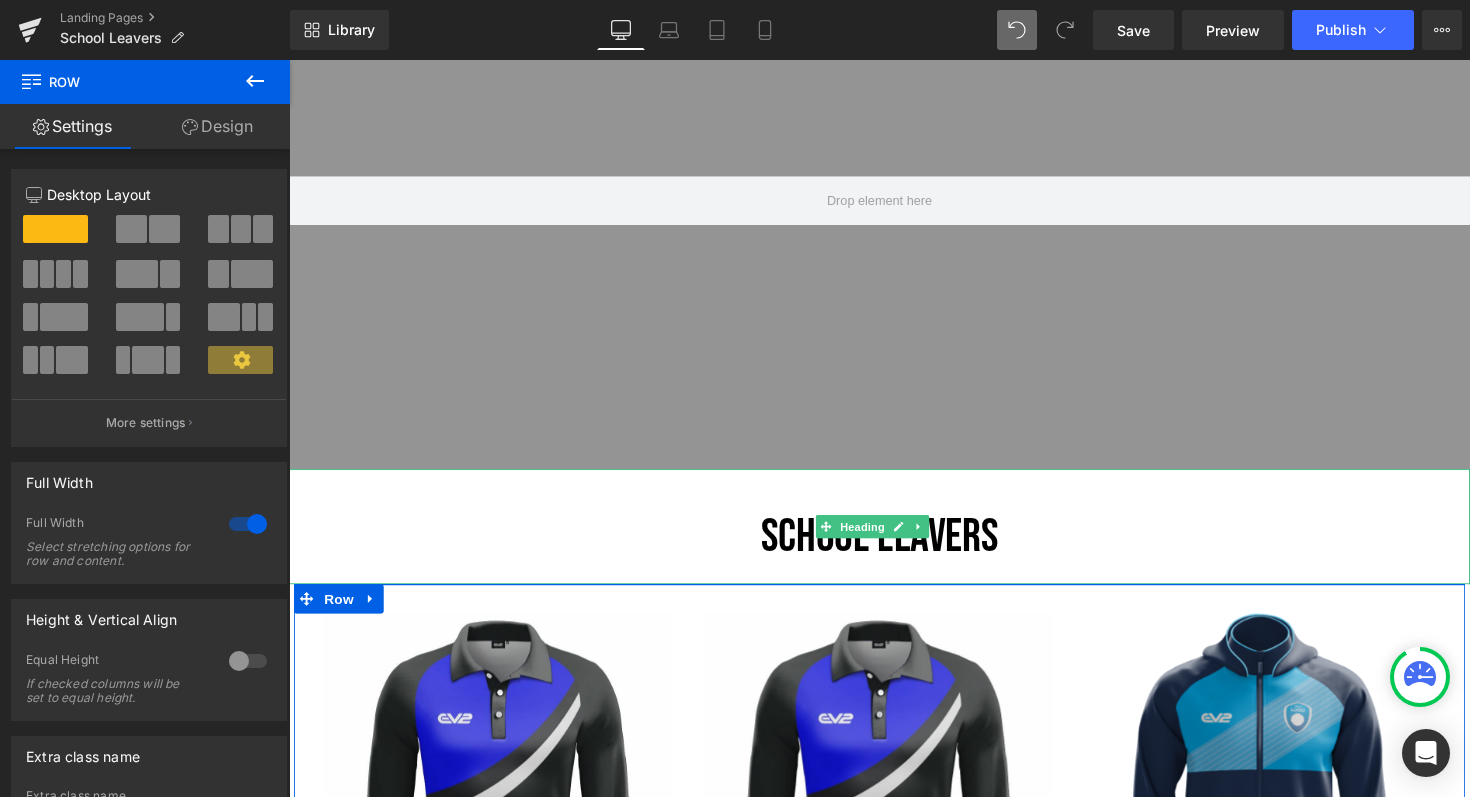 drag, startPoint x: 694, startPoint y: 516, endPoint x: 700, endPoint y: 490, distance: 26.683329 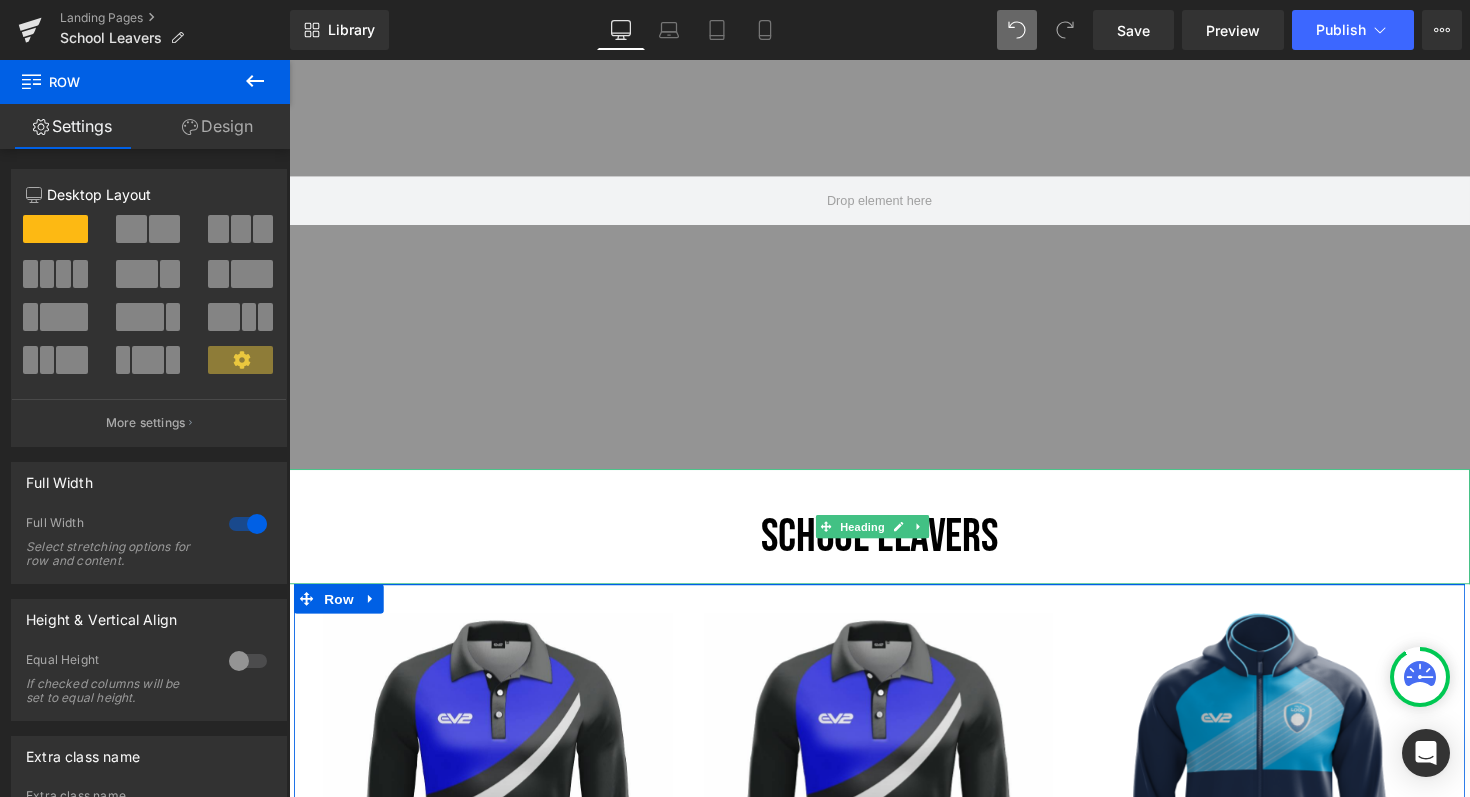 click on "SCHOOL LEAVERS Heading" at bounding box center [894, 538] 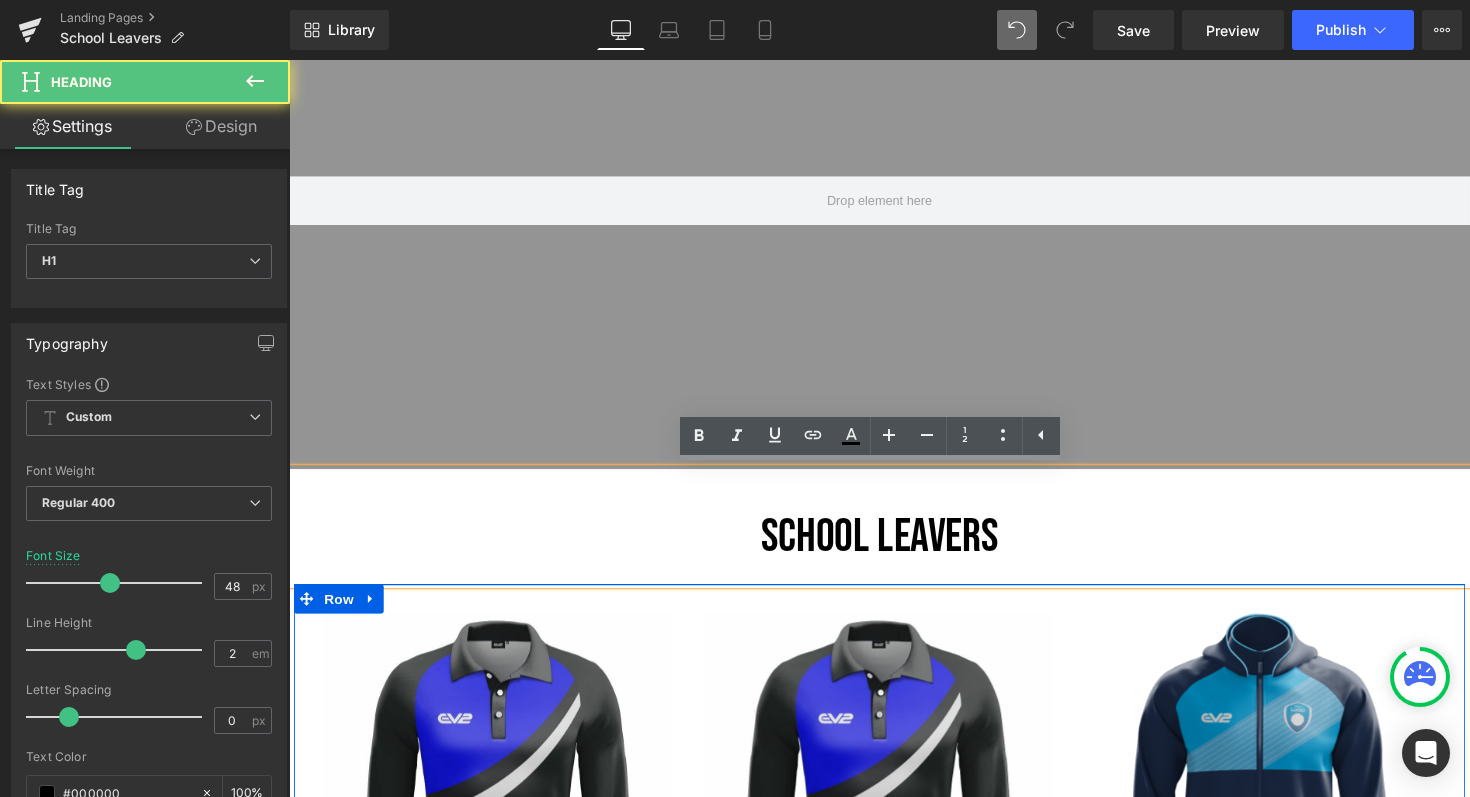 click on "SCHOOL LEAVERS" at bounding box center [894, 538] 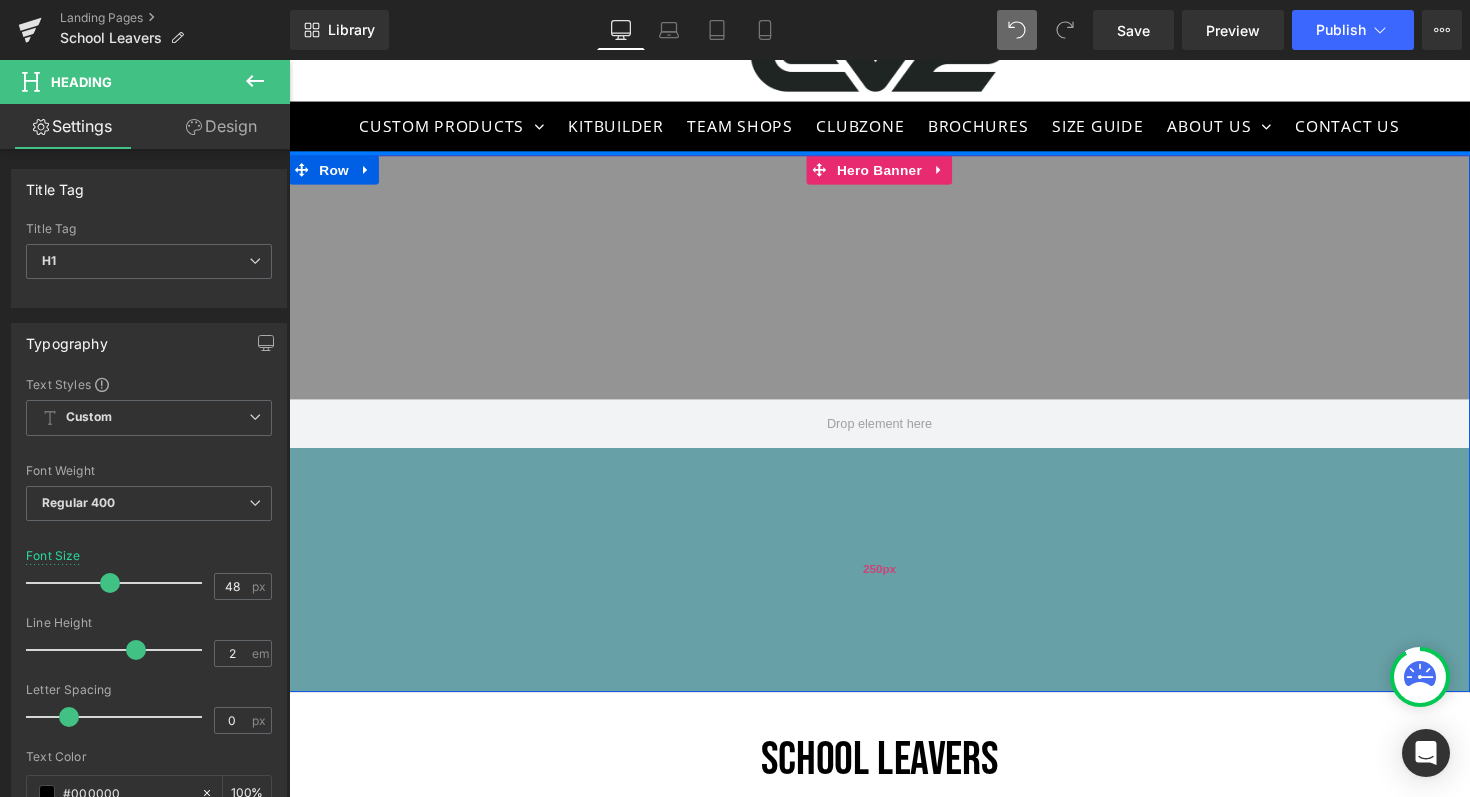 scroll, scrollTop: 51, scrollLeft: 0, axis: vertical 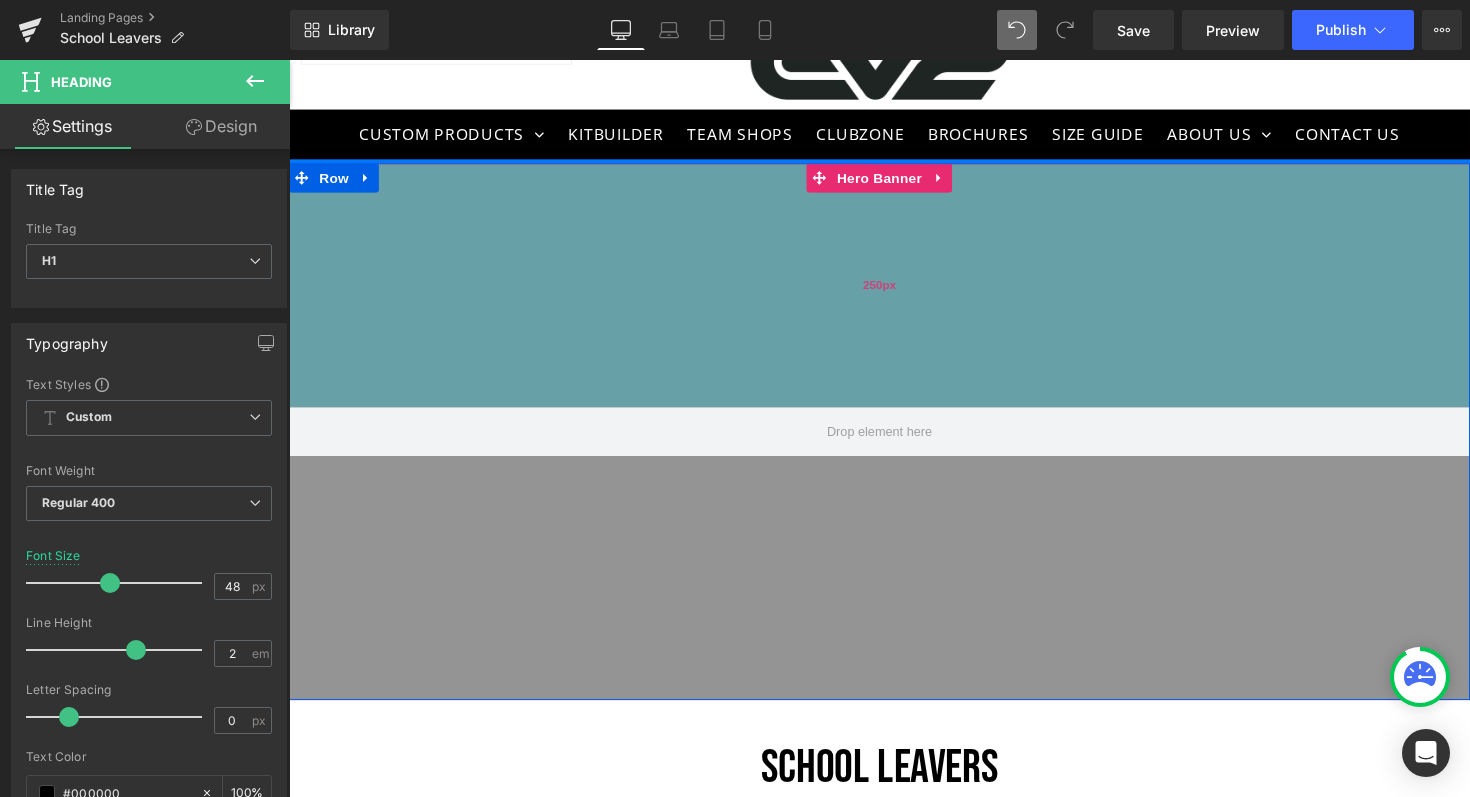 click on "250px" at bounding box center (894, 291) 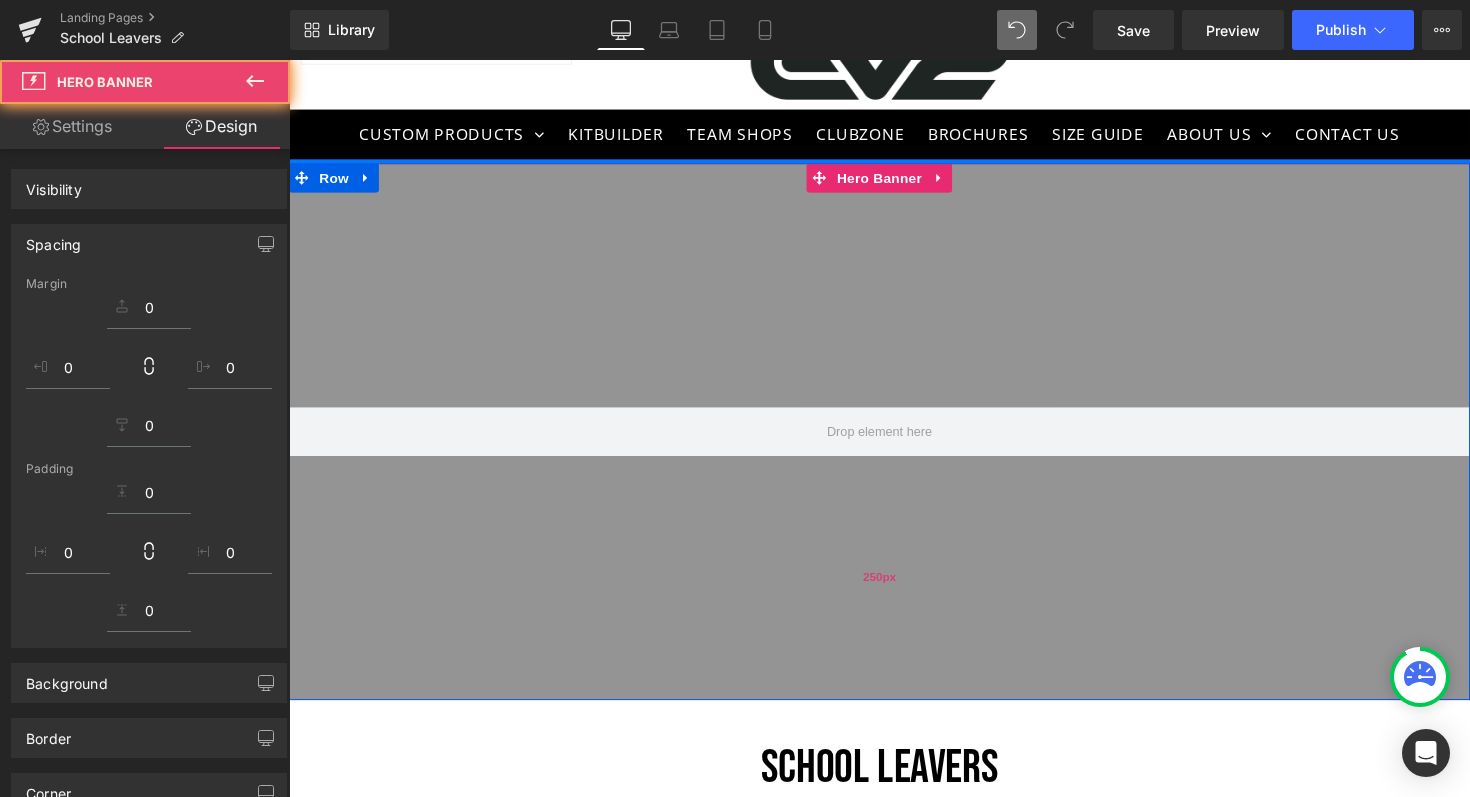 click on "250px" at bounding box center (894, 591) 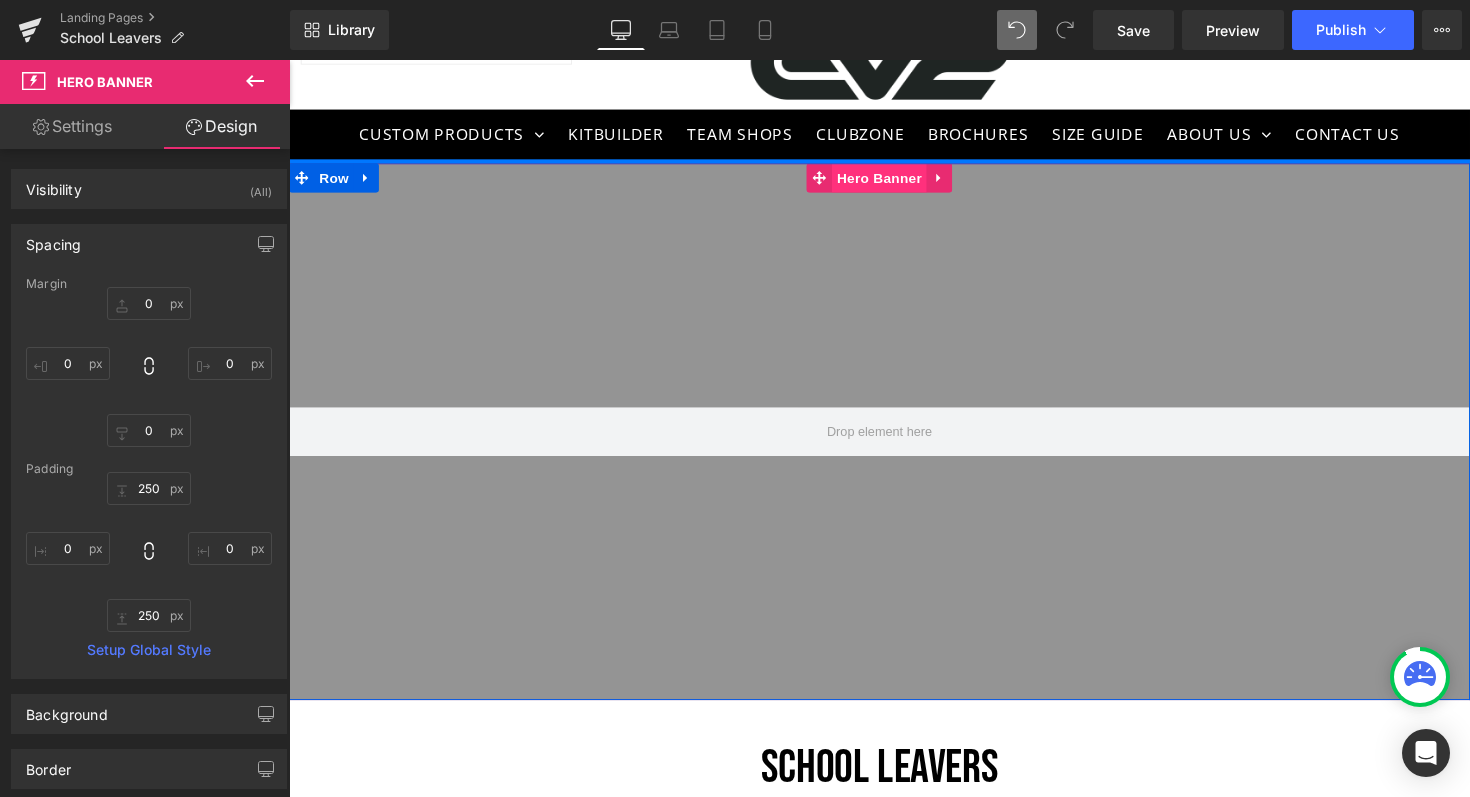 click on "Hero Banner" at bounding box center [893, 181] 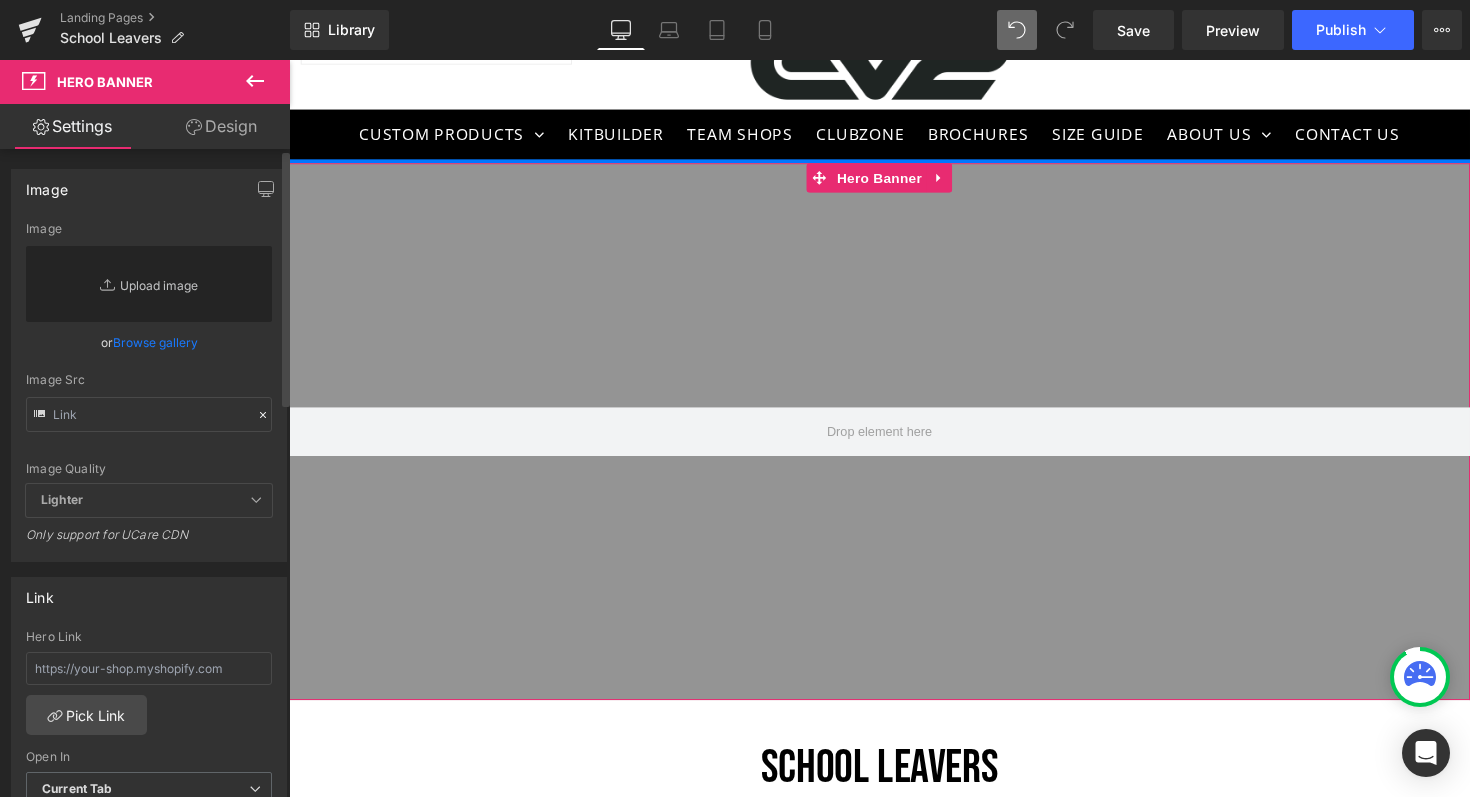click on "Replace Image" at bounding box center (149, 284) 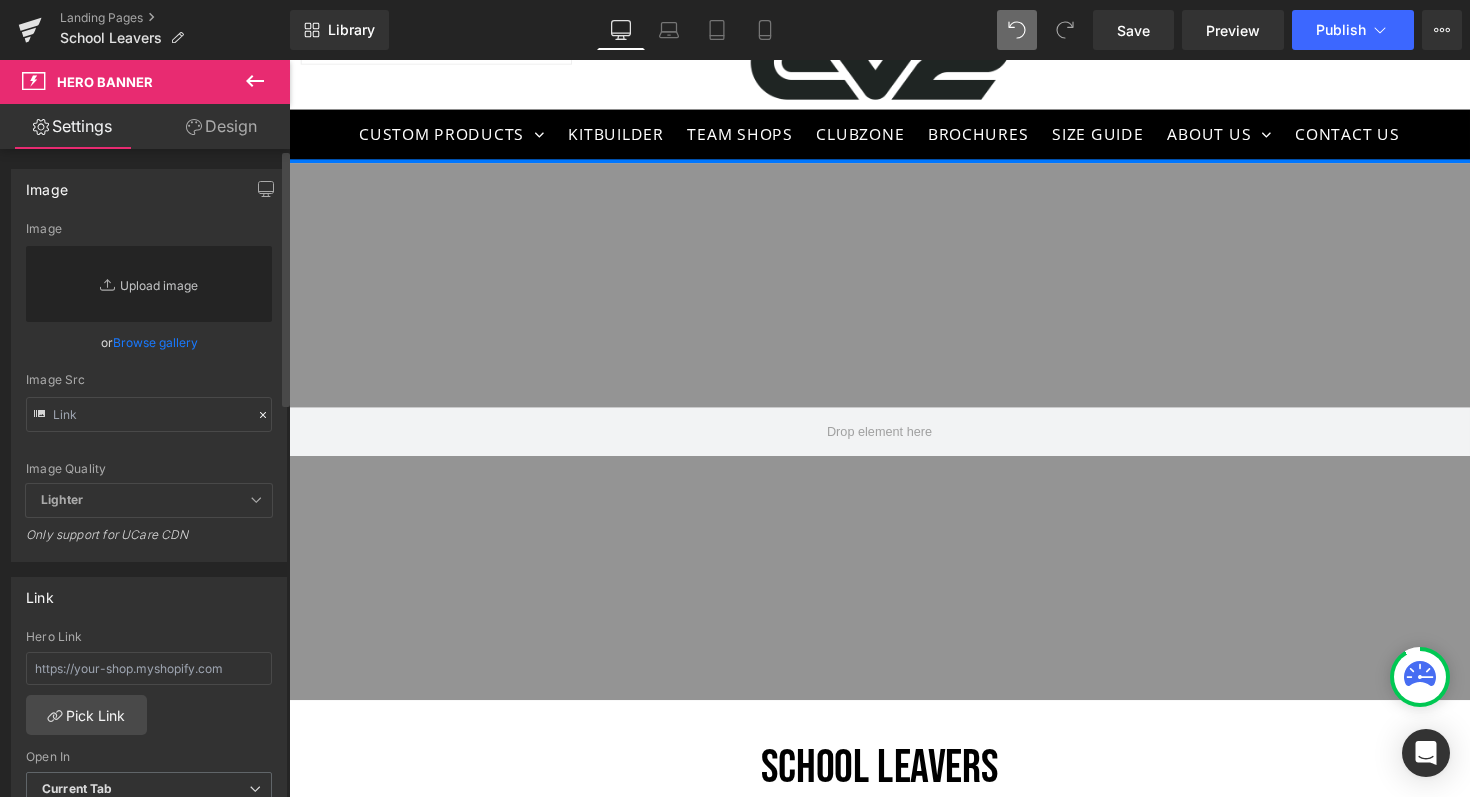 type on "C:\fakepath\494623542_1290702149529378_8725618213786083604_n.jpg" 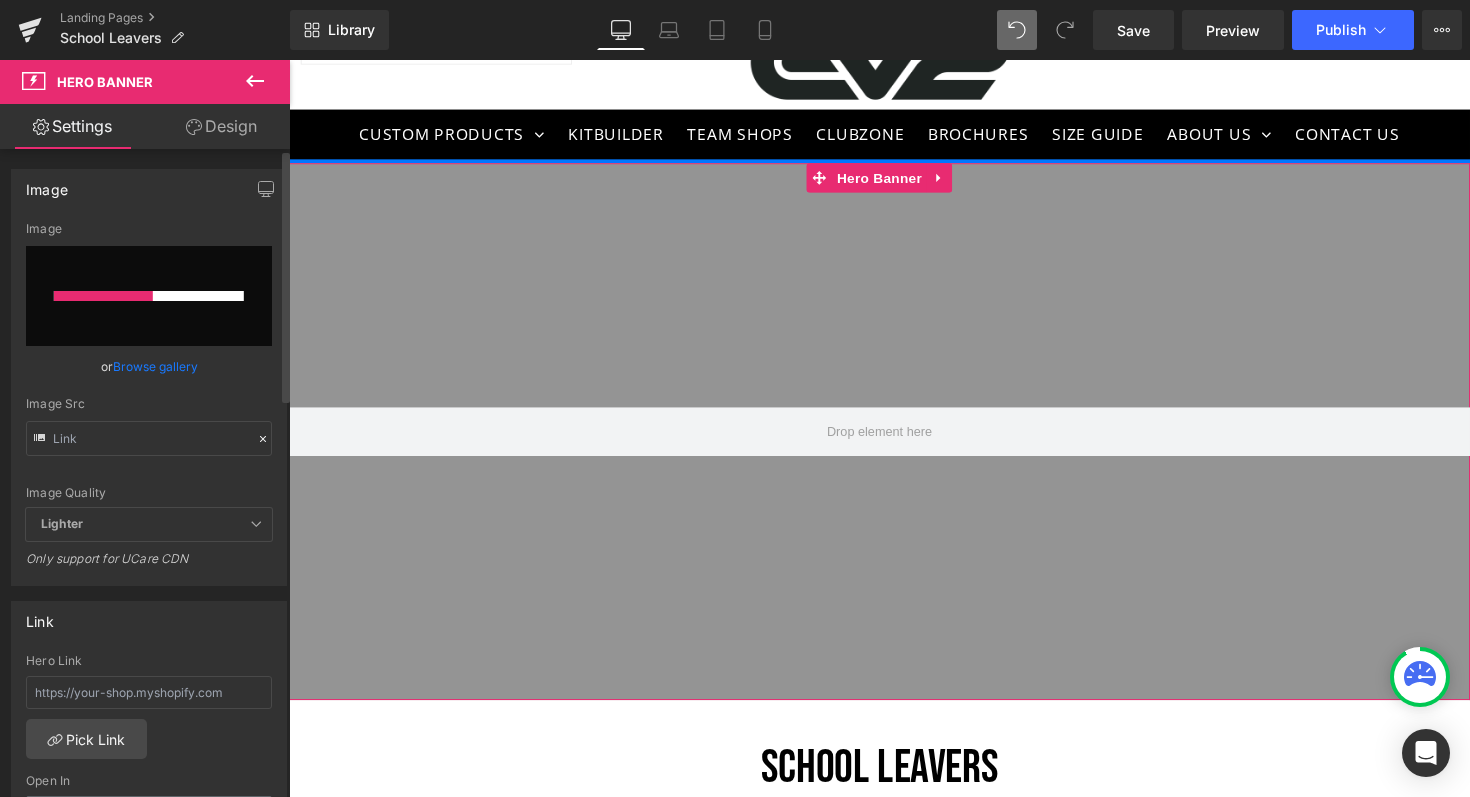 type 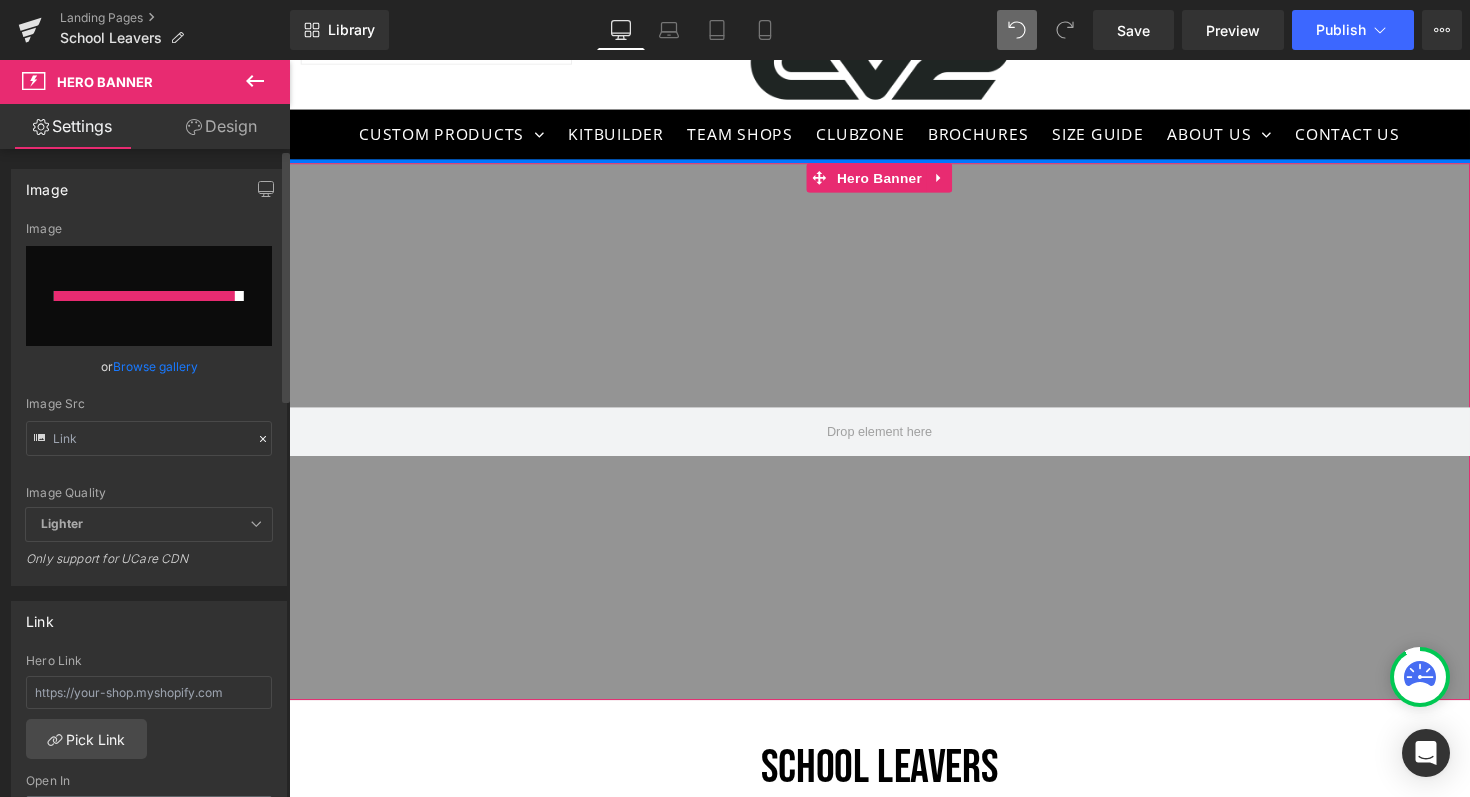 type on "[URL][DOMAIN_NAME]" 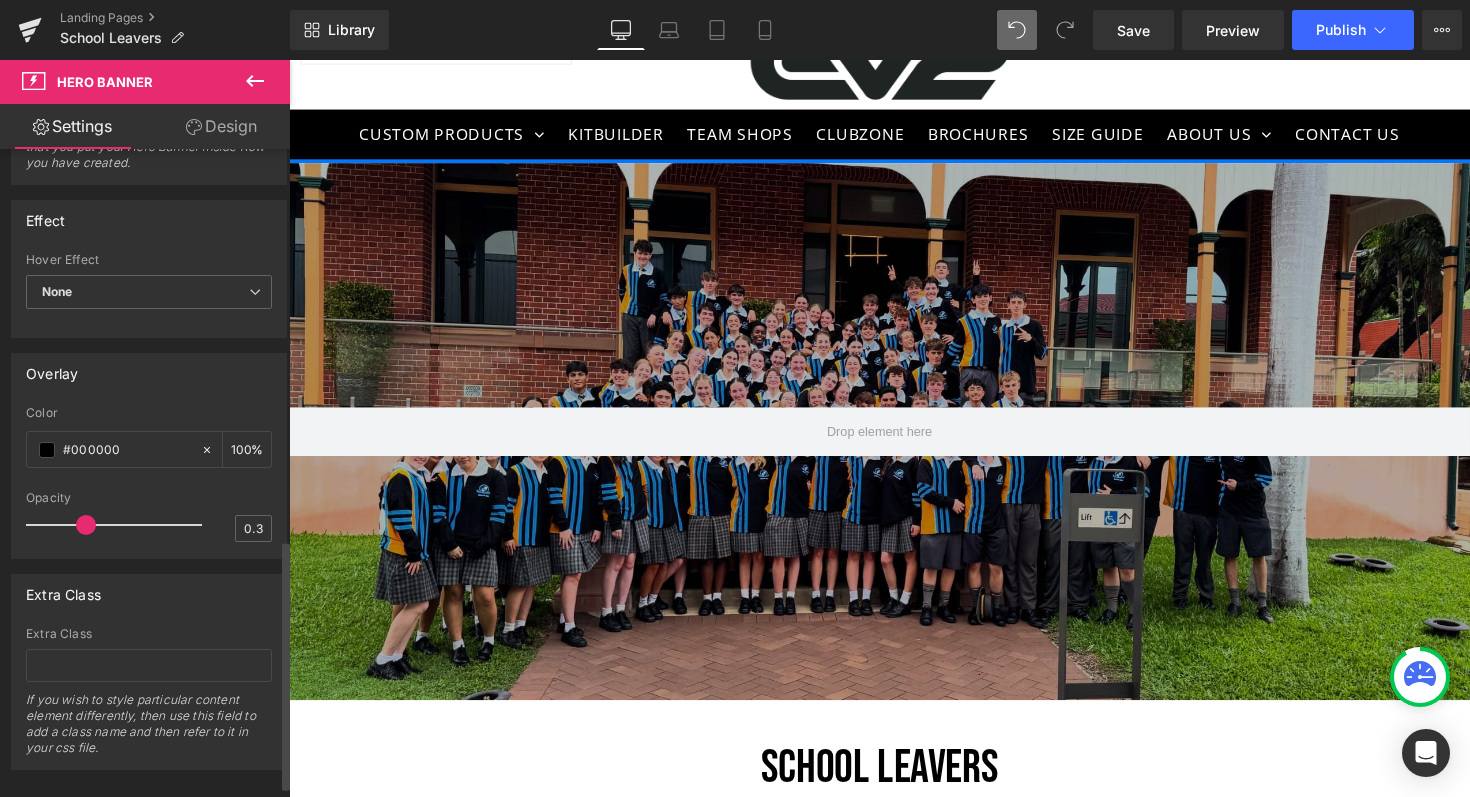 scroll, scrollTop: 1042, scrollLeft: 0, axis: vertical 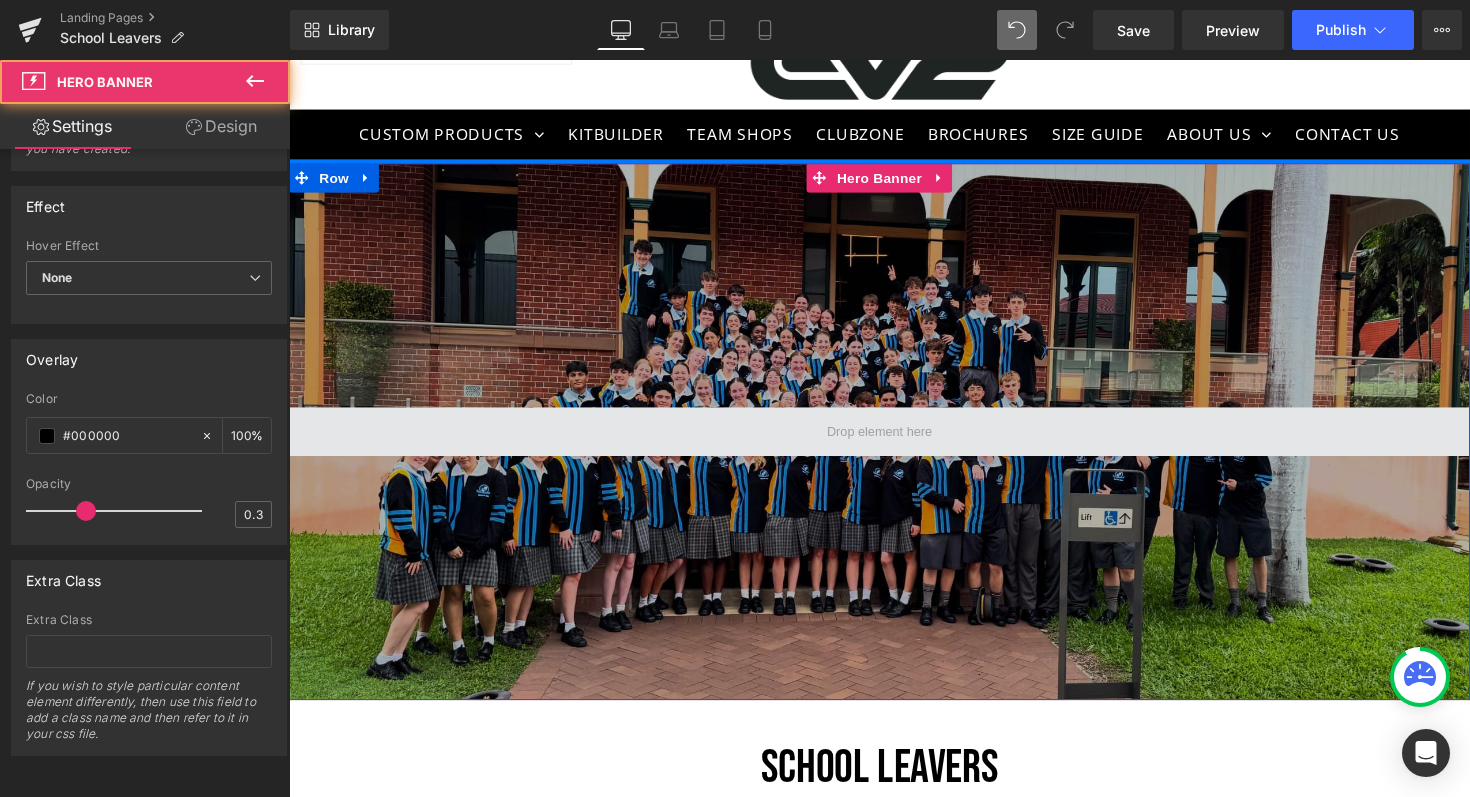click at bounding box center [894, 441] 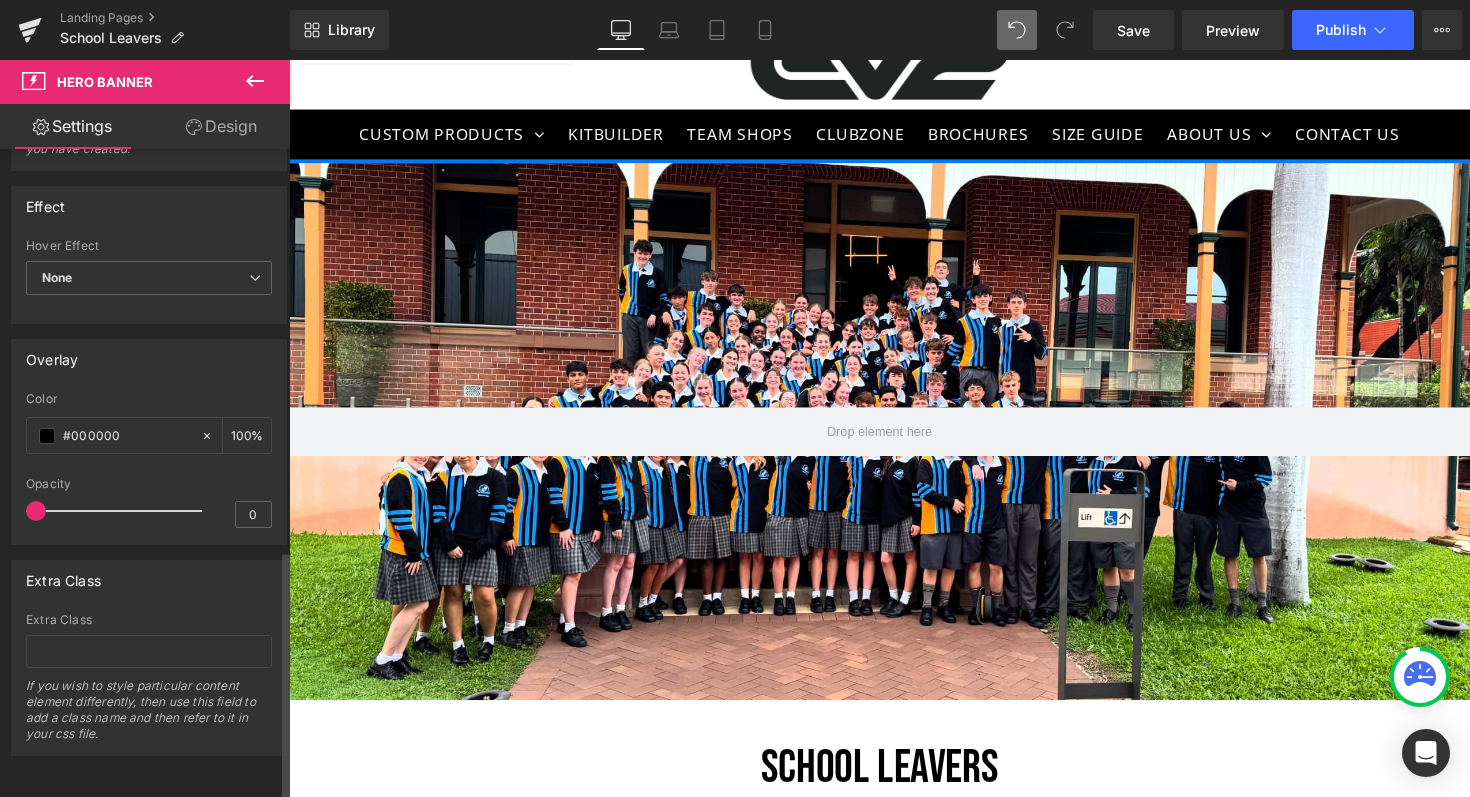 type on "0.1" 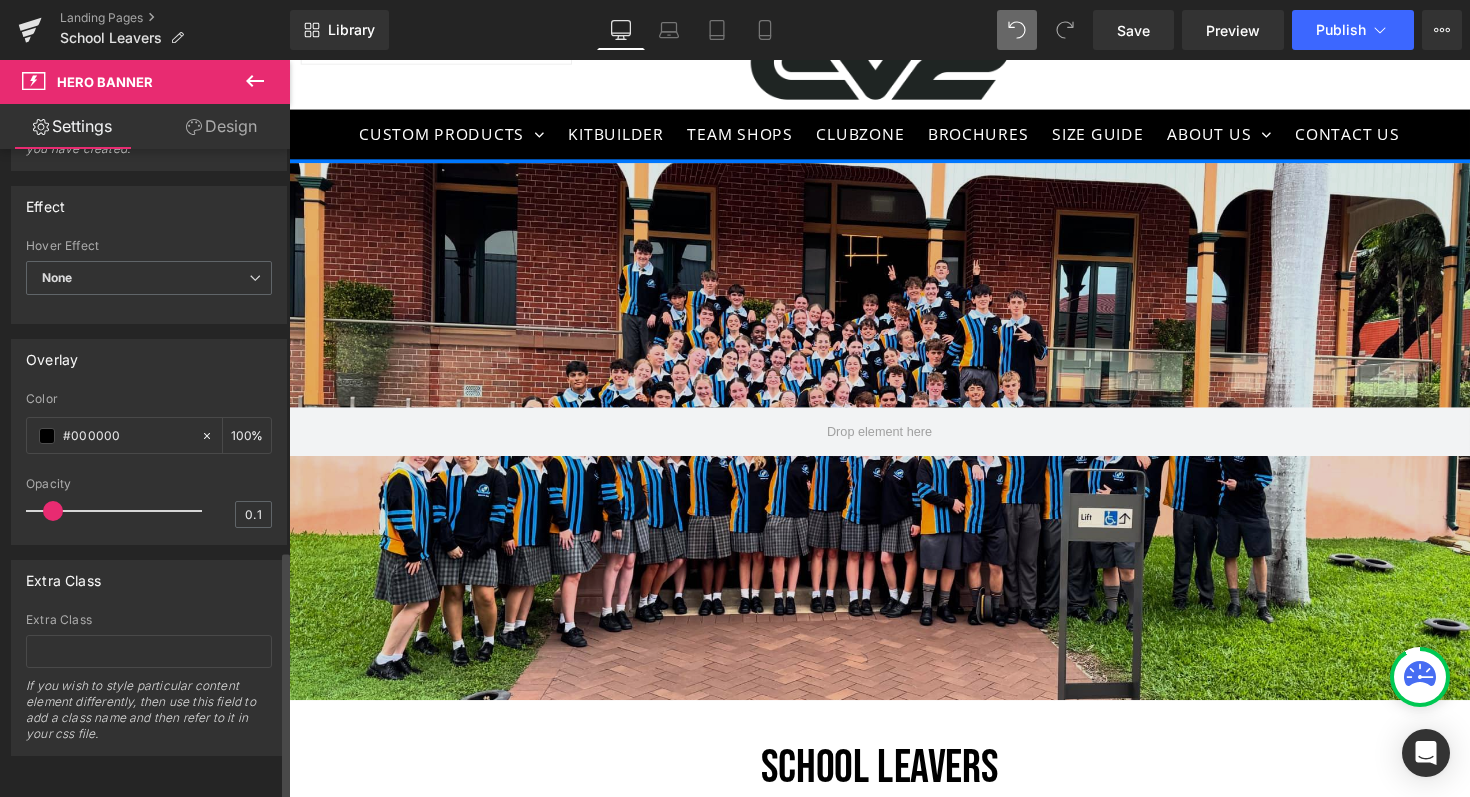 drag, startPoint x: 80, startPoint y: 499, endPoint x: 44, endPoint y: 513, distance: 38.626415 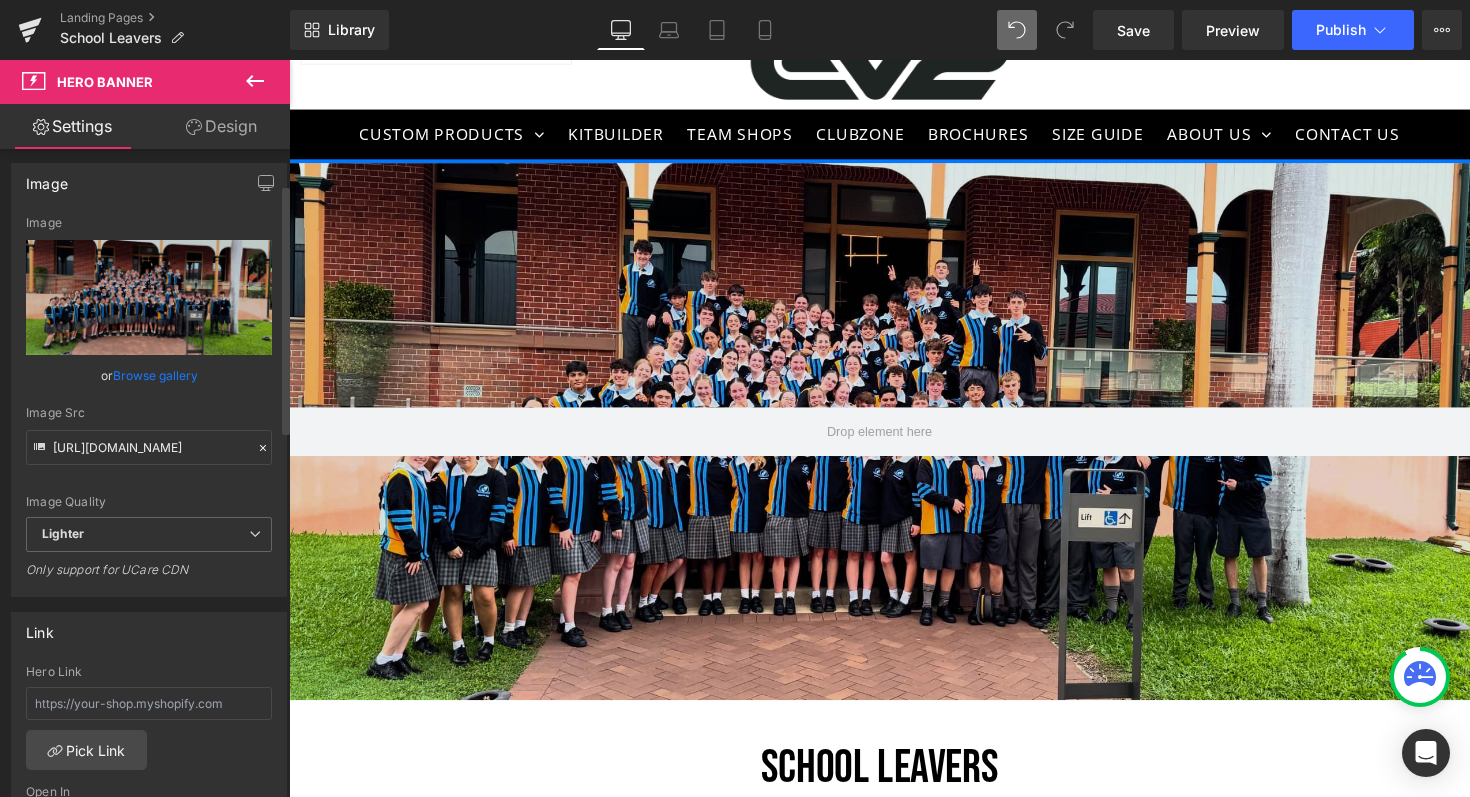 scroll, scrollTop: 0, scrollLeft: 0, axis: both 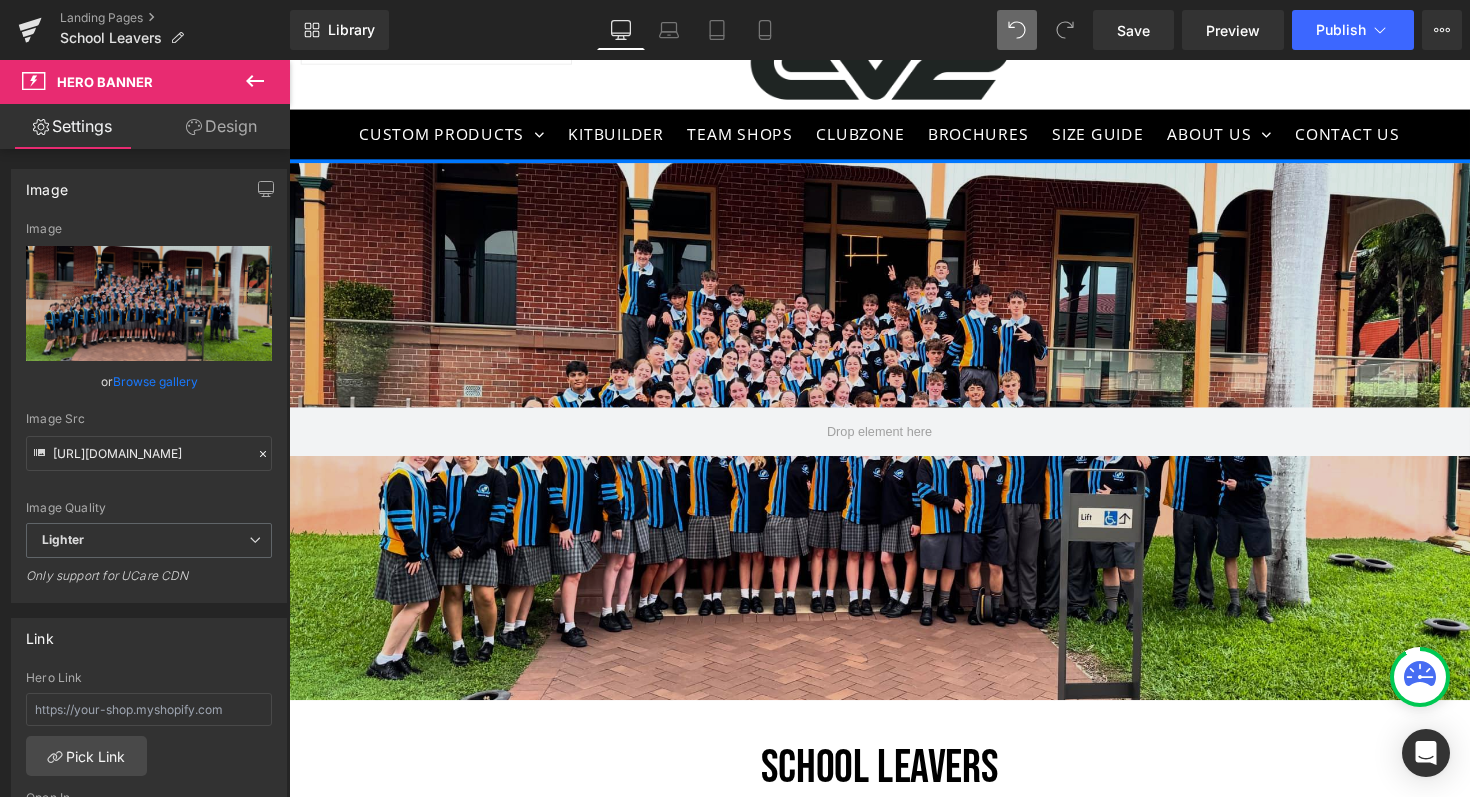 click on "Design" at bounding box center (221, 126) 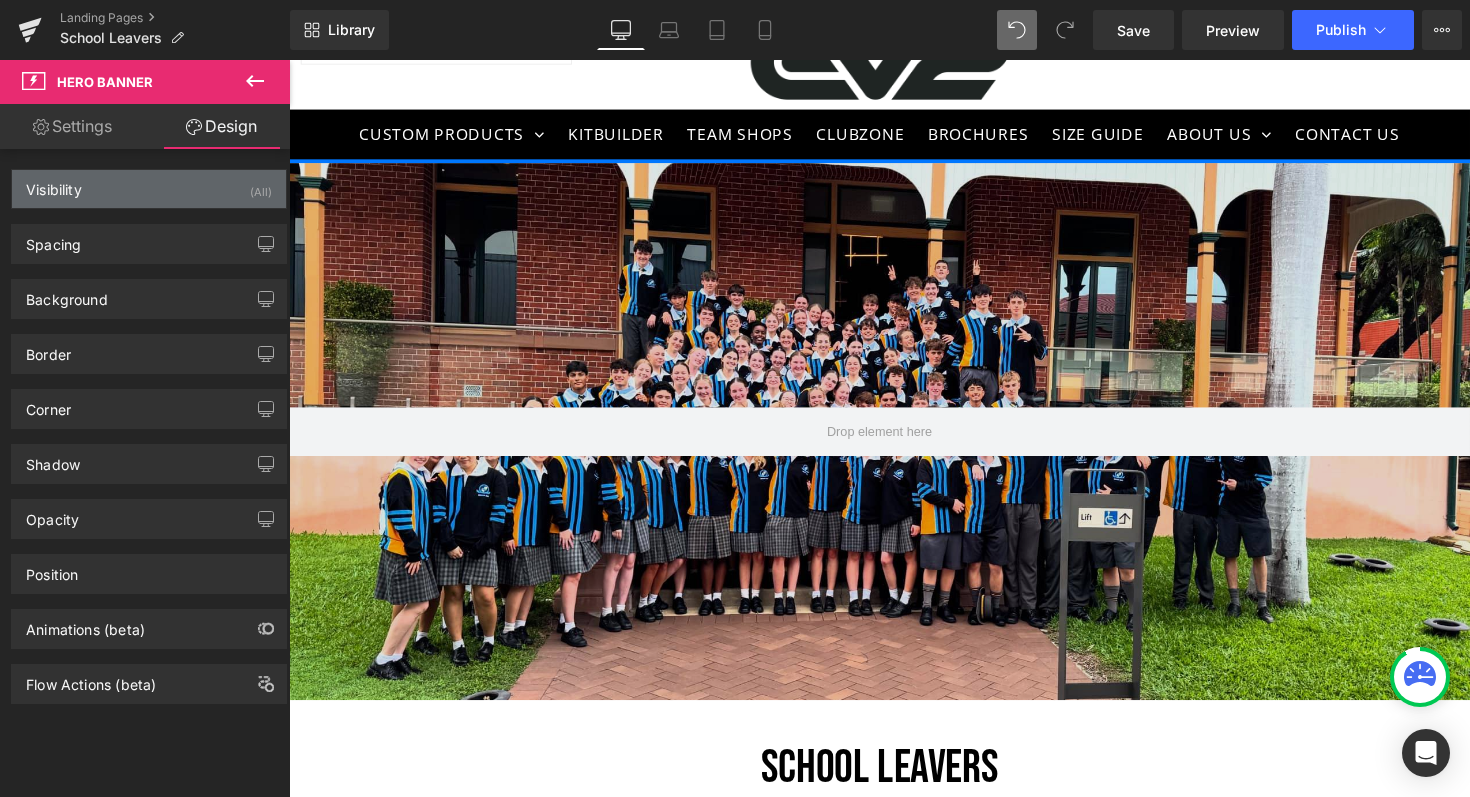 click on "Visibility
(All)" at bounding box center (149, 189) 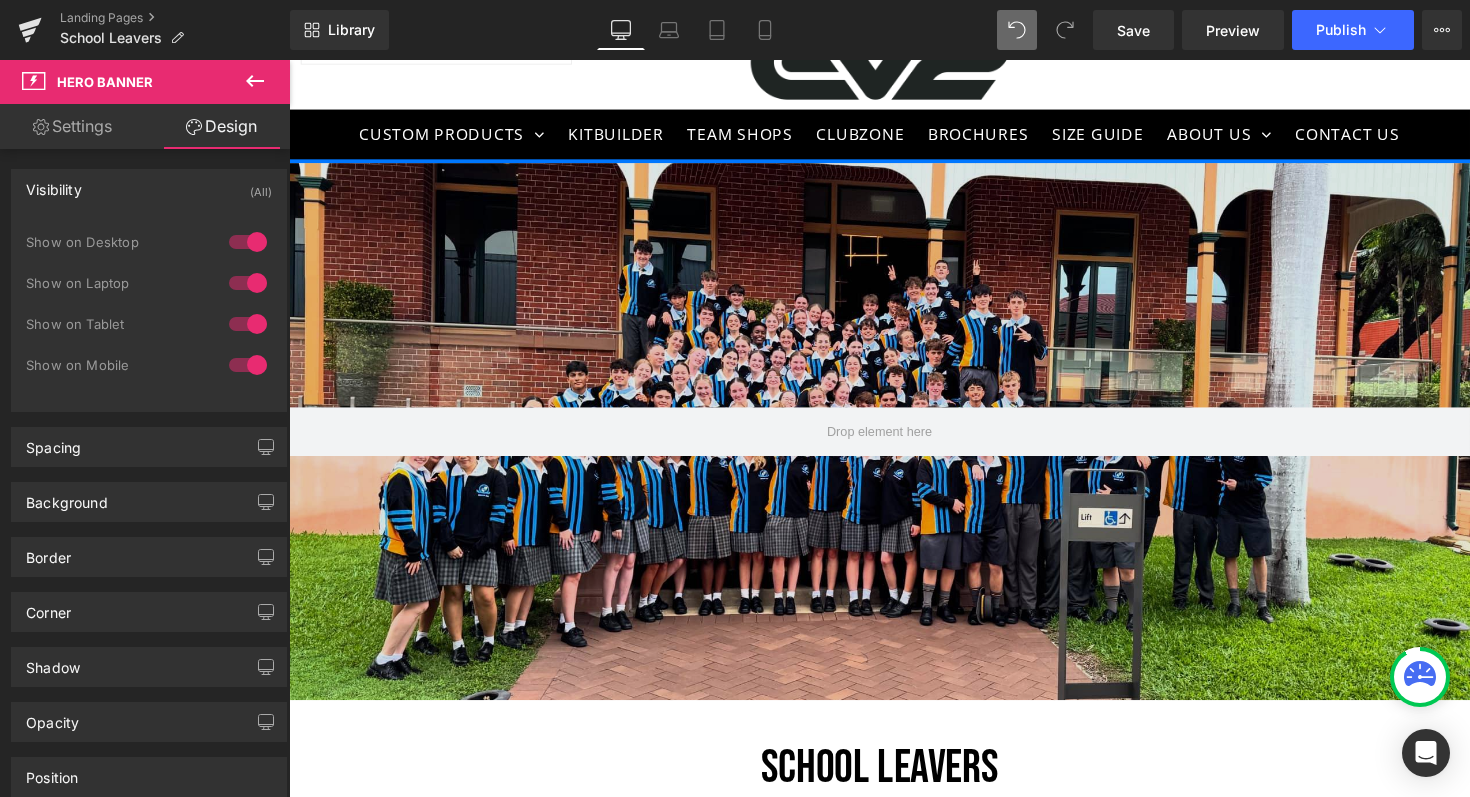 click 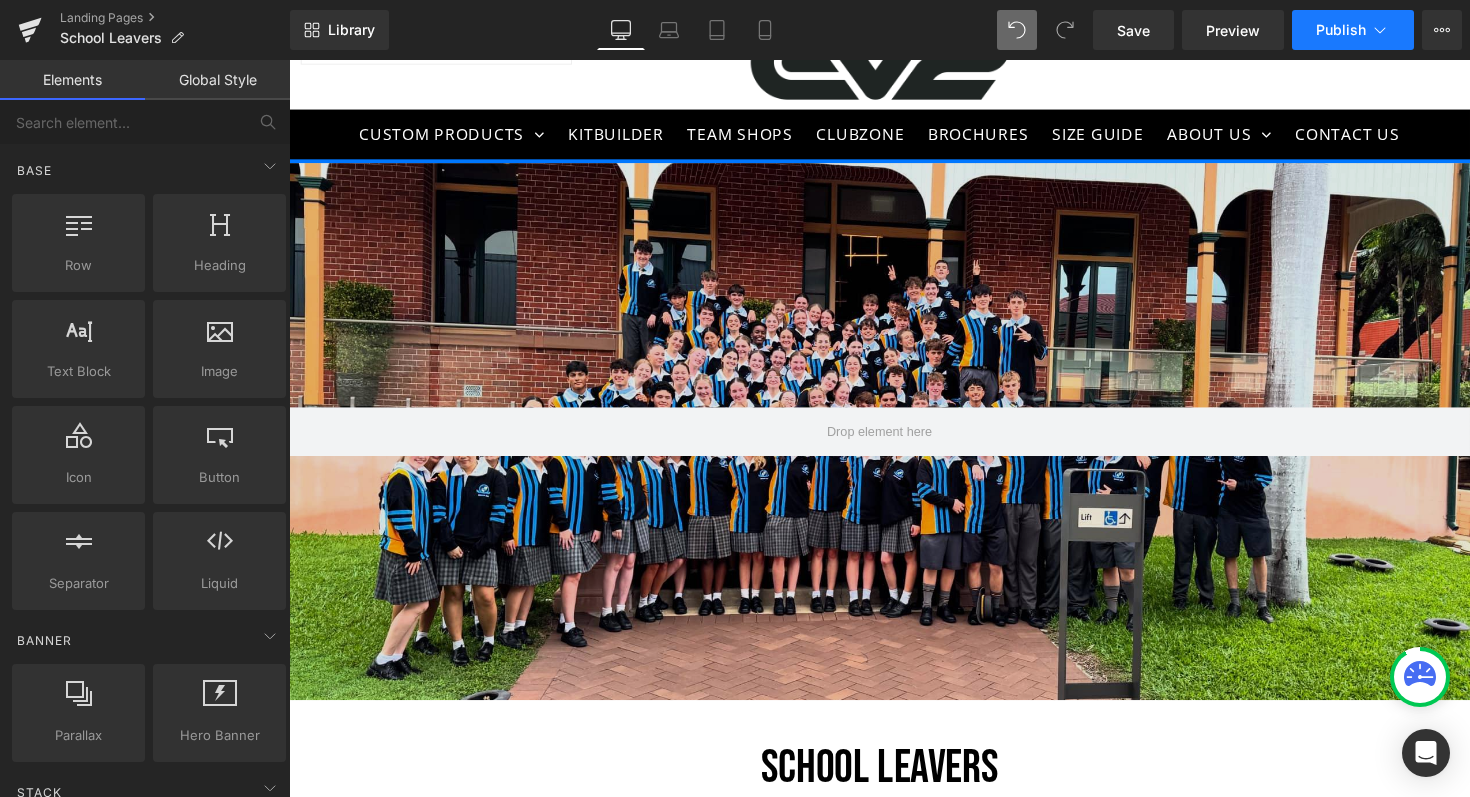 click on "Publish" at bounding box center (1341, 30) 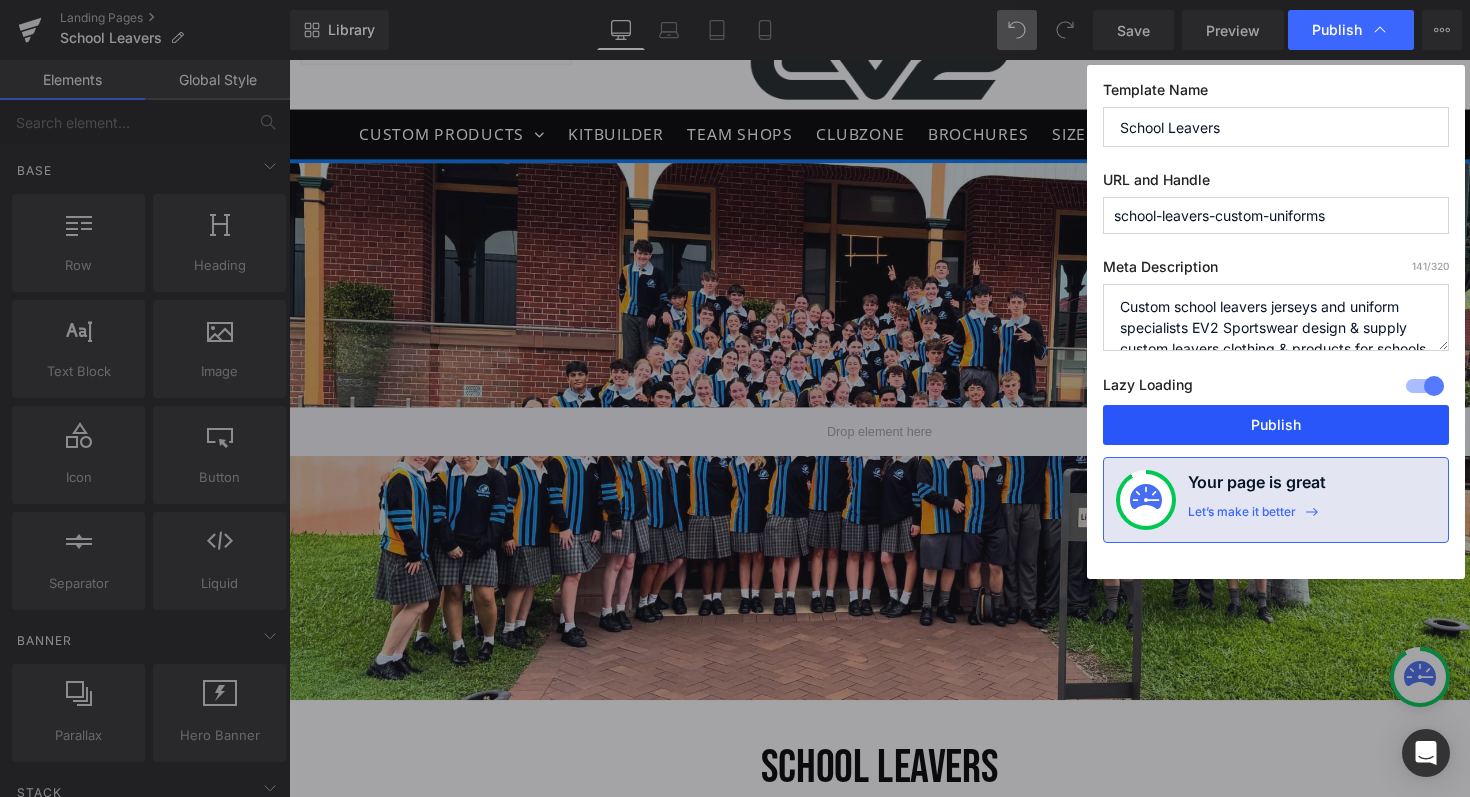 click on "Publish" at bounding box center (1276, 425) 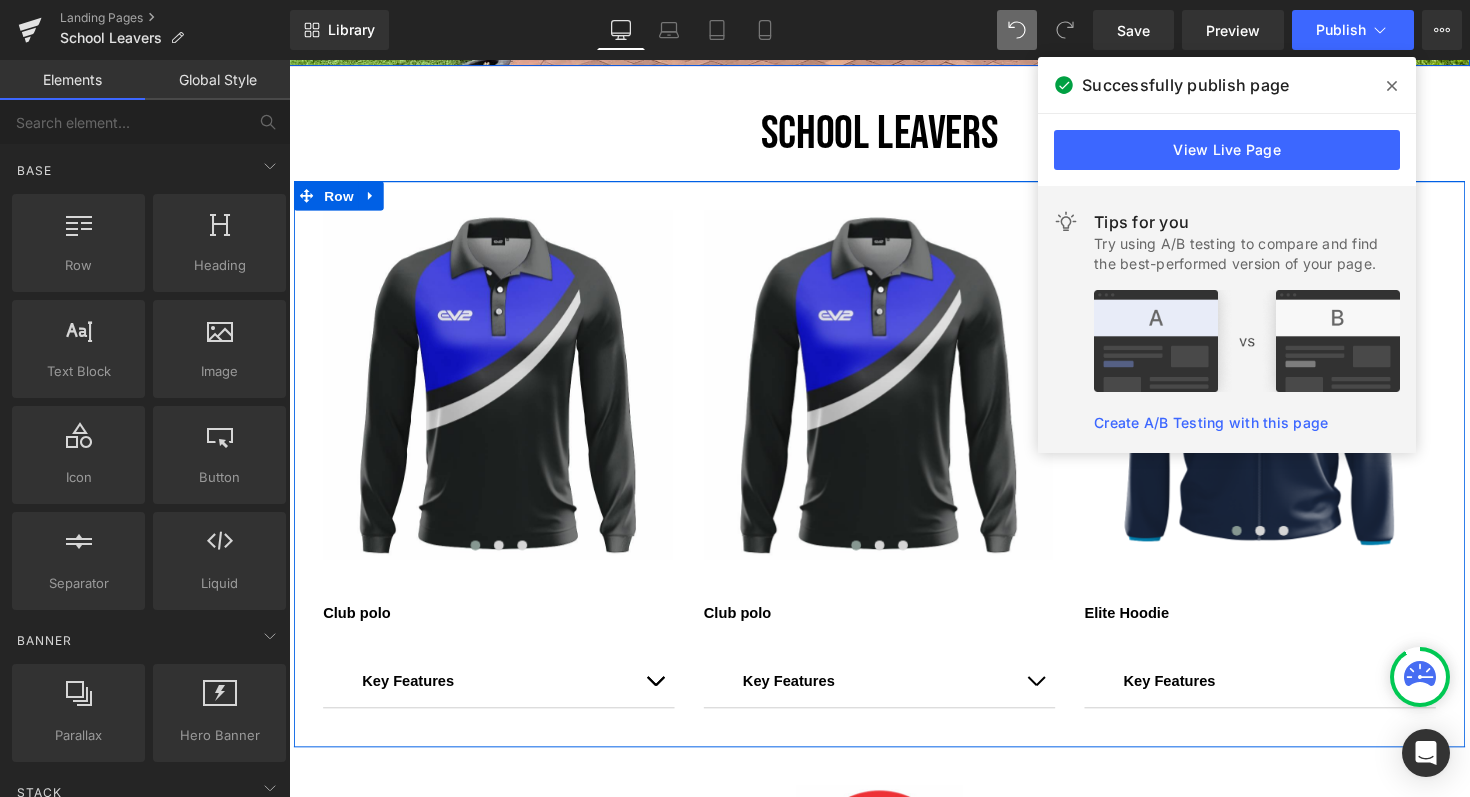 scroll, scrollTop: 758, scrollLeft: 0, axis: vertical 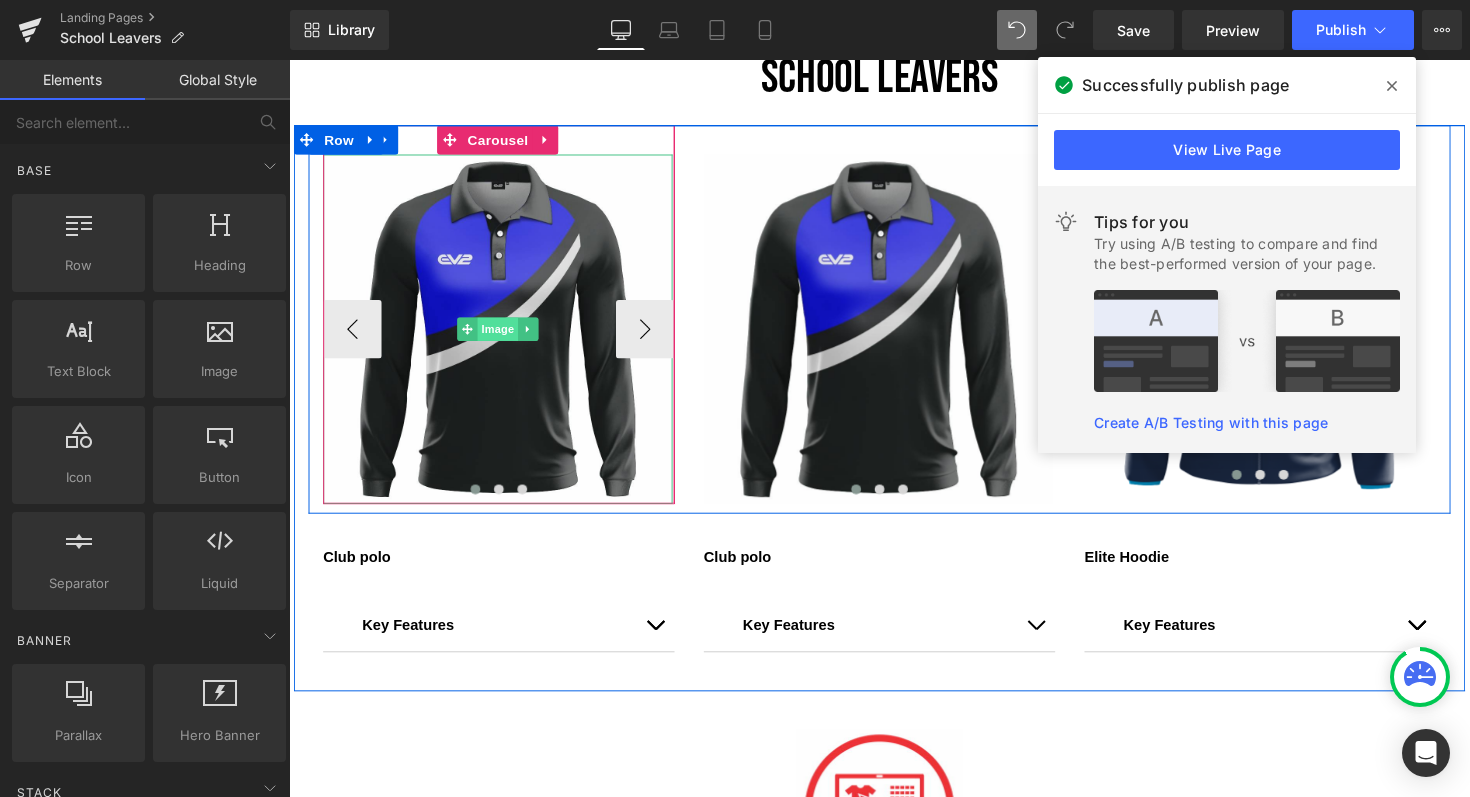 click on "Image" at bounding box center (503, 336) 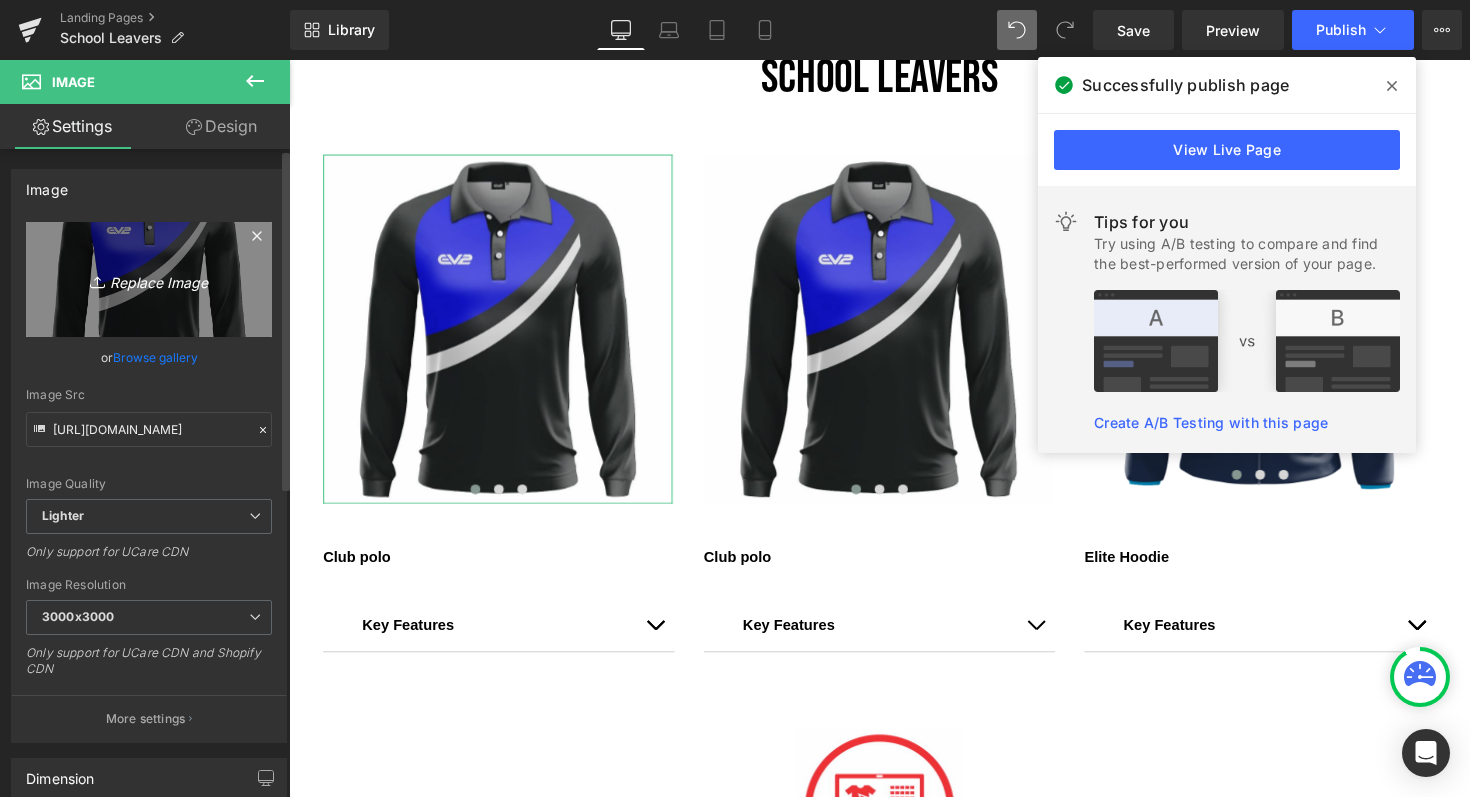 click on "Replace Image" at bounding box center [149, 279] 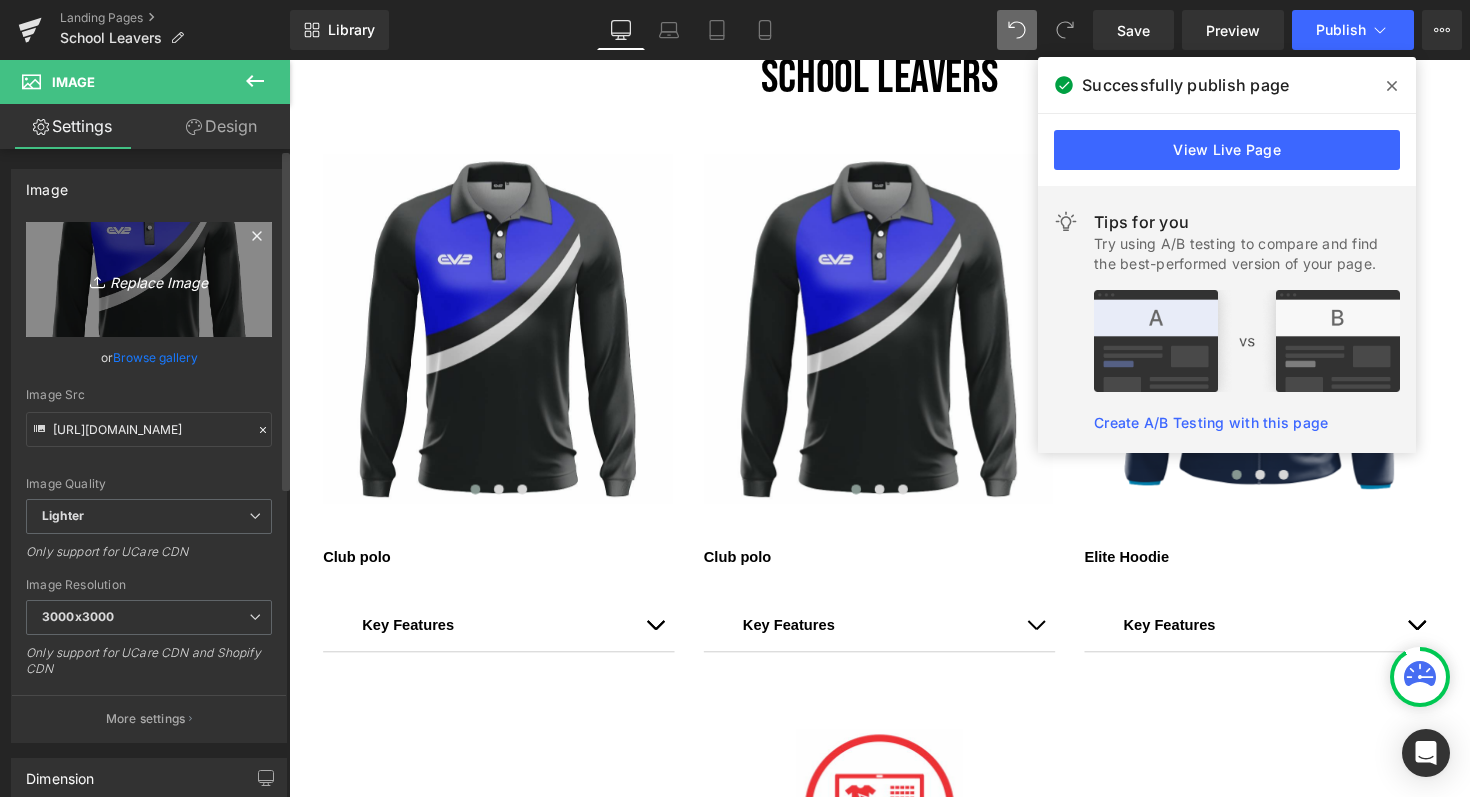type on "C:\fakepath\Untitled design (7).png" 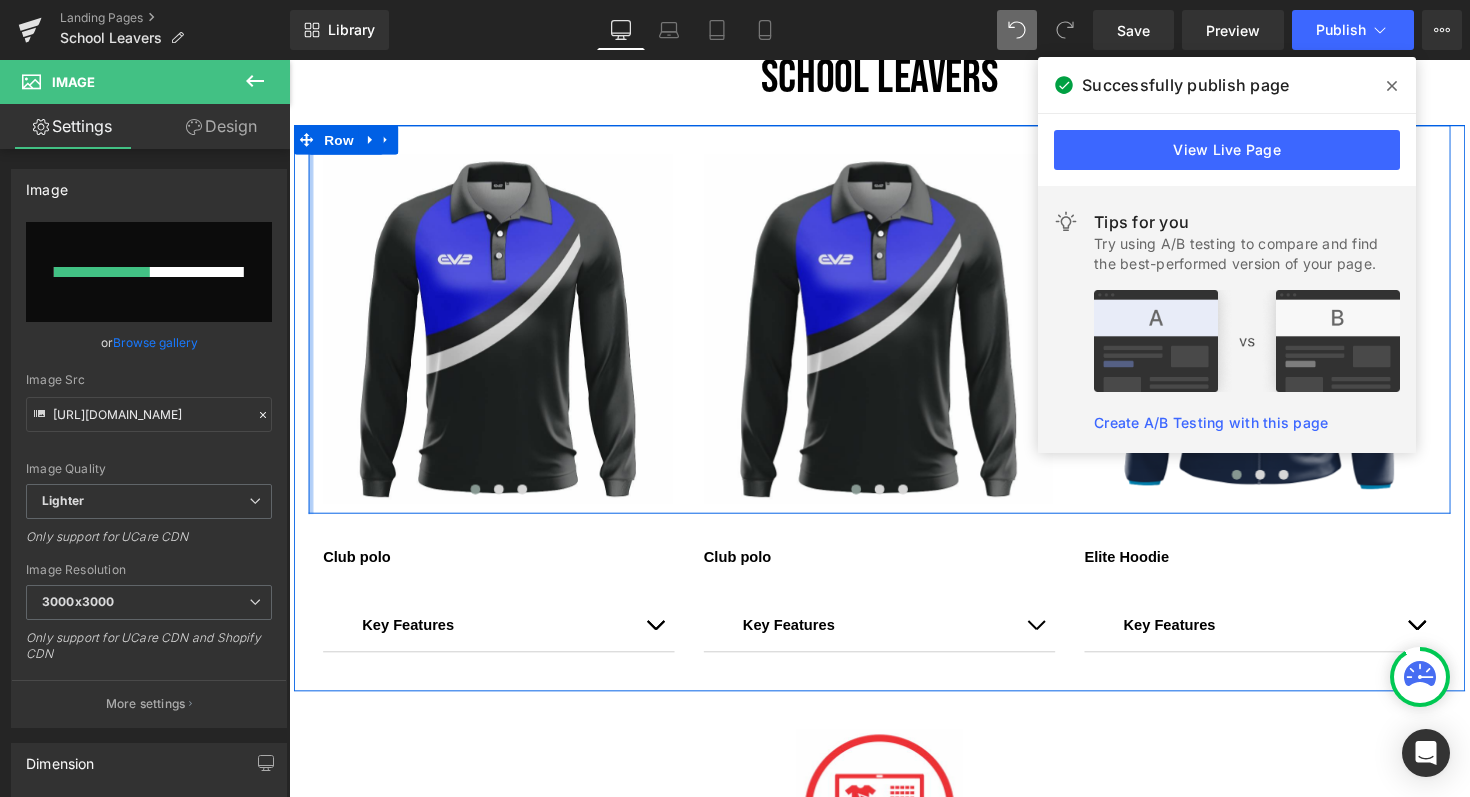 type 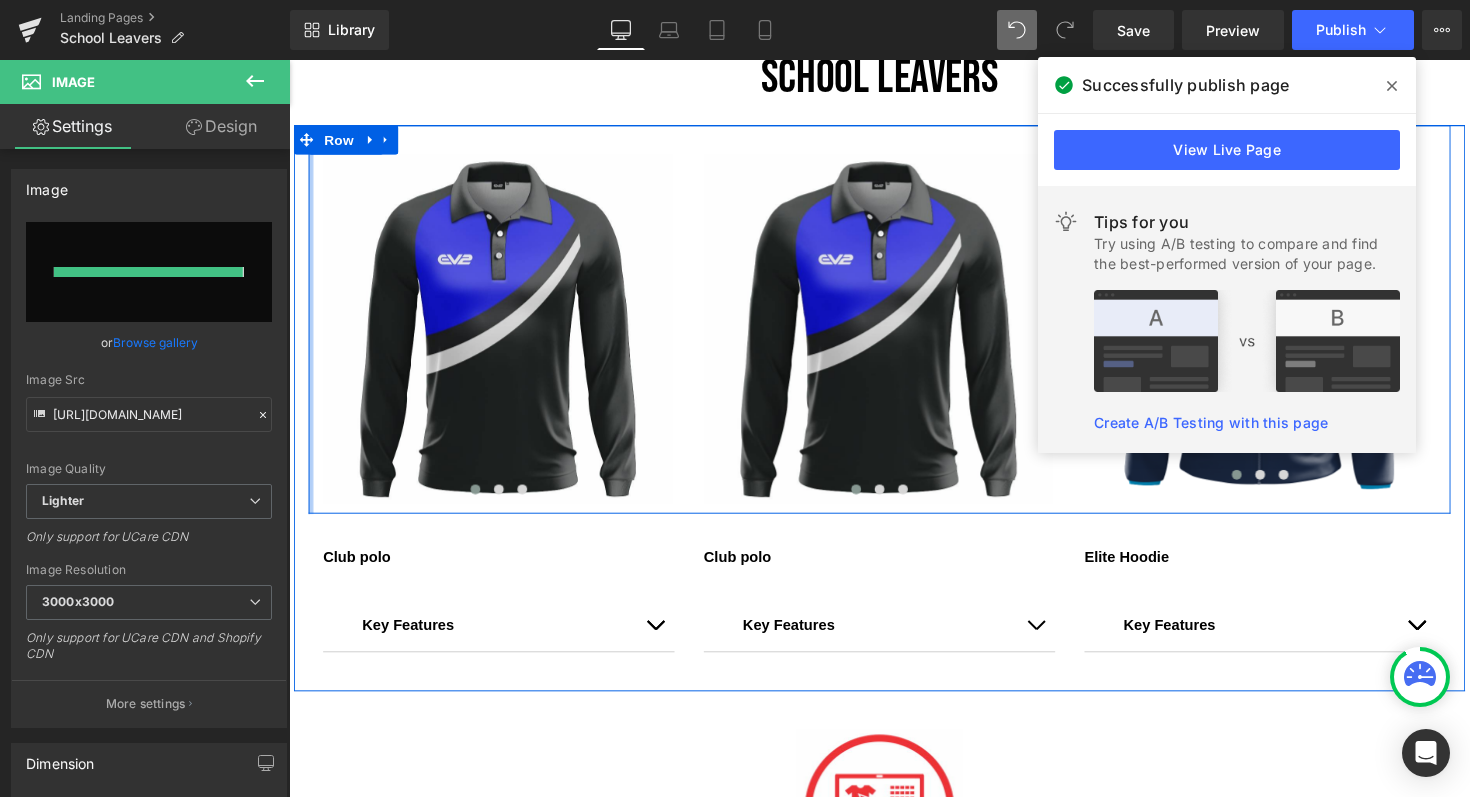 type on "[URL][DOMAIN_NAME]" 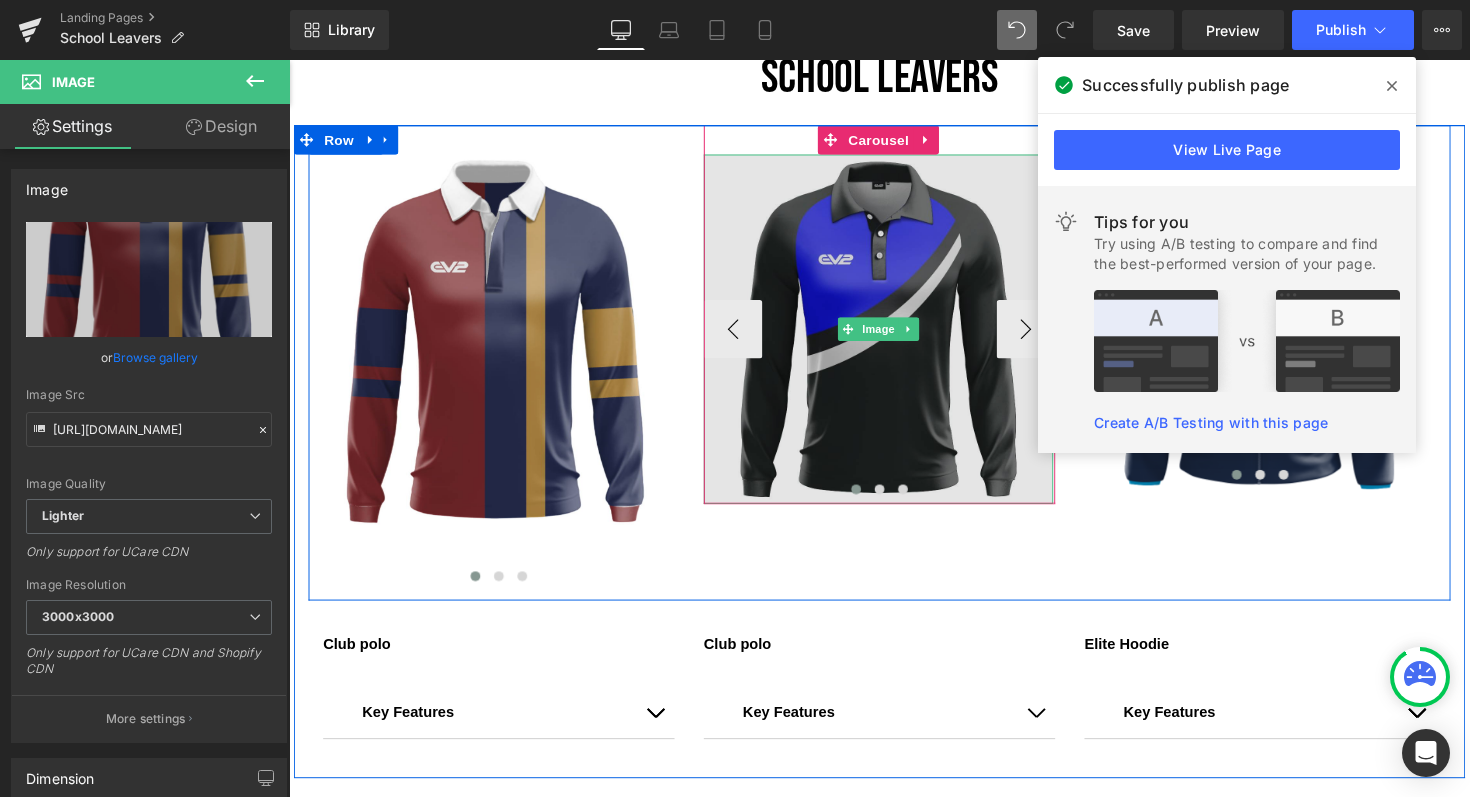 click at bounding box center [893, 336] 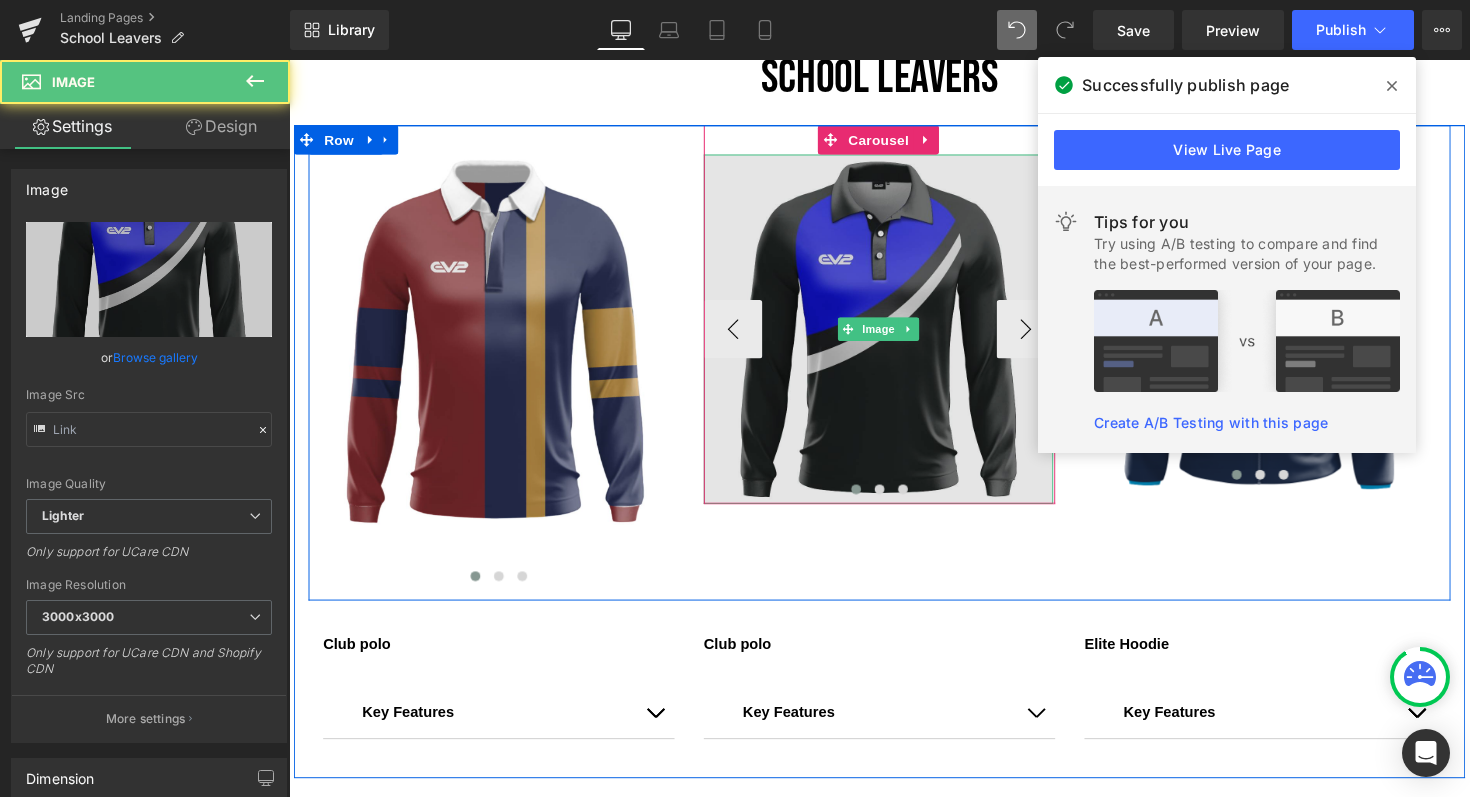 type on "https://ucarecdn.com/ad07d1fb-674c-4bb6-9847-50ca5822d620/-/format/auto/-/preview/3000x3000/-/quality/lighter/Club%20Polo%20LS%20-%20Jpeg%20images%202019.jpg" 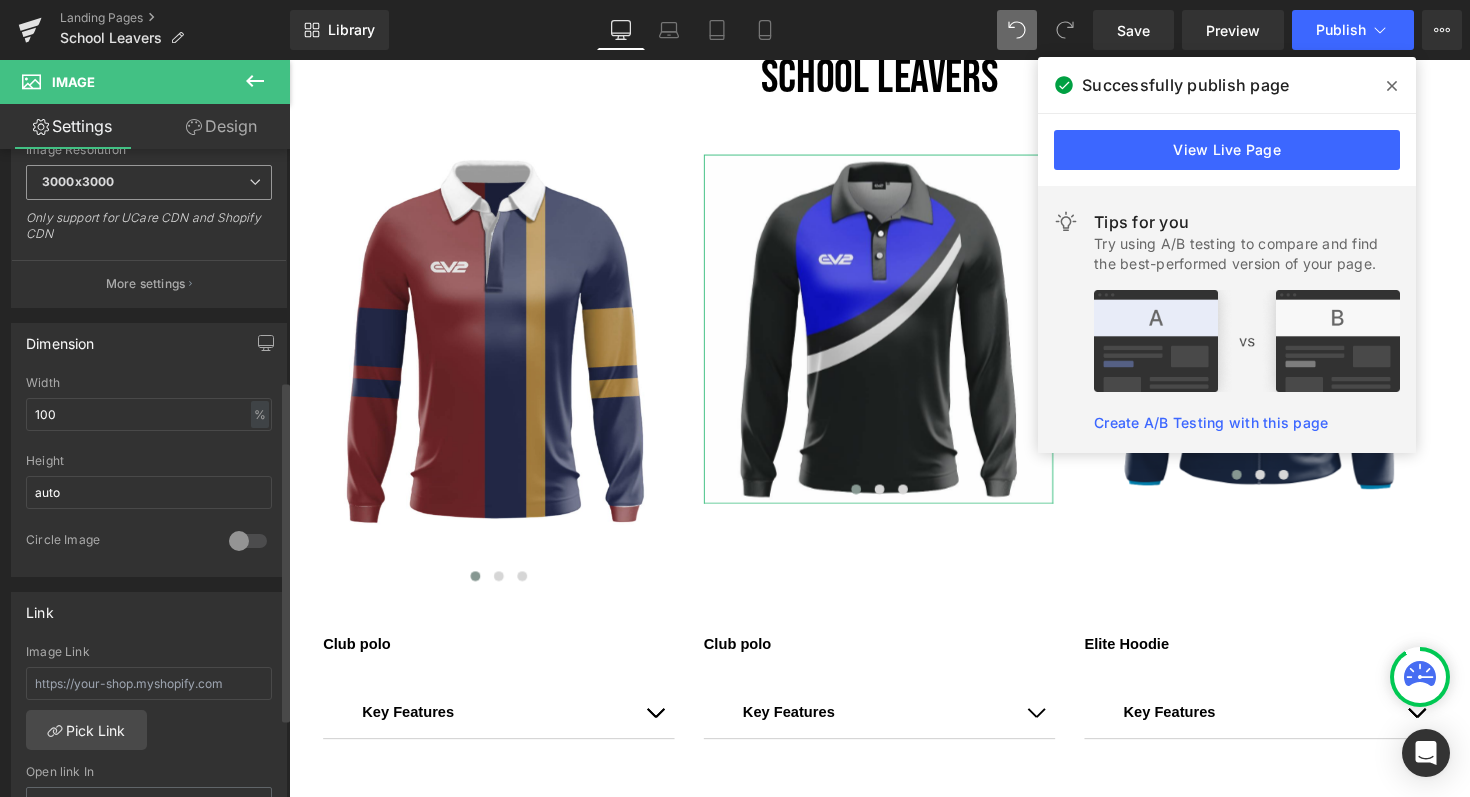 scroll, scrollTop: 451, scrollLeft: 0, axis: vertical 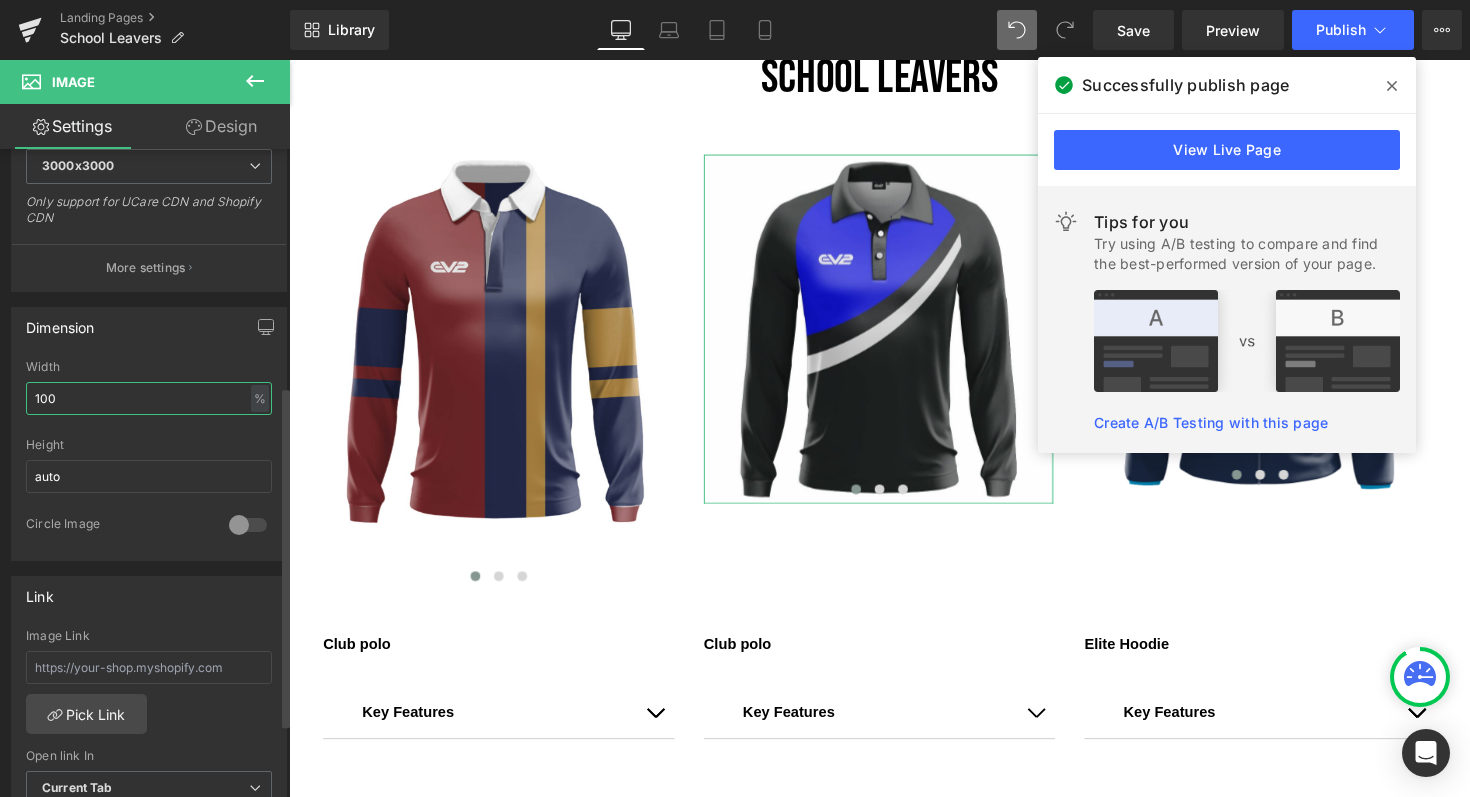 click on "100" at bounding box center (149, 398) 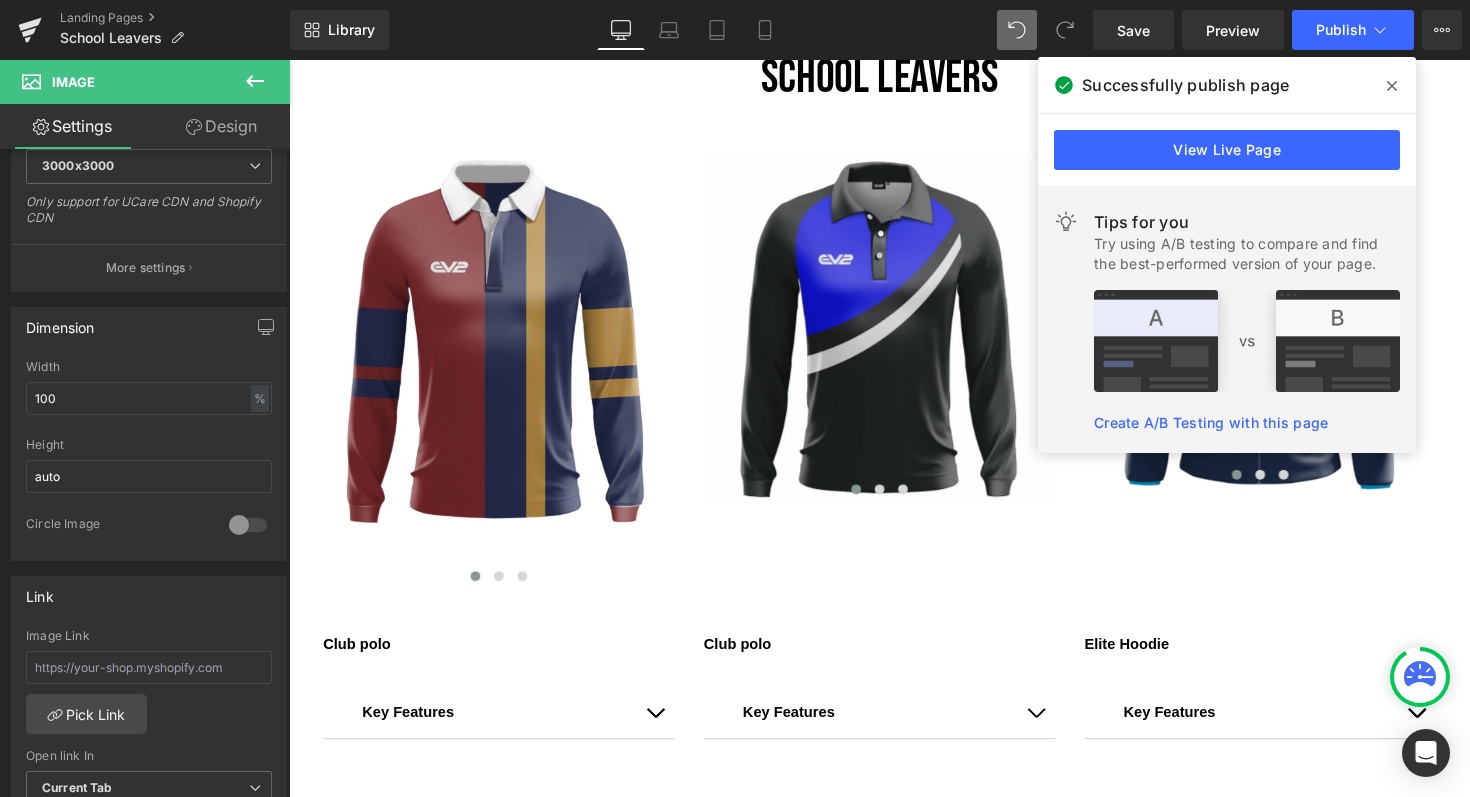 click 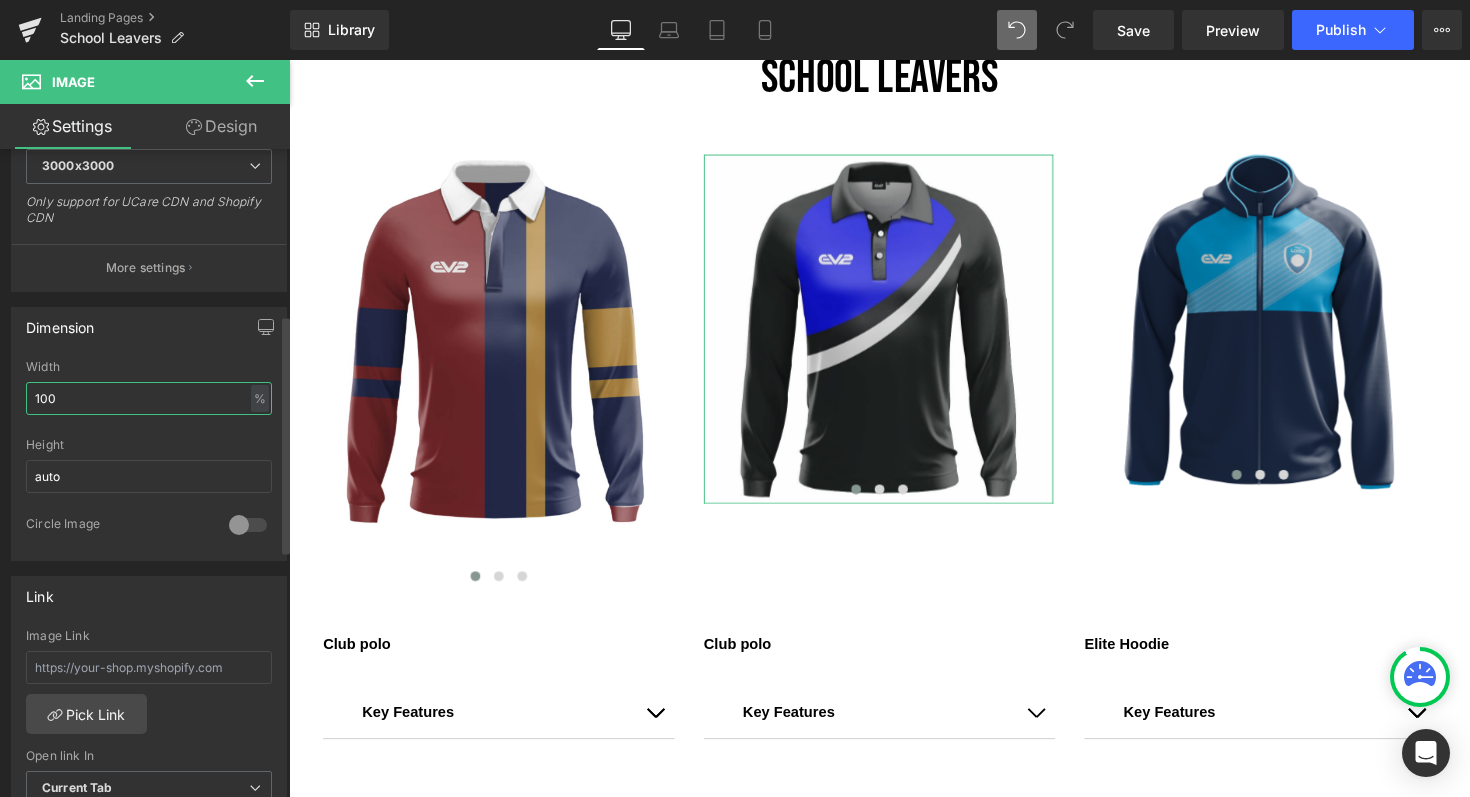 click on "100" at bounding box center (149, 398) 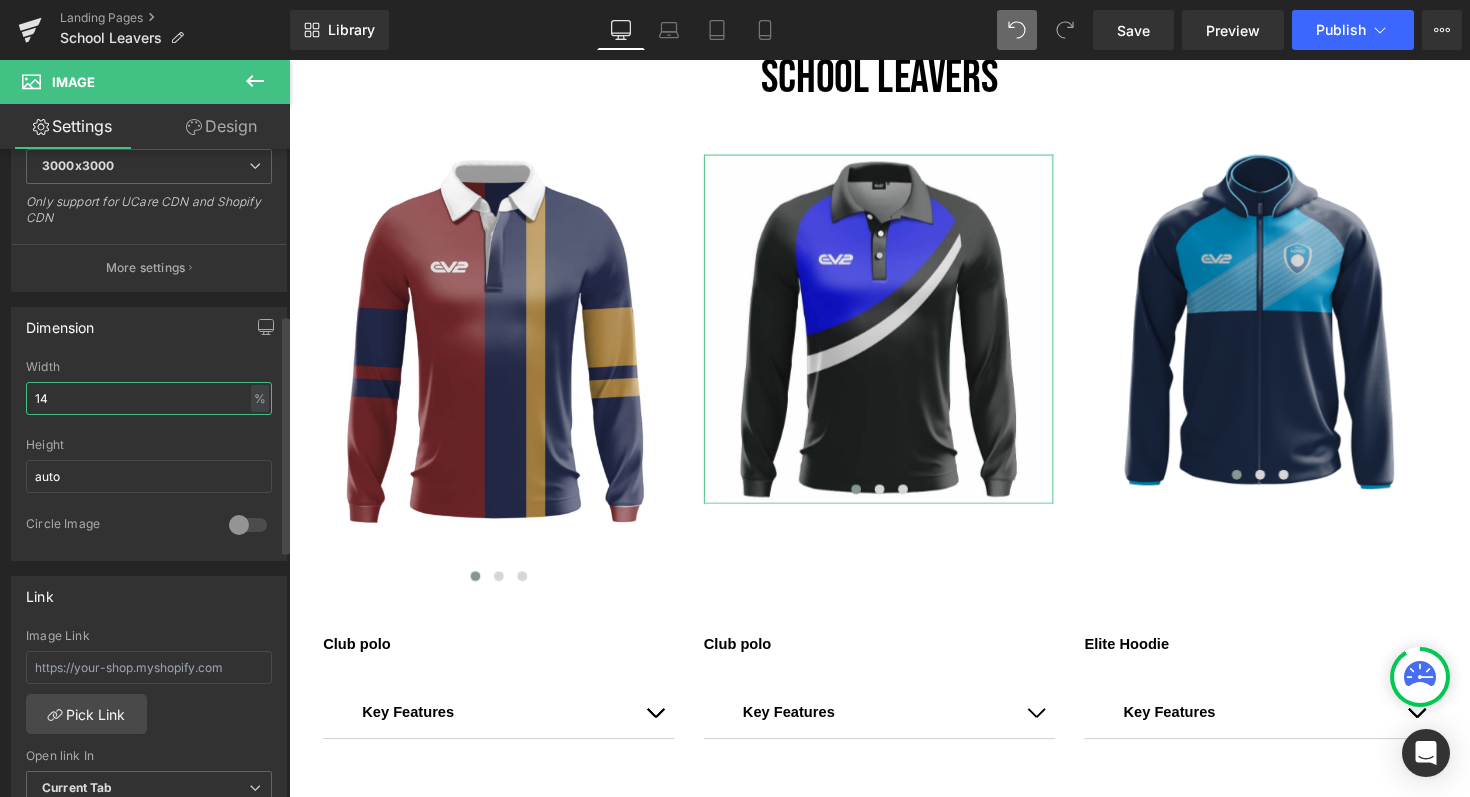 type on "1" 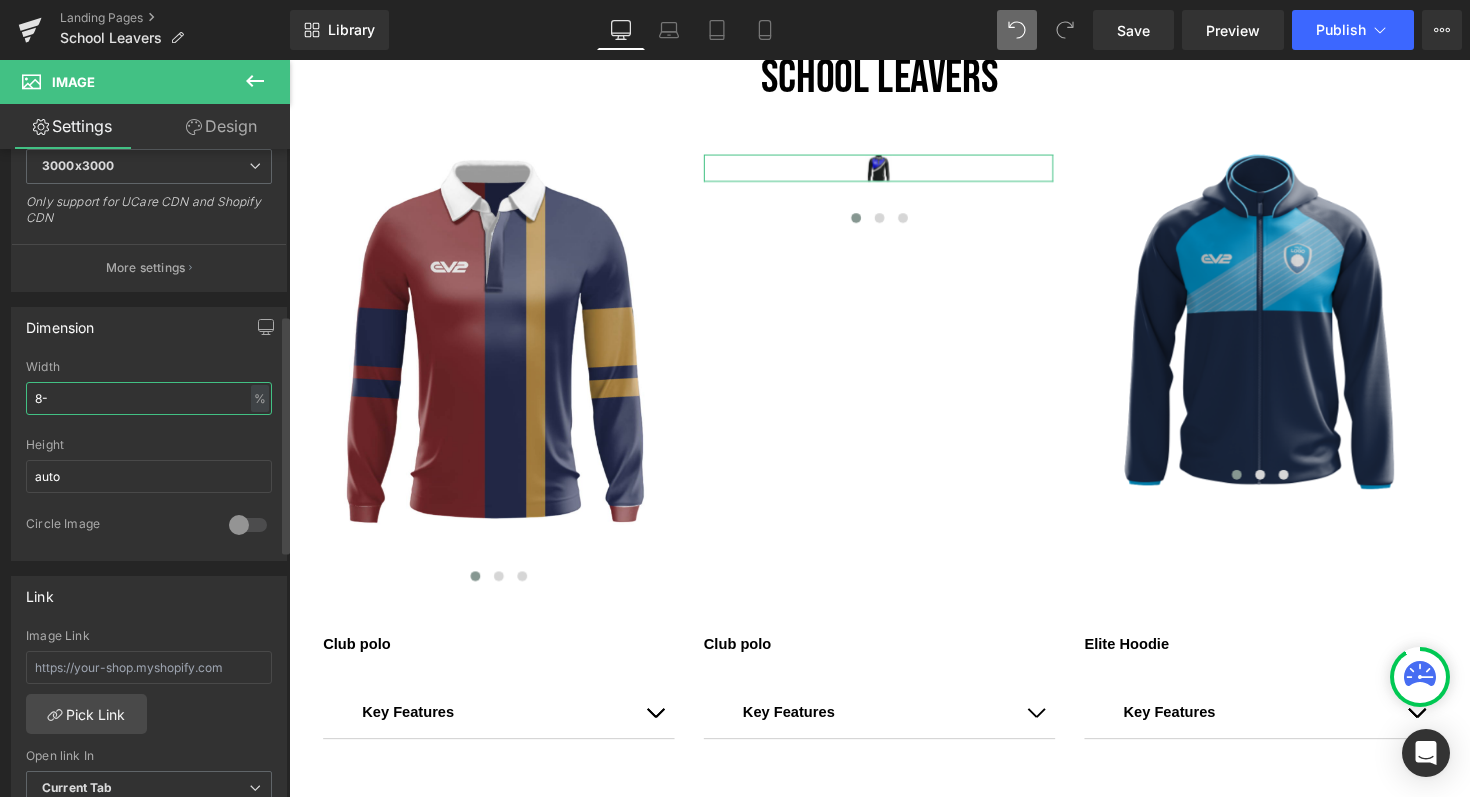 type on "8" 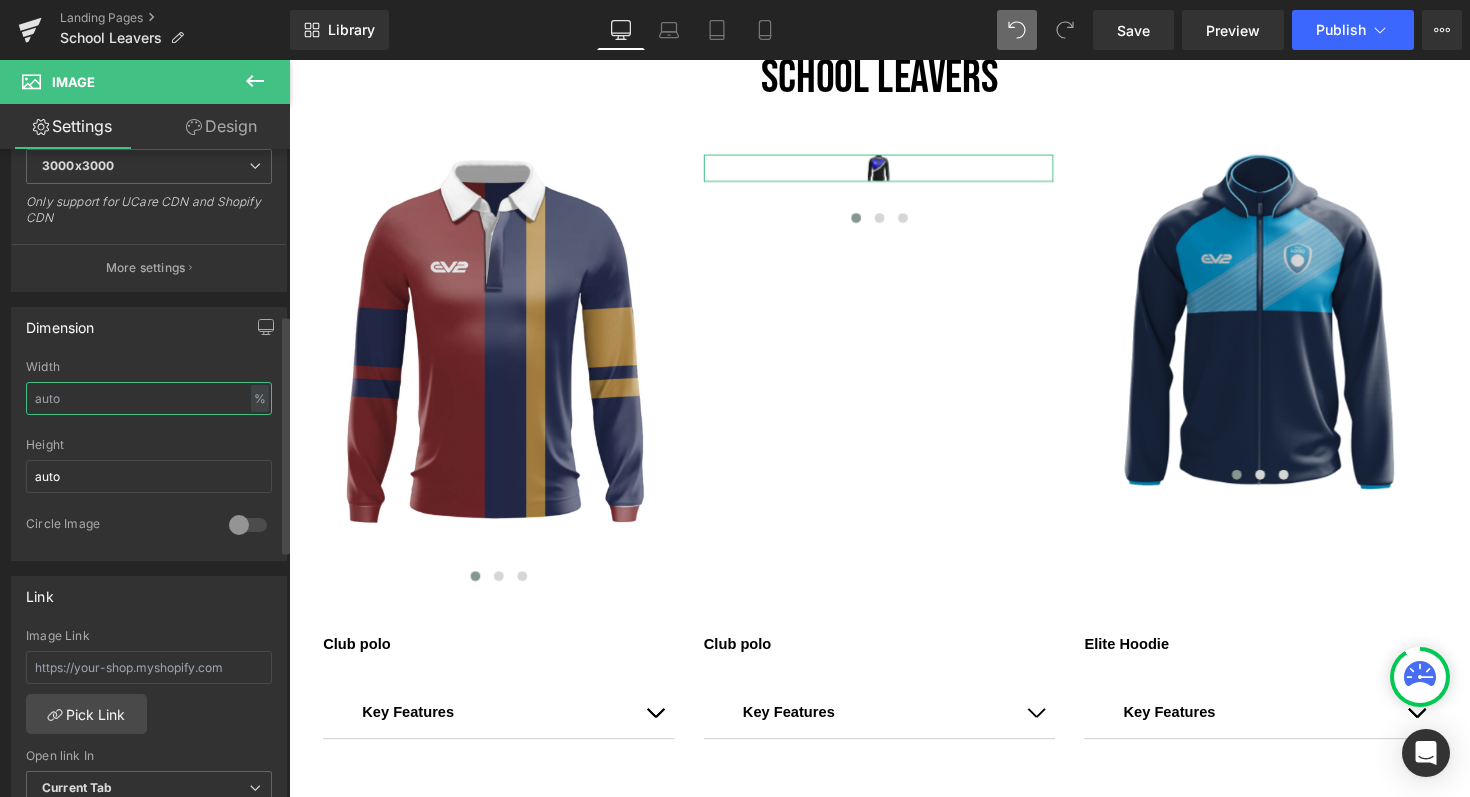 type on "0" 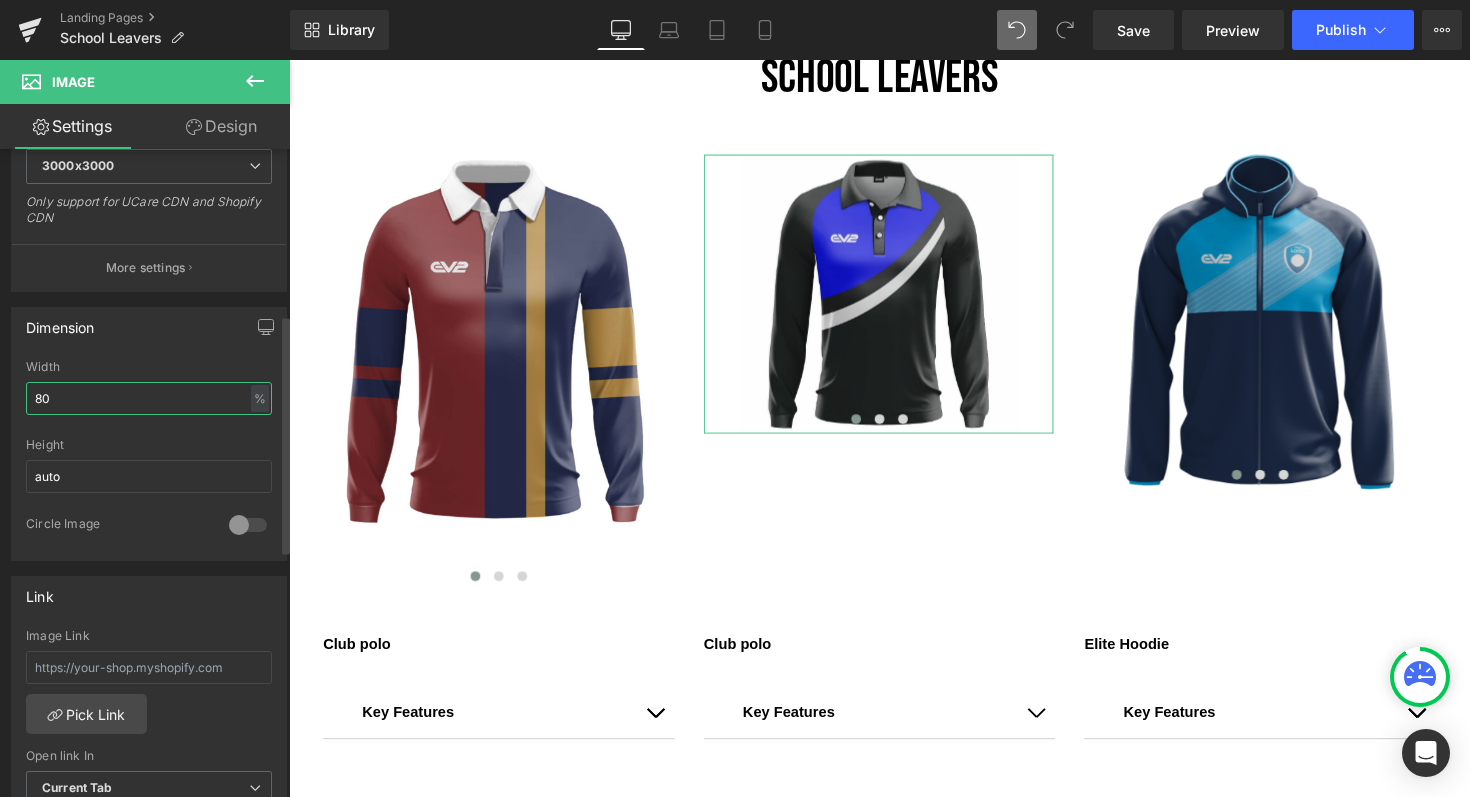 type on "8" 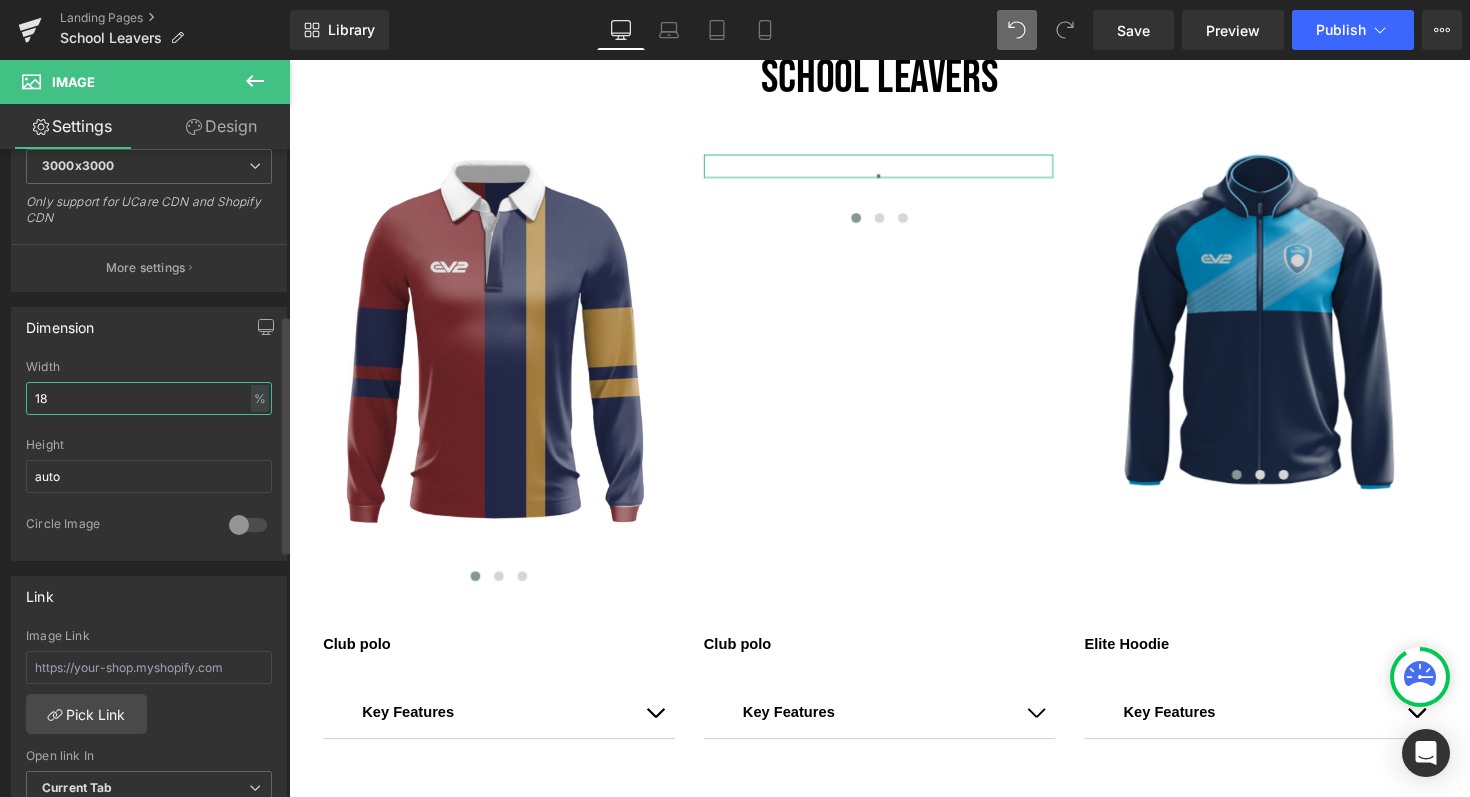 type on "180" 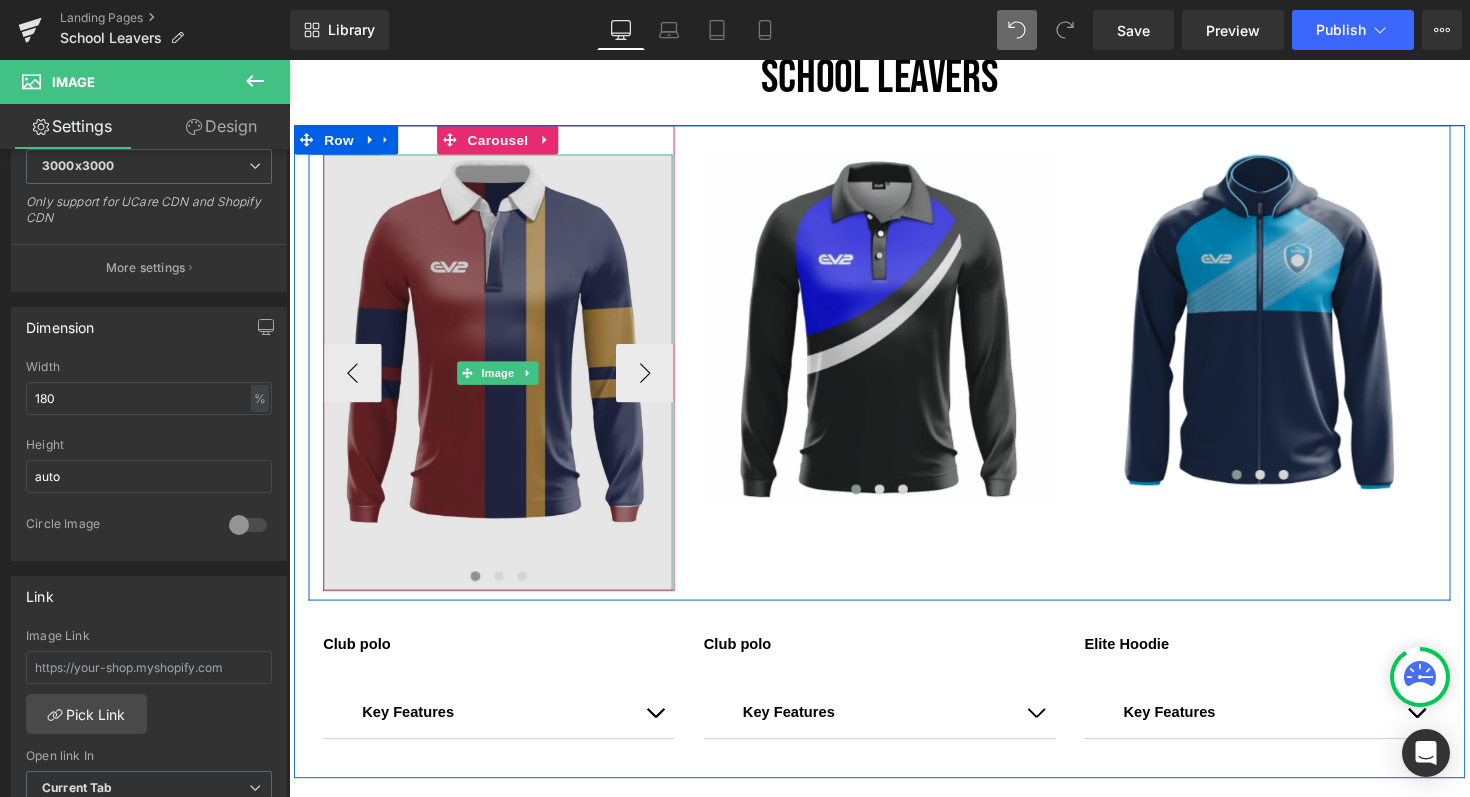click at bounding box center (503, 381) 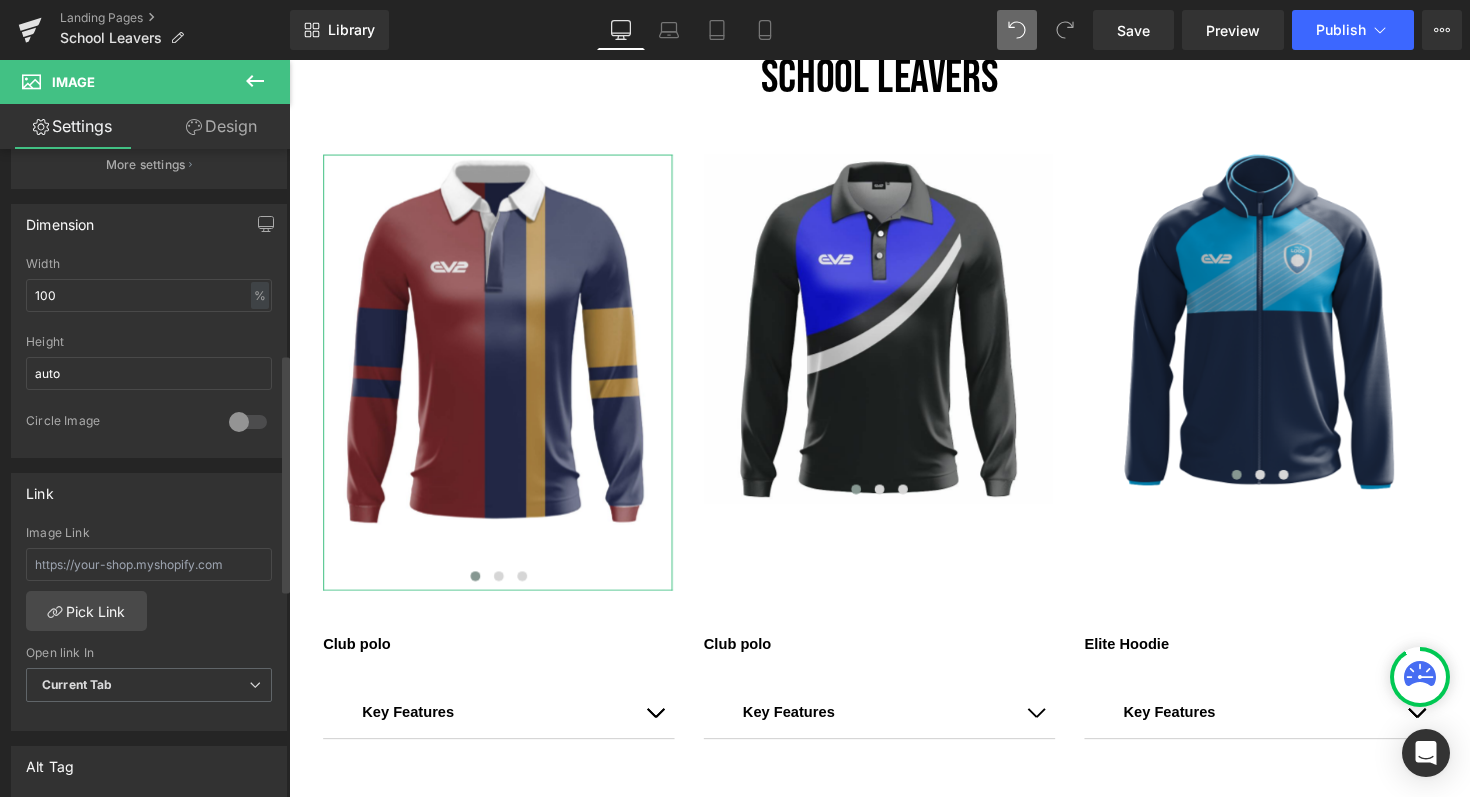 scroll, scrollTop: 557, scrollLeft: 0, axis: vertical 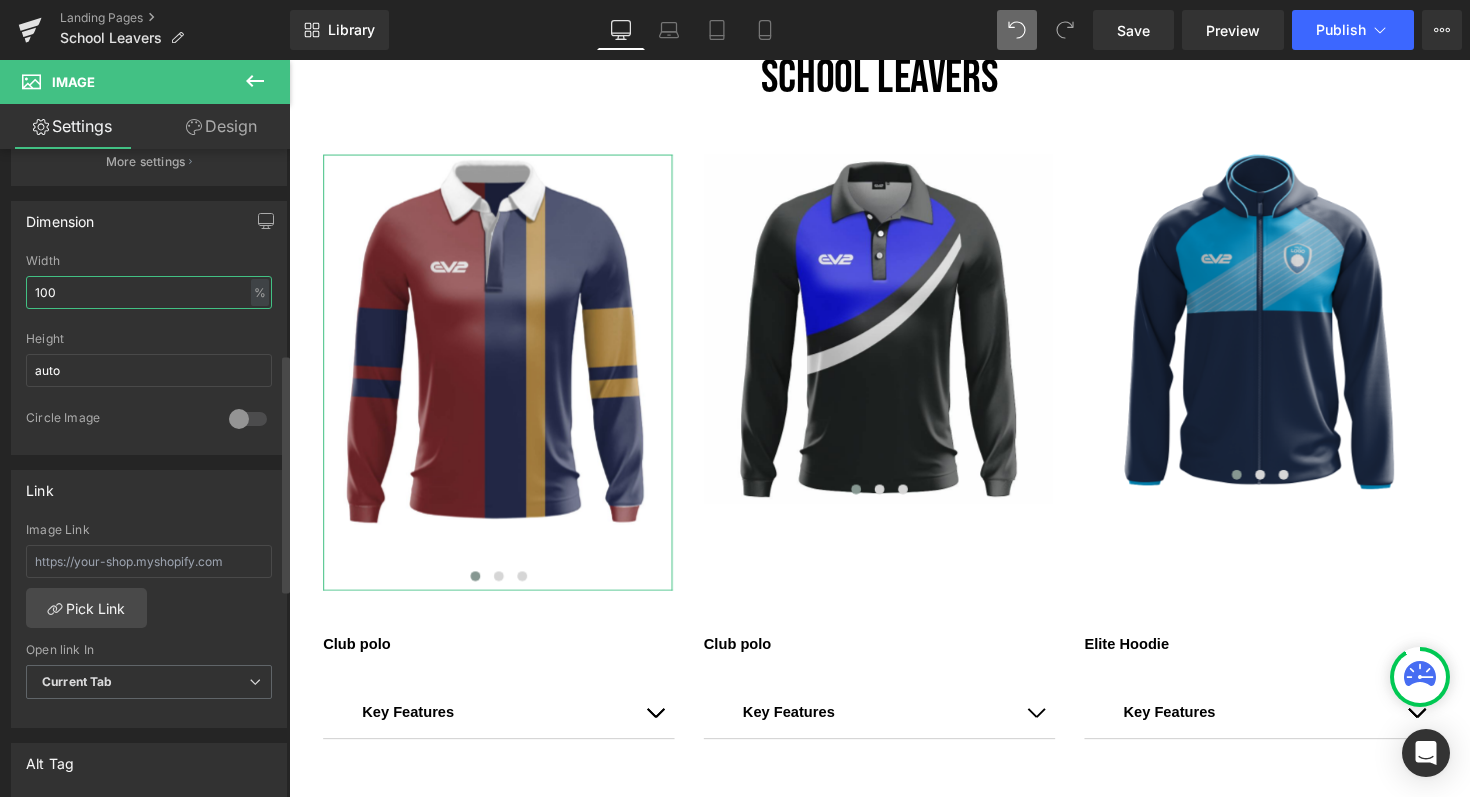 click on "100" at bounding box center [149, 292] 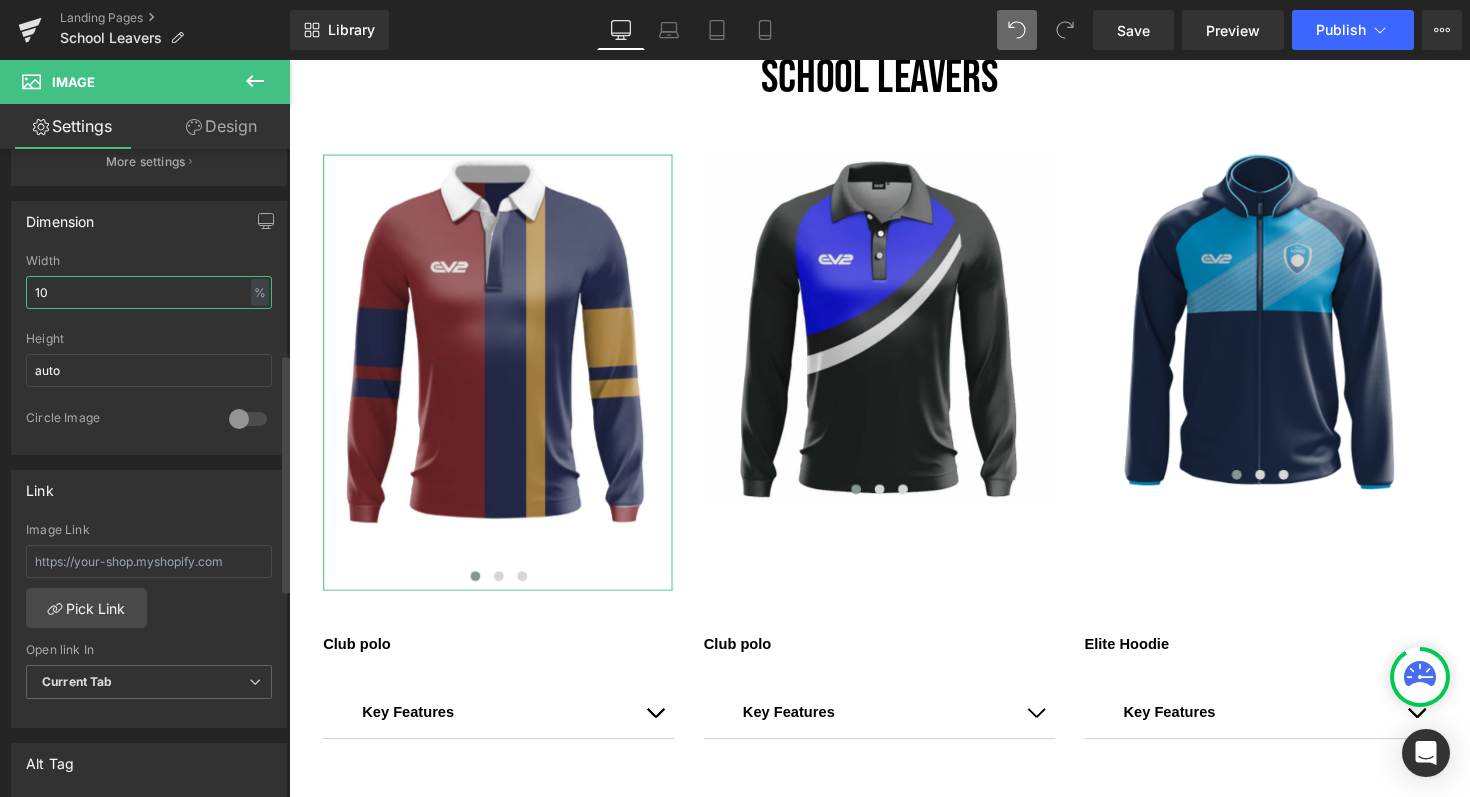 type on "1" 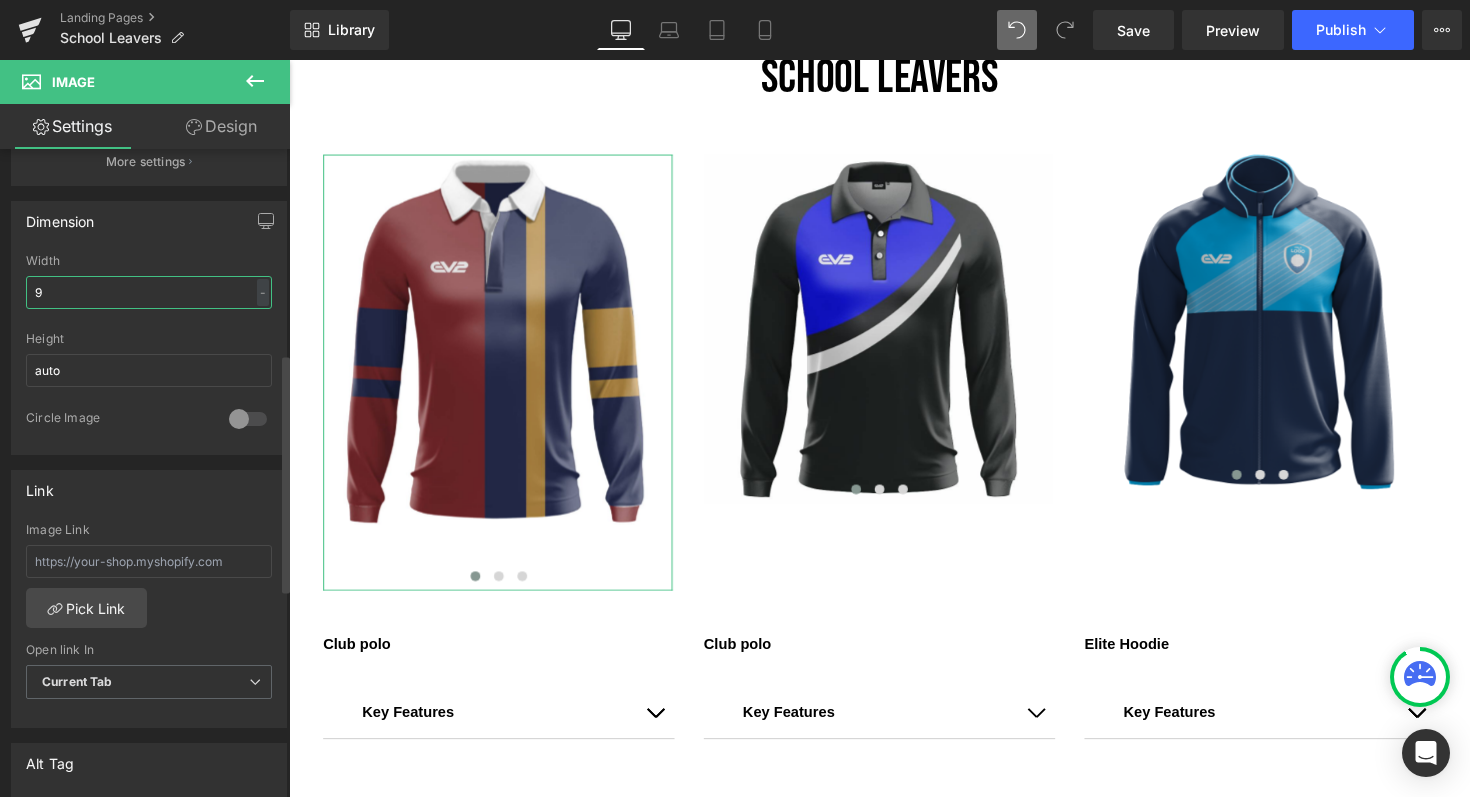type on "90" 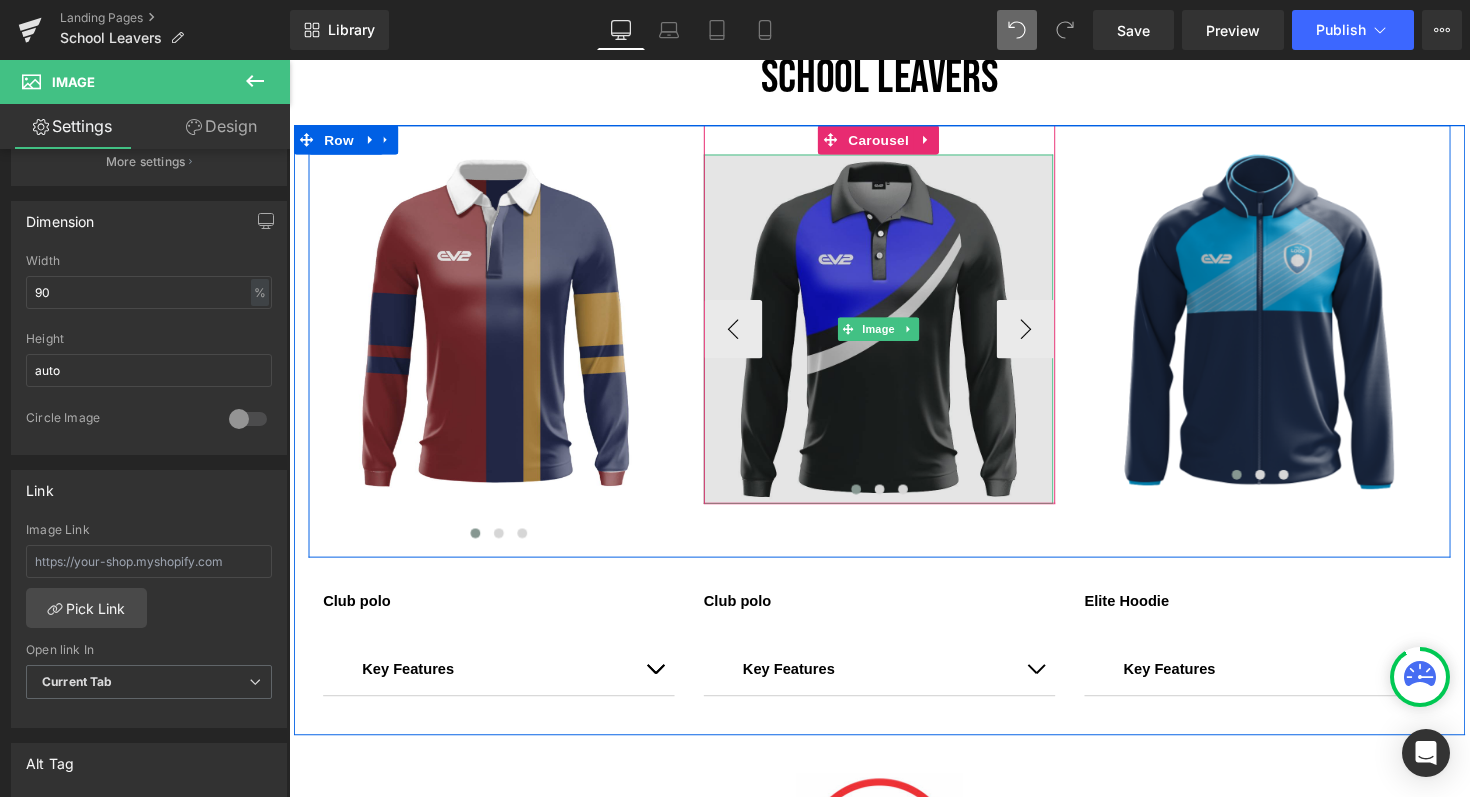 click at bounding box center (893, 336) 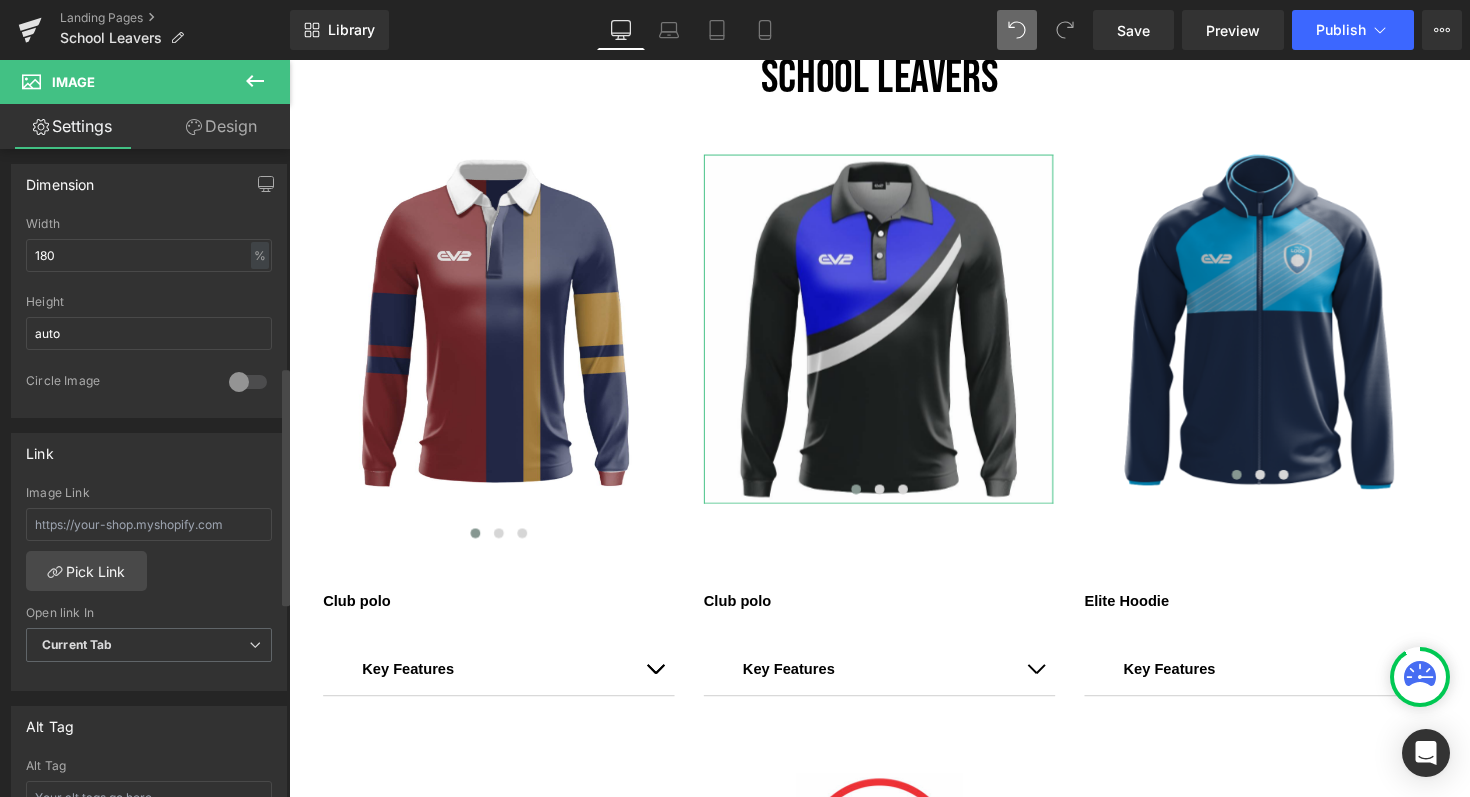 scroll, scrollTop: 592, scrollLeft: 0, axis: vertical 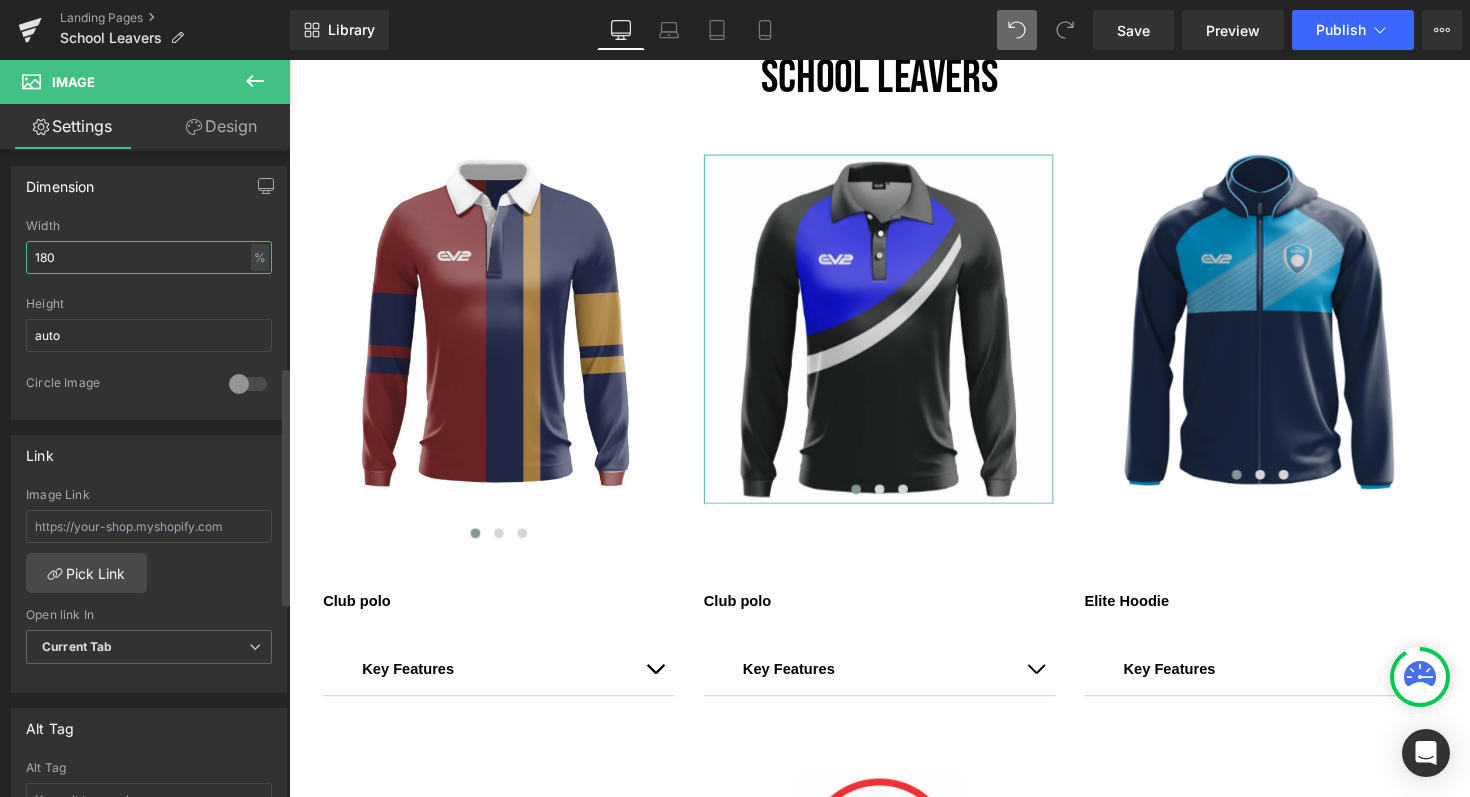 click on "180" at bounding box center [149, 257] 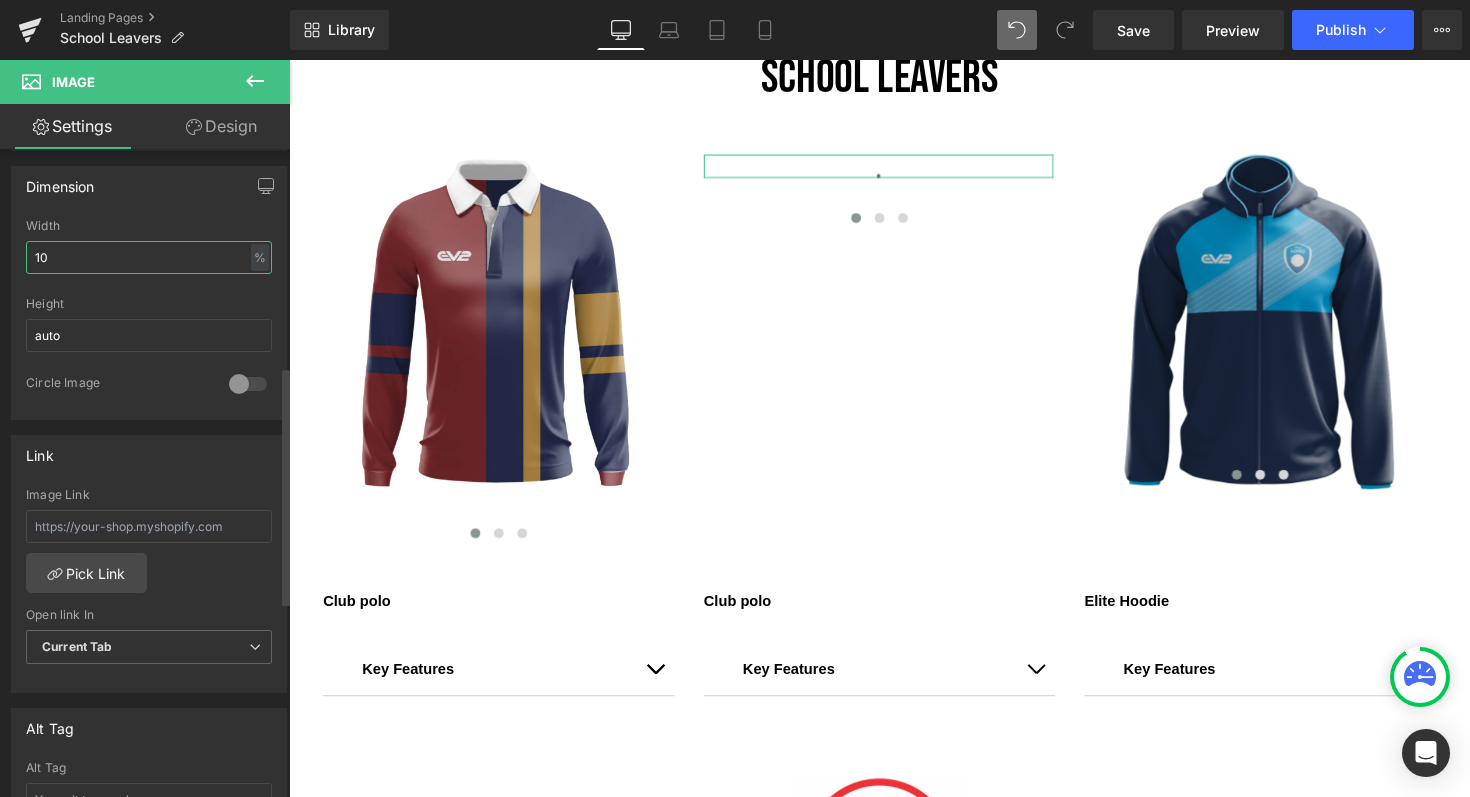 type on "100" 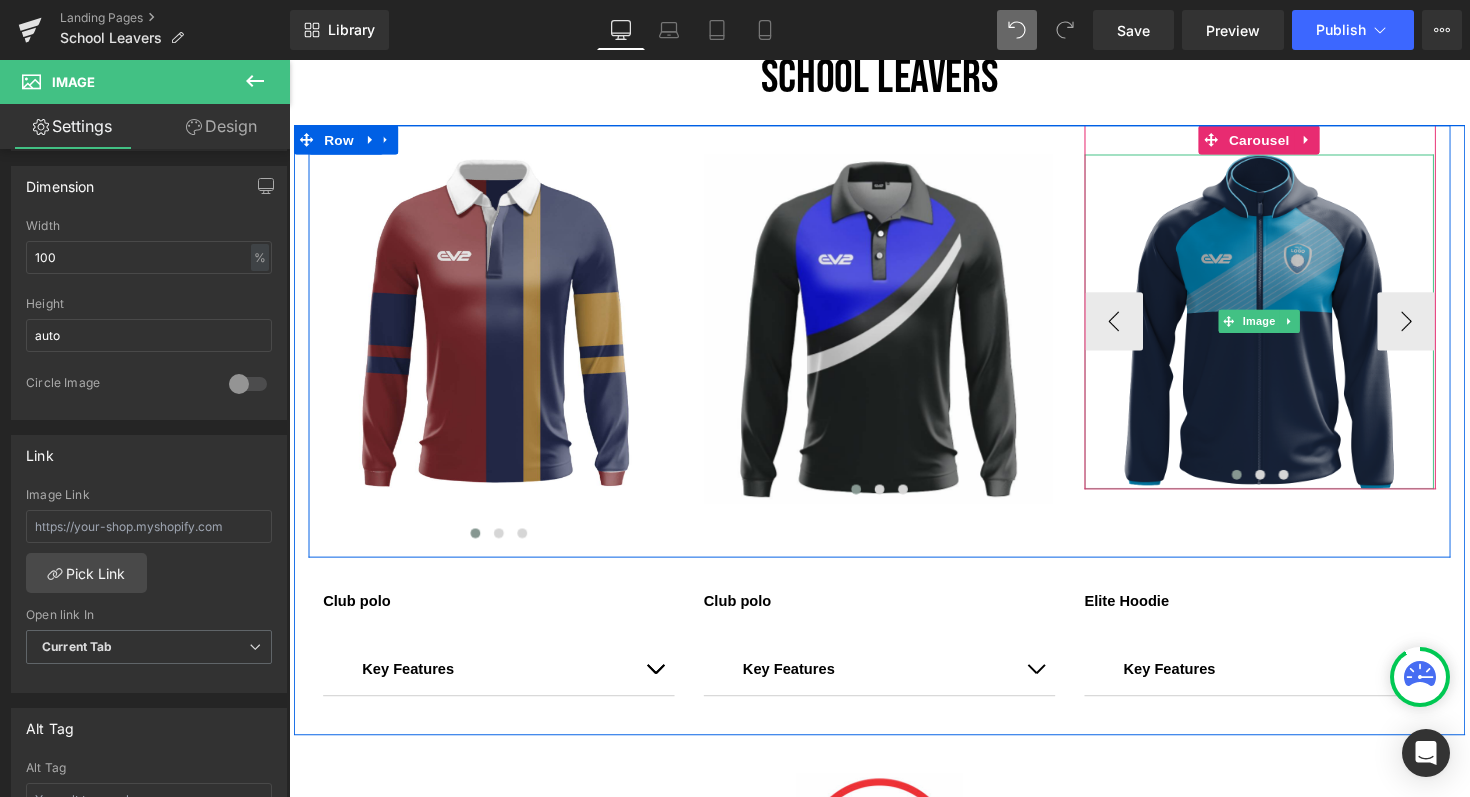 click at bounding box center [1283, 328] 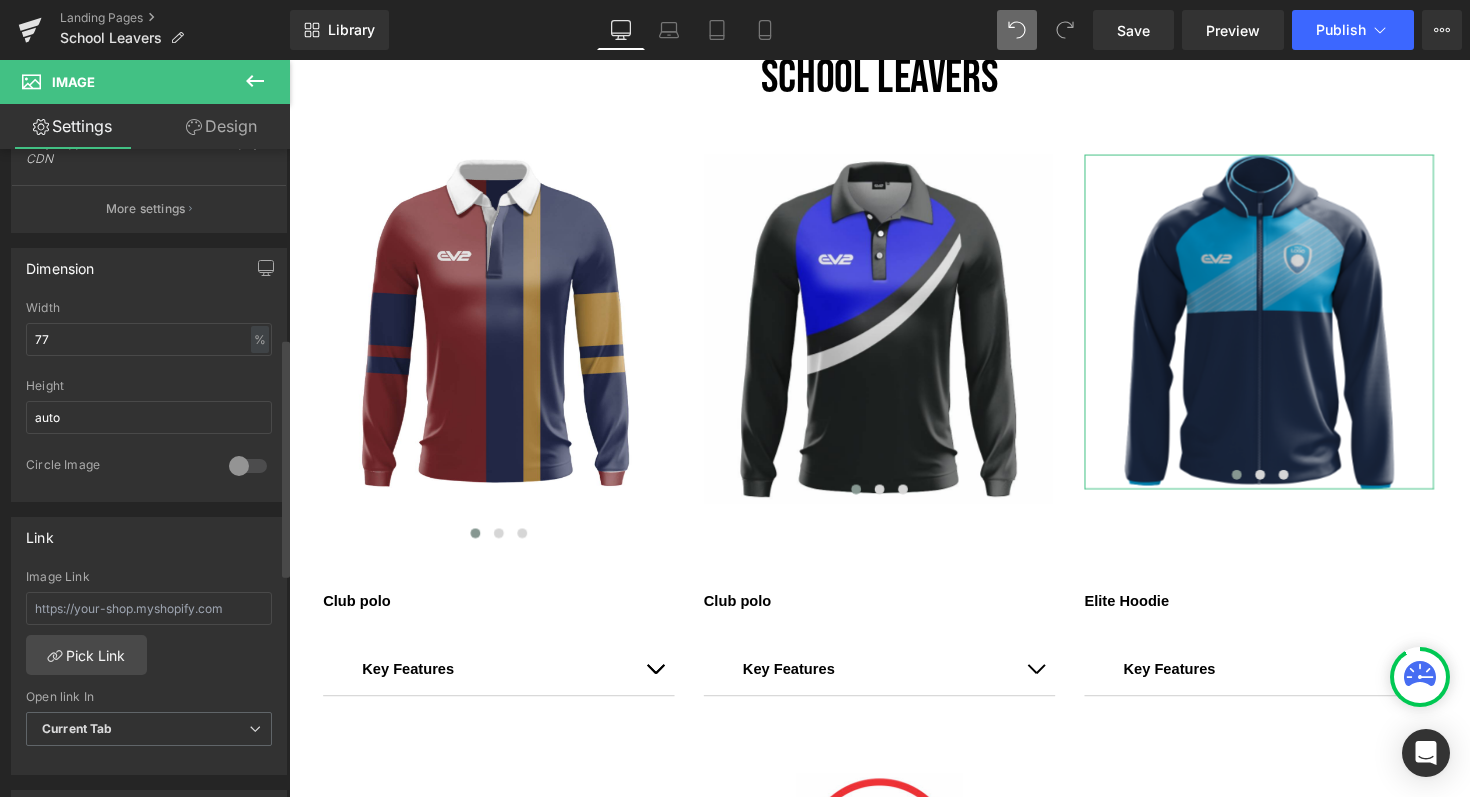 scroll, scrollTop: 545, scrollLeft: 0, axis: vertical 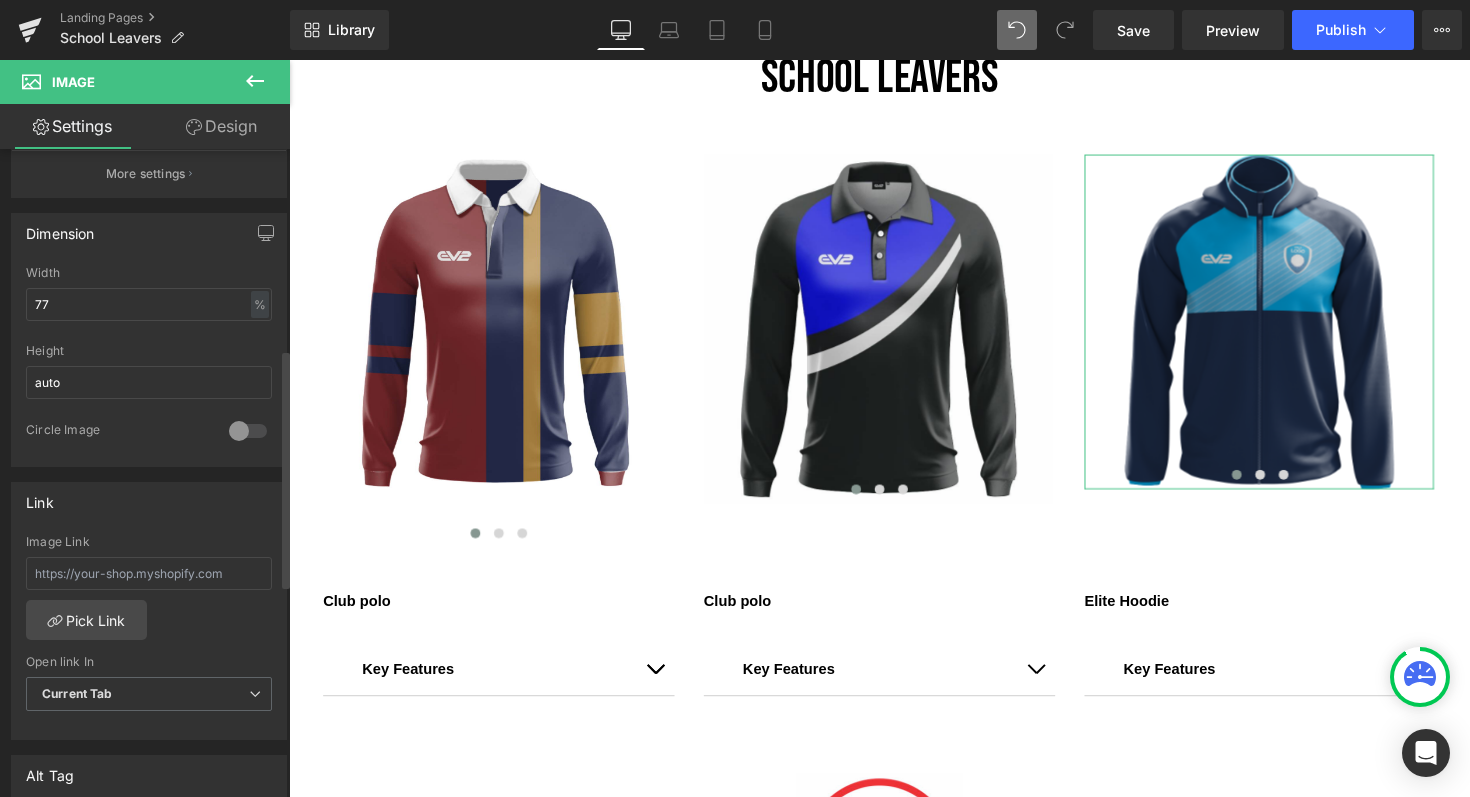 click on "Dimension" at bounding box center [149, 233] 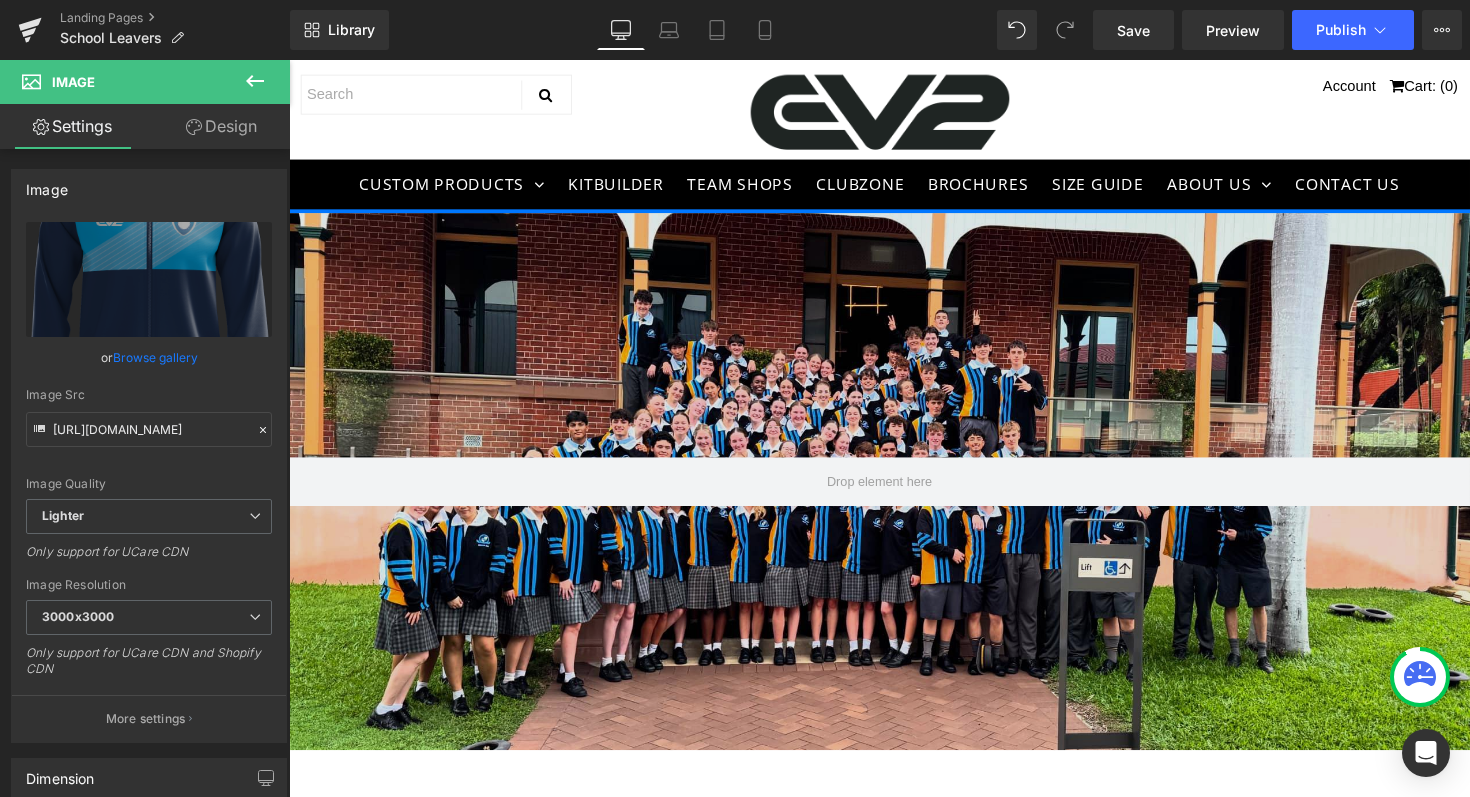 scroll, scrollTop: 0, scrollLeft: 0, axis: both 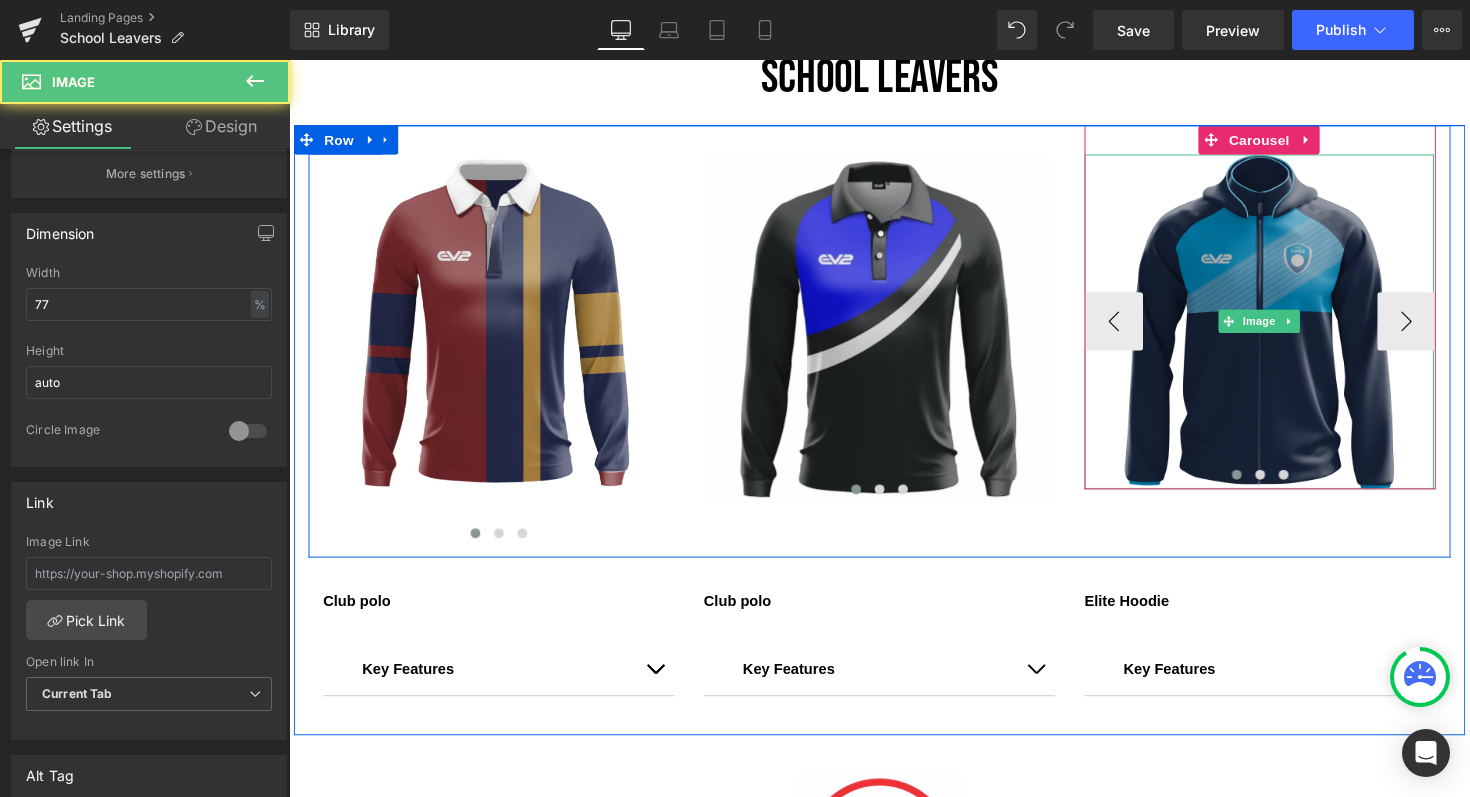 click at bounding box center (1283, 328) 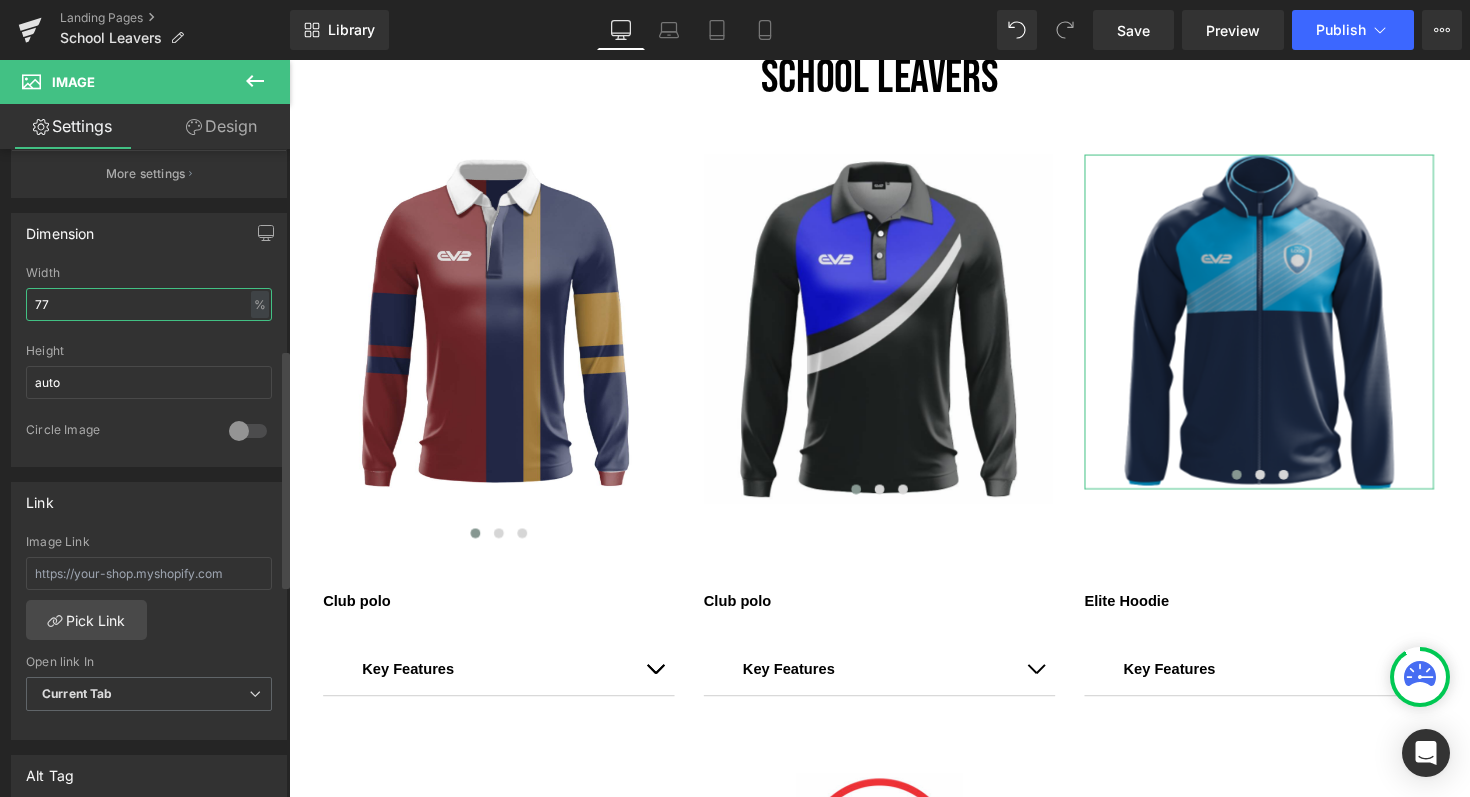 click on "77" at bounding box center [149, 304] 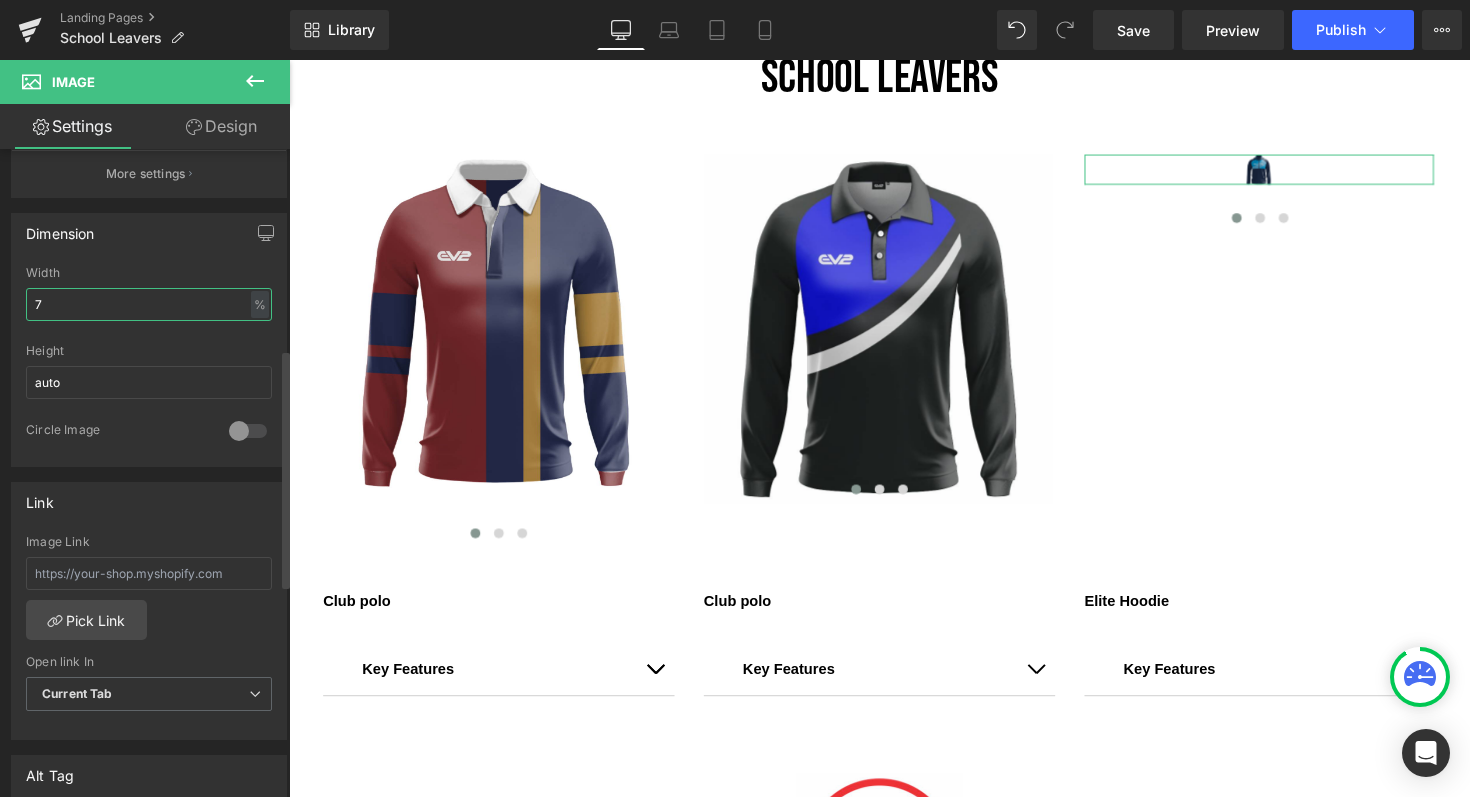 type on "79" 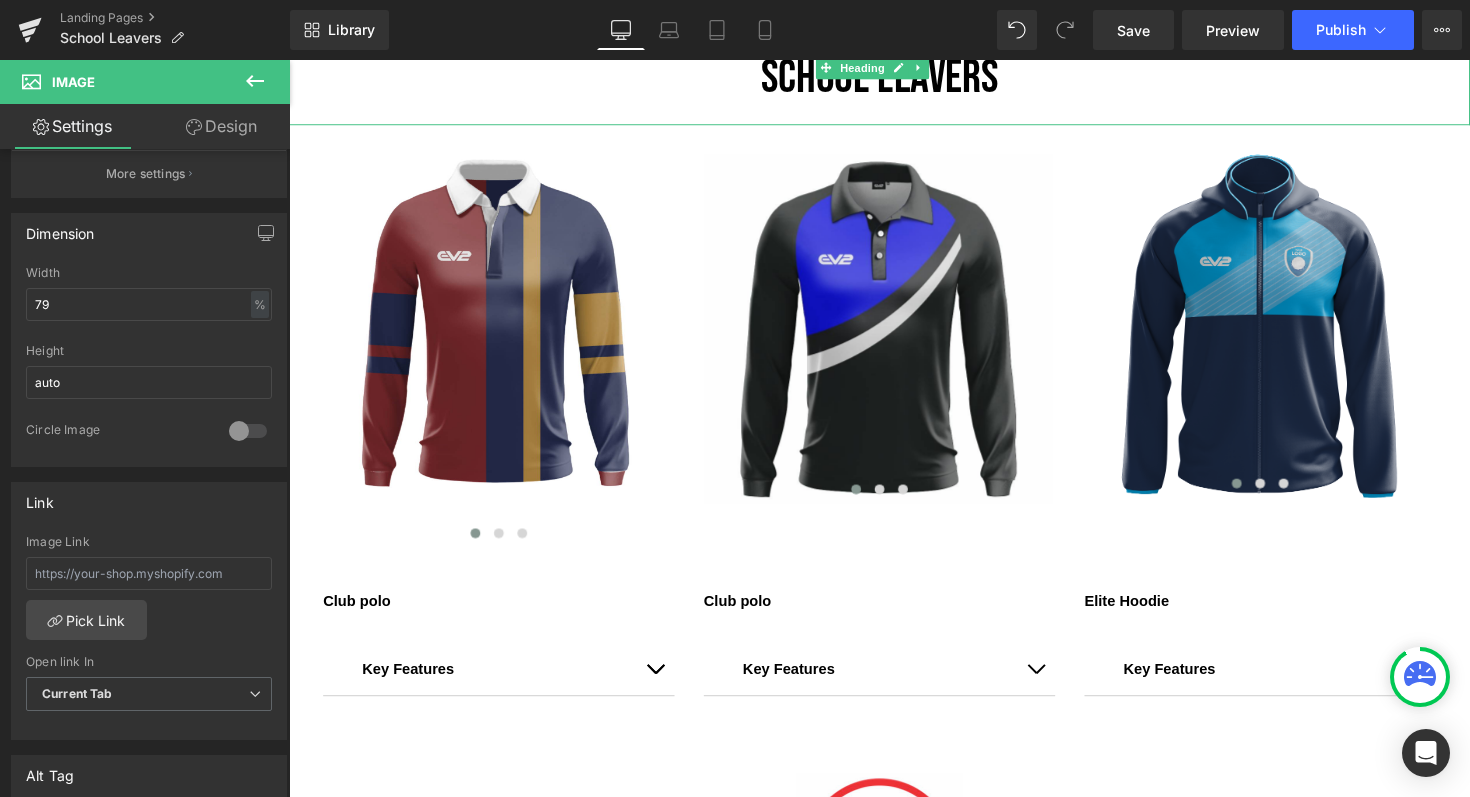 click on "SCHOOL LEAVERS" at bounding box center (894, 79) 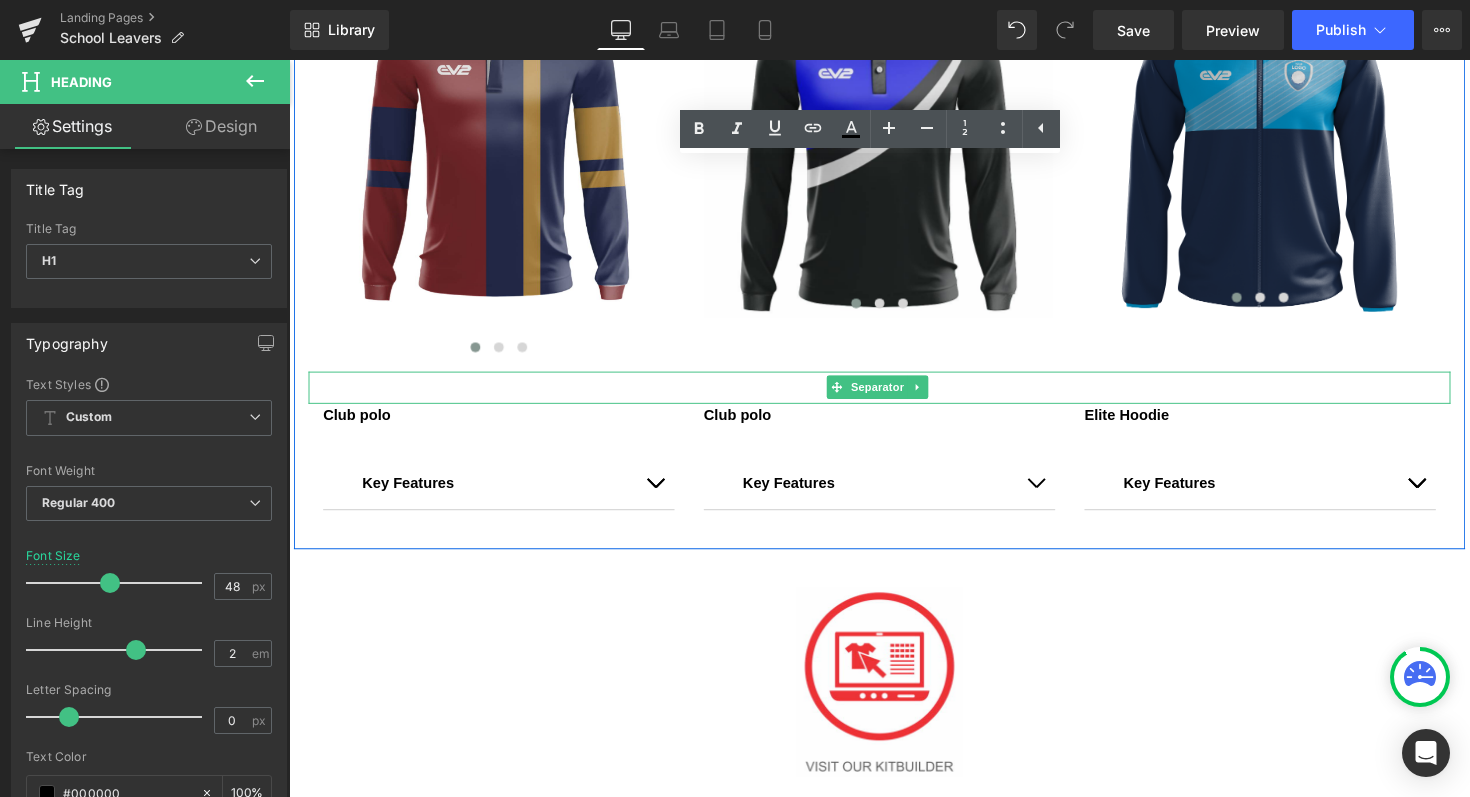 scroll, scrollTop: 973, scrollLeft: 0, axis: vertical 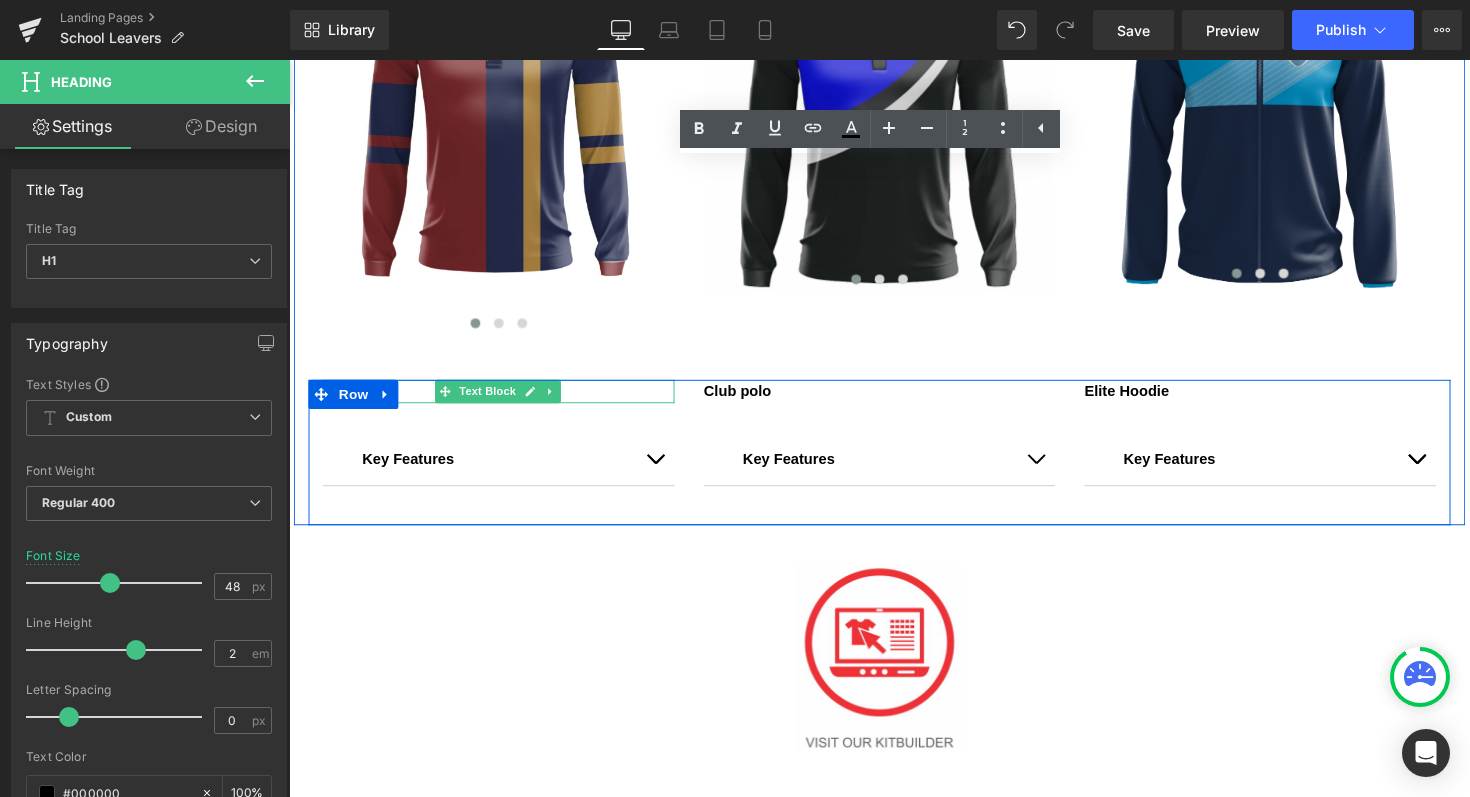 click on "Club polo" at bounding box center (504, 400) 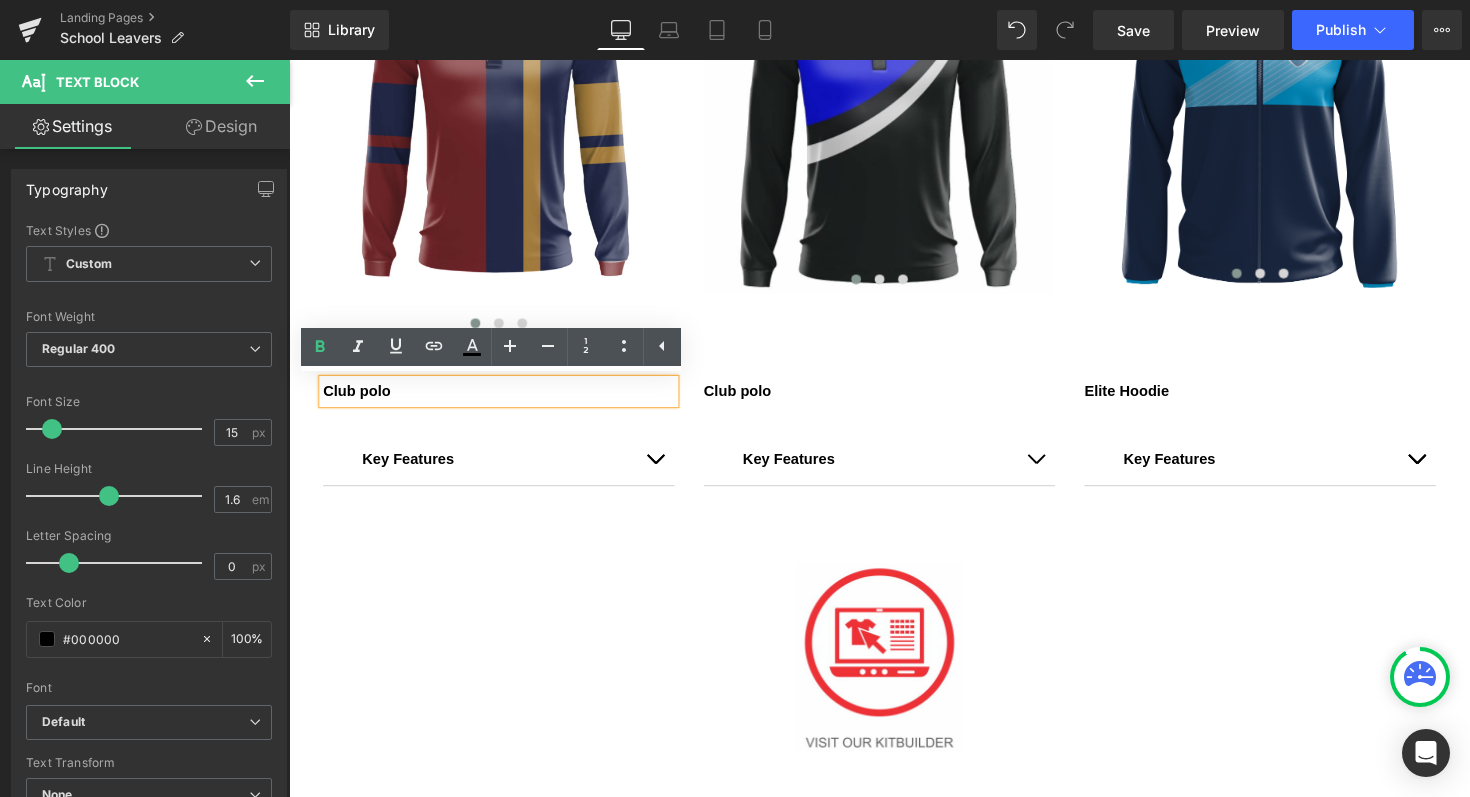 drag, startPoint x: 408, startPoint y: 399, endPoint x: 324, endPoint y: 401, distance: 84.0238 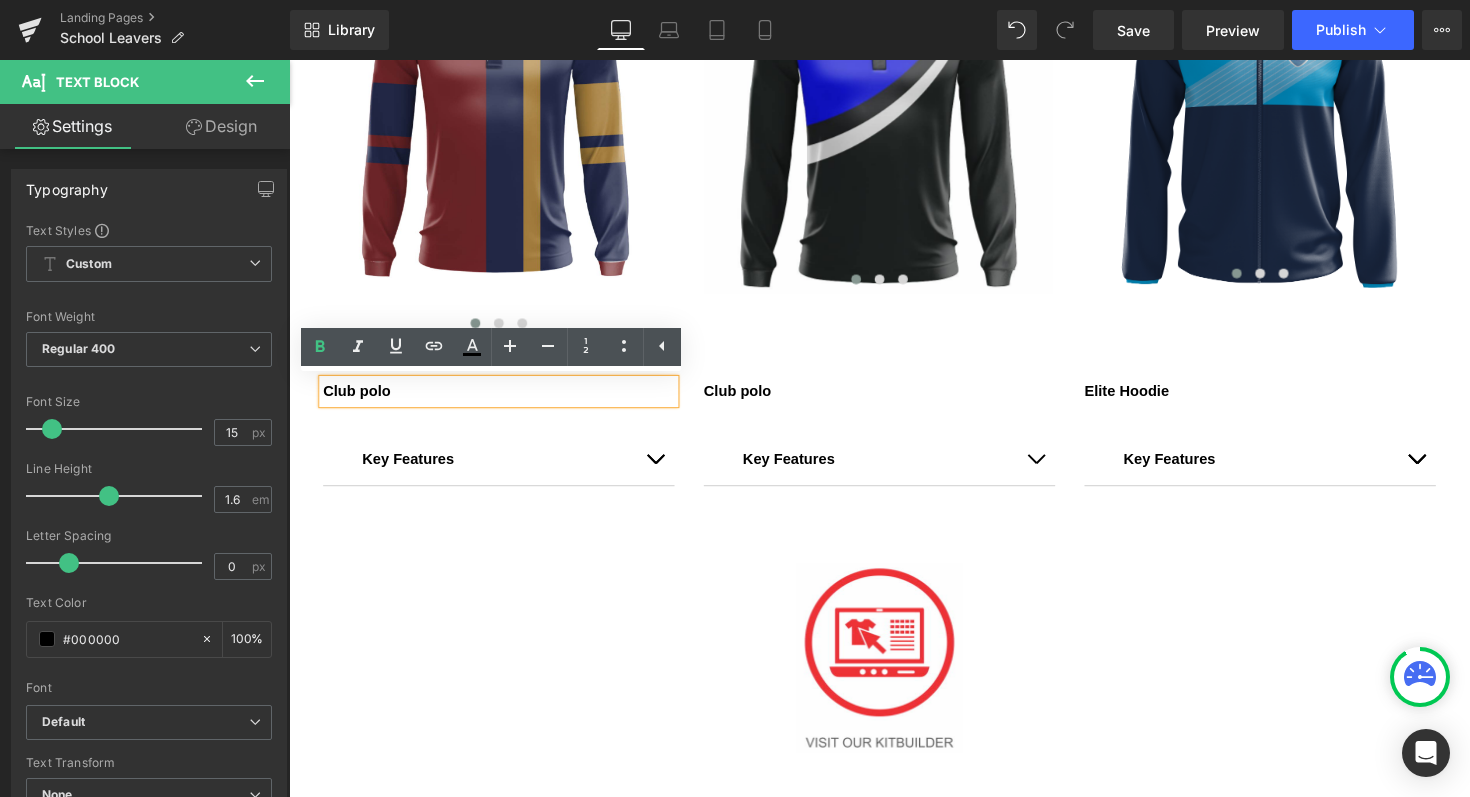 click on "Club polo" at bounding box center (504, 400) 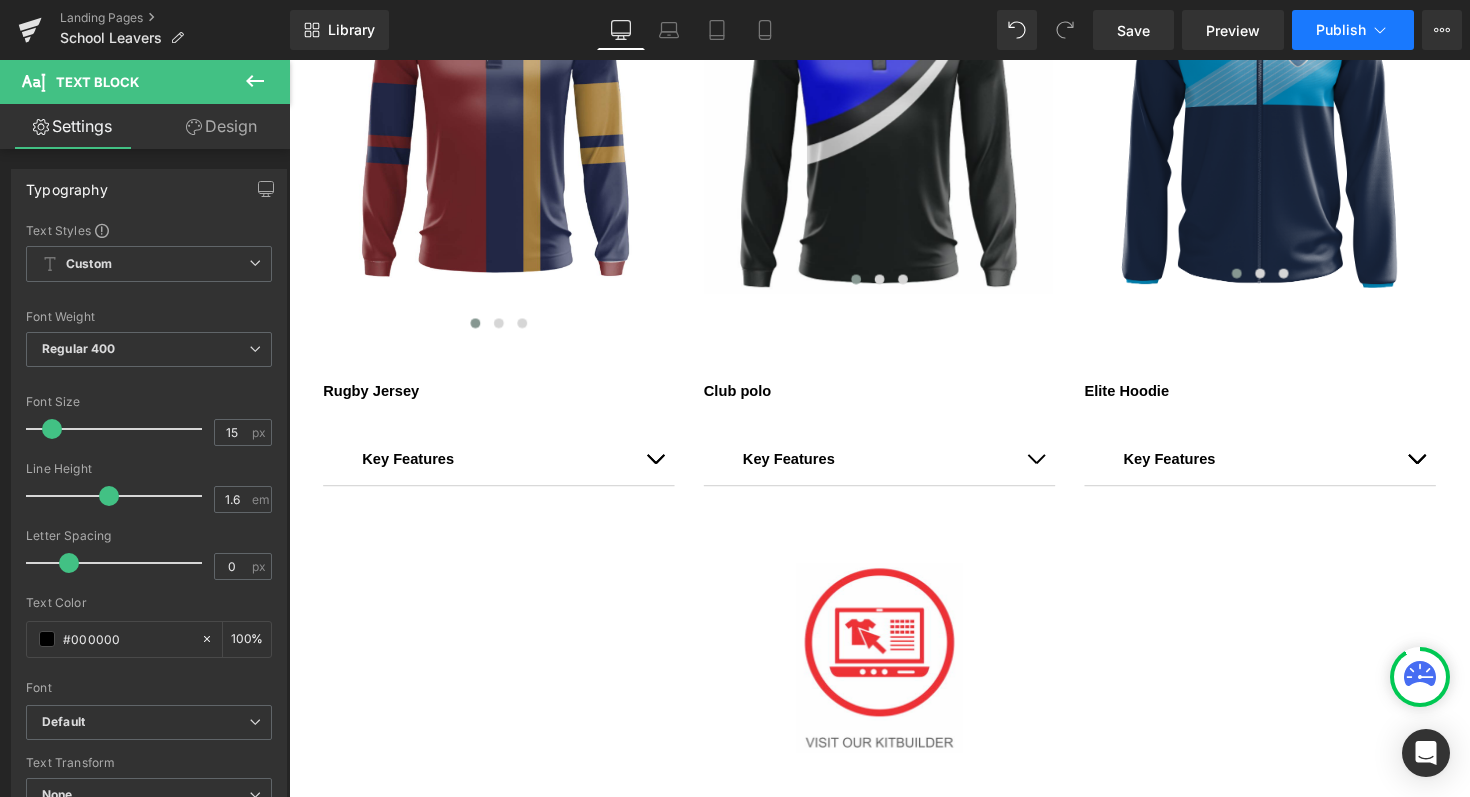 click on "Publish" at bounding box center (1341, 30) 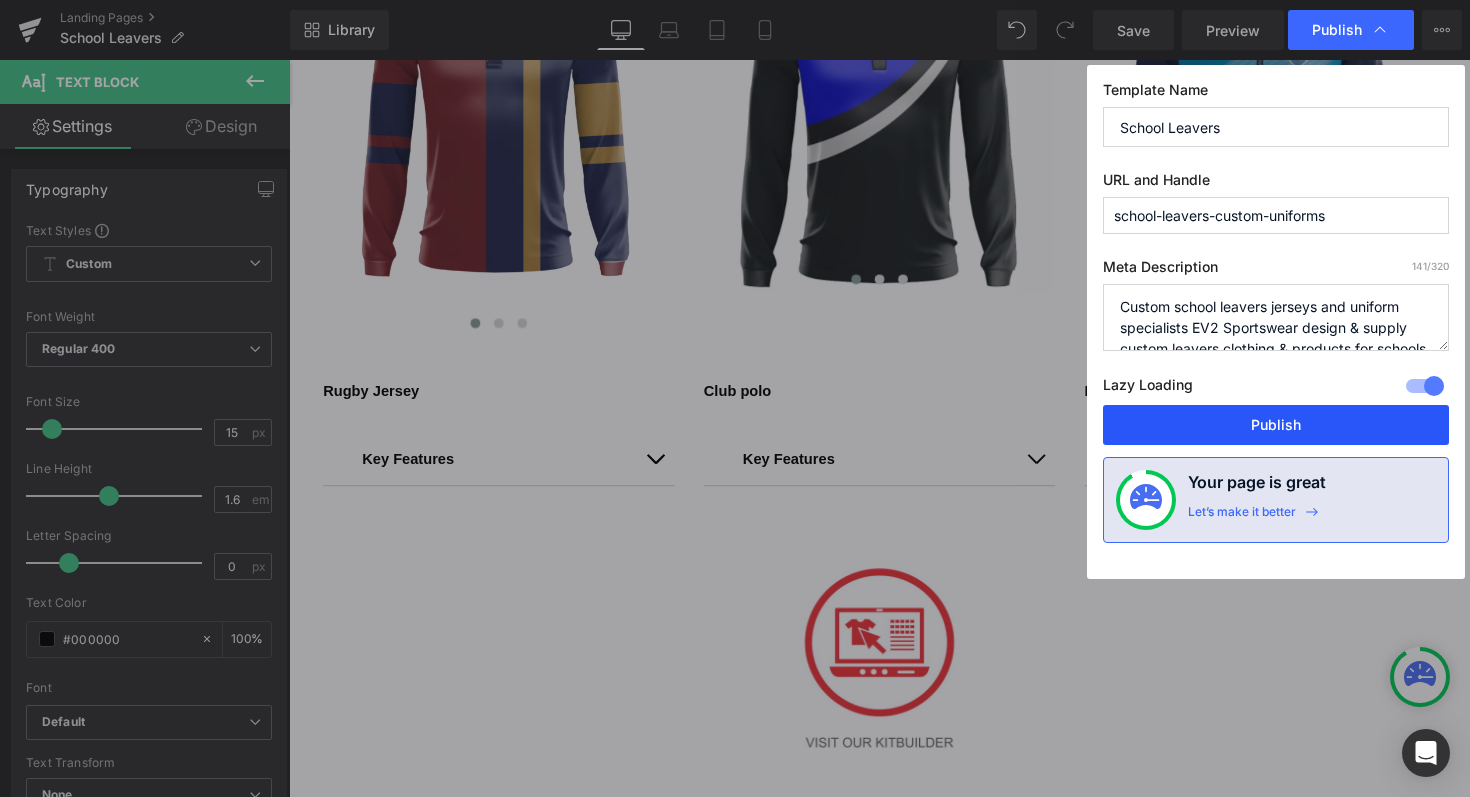 click on "Publish" at bounding box center [1276, 425] 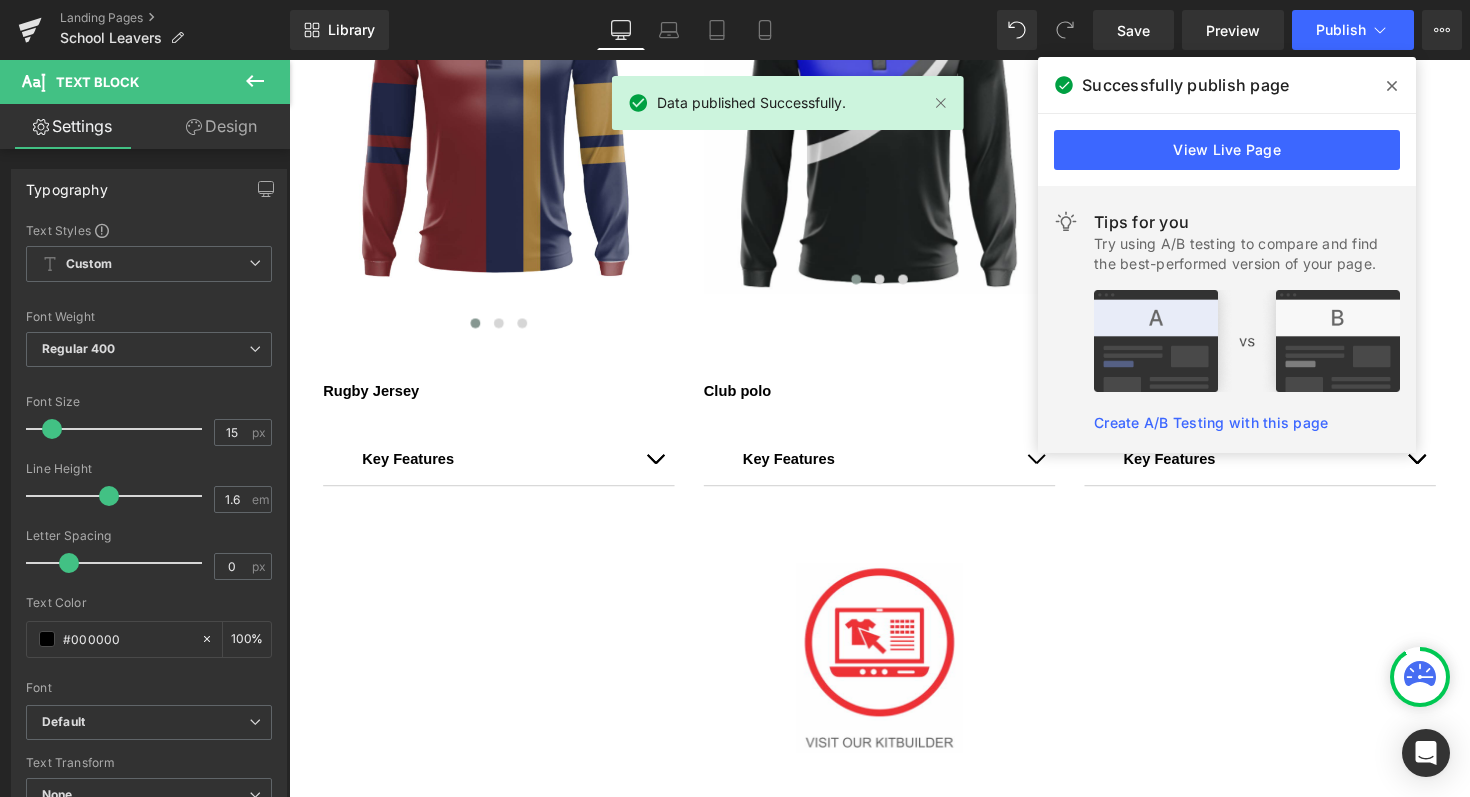 click 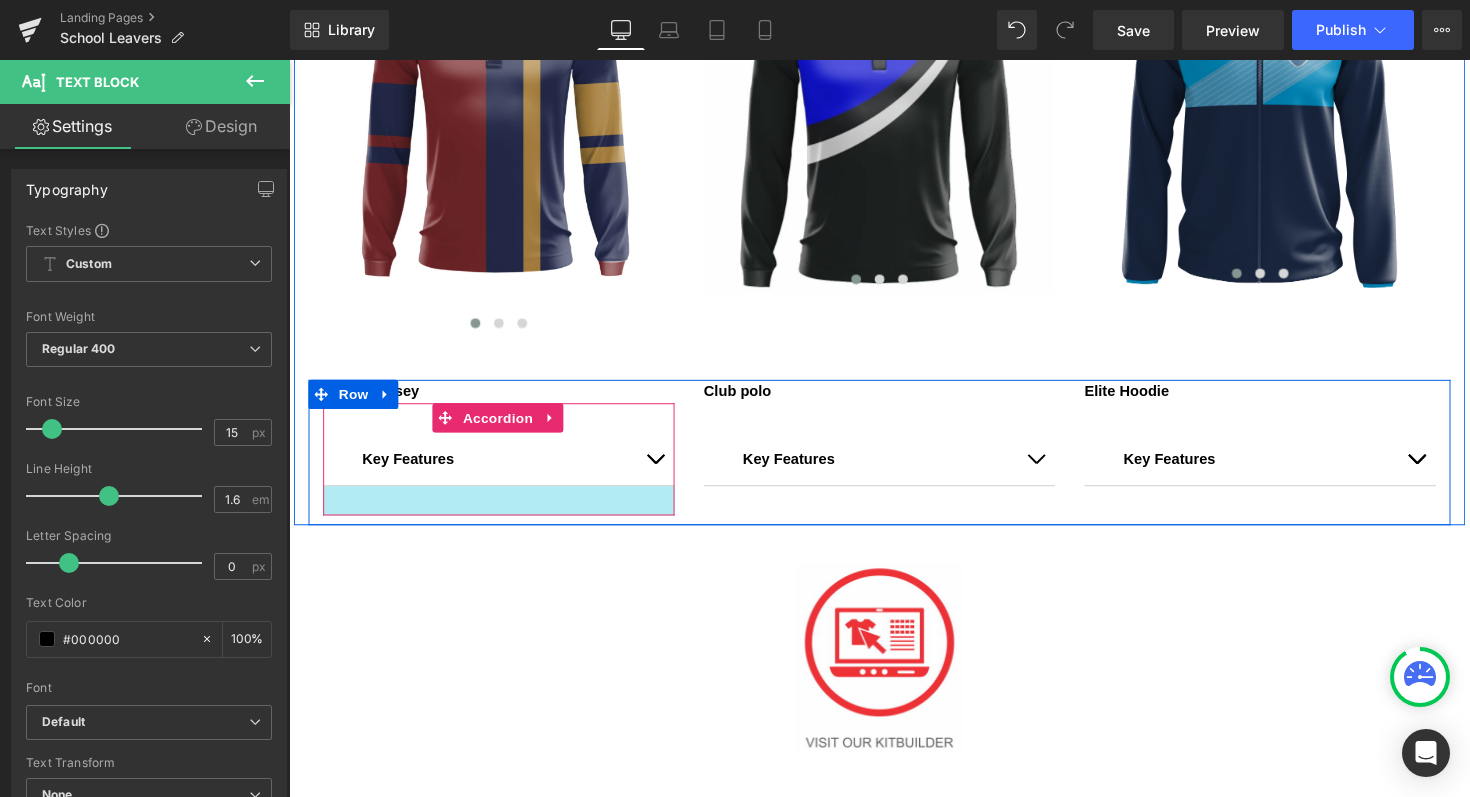 scroll, scrollTop: 0, scrollLeft: 0, axis: both 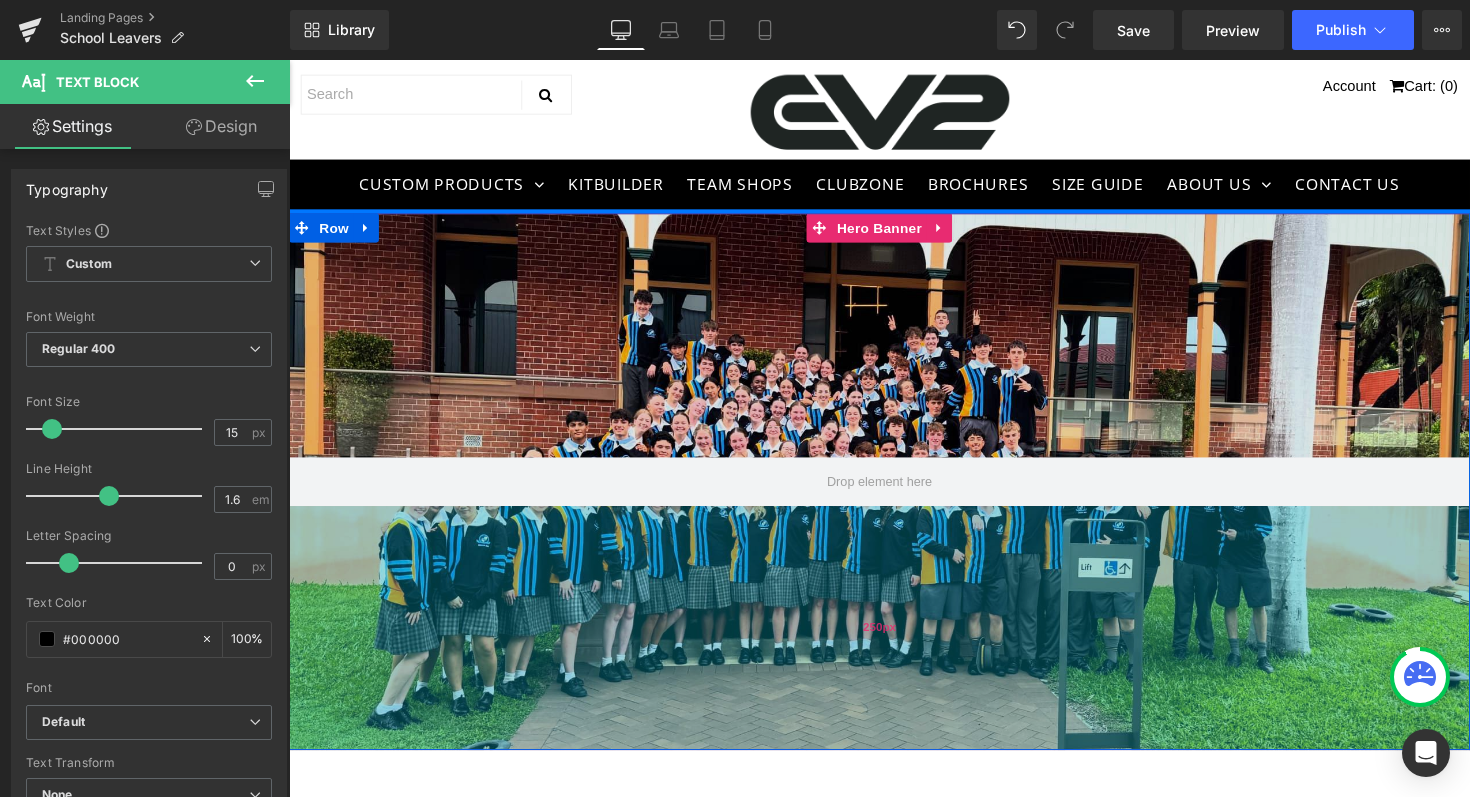 click on "250px" at bounding box center [894, 642] 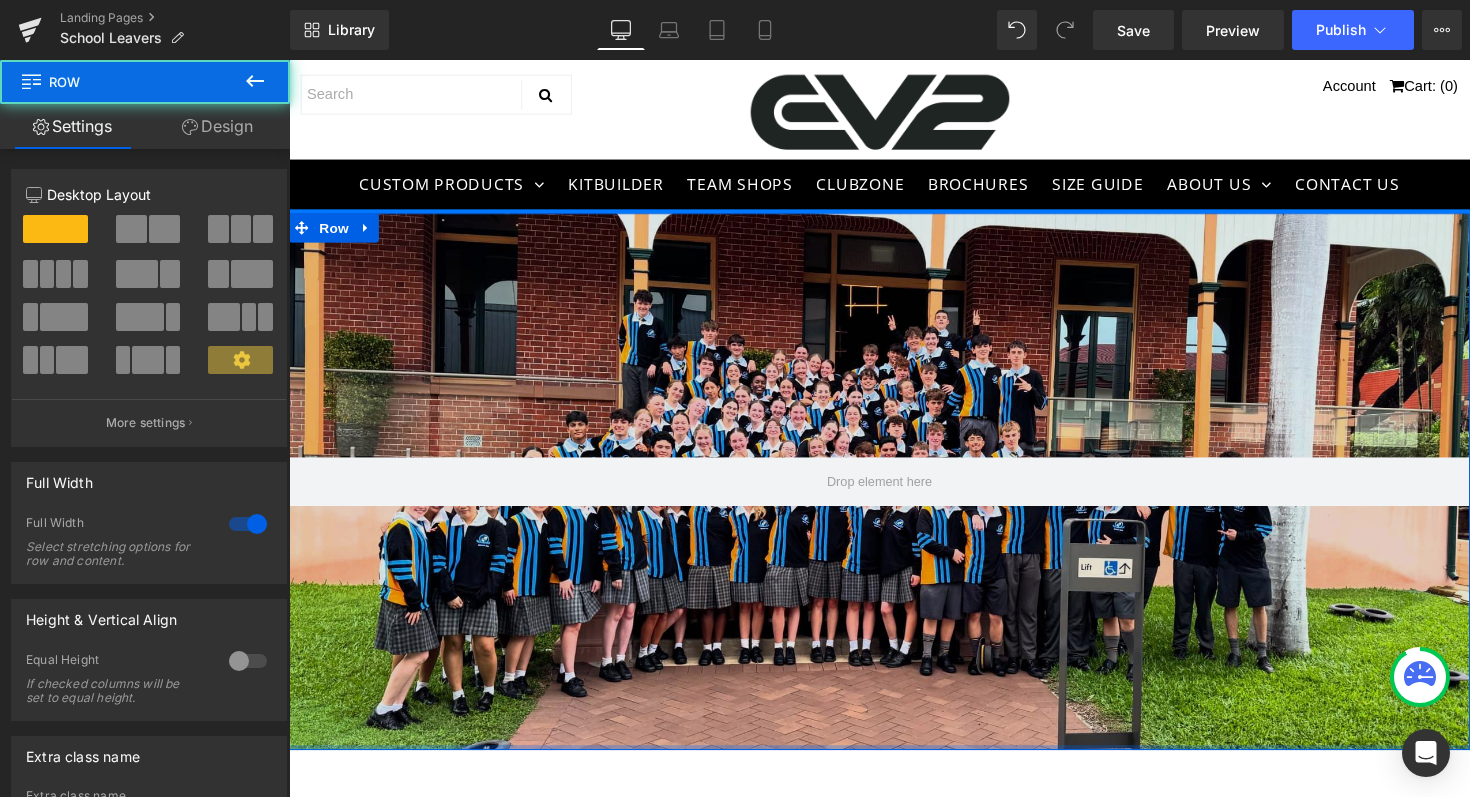 click on "Hero Banner   250px   250px     Row" at bounding box center [894, 492] 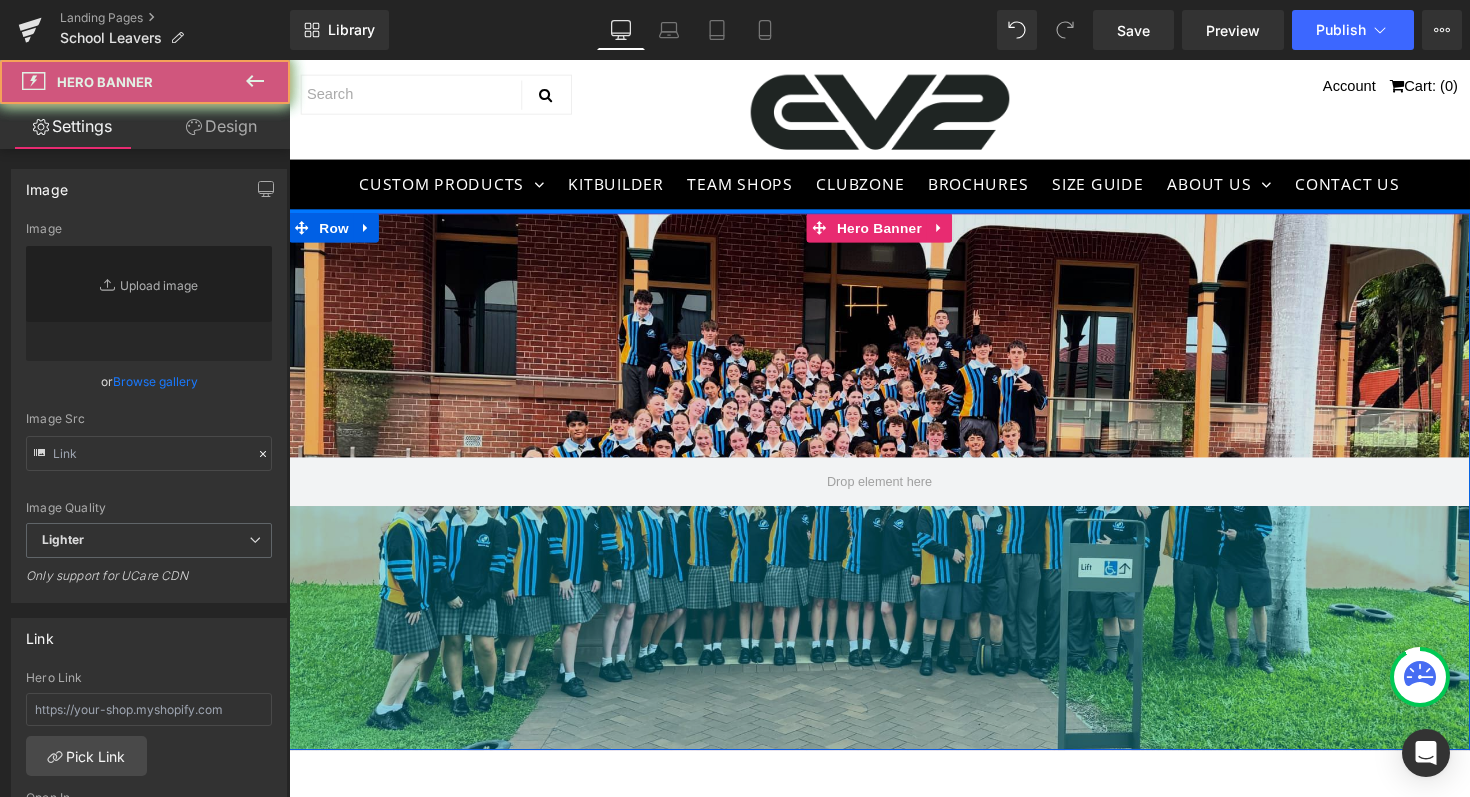 click on "Rendering Content" at bounding box center (735, 718) 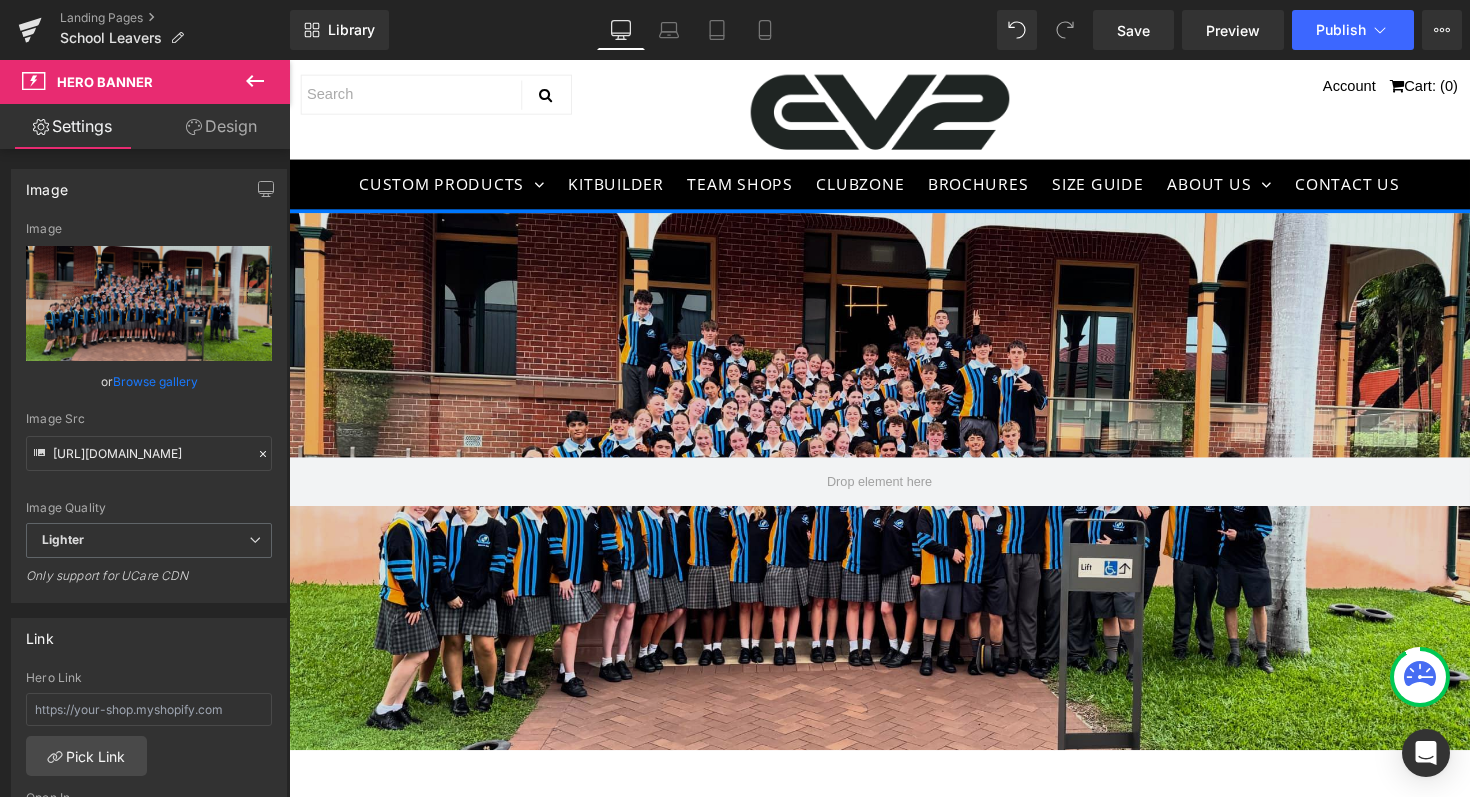 click on "Rendering Content" at bounding box center [735, 718] 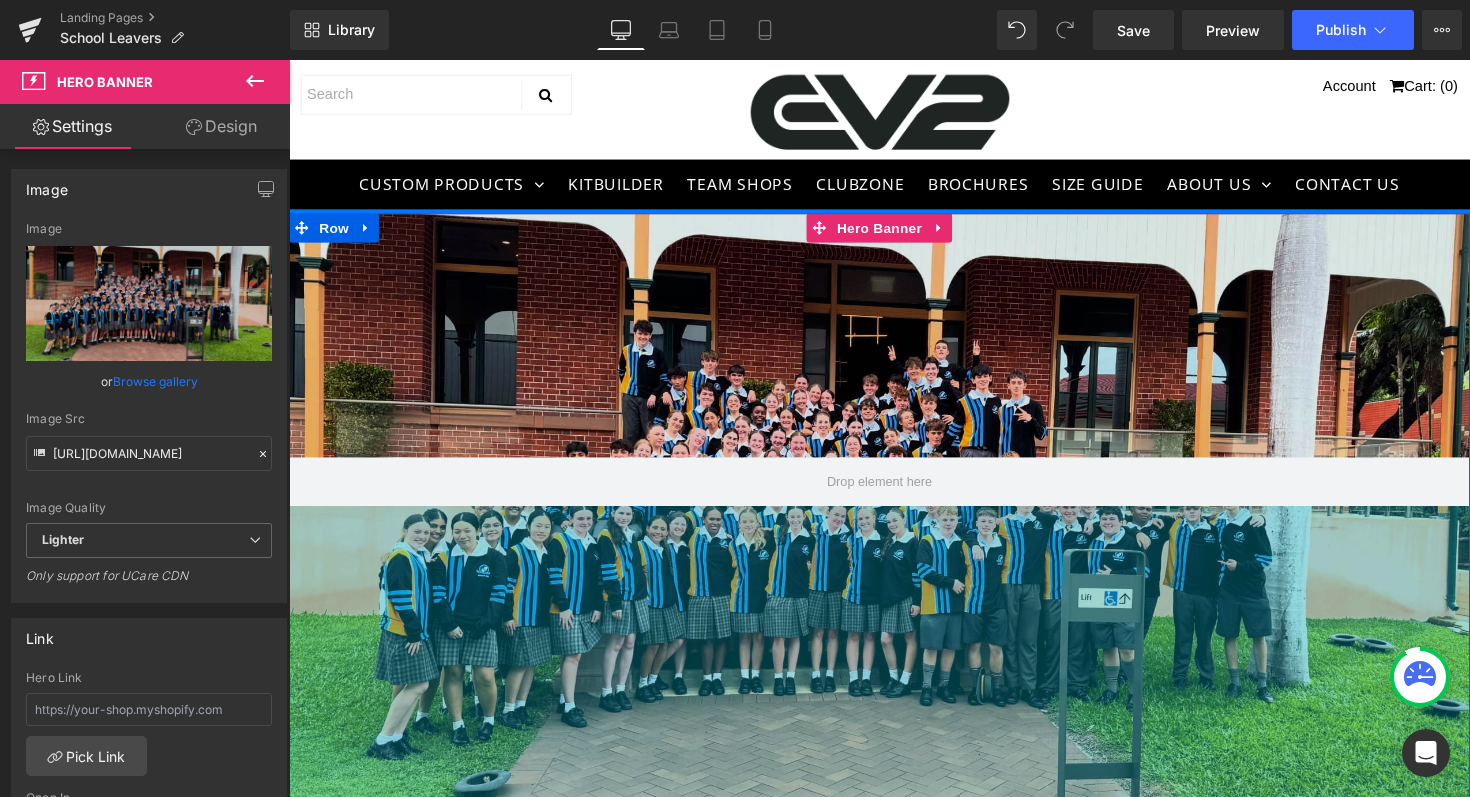 drag, startPoint x: 692, startPoint y: 752, endPoint x: 714, endPoint y: 815, distance: 66.730804 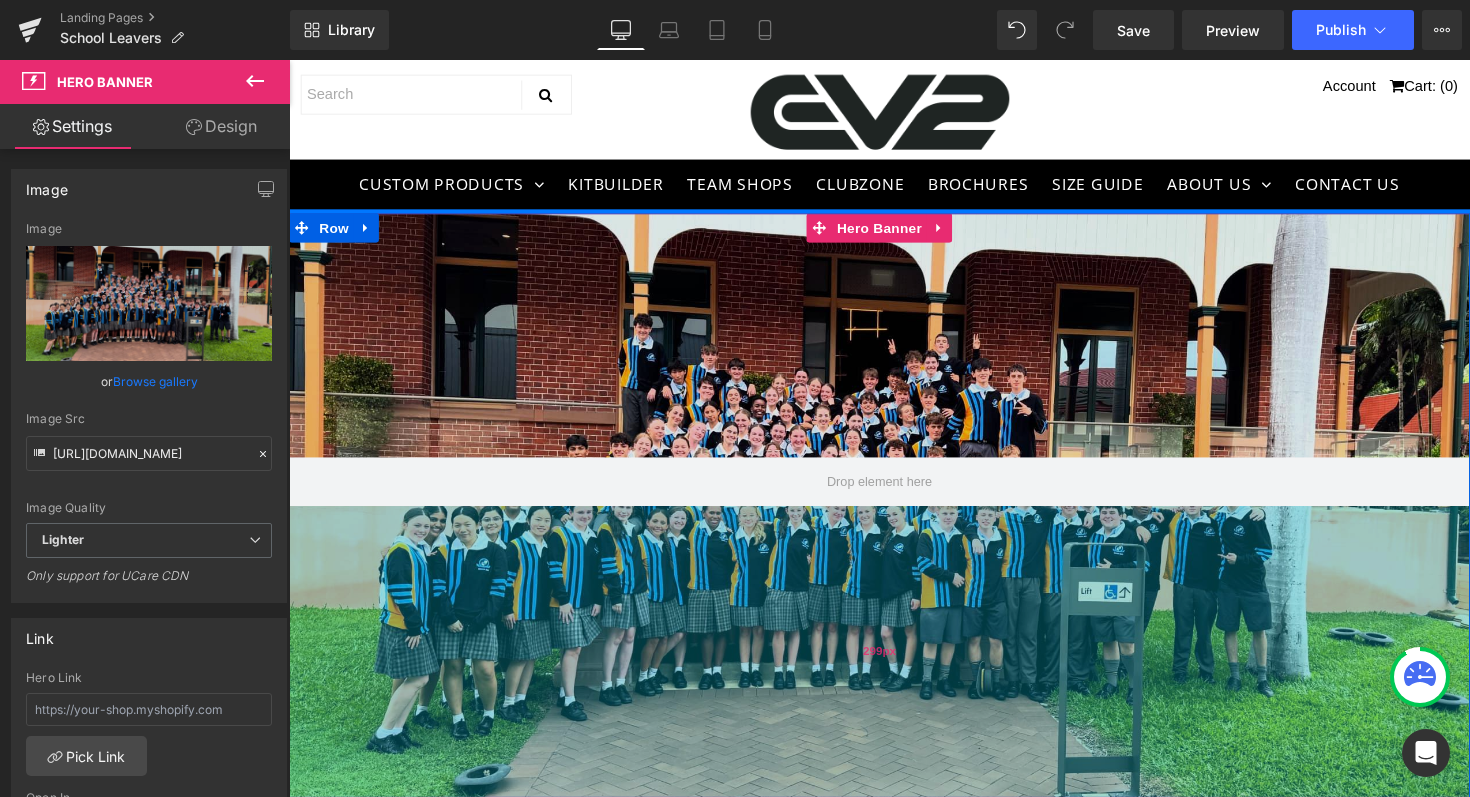 click on "299px" at bounding box center [894, 666] 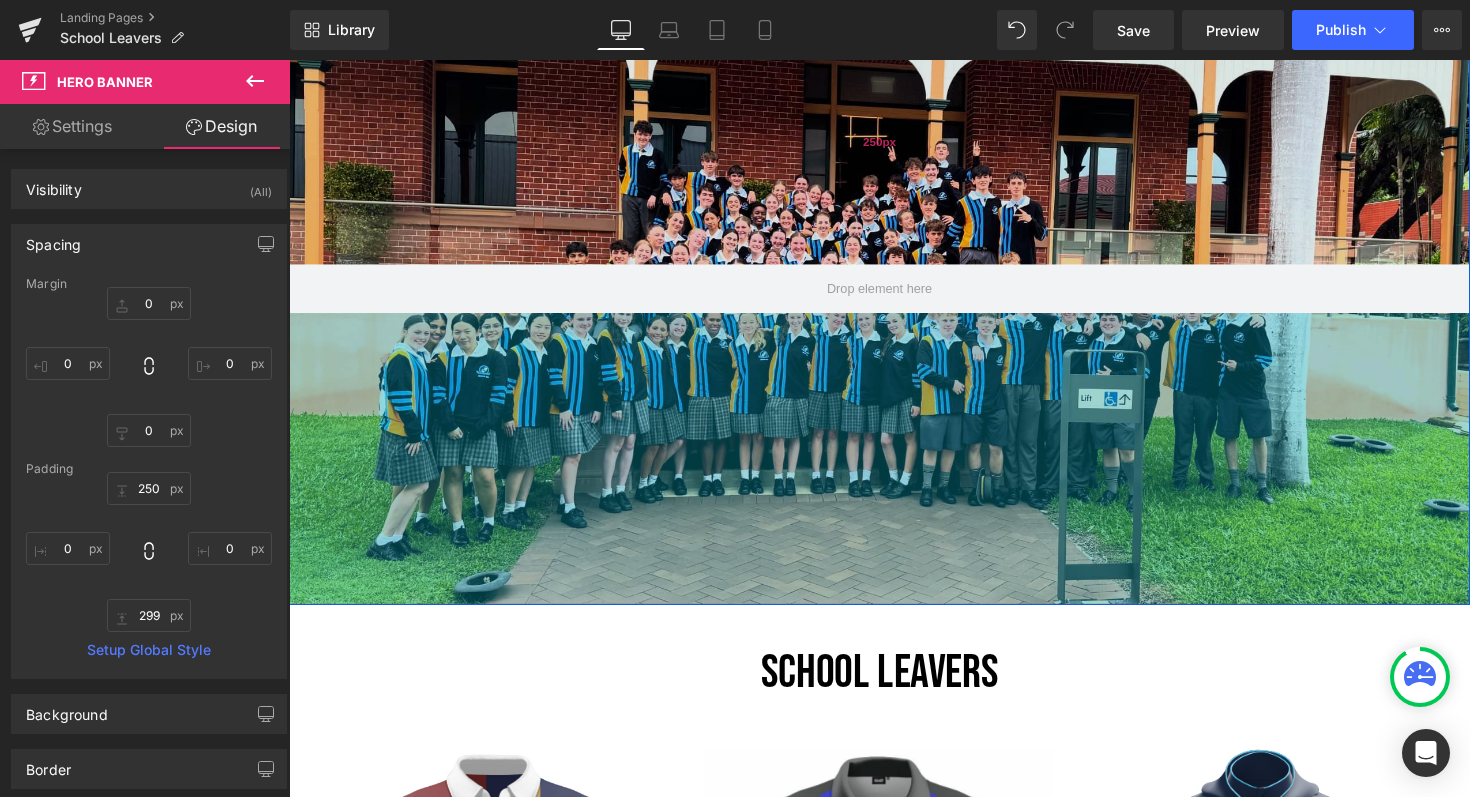 scroll, scrollTop: 225, scrollLeft: 0, axis: vertical 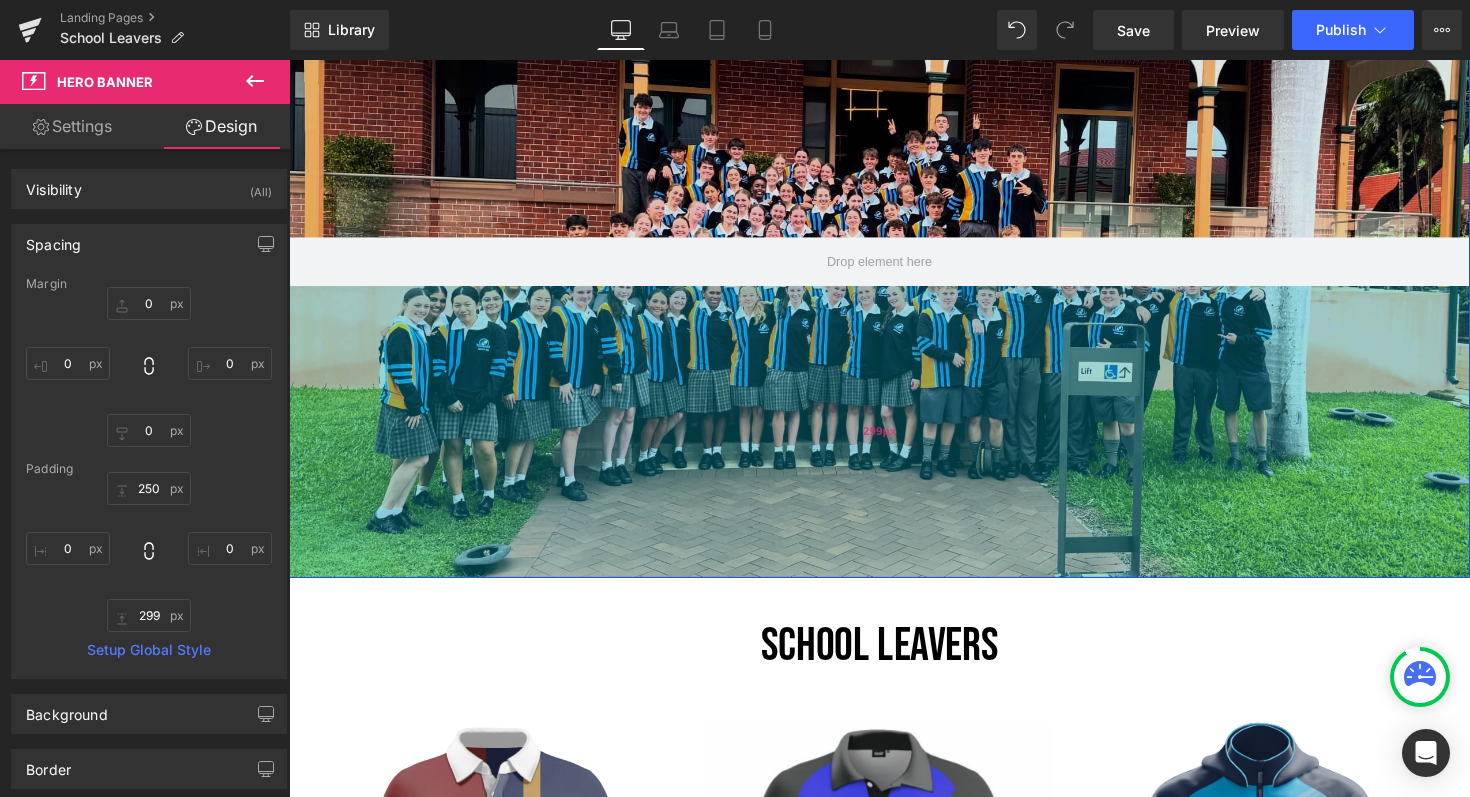 click on "299px" at bounding box center [894, 441] 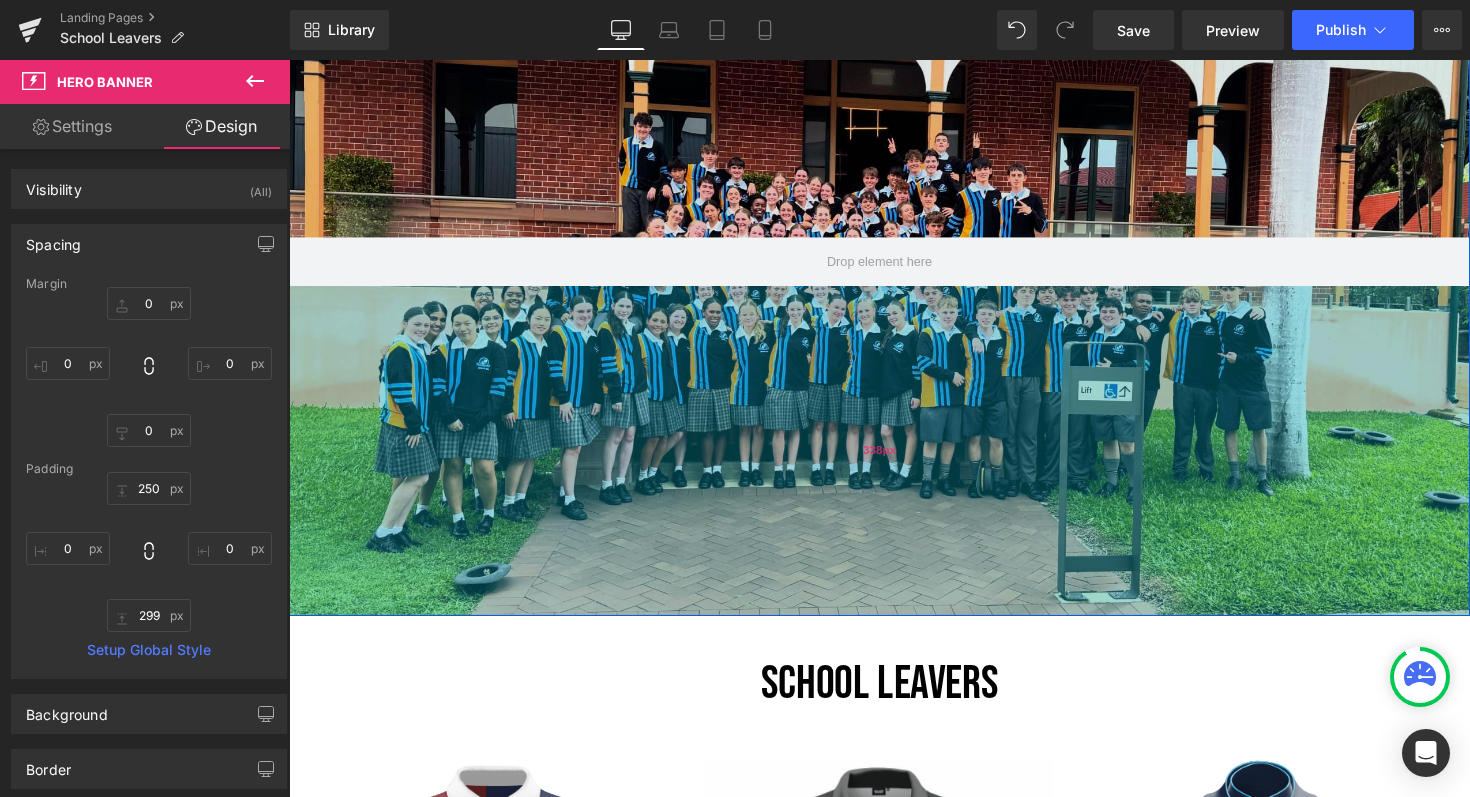 drag, startPoint x: 720, startPoint y: 560, endPoint x: 720, endPoint y: 599, distance: 39 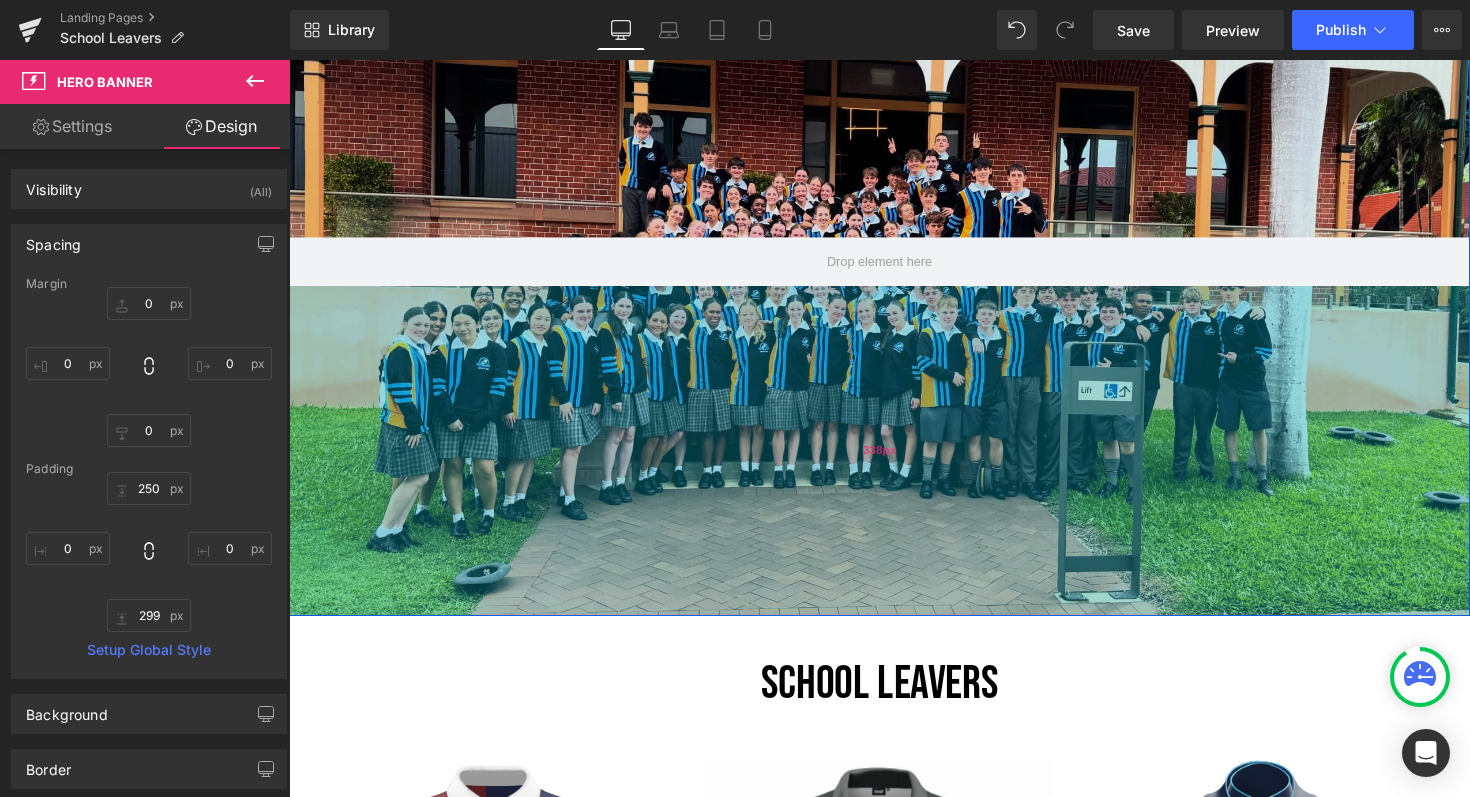 click on "338px" at bounding box center [894, 461] 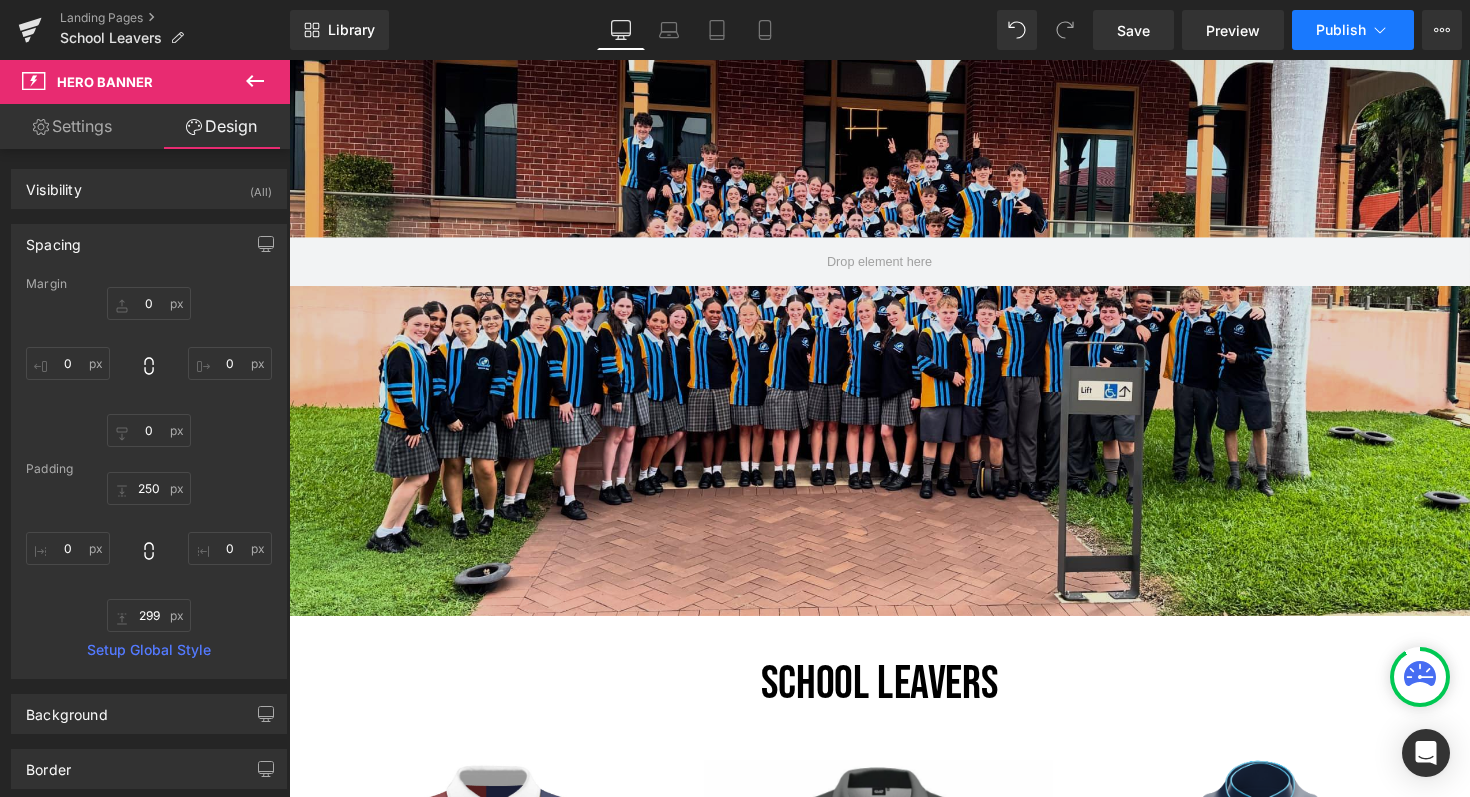 click on "Publish" at bounding box center [1341, 30] 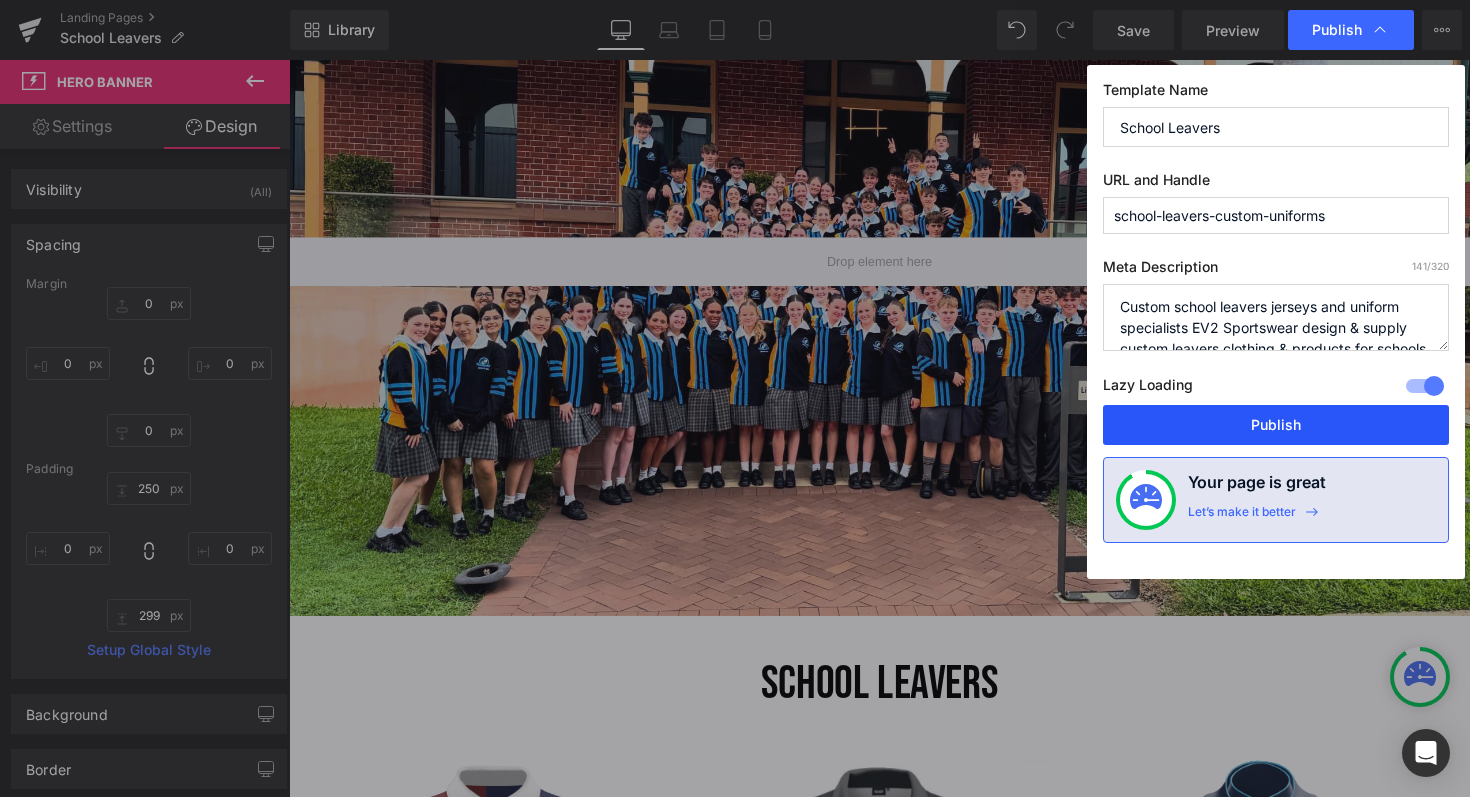 click on "Publish" at bounding box center (1276, 425) 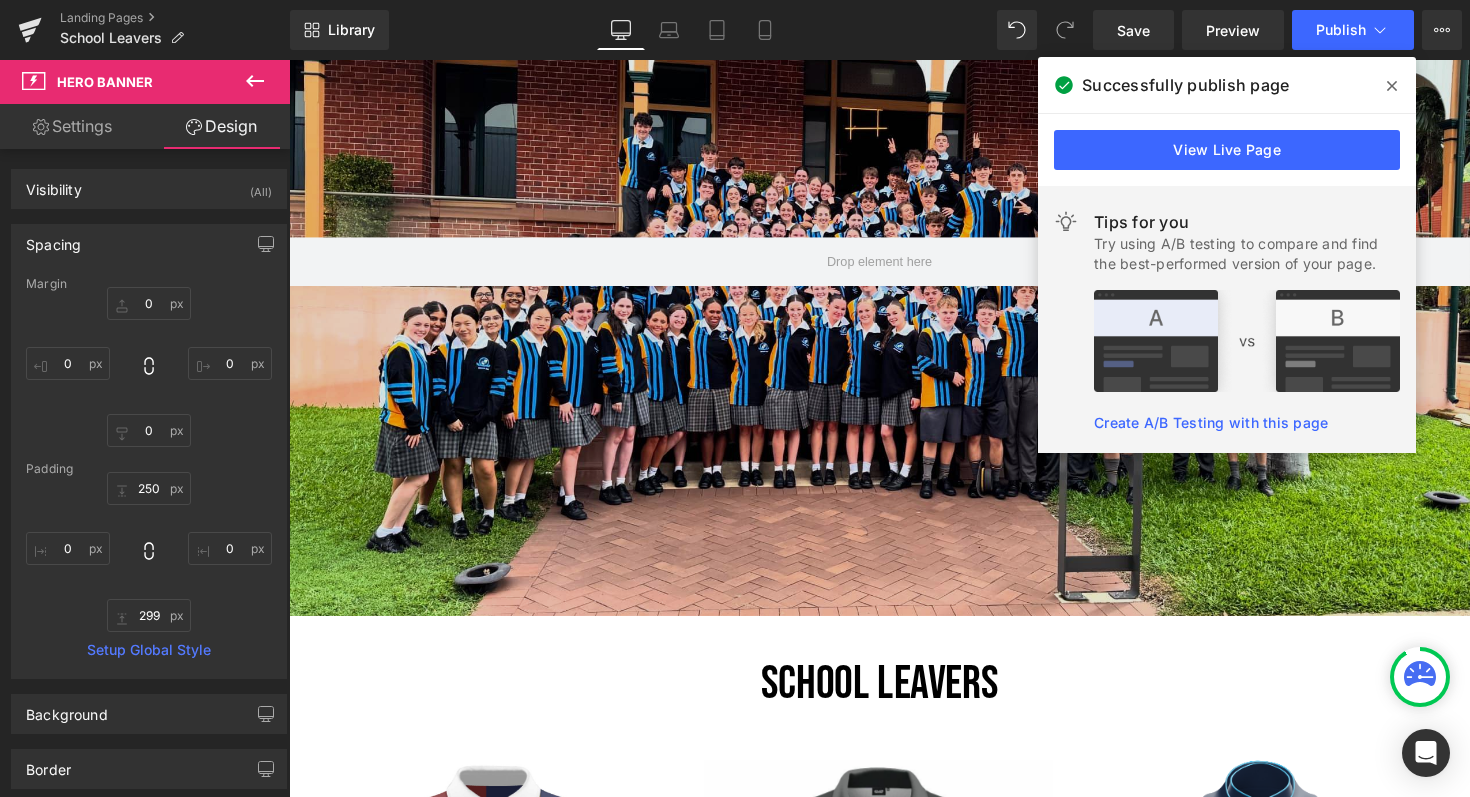 click at bounding box center [1392, 86] 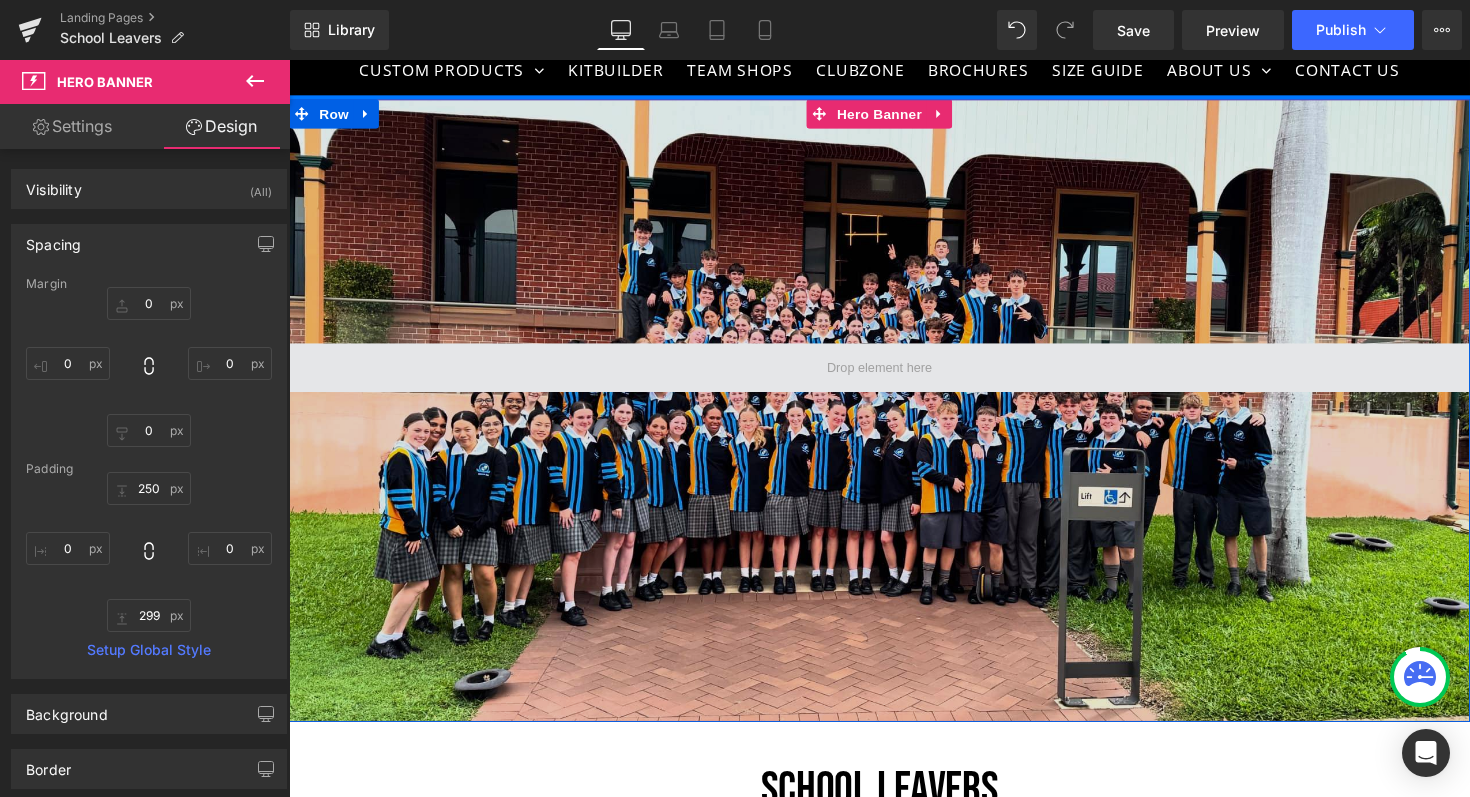 scroll, scrollTop: 112, scrollLeft: 0, axis: vertical 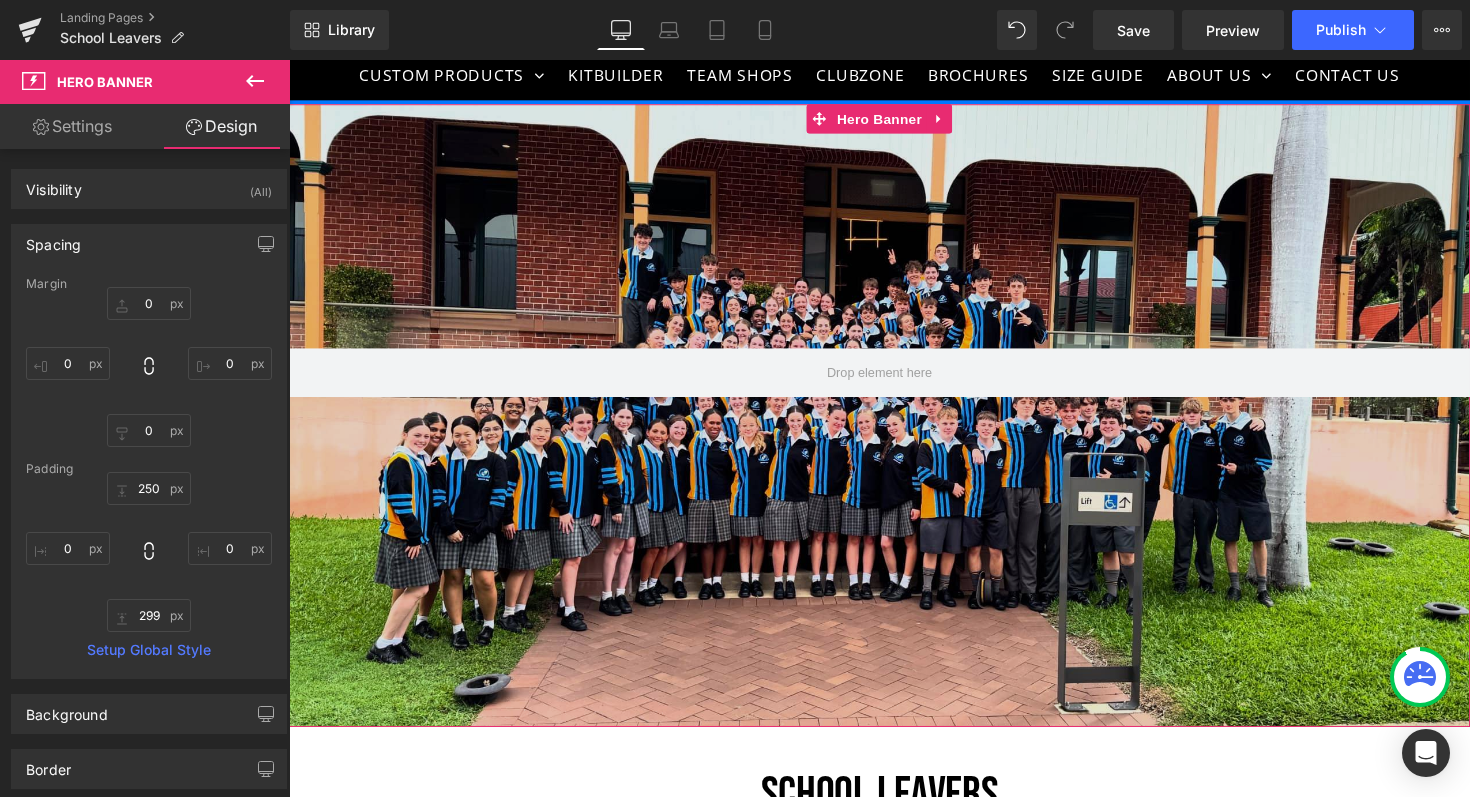 click on "Settings" at bounding box center (72, 126) 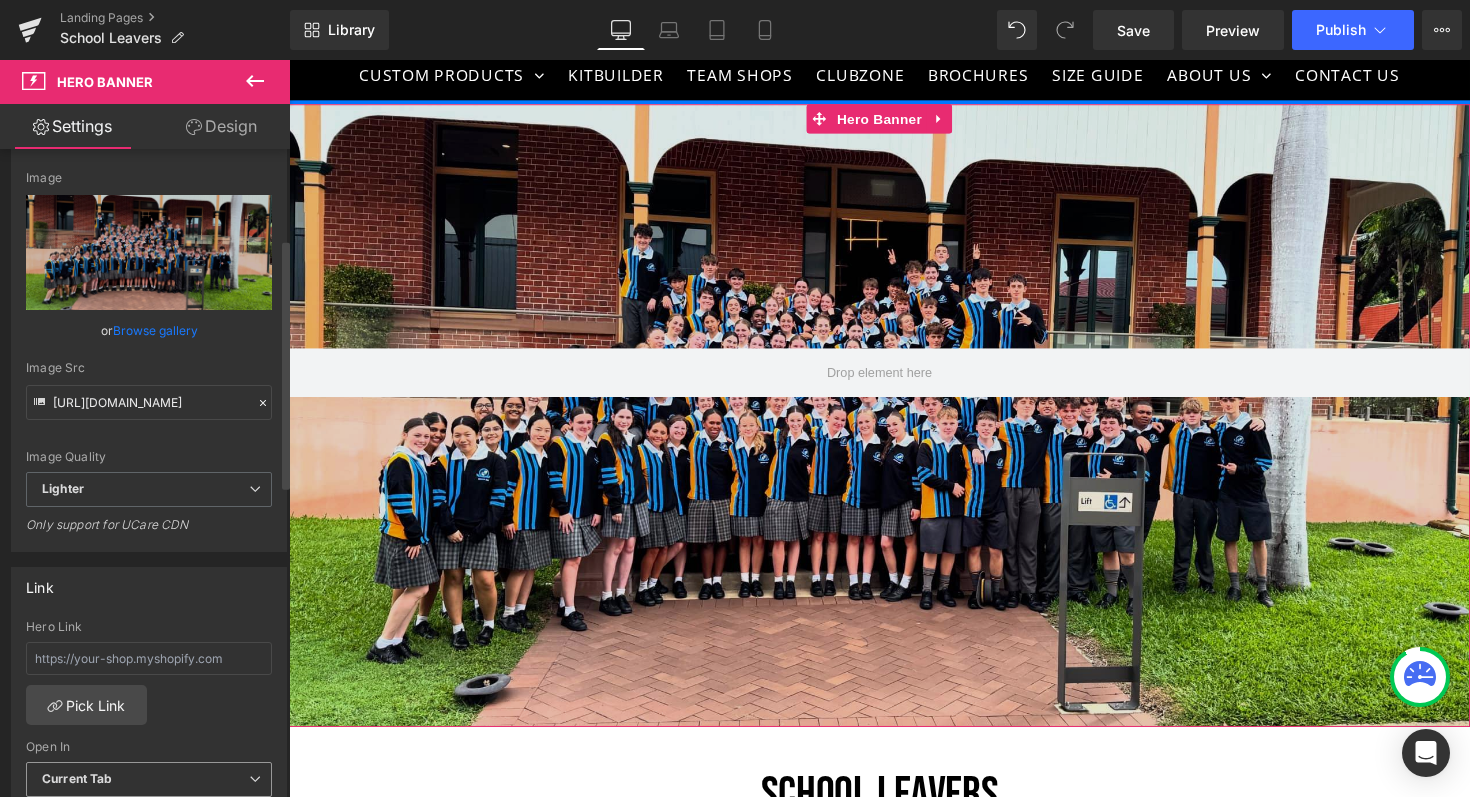 scroll, scrollTop: 0, scrollLeft: 0, axis: both 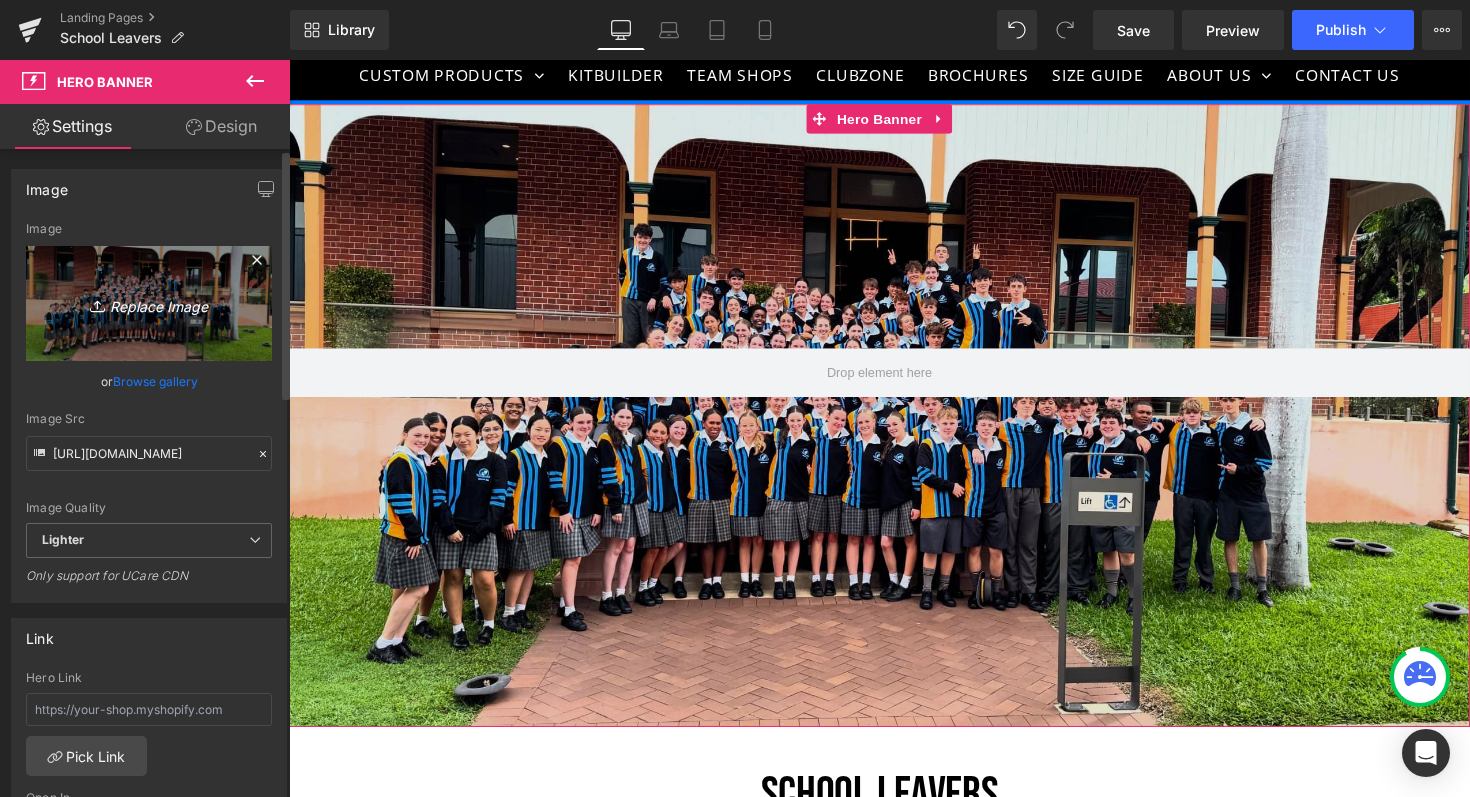 click on "Replace Image" at bounding box center (149, 303) 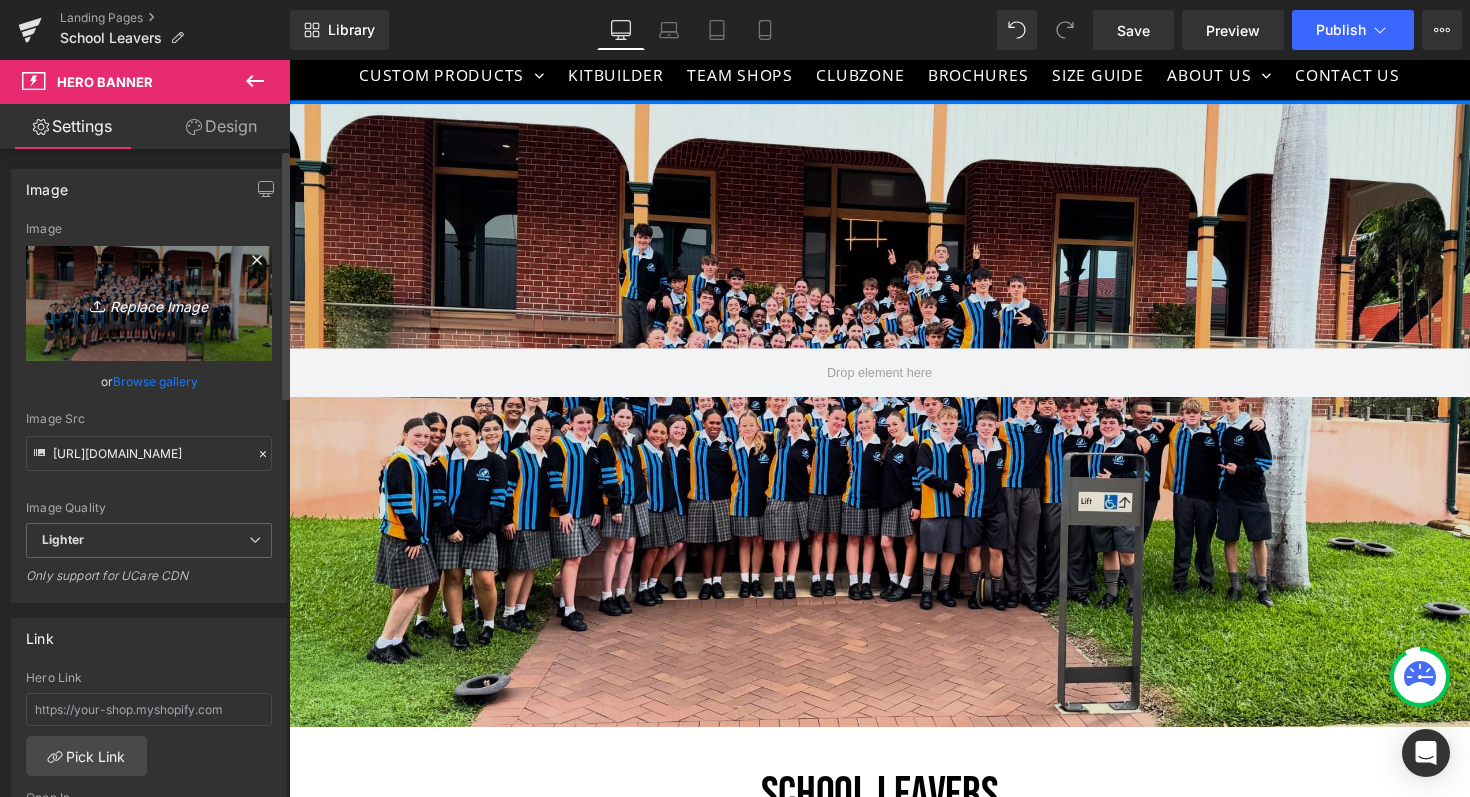 type on "C:\fakepath\494623542_1290702149529378_8725618213786083604_n.jpg" 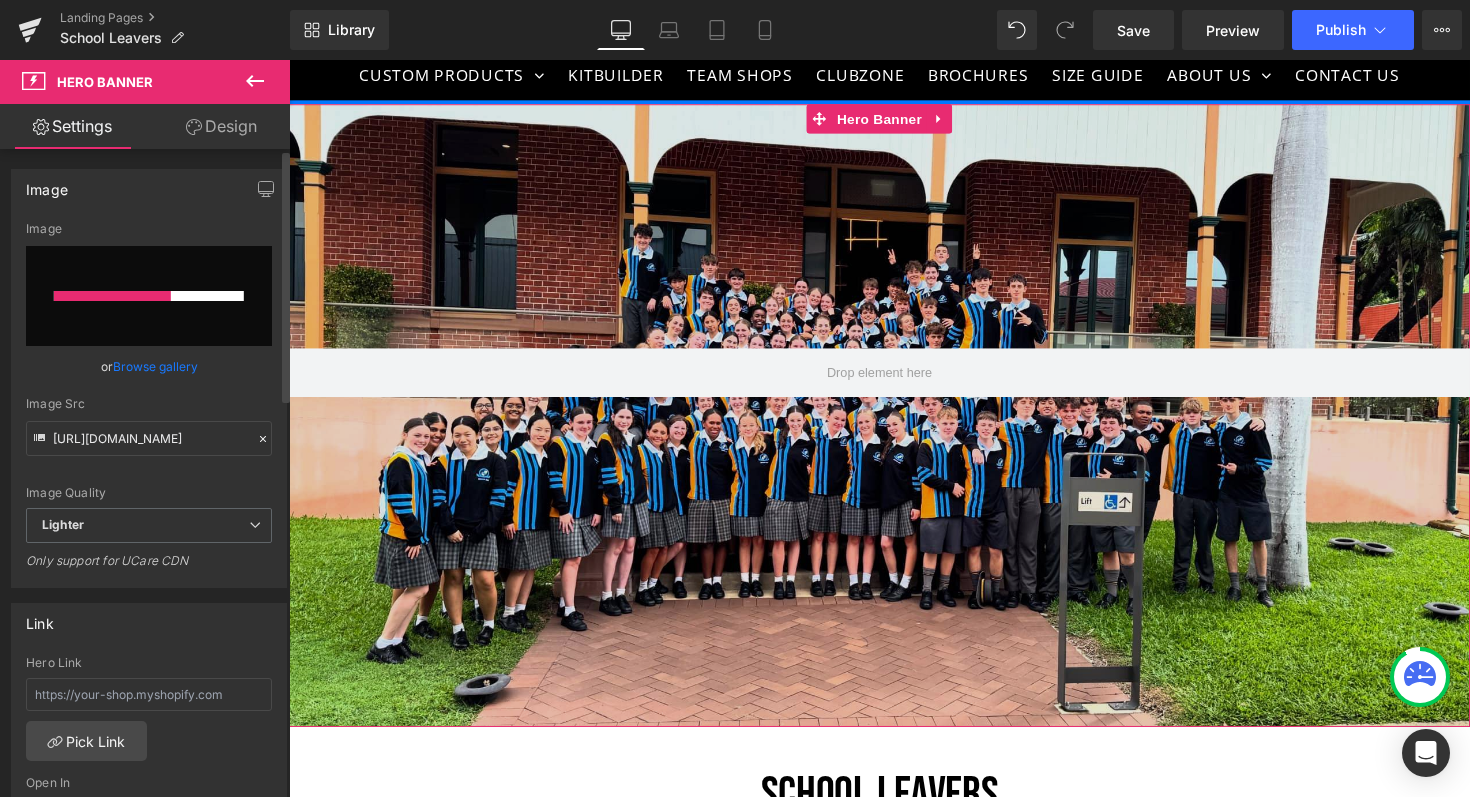 click on "Image Quality Lighter Lightest
Lighter
Lighter Lightest Only support for UCare CDN" at bounding box center (149, 365) 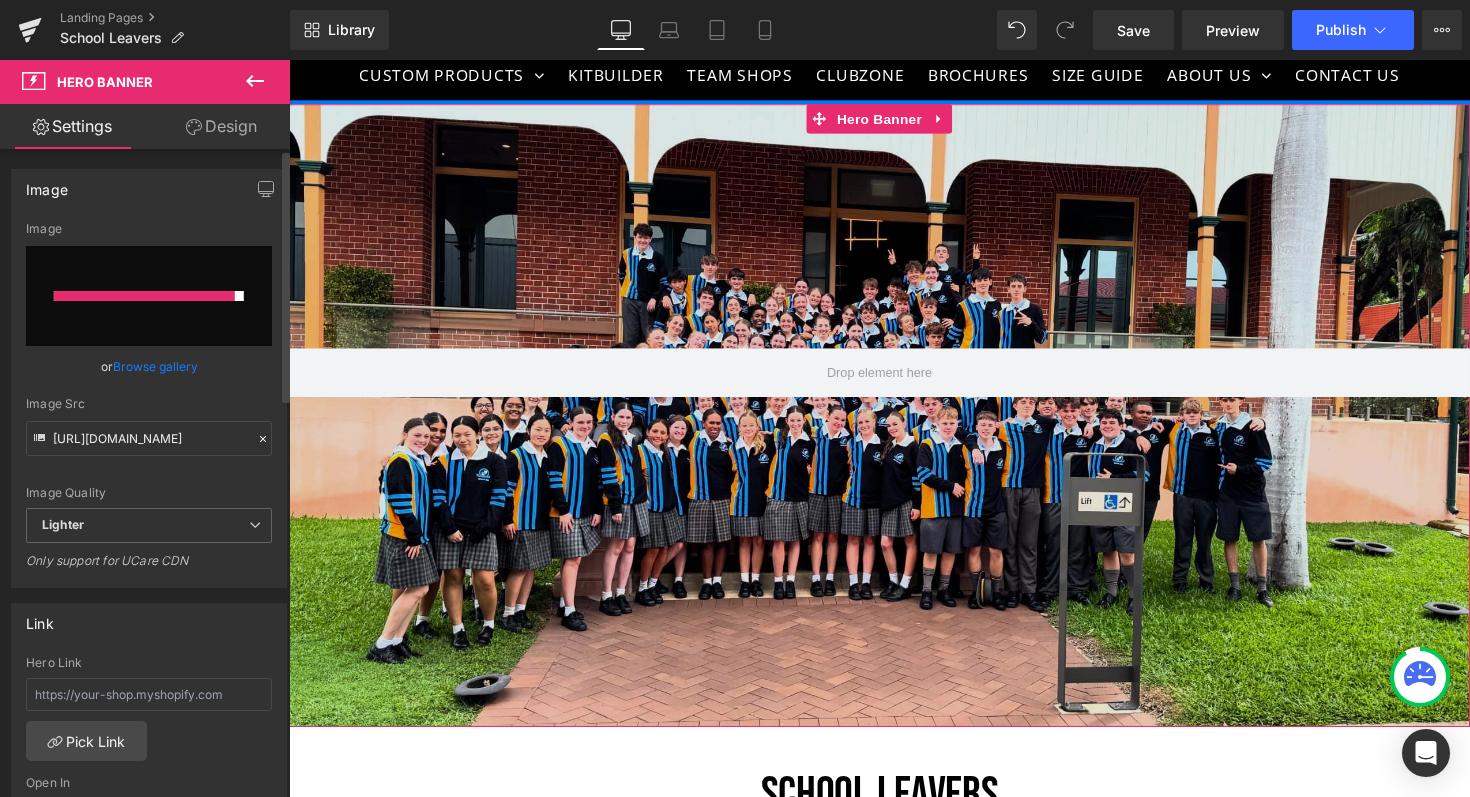 click at bounding box center (149, 296) 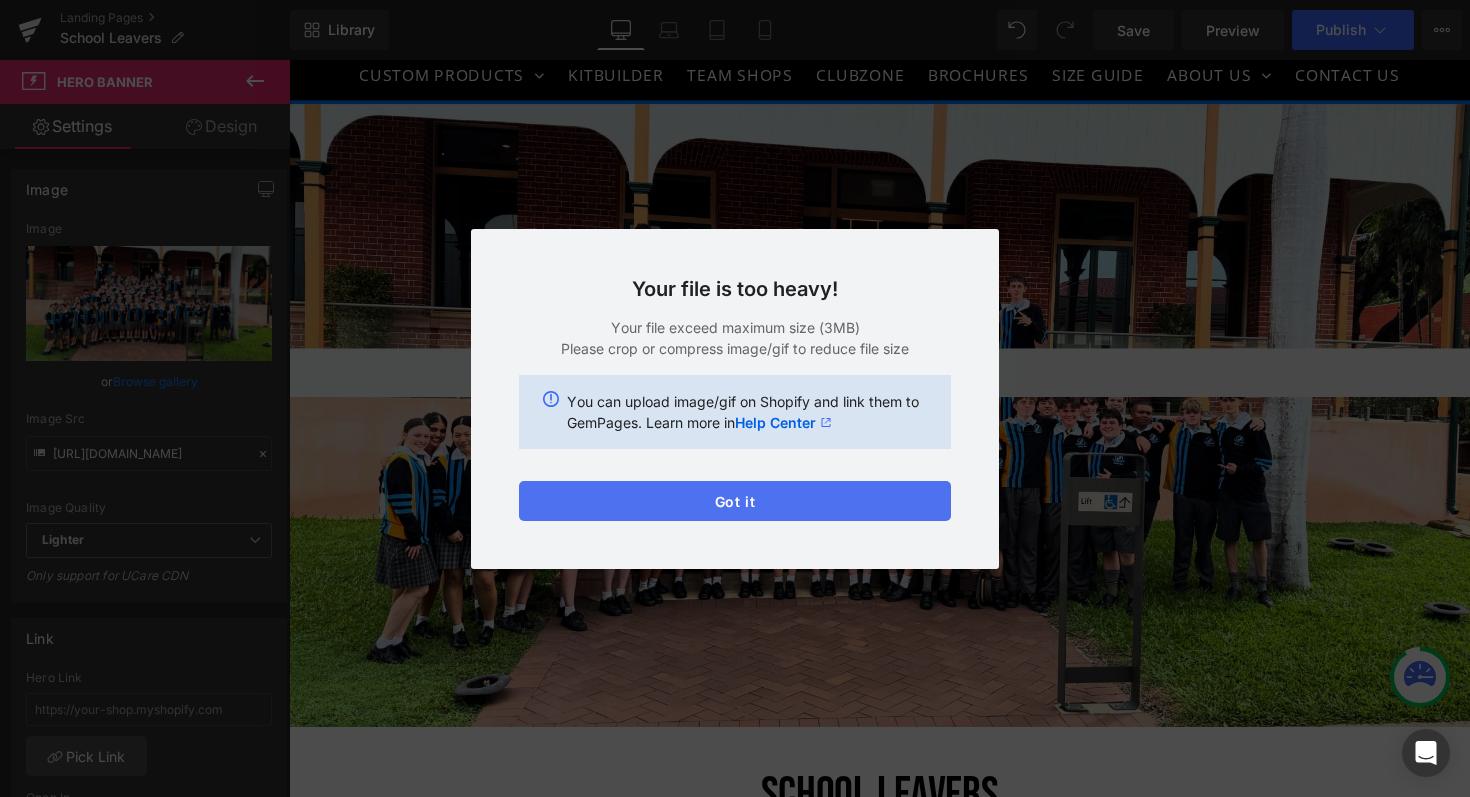 click on "Got it" at bounding box center [735, 501] 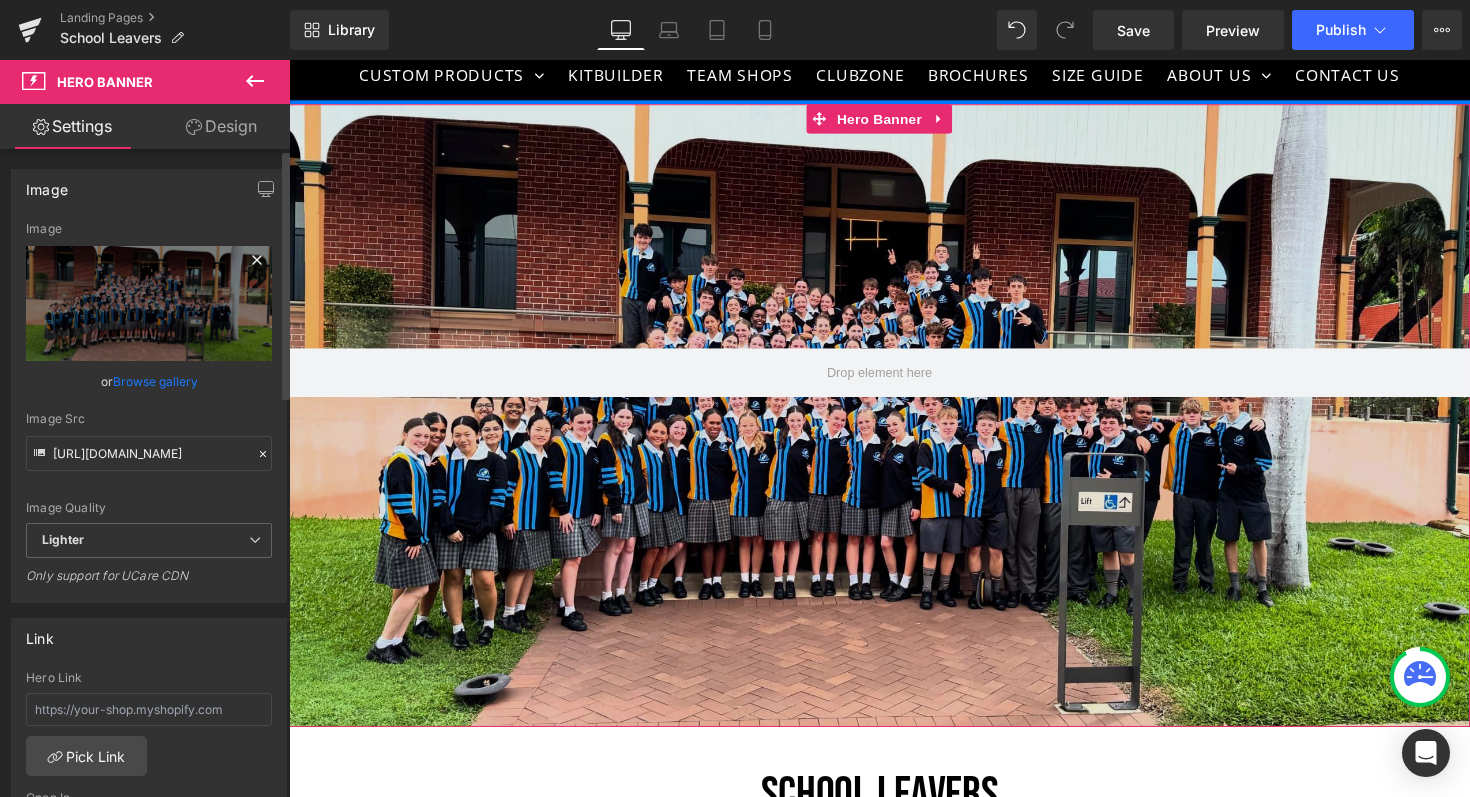 click 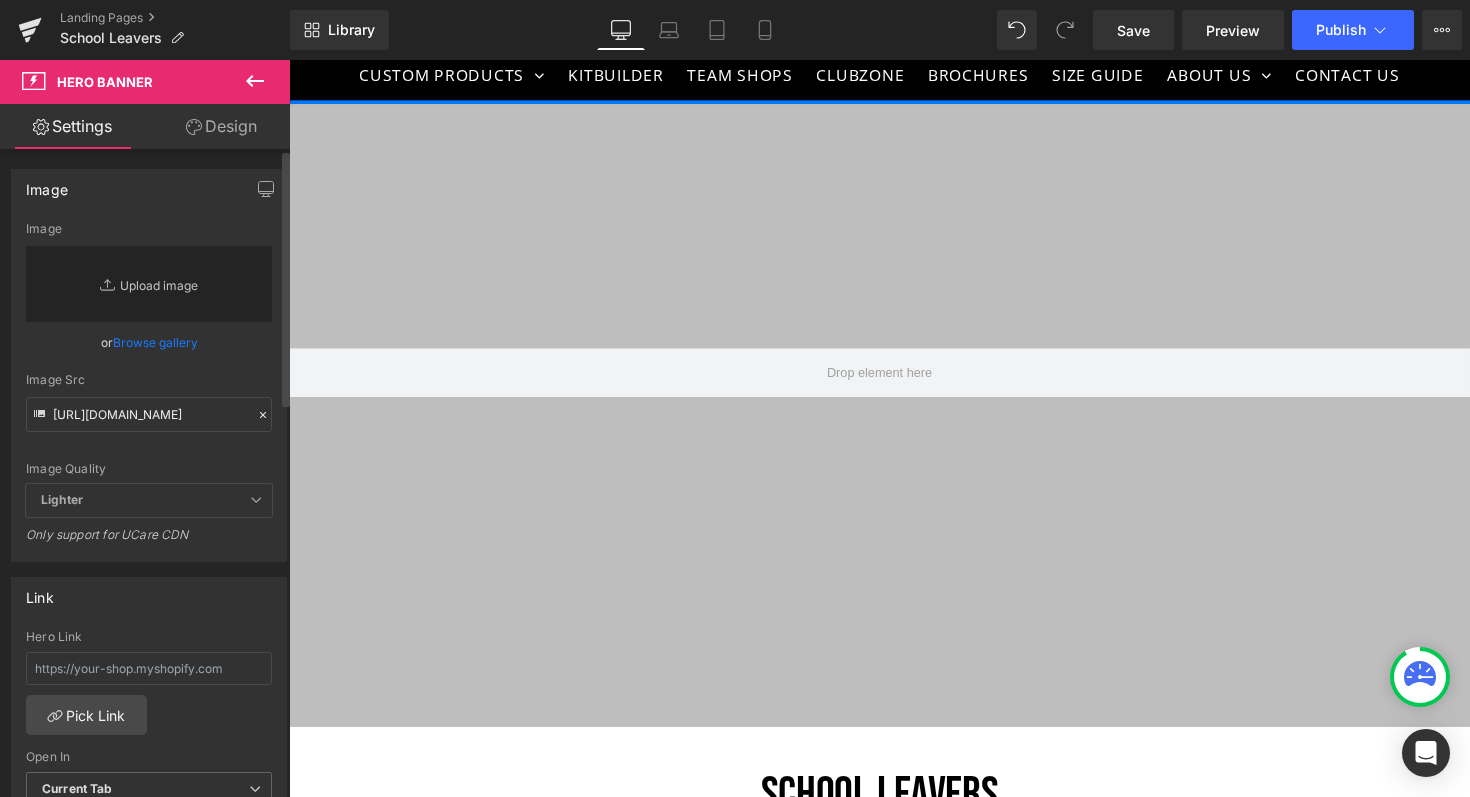 click on "Replace Image" at bounding box center (149, 284) 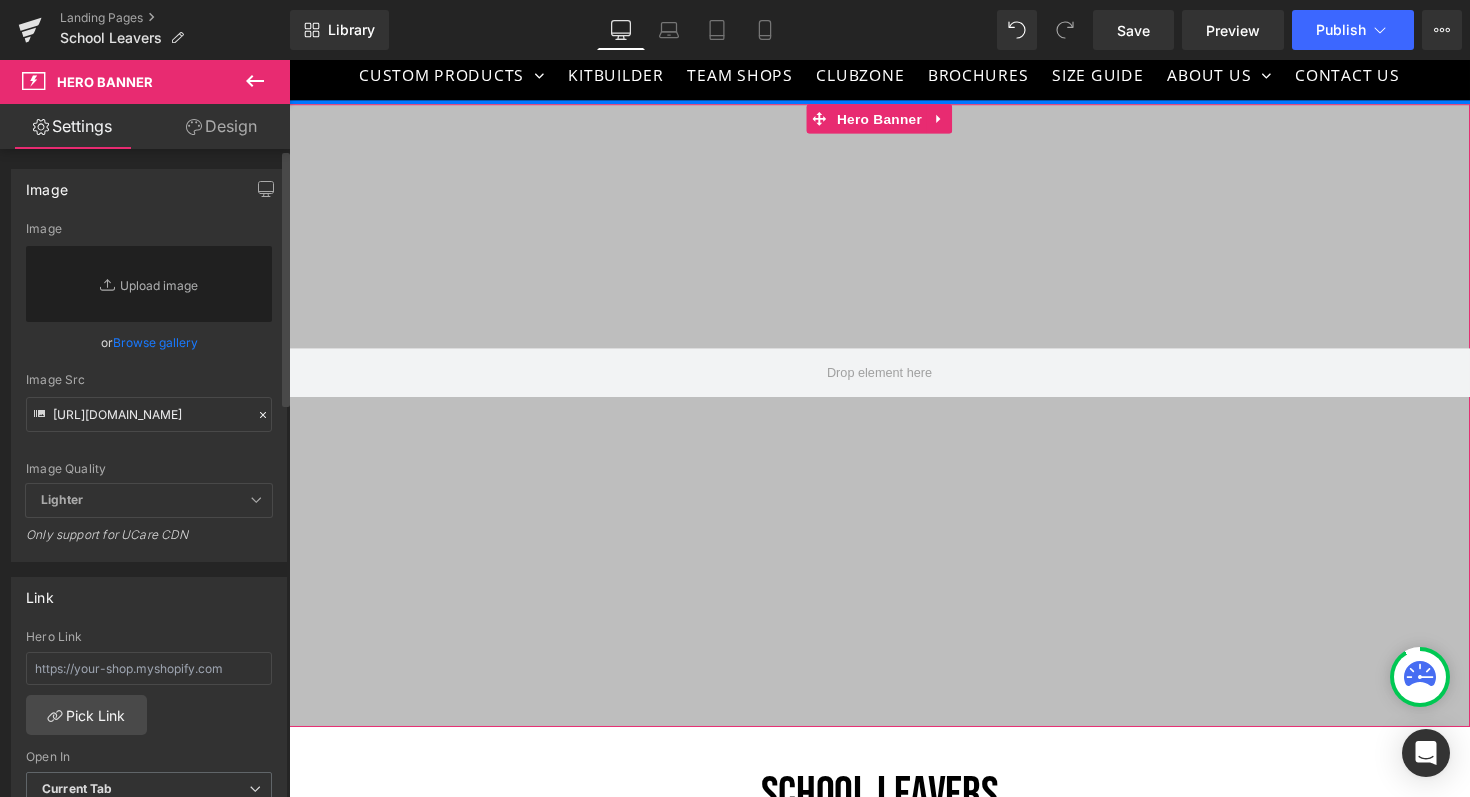 click on "Image Quality Lighter Lightest
Lighter
Lighter Lightest Only support for UCare CDN" at bounding box center (149, 353) 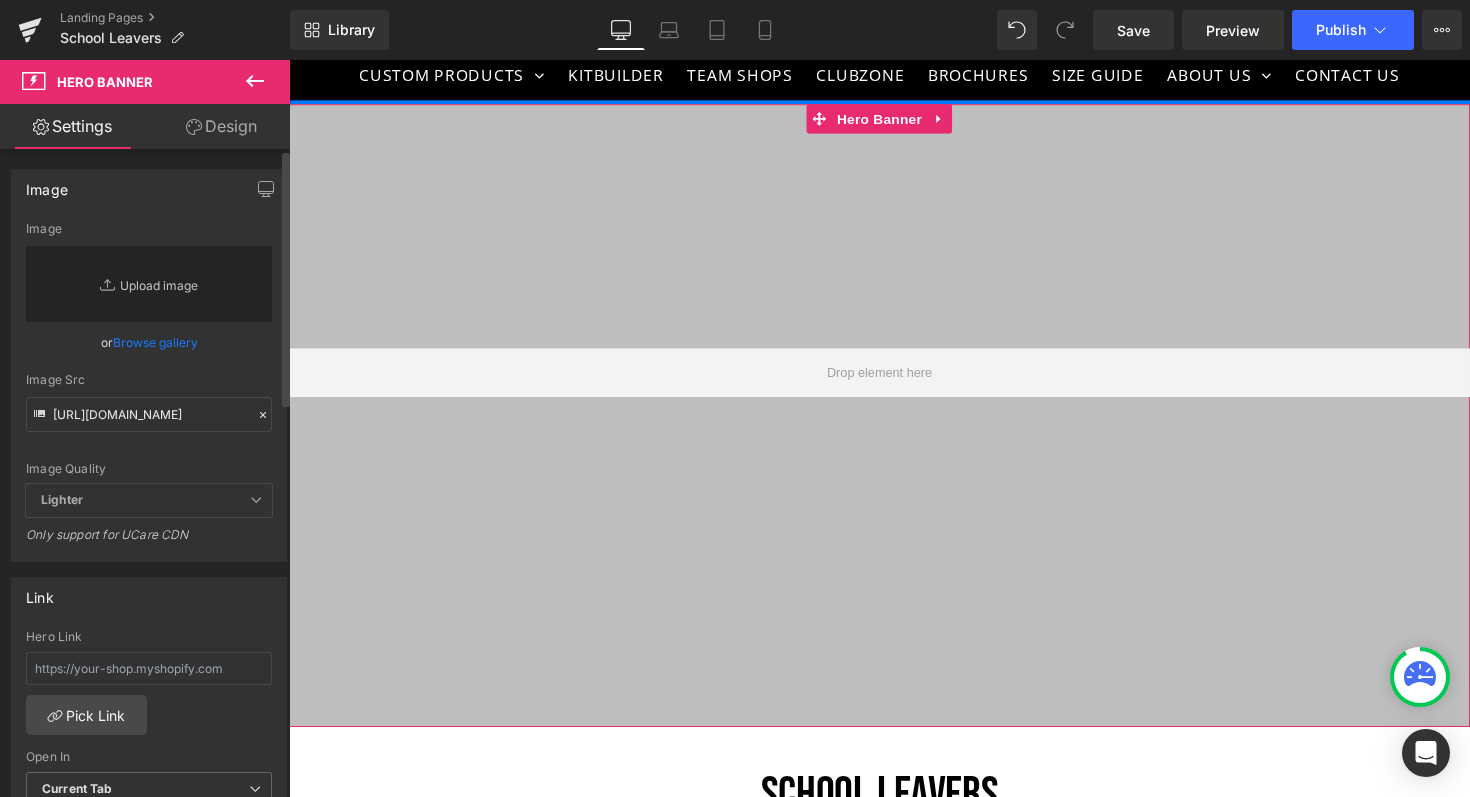click on "Replace Image" at bounding box center (149, 284) 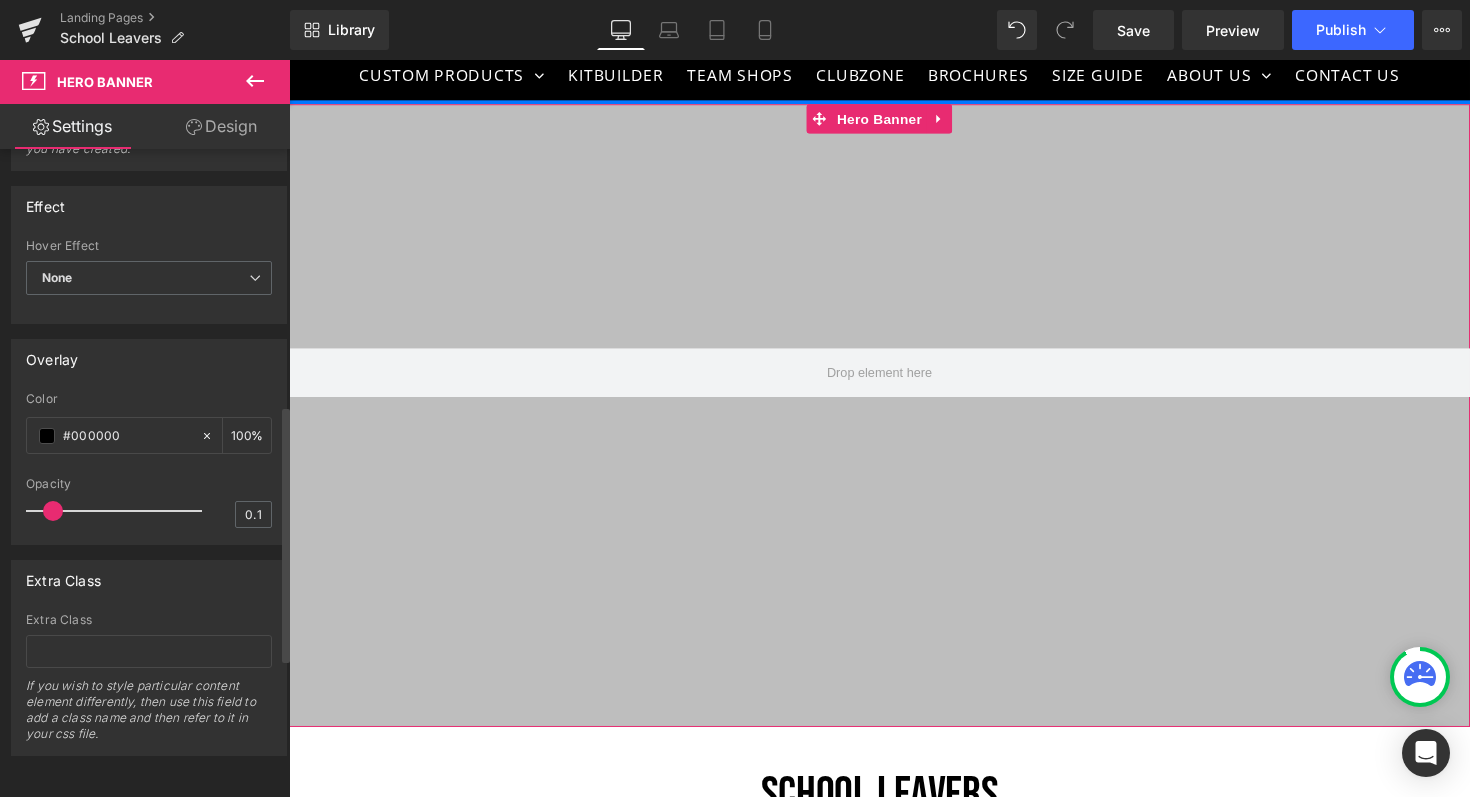 scroll, scrollTop: 0, scrollLeft: 0, axis: both 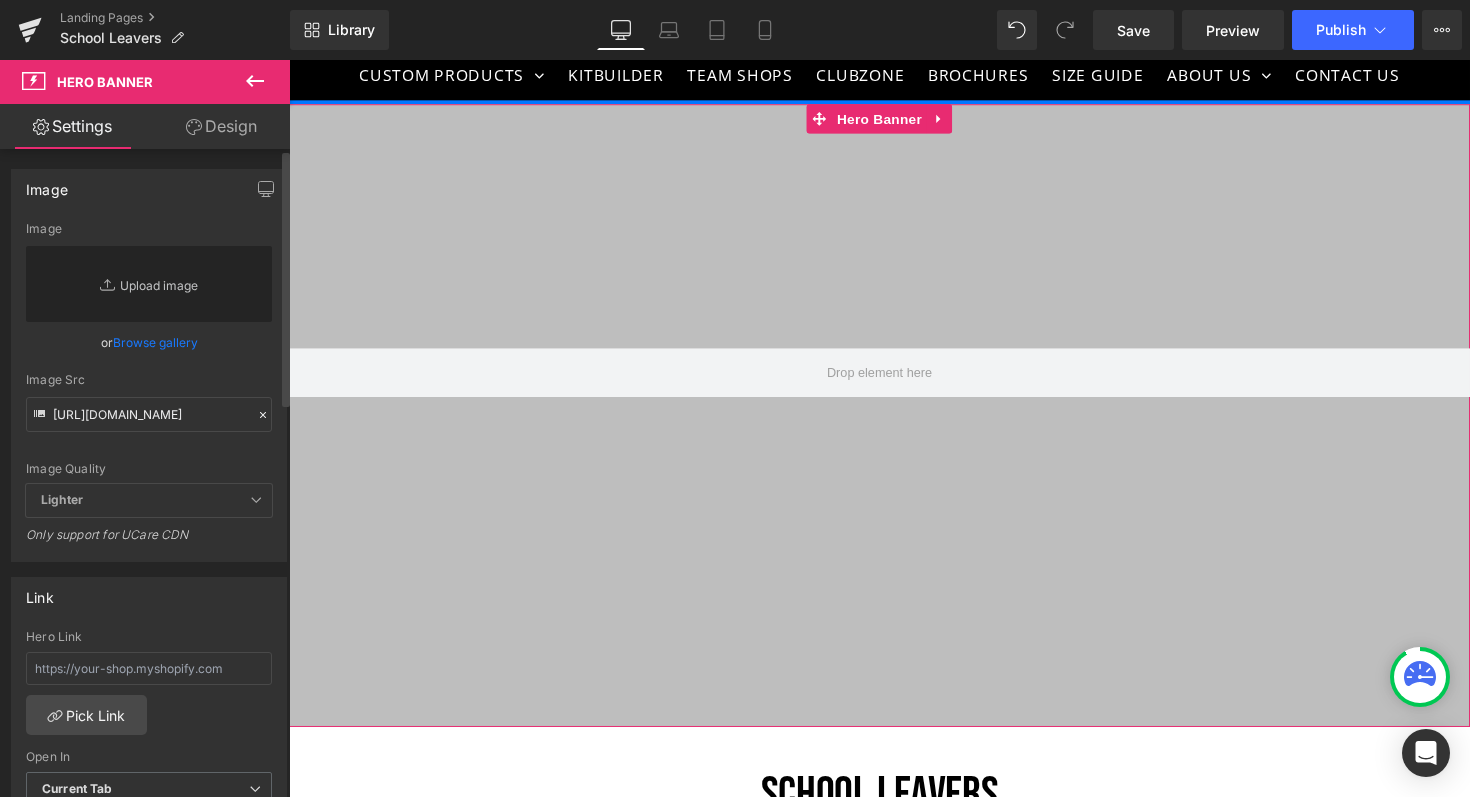 click on "Replace Image" at bounding box center [149, 284] 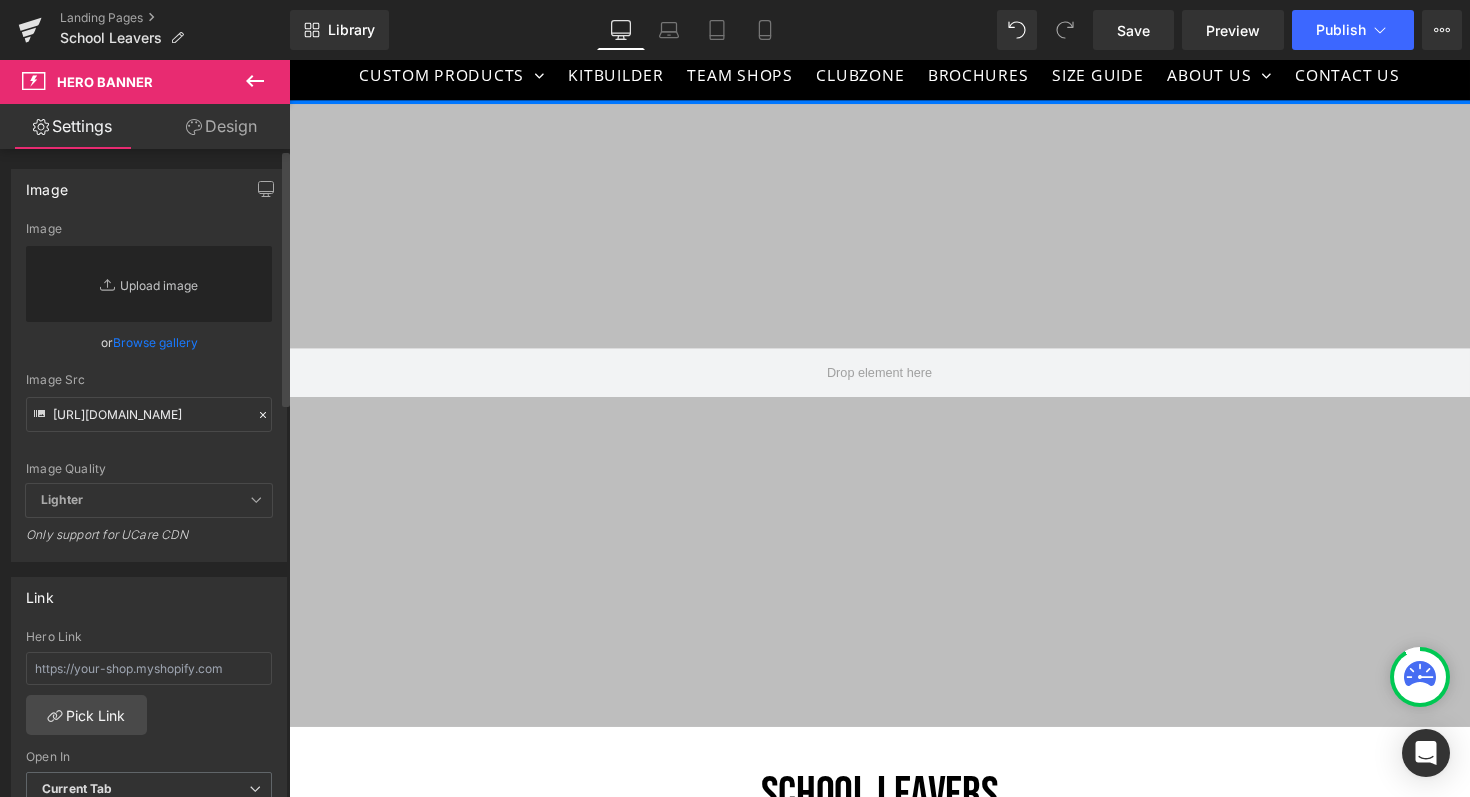 type on "C:\fakepath\School Leavers.png" 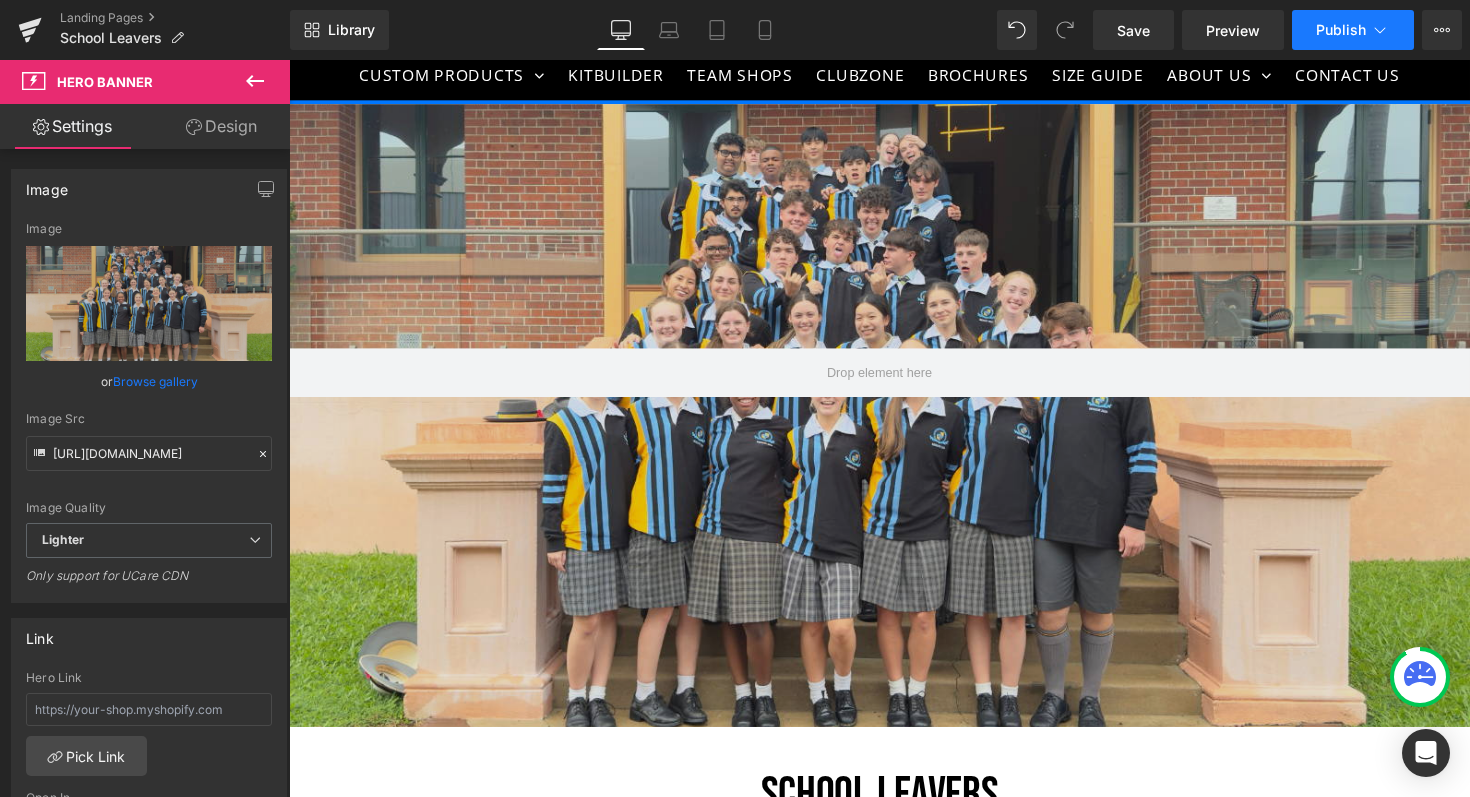 click on "Publish" at bounding box center (1341, 30) 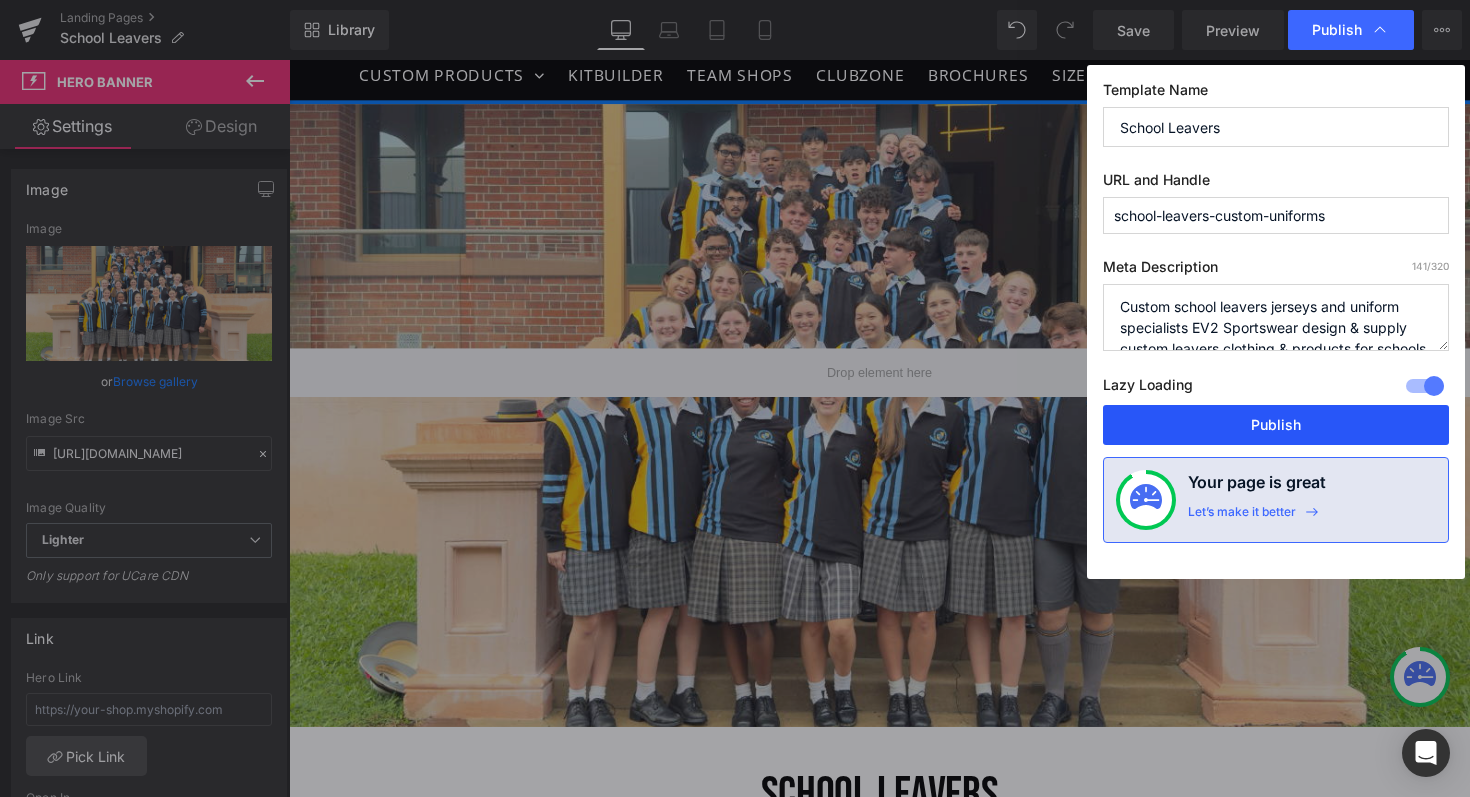 click on "Publish" at bounding box center [1276, 425] 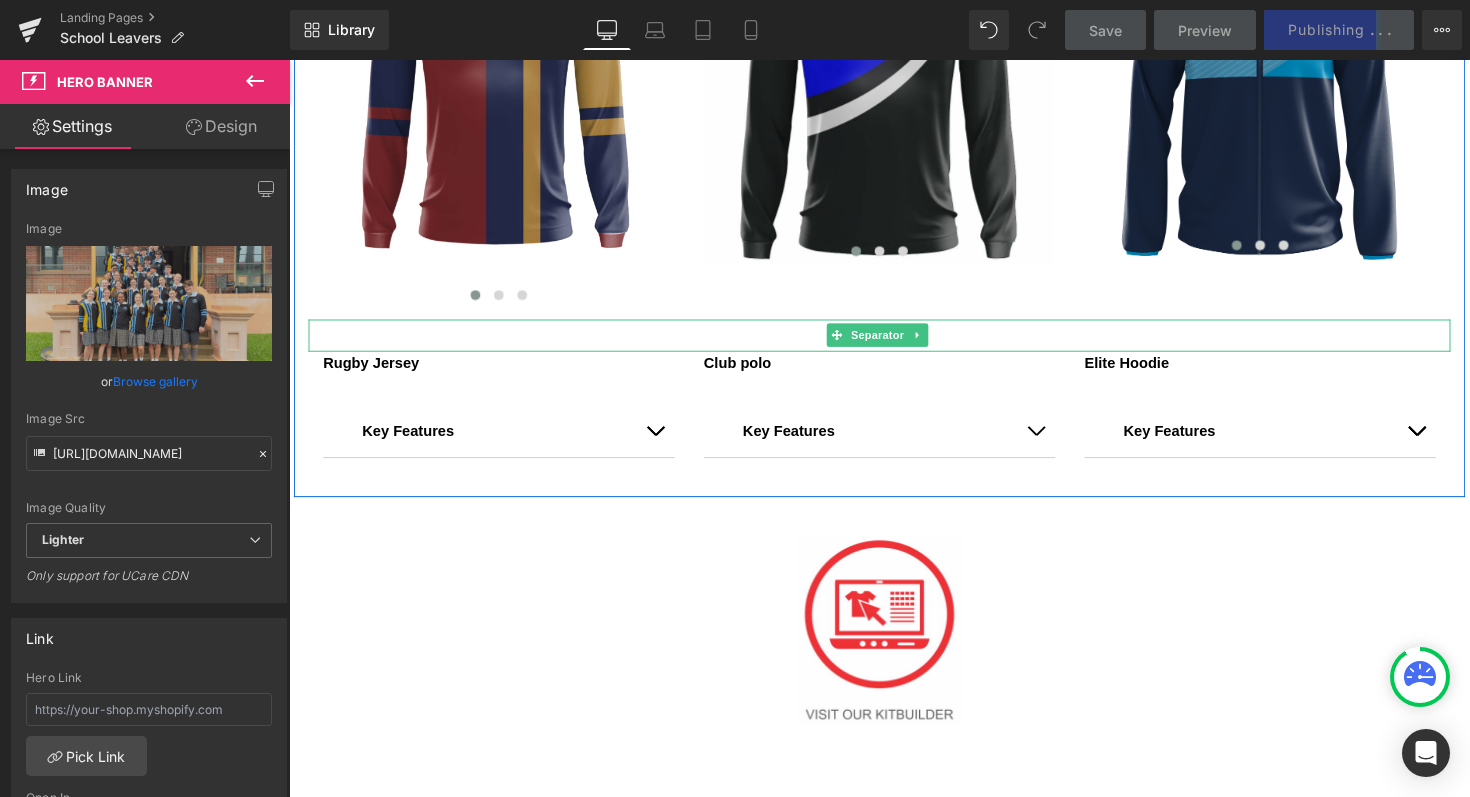 scroll, scrollTop: 0, scrollLeft: 0, axis: both 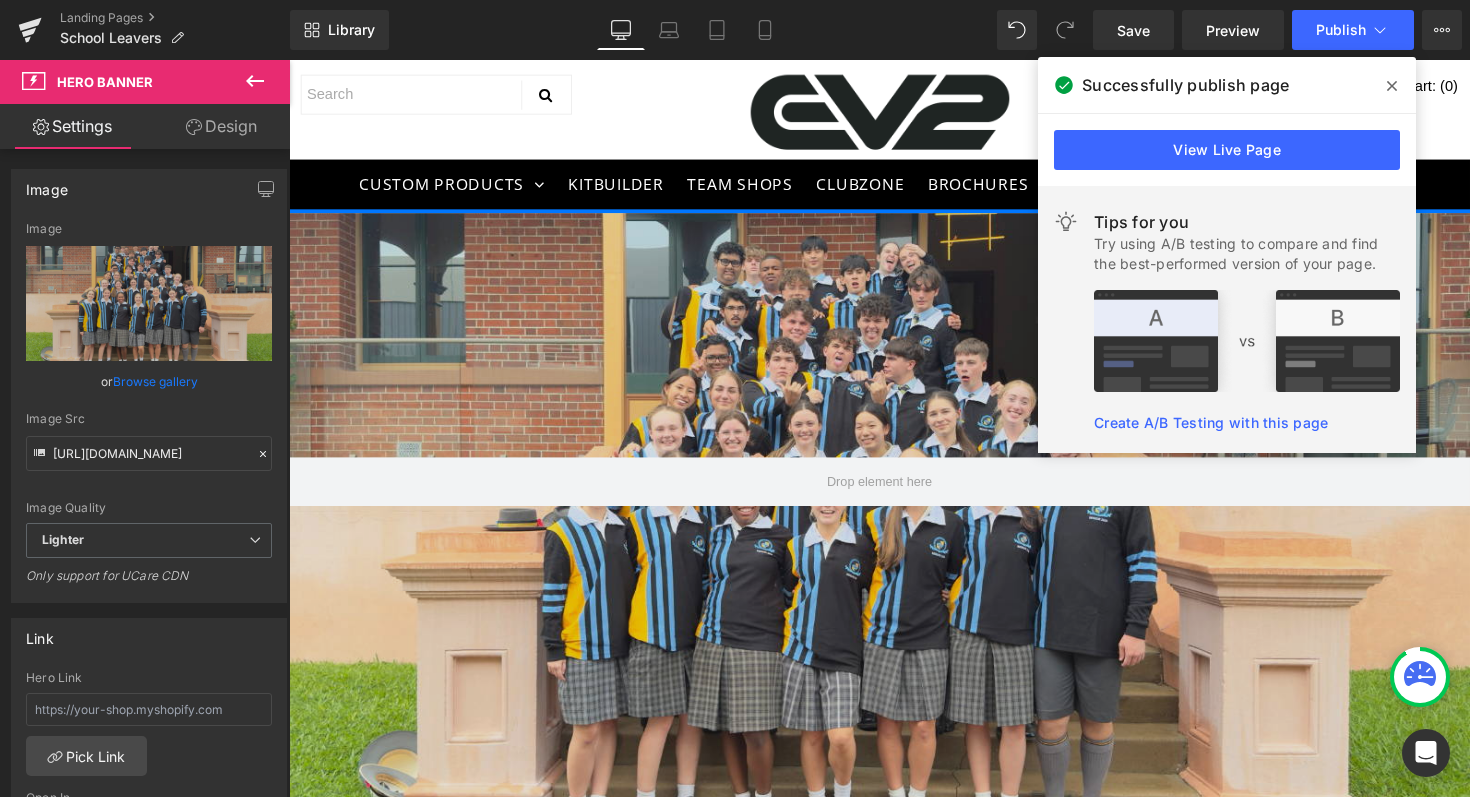 click 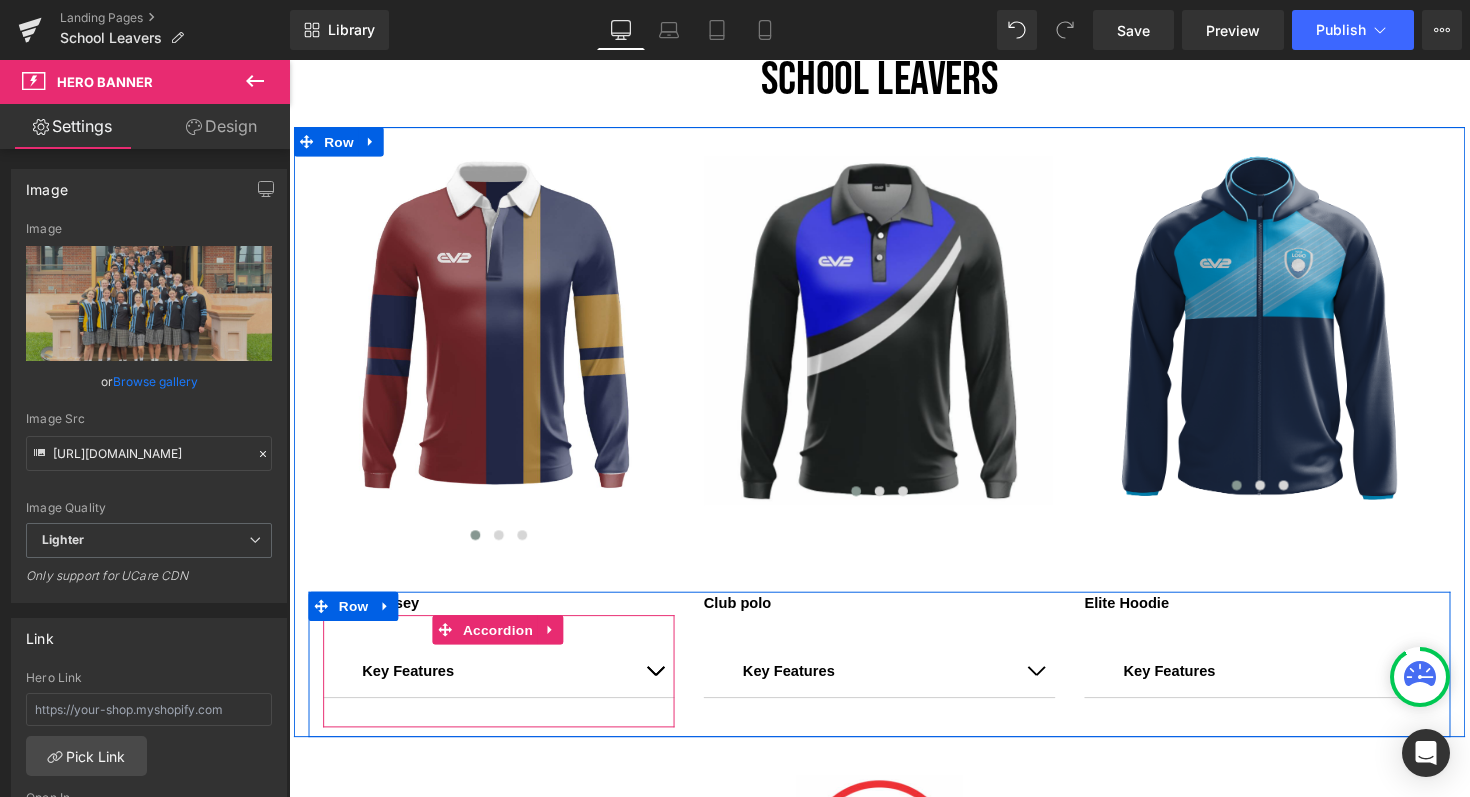 scroll, scrollTop: 781, scrollLeft: 0, axis: vertical 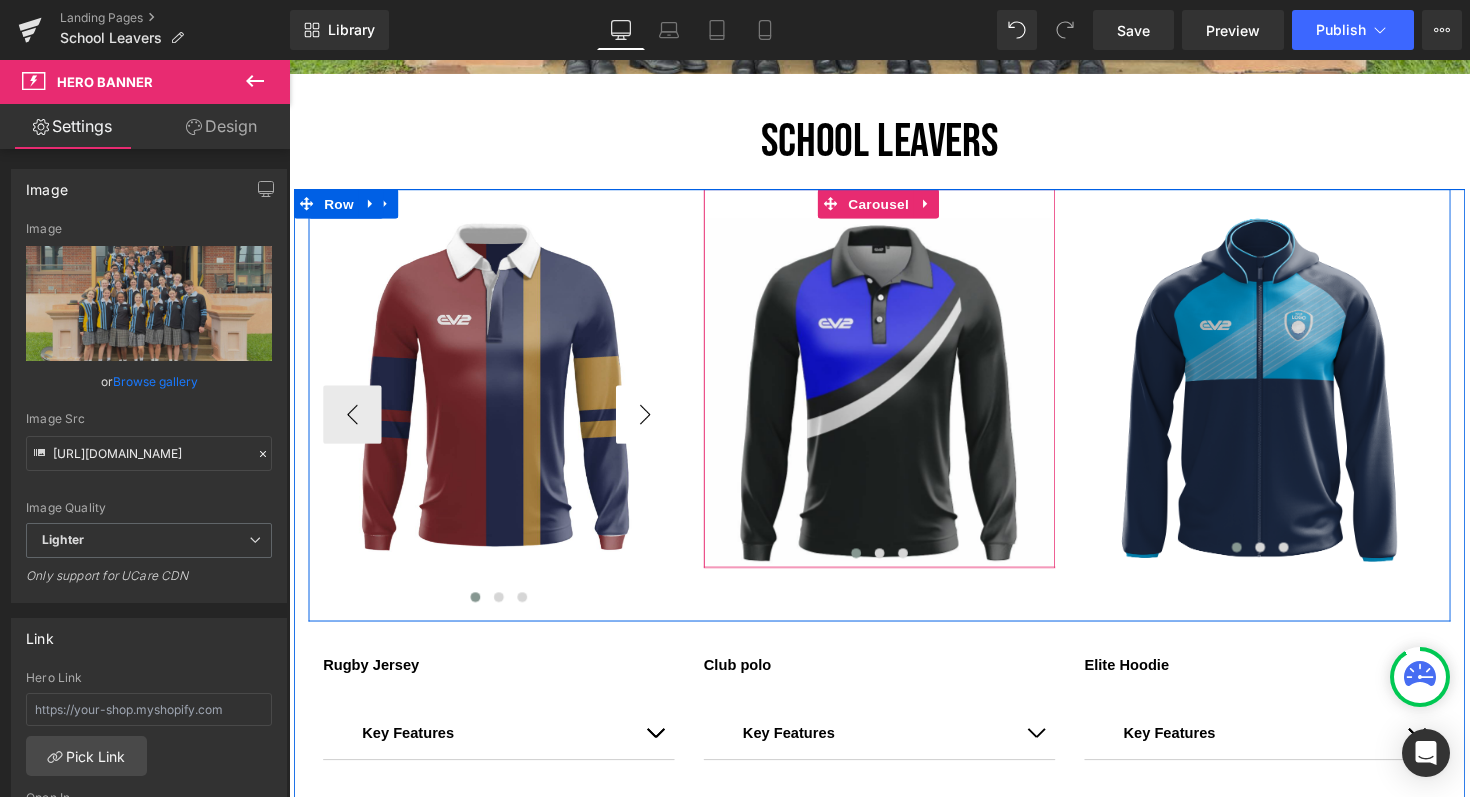 click on "Image
‹ ›
[GEOGRAPHIC_DATA]
Image
‹ ›
[GEOGRAPHIC_DATA]
Image
‹ ›
[GEOGRAPHIC_DATA]" at bounding box center [894, 413] 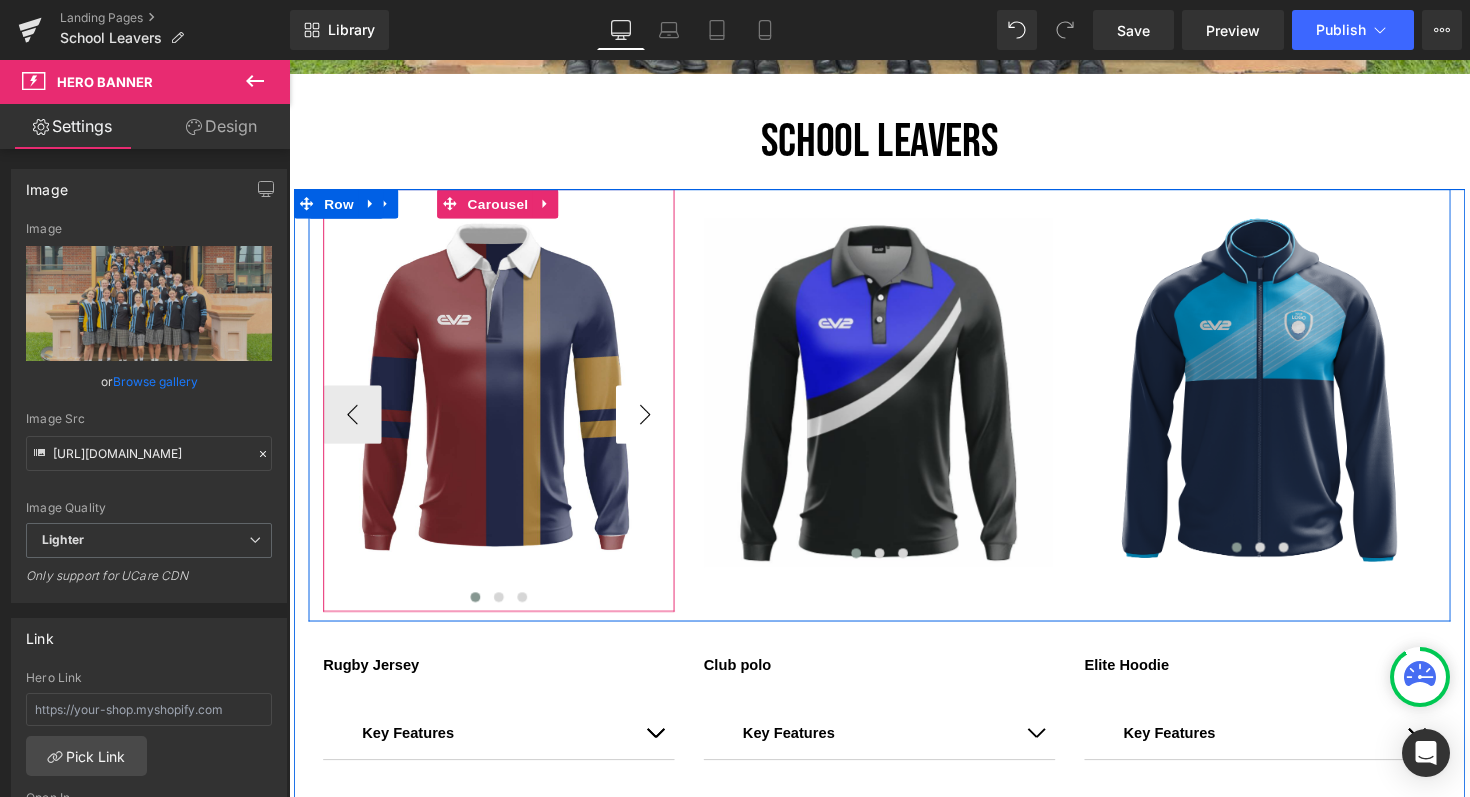 click on "›" at bounding box center [654, 423] 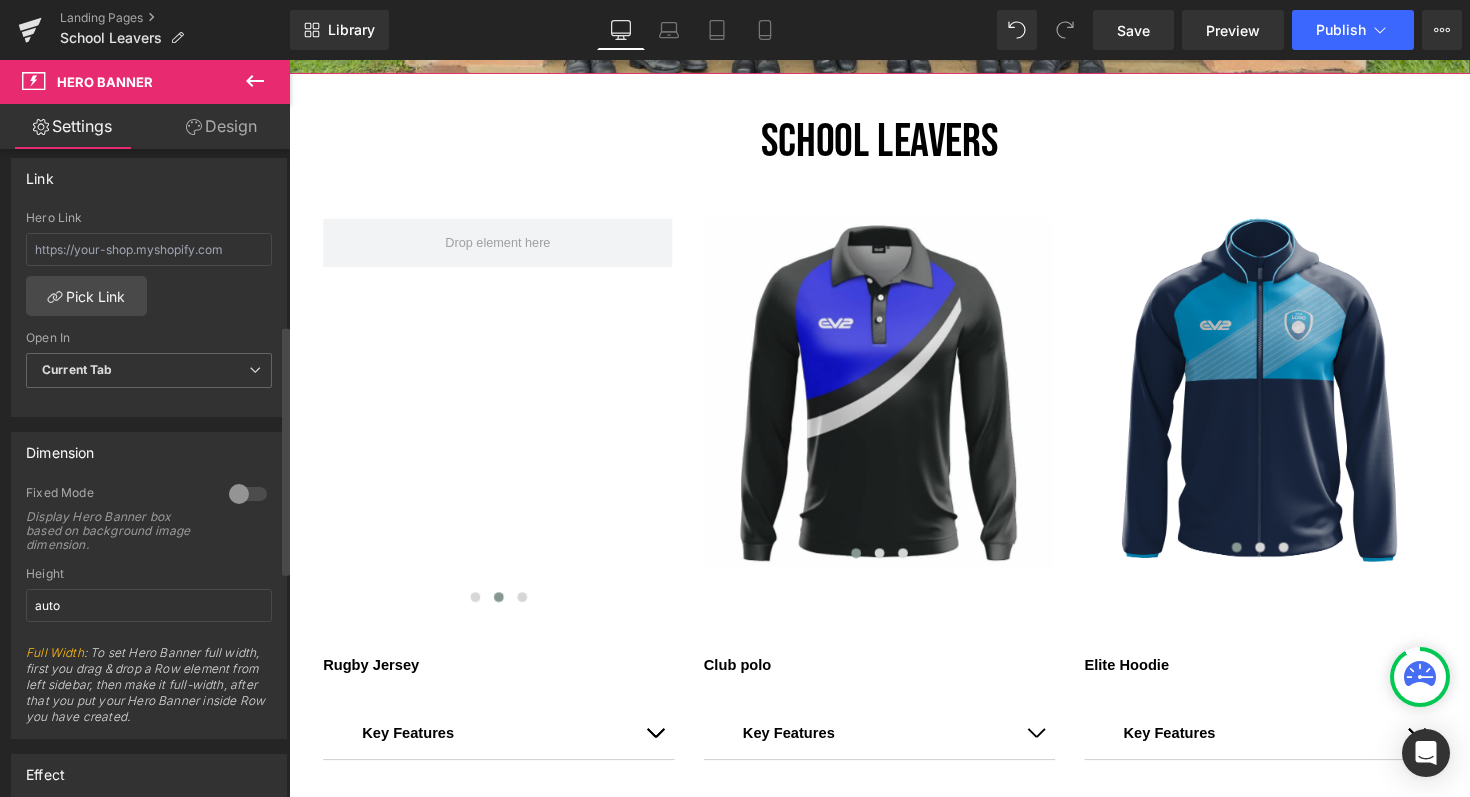 scroll, scrollTop: 464, scrollLeft: 0, axis: vertical 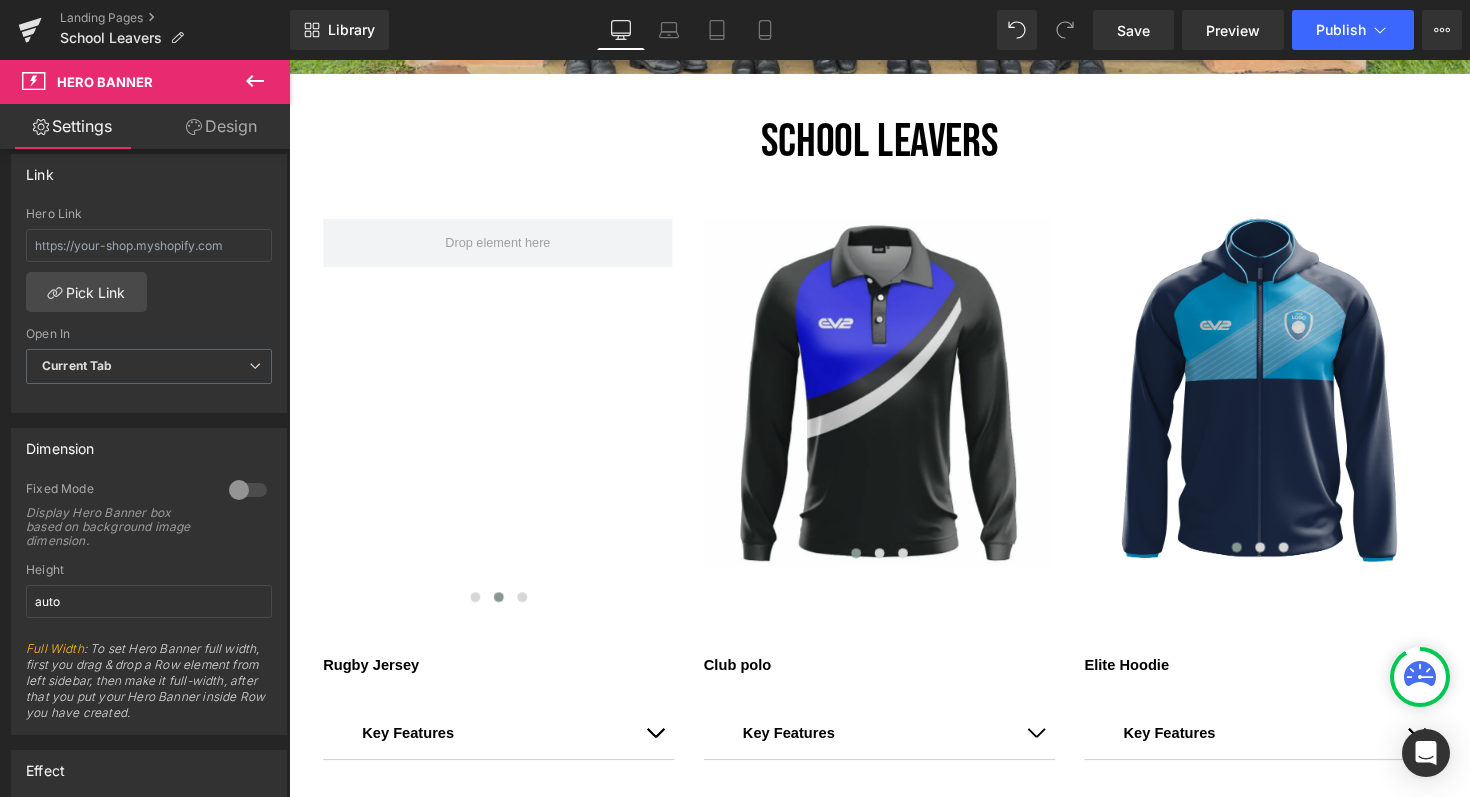 click 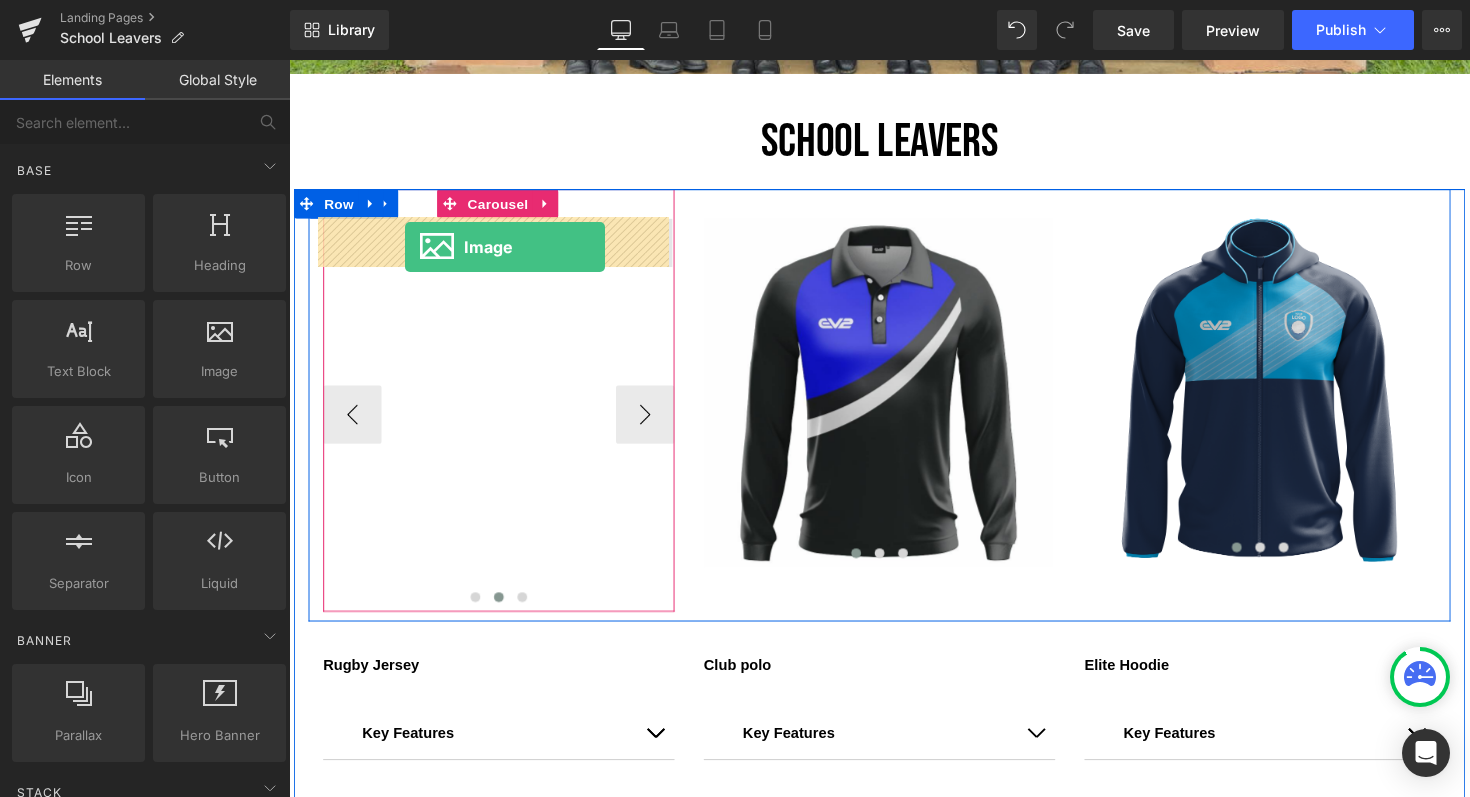 drag, startPoint x: 502, startPoint y: 418, endPoint x: 408, endPoint y: 252, distance: 190.76688 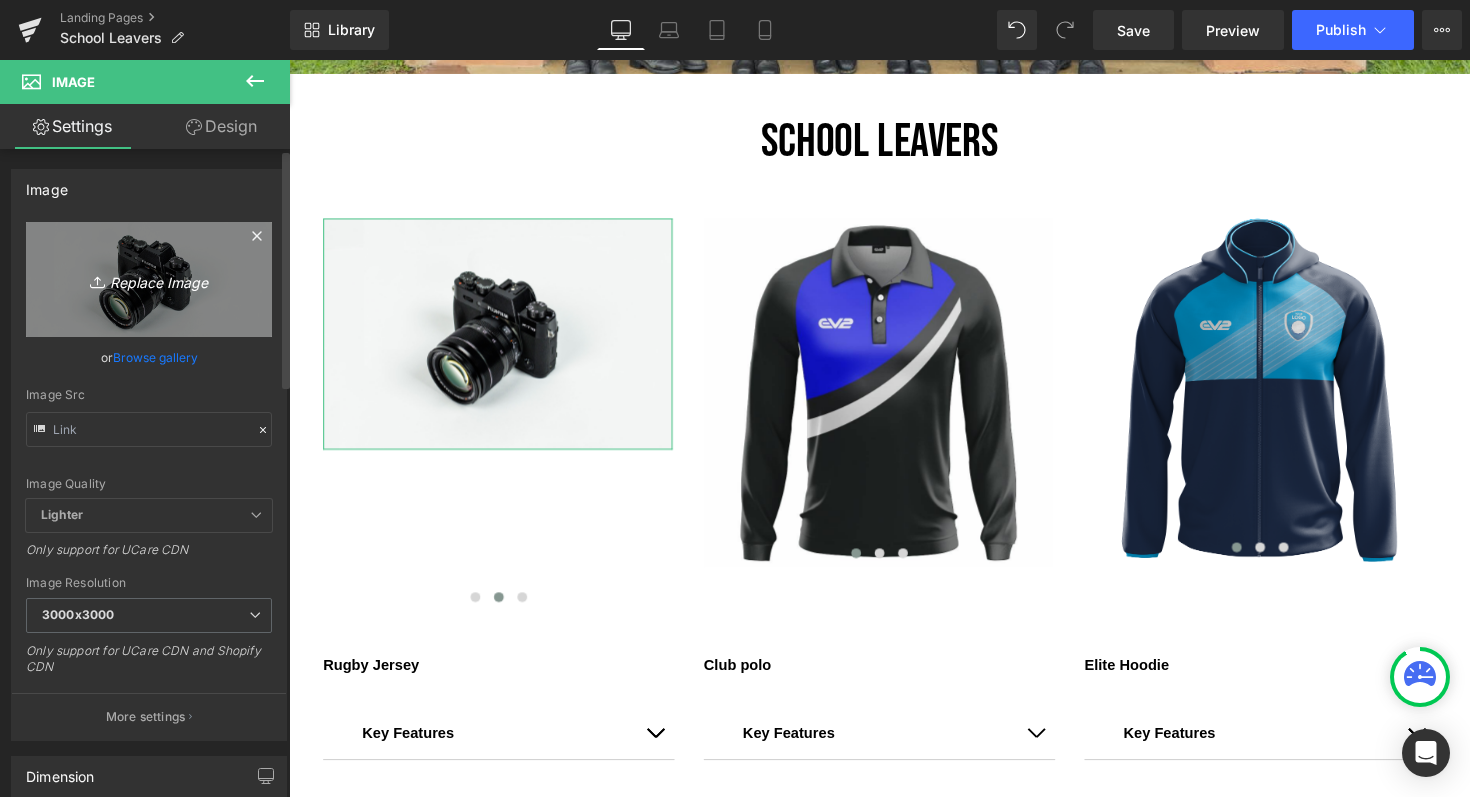 click on "Replace Image" at bounding box center [149, 279] 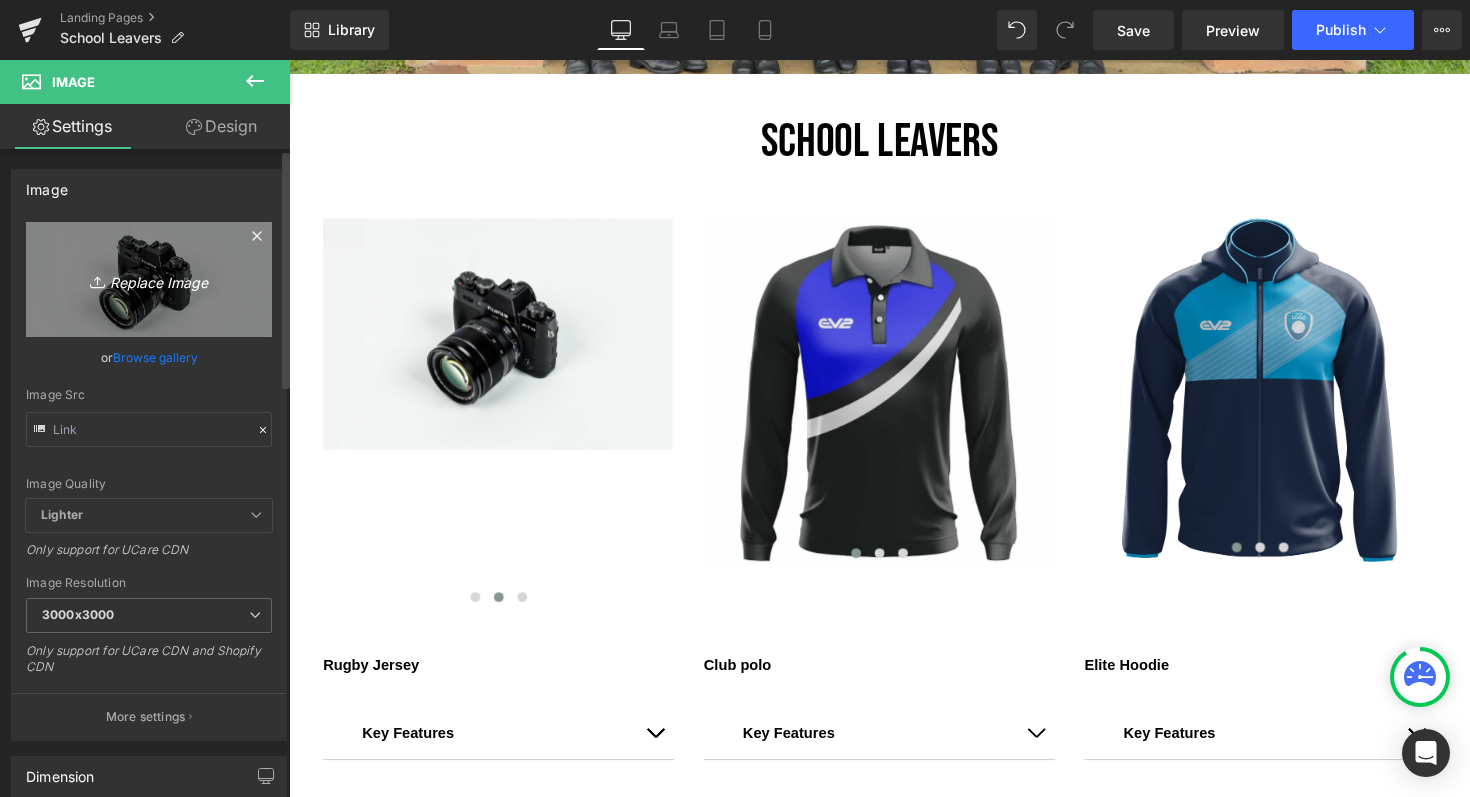 type on "C:\fakepath\1EE83EC0-BA57-4A20-A389-E89B27162125IMG_2003.jpeg" 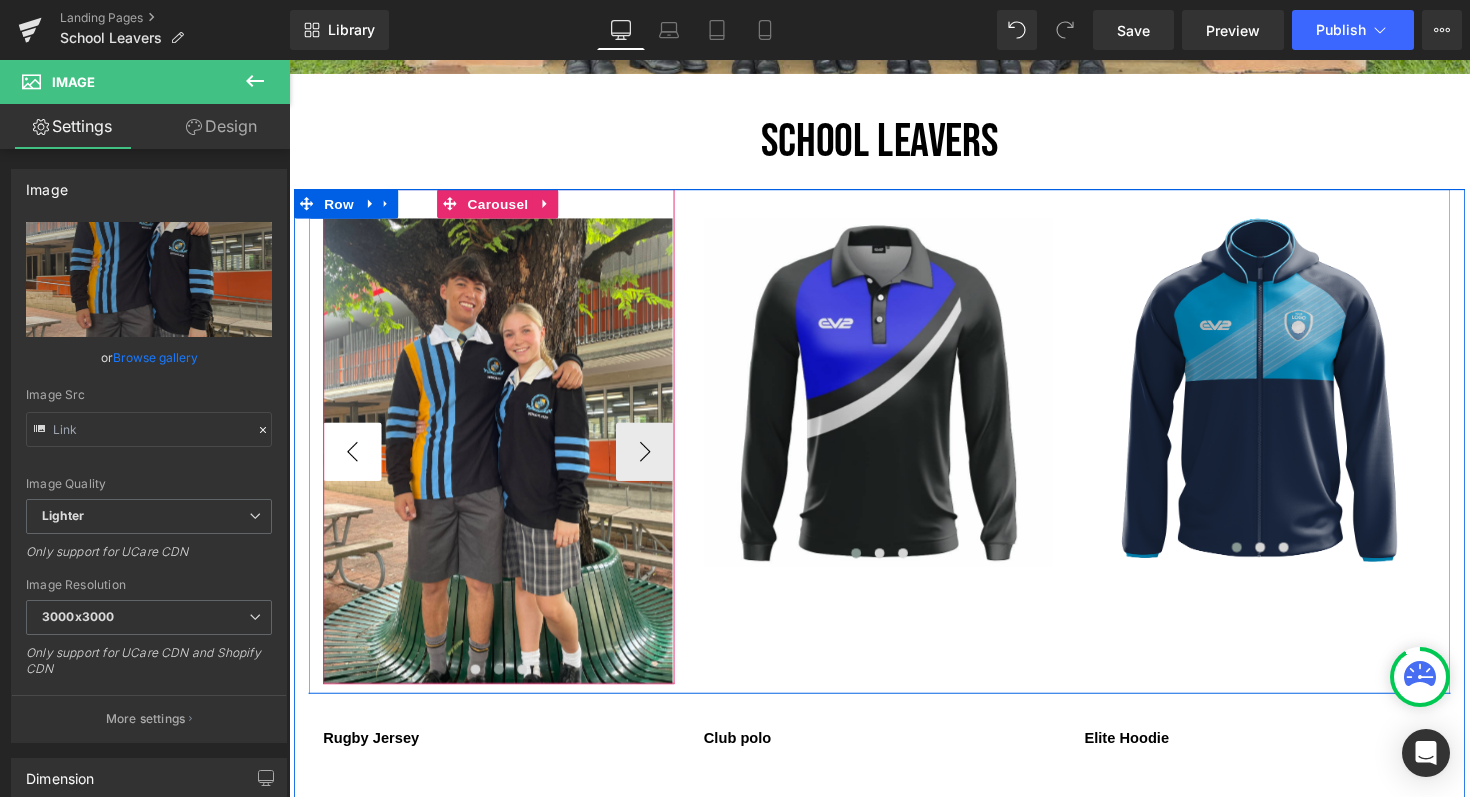 click on "‹" at bounding box center (354, 461) 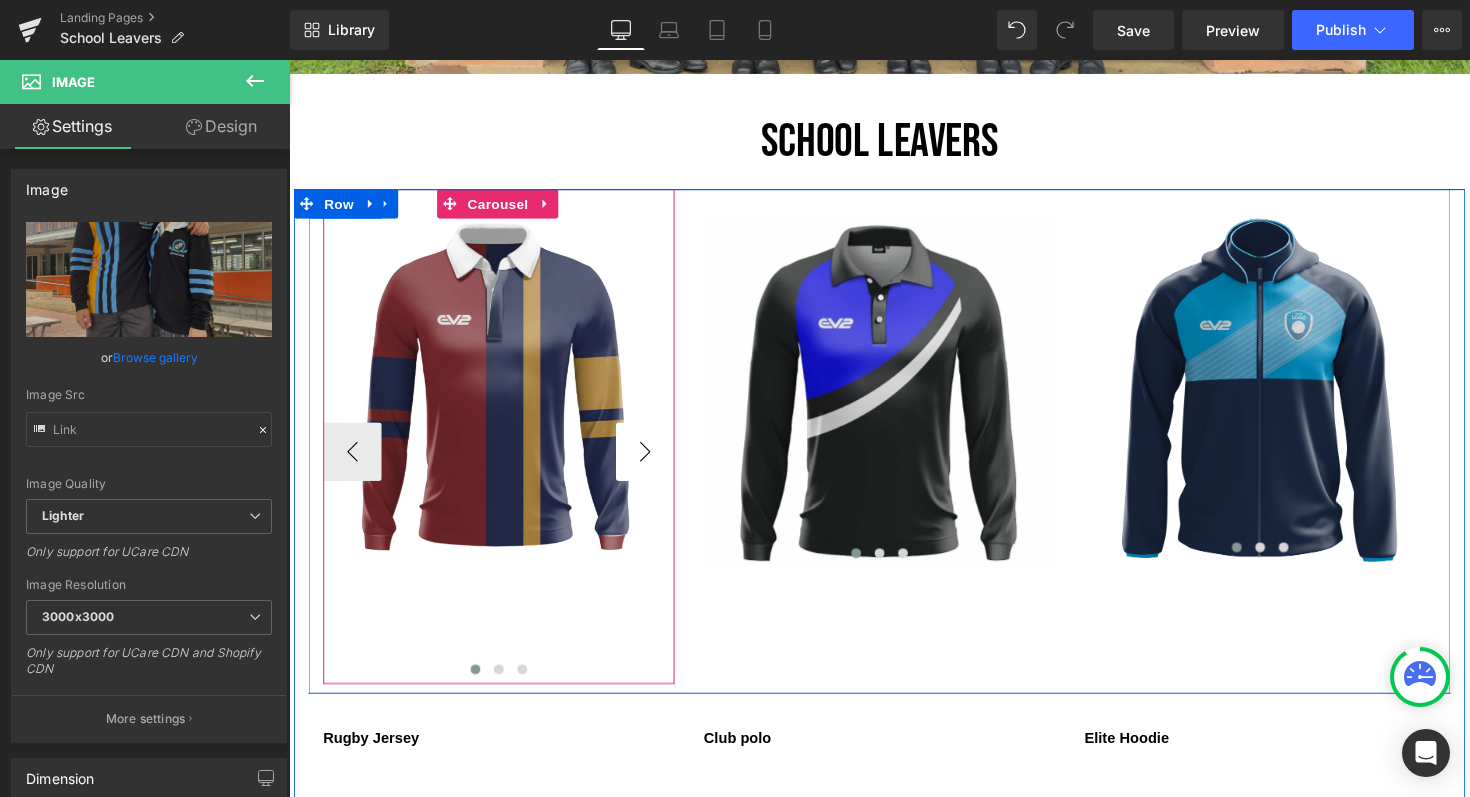 click on "›" at bounding box center (654, 461) 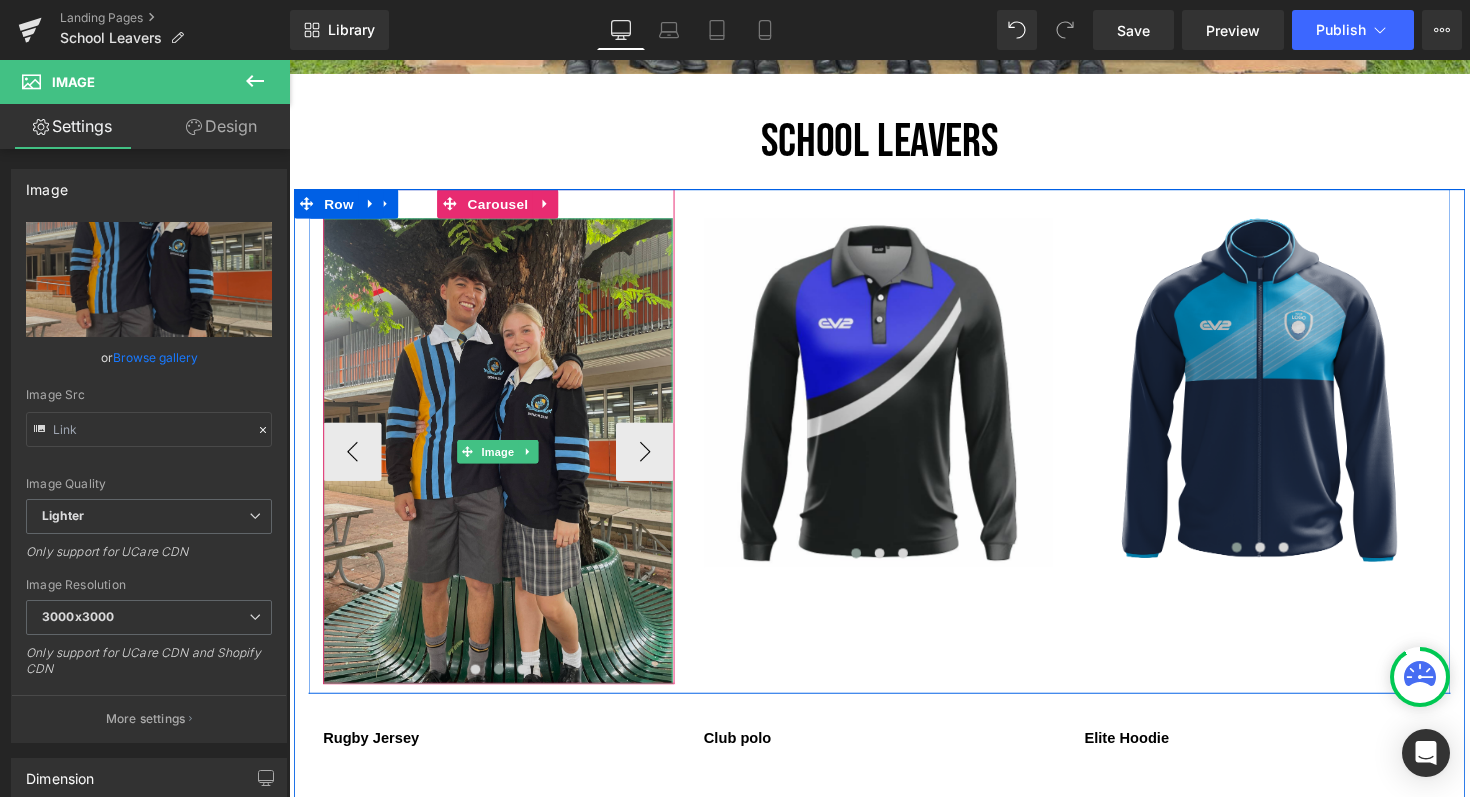 click at bounding box center (503, 460) 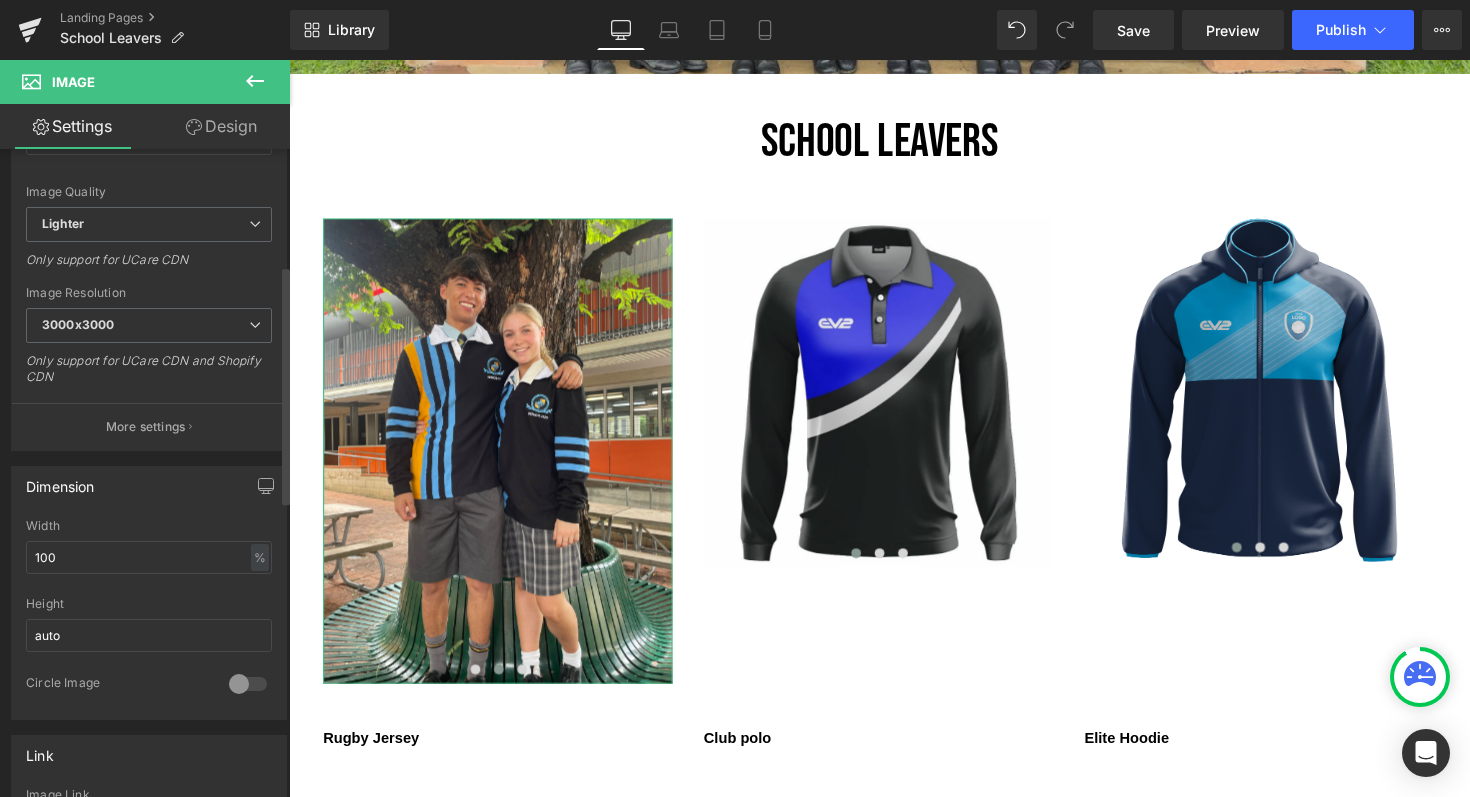 scroll, scrollTop: 379, scrollLeft: 0, axis: vertical 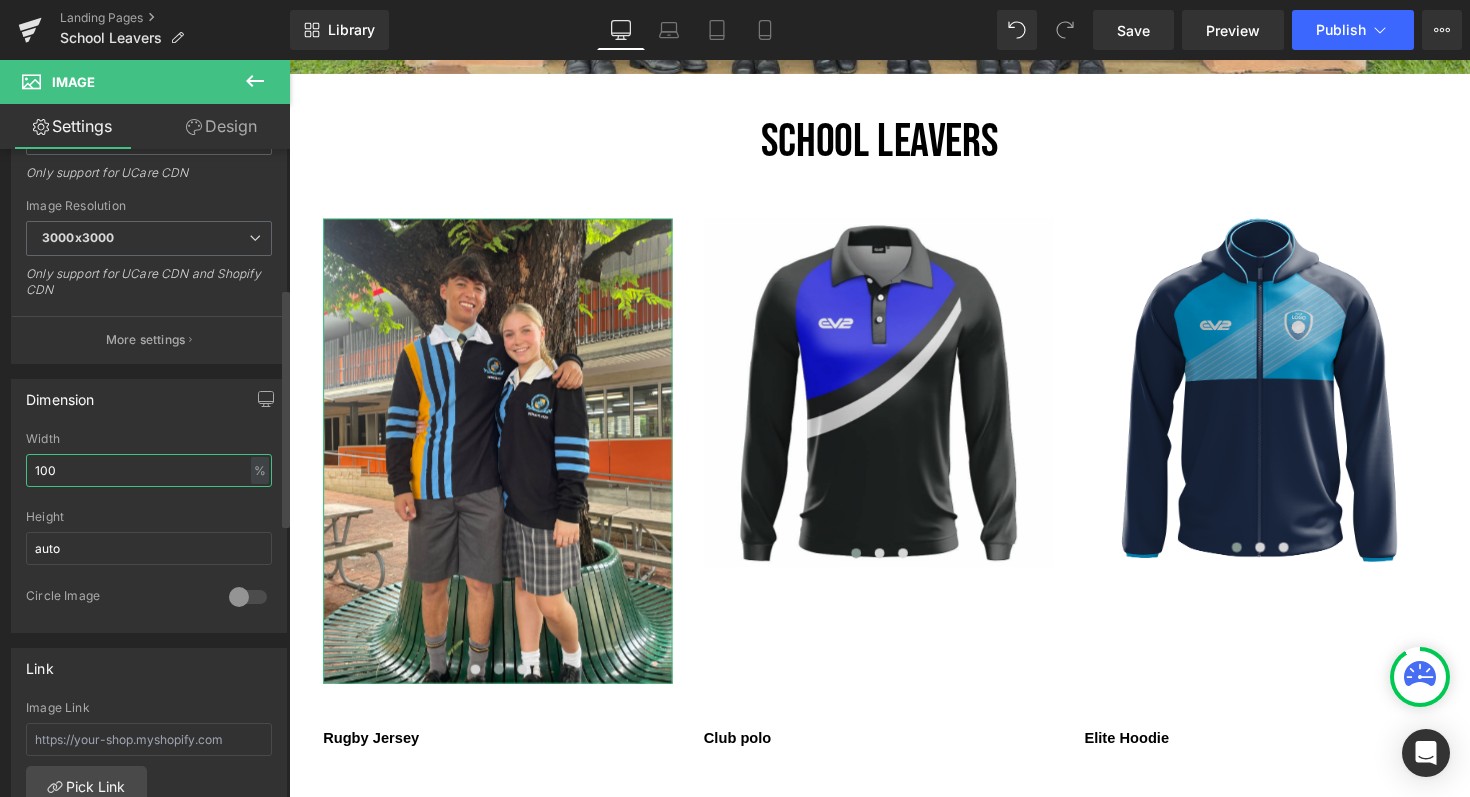 click on "100" at bounding box center [149, 470] 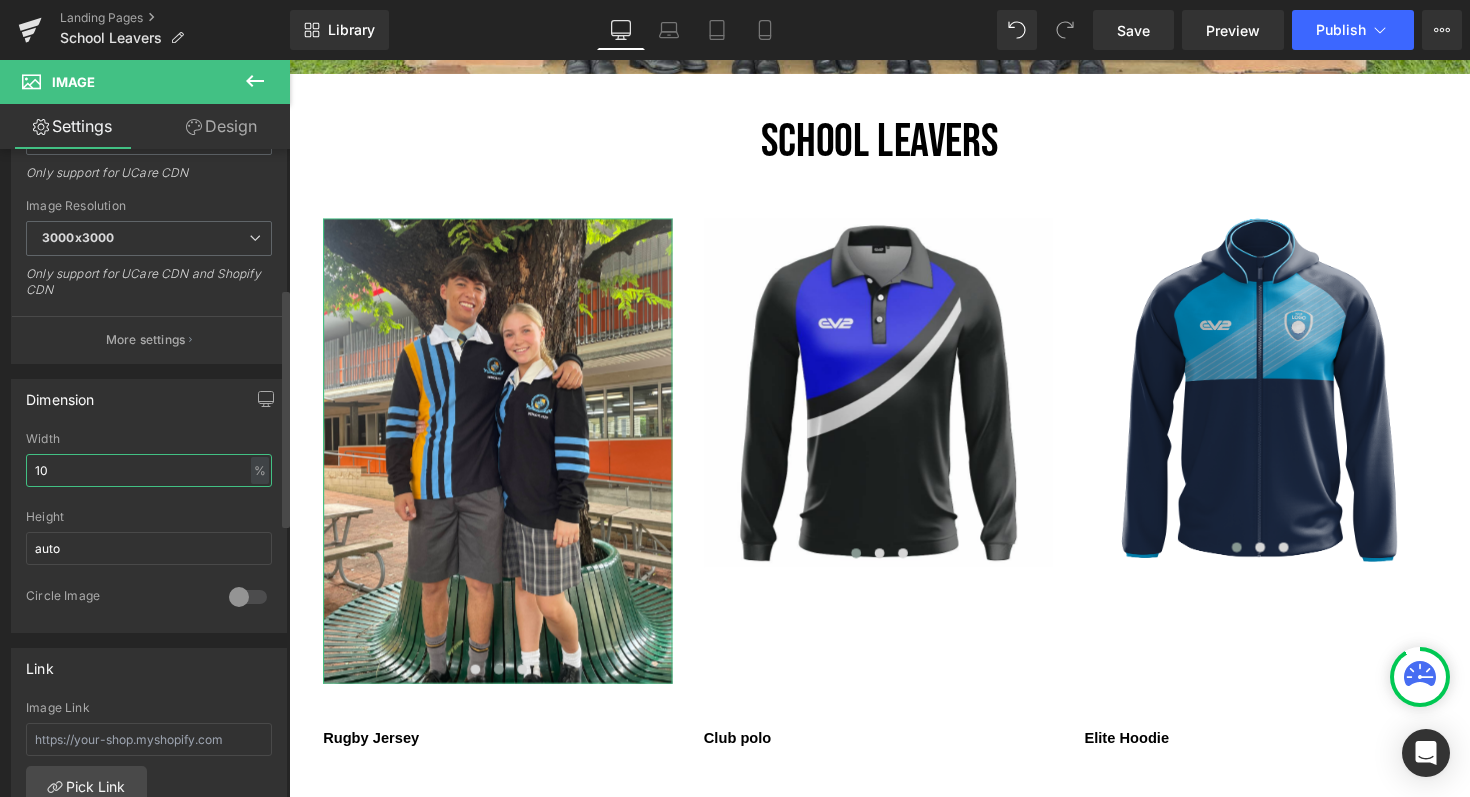 type on "1" 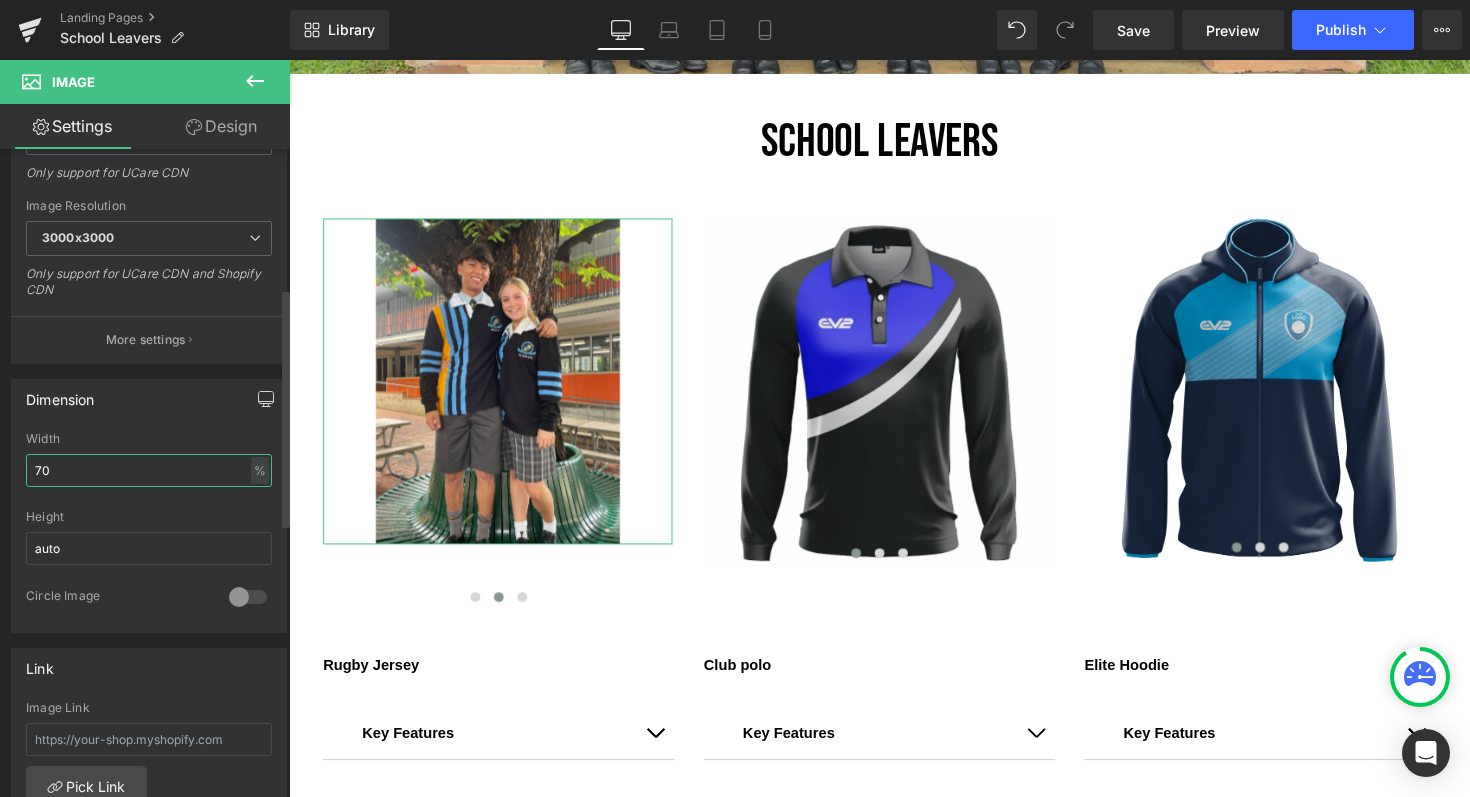 type on "7" 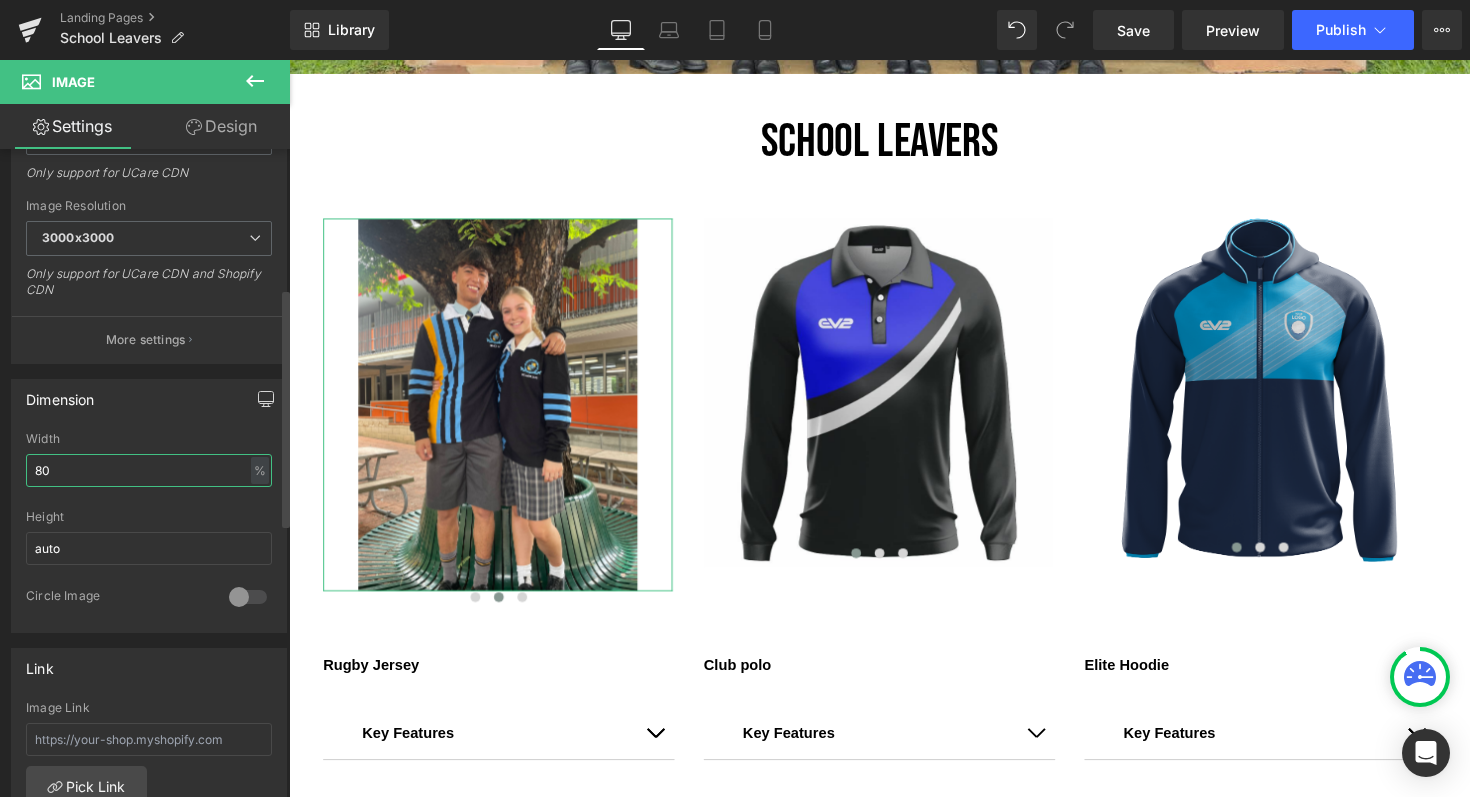 type on "8" 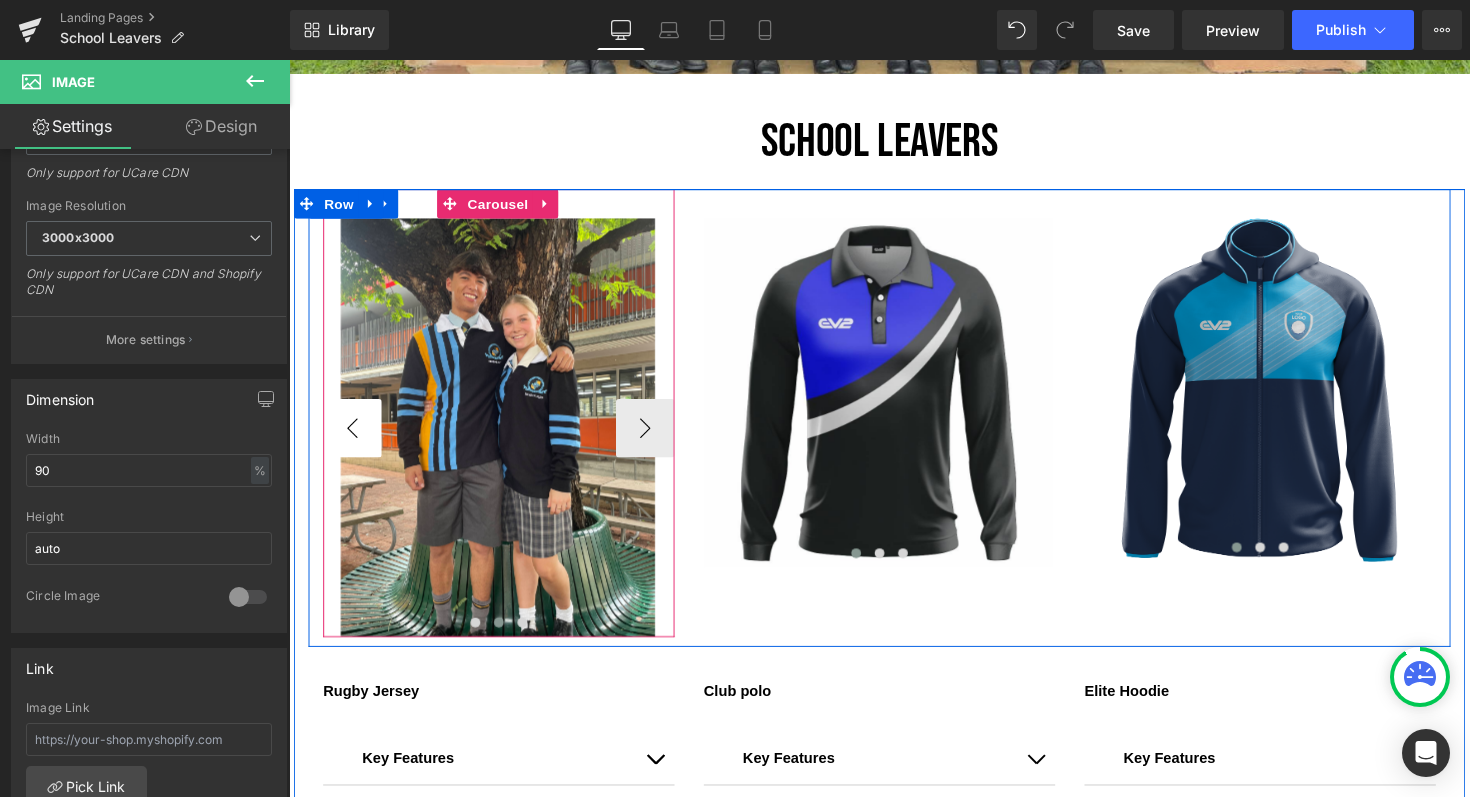 click on "‹" at bounding box center (354, 437) 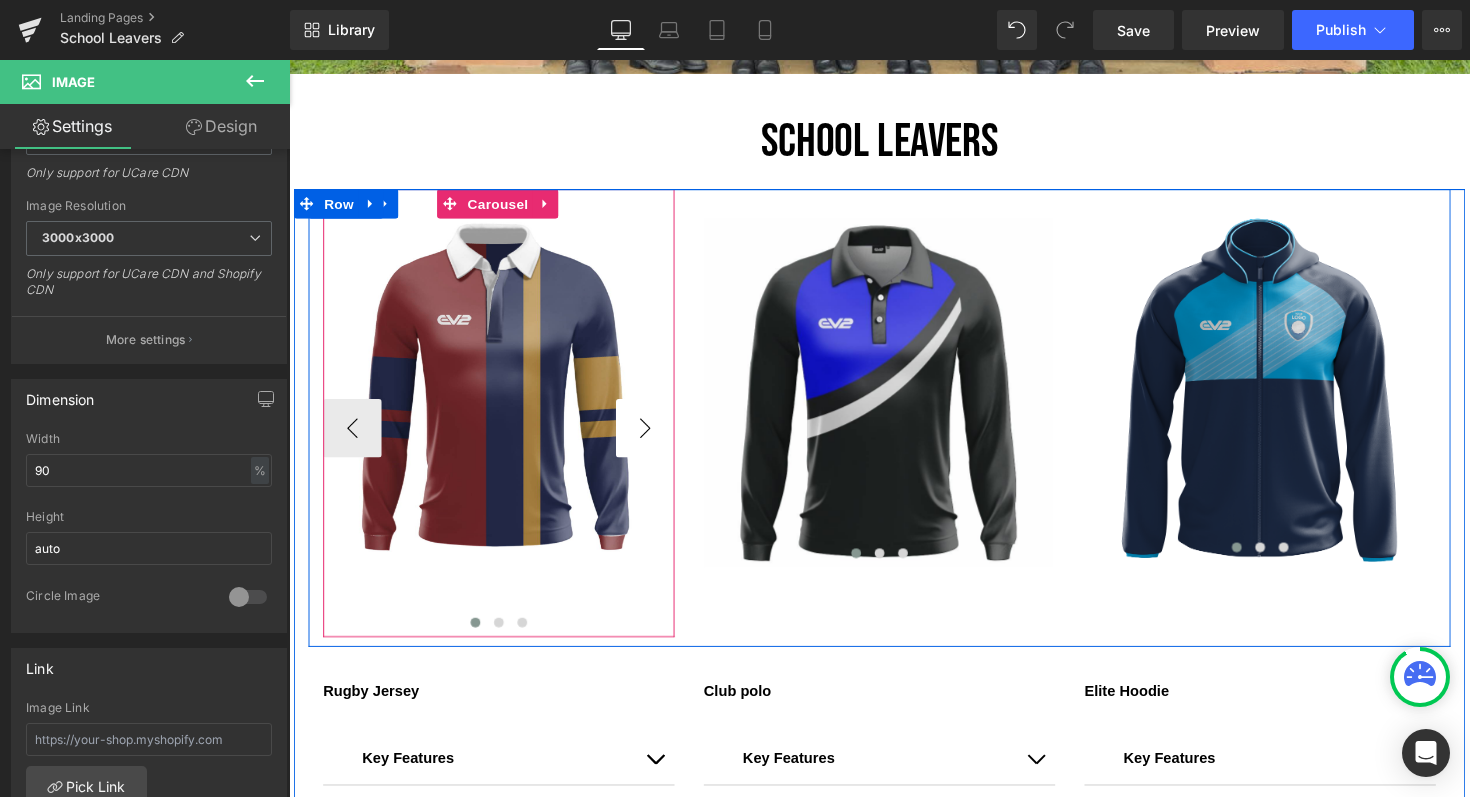 click on "›" at bounding box center [654, 437] 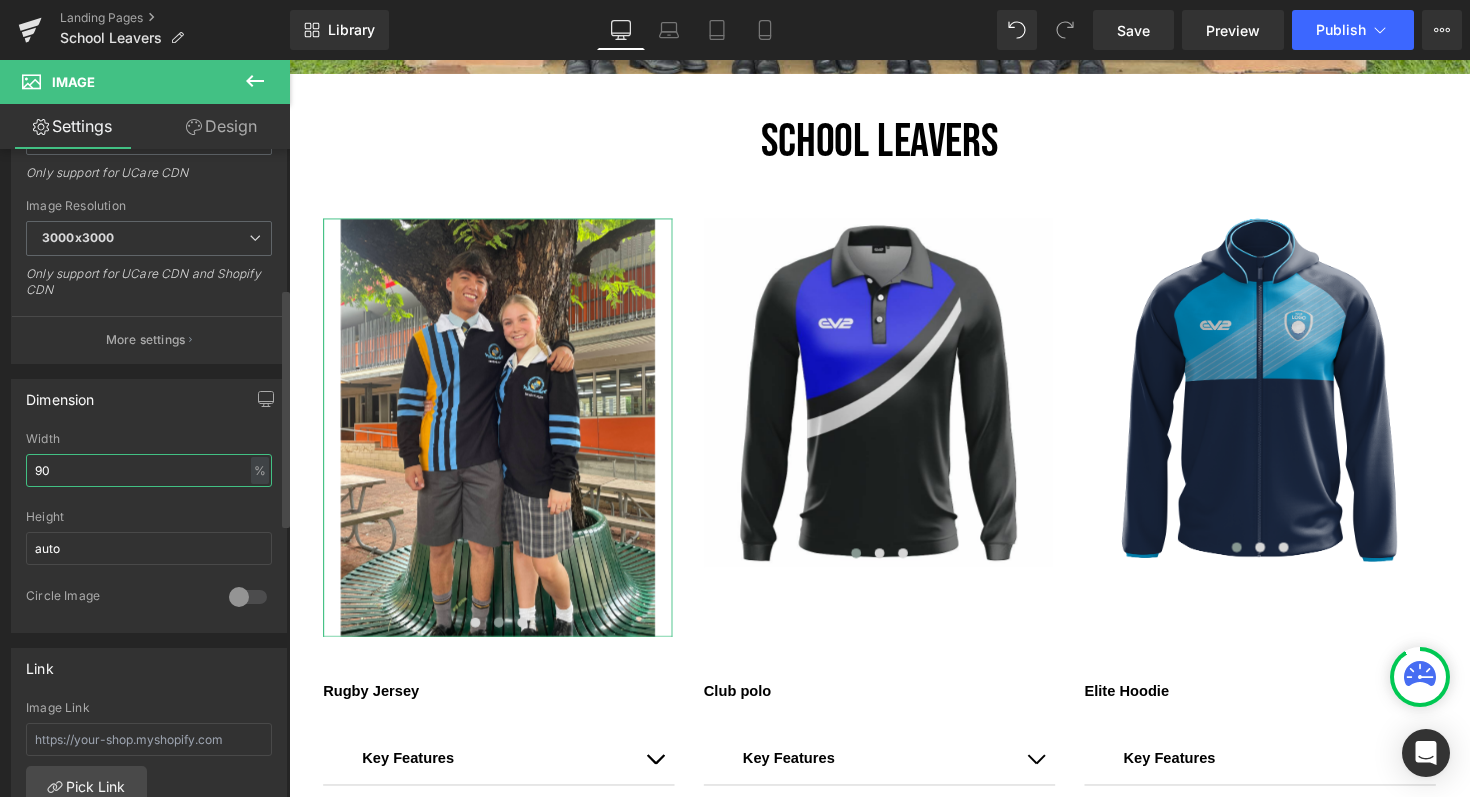 click on "90" at bounding box center (149, 470) 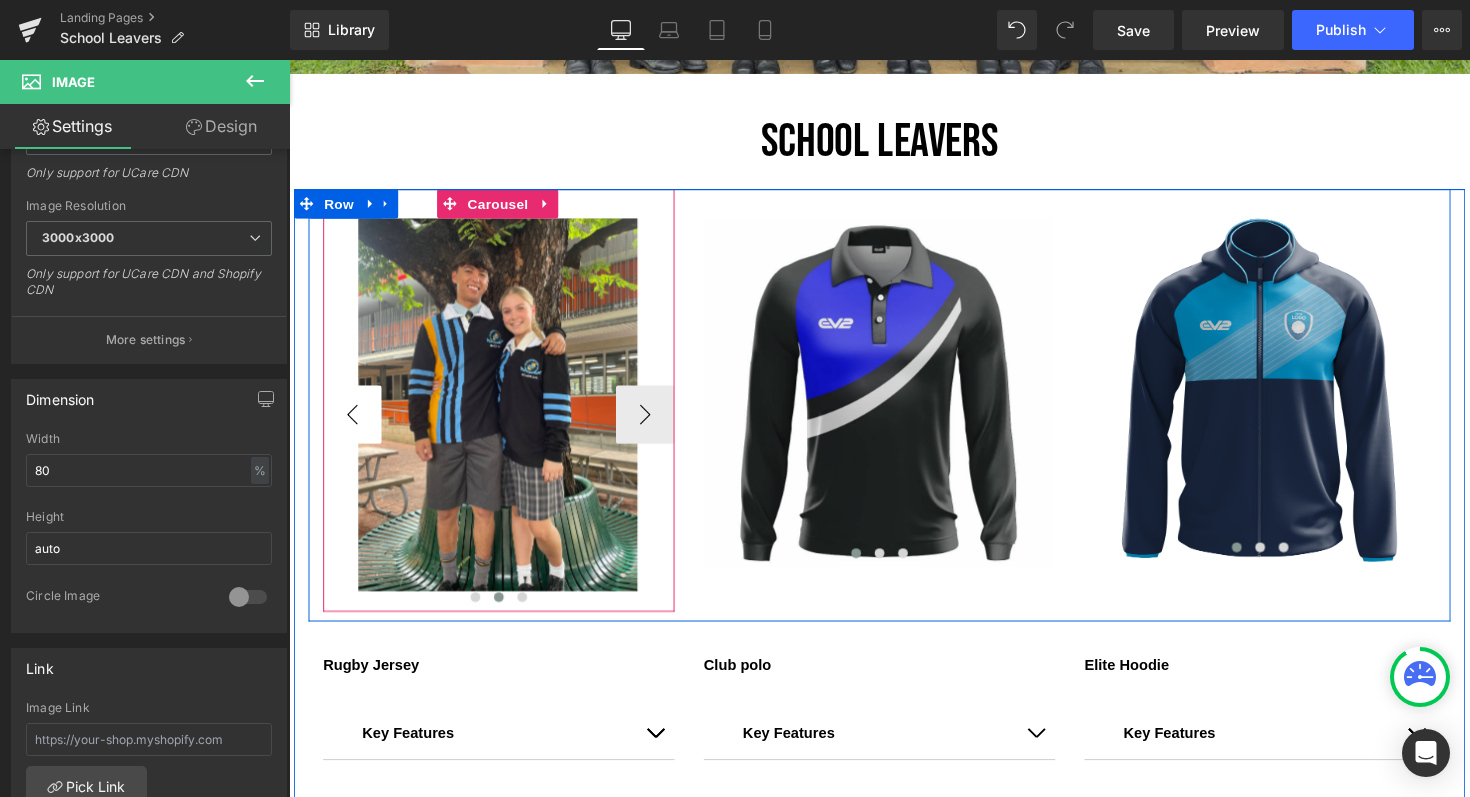 click on "‹" at bounding box center (354, 423) 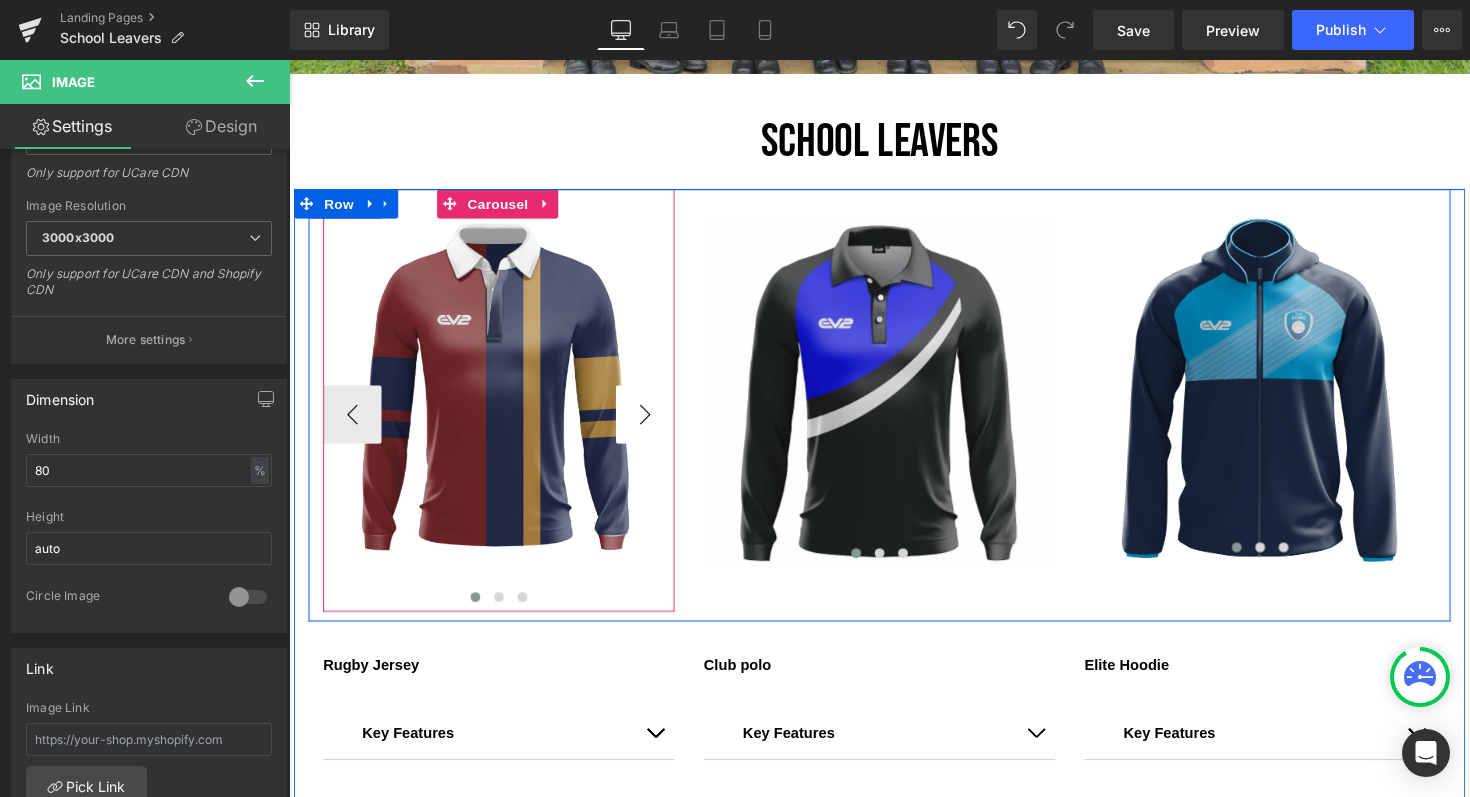 click on "›" at bounding box center (654, 423) 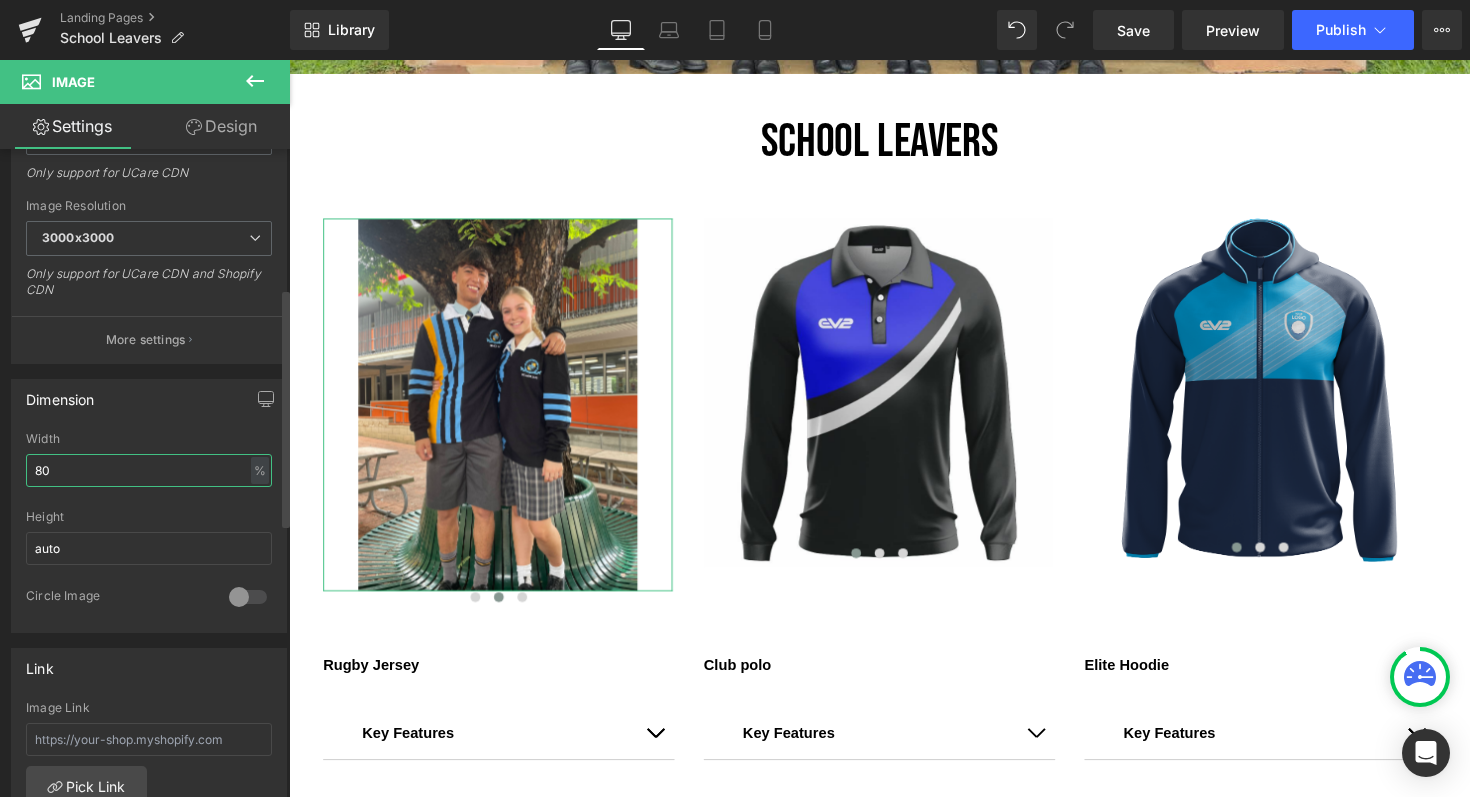 click on "80" at bounding box center [149, 470] 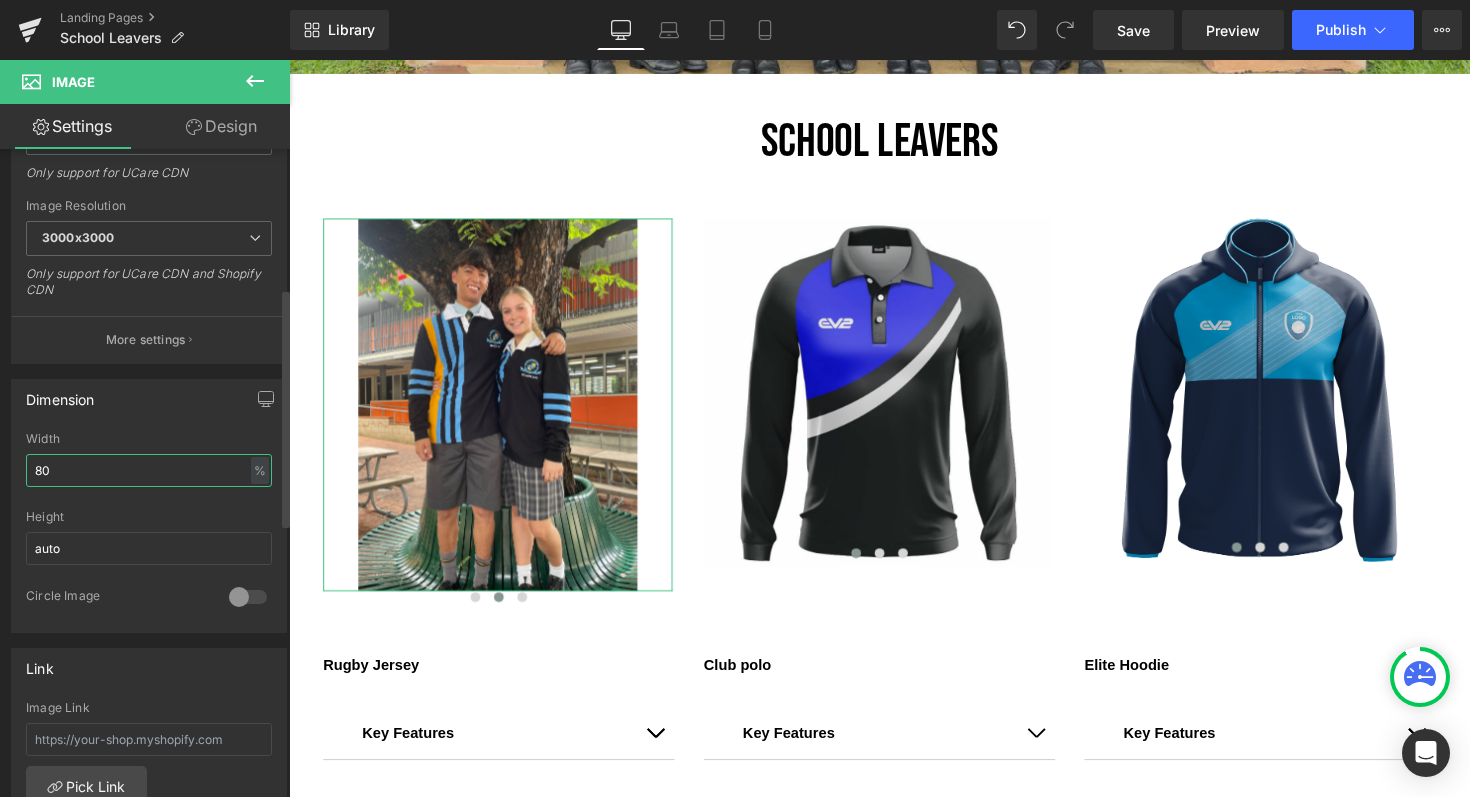 type on "8" 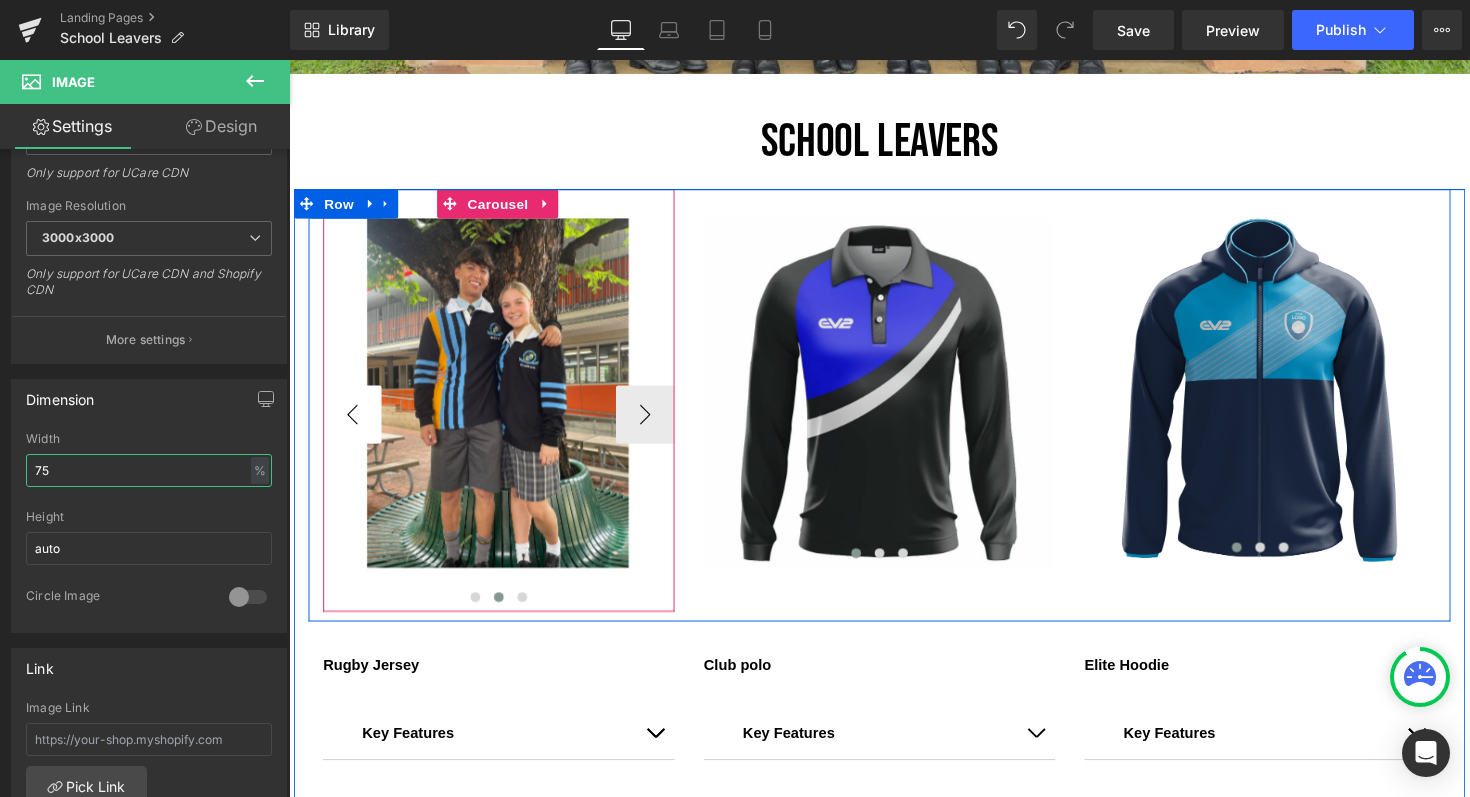type on "75" 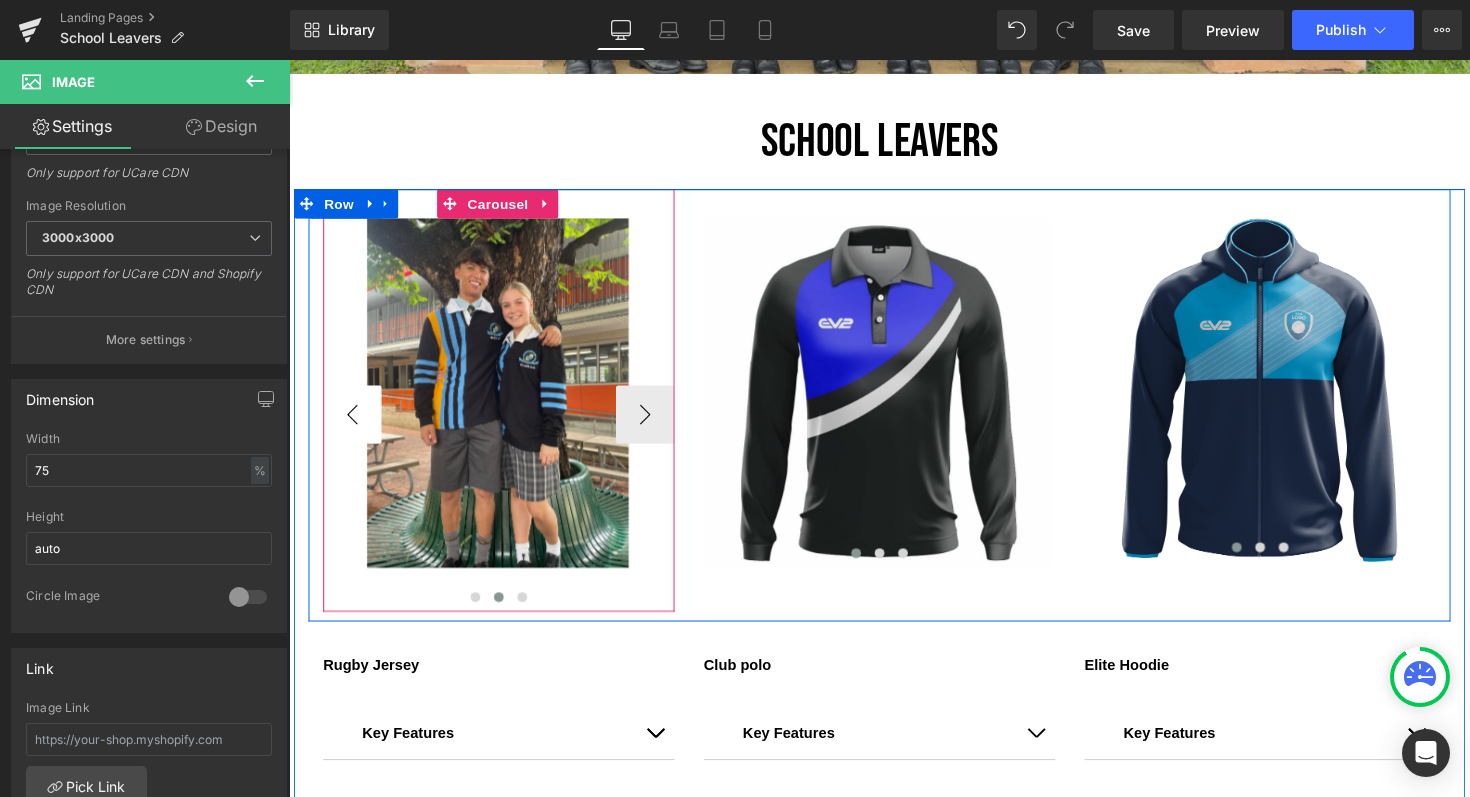 click on "‹" at bounding box center (354, 423) 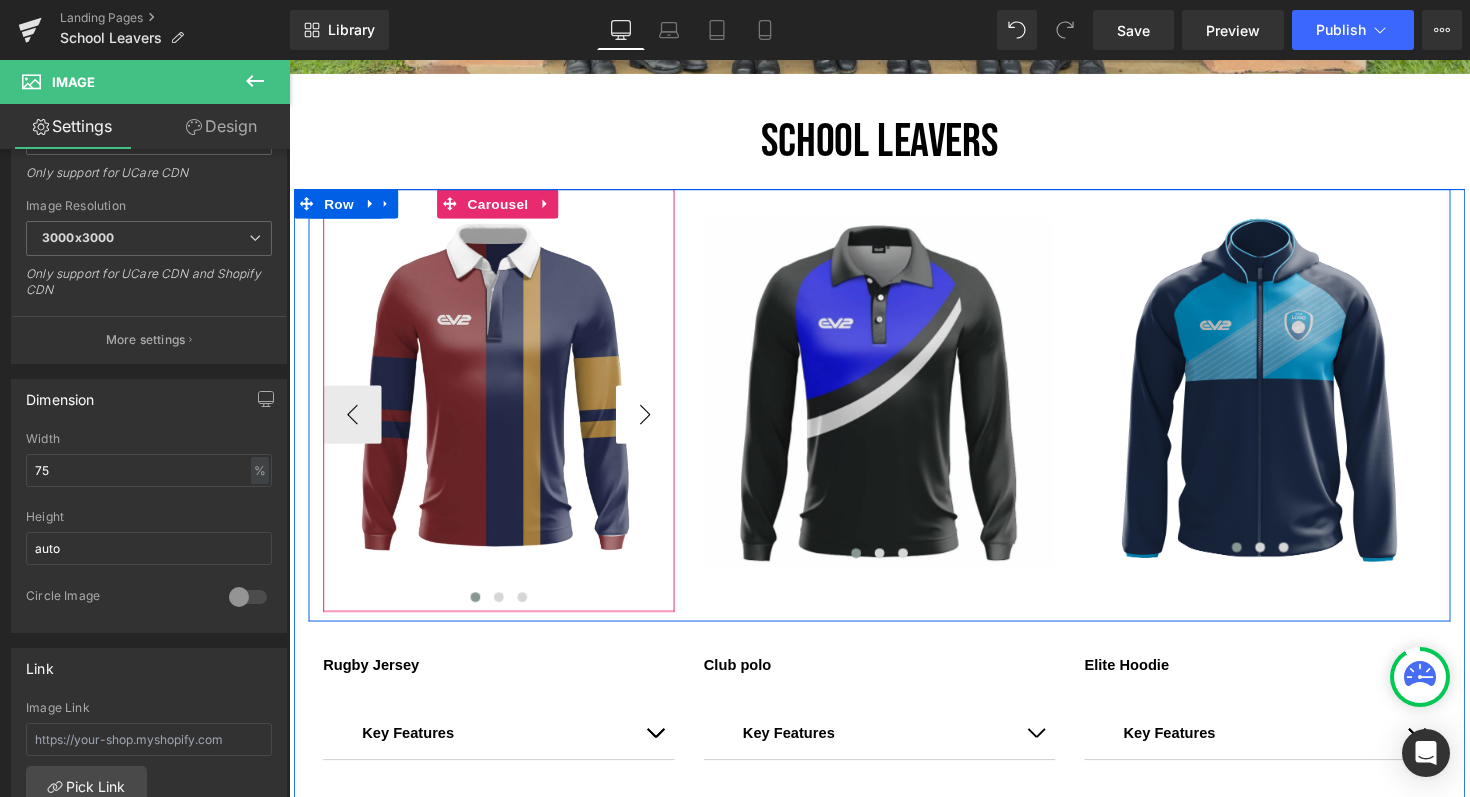 click on "›" at bounding box center (654, 423) 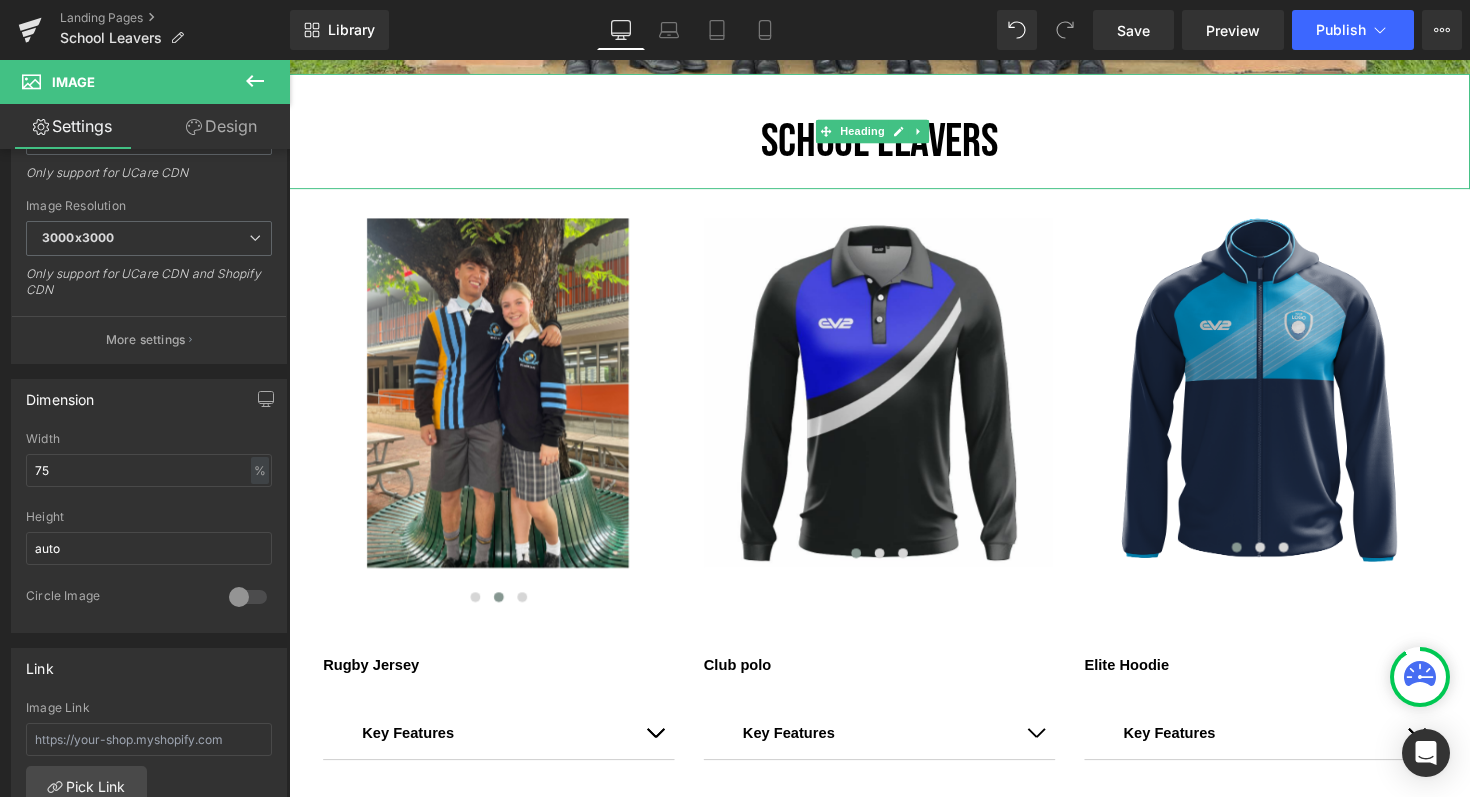 click on "SCHOOL LEAVERS" at bounding box center [894, 144] 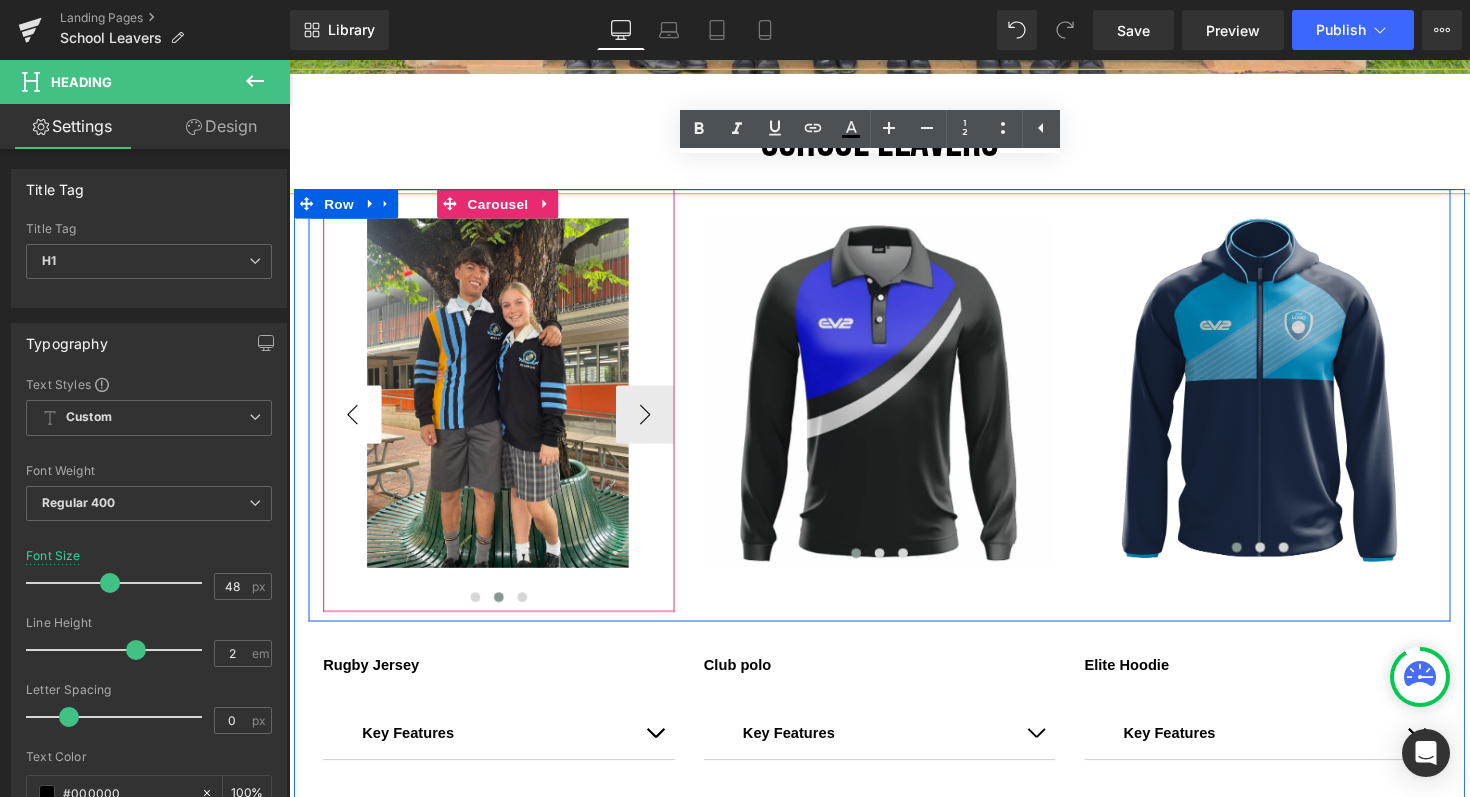 click on "‹" at bounding box center (354, 423) 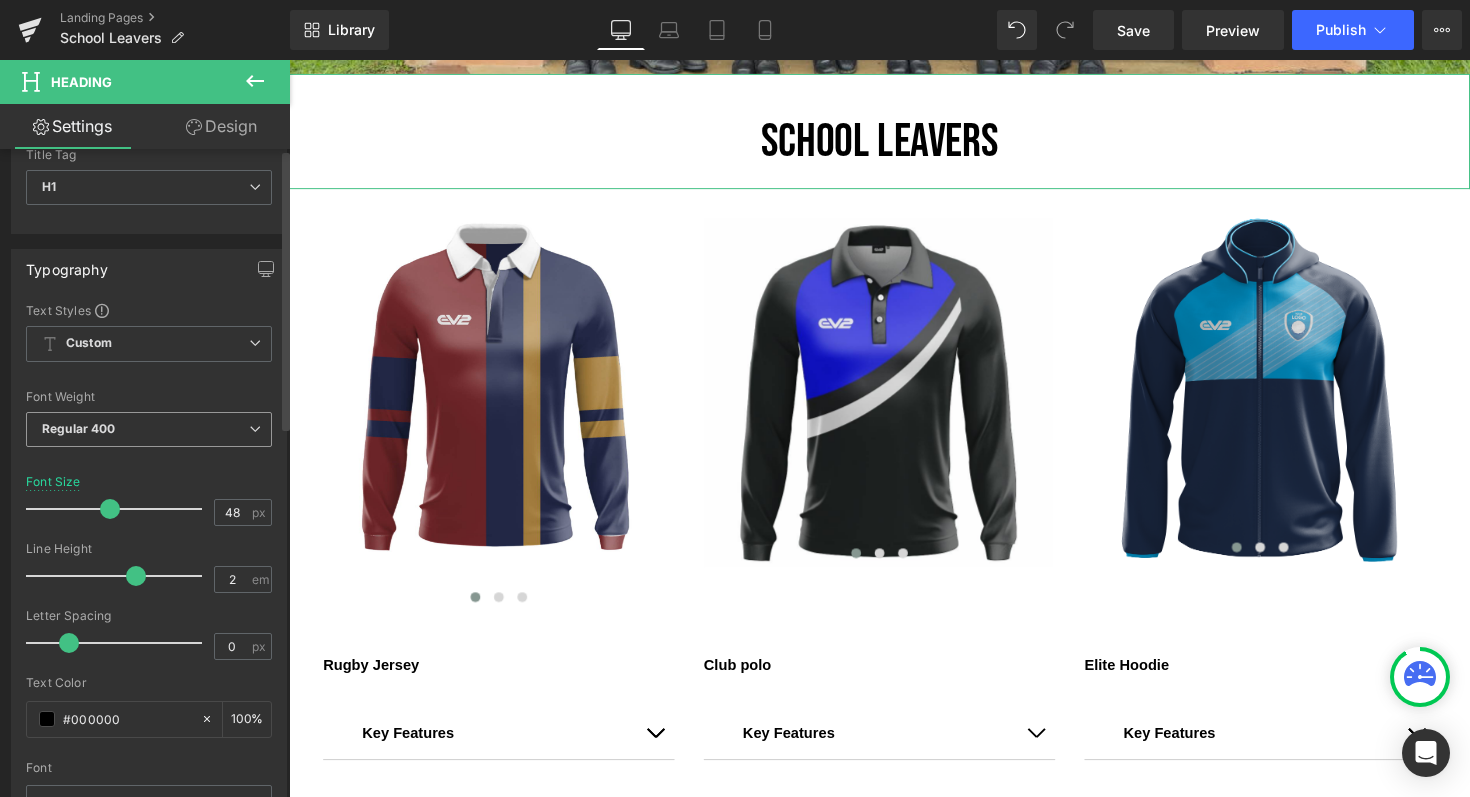 scroll, scrollTop: 0, scrollLeft: 0, axis: both 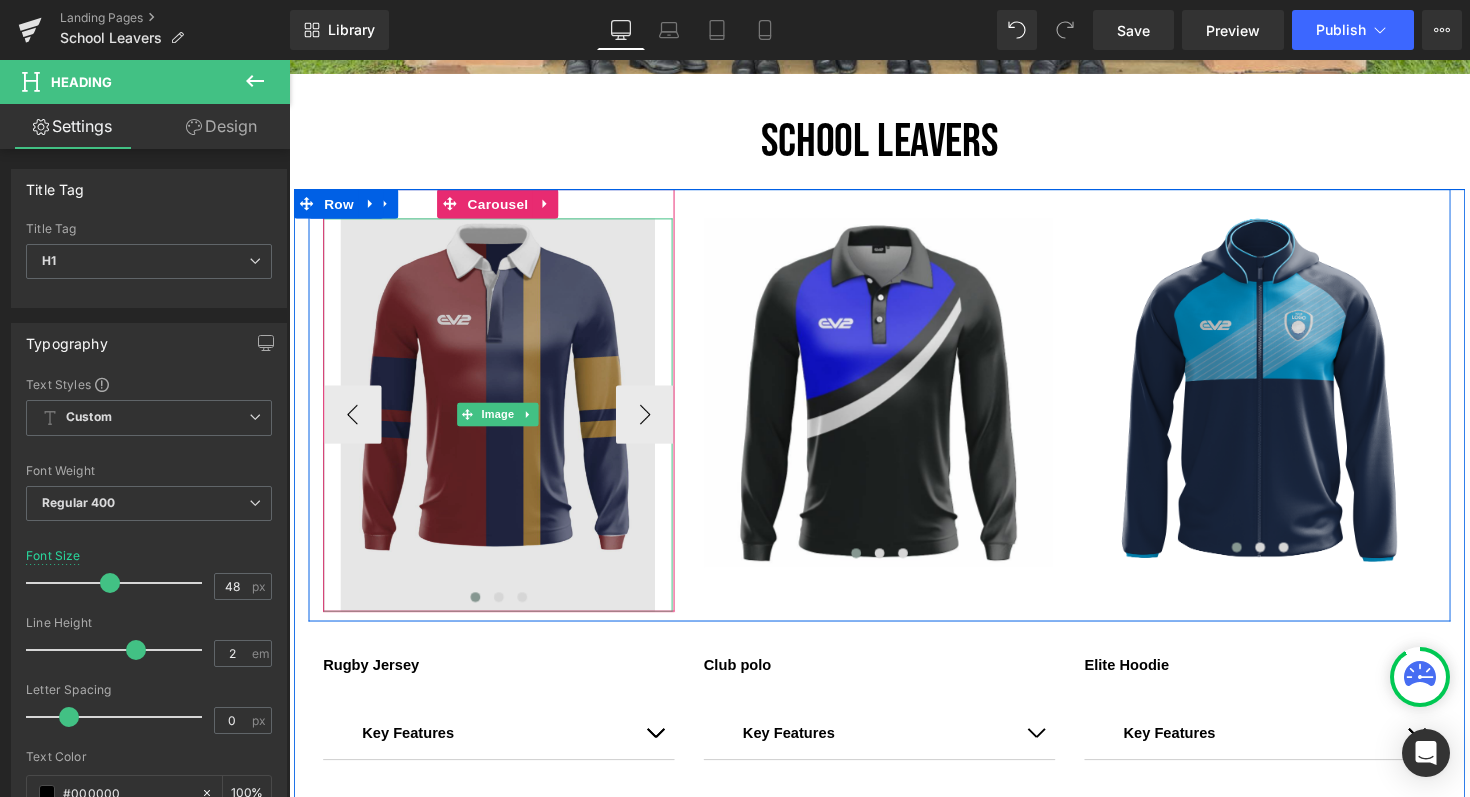 click at bounding box center (503, 423) 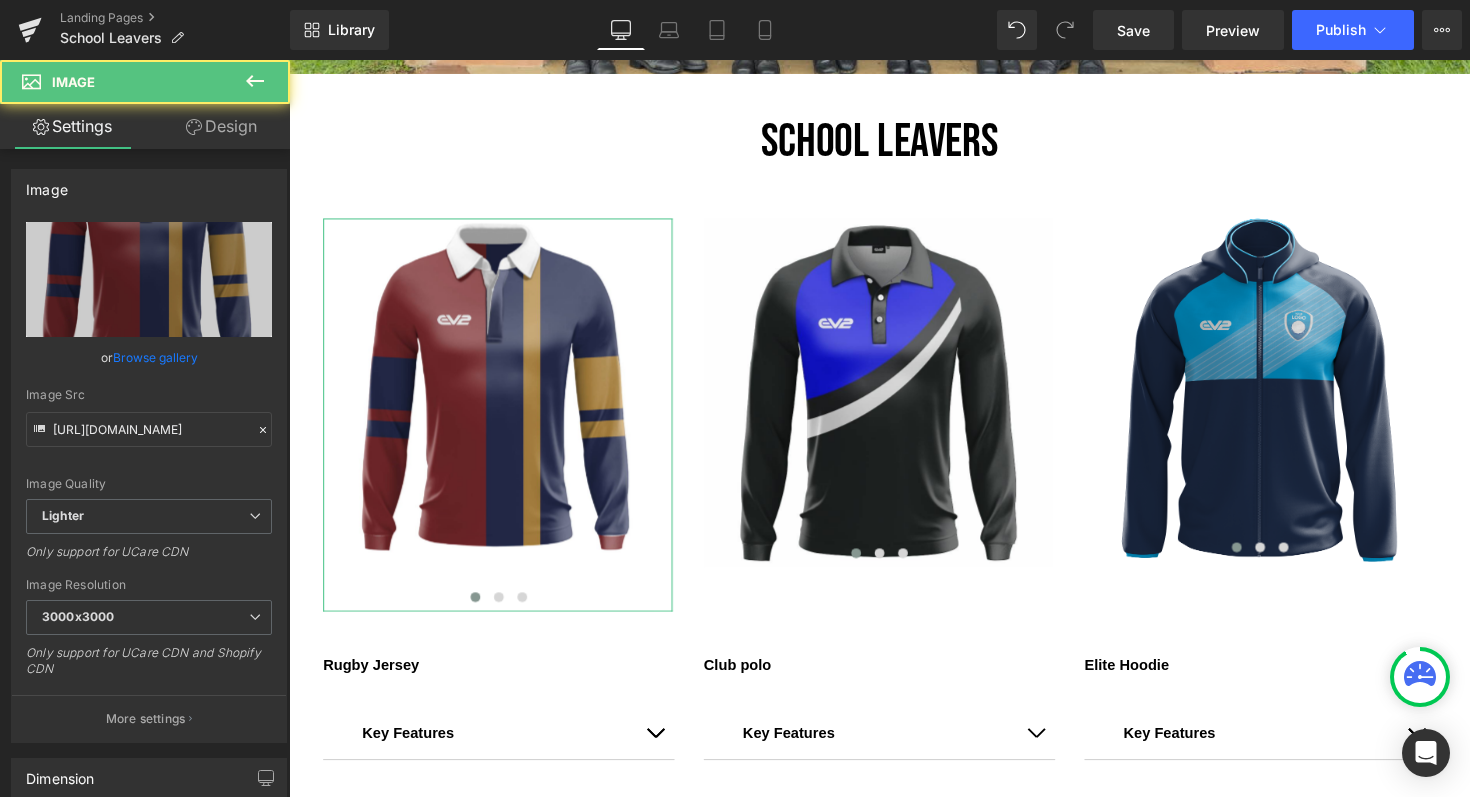 click on "Design" at bounding box center (221, 126) 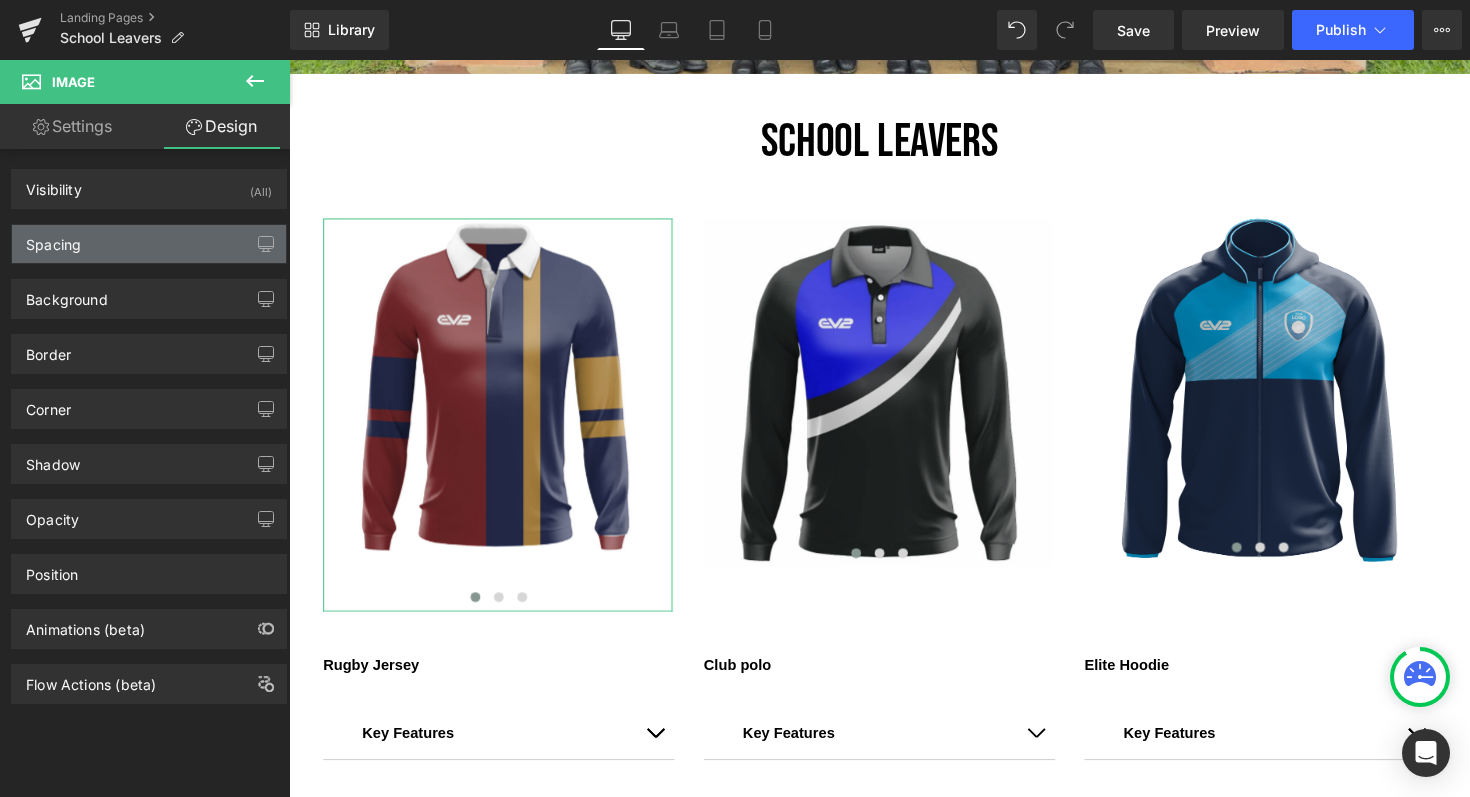 click on "Spacing" at bounding box center (53, 239) 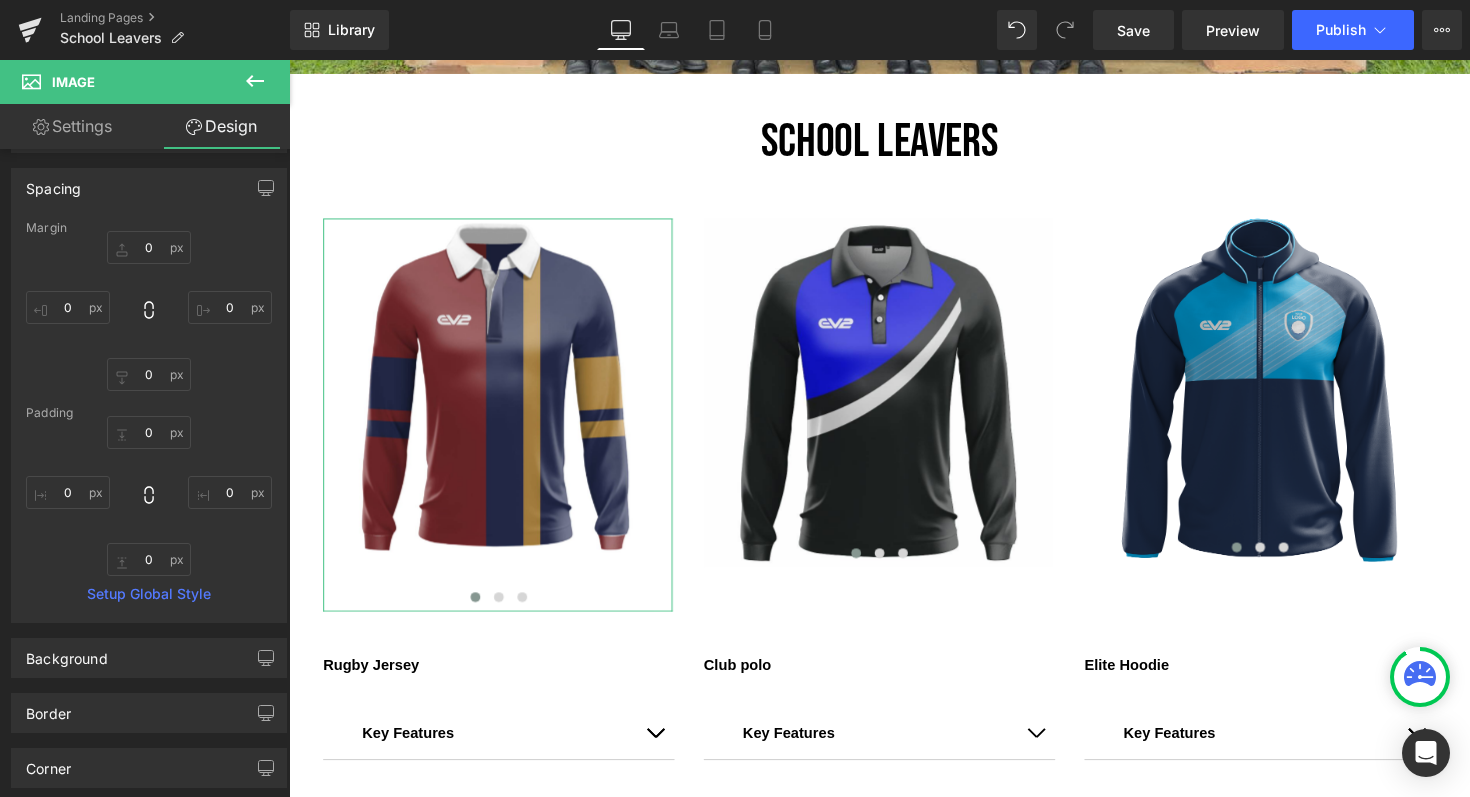 scroll, scrollTop: 0, scrollLeft: 0, axis: both 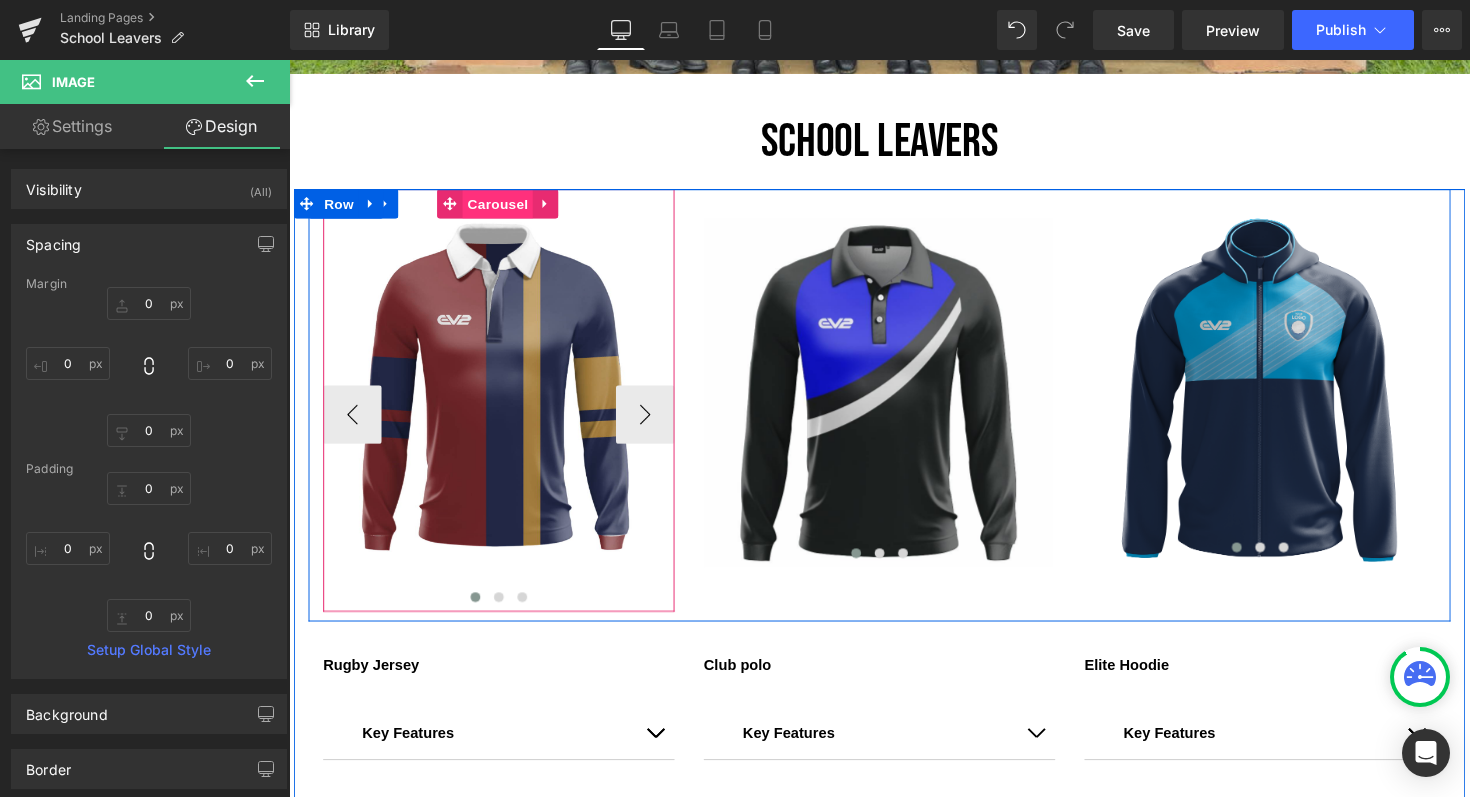 click on "Carousel" at bounding box center [503, 207] 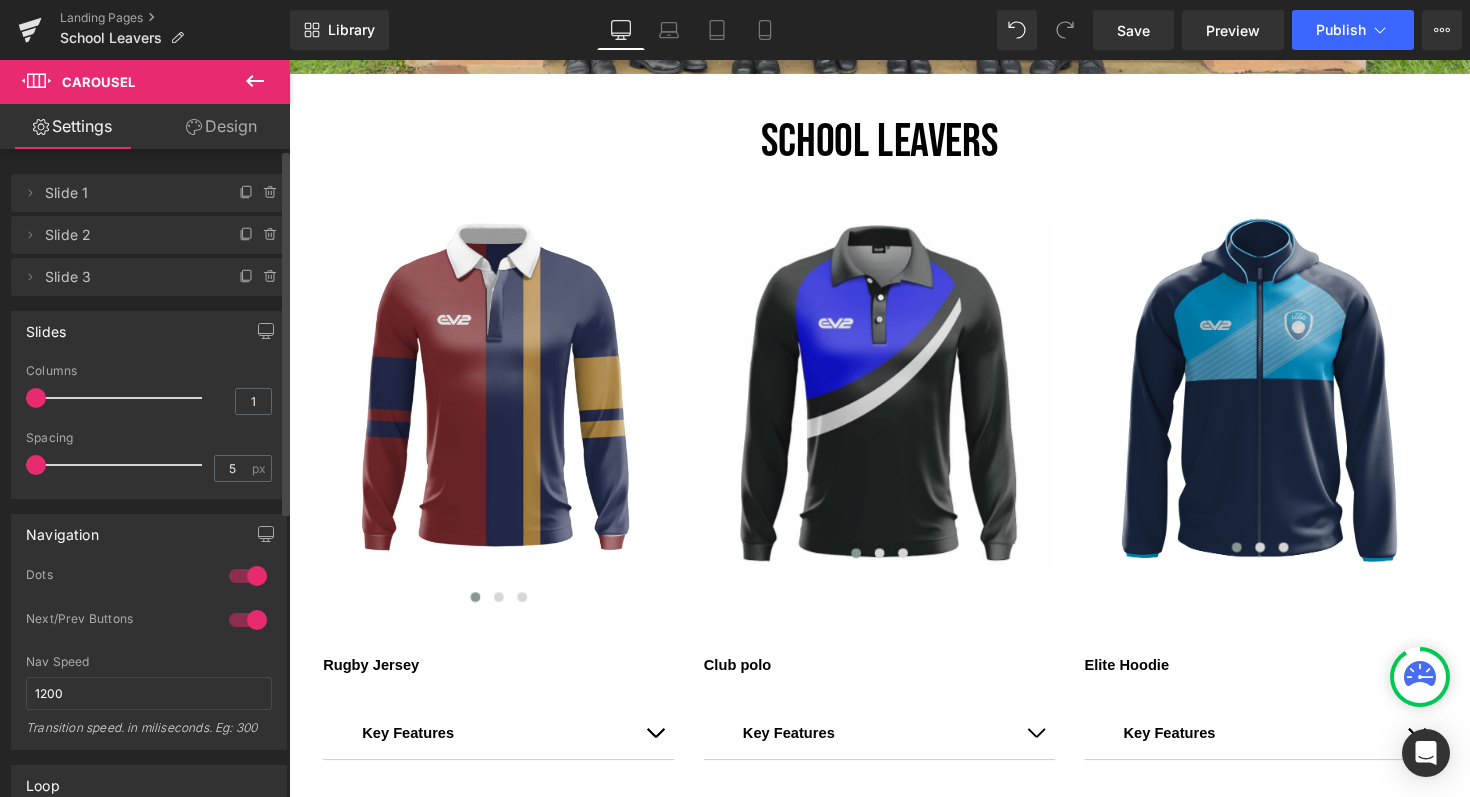 drag, startPoint x: 50, startPoint y: 463, endPoint x: 32, endPoint y: 464, distance: 18.027756 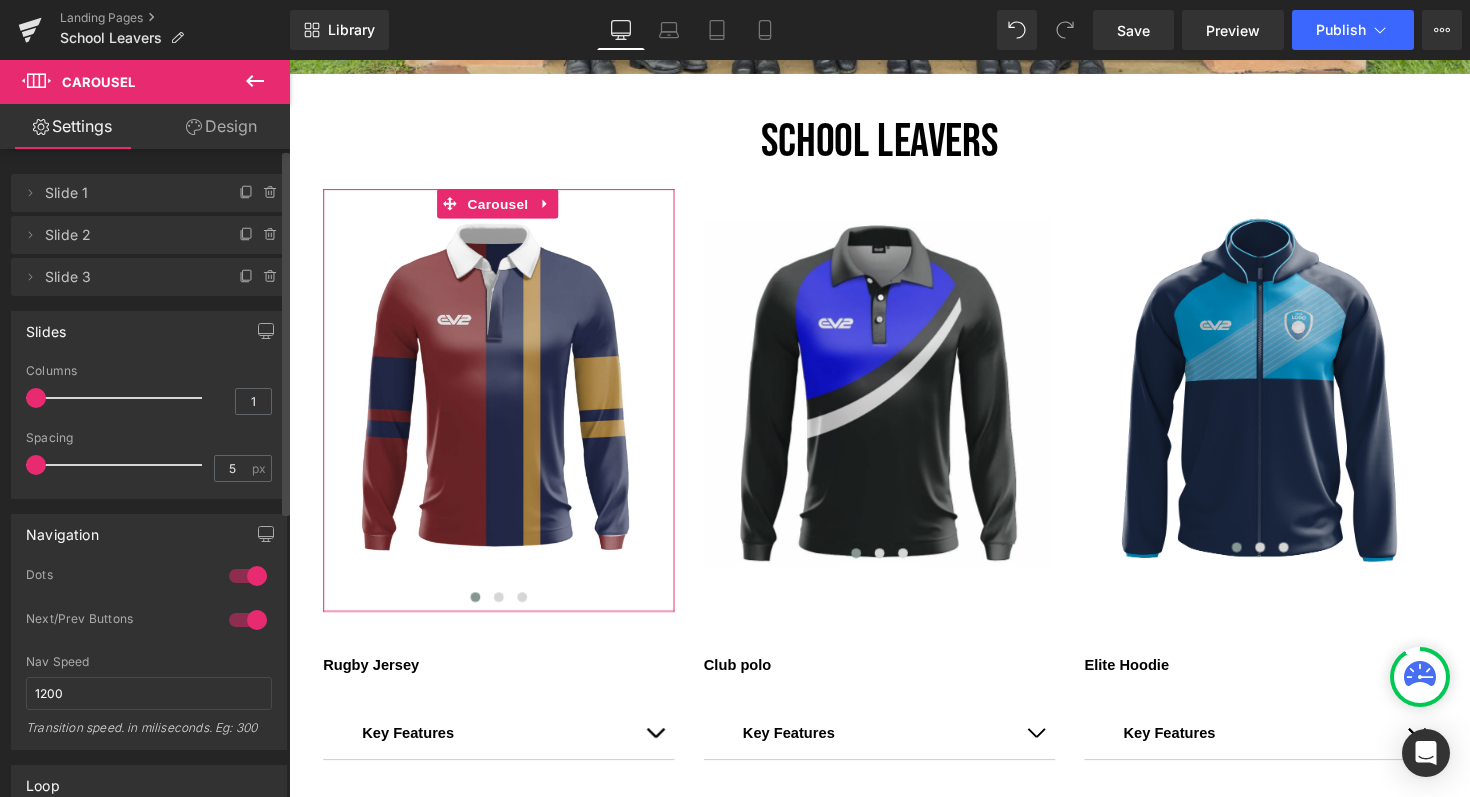 click on "Slides 1 Columns 1 3 Columns 3 3 Columns 3 1 Columns 1 5px Spacing 5 px 5px Spacing 5 px 5px Spacing 5 px 5px Spacing 5 px" at bounding box center [149, 405] 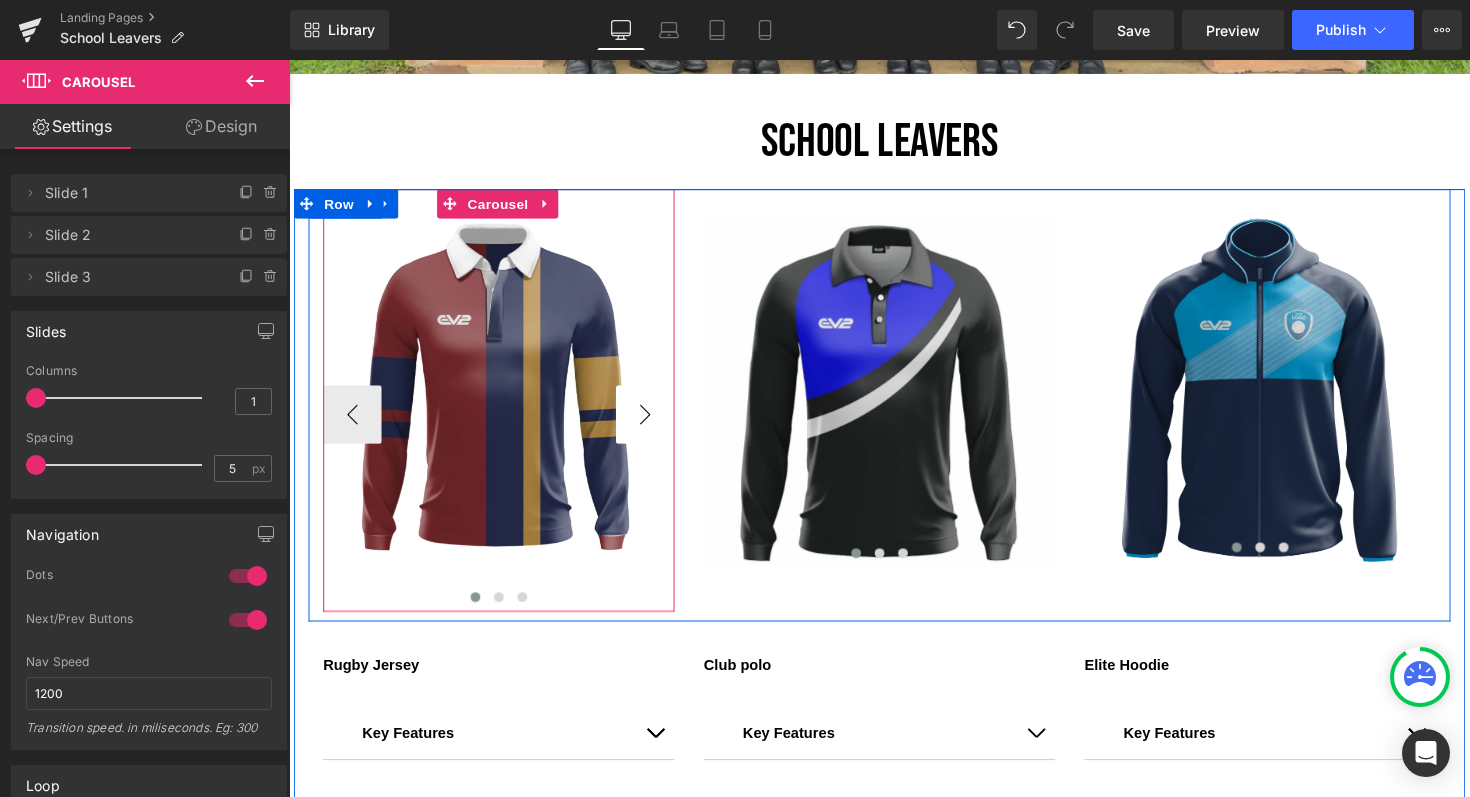 click on "›" at bounding box center (654, 423) 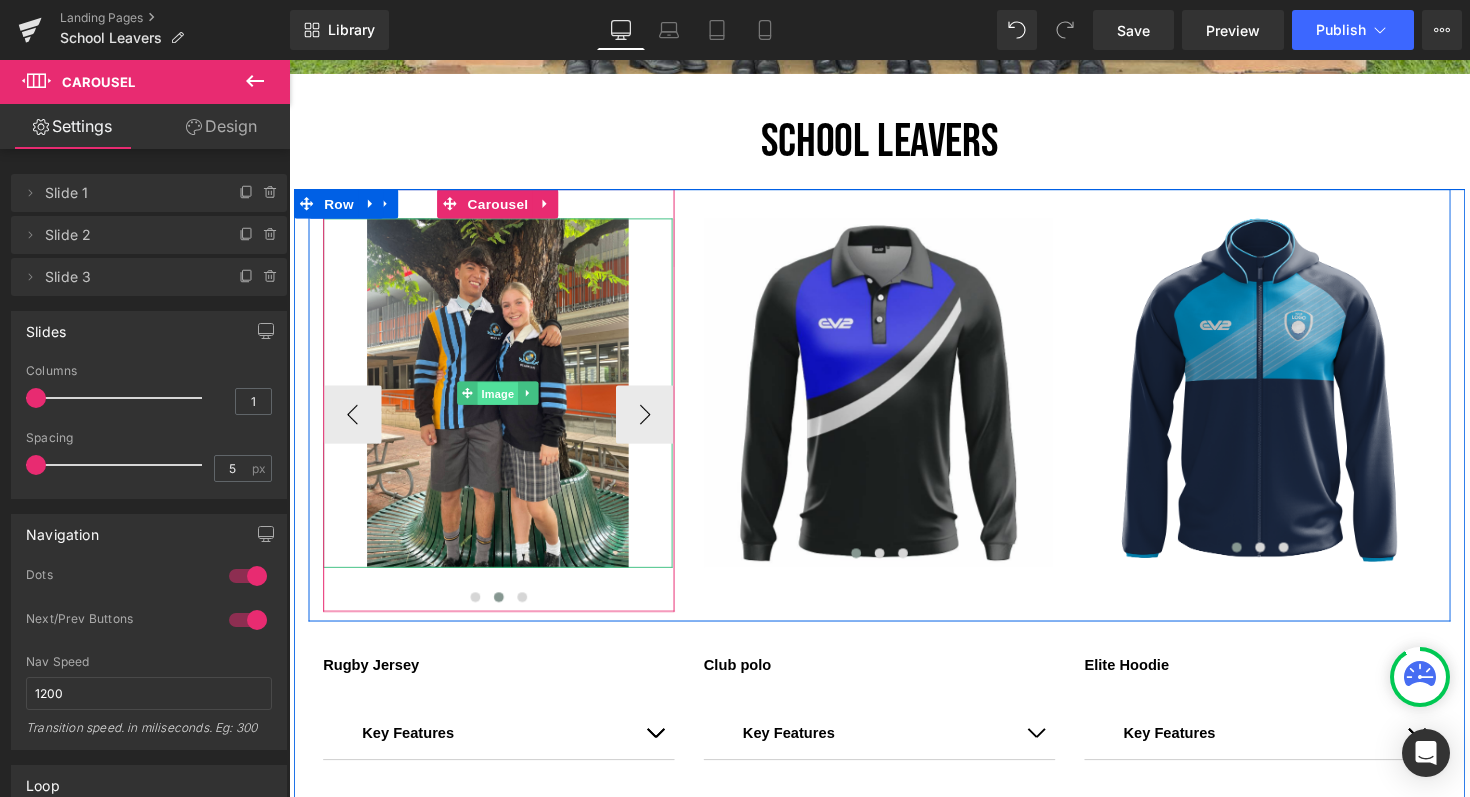 click on "Image" at bounding box center [503, 402] 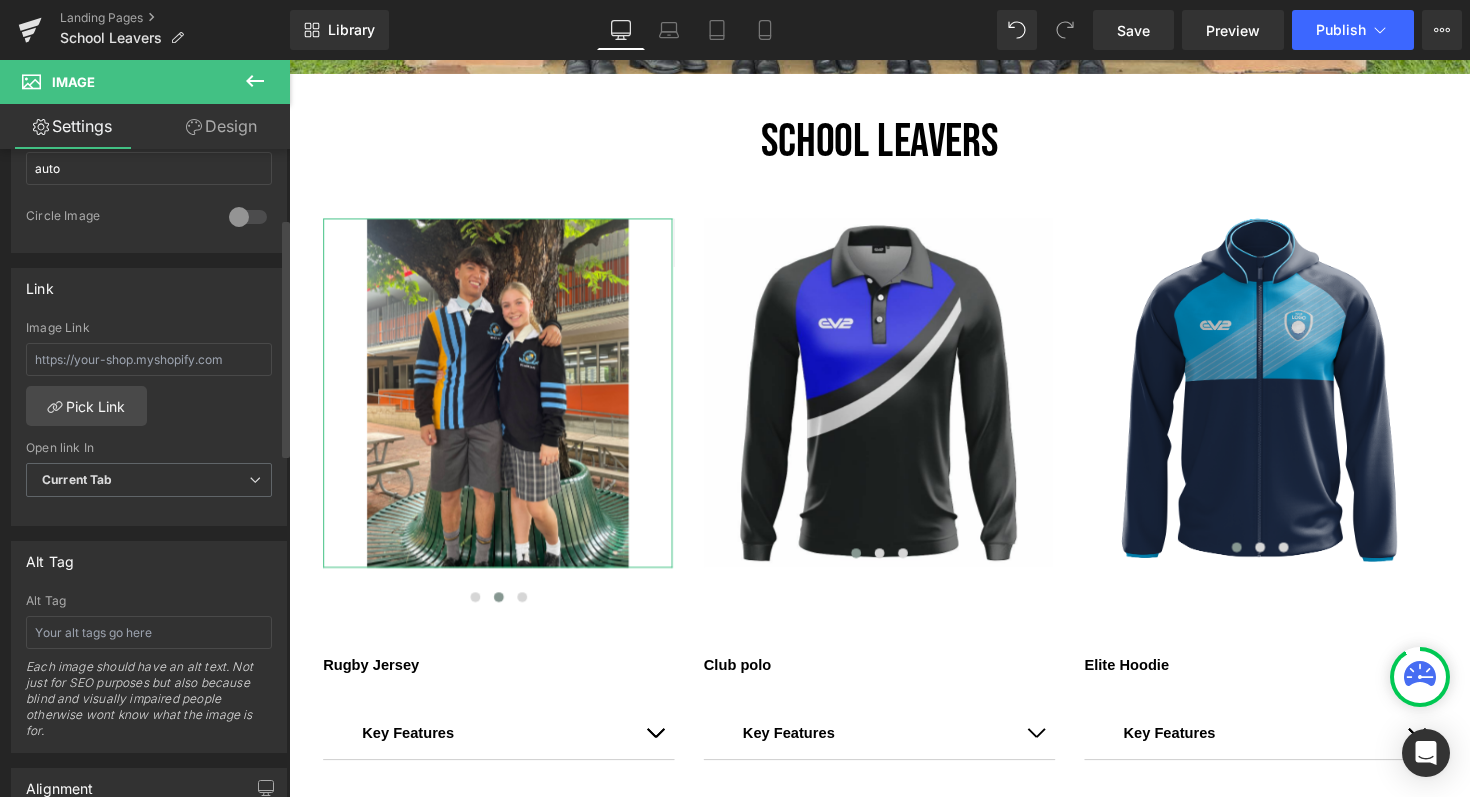scroll, scrollTop: 0, scrollLeft: 0, axis: both 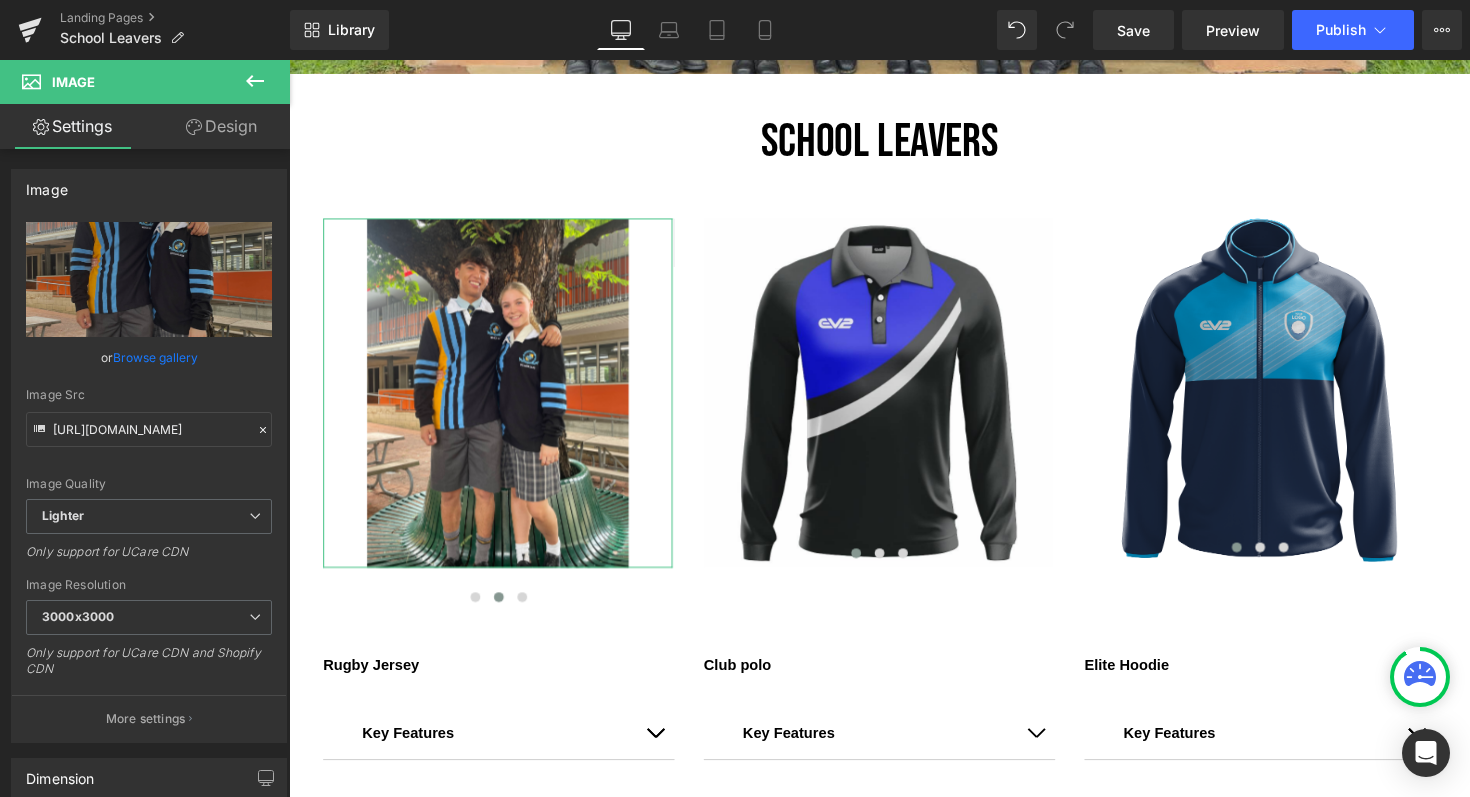 click on "Design" at bounding box center (221, 126) 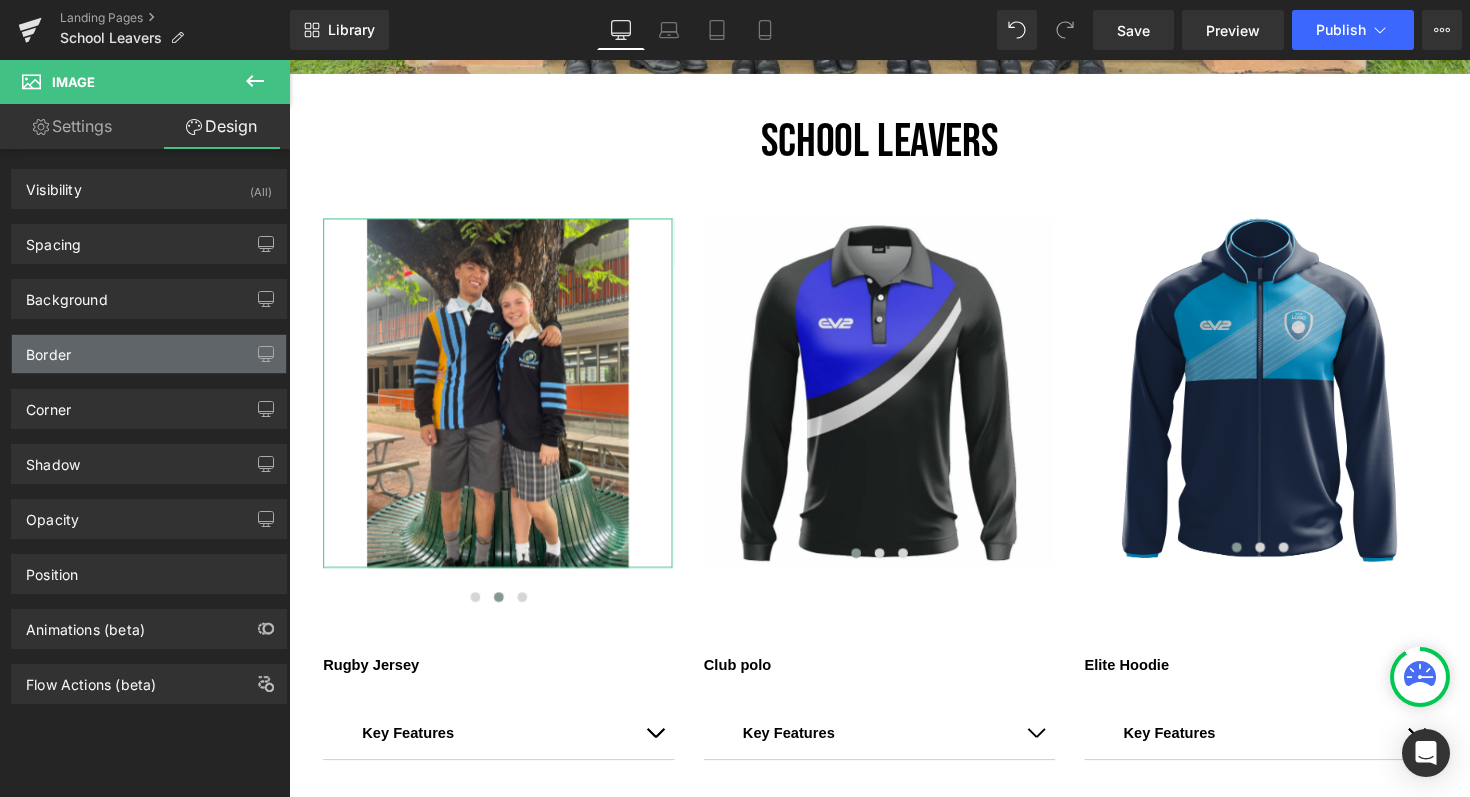 click on "Border" at bounding box center (48, 349) 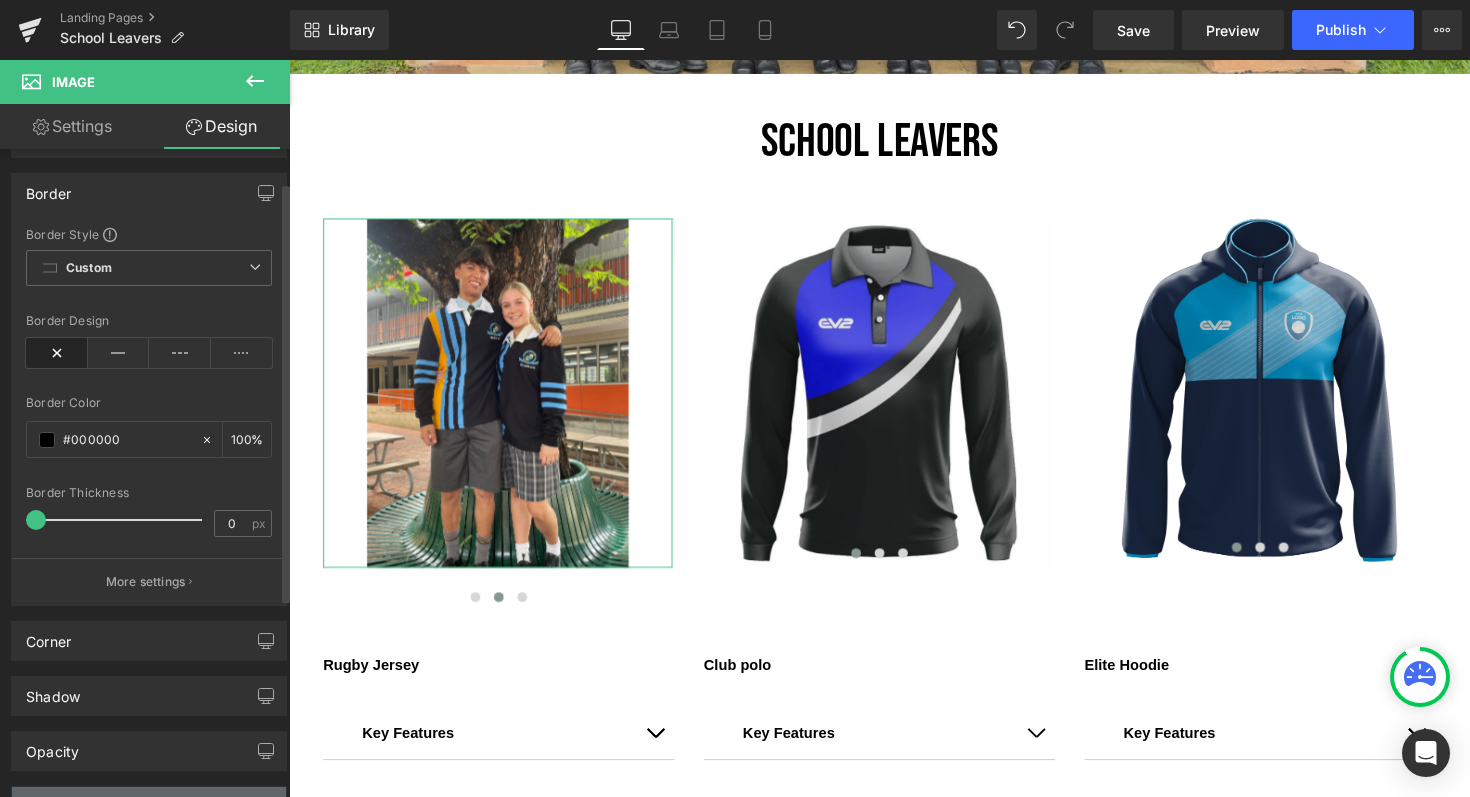 scroll, scrollTop: 0, scrollLeft: 0, axis: both 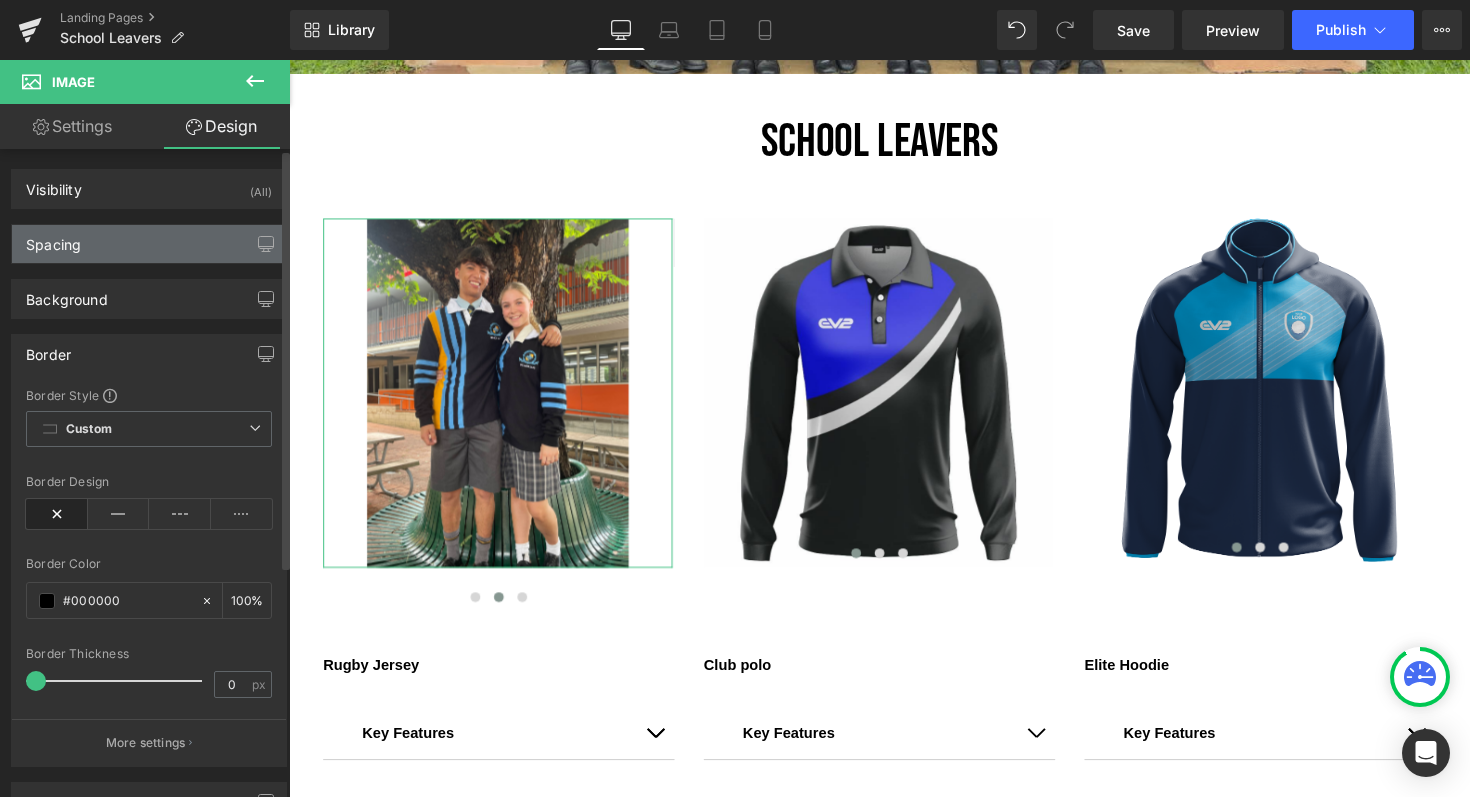 click on "Spacing" at bounding box center [149, 244] 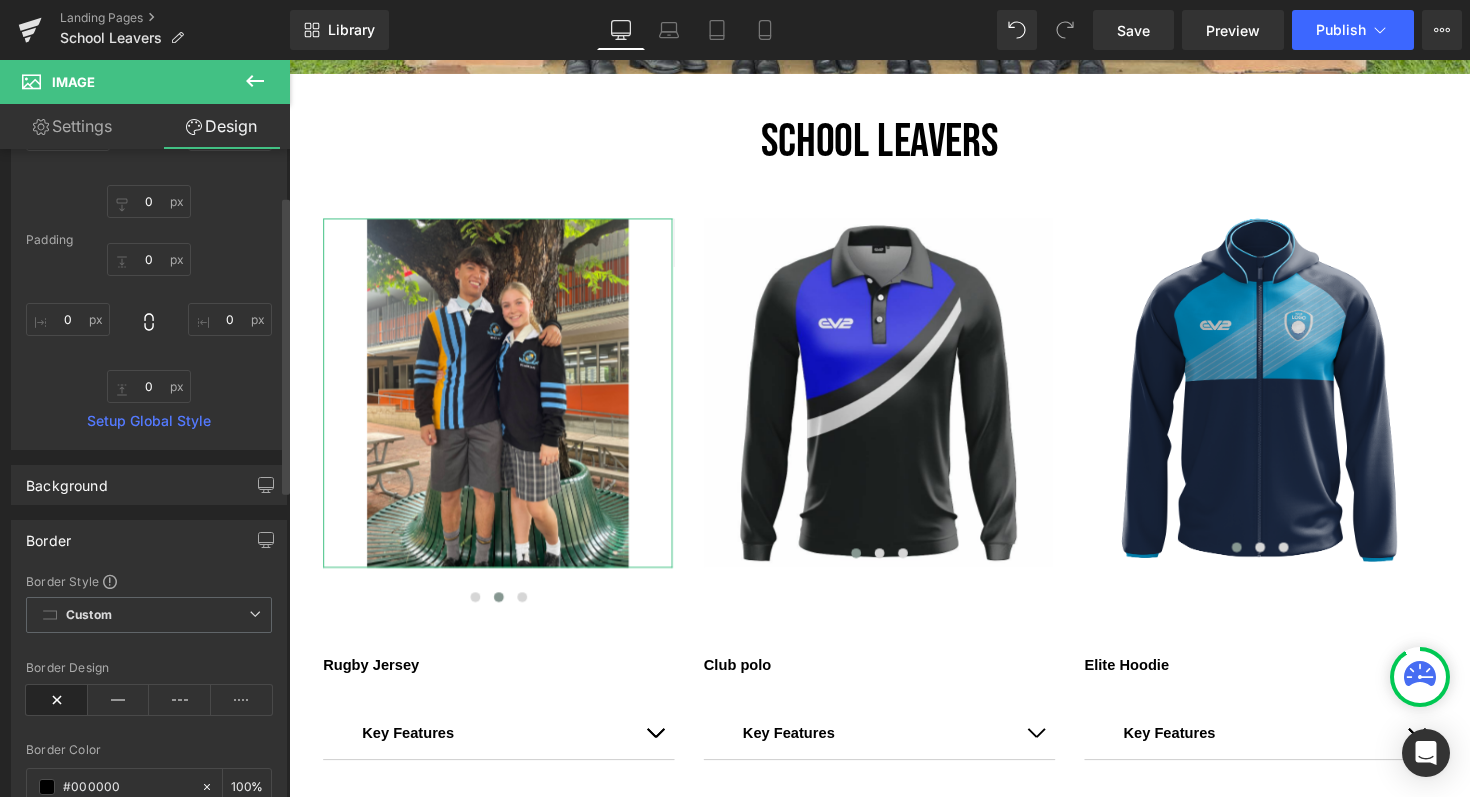 scroll, scrollTop: 229, scrollLeft: 0, axis: vertical 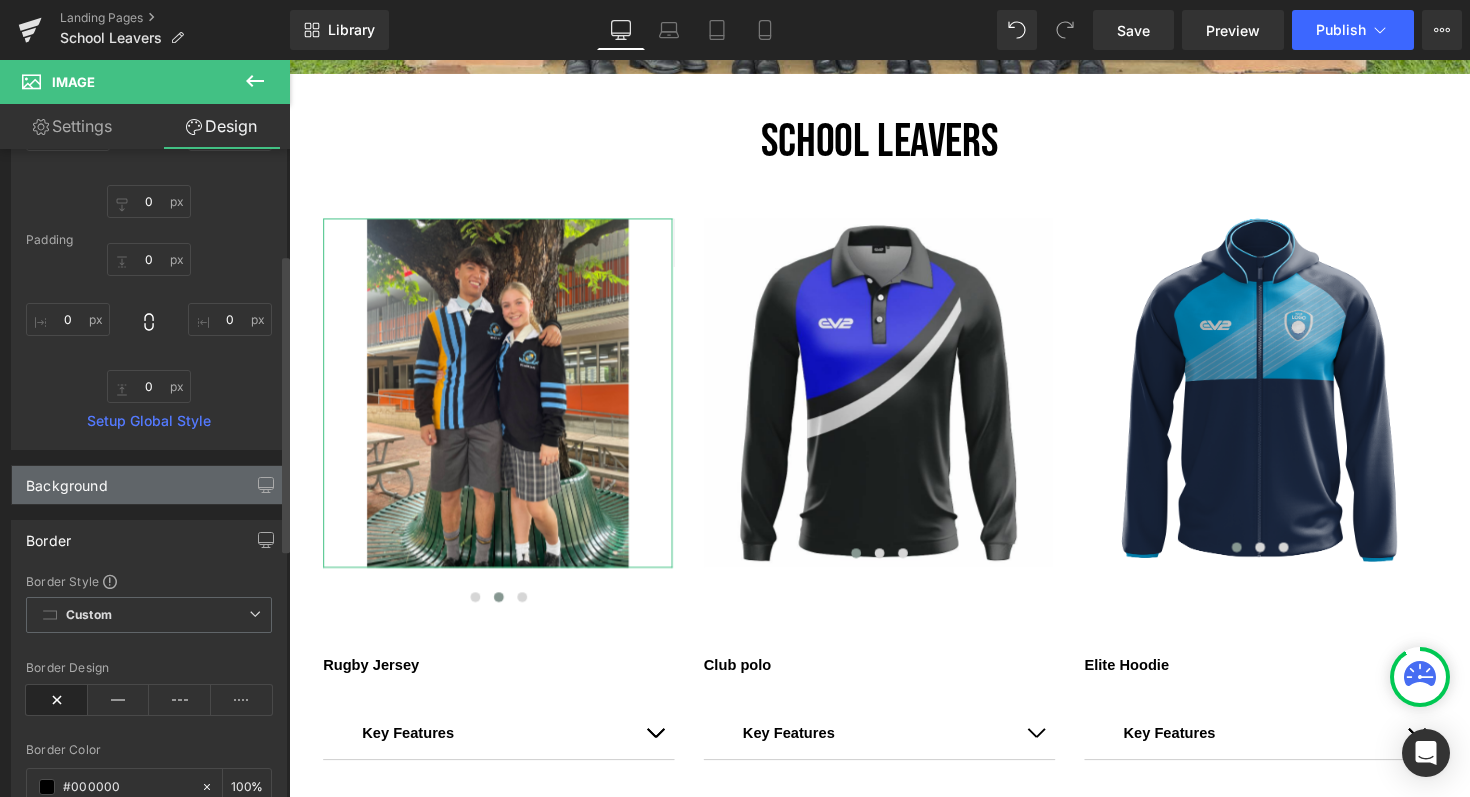 click on "Background" at bounding box center [149, 485] 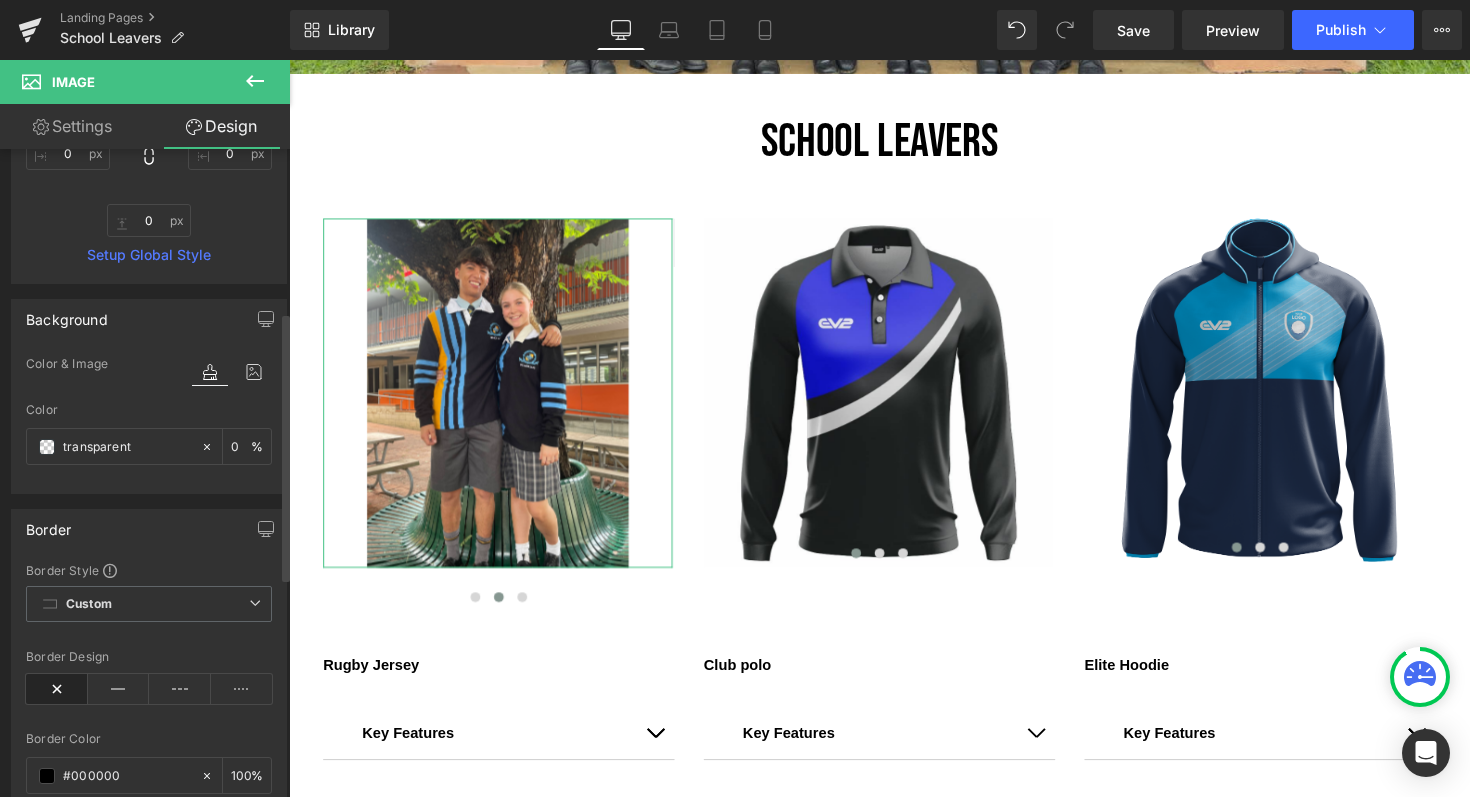 scroll, scrollTop: 0, scrollLeft: 0, axis: both 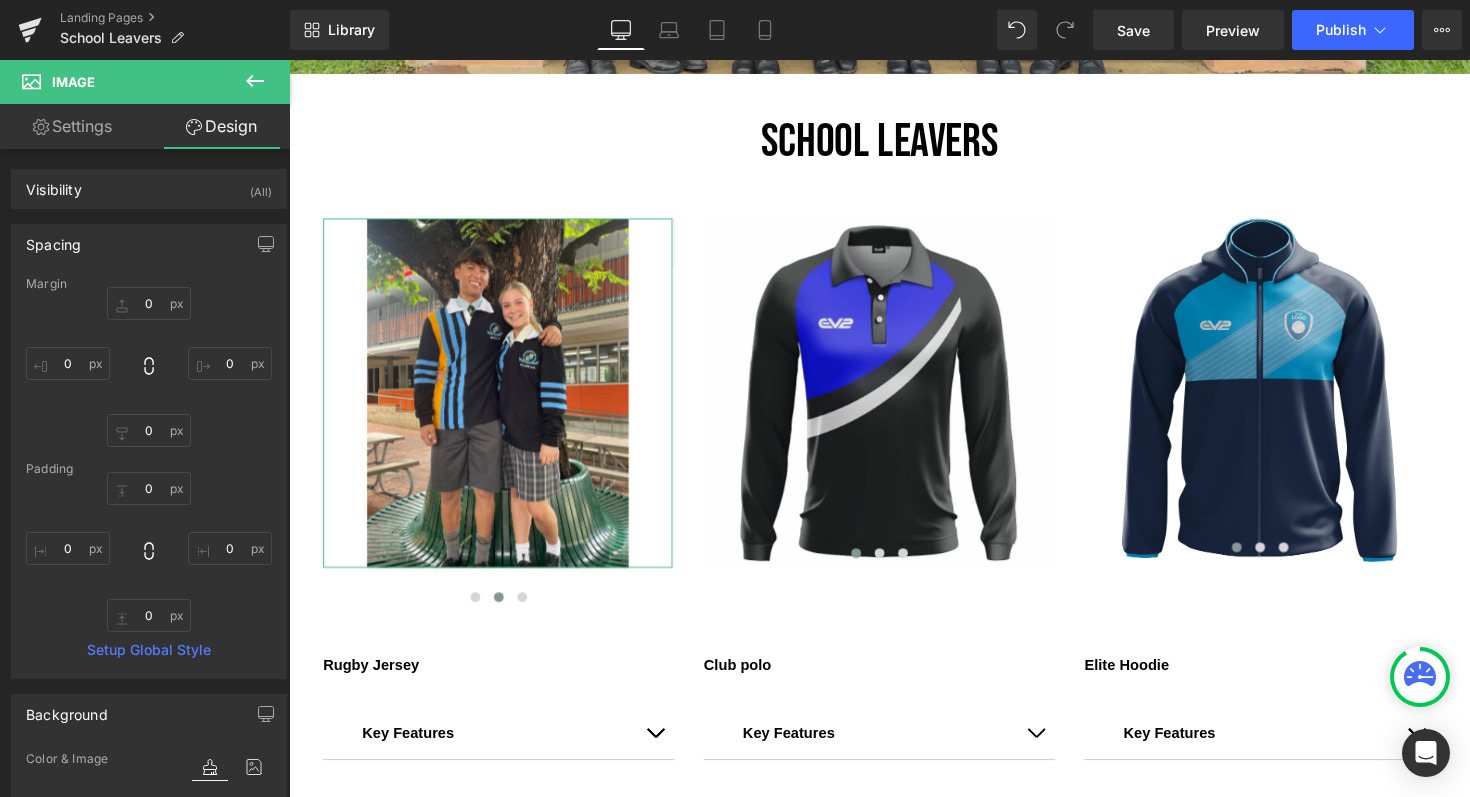 click on "Settings" at bounding box center (72, 126) 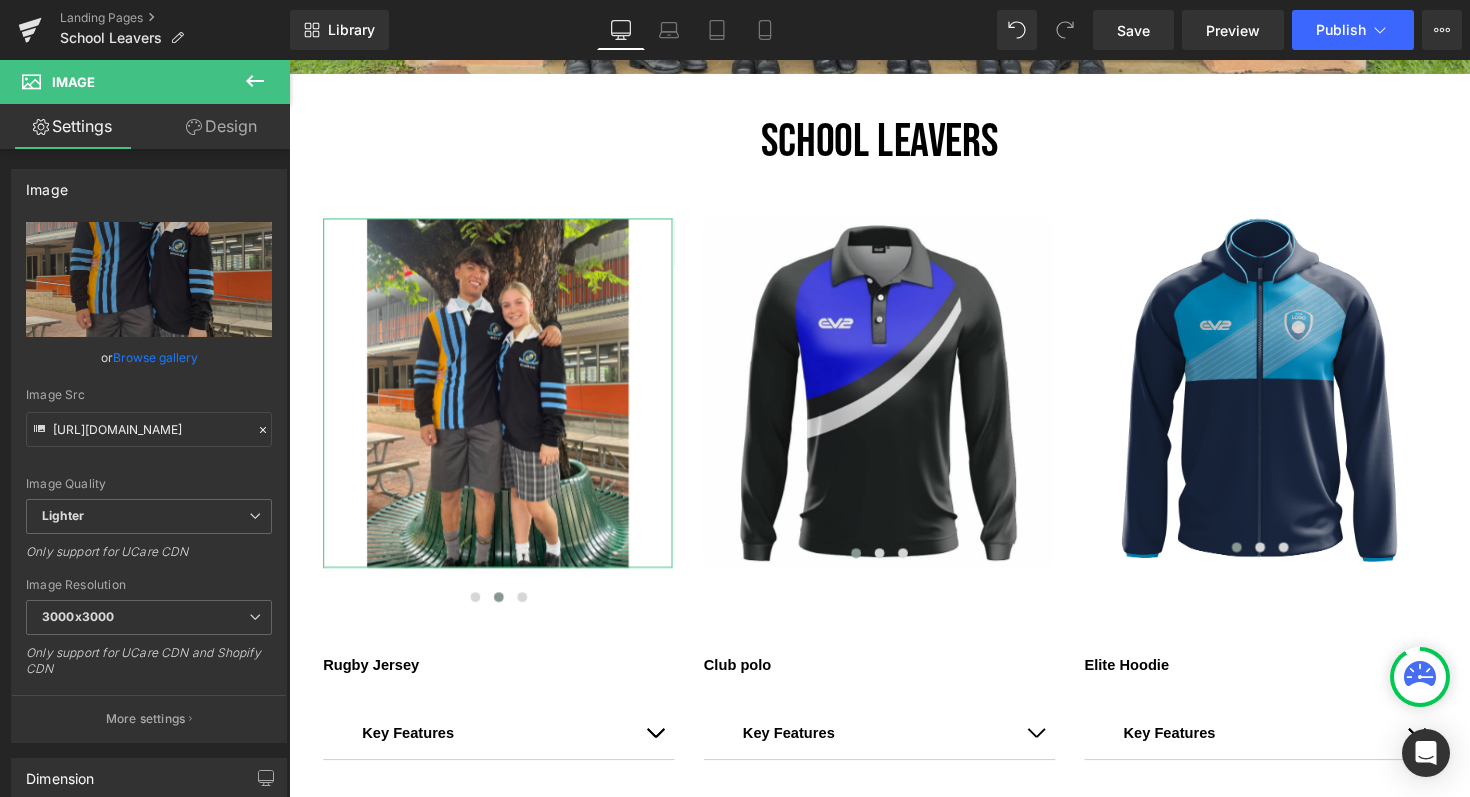 click on "Design" at bounding box center (221, 126) 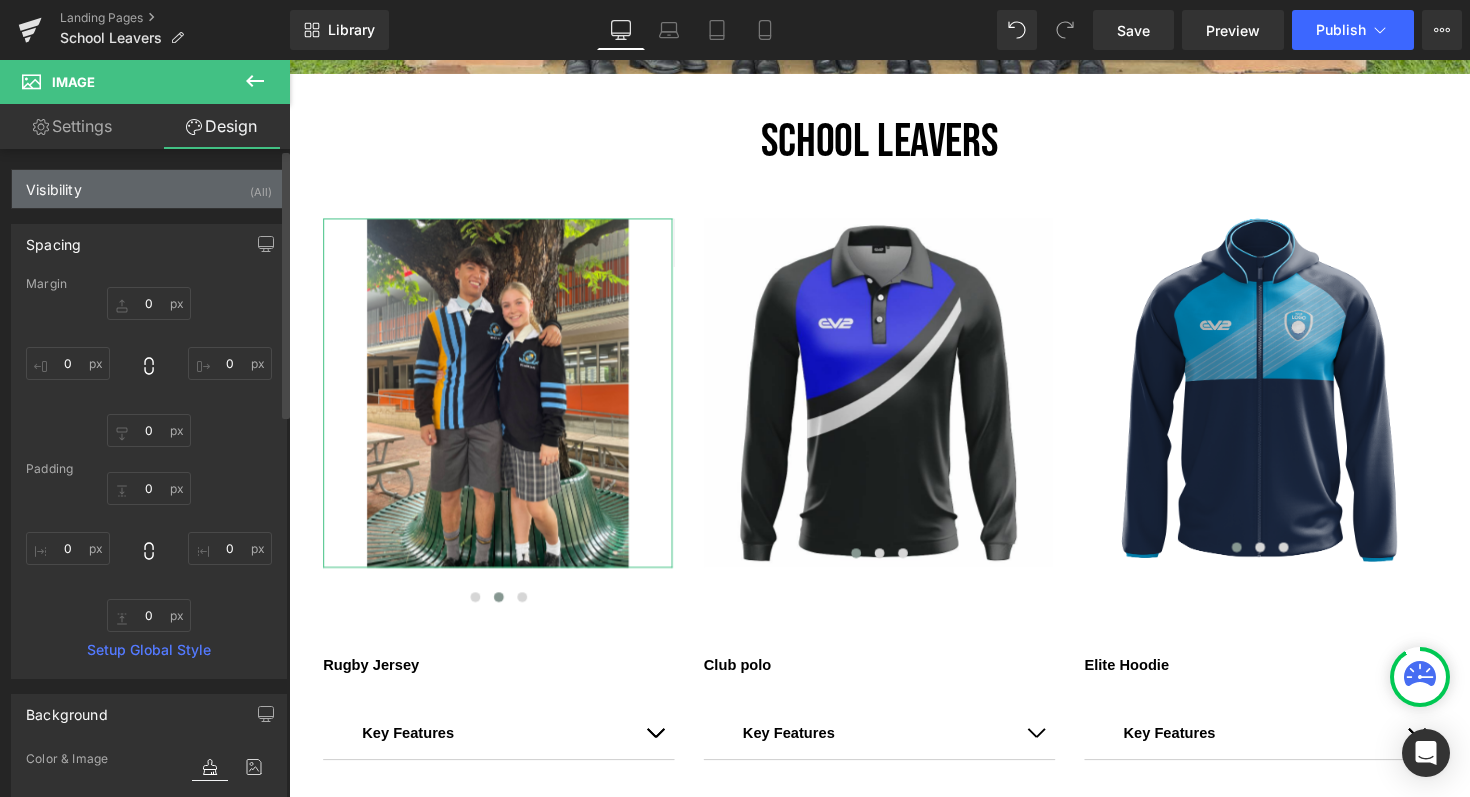 click on "Visibility
(All)" at bounding box center (149, 189) 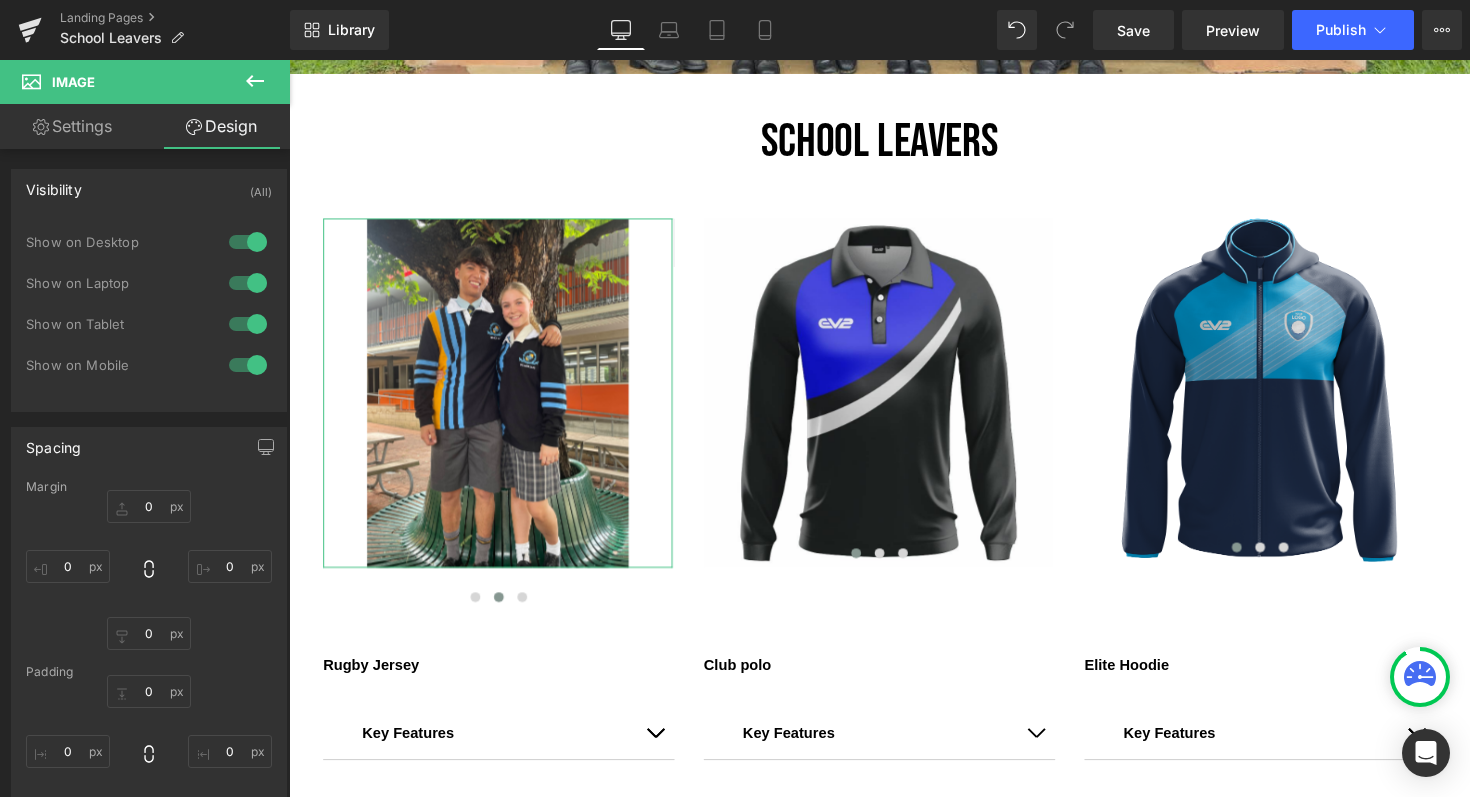 click on "Settings" at bounding box center [72, 126] 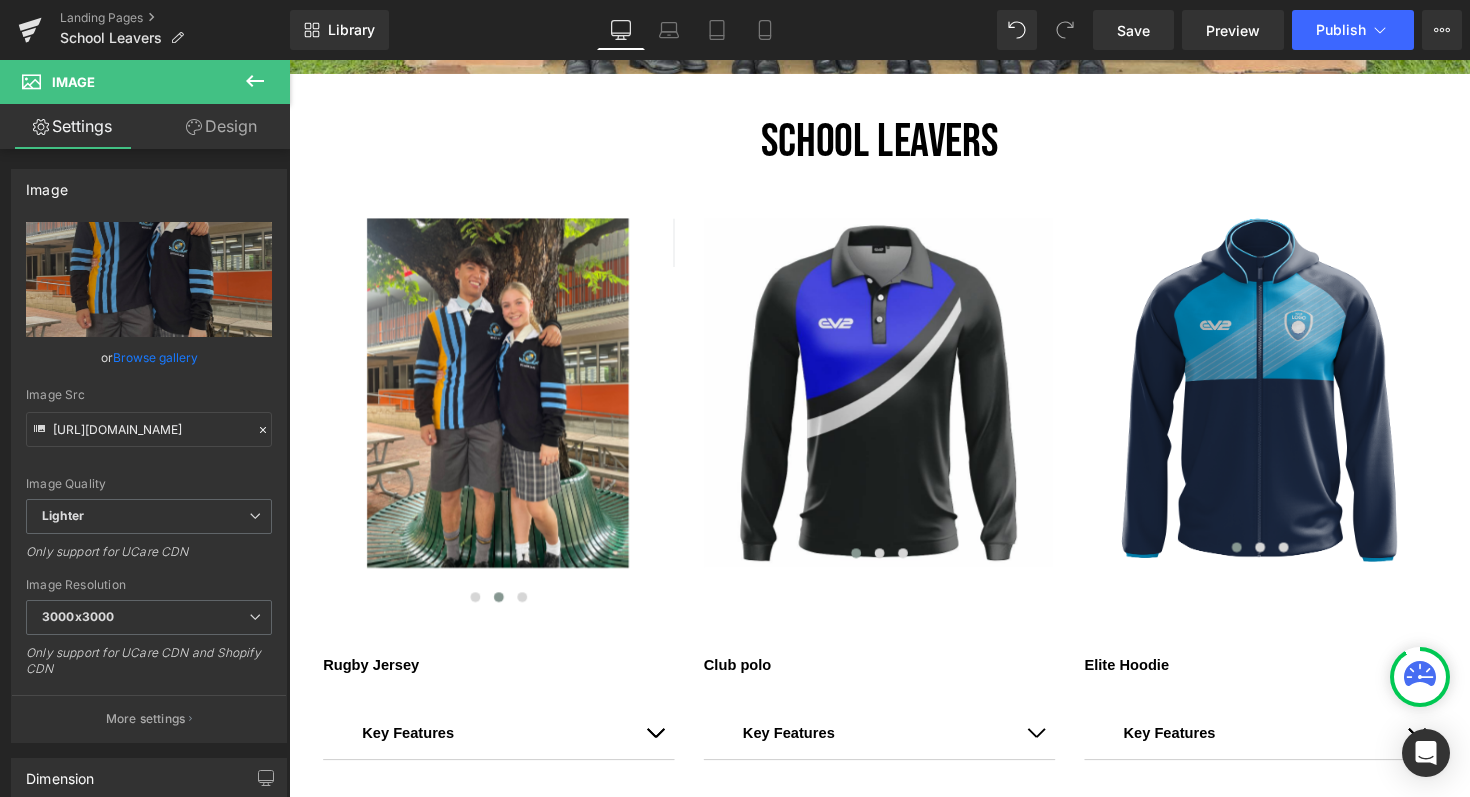 click 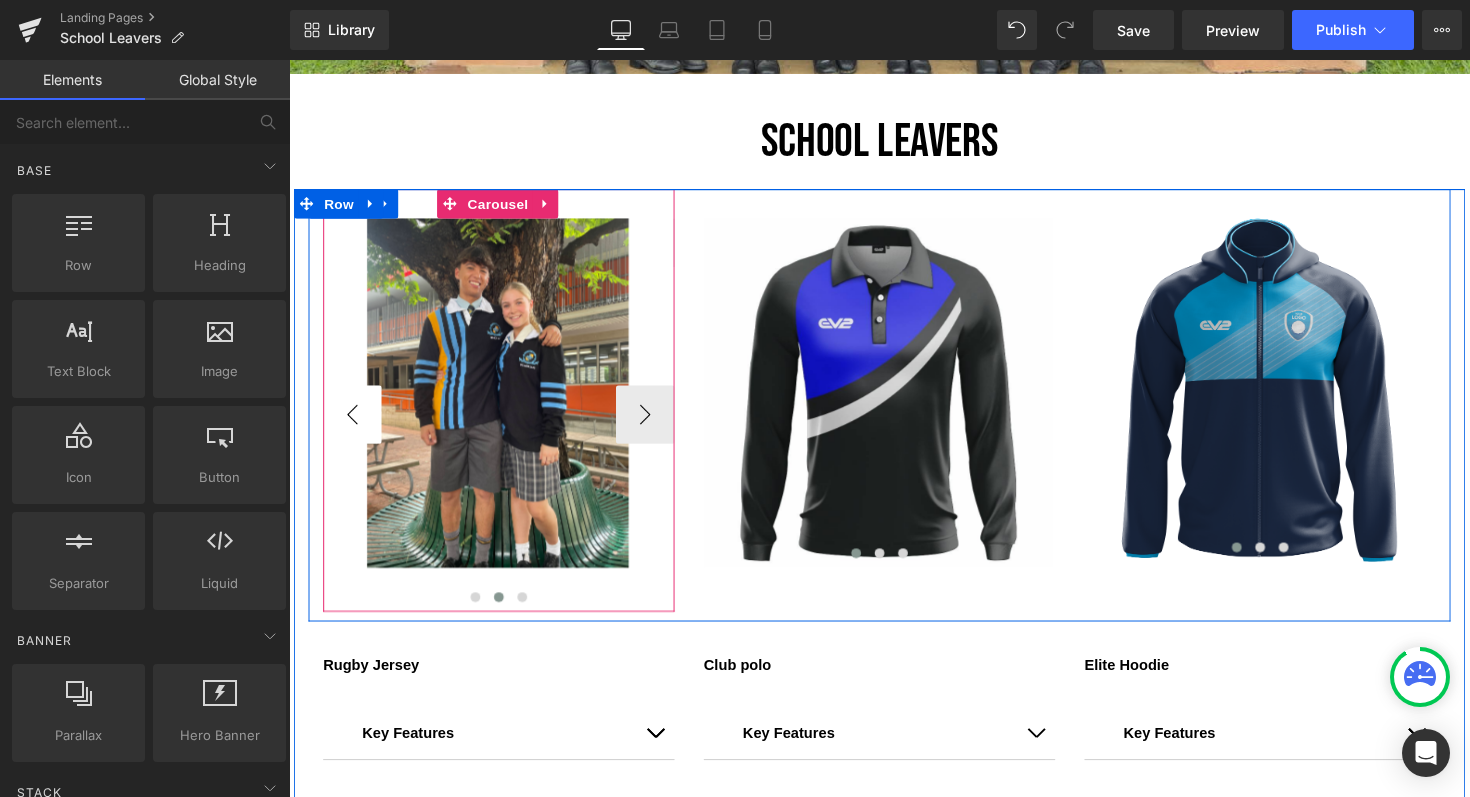 click on "‹" at bounding box center (354, 423) 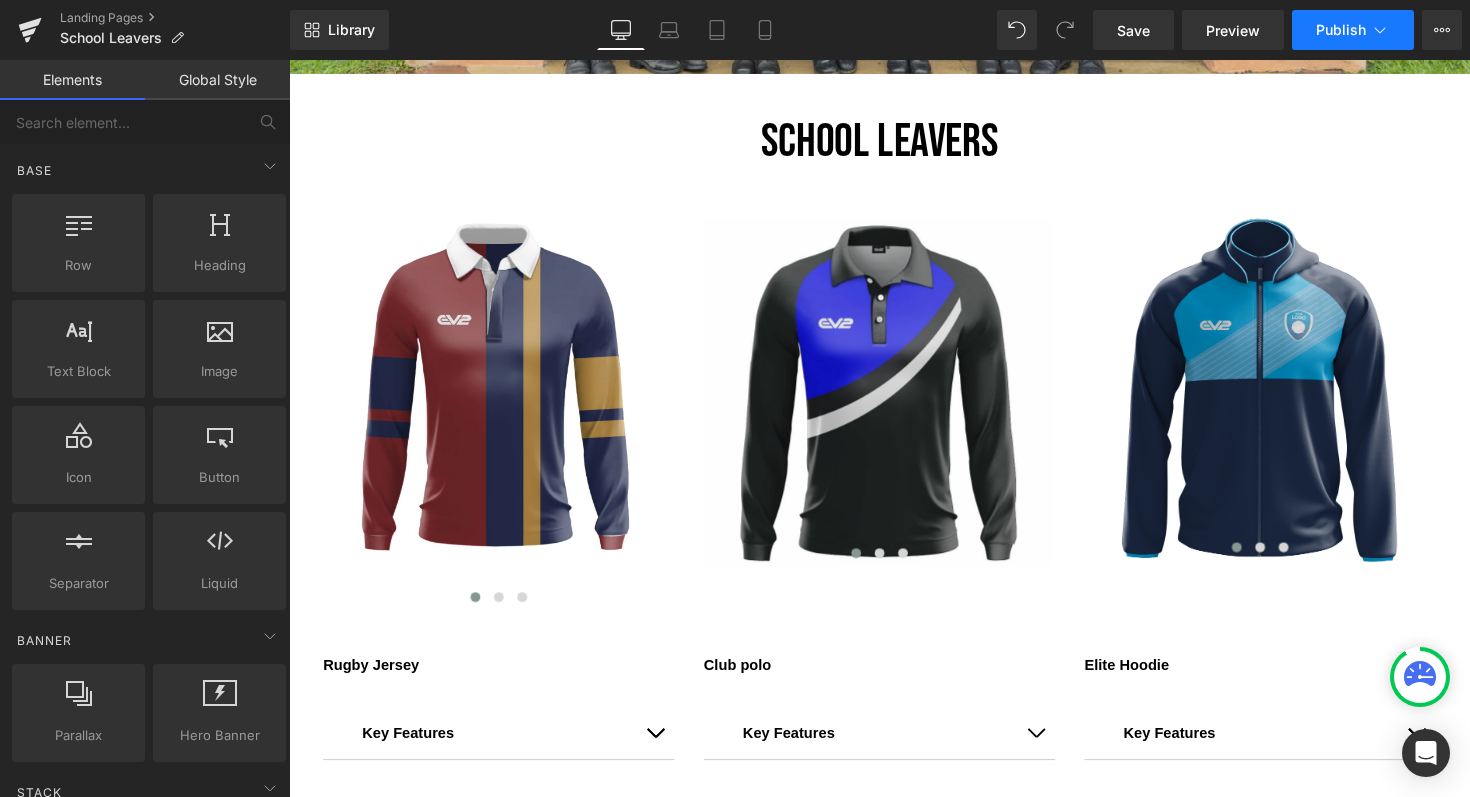 click on "Publish" at bounding box center (1341, 30) 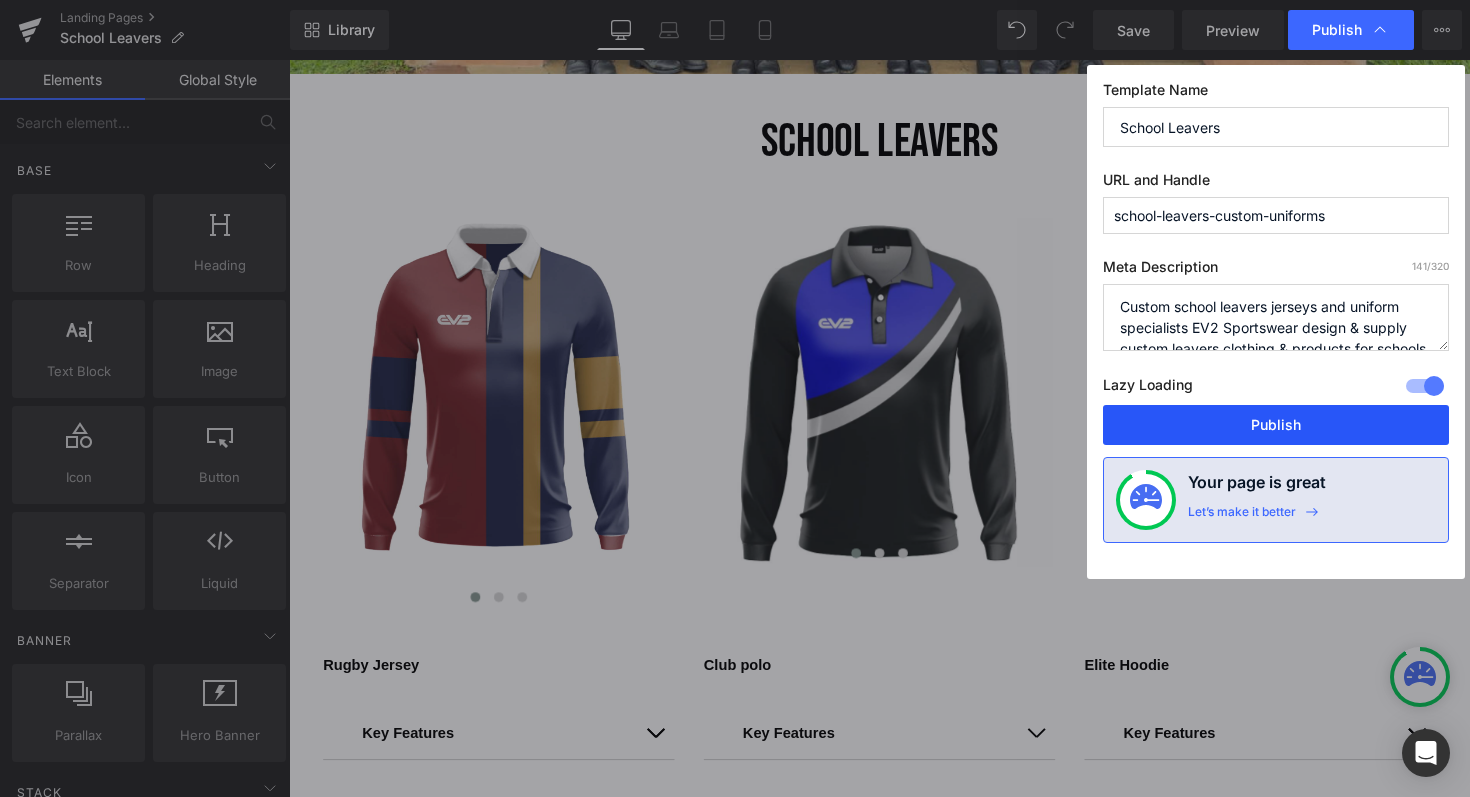 click on "Publish" at bounding box center (1276, 425) 